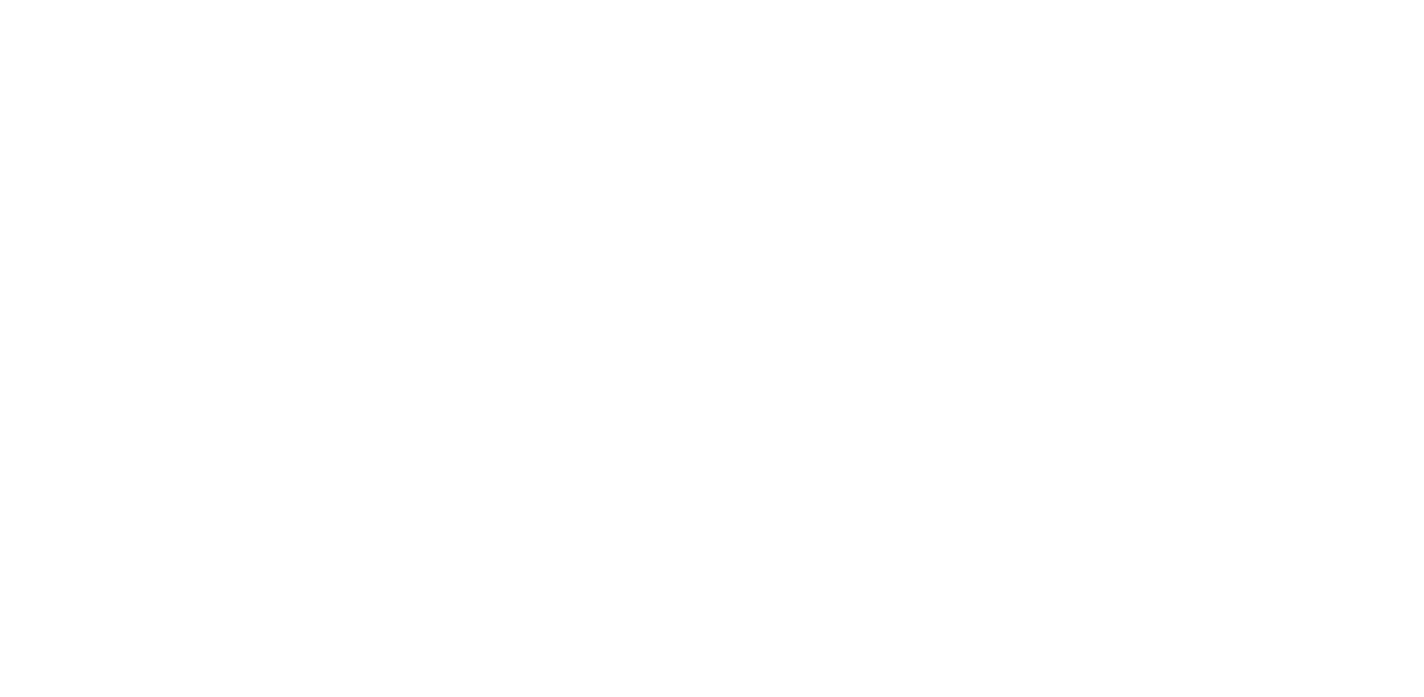 scroll, scrollTop: 0, scrollLeft: 0, axis: both 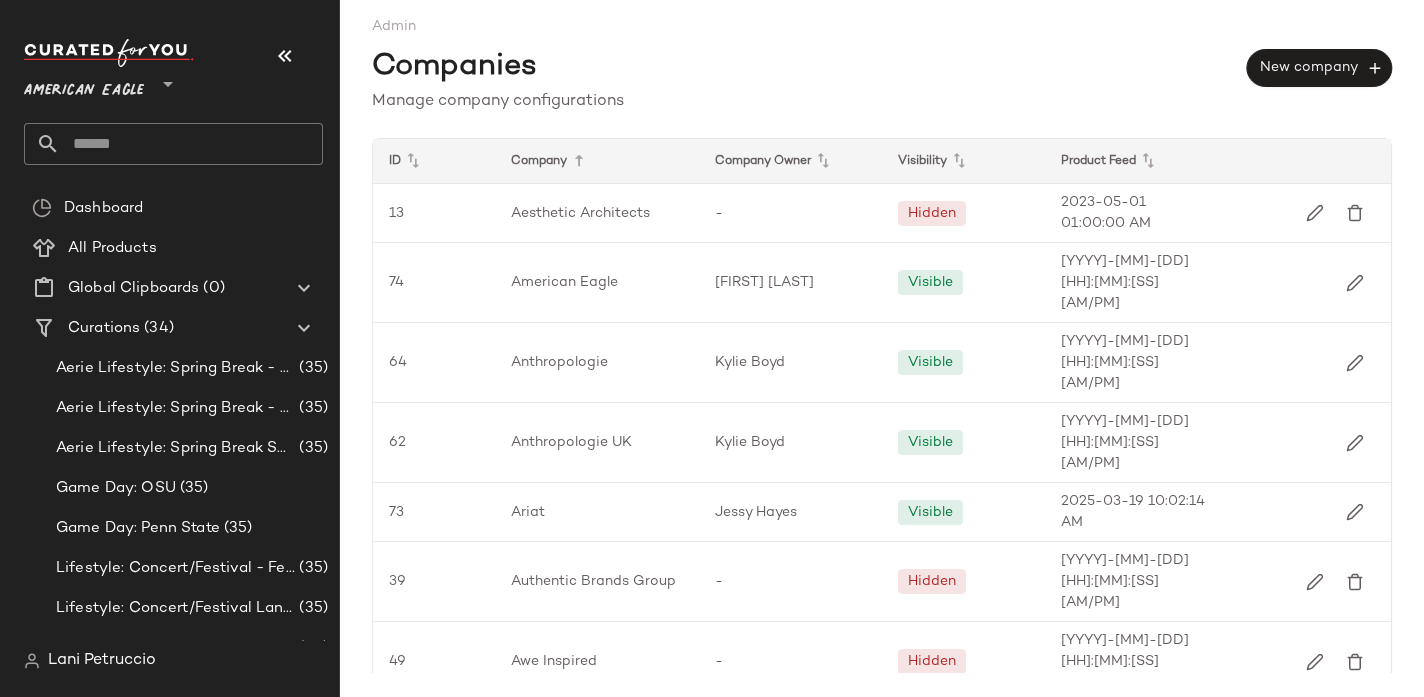 click on "American Eagle" at bounding box center (84, 86) 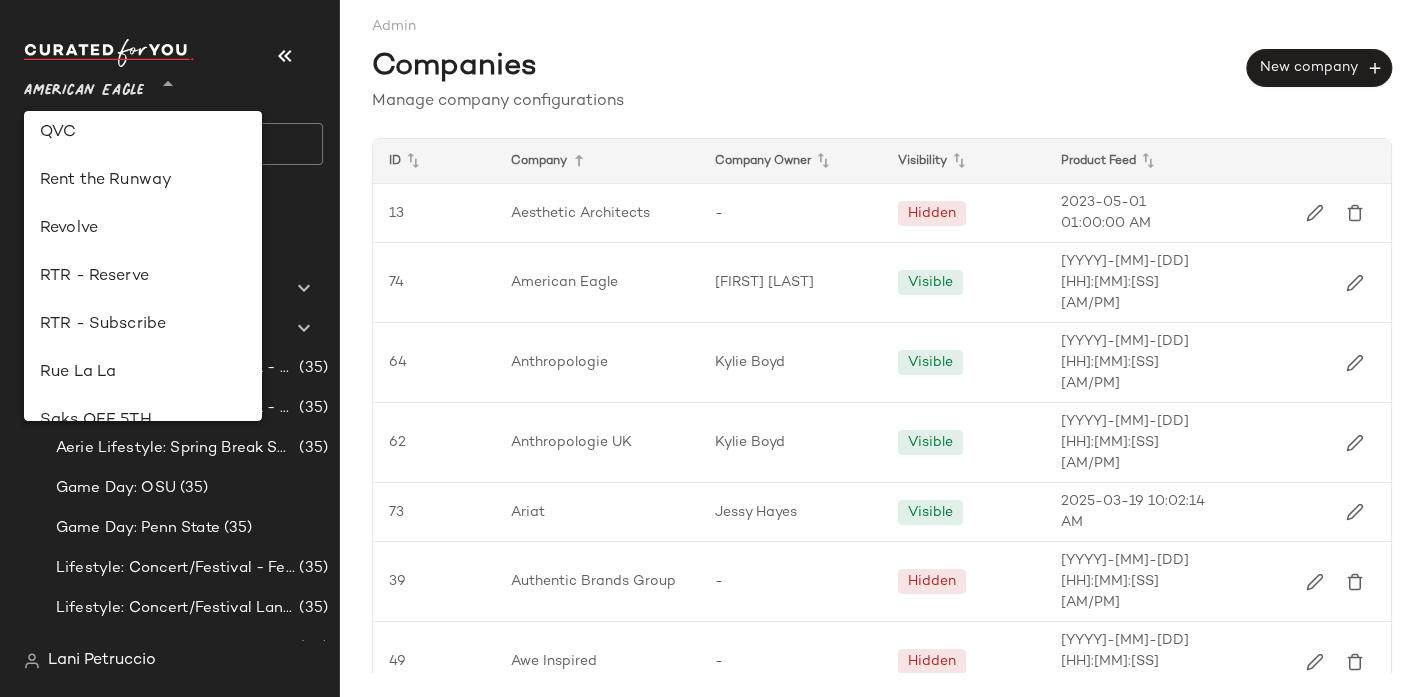 scroll, scrollTop: 916, scrollLeft: 0, axis: vertical 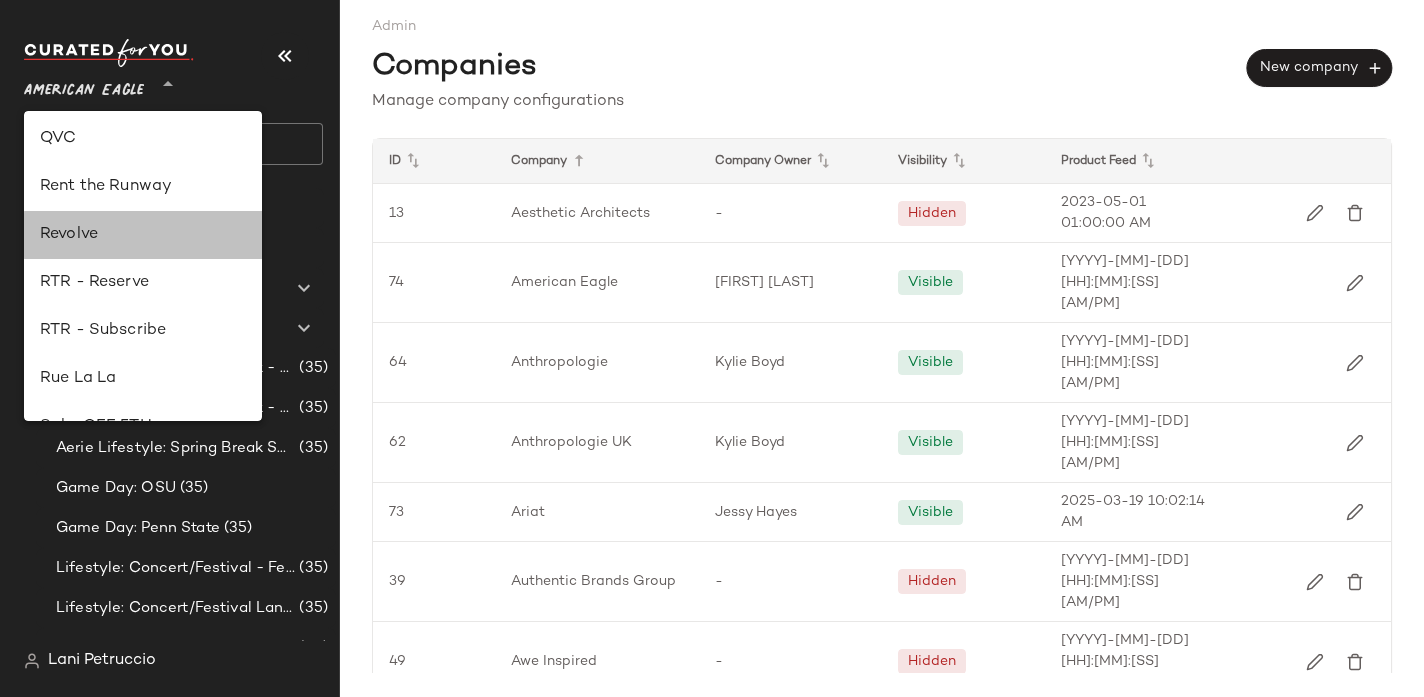 click on "Revolve" at bounding box center [143, 235] 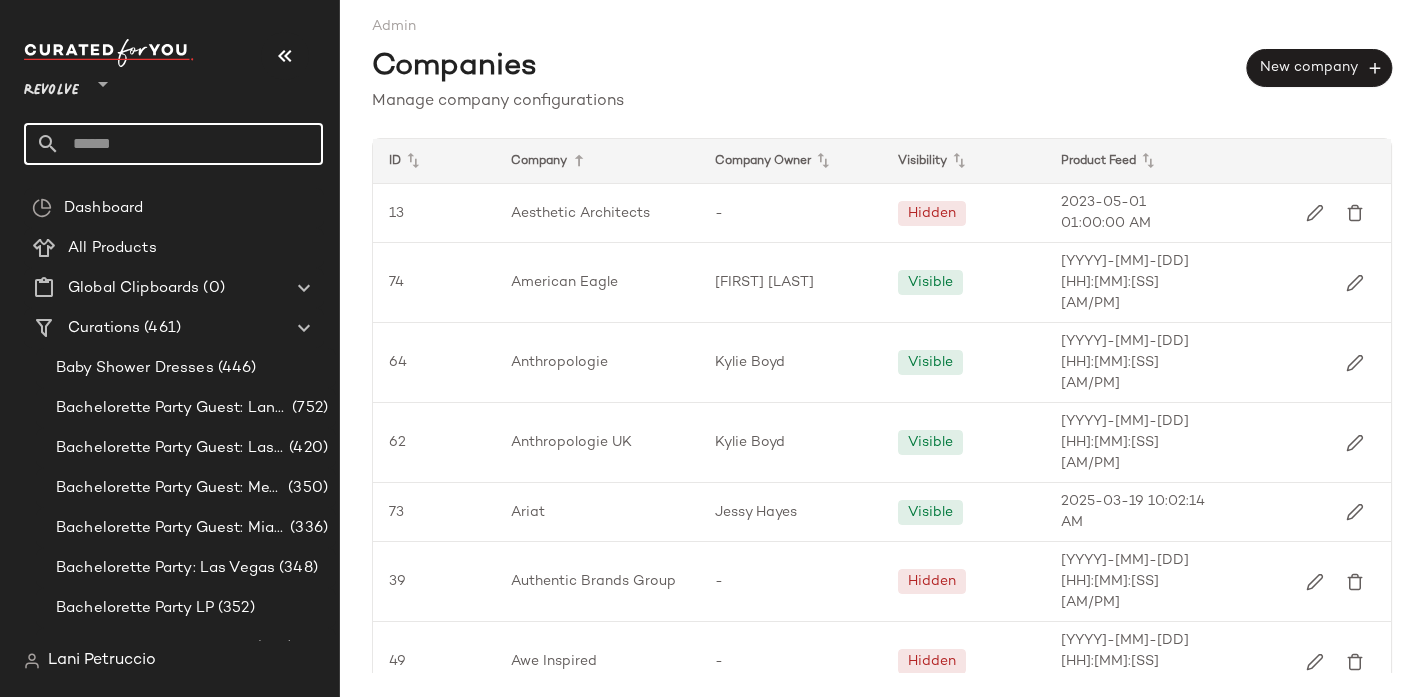 click 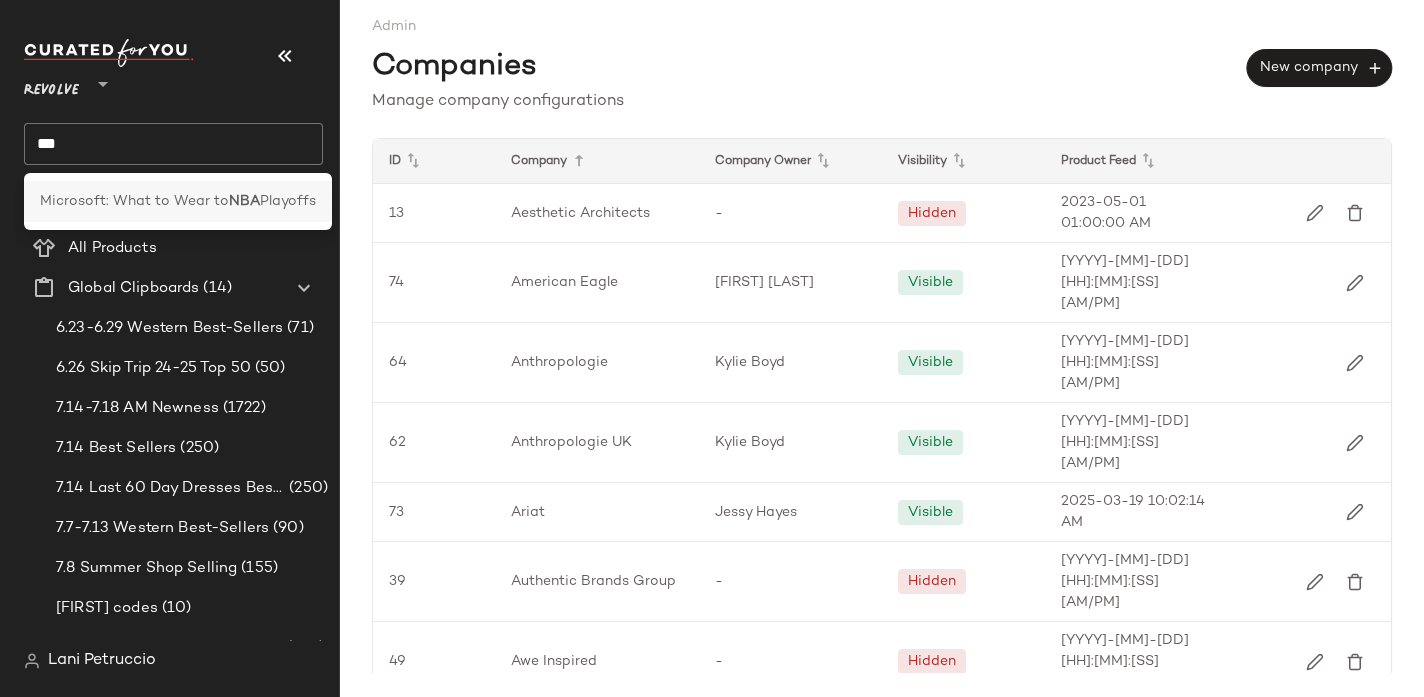 click on "Microsoft: What to Wear to" at bounding box center [134, 201] 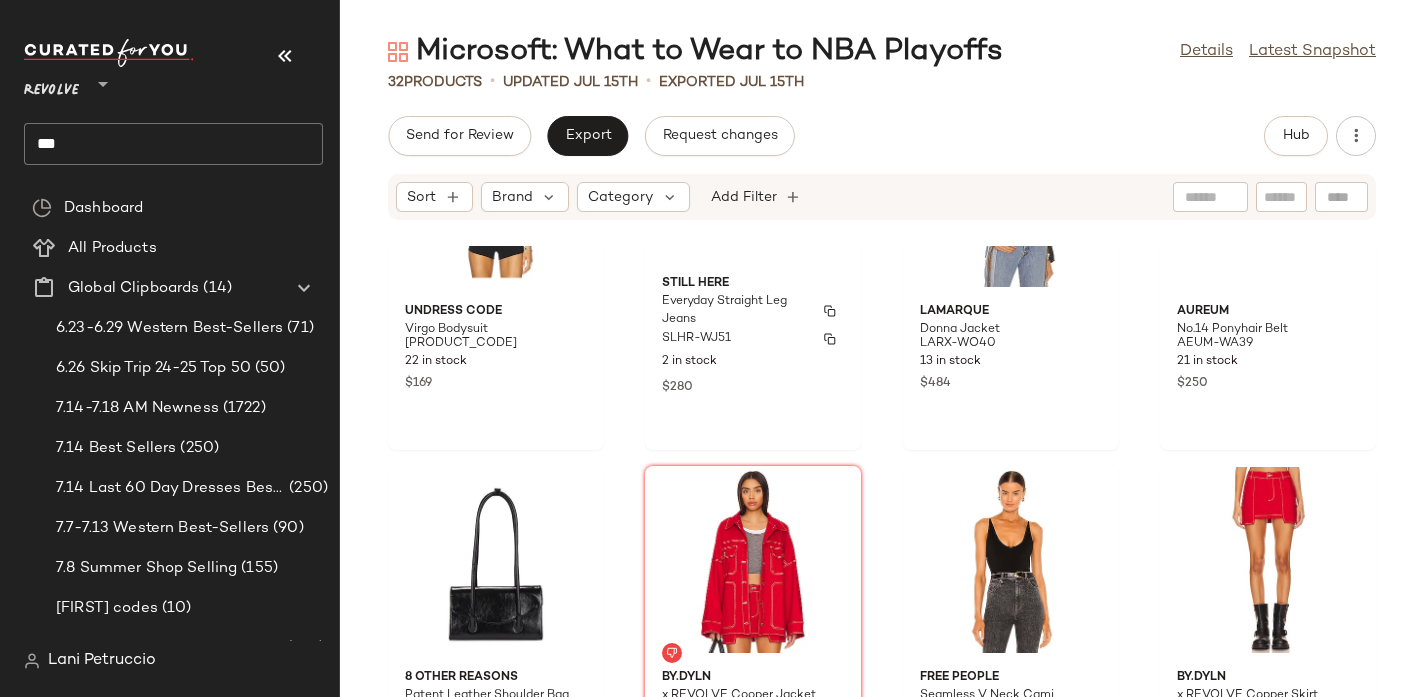 scroll, scrollTop: 2481, scrollLeft: 0, axis: vertical 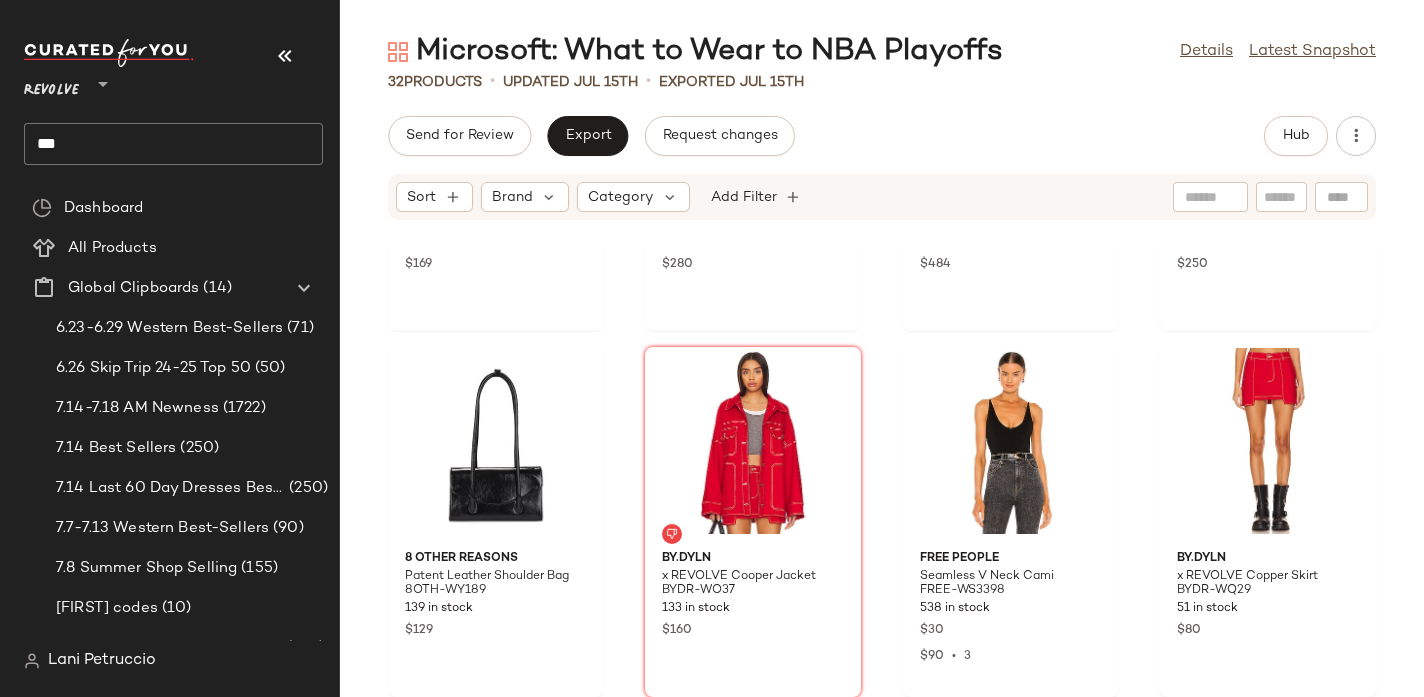 click on "***" 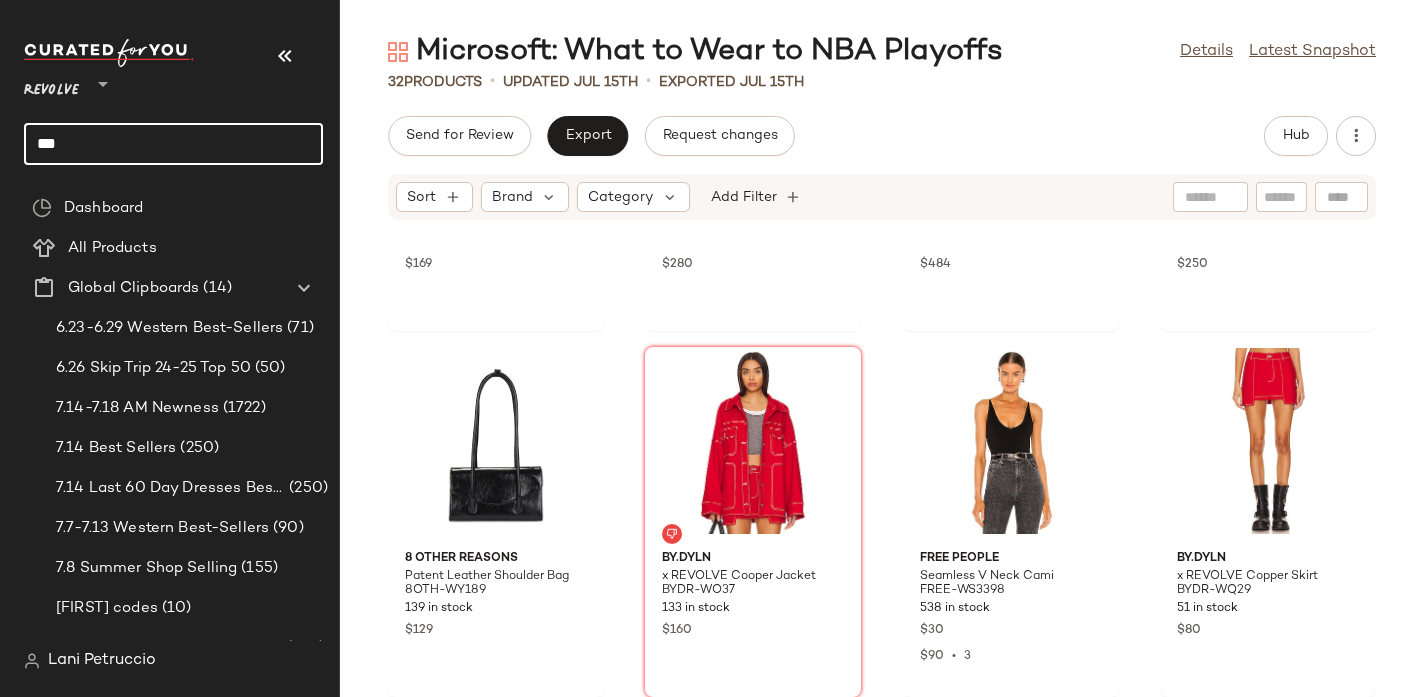 click on "***" 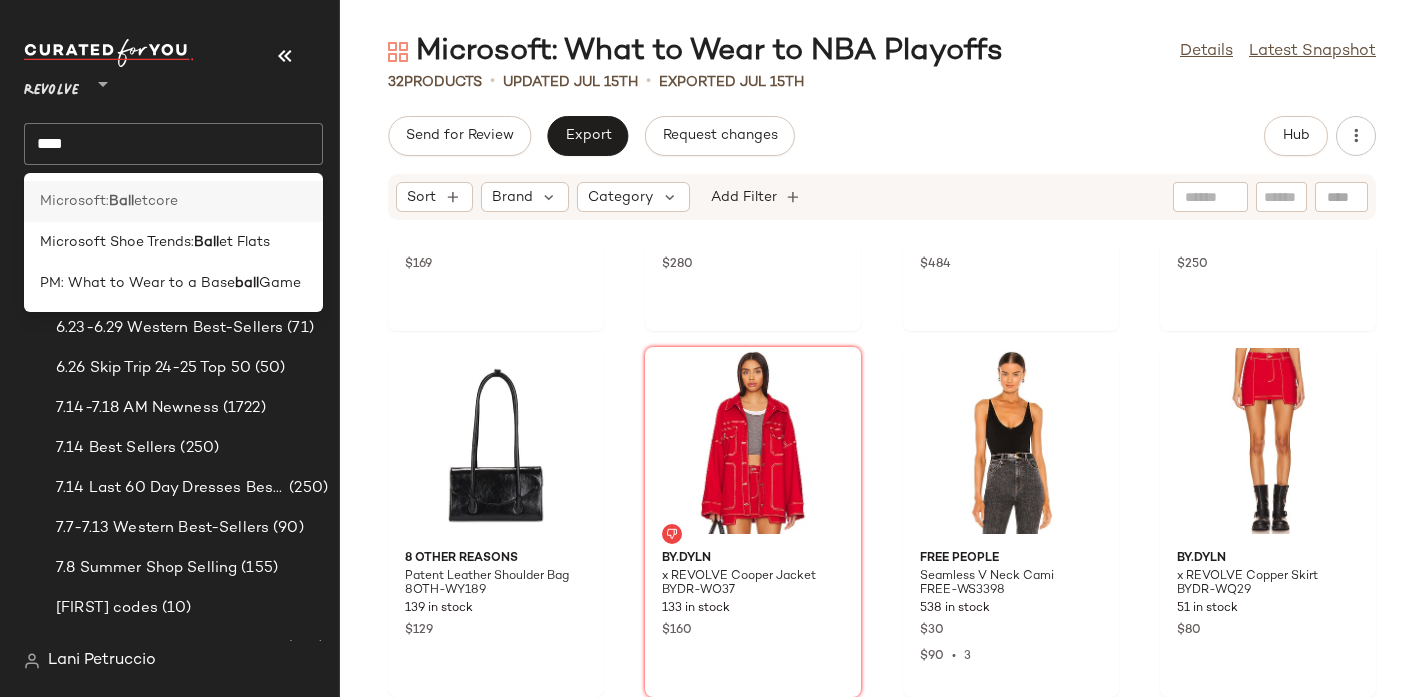 click on "Microsoft:" at bounding box center [74, 201] 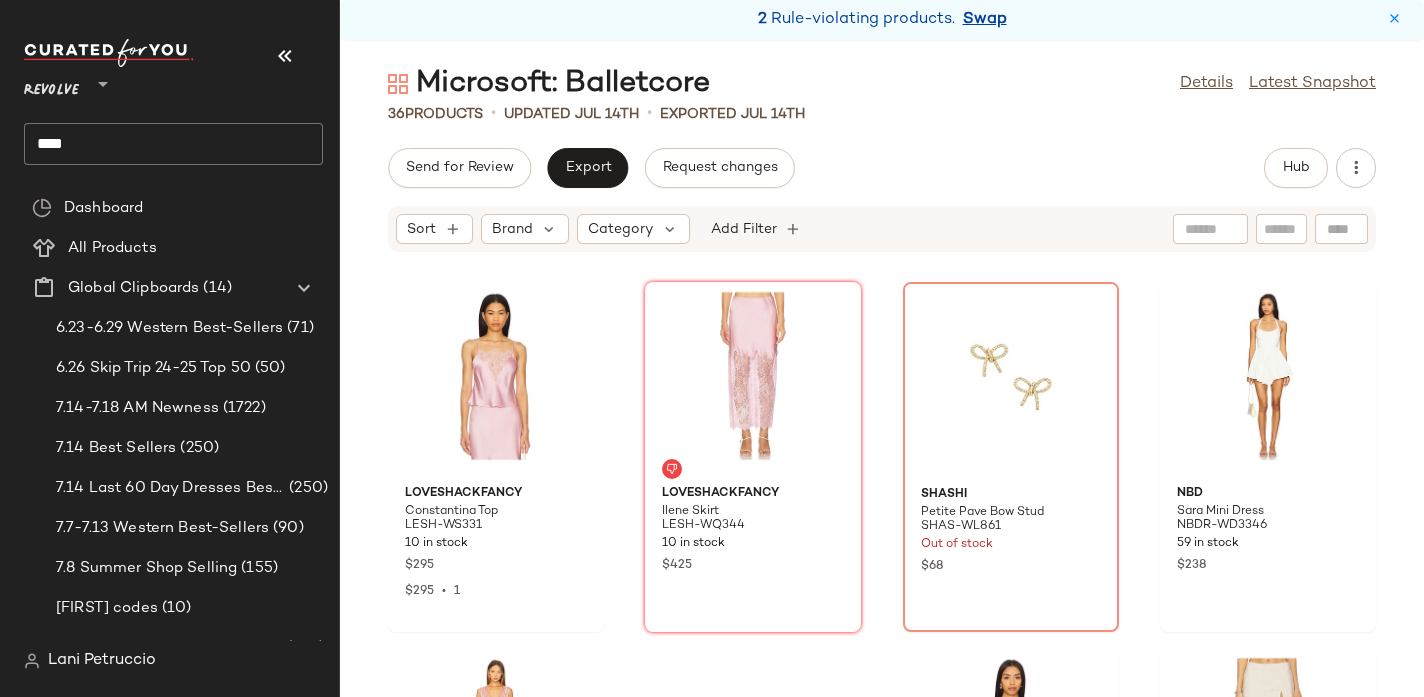 click on "Swap" at bounding box center [985, 20] 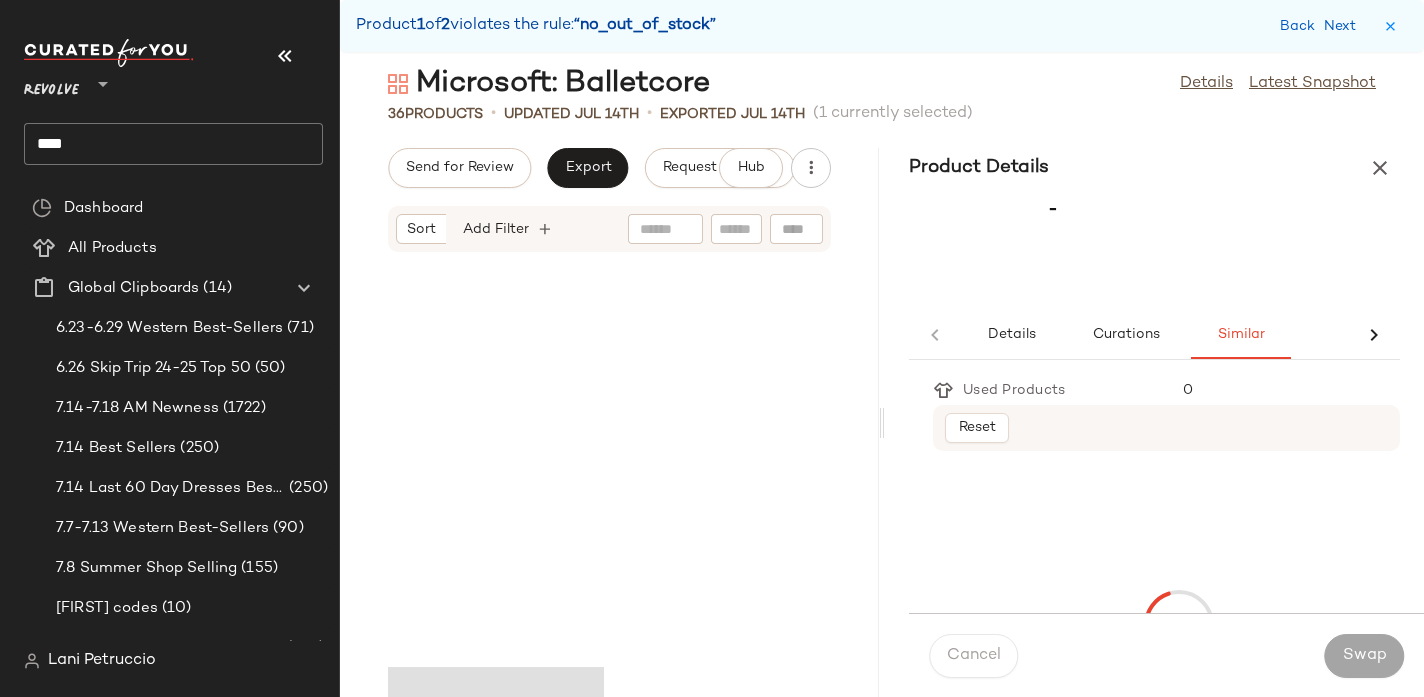 scroll, scrollTop: 382, scrollLeft: 0, axis: vertical 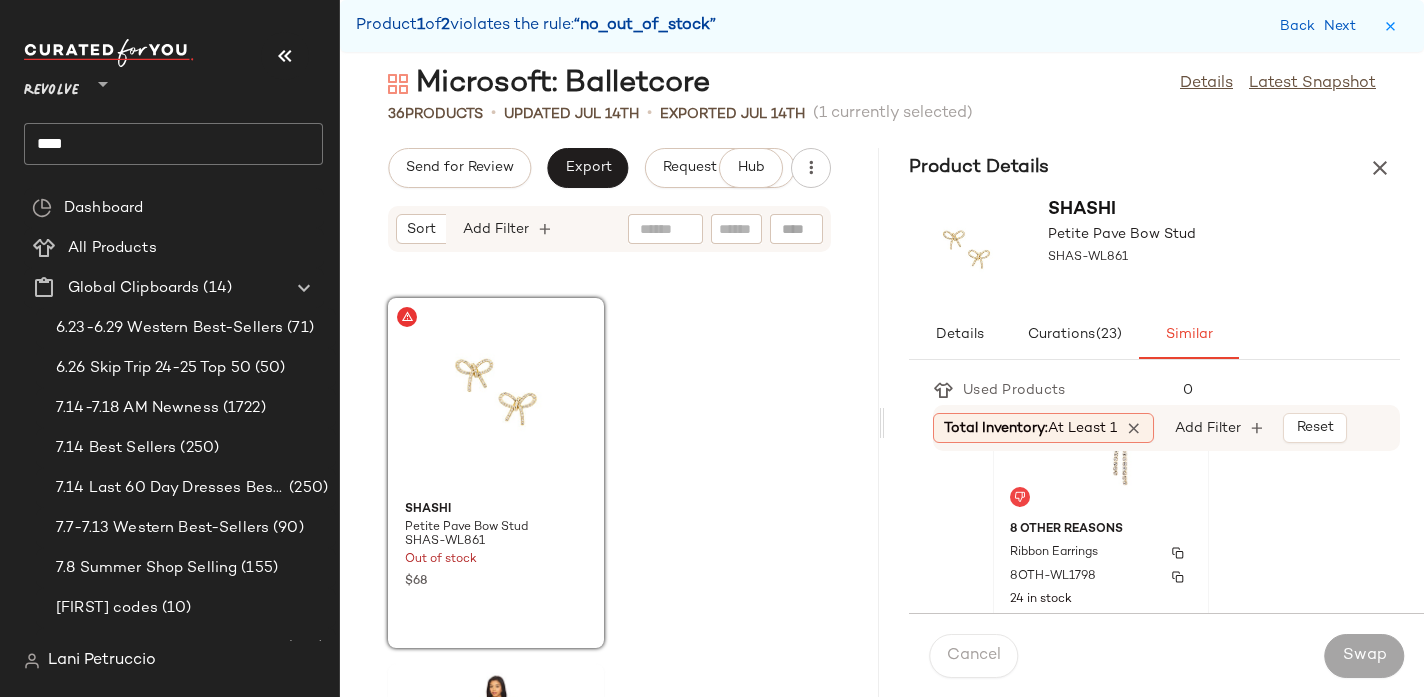 click on "8 Other Reasons" at bounding box center (1101, 530) 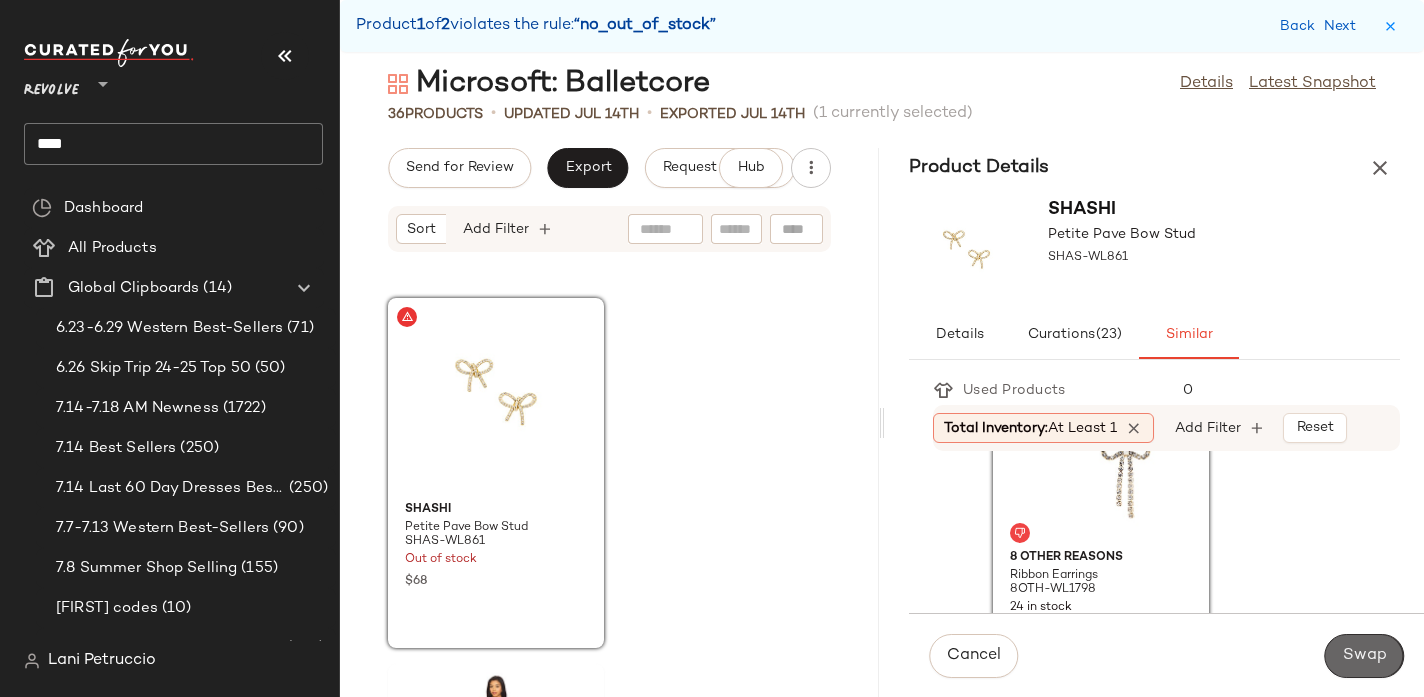 click on "Swap" at bounding box center (1364, 656) 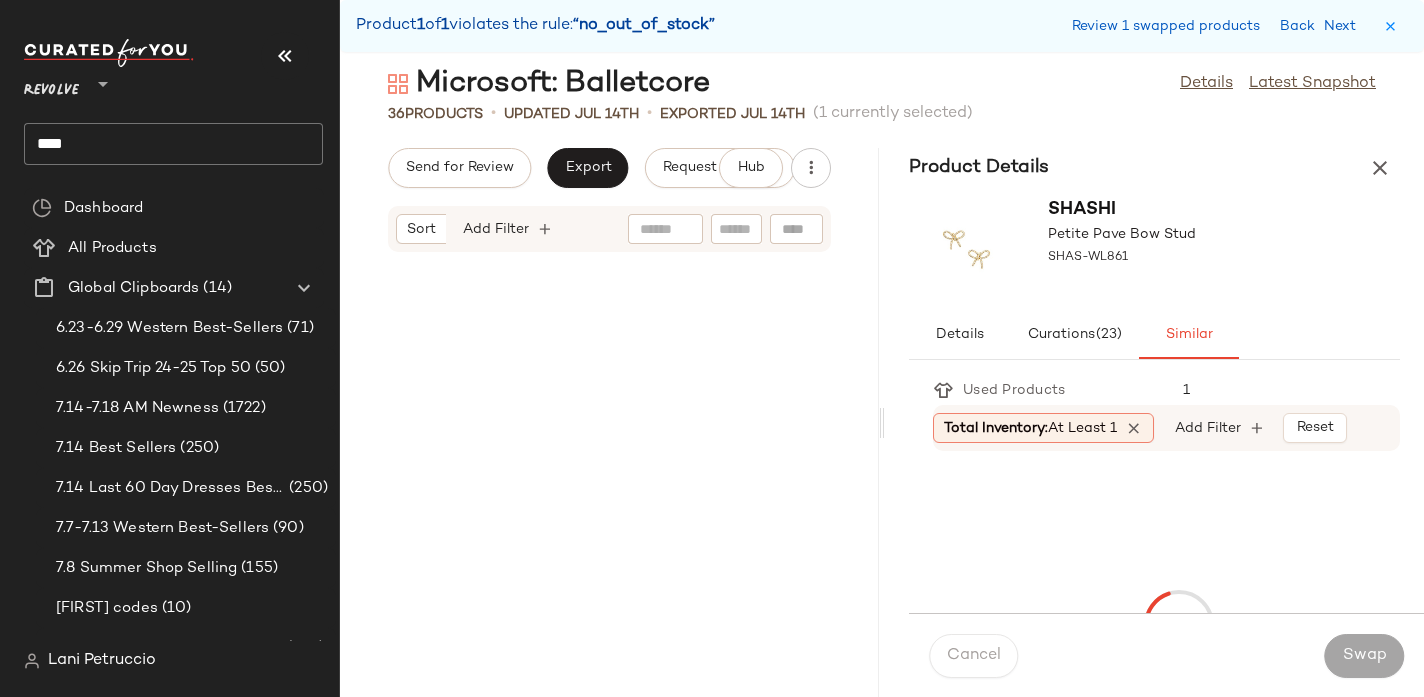 scroll, scrollTop: 12078, scrollLeft: 0, axis: vertical 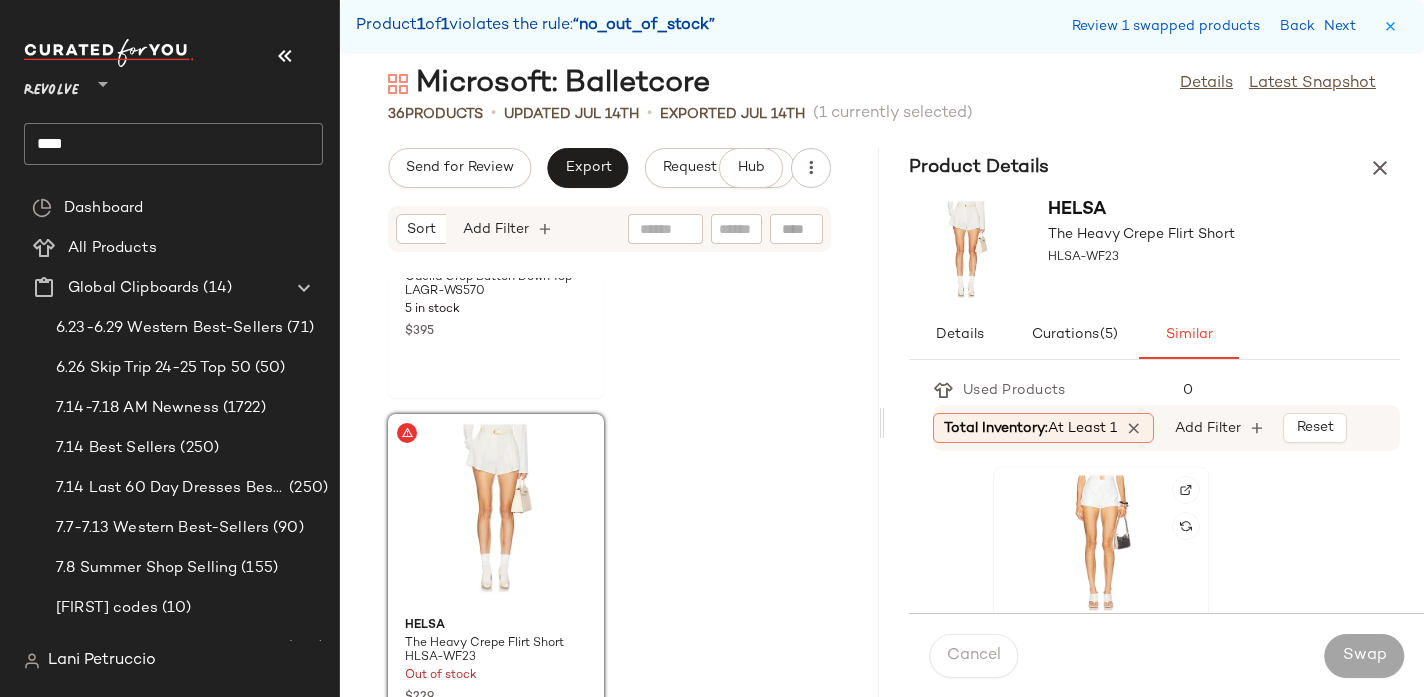 click 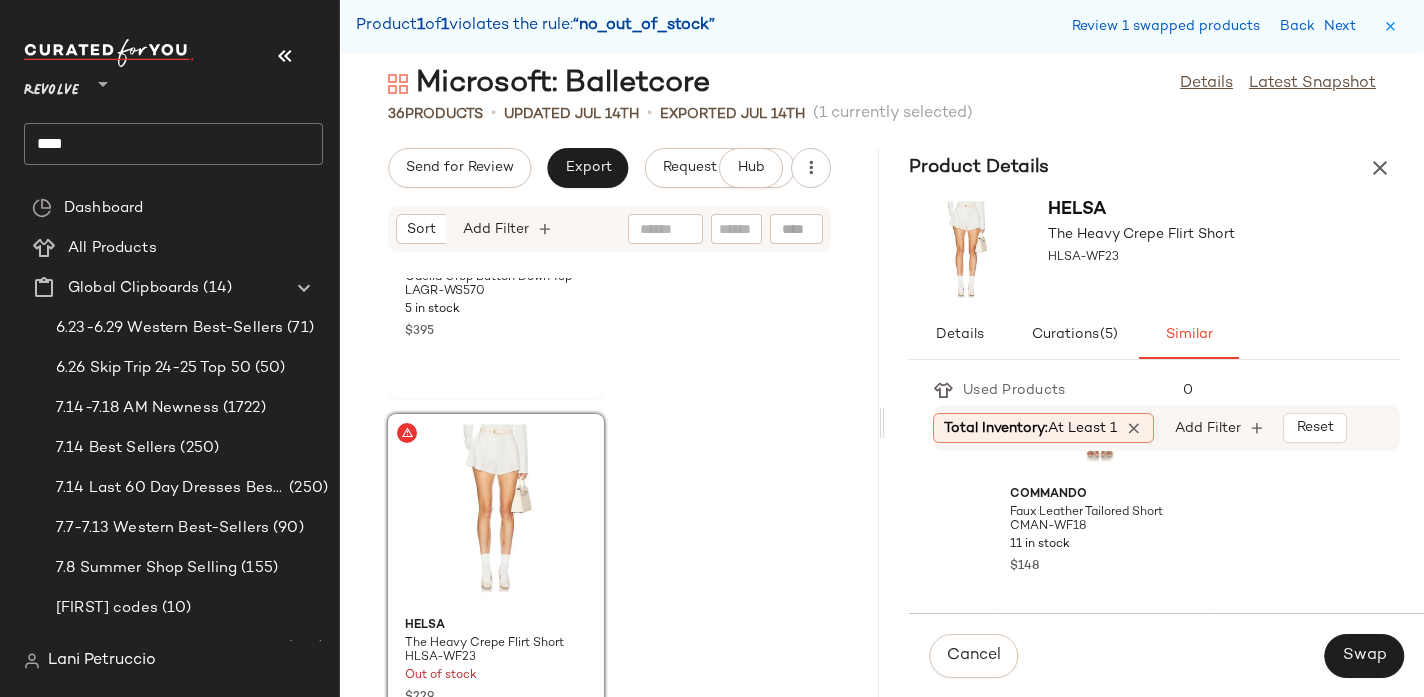 scroll, scrollTop: 592, scrollLeft: 0, axis: vertical 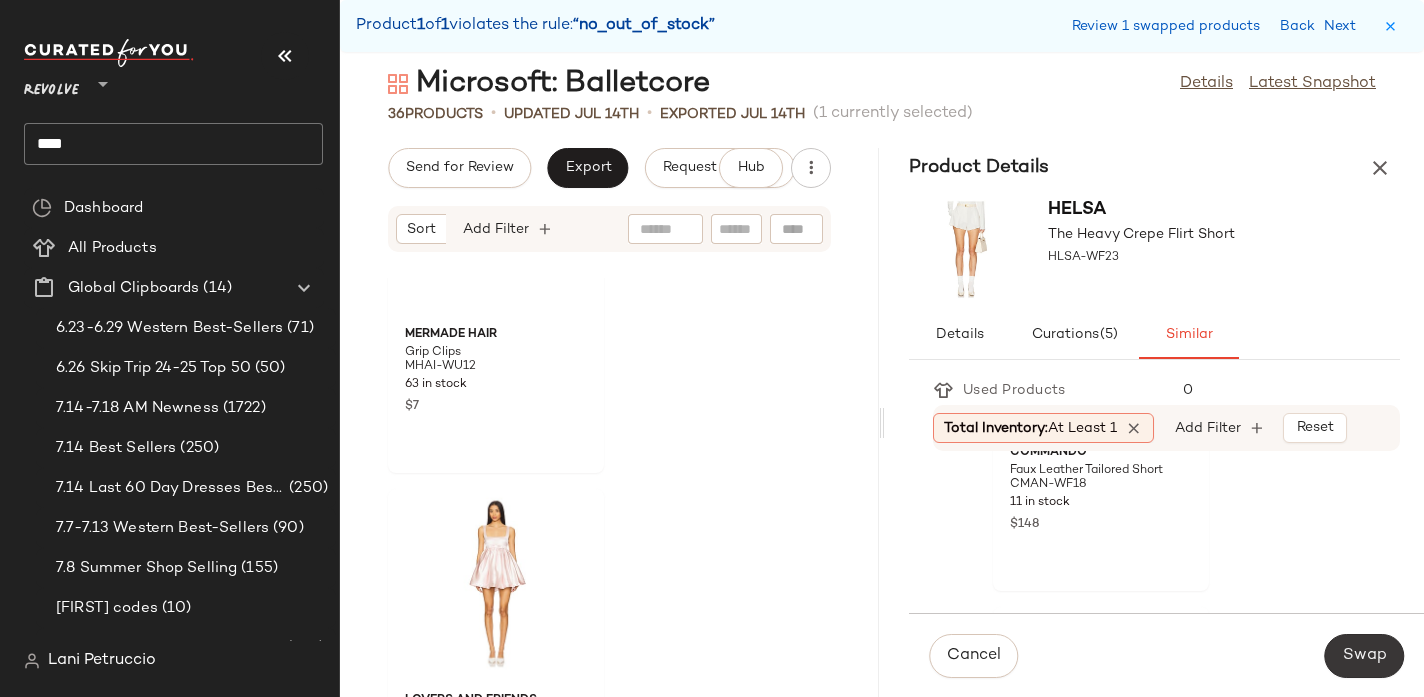 click on "Swap" 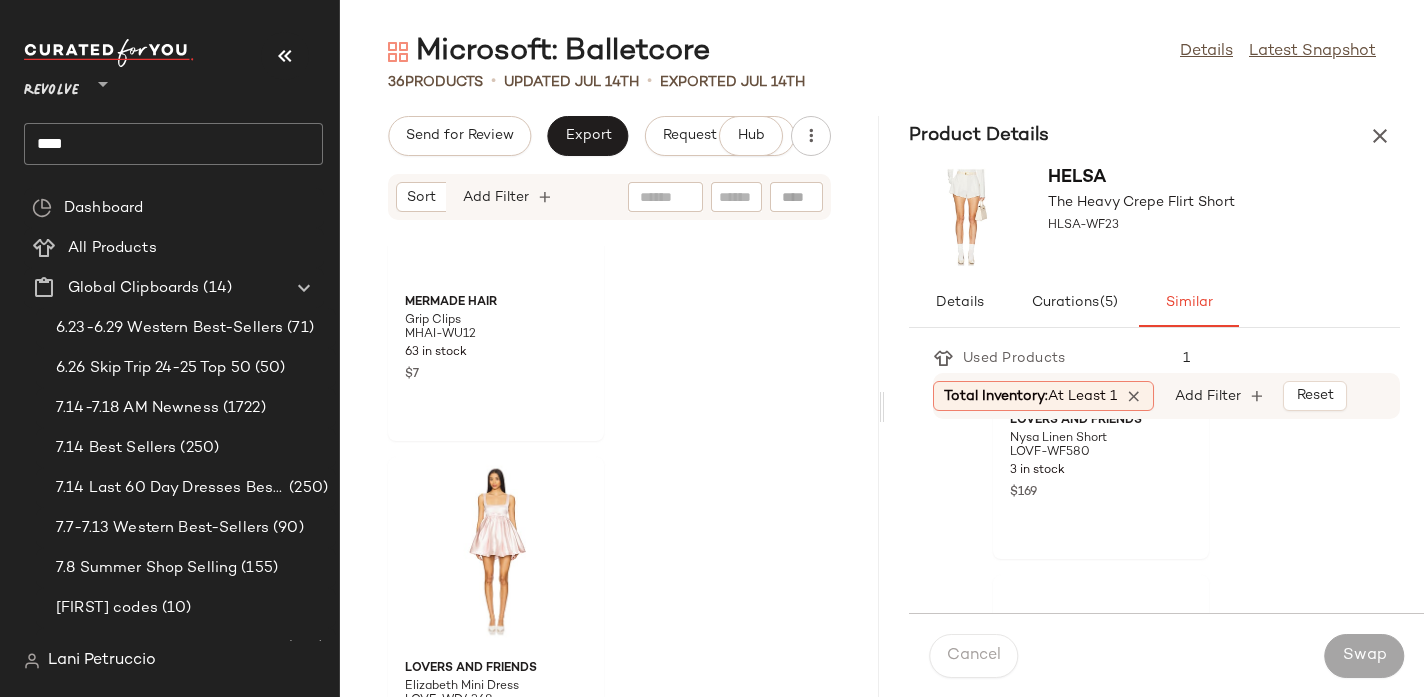 scroll, scrollTop: 226, scrollLeft: 0, axis: vertical 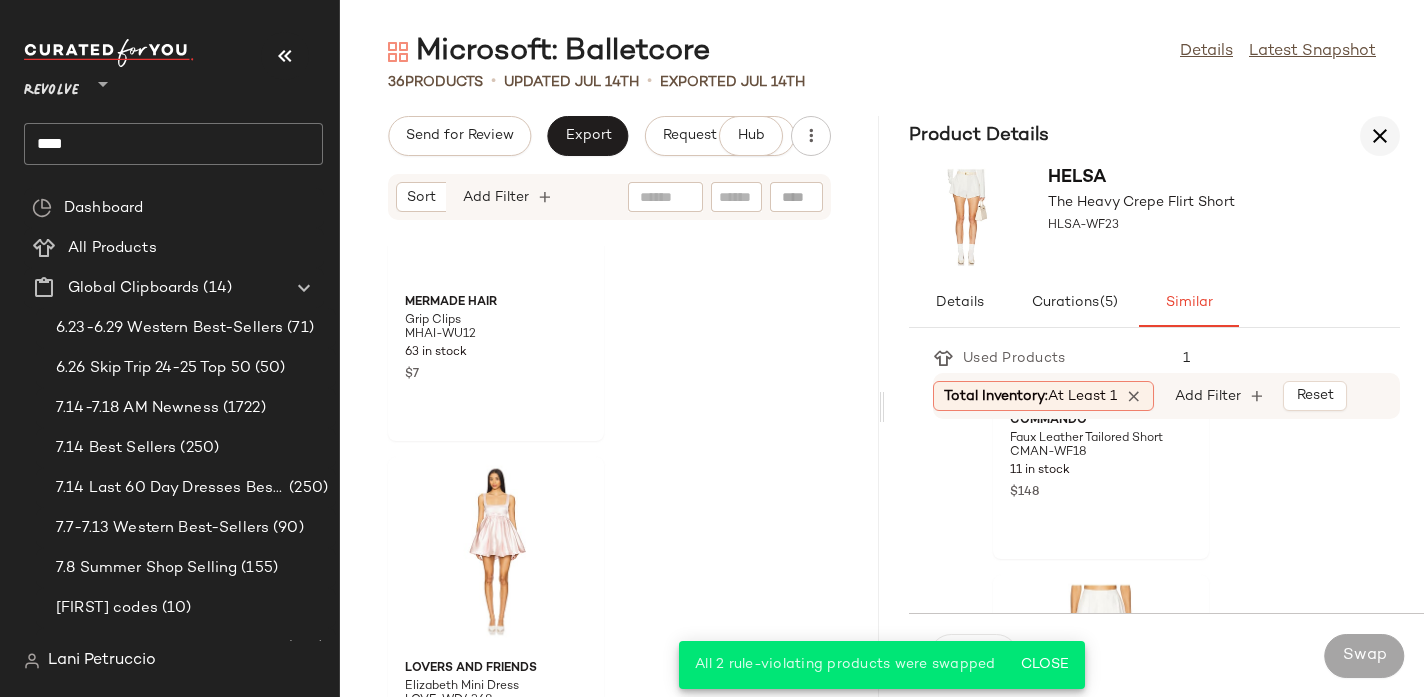 click at bounding box center [1380, 136] 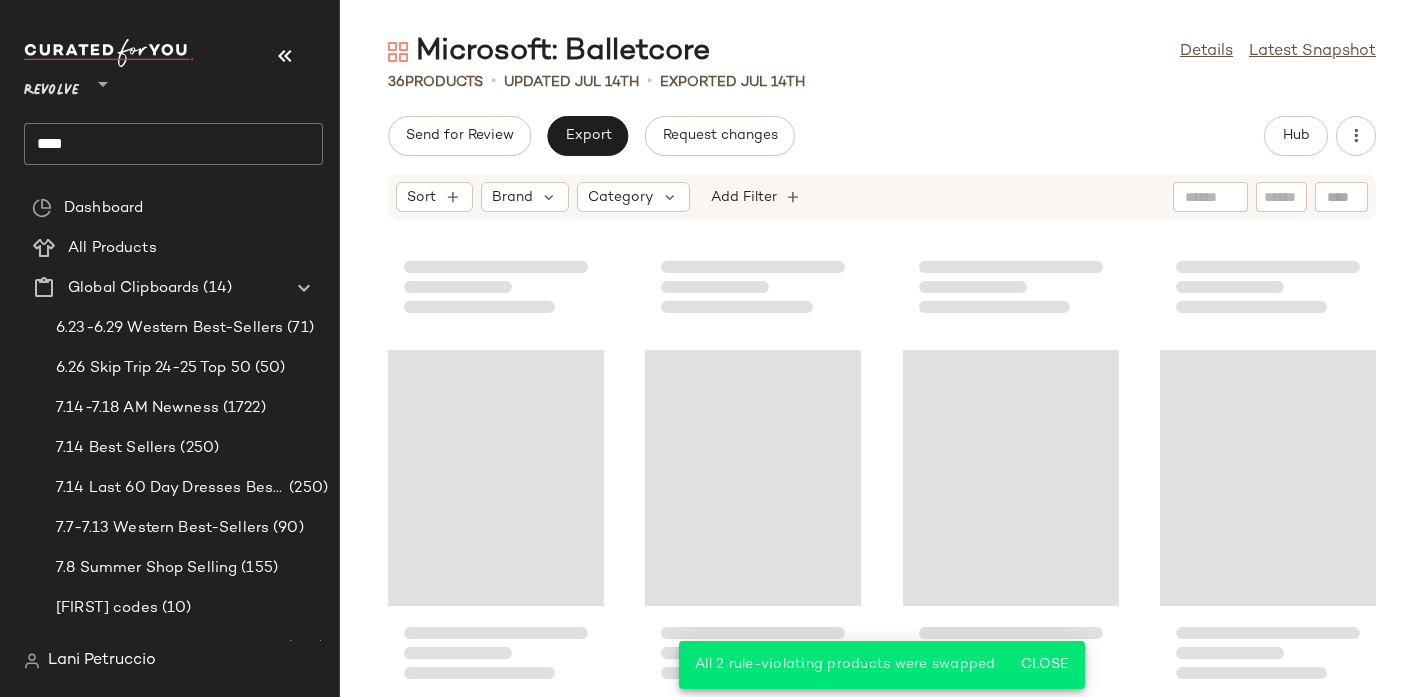 scroll, scrollTop: 2847, scrollLeft: 0, axis: vertical 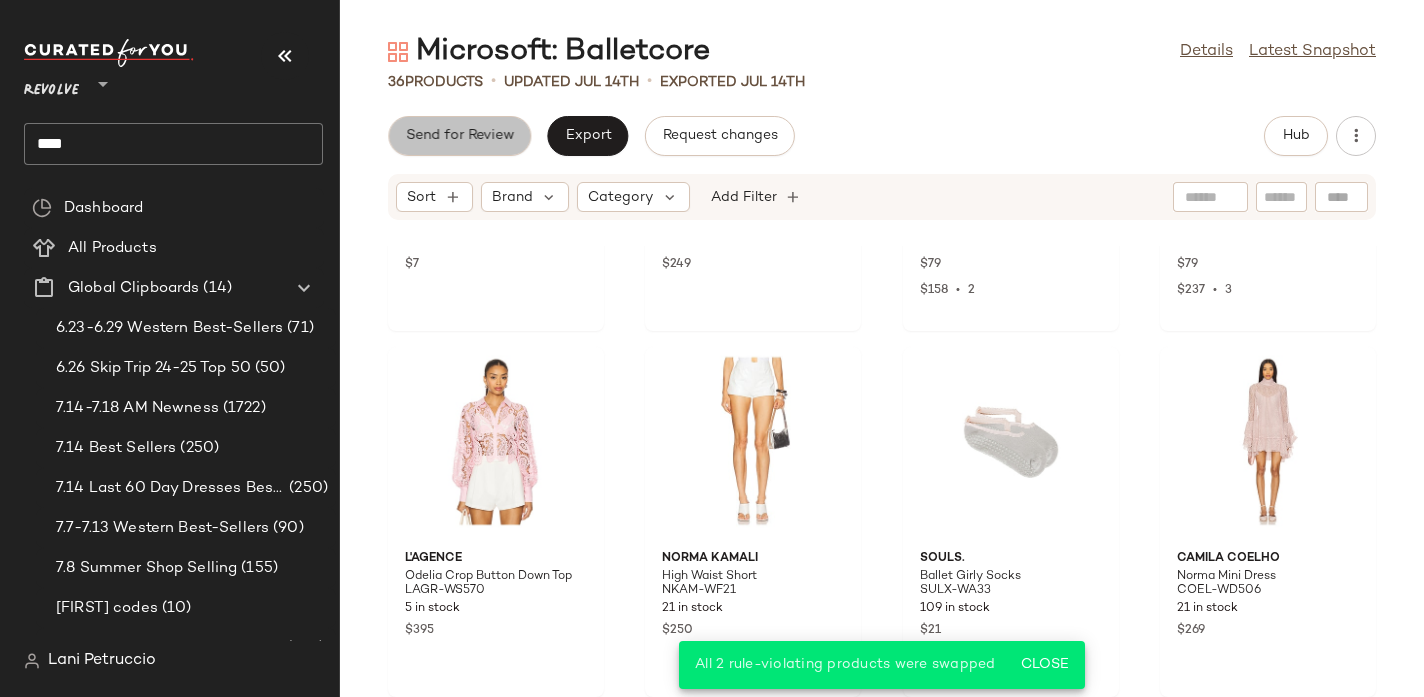 click on "Send for Review" 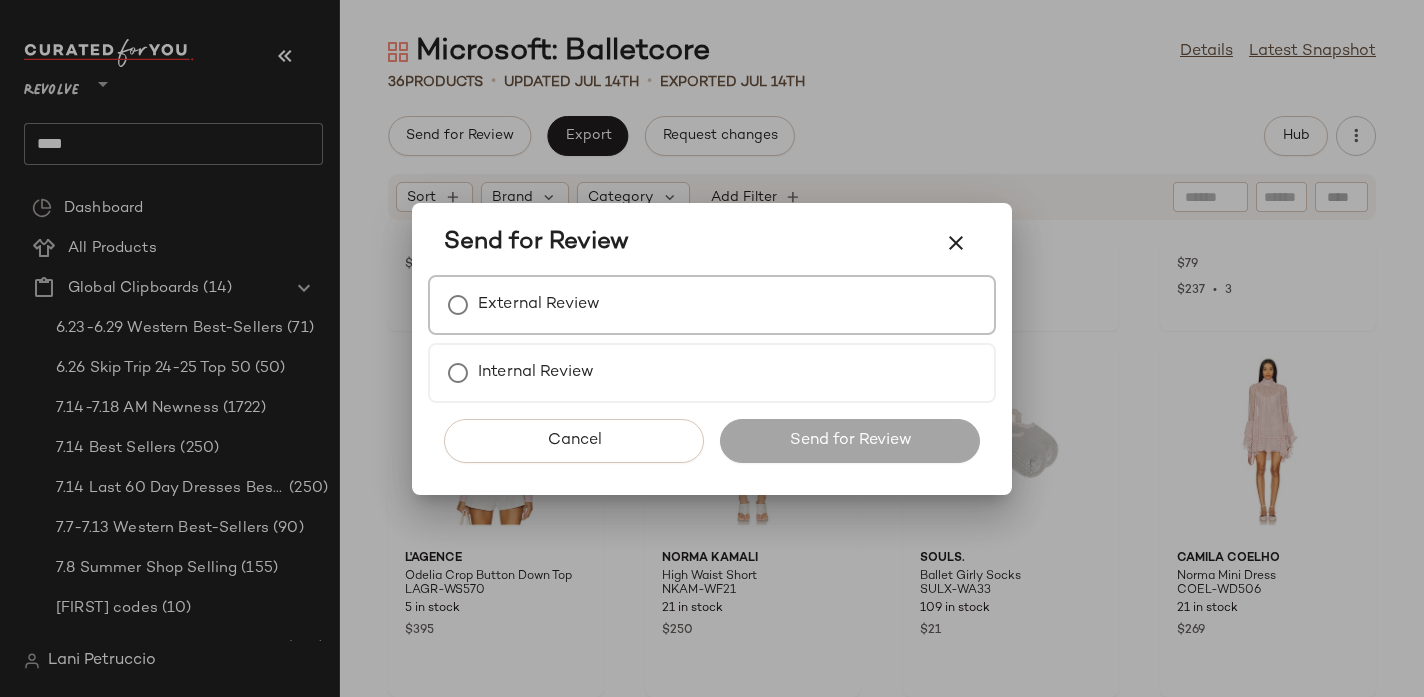 click on "External Review" at bounding box center [539, 305] 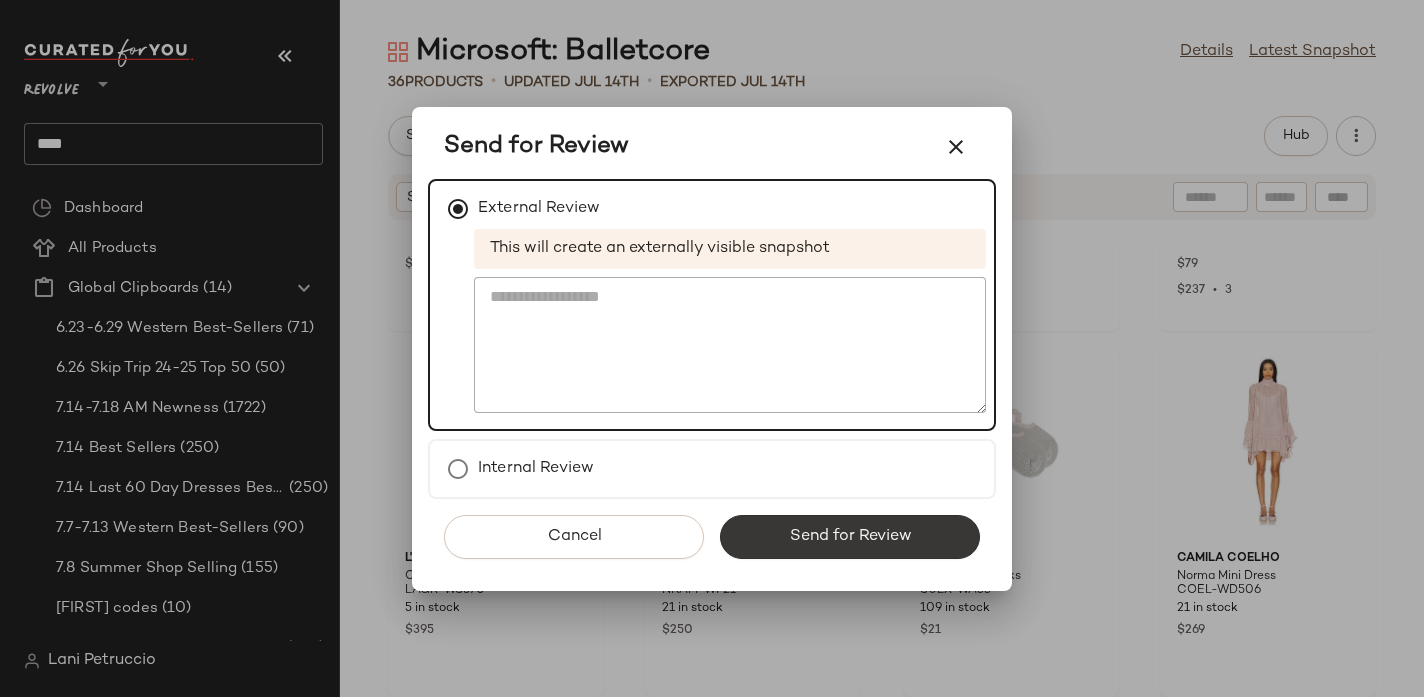 click on "Send for Review" at bounding box center [850, 537] 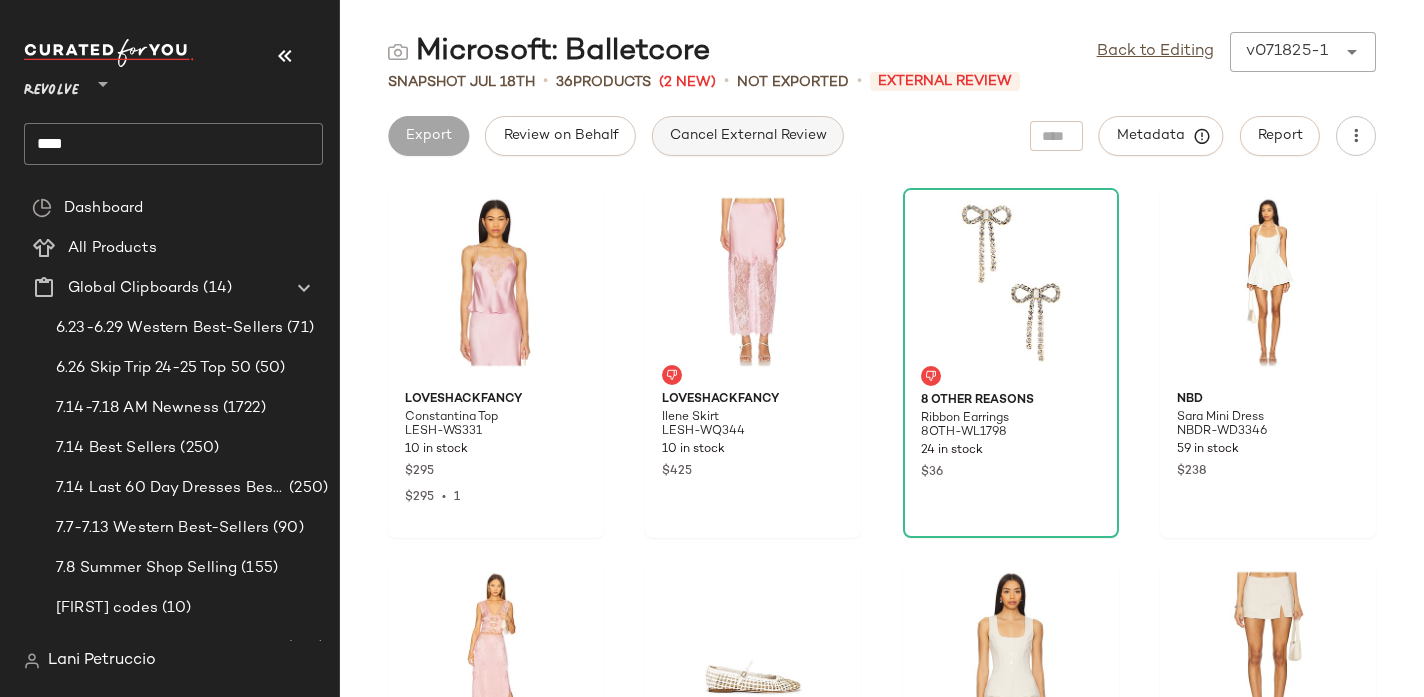click on "Cancel External Review" 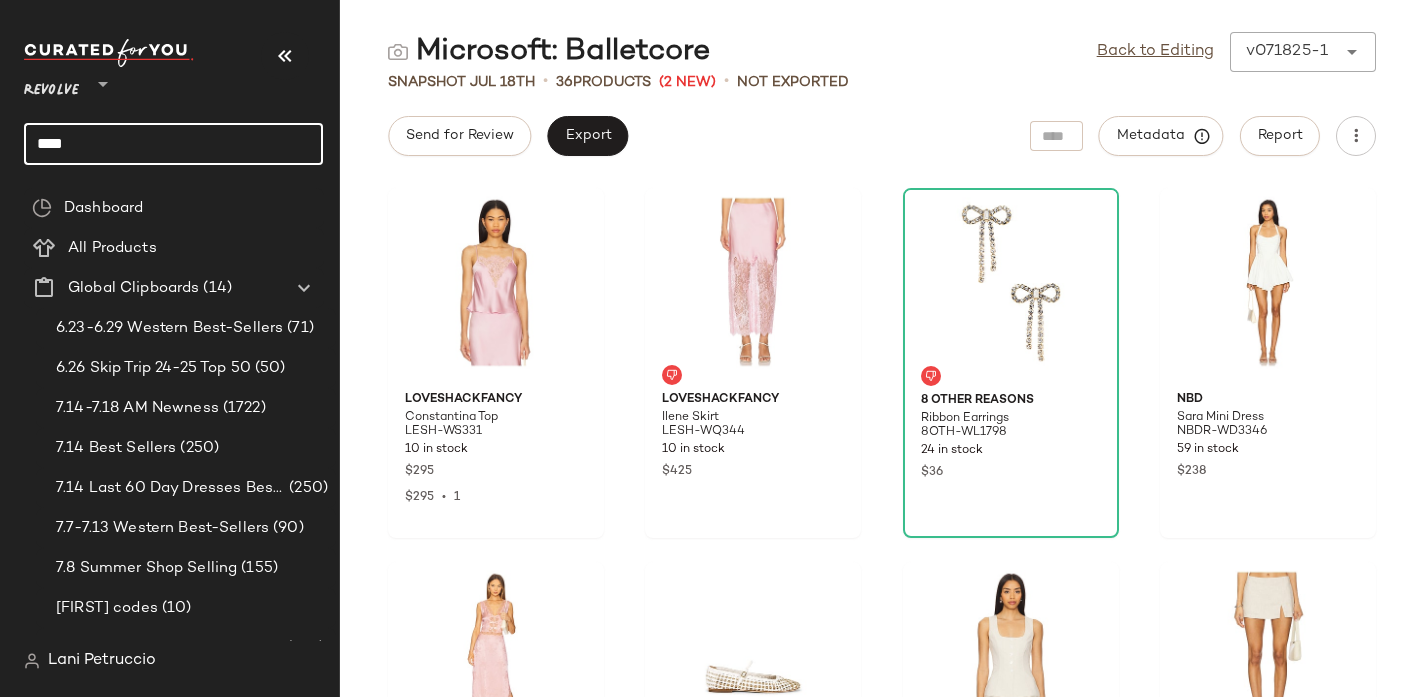 click on "****" 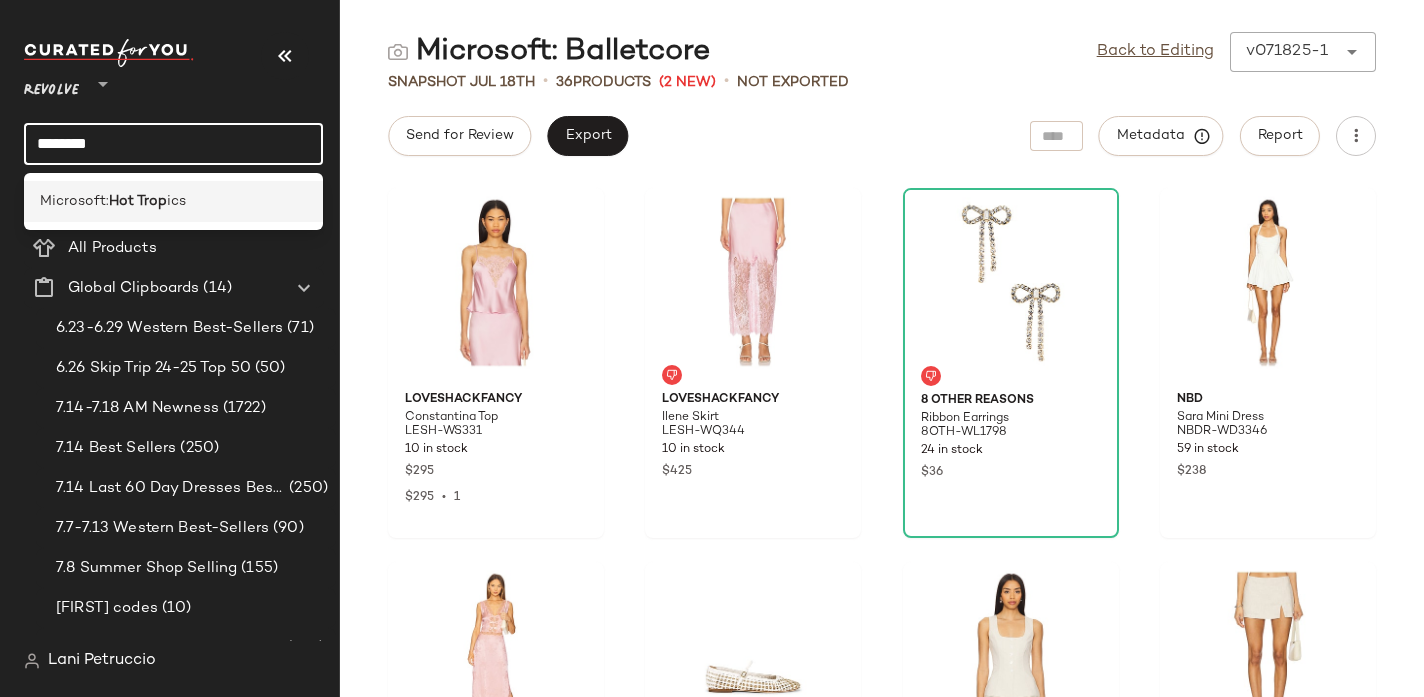 click on "Microsoft:" at bounding box center (74, 201) 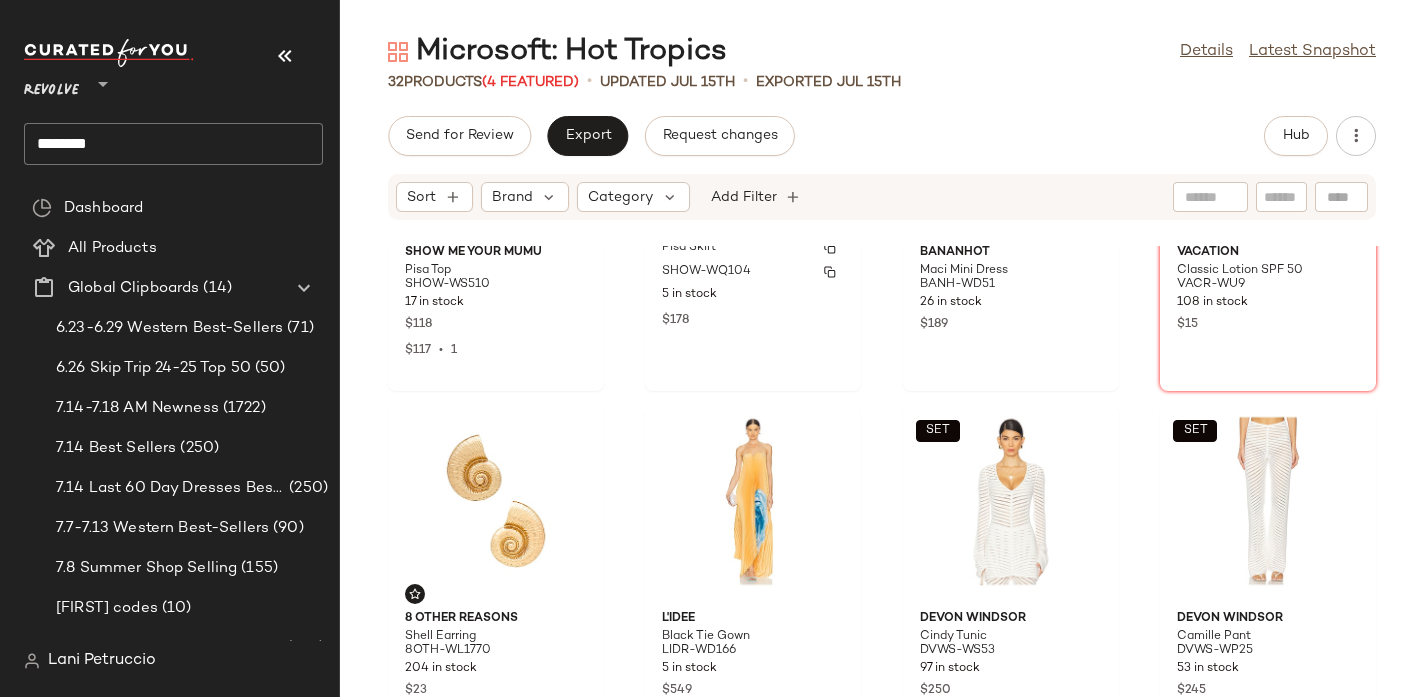 scroll, scrollTop: 2481, scrollLeft: 0, axis: vertical 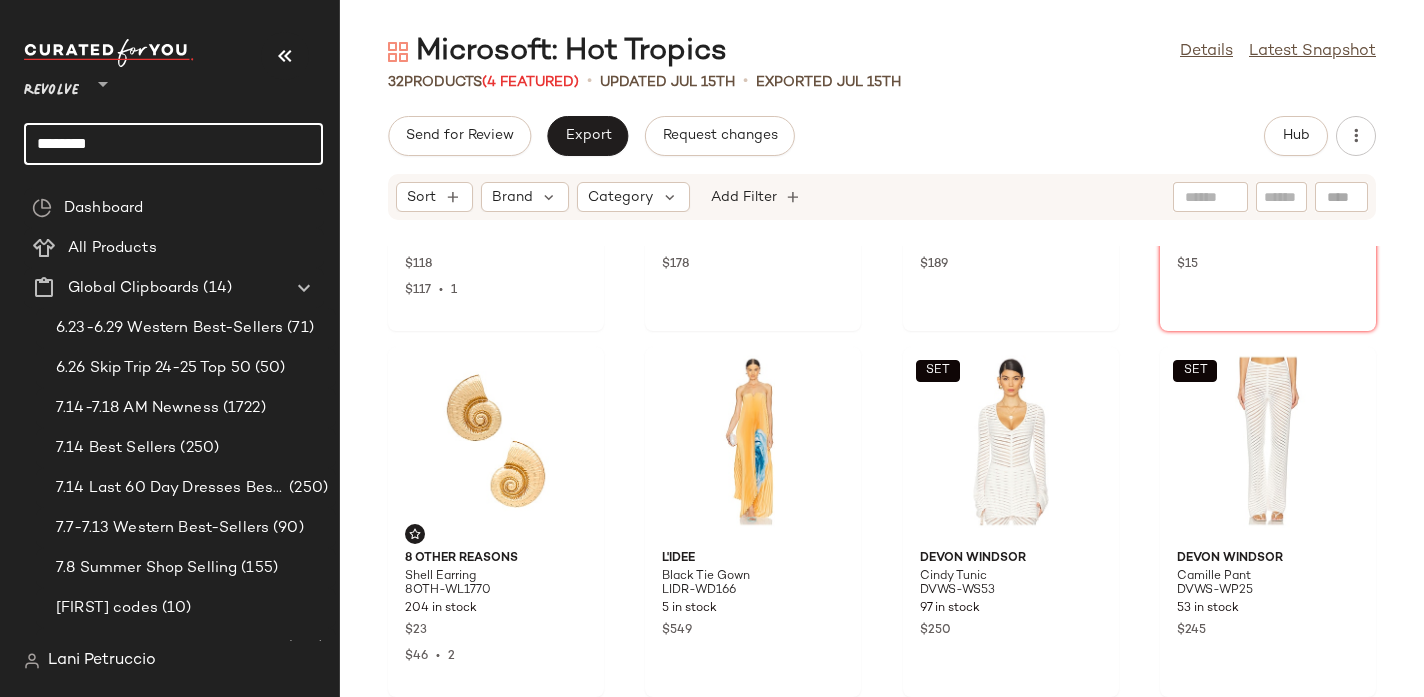 click on "********" 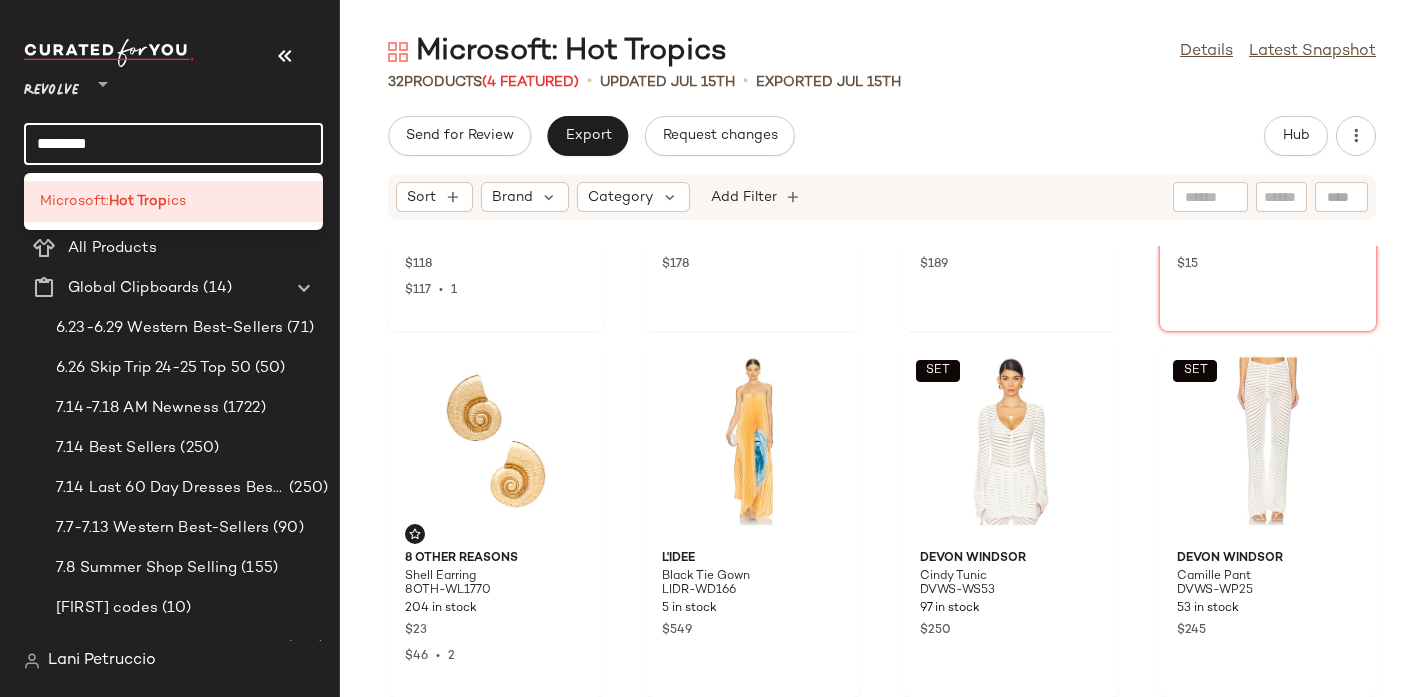 click on "********" 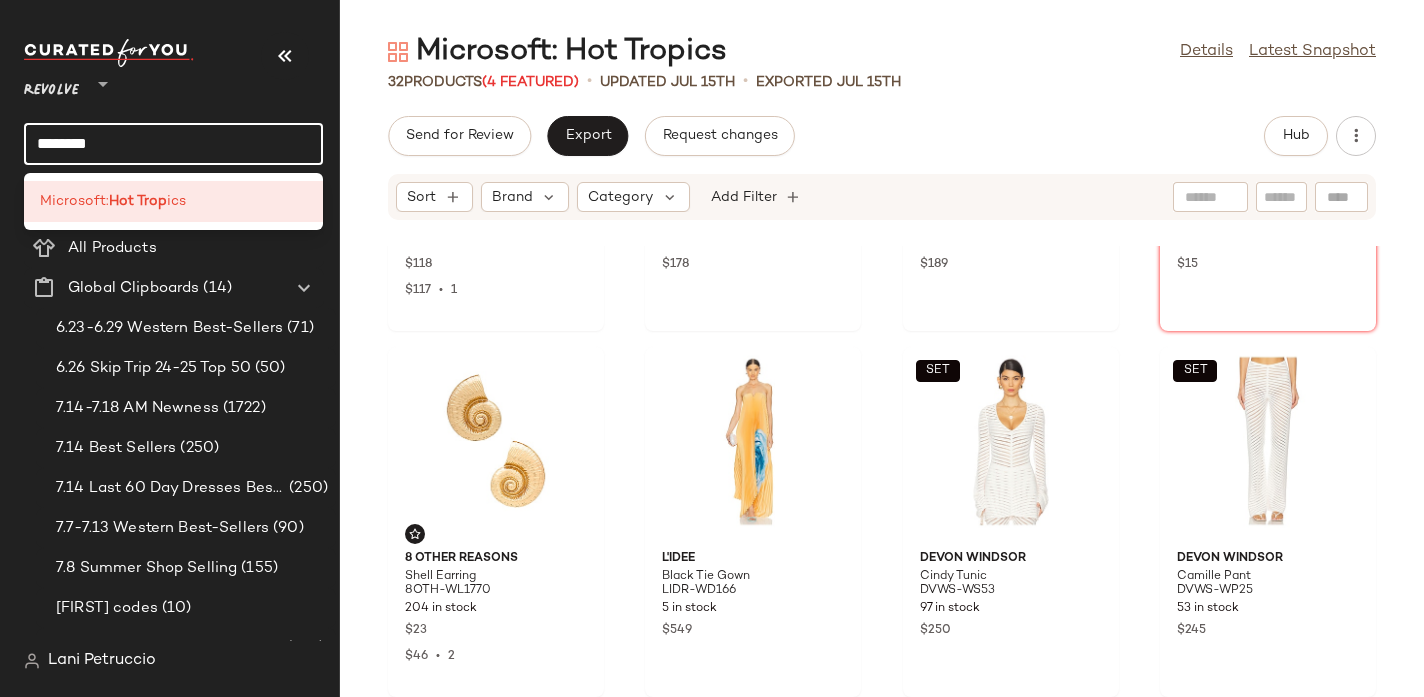 click on "********" 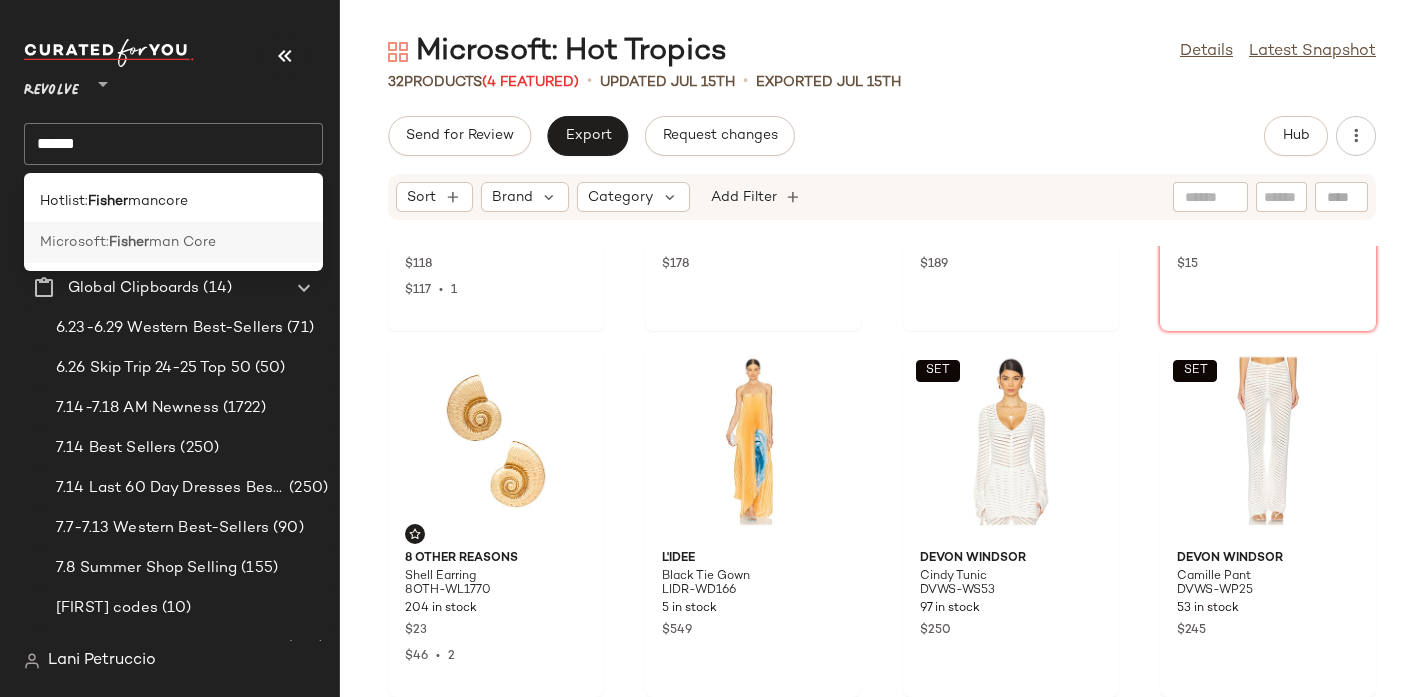 click on "Microsoft:" at bounding box center [74, 242] 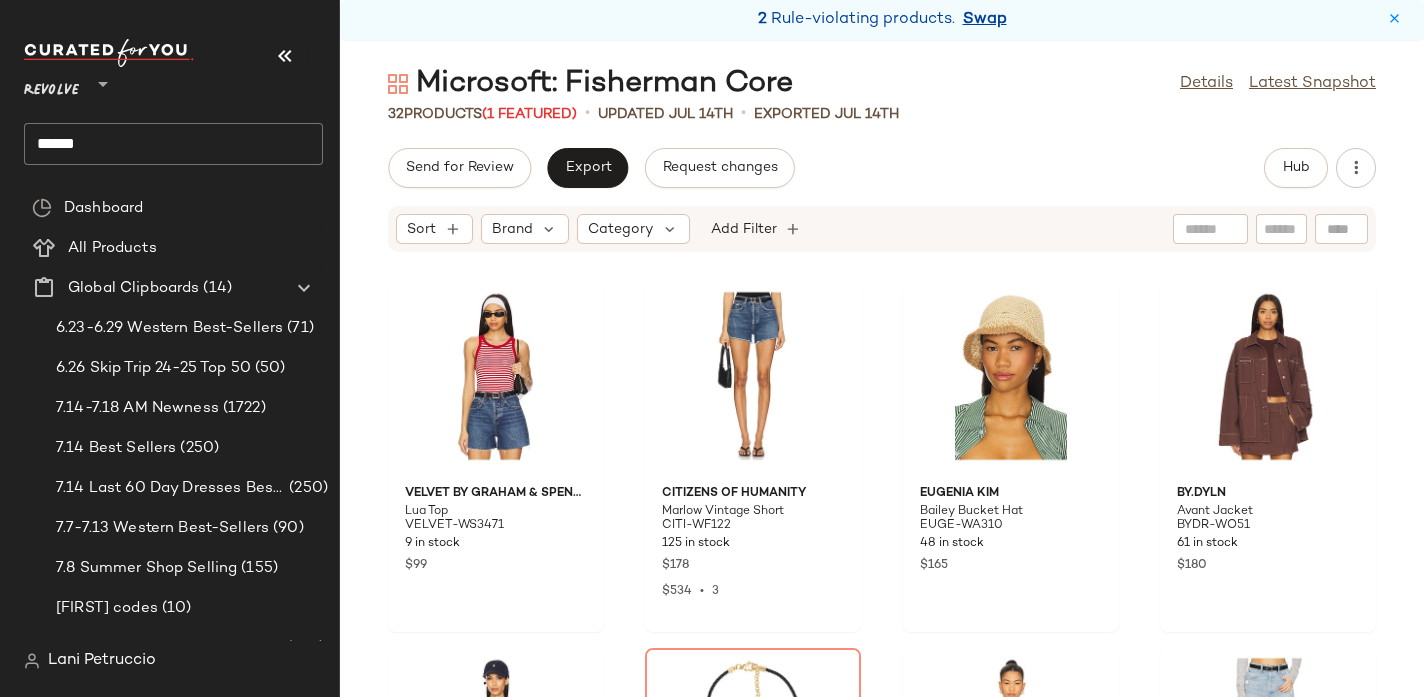 click on "Swap" at bounding box center [985, 20] 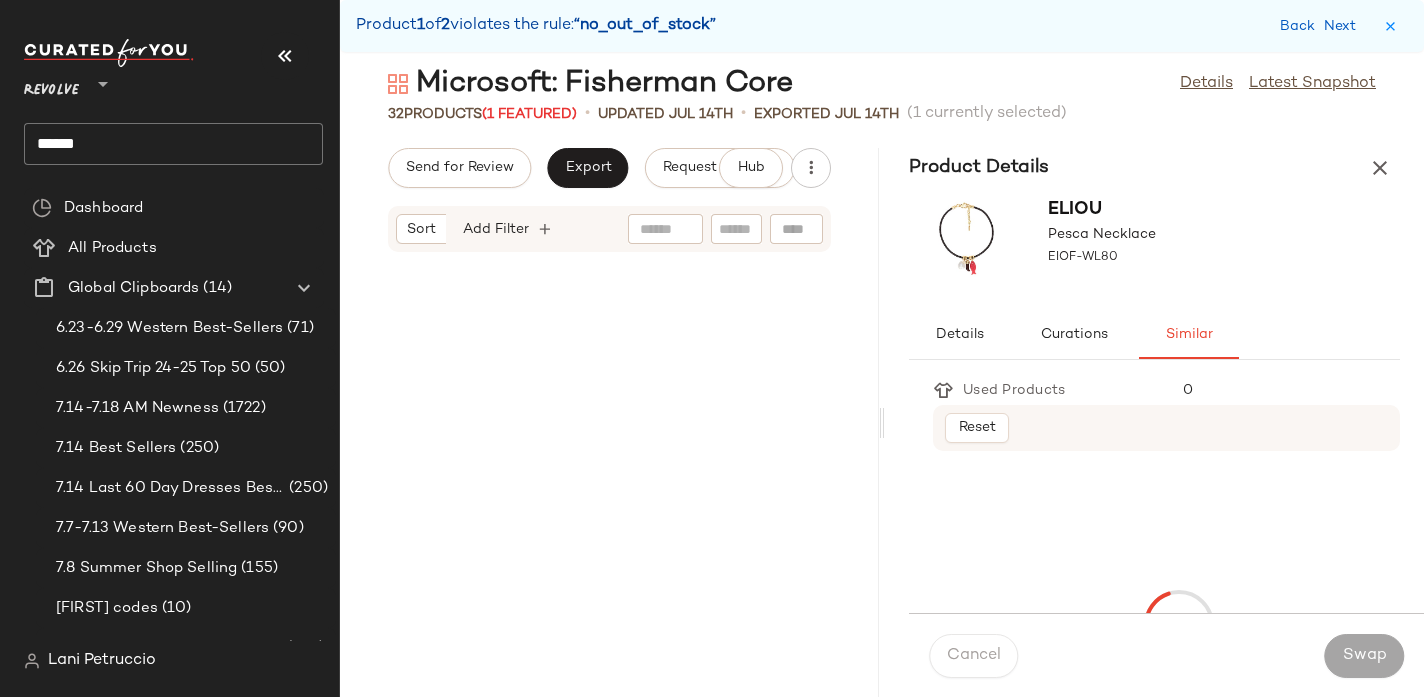scroll, scrollTop: 1830, scrollLeft: 0, axis: vertical 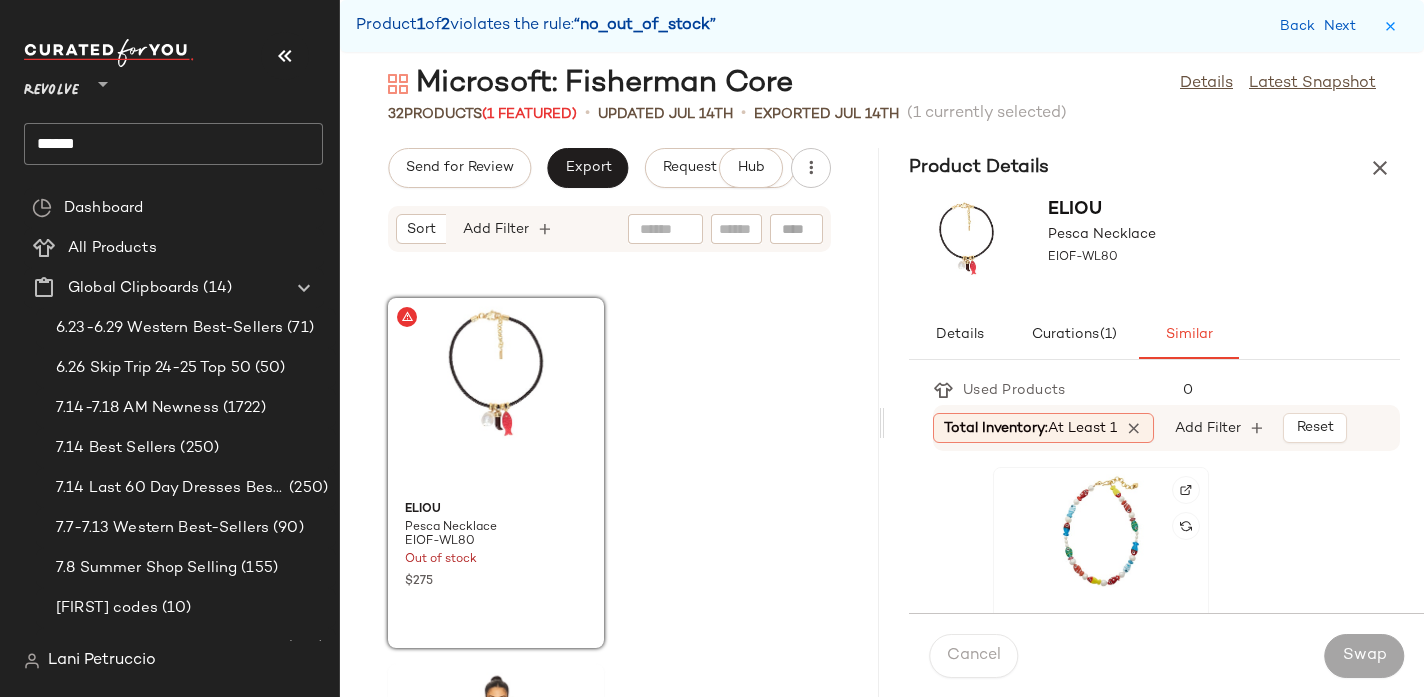 click 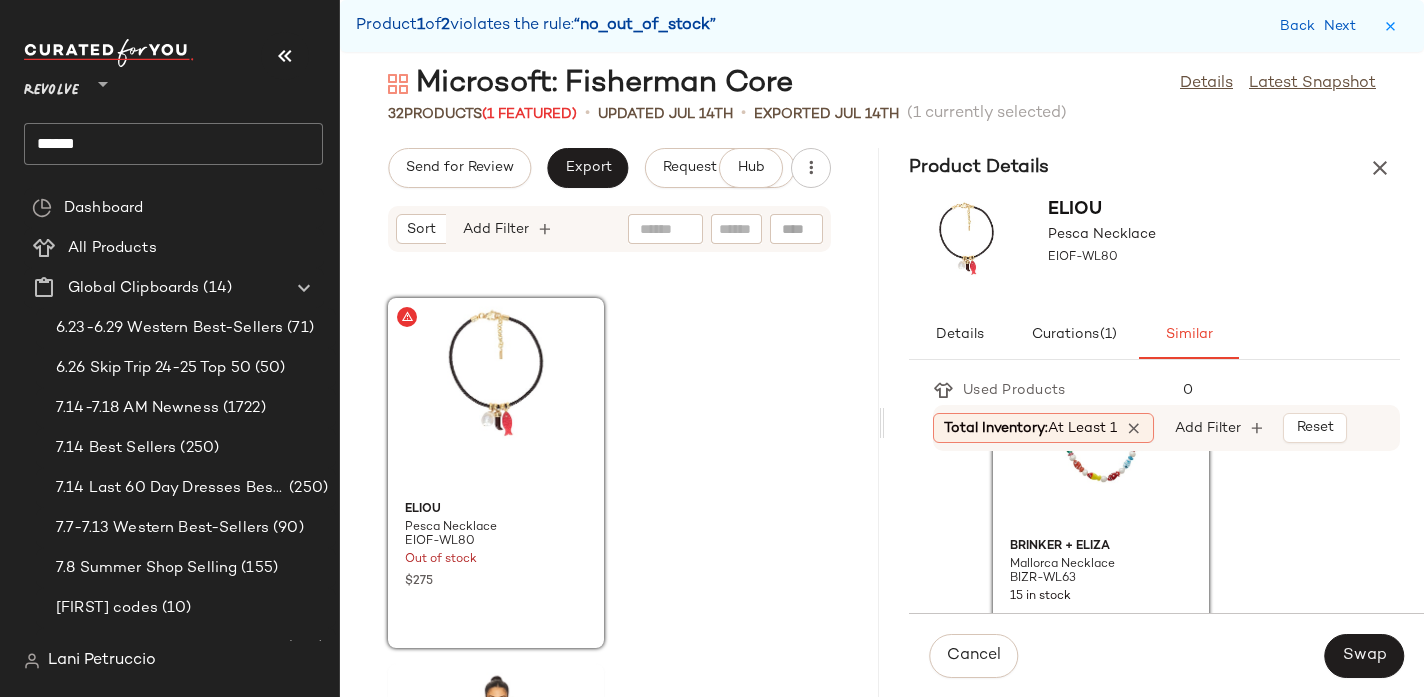 scroll, scrollTop: 127, scrollLeft: 0, axis: vertical 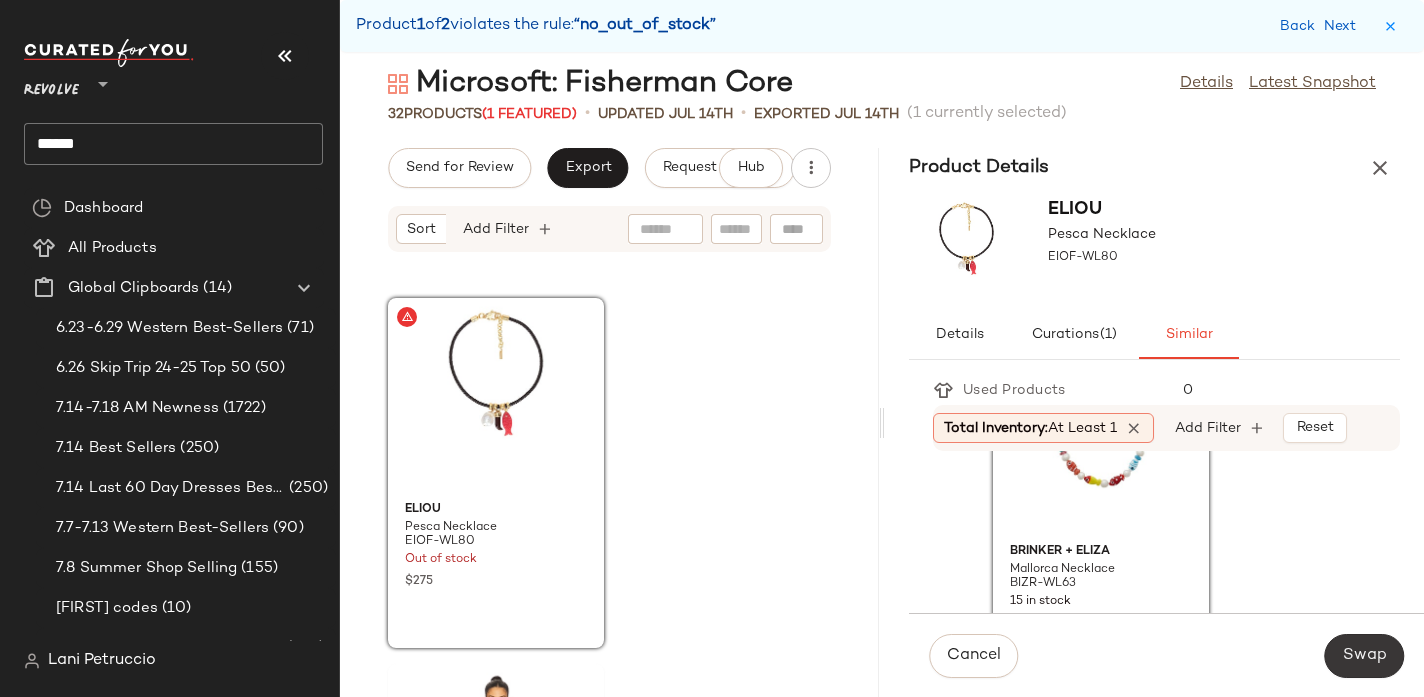 click on "Swap" 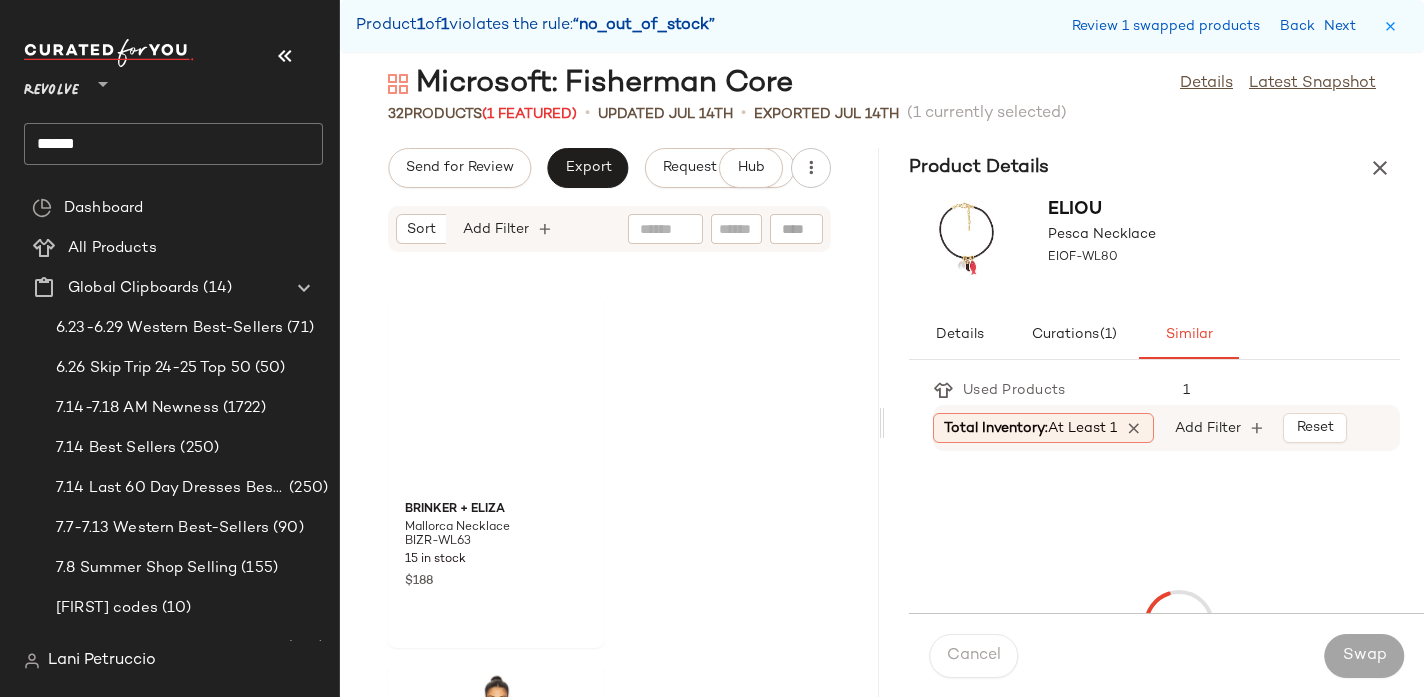 scroll, scrollTop: 5856, scrollLeft: 0, axis: vertical 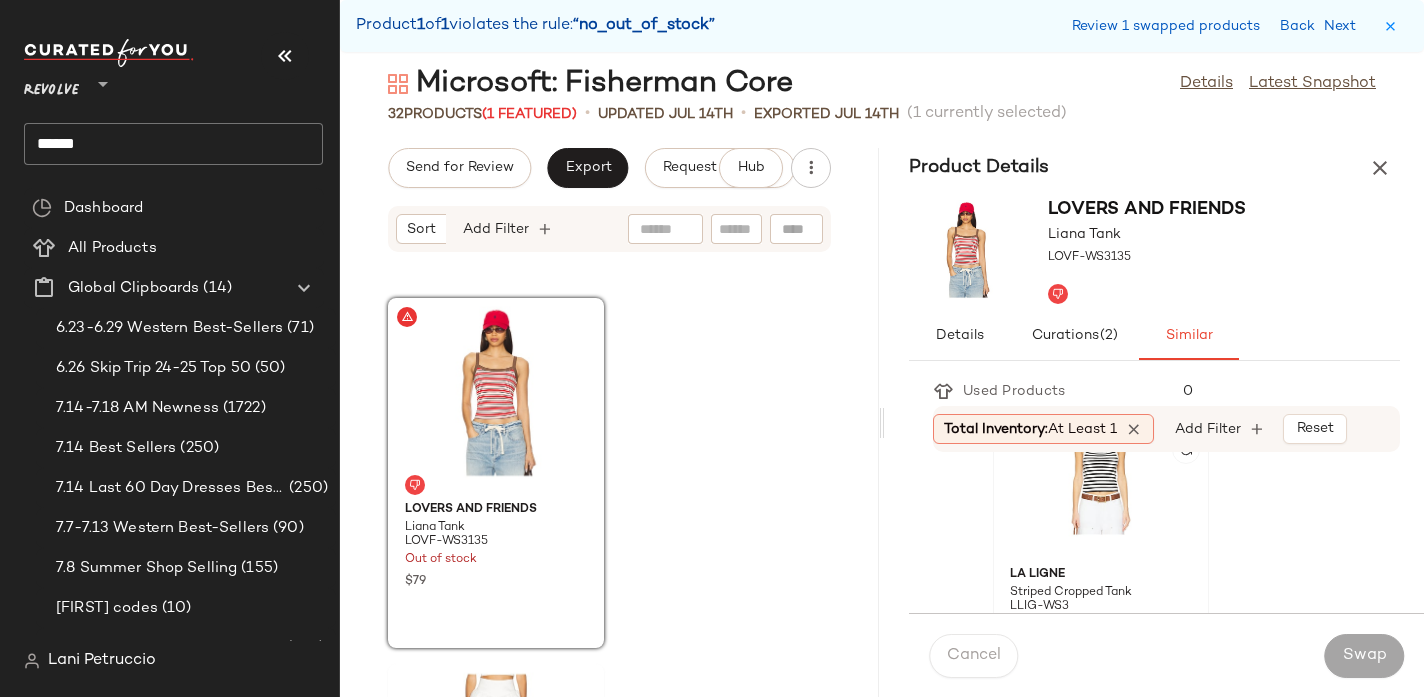 click 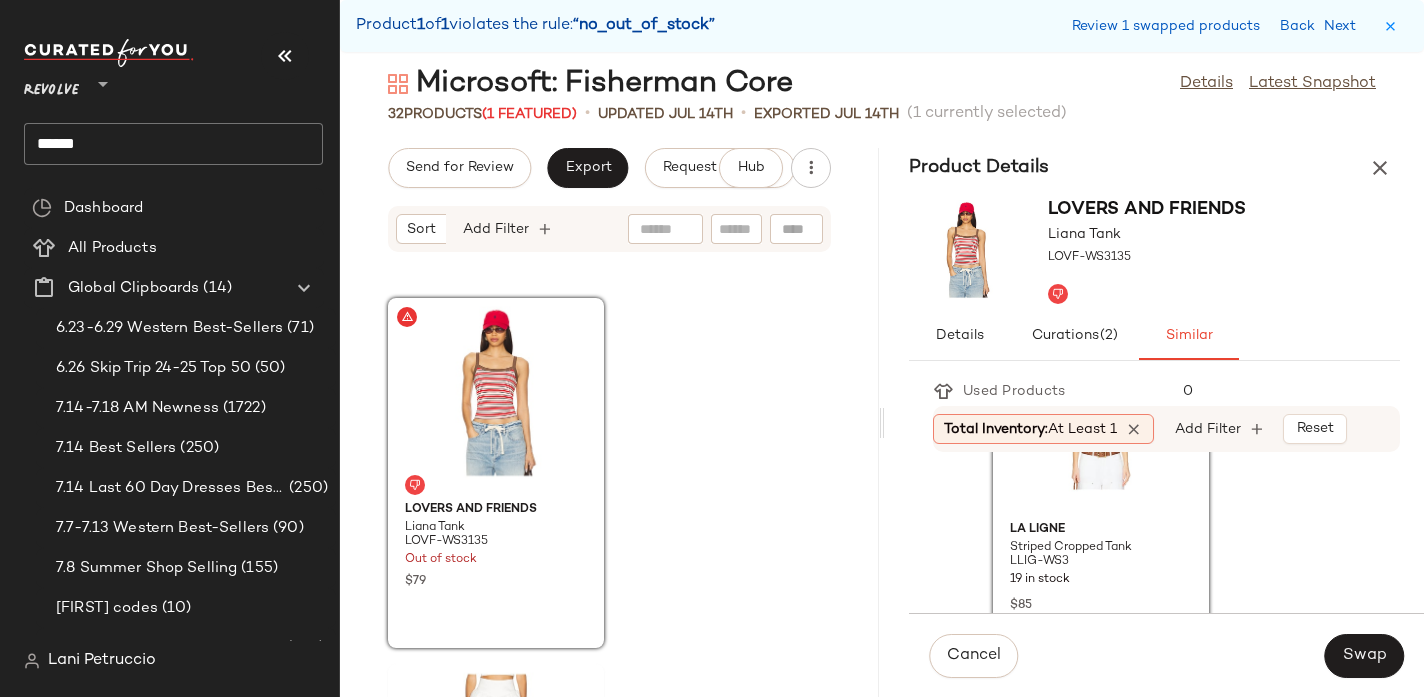 scroll, scrollTop: 124, scrollLeft: 0, axis: vertical 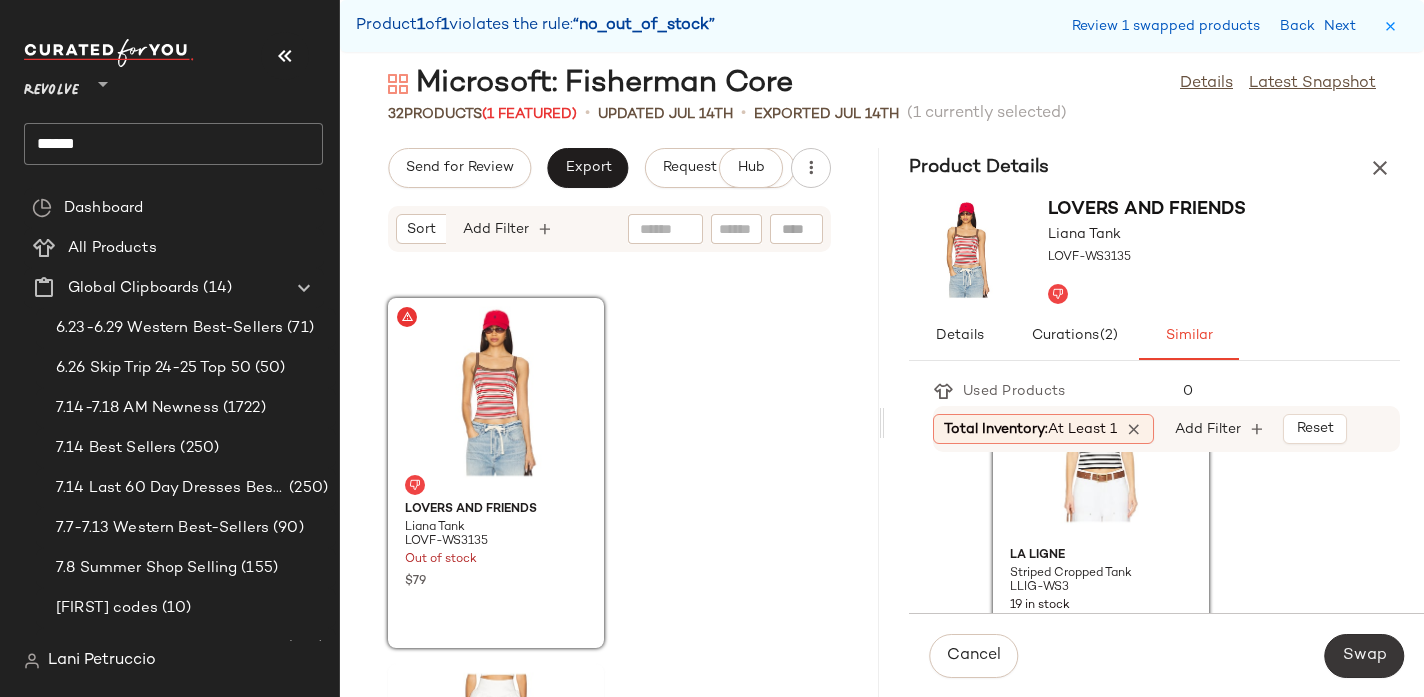 click on "Swap" 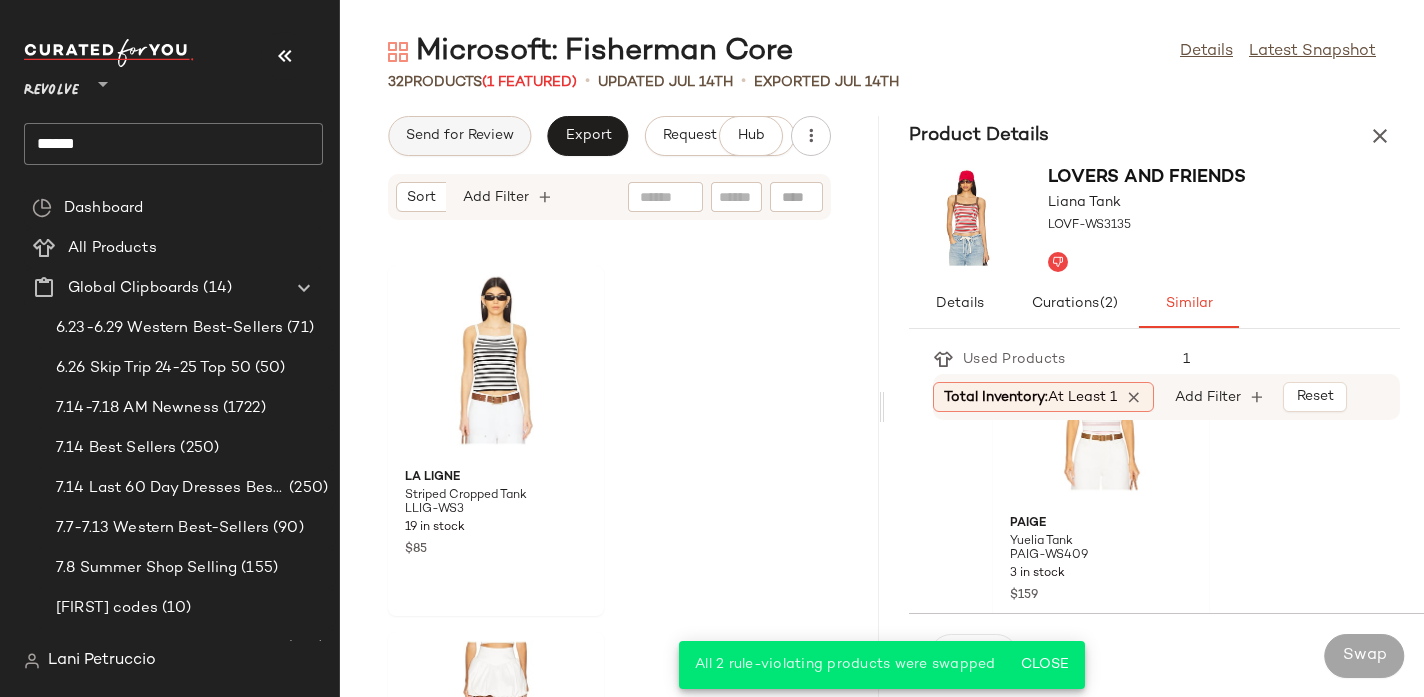 click on "Send for Review" 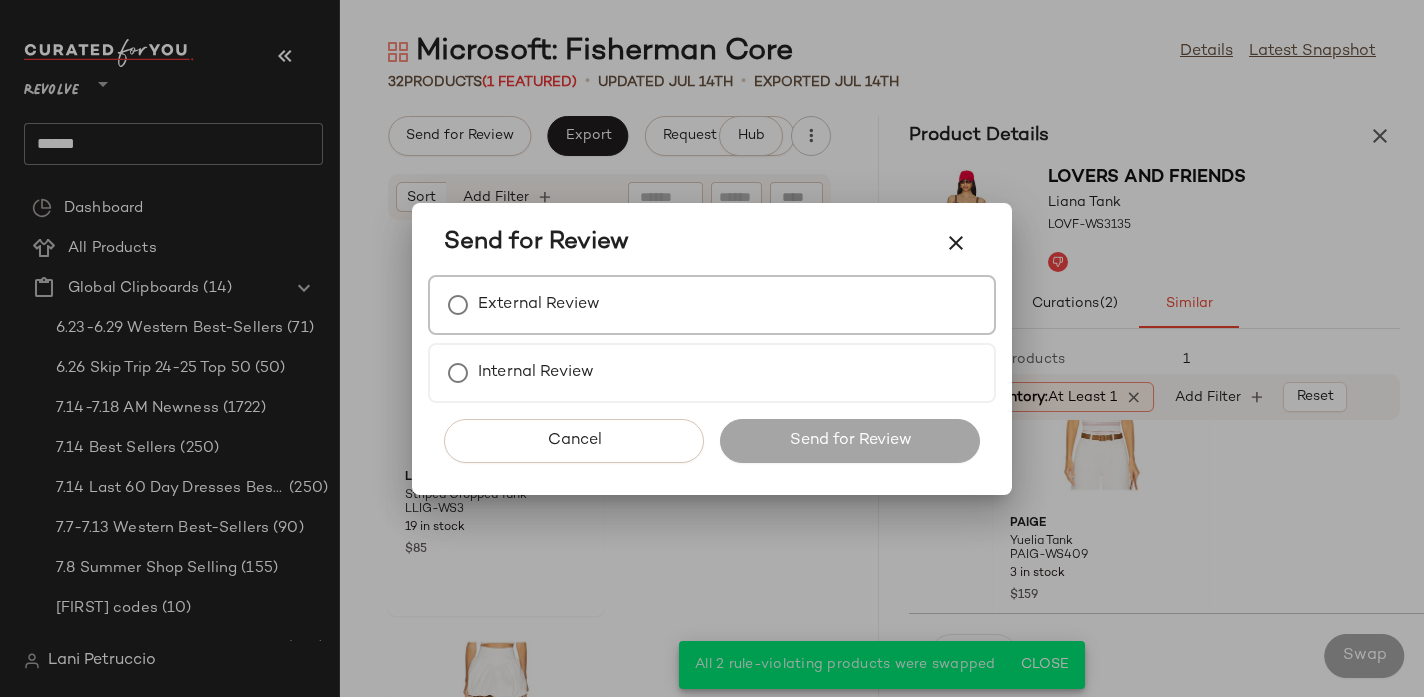 click on "External Review" at bounding box center (539, 305) 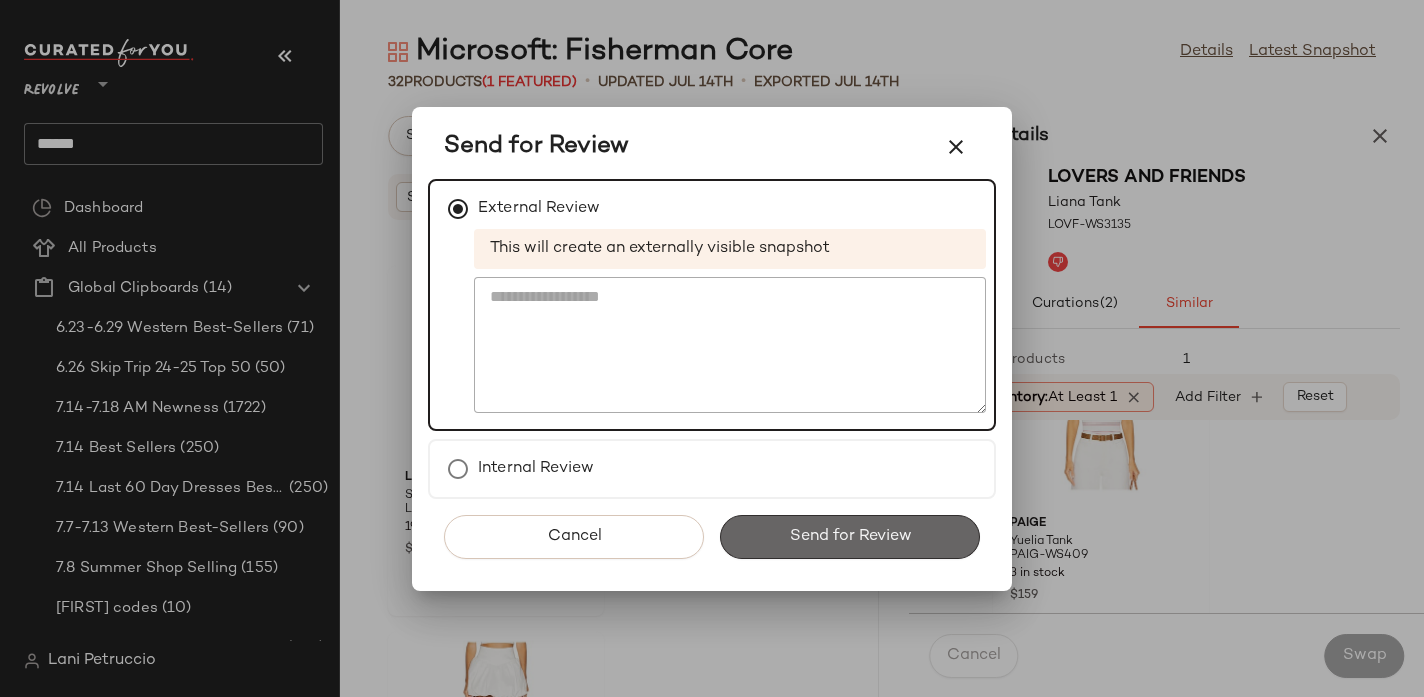 click on "Send for Review" 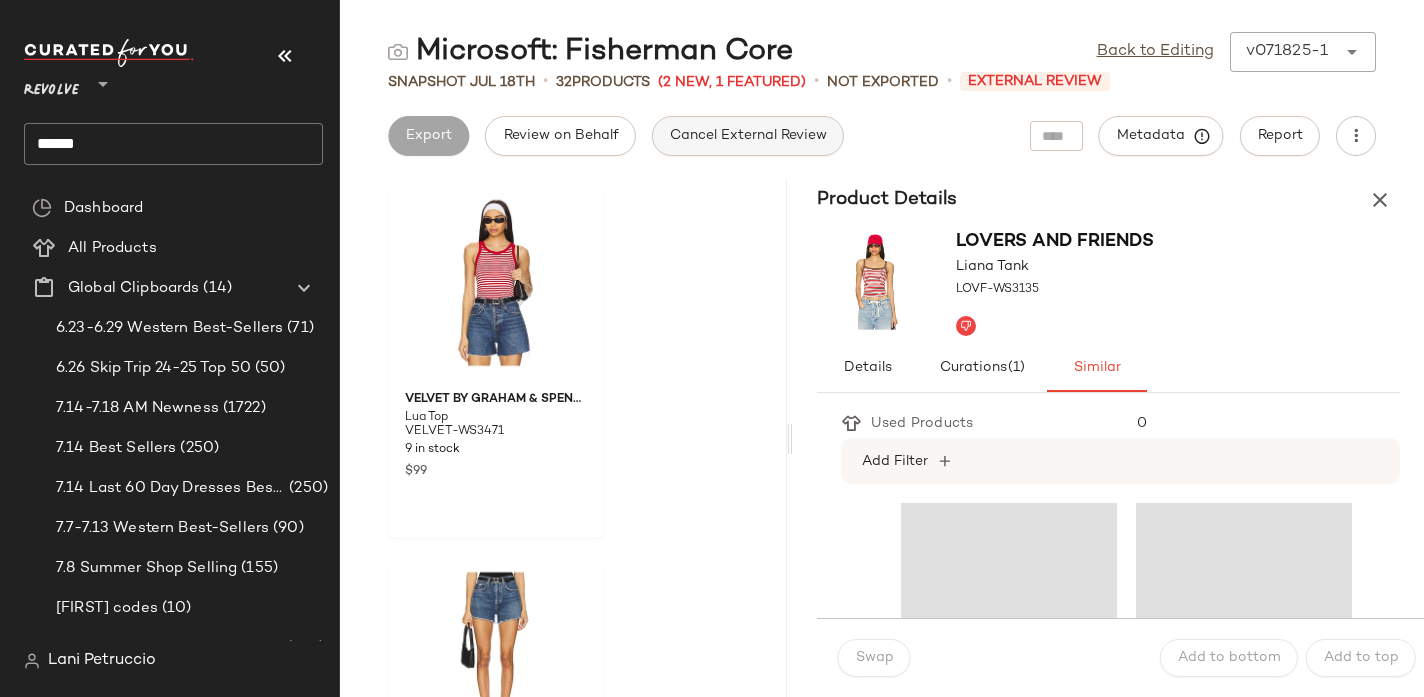click on "Cancel External Review" 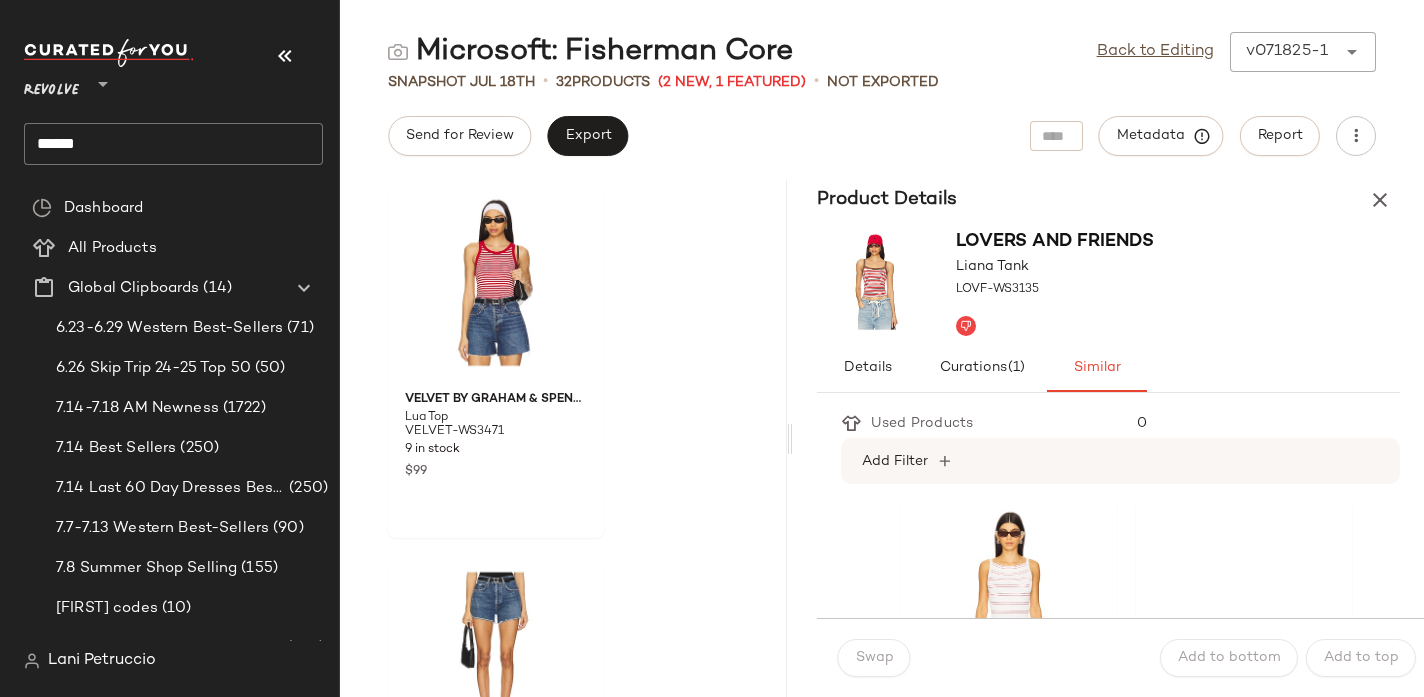 click on "******" 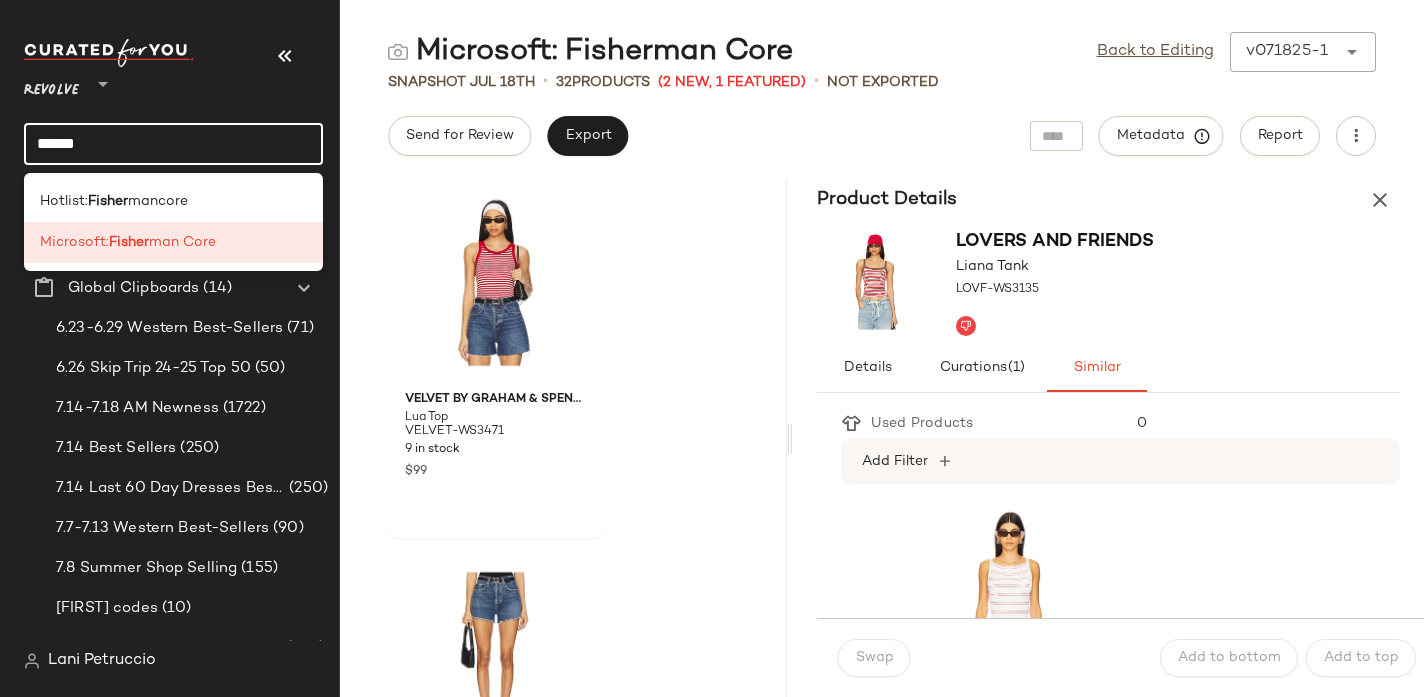 click on "******" 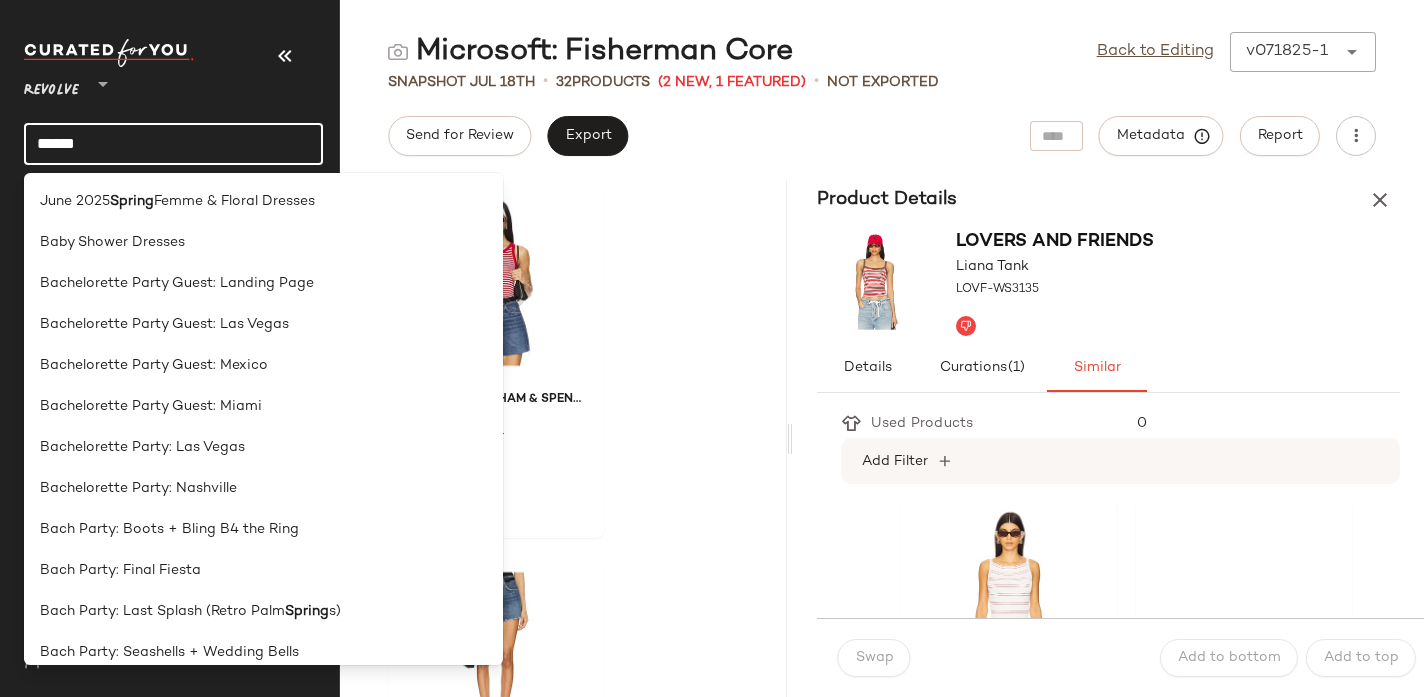 click on "******" 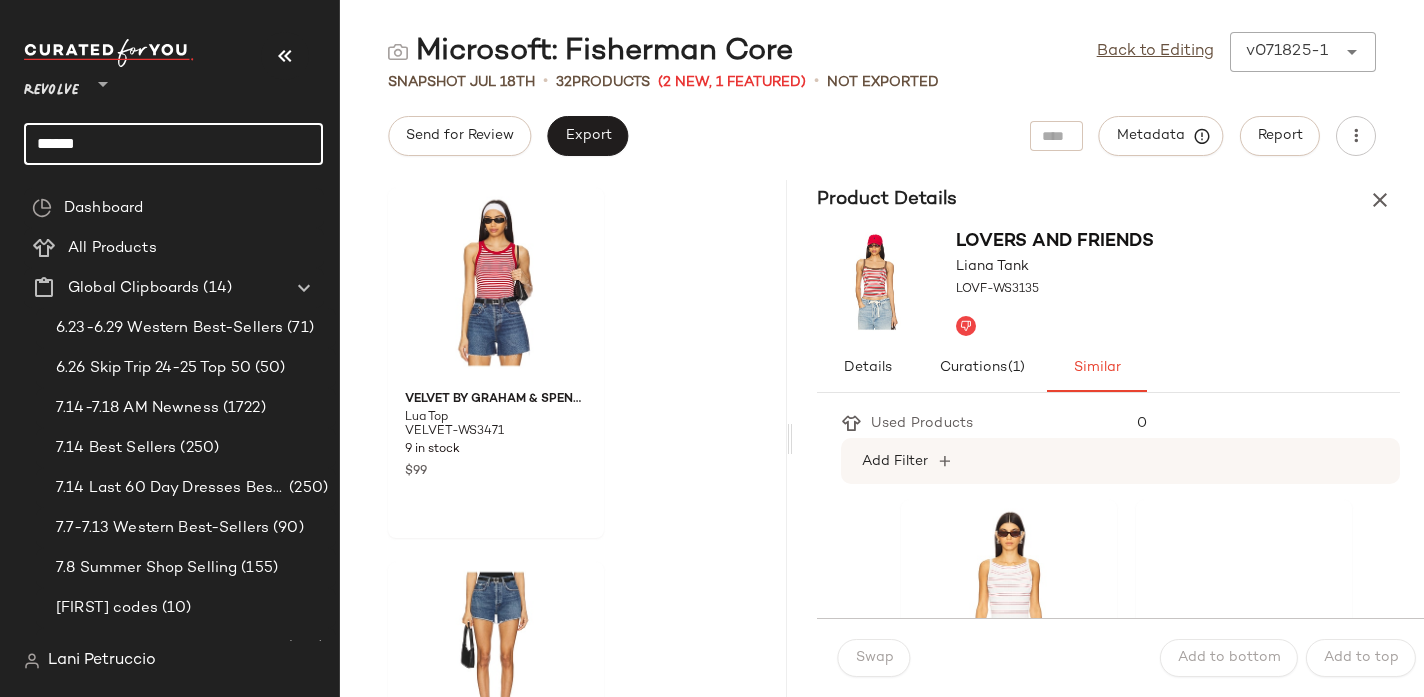 click on "******" 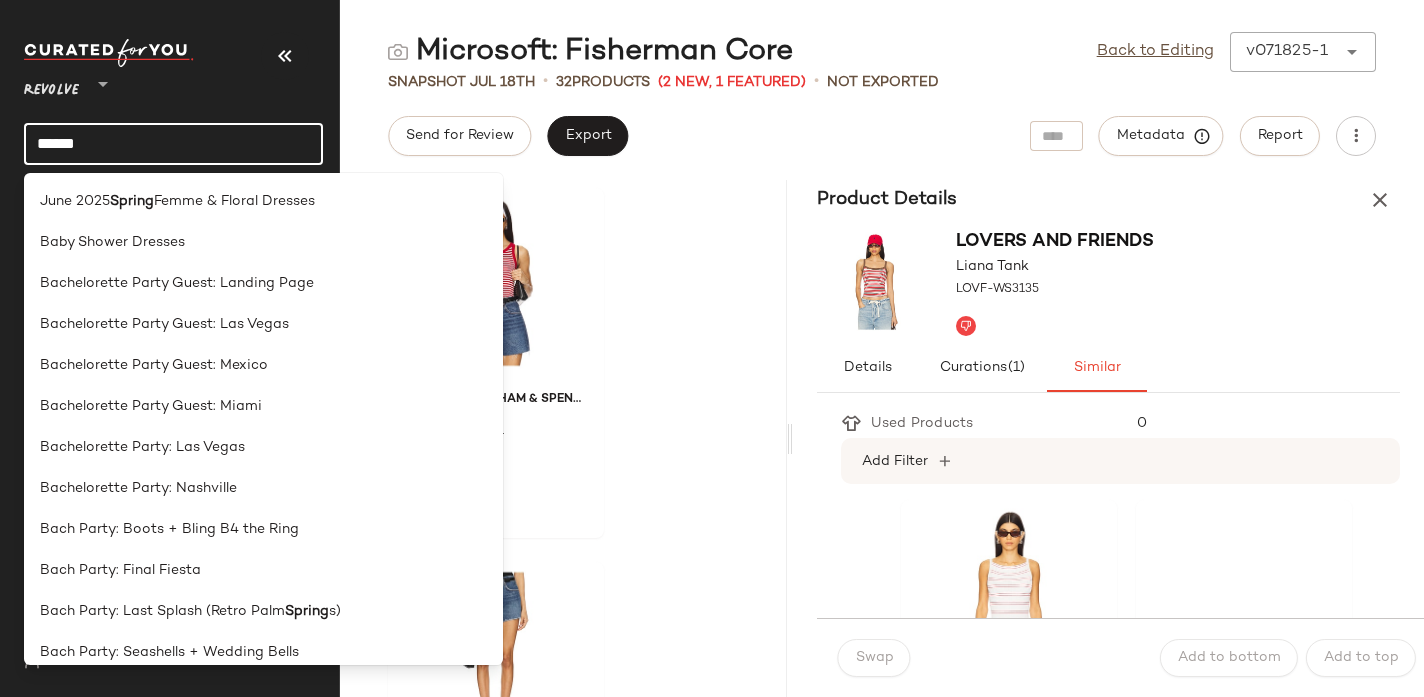 click on "******" 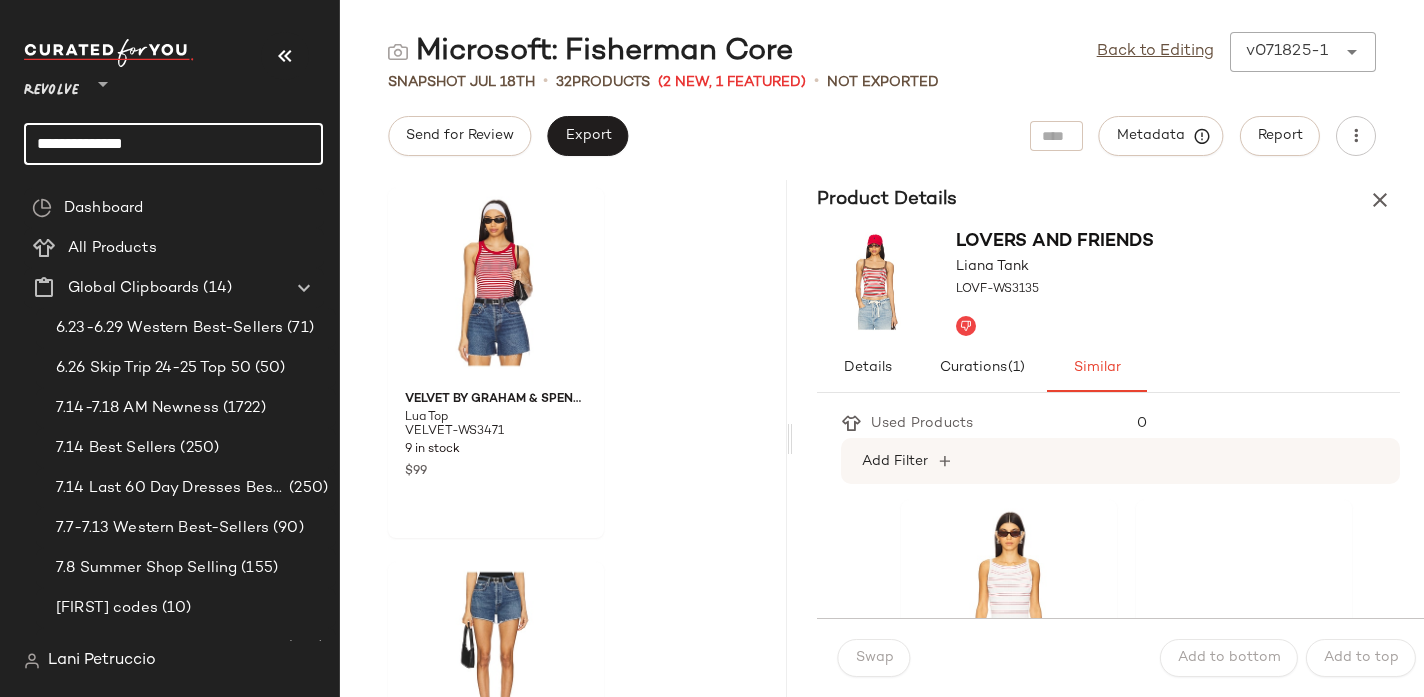 click on "**********" 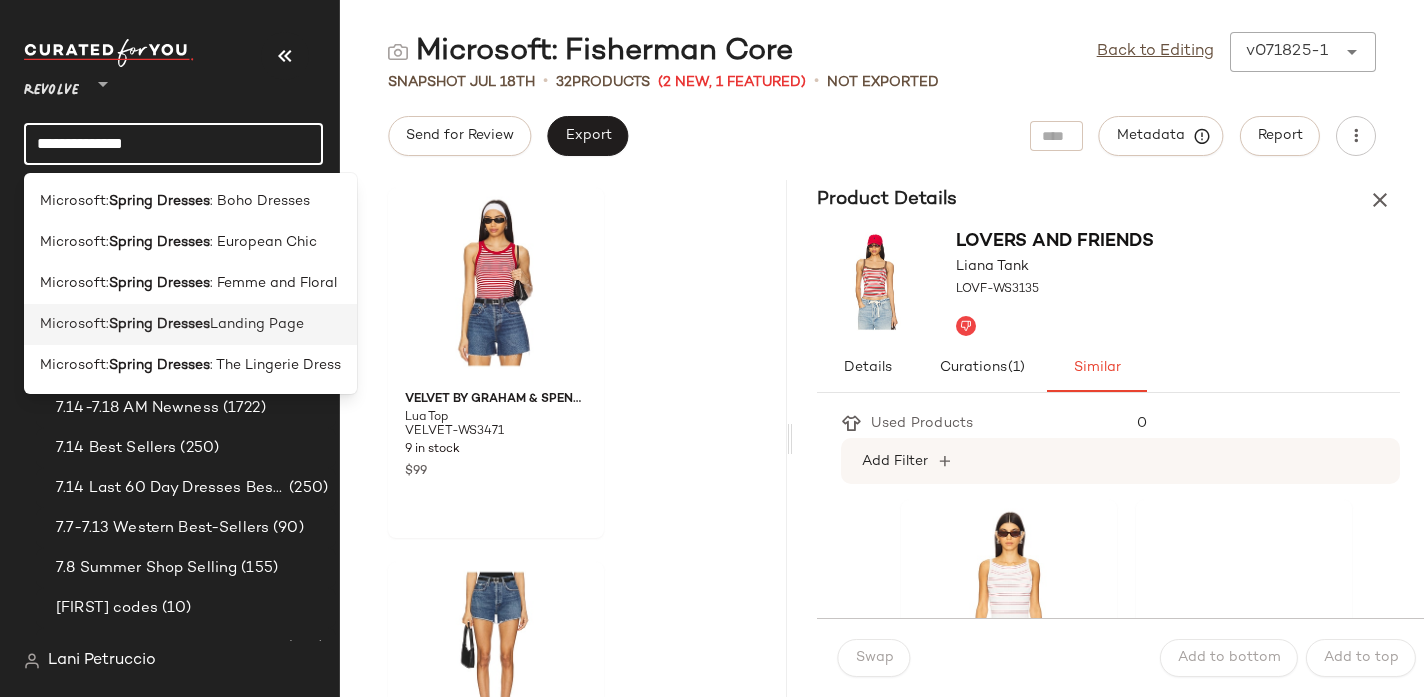 click on "Spring Dresses" at bounding box center (159, 324) 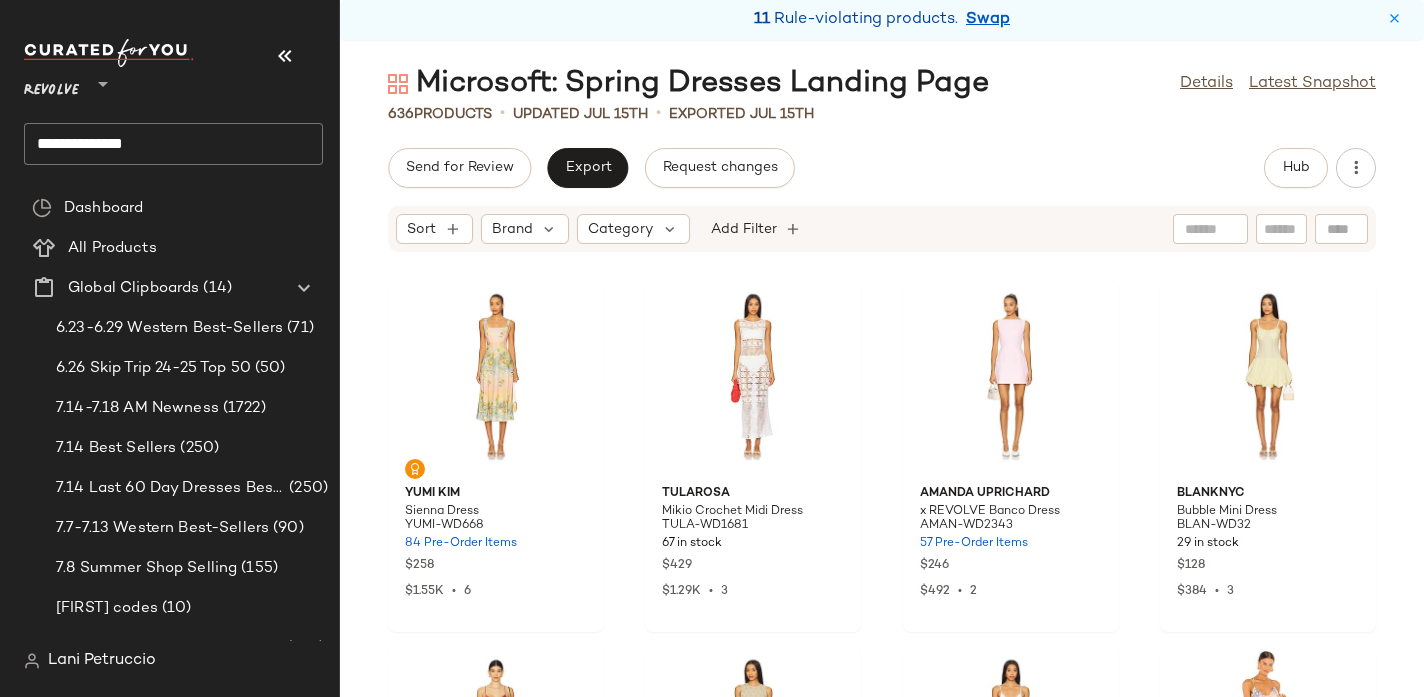 click on "**********" 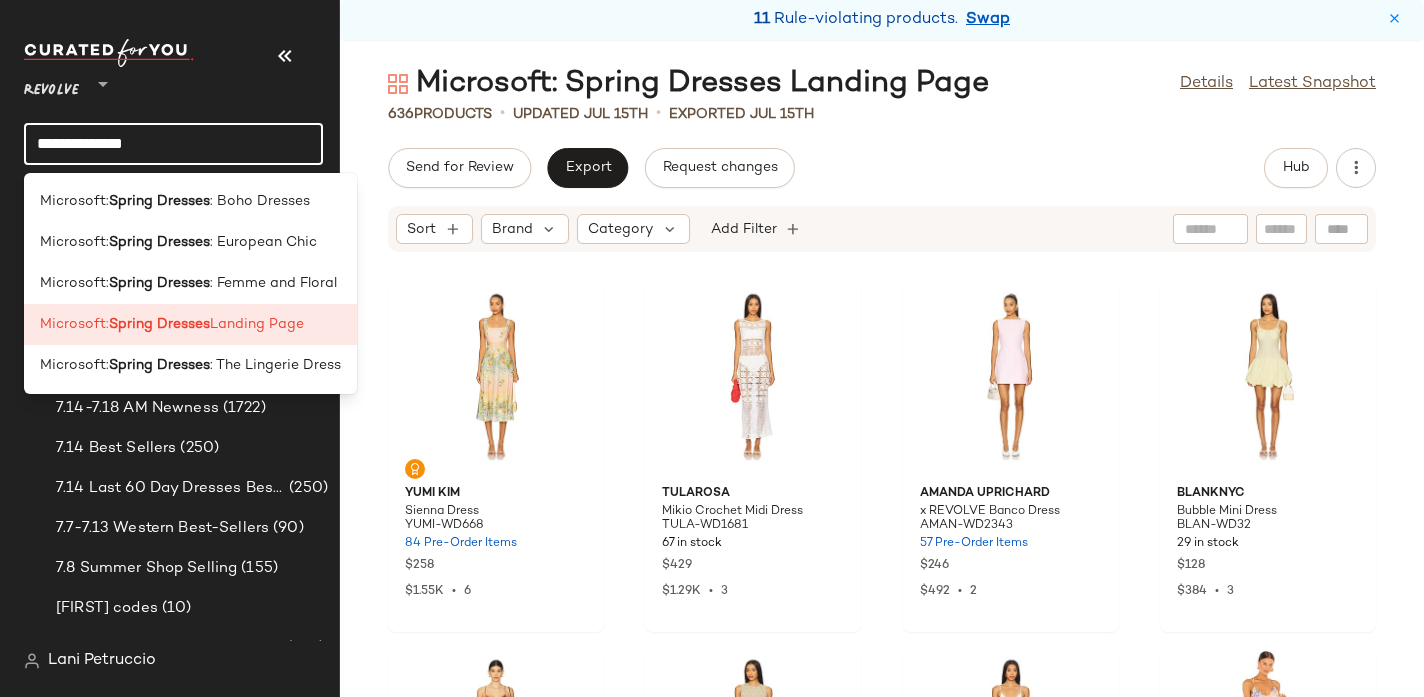 click on "**********" 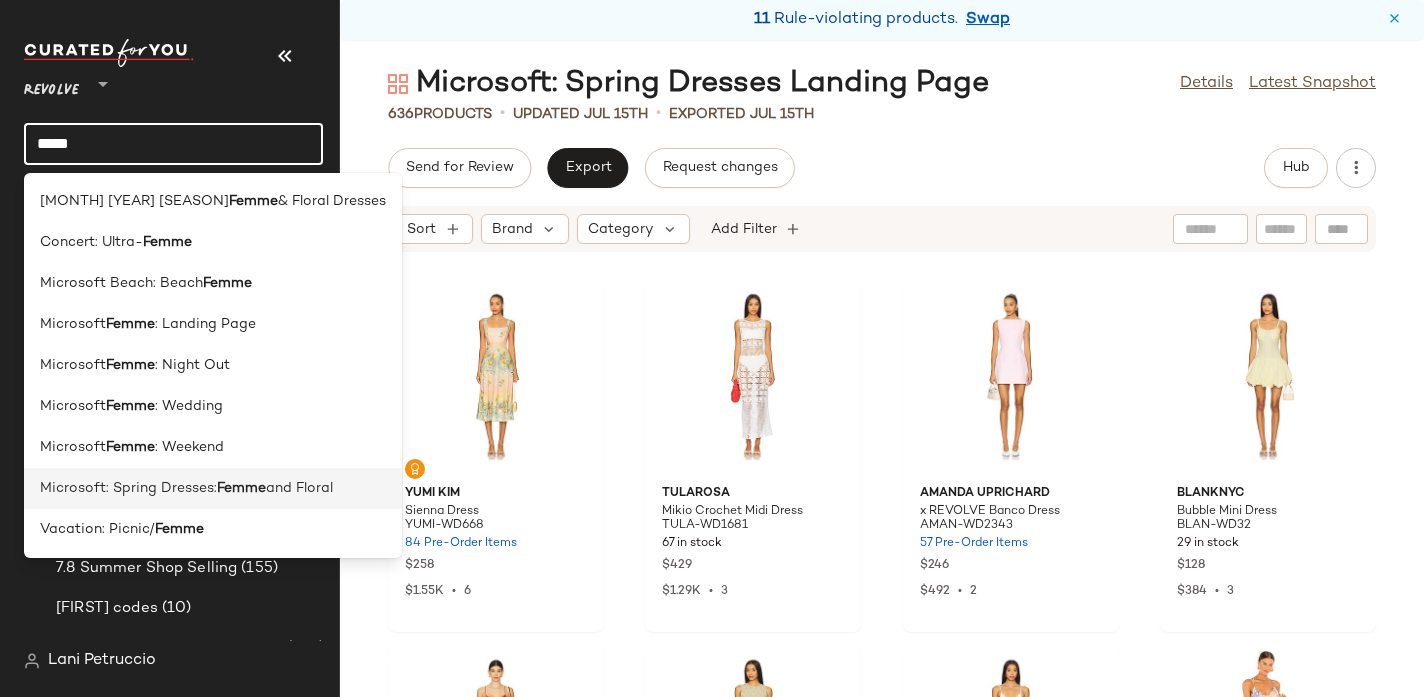 click on "Microsoft: Spring Dresses:" at bounding box center [128, 488] 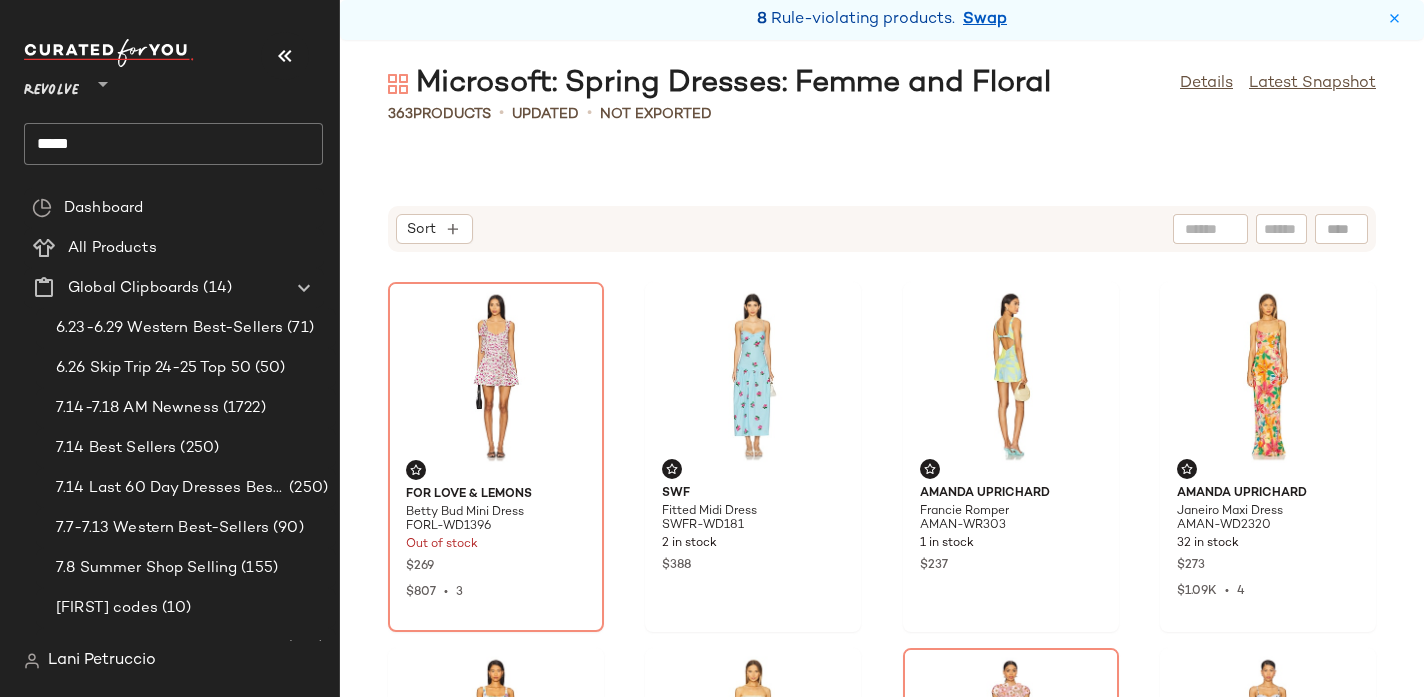 click on "*****" 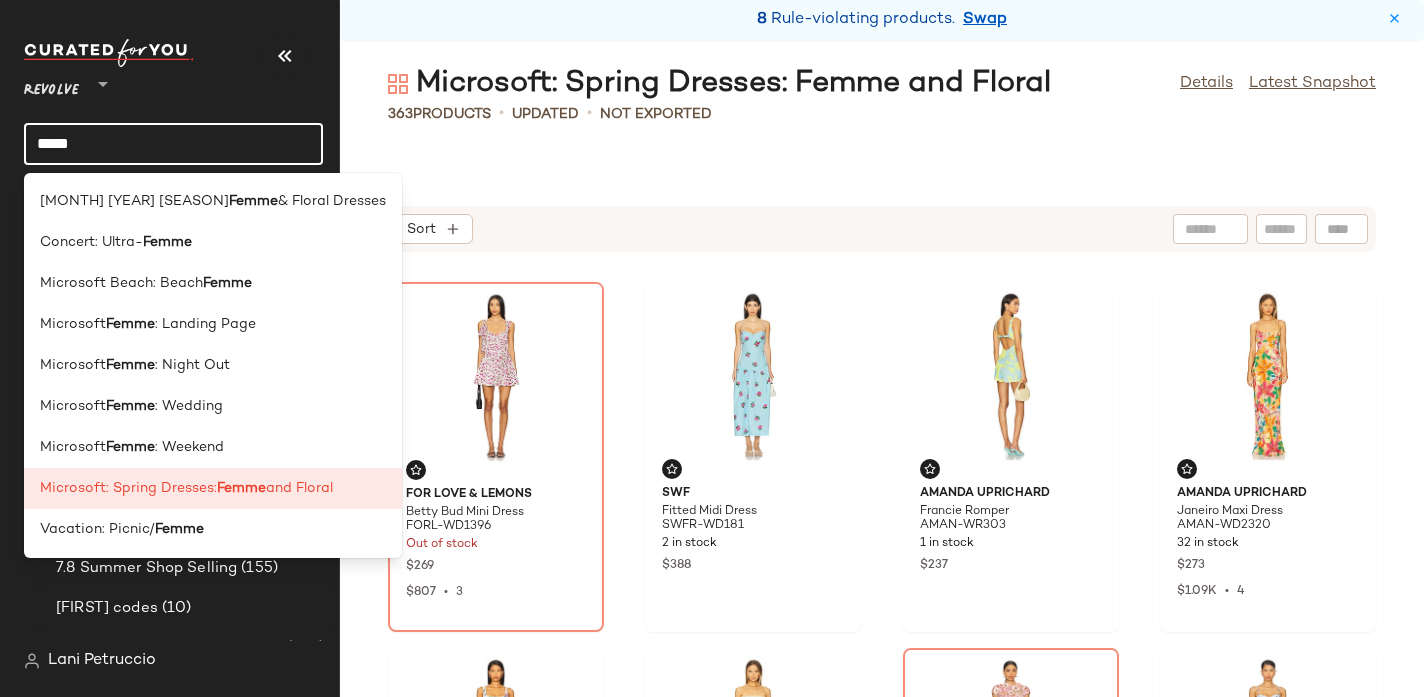 click on "*****" 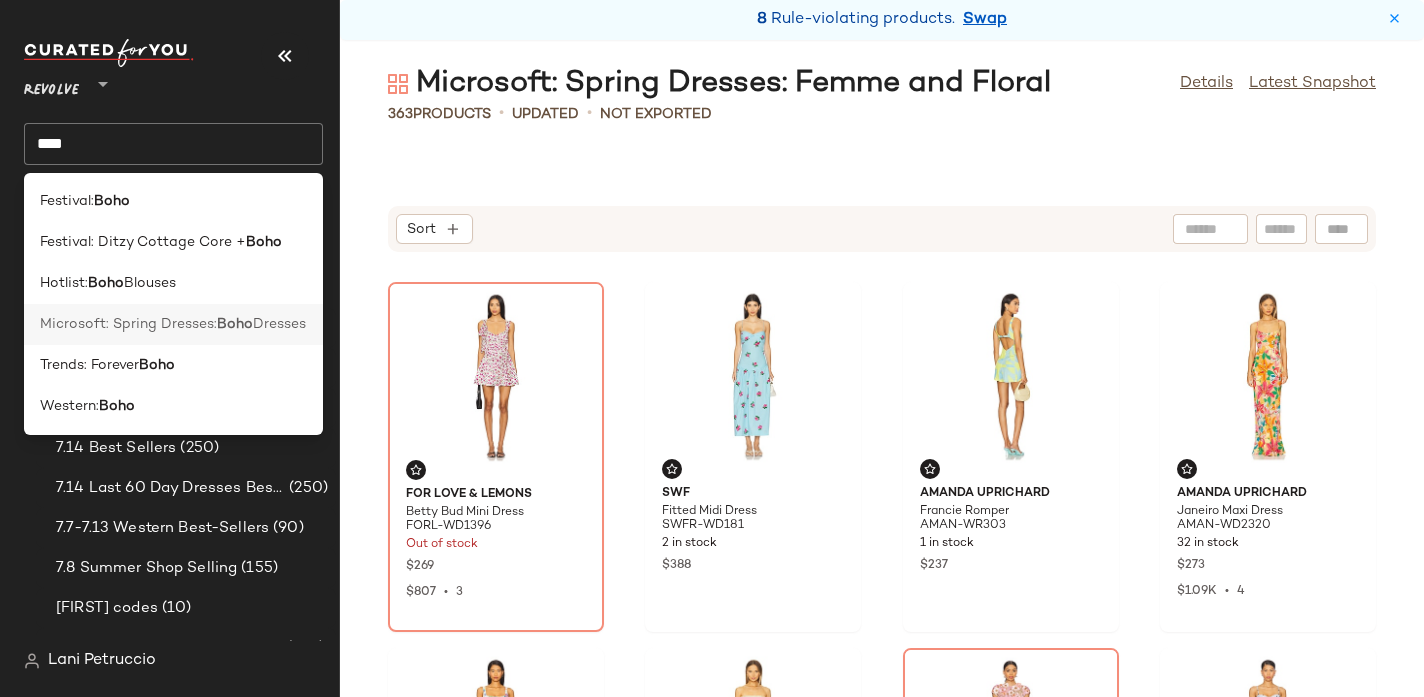 click on "Microsoft: Spring Dresses:" at bounding box center [128, 324] 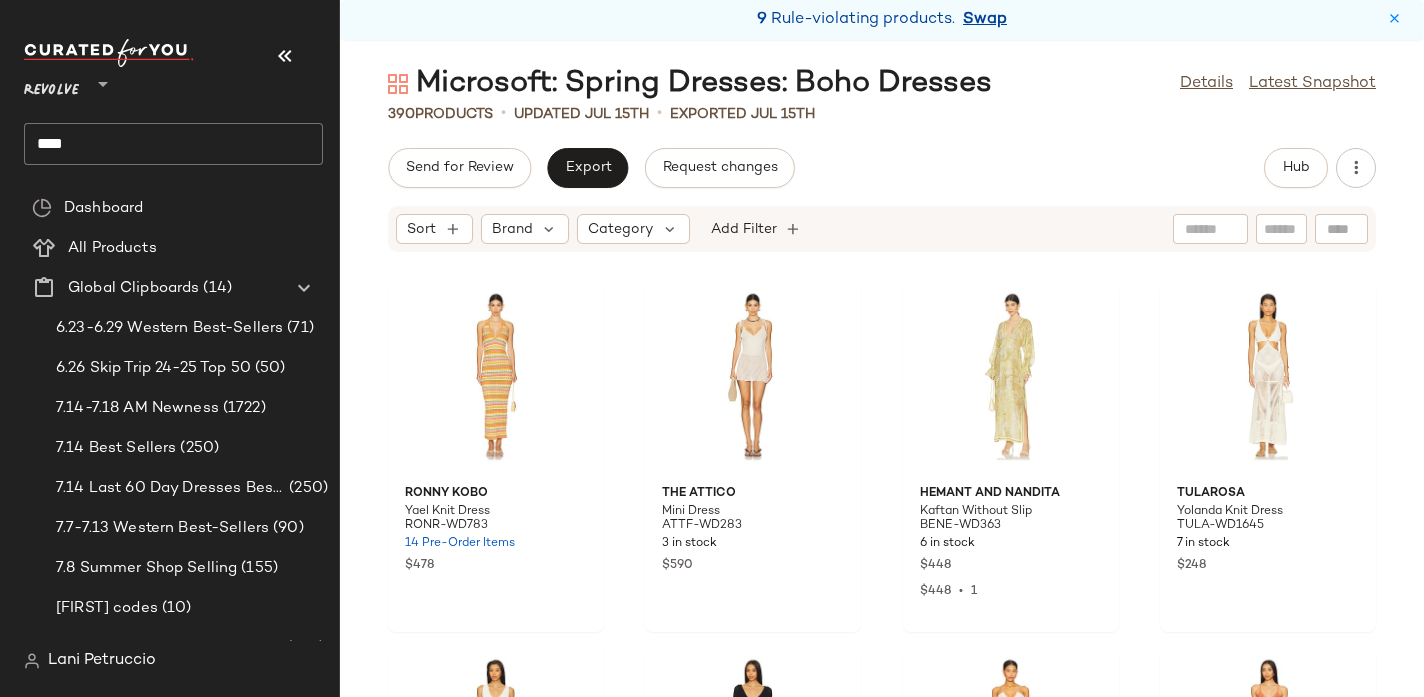 click on "Swap" at bounding box center [985, 20] 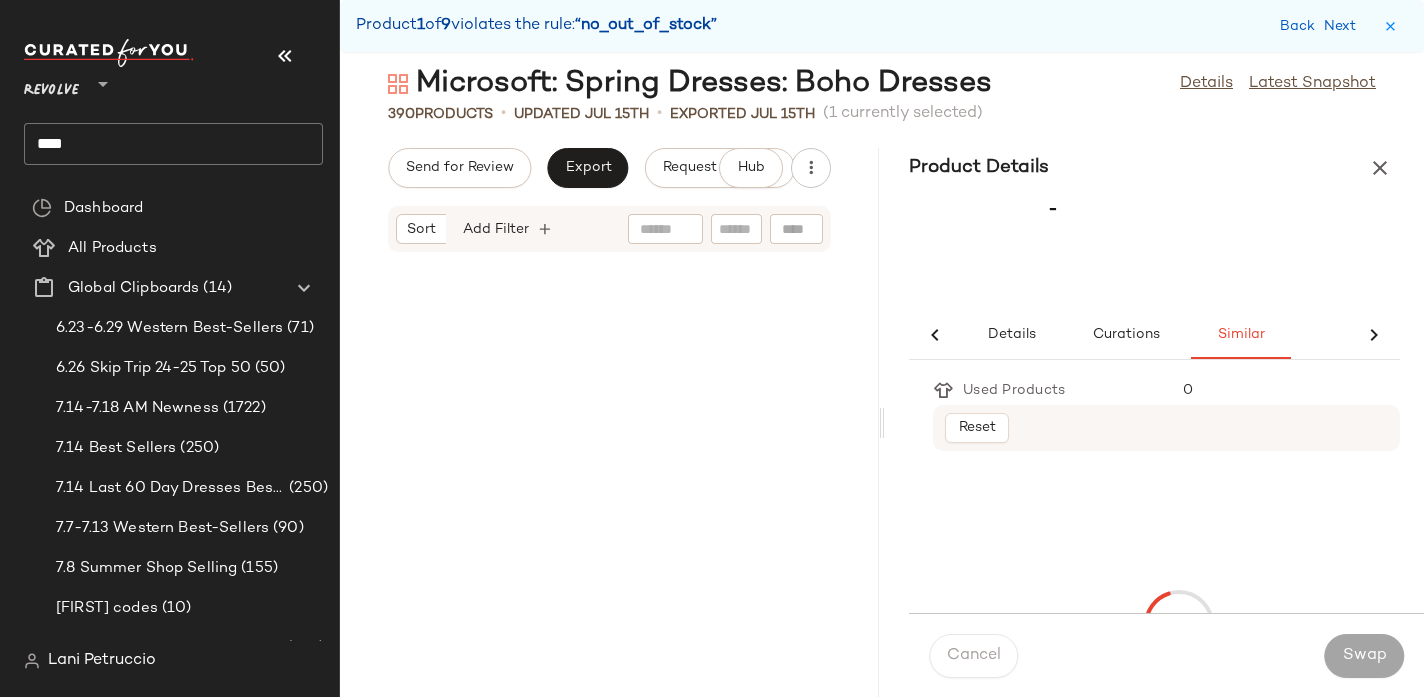 scroll, scrollTop: 2196, scrollLeft: 0, axis: vertical 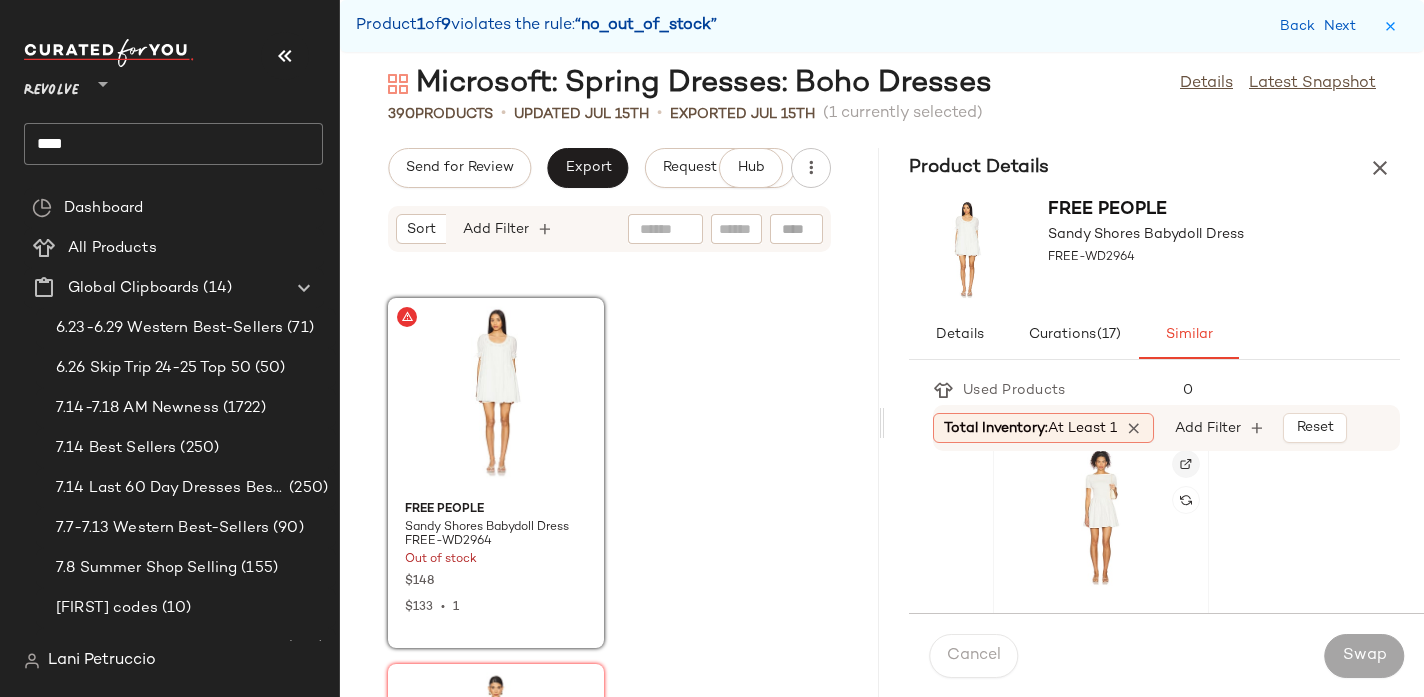click 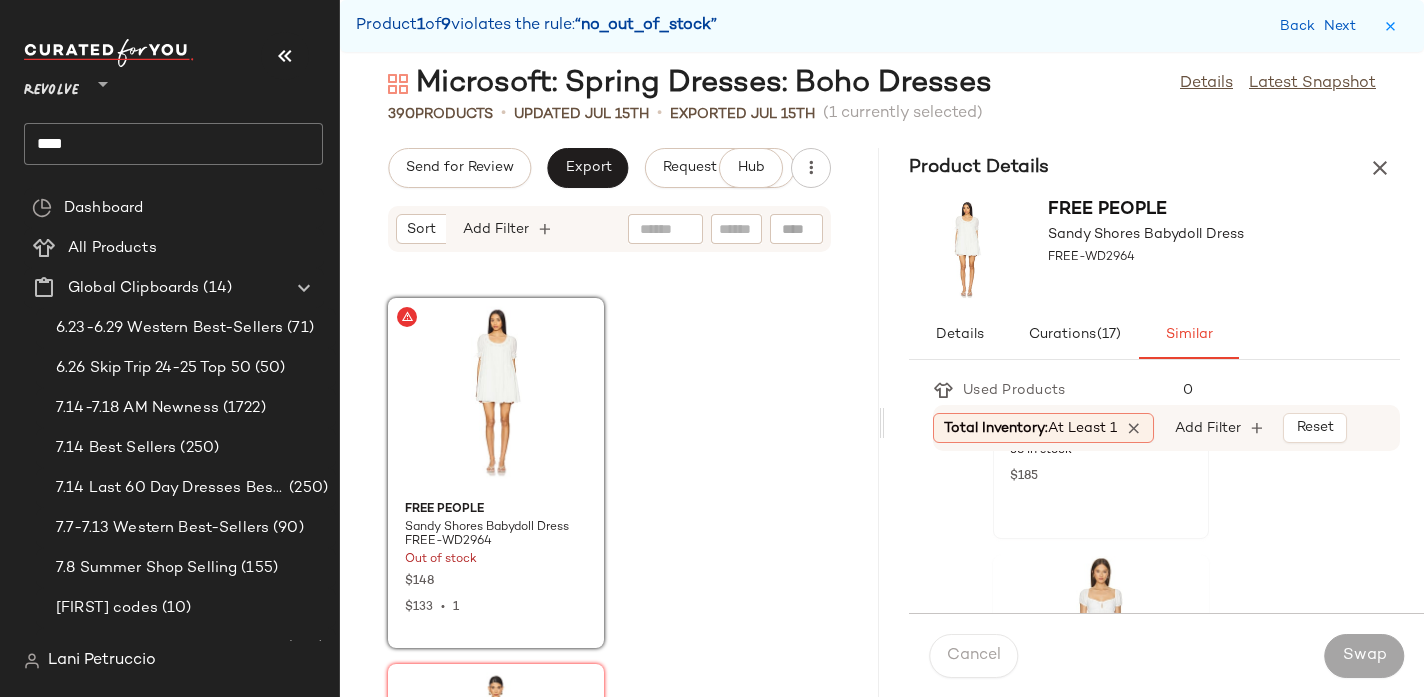scroll, scrollTop: 982, scrollLeft: 0, axis: vertical 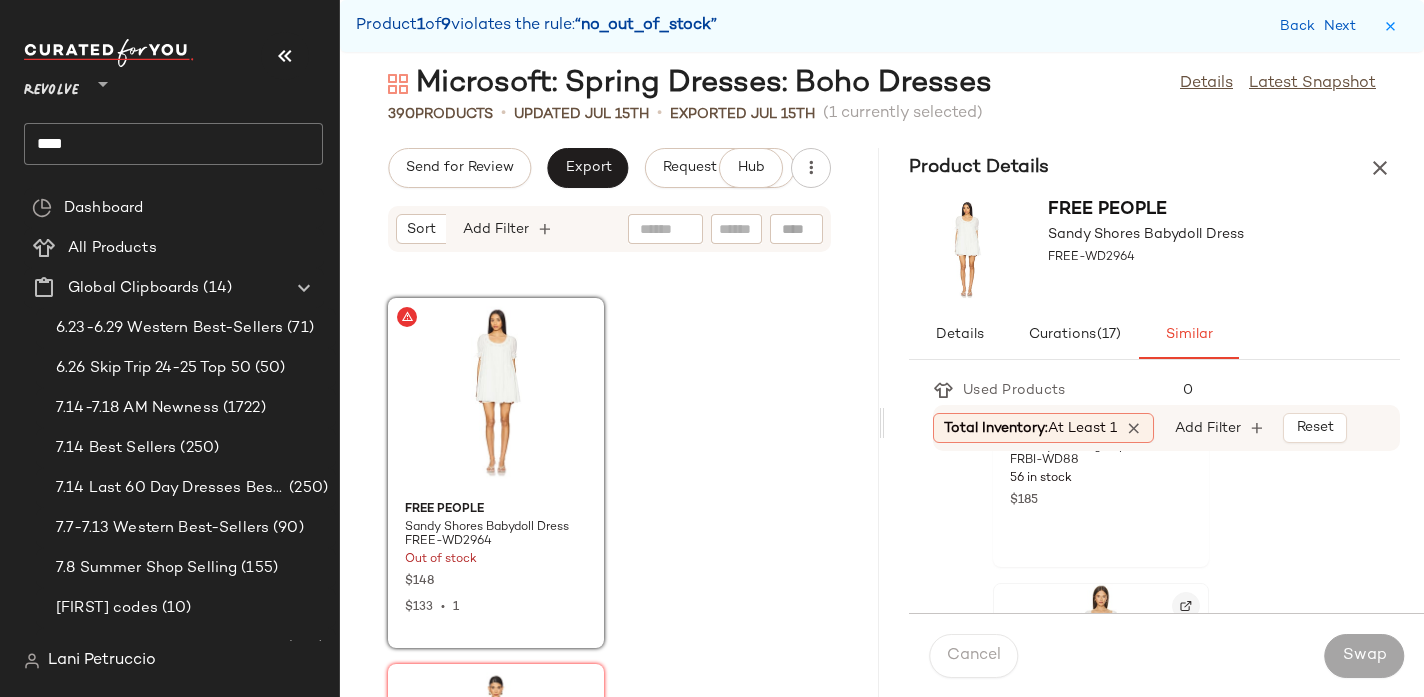 click 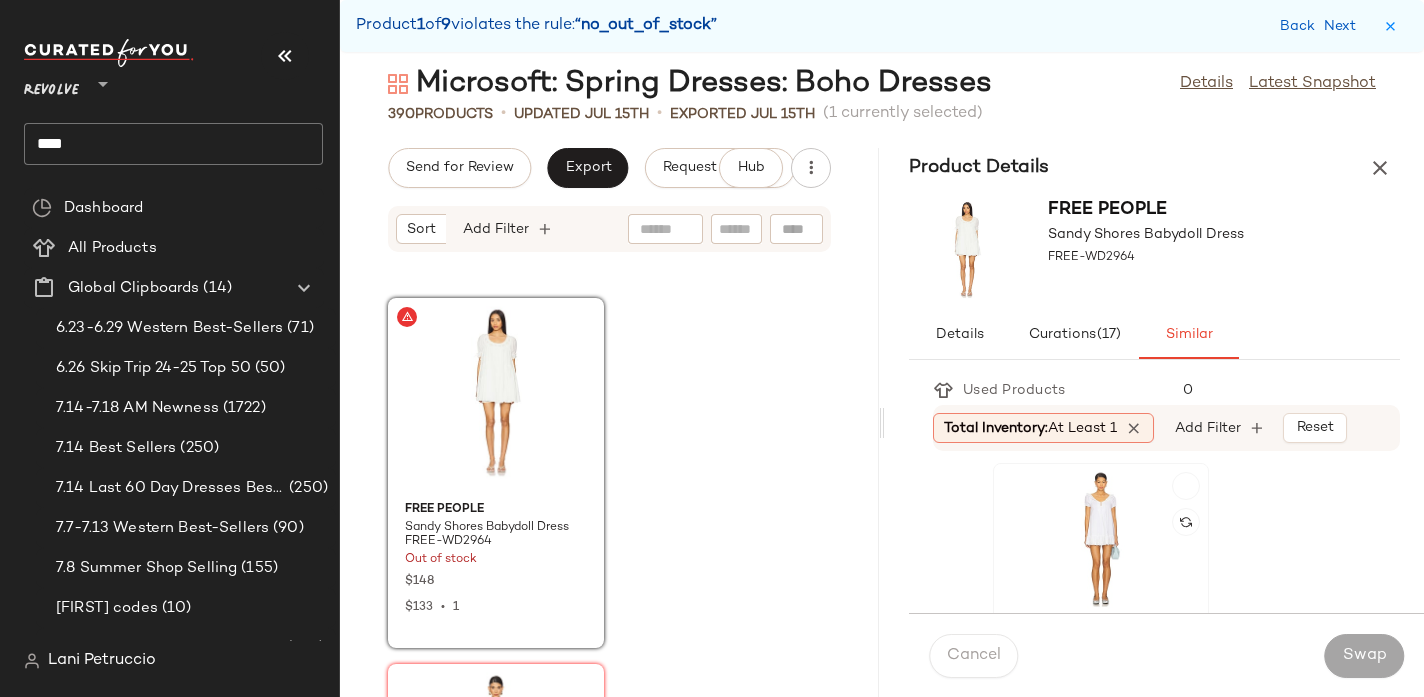 scroll, scrollTop: 733, scrollLeft: 0, axis: vertical 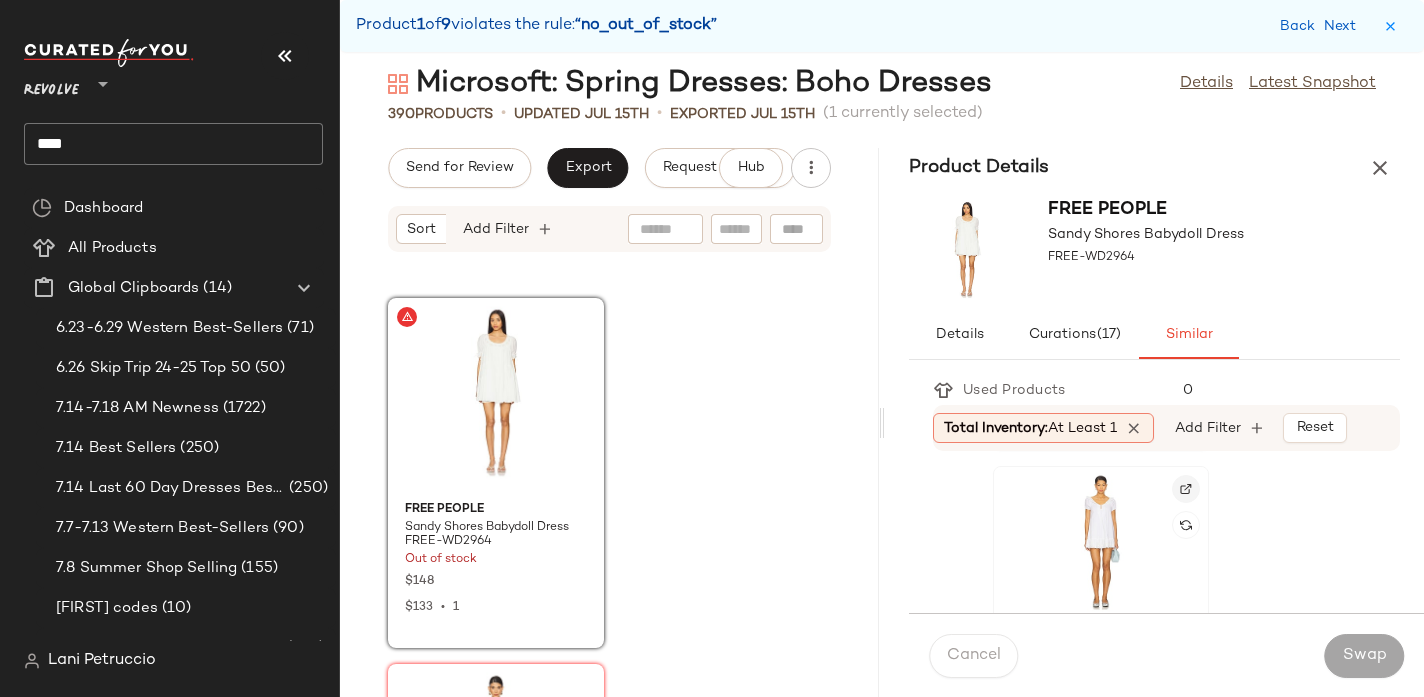 click at bounding box center [1186, 489] 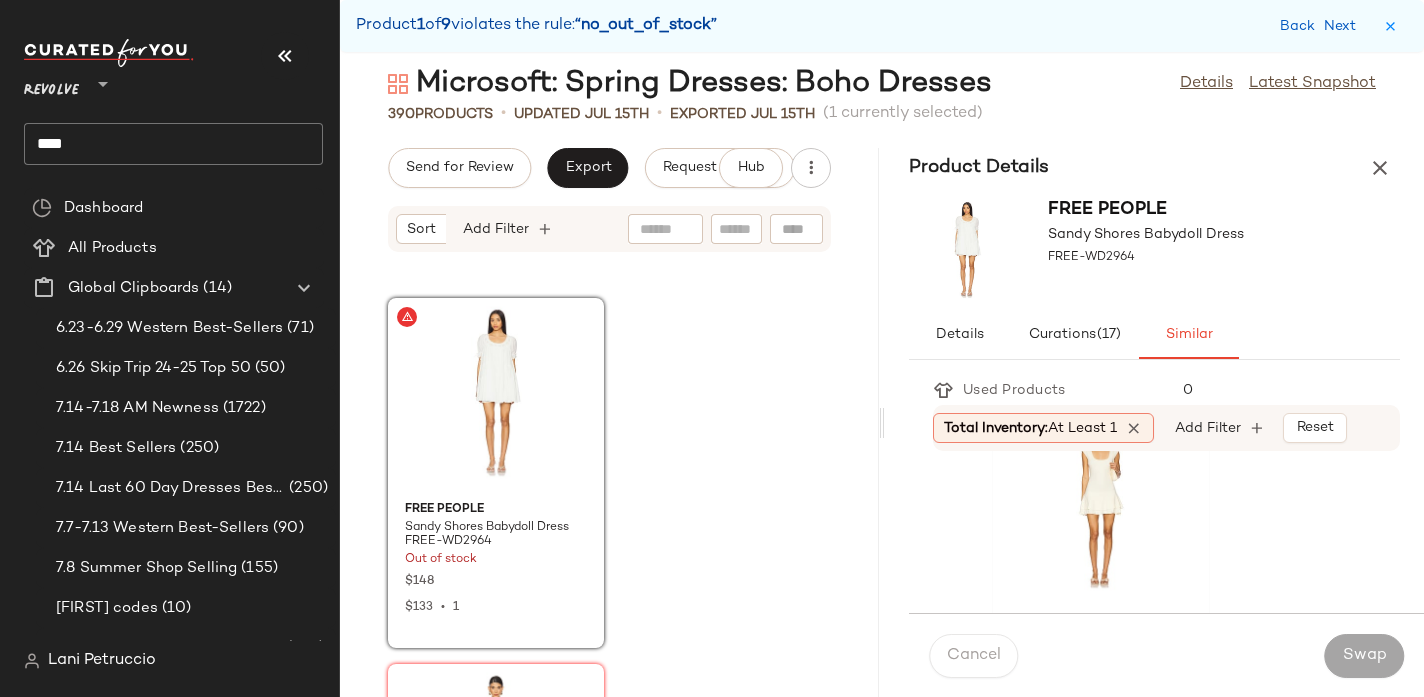 scroll, scrollTop: 2942, scrollLeft: 0, axis: vertical 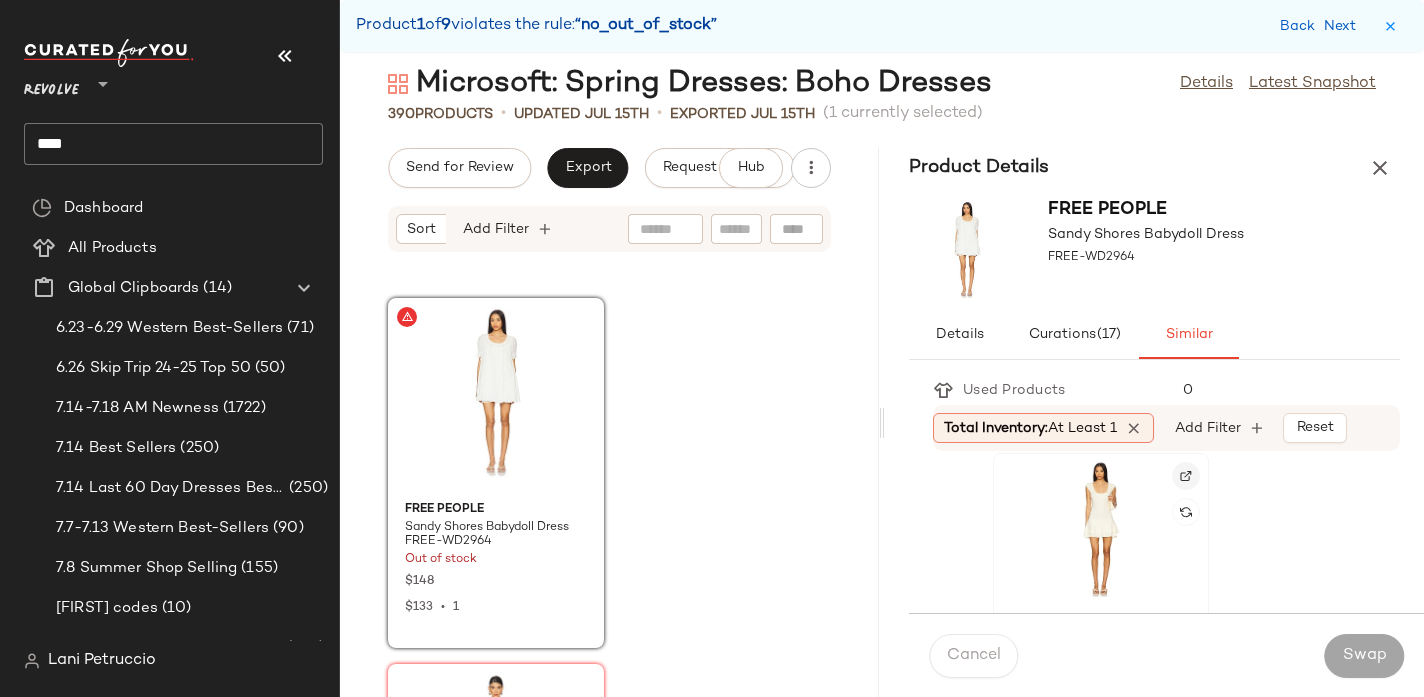 click 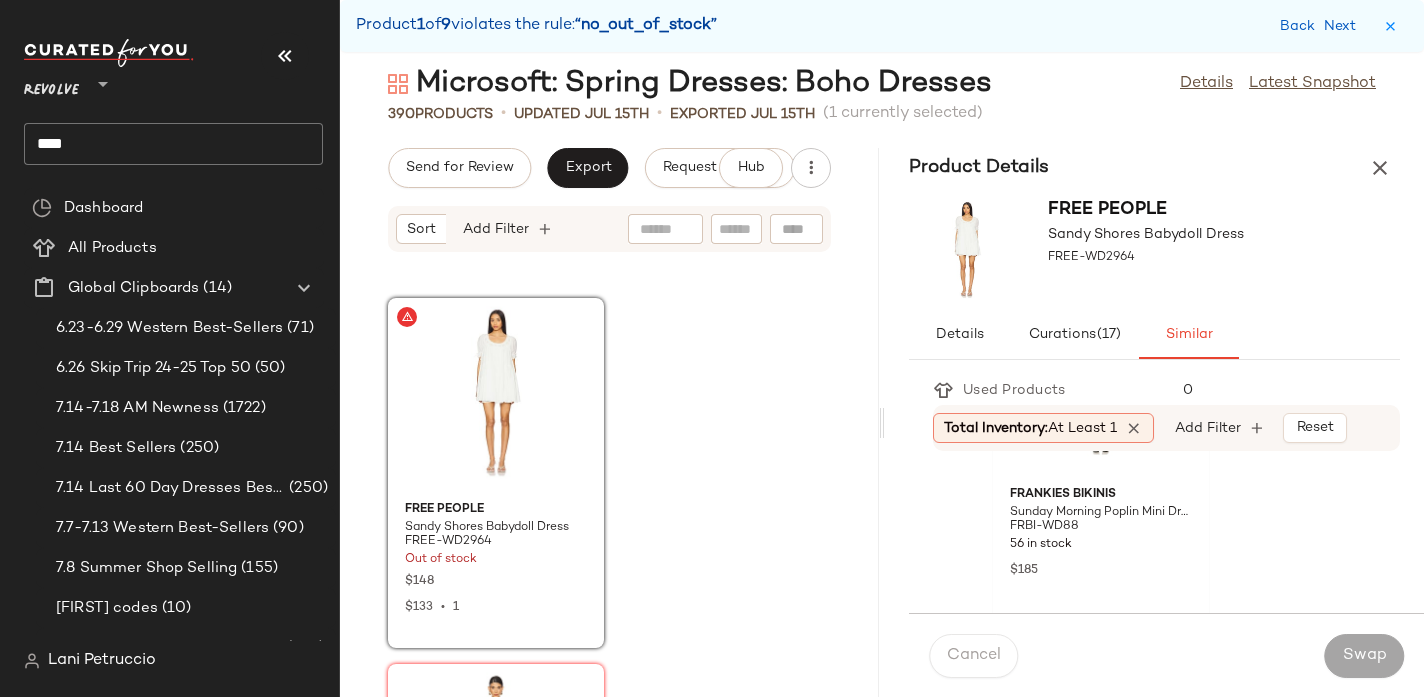 scroll, scrollTop: 901, scrollLeft: 0, axis: vertical 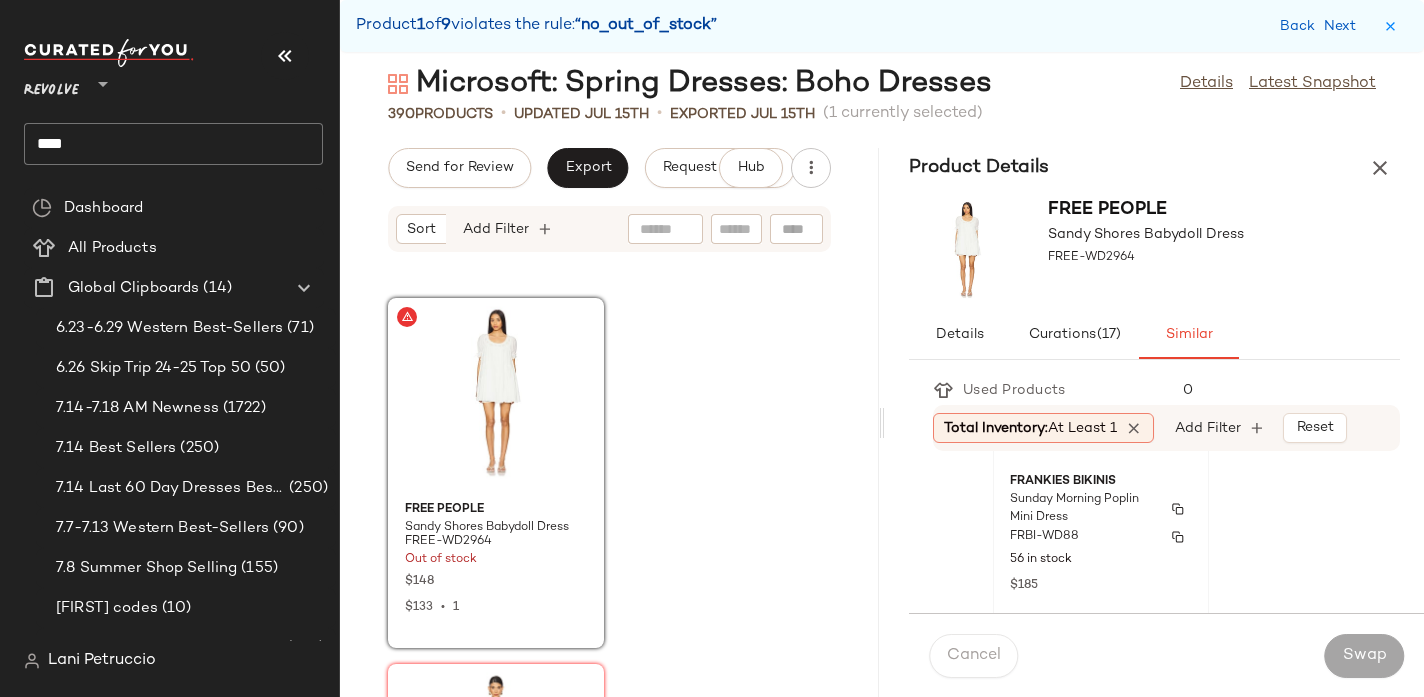 click on "Sunday Morning Poplin Mini Dress" at bounding box center [1083, 509] 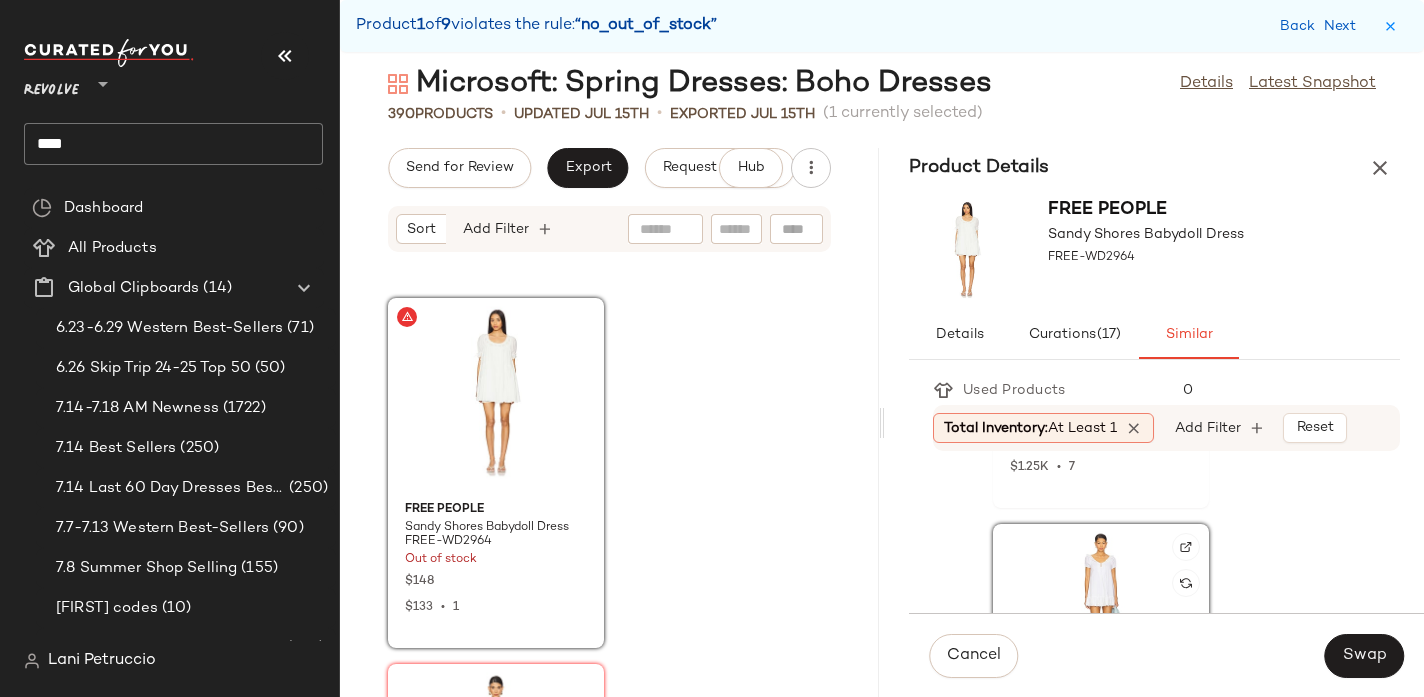 scroll, scrollTop: 649, scrollLeft: 0, axis: vertical 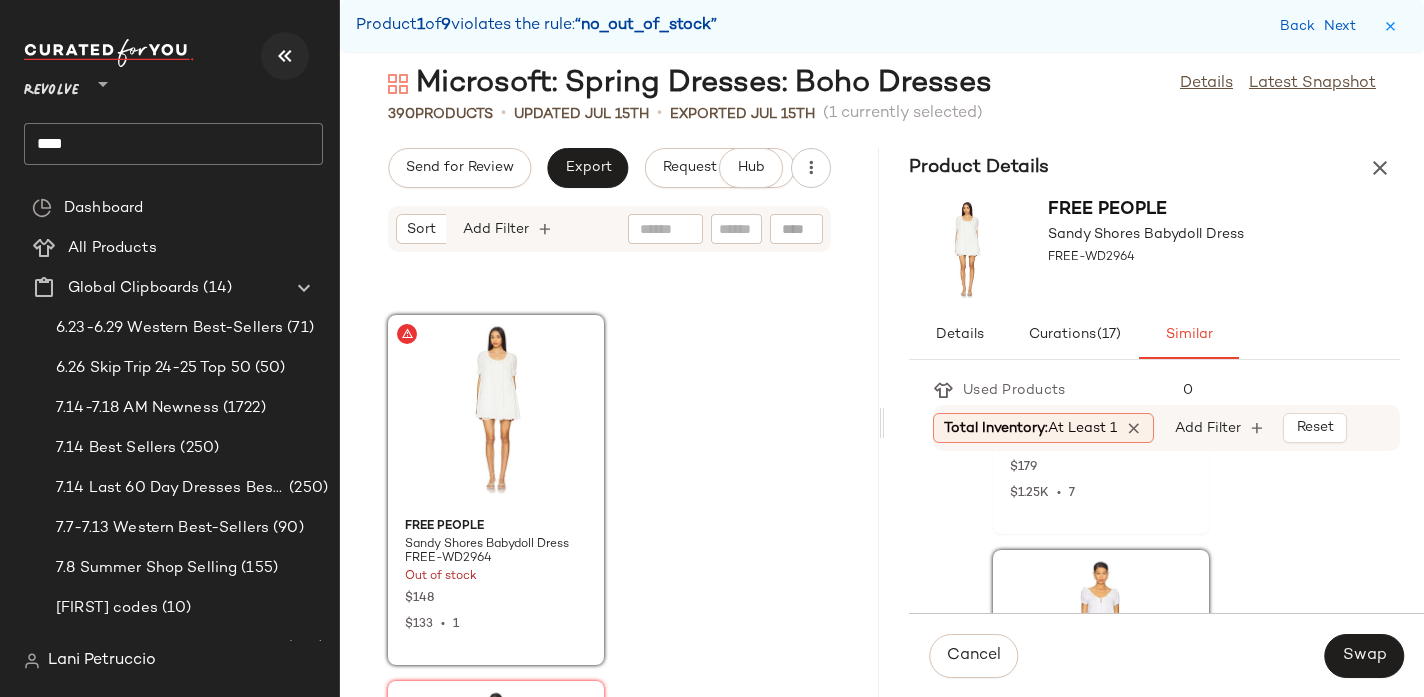 click at bounding box center (285, 56) 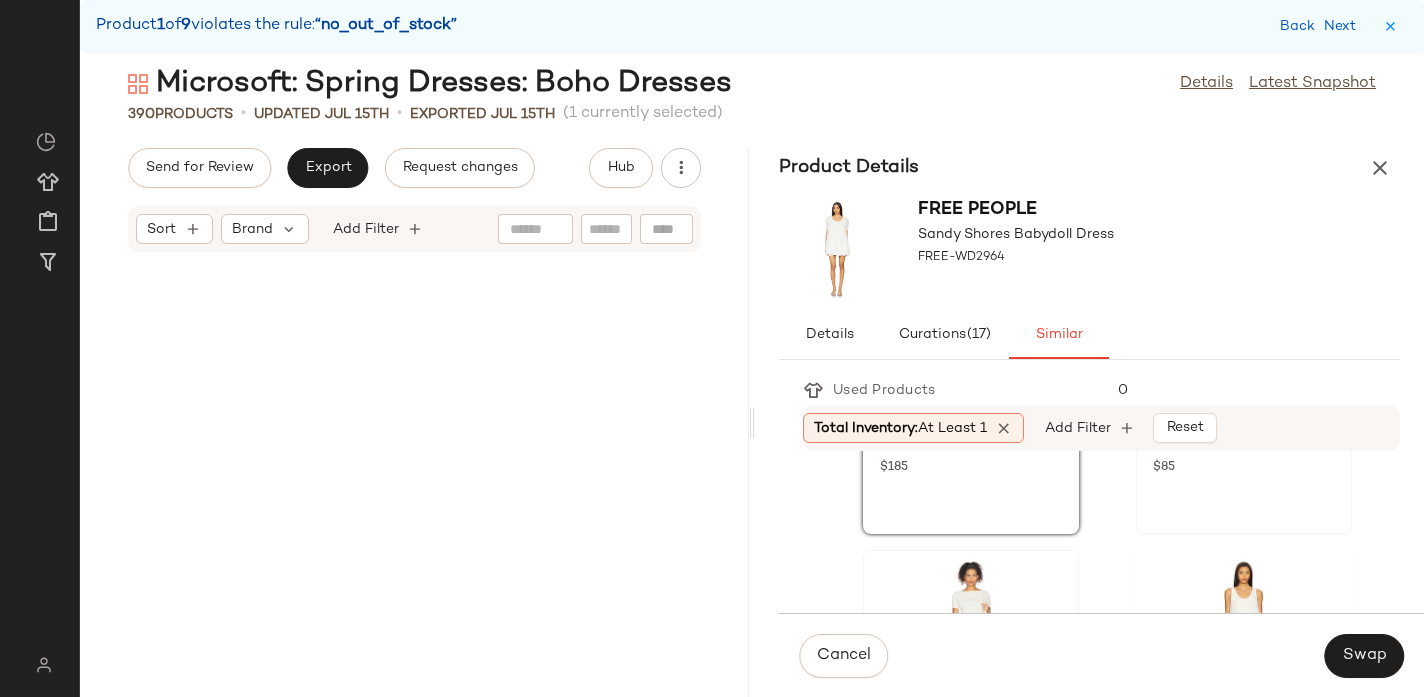 scroll, scrollTop: 283, scrollLeft: 0, axis: vertical 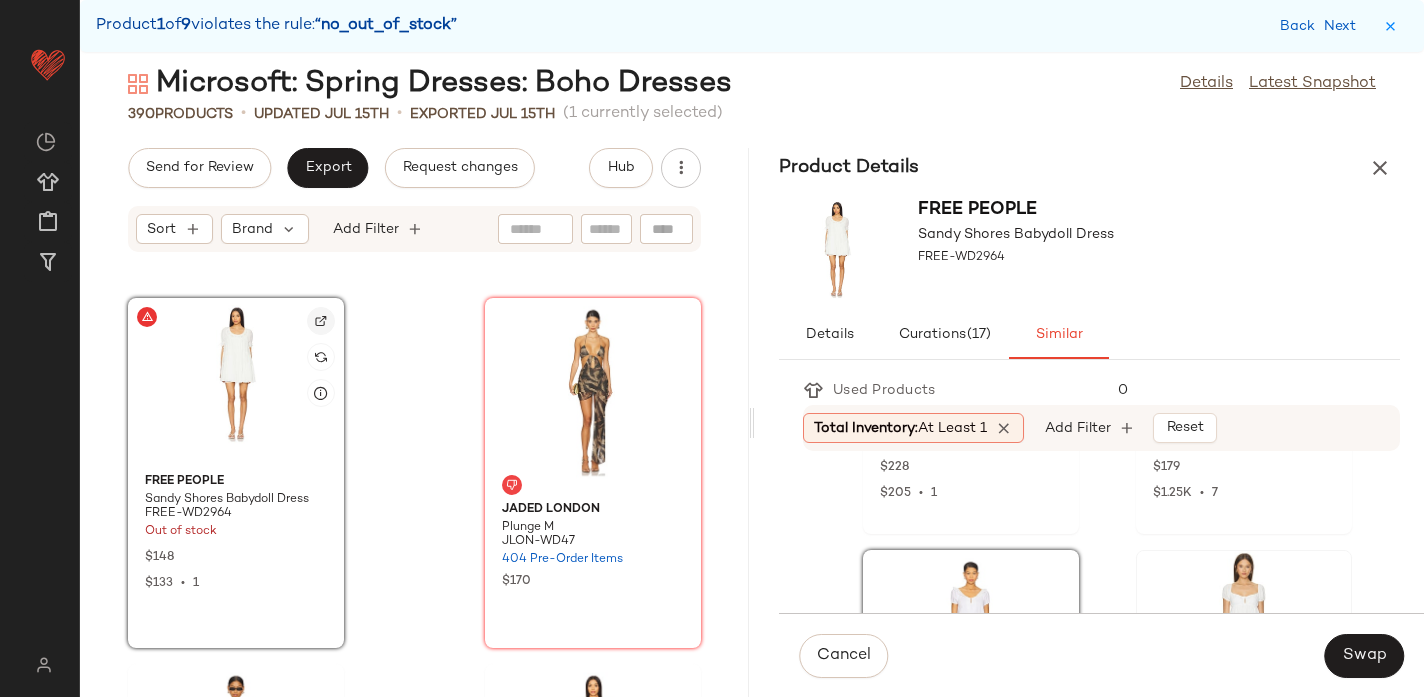 click 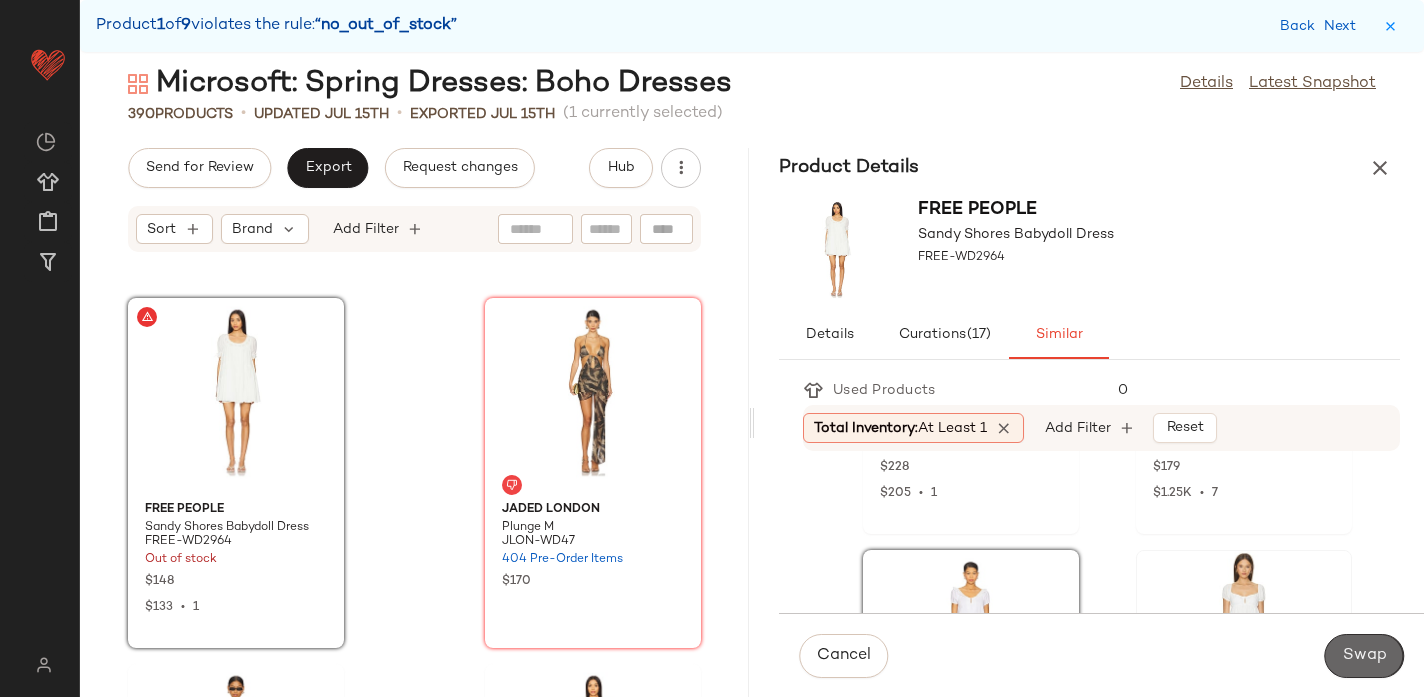 click on "Swap" 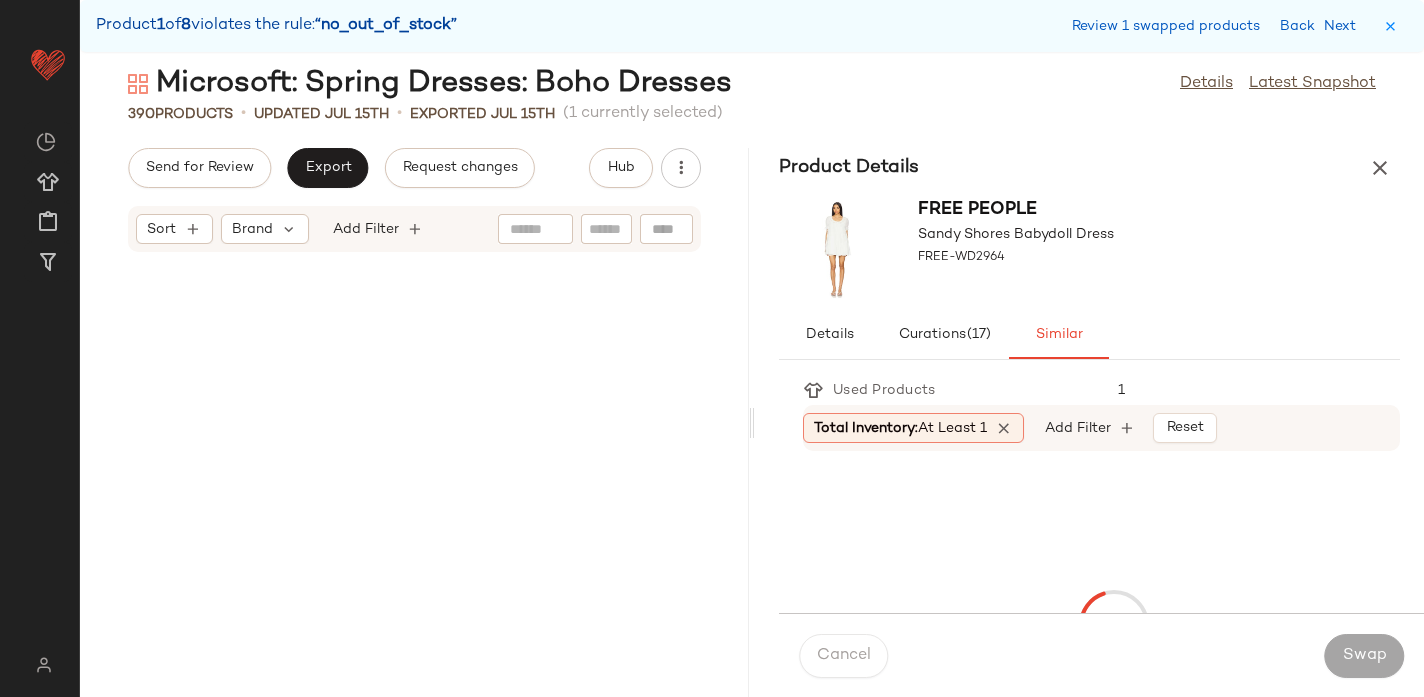 scroll, scrollTop: 21960, scrollLeft: 0, axis: vertical 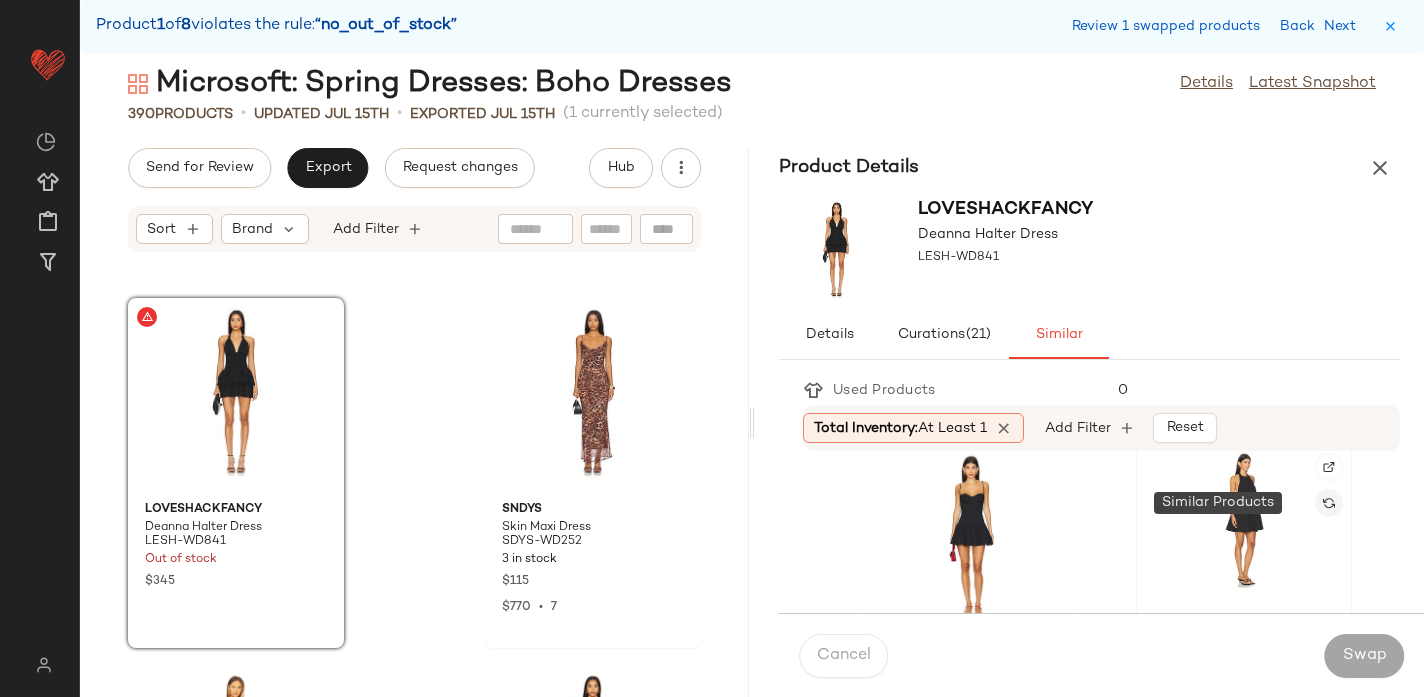 click 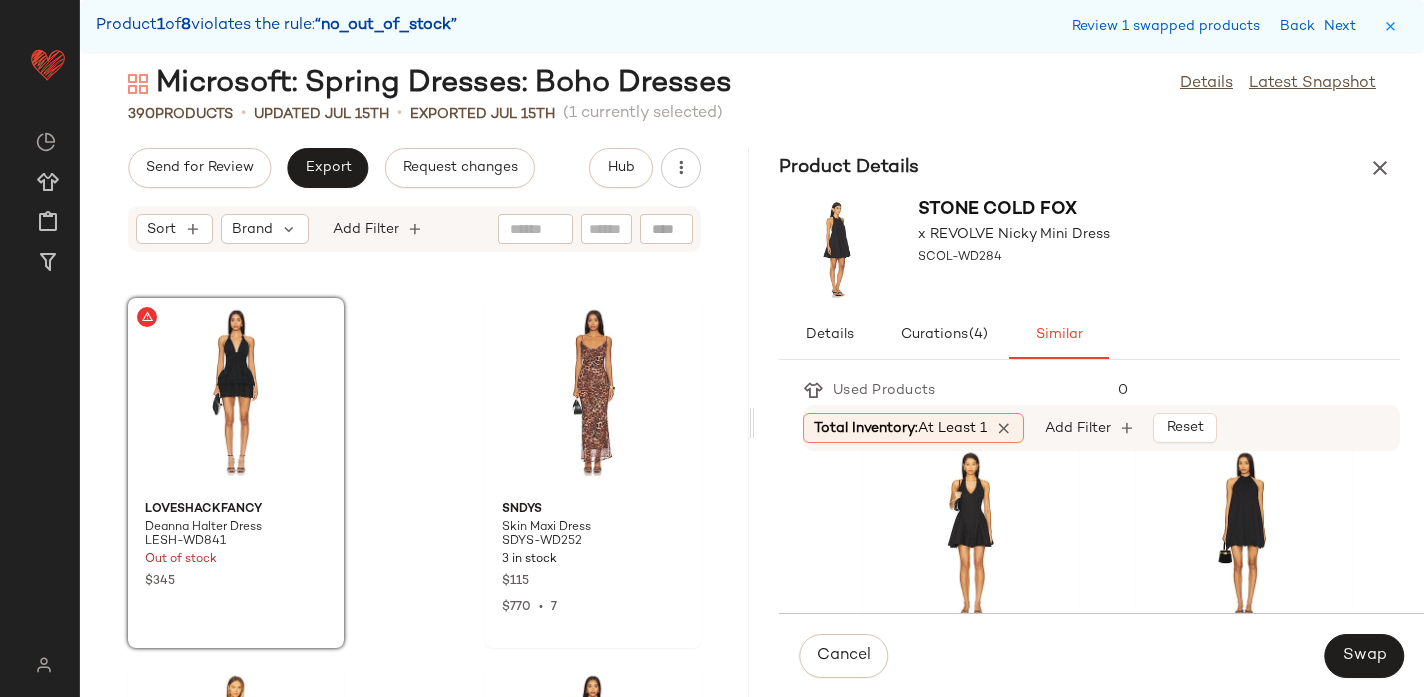 scroll, scrollTop: 11, scrollLeft: 0, axis: vertical 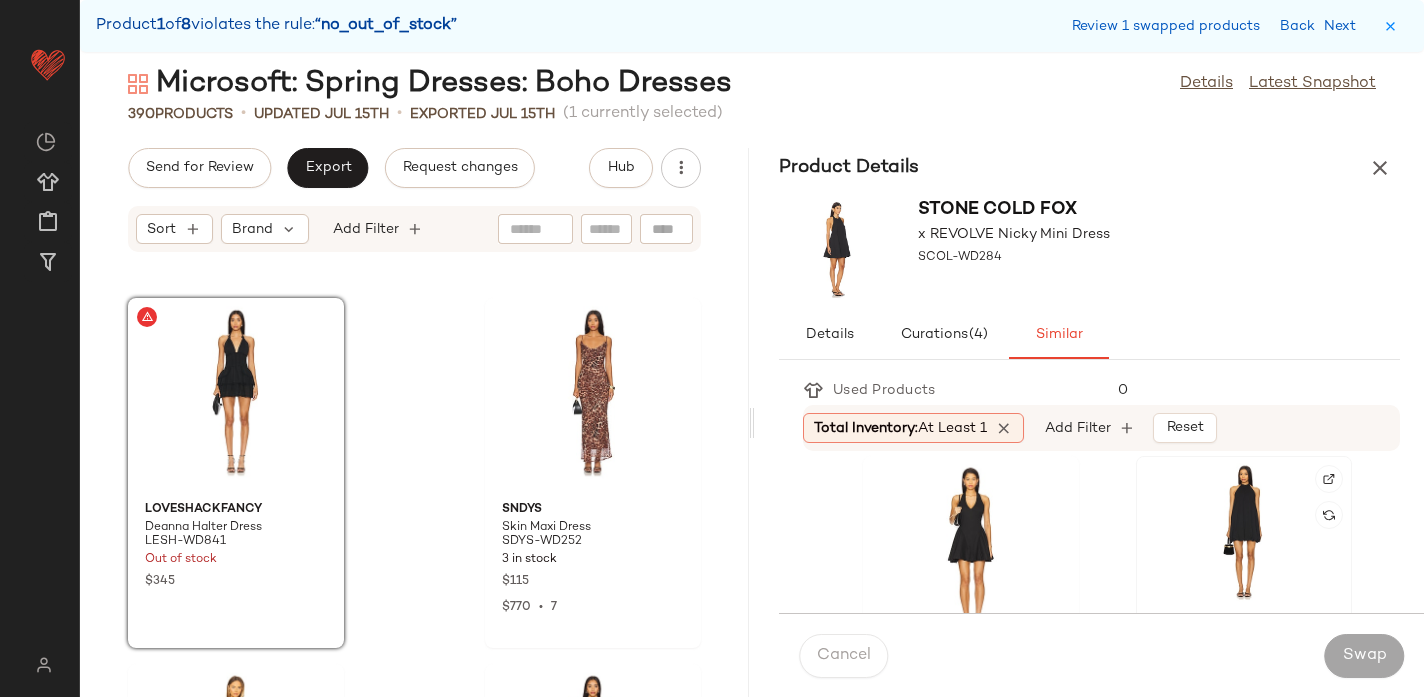 click 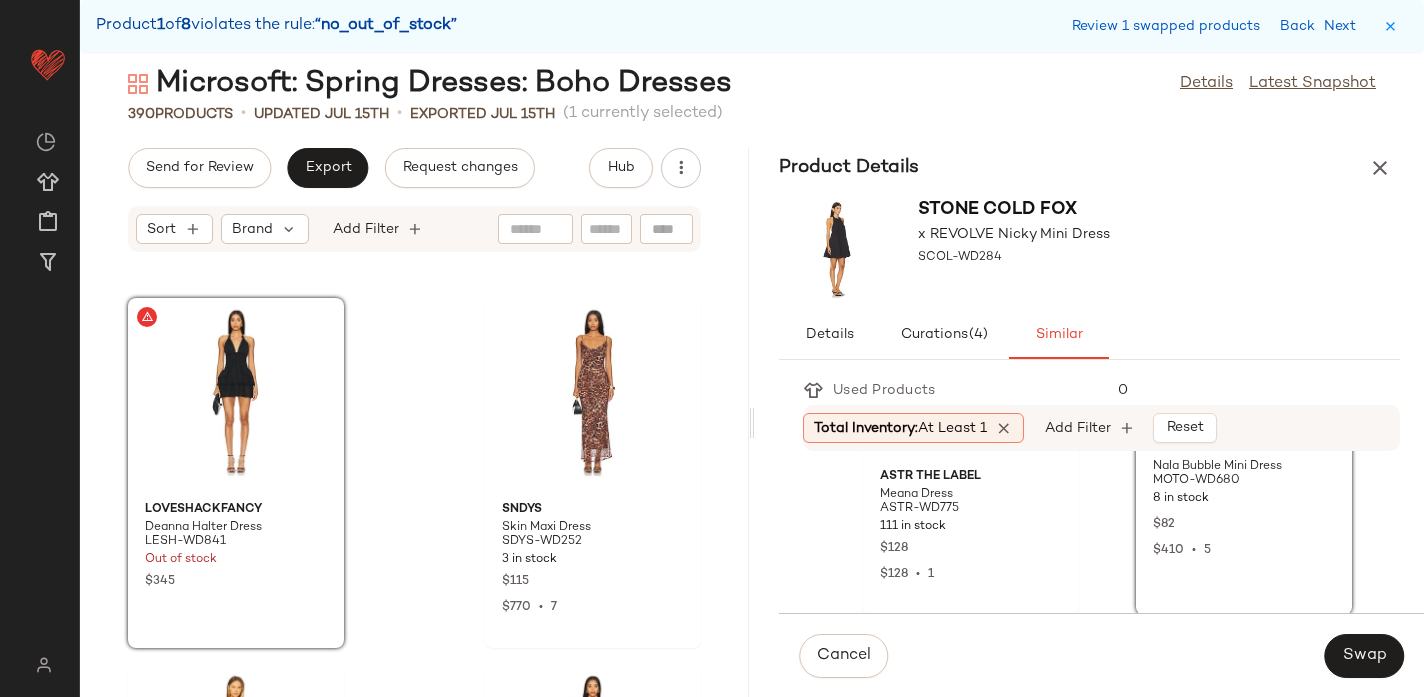 scroll, scrollTop: 200, scrollLeft: 0, axis: vertical 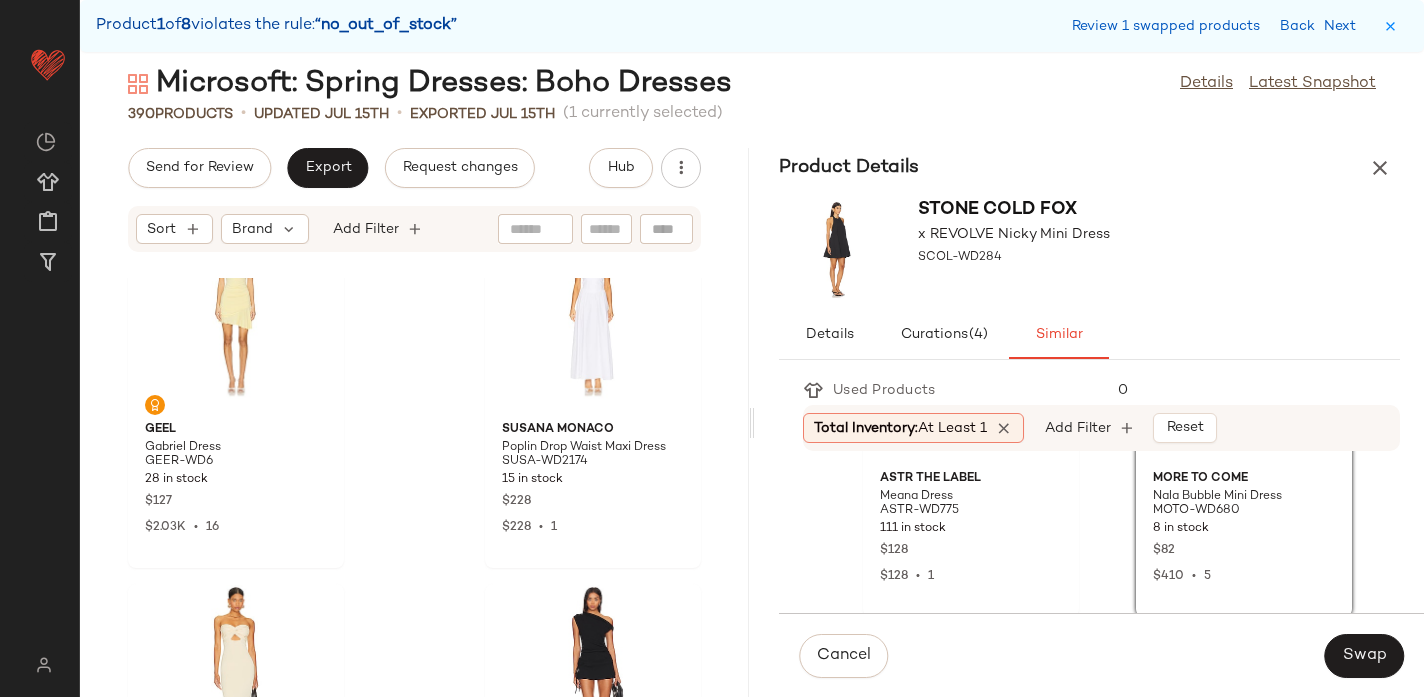 click on "ASTR the Label Meana Dress ASTR-WD775 111 in stock $128 $128  •  1 MORE TO COME Nala Bubble Mini Dress MOTO-WD680 8 in stock $82 $410  •  5 Lovers and Friends Mariam Mini Dress LOVF-WD4336 74 in stock $248 $248  •  1 ASTR the Label Lilibeth Dress ASTR-WD724 6 in stock $138 $552  •  4 A.L.C. Nat Dress ALX-WD579 15 in stock $495 LIONESS Sofia Mini Dress LIOR-WD85 276 in stock $89 $534  •  6 Shona Joy Otis Tailored Wrap Mini Dress SHON-WD656 26 in stock $380 Susana Monaco Halter Flare Dress SUSA-WD2204 46 in stock $158 LIONESS Sofia Mini Dress LIOR-WD86 455 in stock $90 $630  •  7 Amelie Teje Nara Ruffle Dress ATEJ-WD2 18 in stock $274 $274  •  1 superdown Olive Halter Top SPDW-WS2104 4 in stock $58 Solid & Striped The Delta Dress SLST-WD124 26 in stock $238 Amanda Uprichard Riviera Mini Dress AMAN-WD2292 89 Pre-Order Items $246 $984  •  4 fleur du mal Sofia Flared Dress FLER-WD105 5 in stock $395 ALL THE WAYS Brynn Mini Dress AAYR-WD182 194 in stock $84 fleur du mal Sofia Flared Dress FLER-WD111" 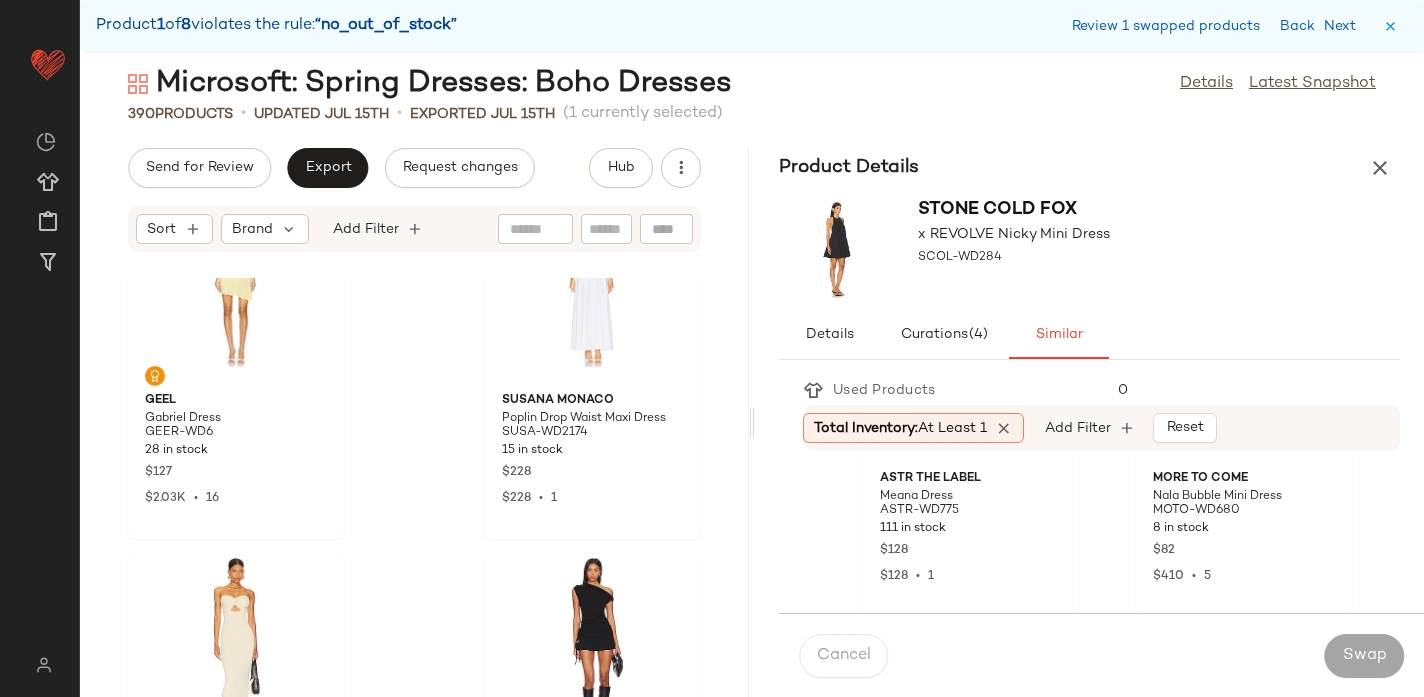 scroll, scrollTop: 22794, scrollLeft: 0, axis: vertical 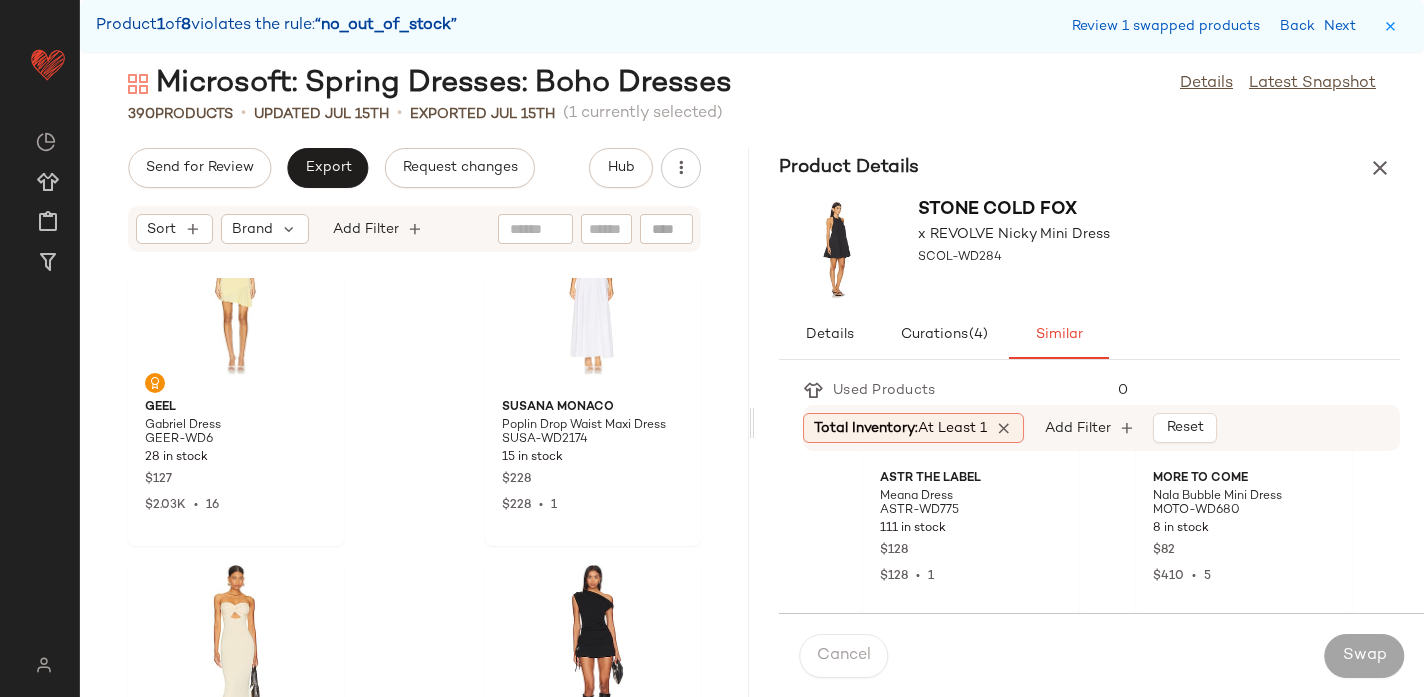 click on "Swap" at bounding box center [1364, 656] 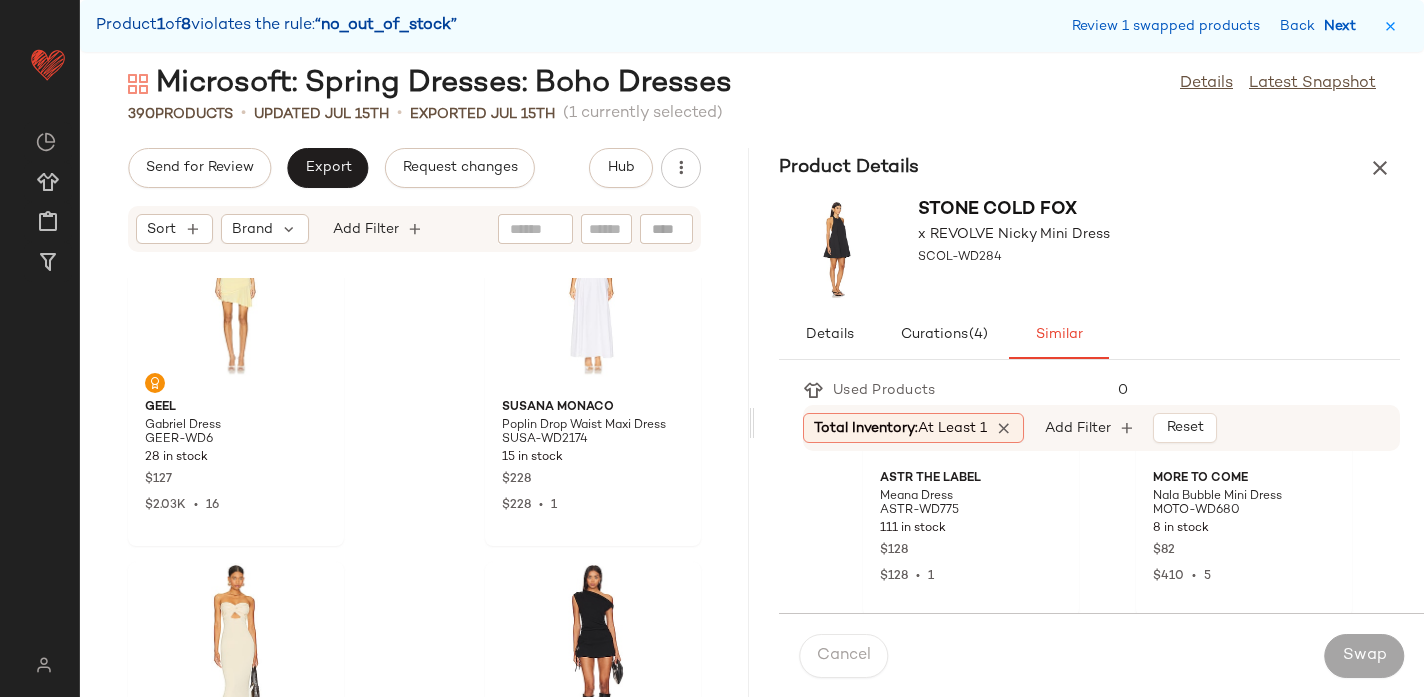 click on "Next" at bounding box center [1344, 26] 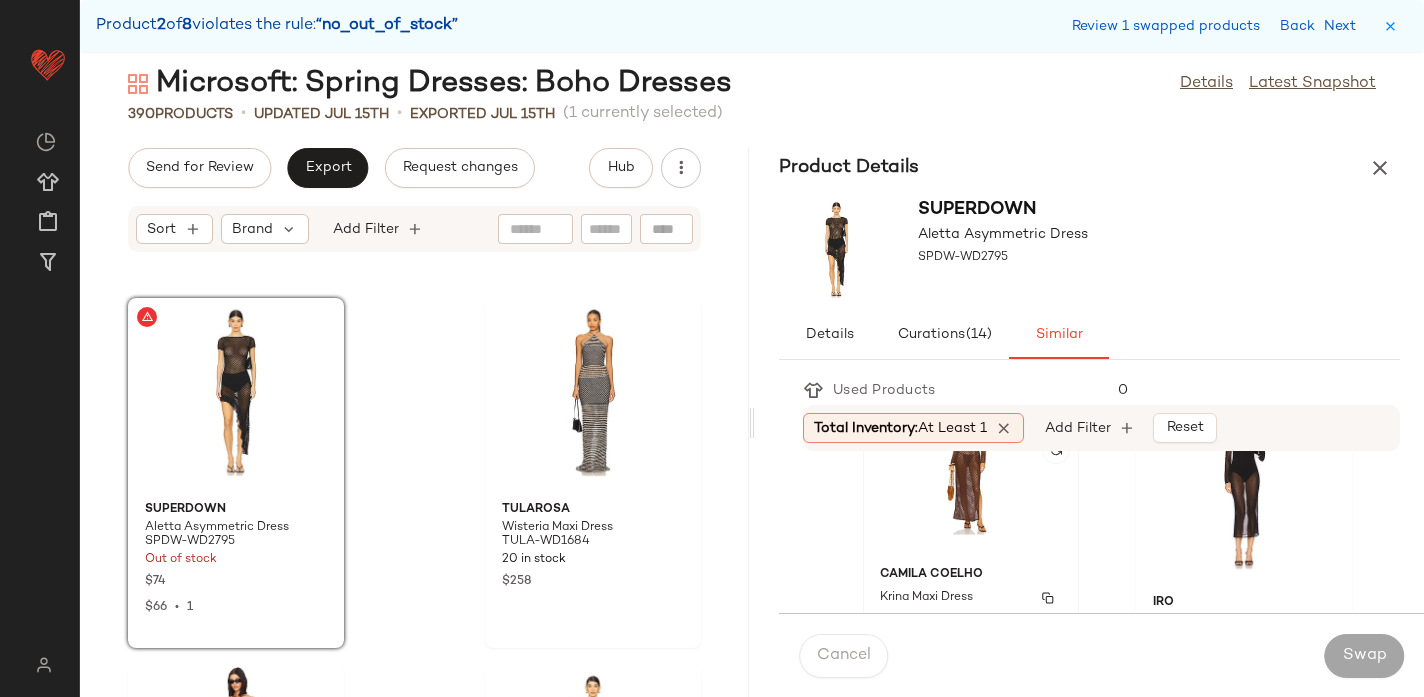scroll, scrollTop: 451, scrollLeft: 0, axis: vertical 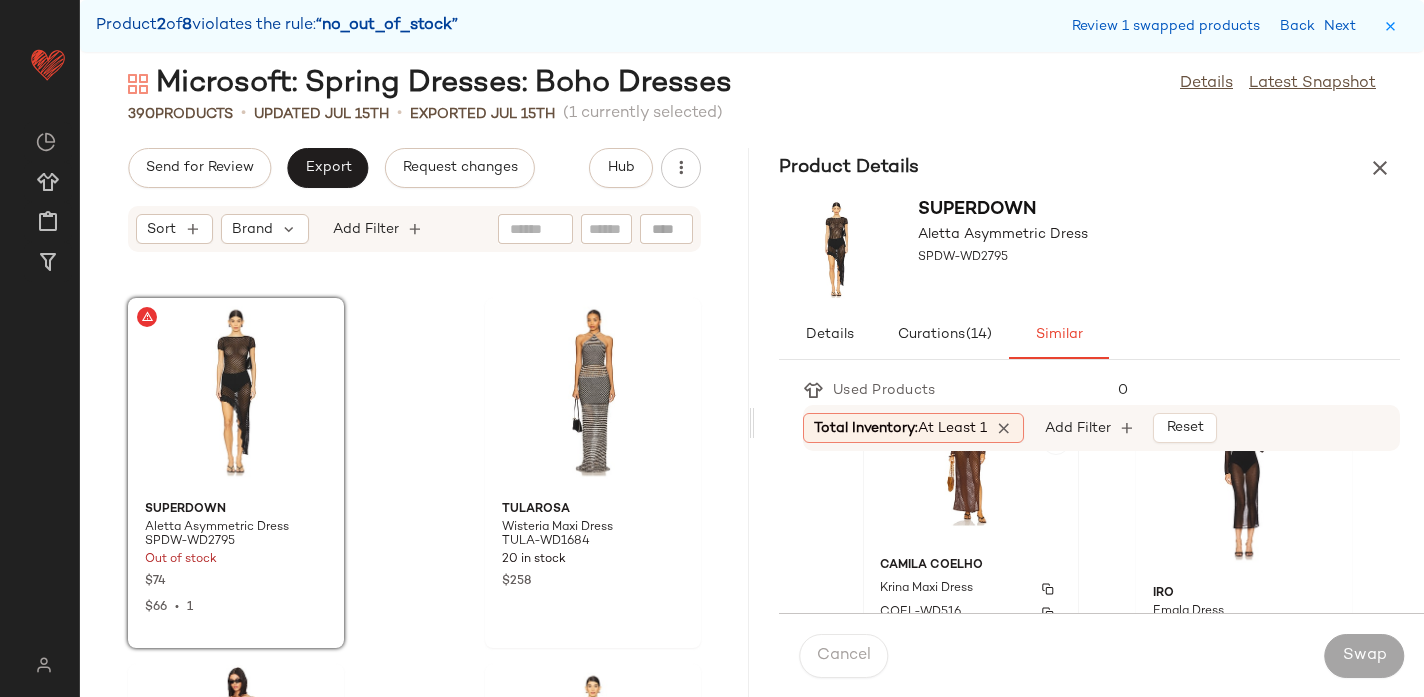 click on "Camila Coelho Krina Maxi Dress COEL-WD516 11 in stock $189 $189  •  1" 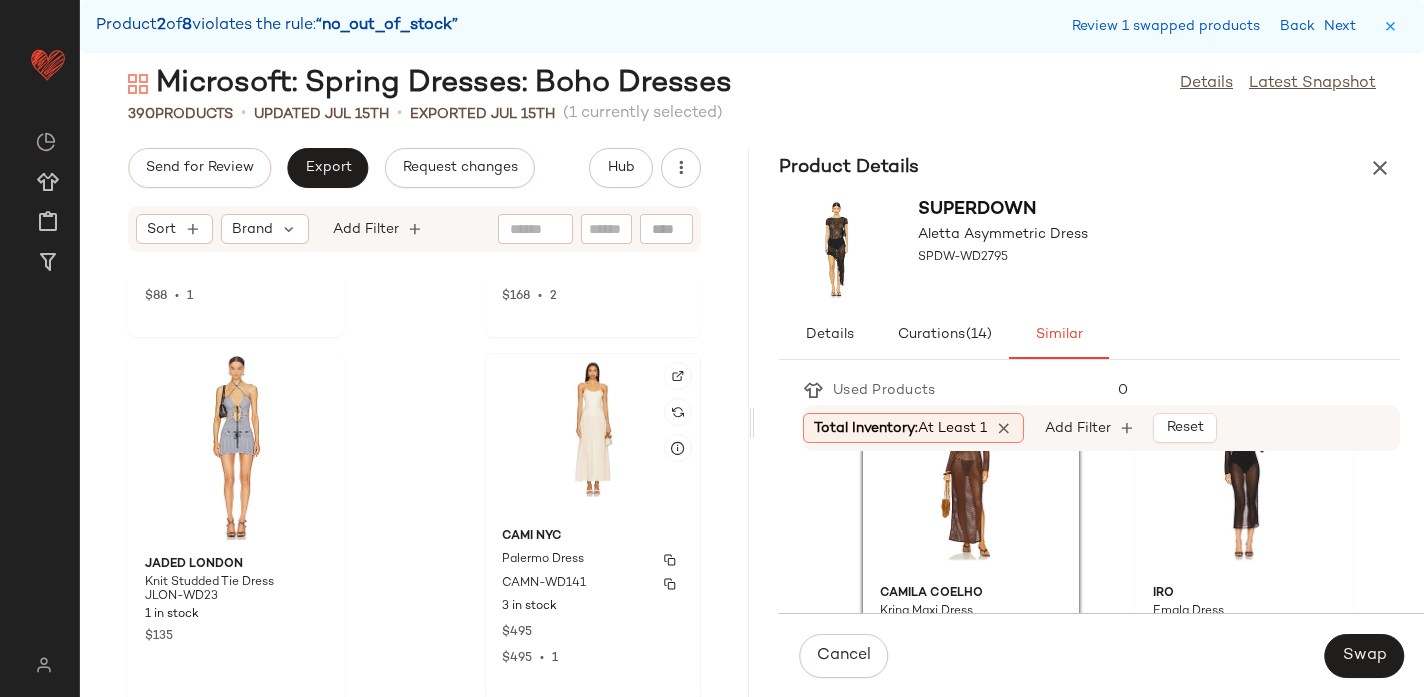 scroll, scrollTop: 37639, scrollLeft: 0, axis: vertical 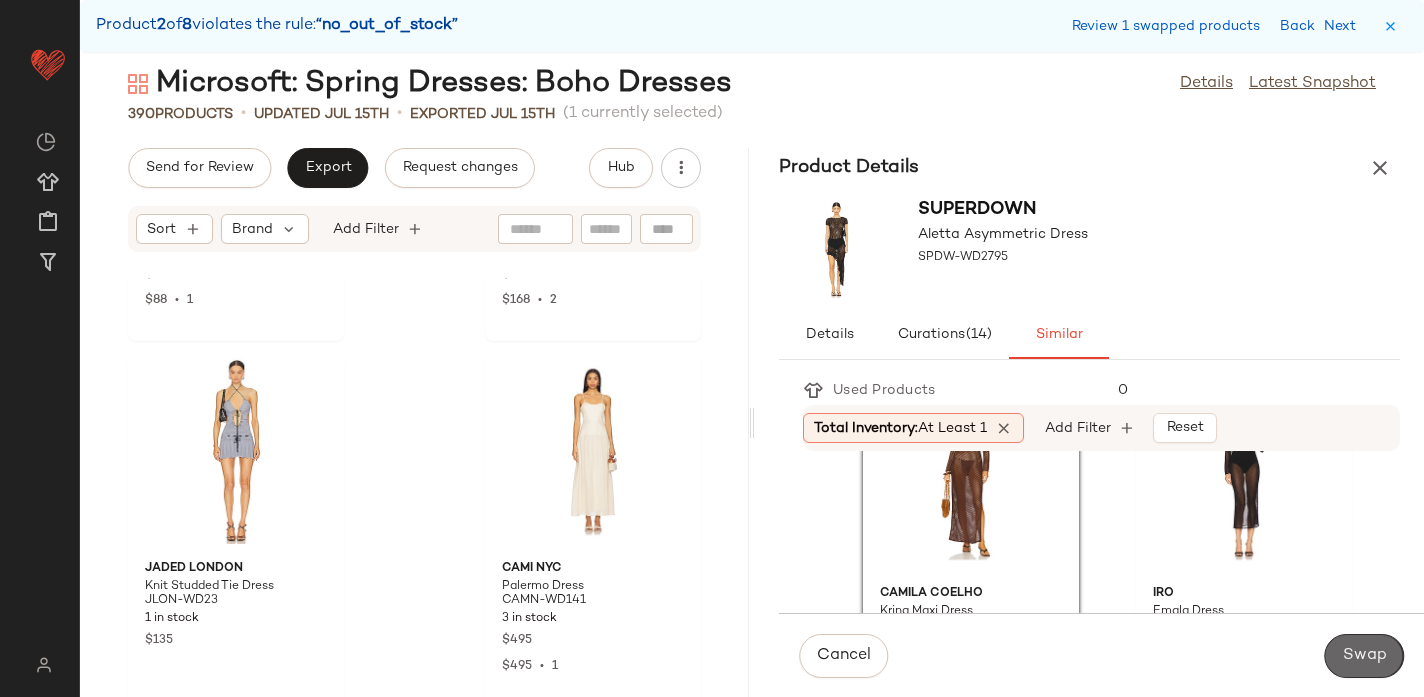 click on "Swap" 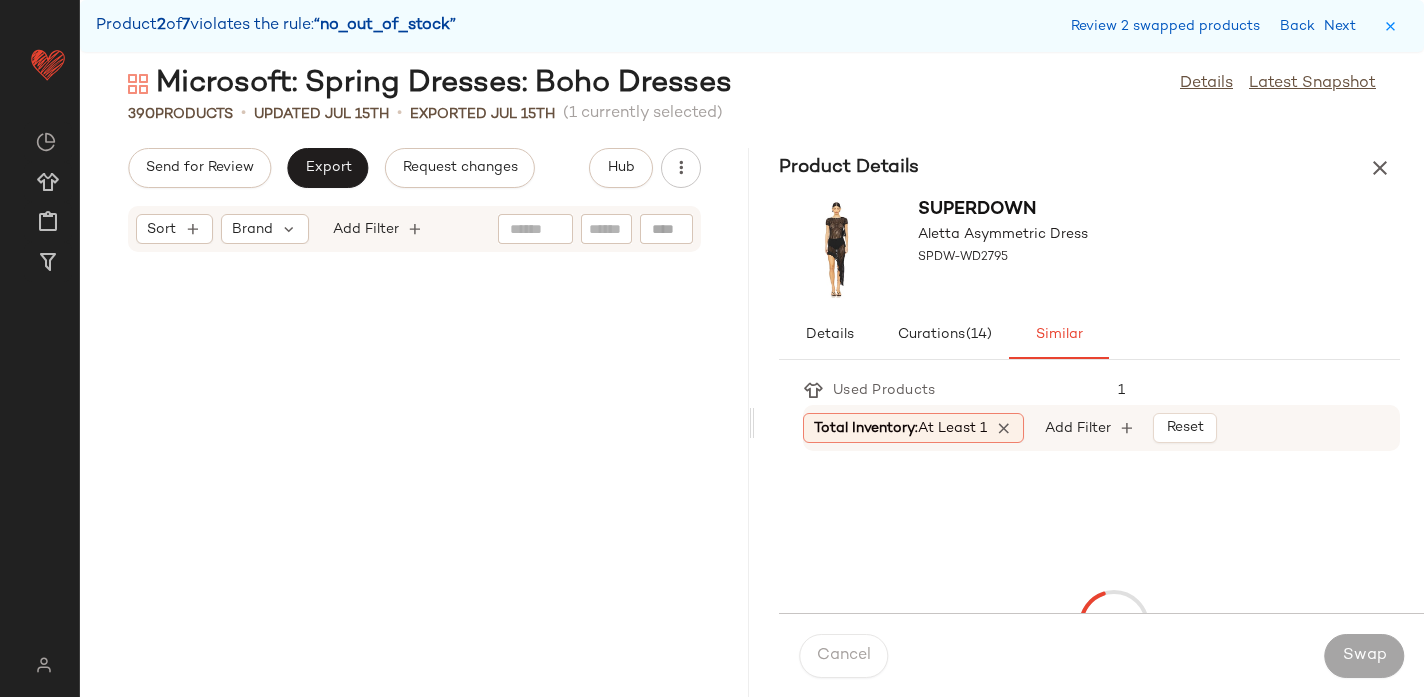 scroll, scrollTop: 47946, scrollLeft: 0, axis: vertical 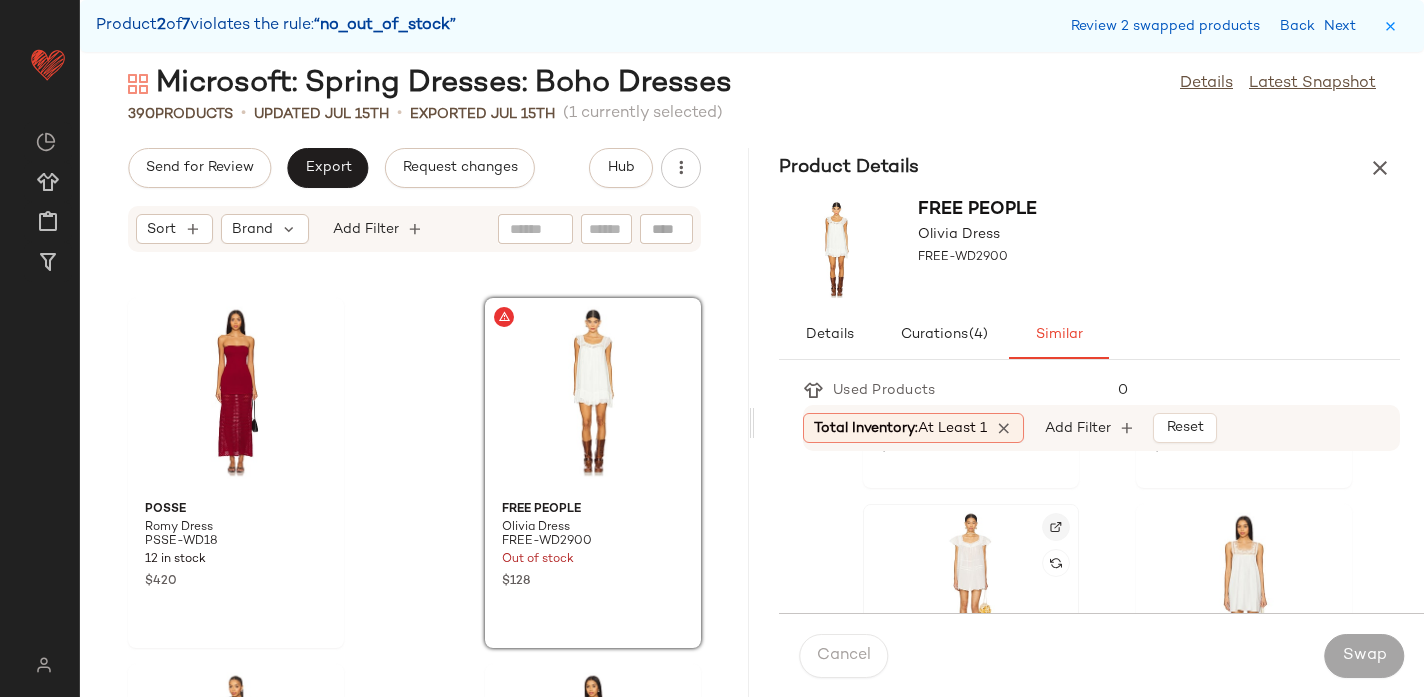 click 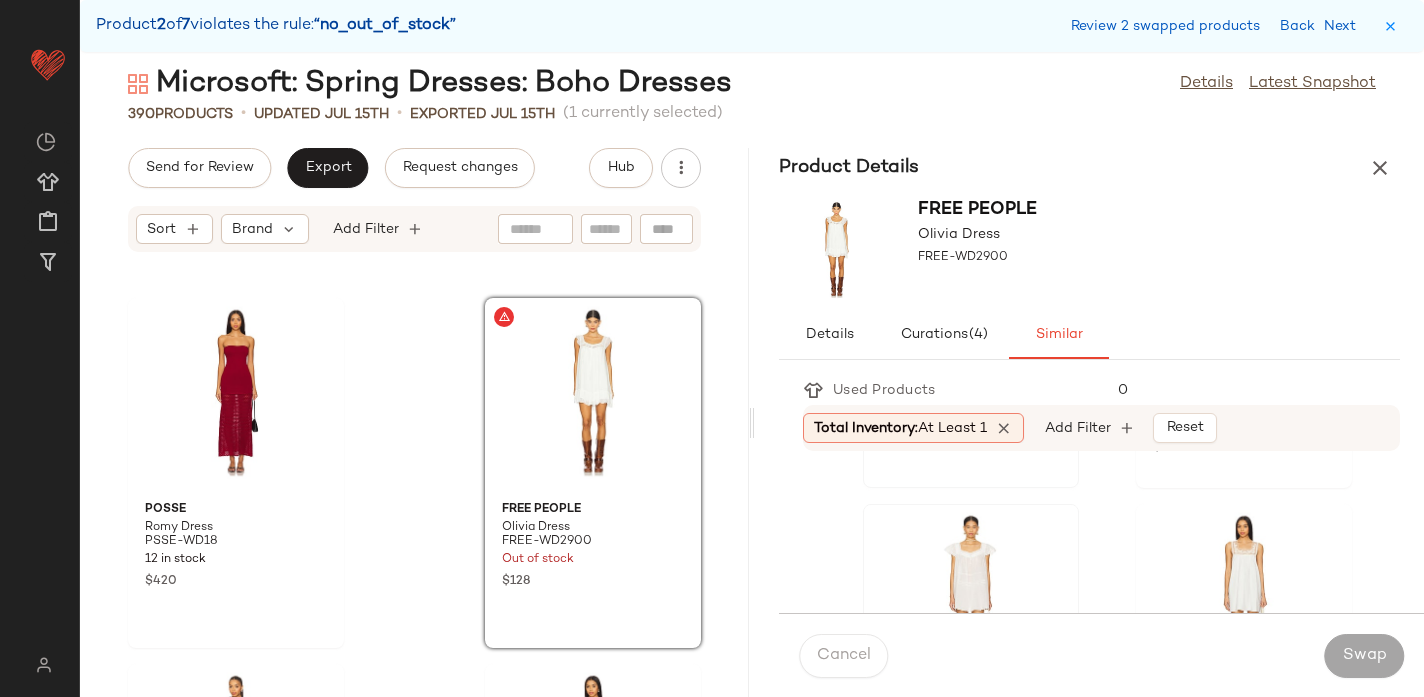 scroll, scrollTop: 309, scrollLeft: 0, axis: vertical 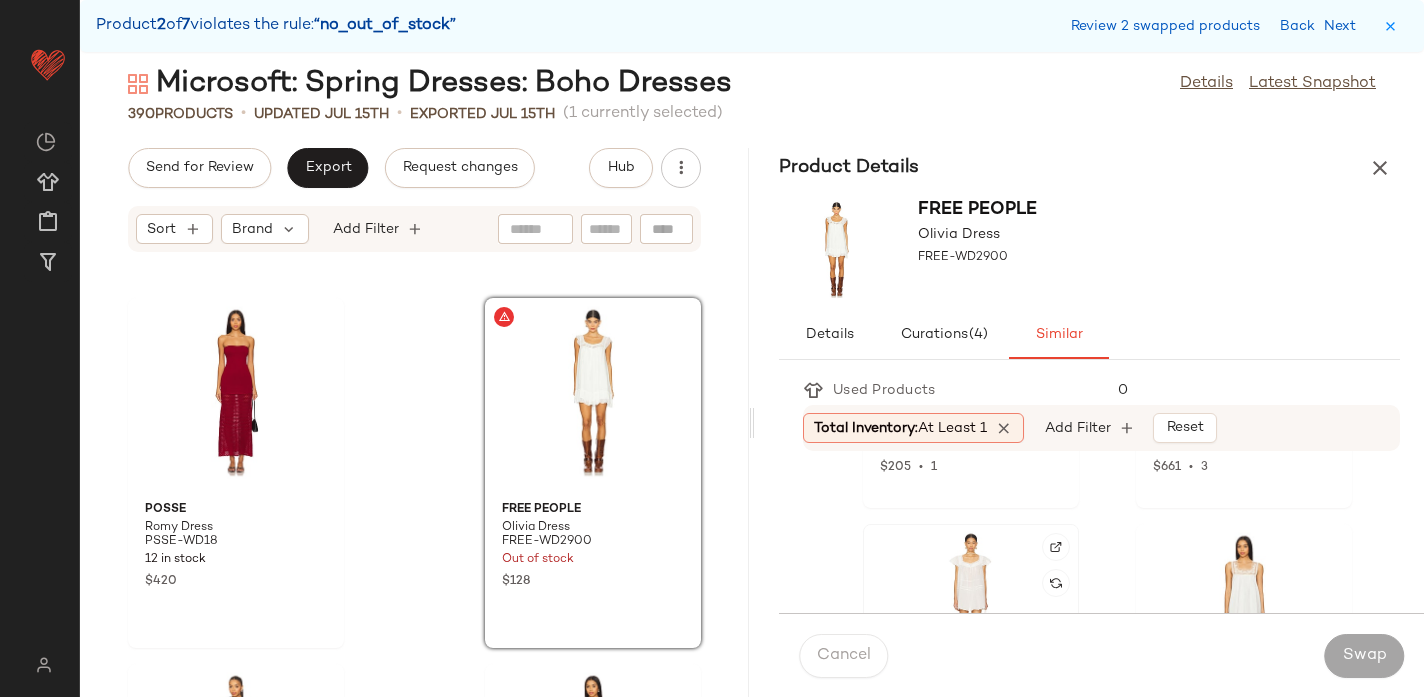 click 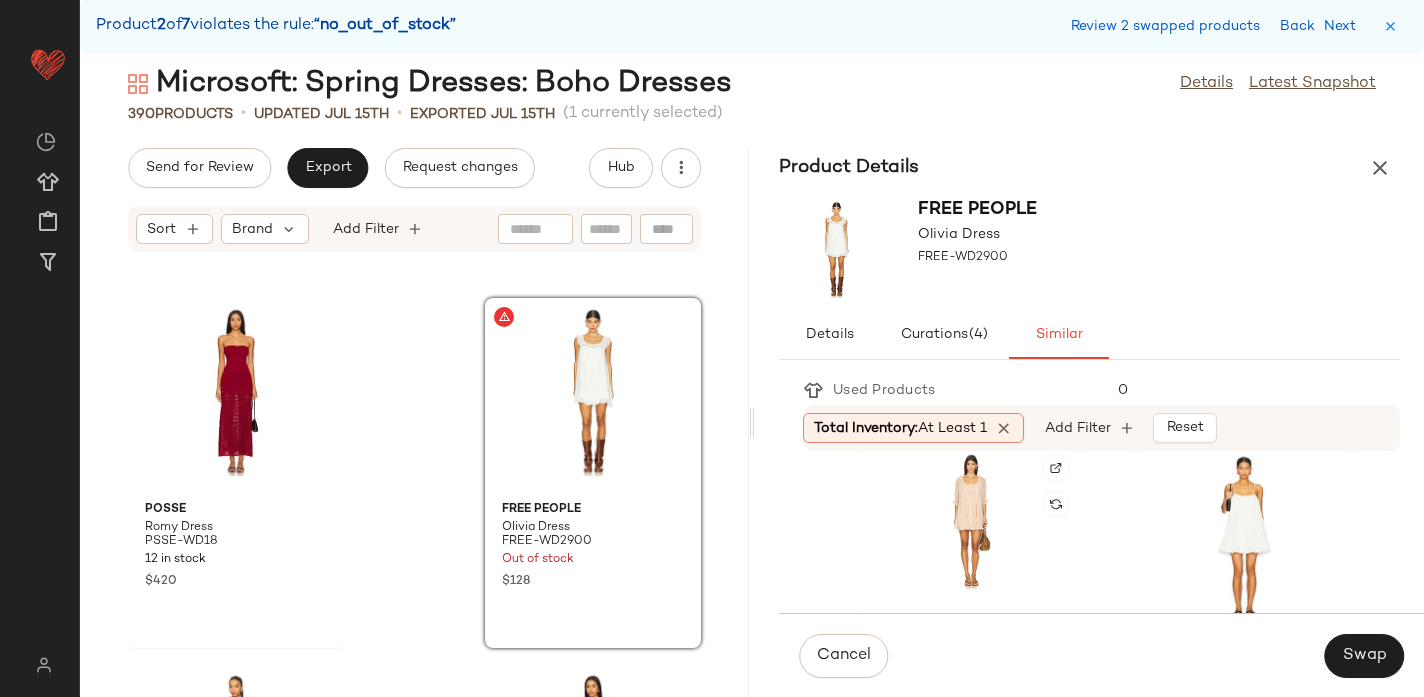 scroll, scrollTop: 763, scrollLeft: 0, axis: vertical 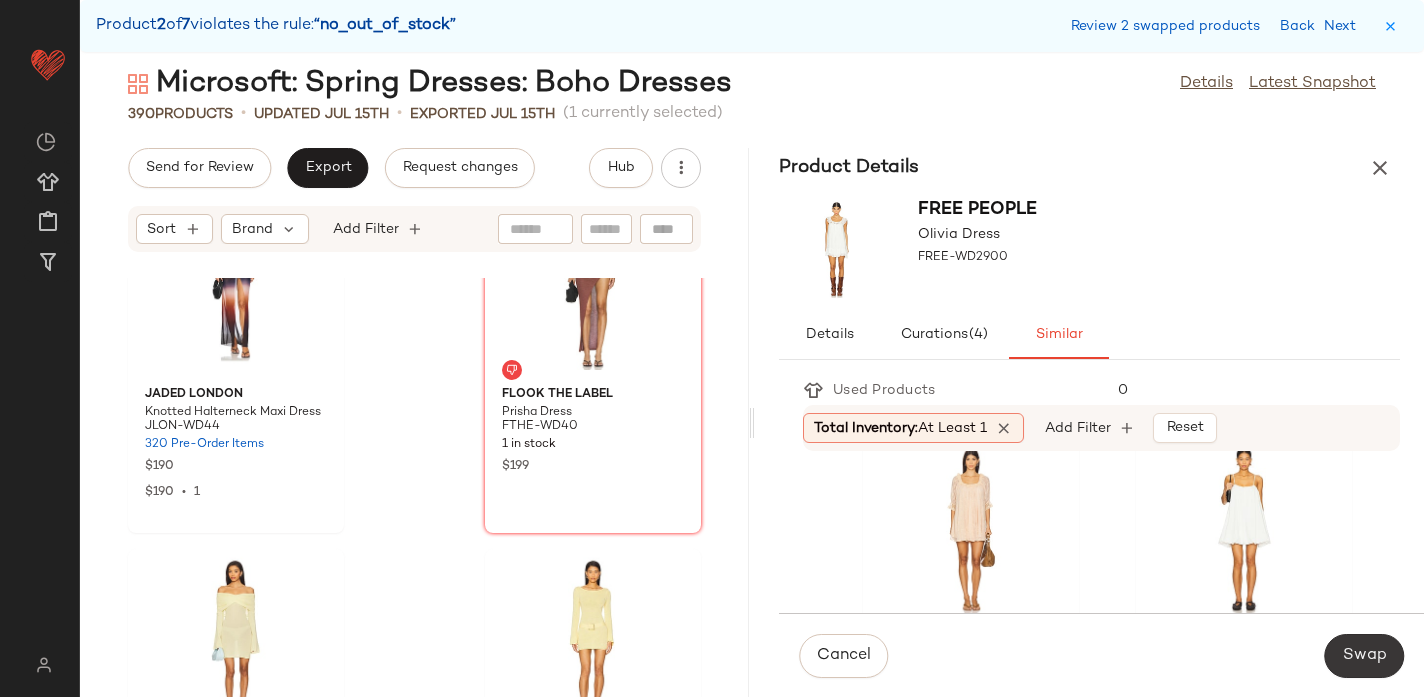 click on "Swap" 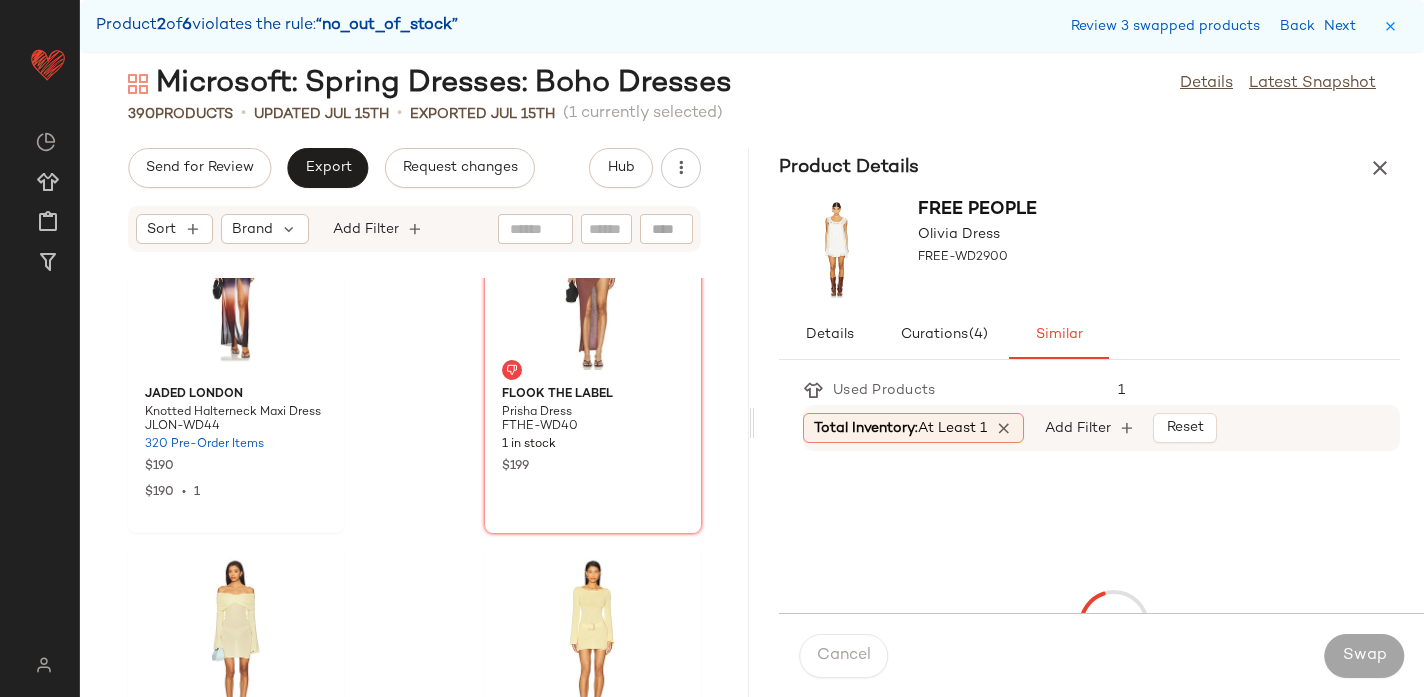 scroll, scrollTop: 49410, scrollLeft: 0, axis: vertical 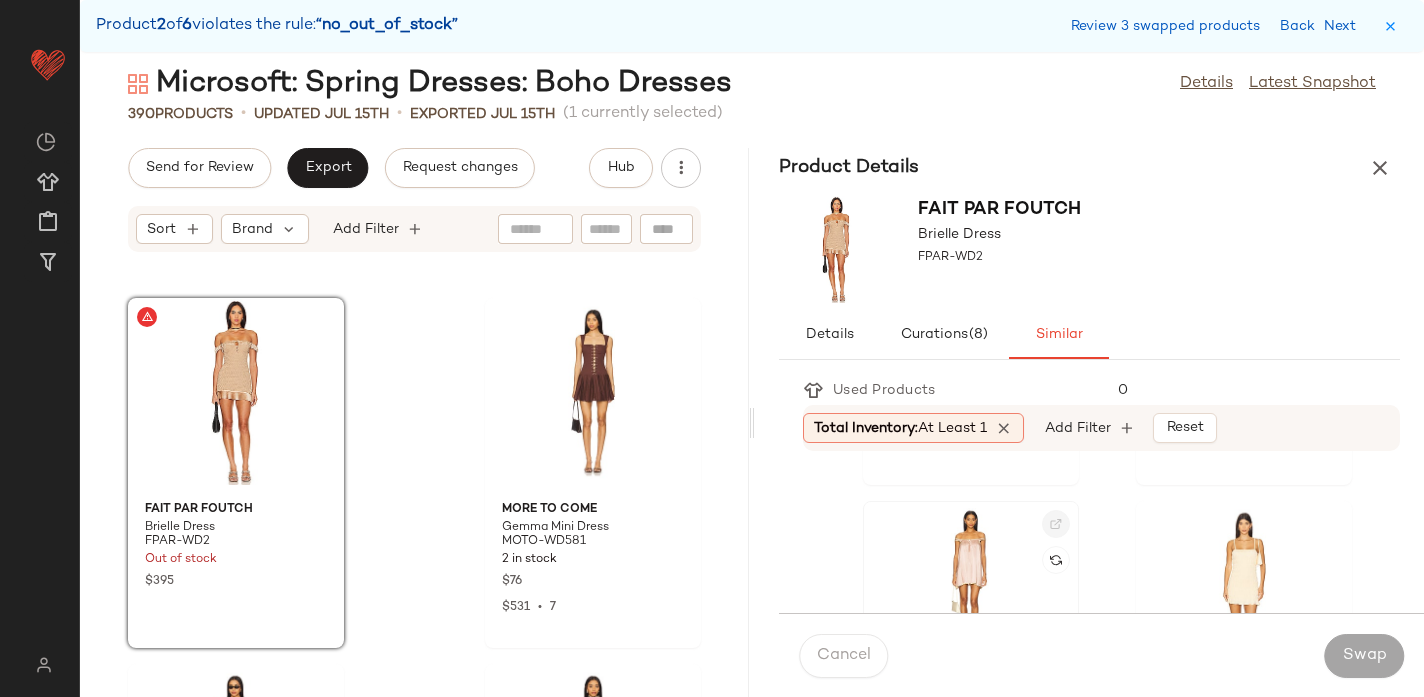click at bounding box center (1056, 524) 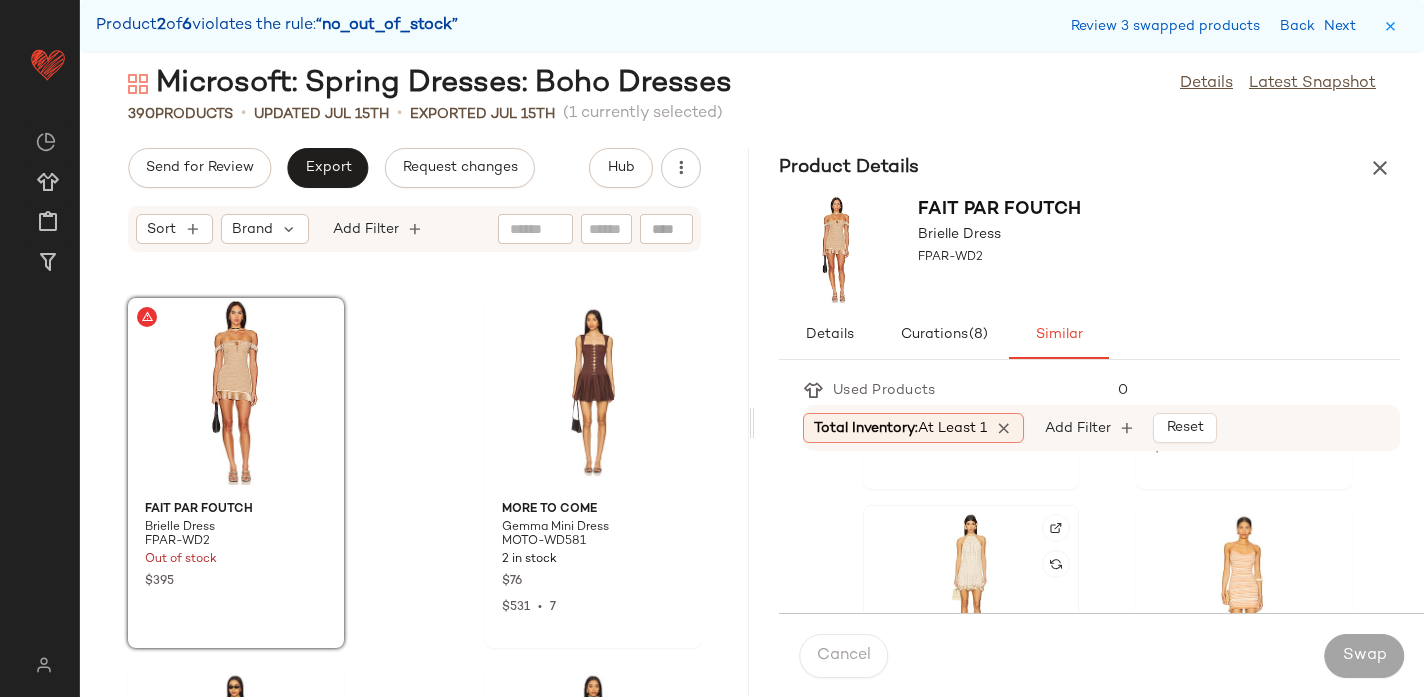 scroll, scrollTop: 322, scrollLeft: 0, axis: vertical 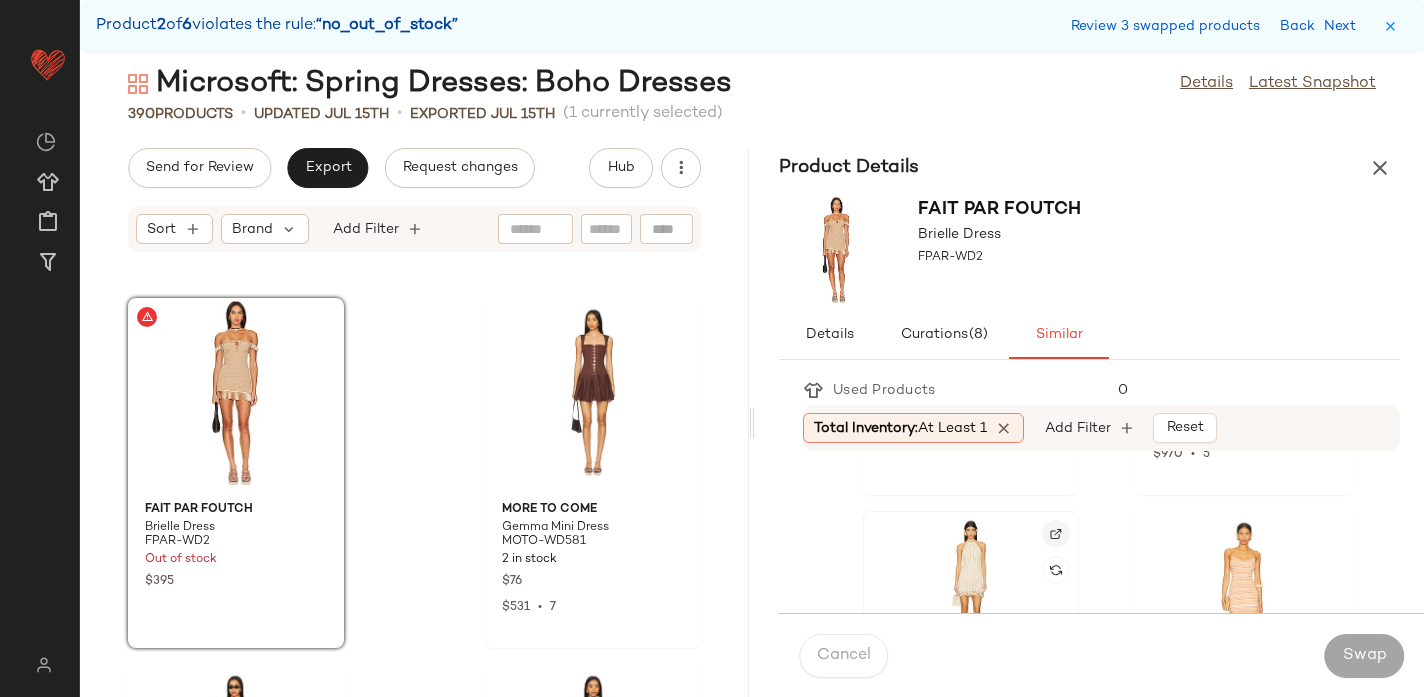 click 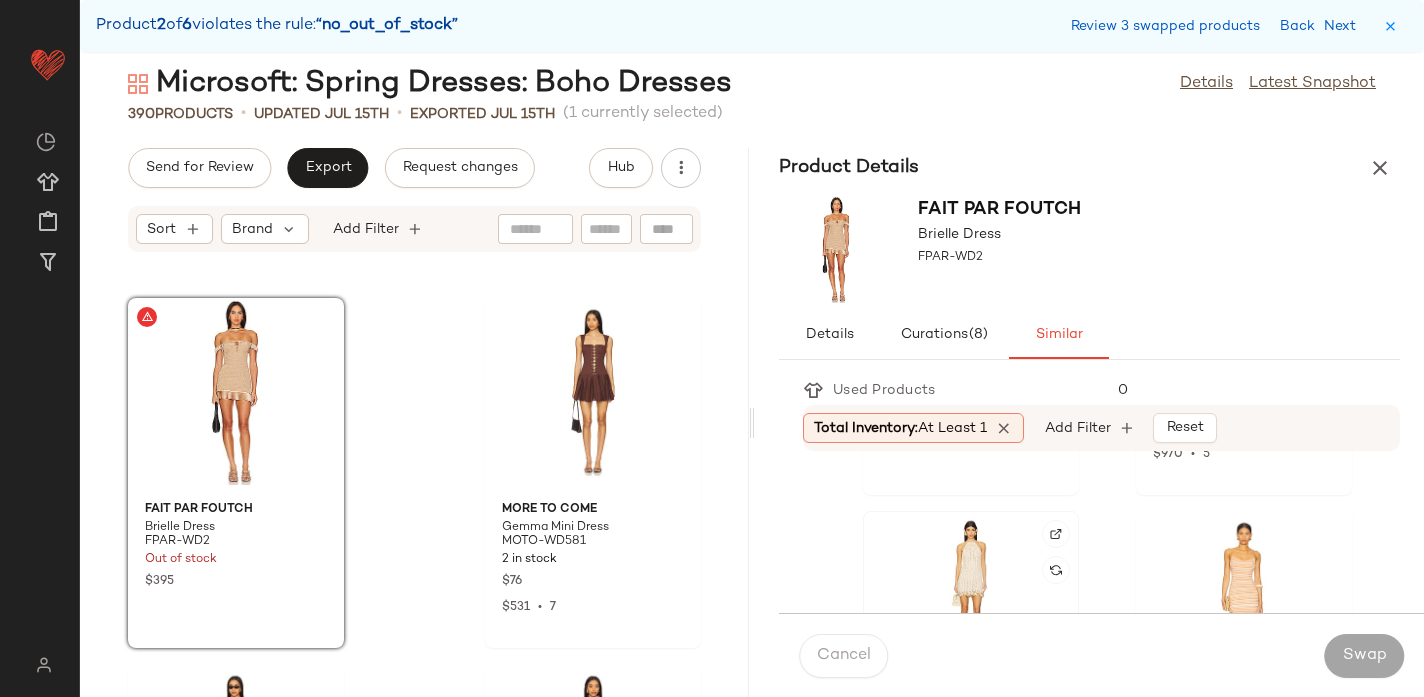click 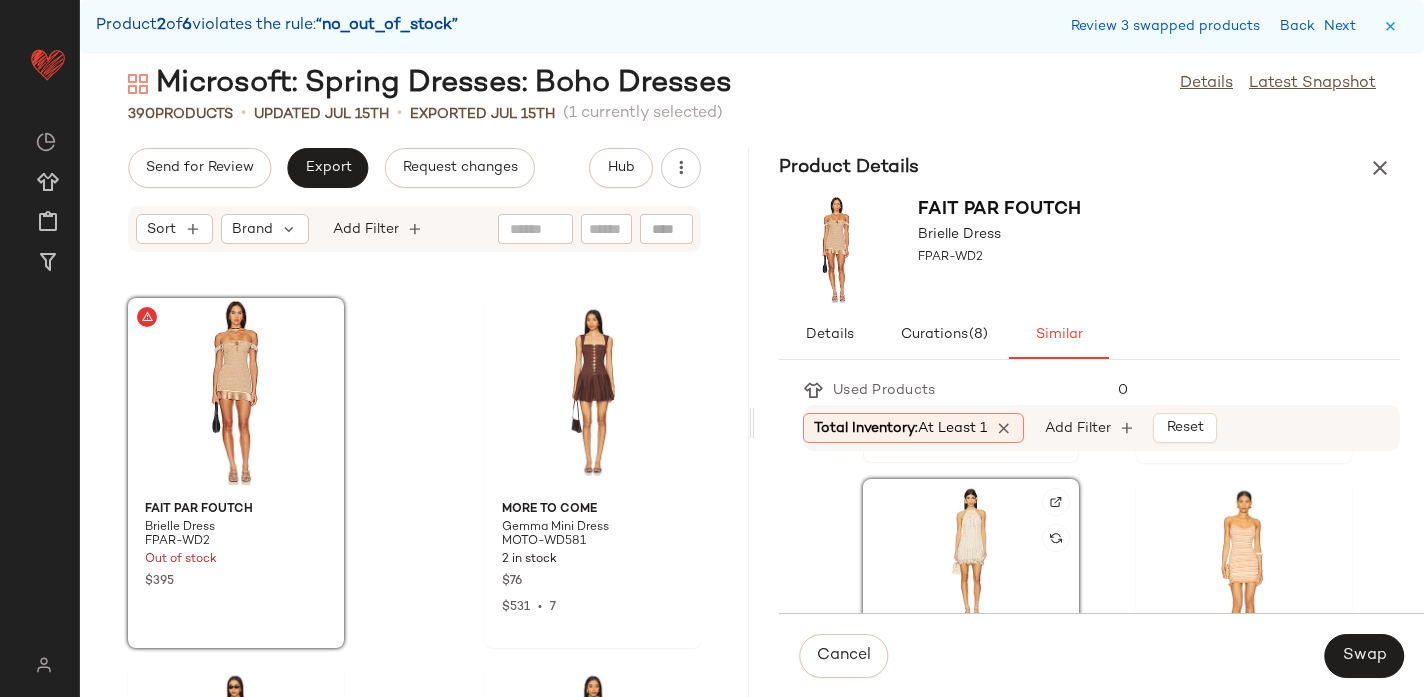 scroll, scrollTop: 354, scrollLeft: 0, axis: vertical 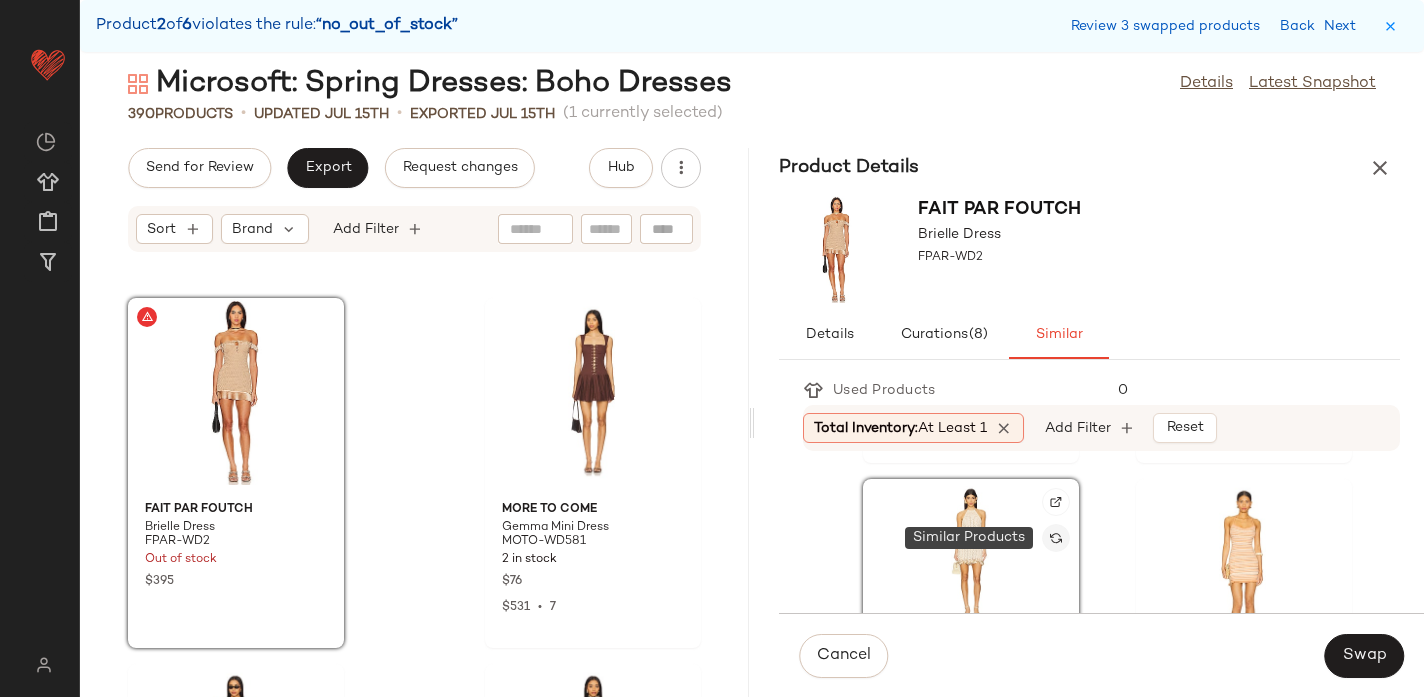 click 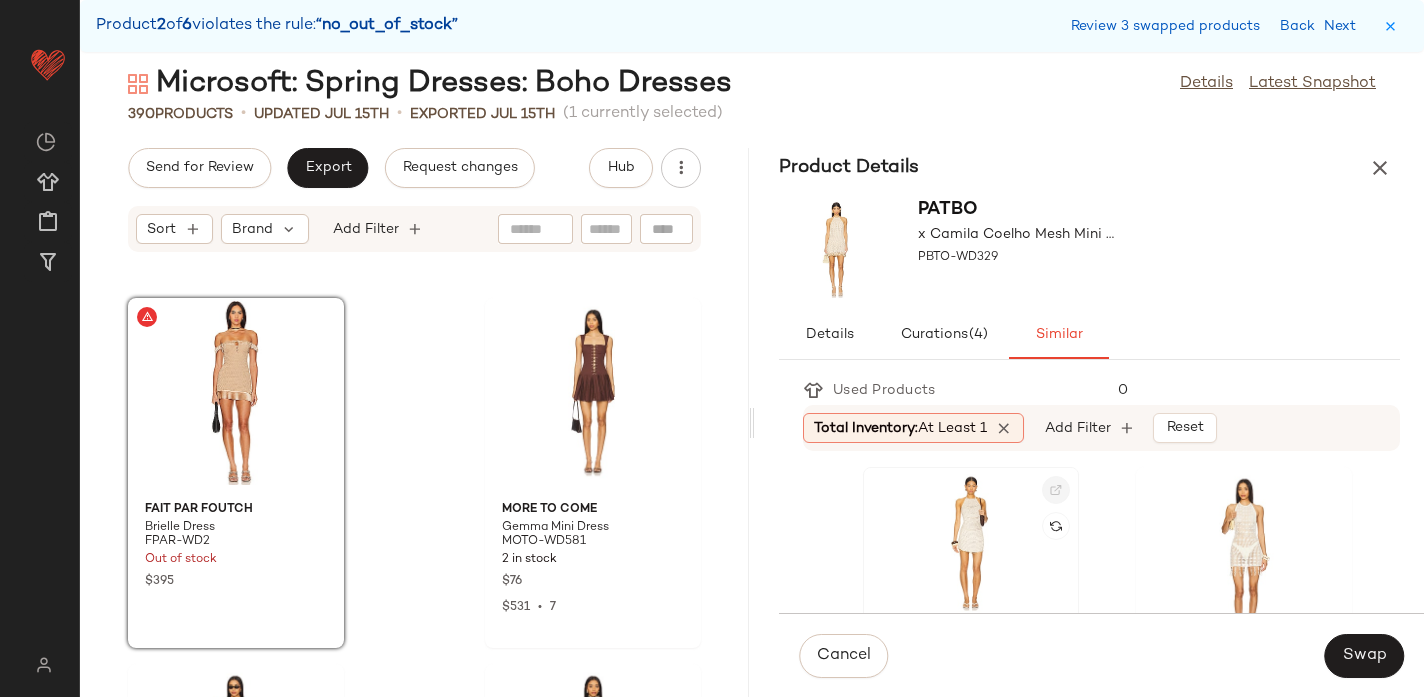 click 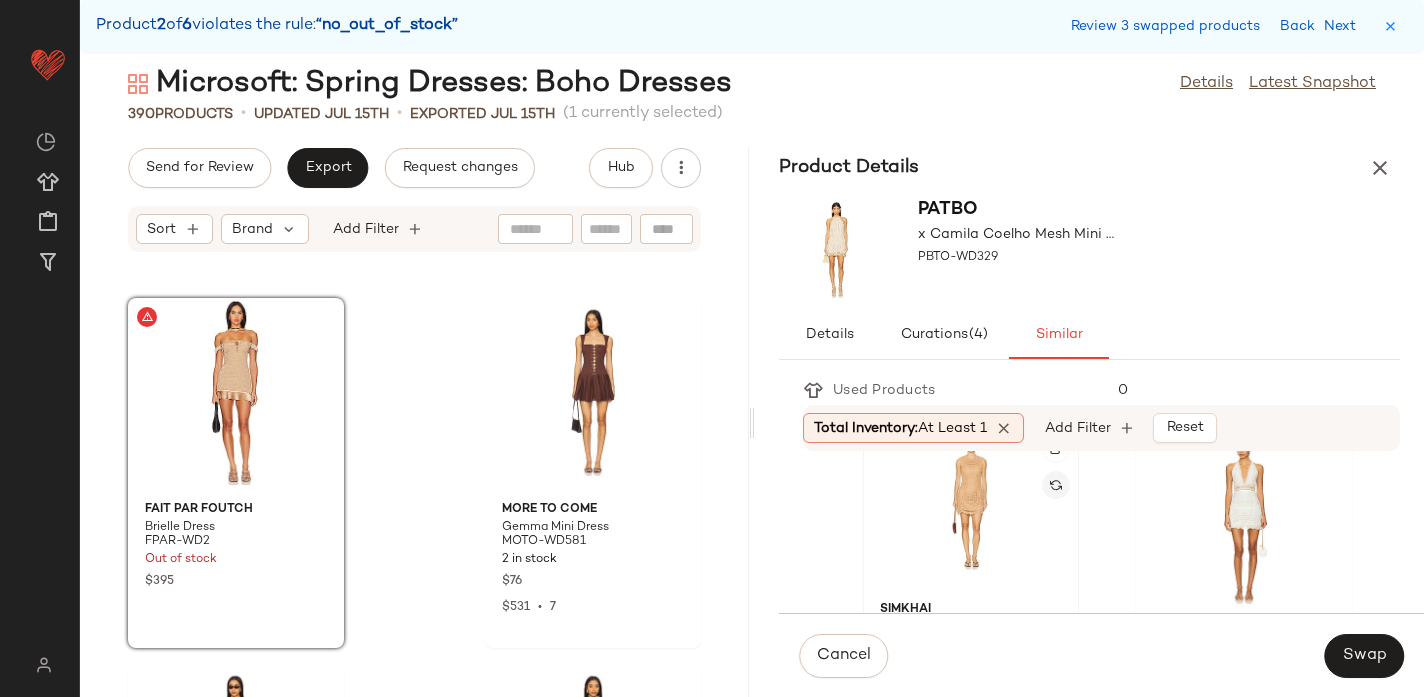 scroll, scrollTop: 370, scrollLeft: 0, axis: vertical 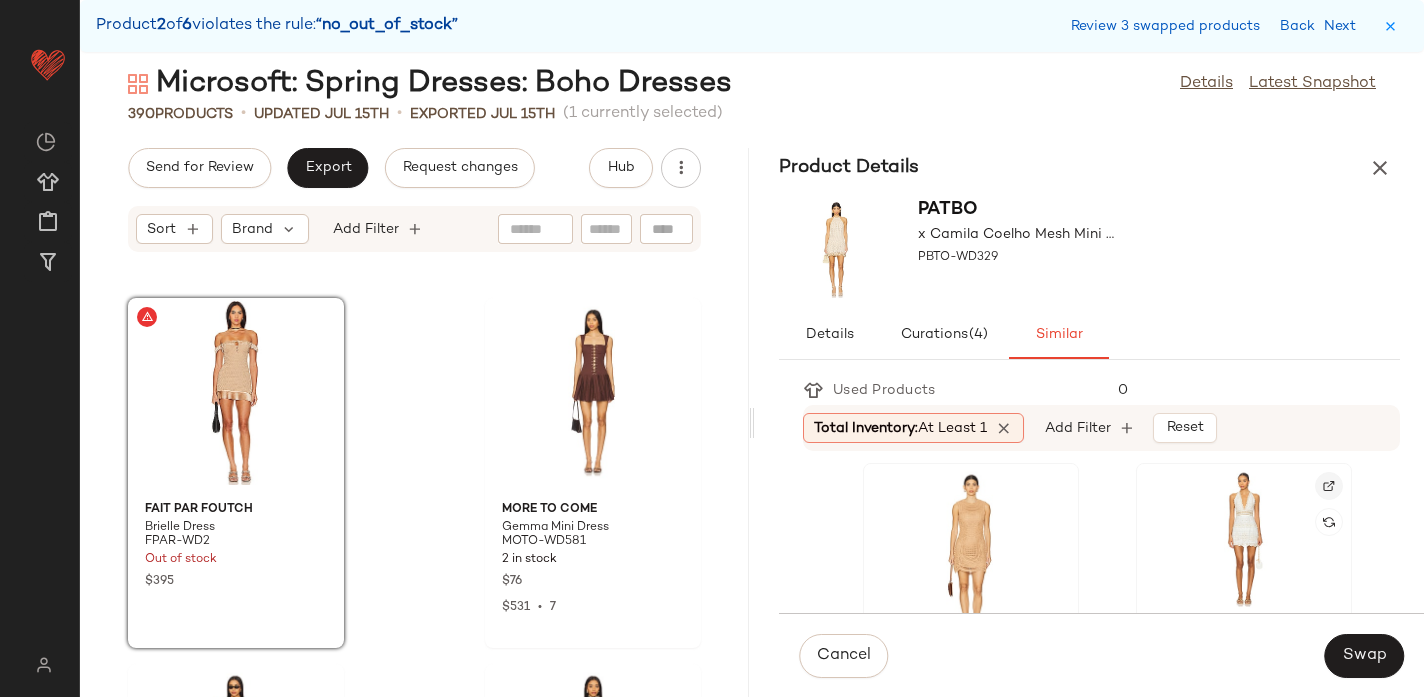 click 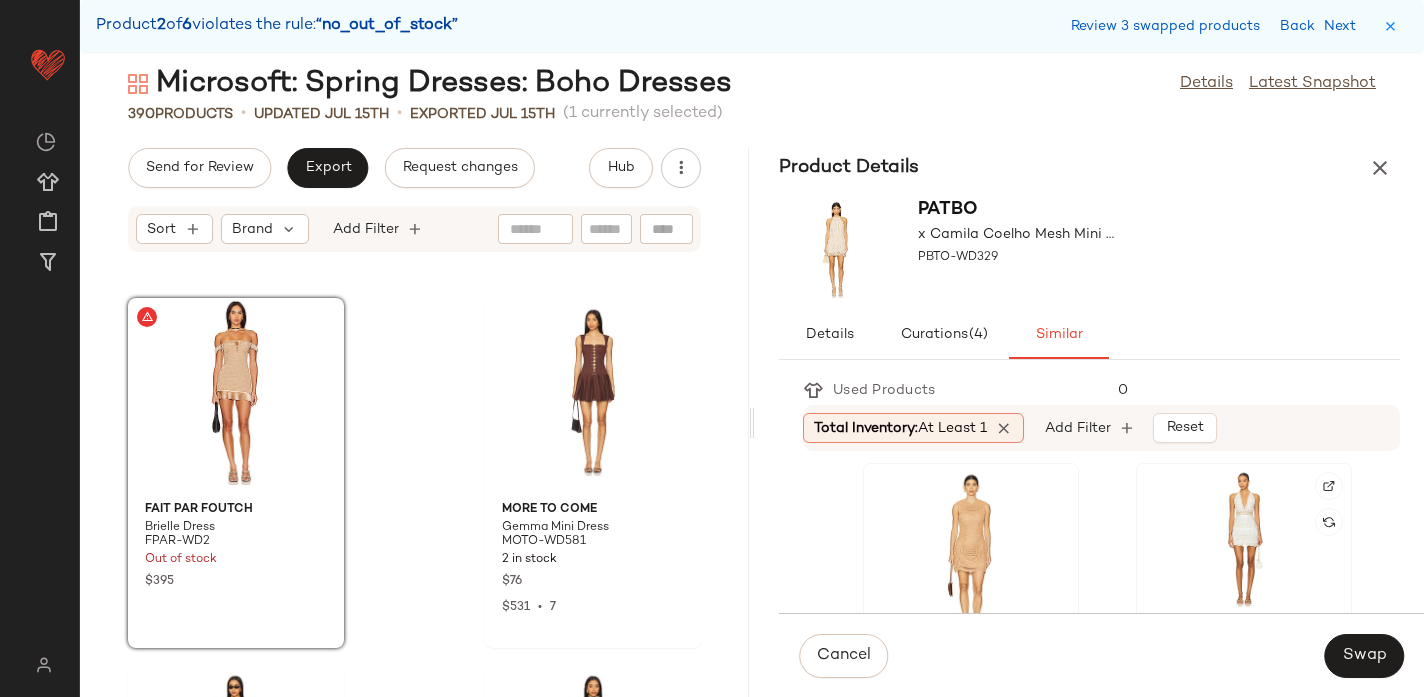 click 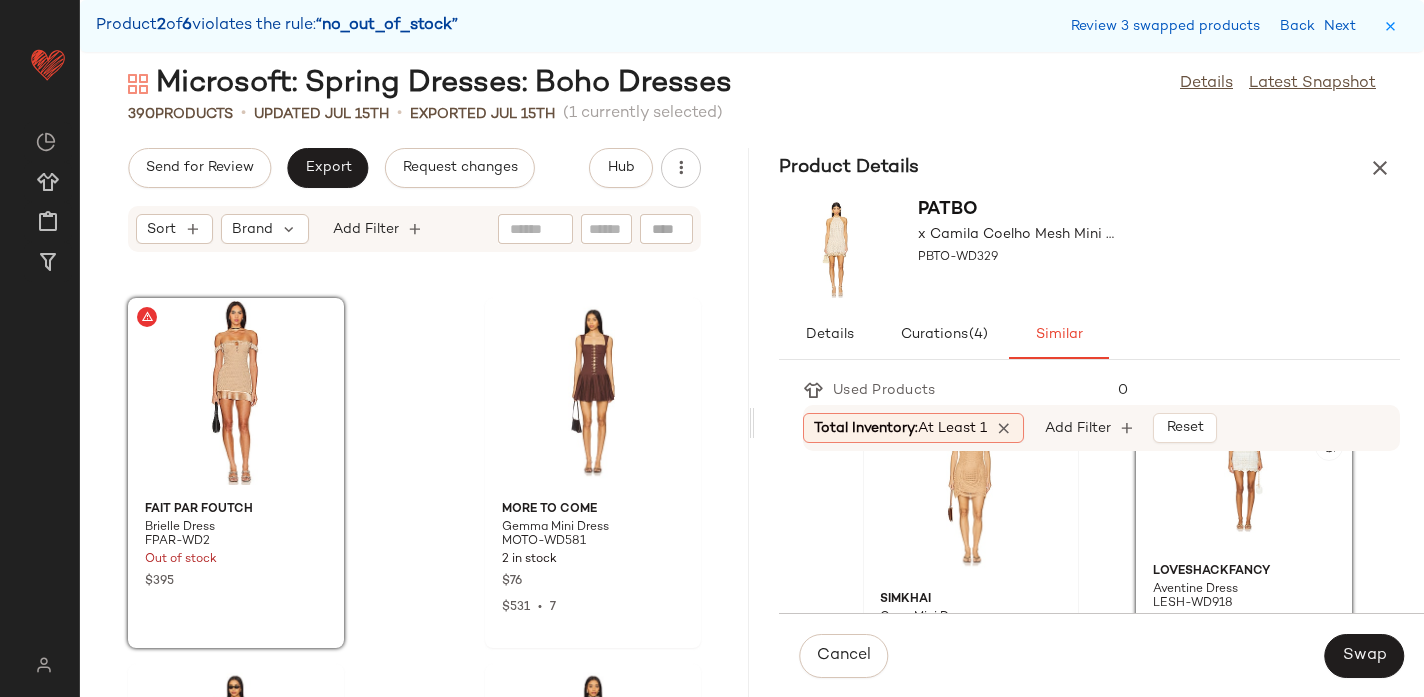 scroll, scrollTop: 474, scrollLeft: 0, axis: vertical 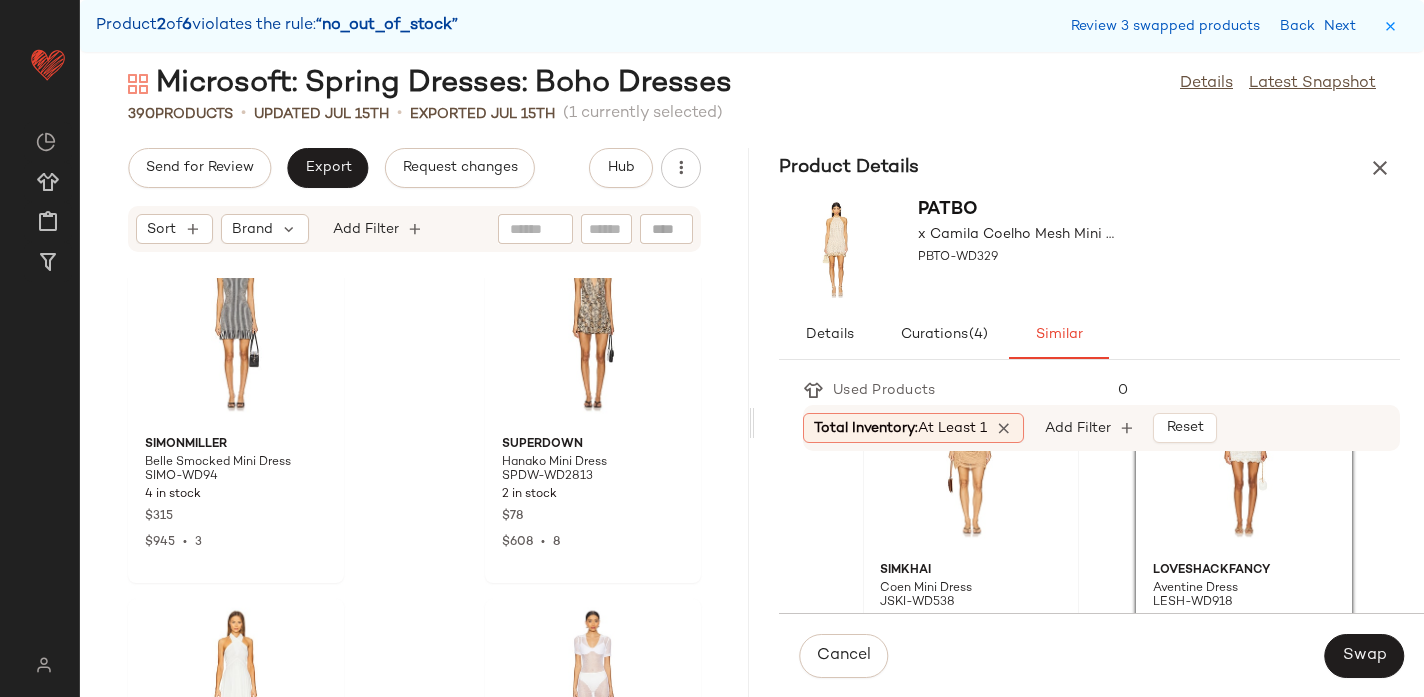 click on "Cancel   Swap" at bounding box center (1101, 655) 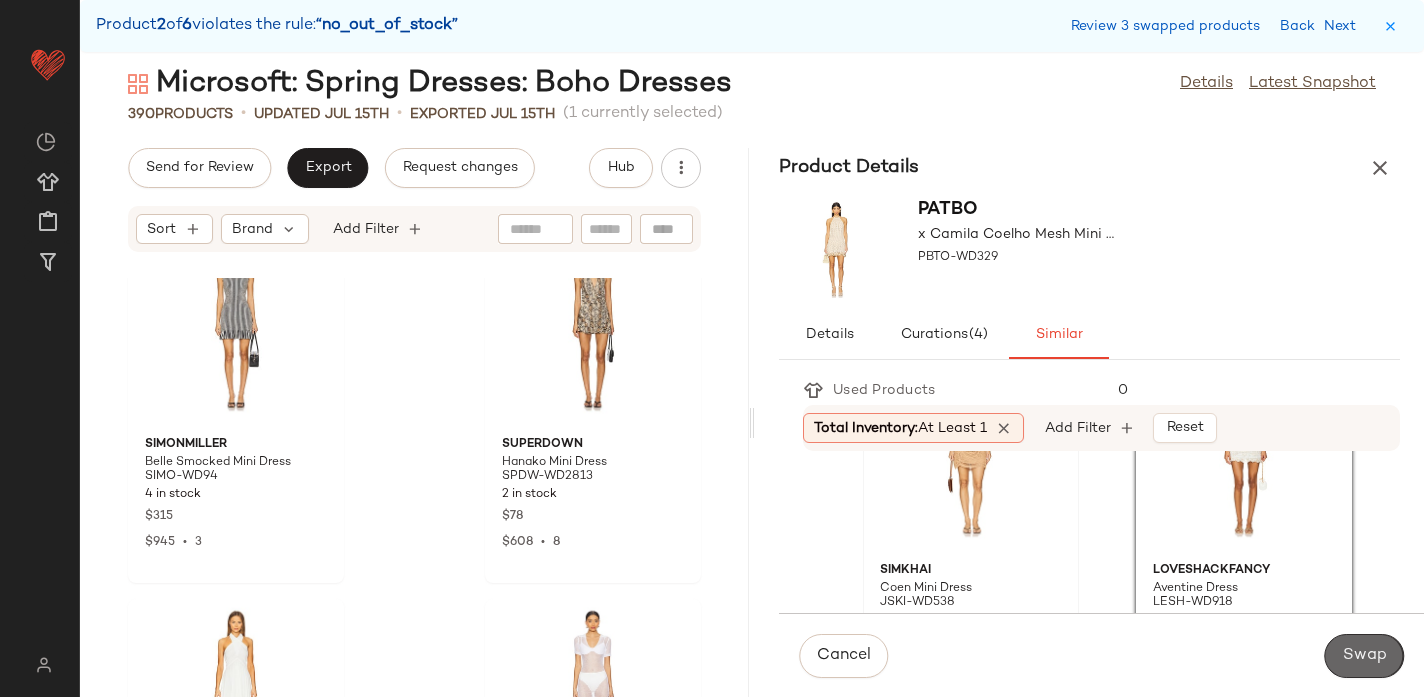 click on "Swap" 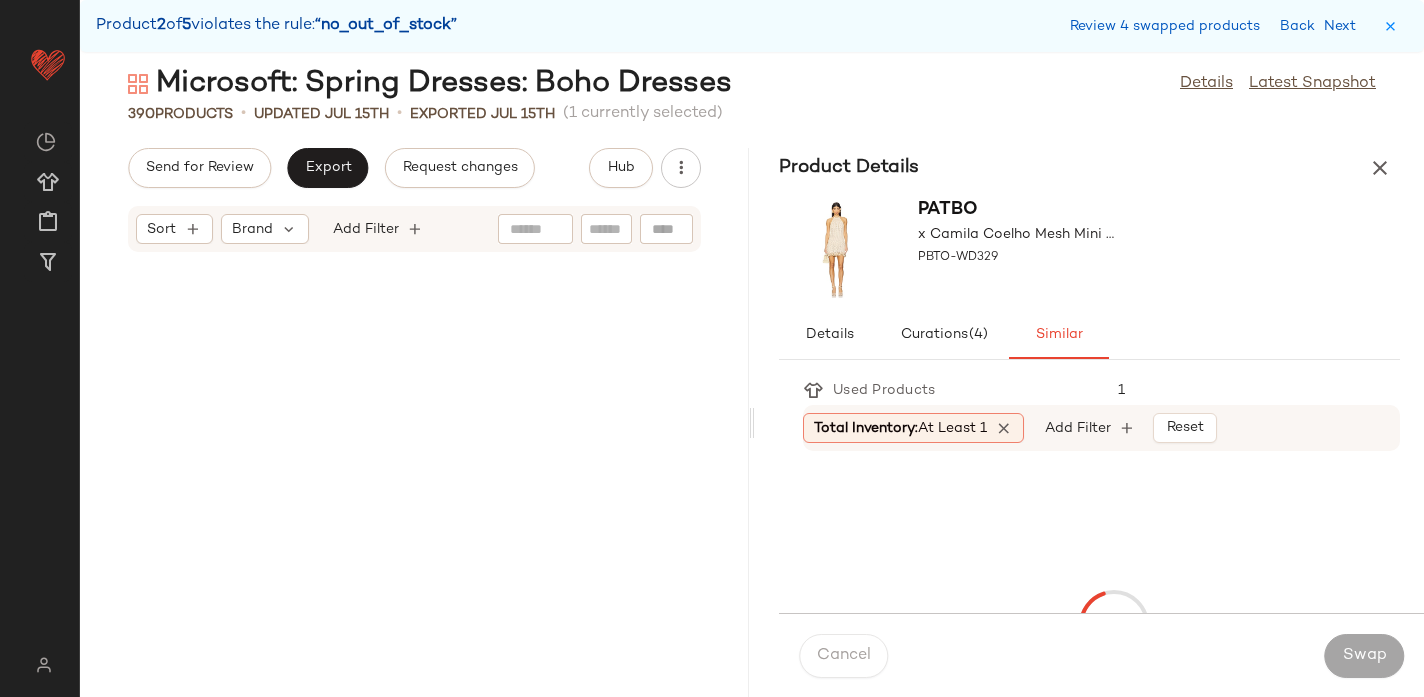 scroll, scrollTop: 53436, scrollLeft: 0, axis: vertical 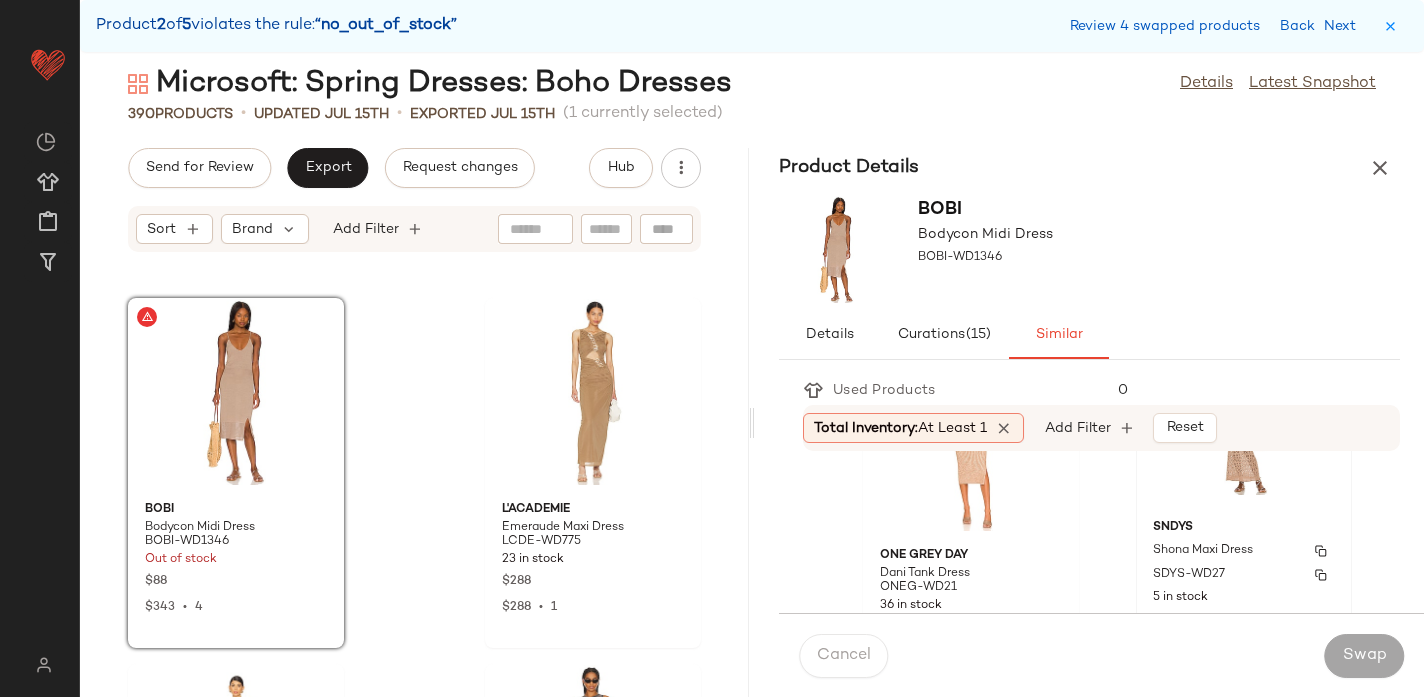 click on "Shona Maxi Dress" at bounding box center [1244, 551] 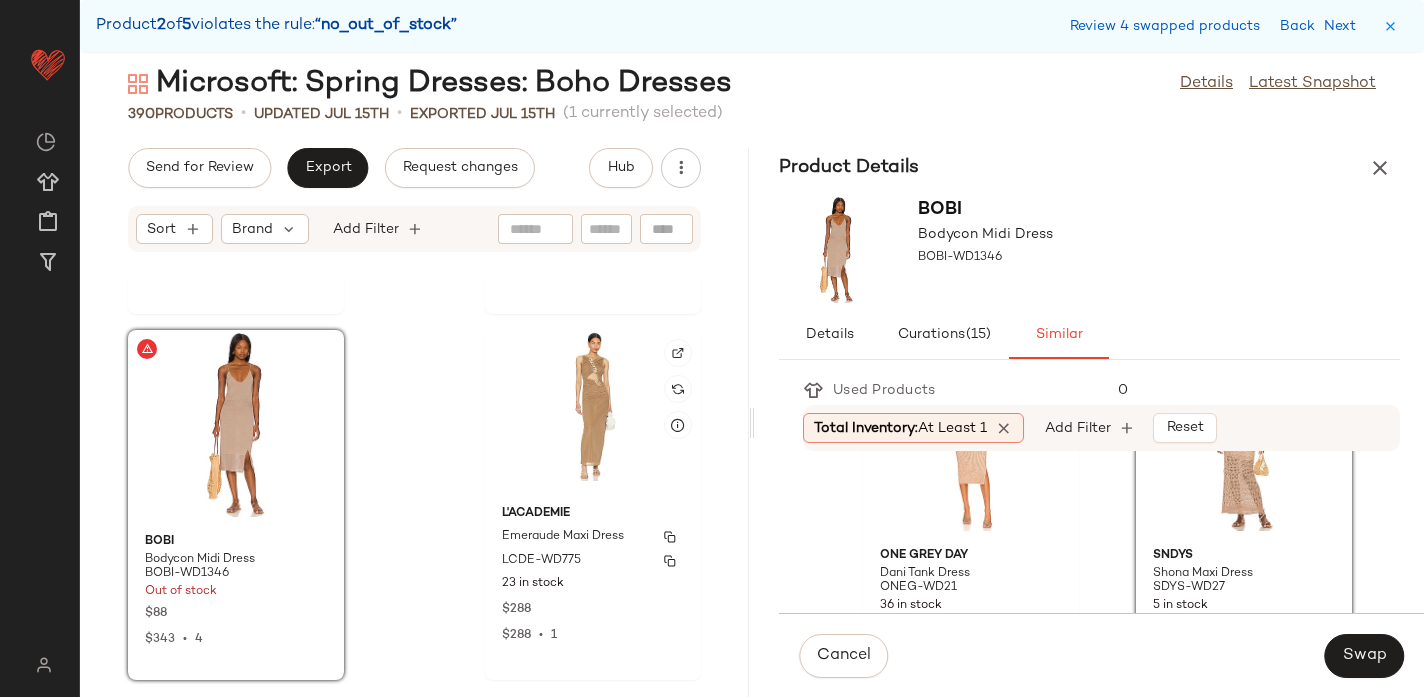 scroll, scrollTop: 53419, scrollLeft: 0, axis: vertical 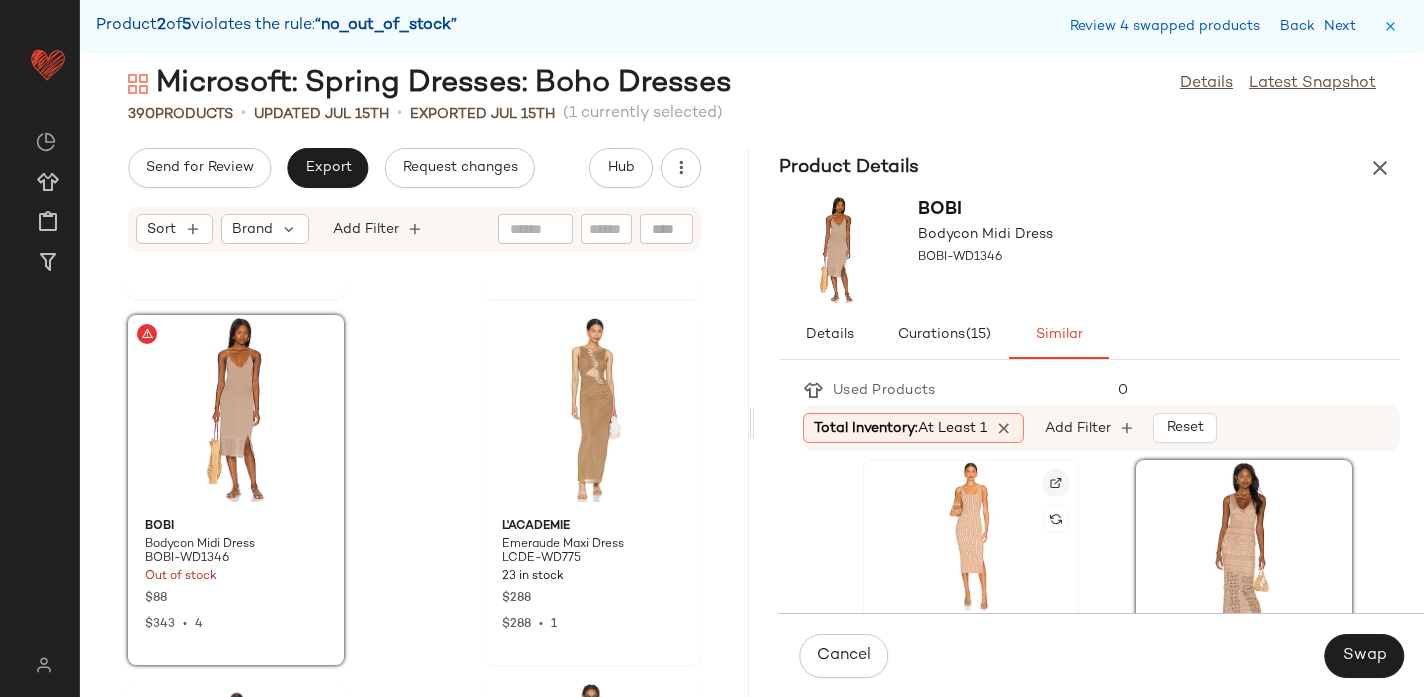 click at bounding box center (1056, 483) 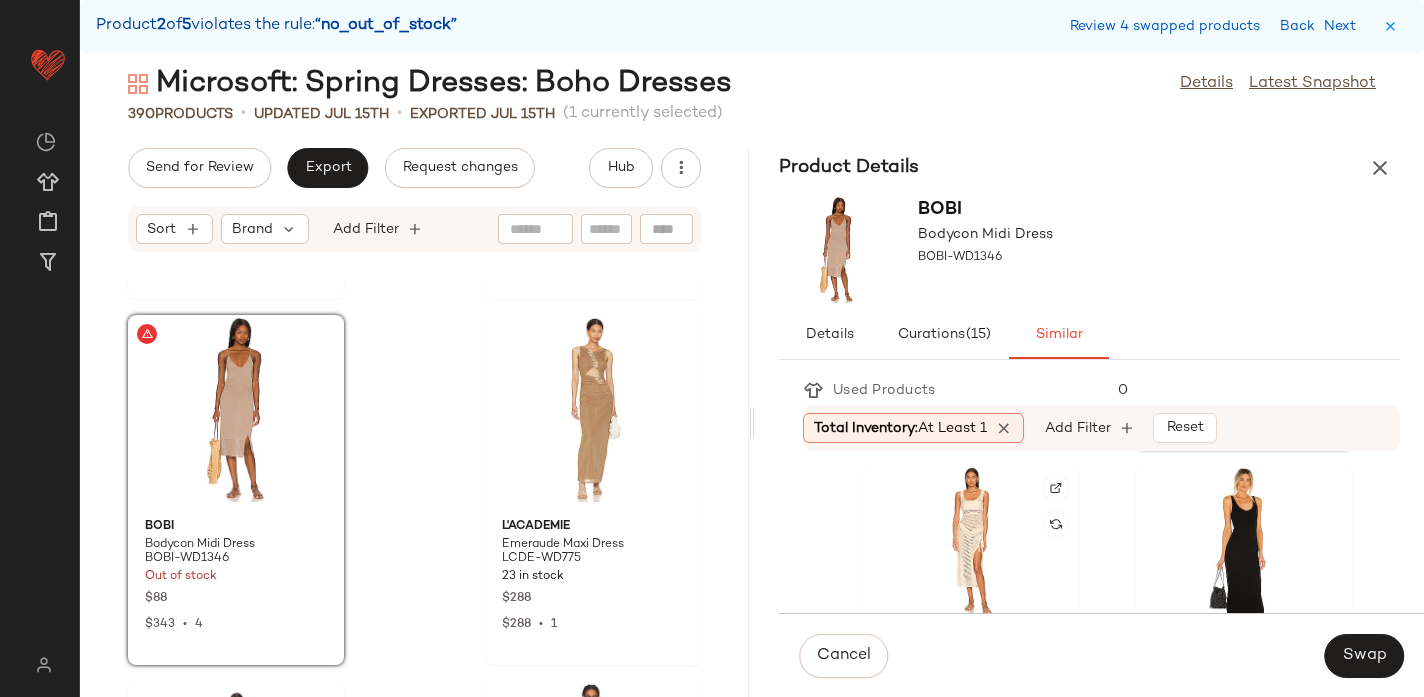 scroll, scrollTop: 373, scrollLeft: 0, axis: vertical 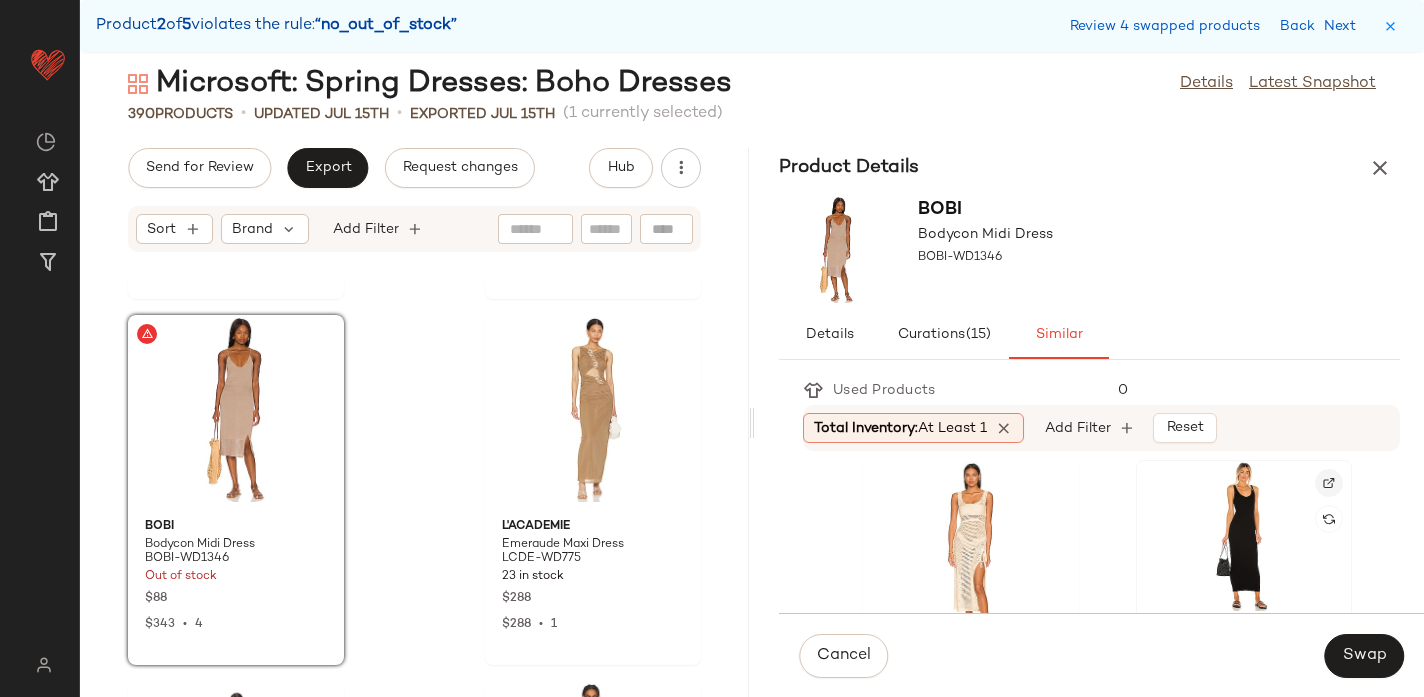 click at bounding box center (1329, 483) 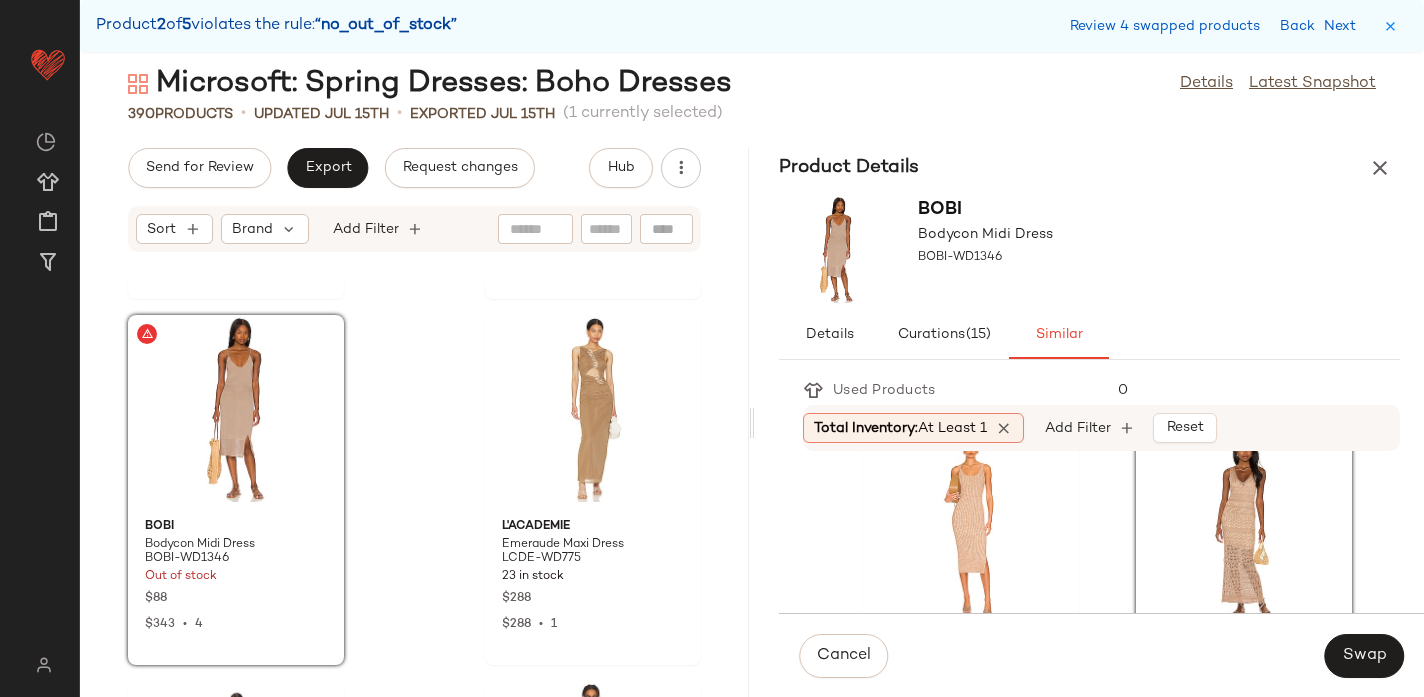 scroll, scrollTop: 43, scrollLeft: 0, axis: vertical 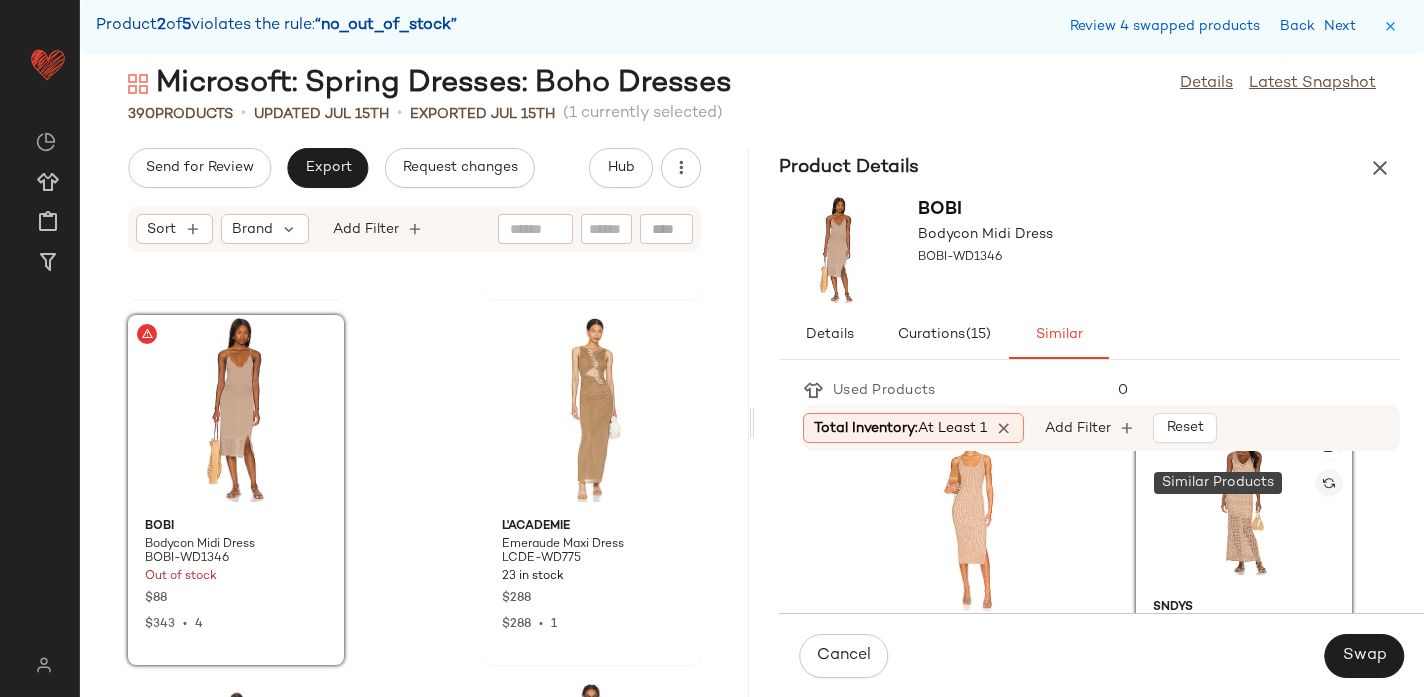 click 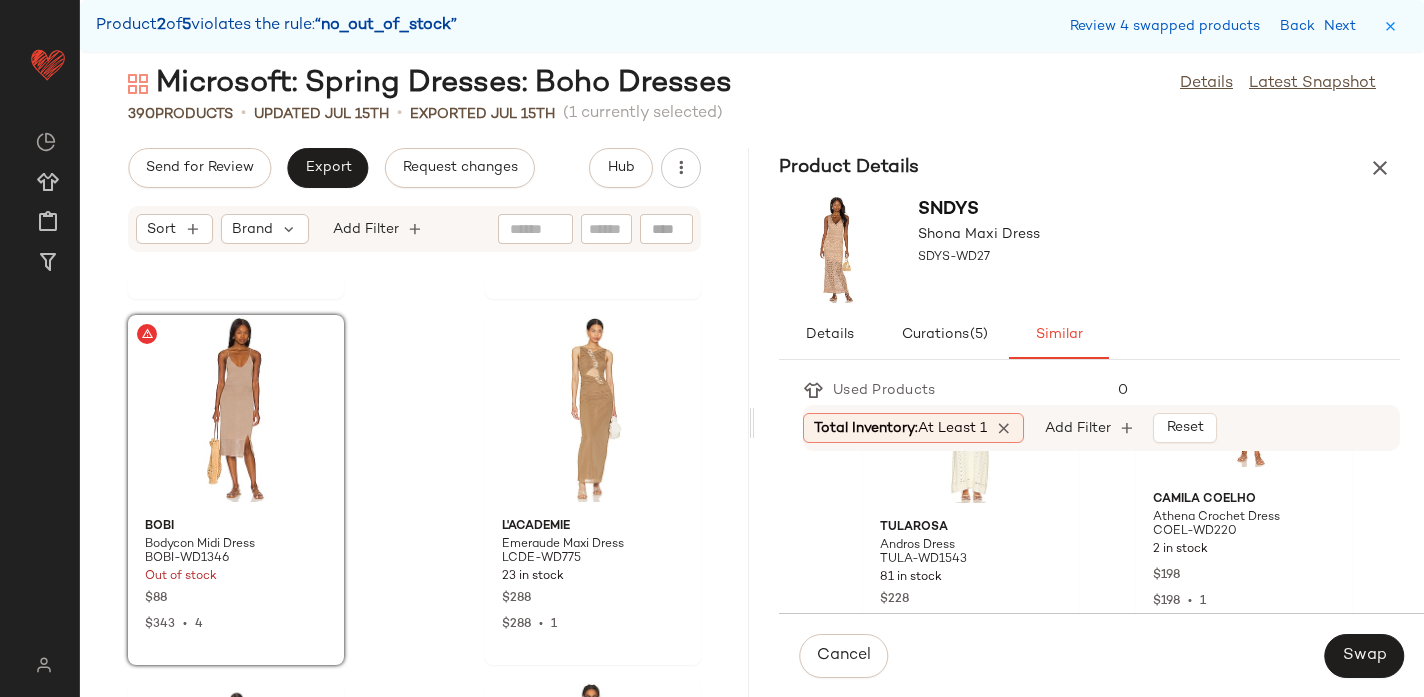 scroll, scrollTop: 503, scrollLeft: 0, axis: vertical 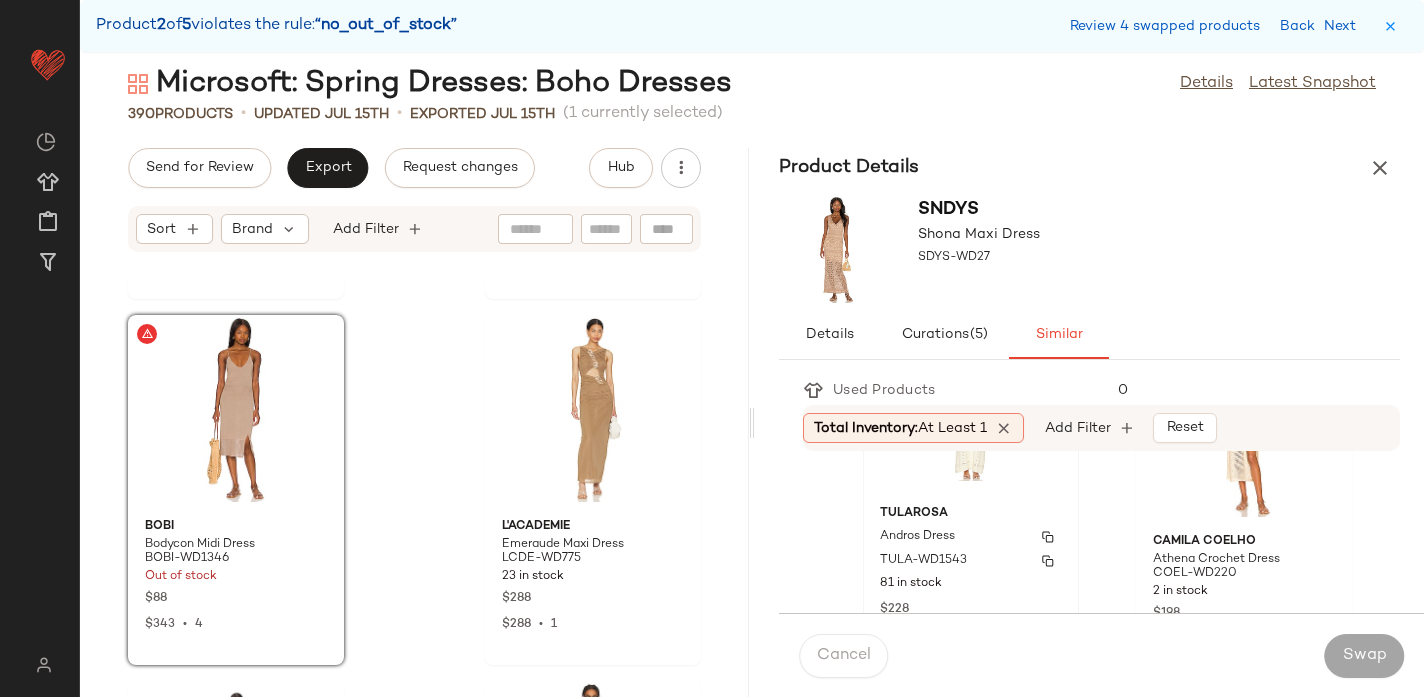 click on "Tularosa" at bounding box center (971, 514) 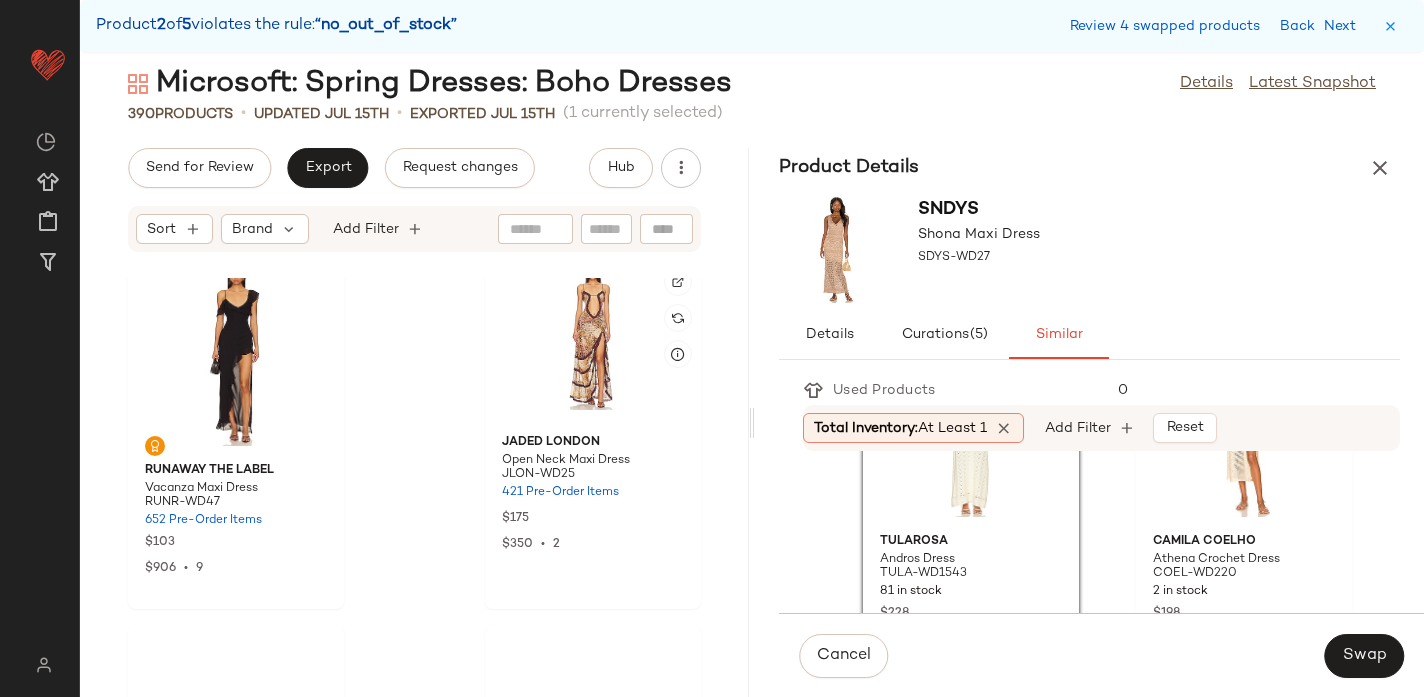 scroll, scrollTop: 54576, scrollLeft: 0, axis: vertical 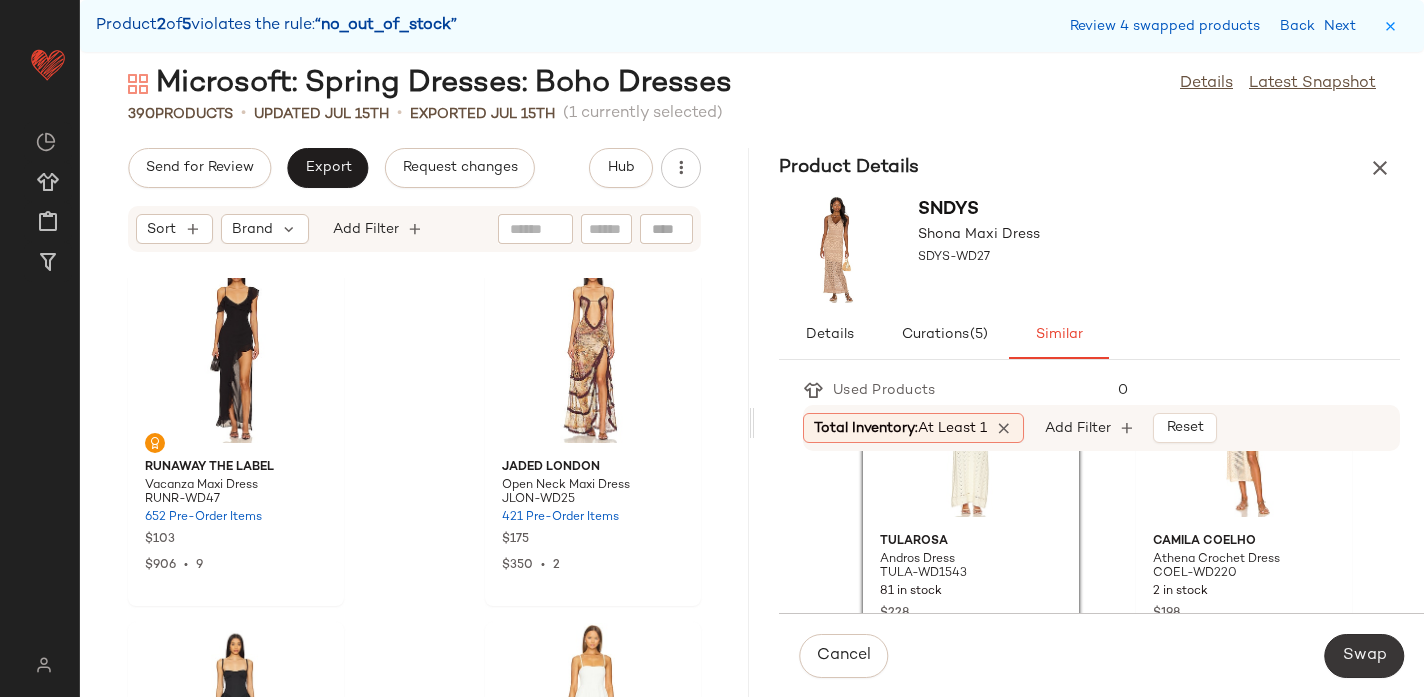 click on "Swap" 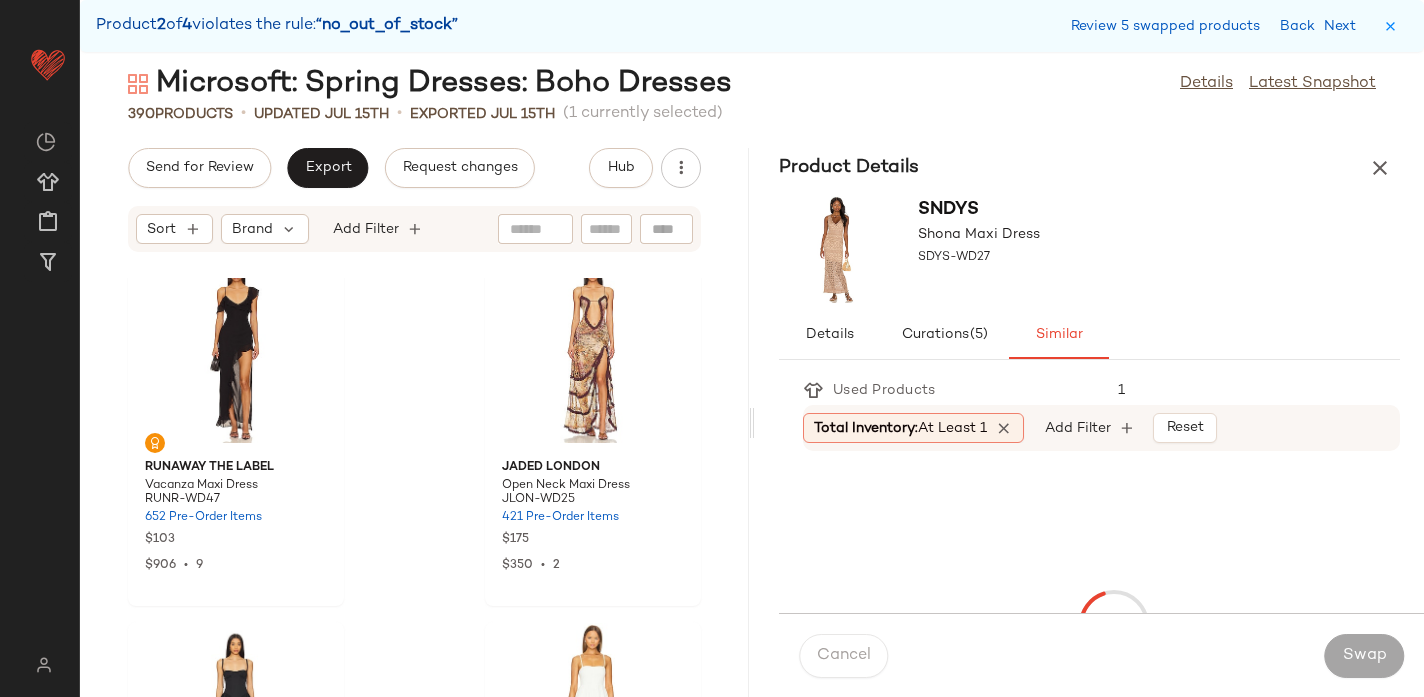 scroll, scrollTop: 56364, scrollLeft: 0, axis: vertical 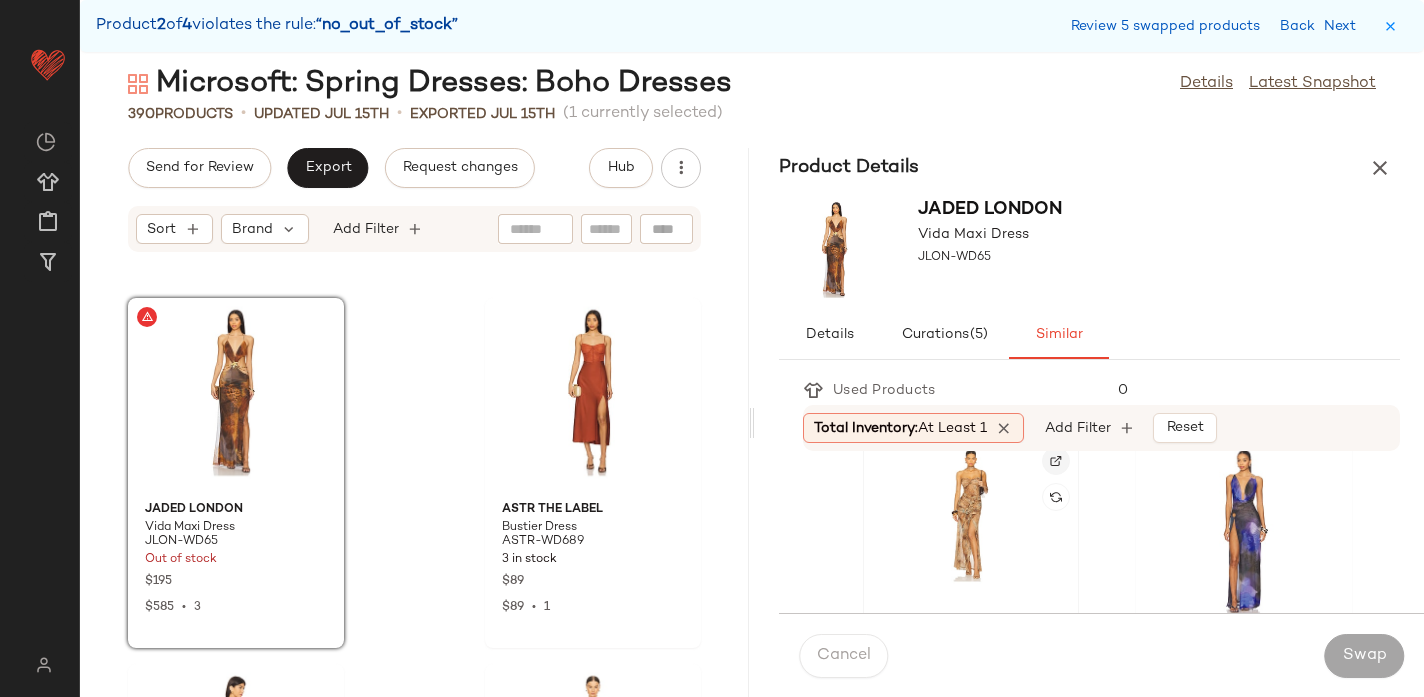 click 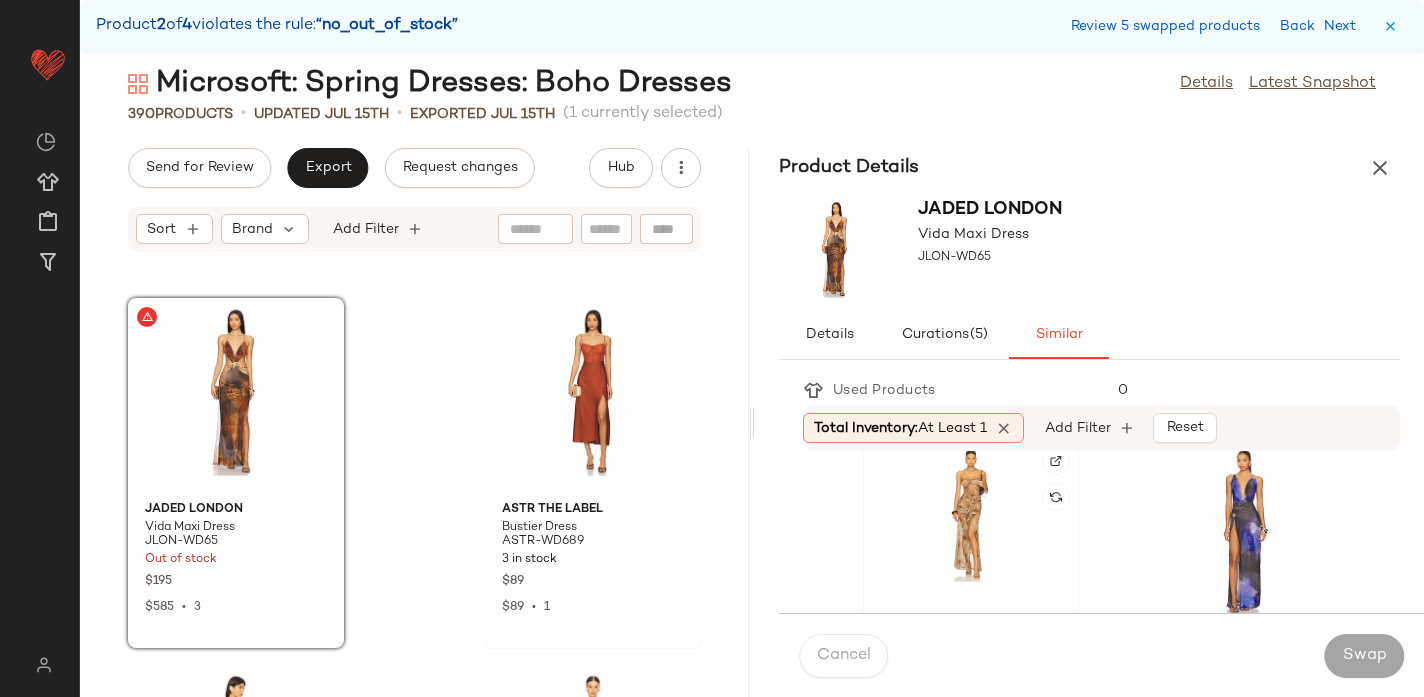 click 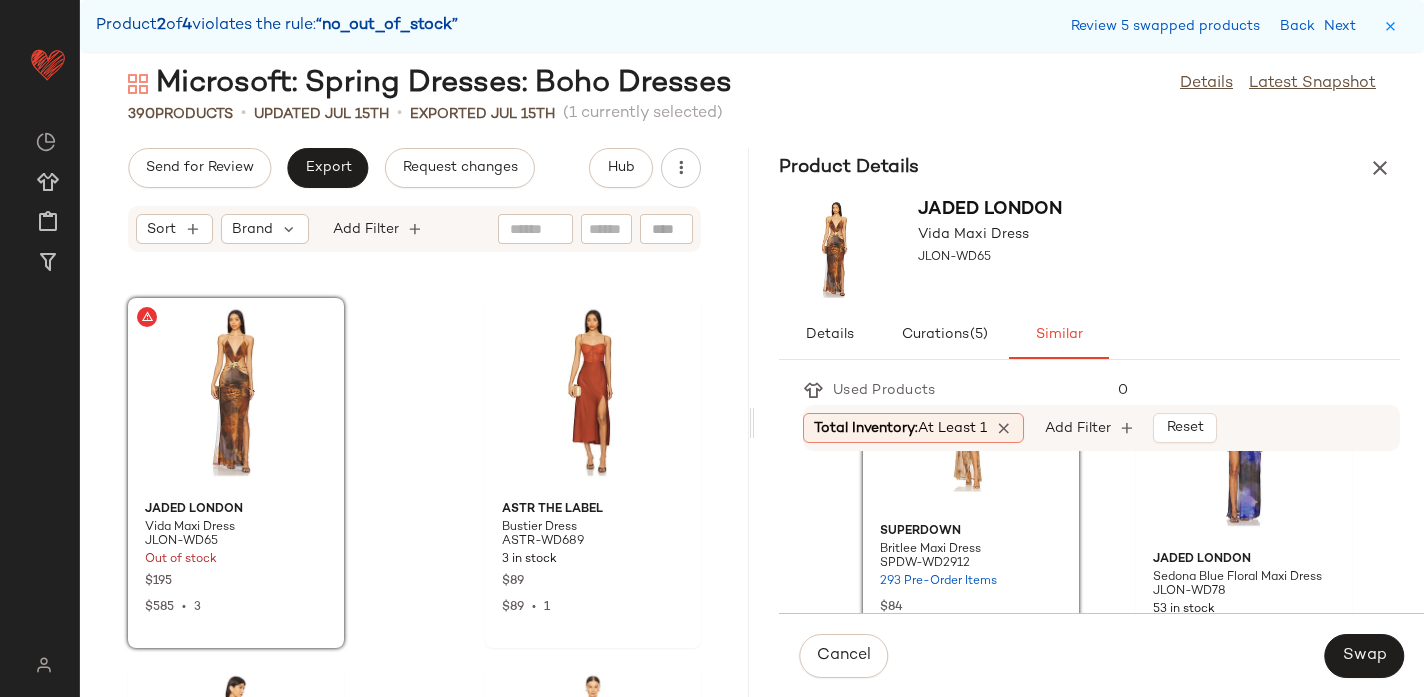 scroll, scrollTop: 121, scrollLeft: 0, axis: vertical 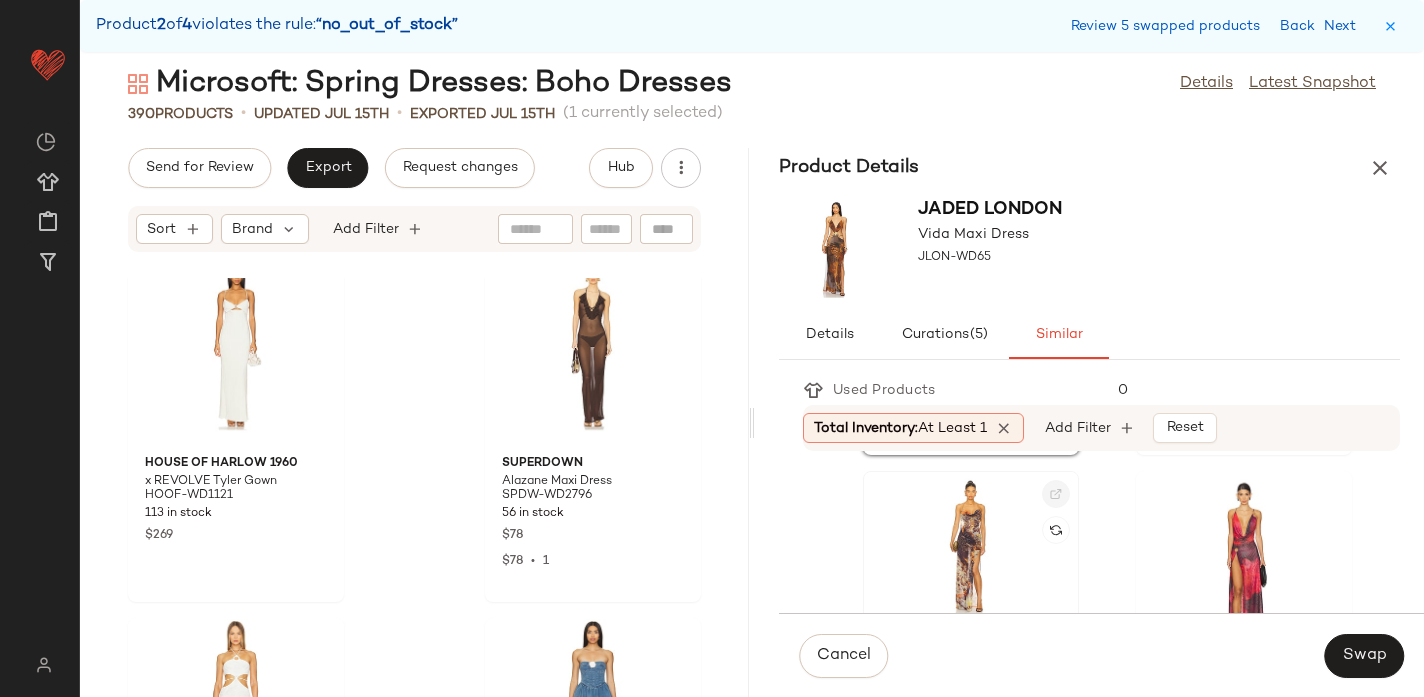 click at bounding box center [1056, 494] 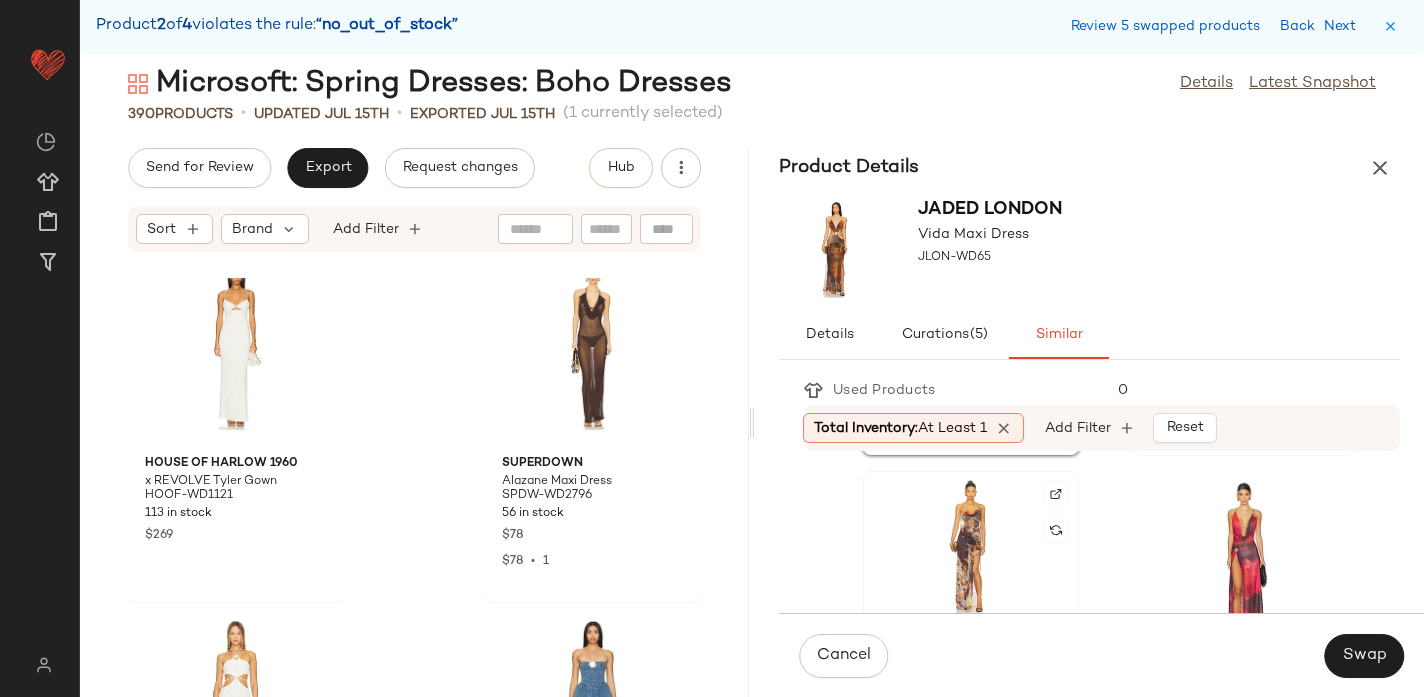 click 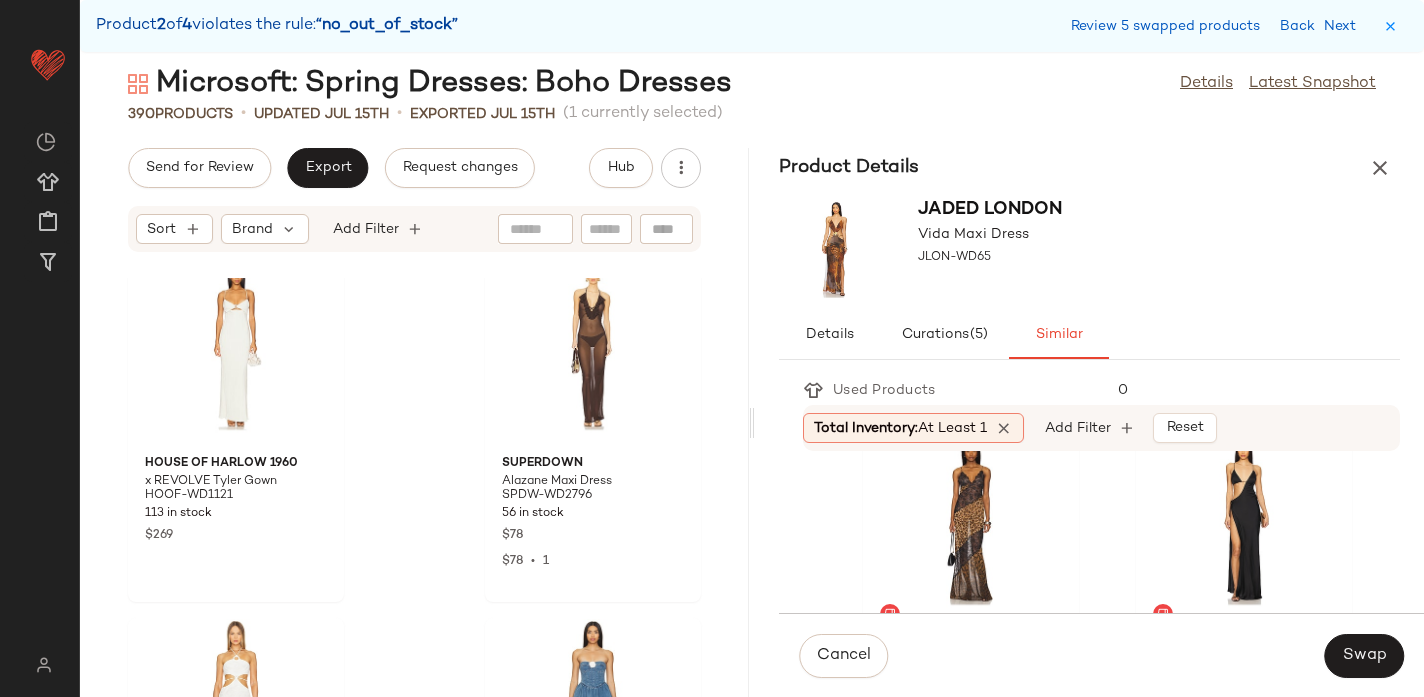 scroll, scrollTop: 774, scrollLeft: 0, axis: vertical 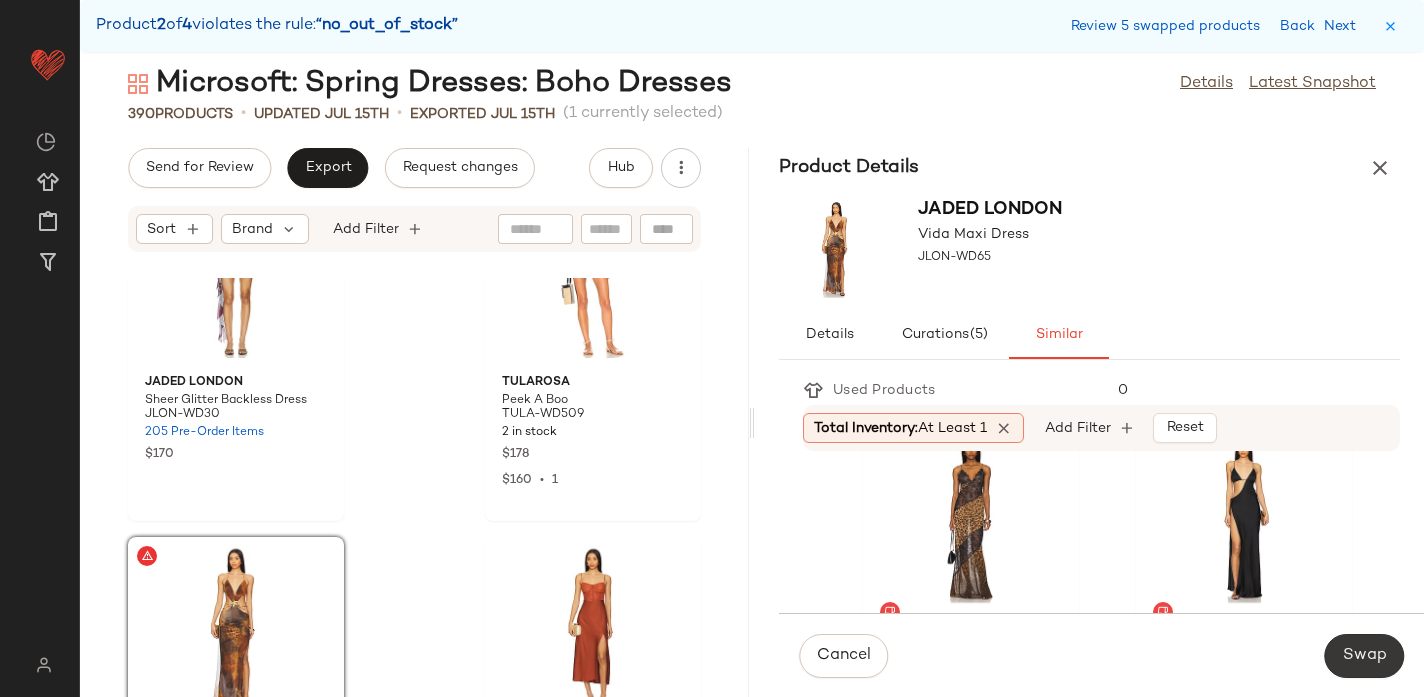 click on "Swap" 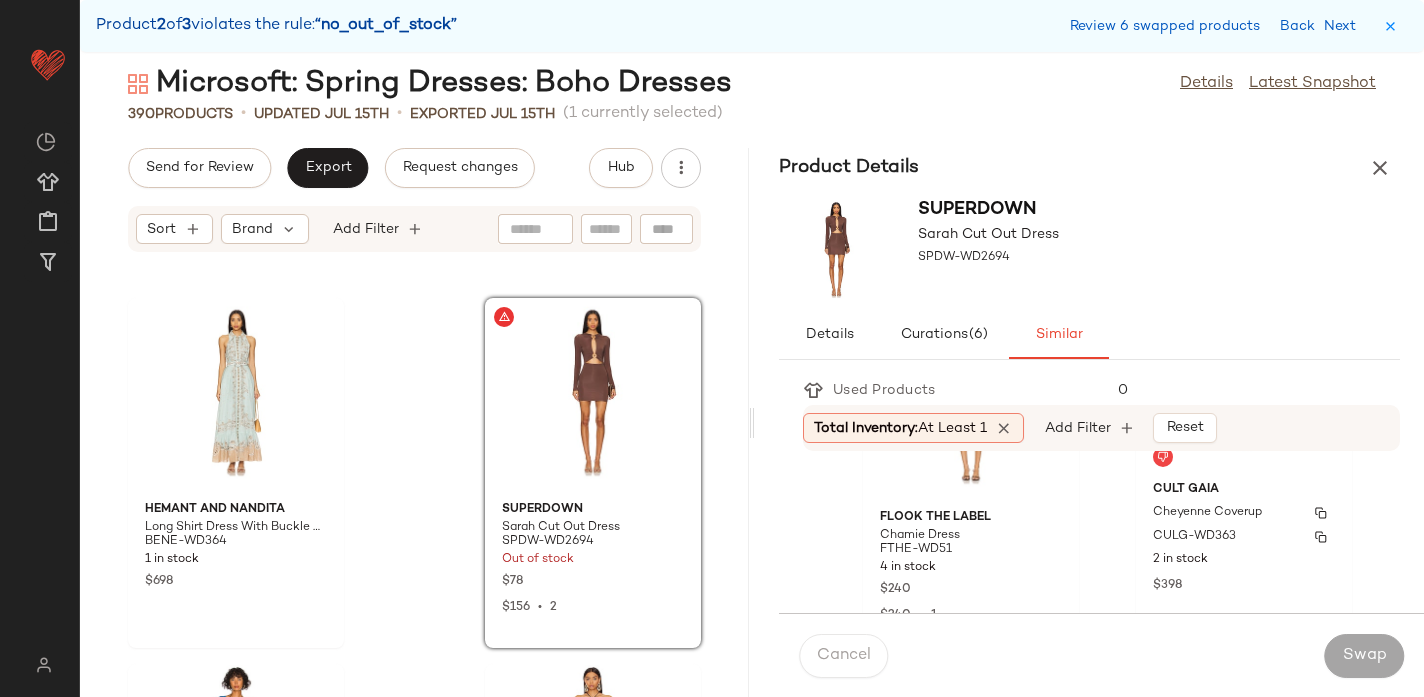 scroll, scrollTop: 0, scrollLeft: 0, axis: both 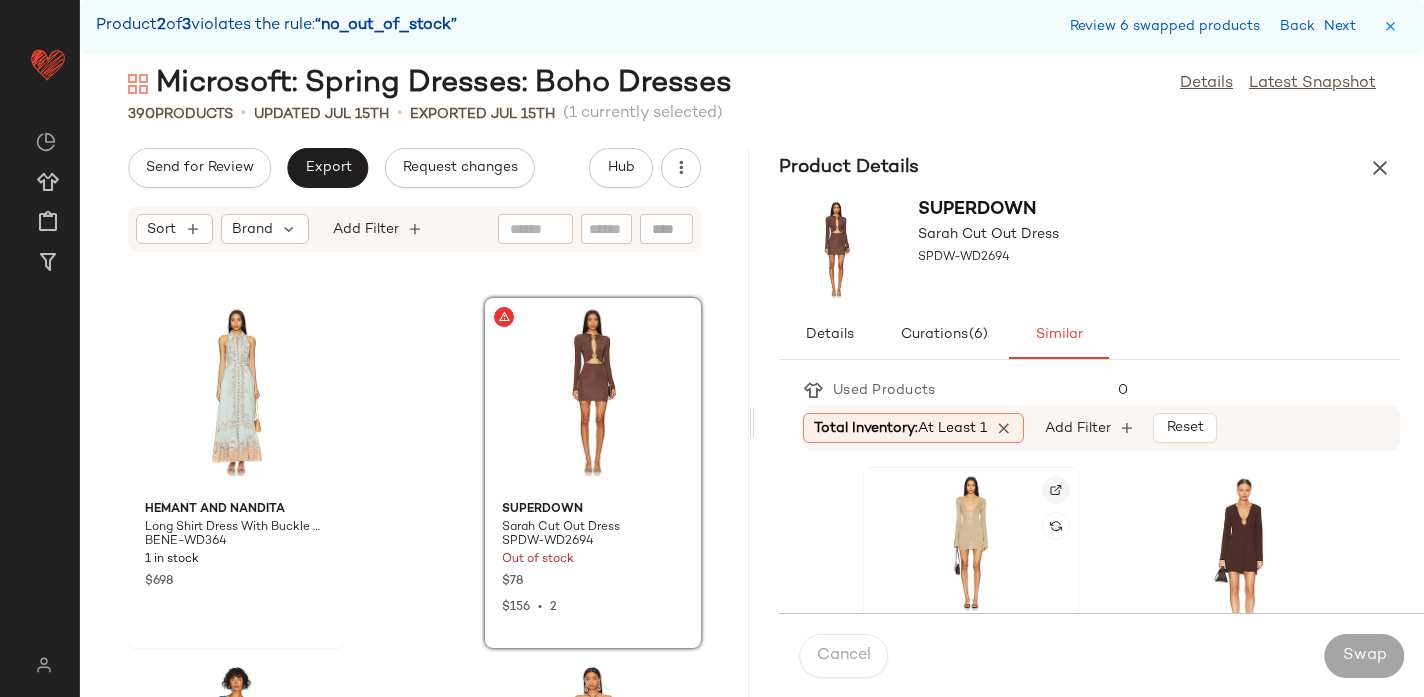 click at bounding box center (1056, 490) 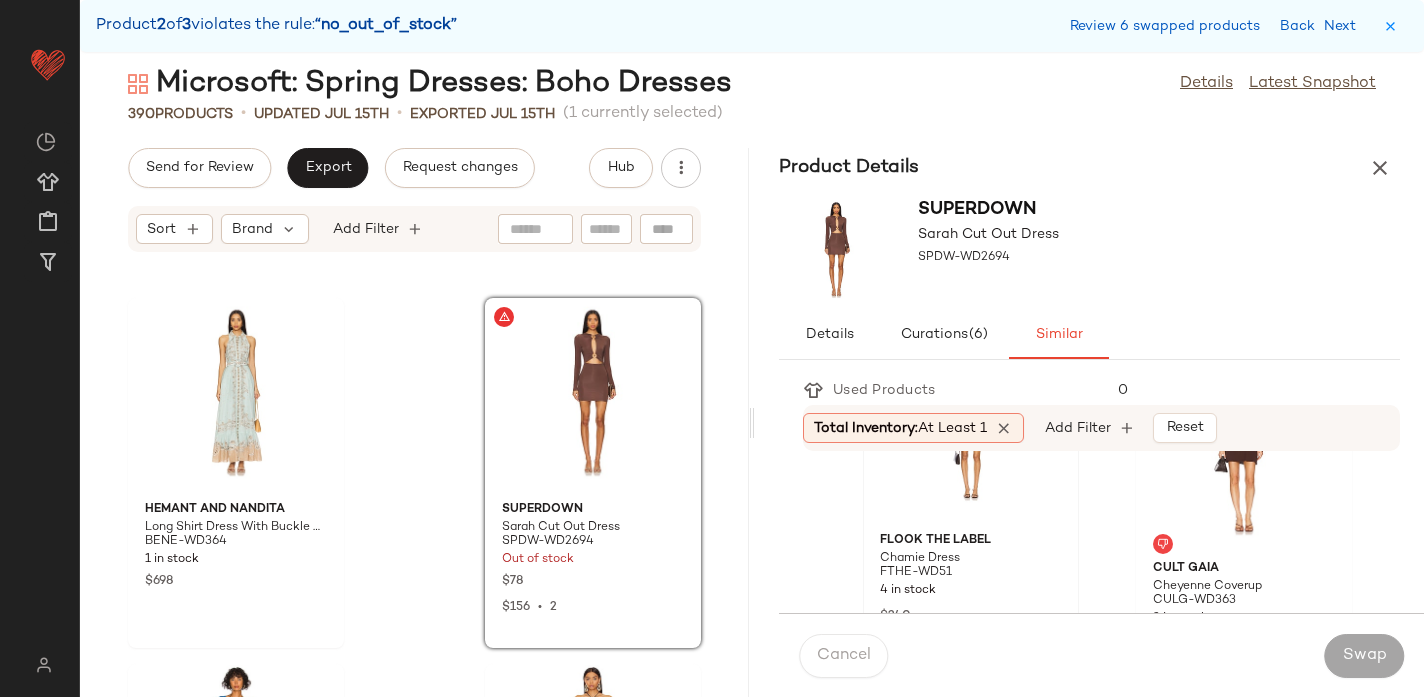 scroll, scrollTop: 109, scrollLeft: 0, axis: vertical 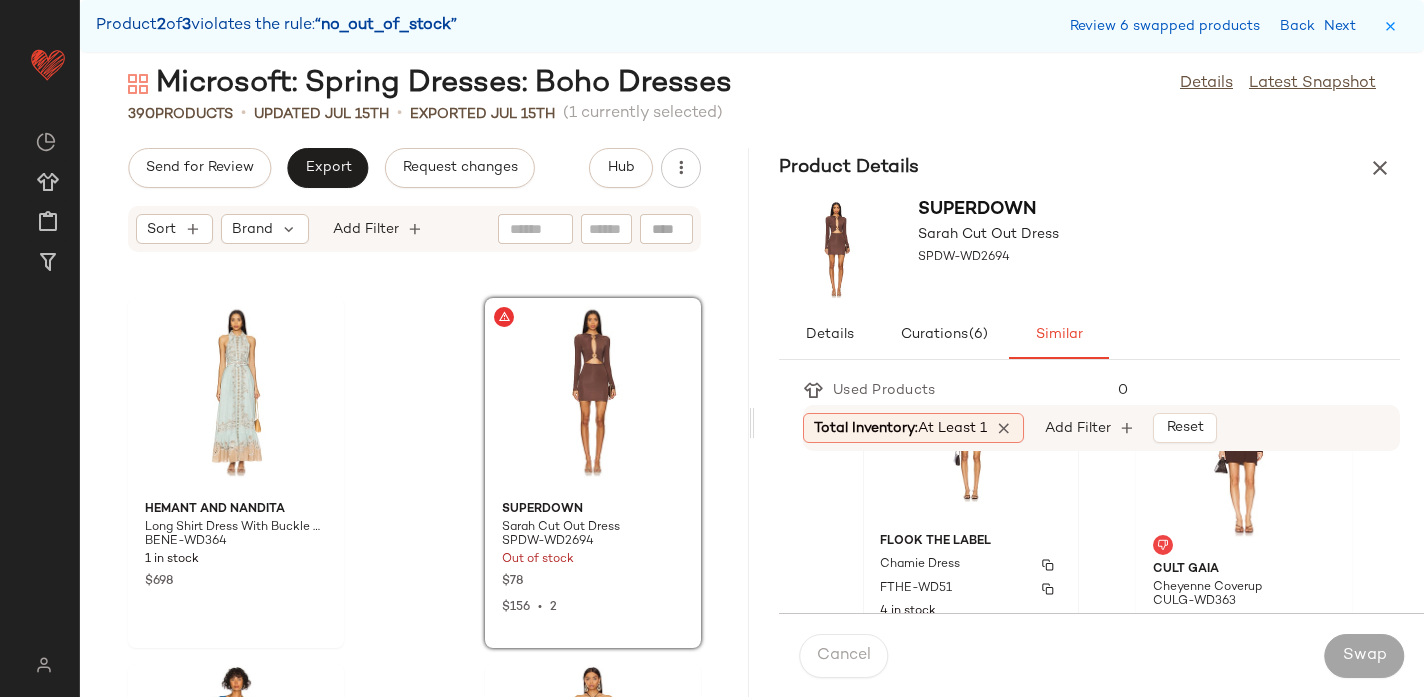 click on "Flook The Label Chamie Dress FTHE-WD51 4 in stock $240 $240  •  1" 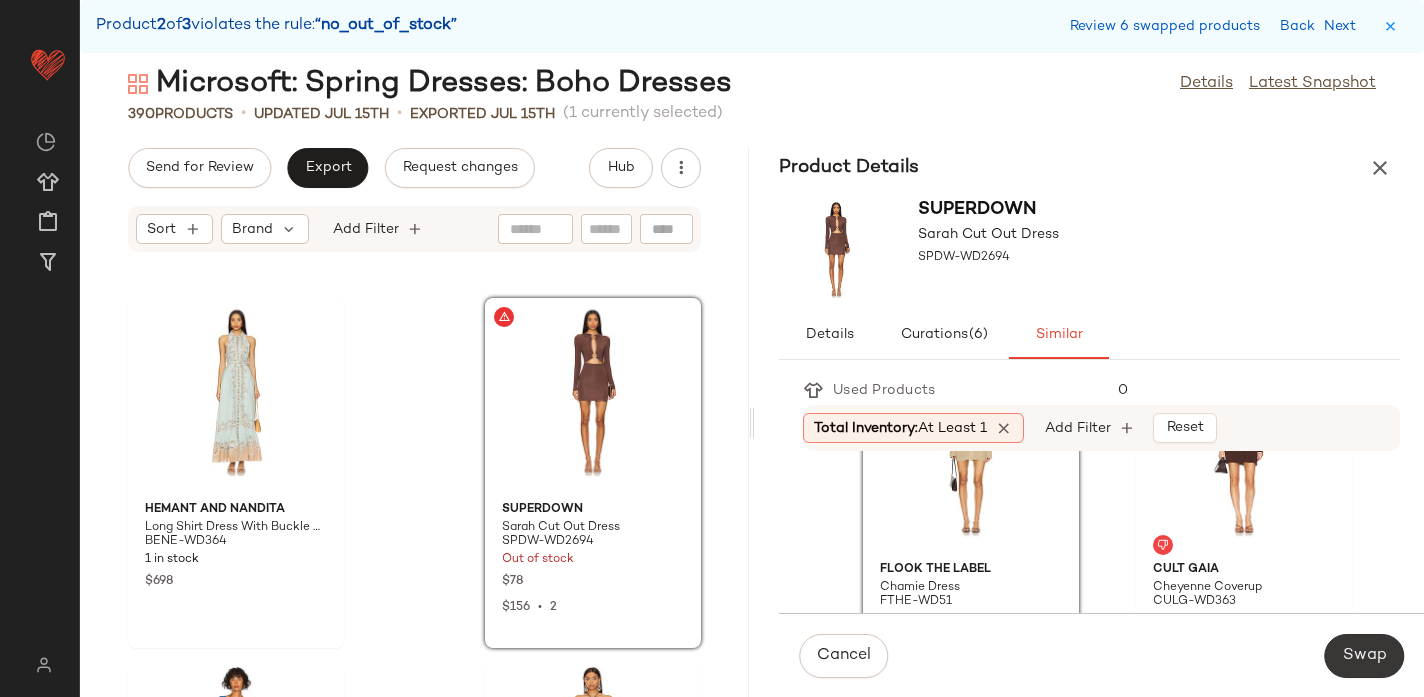 click on "Swap" 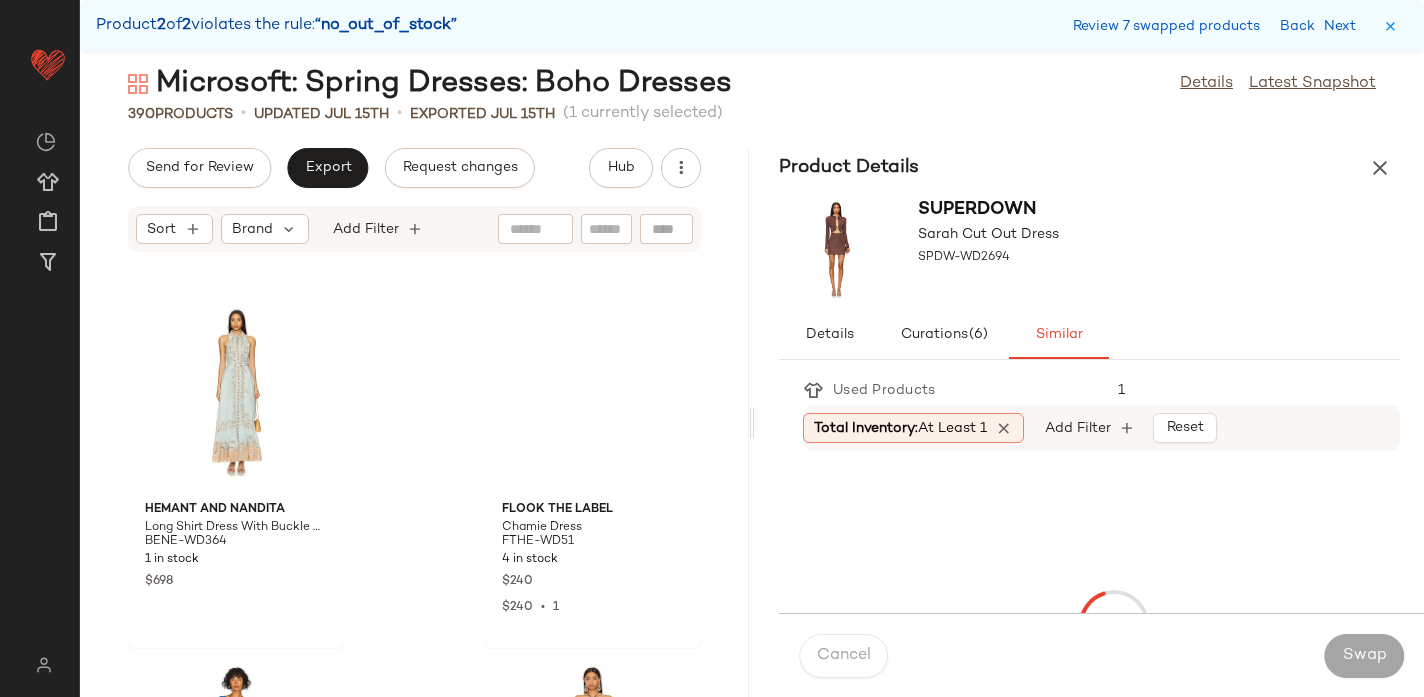 scroll, scrollTop: 66246, scrollLeft: 0, axis: vertical 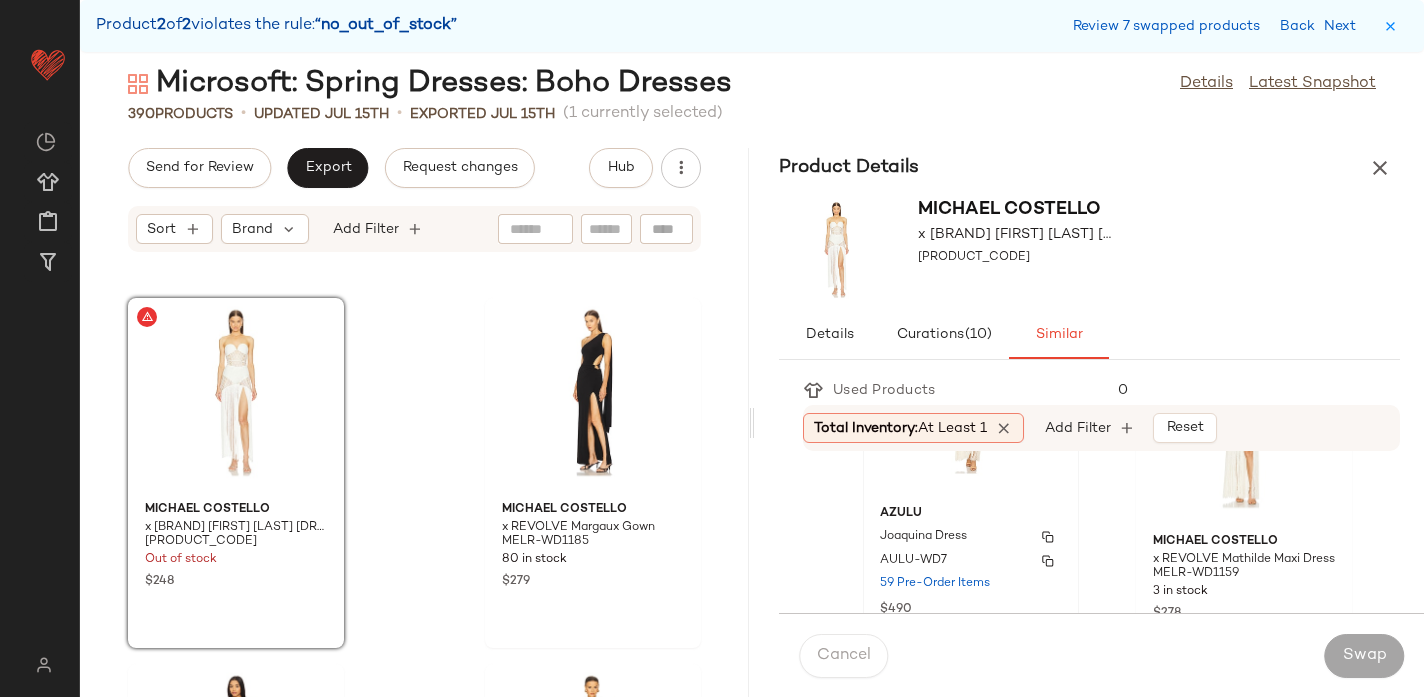 click on "Joaquina Dress" at bounding box center (923, 537) 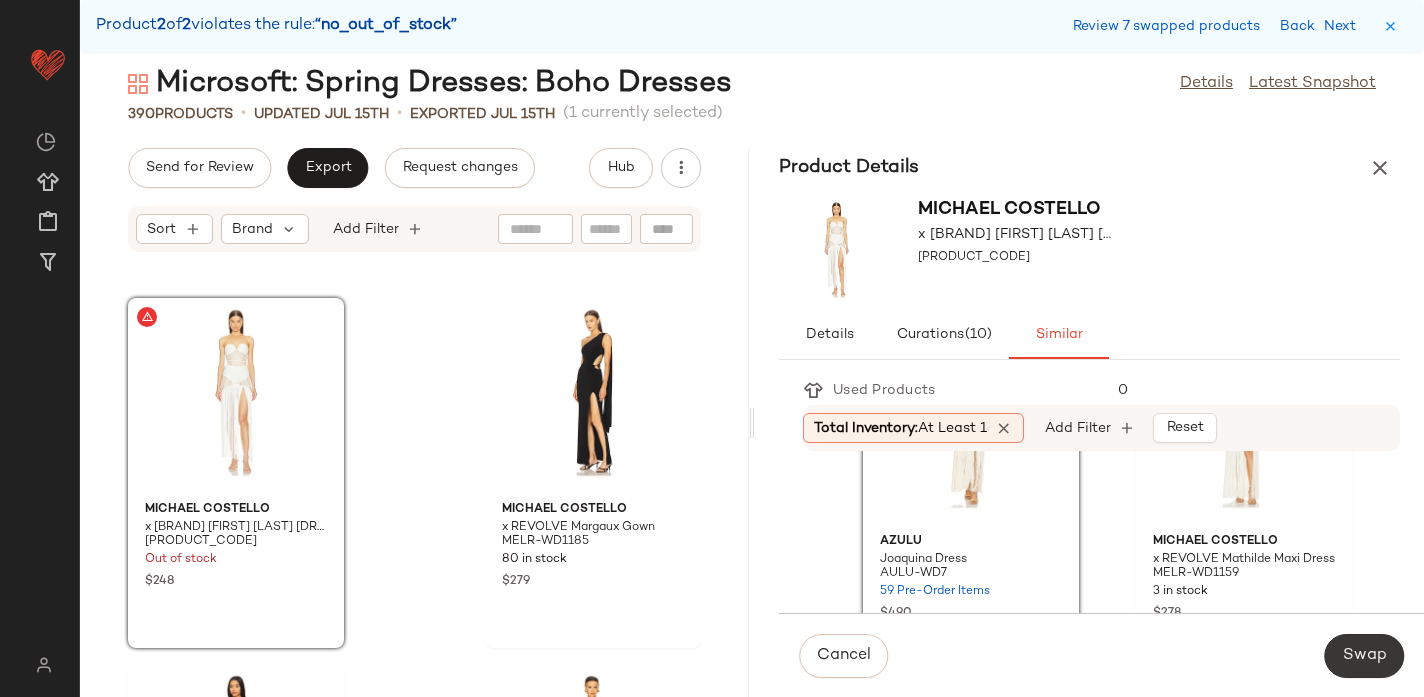 click on "Swap" 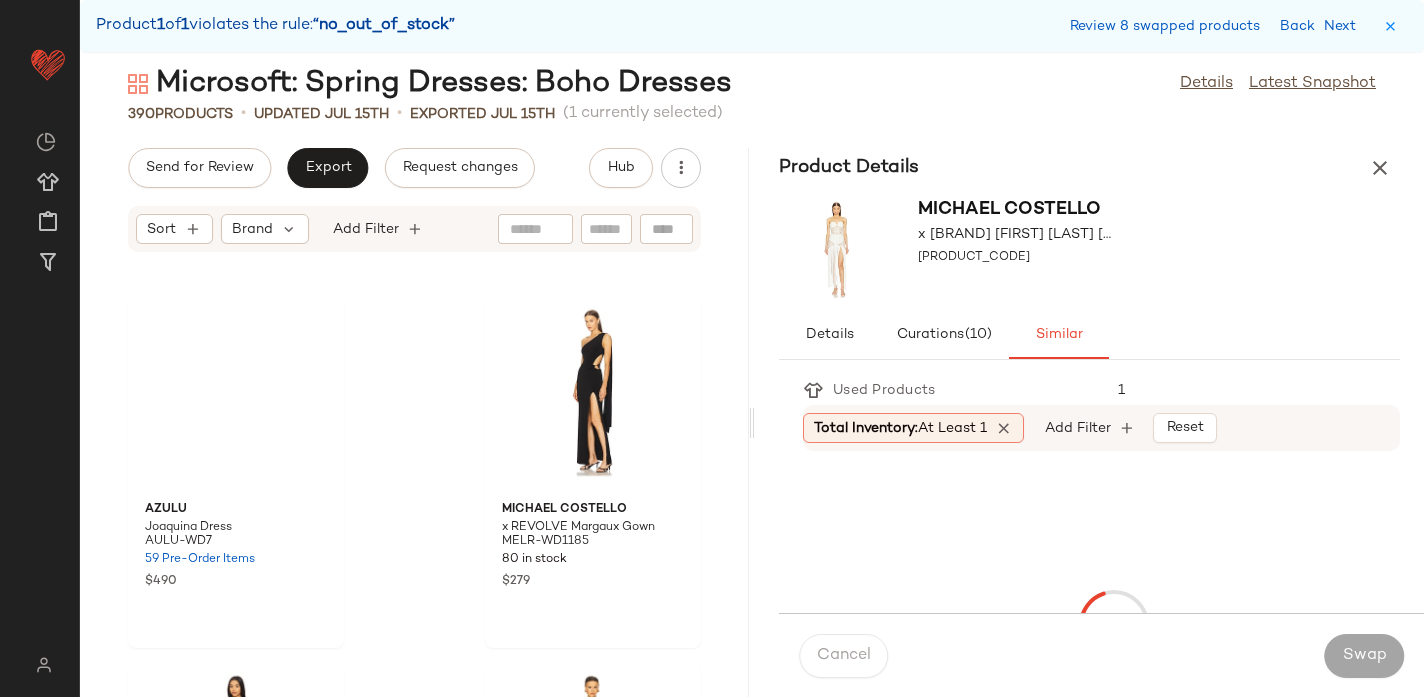 scroll, scrollTop: 21960, scrollLeft: 0, axis: vertical 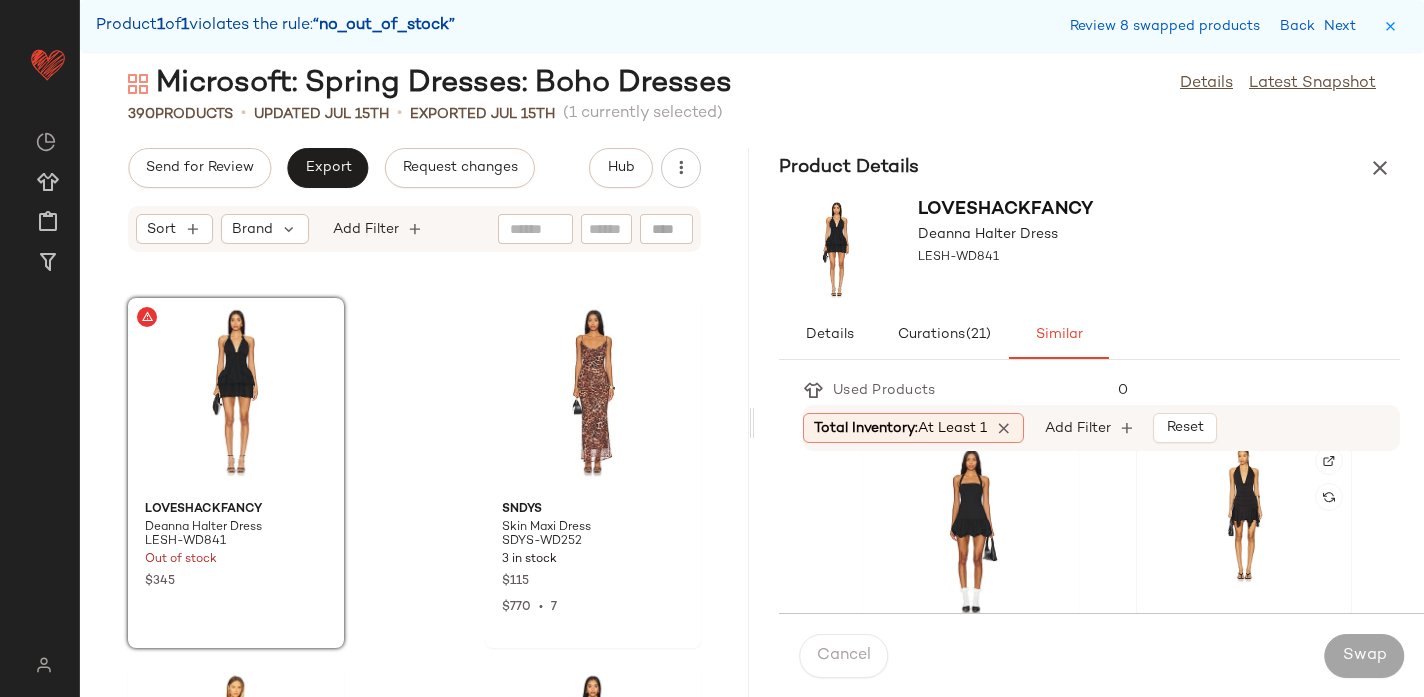 click 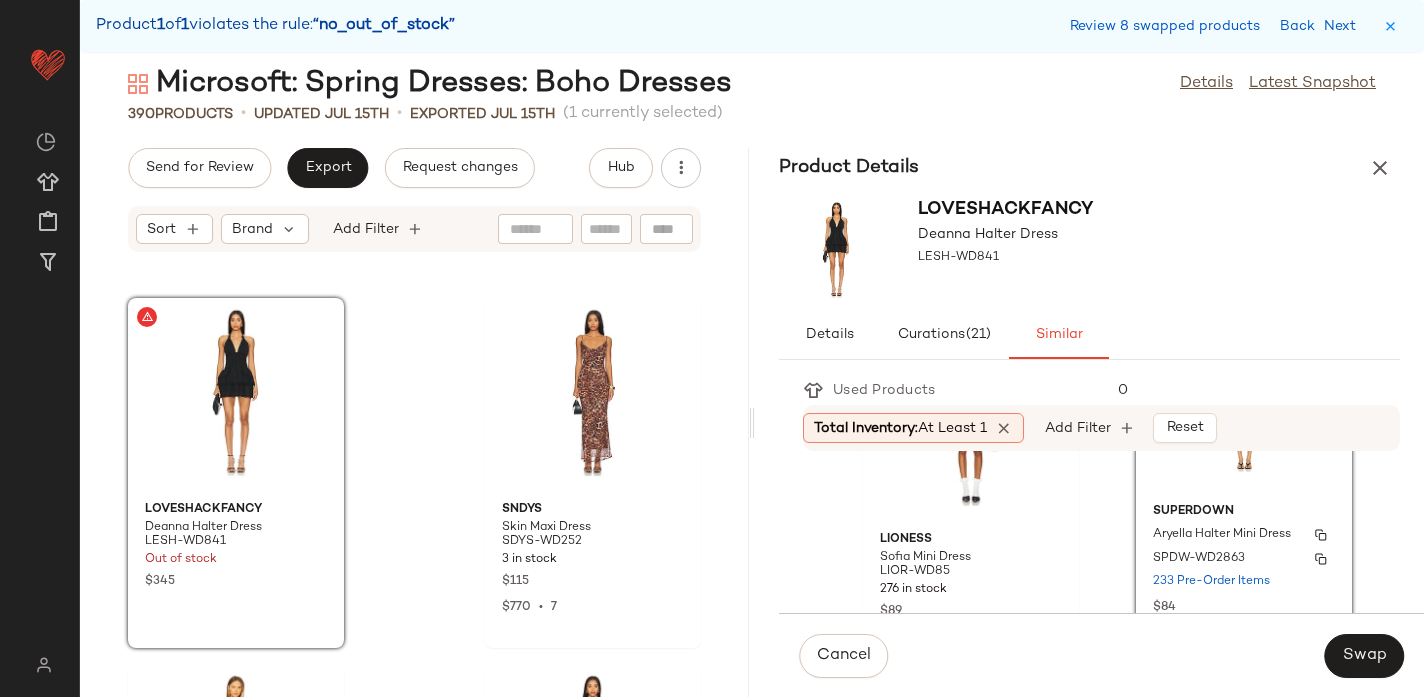 scroll, scrollTop: 514, scrollLeft: 0, axis: vertical 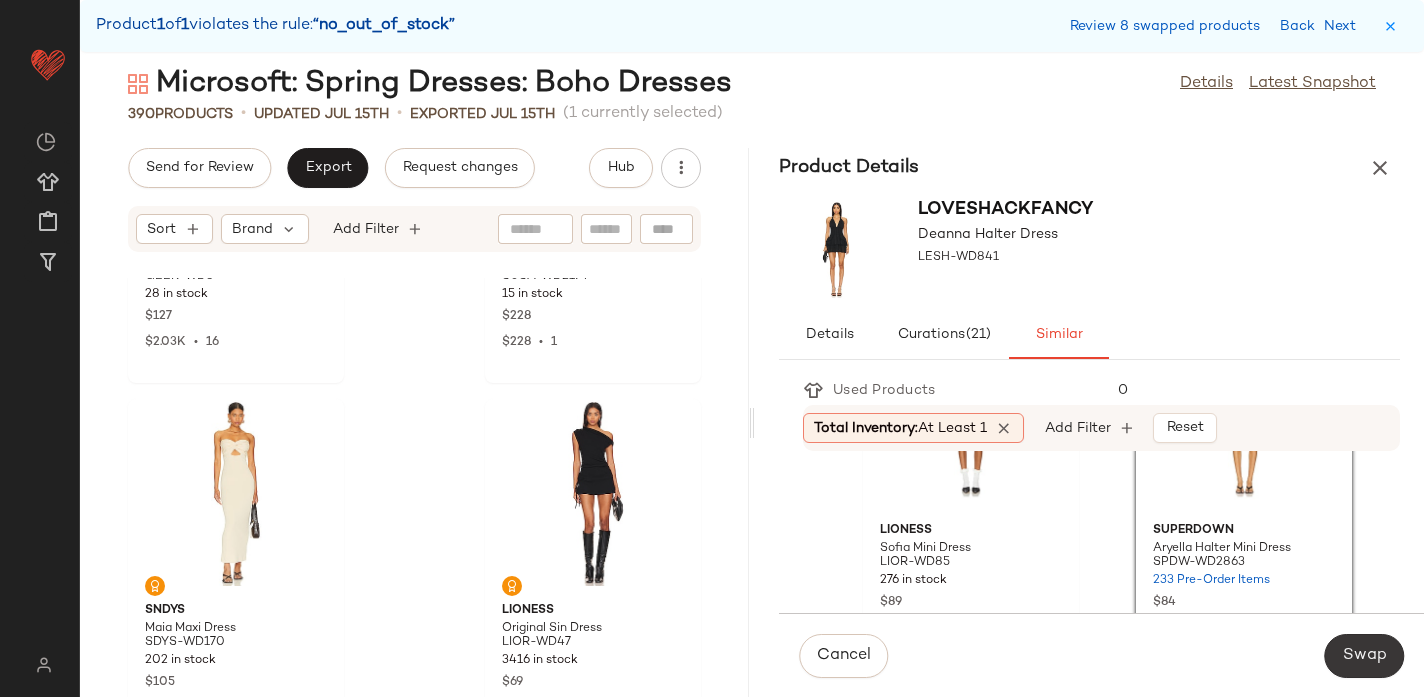 click on "Swap" 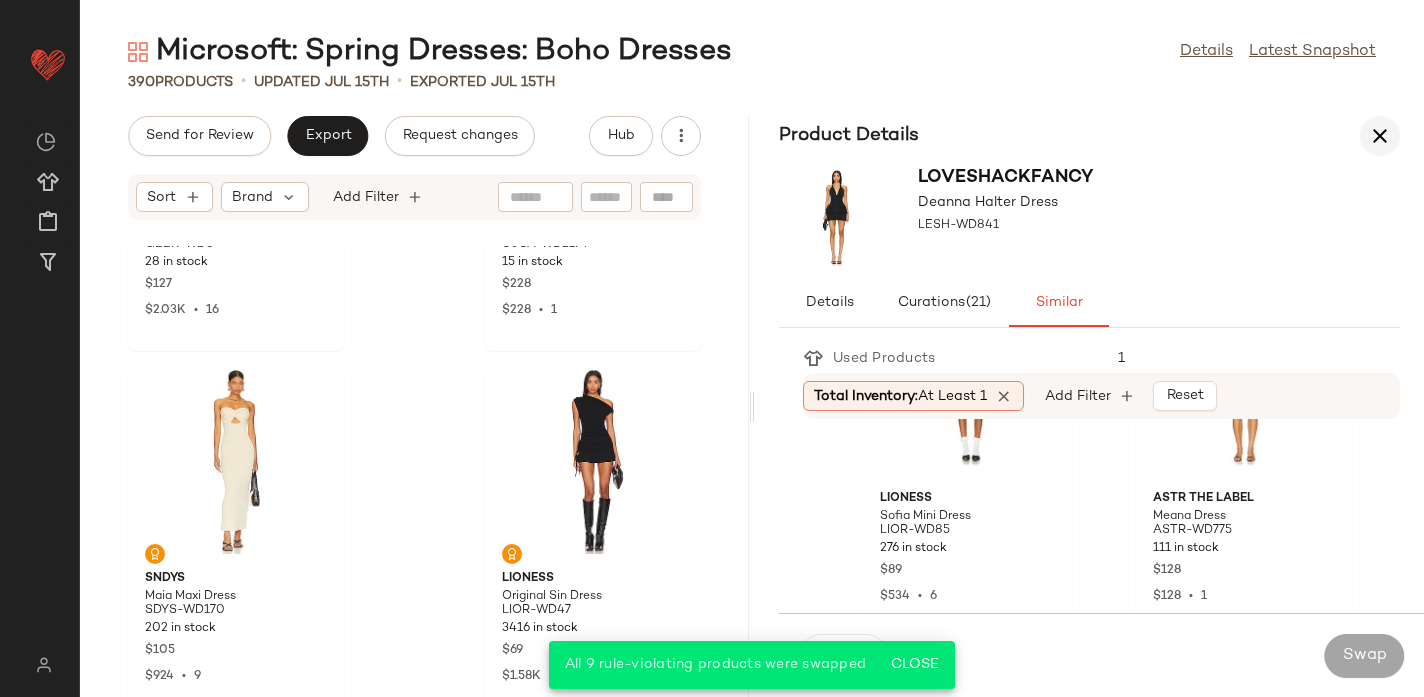 click at bounding box center [1380, 136] 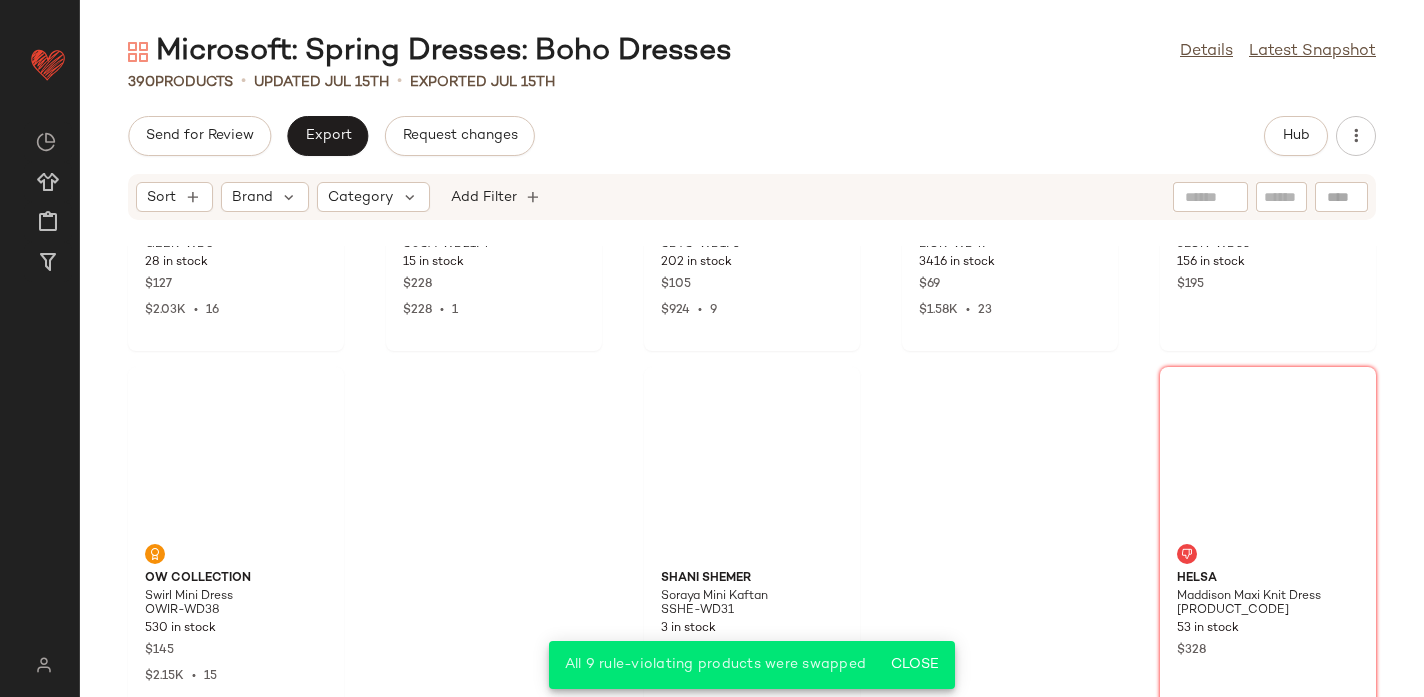 scroll, scrollTop: 22591, scrollLeft: 0, axis: vertical 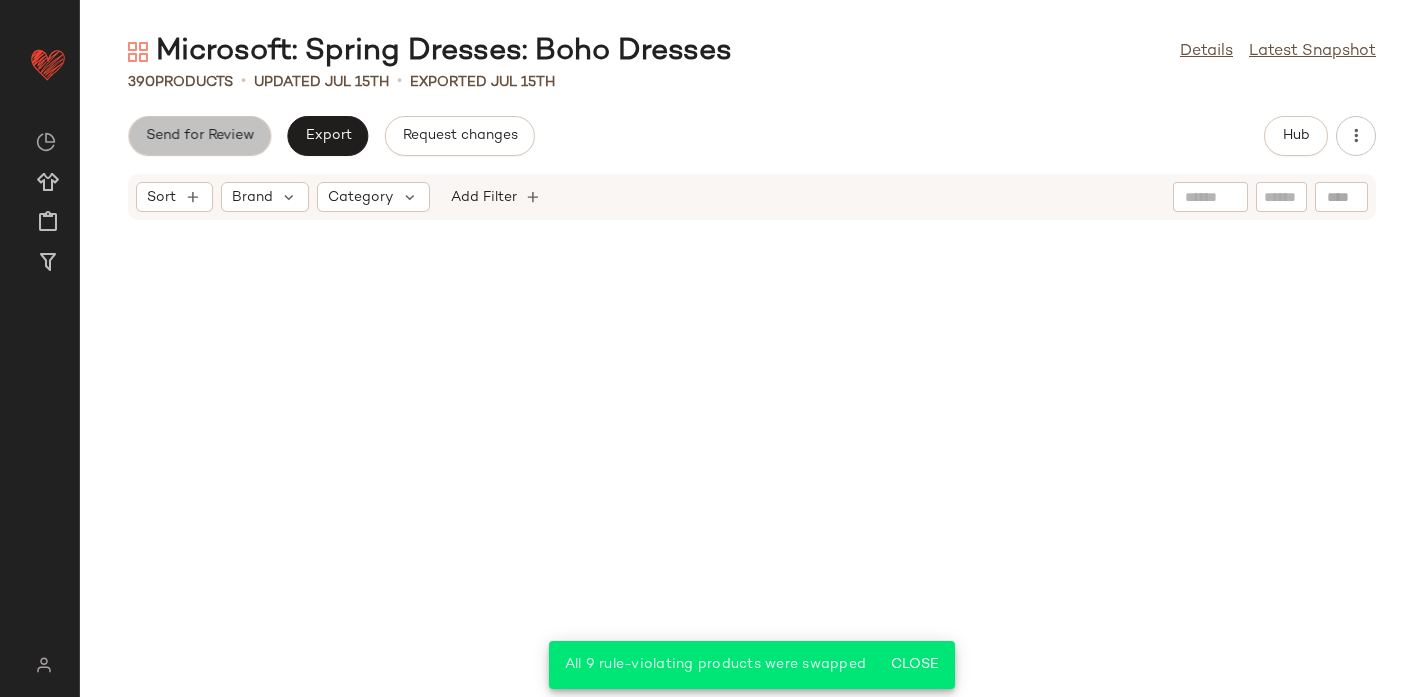 click on "Send for Review" 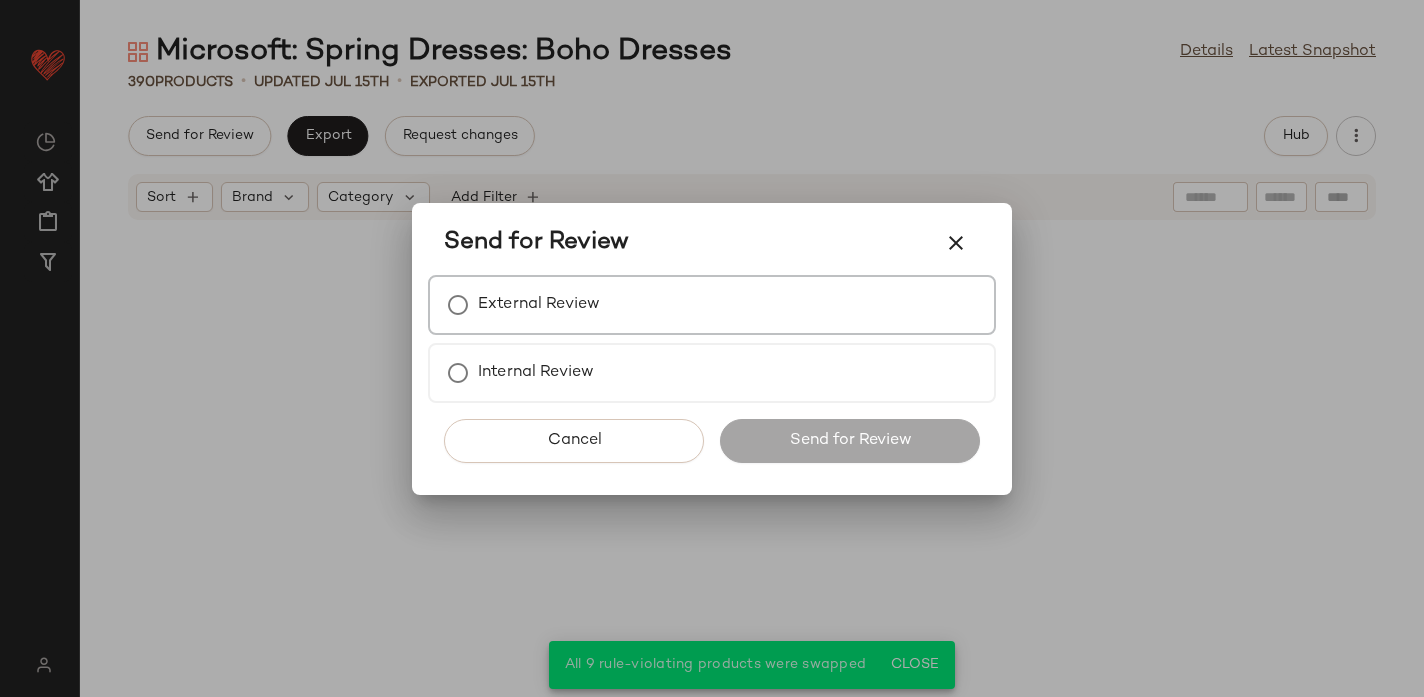click on "External Review" at bounding box center [539, 305] 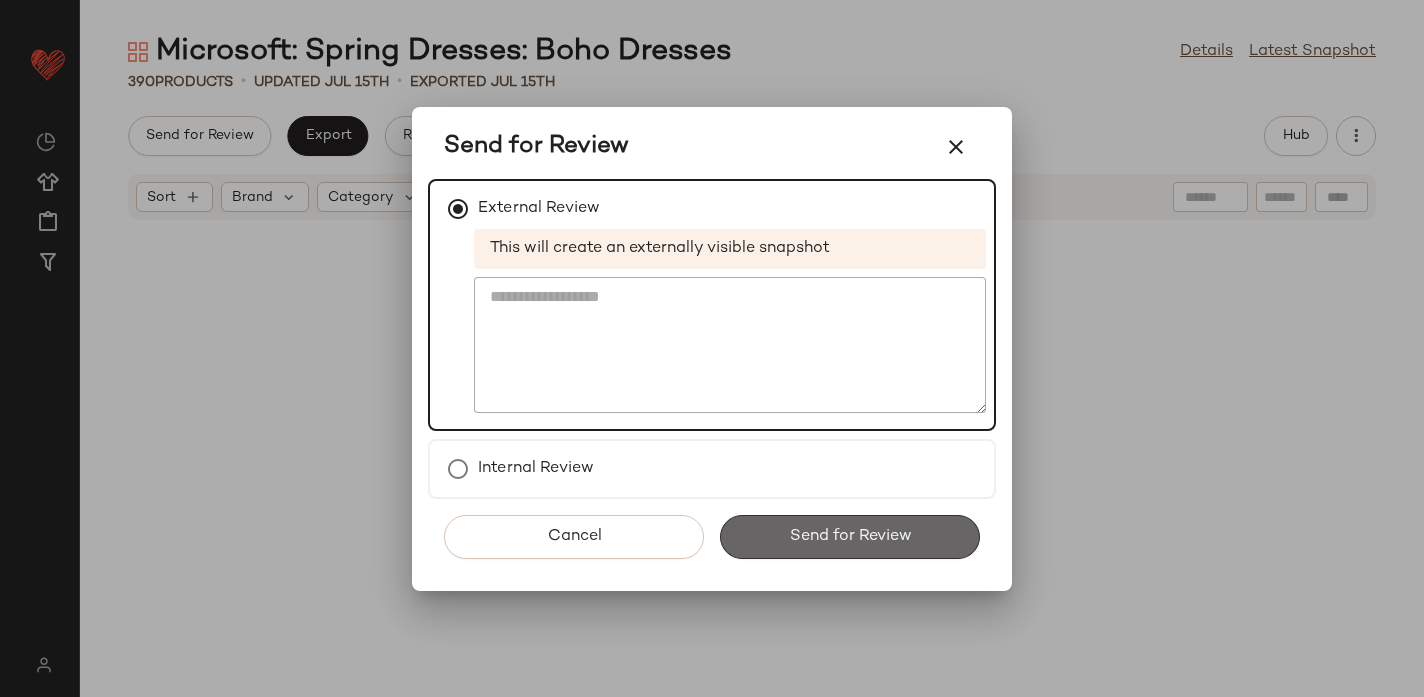 click on "Send for Review" 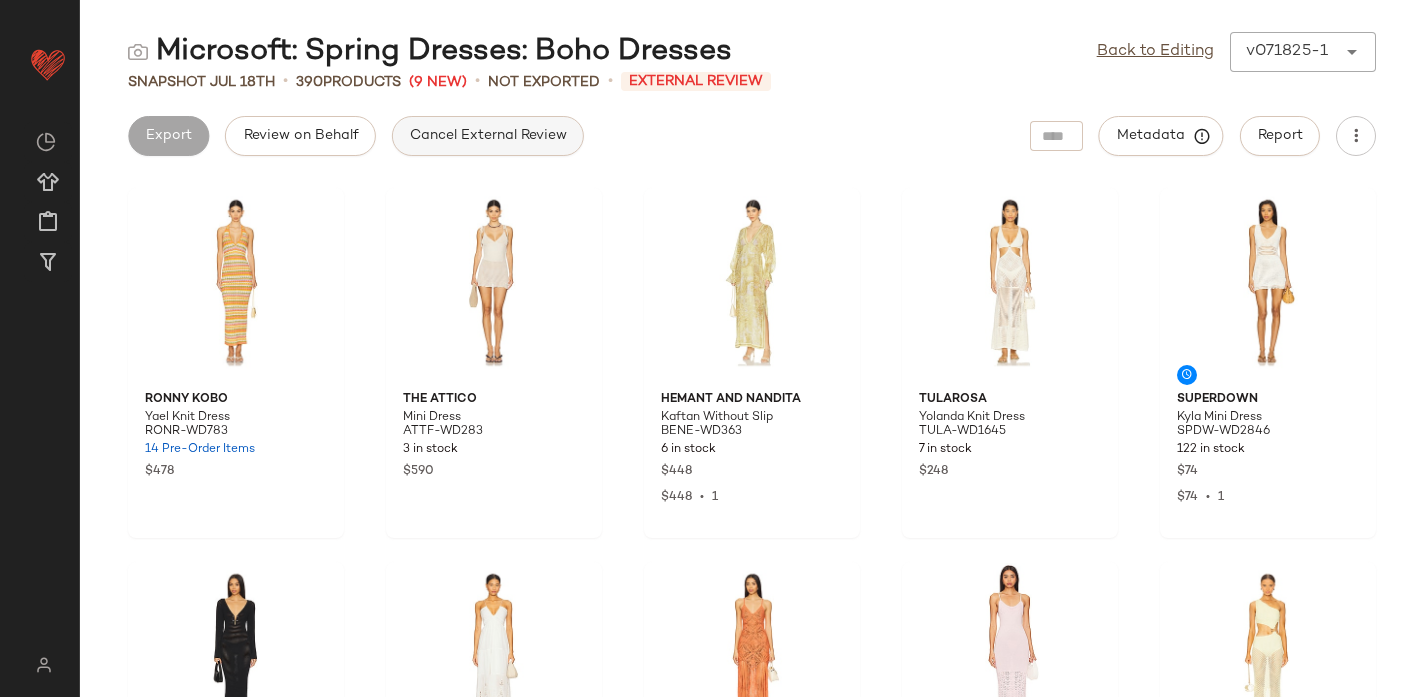 click on "Cancel External Review" 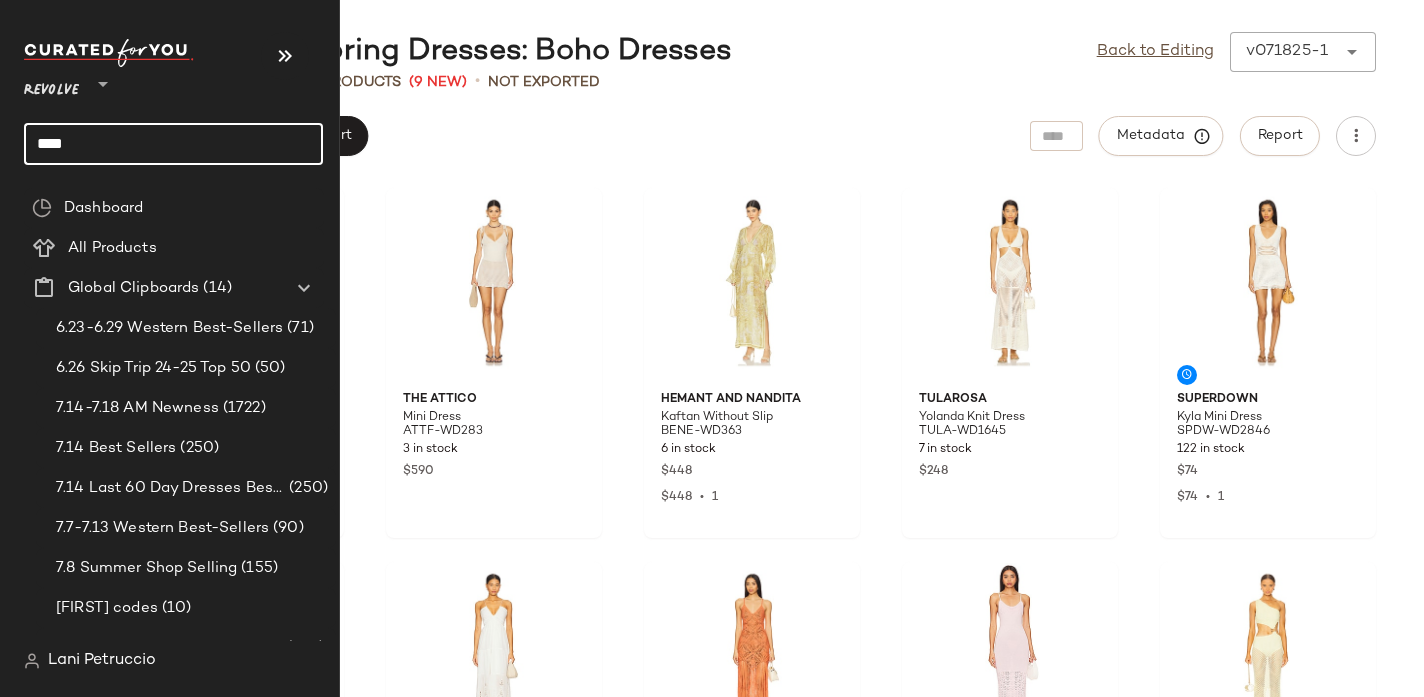 click on "****" 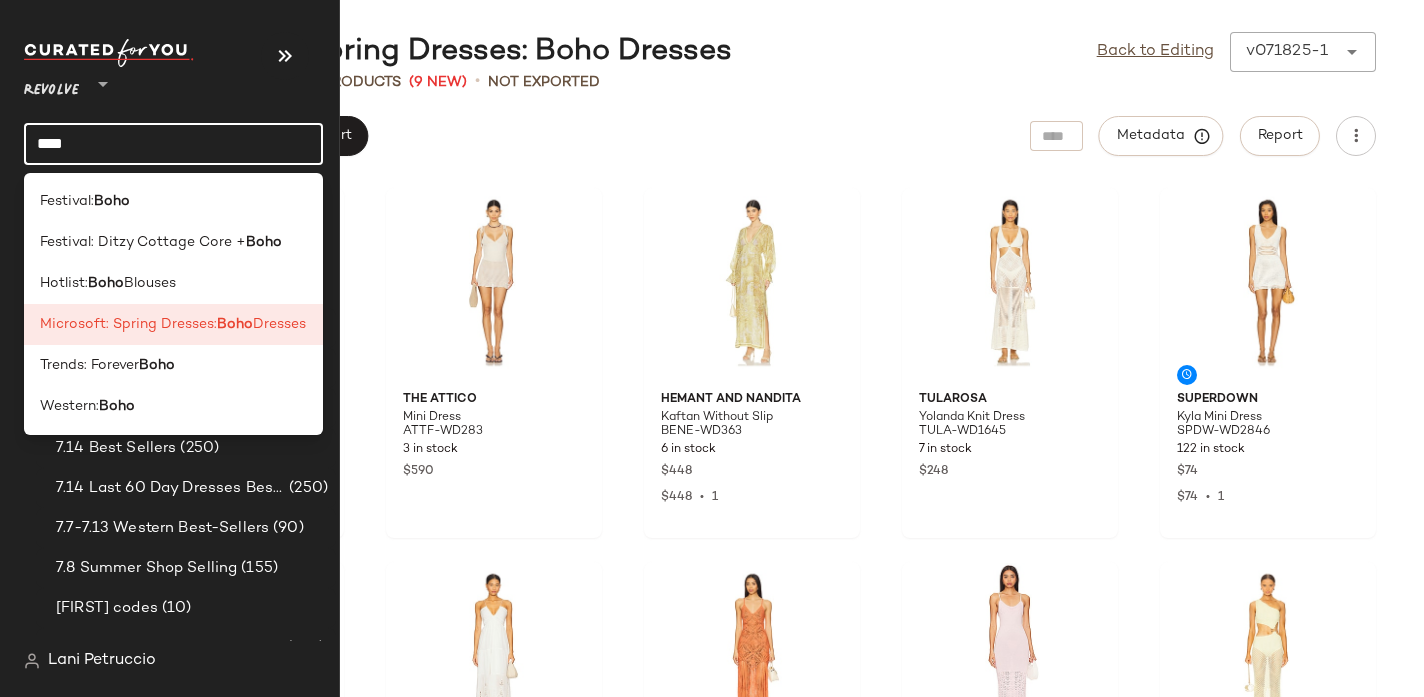 click on "****" 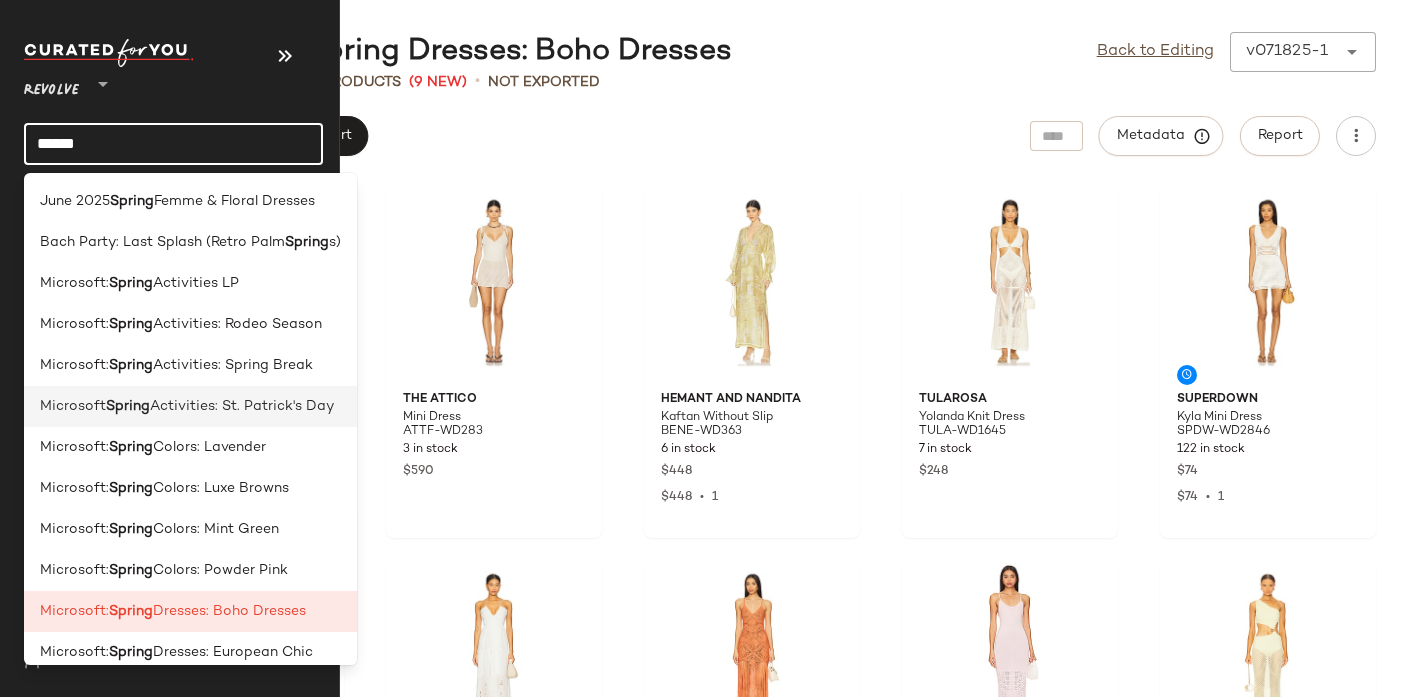 type on "**********" 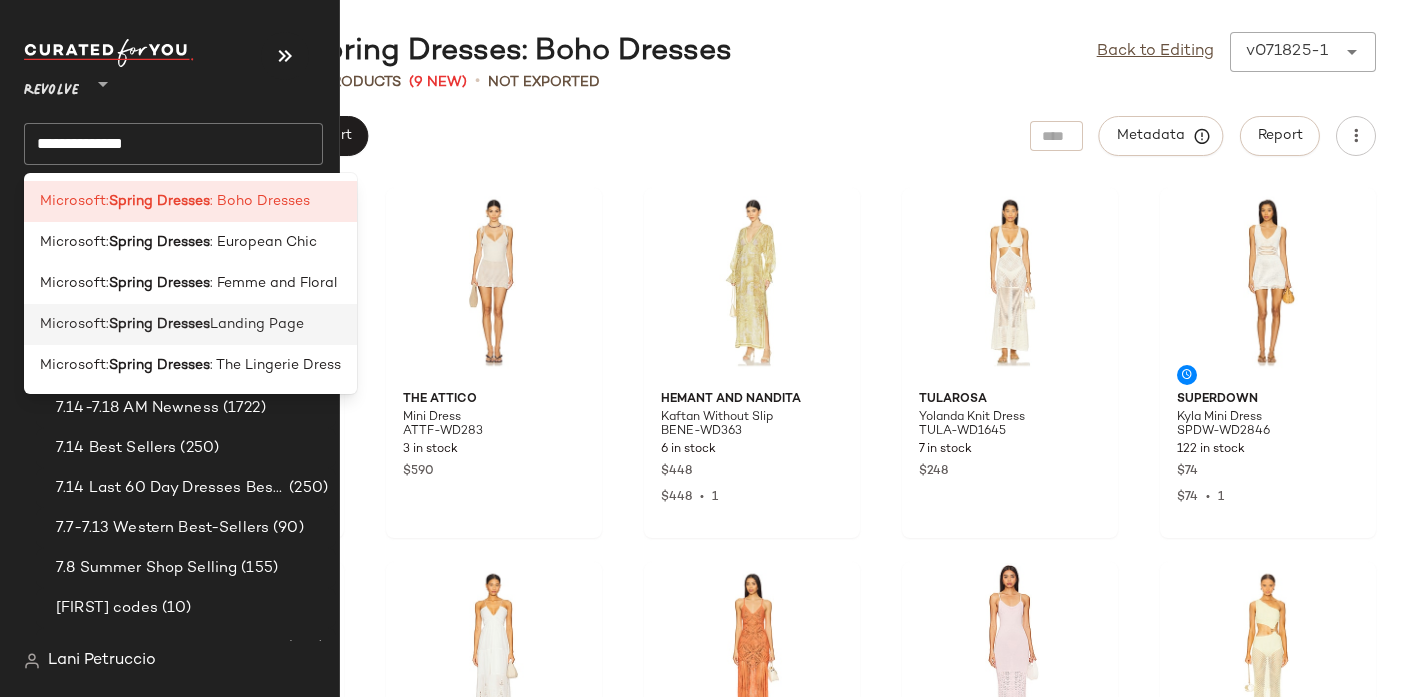 click on "Spring Dresses" at bounding box center [159, 324] 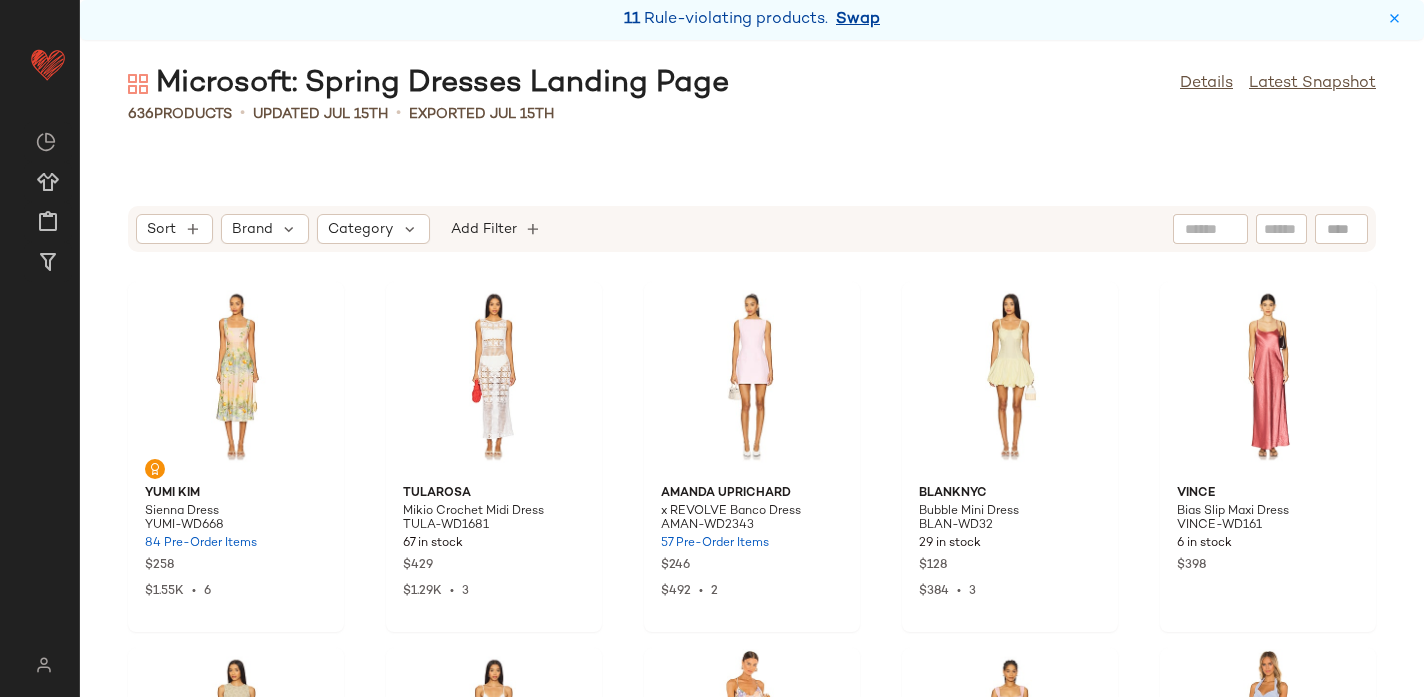 click on "Swap" at bounding box center [858, 20] 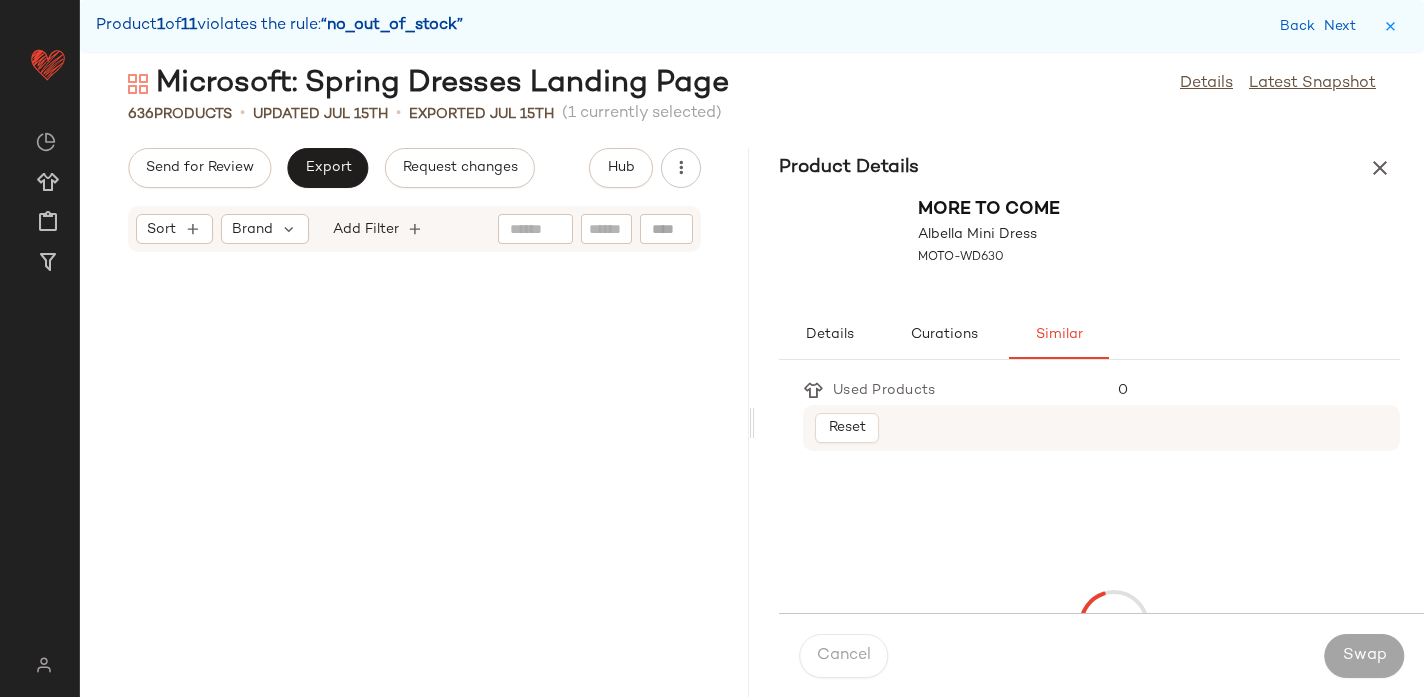 scroll, scrollTop: 4392, scrollLeft: 0, axis: vertical 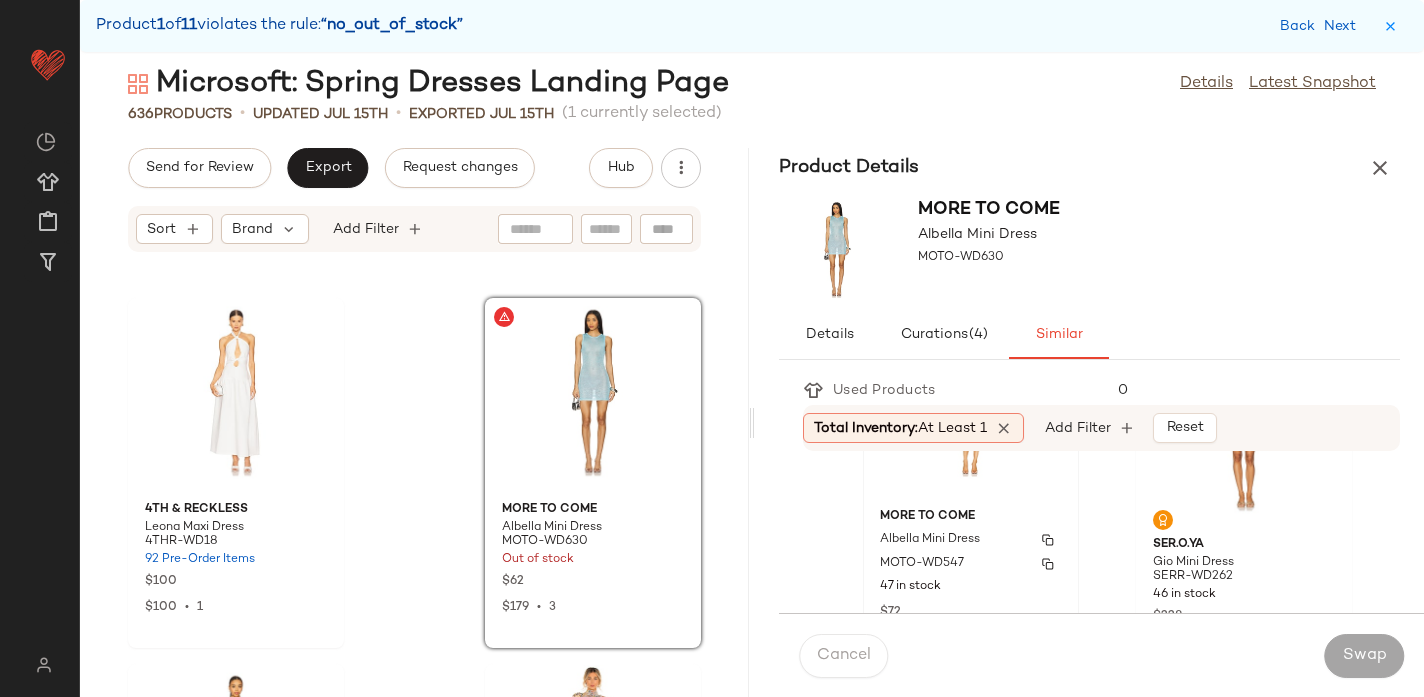 click on "Albella Mini Dress" at bounding box center (930, 540) 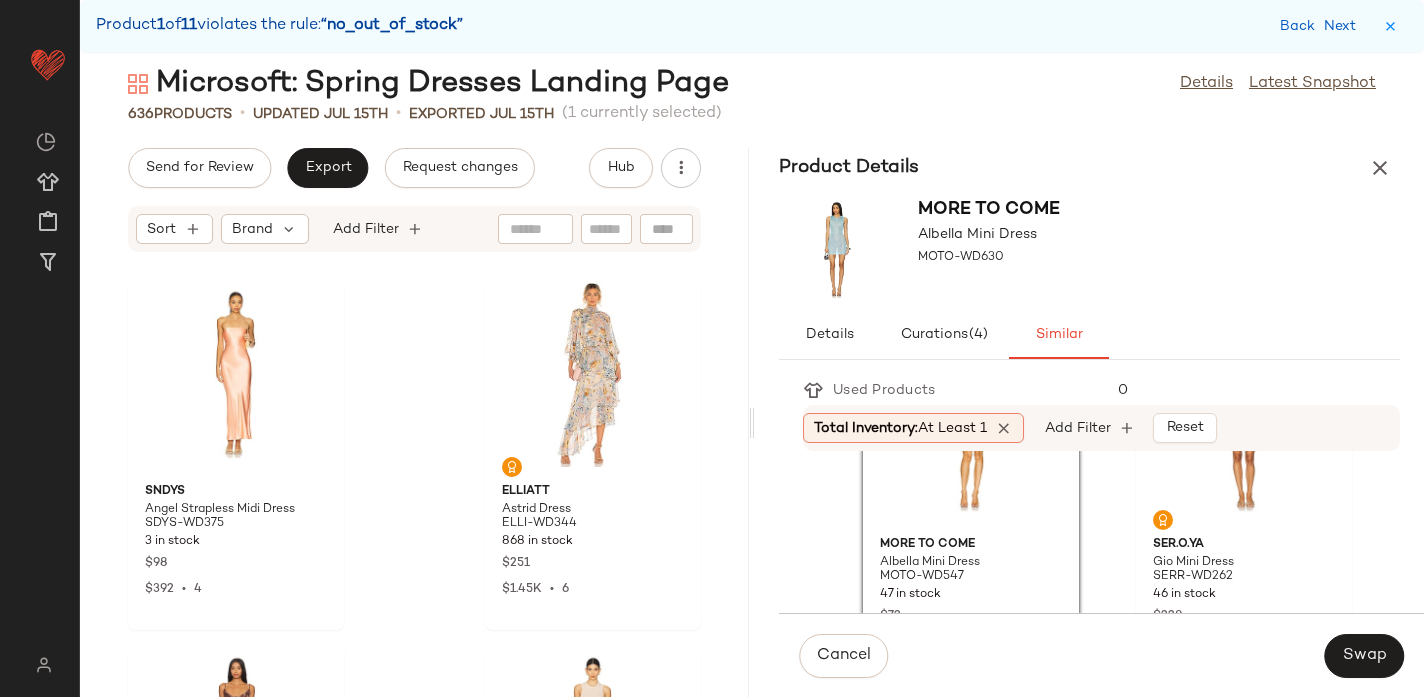 scroll, scrollTop: 4775, scrollLeft: 0, axis: vertical 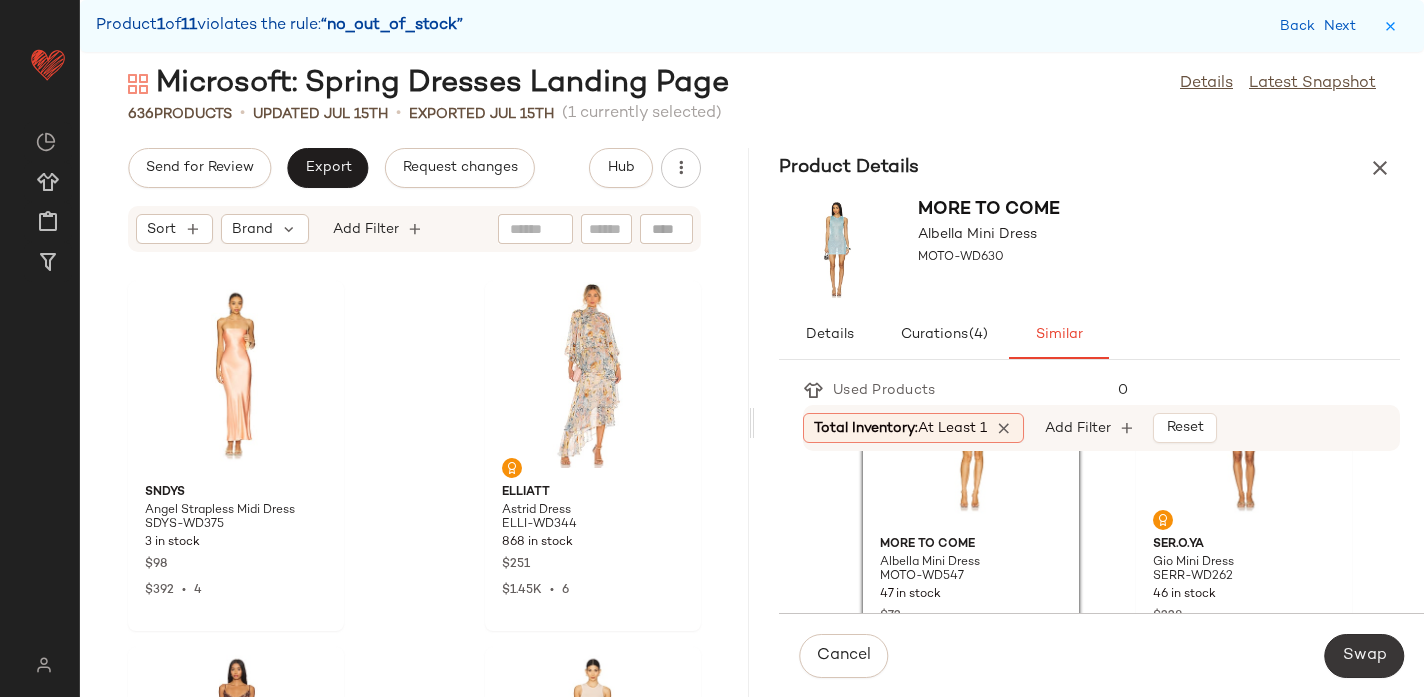 click on "Swap" 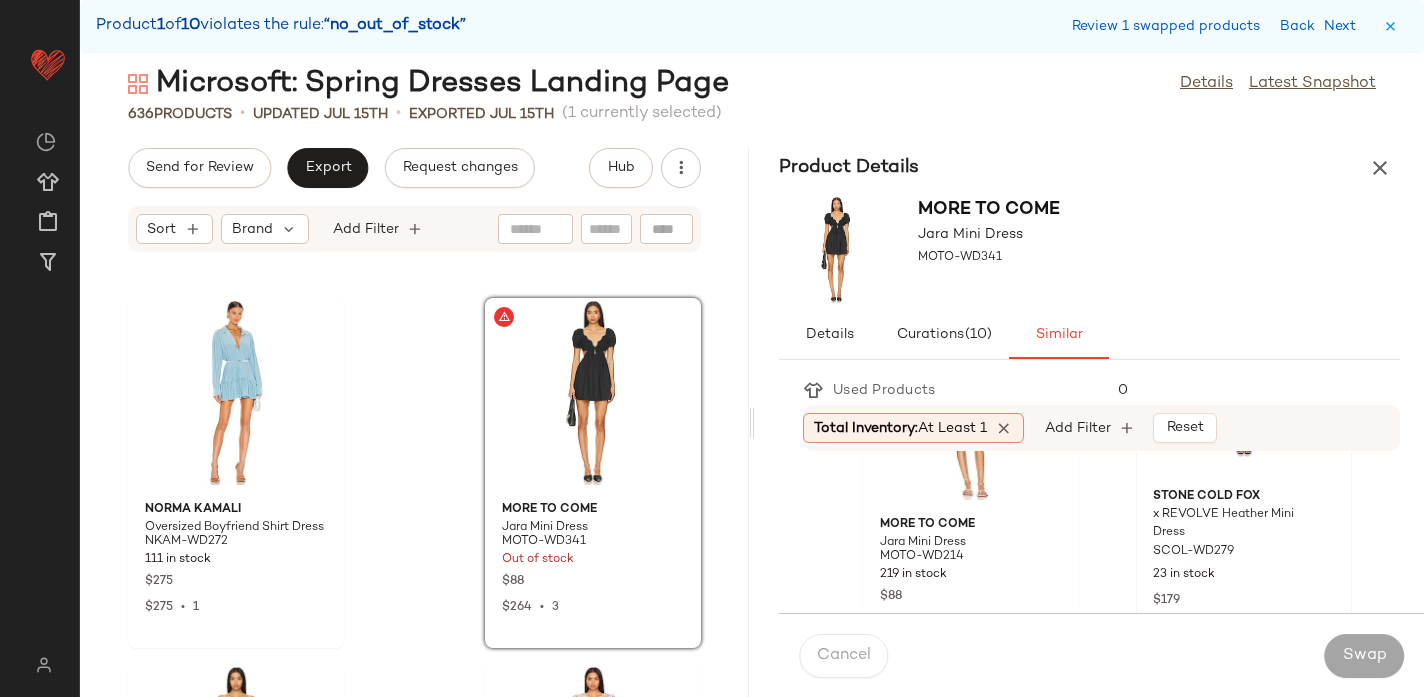 scroll, scrollTop: 160, scrollLeft: 0, axis: vertical 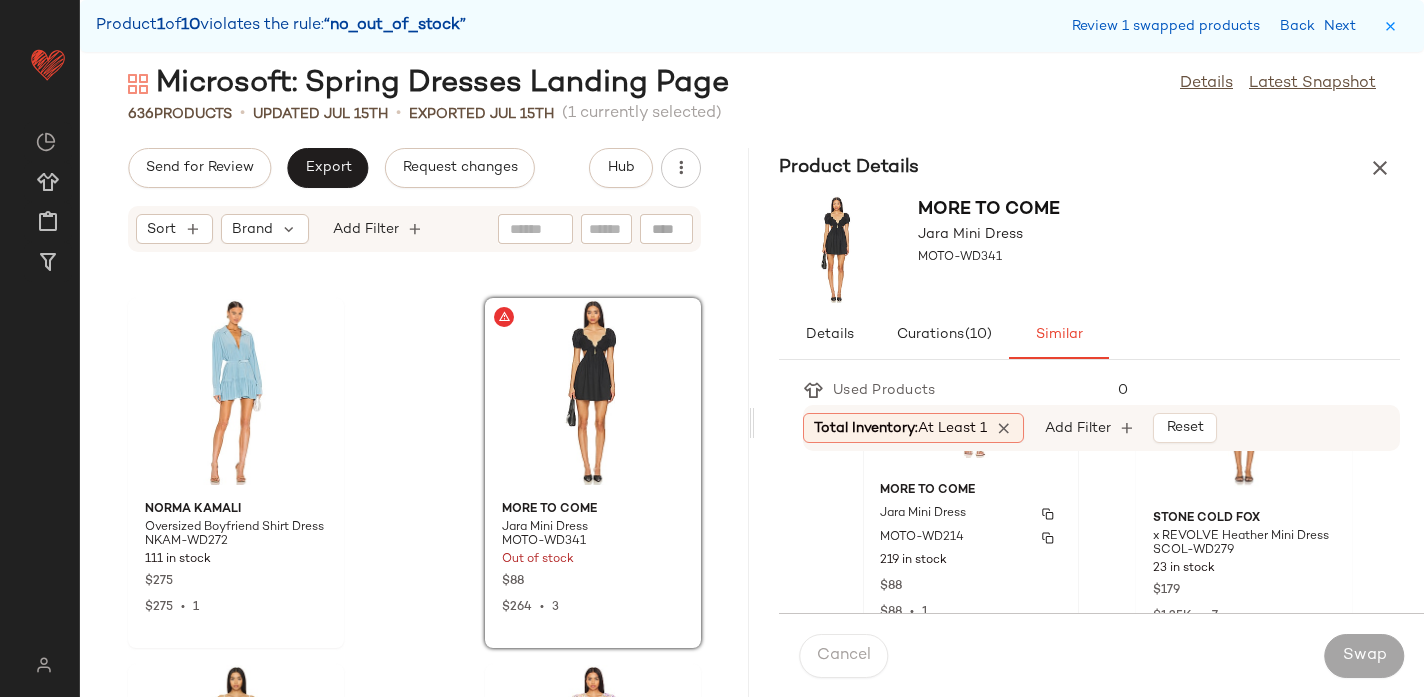 click on "Jara Mini Dress" at bounding box center (923, 514) 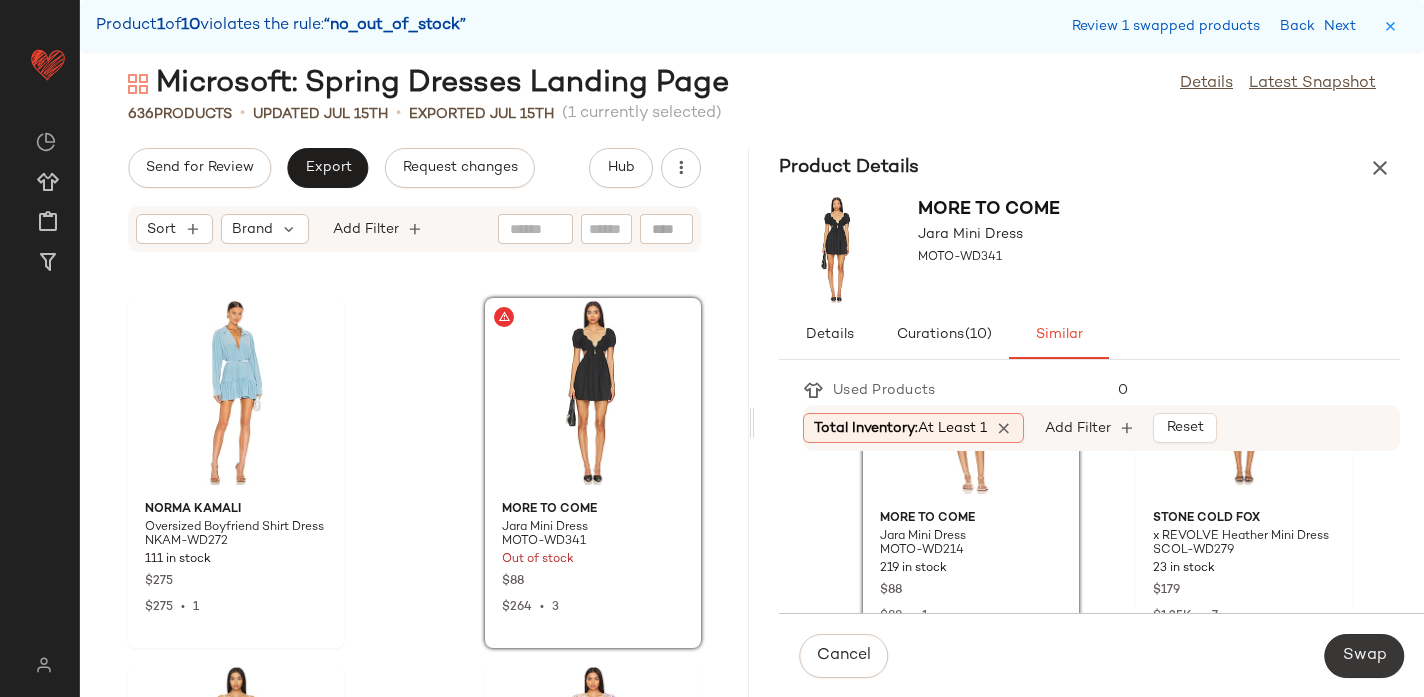 click on "Swap" at bounding box center [1364, 656] 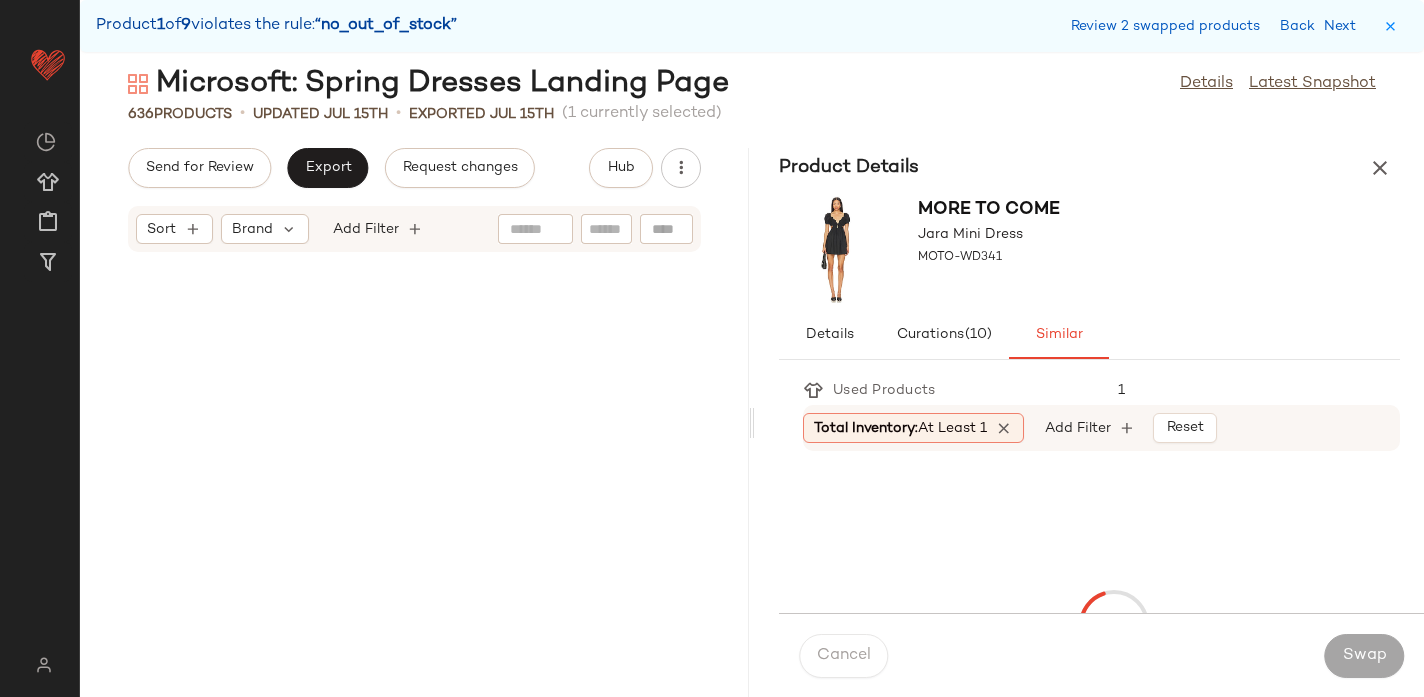 scroll, scrollTop: 25620, scrollLeft: 0, axis: vertical 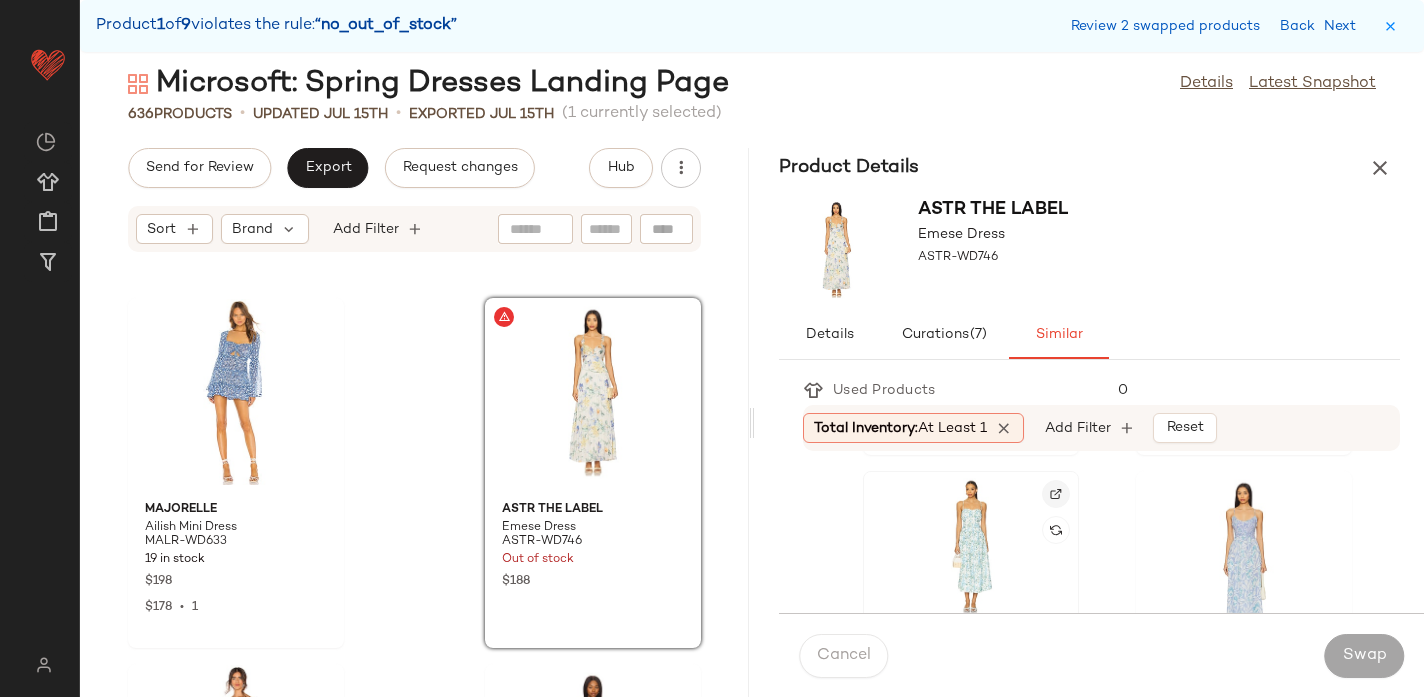 click 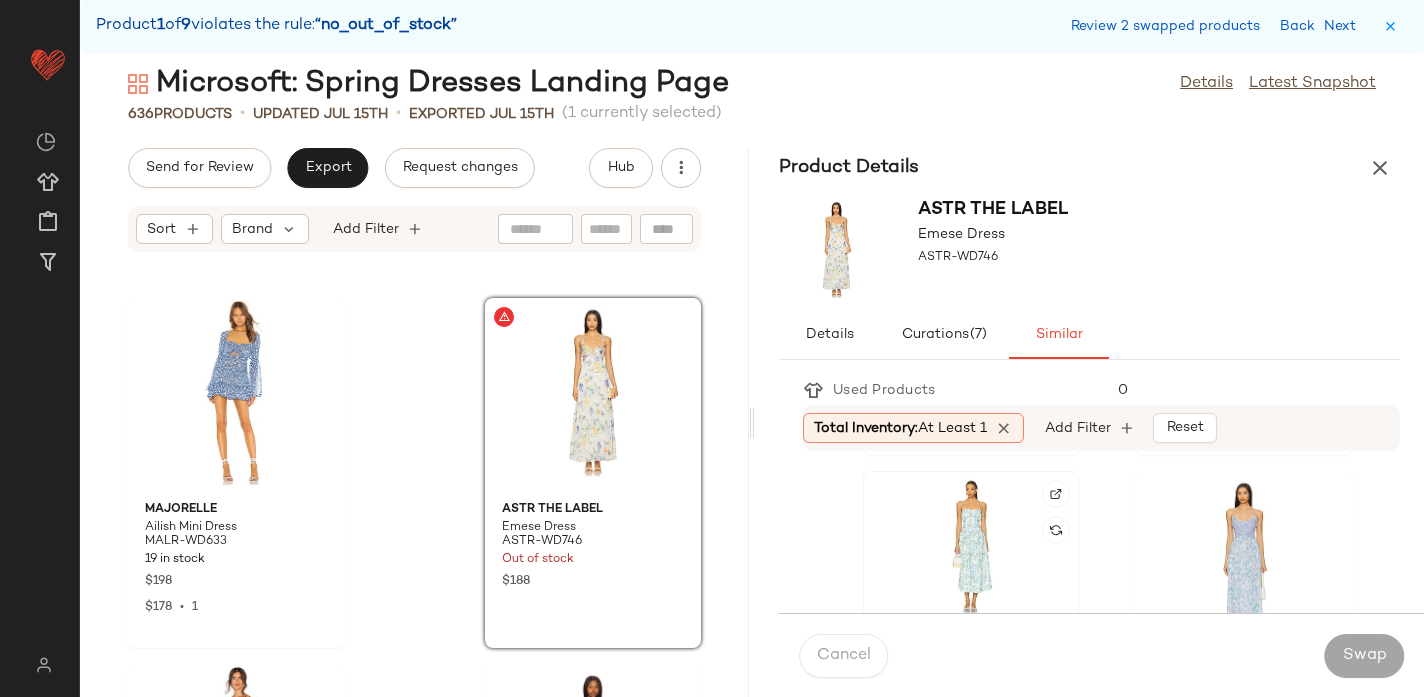 click 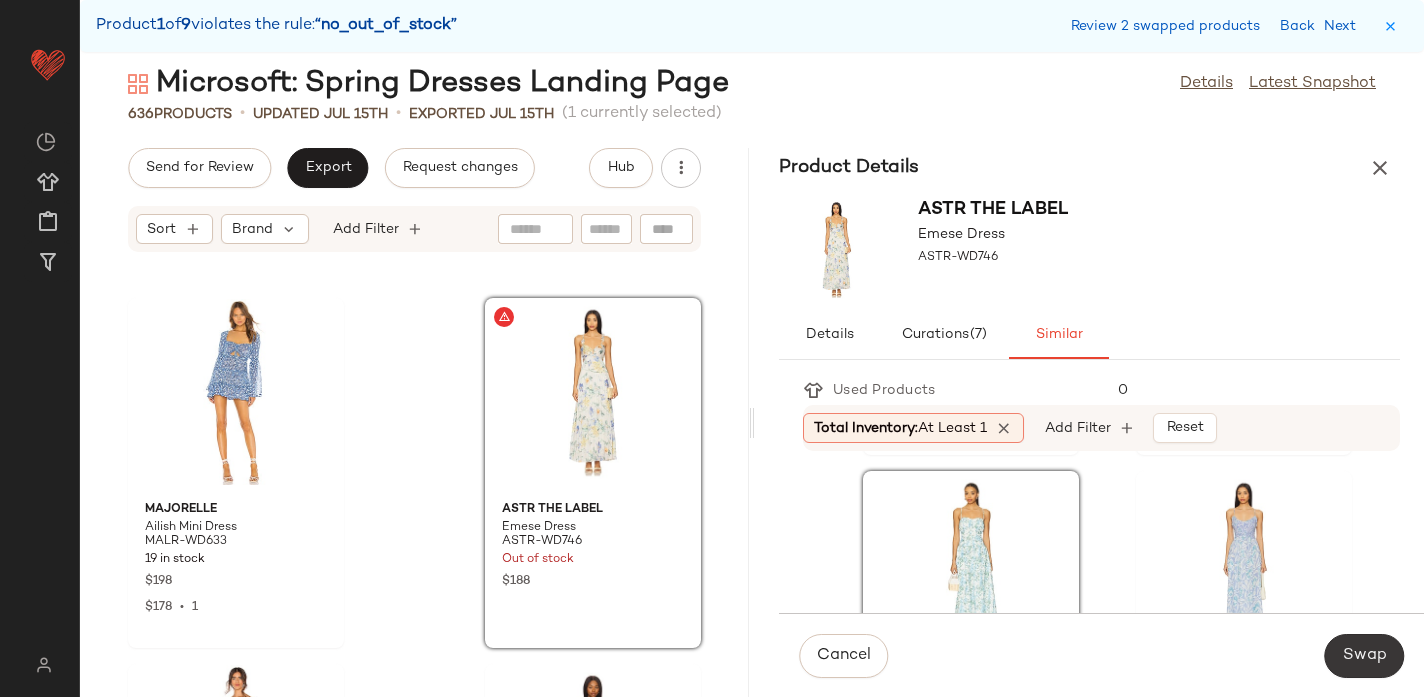click on "Swap" 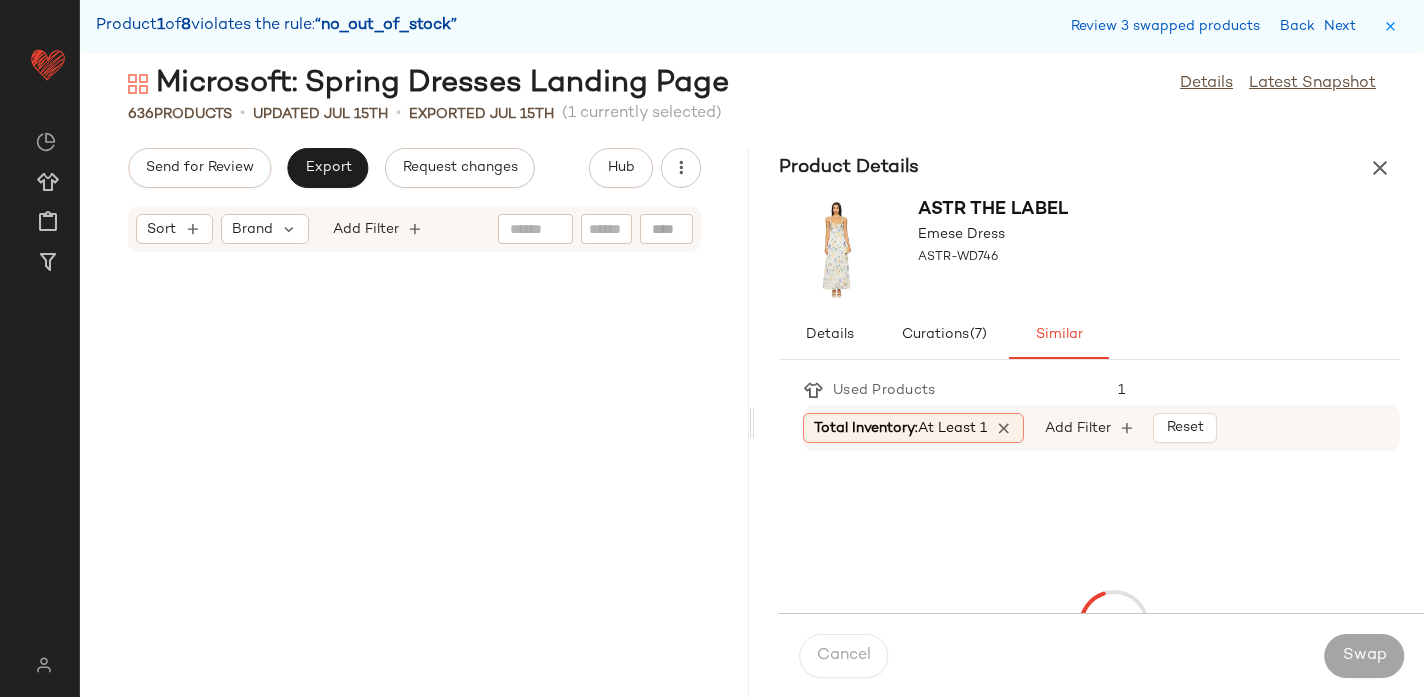 scroll, scrollTop: 32940, scrollLeft: 0, axis: vertical 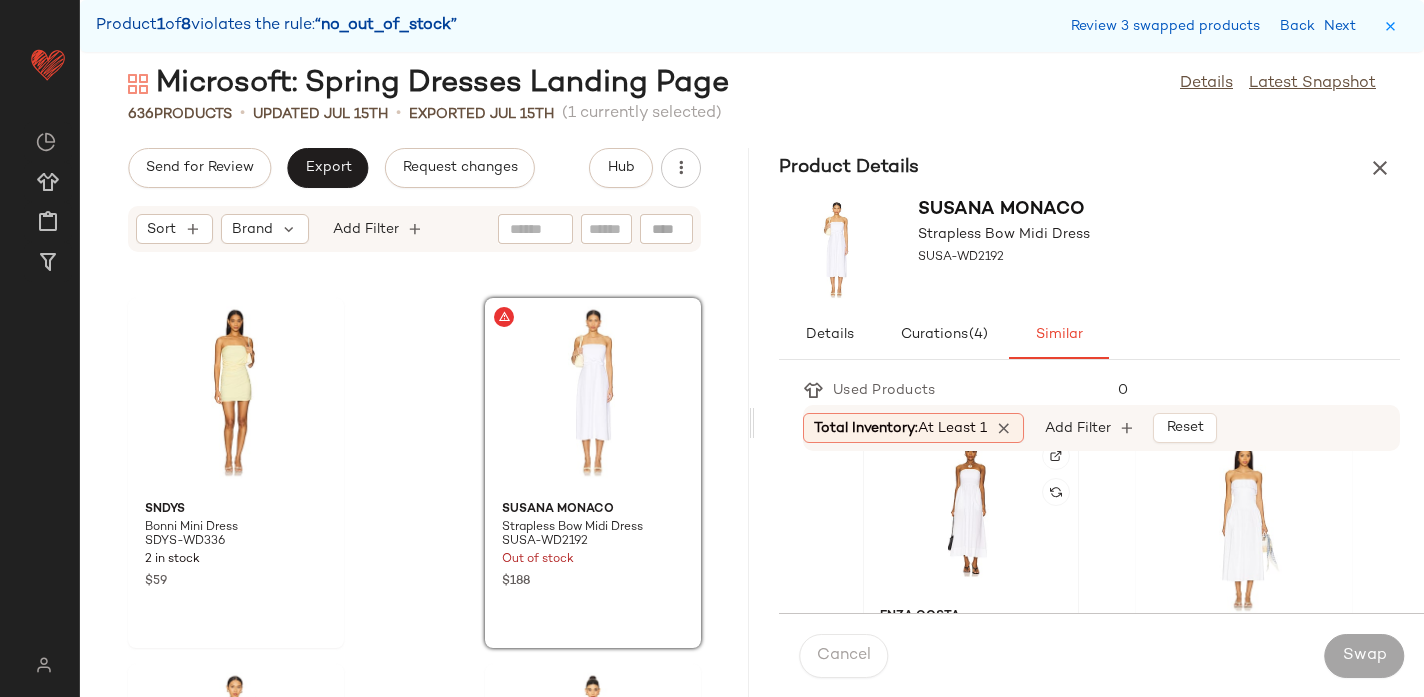 click 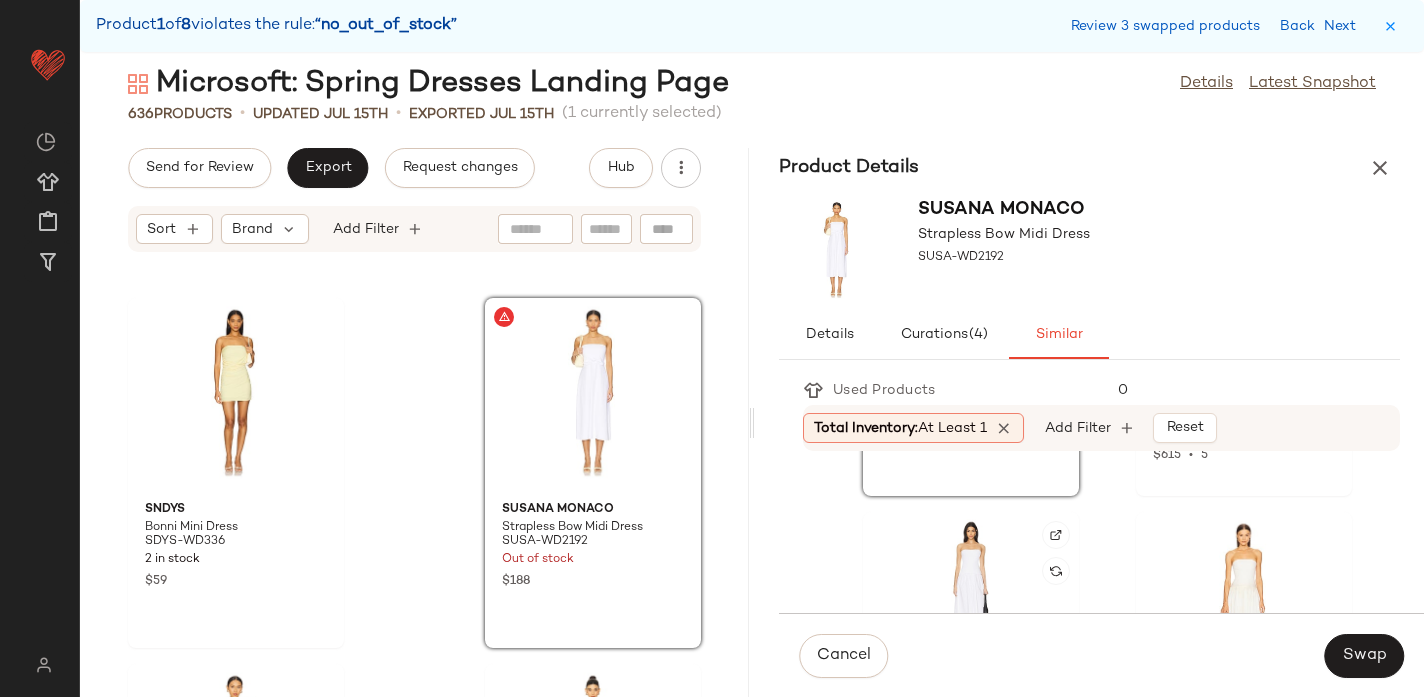 scroll, scrollTop: 316, scrollLeft: 0, axis: vertical 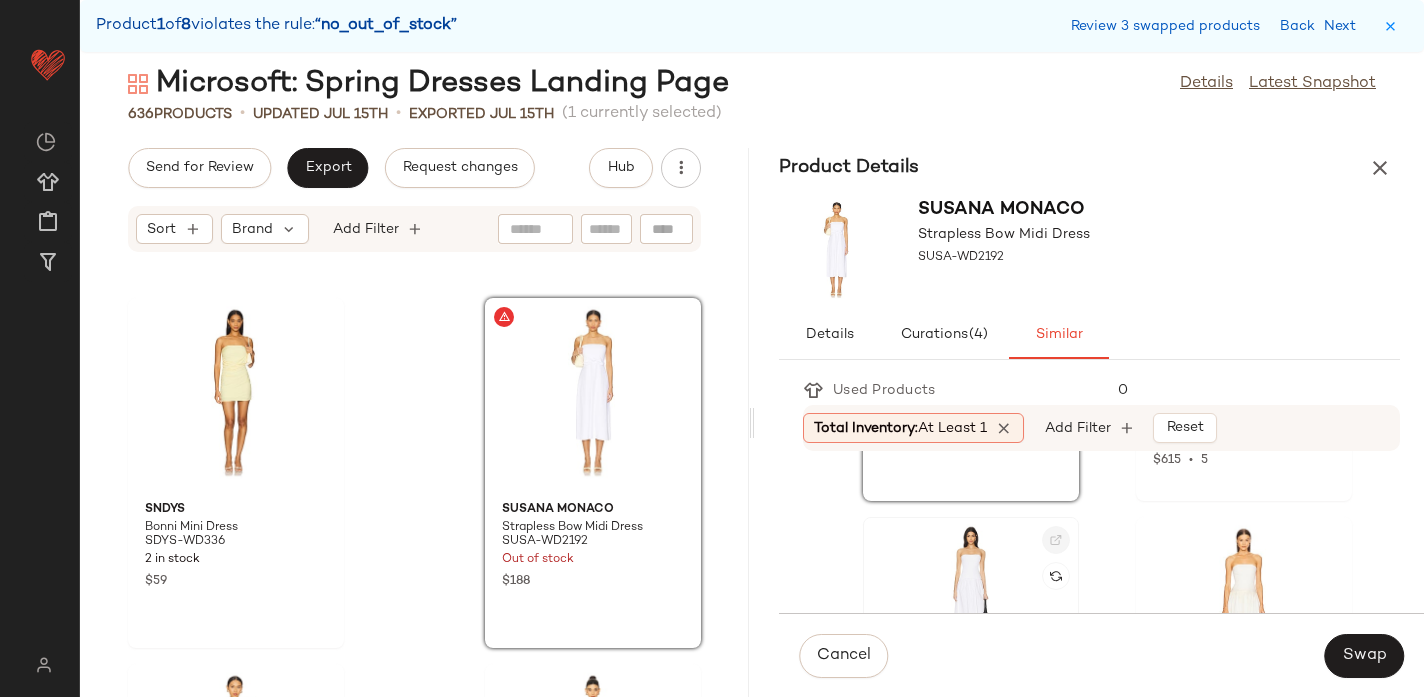 click 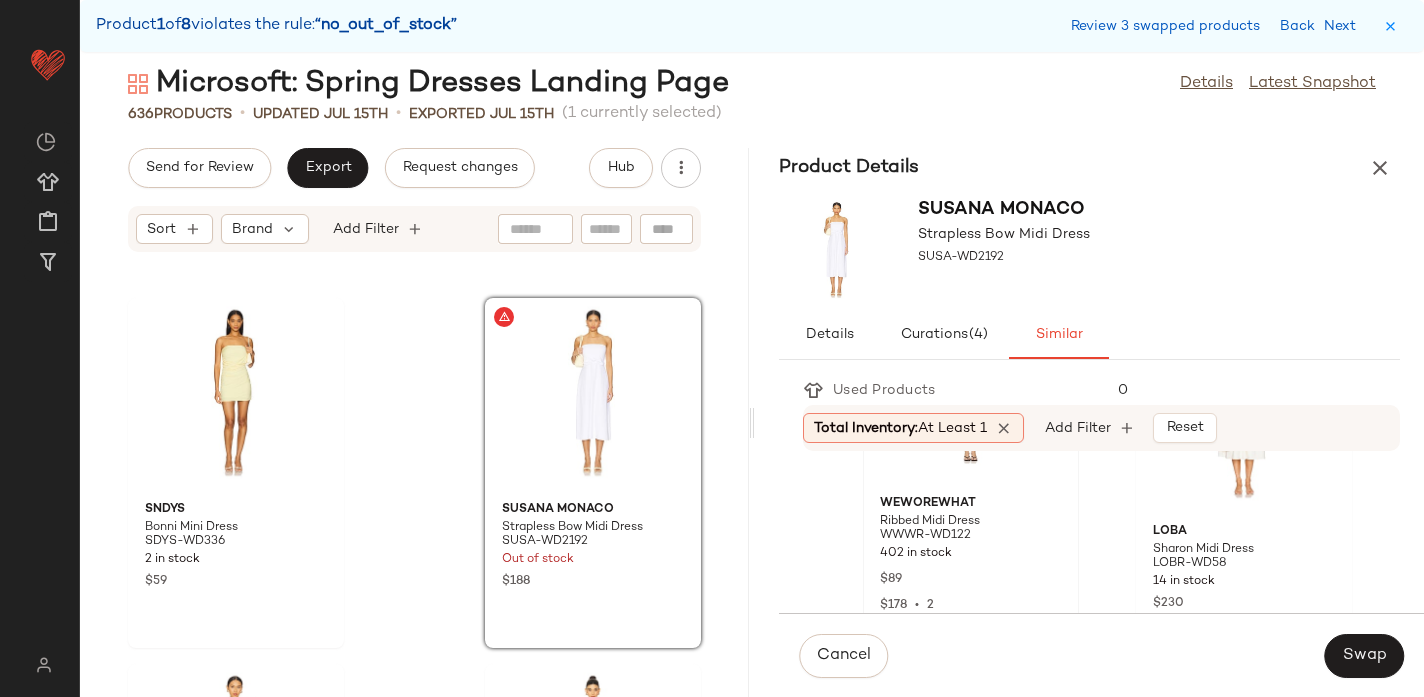 scroll, scrollTop: 526, scrollLeft: 0, axis: vertical 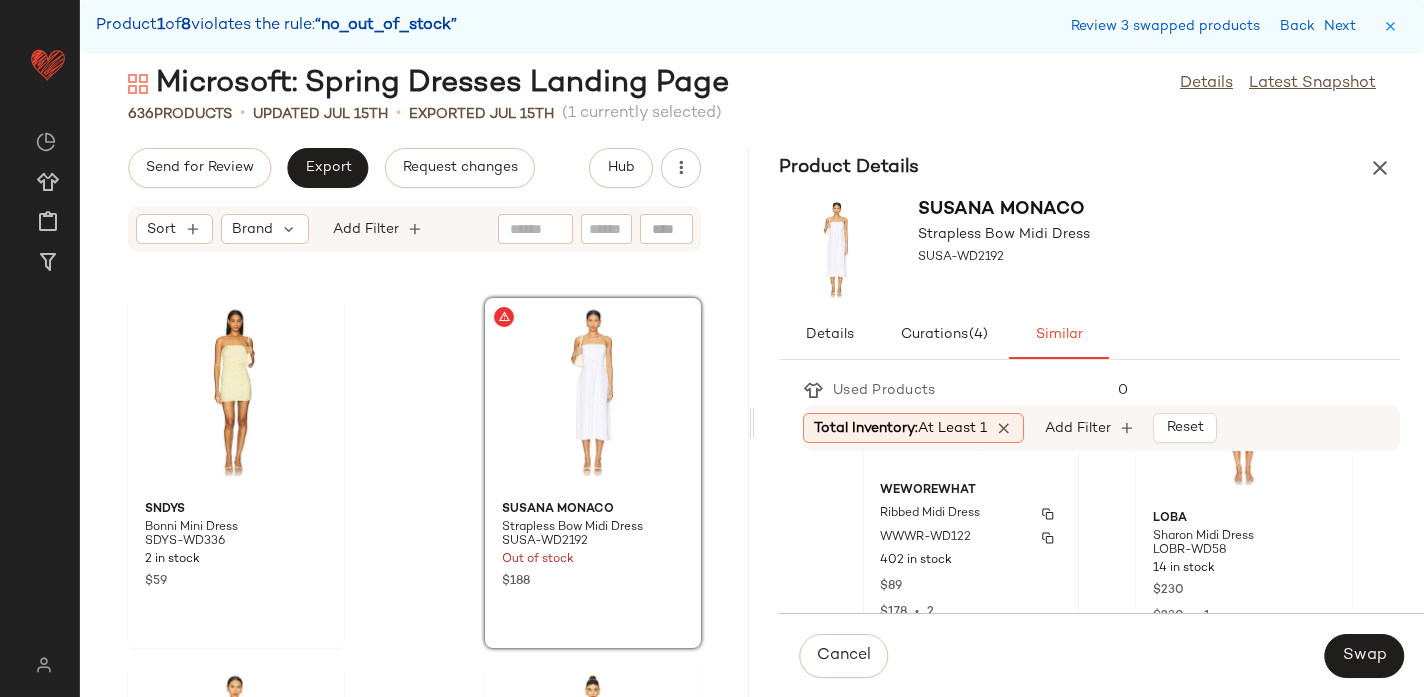 click on "Ribbed Midi Dress" at bounding box center (930, 514) 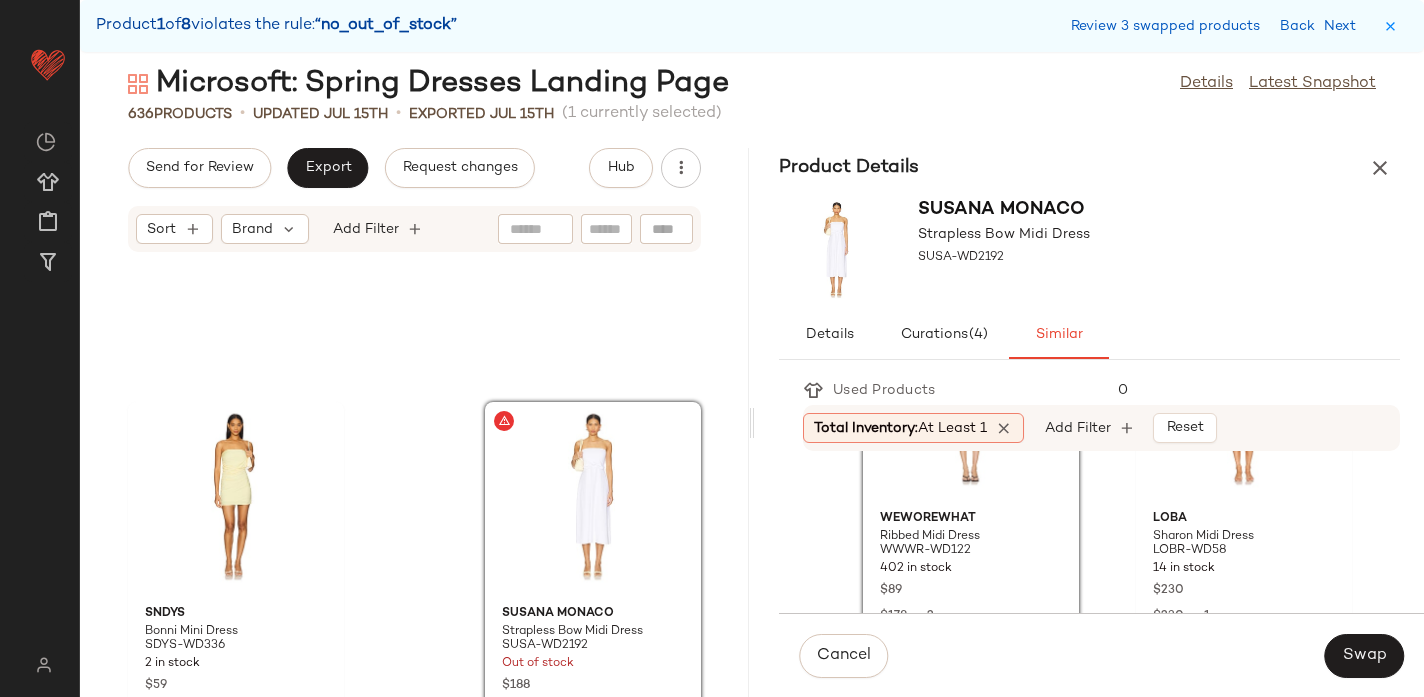 scroll, scrollTop: 32813, scrollLeft: 0, axis: vertical 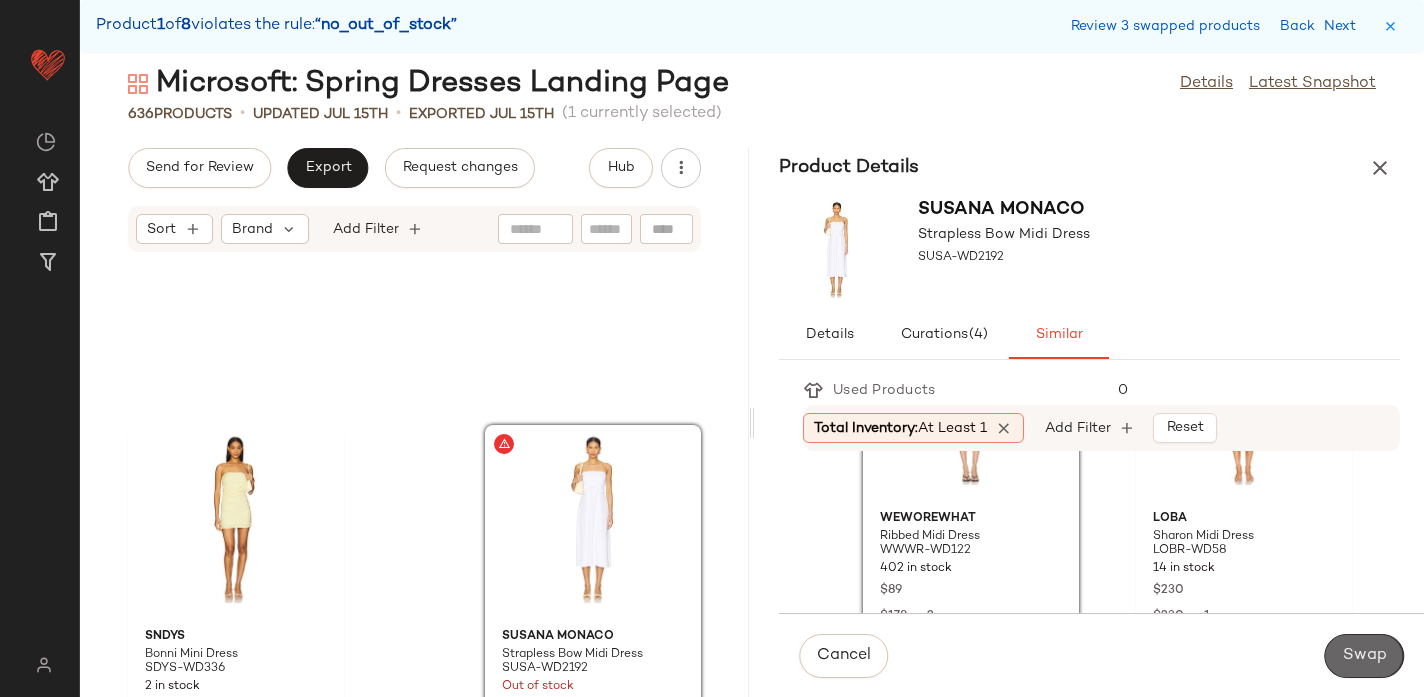 click on "Swap" 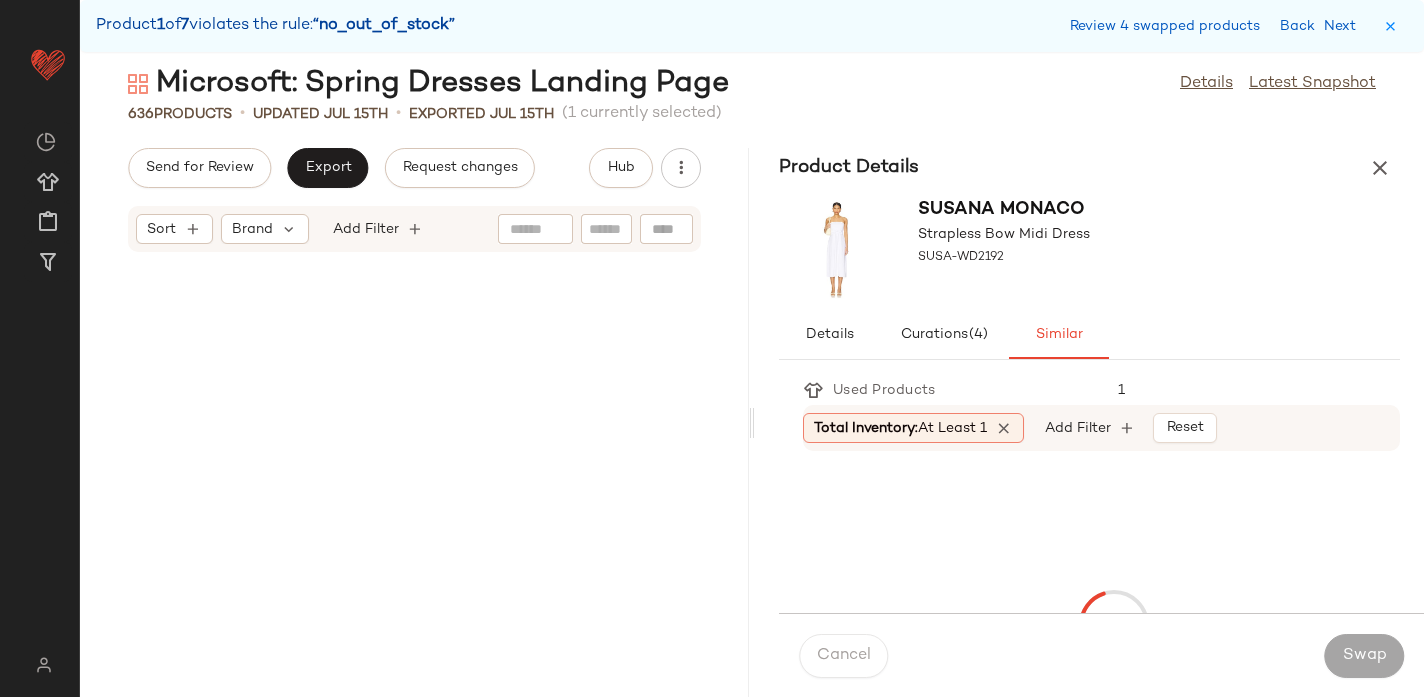 scroll, scrollTop: 49410, scrollLeft: 0, axis: vertical 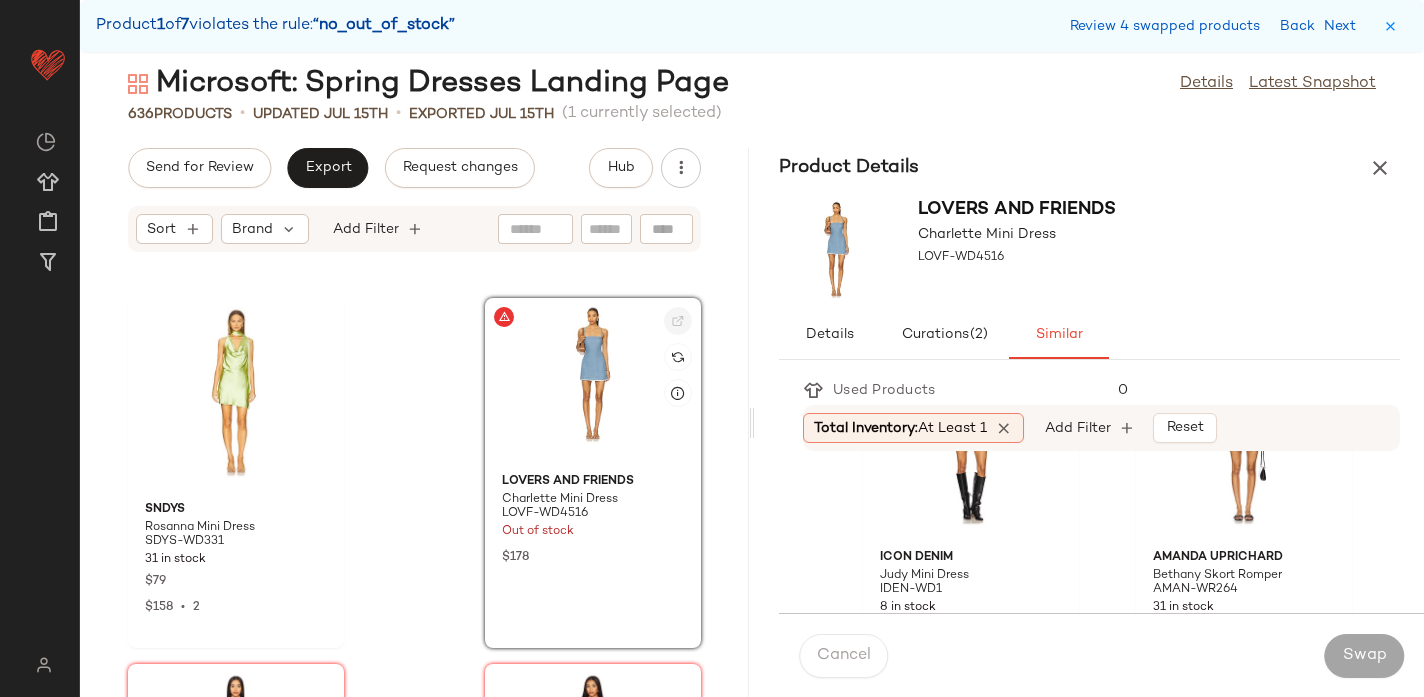 click 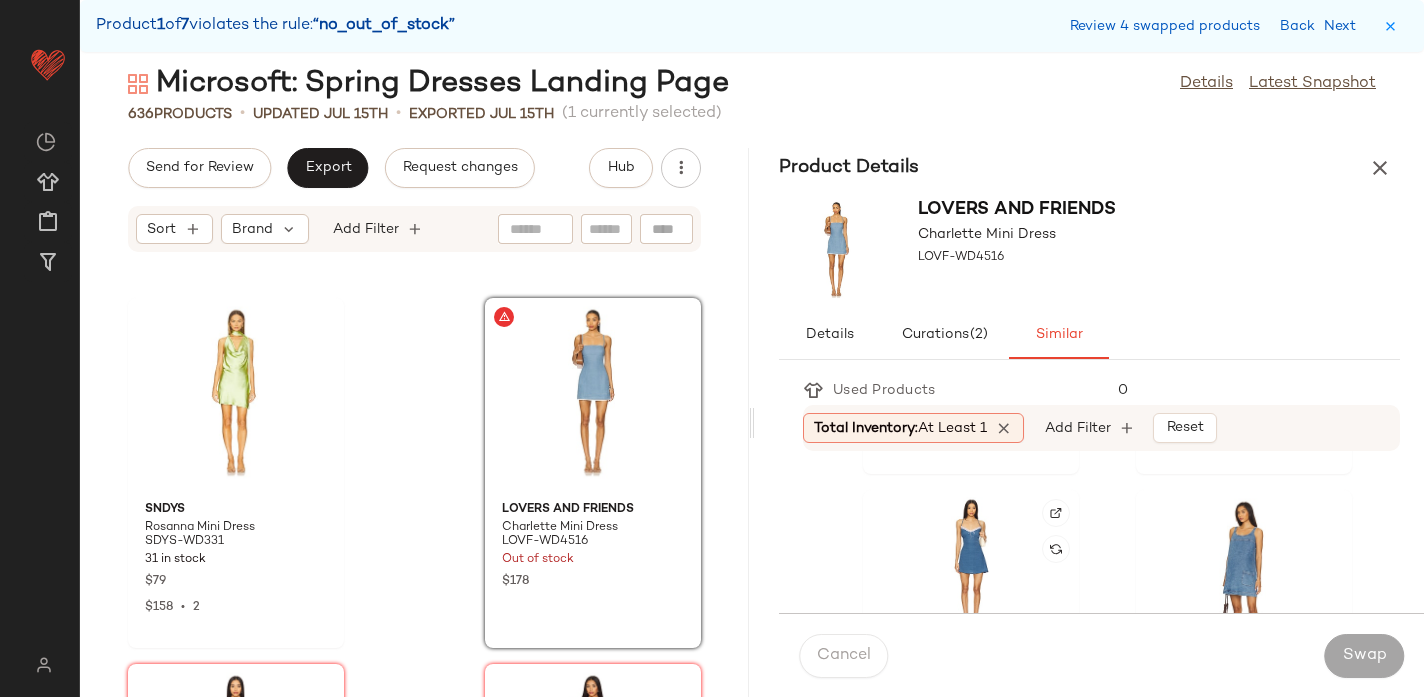 scroll, scrollTop: 711, scrollLeft: 0, axis: vertical 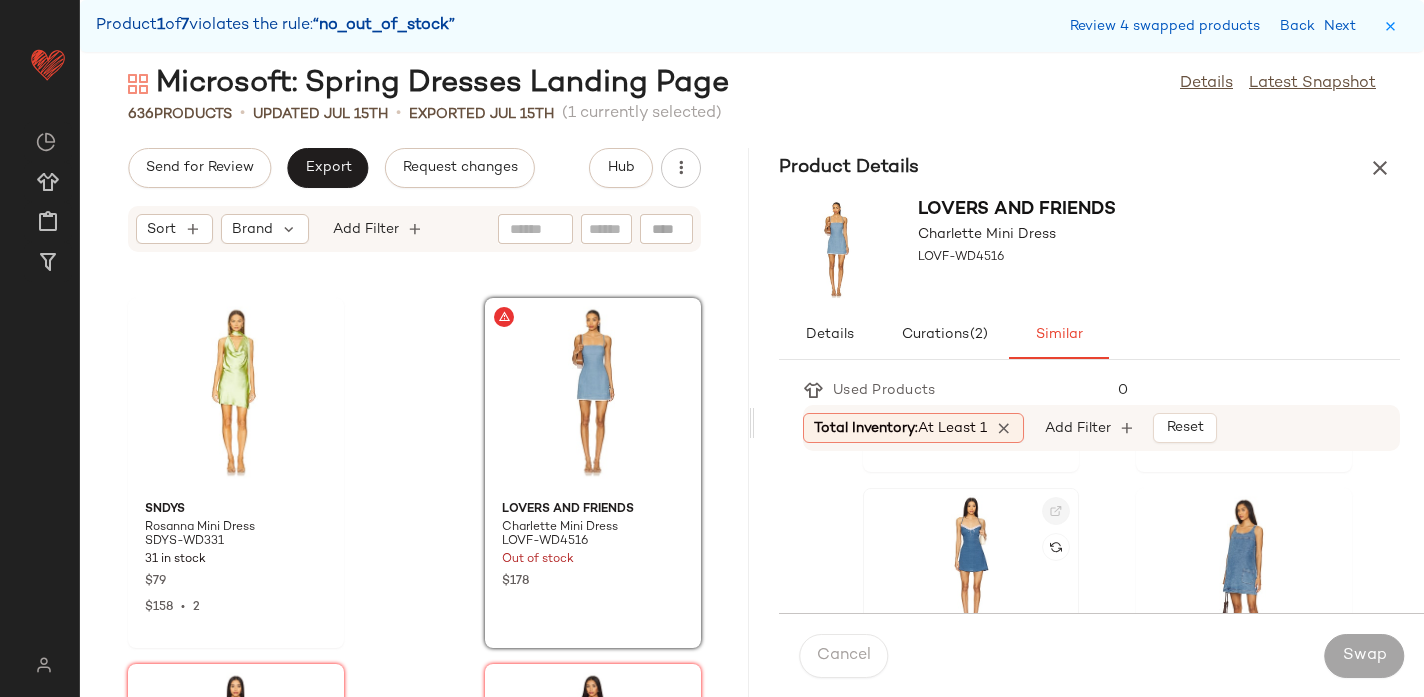 click at bounding box center (1056, 511) 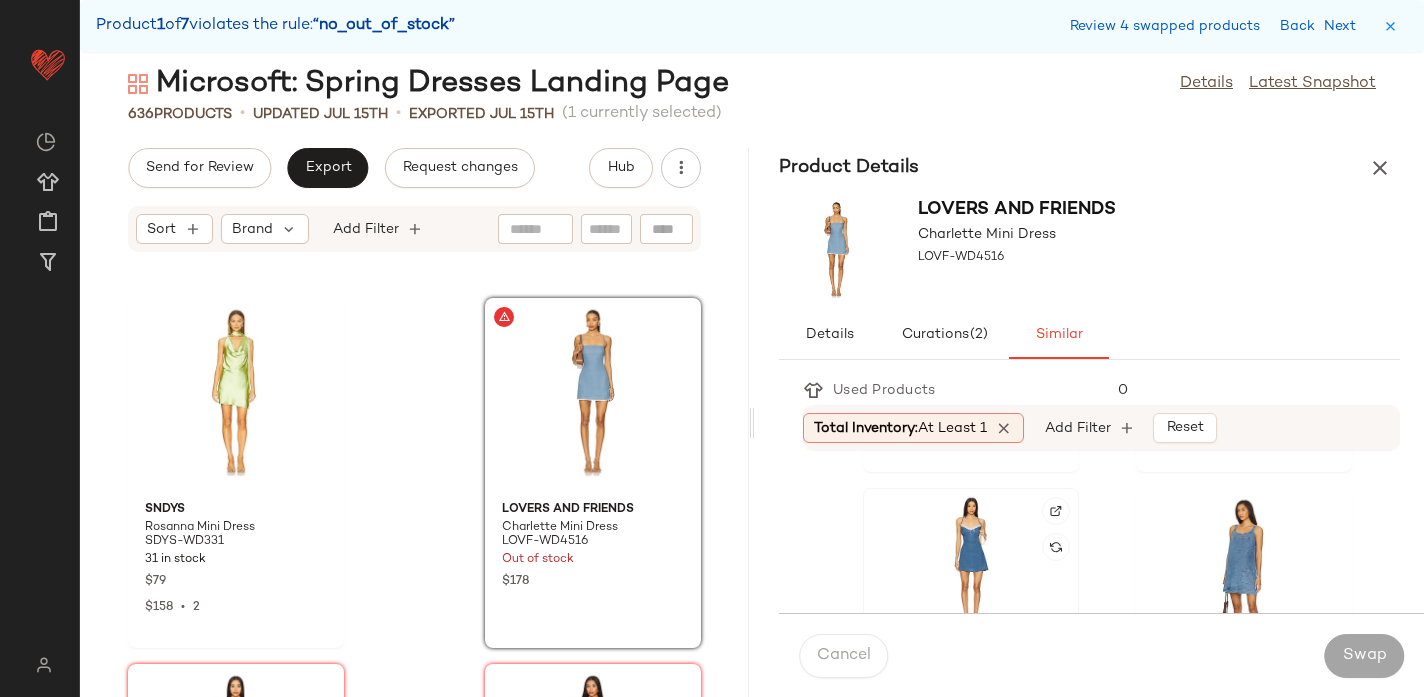 click 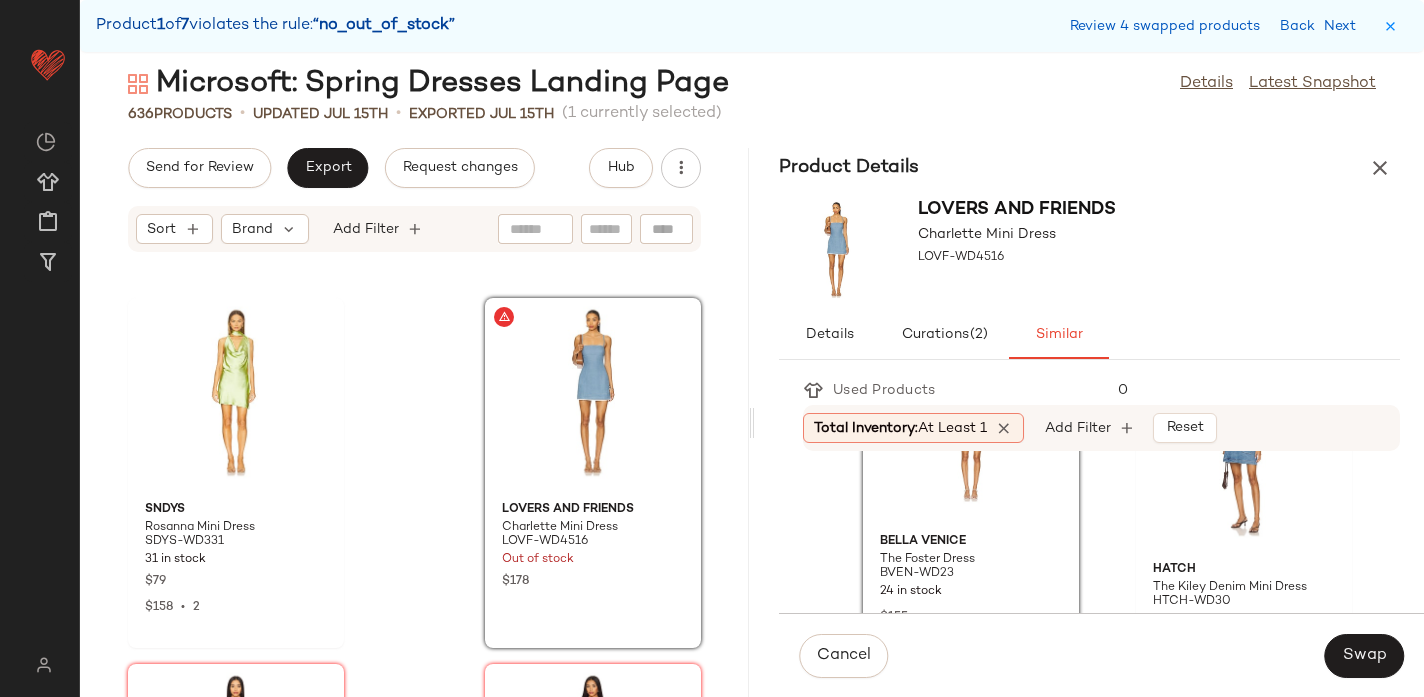 scroll, scrollTop: 844, scrollLeft: 0, axis: vertical 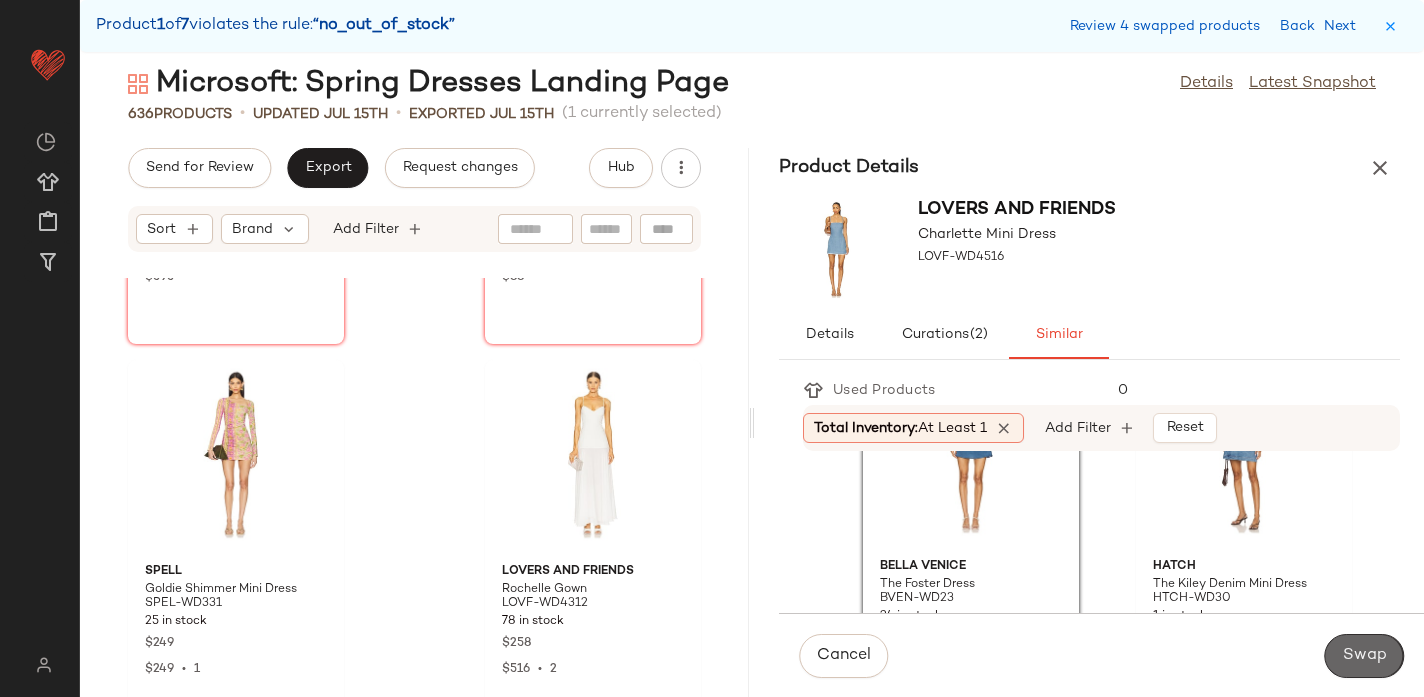 click on "Swap" 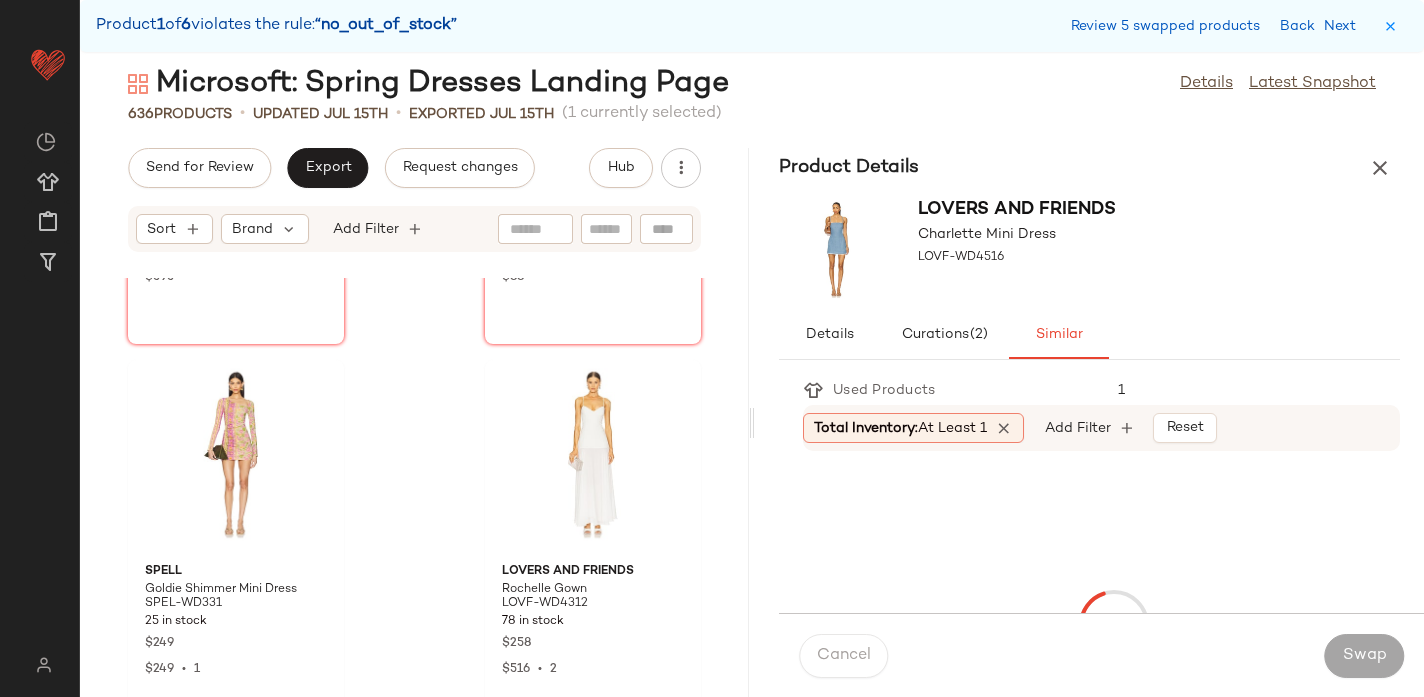 scroll, scrollTop: 60756, scrollLeft: 0, axis: vertical 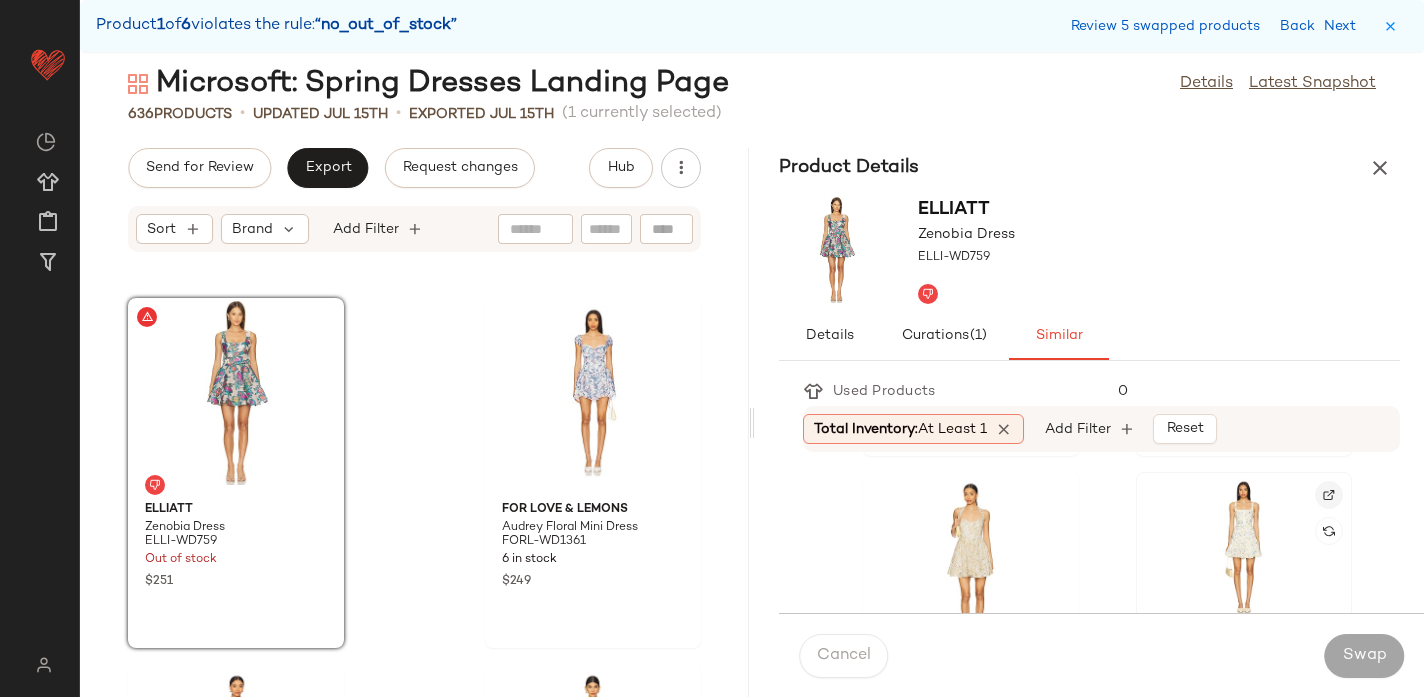 click 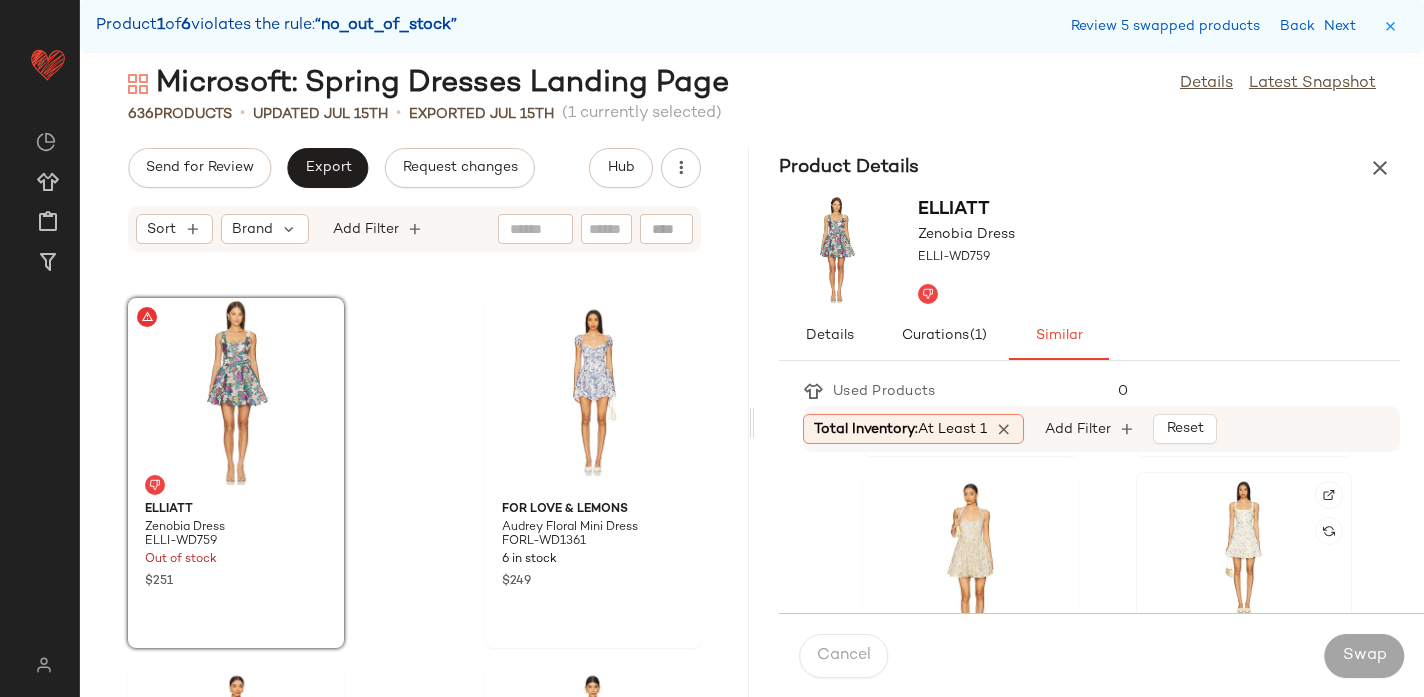 click 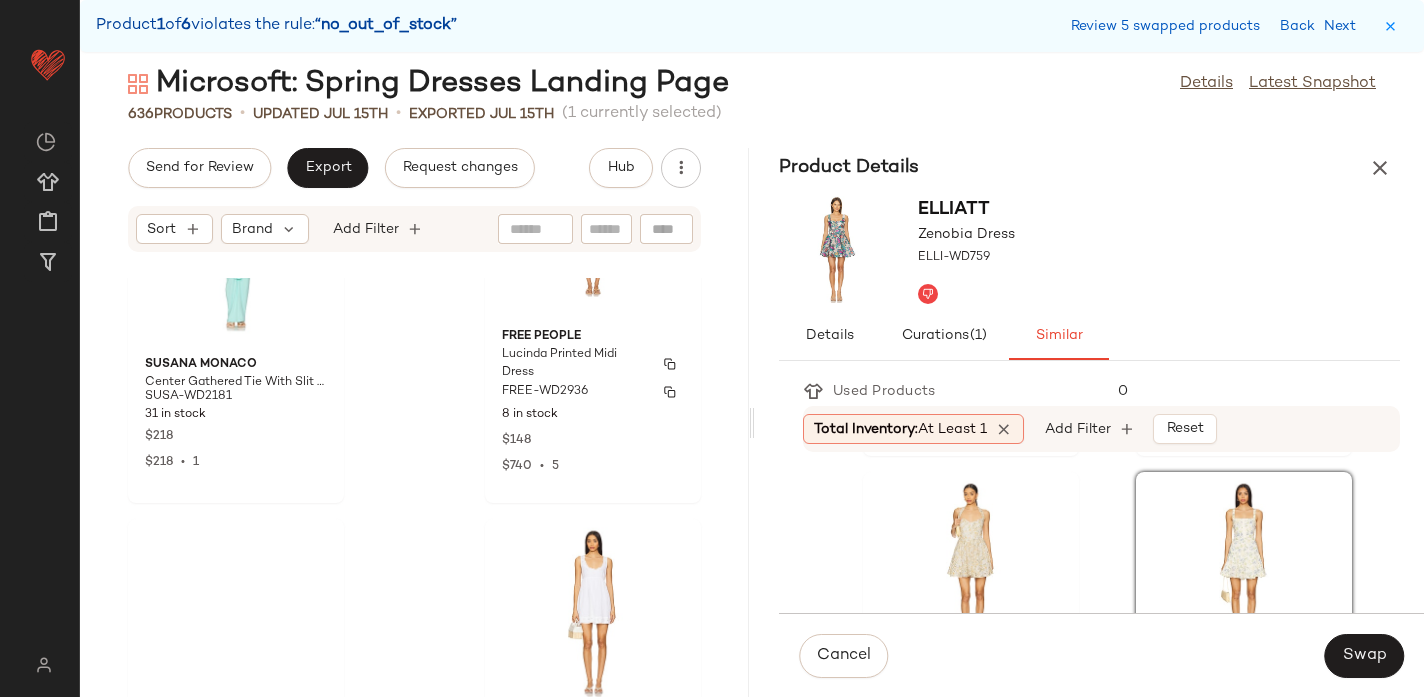 scroll, scrollTop: 61684, scrollLeft: 0, axis: vertical 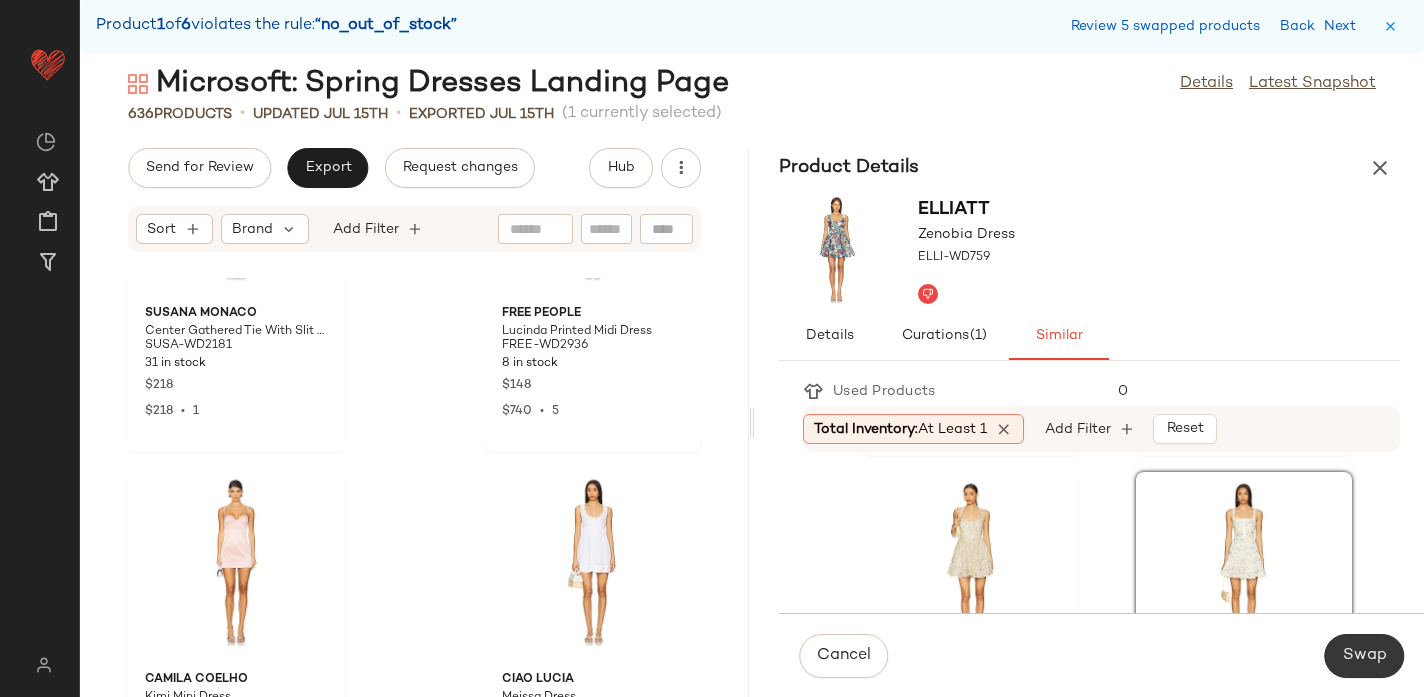 click on "Swap" 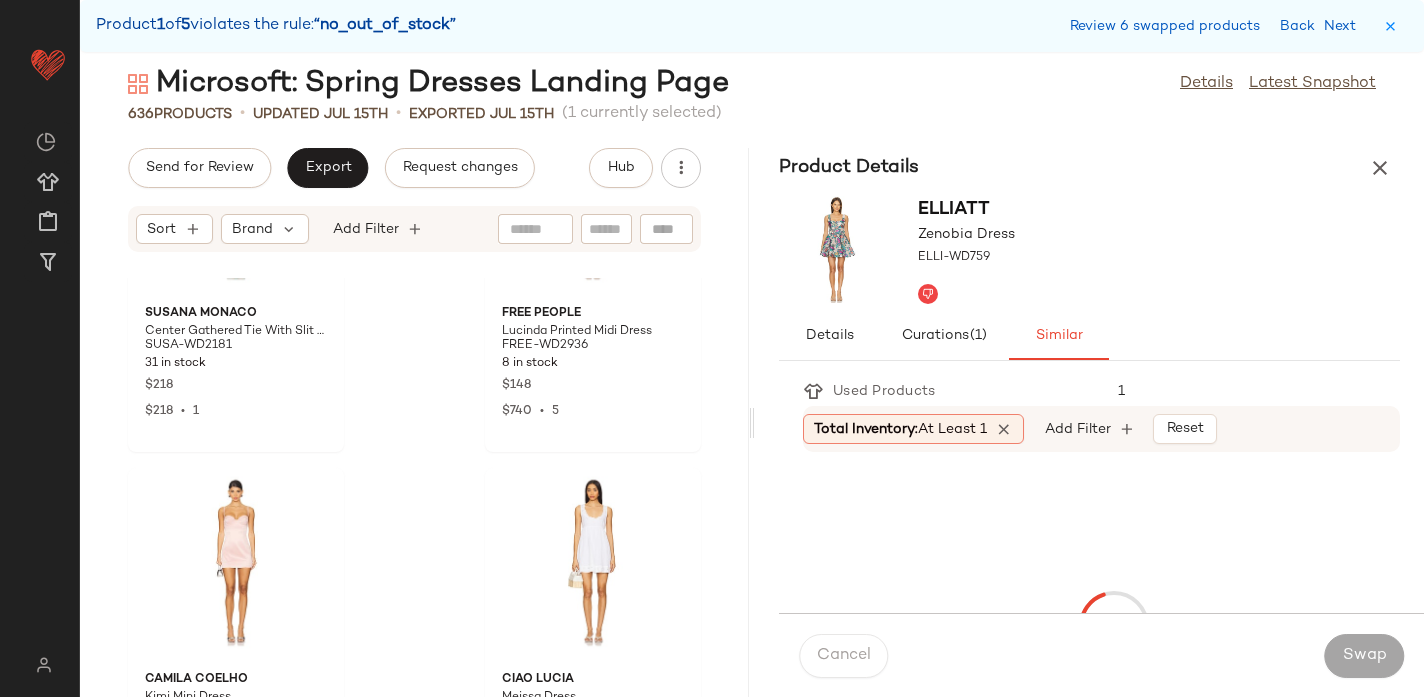 scroll, scrollTop: 64782, scrollLeft: 0, axis: vertical 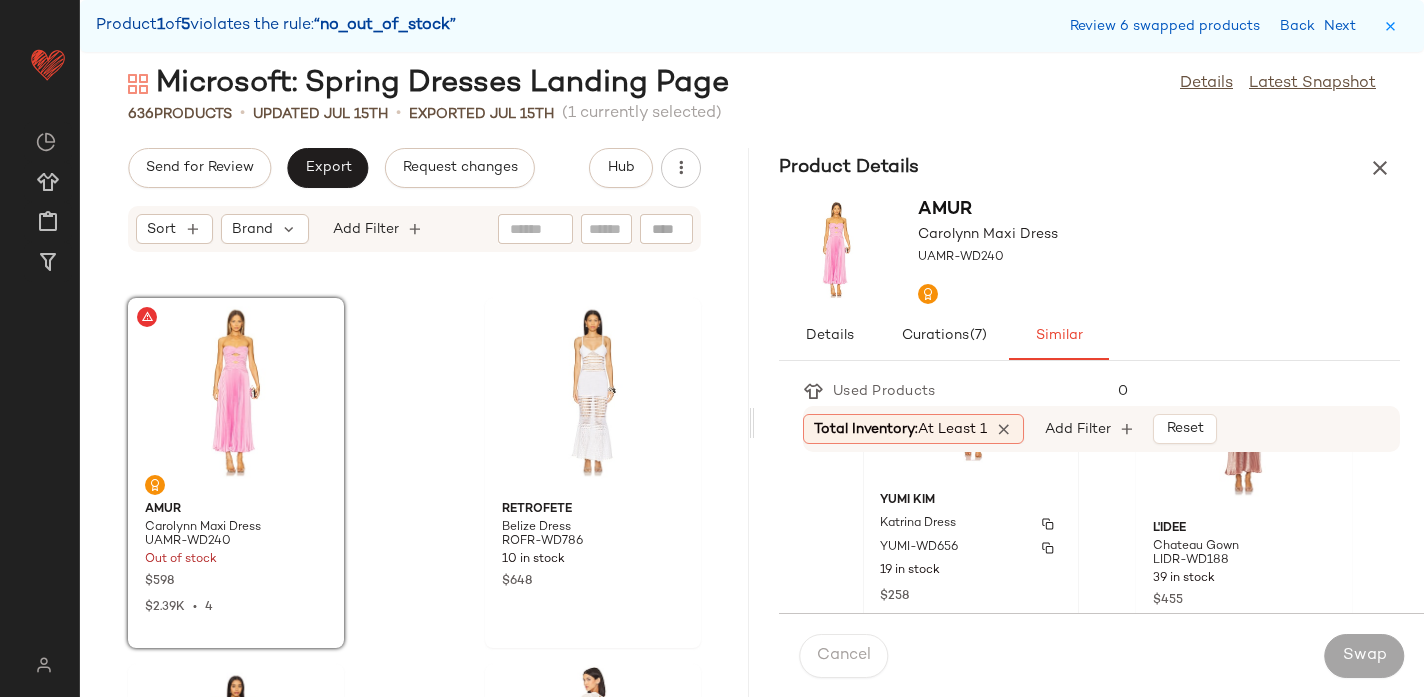 click on "Yumi Kim" at bounding box center (971, 501) 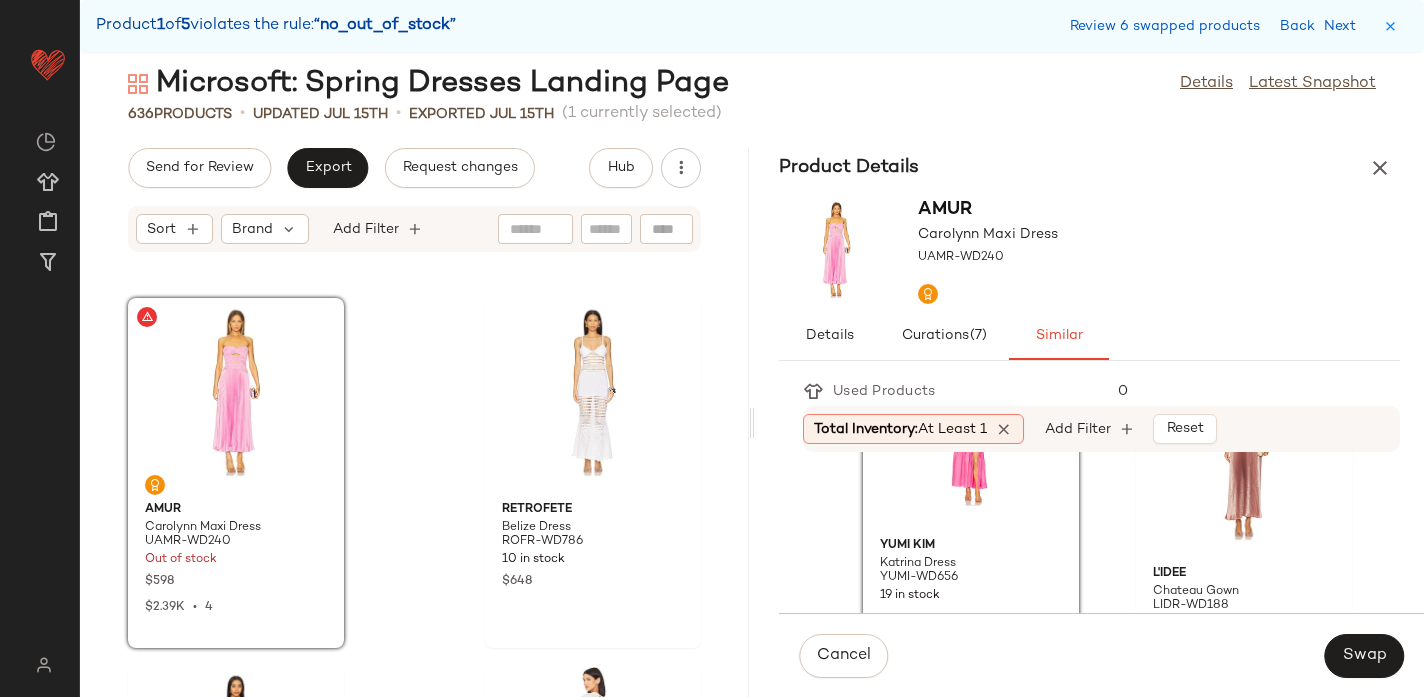 scroll, scrollTop: 1207, scrollLeft: 0, axis: vertical 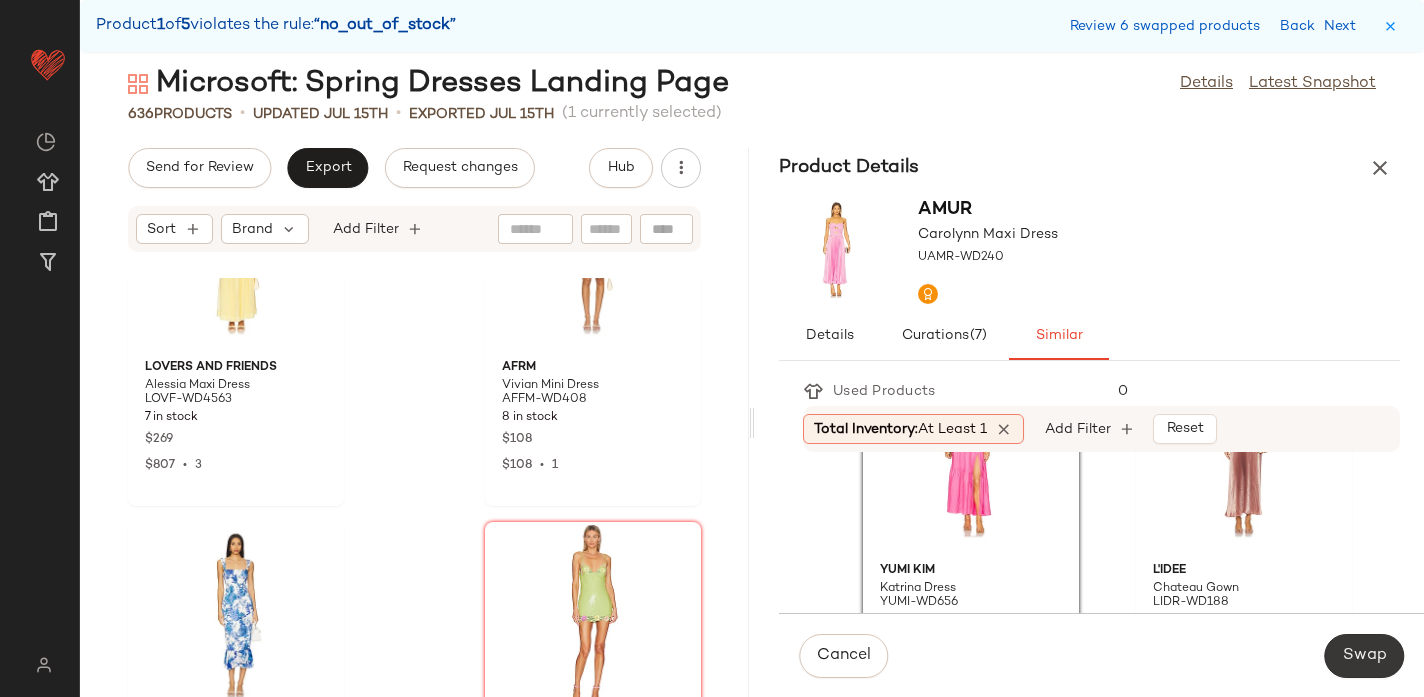 click on "Swap" 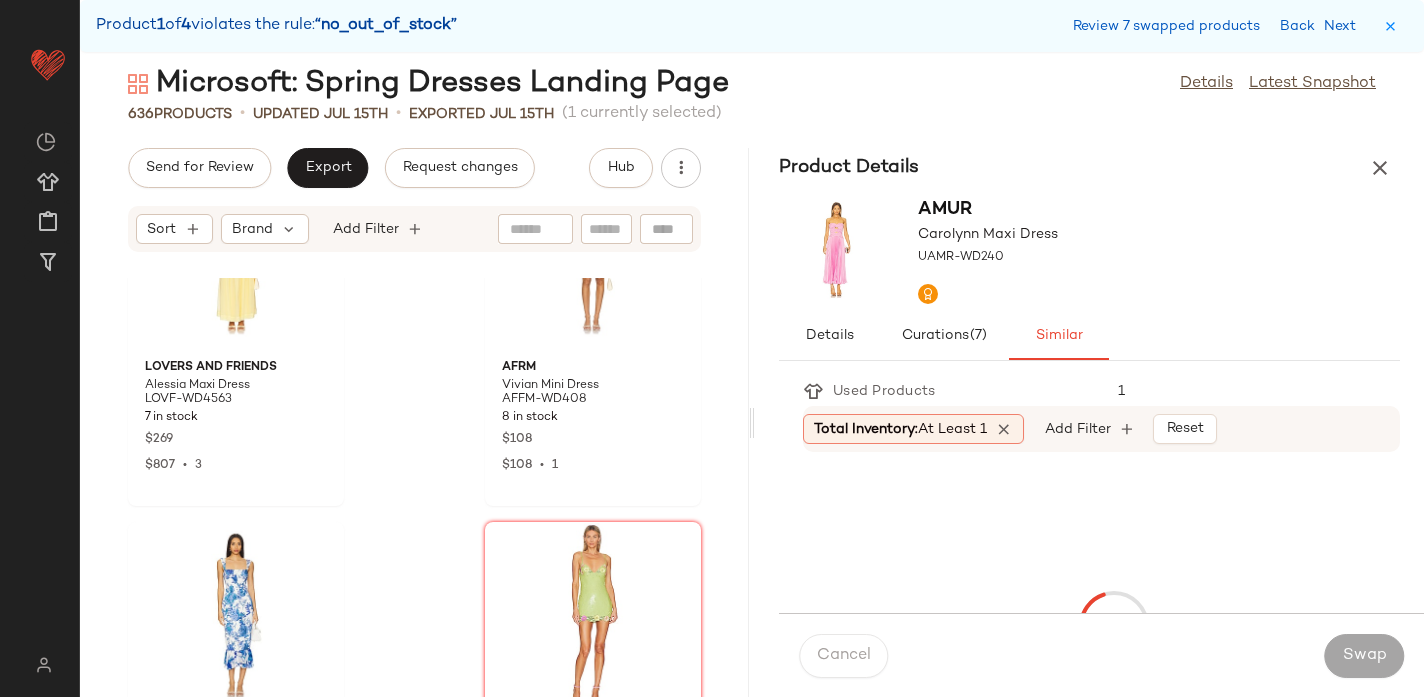 scroll, scrollTop: 91134, scrollLeft: 0, axis: vertical 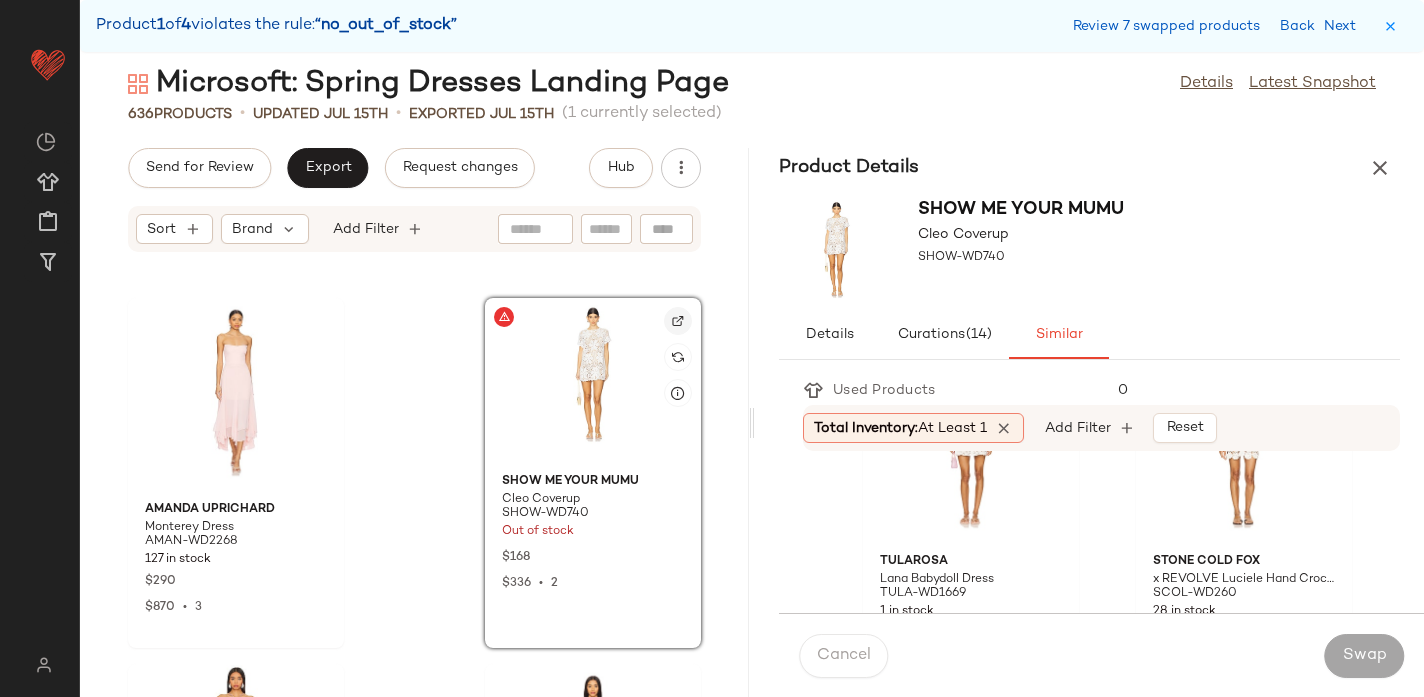 click 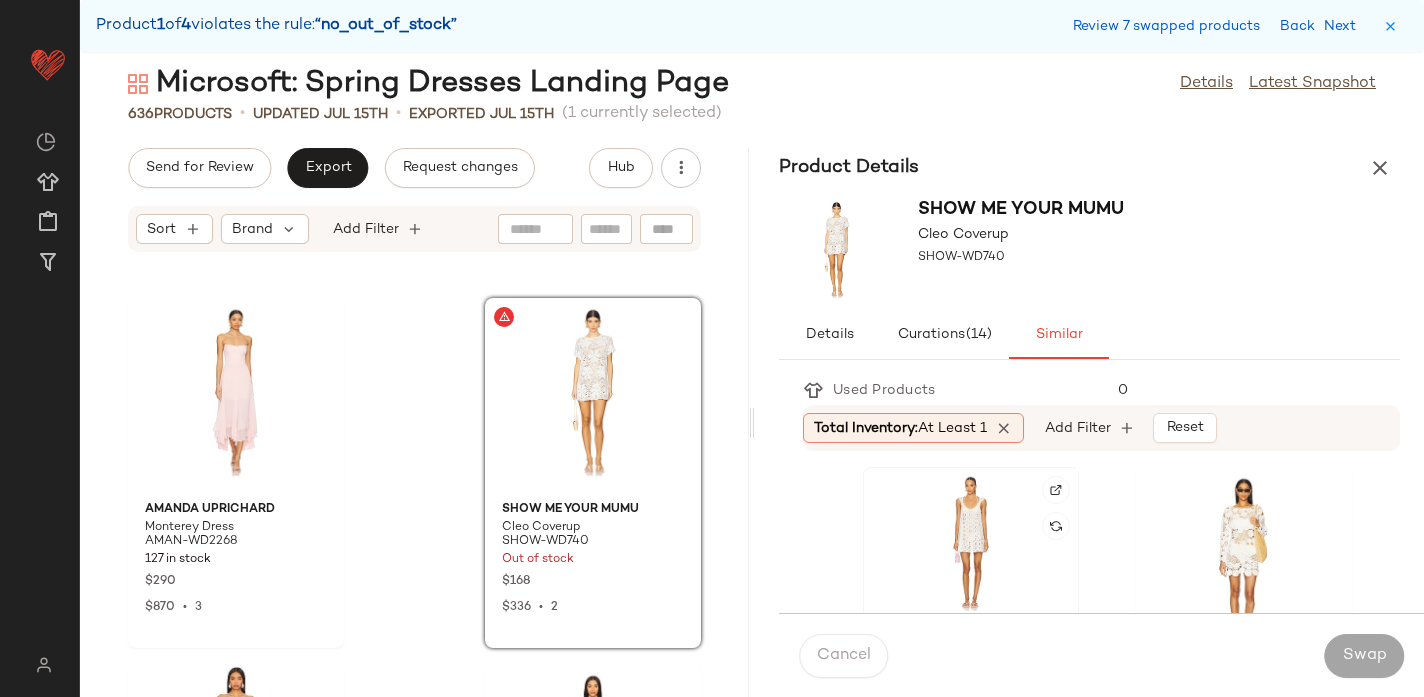 scroll, scrollTop: 1, scrollLeft: 0, axis: vertical 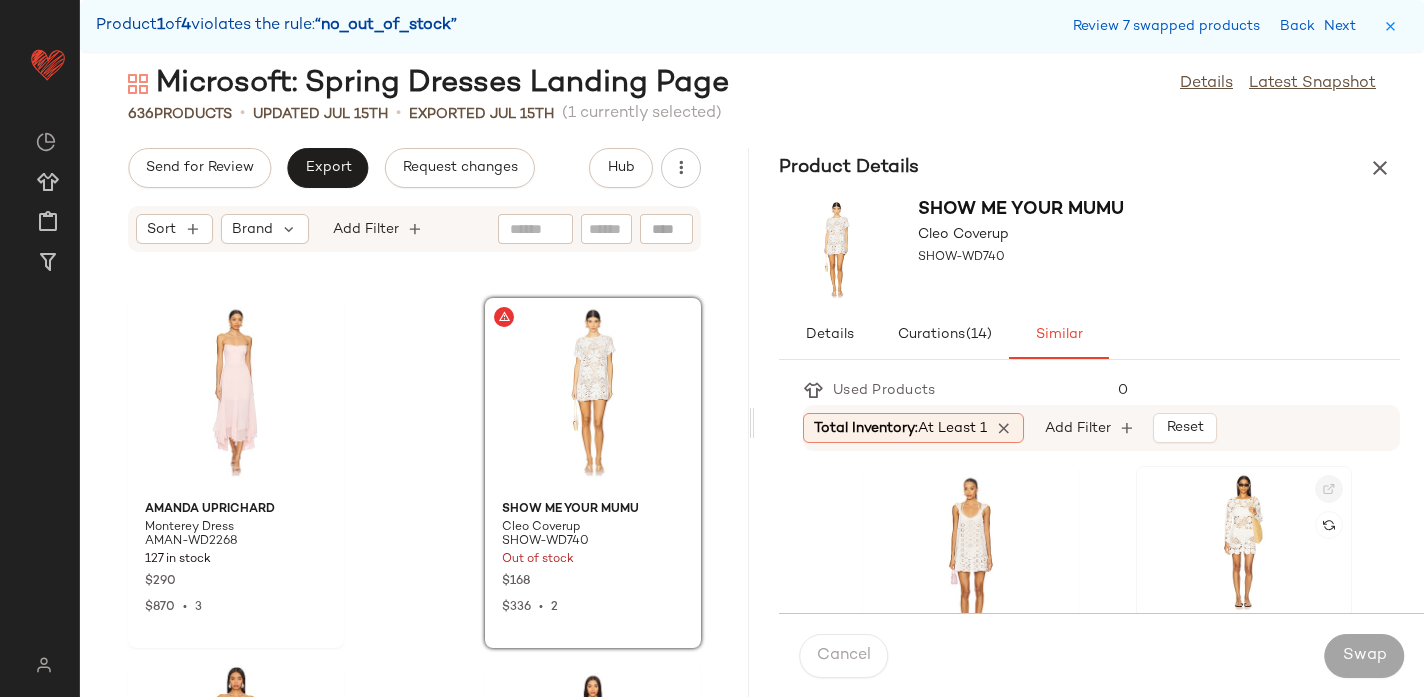 click 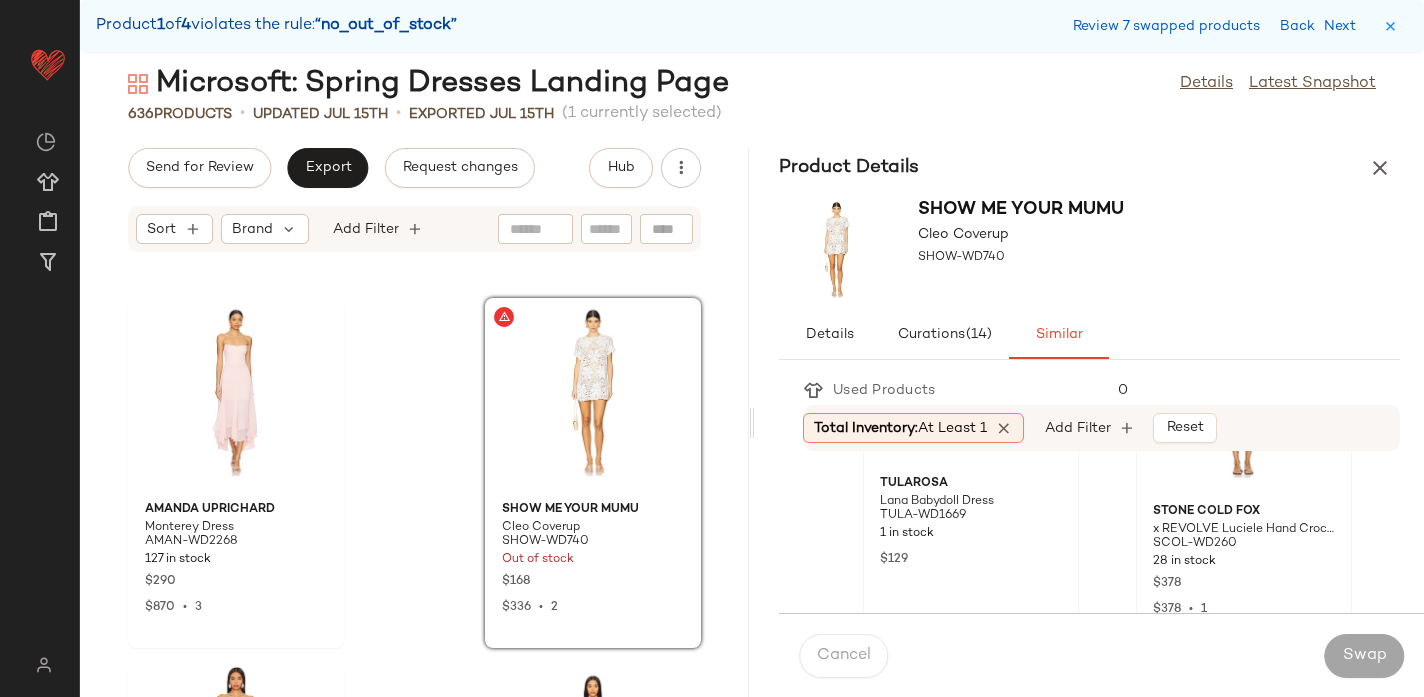 scroll, scrollTop: 174, scrollLeft: 0, axis: vertical 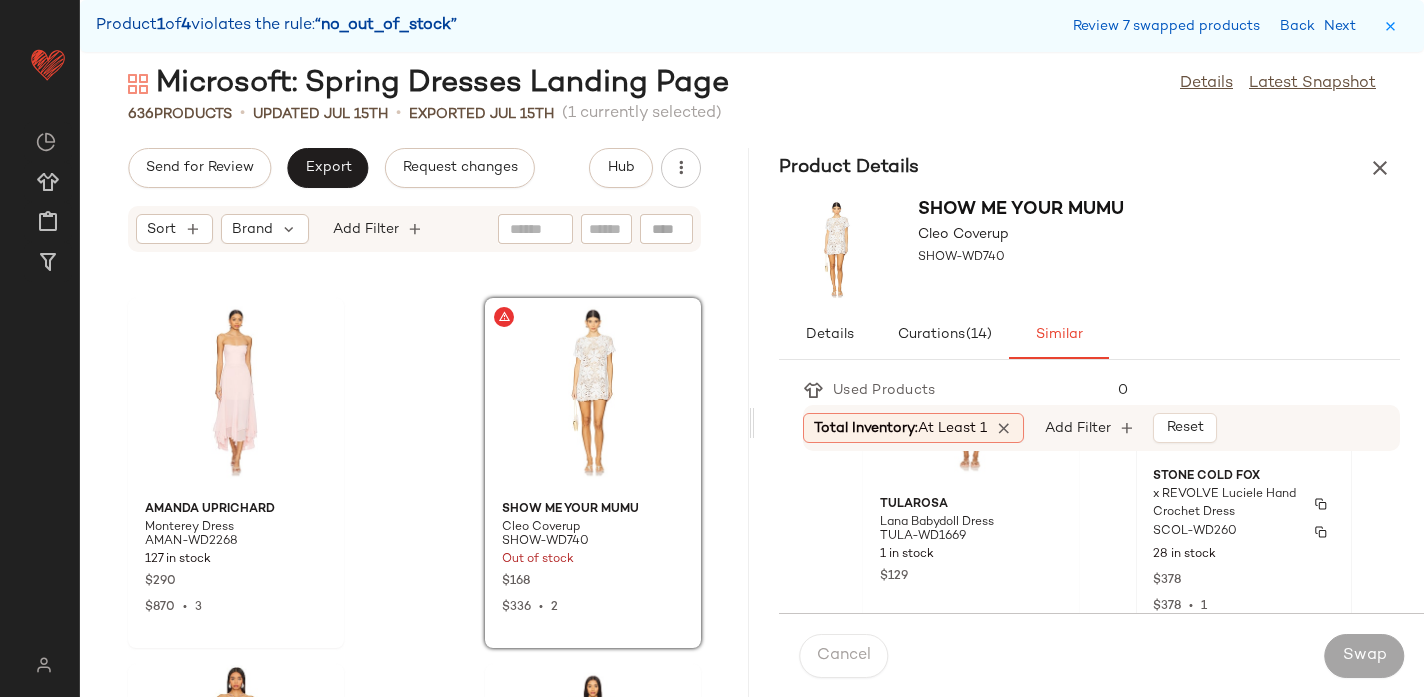 click on "SCOL-WD260" at bounding box center [1244, 532] 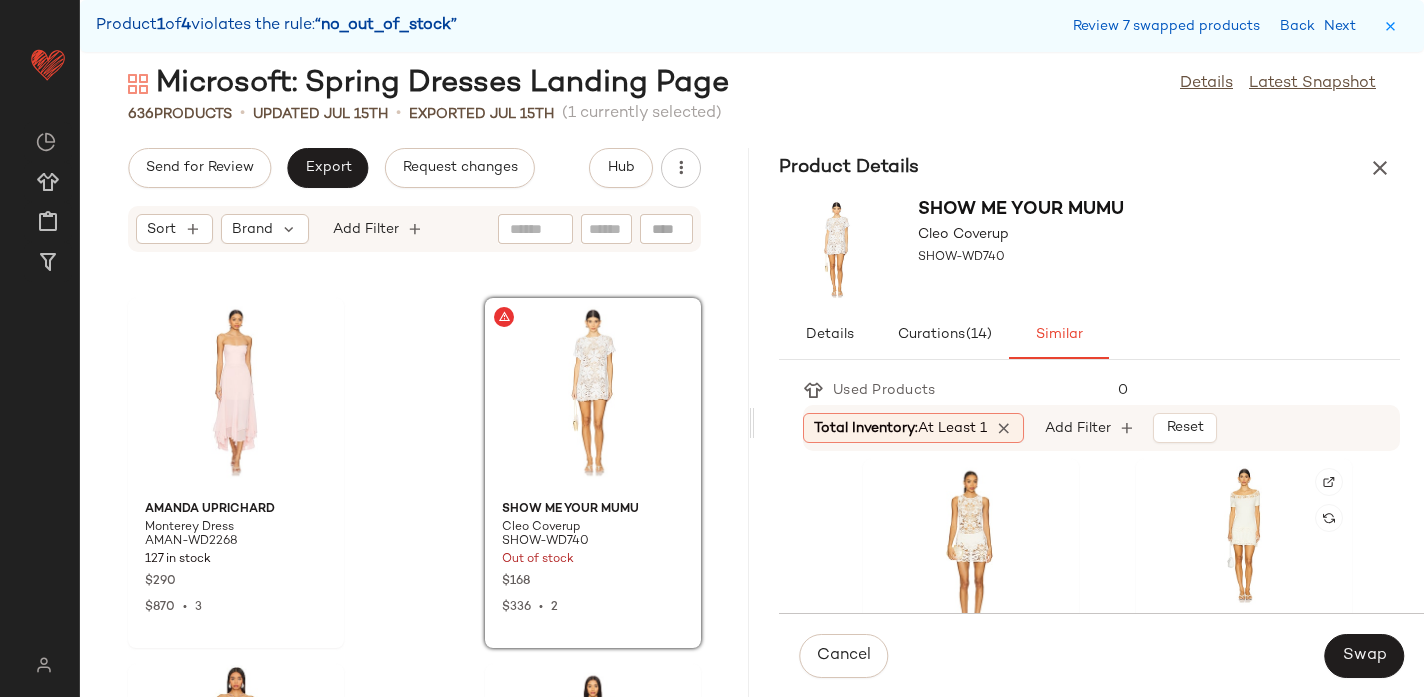 scroll, scrollTop: 385, scrollLeft: 0, axis: vertical 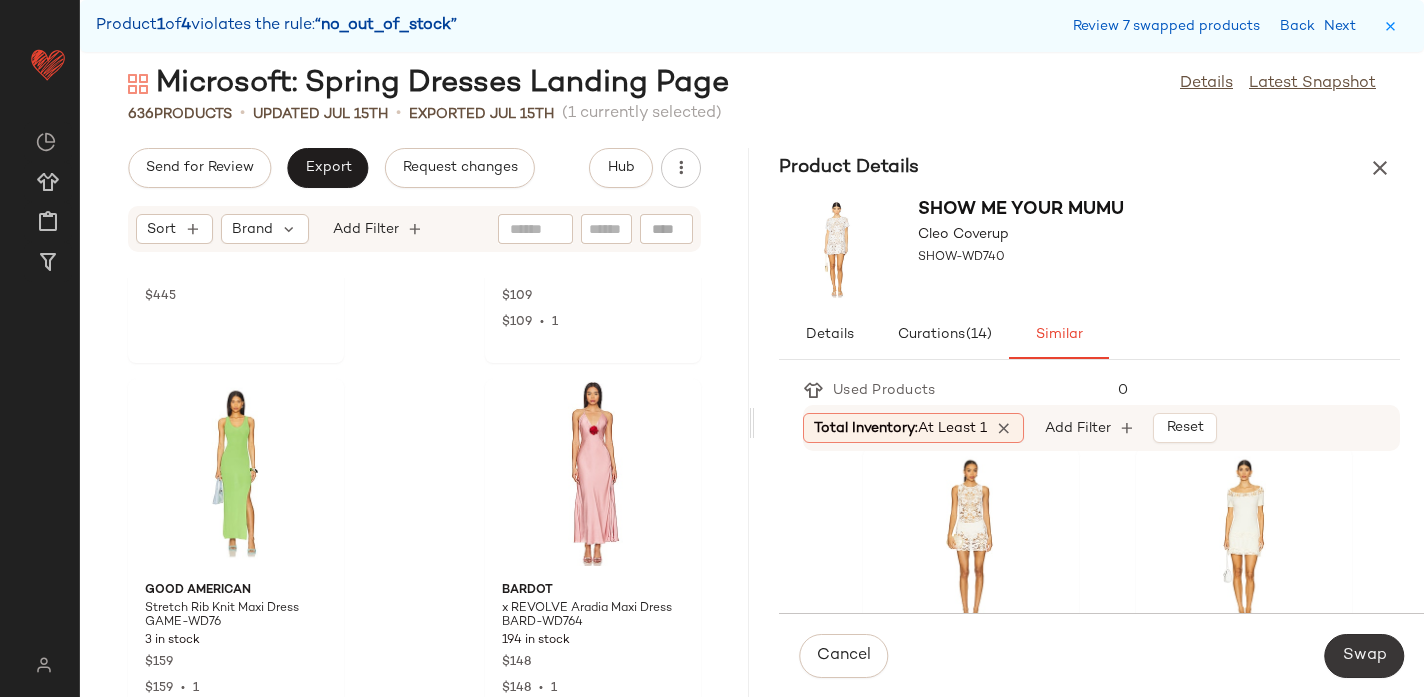 click on "Swap" 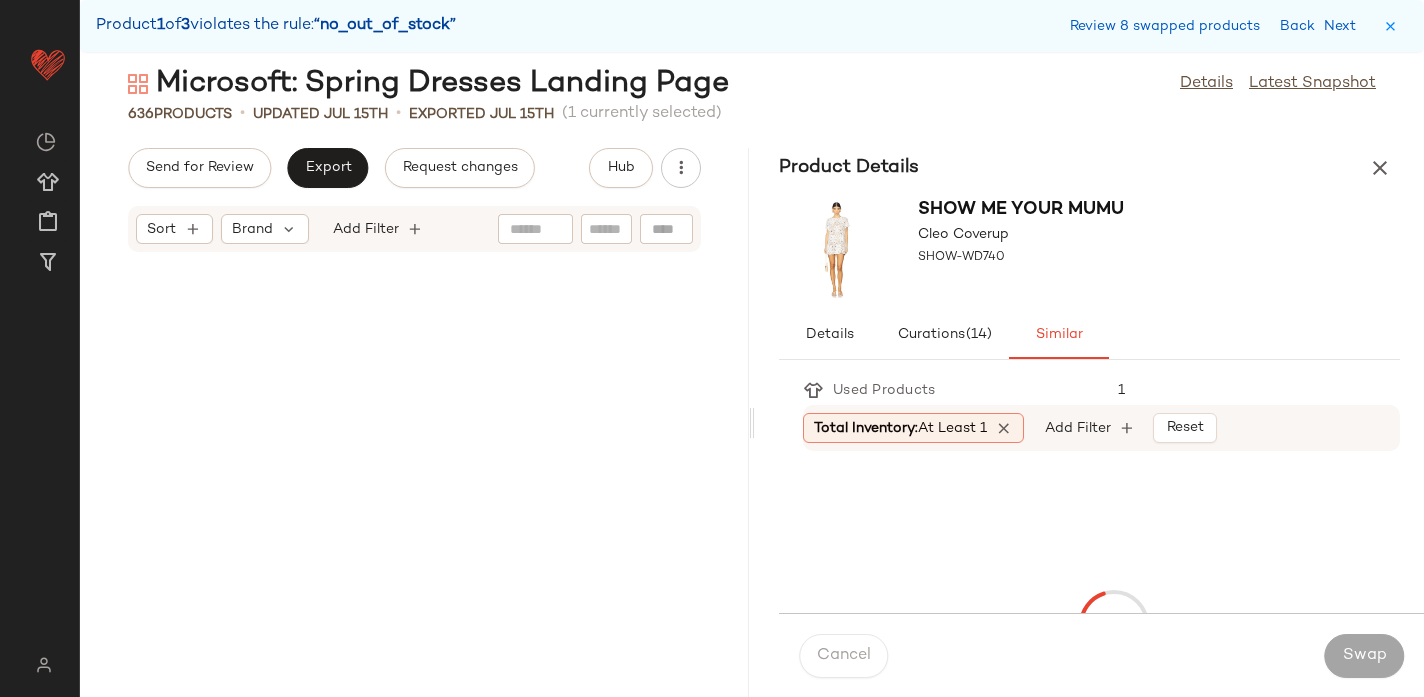 scroll, scrollTop: 93330, scrollLeft: 0, axis: vertical 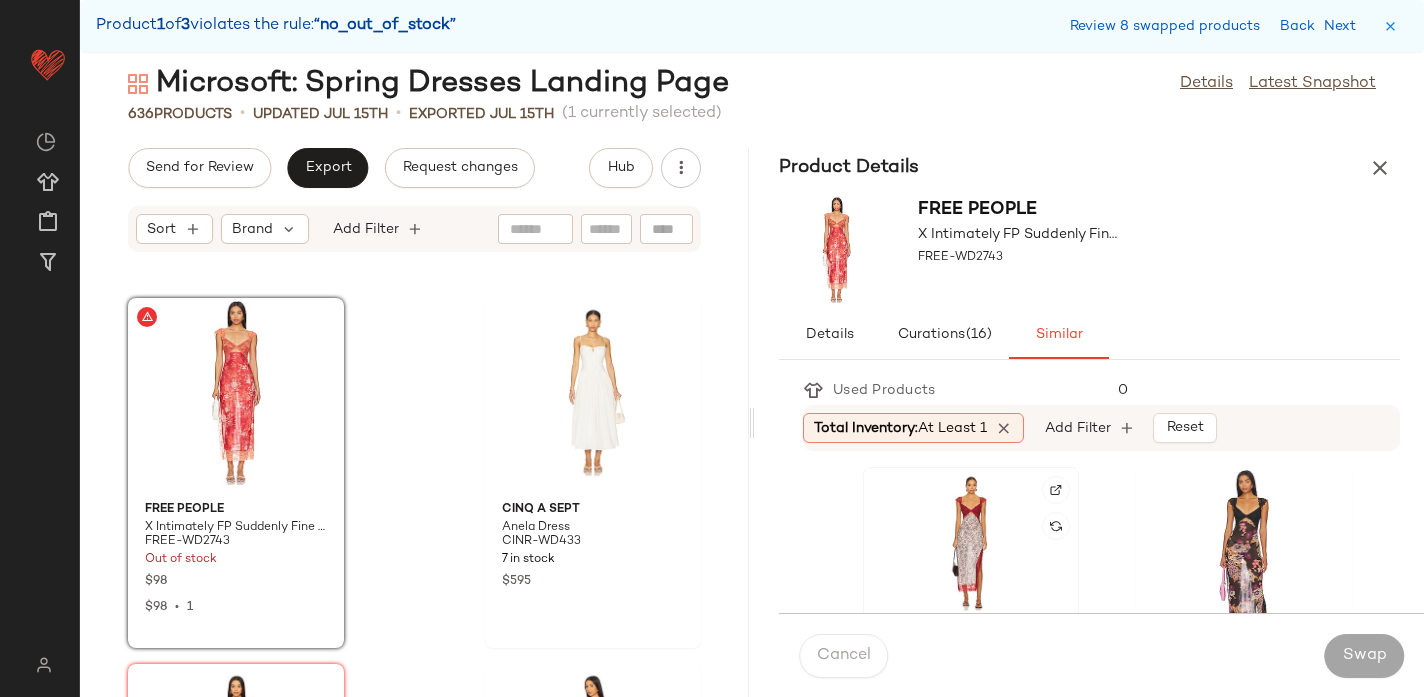 click 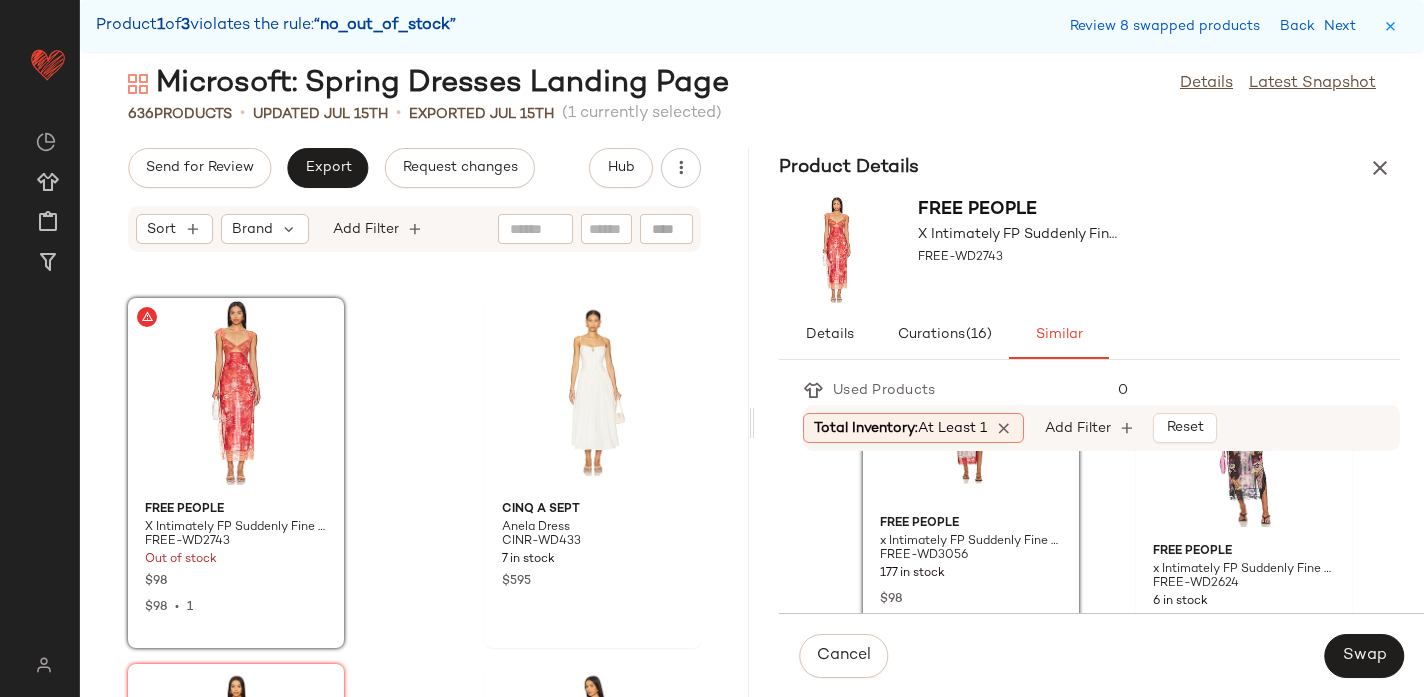 scroll, scrollTop: 130, scrollLeft: 0, axis: vertical 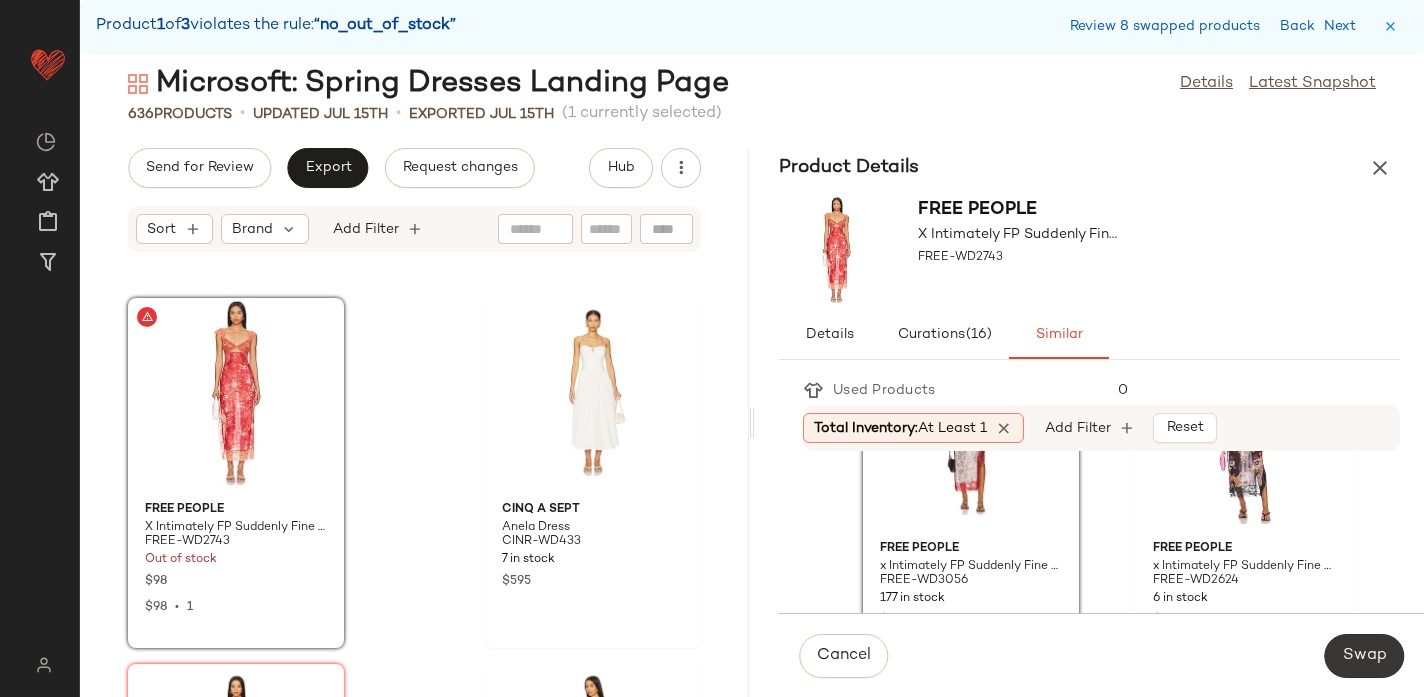 click on "Swap" 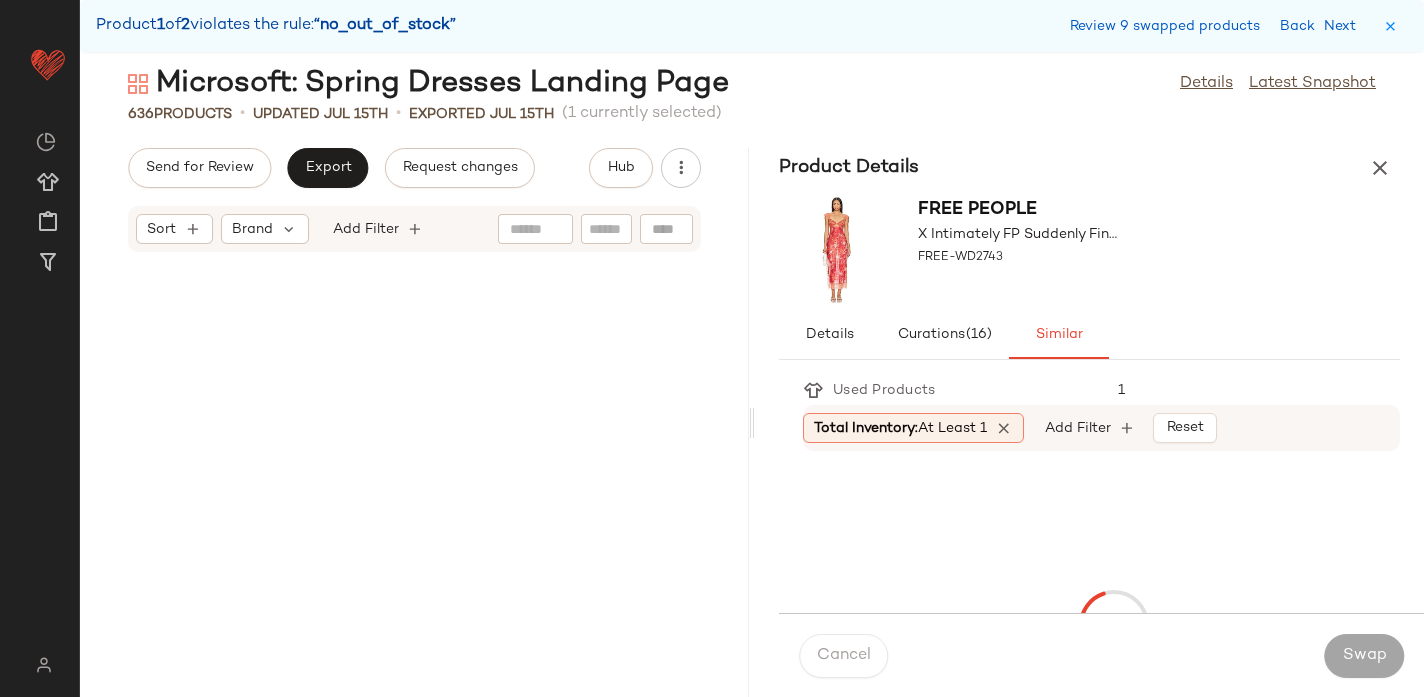 scroll, scrollTop: 100284, scrollLeft: 0, axis: vertical 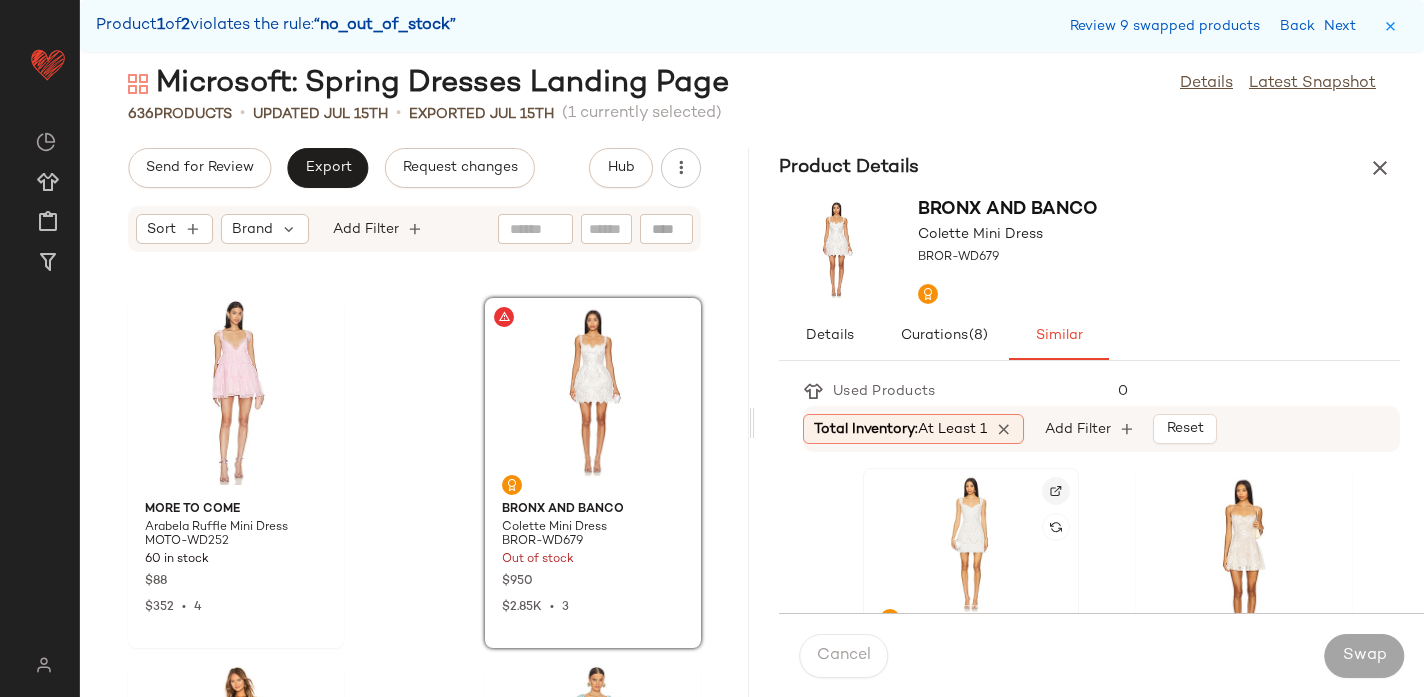 click 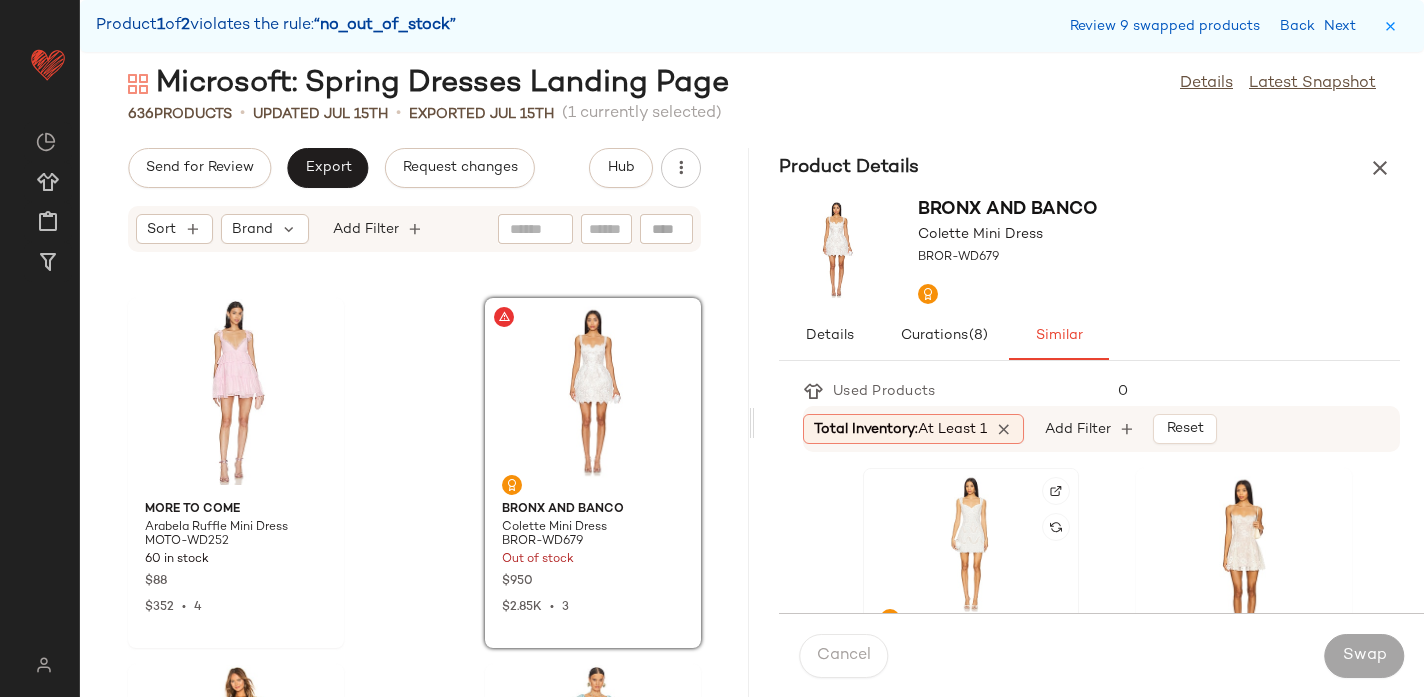 click 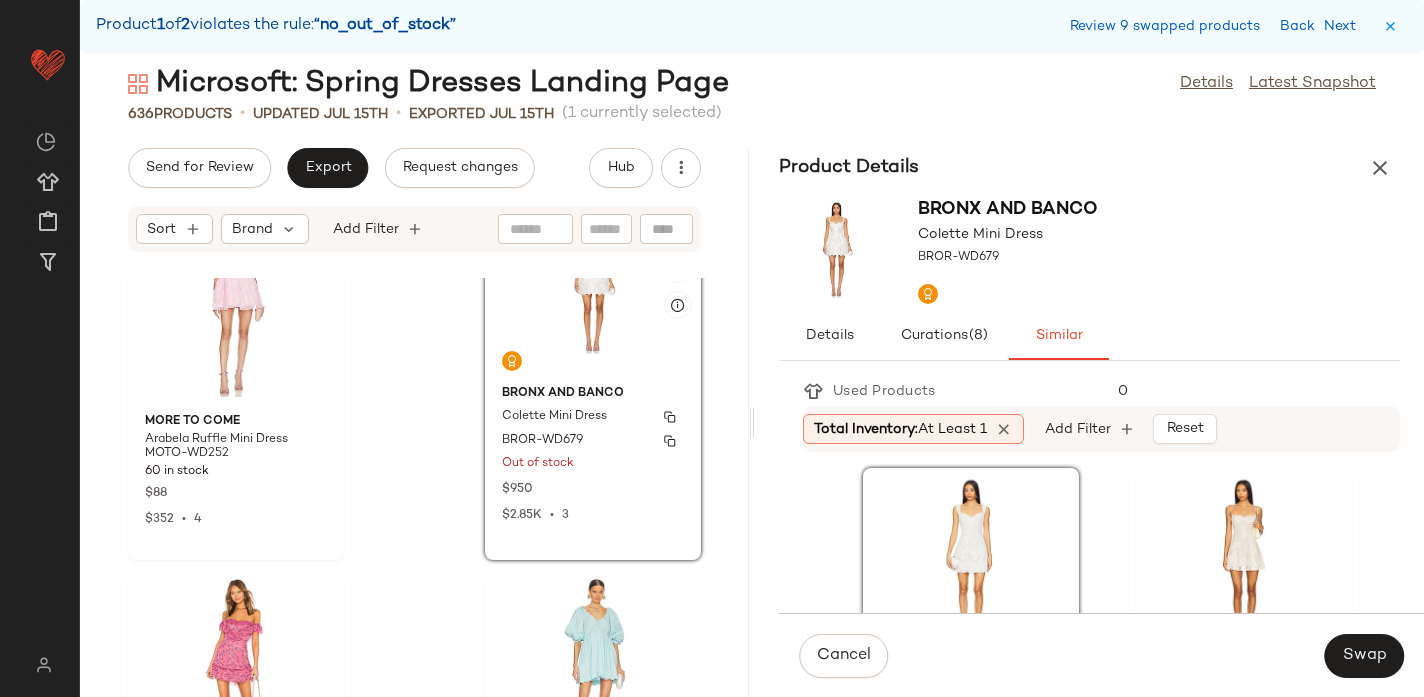 scroll, scrollTop: 100363, scrollLeft: 0, axis: vertical 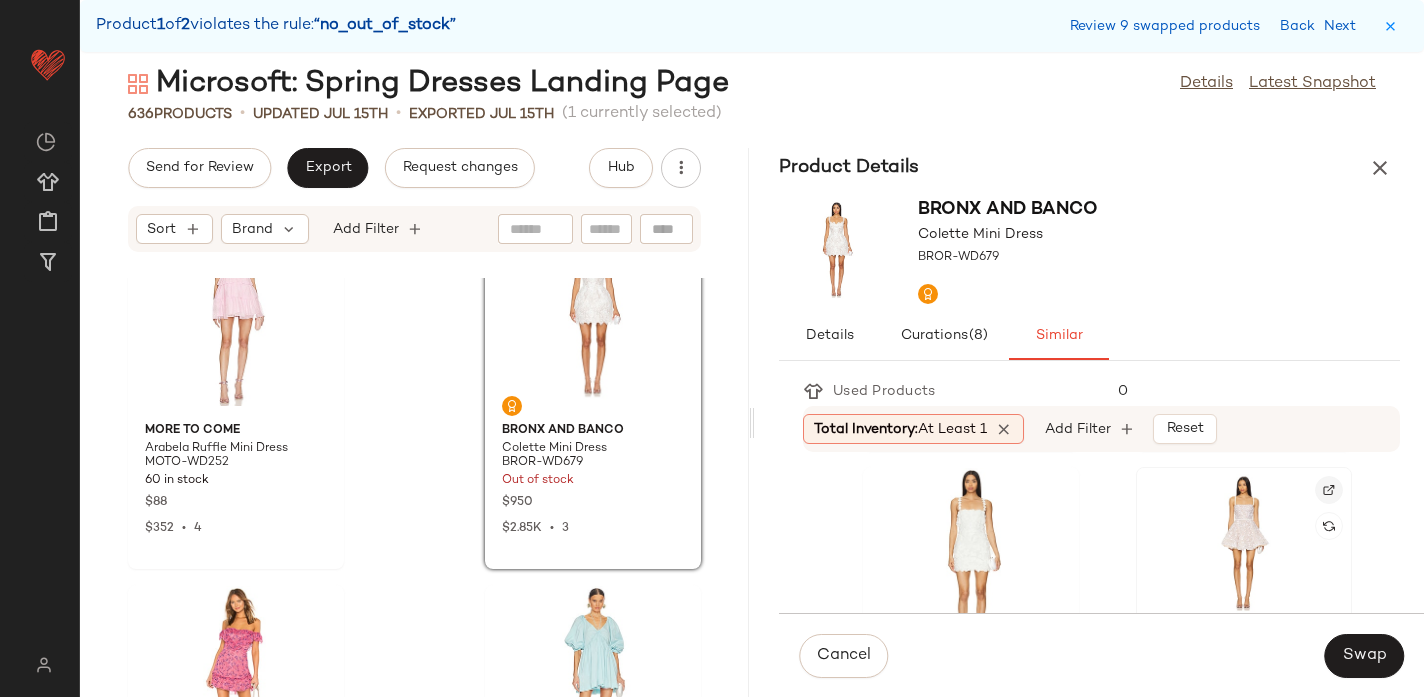 click 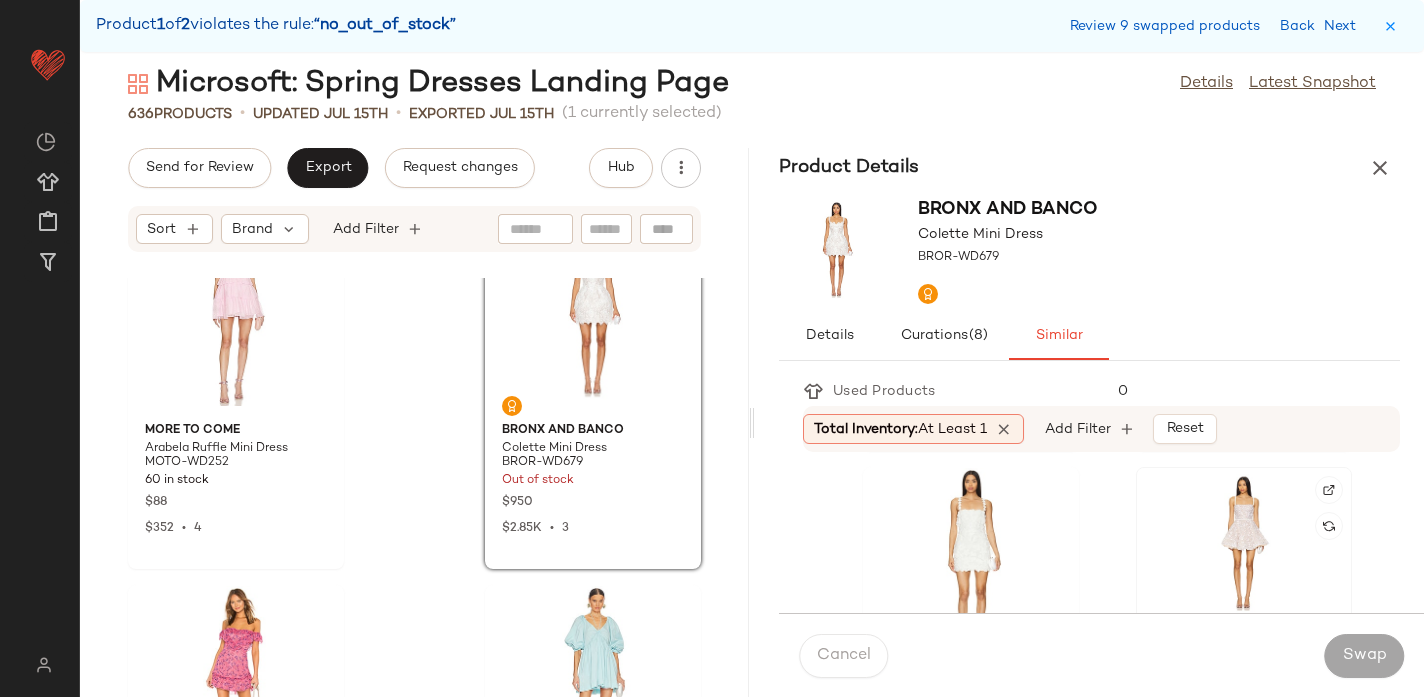 click 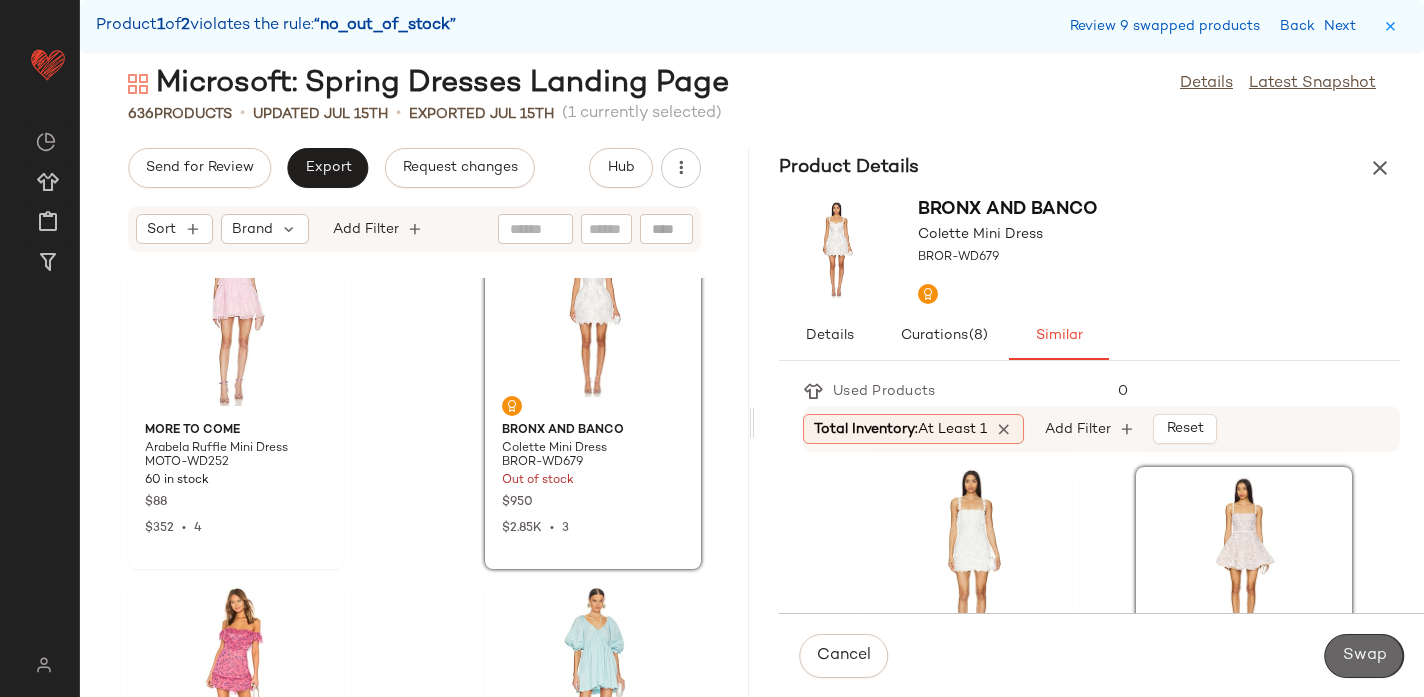 click on "Swap" 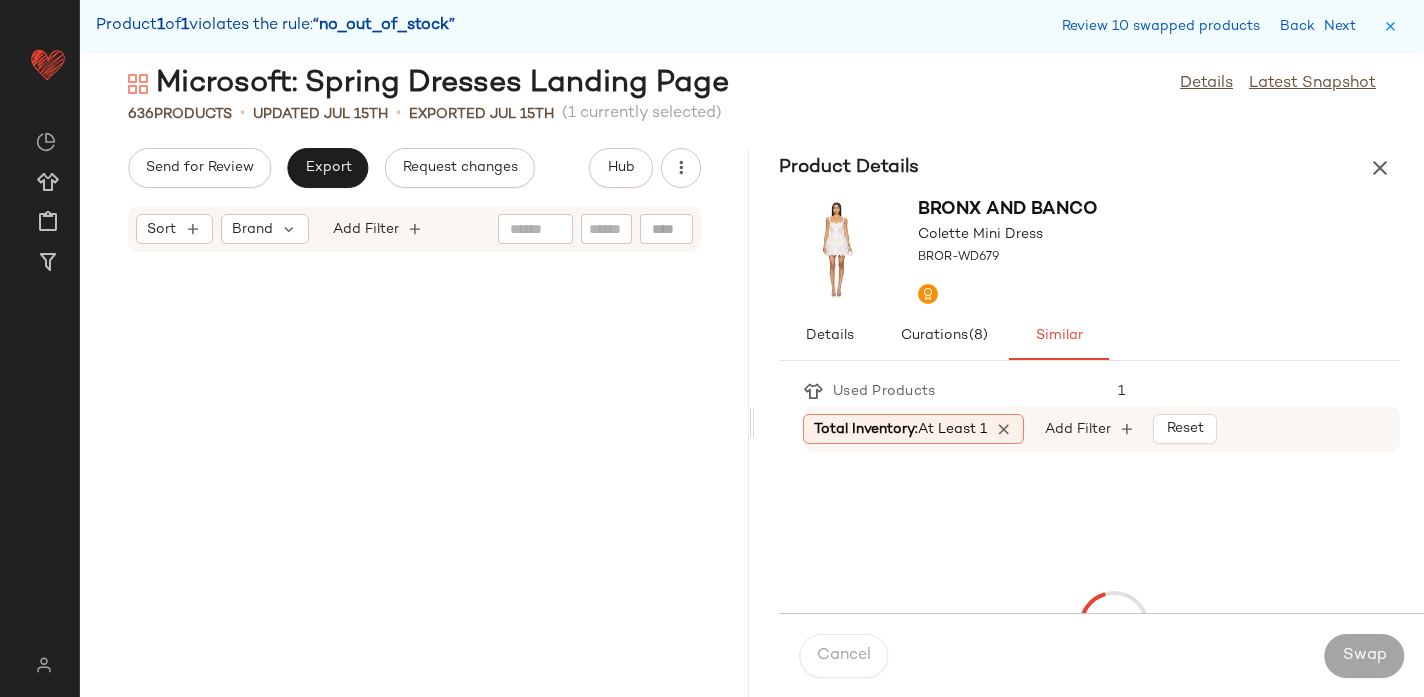 scroll, scrollTop: 109068, scrollLeft: 0, axis: vertical 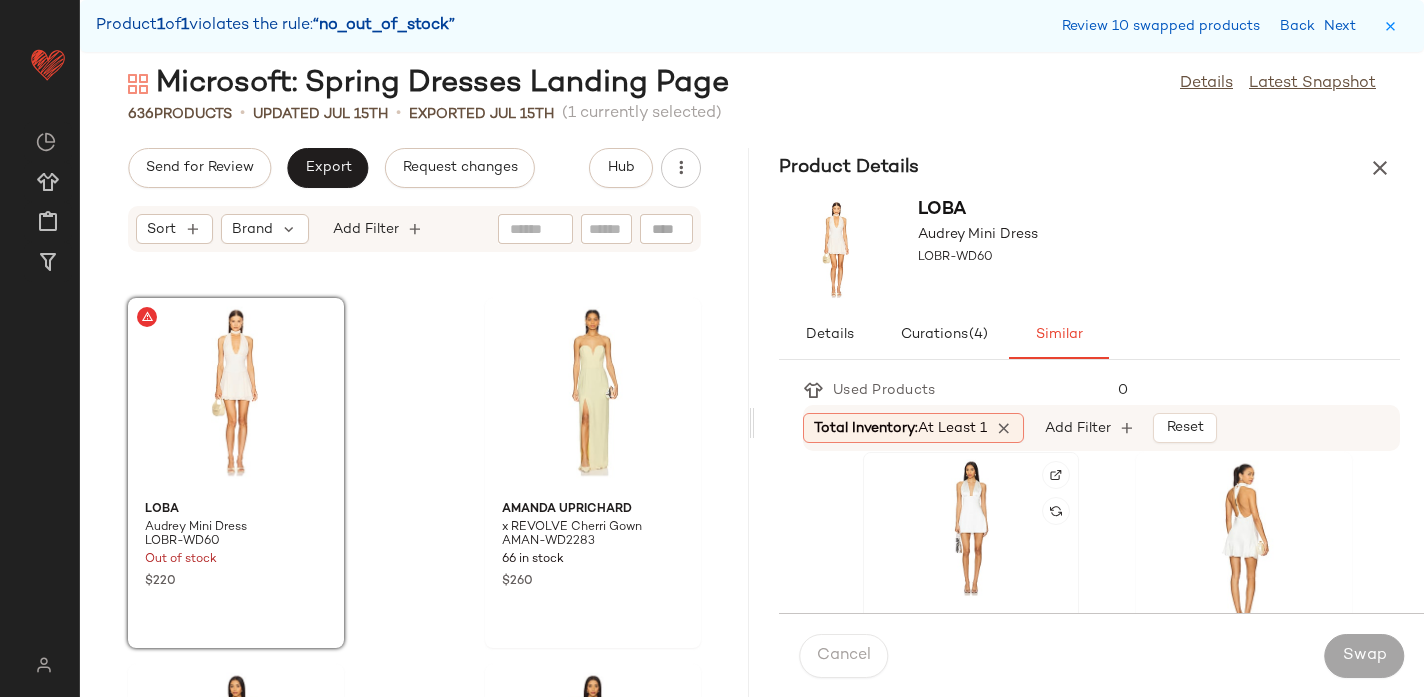 click 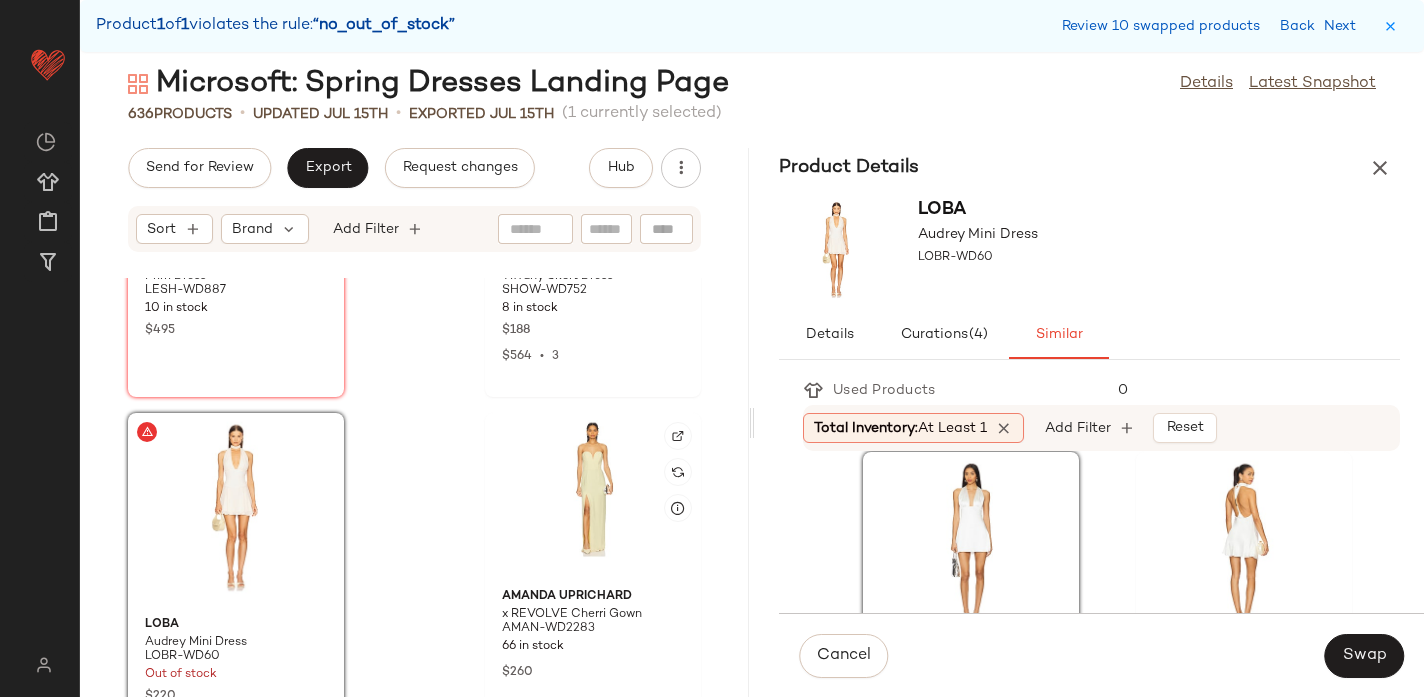 scroll, scrollTop: 108930, scrollLeft: 0, axis: vertical 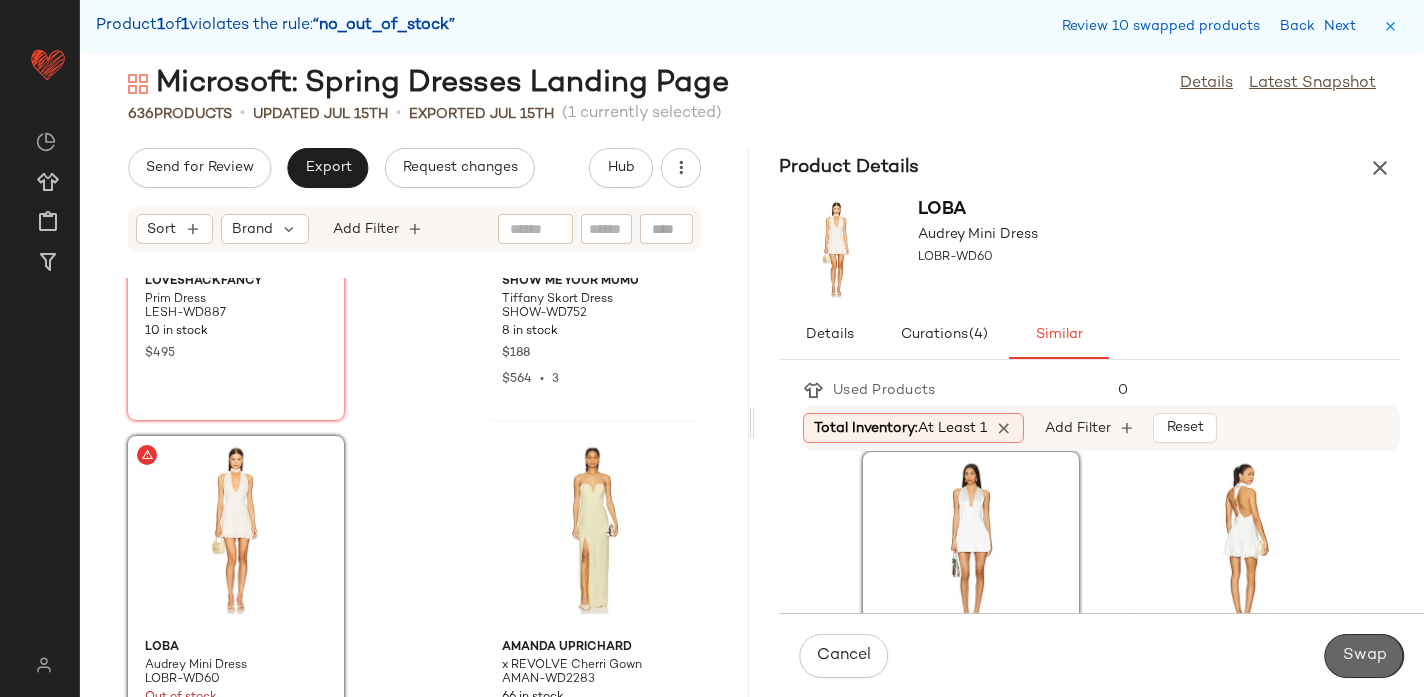 click on "Swap" 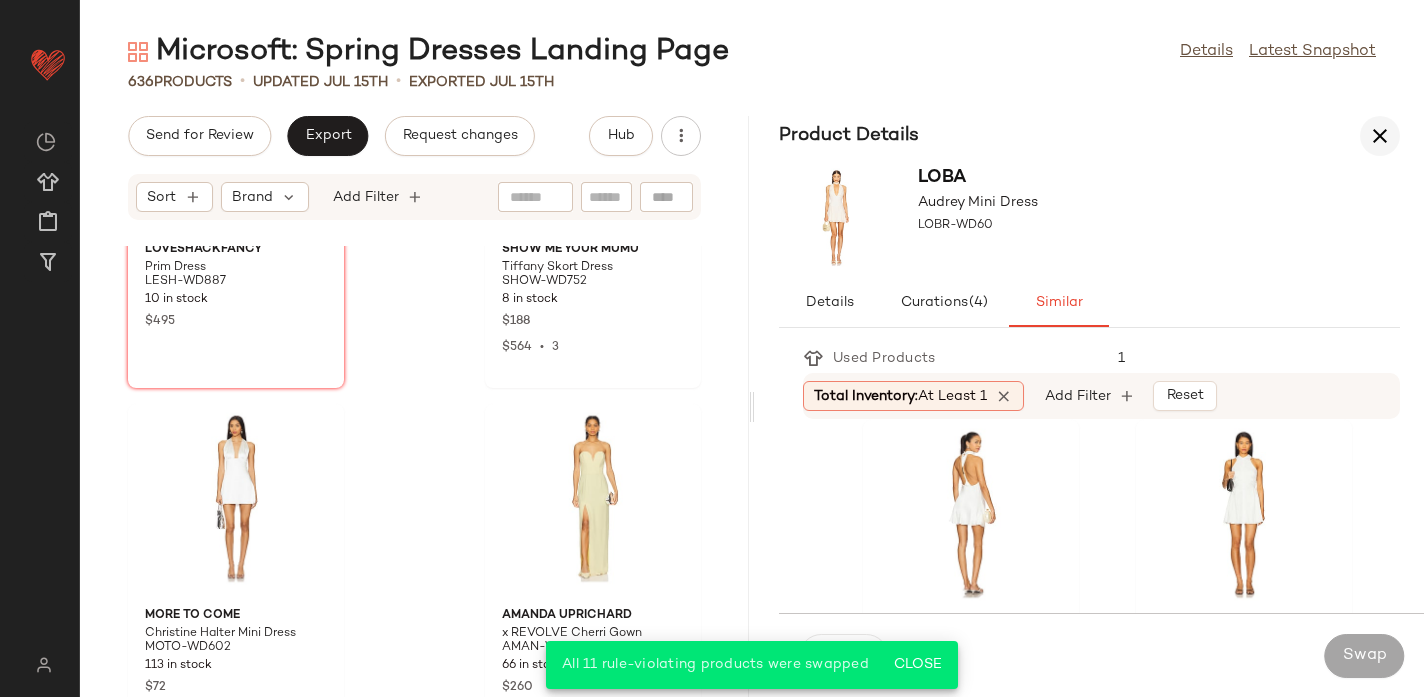 click at bounding box center [1380, 136] 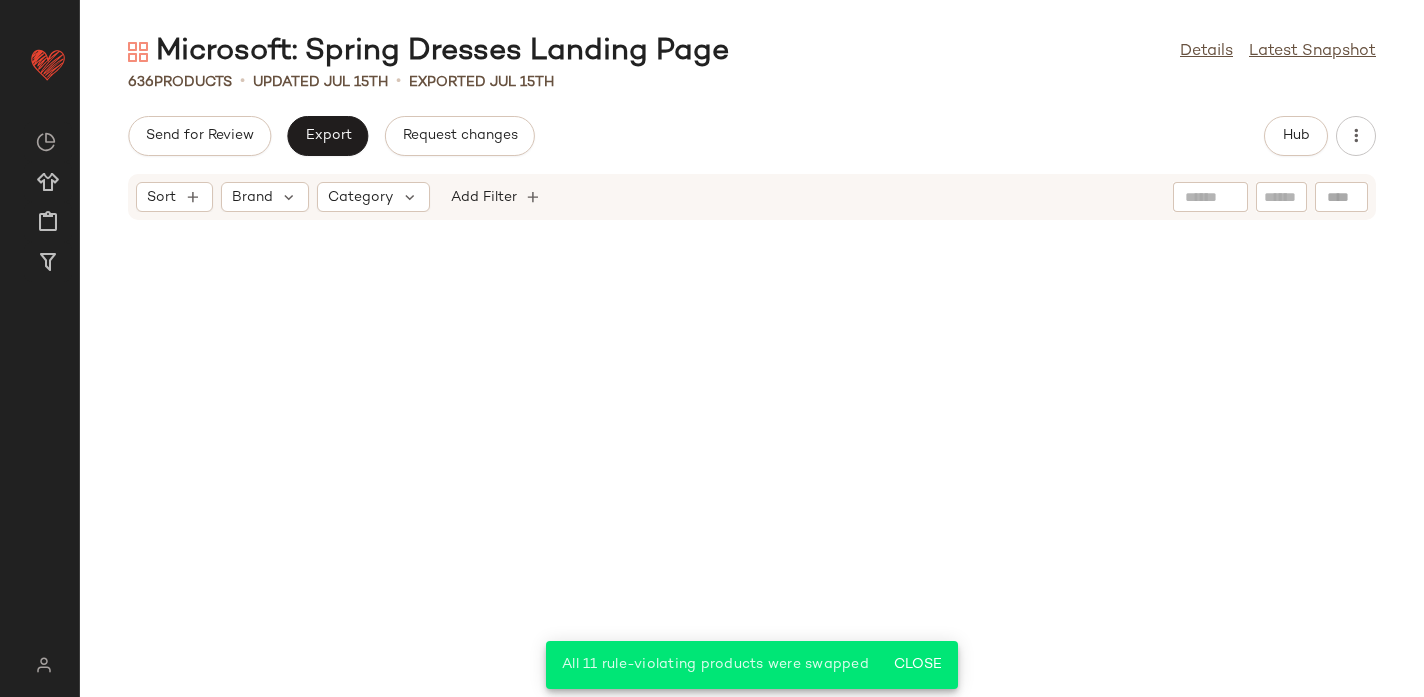 scroll, scrollTop: 46401, scrollLeft: 0, axis: vertical 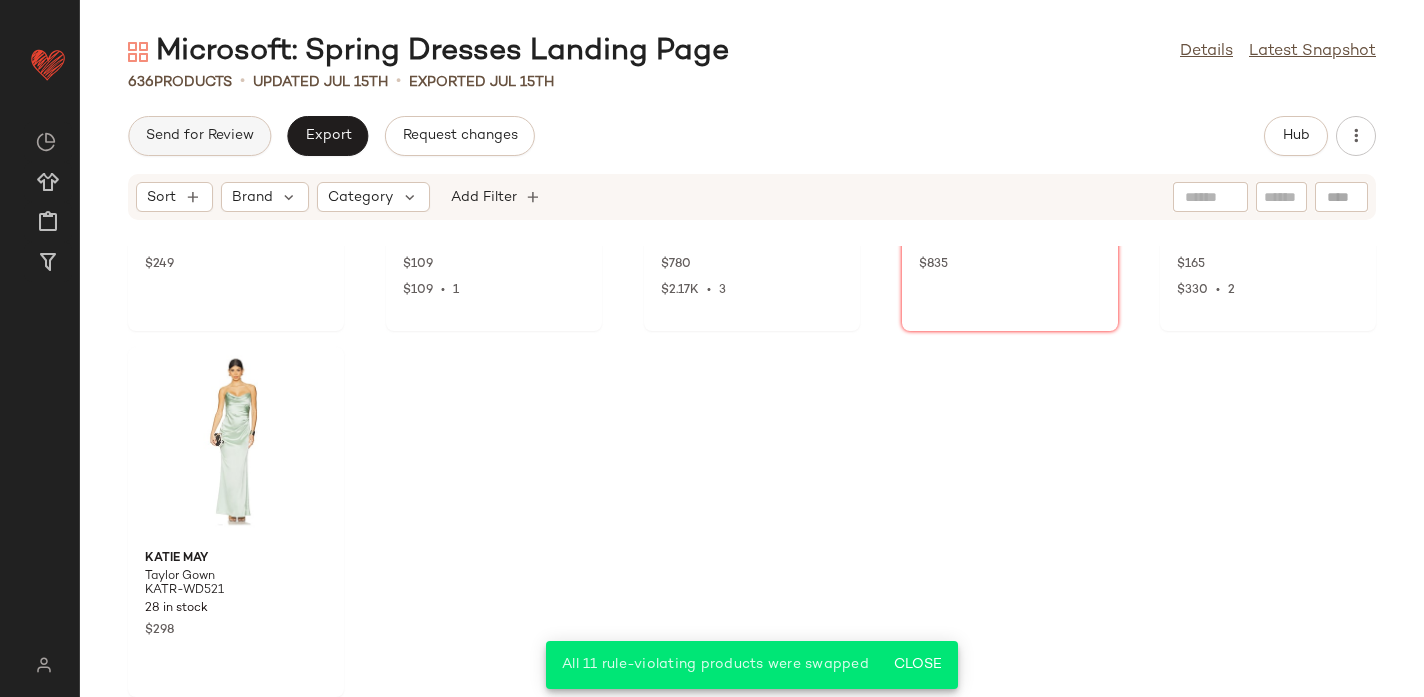 click on "Send for Review" 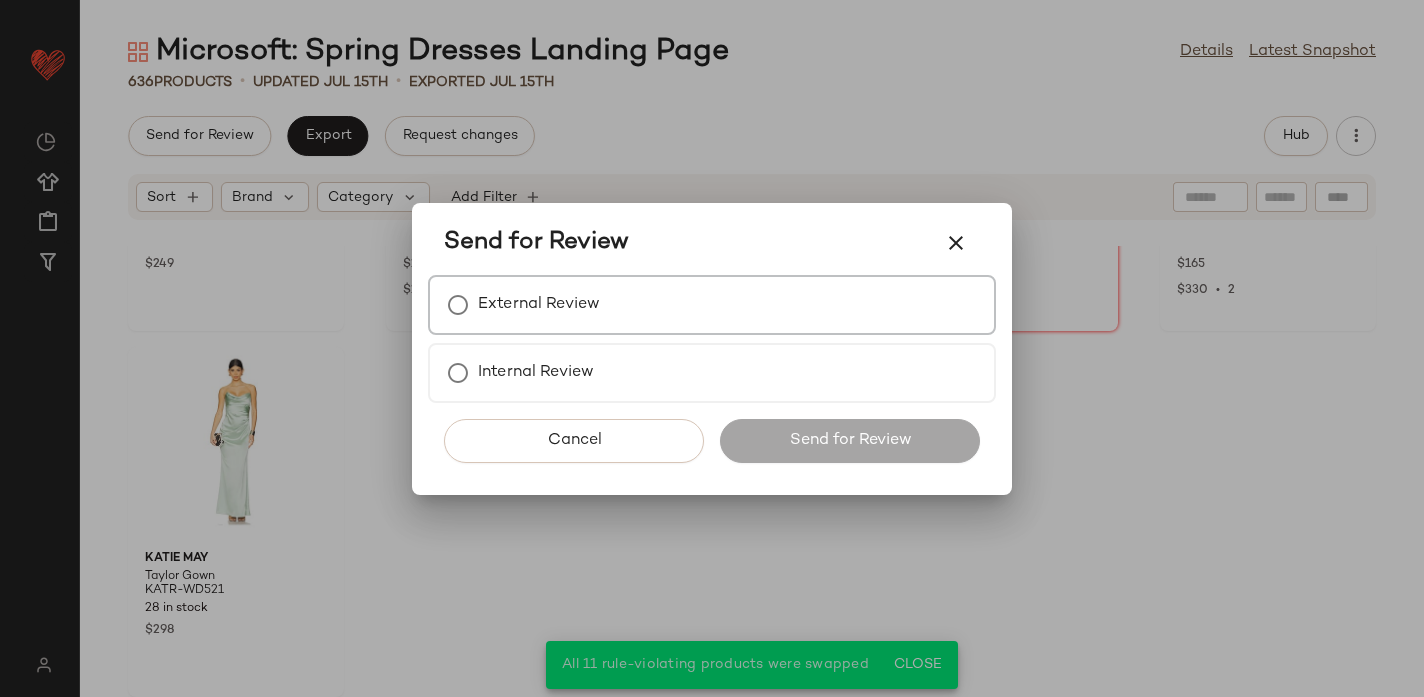 click on "External Review" at bounding box center [539, 305] 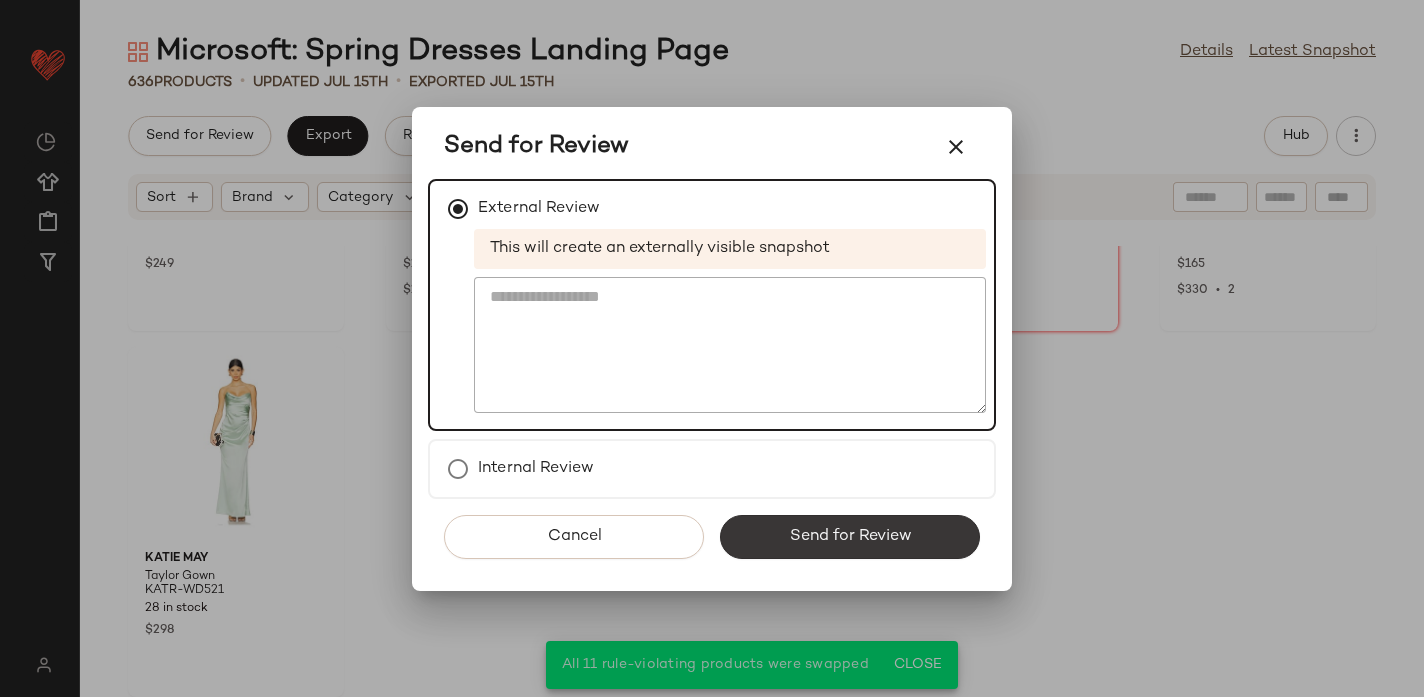 click on "Send for Review" 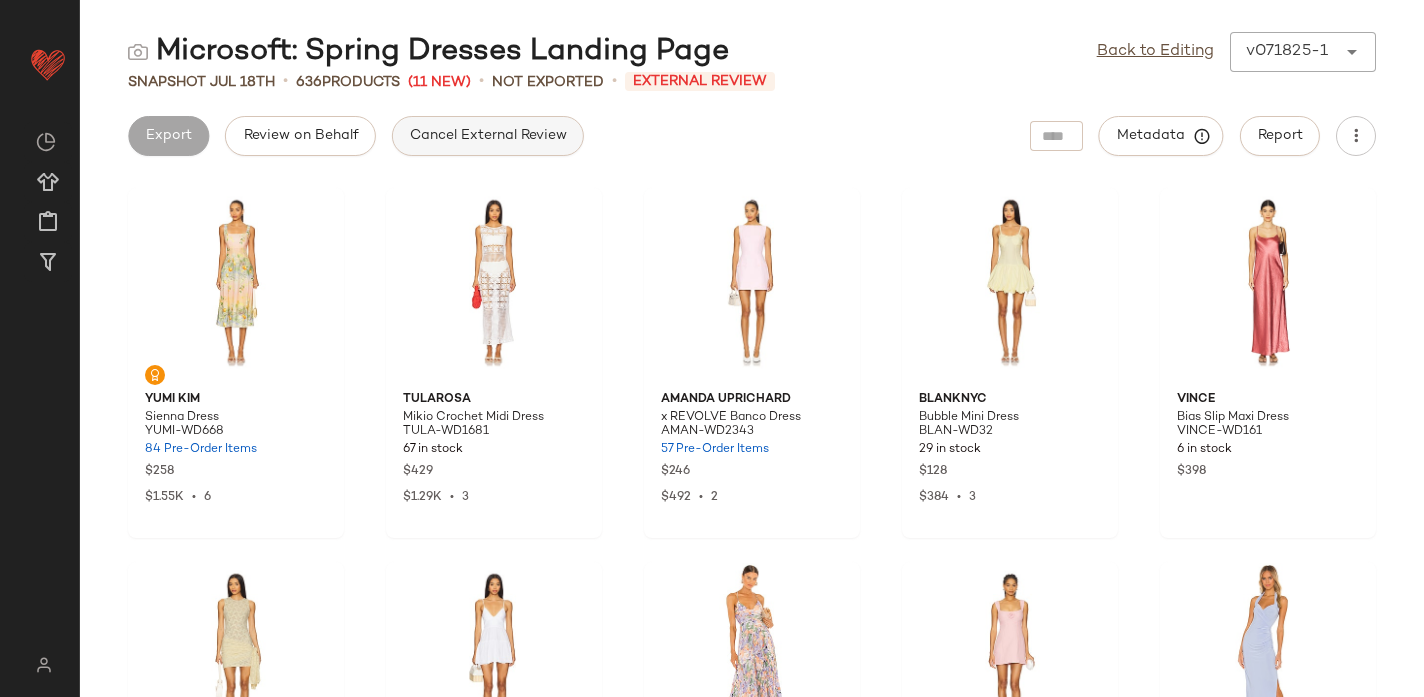 click on "Cancel External Review" 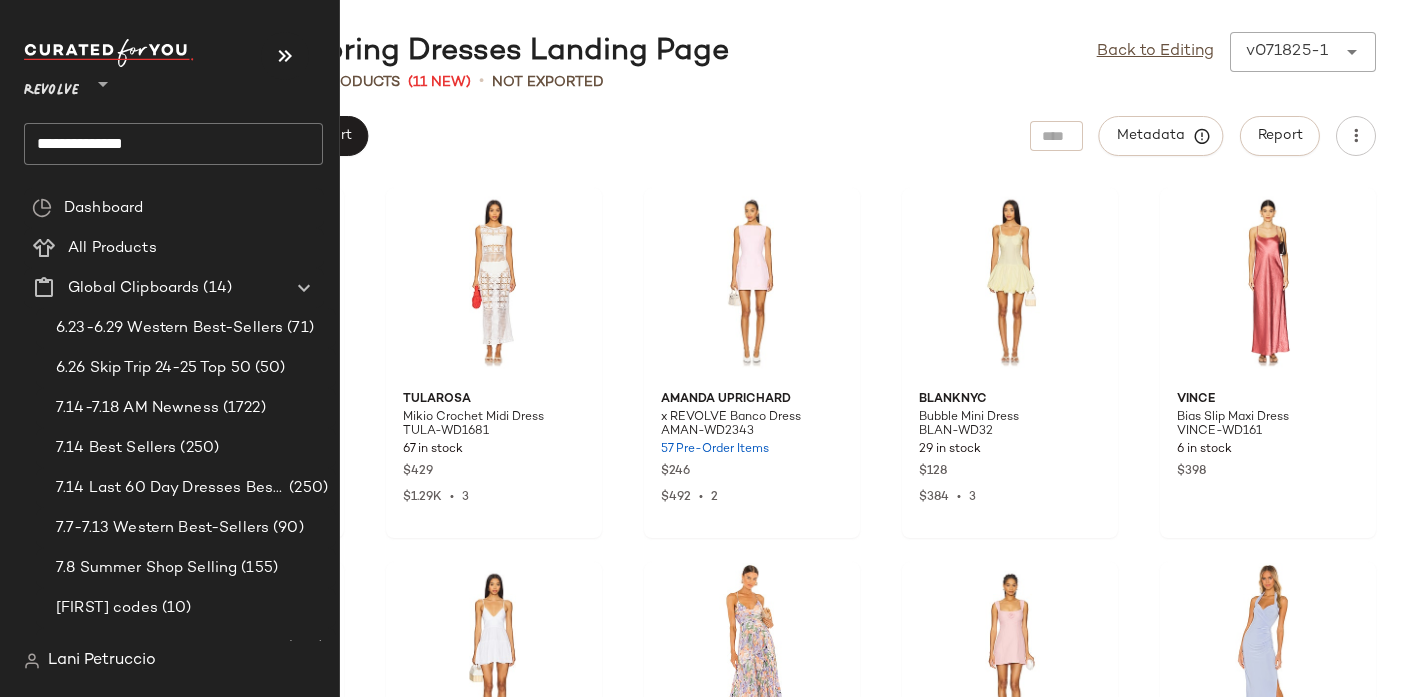 click on "**********" 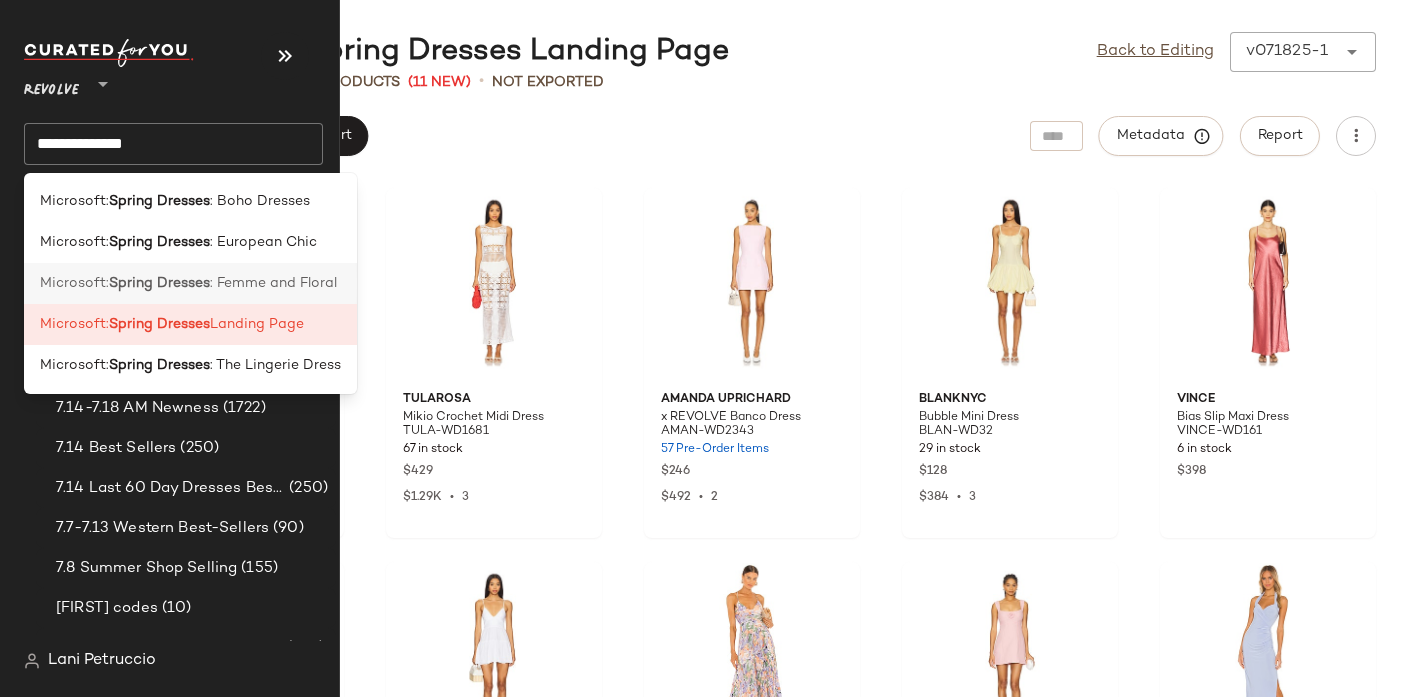 click on ": Femme and Floral" at bounding box center [273, 283] 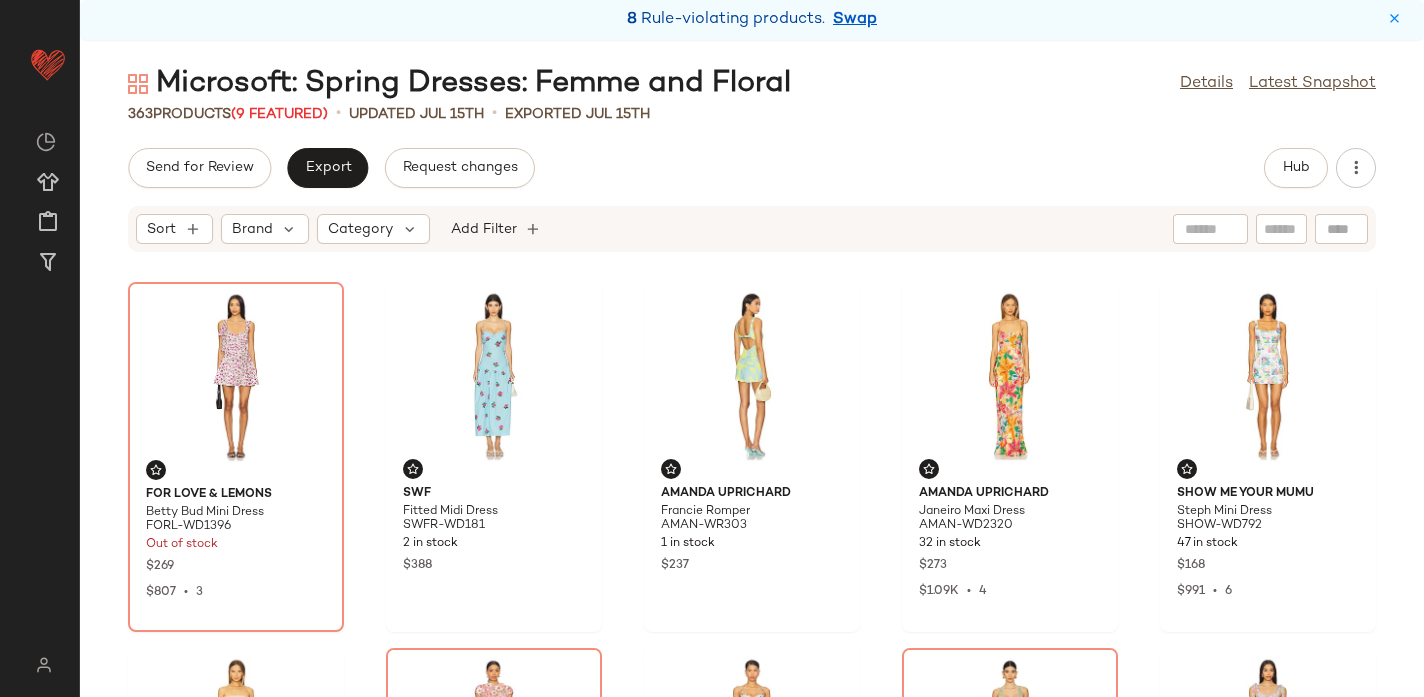 click on "Swap" at bounding box center [855, 20] 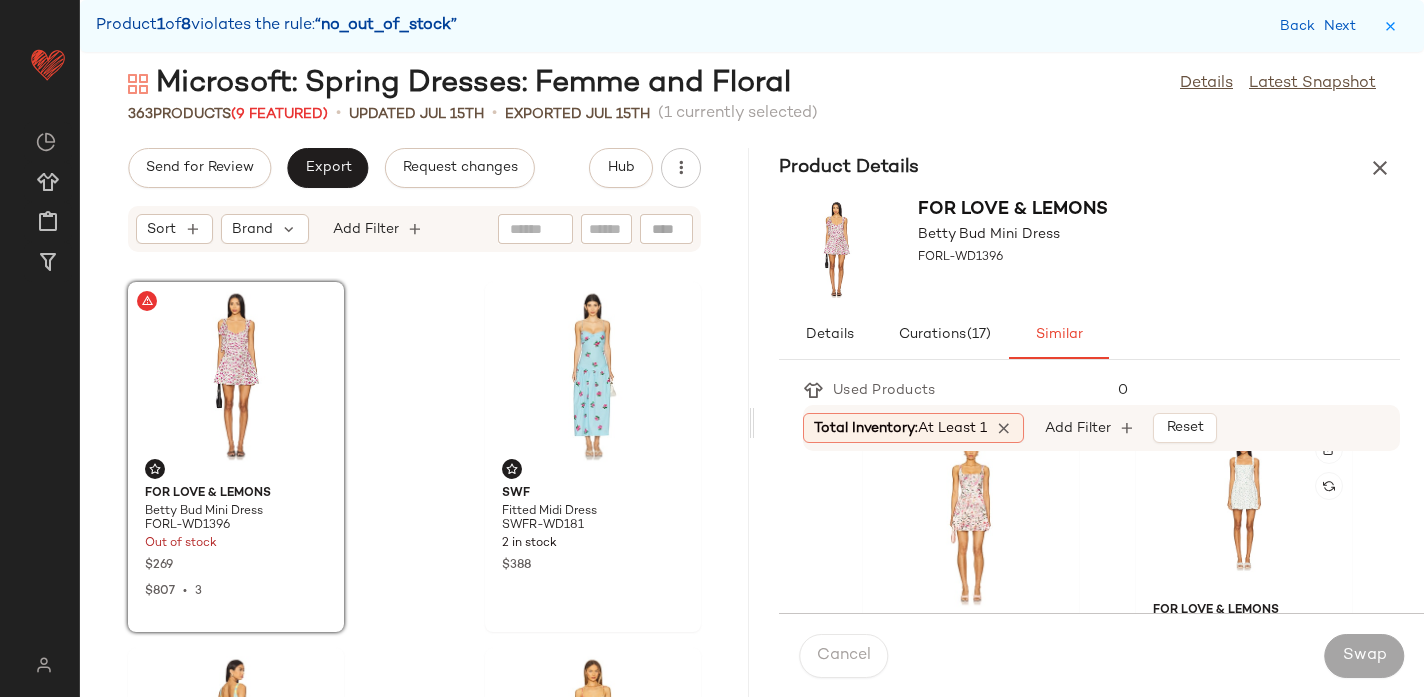 scroll, scrollTop: 376, scrollLeft: 0, axis: vertical 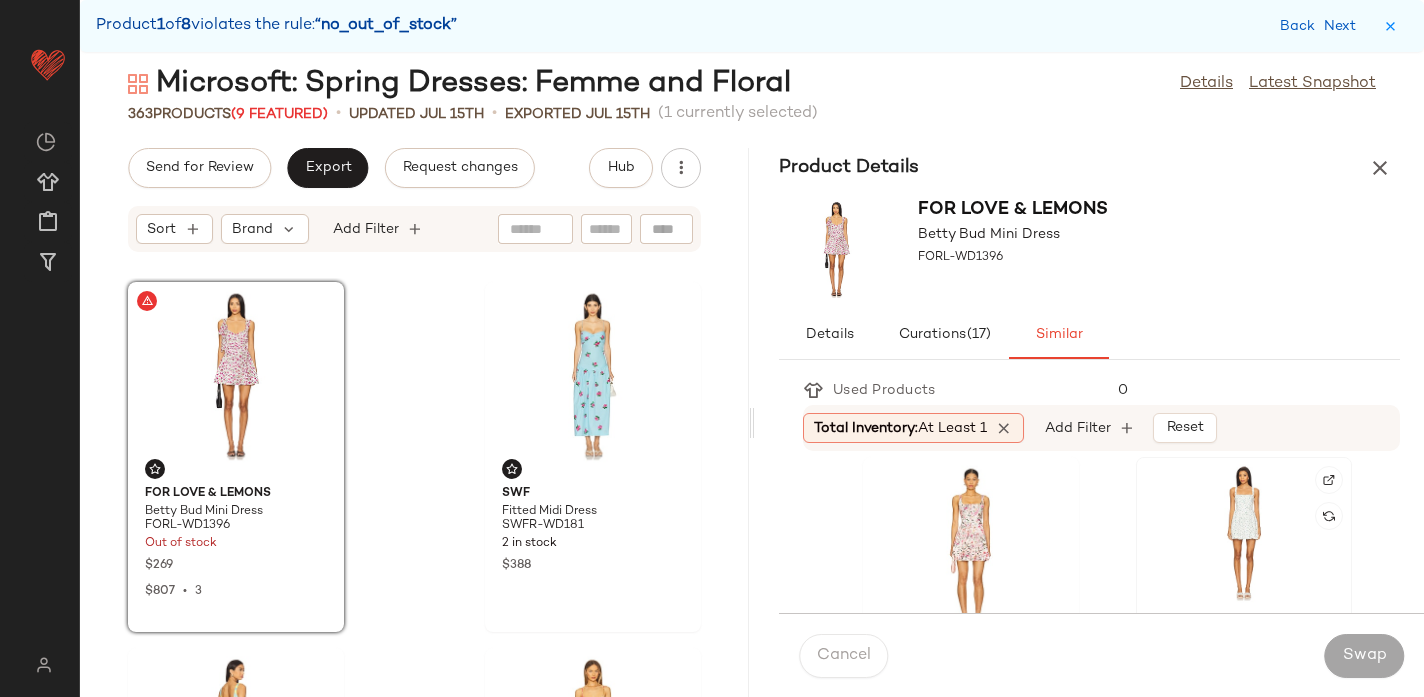 click 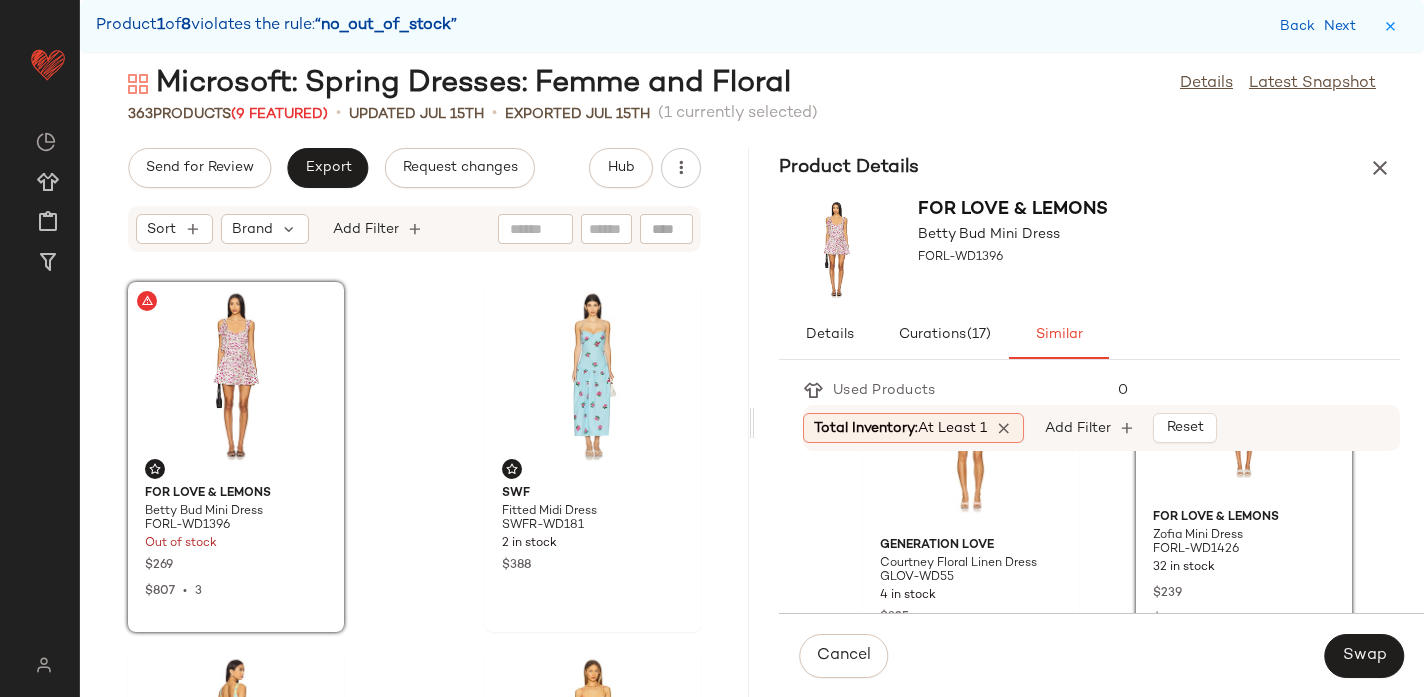 scroll, scrollTop: 511, scrollLeft: 0, axis: vertical 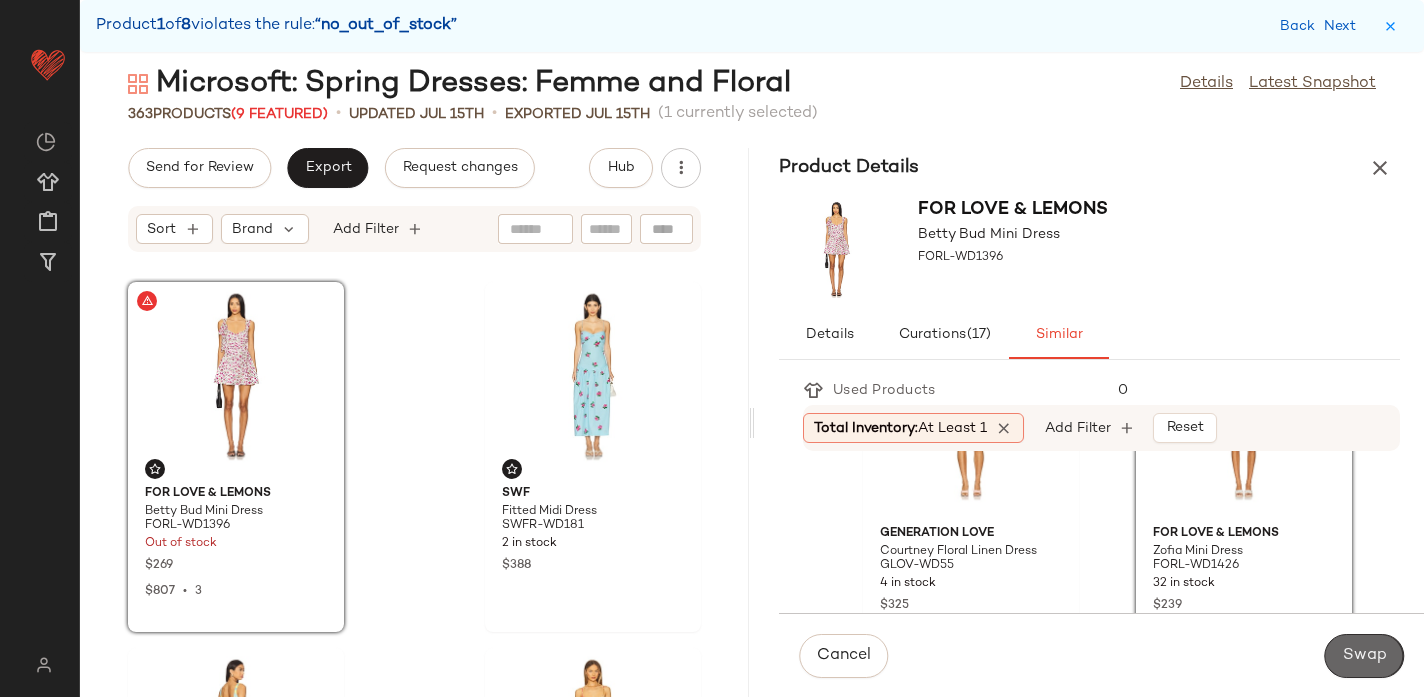 click on "Swap" 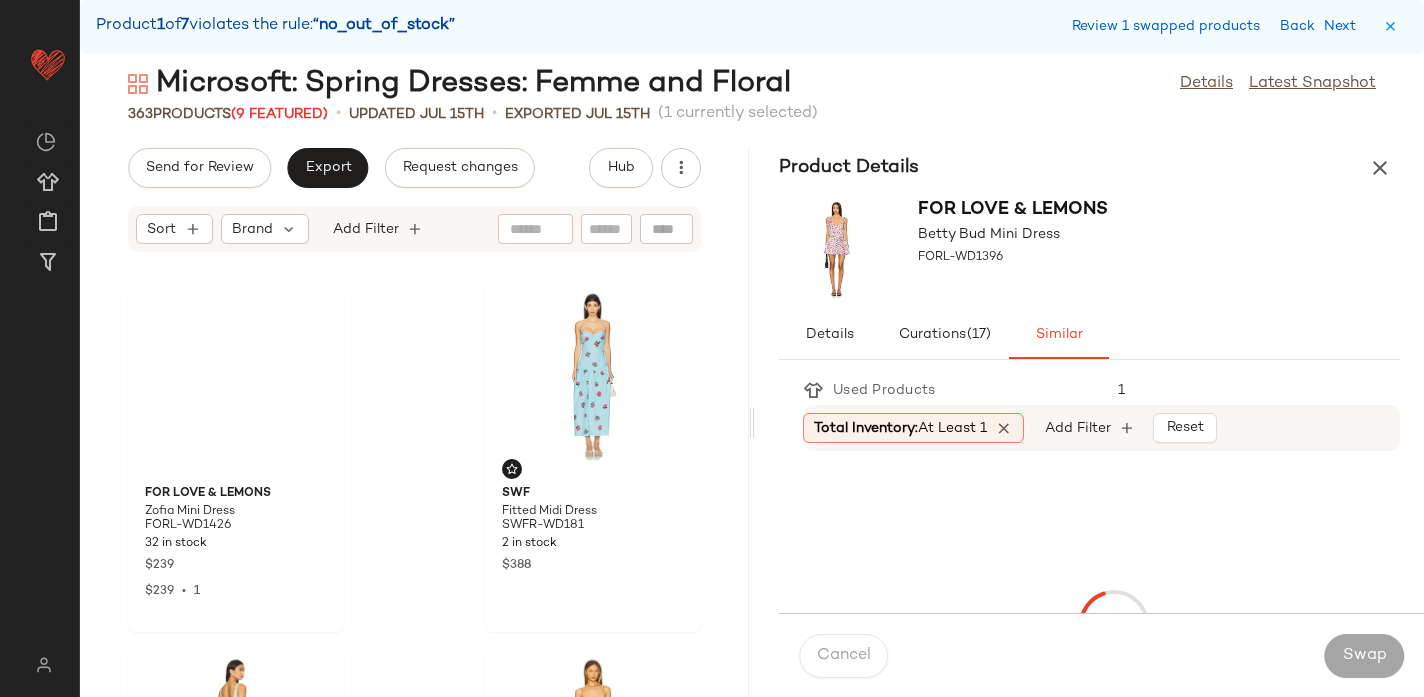 scroll, scrollTop: 1114, scrollLeft: 0, axis: vertical 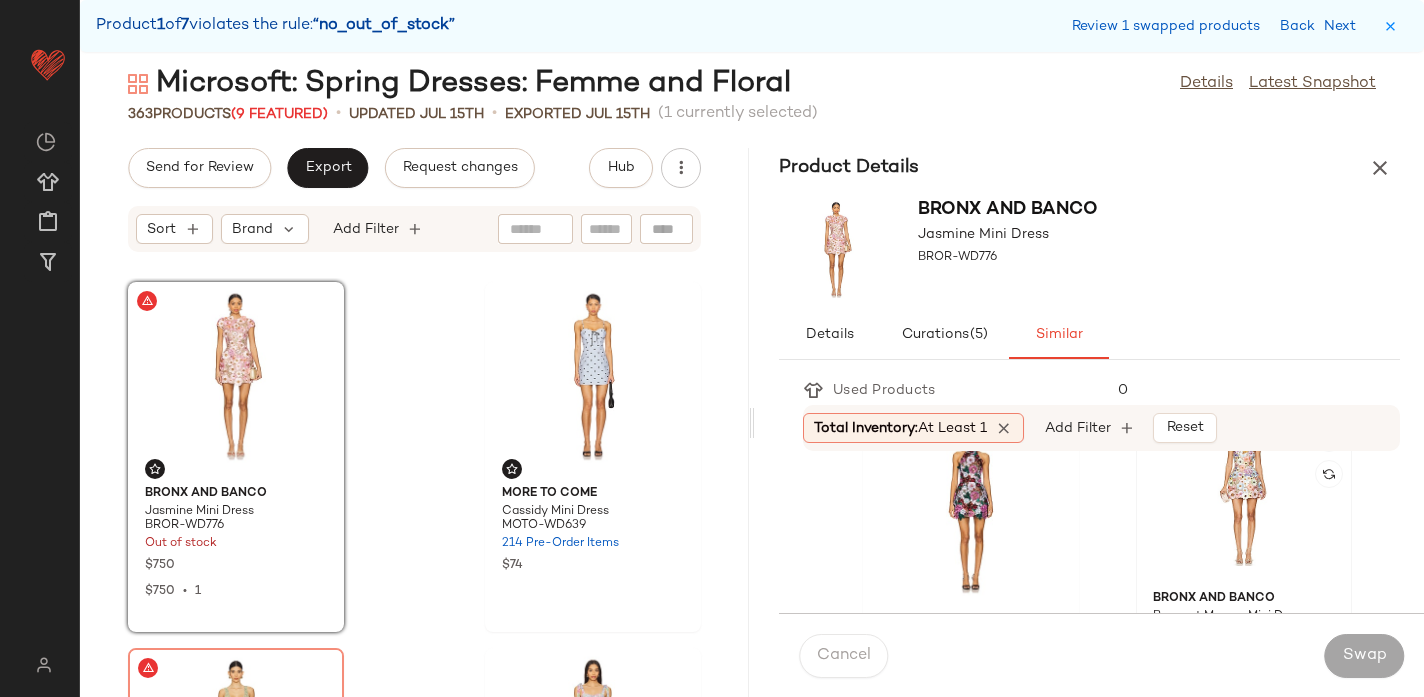 click 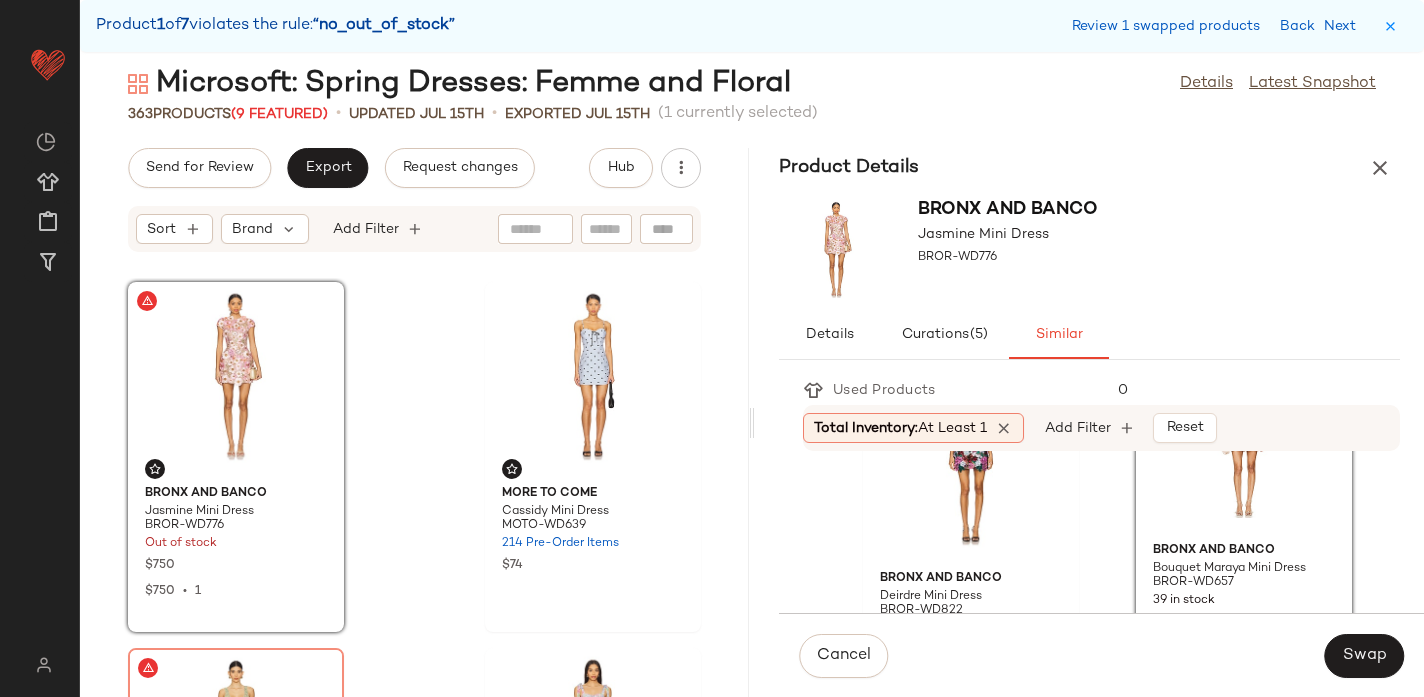 scroll, scrollTop: 120, scrollLeft: 0, axis: vertical 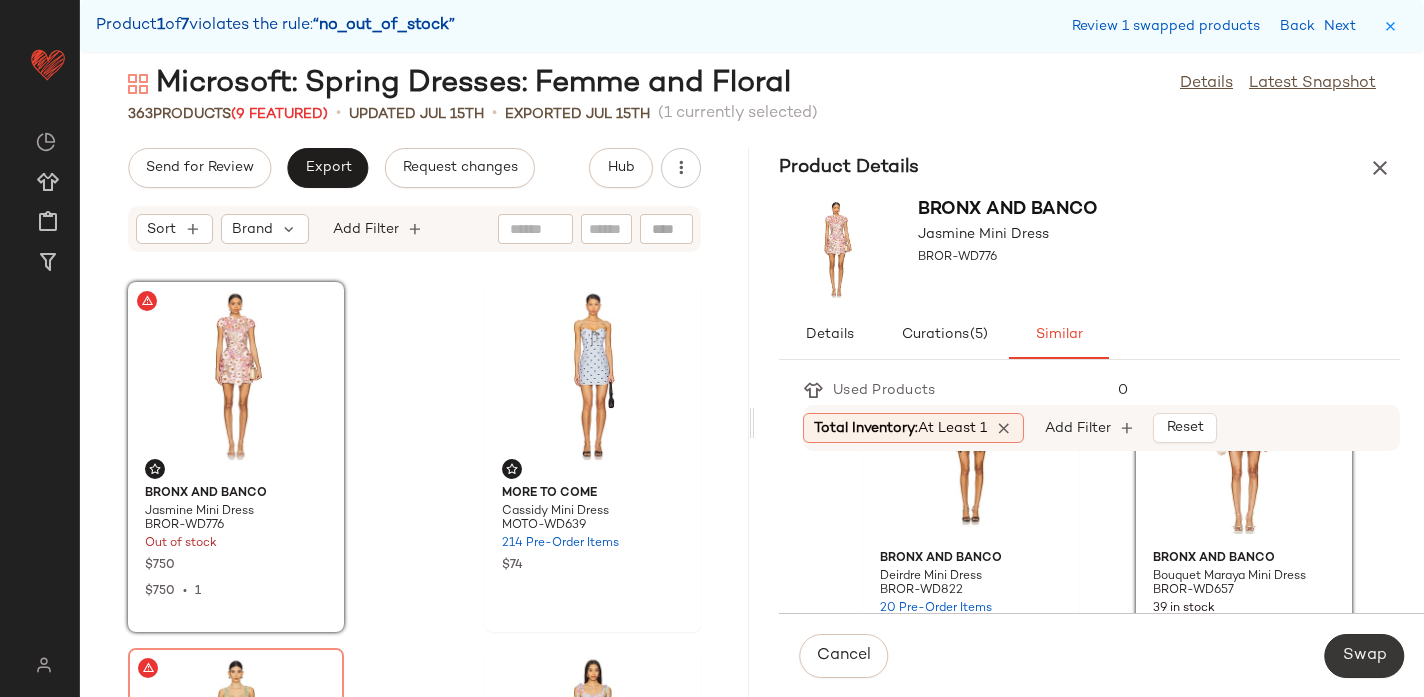 click on "Swap" 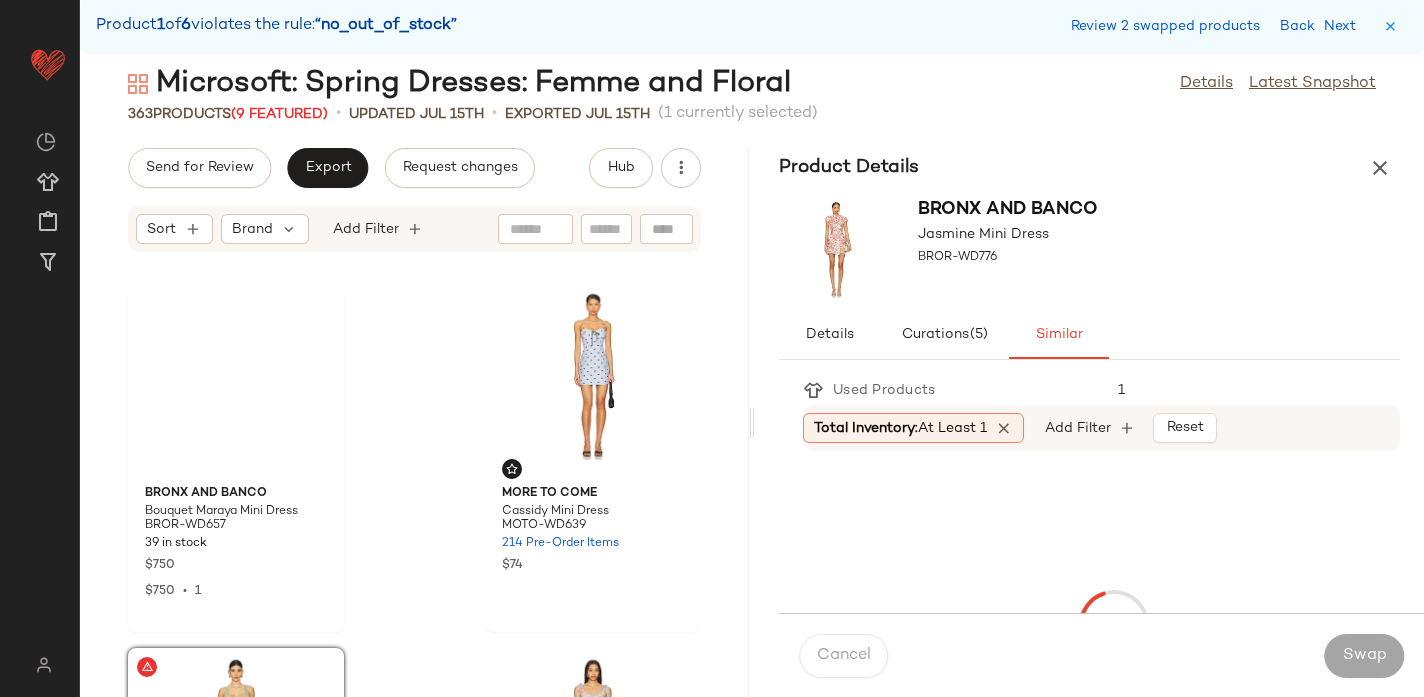 scroll, scrollTop: 1464, scrollLeft: 0, axis: vertical 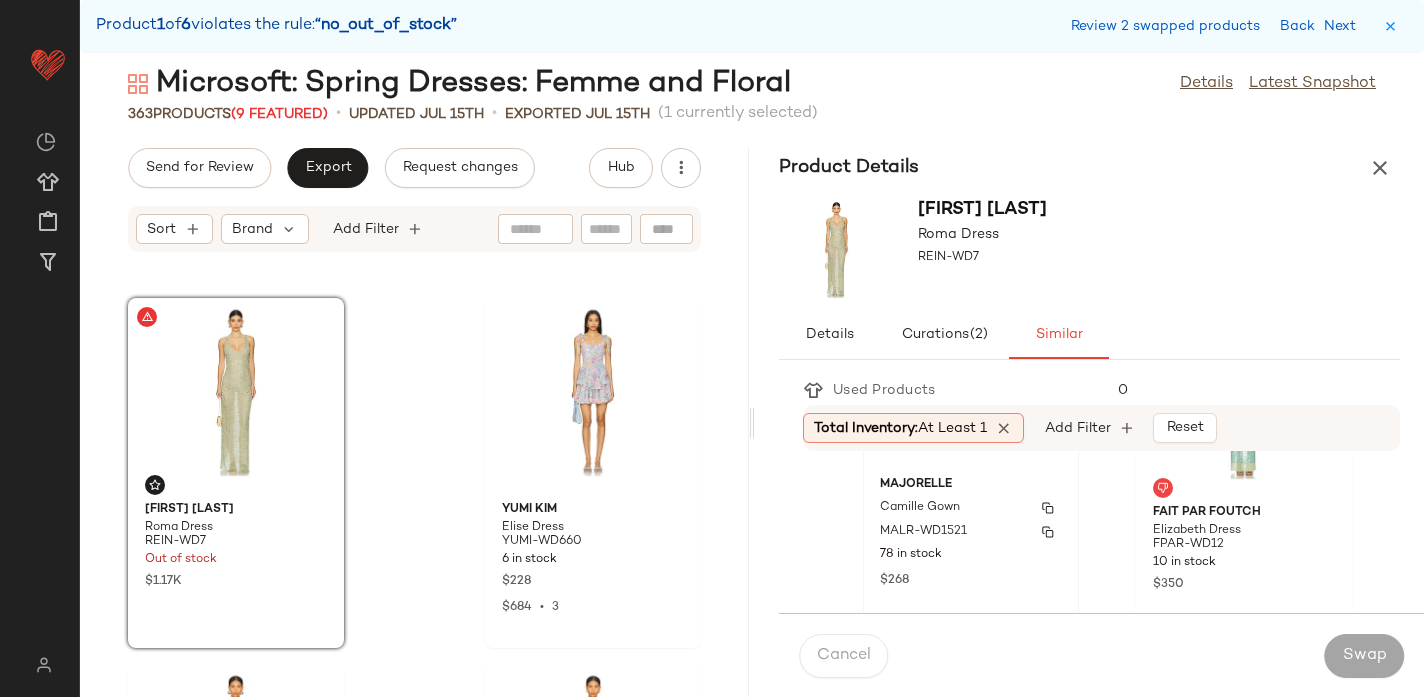 click on "MALR-WD1521" at bounding box center (971, 532) 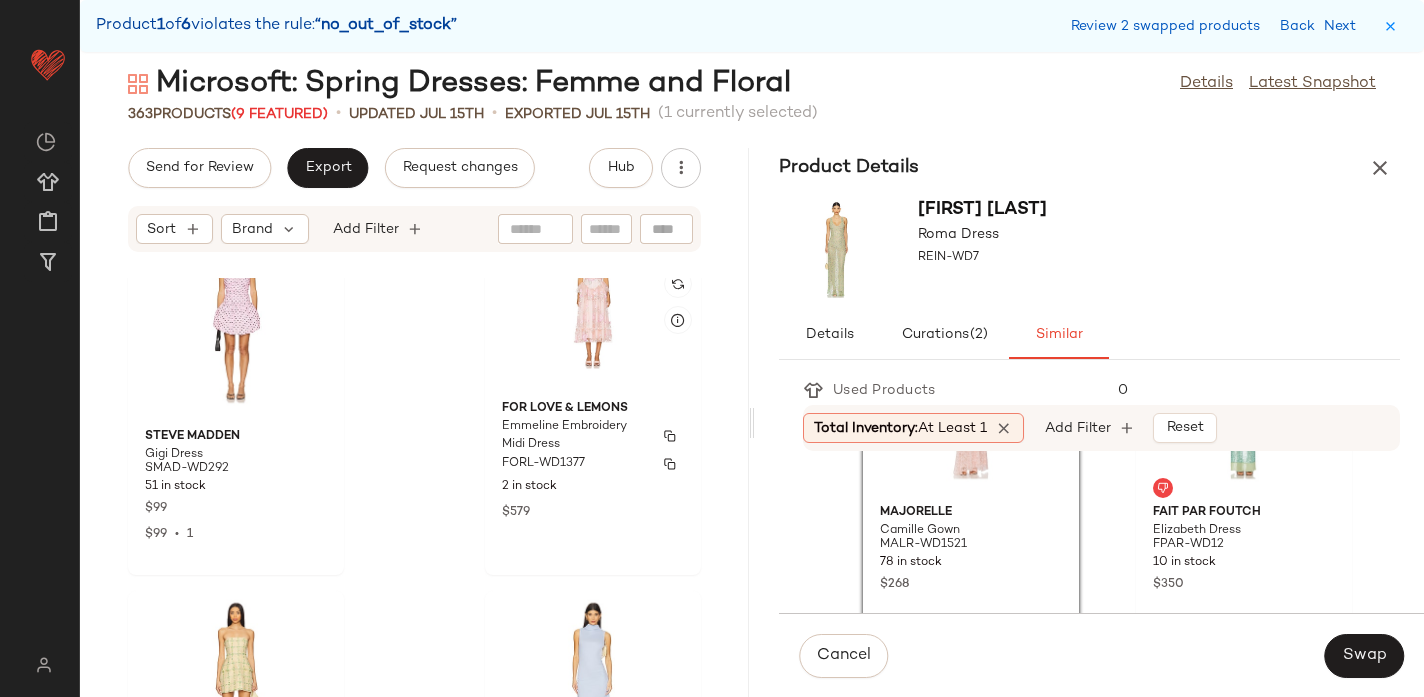 scroll, scrollTop: 2270, scrollLeft: 0, axis: vertical 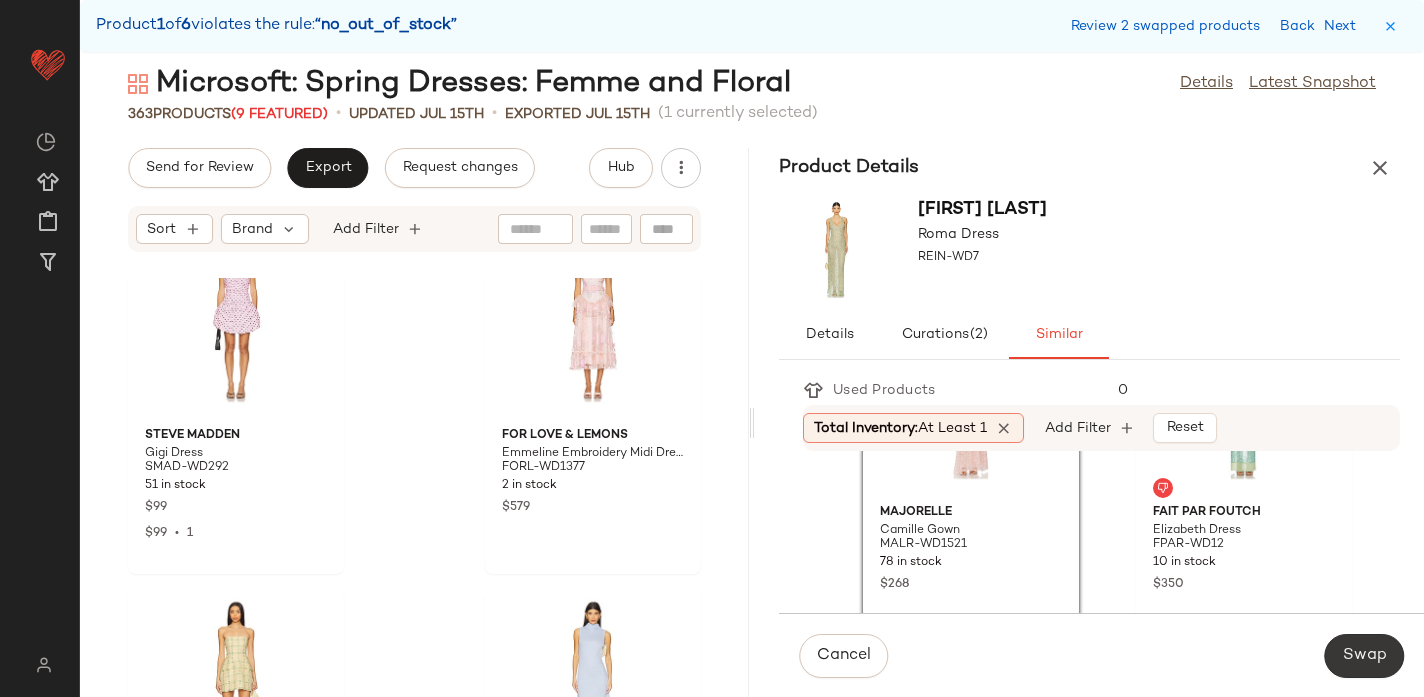 click on "Swap" 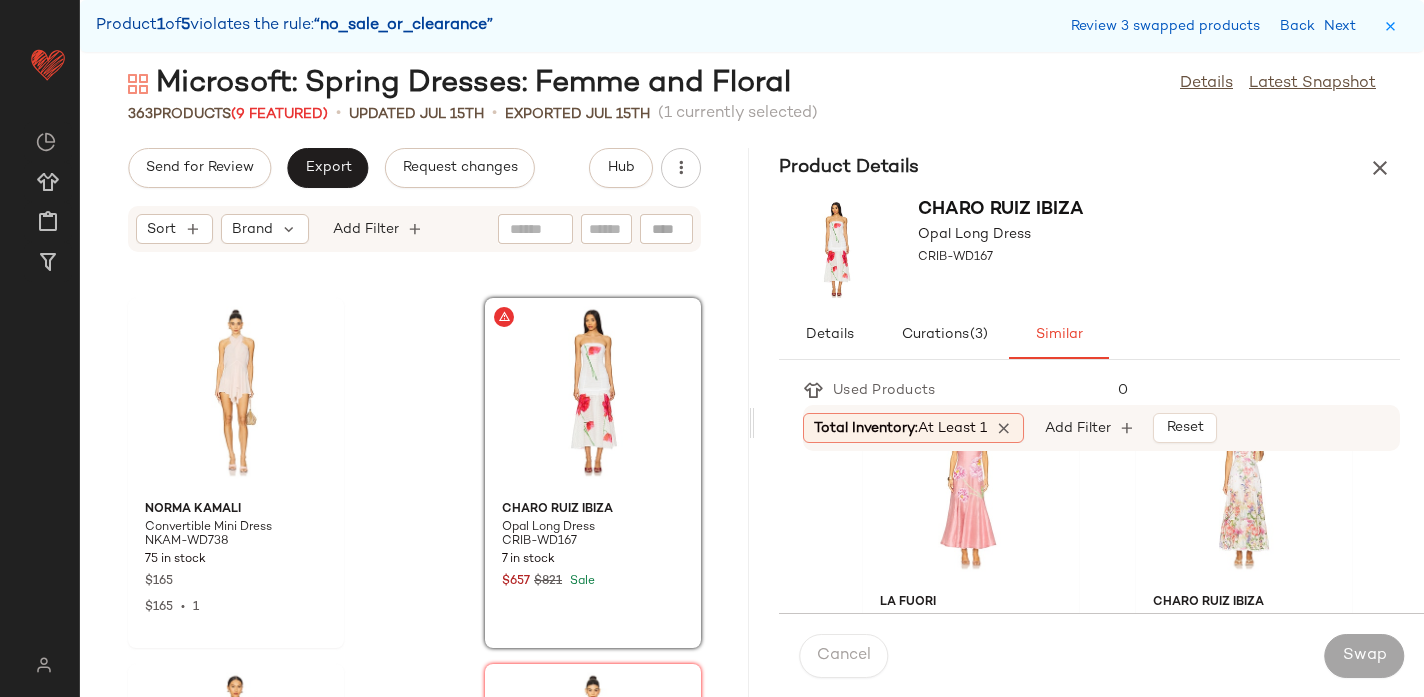 scroll, scrollTop: 441, scrollLeft: 0, axis: vertical 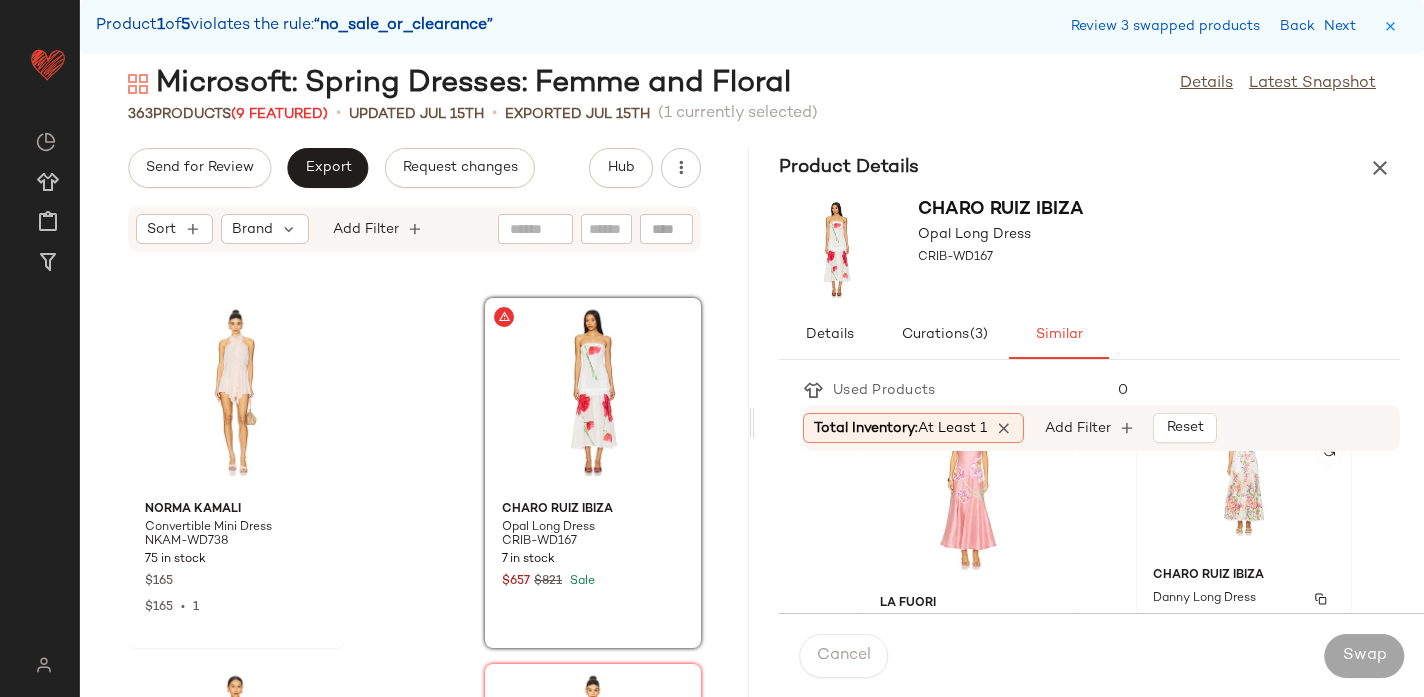 click on "Charo Ruiz Ibiza Danny Long Dress CRIB-WD163 19 Pre-Order Items $702" 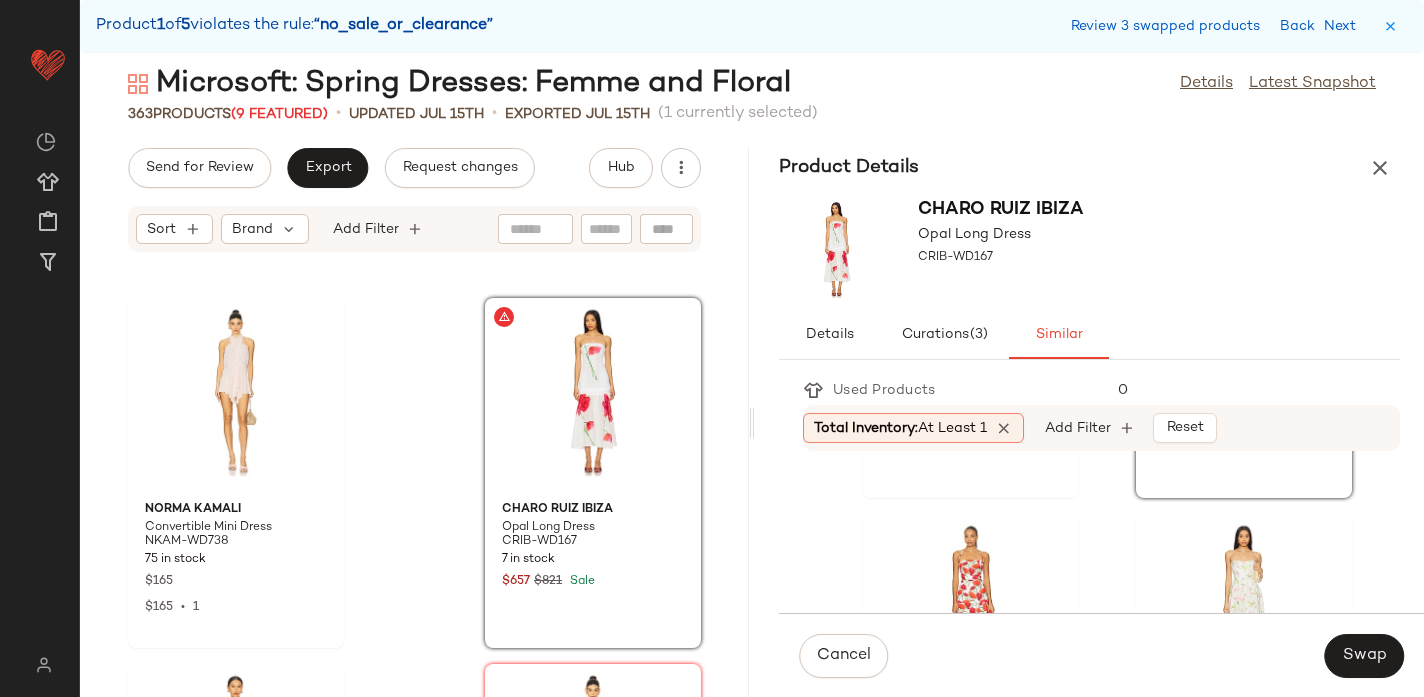 scroll, scrollTop: 676, scrollLeft: 0, axis: vertical 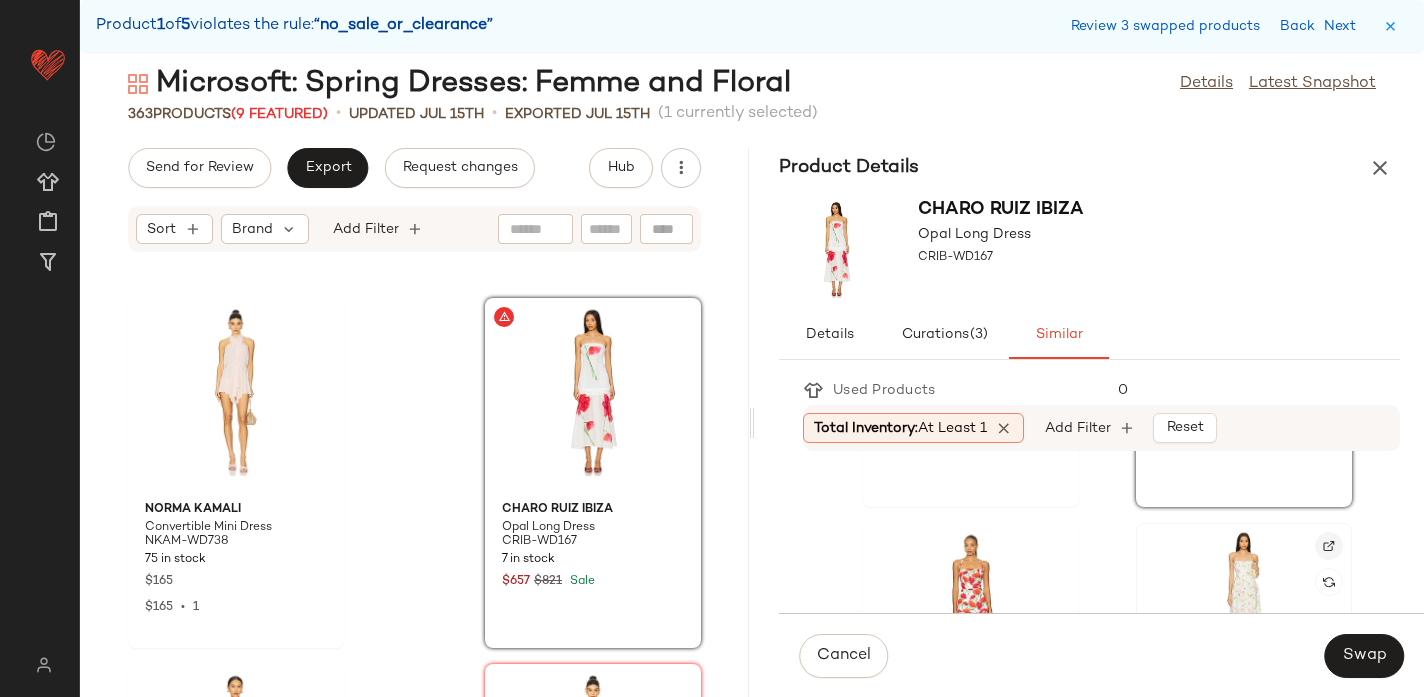 click 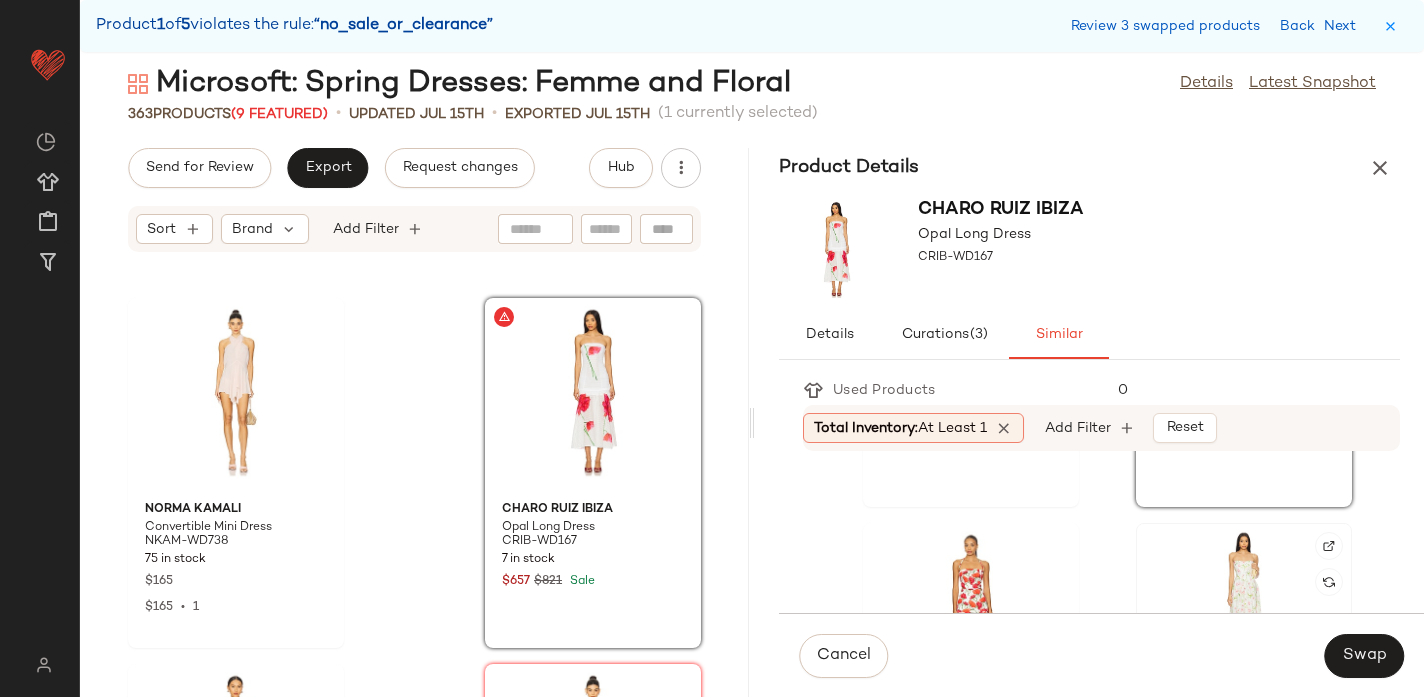 click 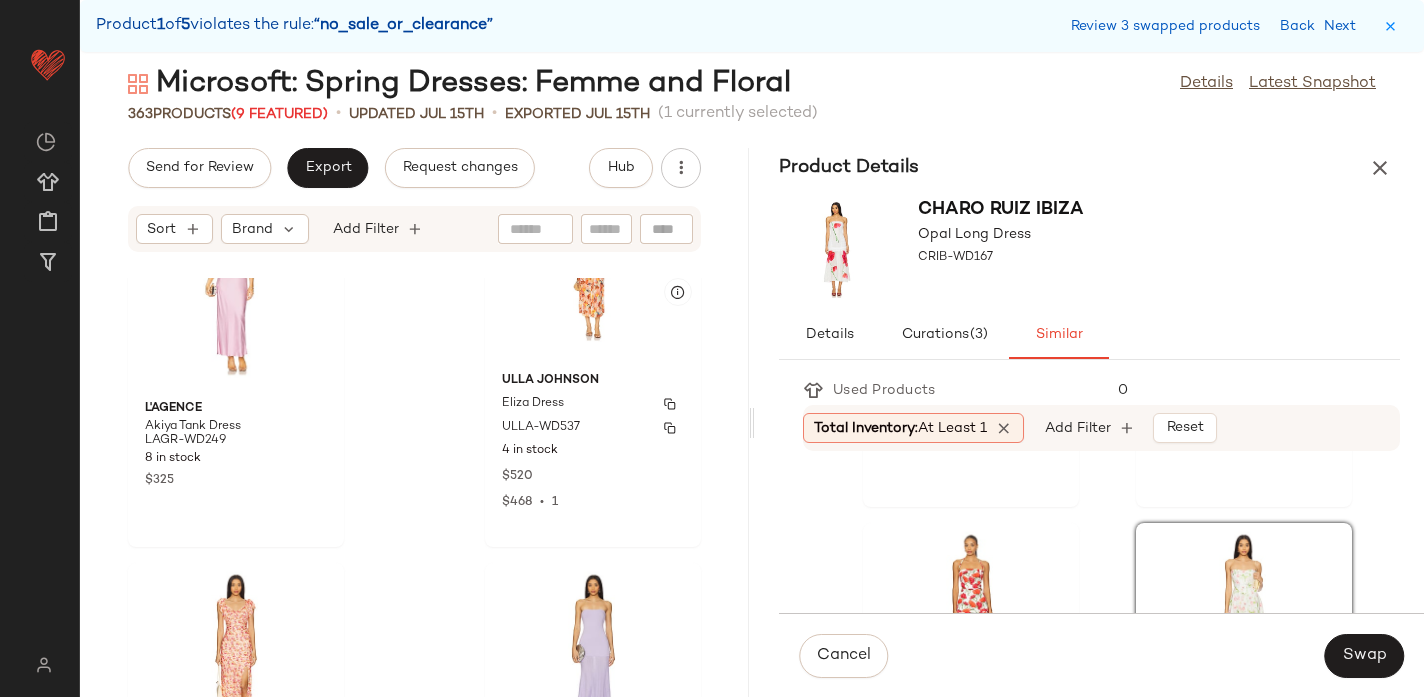 scroll, scrollTop: 10048, scrollLeft: 0, axis: vertical 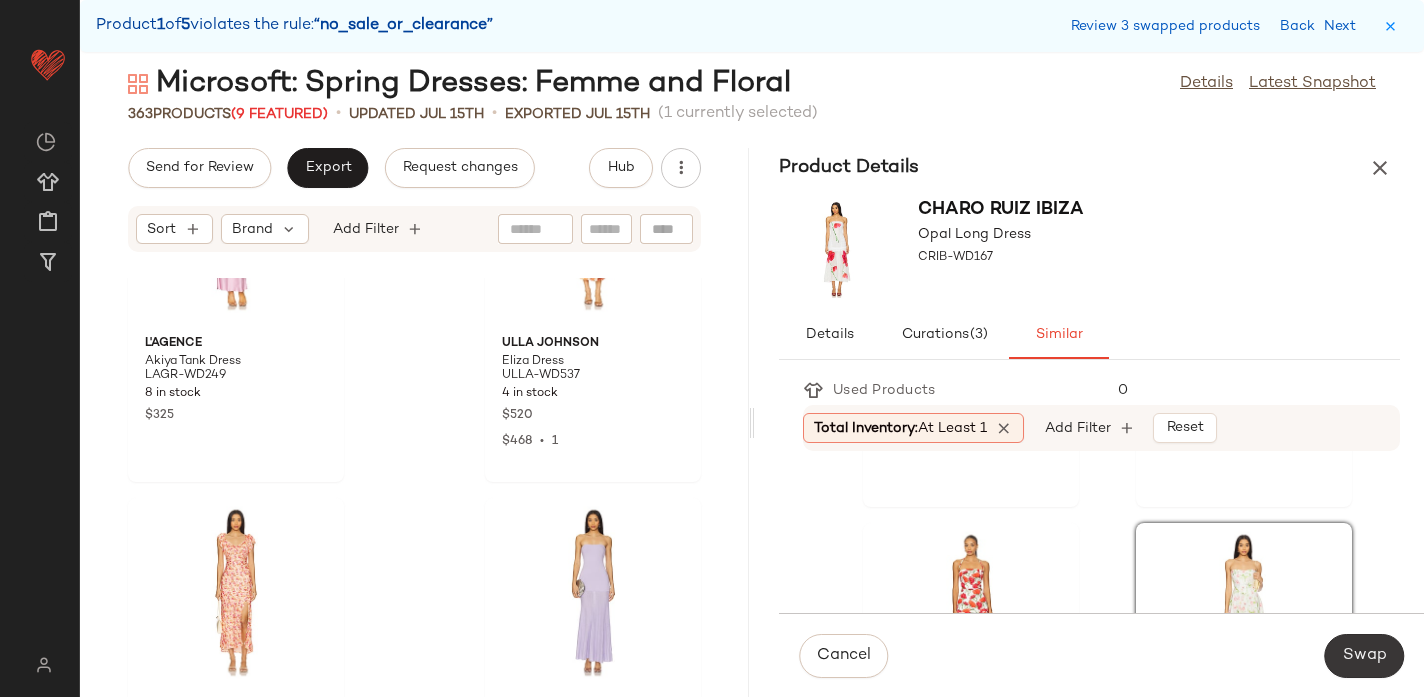 click on "Swap" 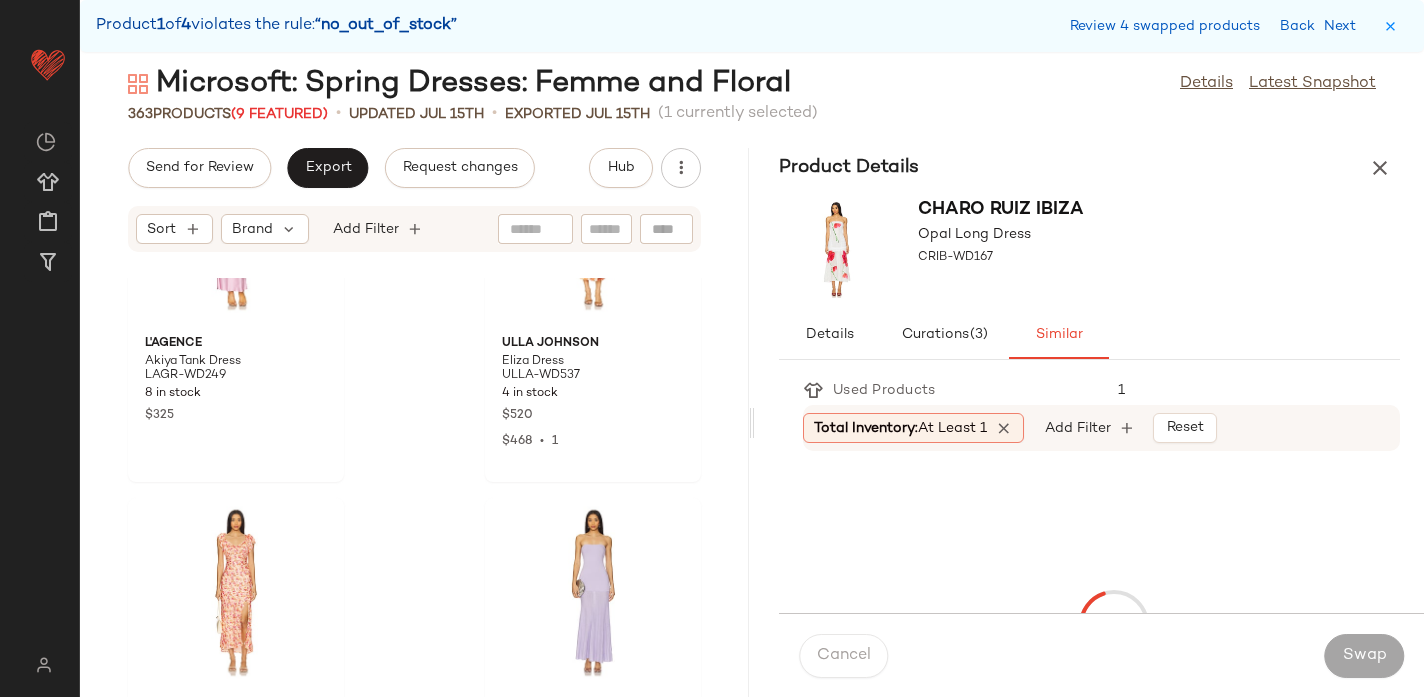 scroll, scrollTop: 39162, scrollLeft: 0, axis: vertical 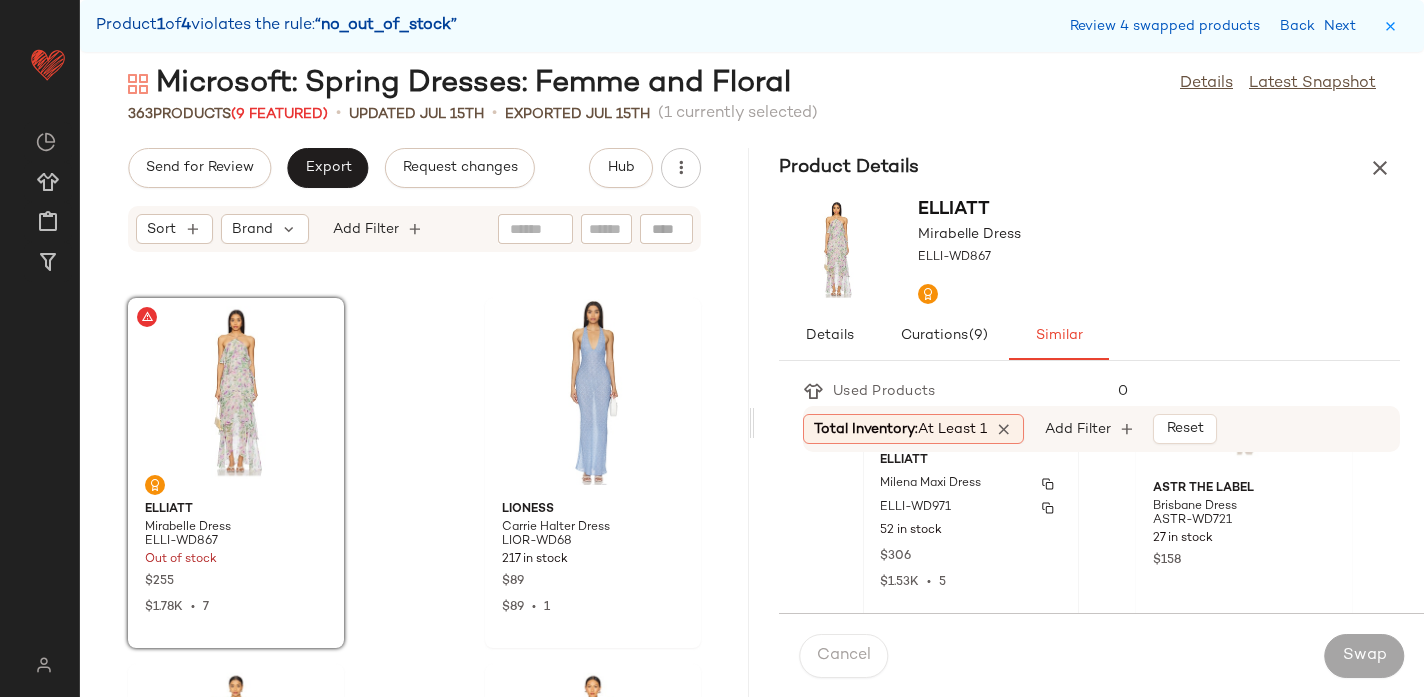 click on "ELLI-WD971" at bounding box center [915, 508] 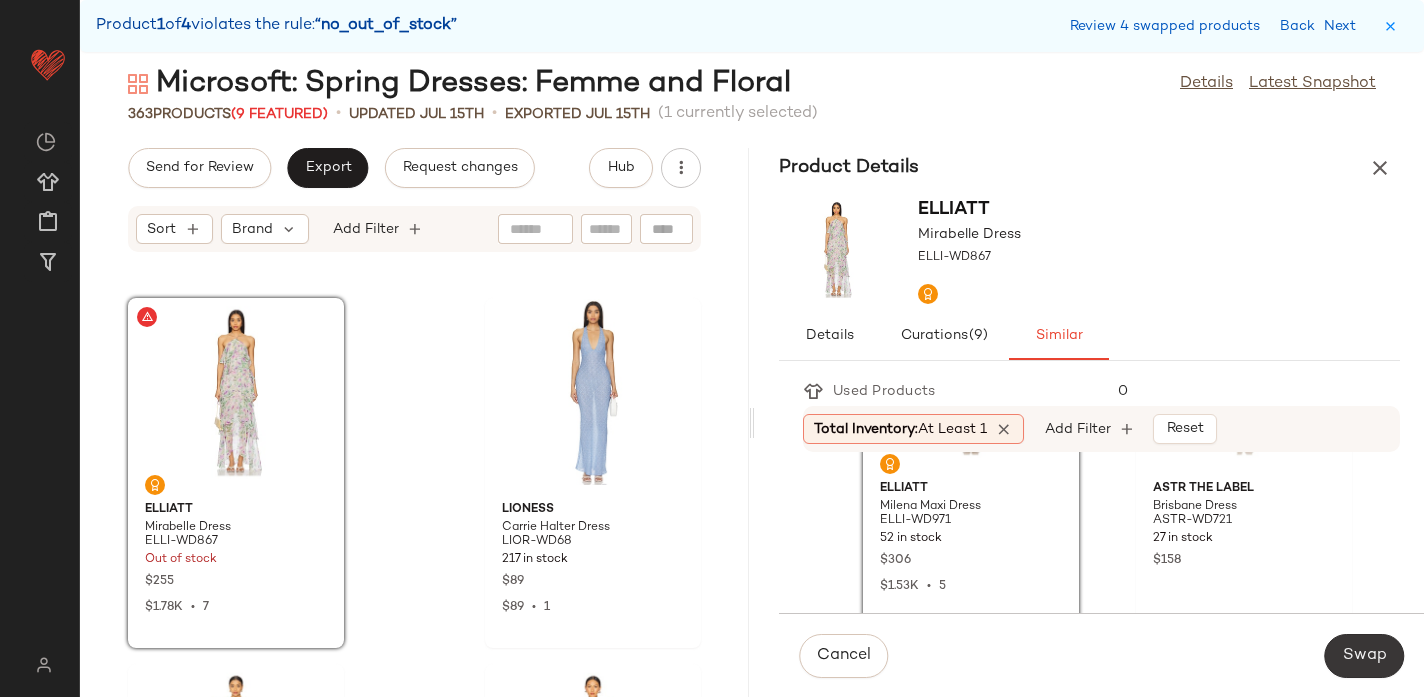 click on "Swap" 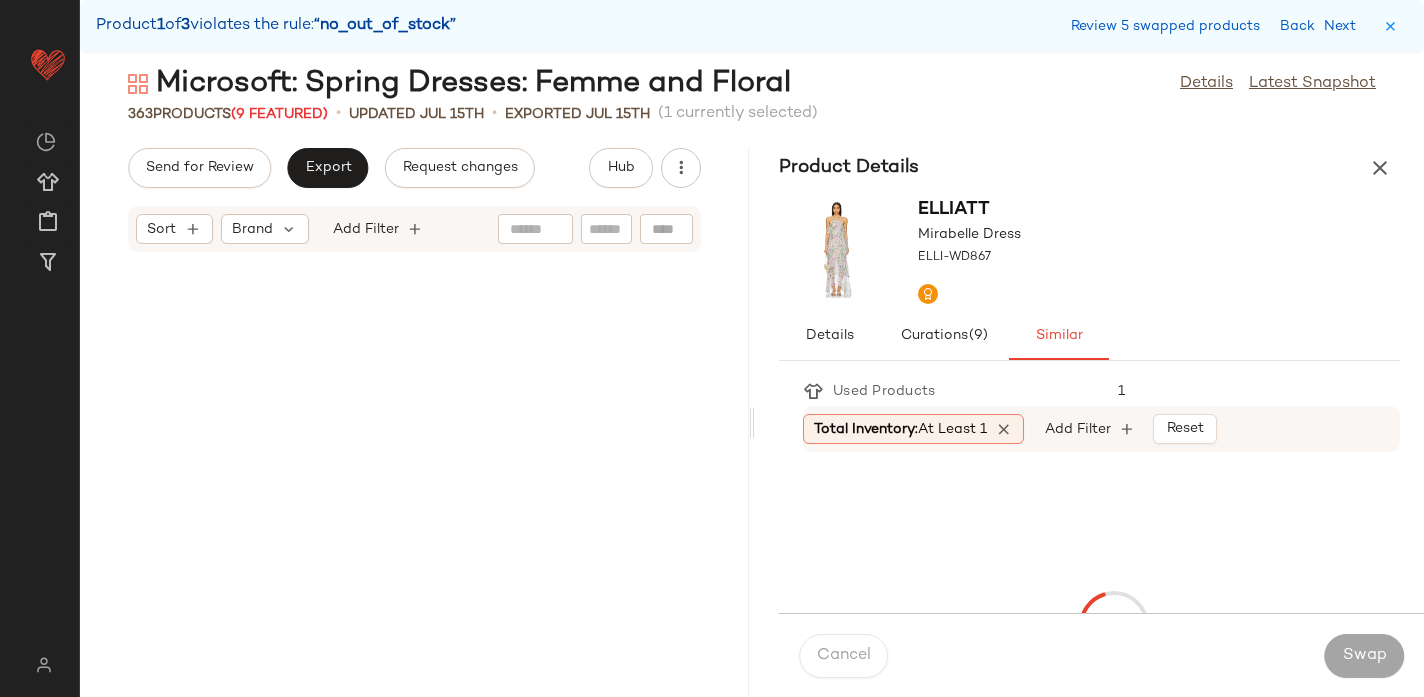 scroll, scrollTop: 59658, scrollLeft: 0, axis: vertical 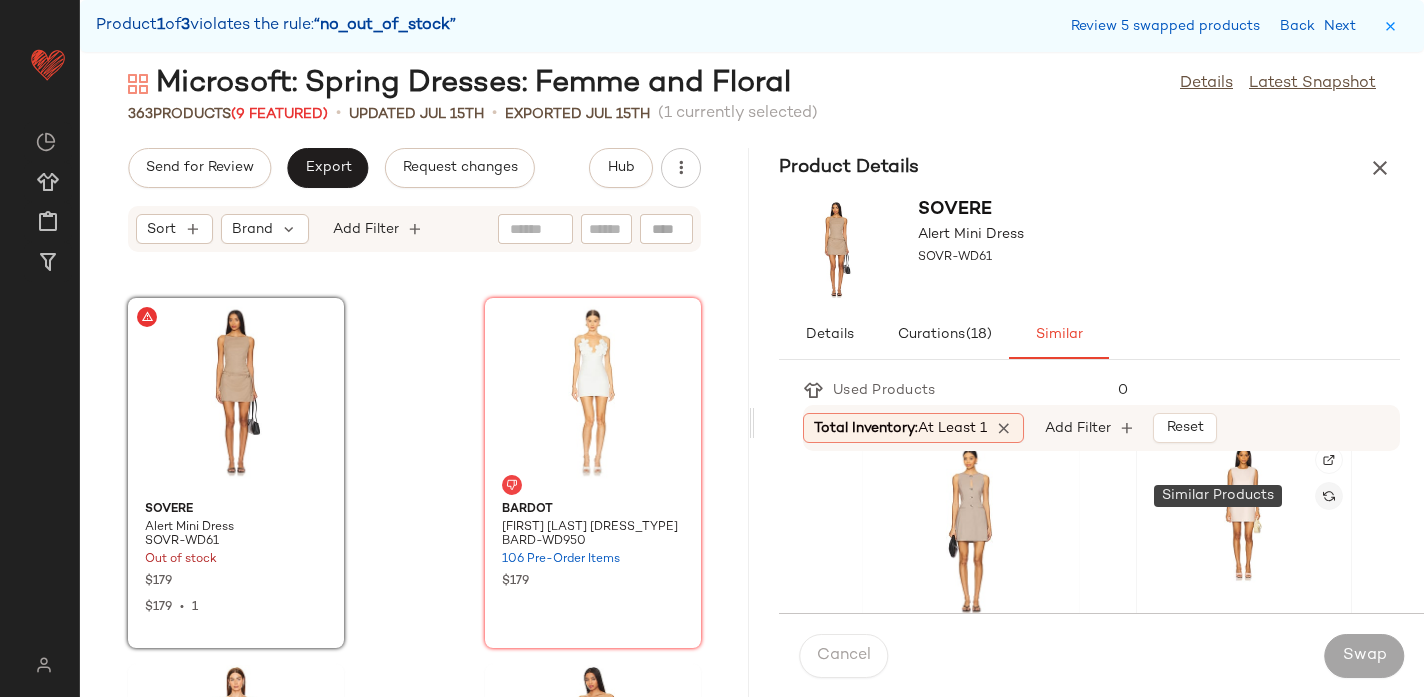 click 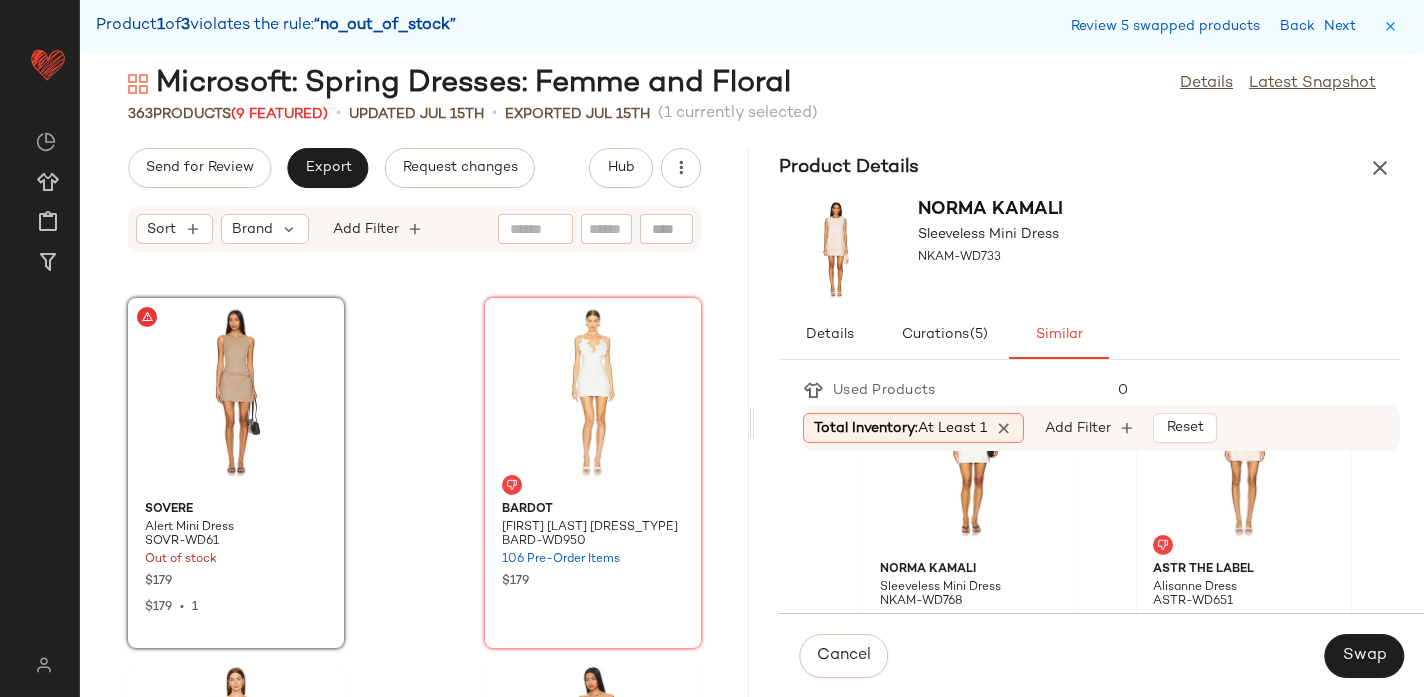 scroll, scrollTop: 0, scrollLeft: 0, axis: both 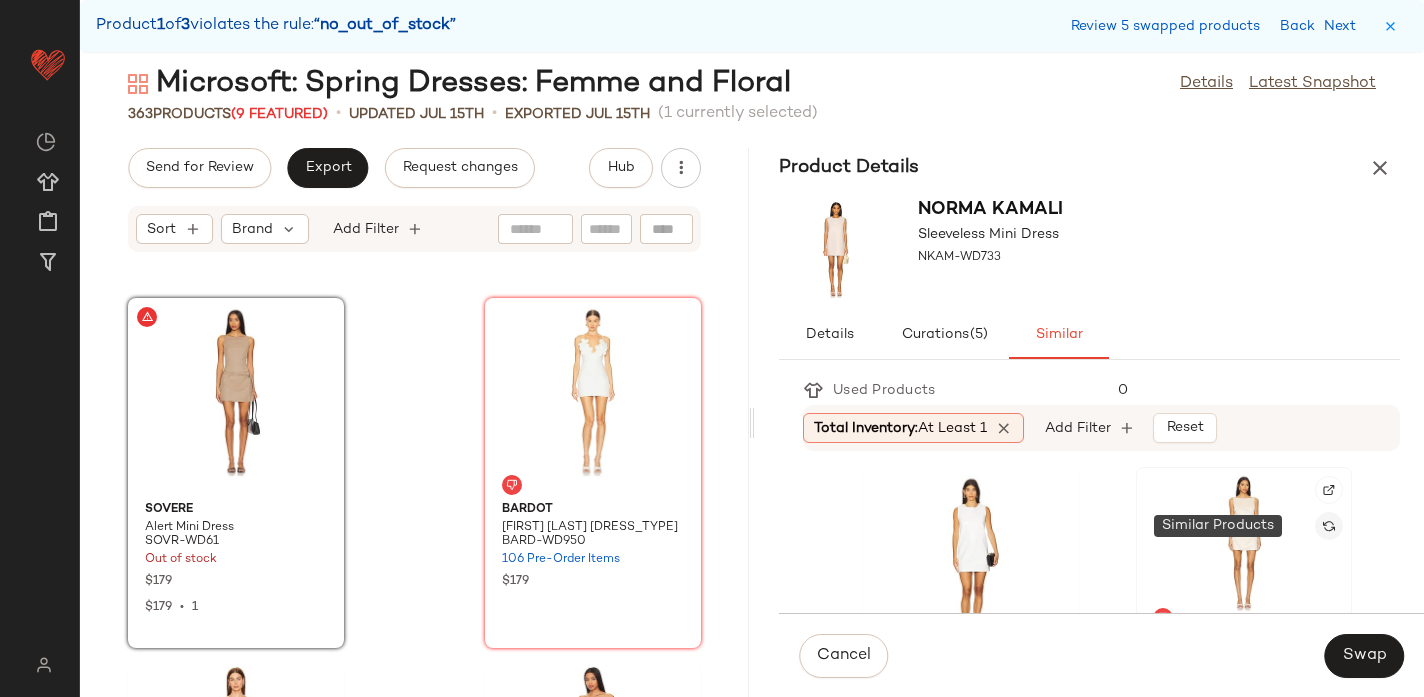 click 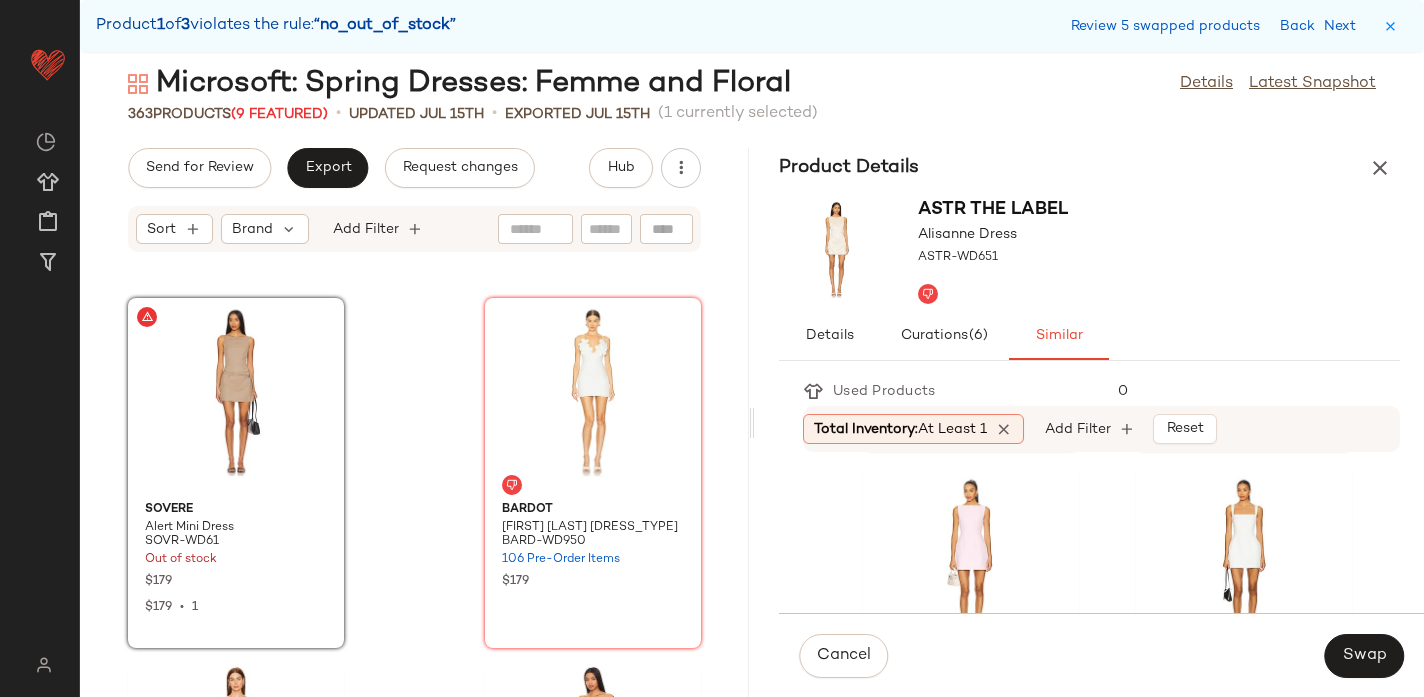 scroll, scrollTop: 2559, scrollLeft: 0, axis: vertical 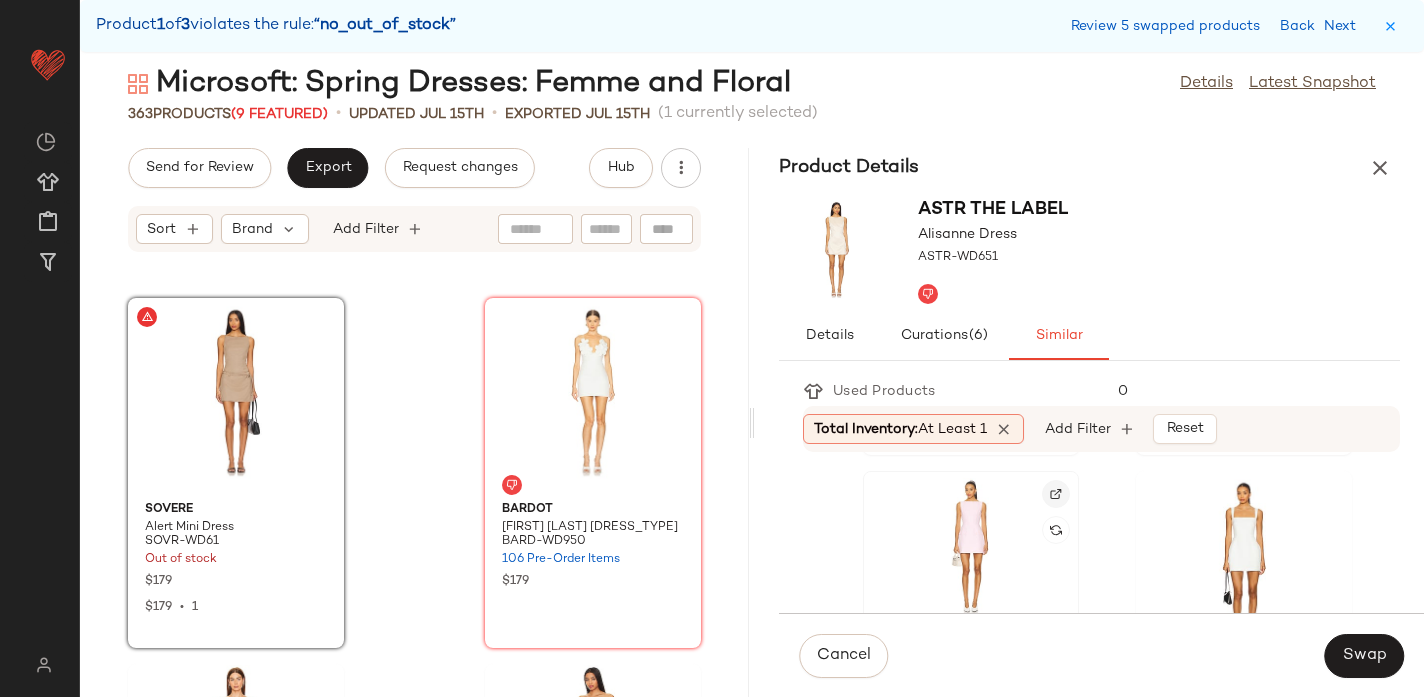 click at bounding box center [1056, 494] 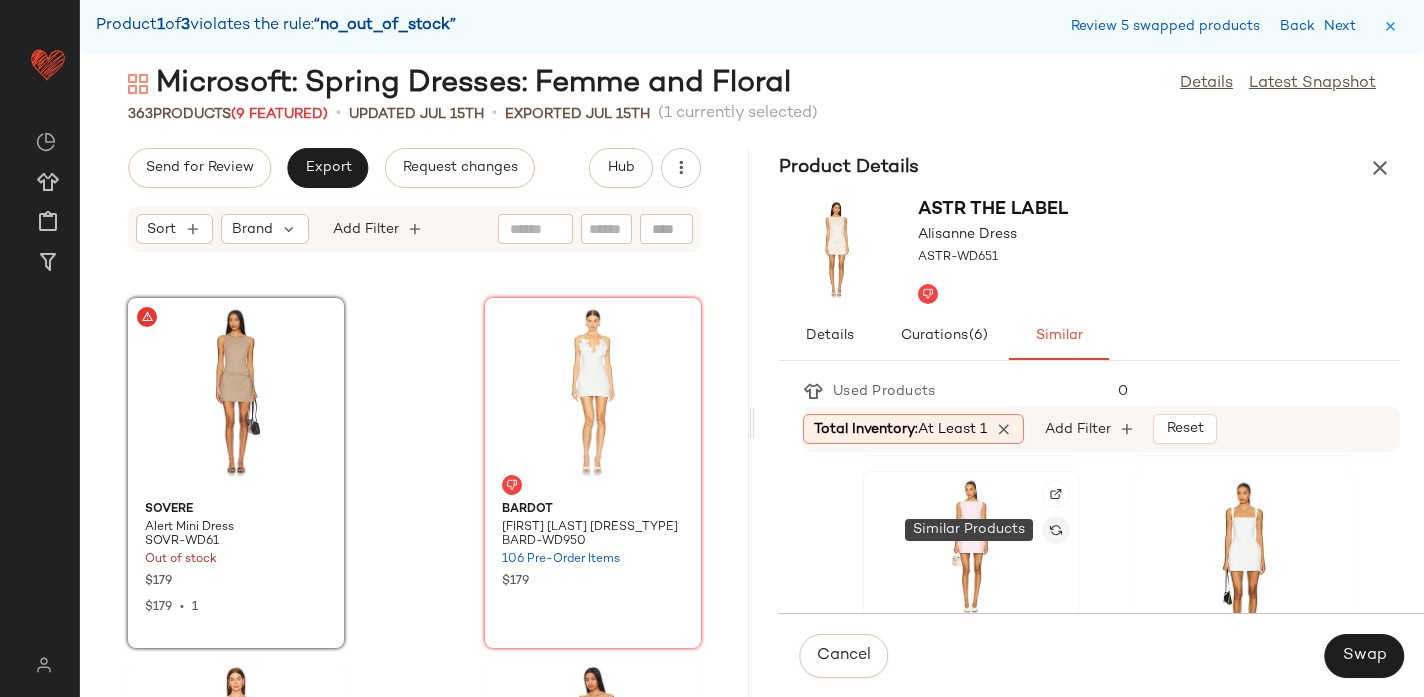 click 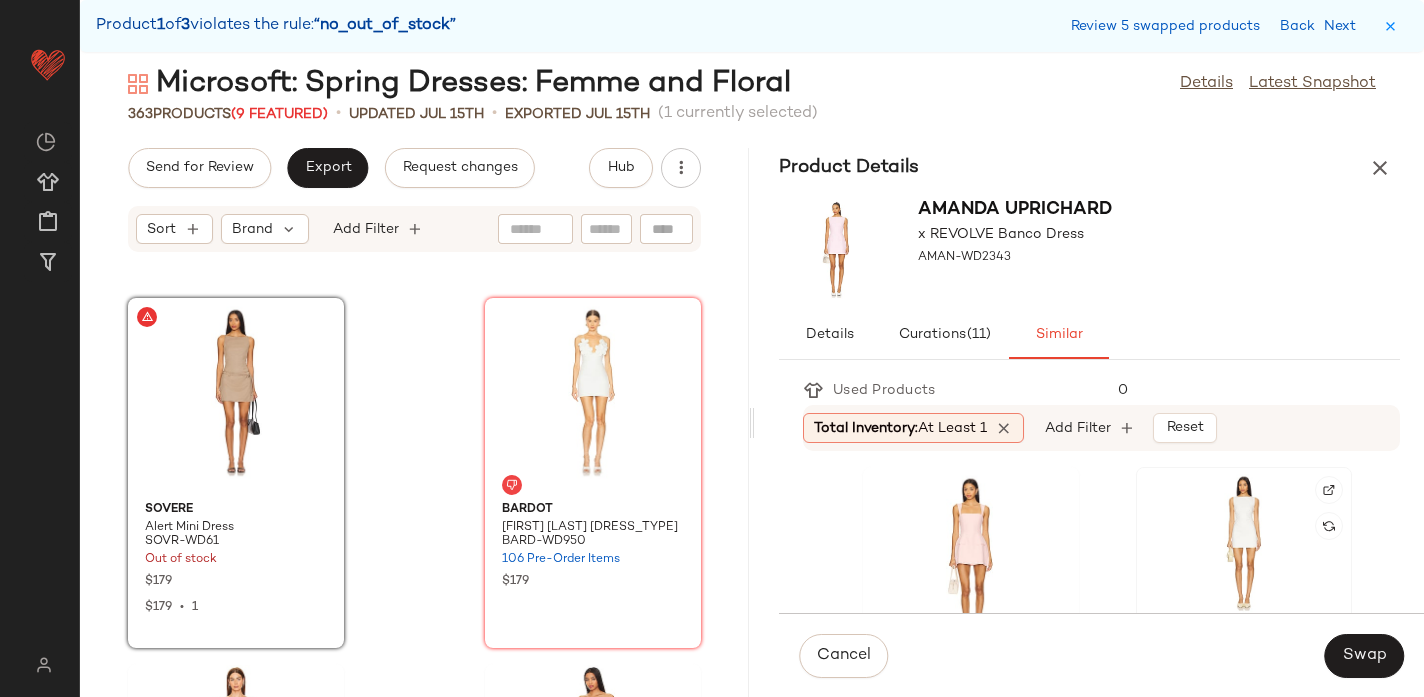 scroll, scrollTop: 3, scrollLeft: 0, axis: vertical 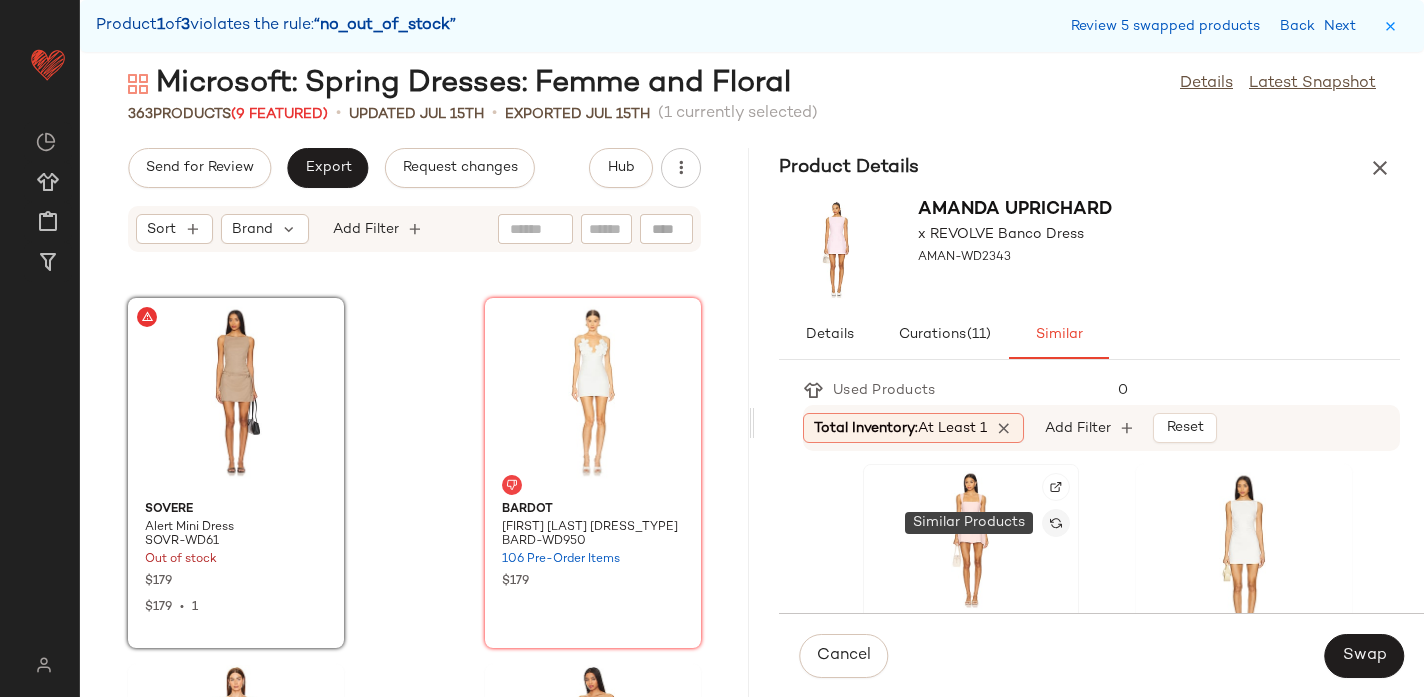 click 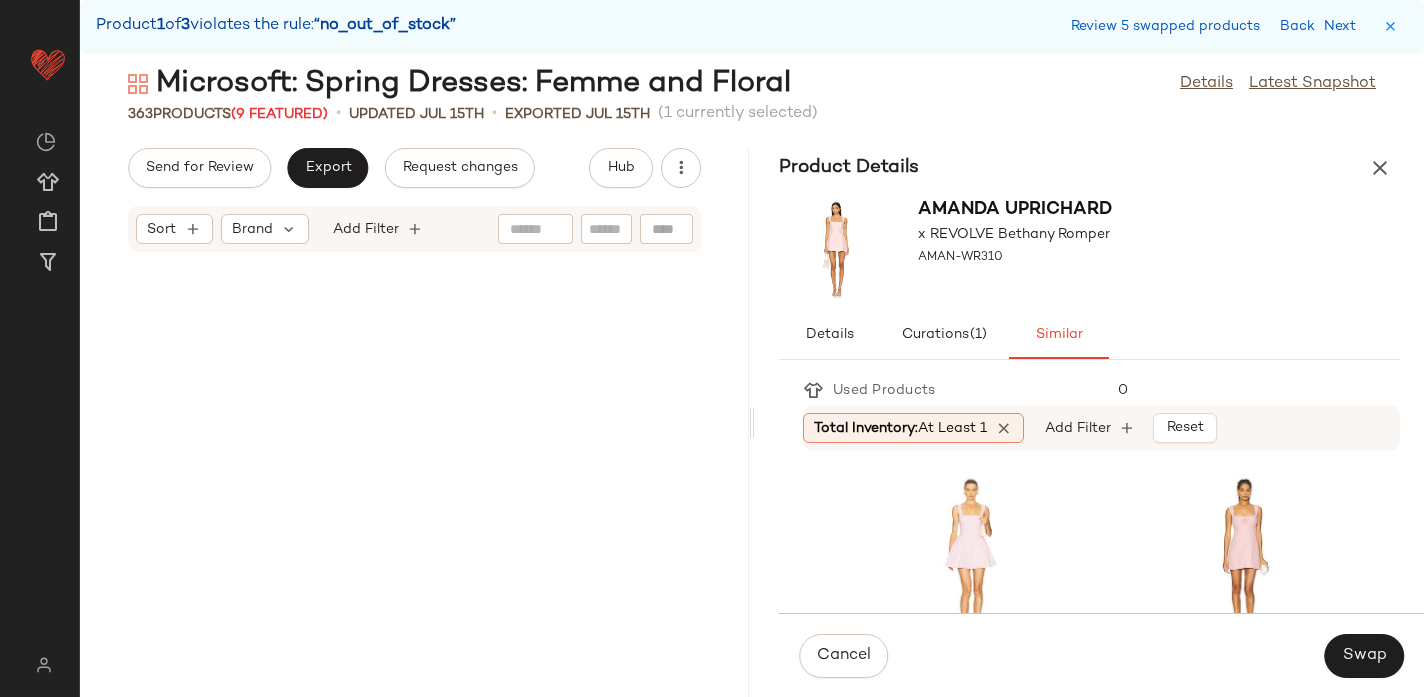scroll, scrollTop: 0, scrollLeft: 0, axis: both 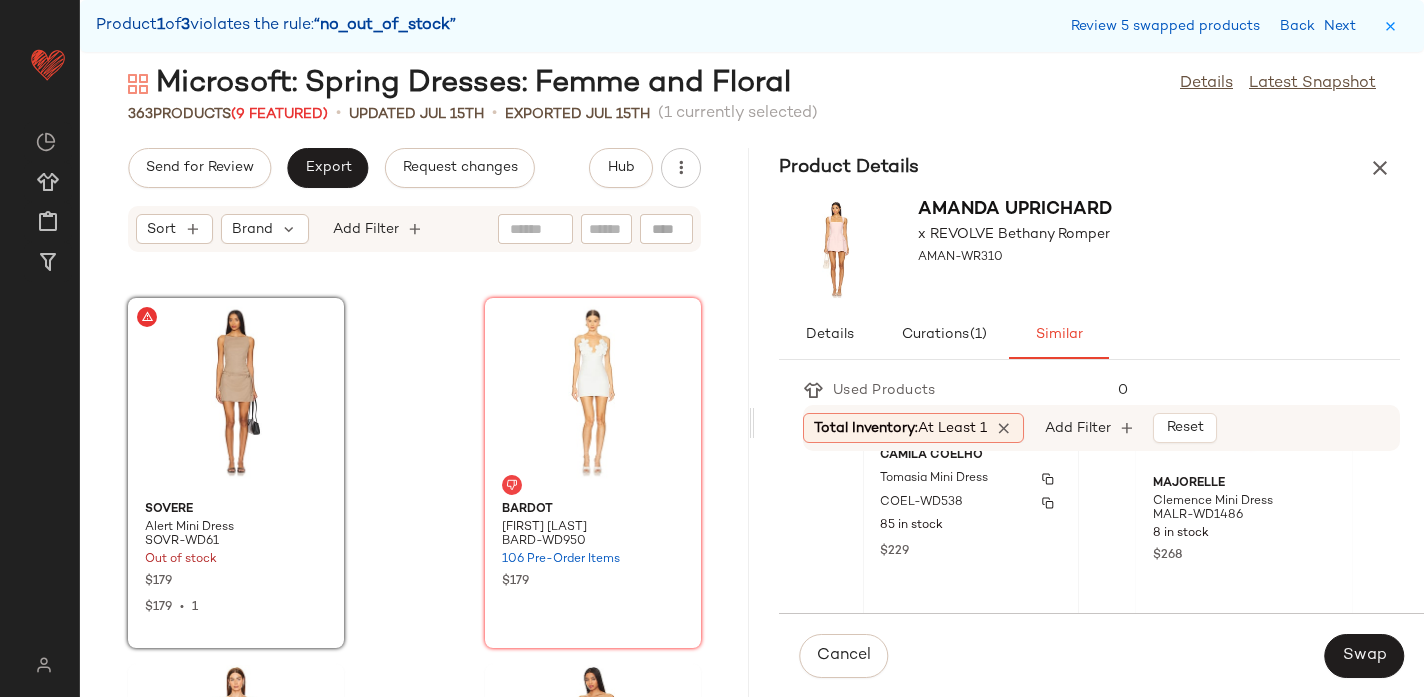 click on "COEL-WD538" at bounding box center (921, 503) 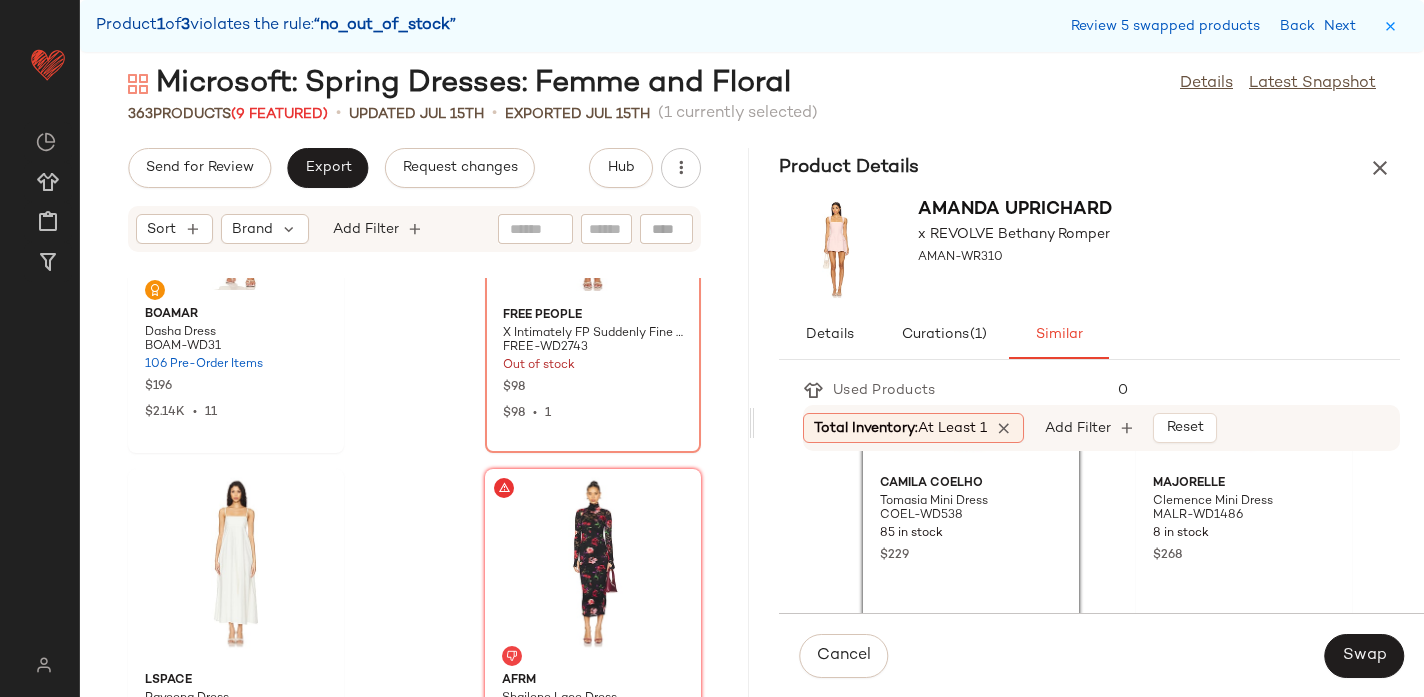 scroll, scrollTop: 60963, scrollLeft: 0, axis: vertical 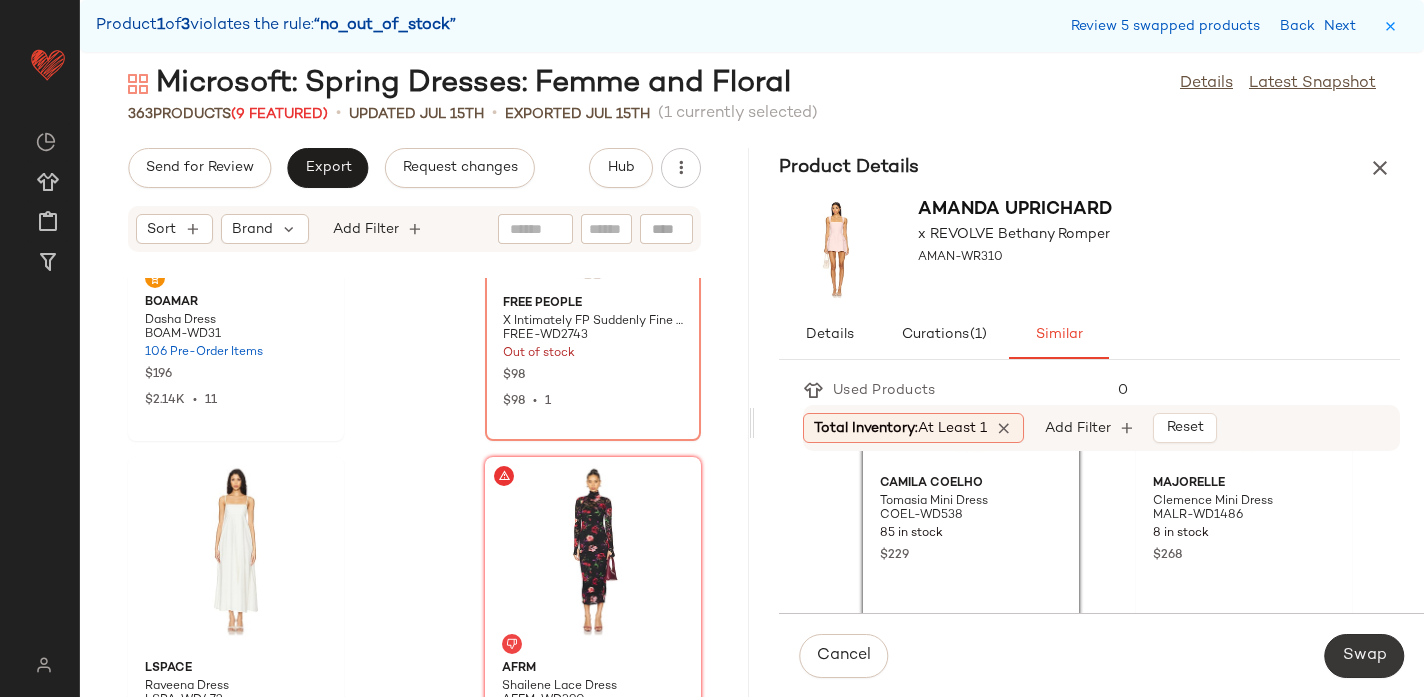 click on "Swap" 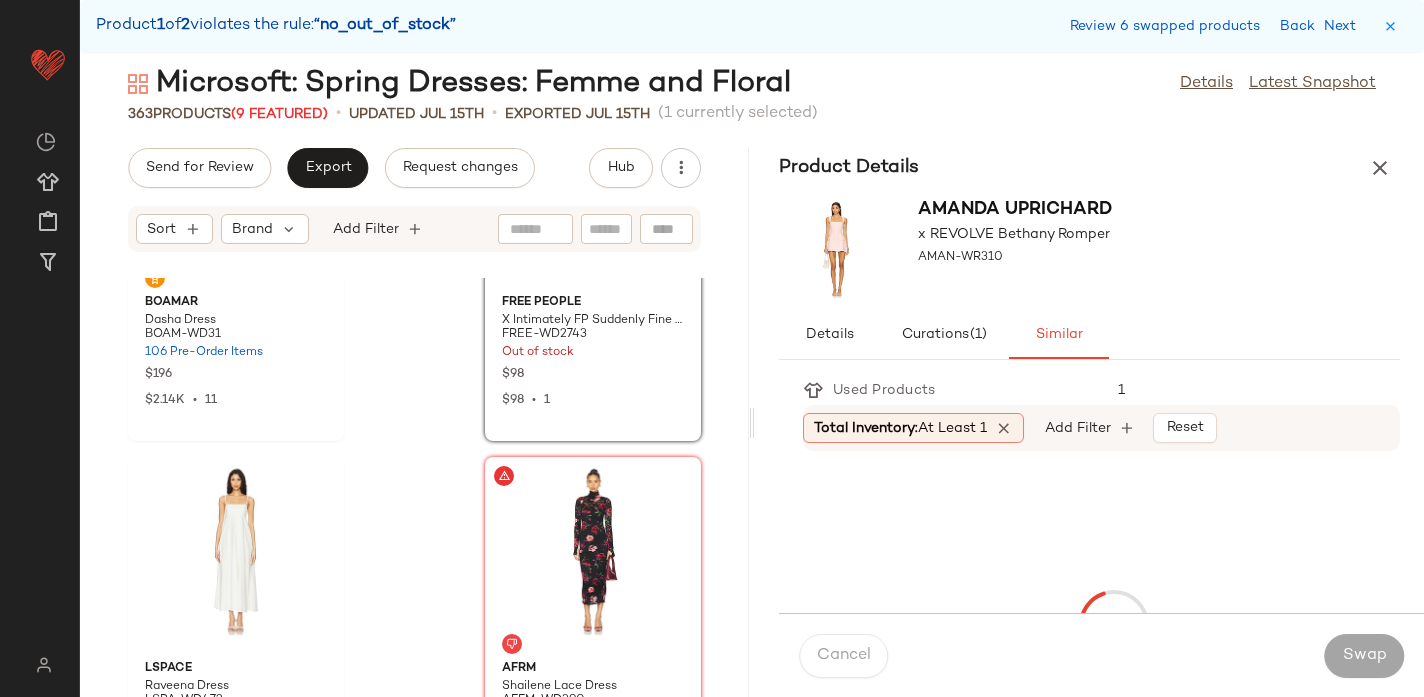 scroll, scrollTop: 60756, scrollLeft: 0, axis: vertical 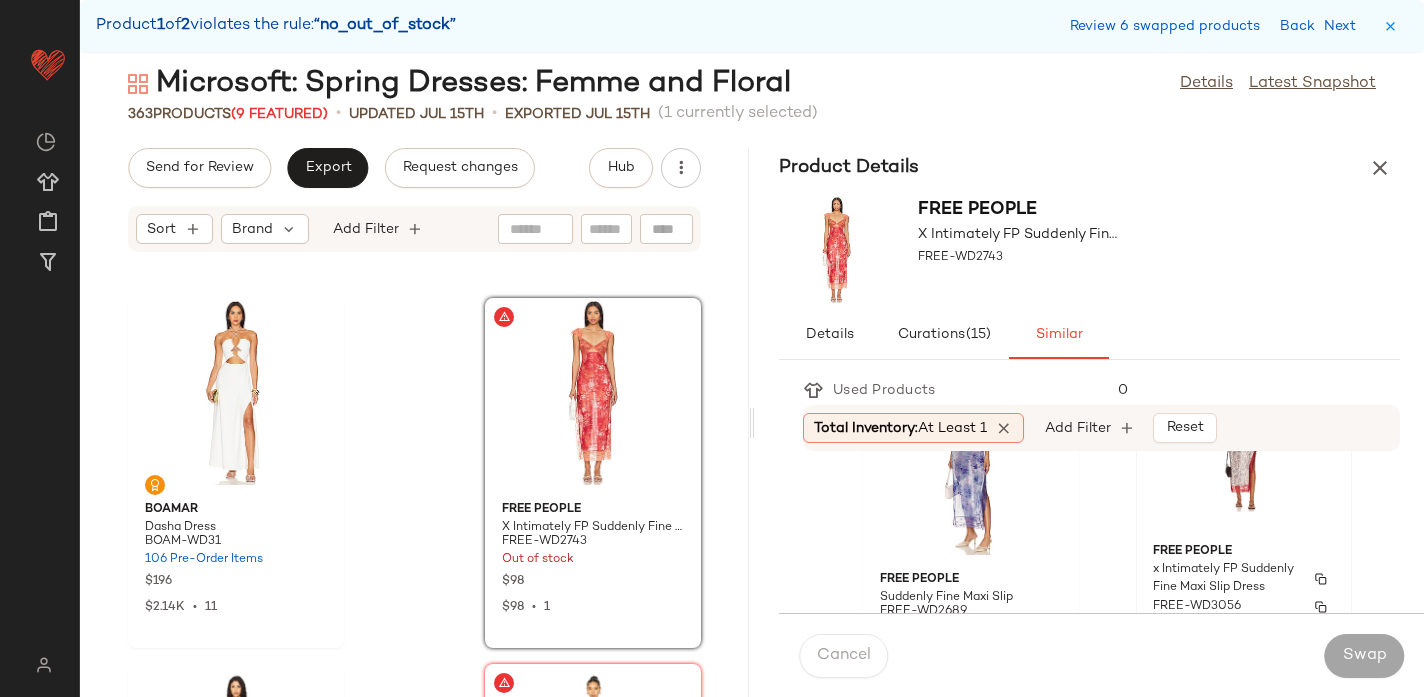 click on "Free People x Intimately FP Suddenly Fine Maxi Slip Dress FREE-WD3056 177 in stock $98" 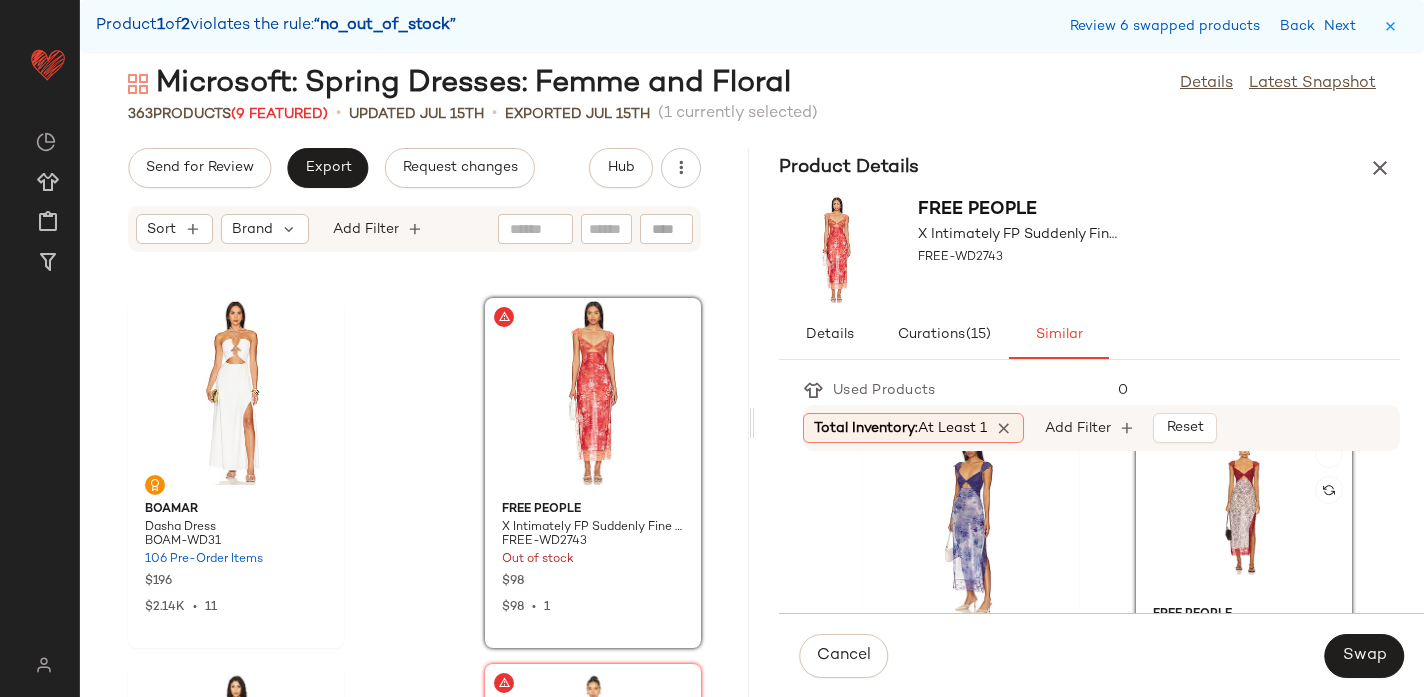 scroll, scrollTop: 0, scrollLeft: 0, axis: both 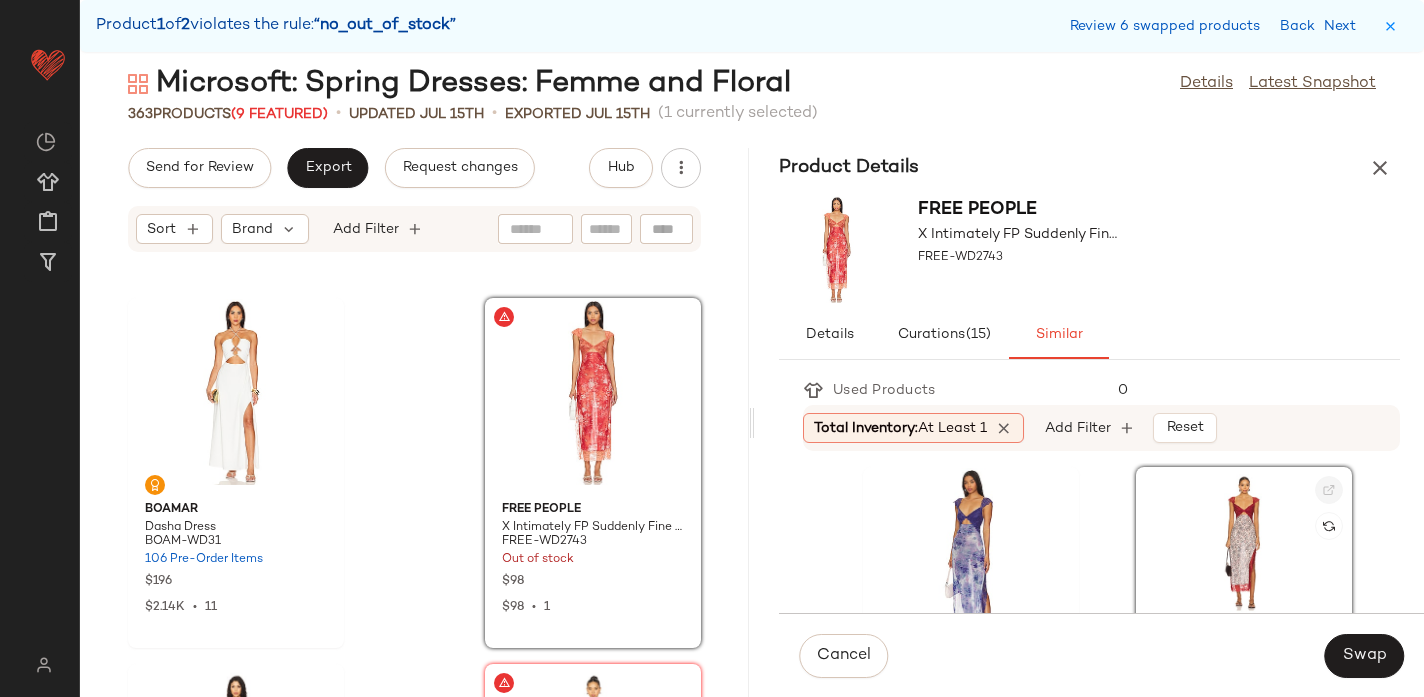 click at bounding box center (1329, 490) 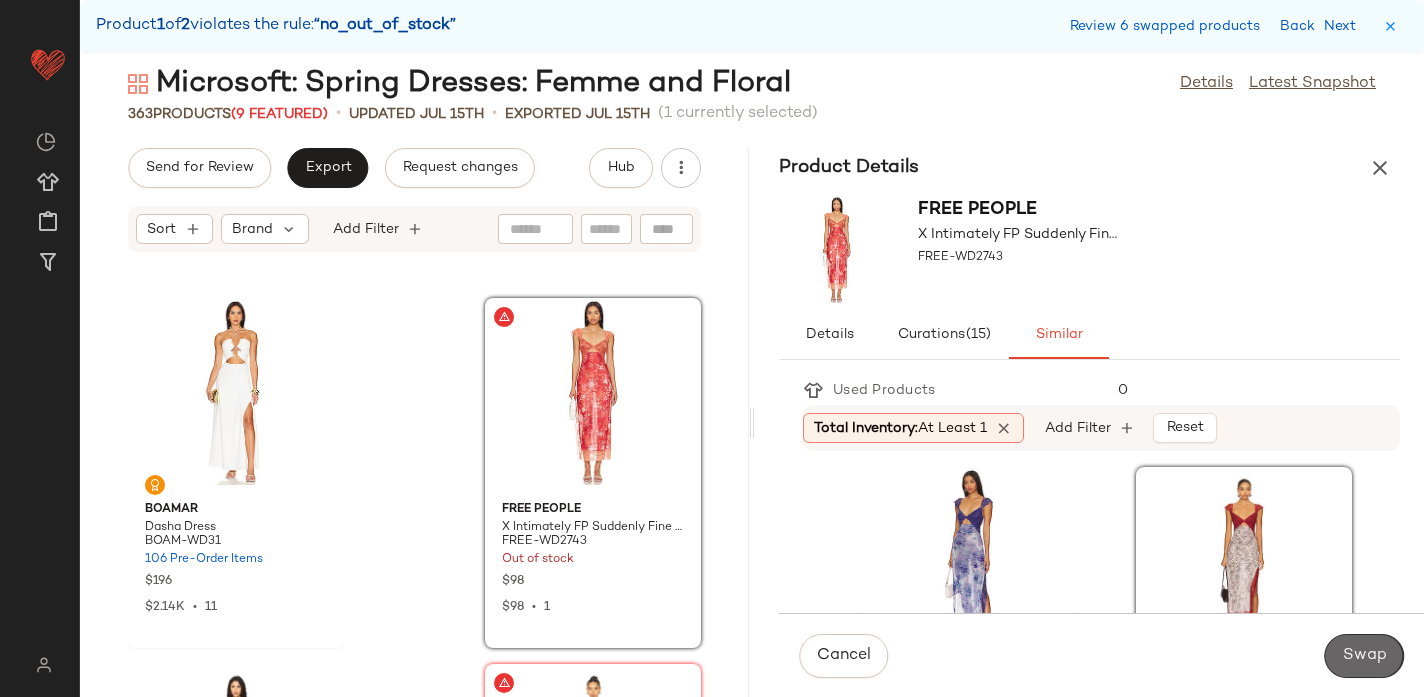 click on "Swap" 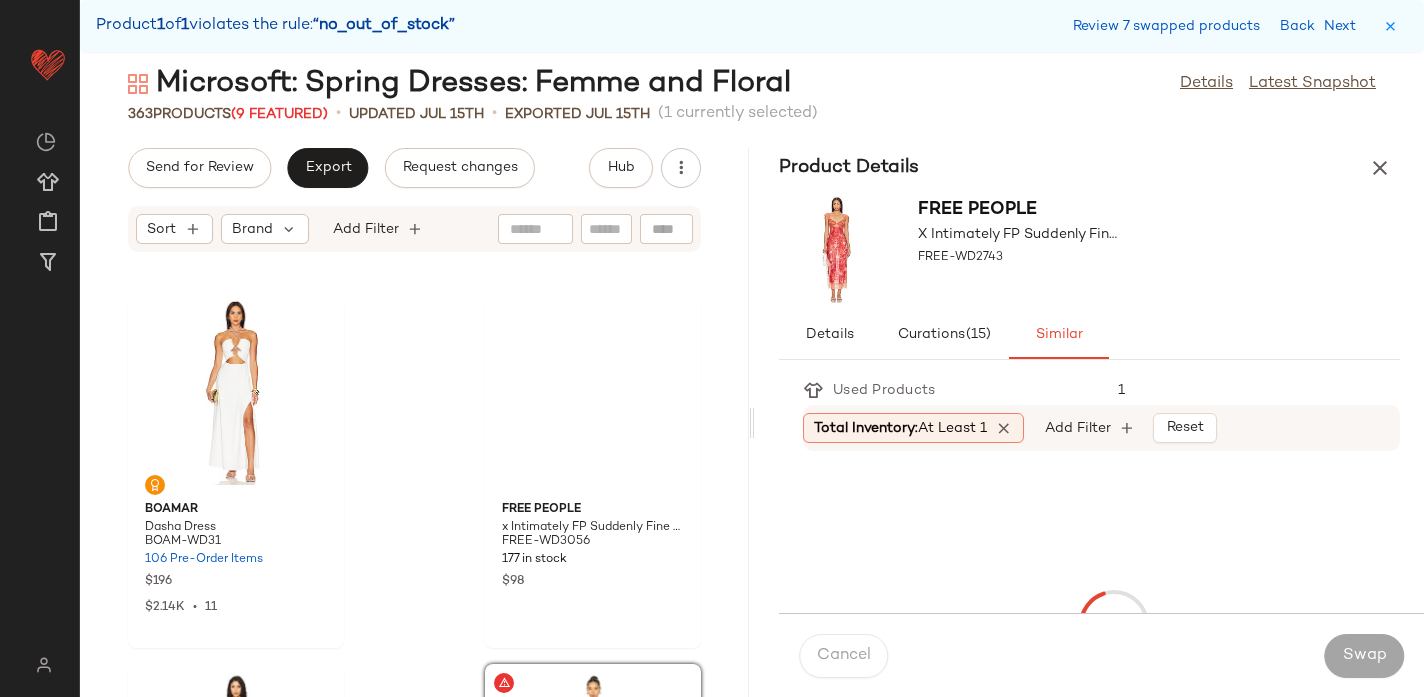 scroll, scrollTop: 61122, scrollLeft: 0, axis: vertical 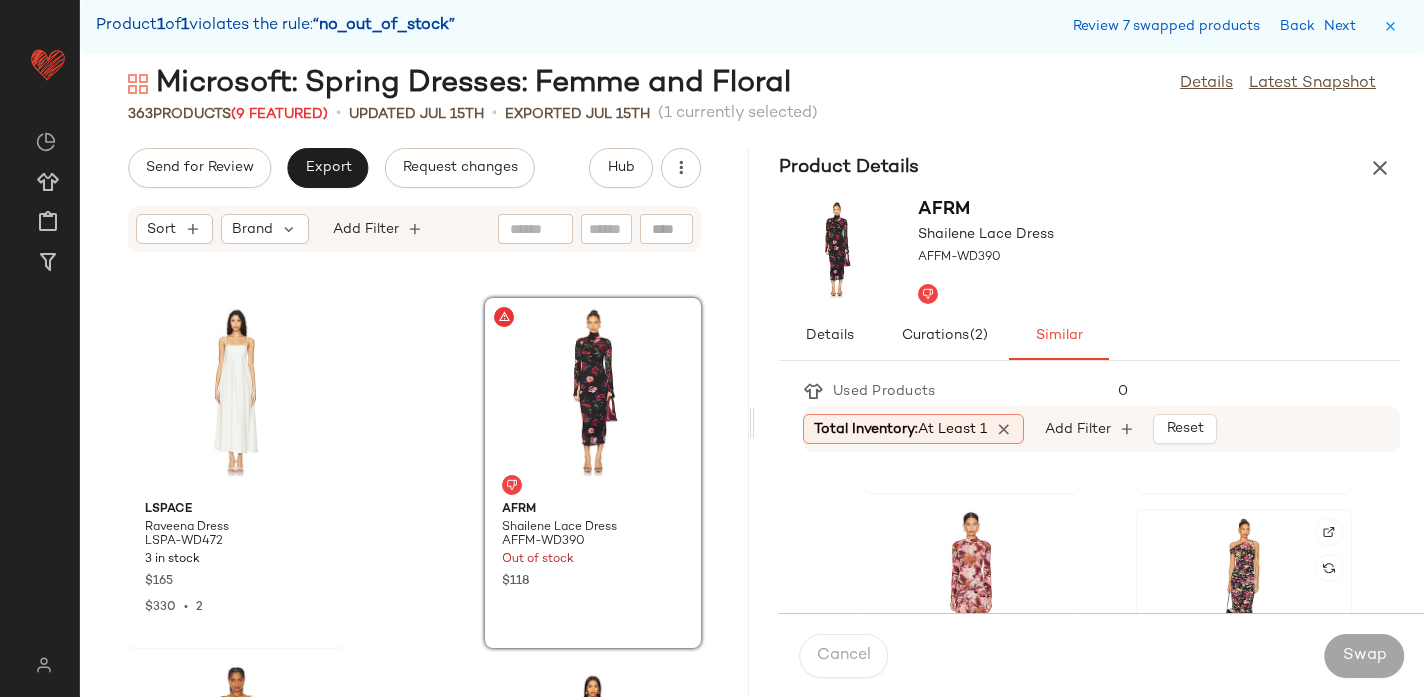 click 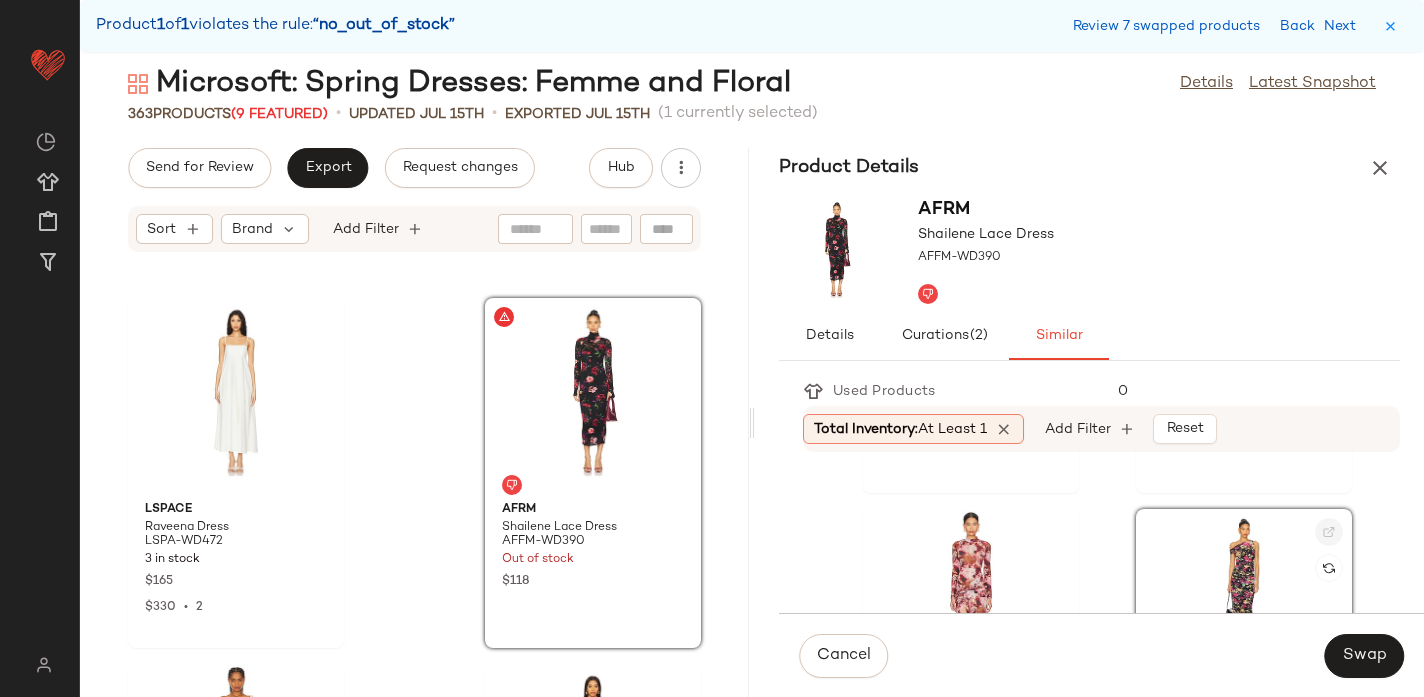 click 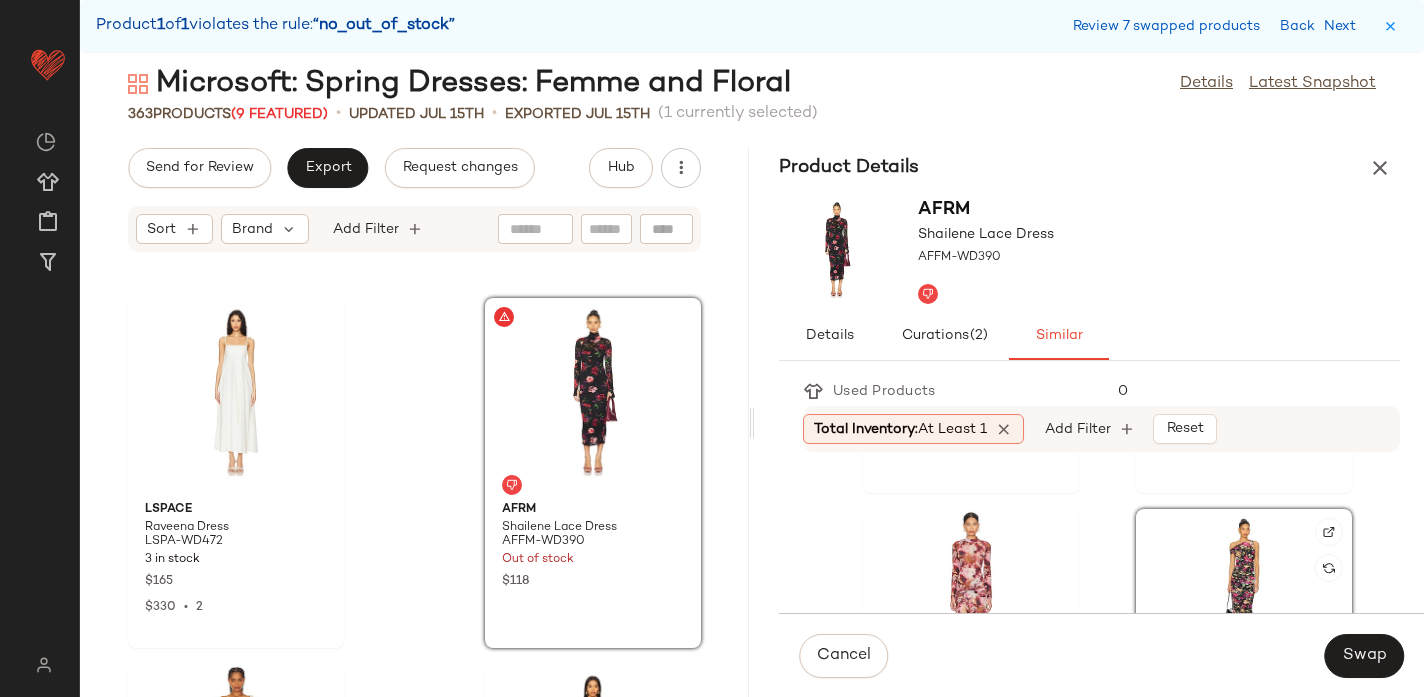 click 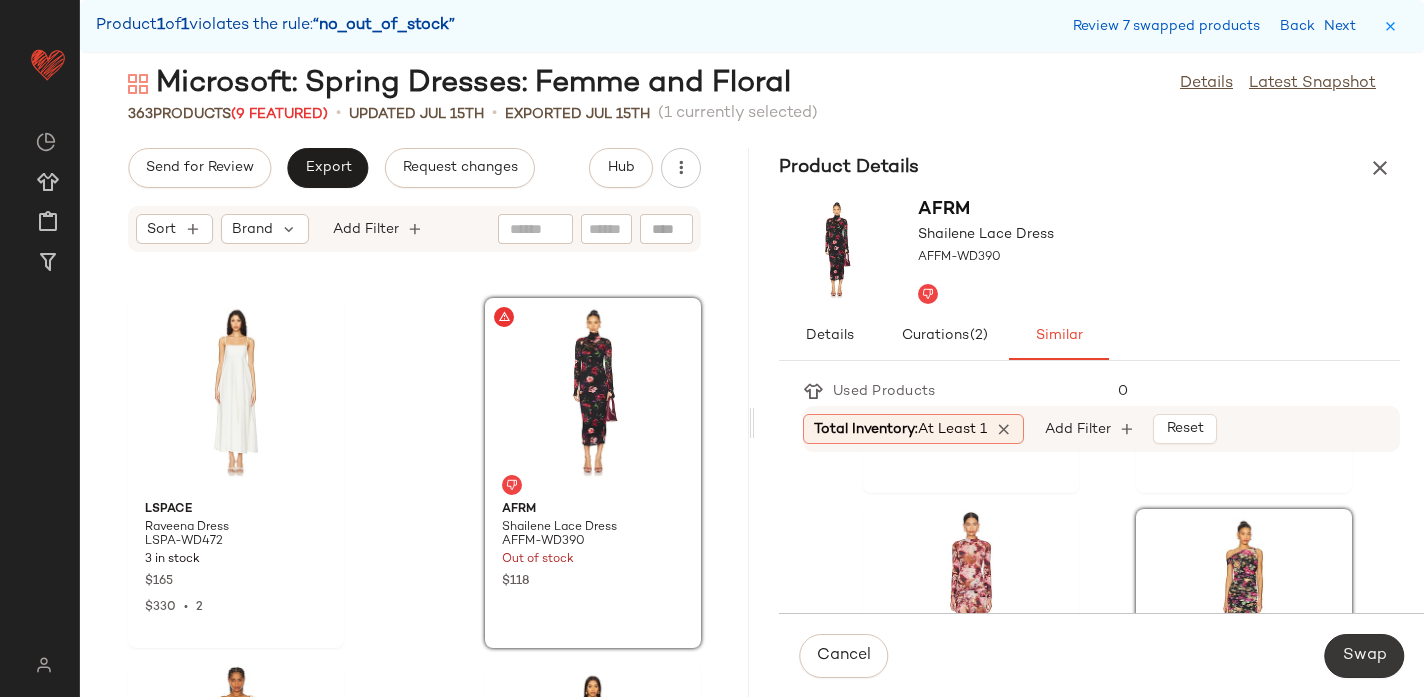 click on "Swap" 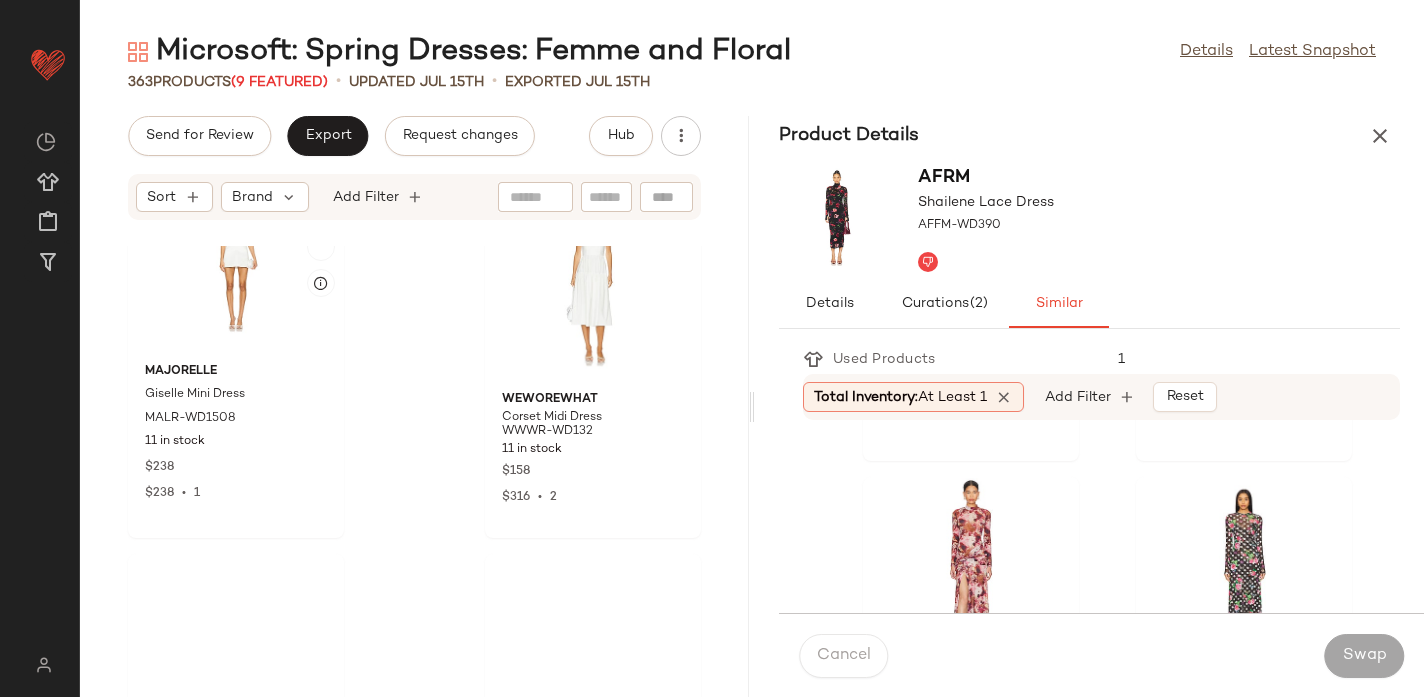 scroll, scrollTop: 64758, scrollLeft: 0, axis: vertical 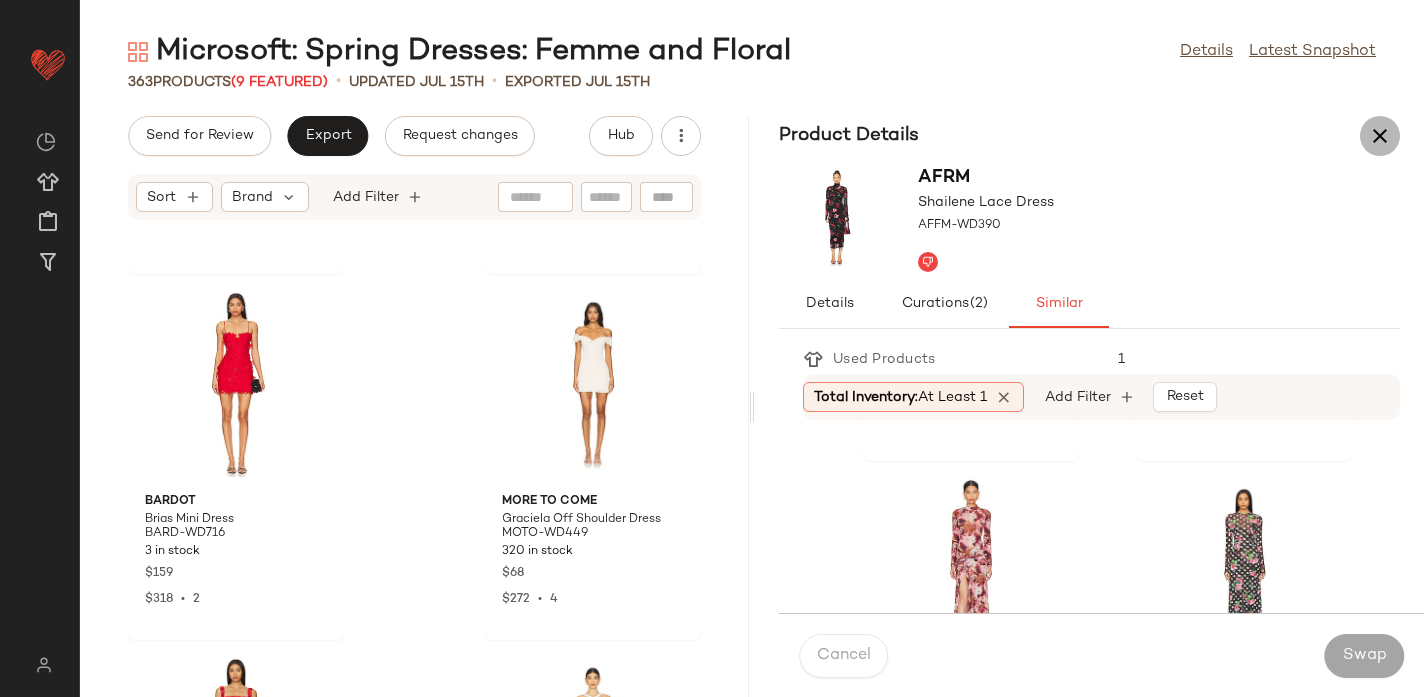 click at bounding box center [1380, 136] 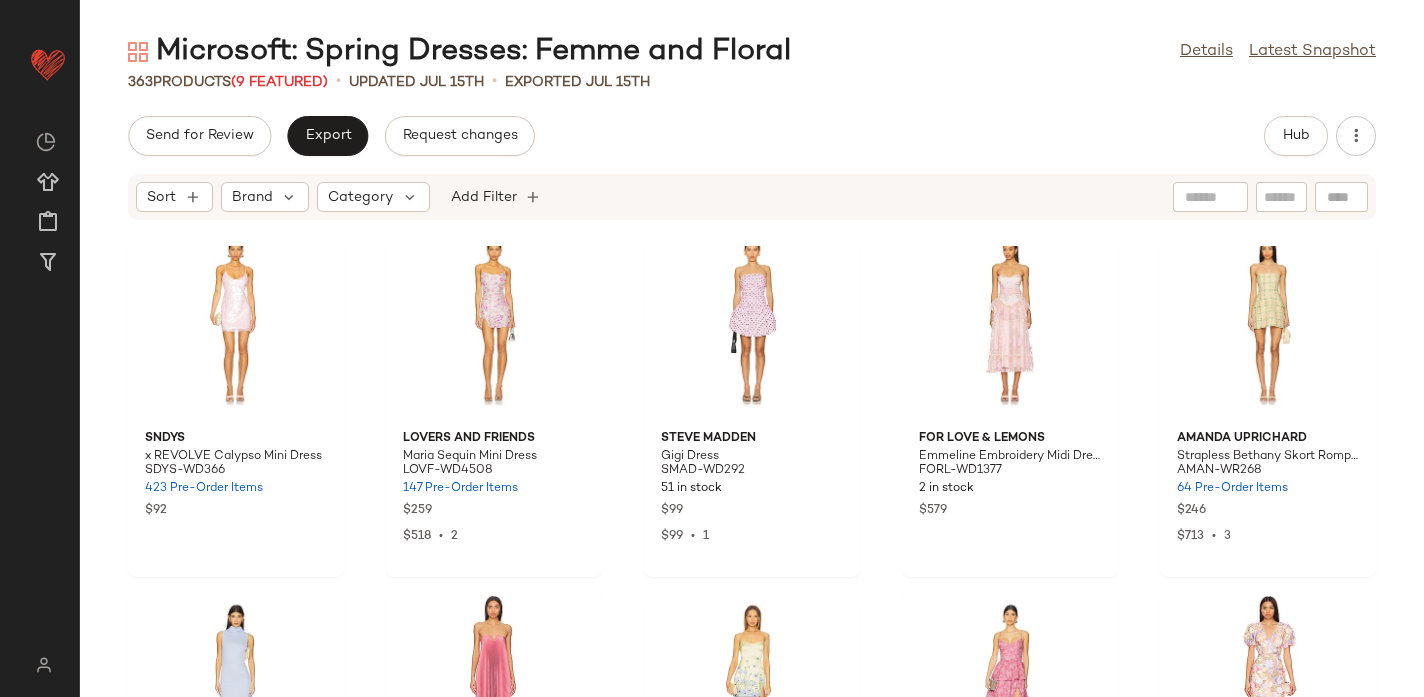 scroll, scrollTop: 0, scrollLeft: 0, axis: both 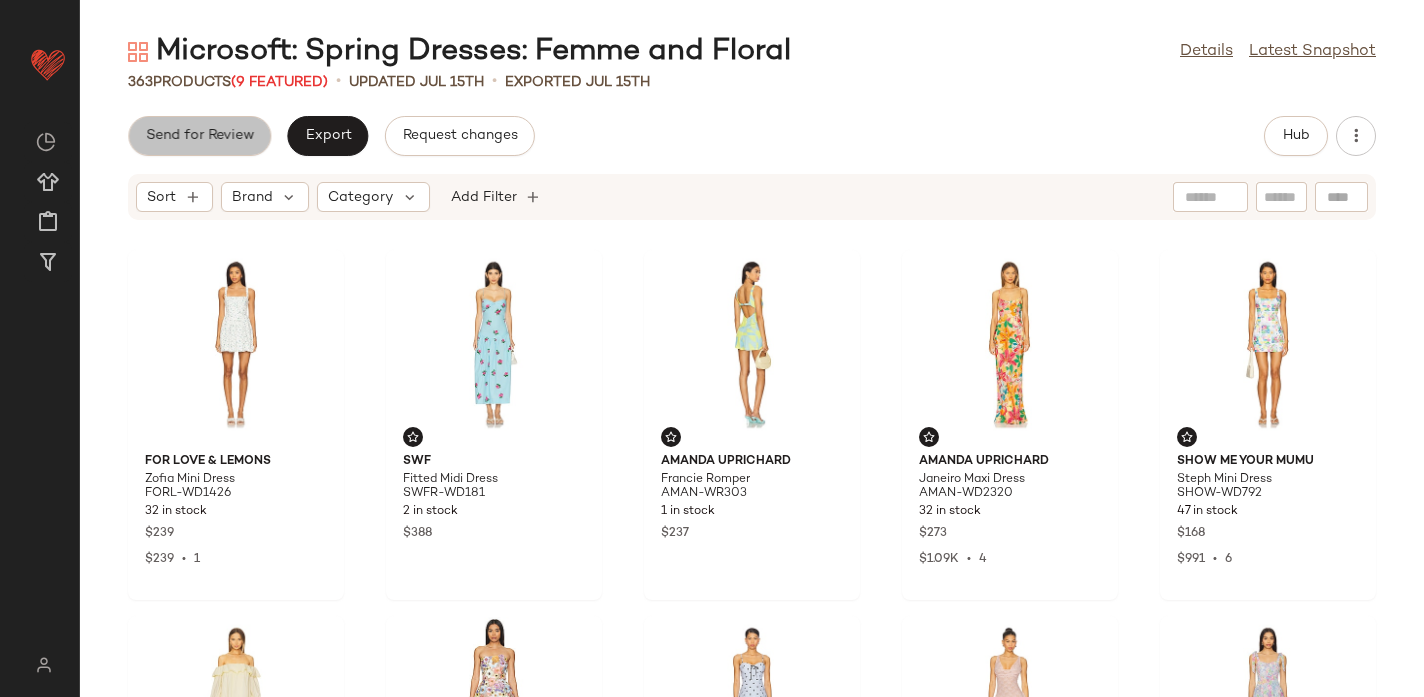 click on "Send for Review" at bounding box center [199, 136] 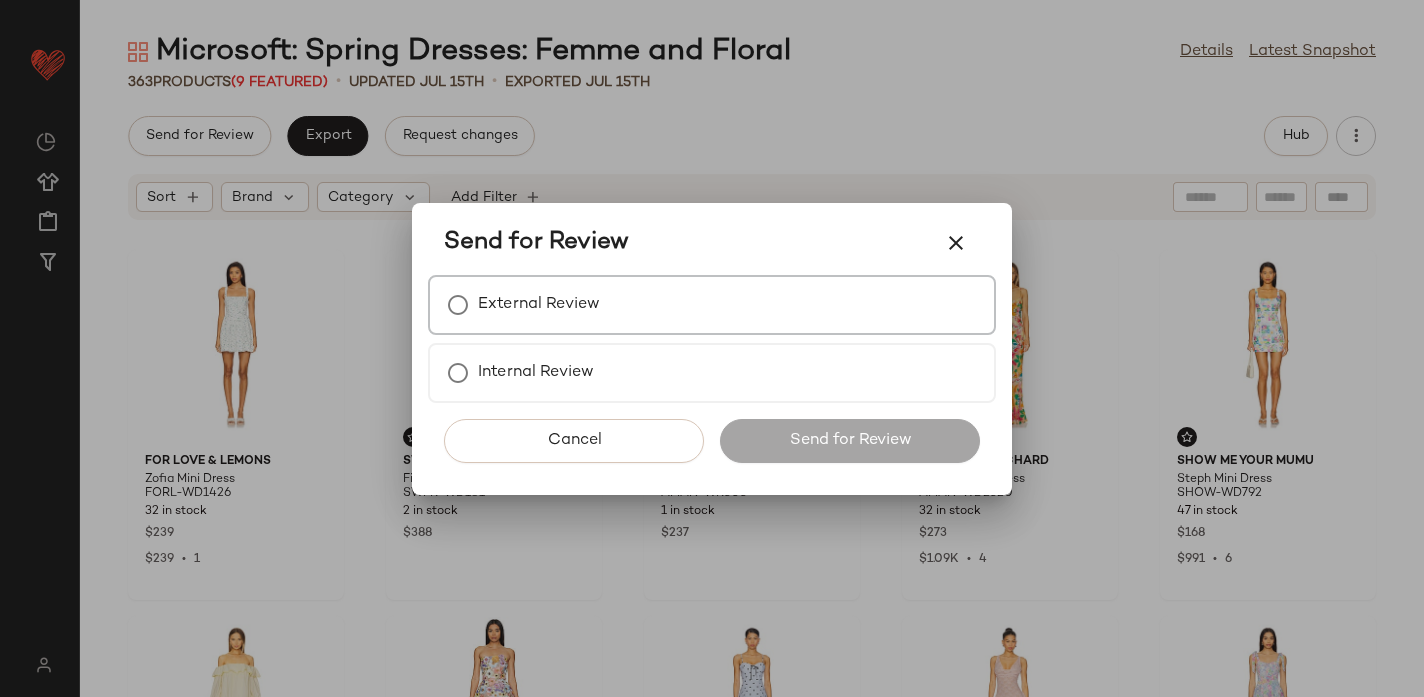 click on "External Review" at bounding box center [539, 305] 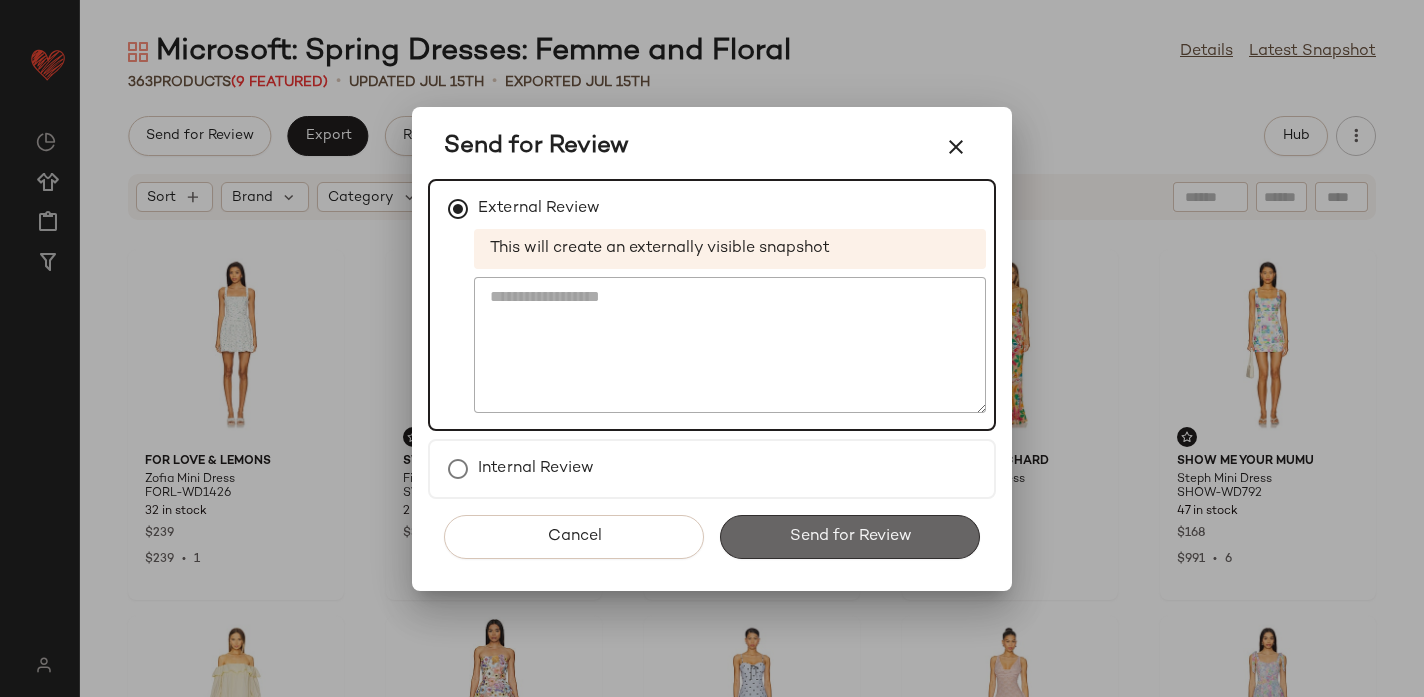 click on "Send for Review" 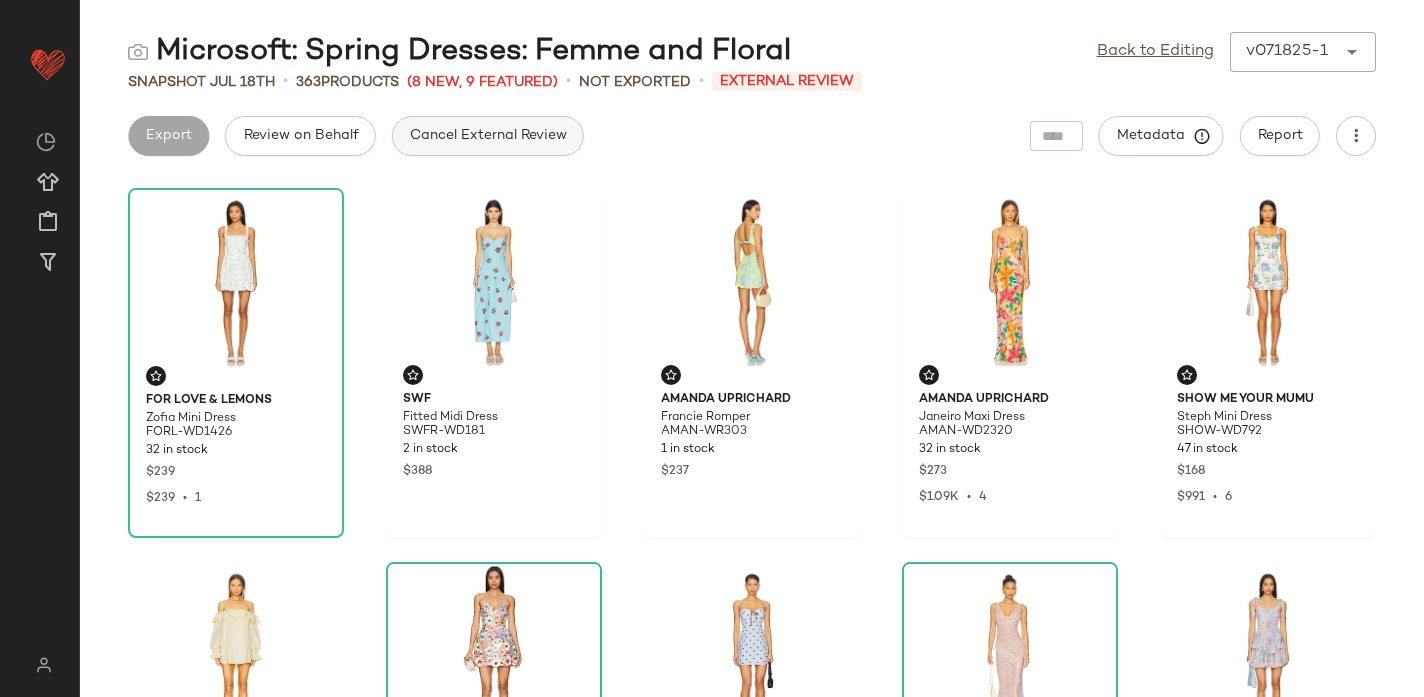 click on "Cancel External Review" 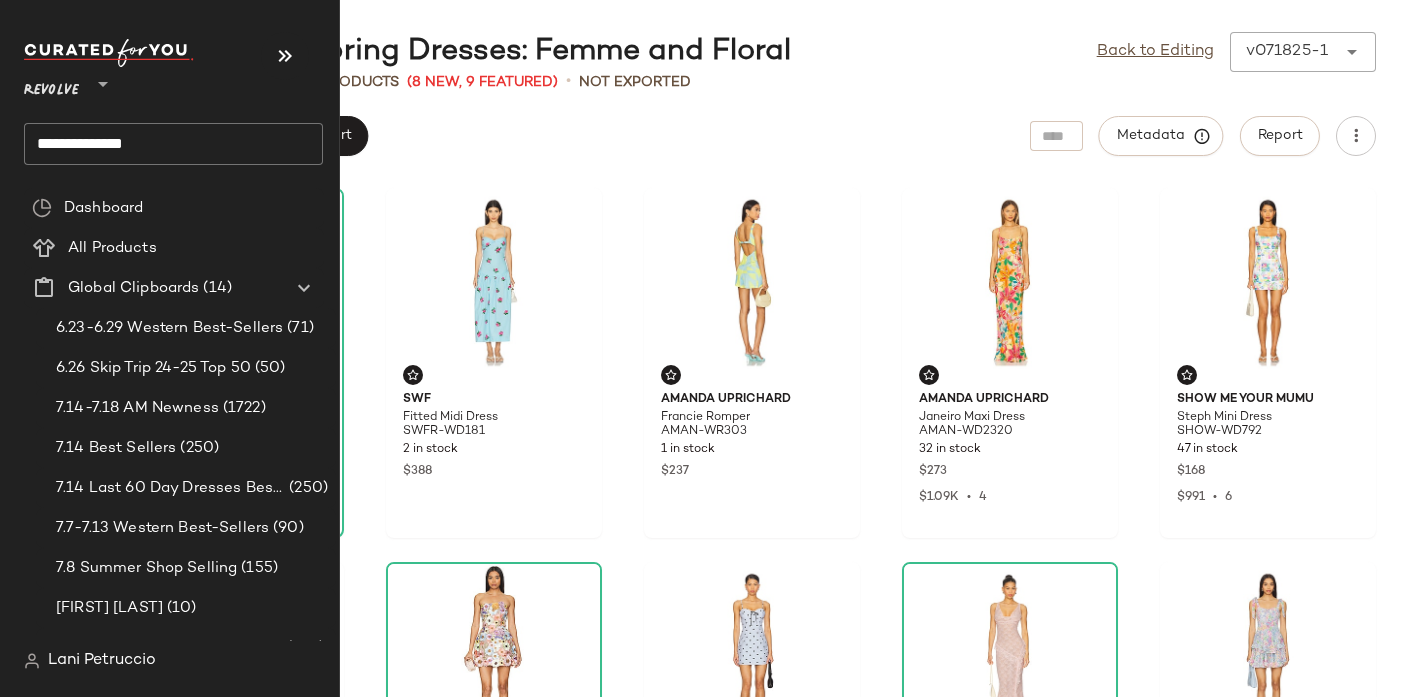 click on "**********" 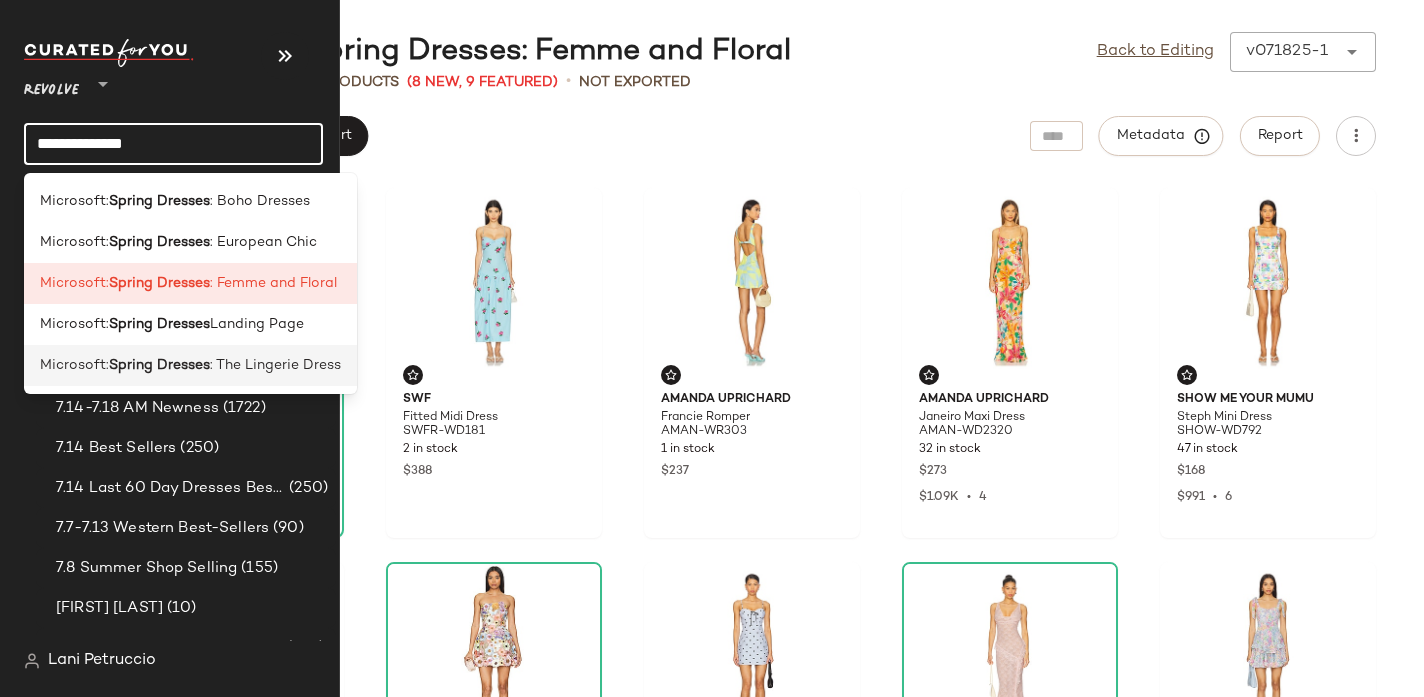 click on "Spring Dresses" at bounding box center (159, 365) 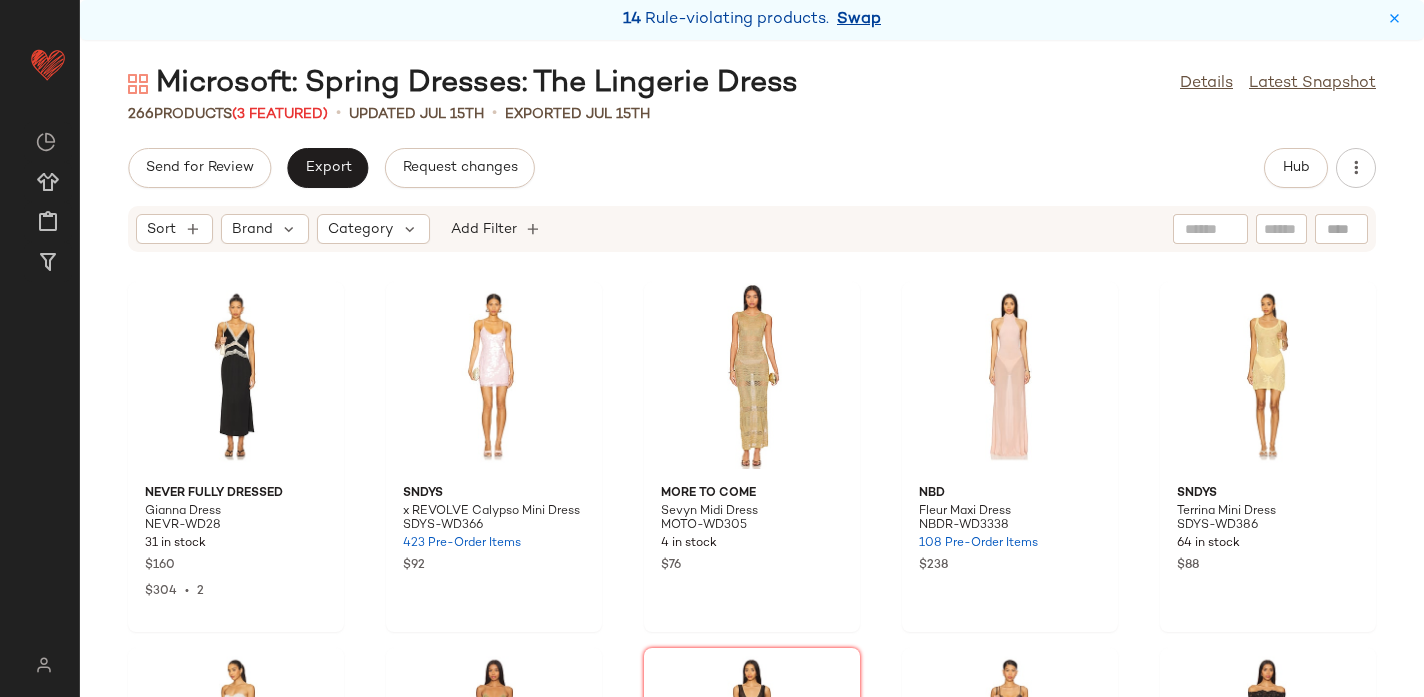 click on "Swap" at bounding box center [859, 20] 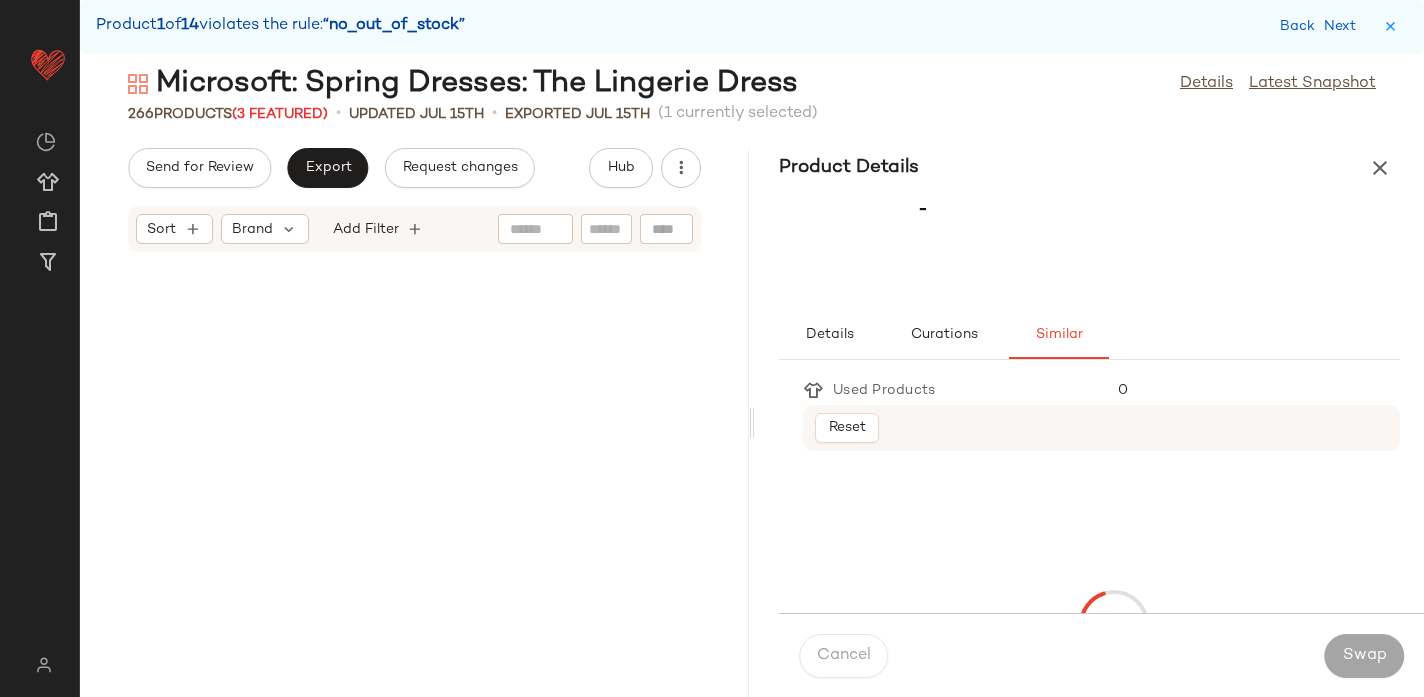 scroll, scrollTop: 2562, scrollLeft: 0, axis: vertical 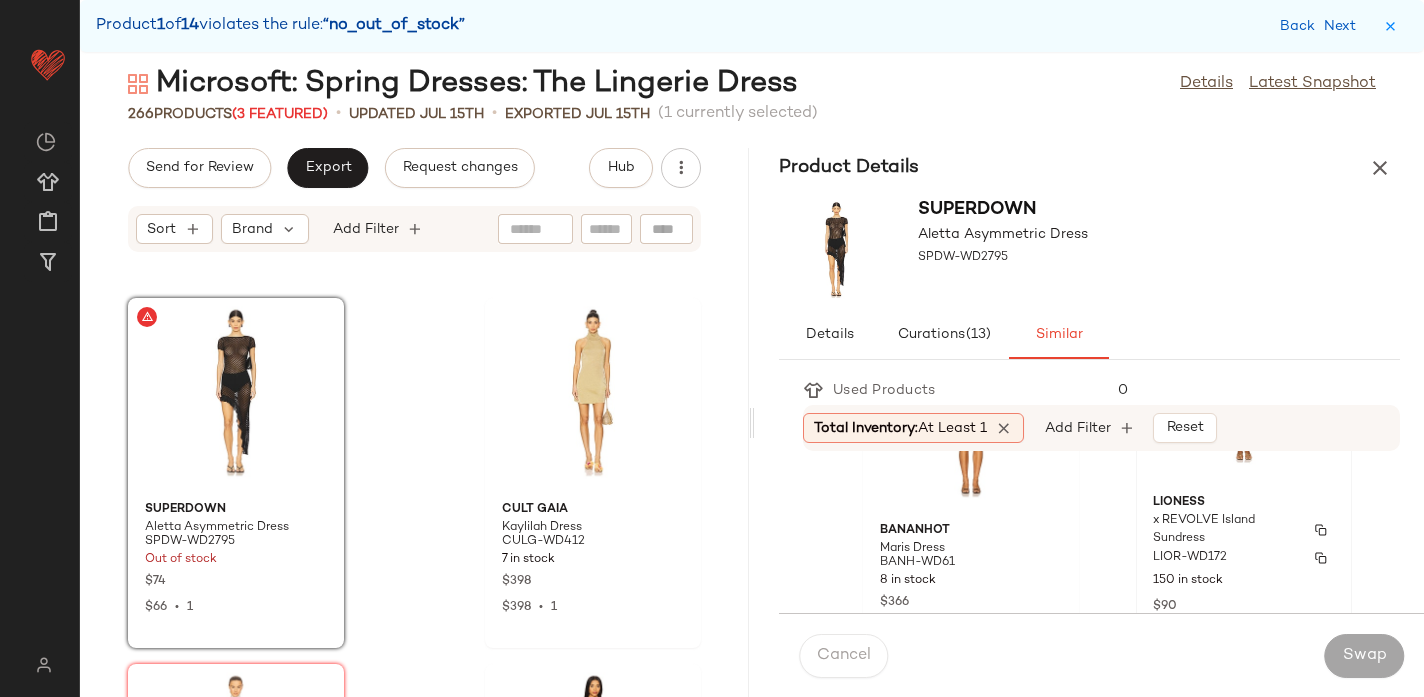 click on "LIONESS x REVOLVE Island Sundress LIOR-WD172 150 in stock $90" 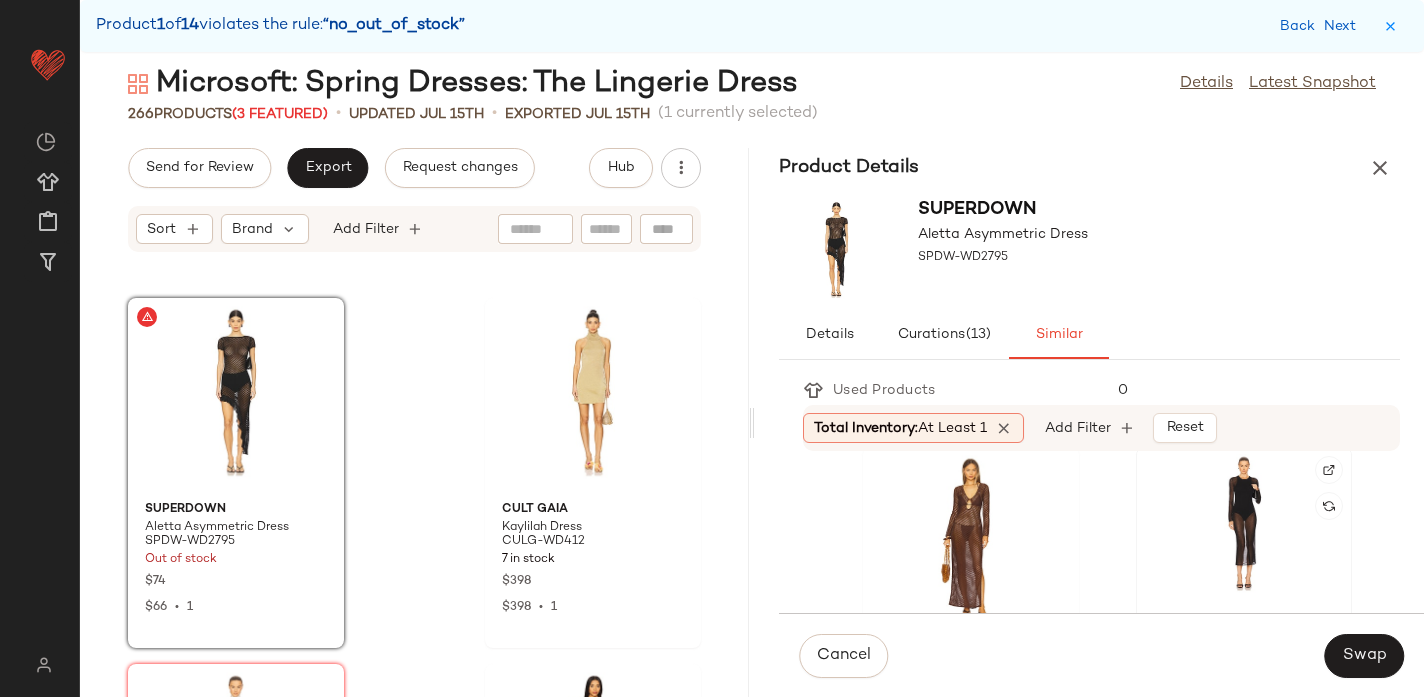 scroll, scrollTop: 355, scrollLeft: 0, axis: vertical 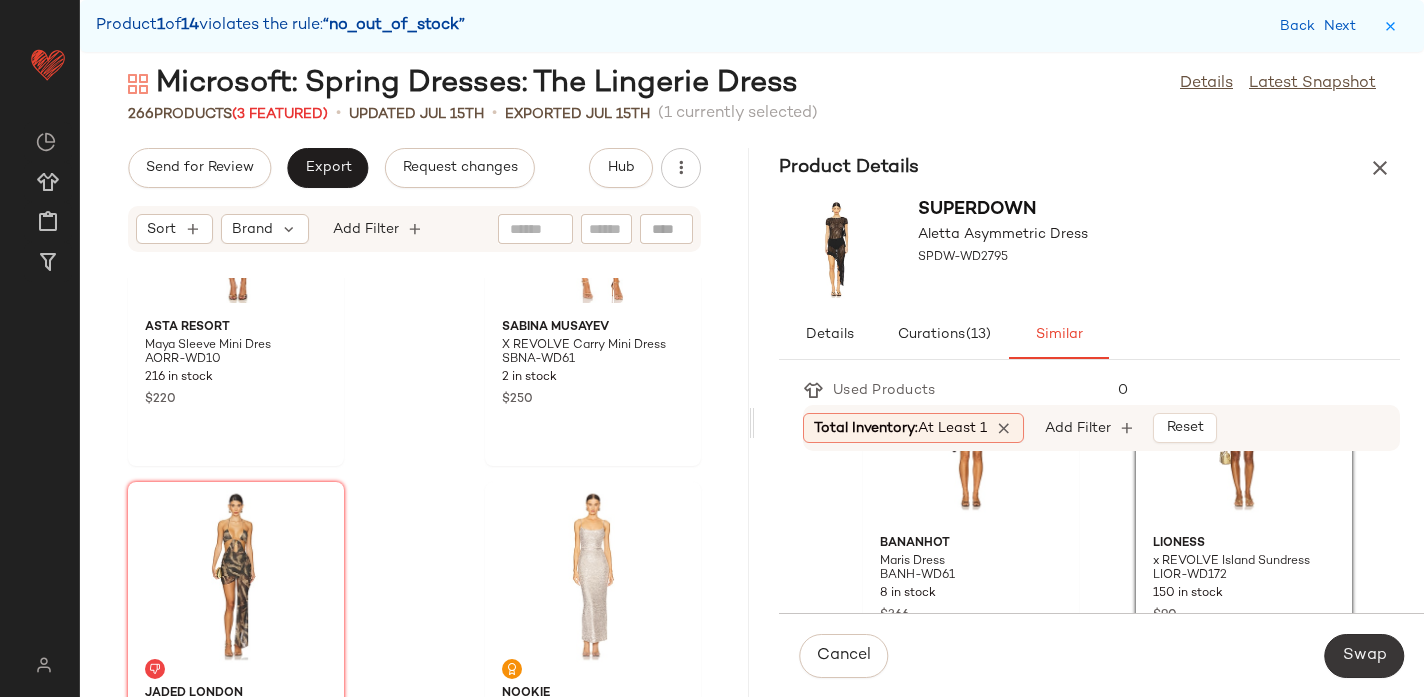 click on "Swap" 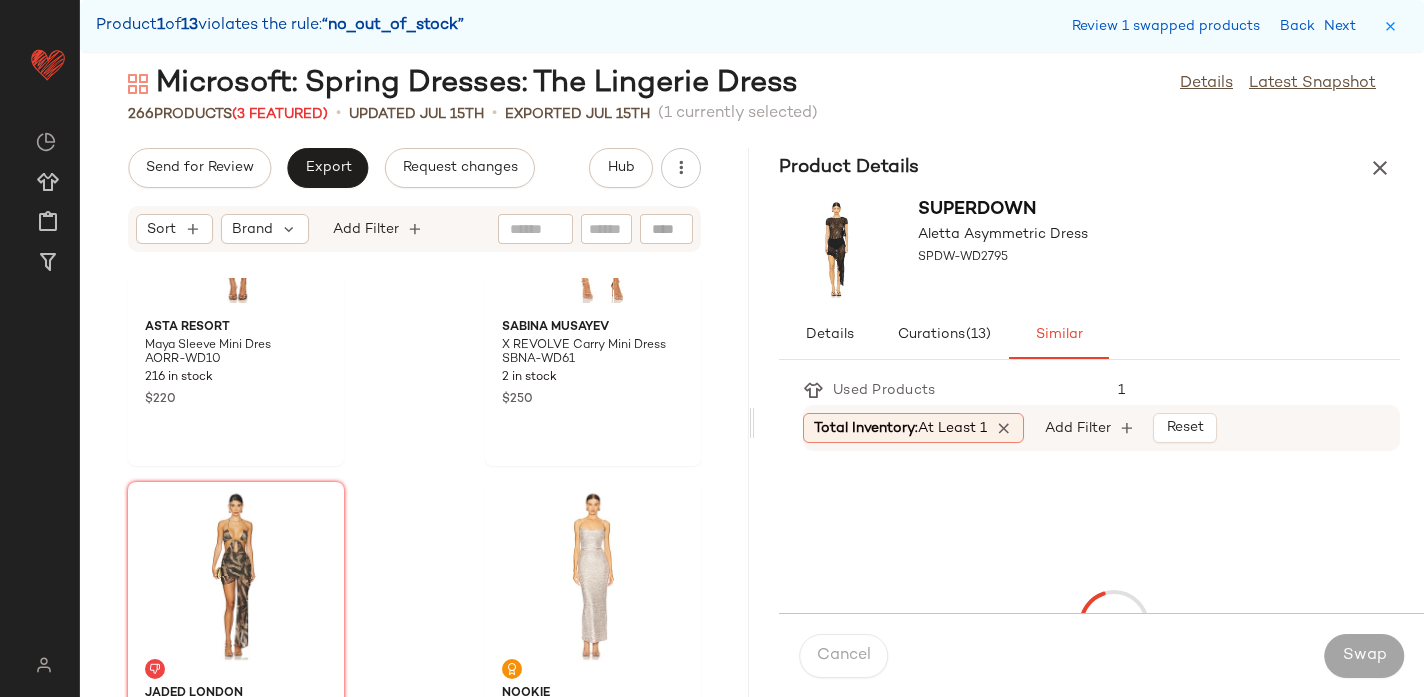scroll, scrollTop: 10614, scrollLeft: 0, axis: vertical 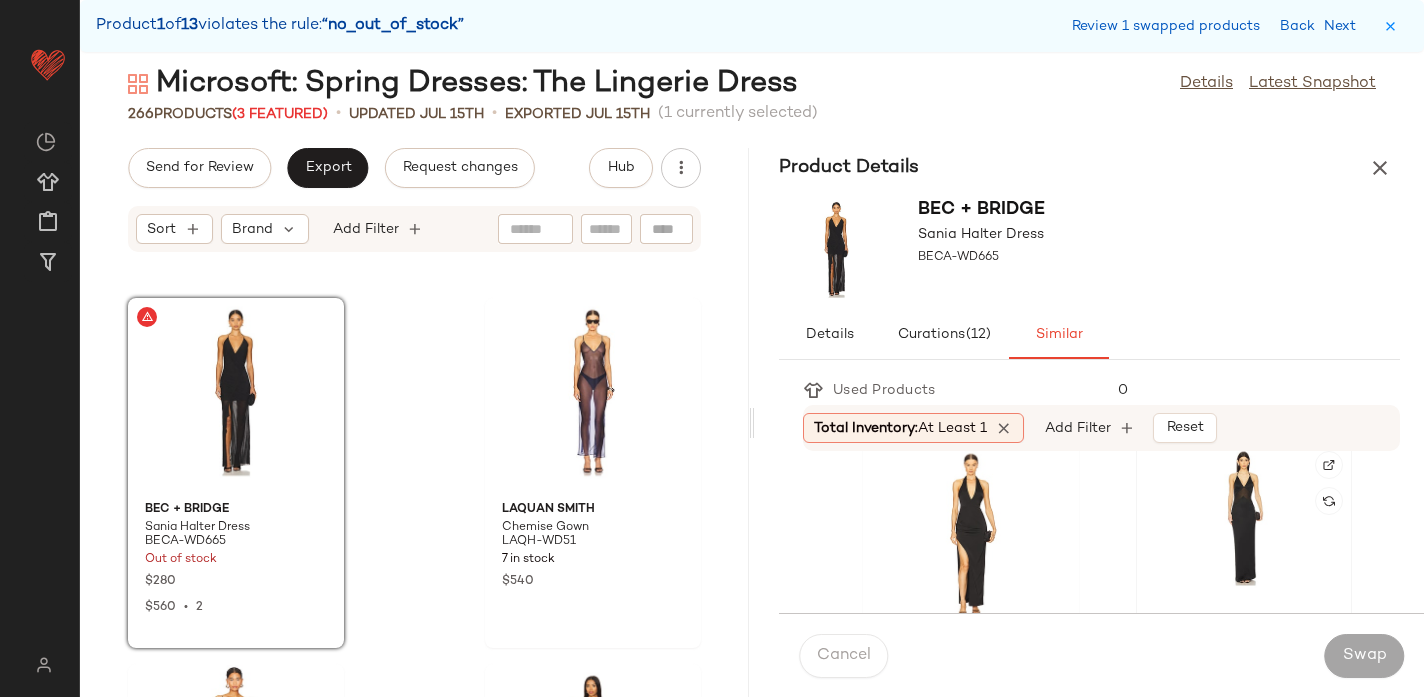 click 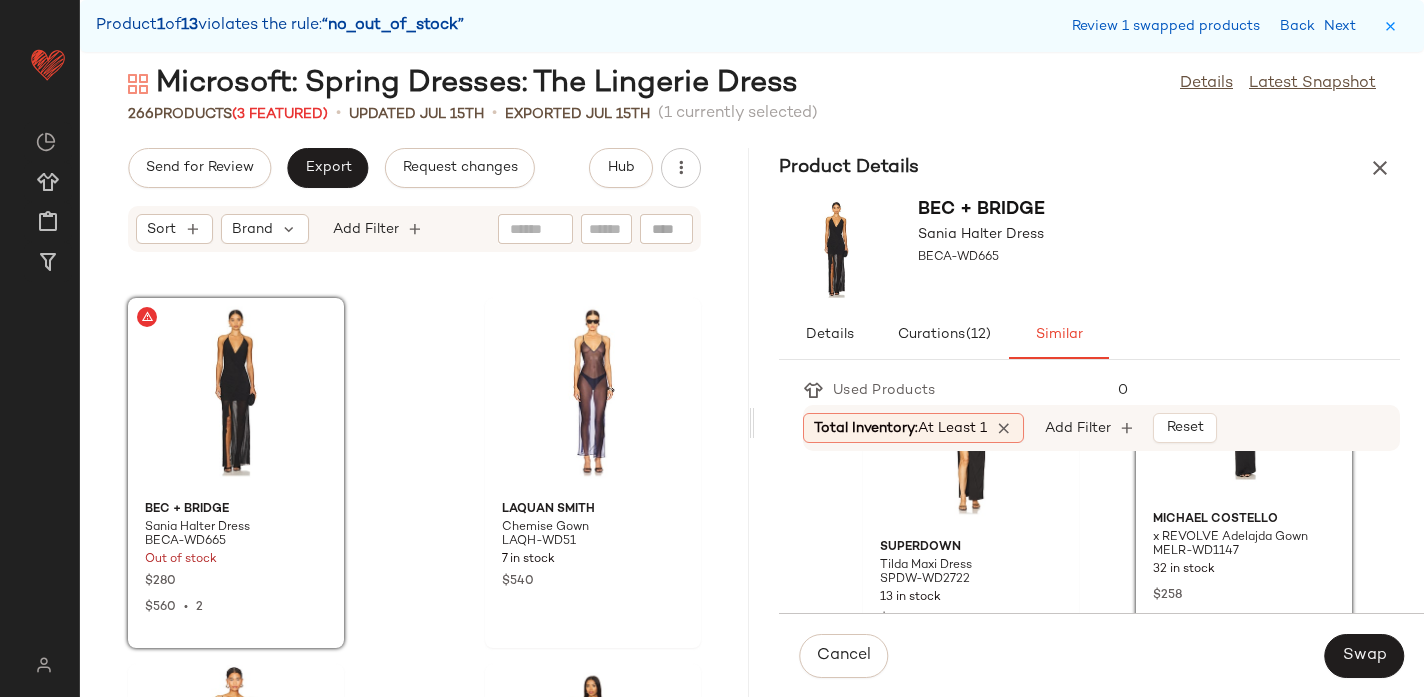 scroll, scrollTop: 133, scrollLeft: 0, axis: vertical 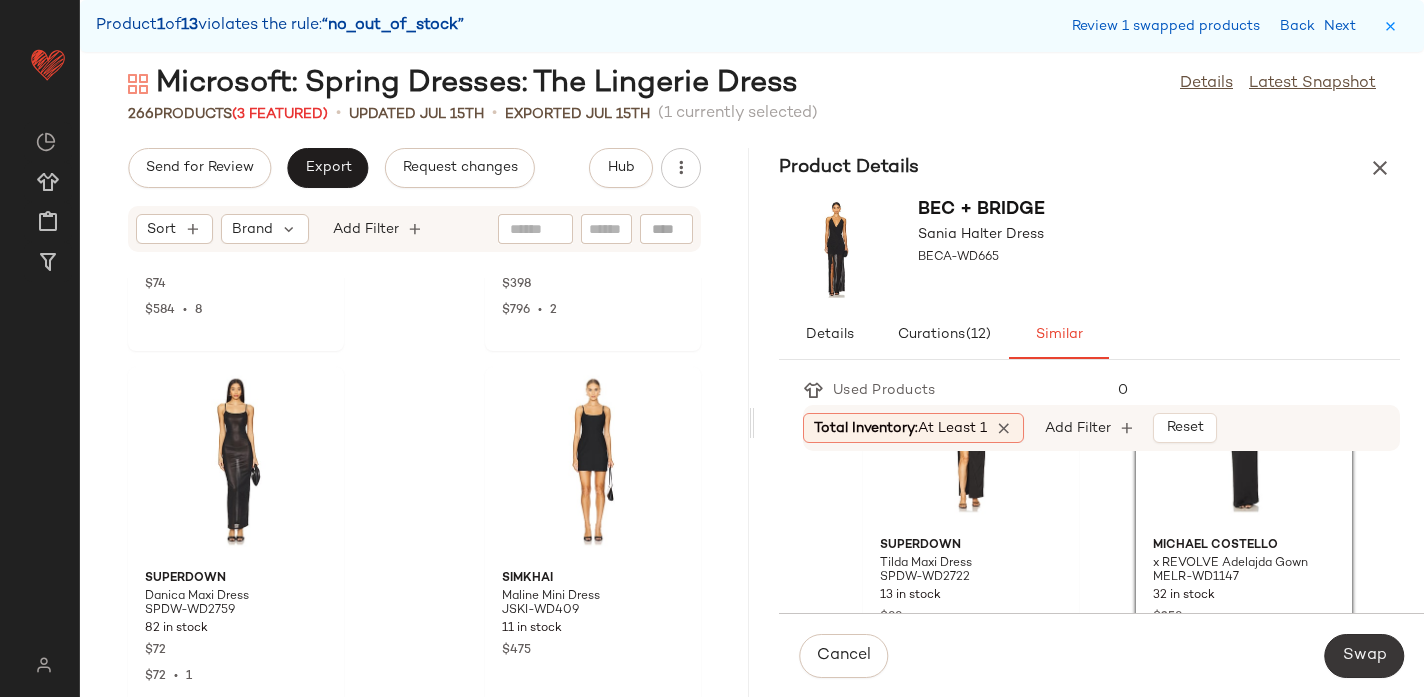 click on "Swap" at bounding box center [1364, 656] 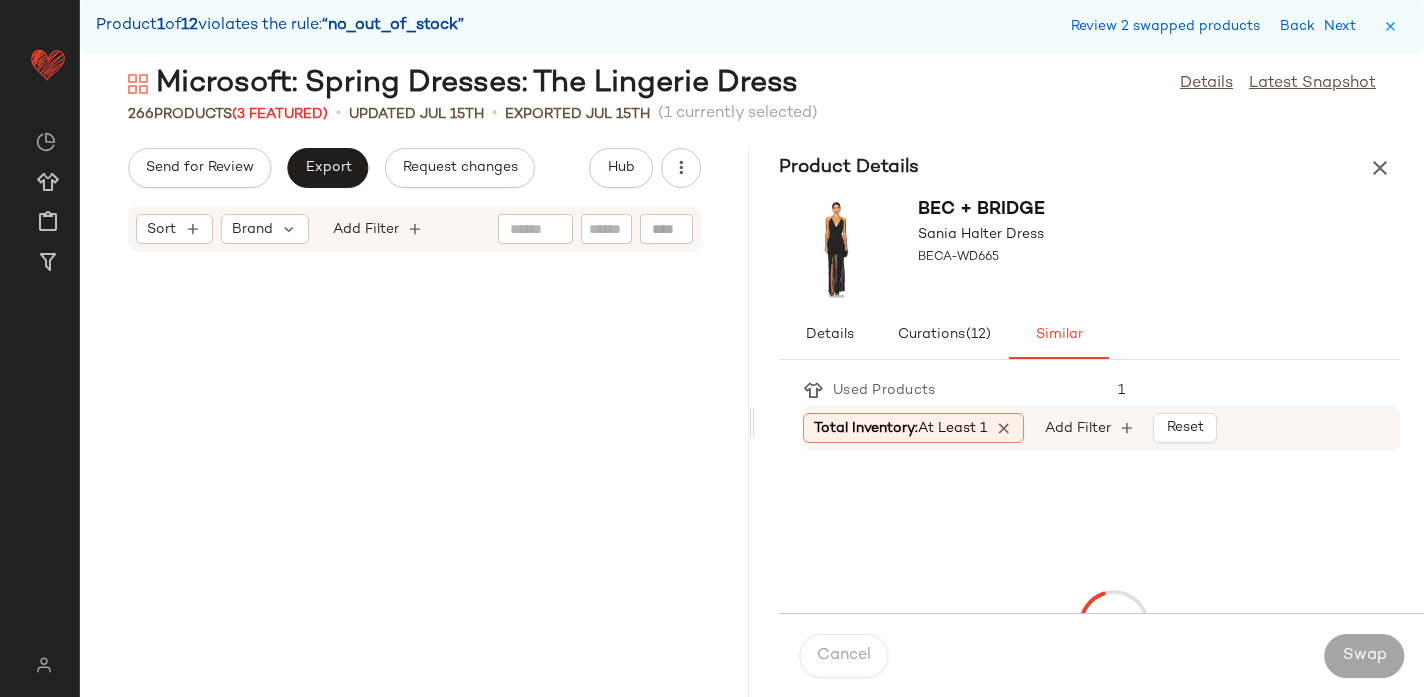 scroll, scrollTop: 12444, scrollLeft: 0, axis: vertical 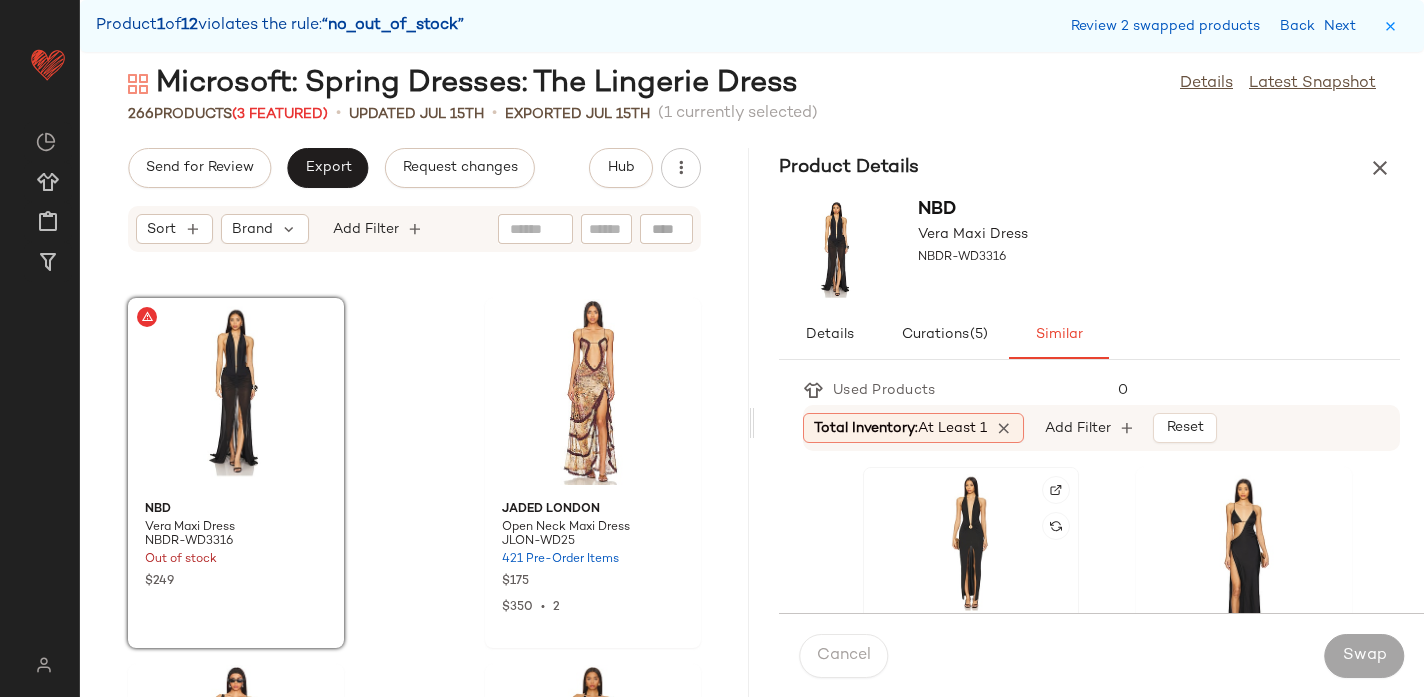 click 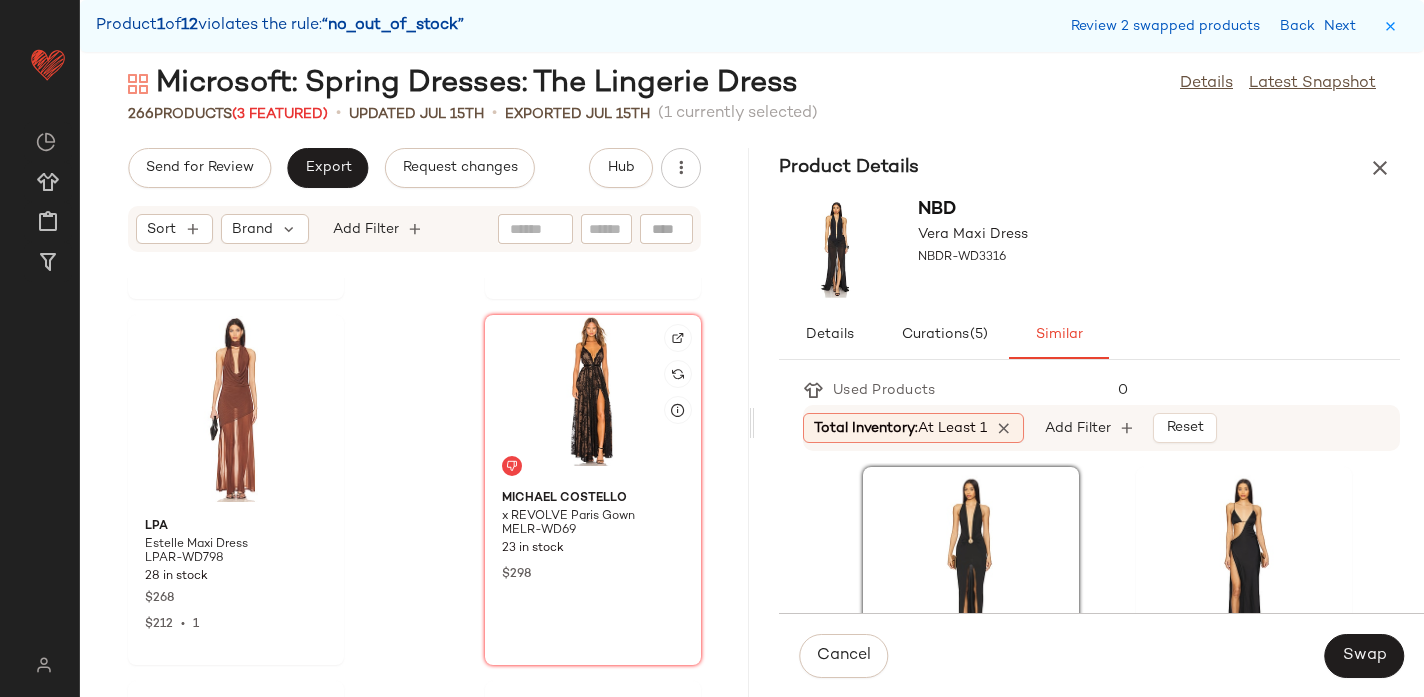 scroll, scrollTop: 13162, scrollLeft: 0, axis: vertical 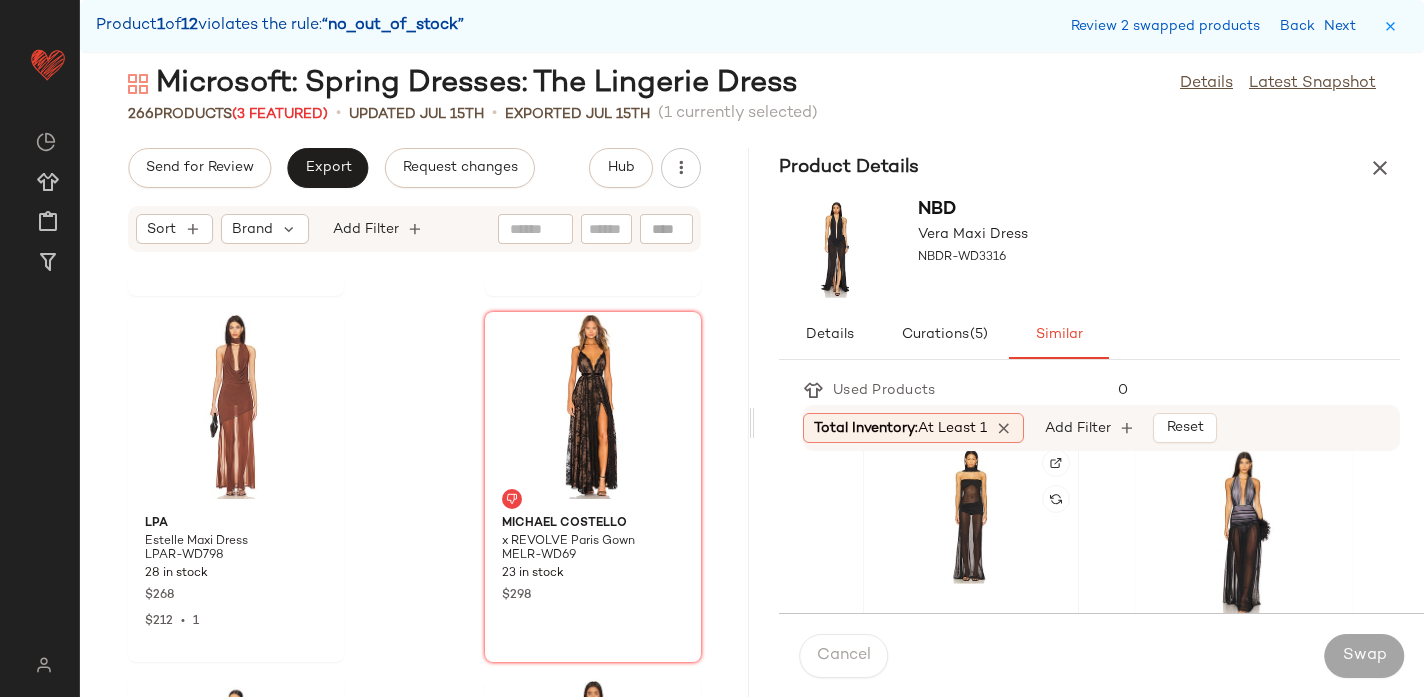 click 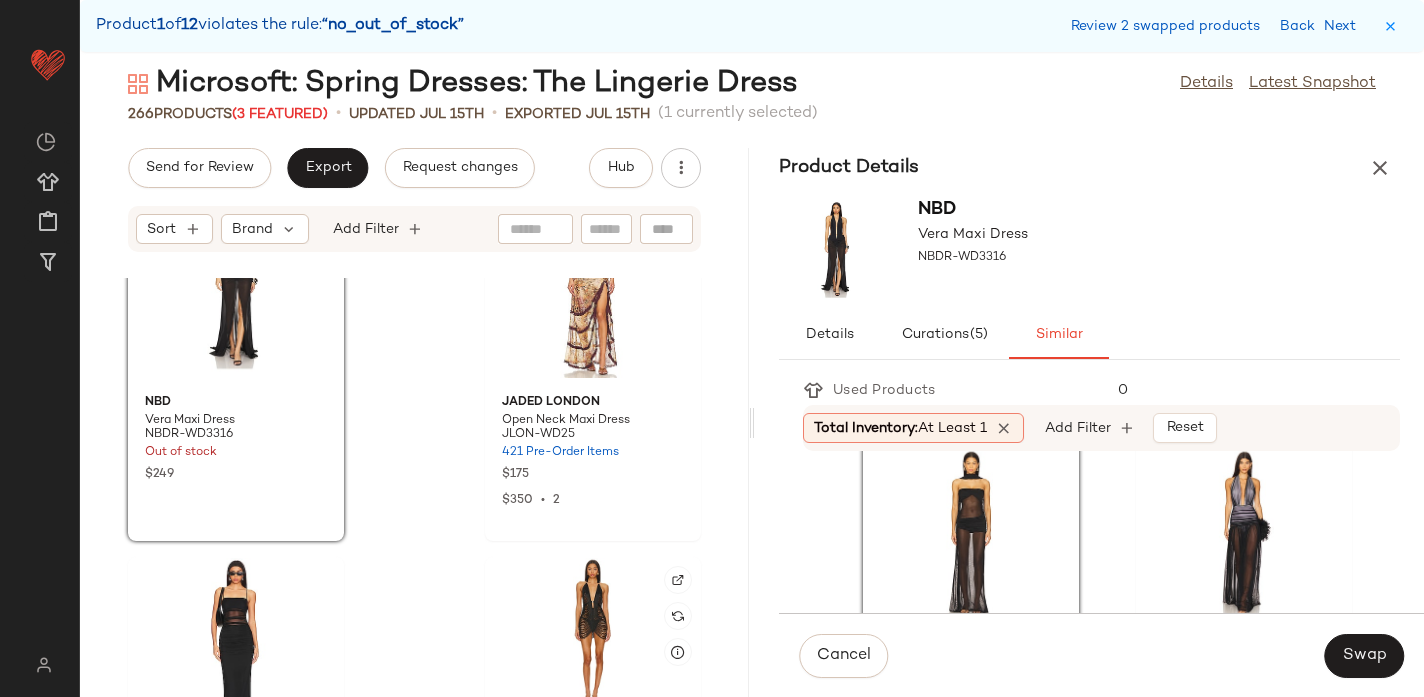 scroll, scrollTop: 12448, scrollLeft: 0, axis: vertical 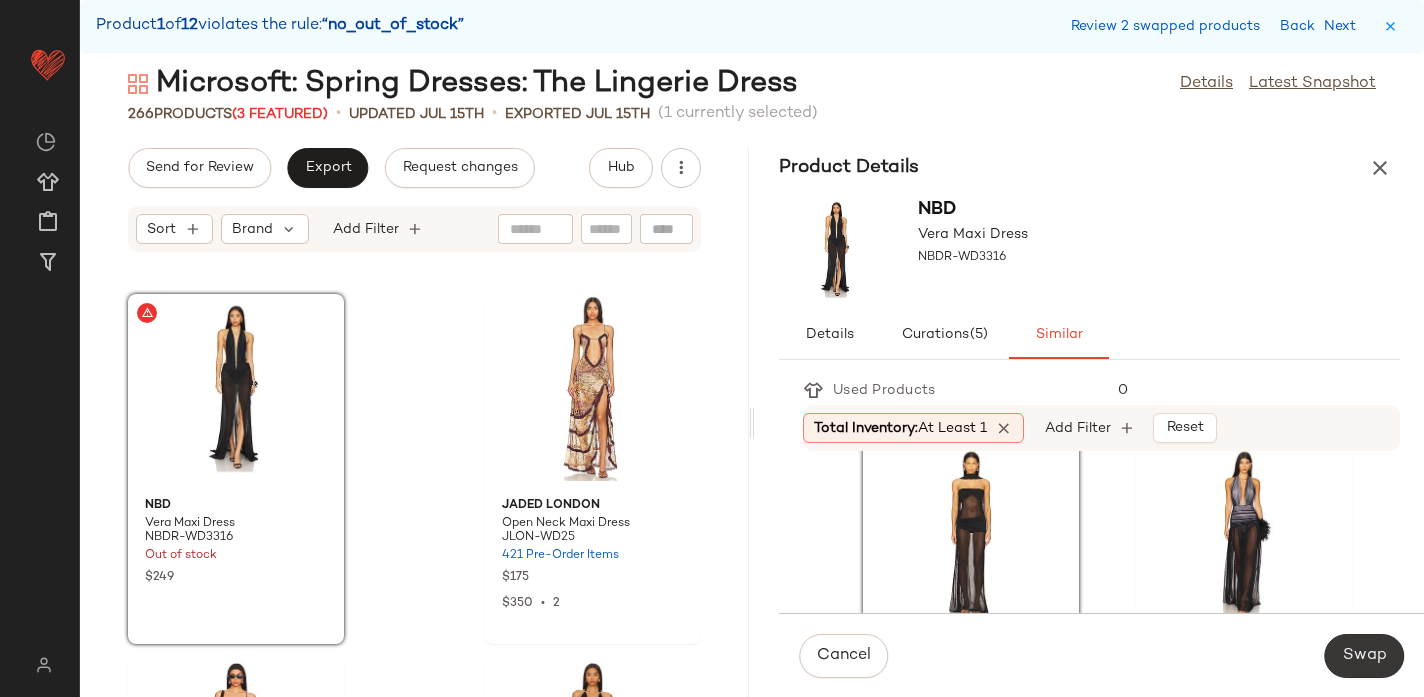 click on "Swap" 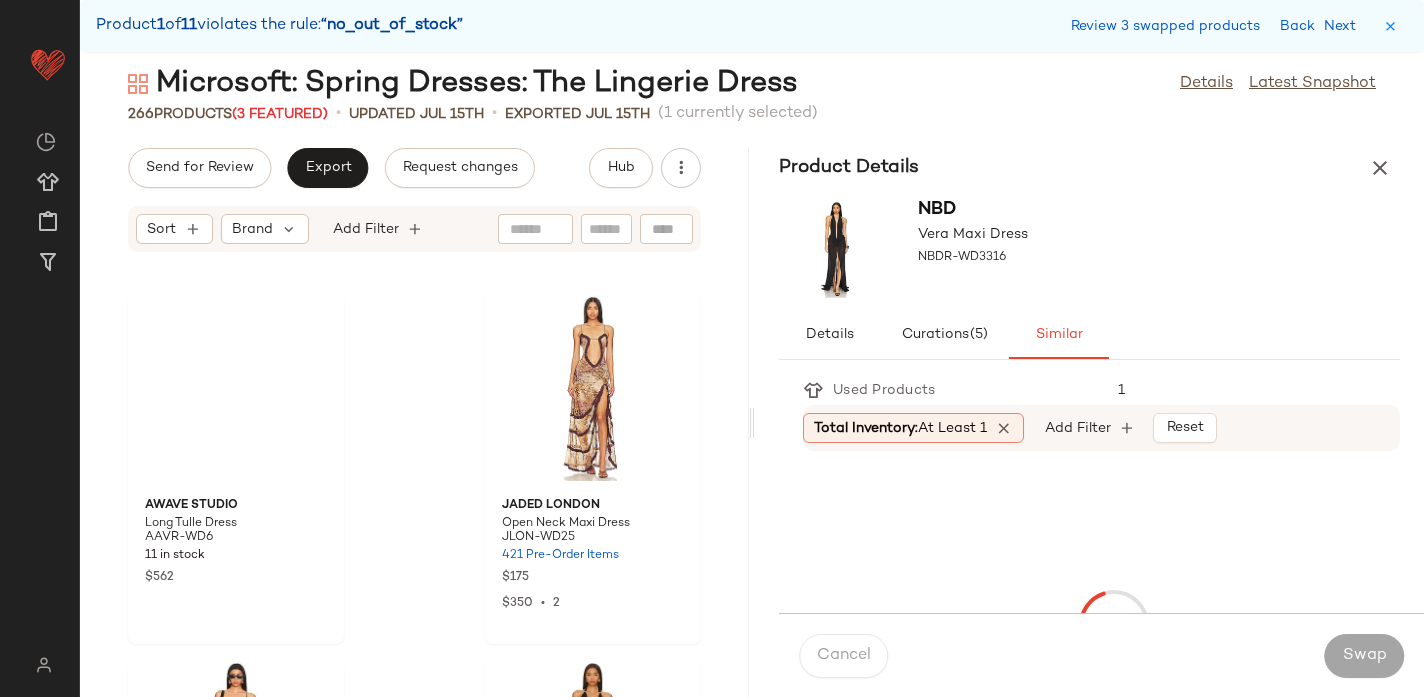 scroll, scrollTop: 14274, scrollLeft: 0, axis: vertical 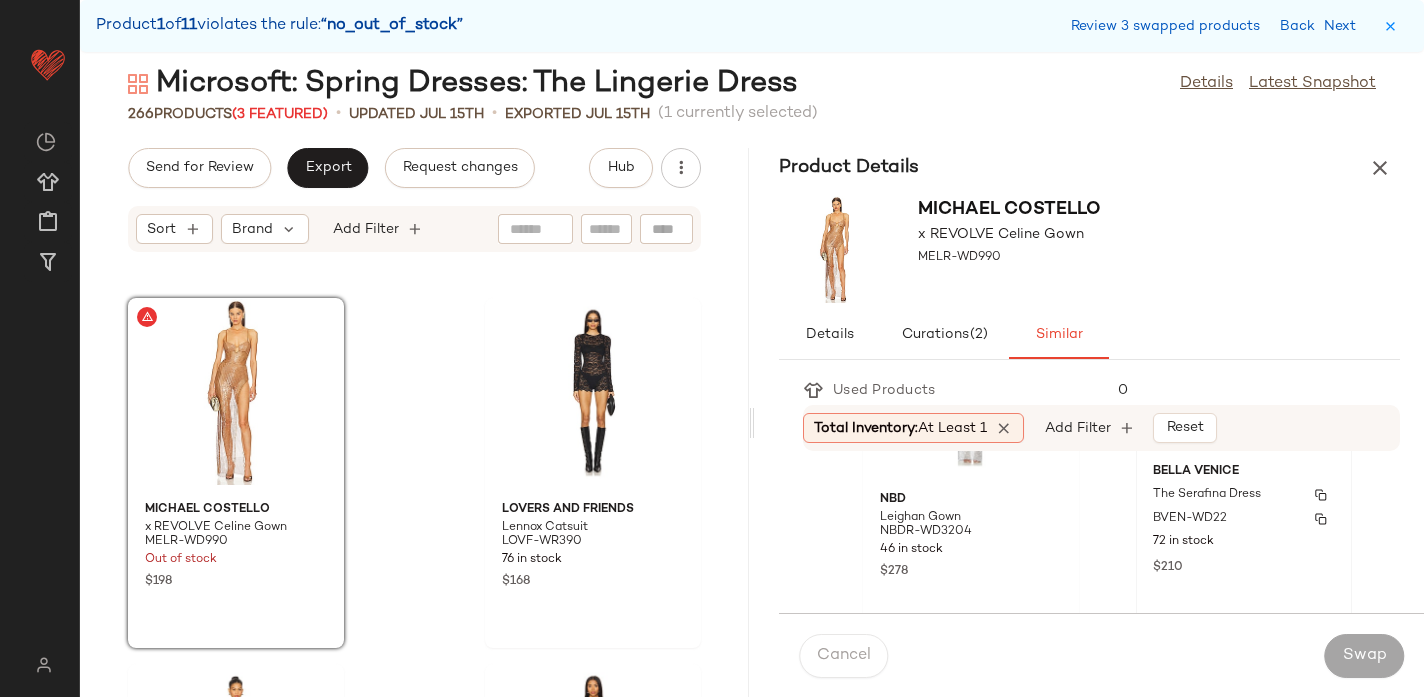 click on "BVEN-WD22" at bounding box center (1190, 519) 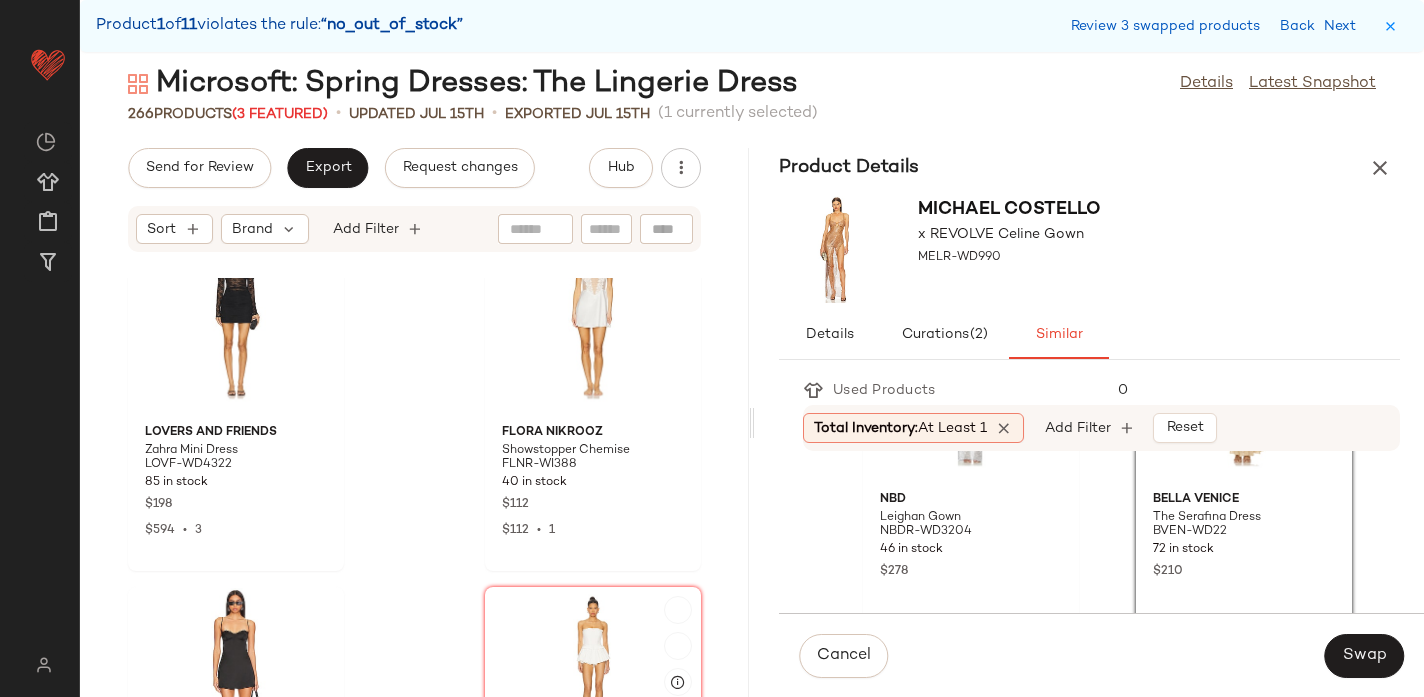 scroll, scrollTop: 15171, scrollLeft: 0, axis: vertical 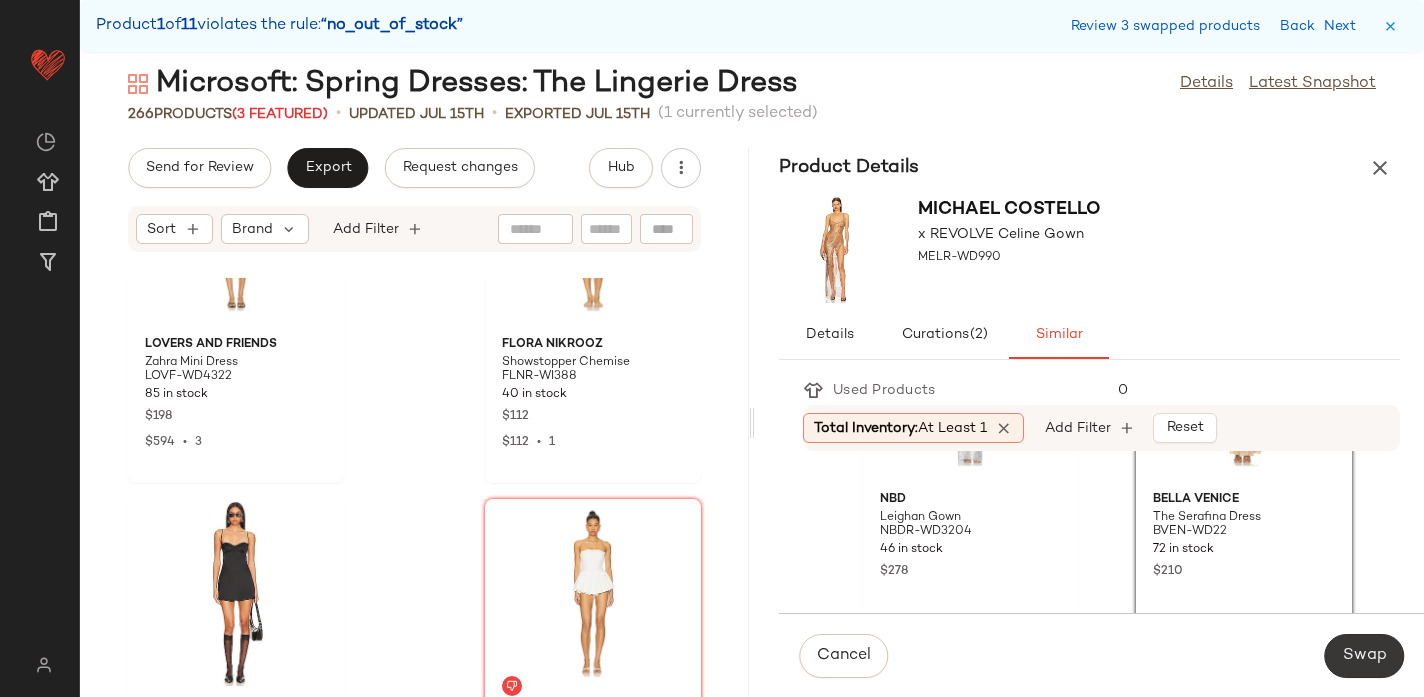 click on "Swap" 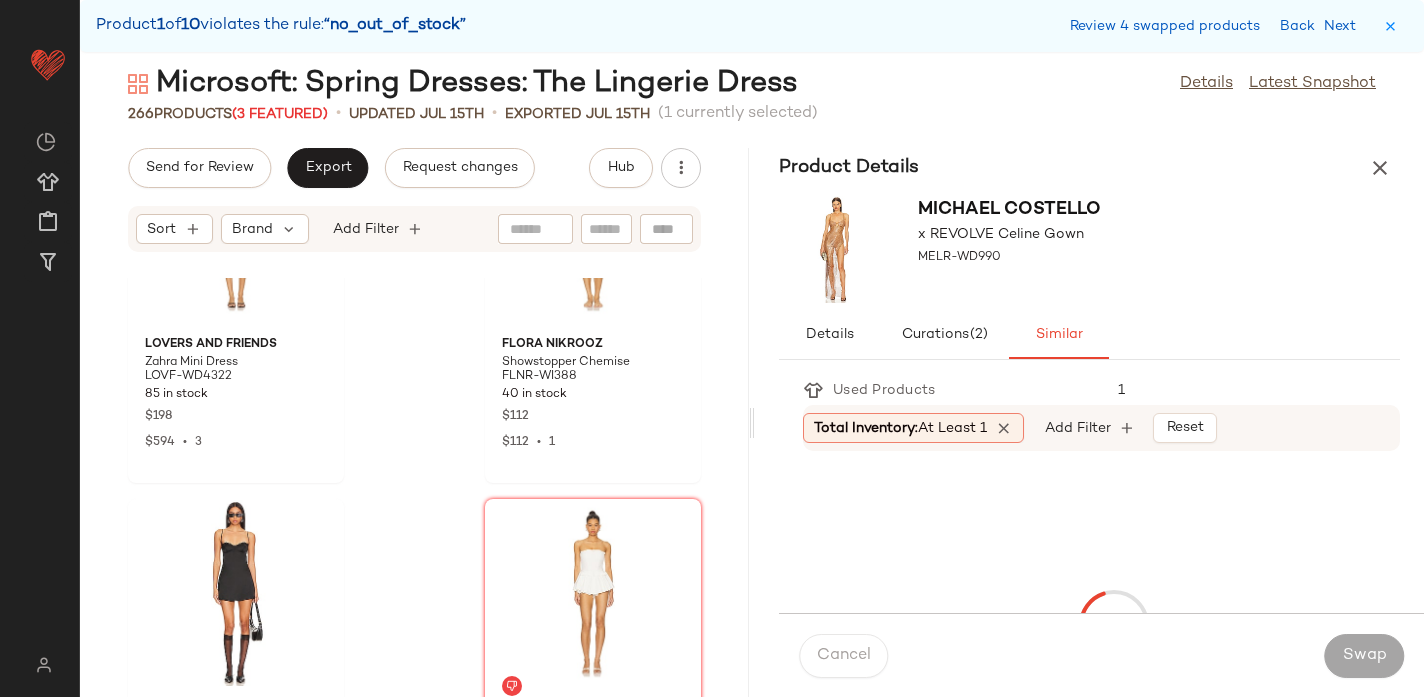 scroll, scrollTop: 21594, scrollLeft: 0, axis: vertical 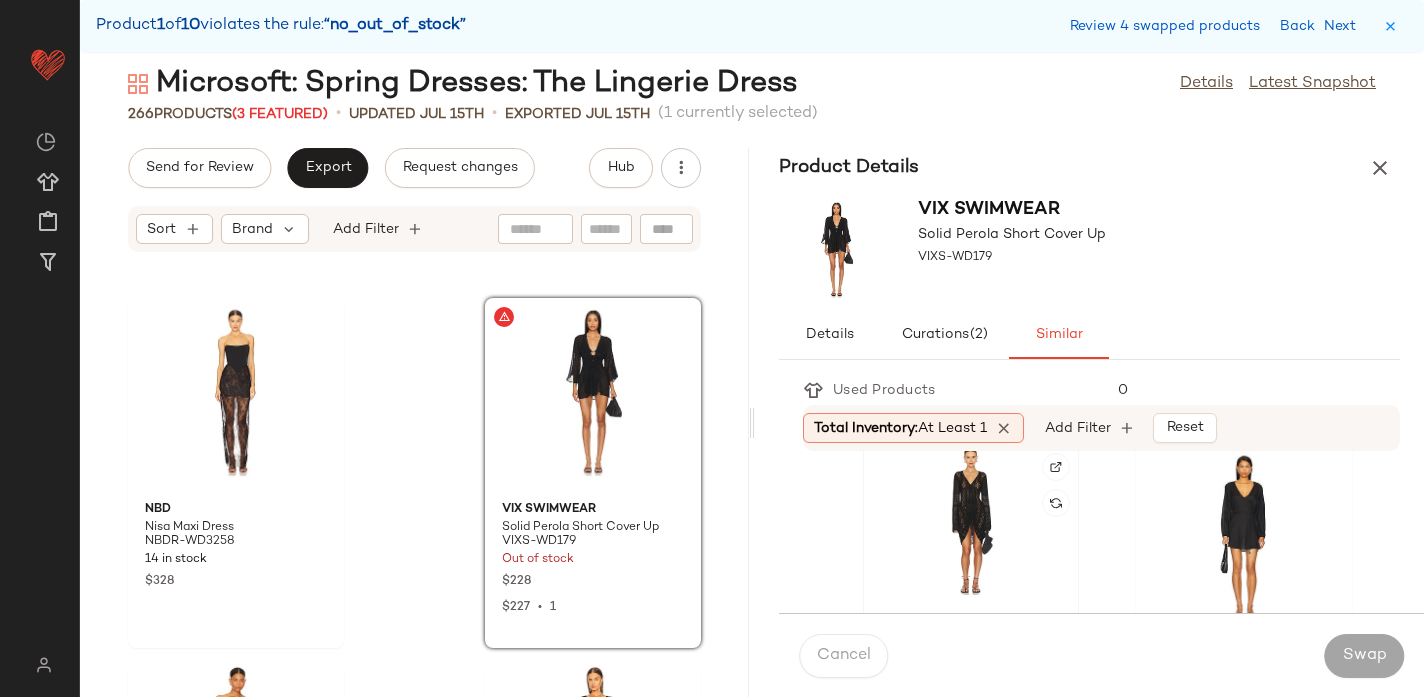 click 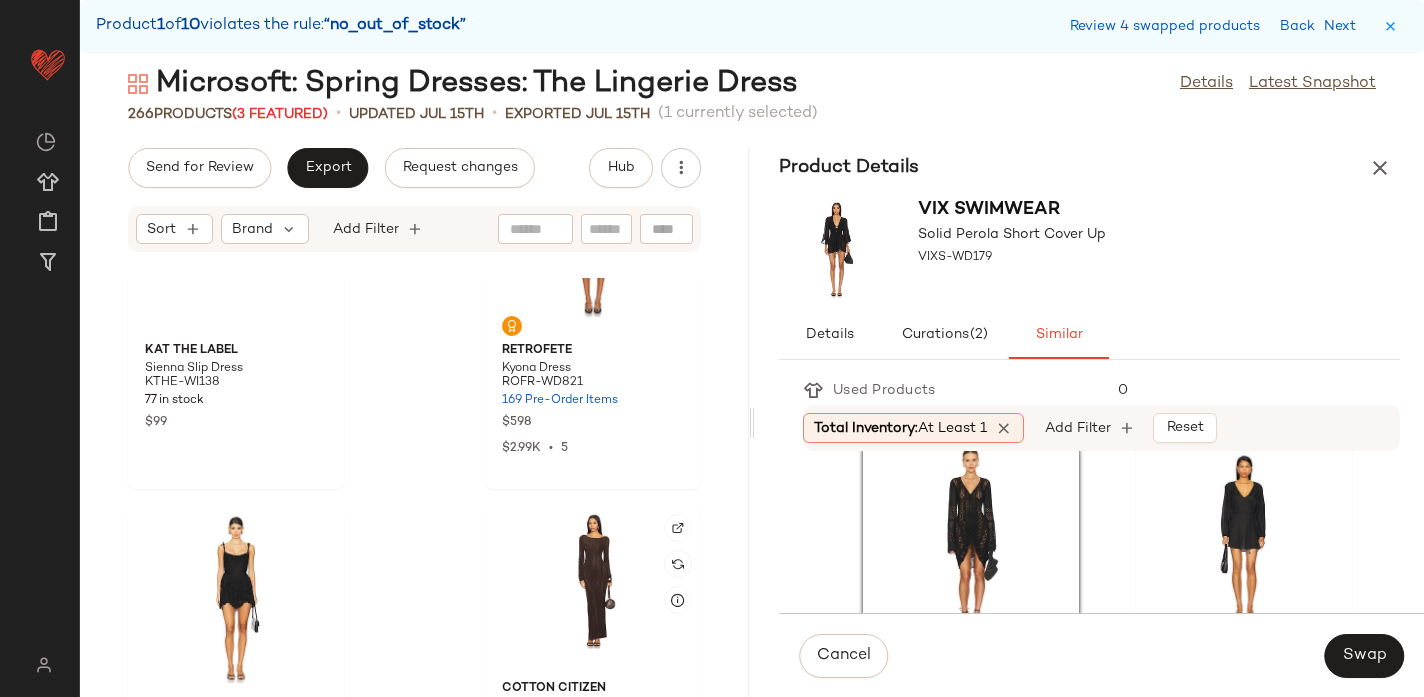 scroll, scrollTop: 21009, scrollLeft: 0, axis: vertical 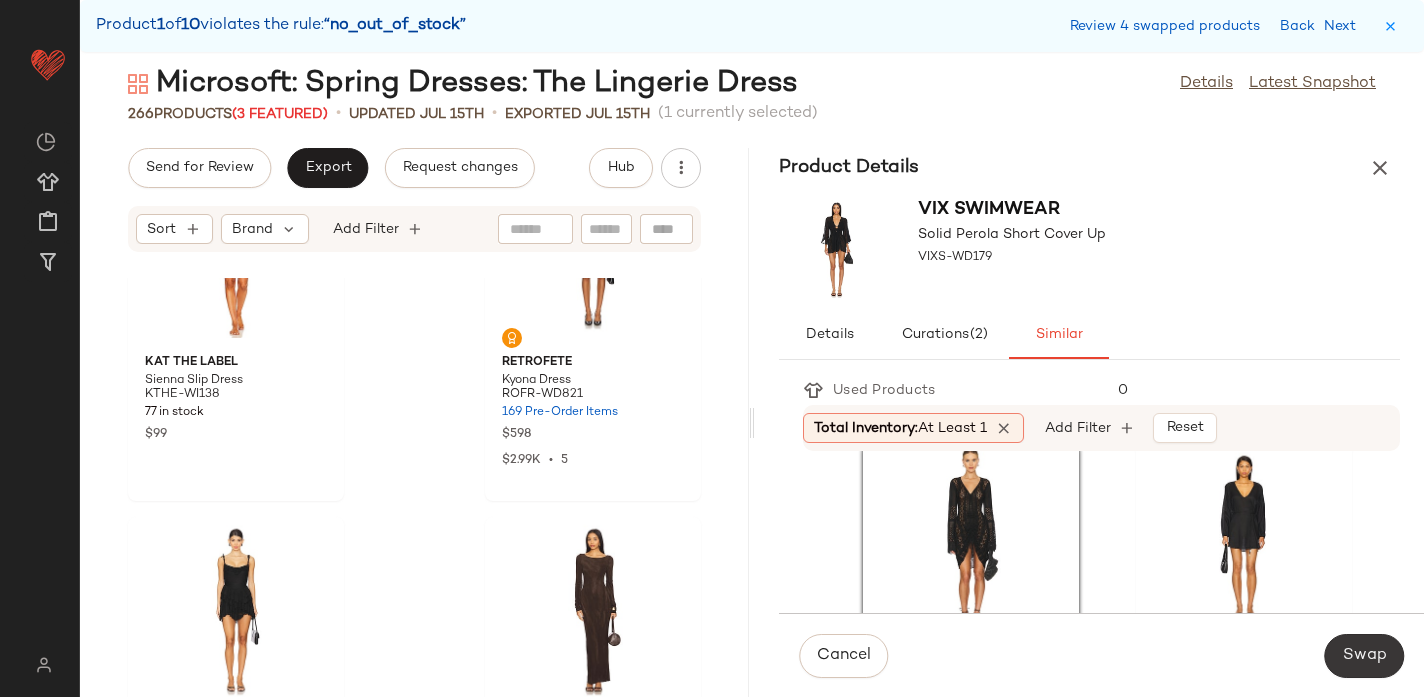 click on "Swap" 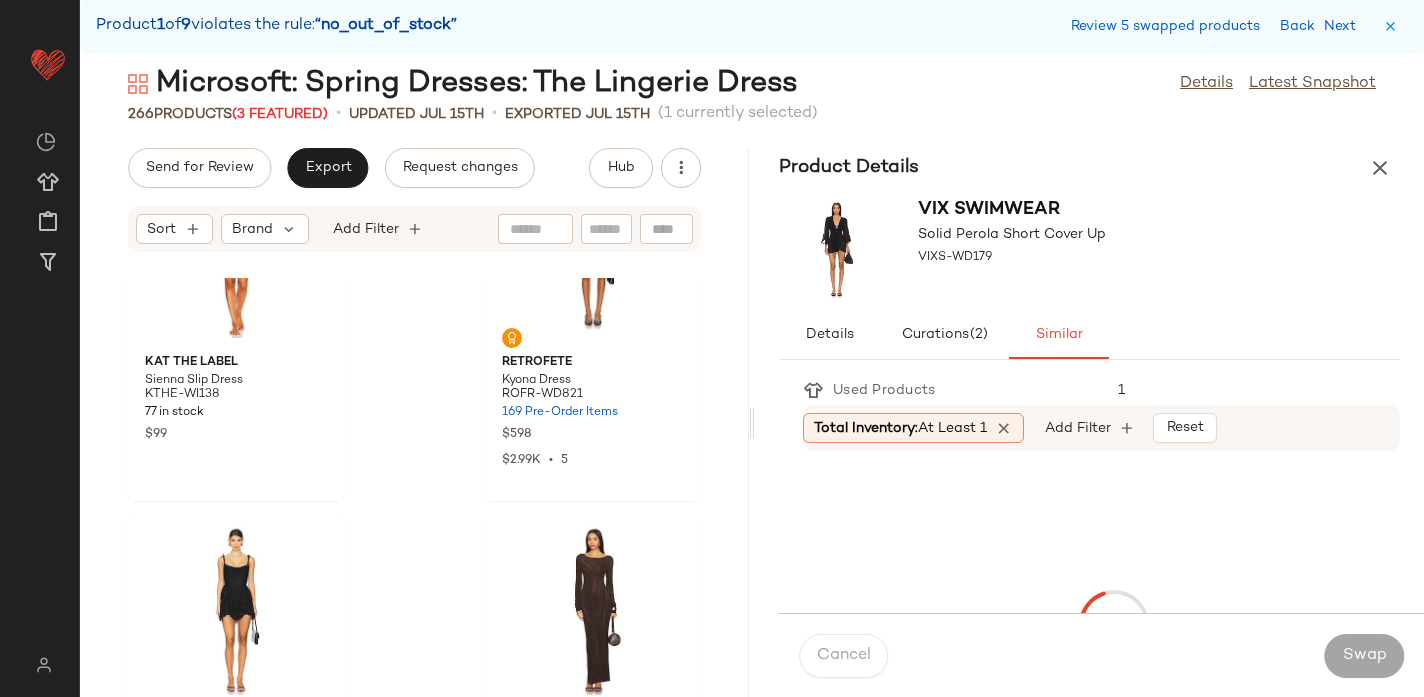 scroll, scrollTop: 25254, scrollLeft: 0, axis: vertical 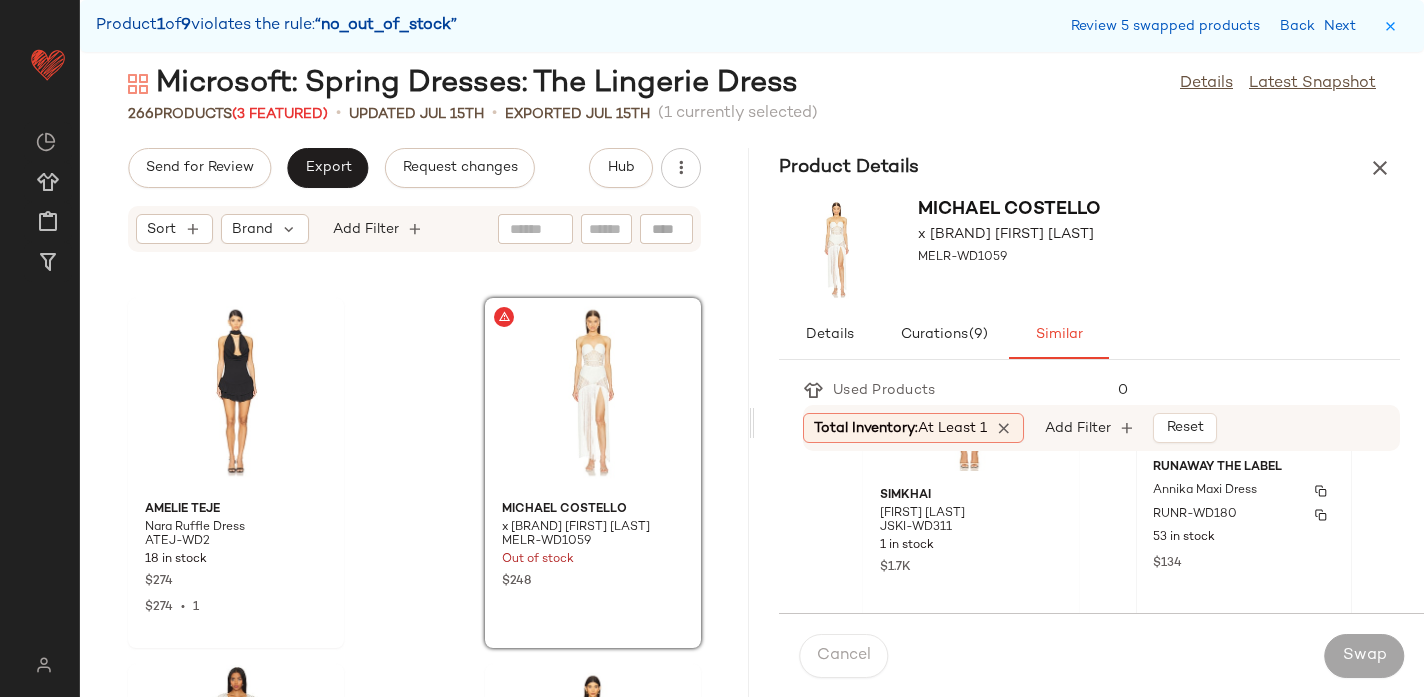 click on "RUNR-WD180" at bounding box center (1244, 515) 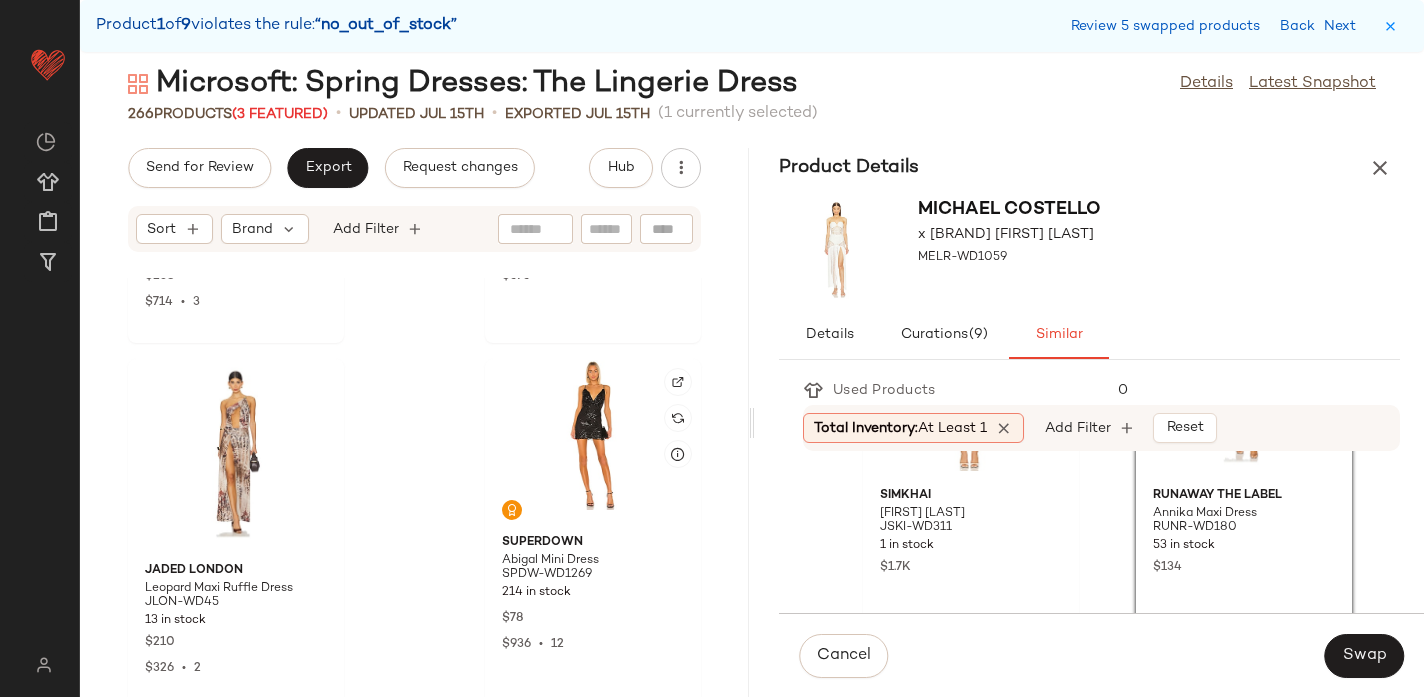 scroll, scrollTop: 26303, scrollLeft: 0, axis: vertical 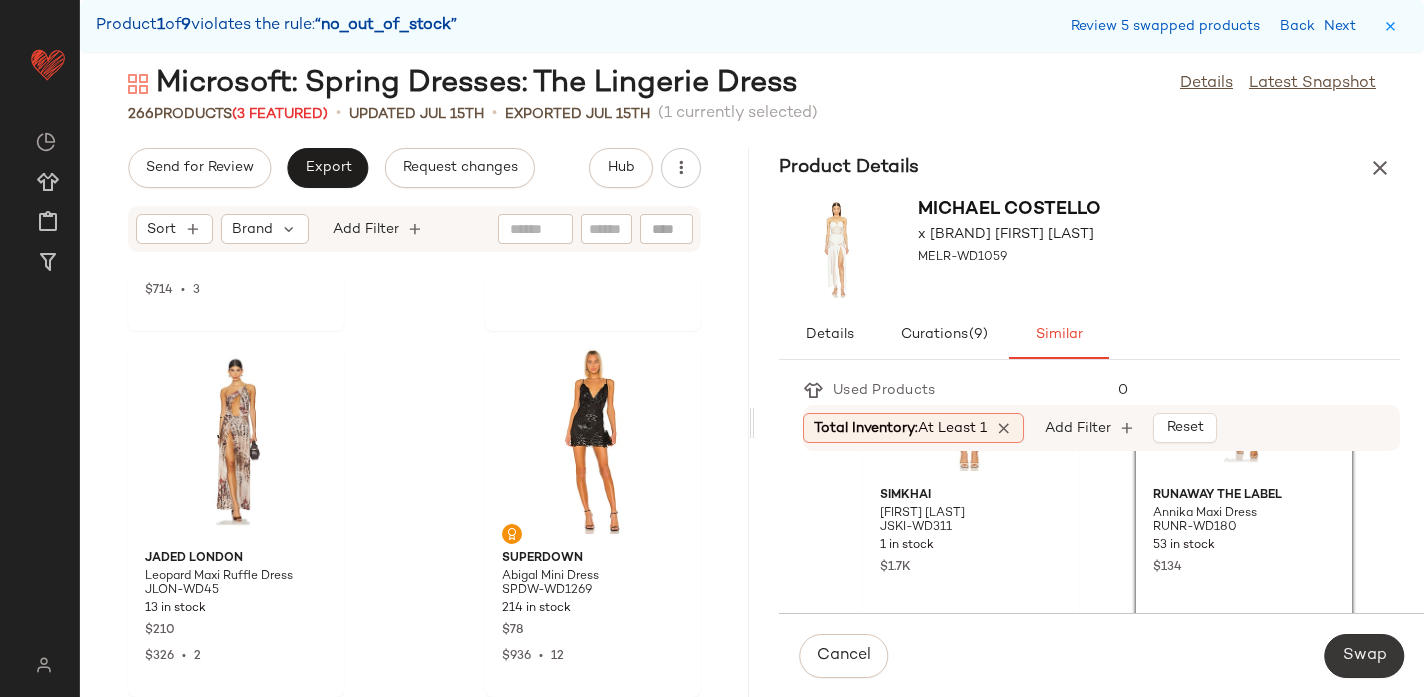 click on "Swap" at bounding box center (1364, 656) 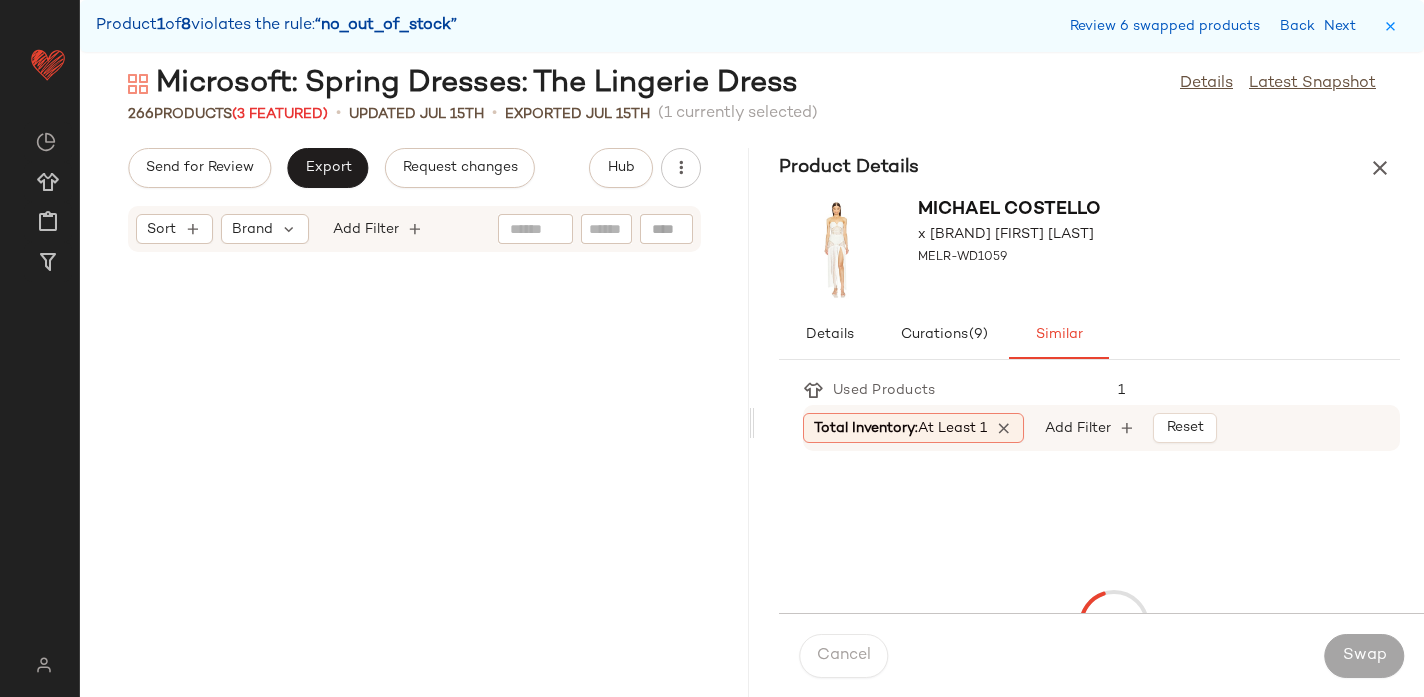 scroll, scrollTop: 30378, scrollLeft: 0, axis: vertical 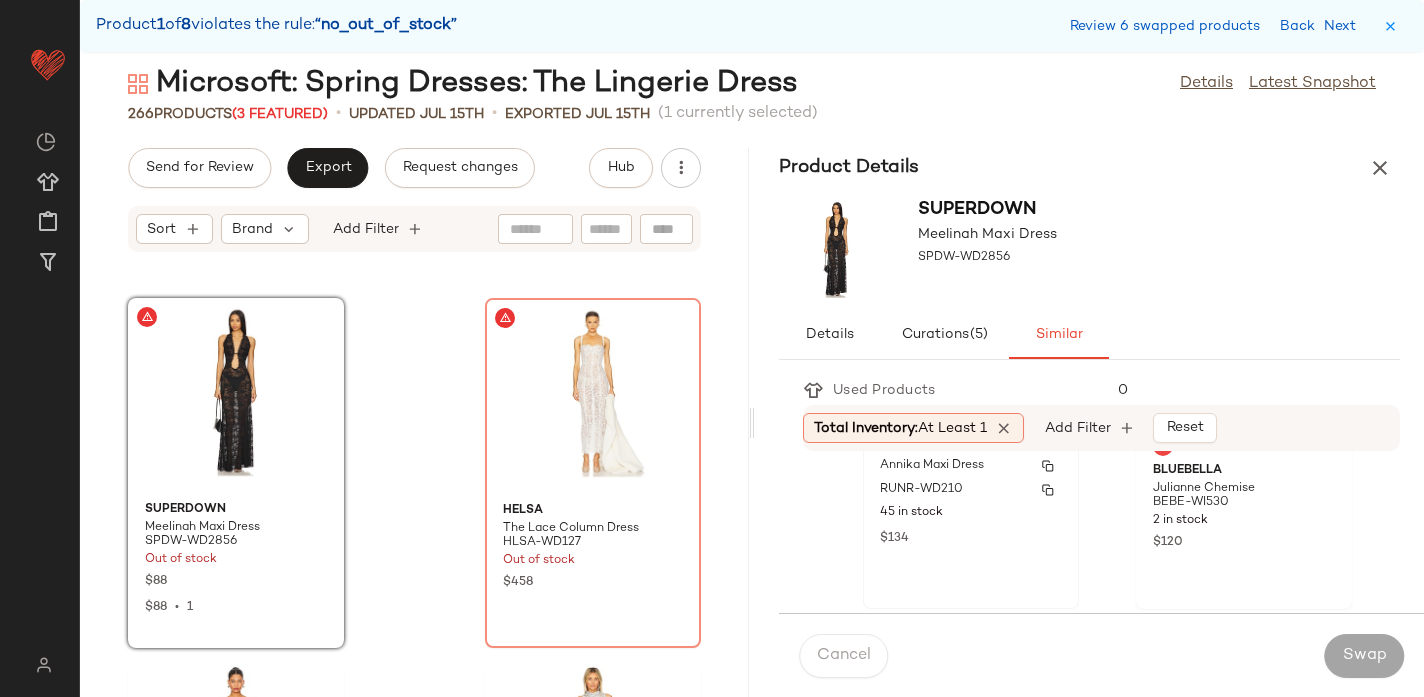 click on "45 in stock" at bounding box center (971, 513) 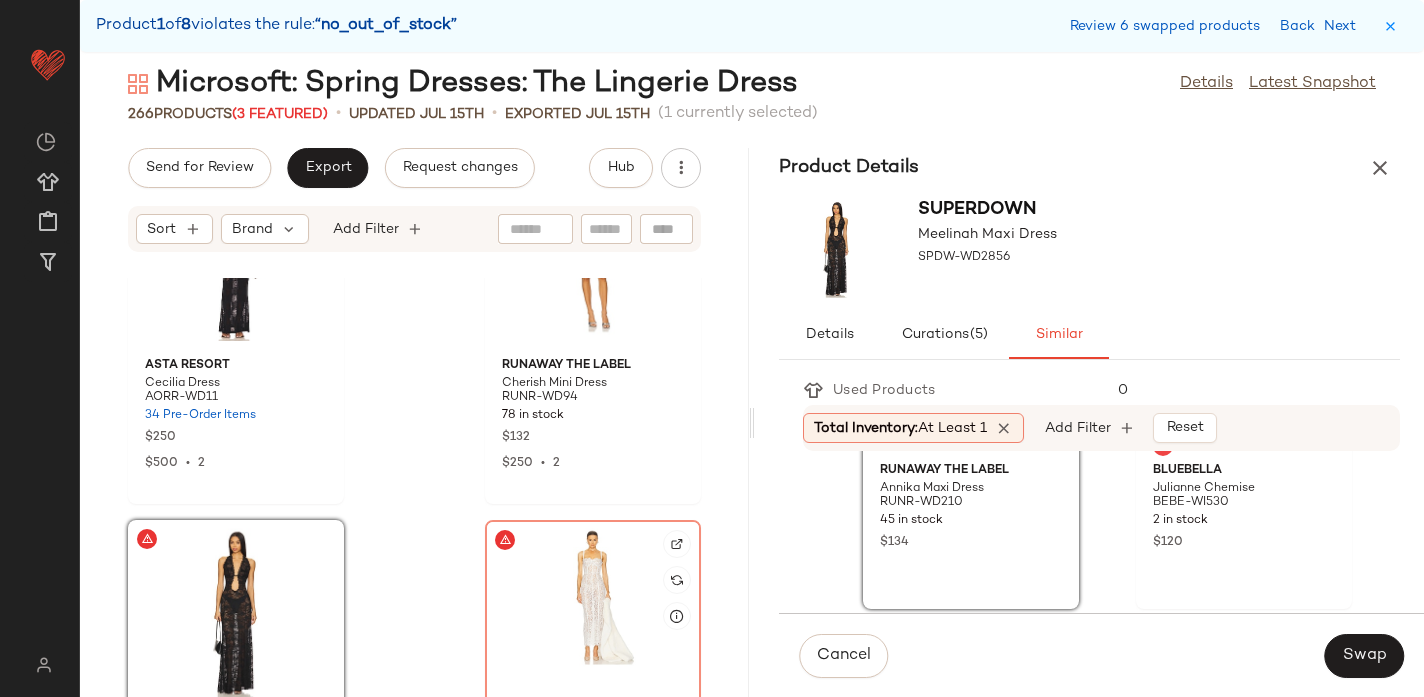 scroll, scrollTop: 30201, scrollLeft: 0, axis: vertical 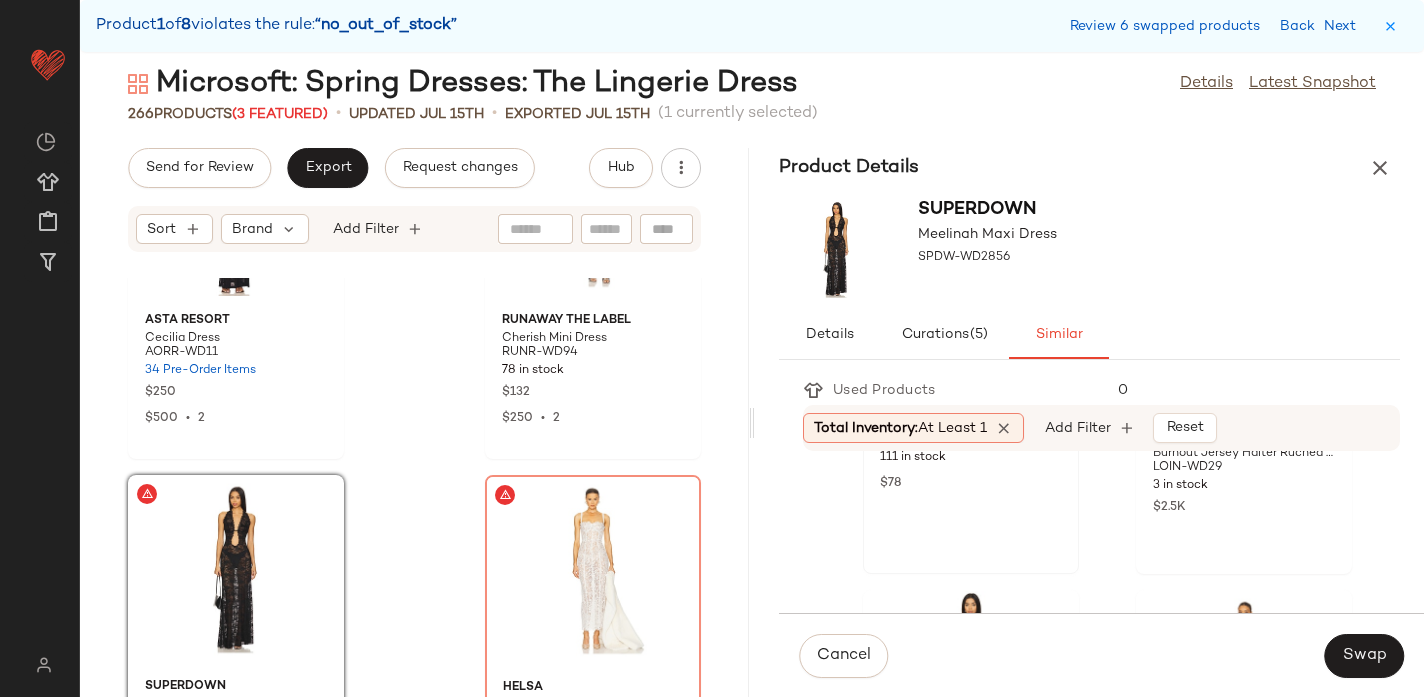 click on "superdown Talli Maxi Dress SPDW-WD2810 111 in stock $78" 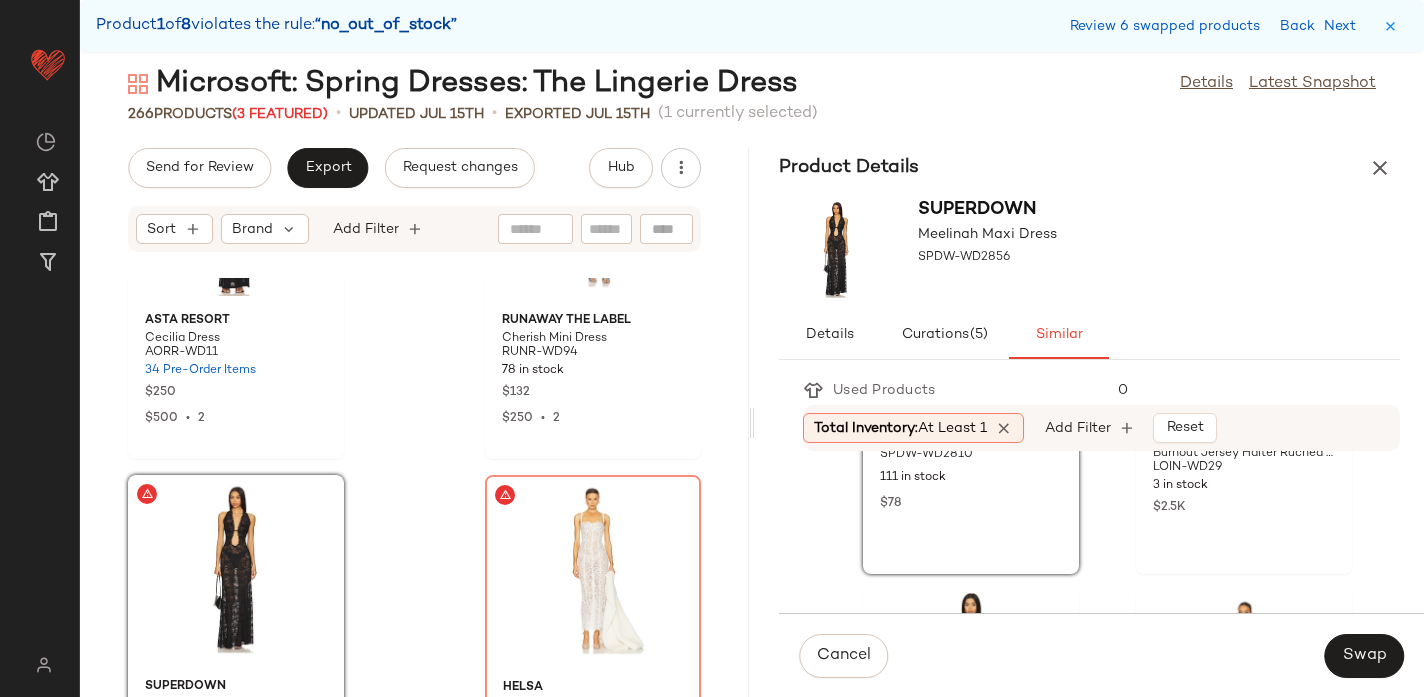 scroll, scrollTop: 1361, scrollLeft: 0, axis: vertical 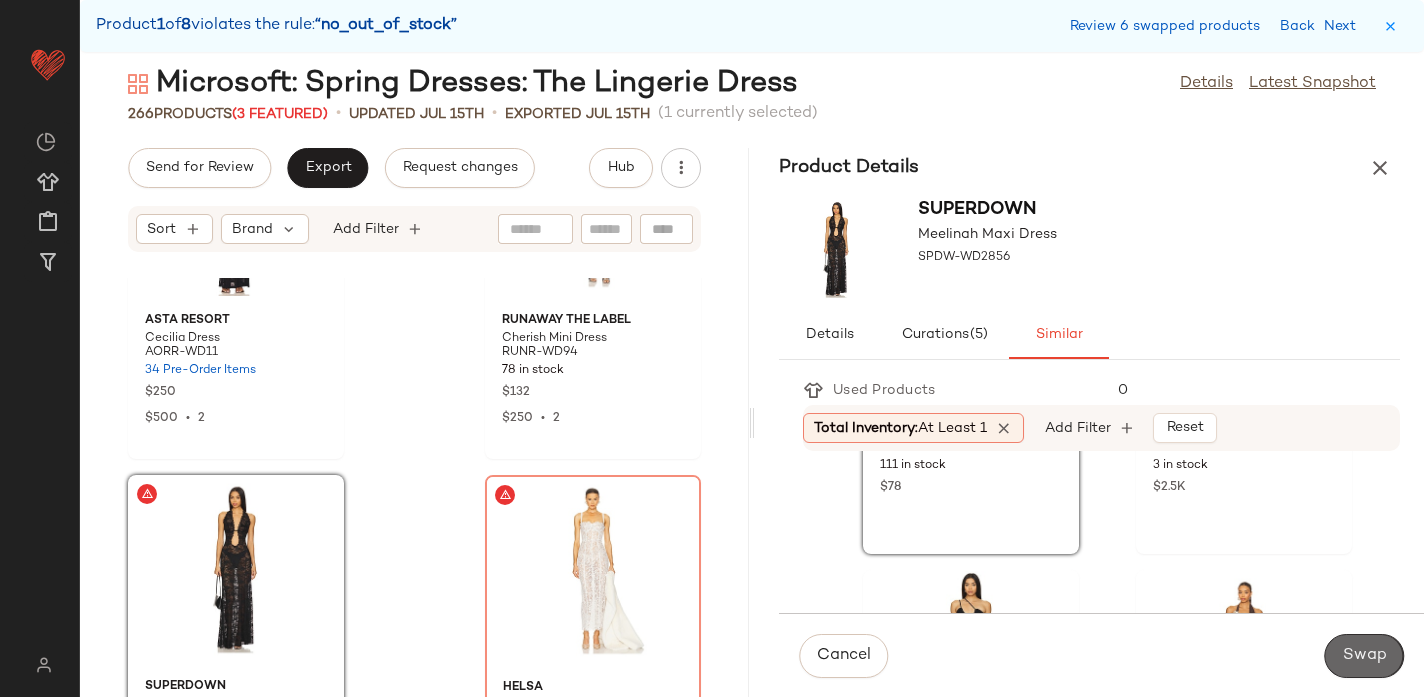 click on "Swap" at bounding box center [1364, 656] 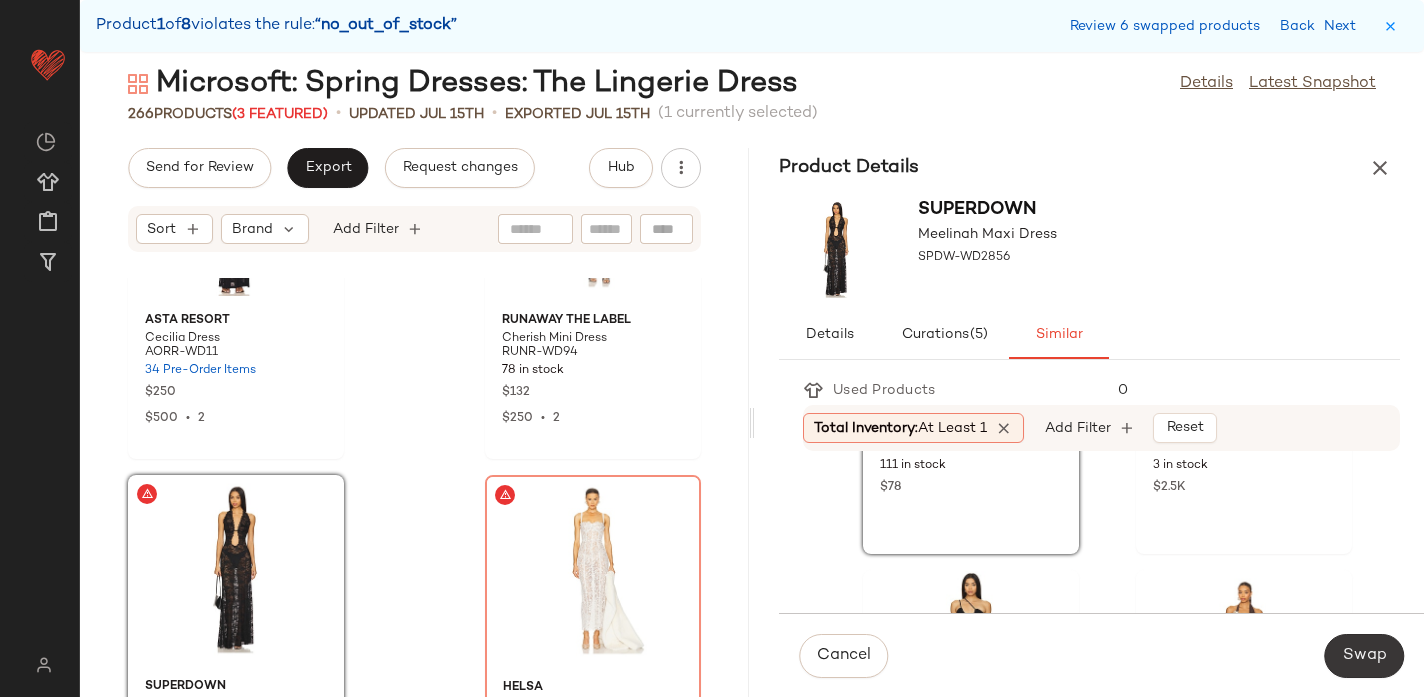 scroll, scrollTop: 30378, scrollLeft: 0, axis: vertical 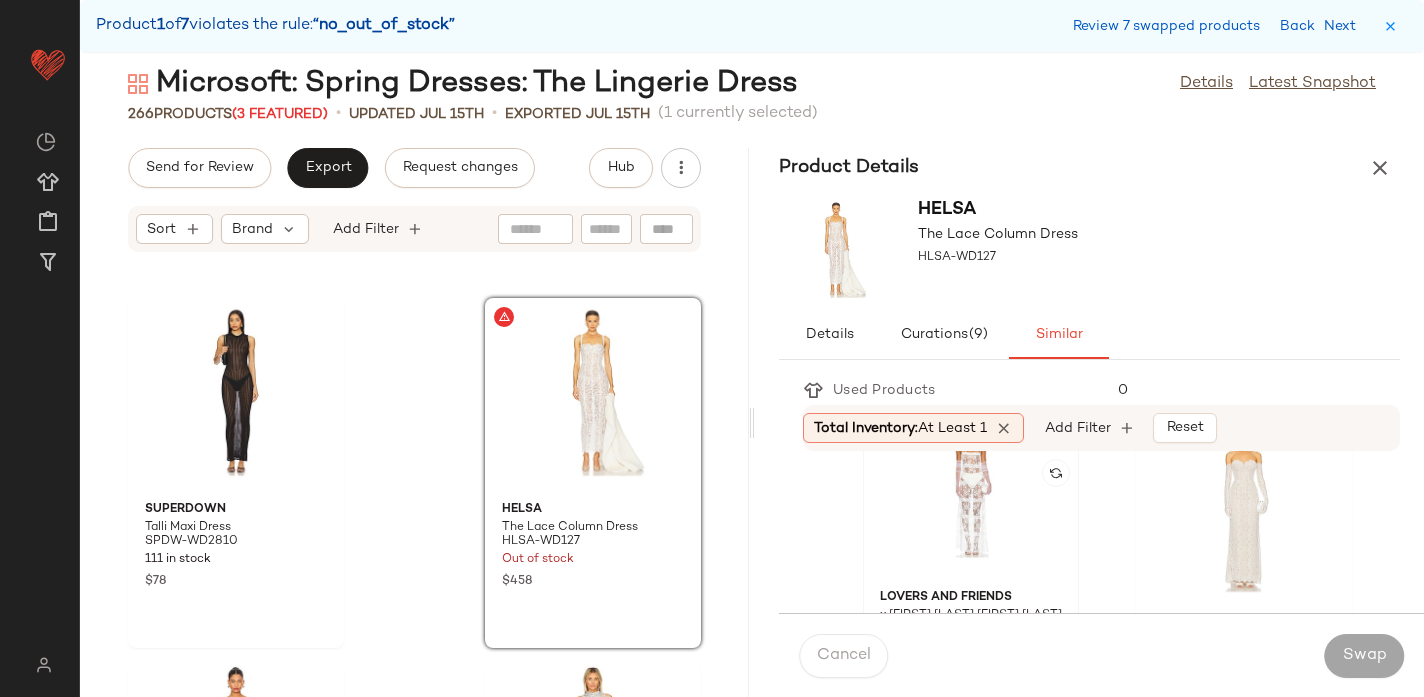 click 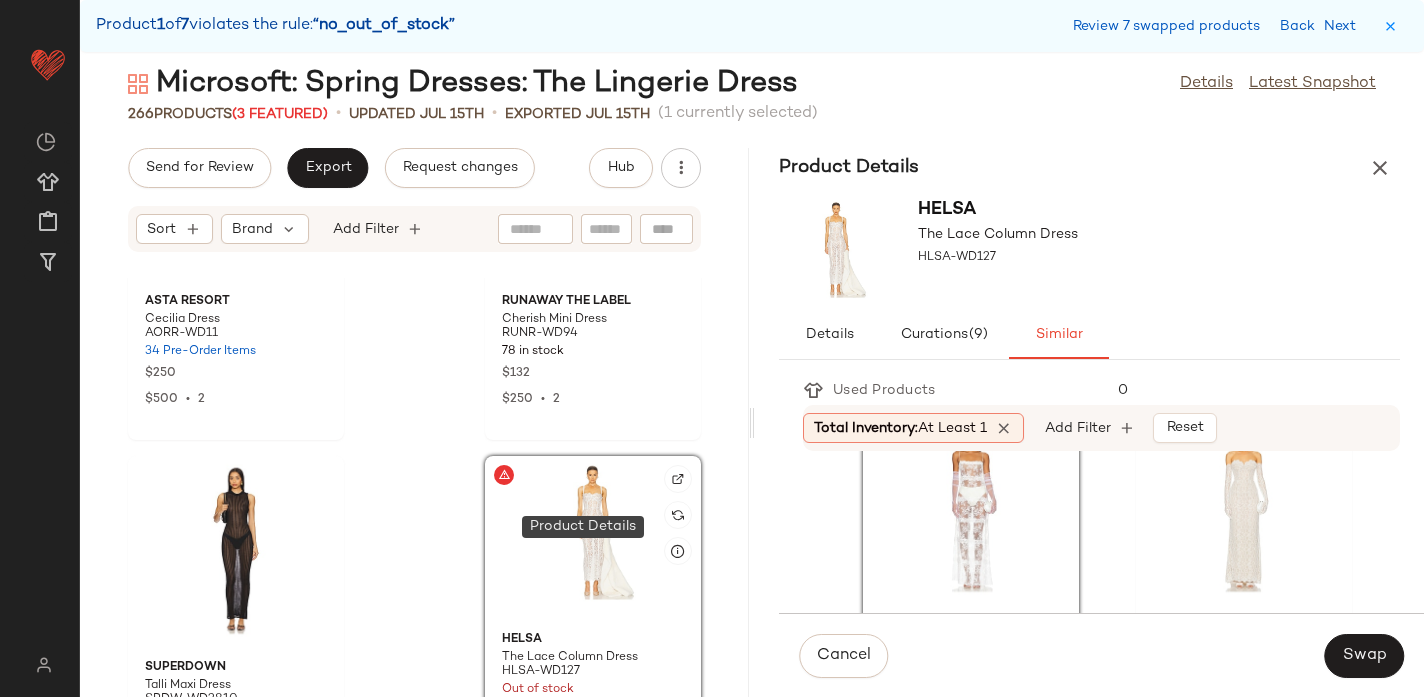 scroll, scrollTop: 30198, scrollLeft: 0, axis: vertical 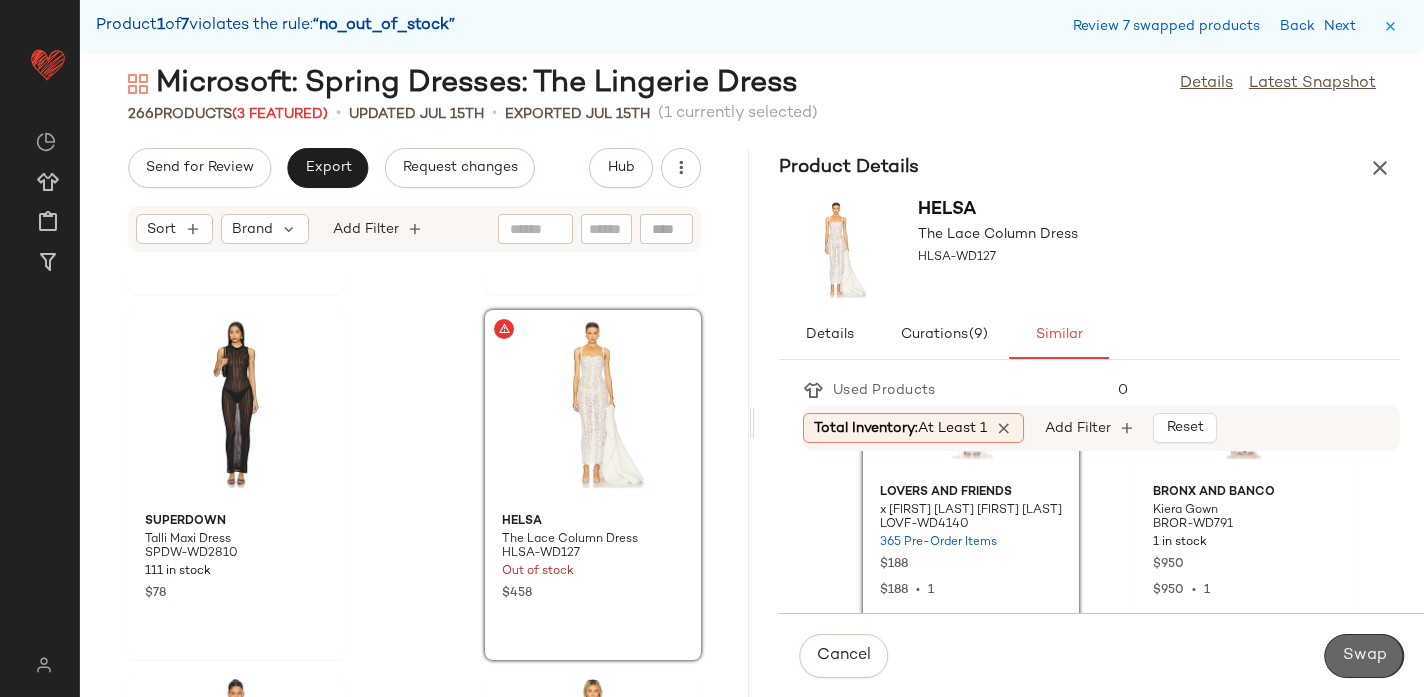 click on "Swap" 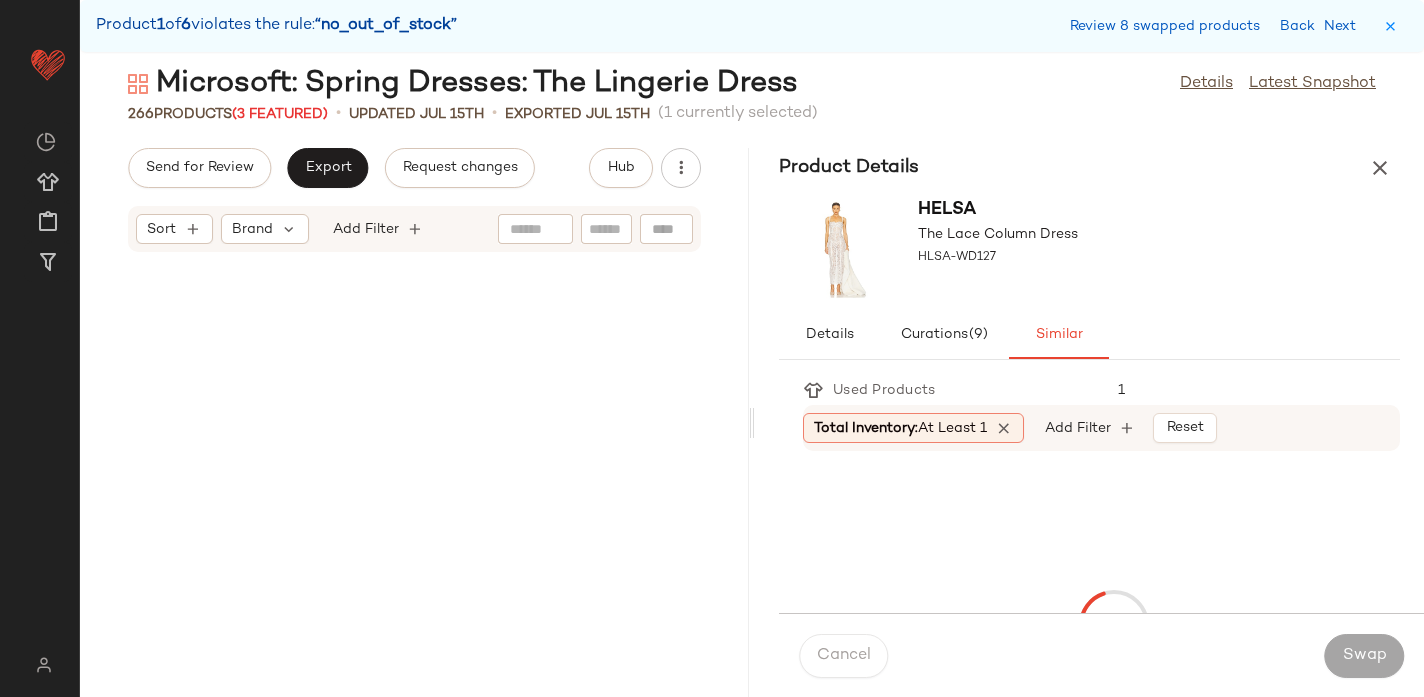 scroll, scrollTop: 36600, scrollLeft: 0, axis: vertical 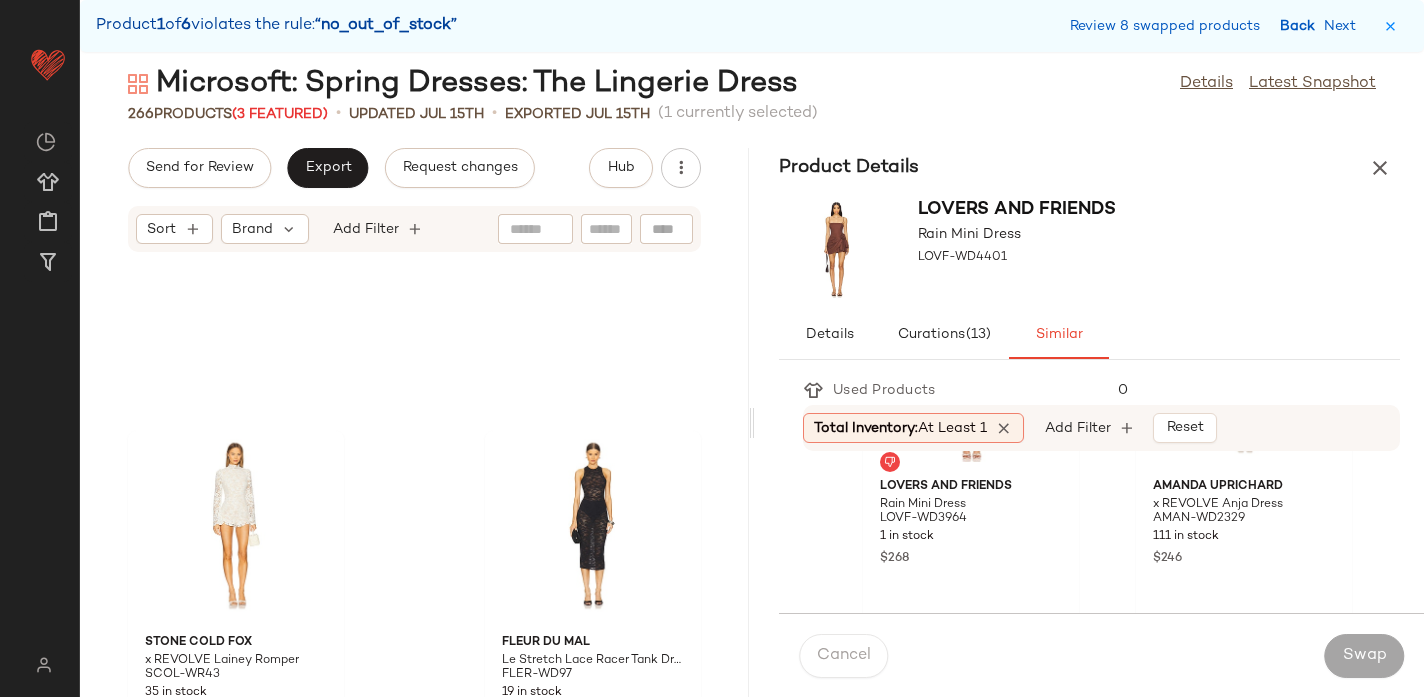 click on "Back" at bounding box center [1300, 26] 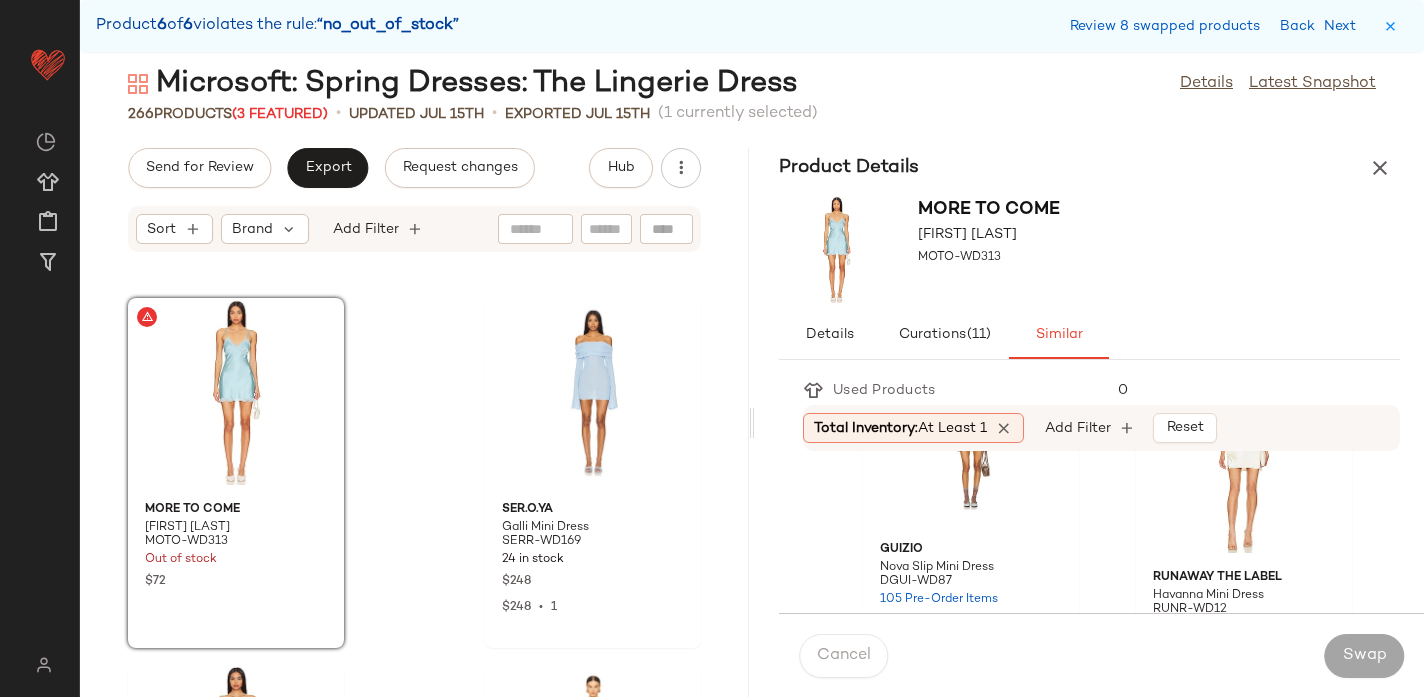 scroll, scrollTop: 478, scrollLeft: 0, axis: vertical 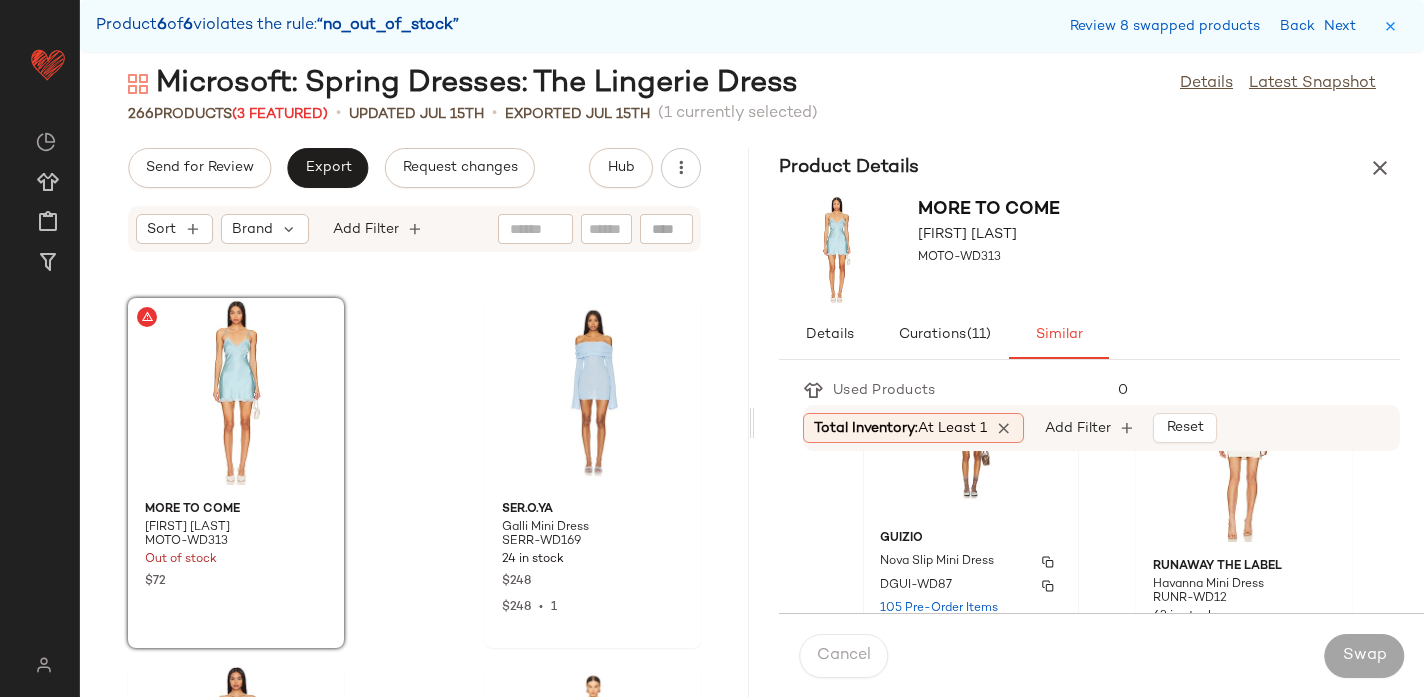 click on "GUIZIO" at bounding box center (971, 539) 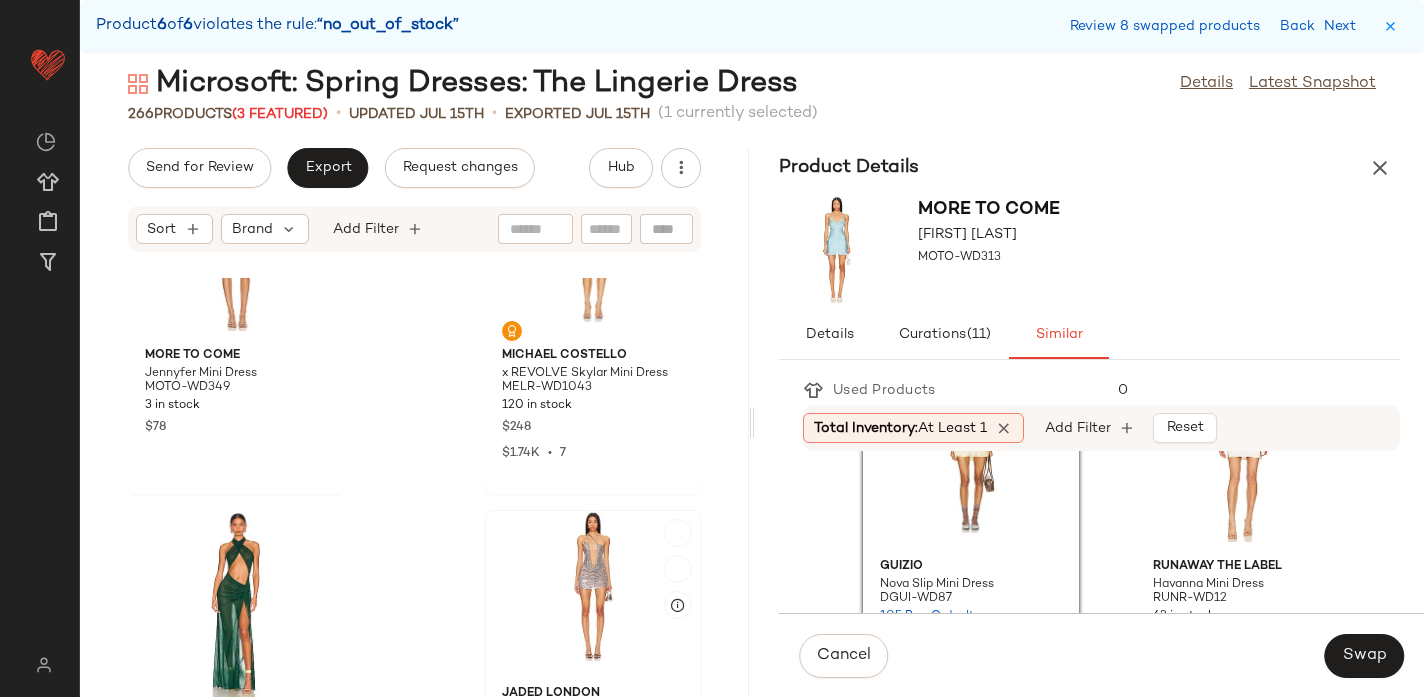 scroll, scrollTop: 47809, scrollLeft: 0, axis: vertical 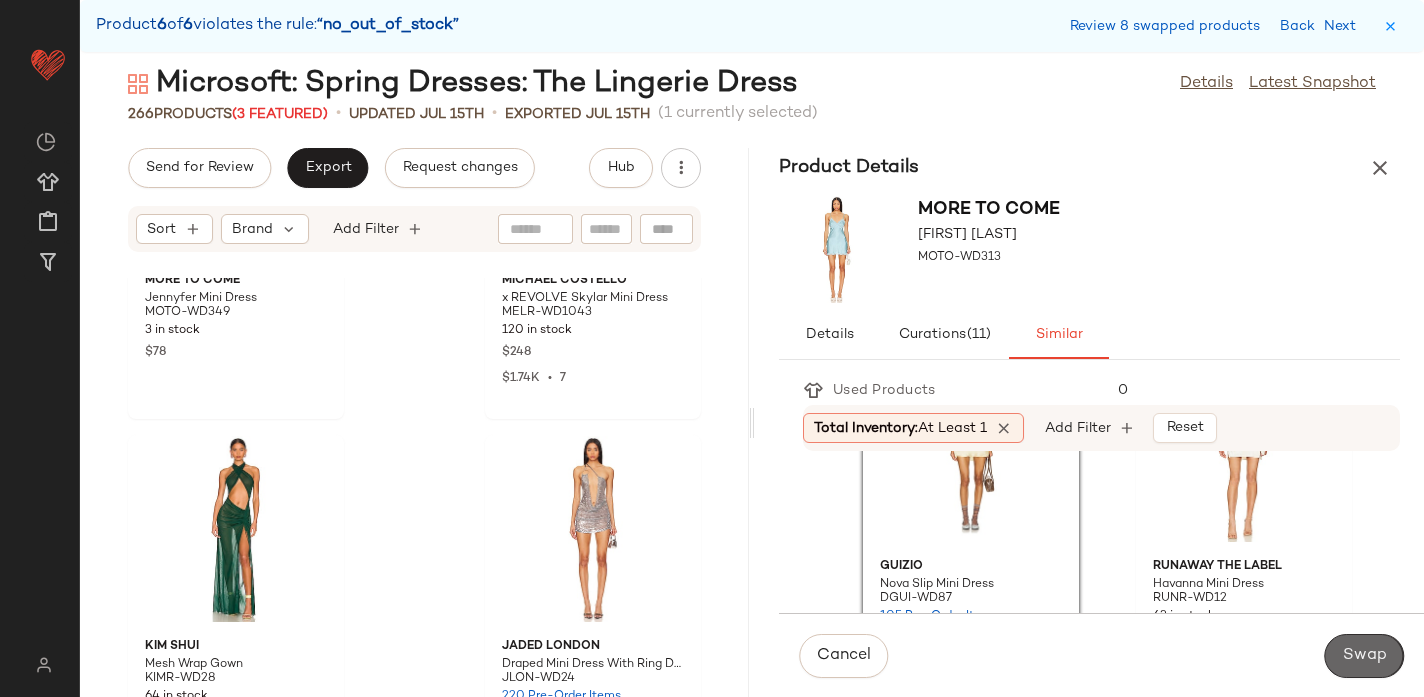 click on "Swap" 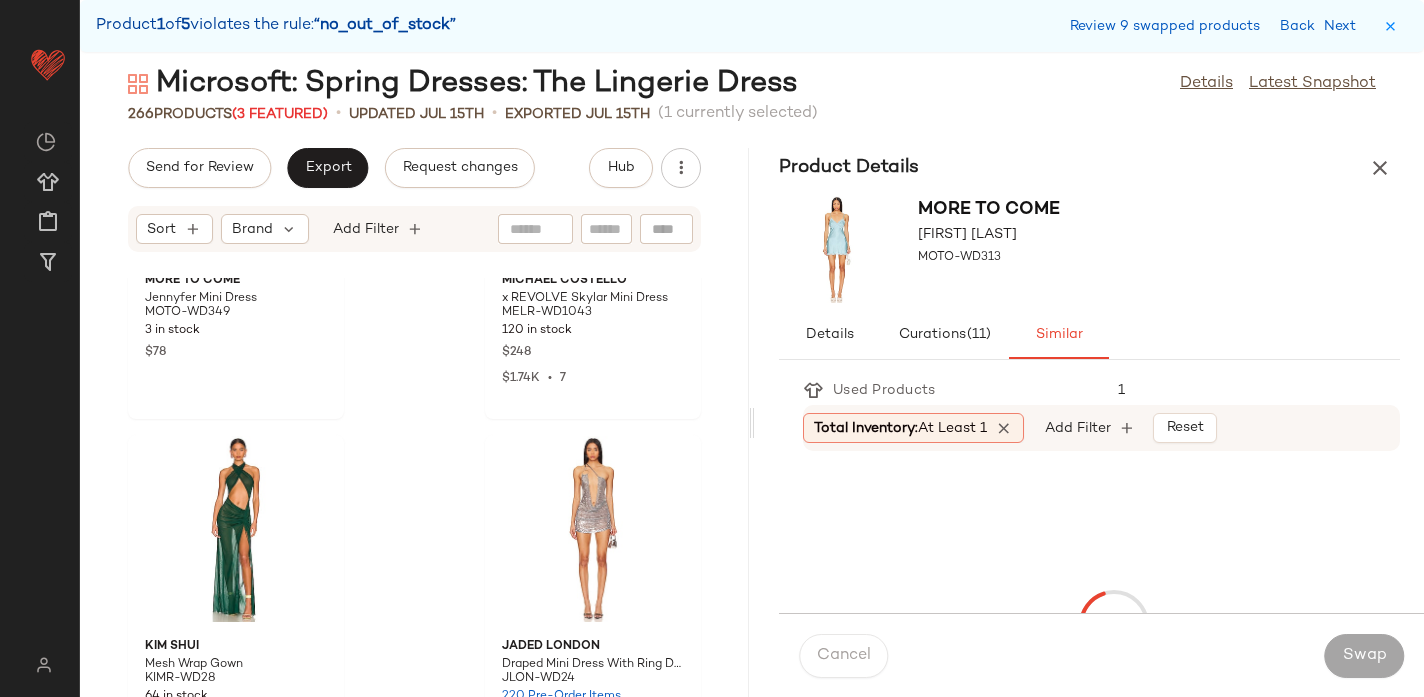 scroll, scrollTop: 36600, scrollLeft: 0, axis: vertical 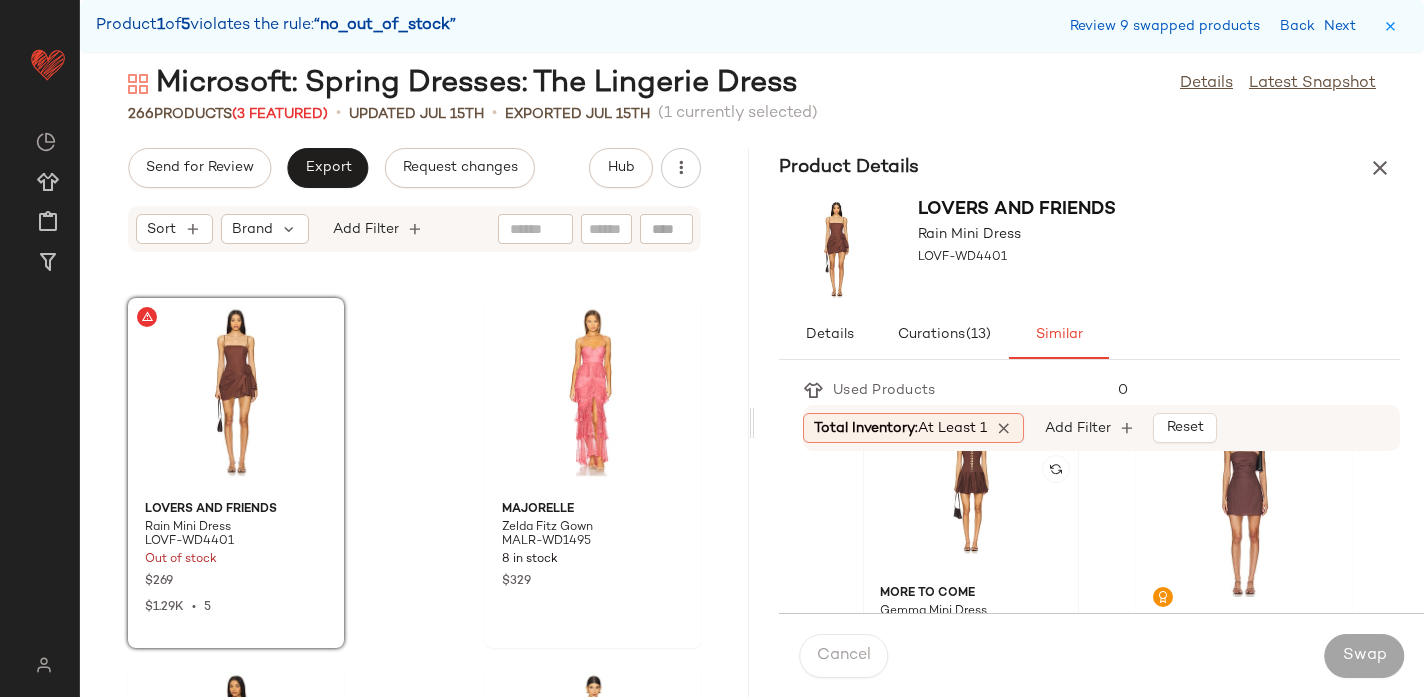 click 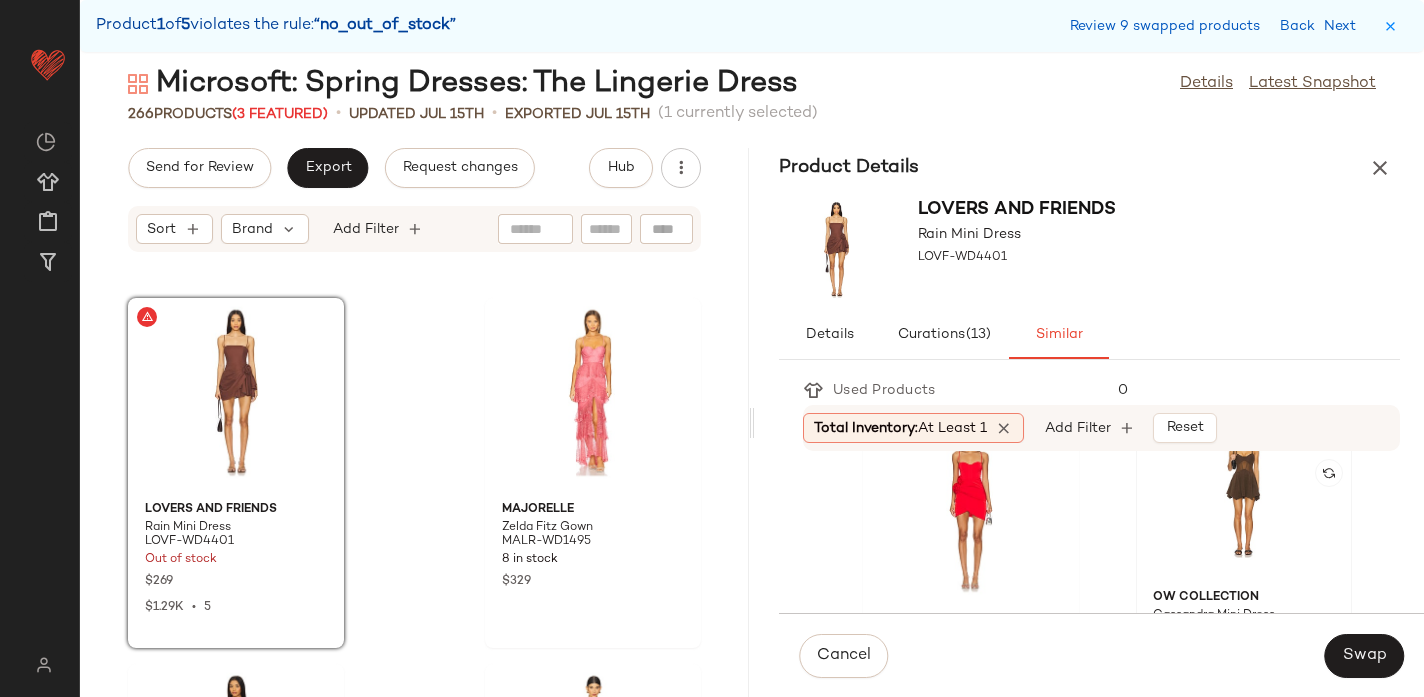 scroll, scrollTop: 1139, scrollLeft: 0, axis: vertical 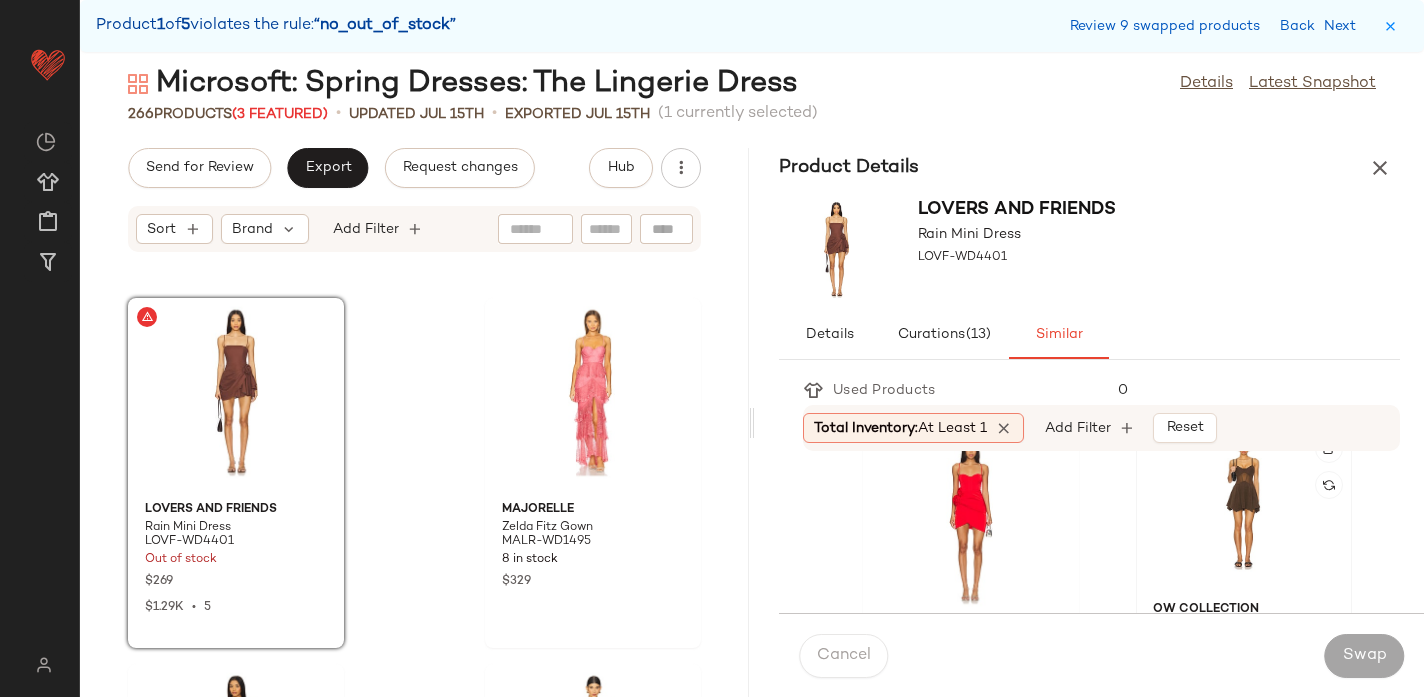 click 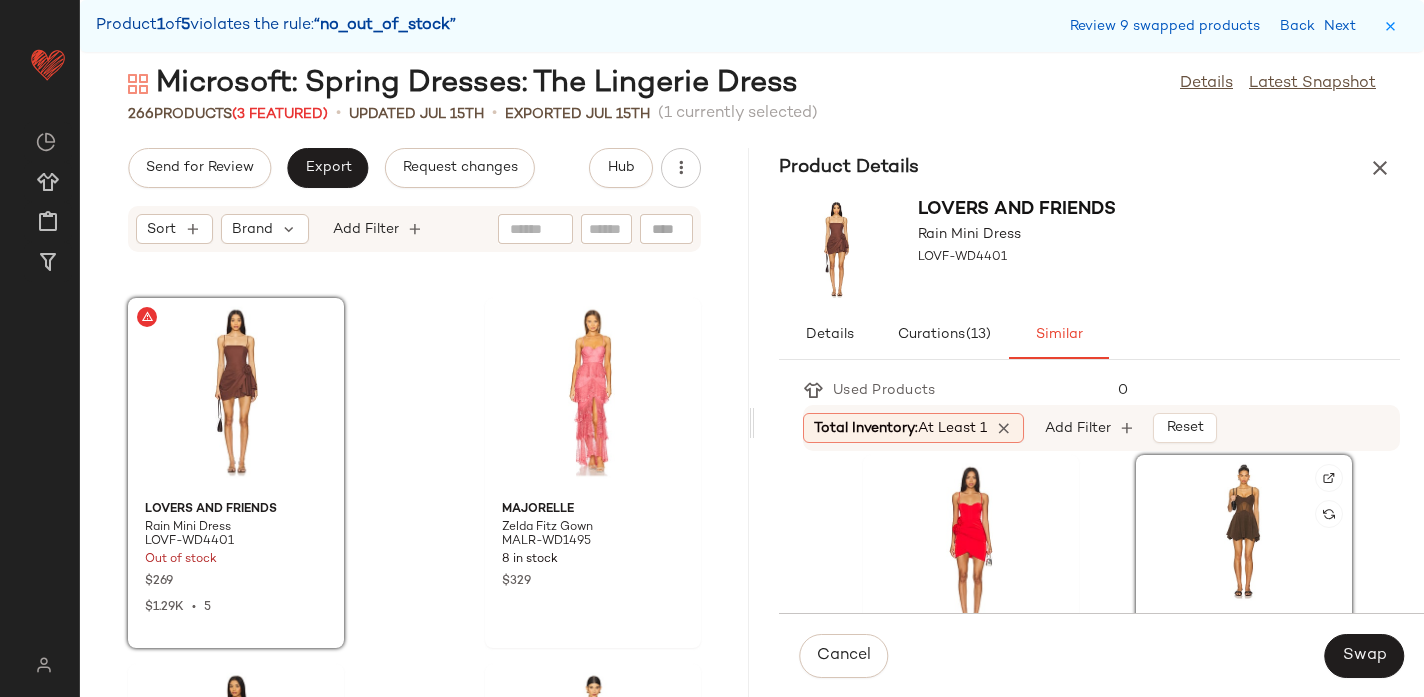 scroll, scrollTop: 1108, scrollLeft: 0, axis: vertical 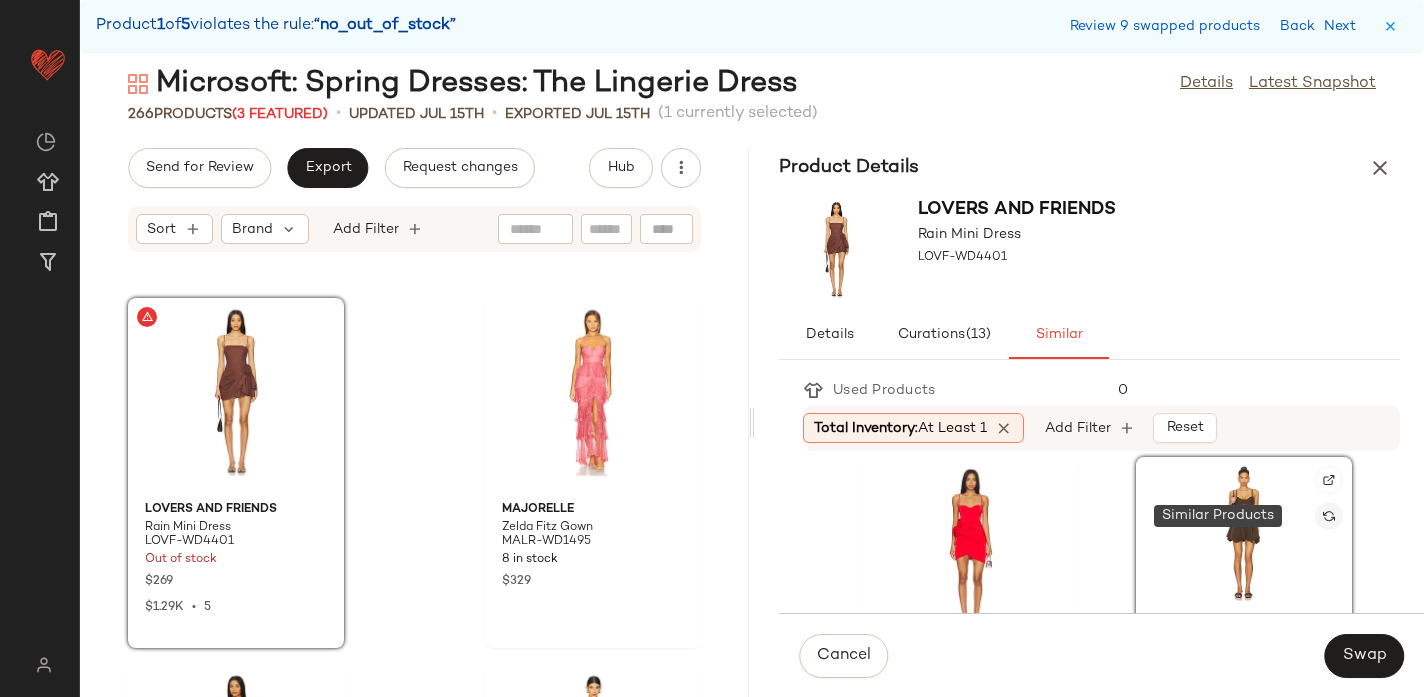 click 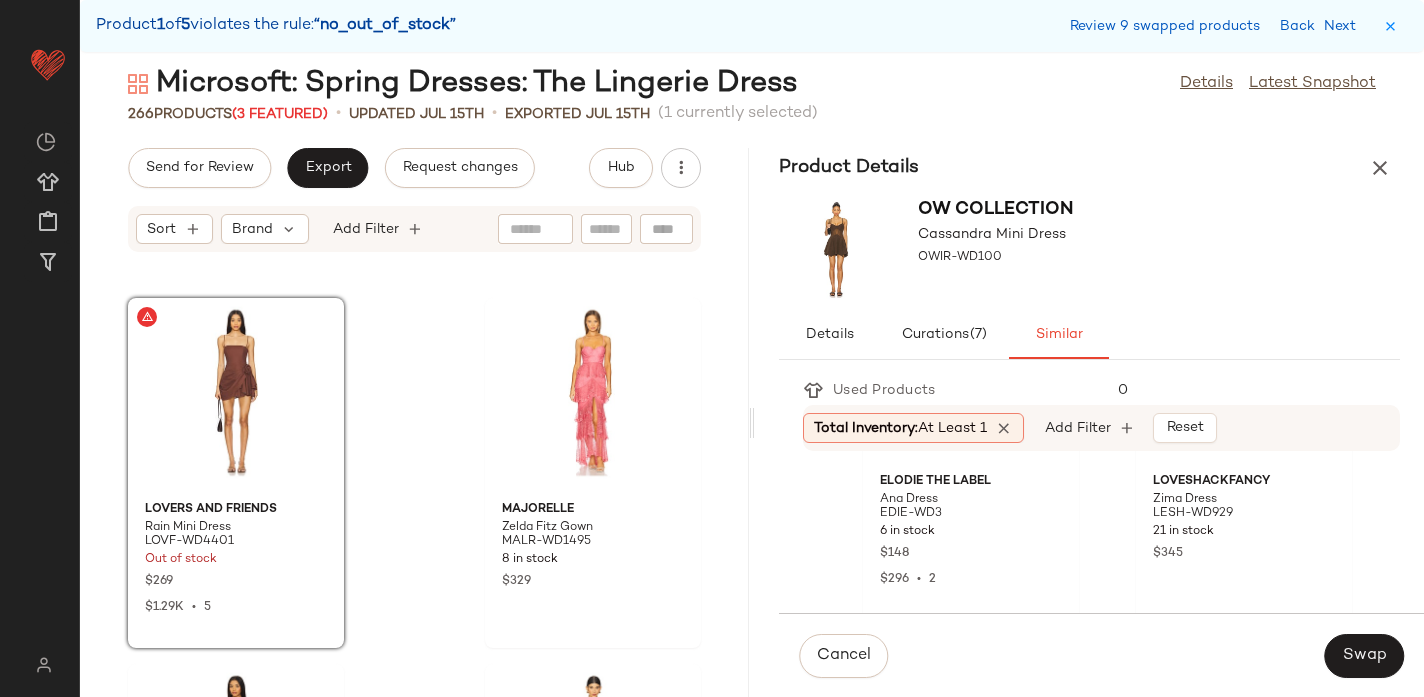scroll, scrollTop: 4181, scrollLeft: 0, axis: vertical 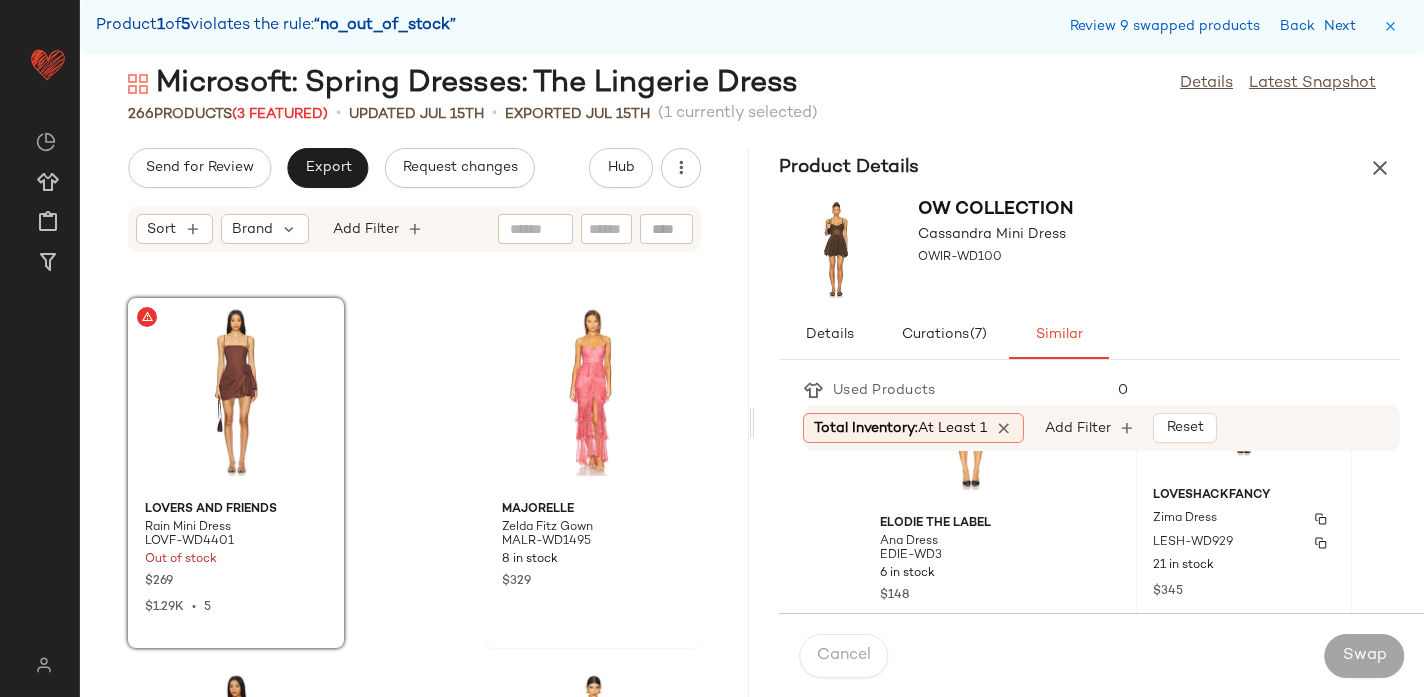 click on "Zima Dress" at bounding box center (1244, 519) 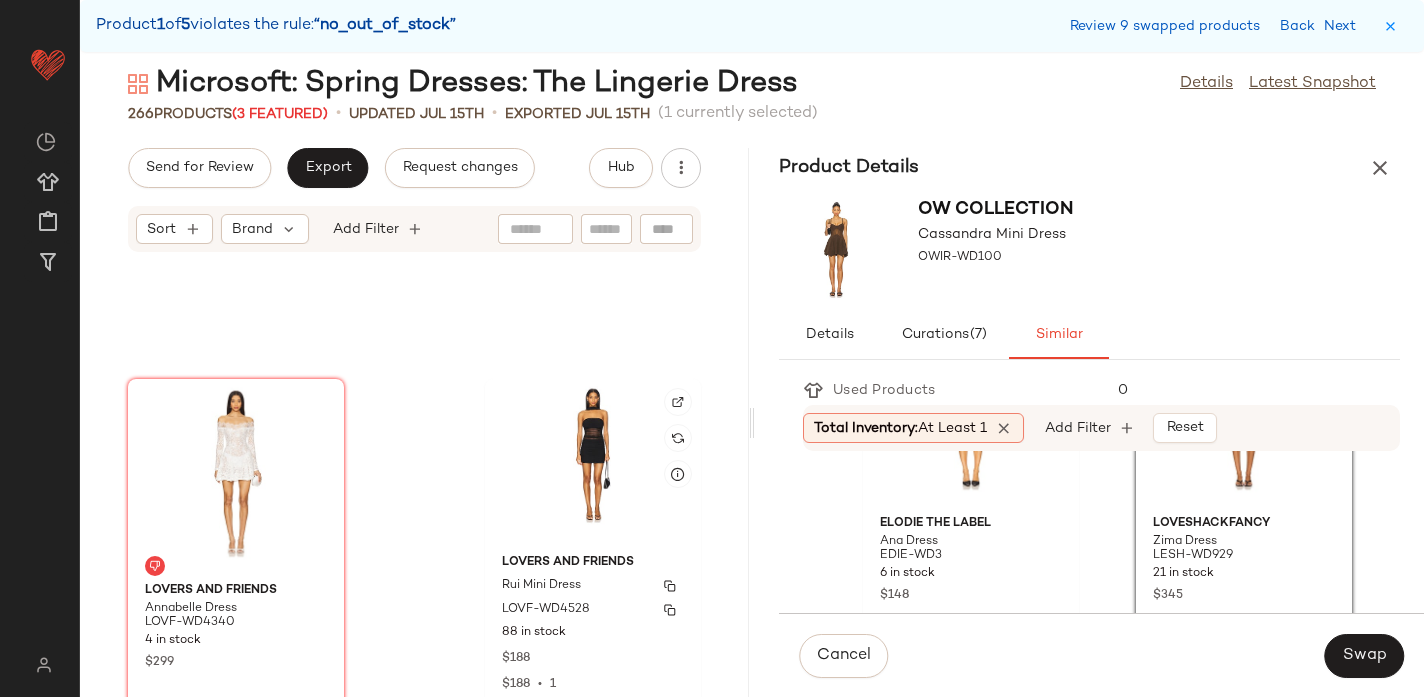 scroll, scrollTop: 35775, scrollLeft: 0, axis: vertical 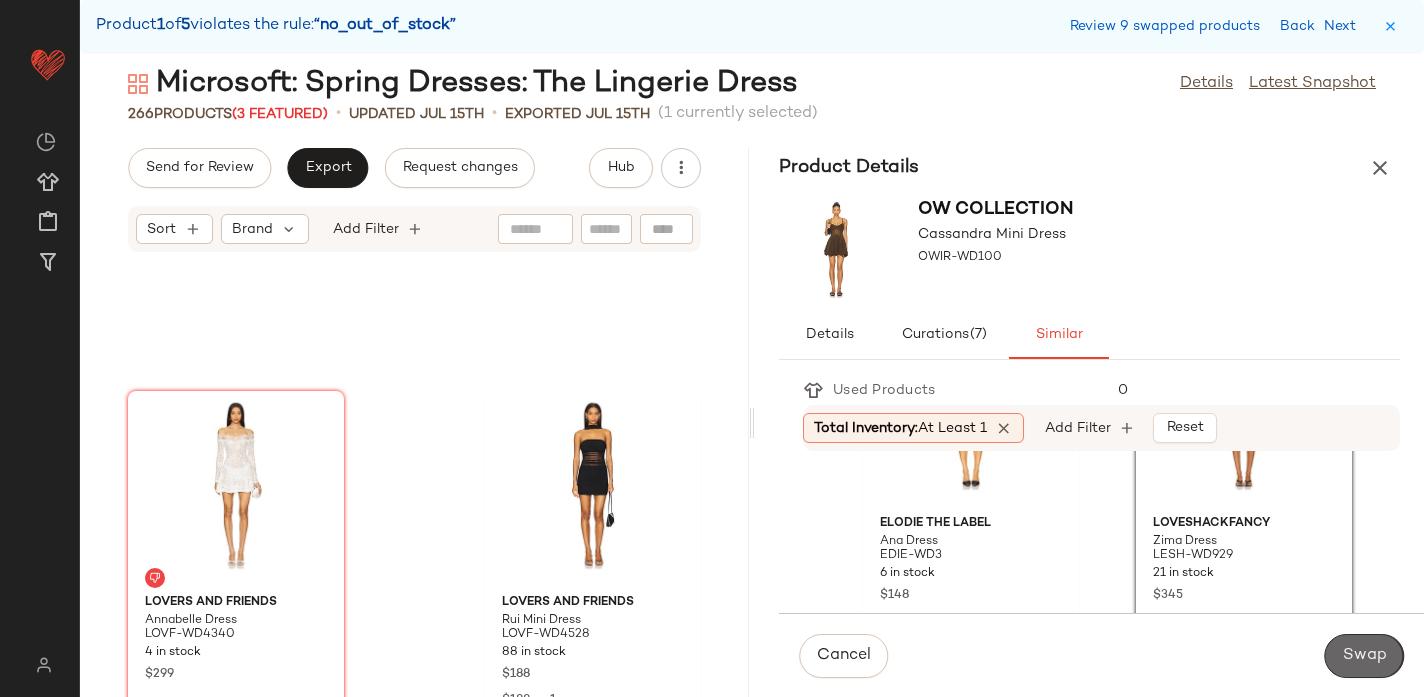 click on "Swap" 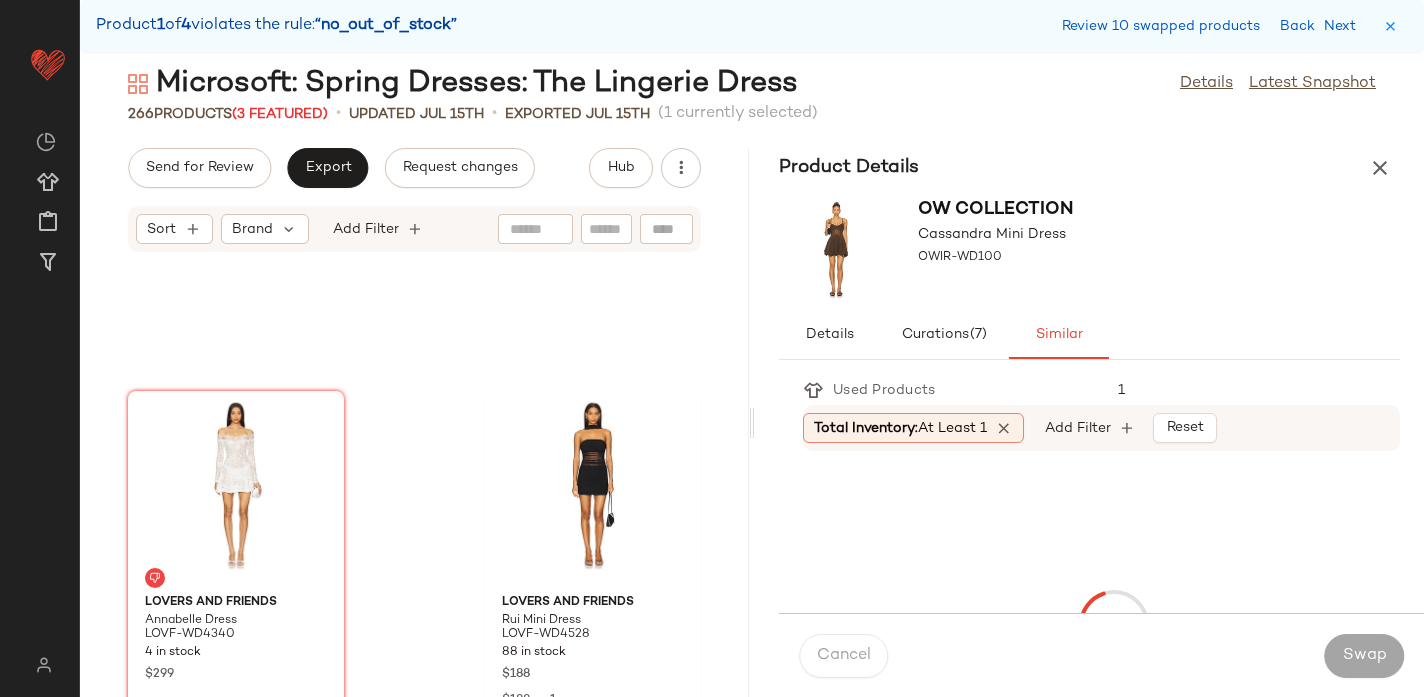 scroll, scrollTop: 37698, scrollLeft: 0, axis: vertical 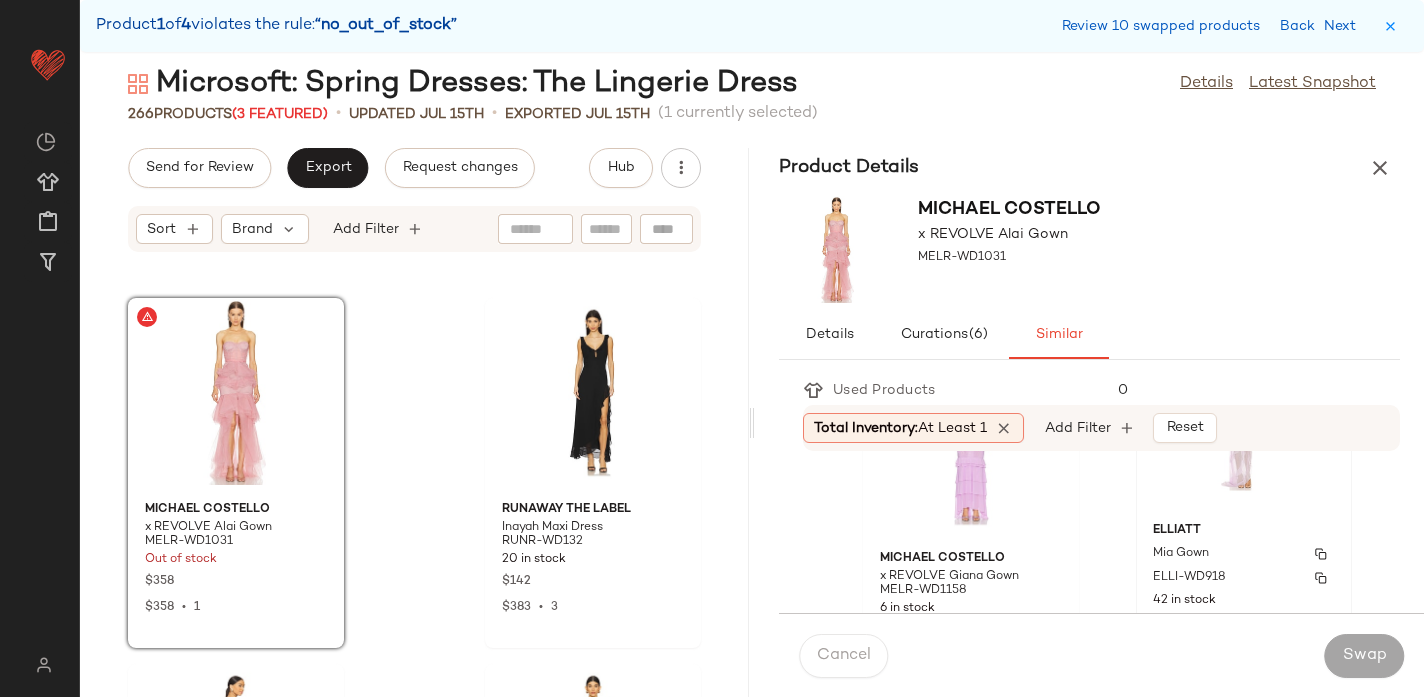 click on "ELLIATT" at bounding box center (1244, 531) 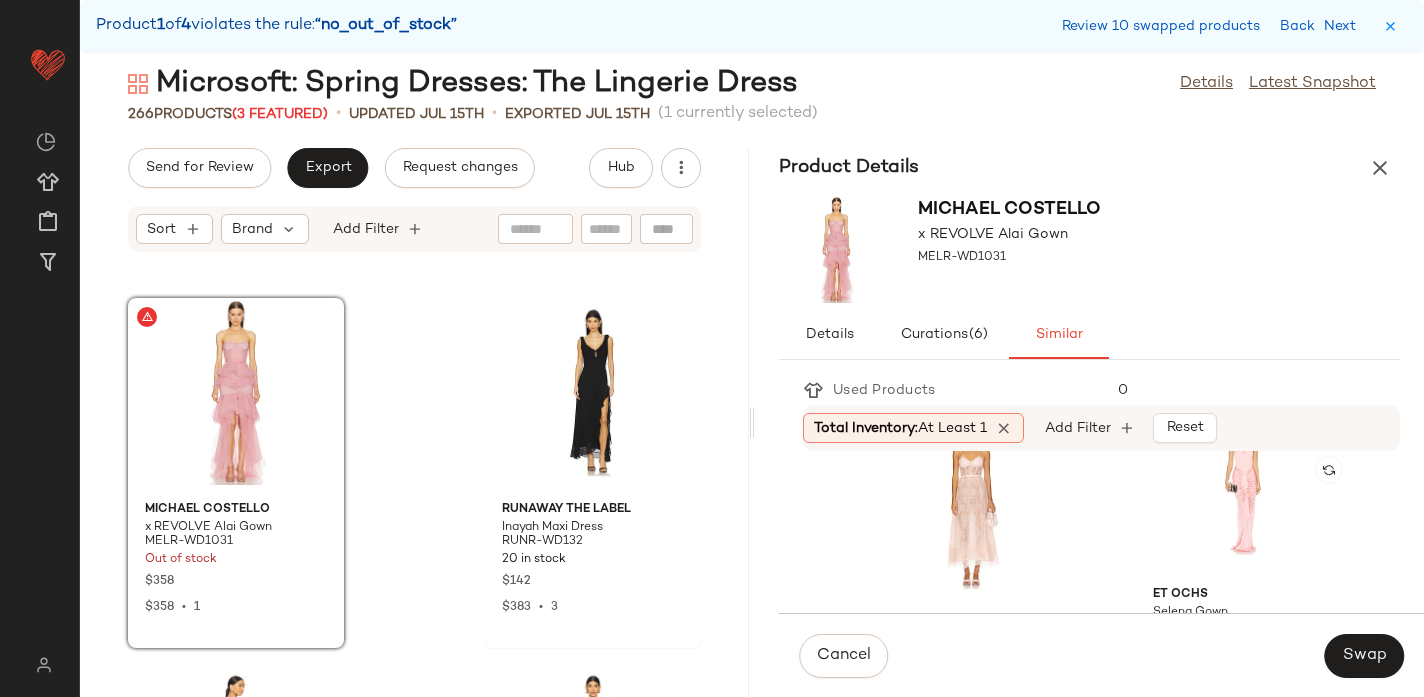 scroll, scrollTop: 2617, scrollLeft: 0, axis: vertical 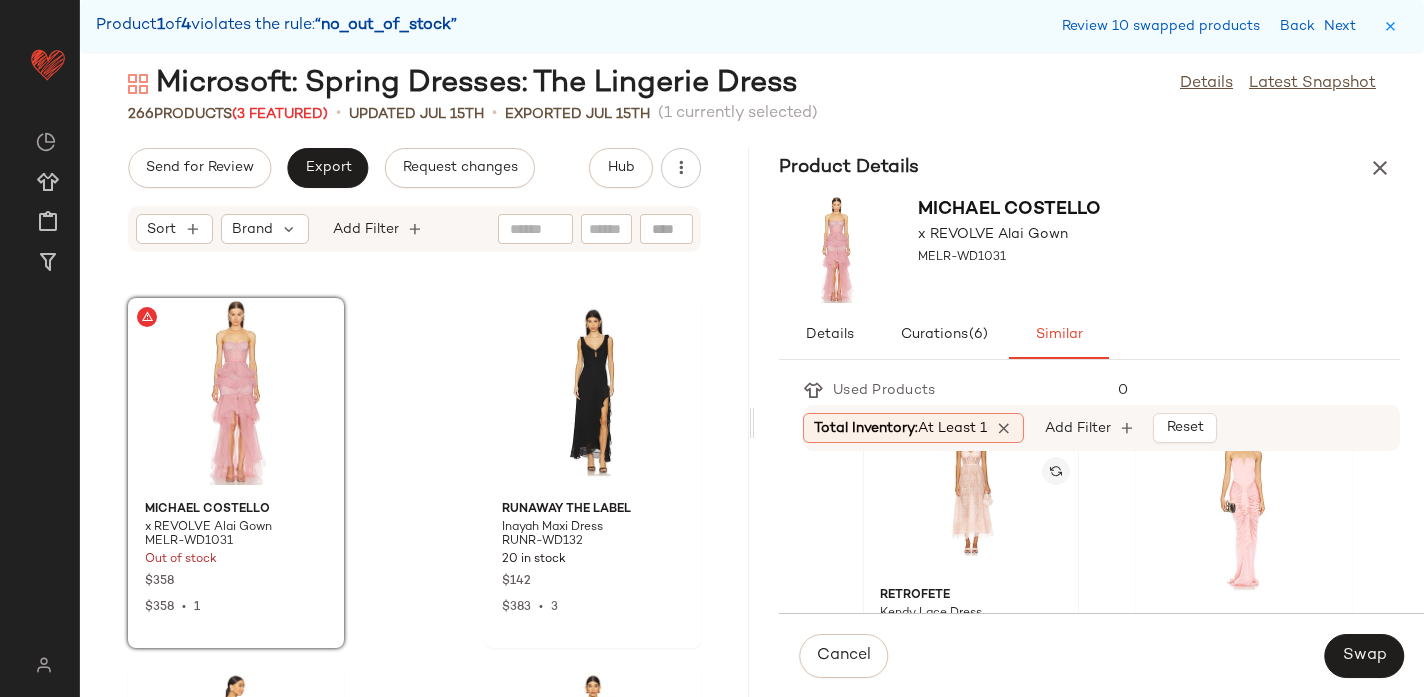 click 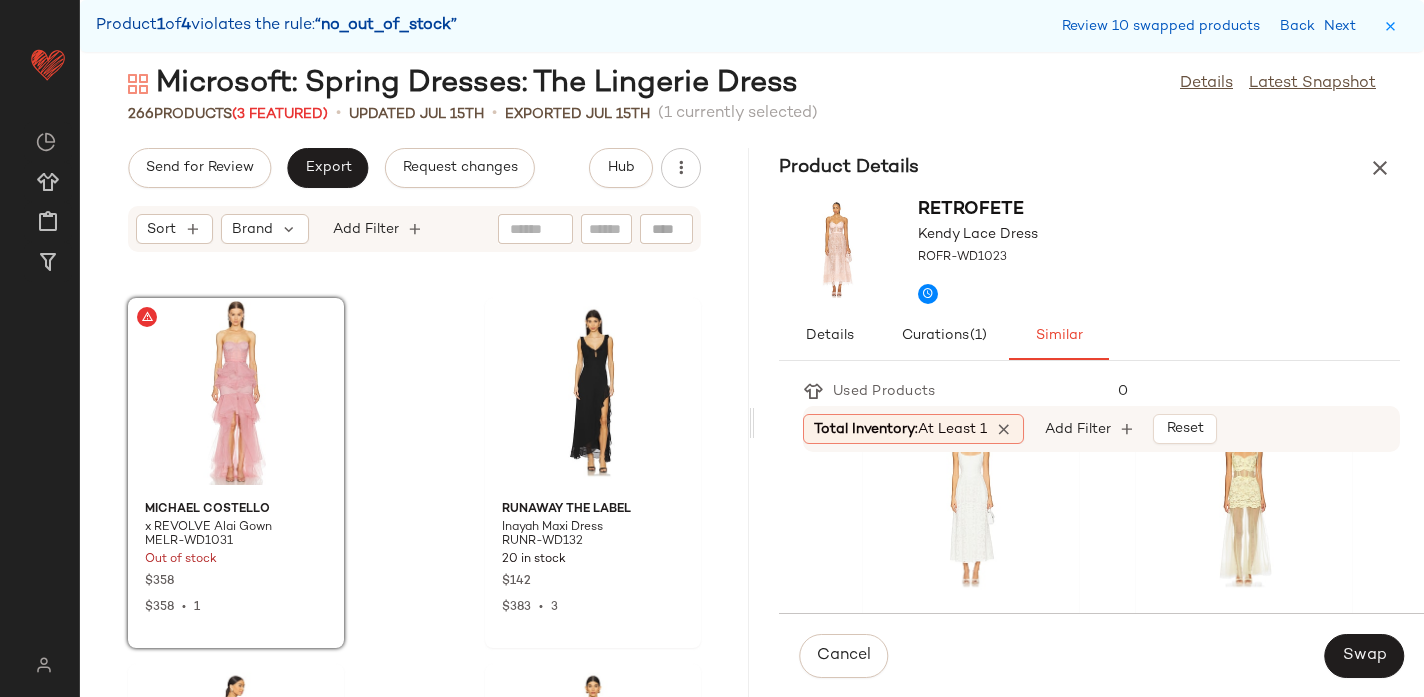 scroll, scrollTop: 2618, scrollLeft: 0, axis: vertical 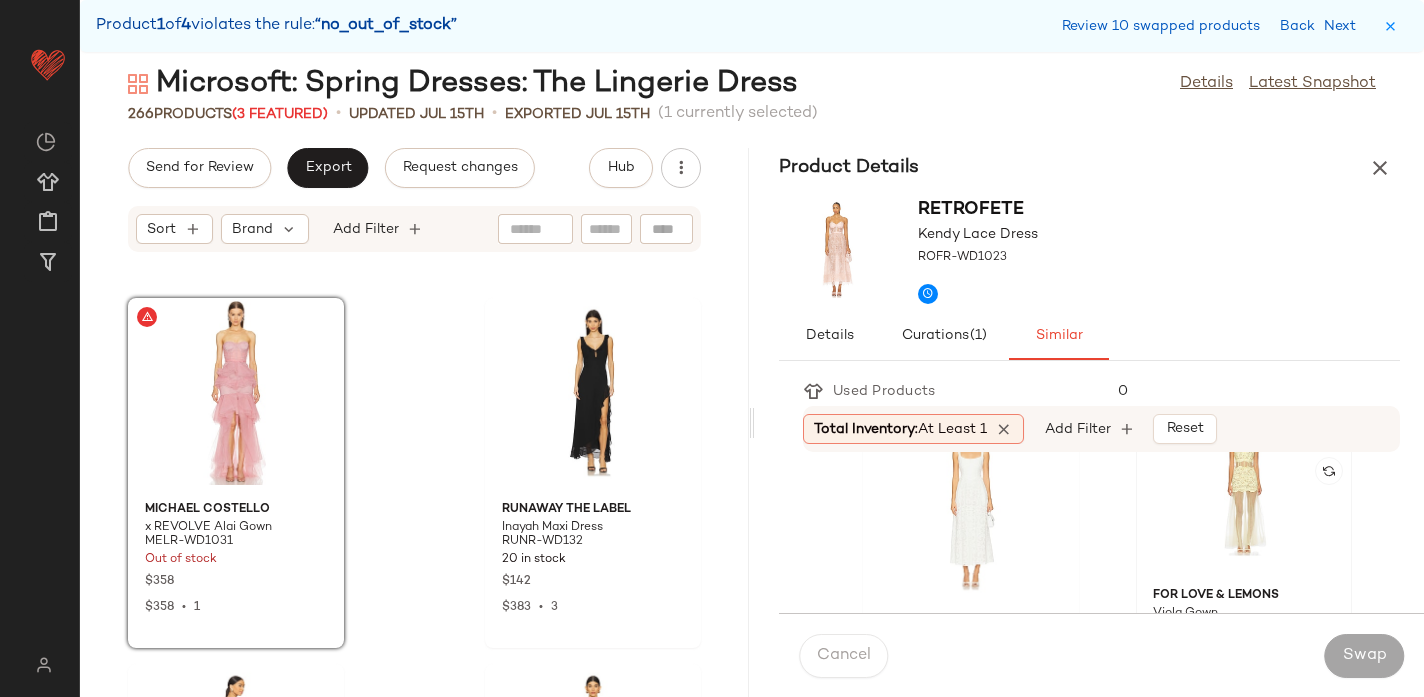 click 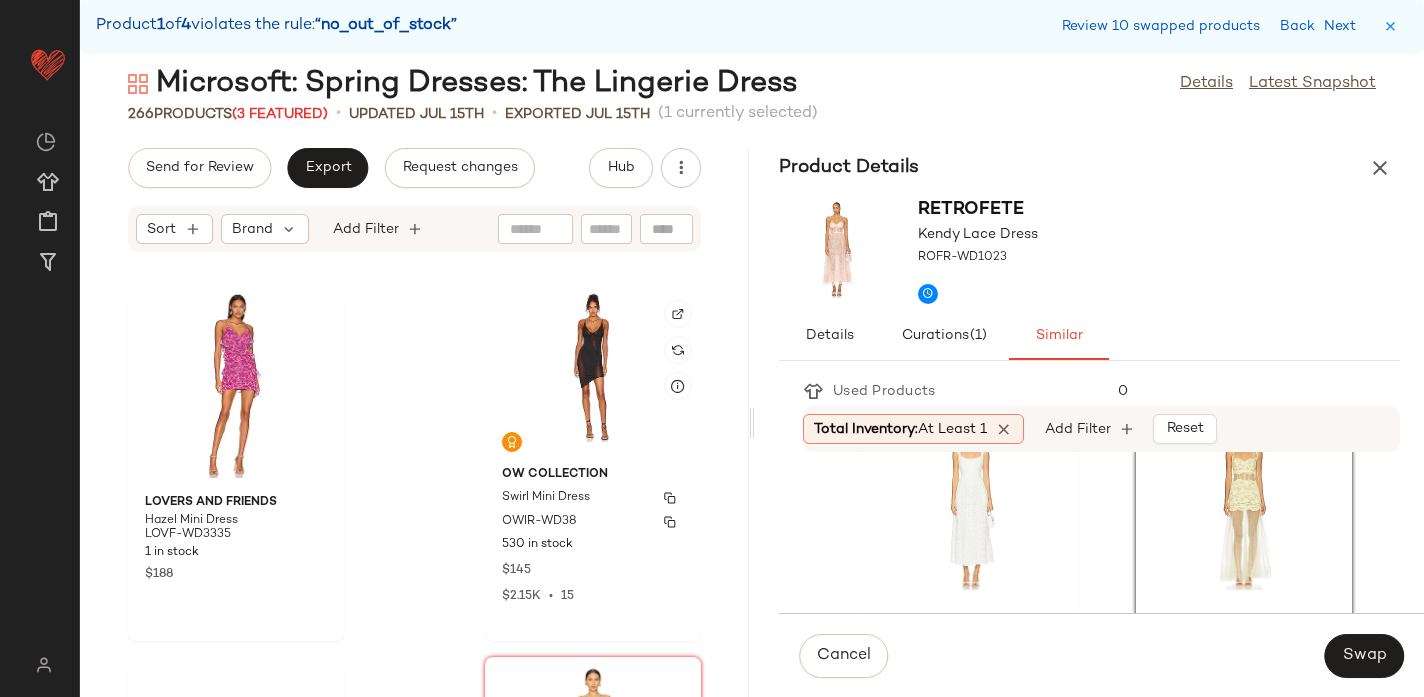 scroll, scrollTop: 38490, scrollLeft: 0, axis: vertical 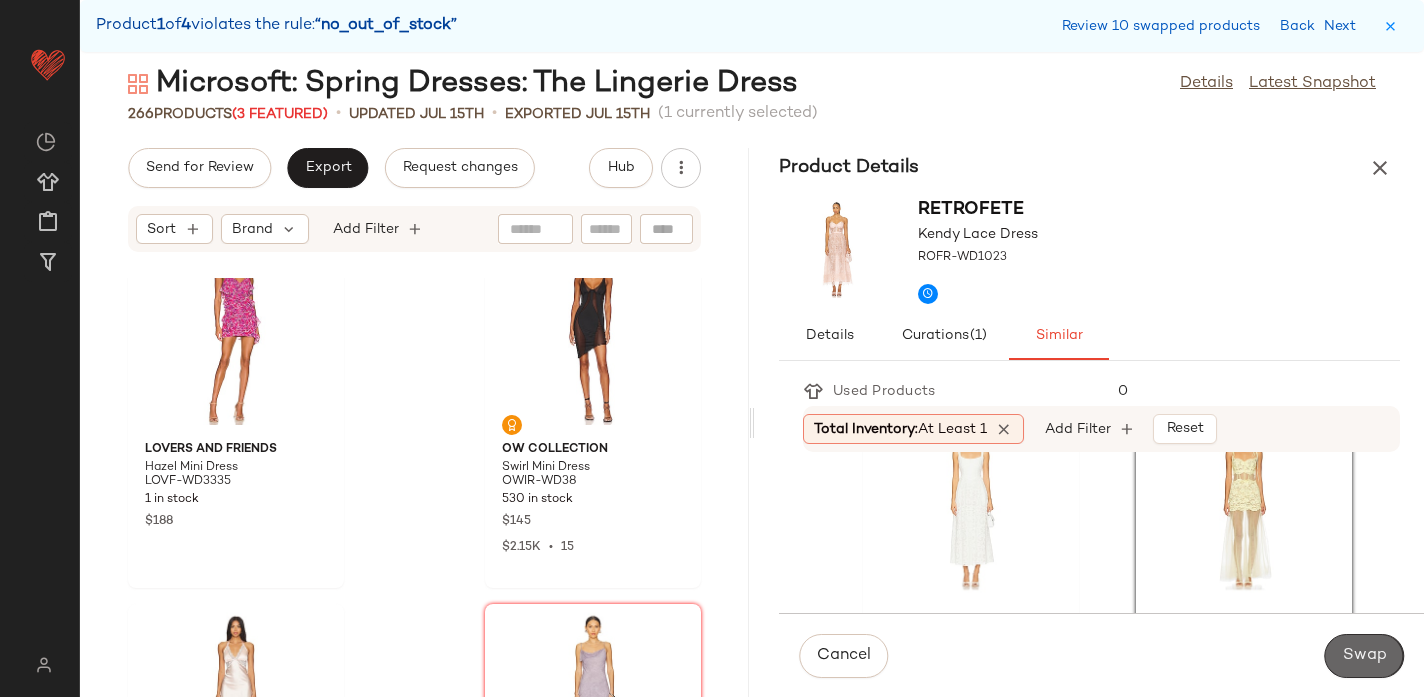 click on "Swap" at bounding box center (1364, 656) 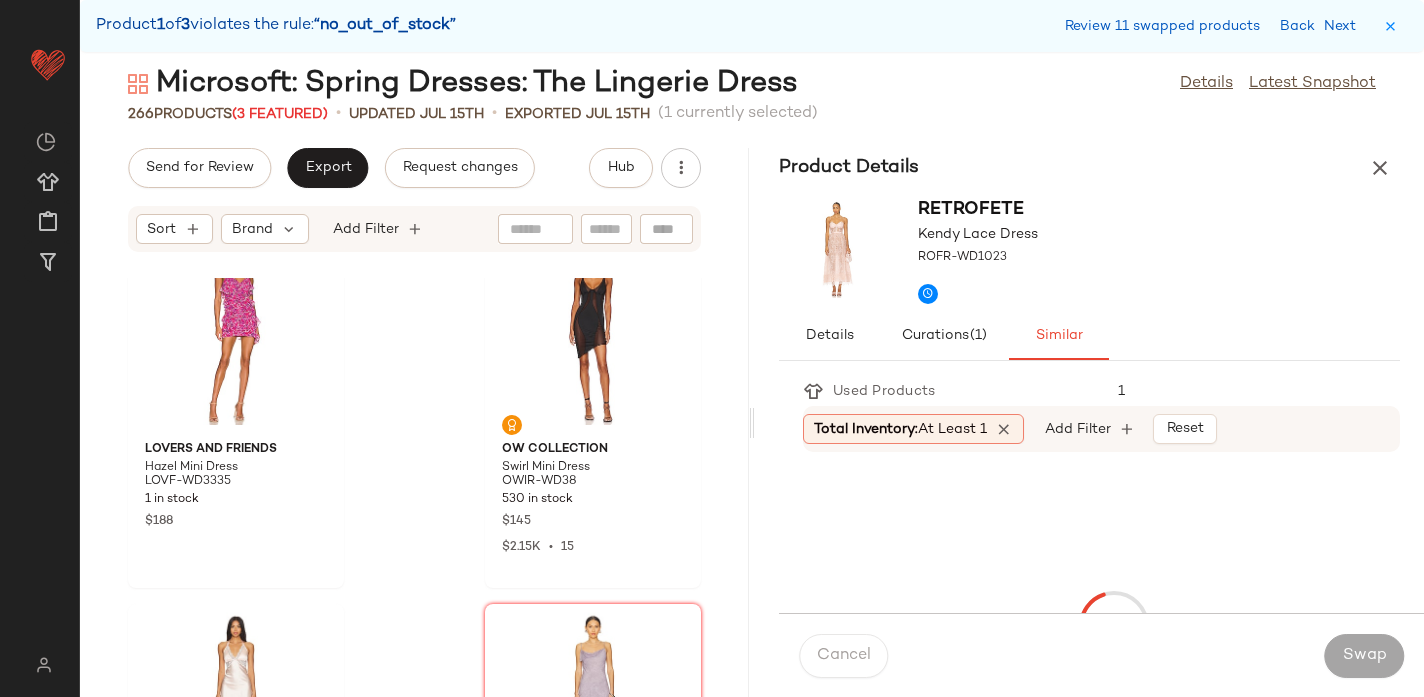 scroll, scrollTop: 42090, scrollLeft: 0, axis: vertical 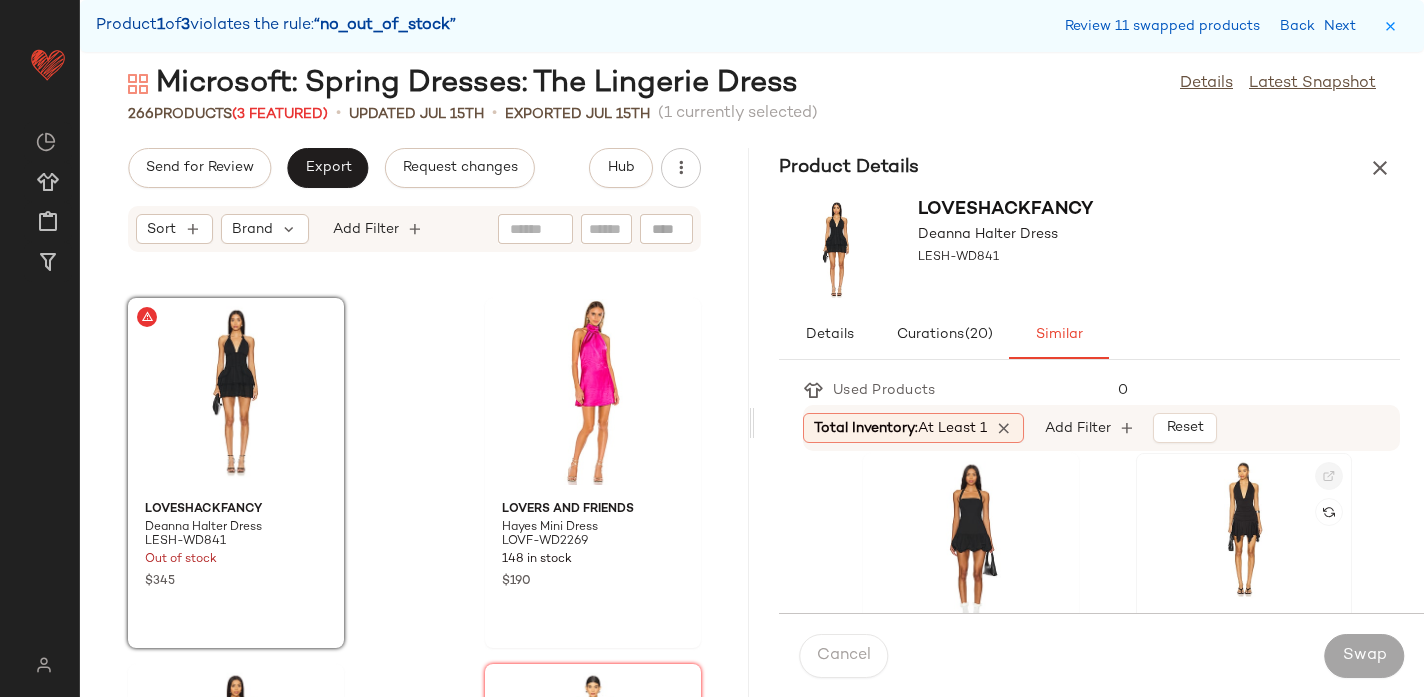 click 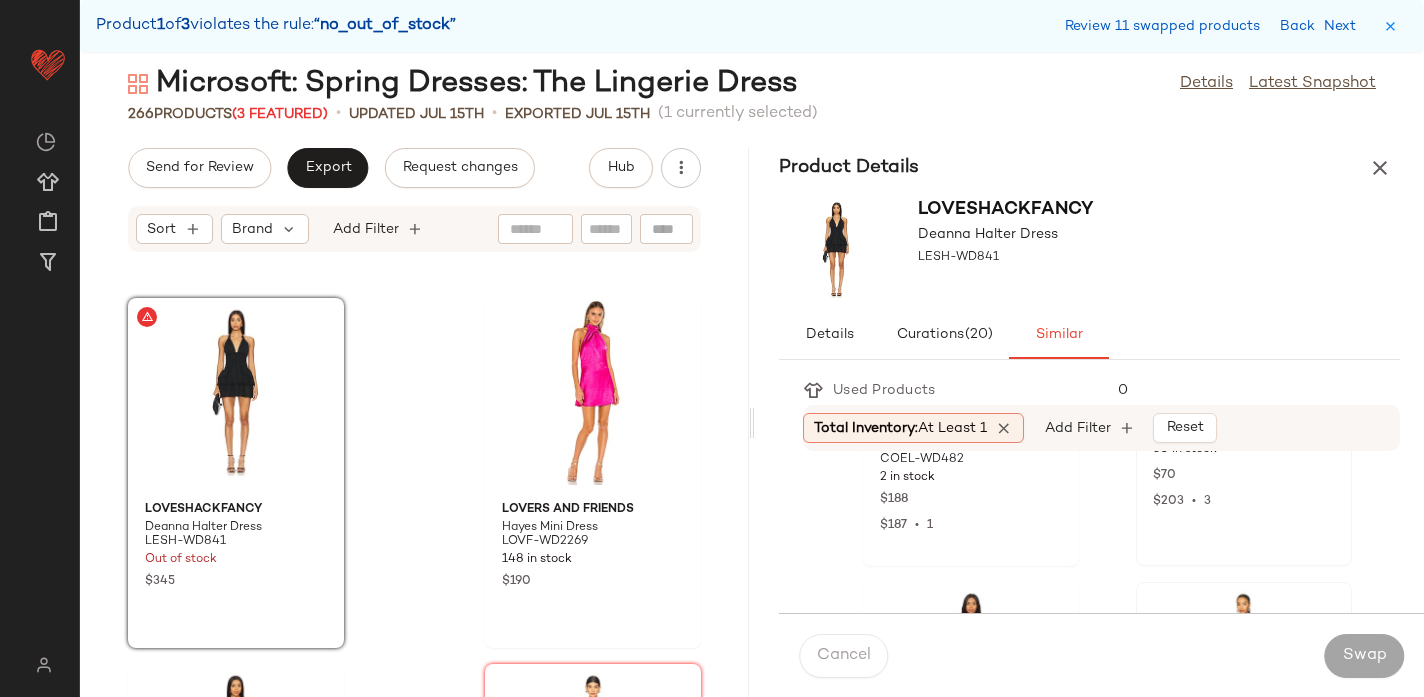 scroll, scrollTop: 374, scrollLeft: 0, axis: vertical 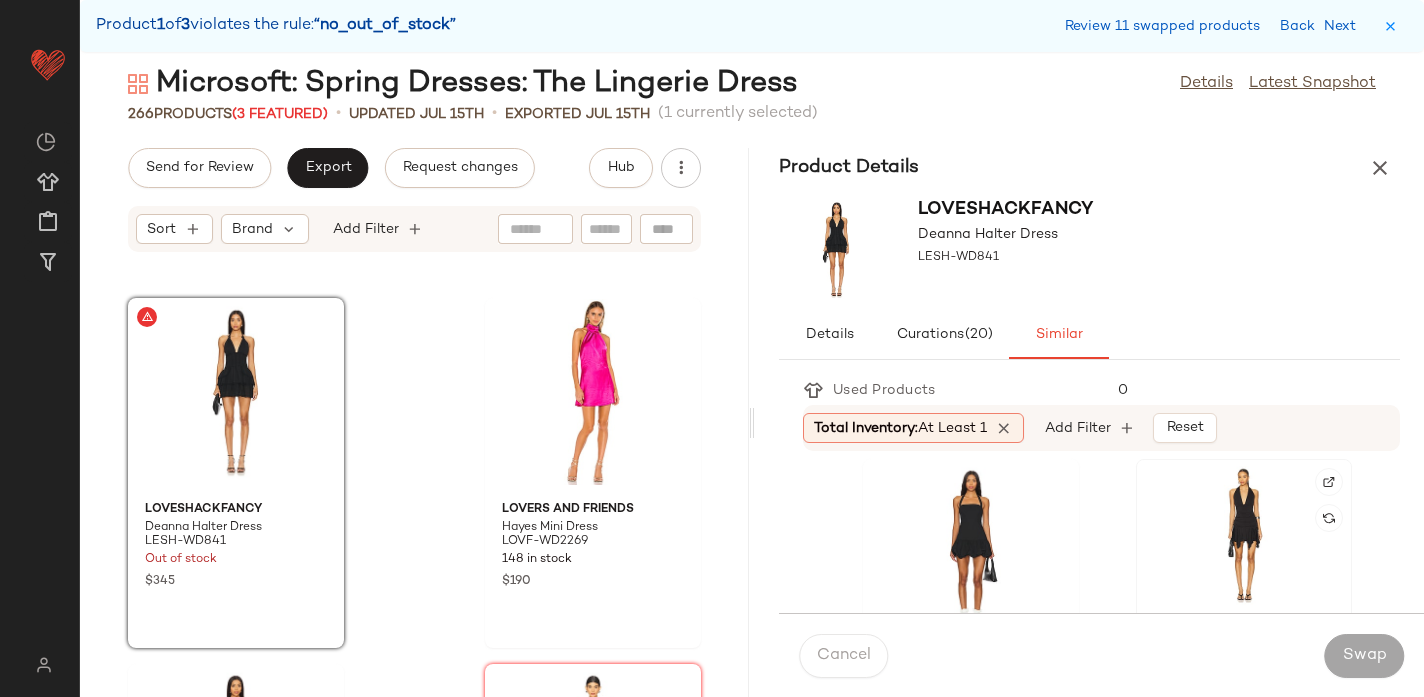 click 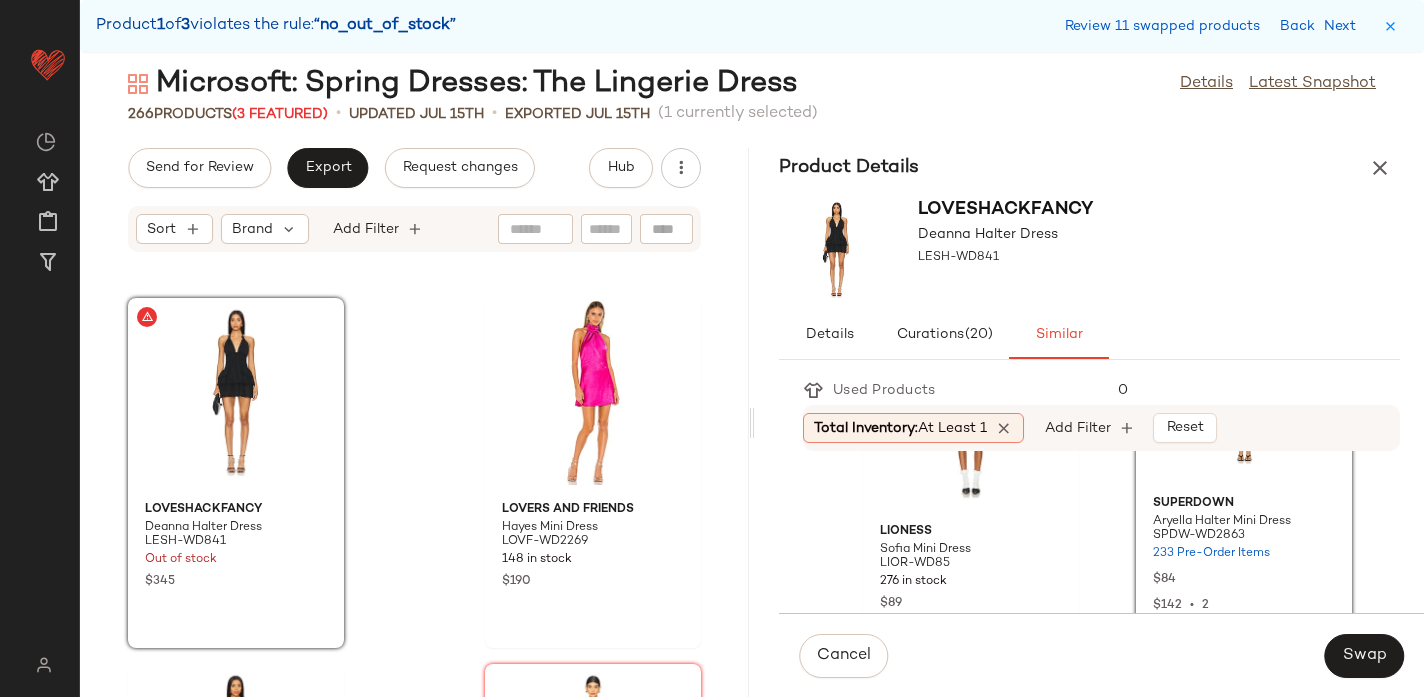 scroll, scrollTop: 557, scrollLeft: 0, axis: vertical 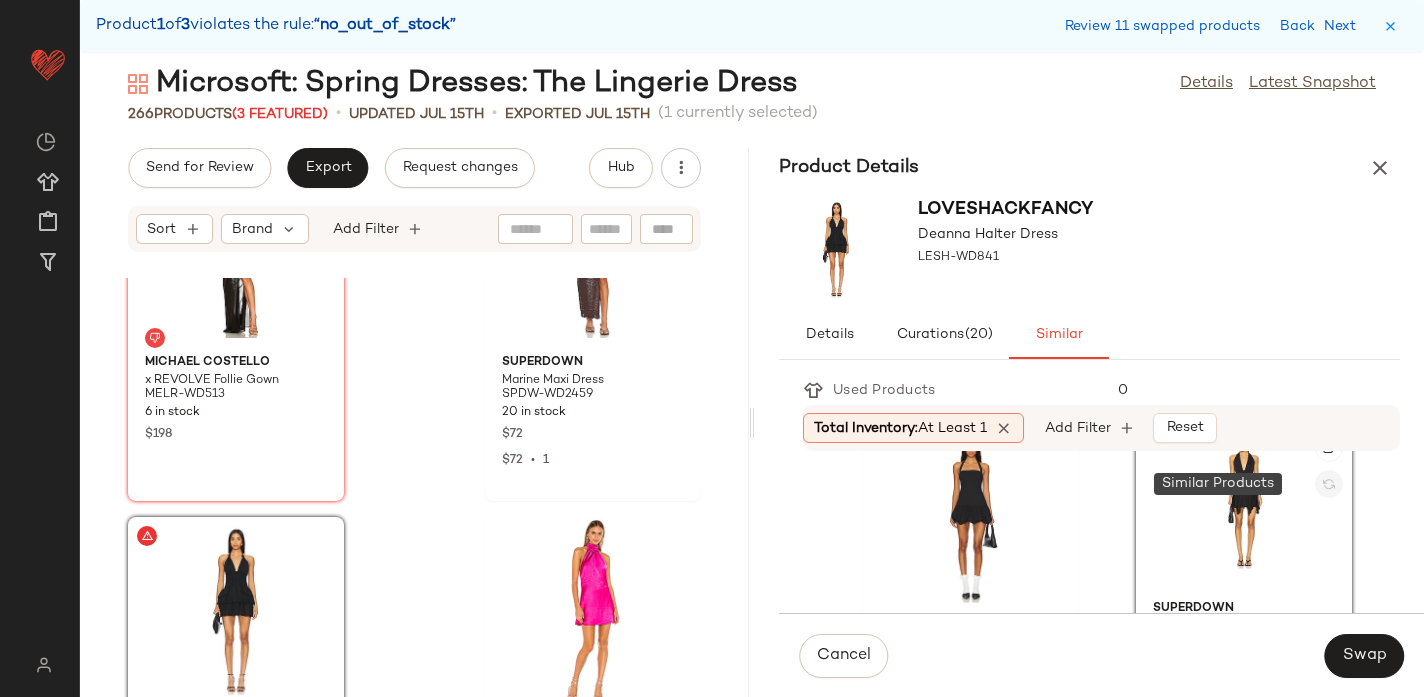 click 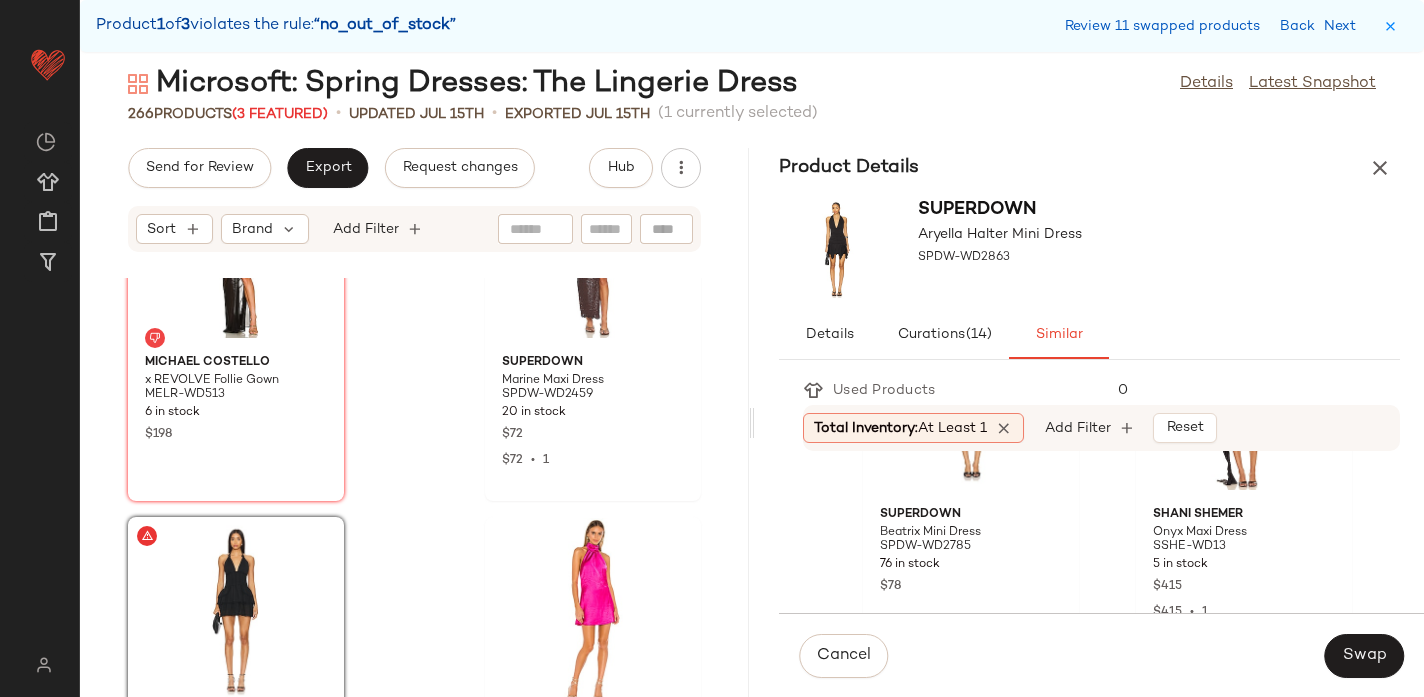 scroll, scrollTop: 1249, scrollLeft: 0, axis: vertical 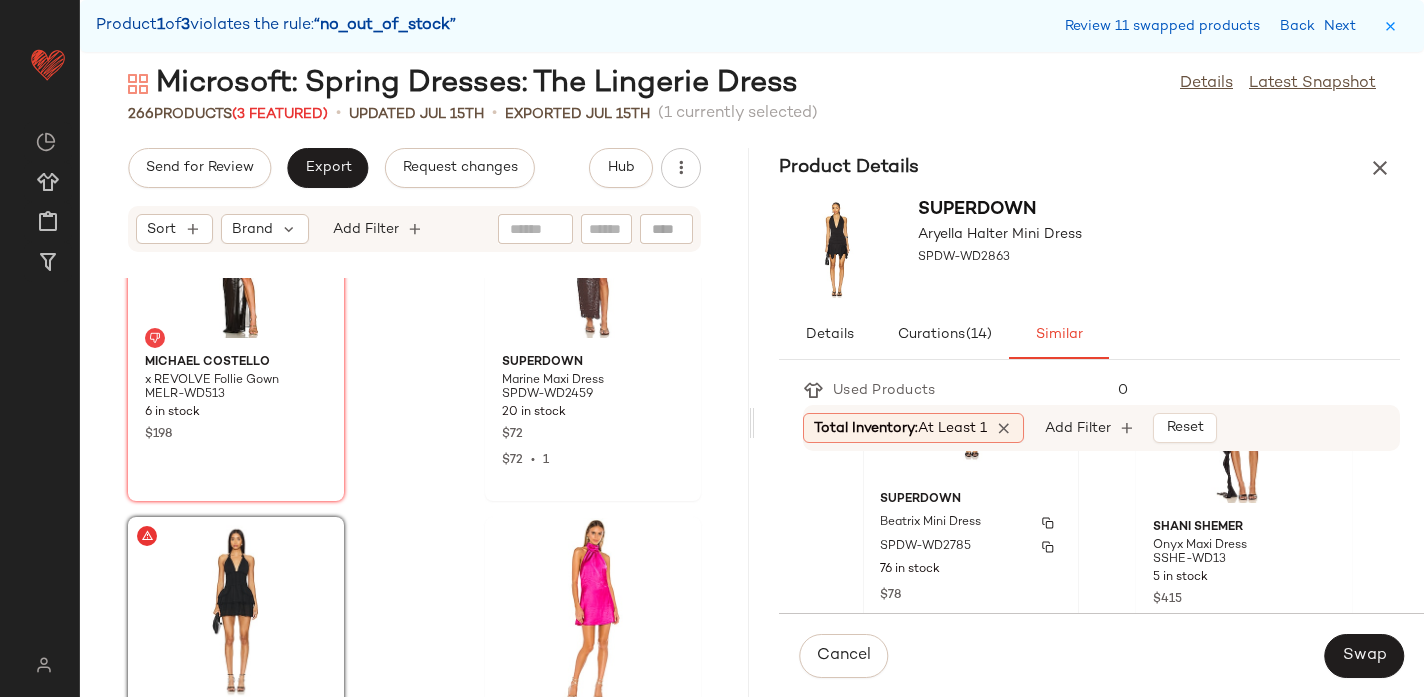 click on "Beatrix Mini Dress" at bounding box center (930, 523) 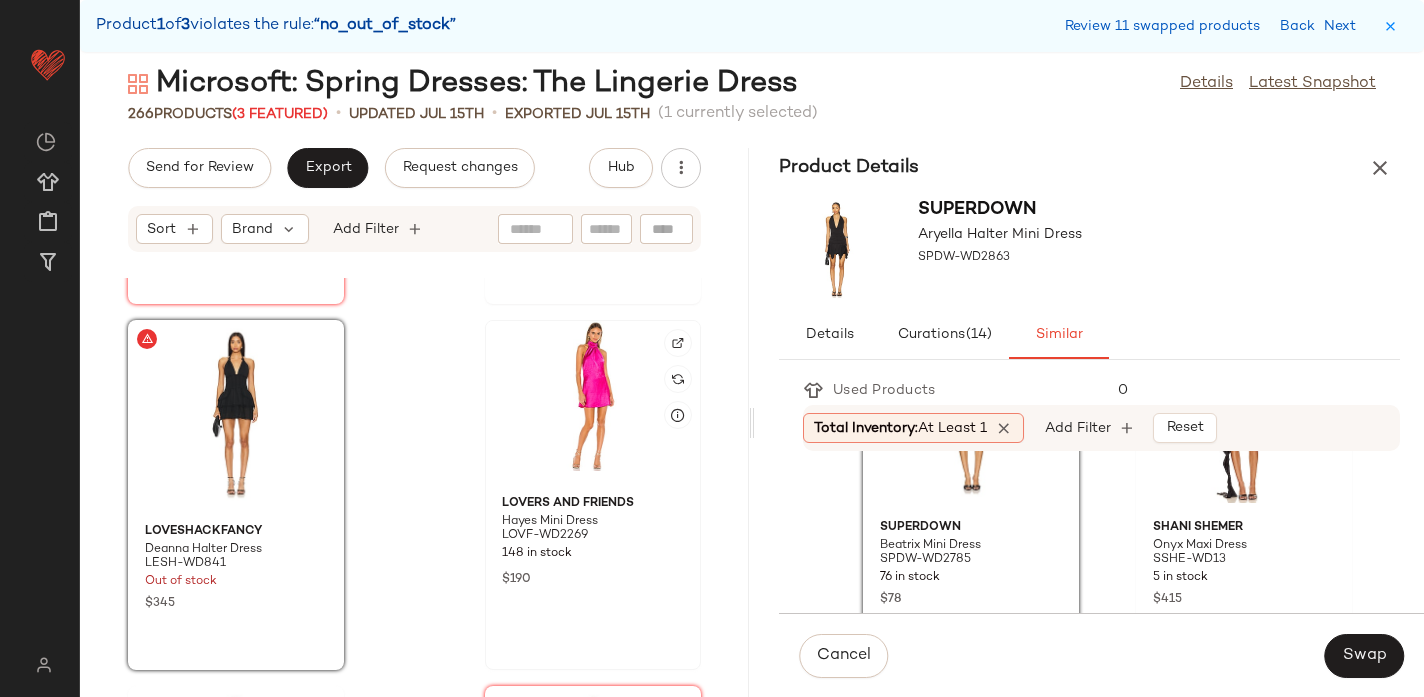 scroll, scrollTop: 42069, scrollLeft: 0, axis: vertical 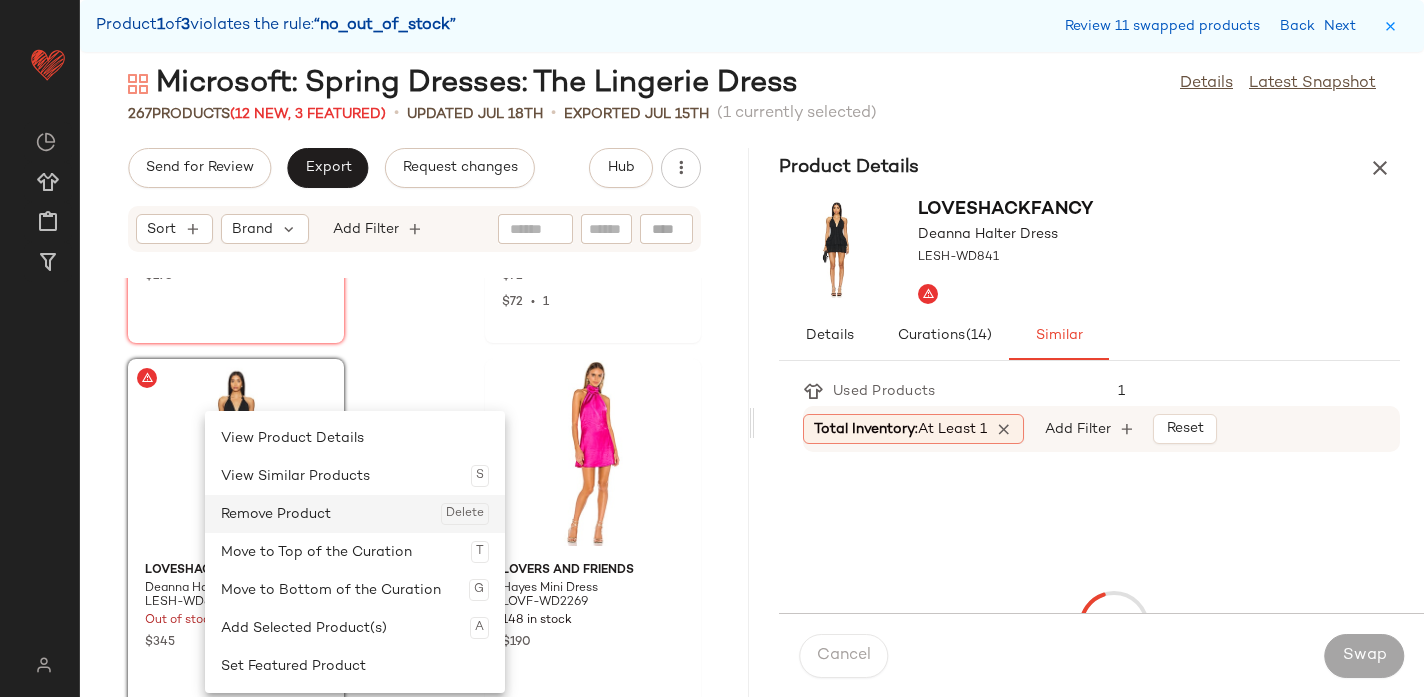 click on "Remove Product  Delete" 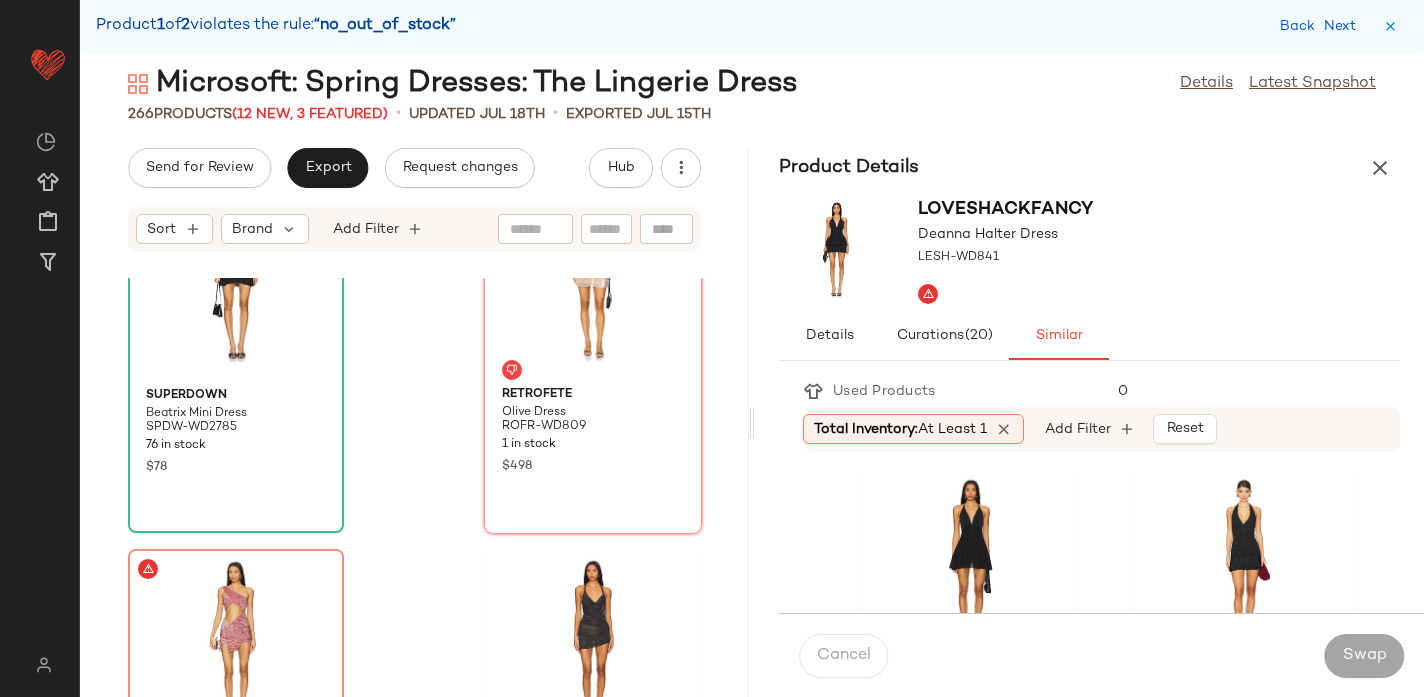 scroll, scrollTop: 42563, scrollLeft: 0, axis: vertical 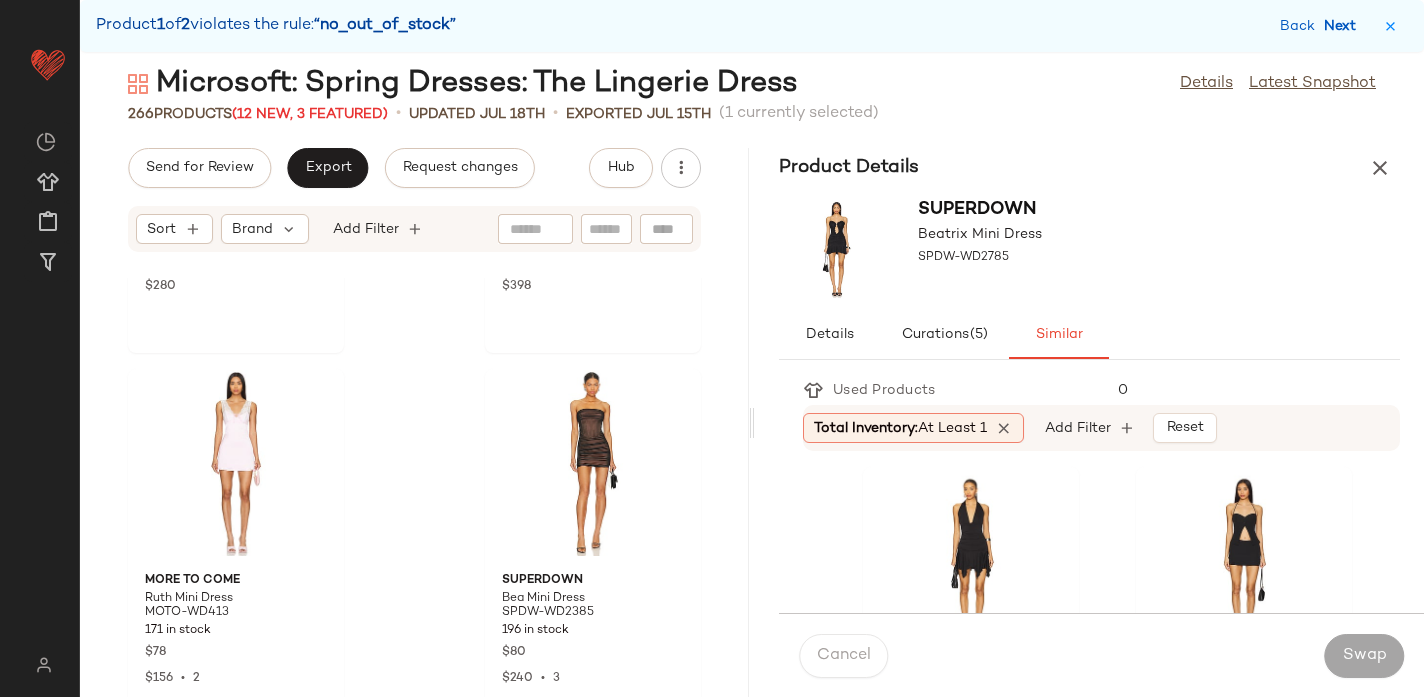 click on "Next" at bounding box center [1344, 26] 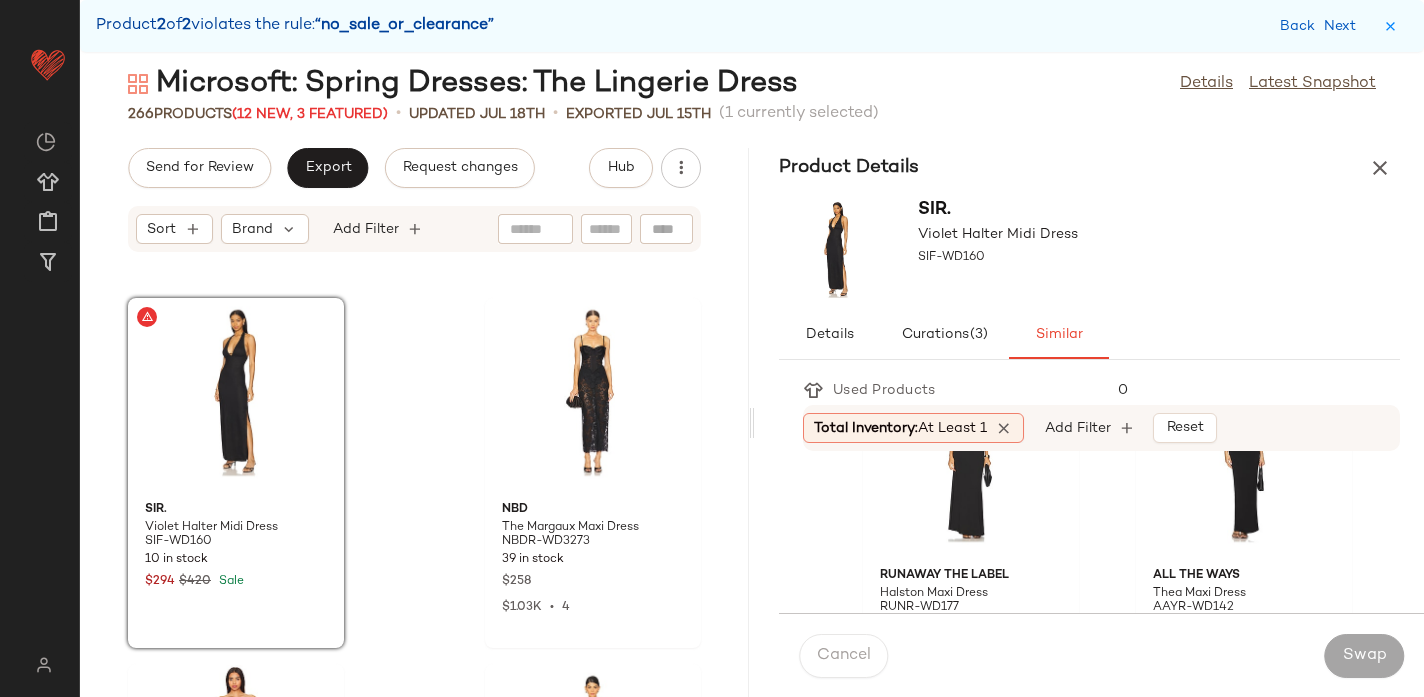 scroll, scrollTop: 827, scrollLeft: 0, axis: vertical 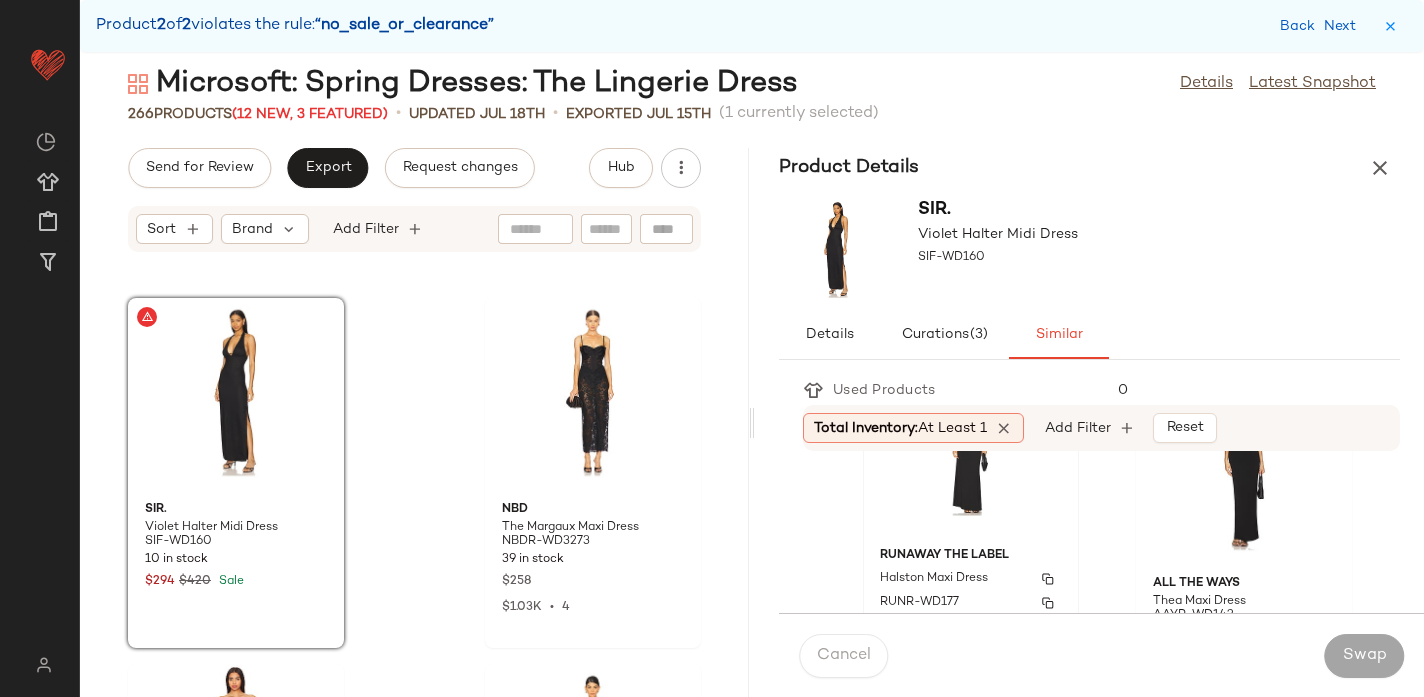 click on "Runaway The Label Halston Maxi Dress RUNR-WD177 160 in stock $134 $402  •  3" 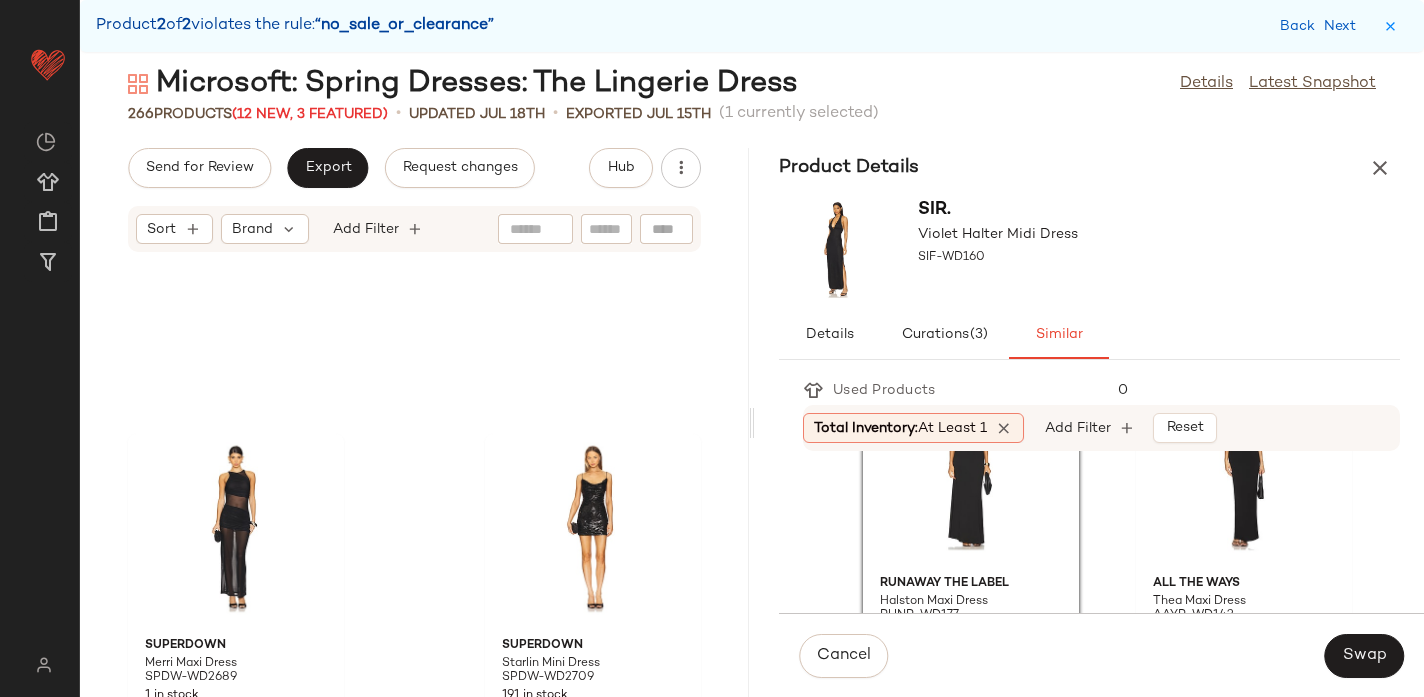 scroll, scrollTop: 44132, scrollLeft: 0, axis: vertical 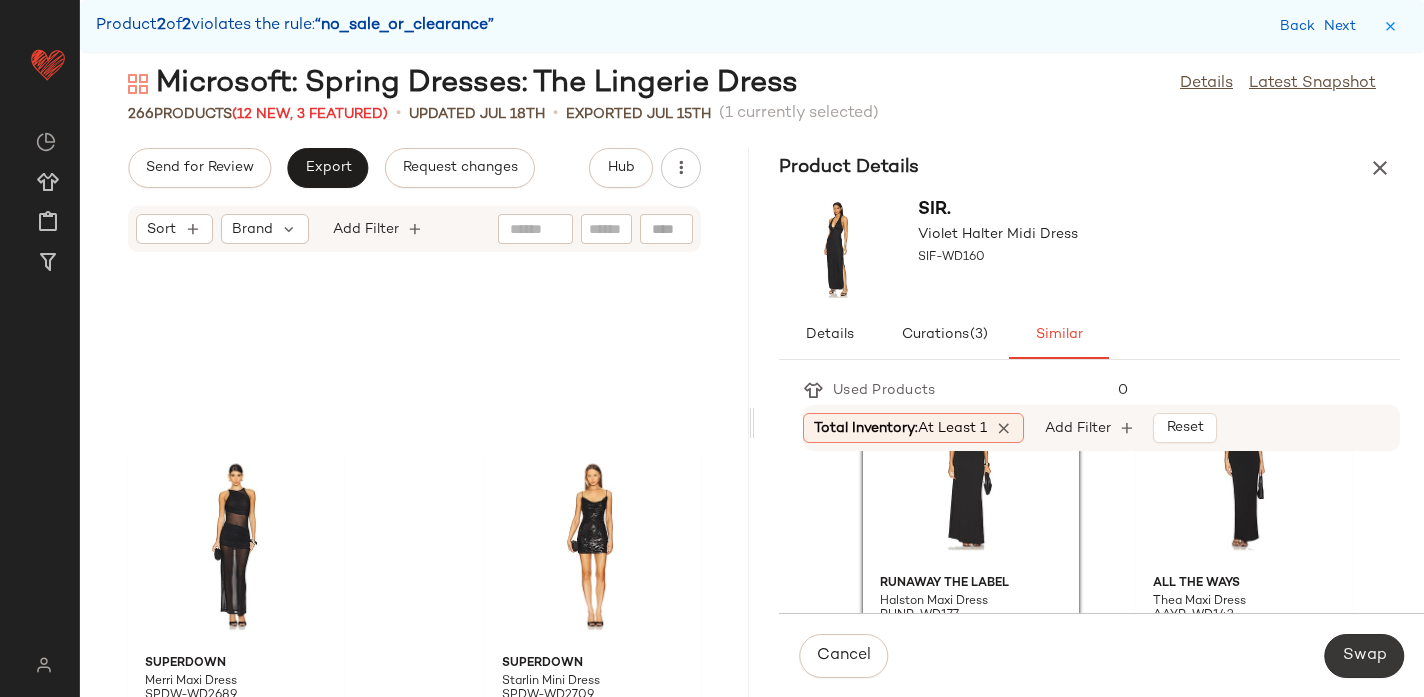 click on "Swap" 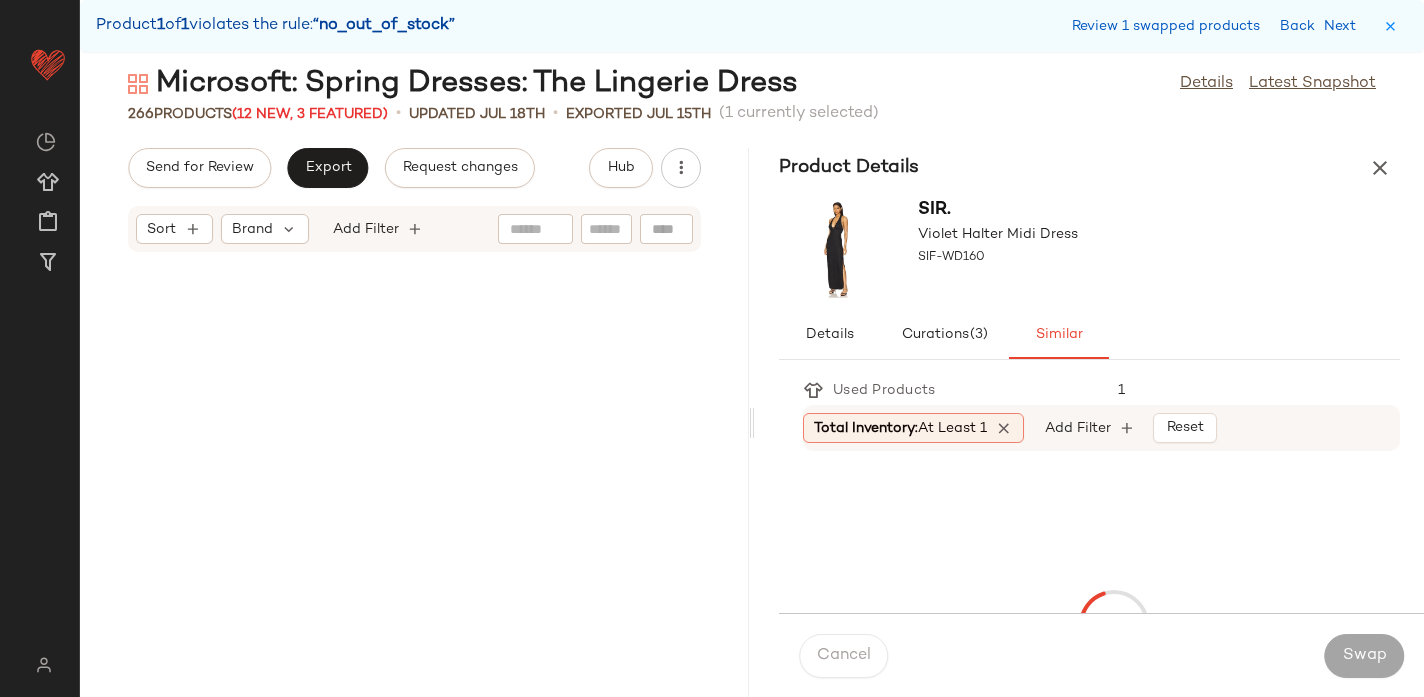 scroll, scrollTop: 42456, scrollLeft: 0, axis: vertical 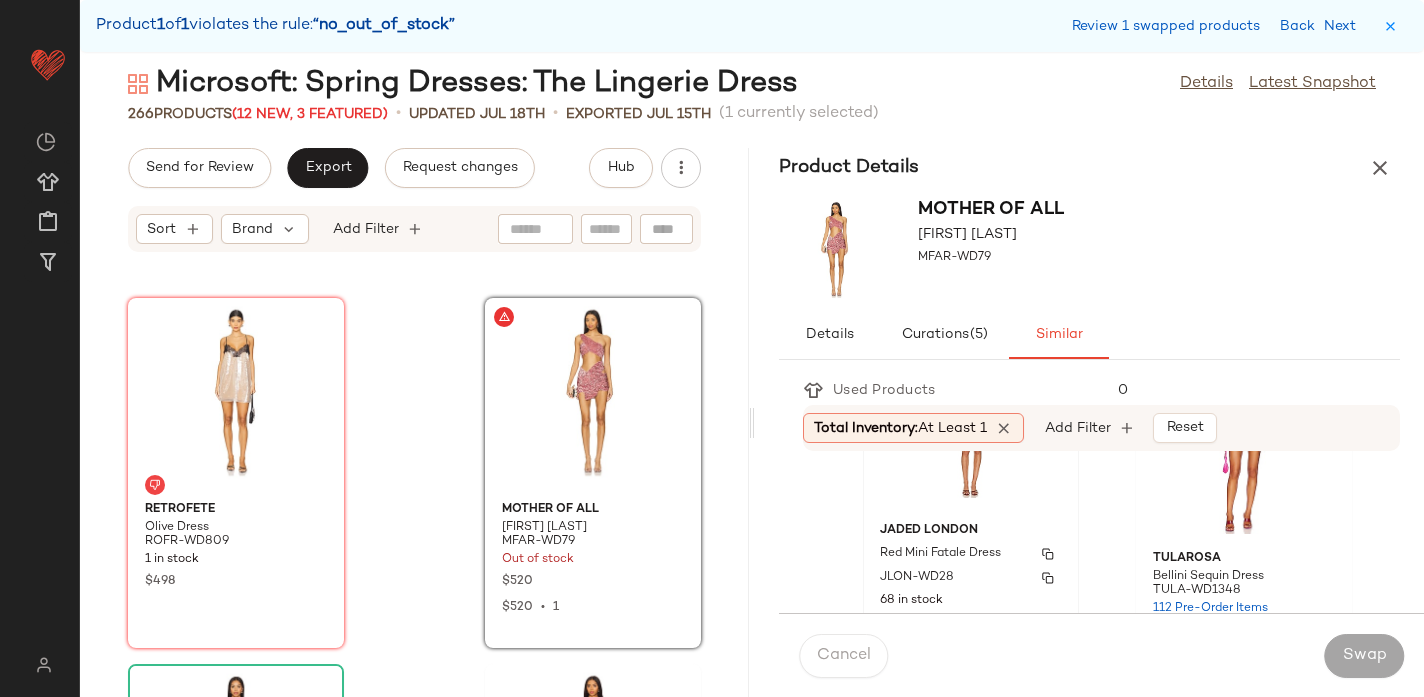 click on "Red Mini Fatale Dress" at bounding box center [940, 554] 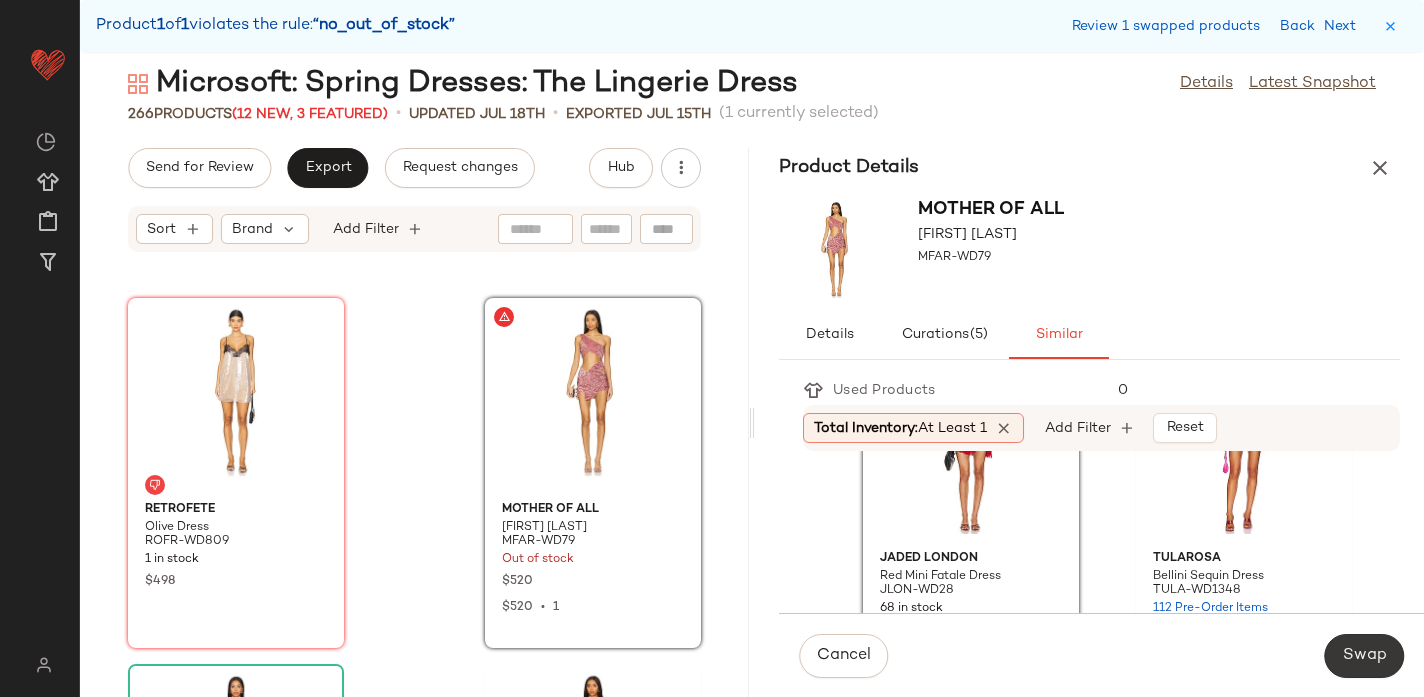 click on "Swap" 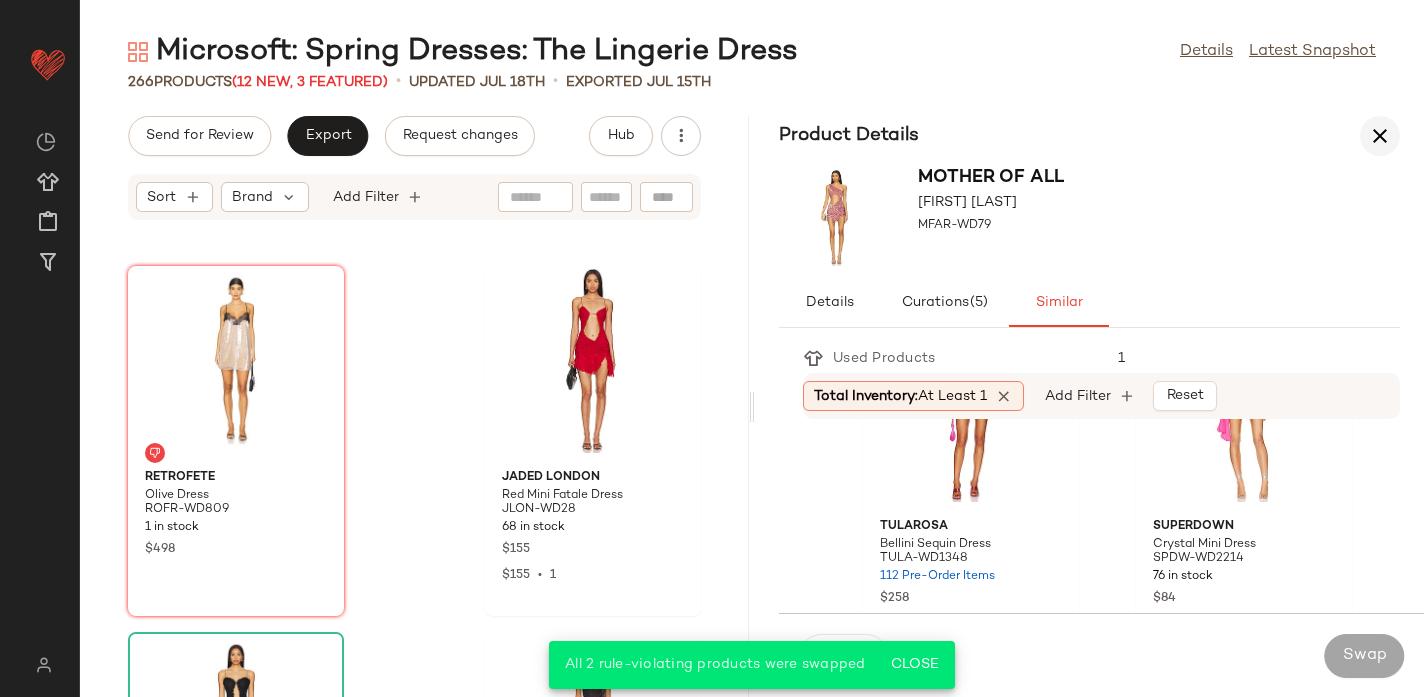 click at bounding box center (1380, 136) 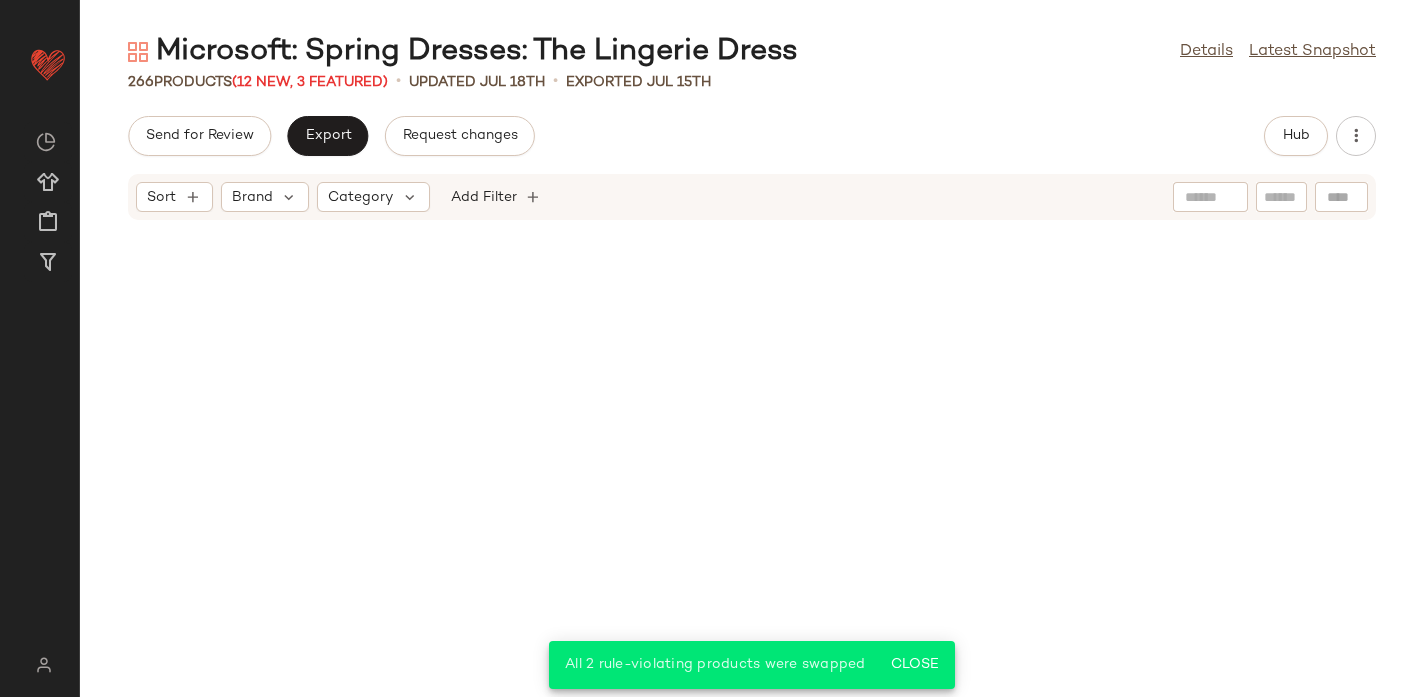 scroll, scrollTop: 19317, scrollLeft: 0, axis: vertical 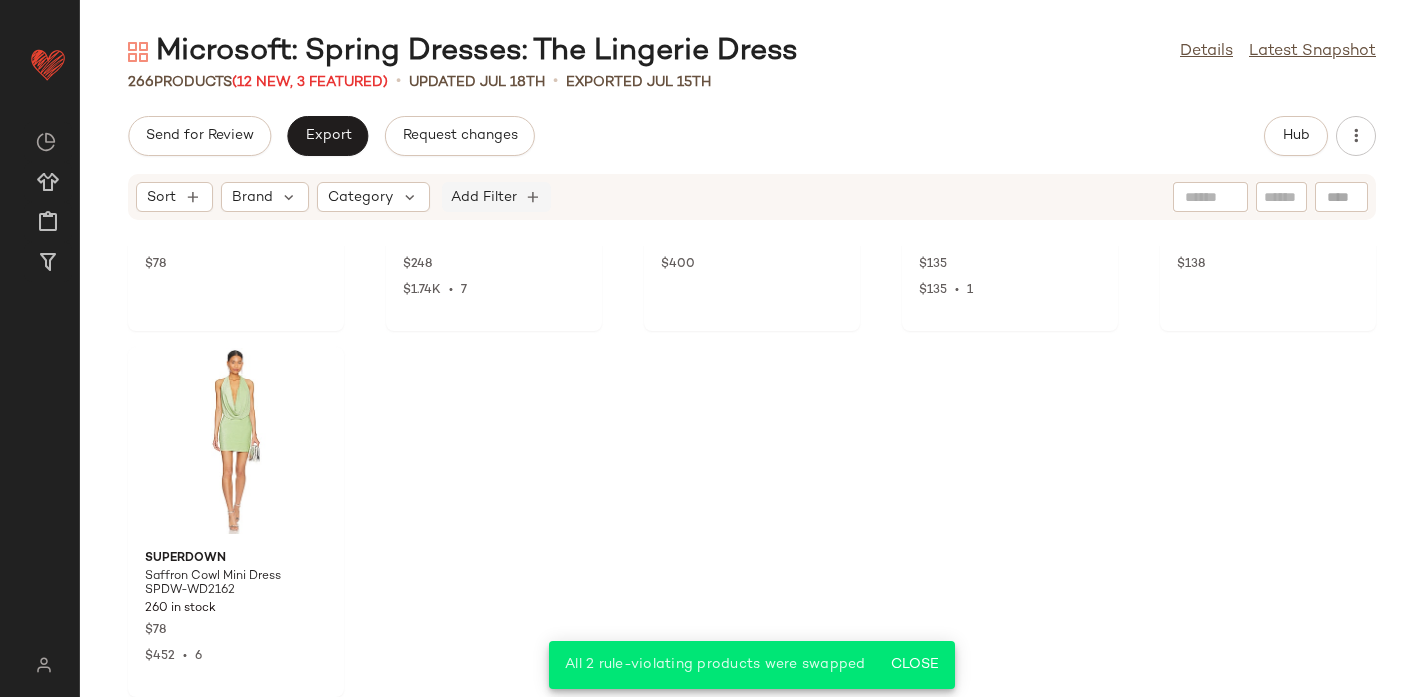 click on "Add Filter" 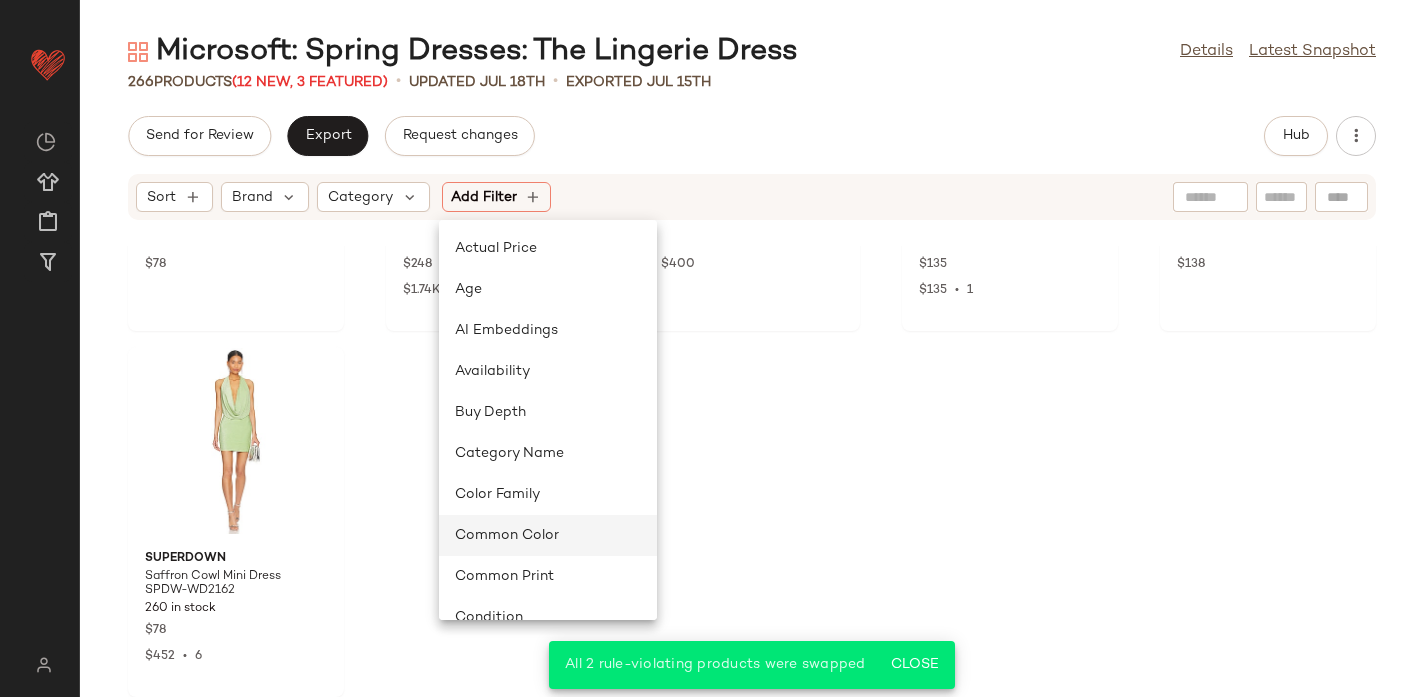 scroll, scrollTop: 928, scrollLeft: 0, axis: vertical 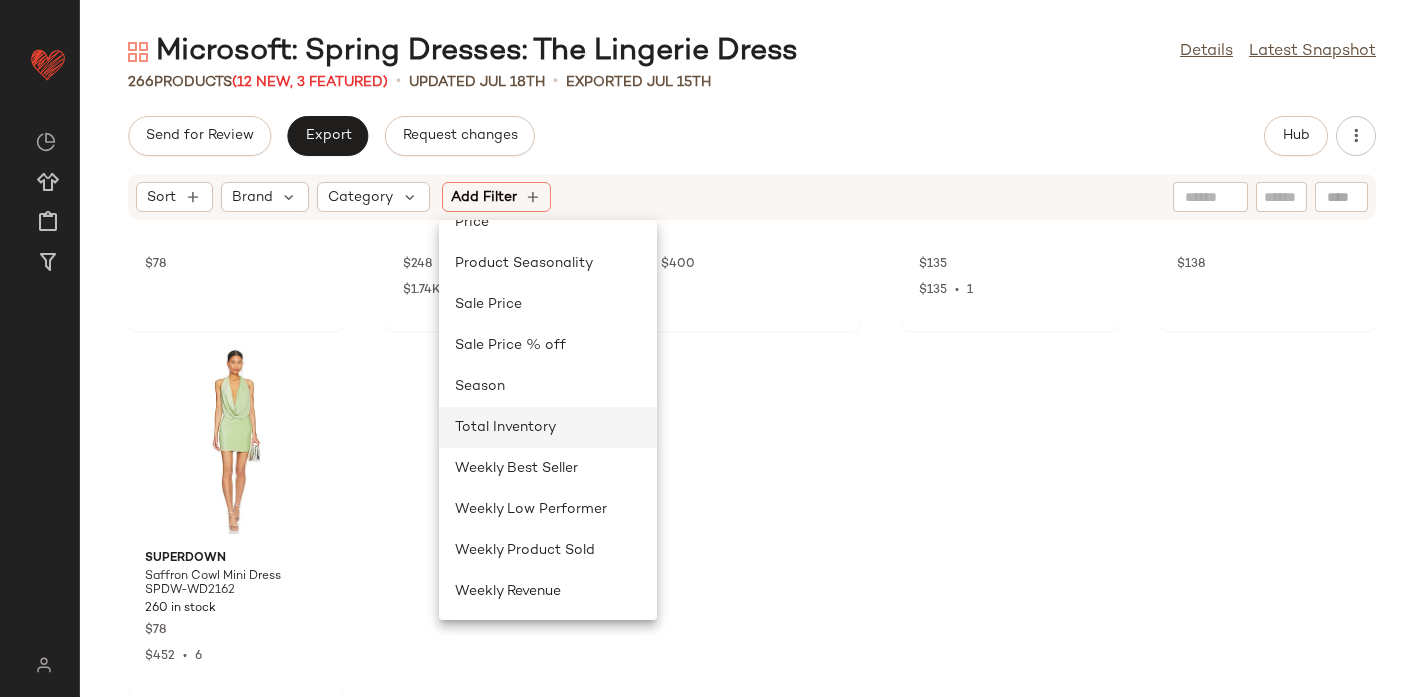 click on "Total Inventory" 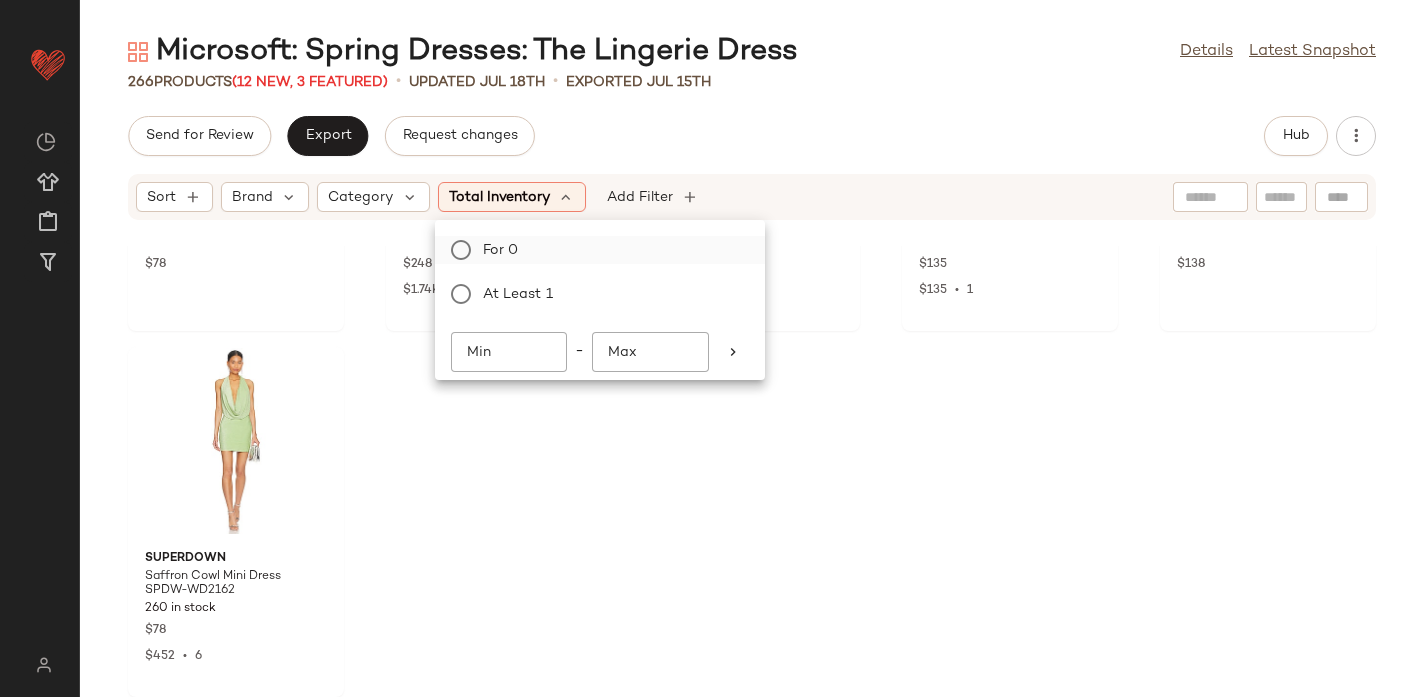 click on "For 0" at bounding box center [612, 250] 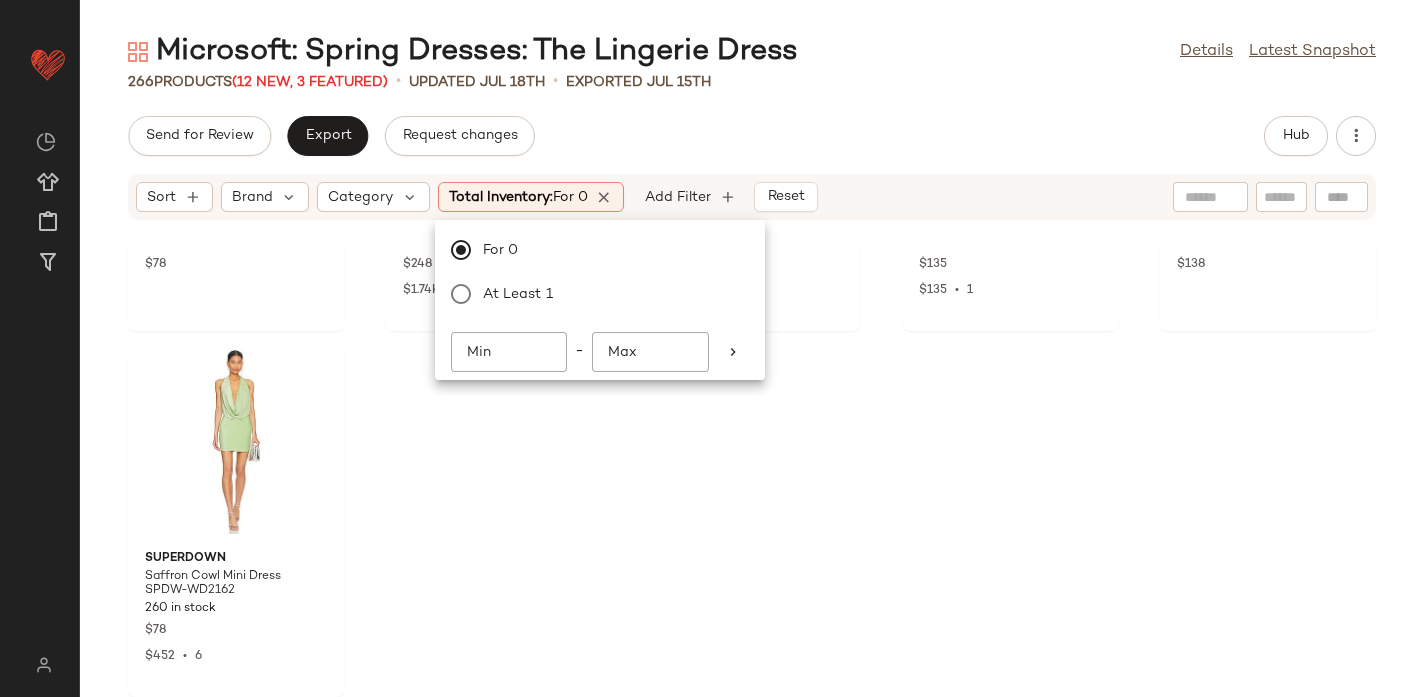 click on "Send for Review   Export   Request changes   Hub" 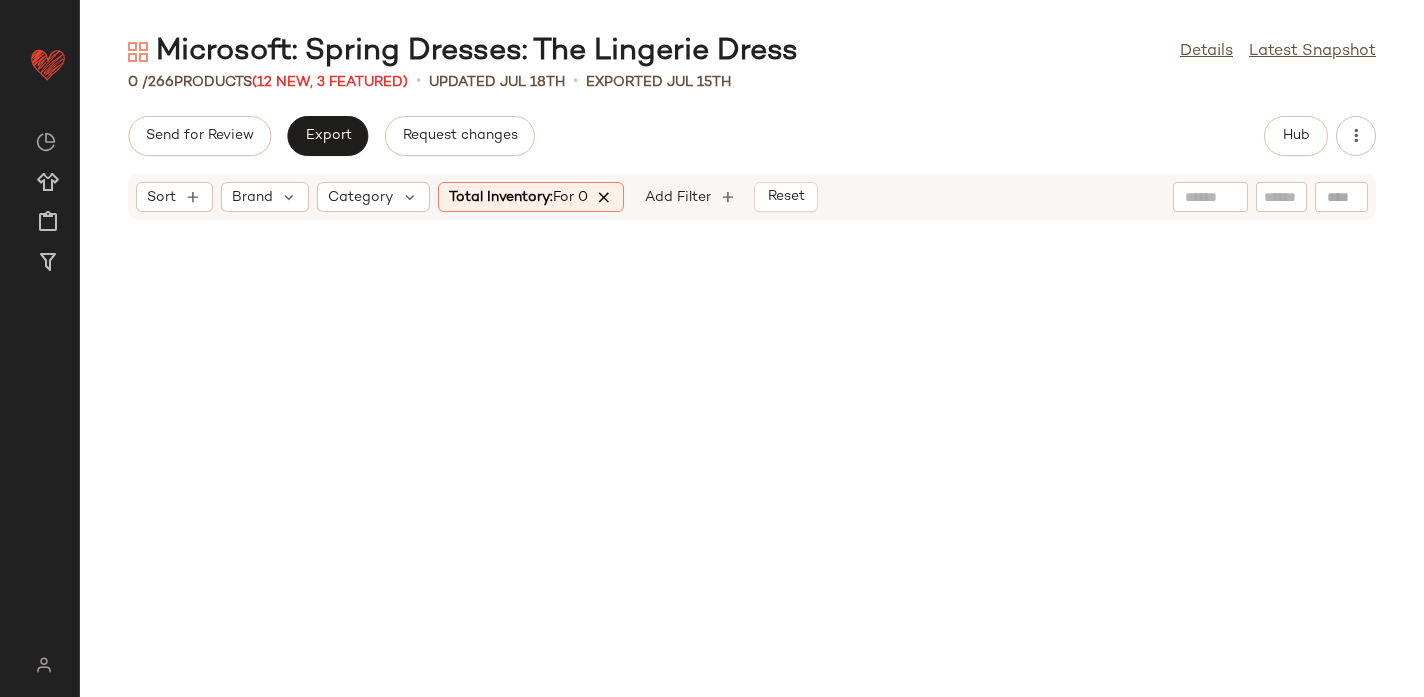 click at bounding box center [605, 197] 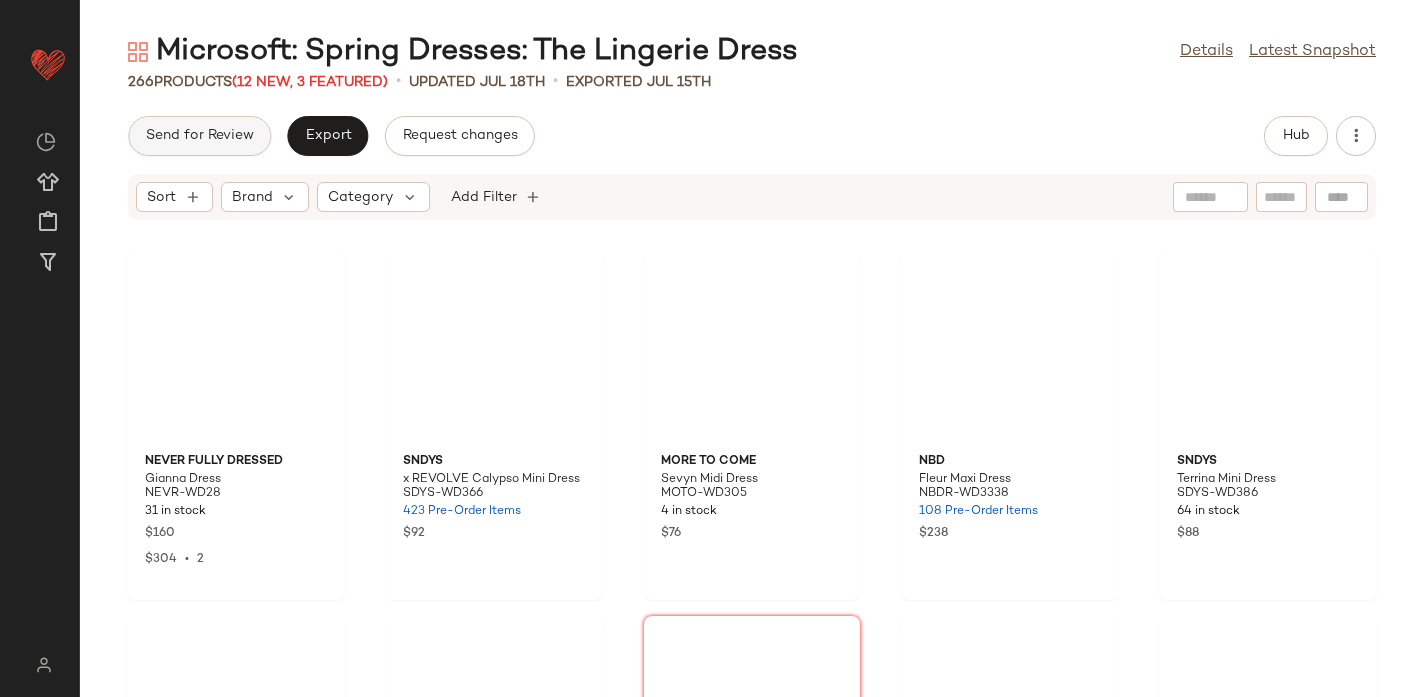 click on "Send for Review" 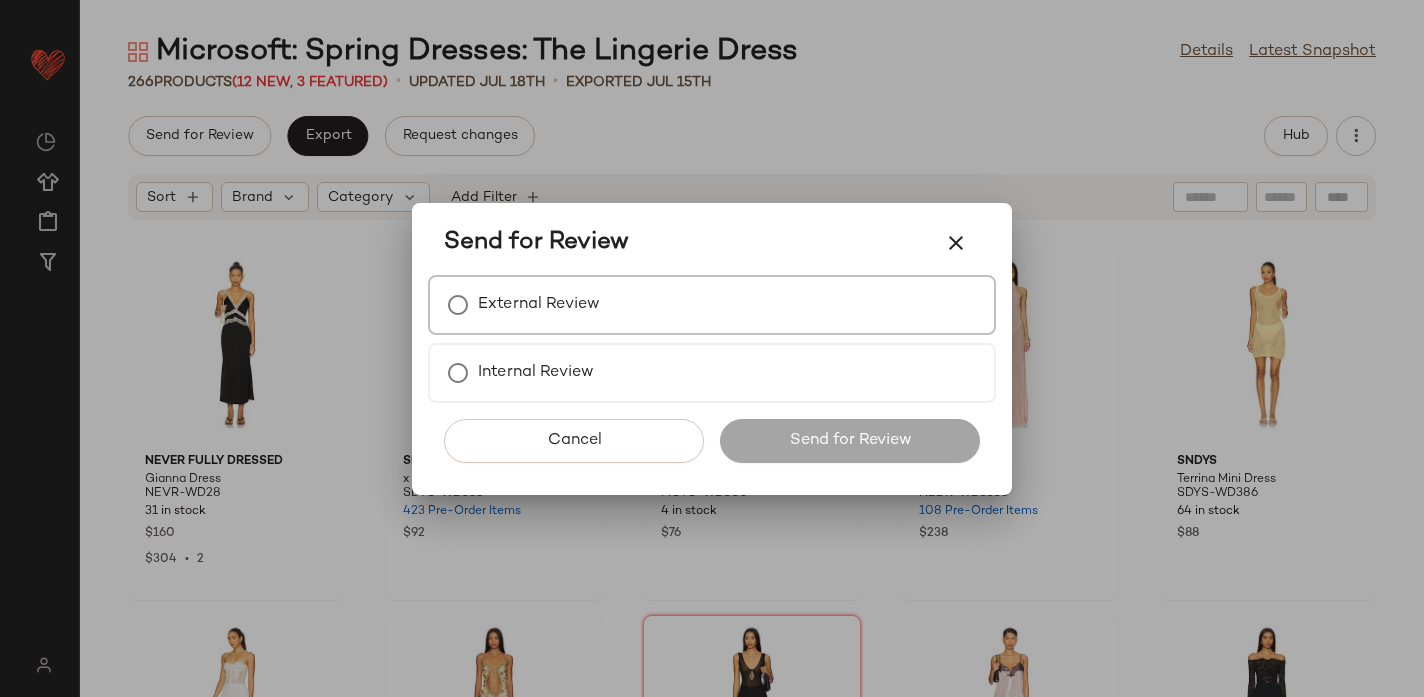 click on "External Review" at bounding box center (539, 305) 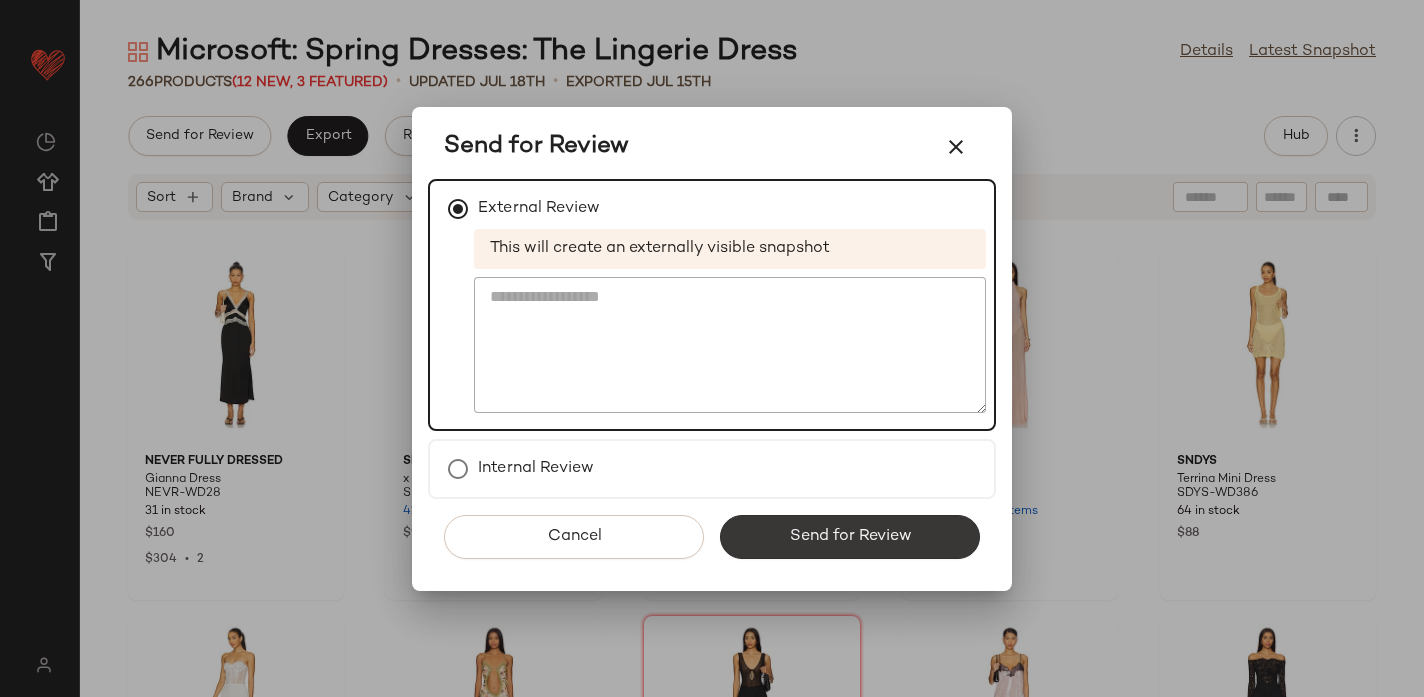 click on "Send for Review" at bounding box center (850, 537) 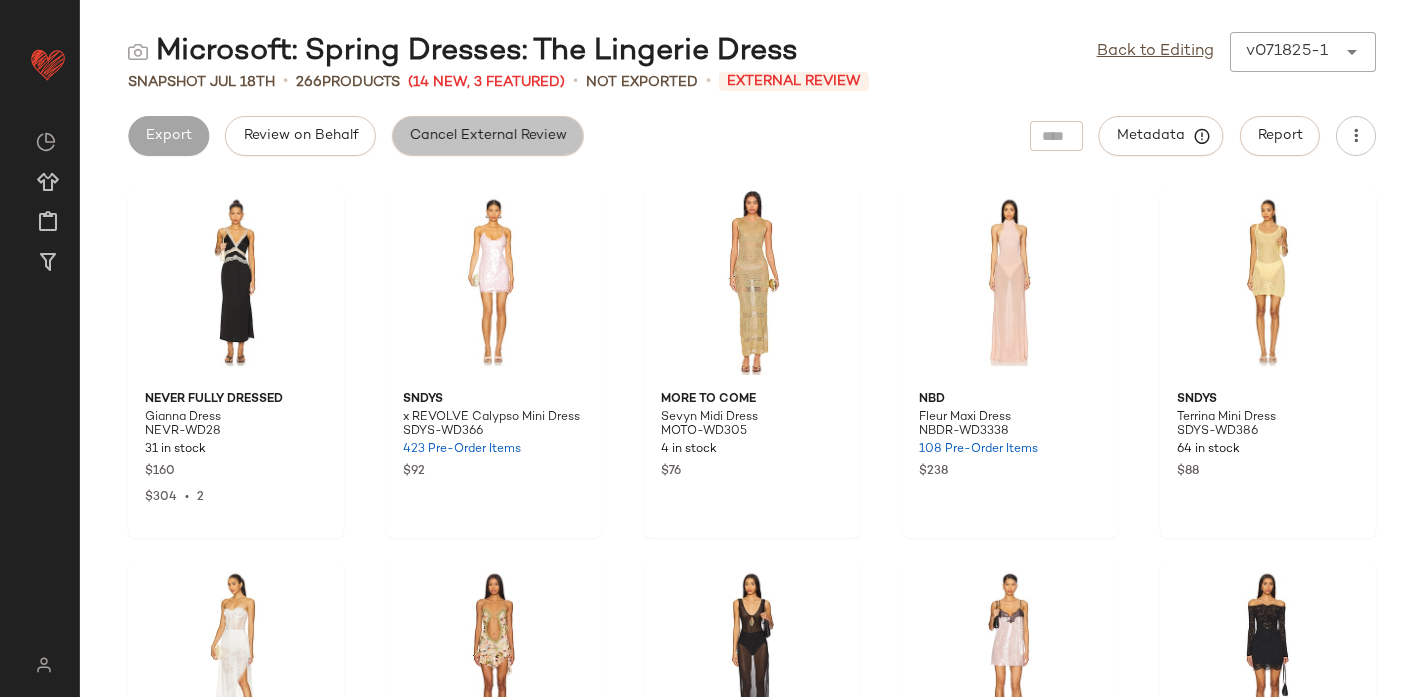 click on "Cancel External Review" 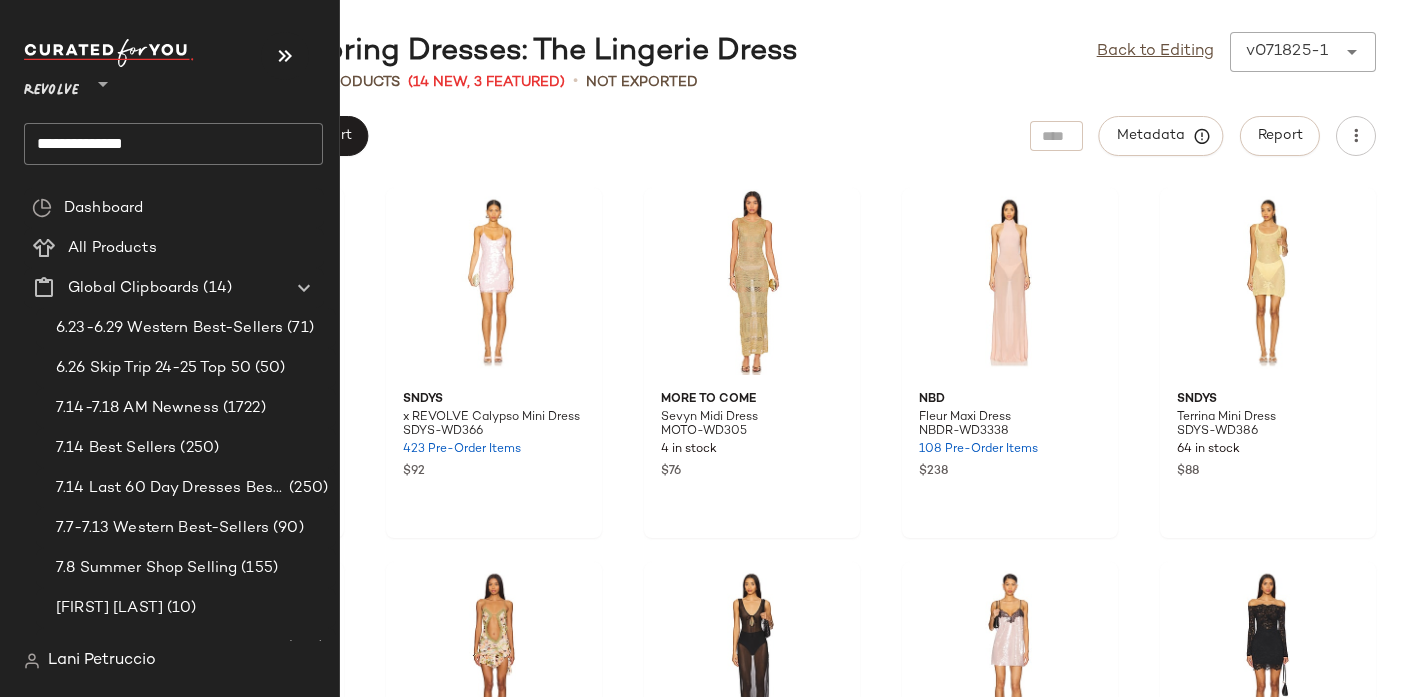 click on "**********" 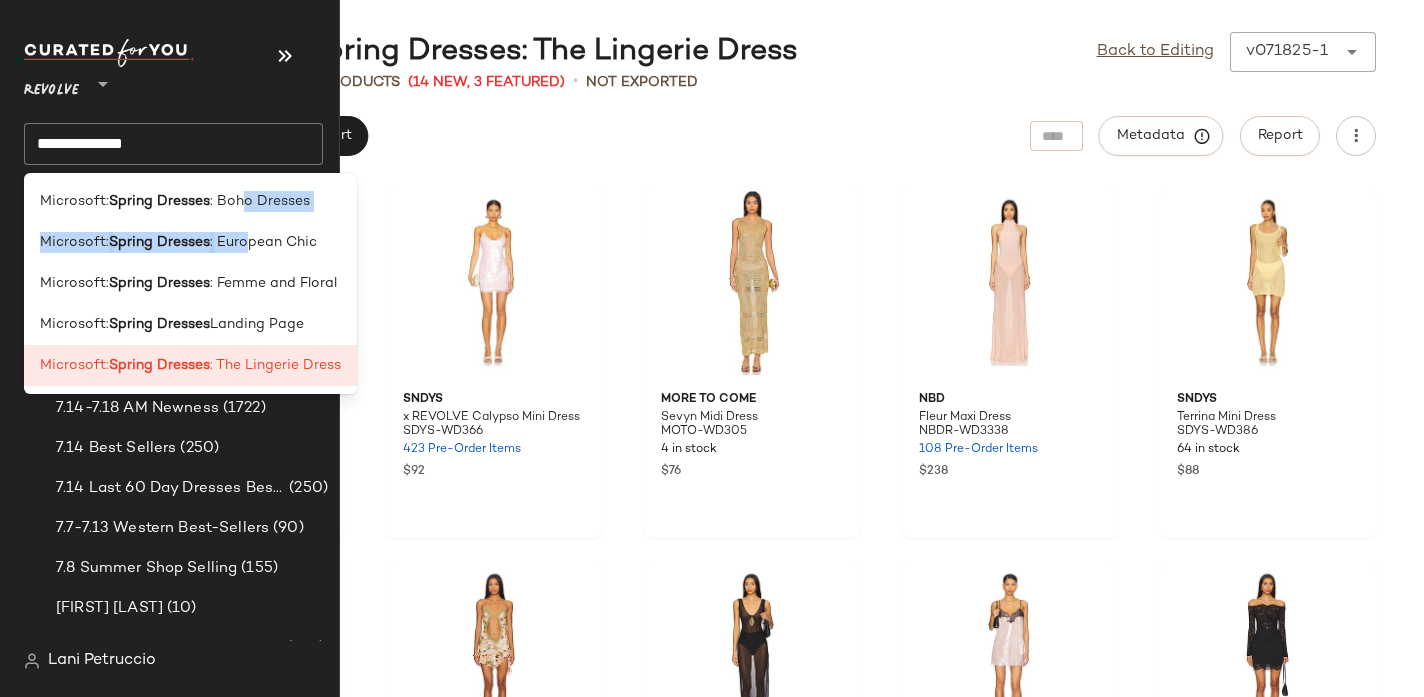 drag, startPoint x: 244, startPoint y: 210, endPoint x: 245, endPoint y: 248, distance: 38.013157 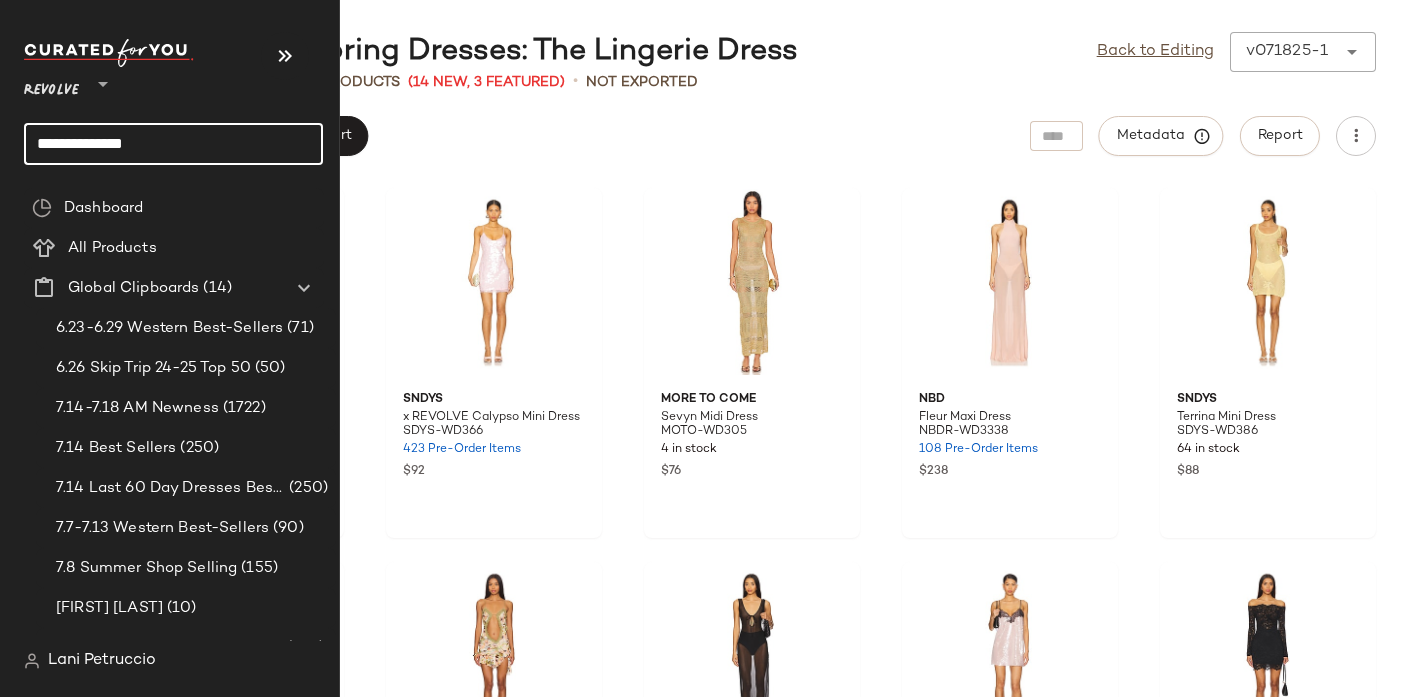 click on "**********" 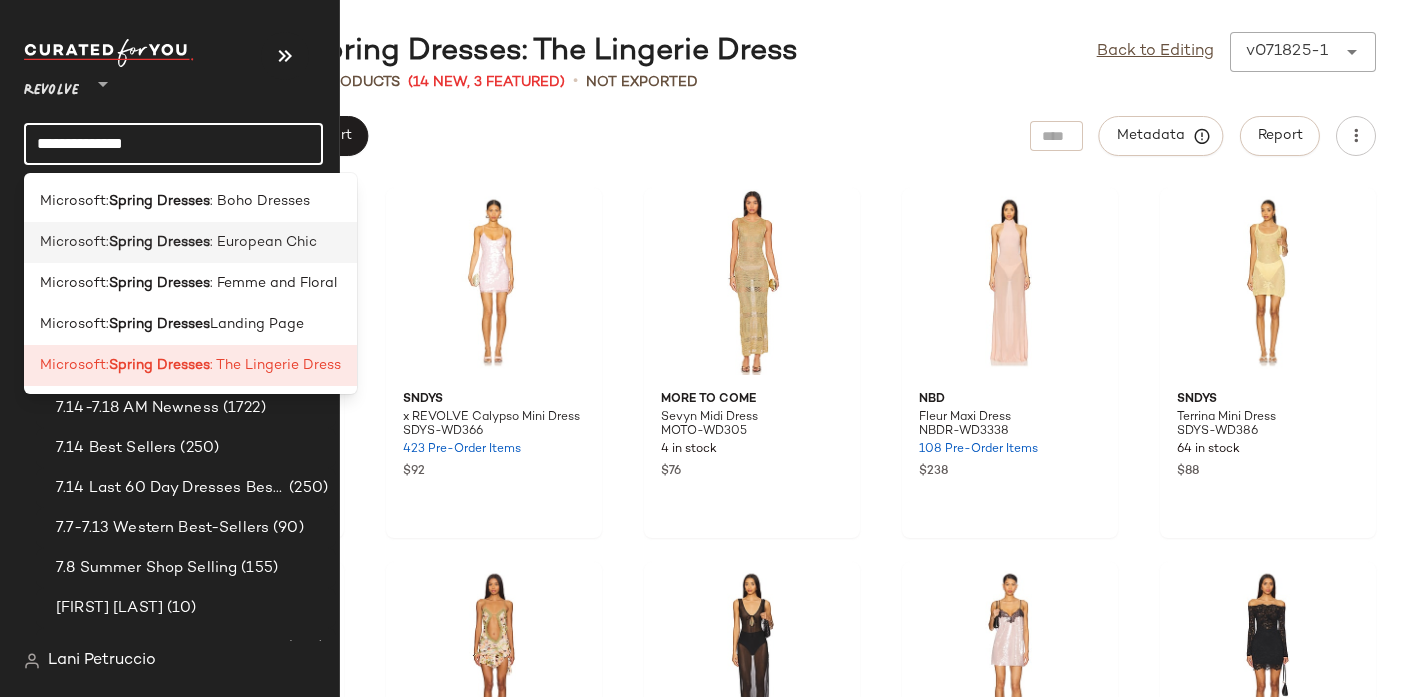 click on ": European Chic" at bounding box center [263, 242] 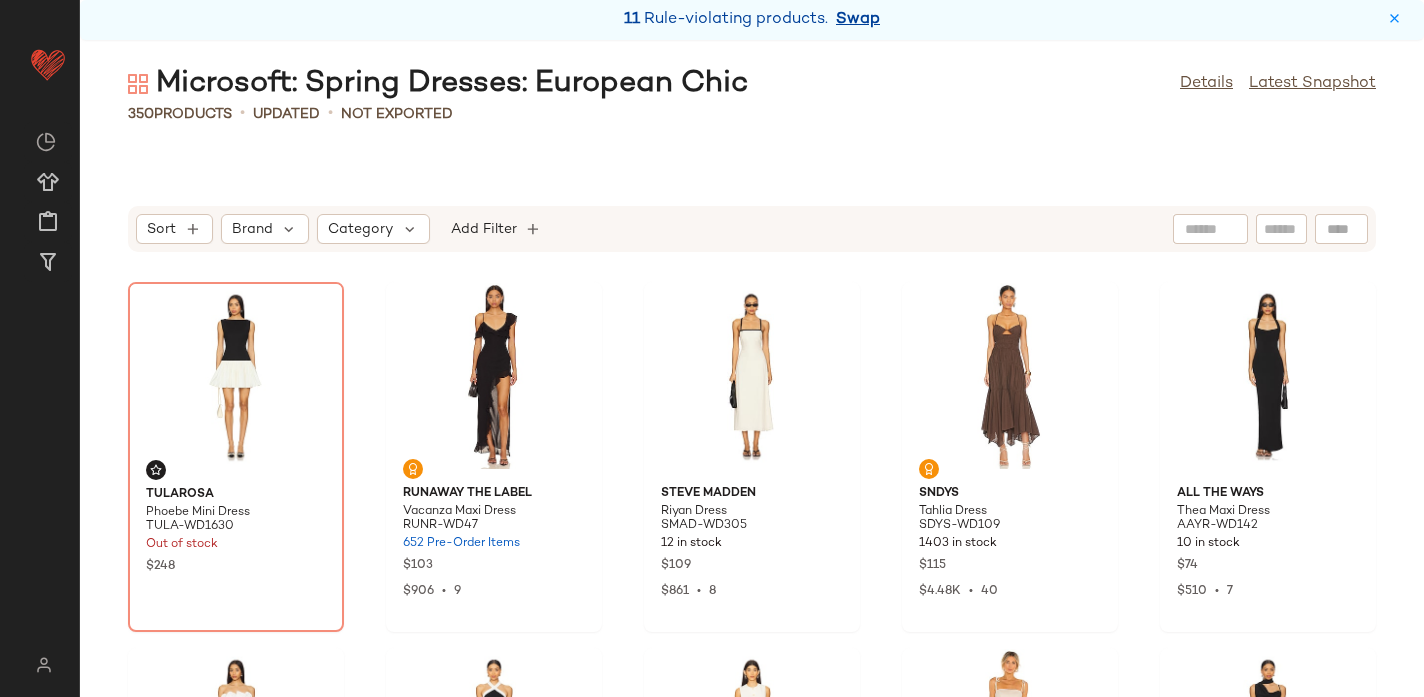 click on "Swap" at bounding box center (858, 20) 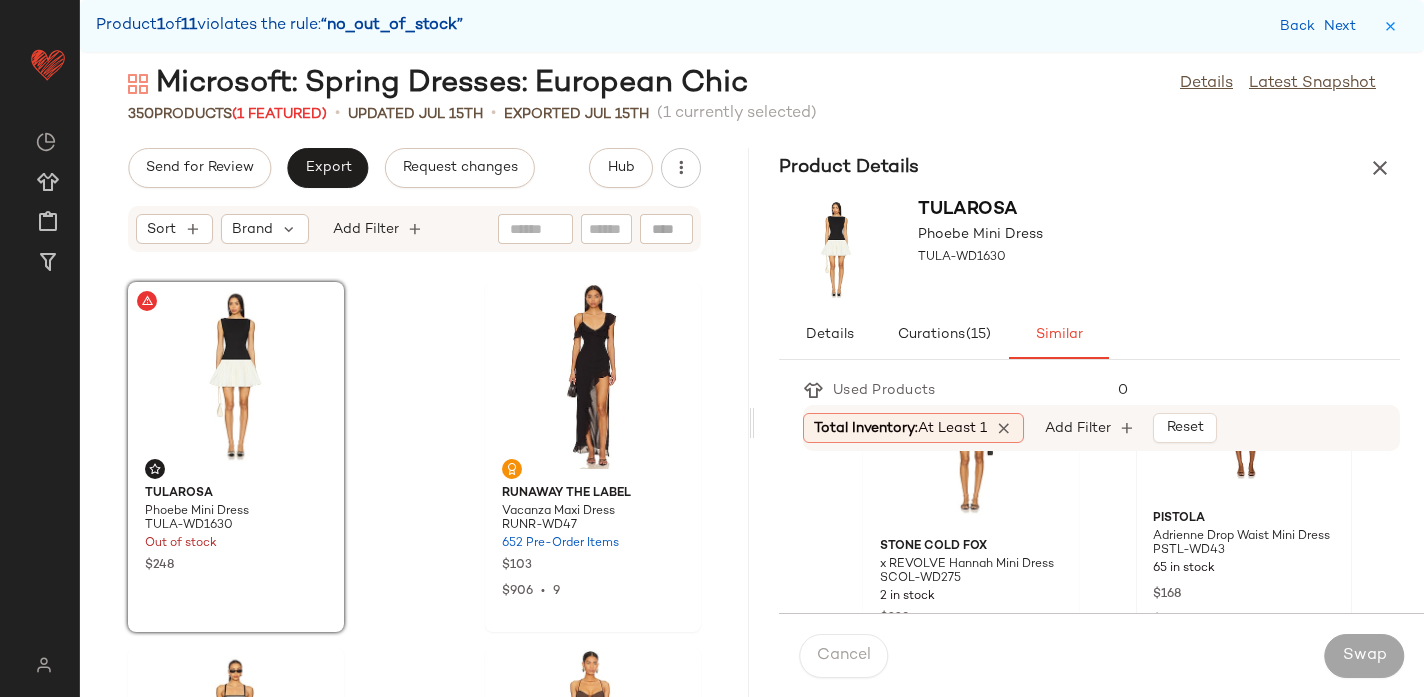 scroll, scrollTop: 134, scrollLeft: 0, axis: vertical 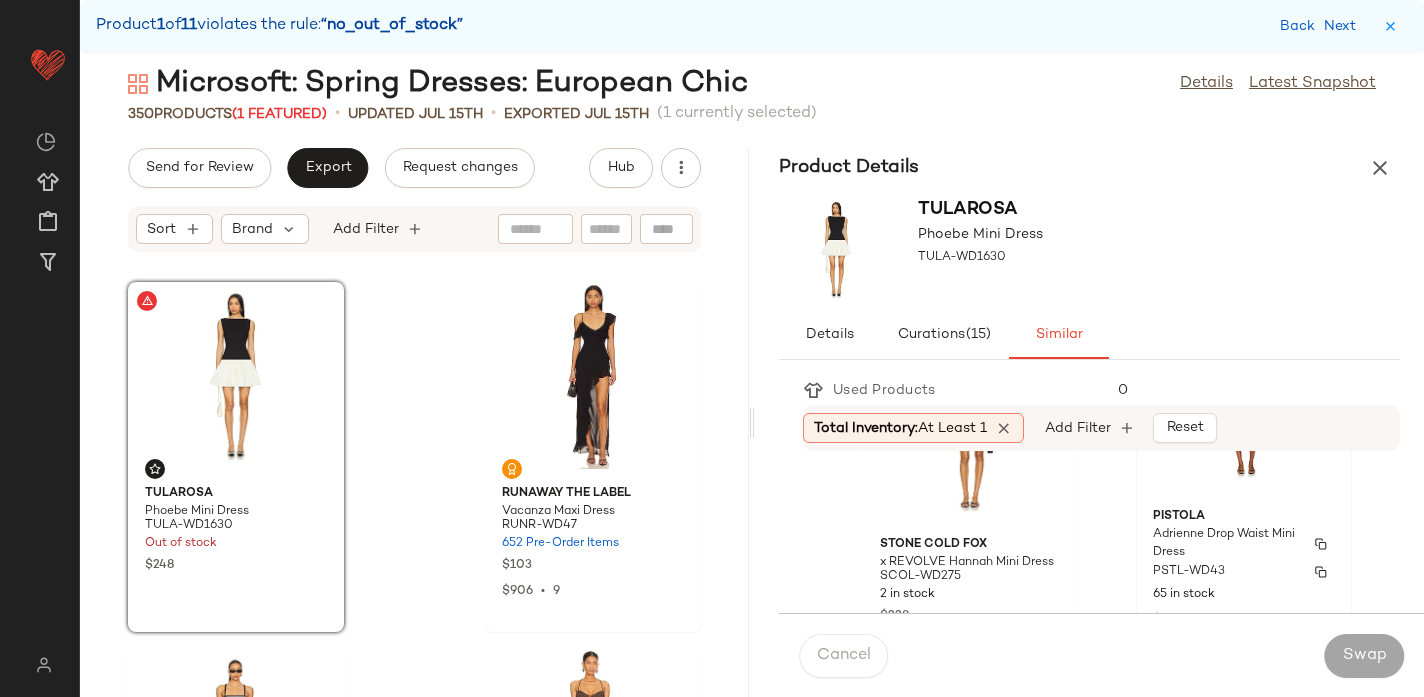 click on "Adrienne Drop Waist Mini Dress" at bounding box center [1226, 544] 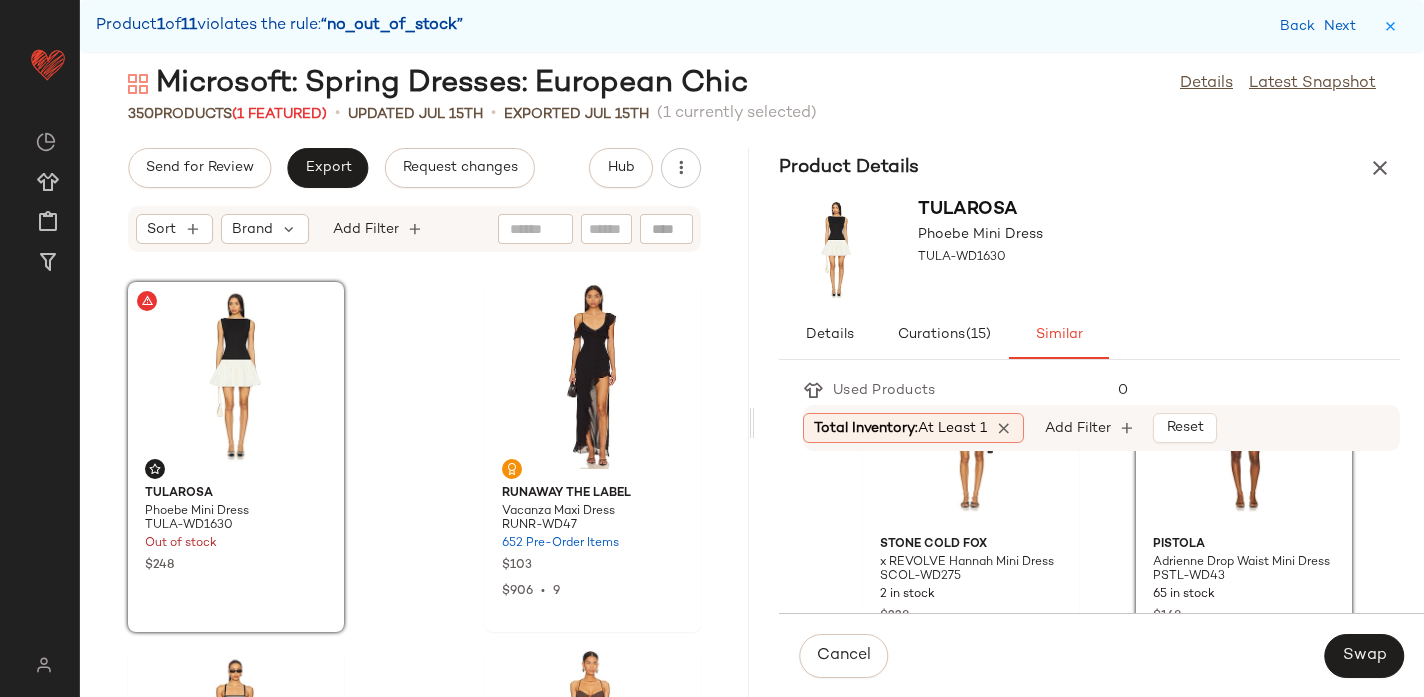 click on "Cancel   Swap" at bounding box center [1101, 655] 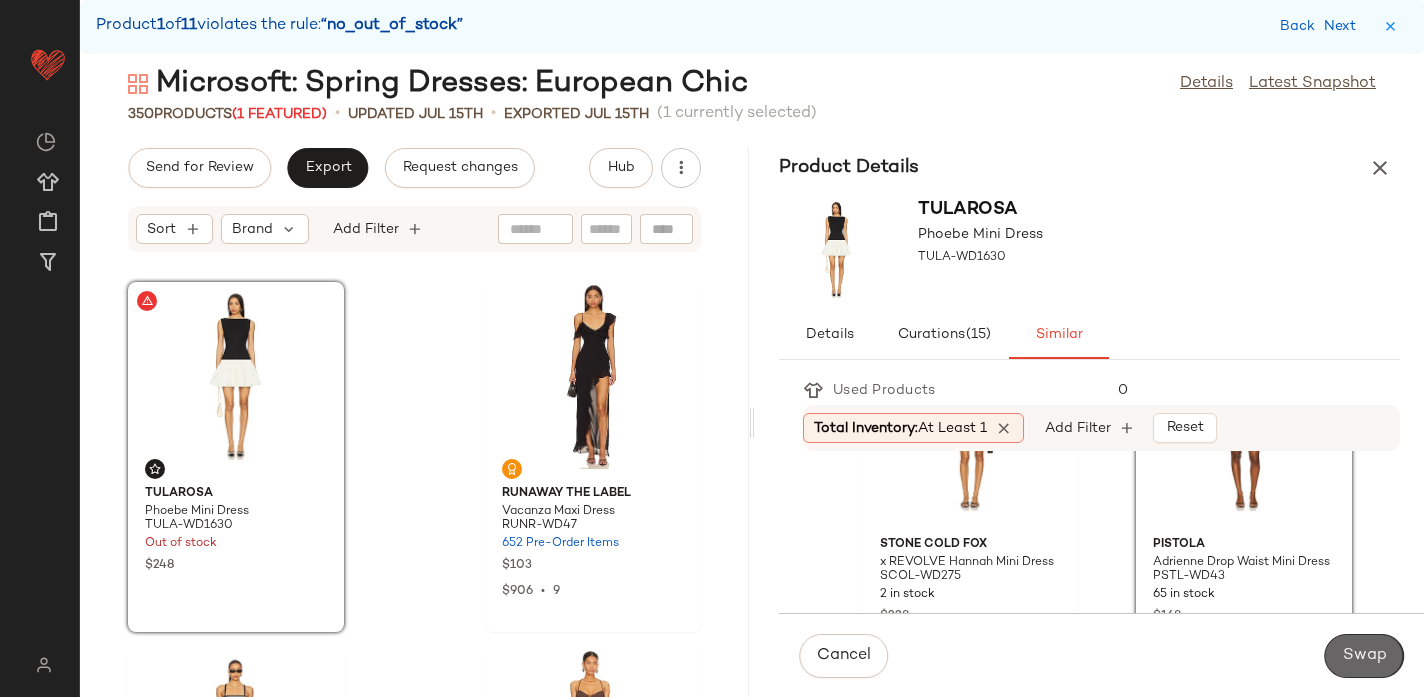 click on "Swap" 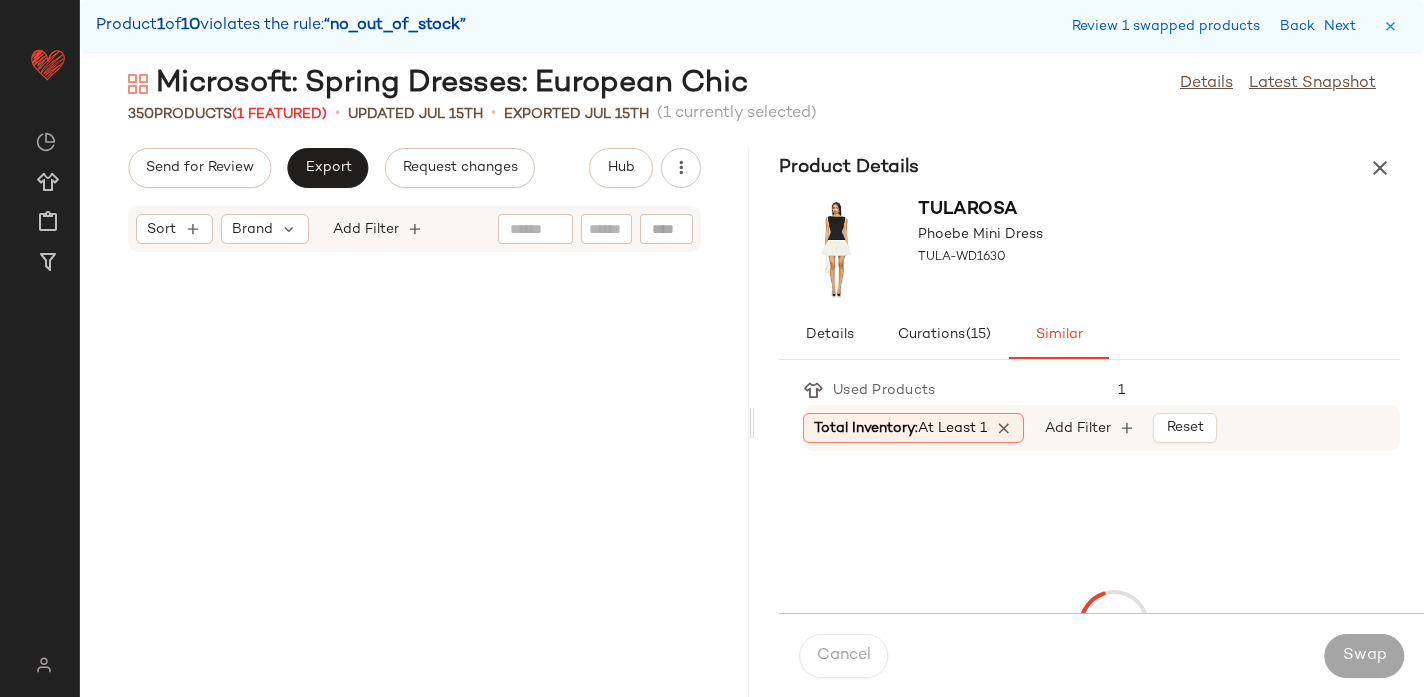 scroll, scrollTop: 8784, scrollLeft: 0, axis: vertical 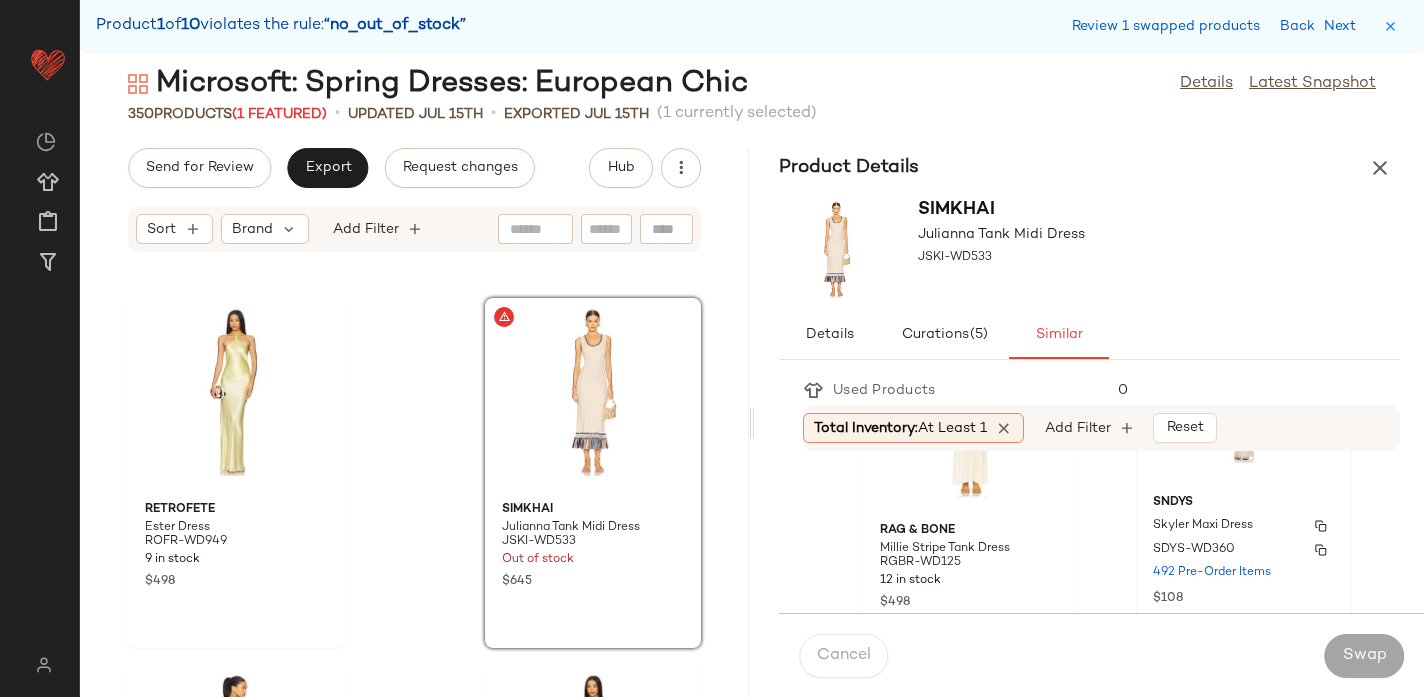 click on "Skyler Maxi Dress" at bounding box center (1203, 526) 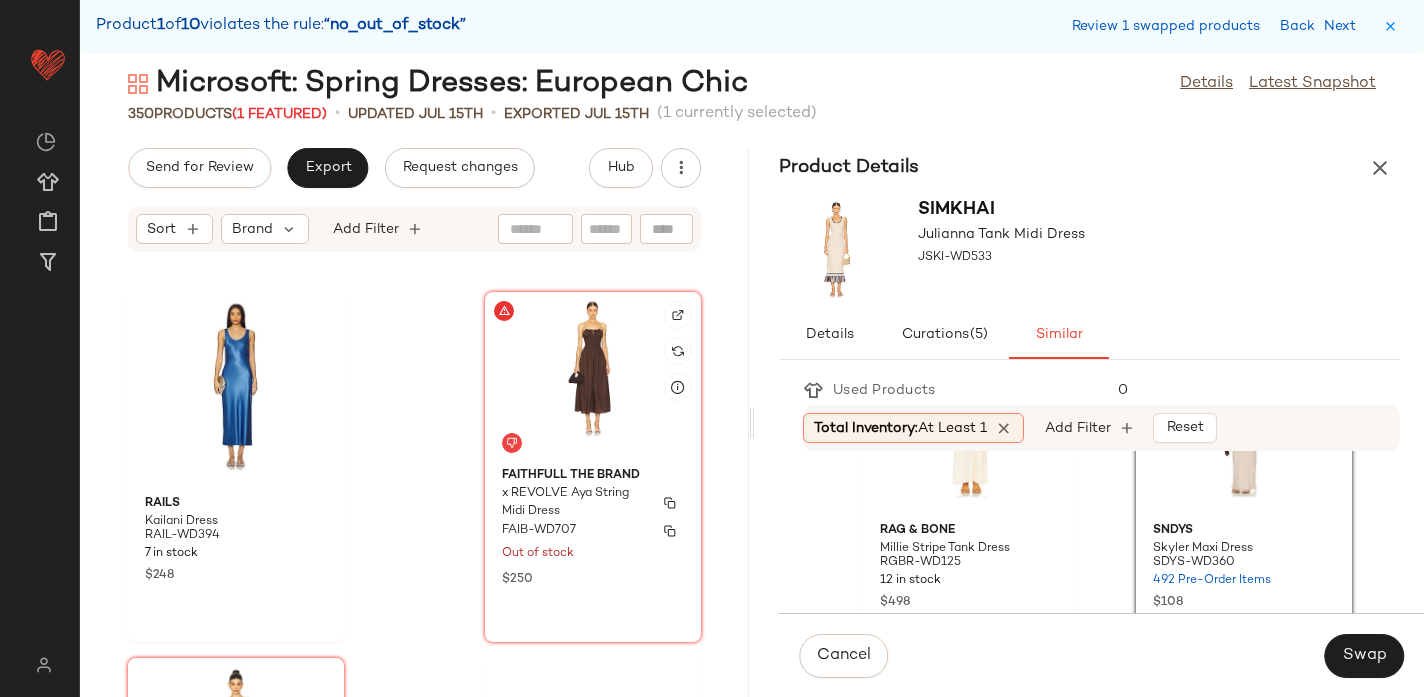 scroll, scrollTop: 9524, scrollLeft: 0, axis: vertical 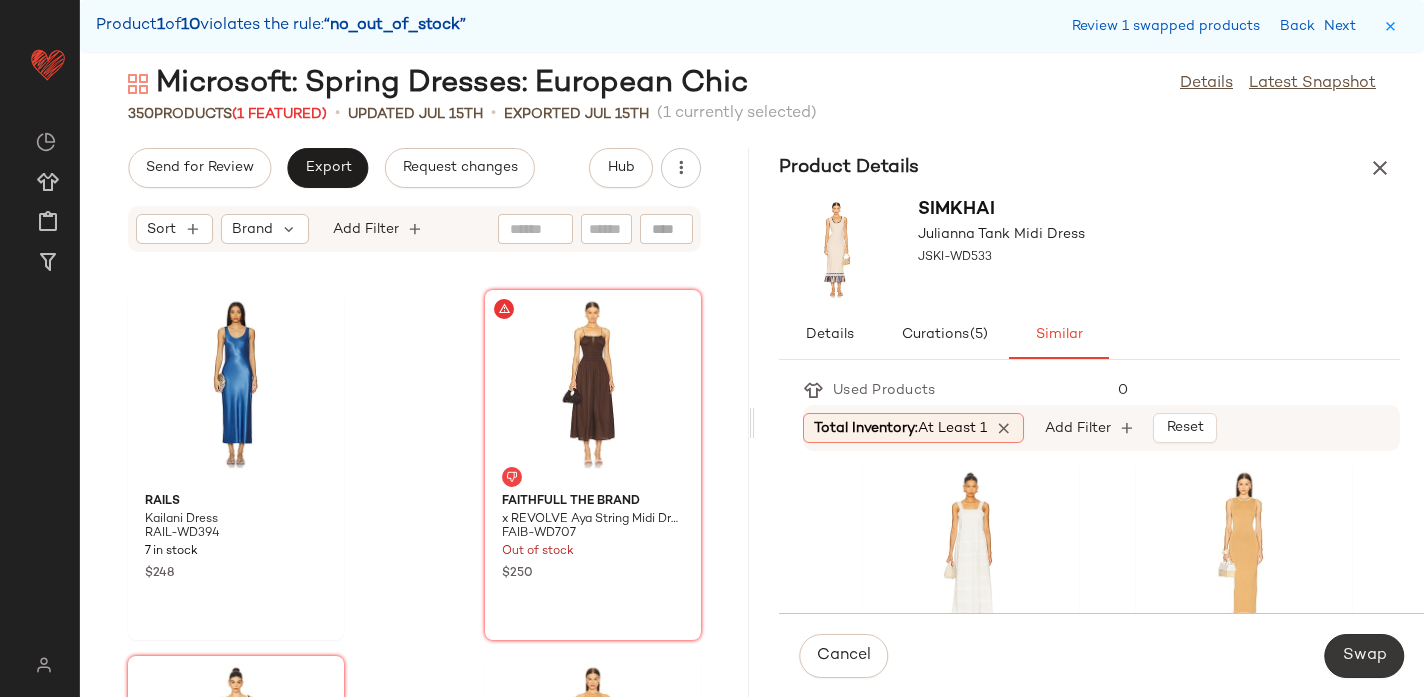 click on "Swap" at bounding box center (1364, 656) 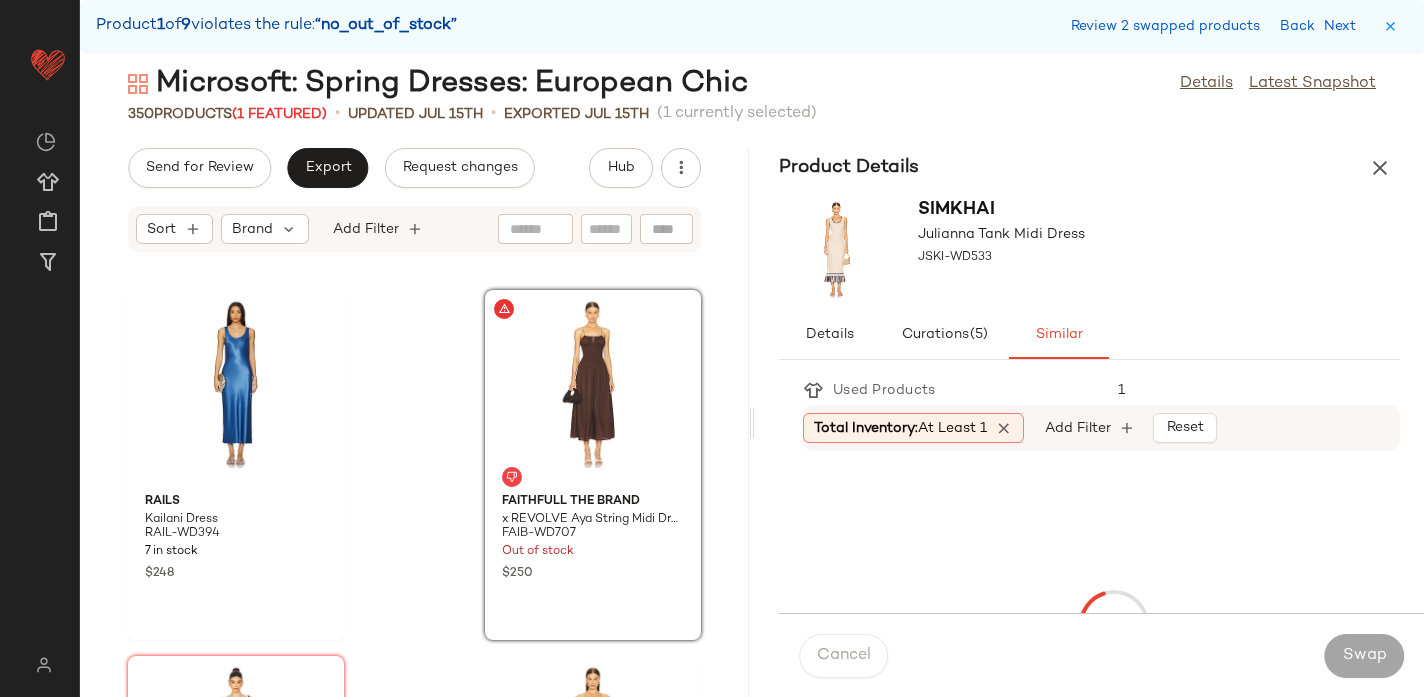 scroll, scrollTop: 9516, scrollLeft: 0, axis: vertical 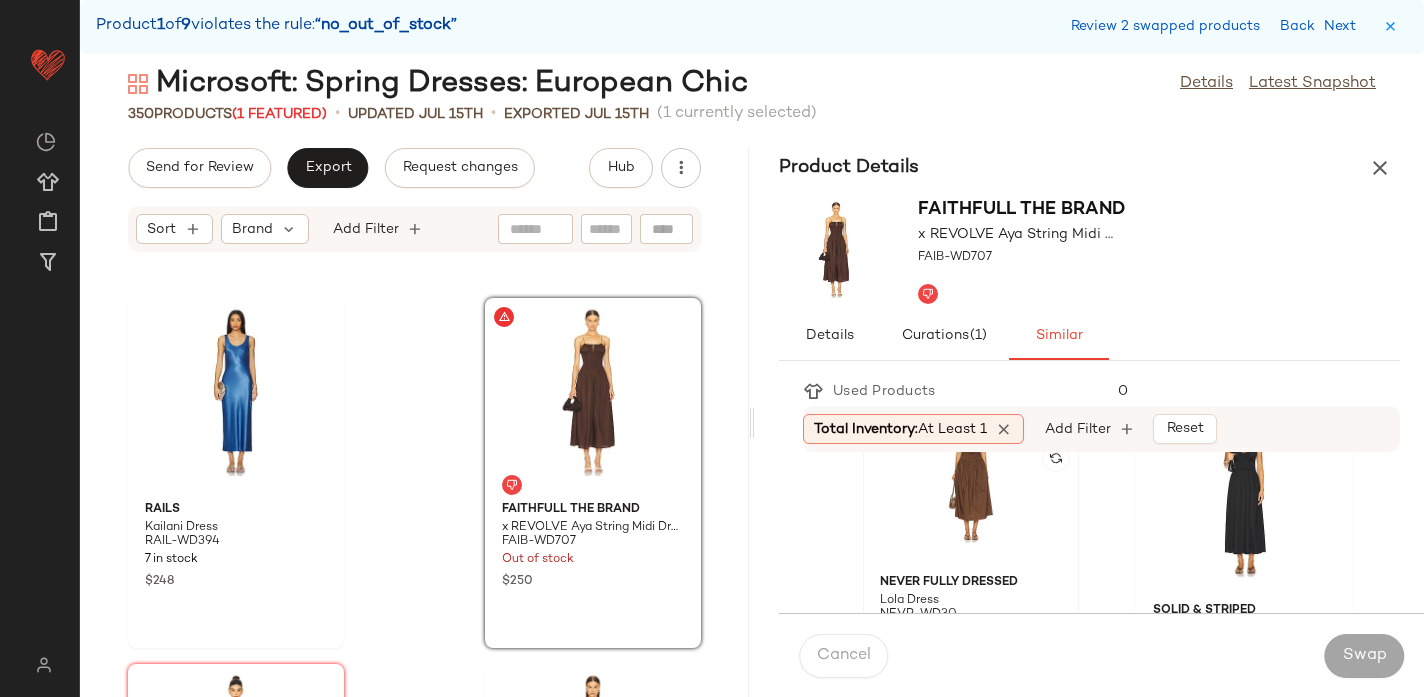 click 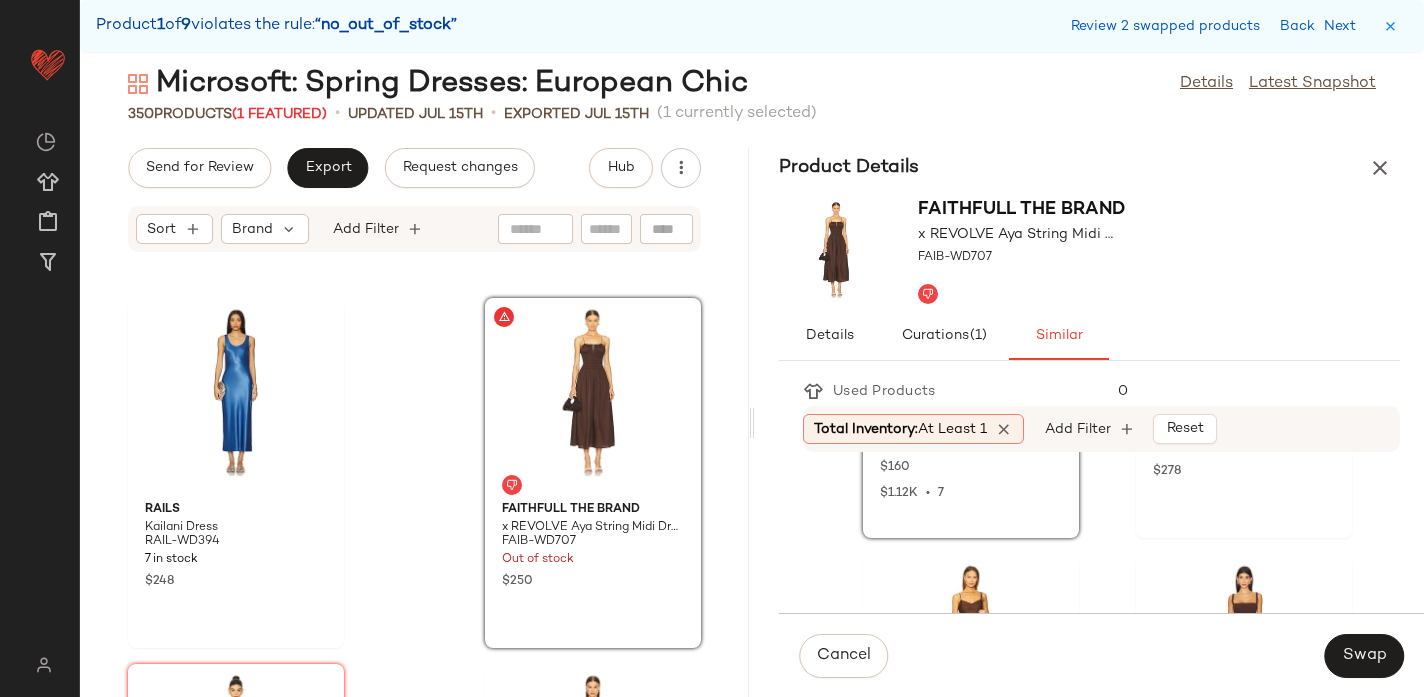 scroll, scrollTop: 268, scrollLeft: 0, axis: vertical 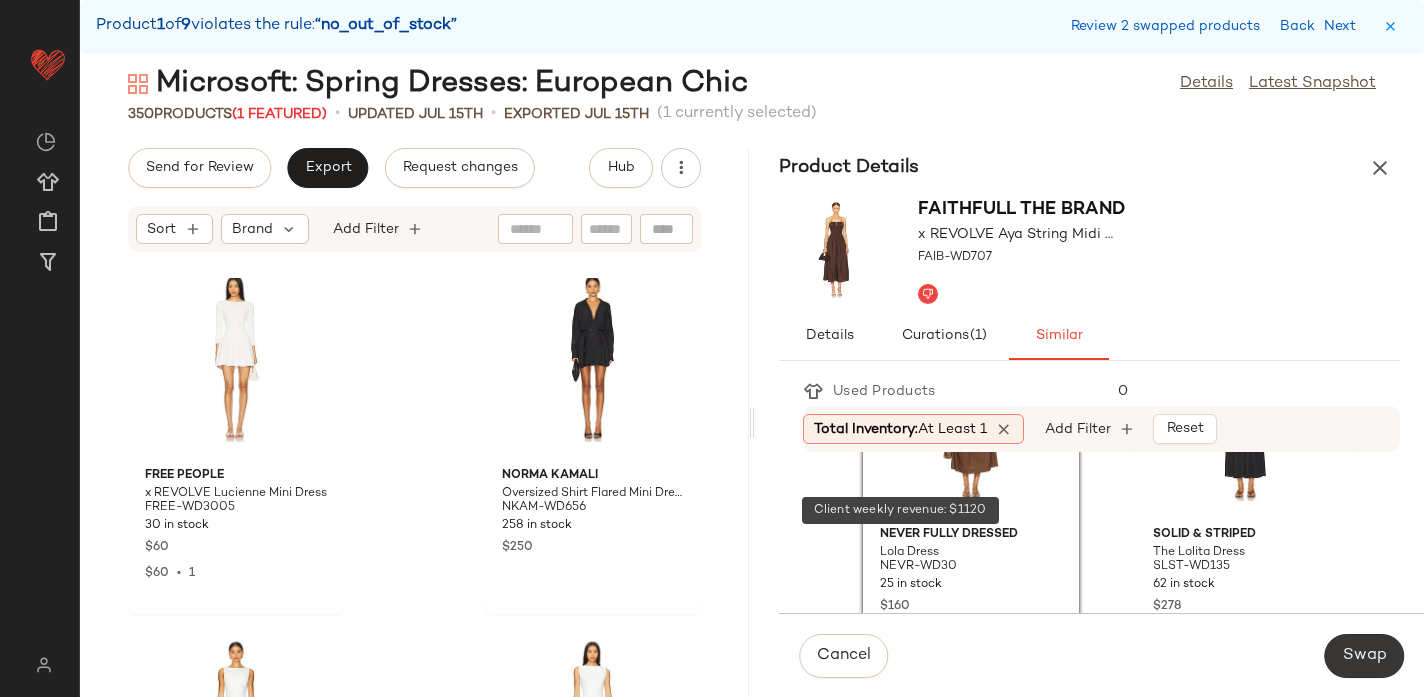 click on "Swap" 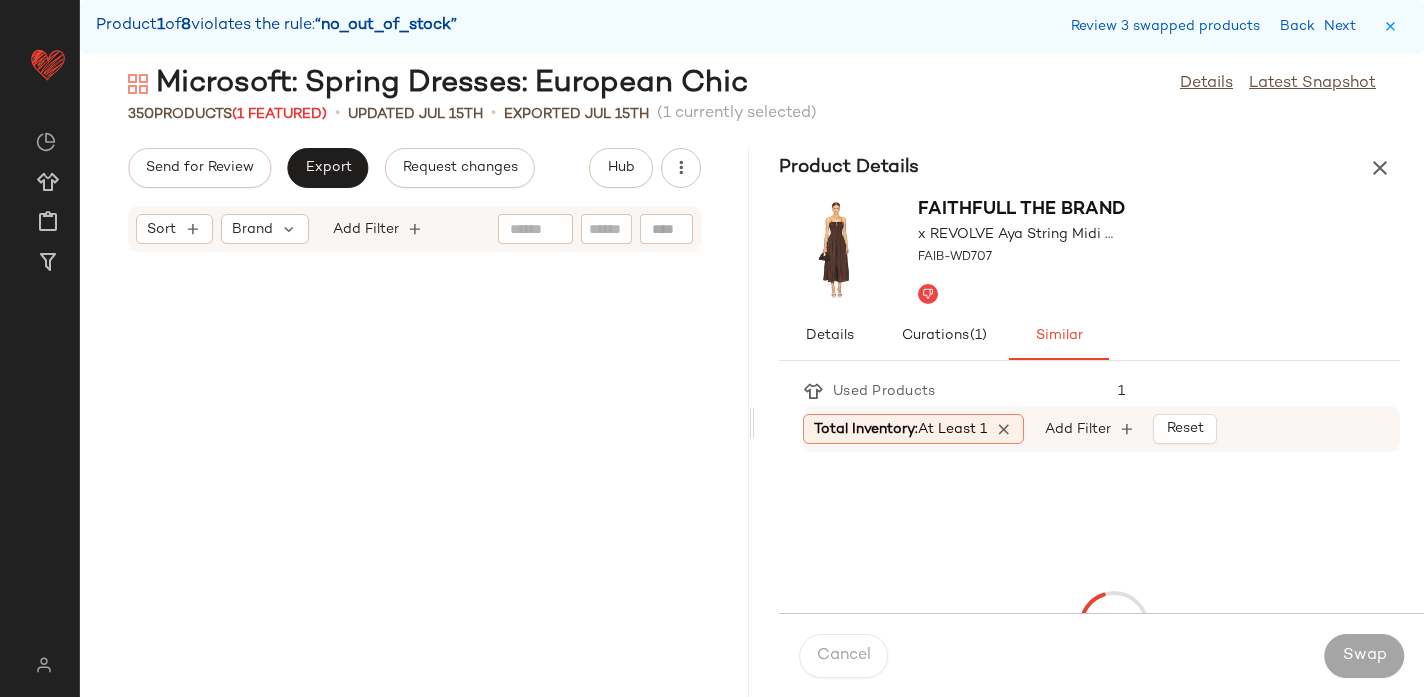 scroll, scrollTop: 14274, scrollLeft: 0, axis: vertical 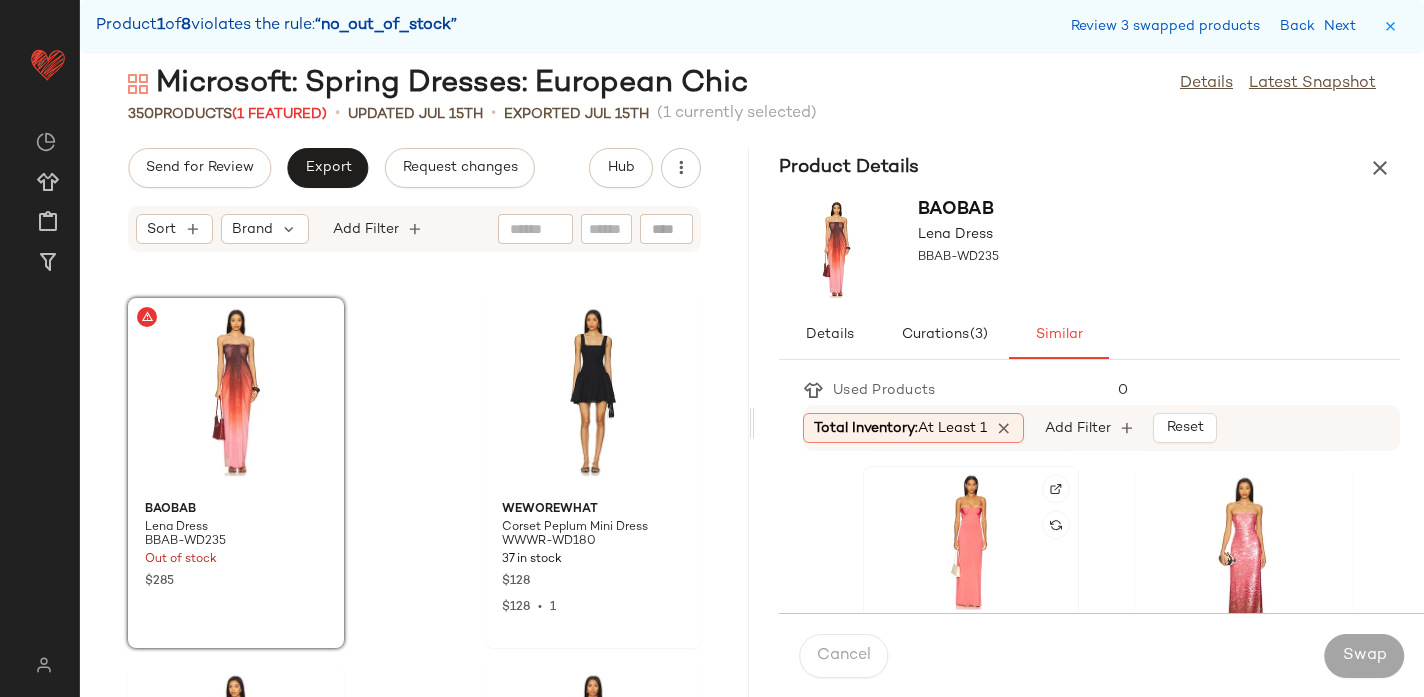click 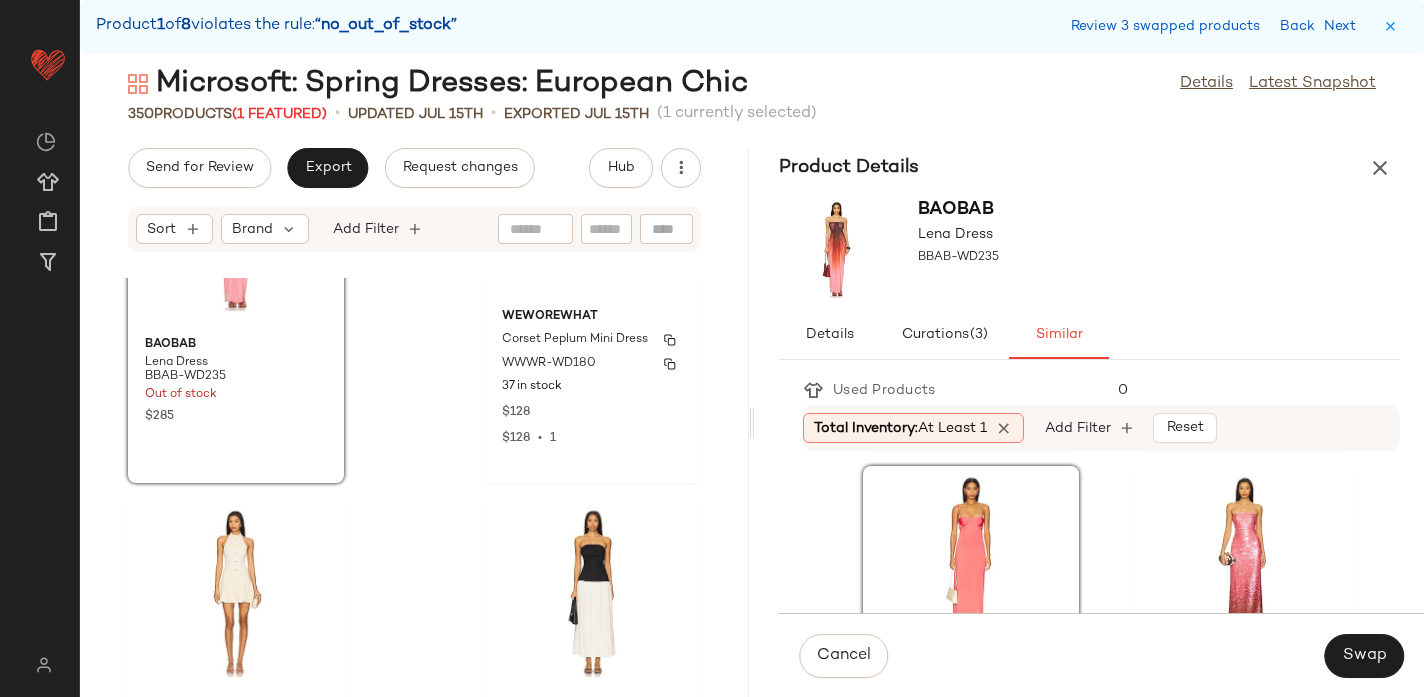 scroll, scrollTop: 14429, scrollLeft: 0, axis: vertical 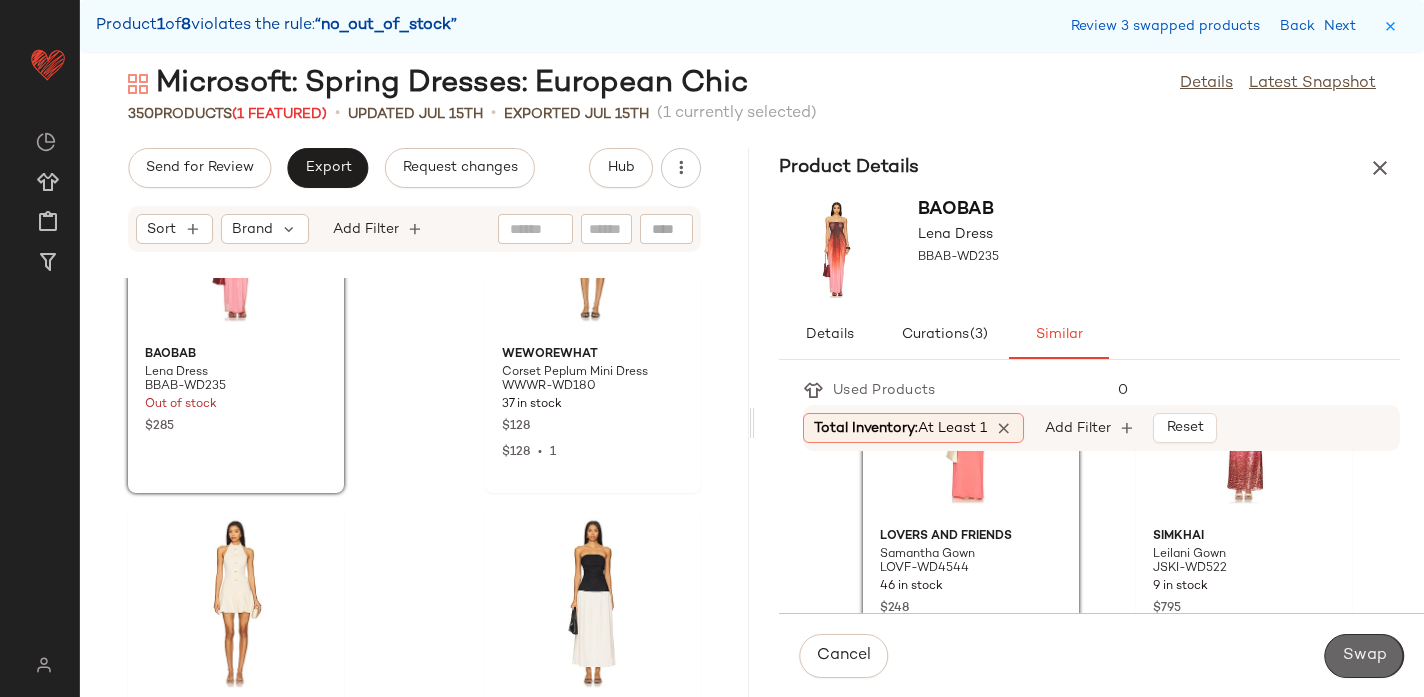 click on "Swap" 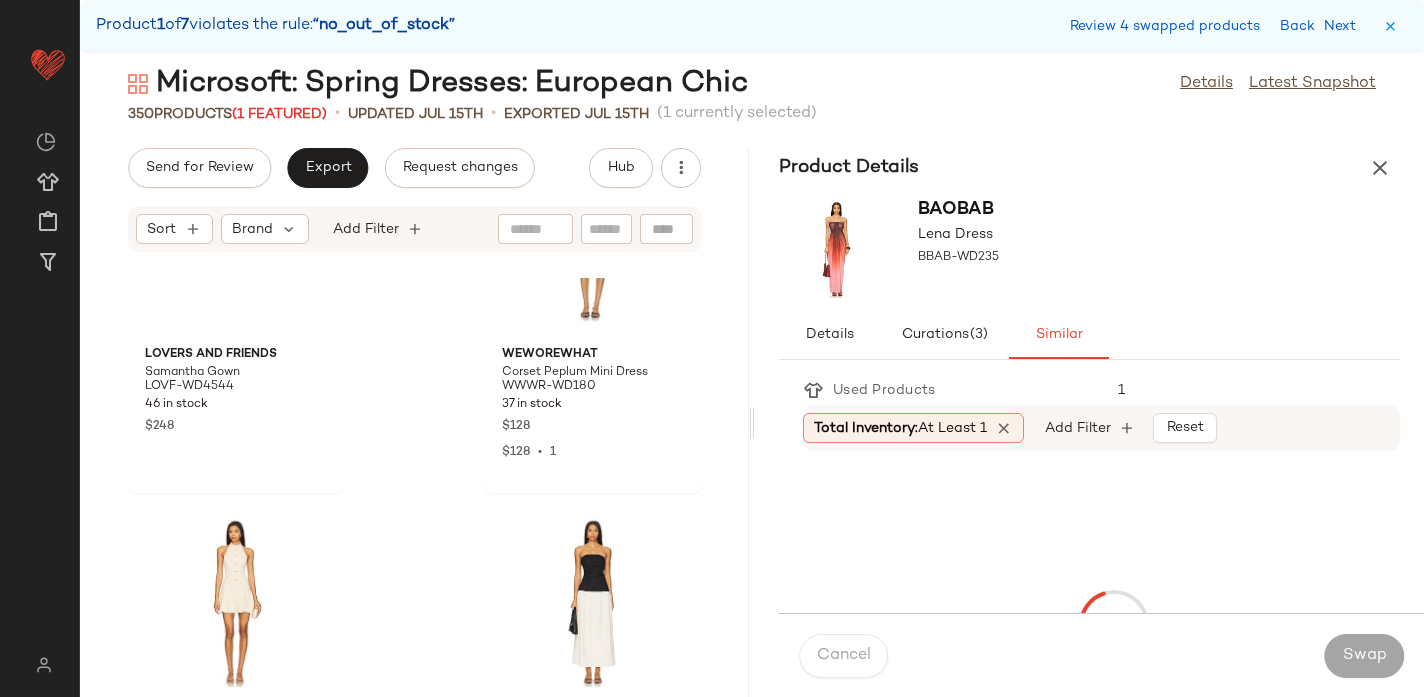 scroll, scrollTop: 22692, scrollLeft: 0, axis: vertical 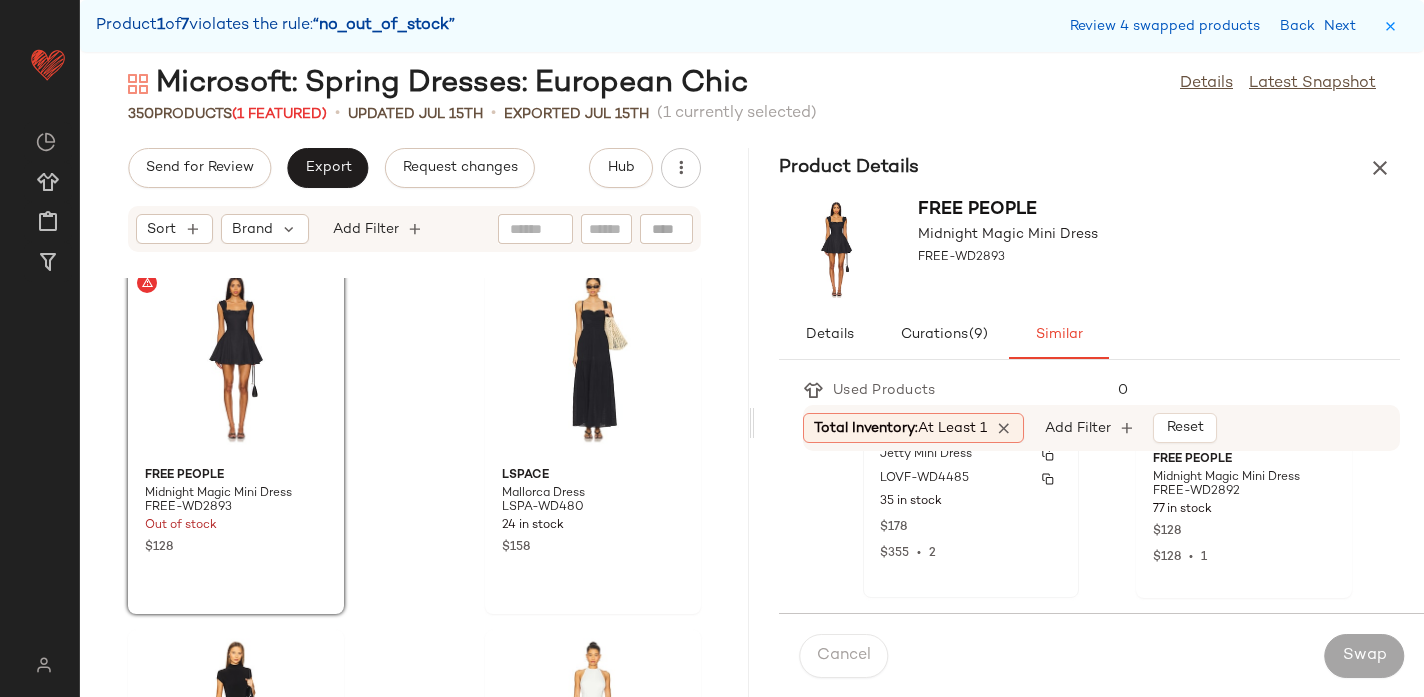 click on "Lovers and Friends Jetty Mini Dress LOVF-WD4485 35 in stock $178 $355  •  2" 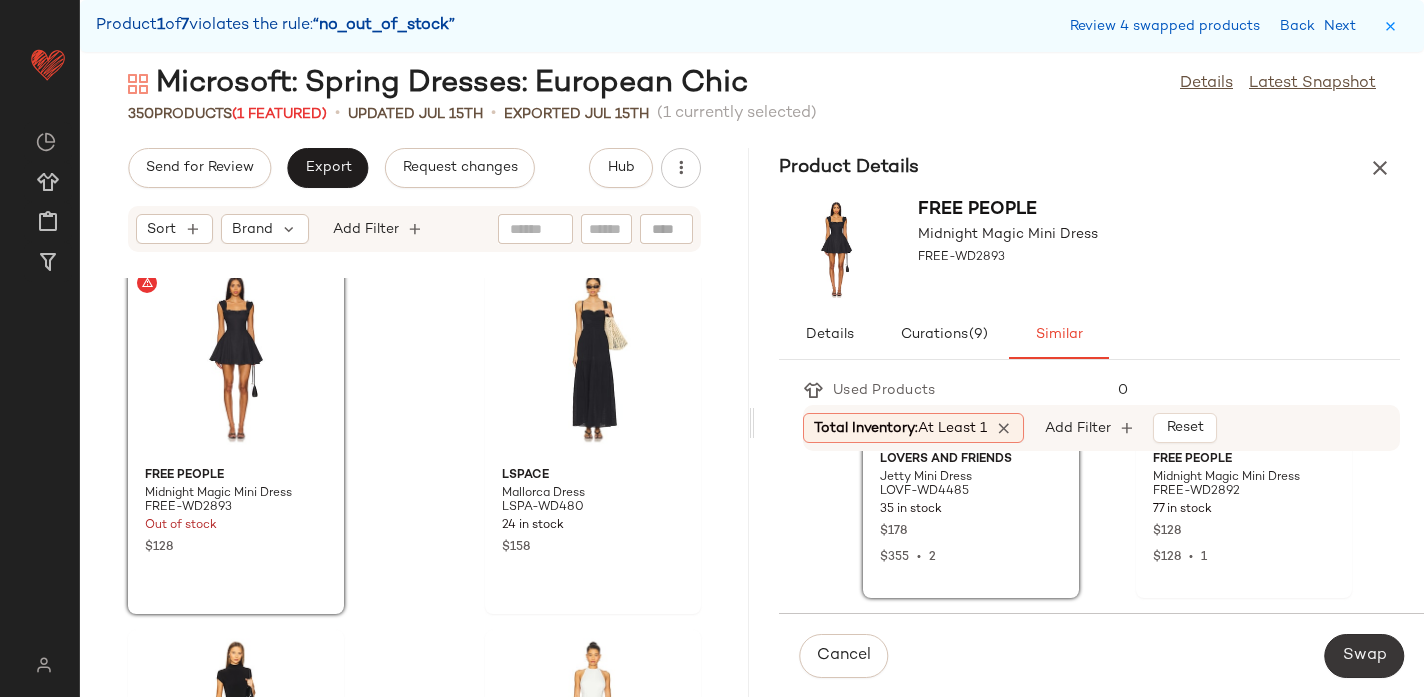 click on "Swap" at bounding box center [1364, 656] 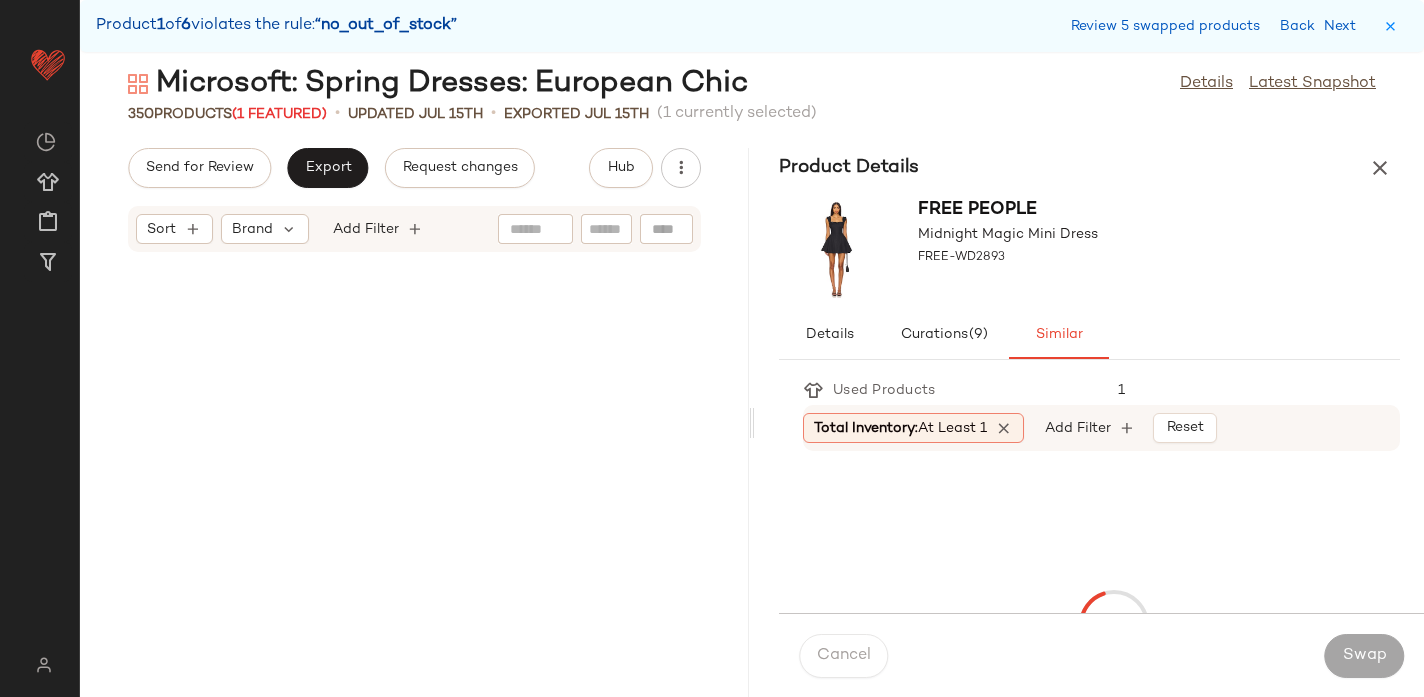 scroll, scrollTop: 34770, scrollLeft: 0, axis: vertical 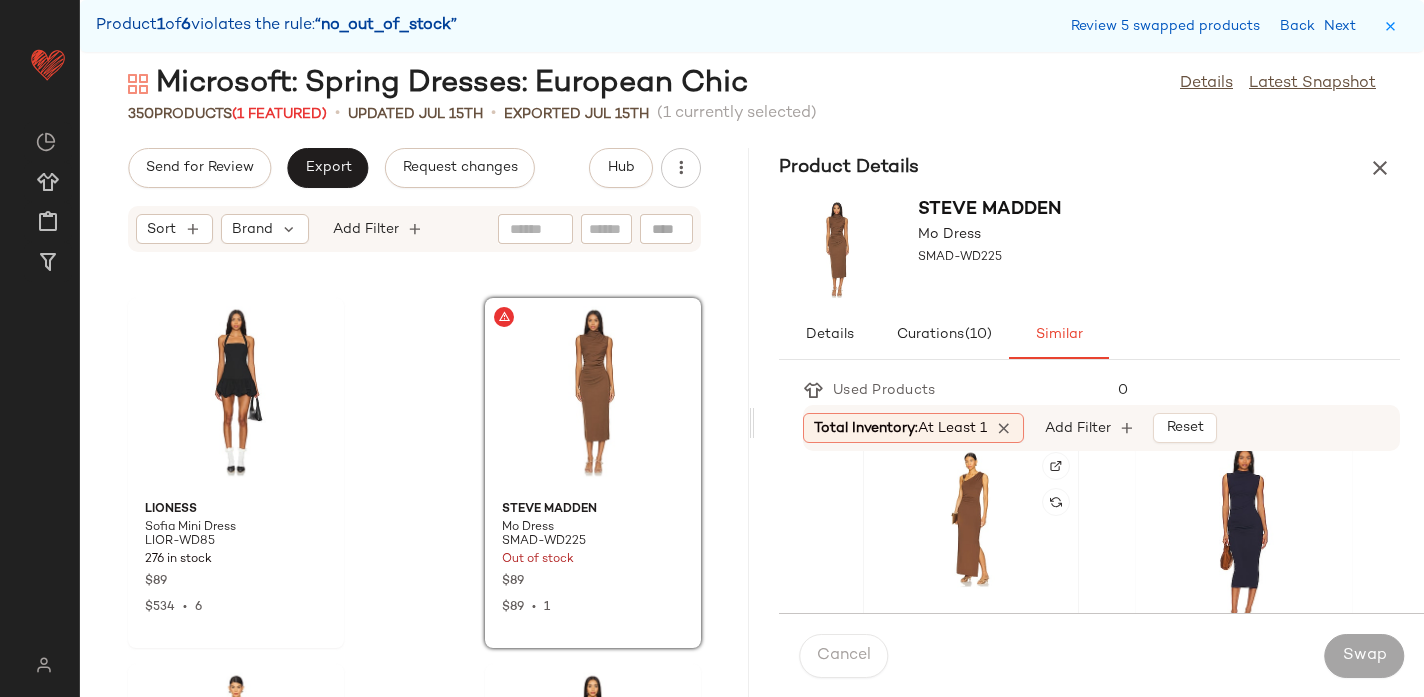 click 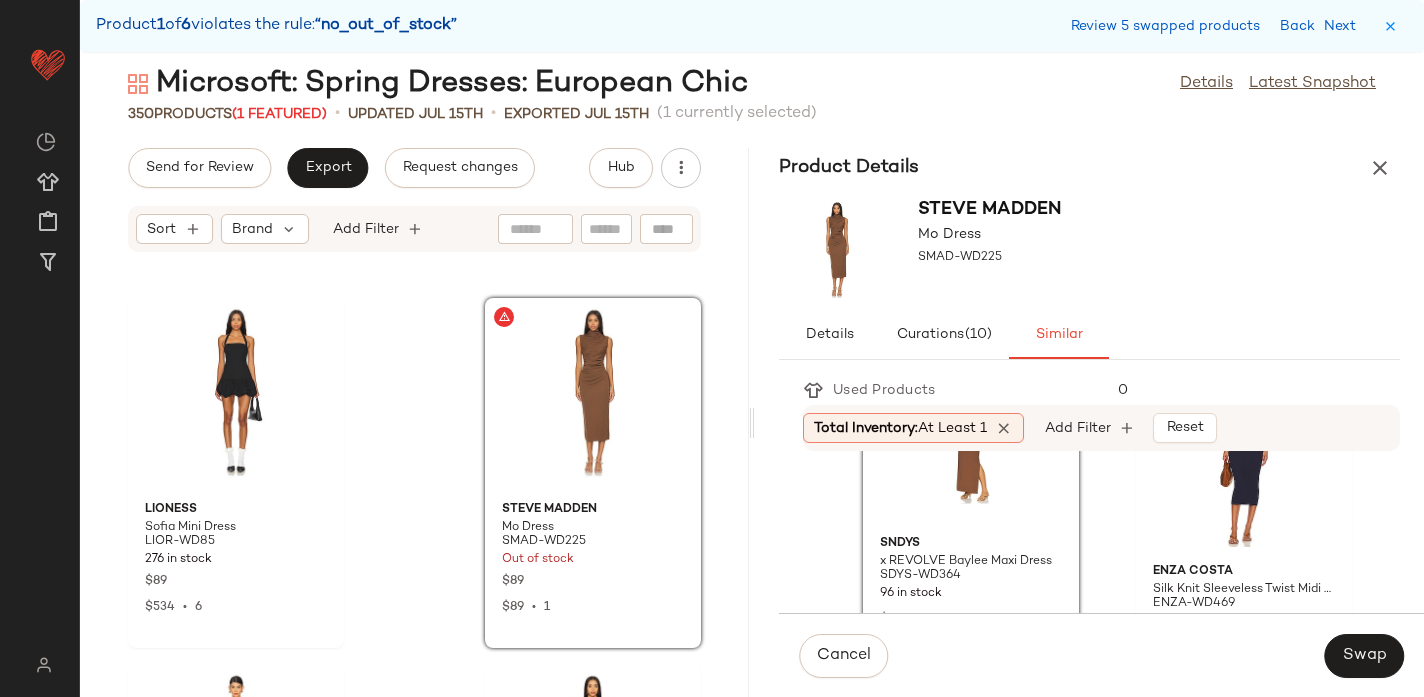 scroll, scrollTop: 841, scrollLeft: 0, axis: vertical 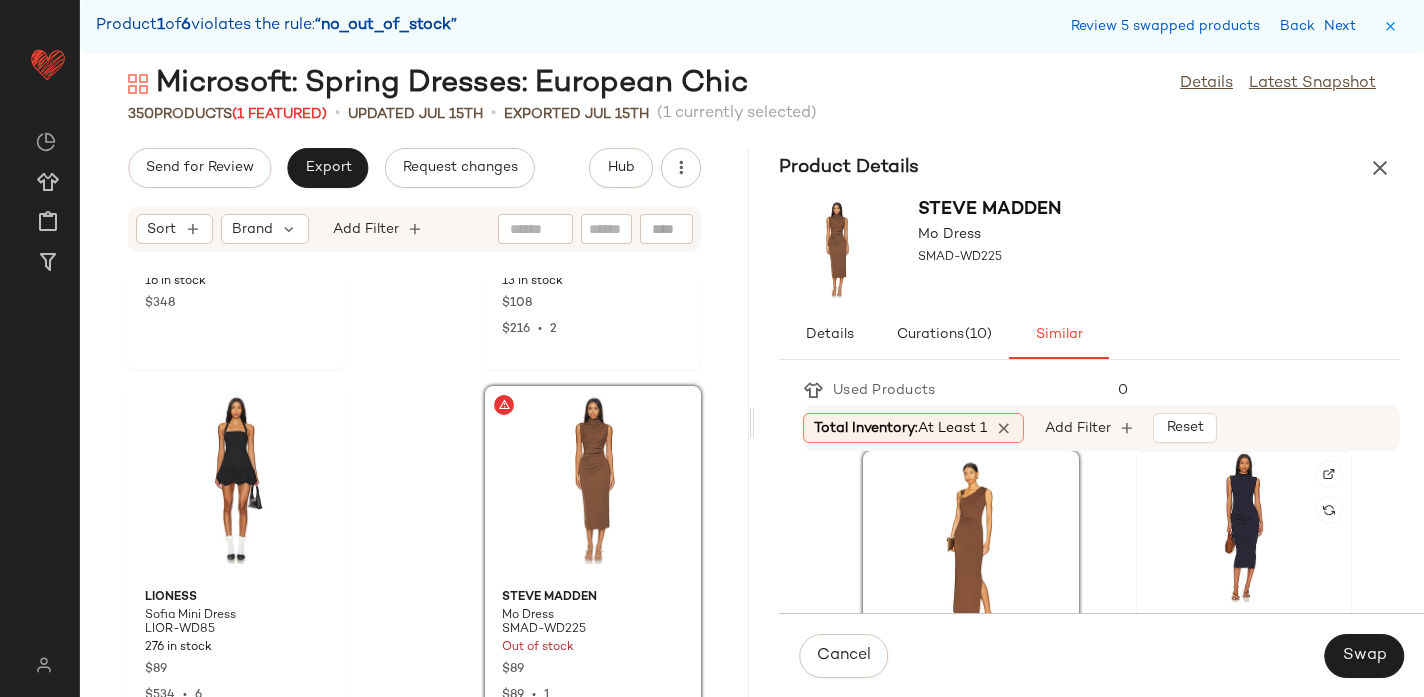 click 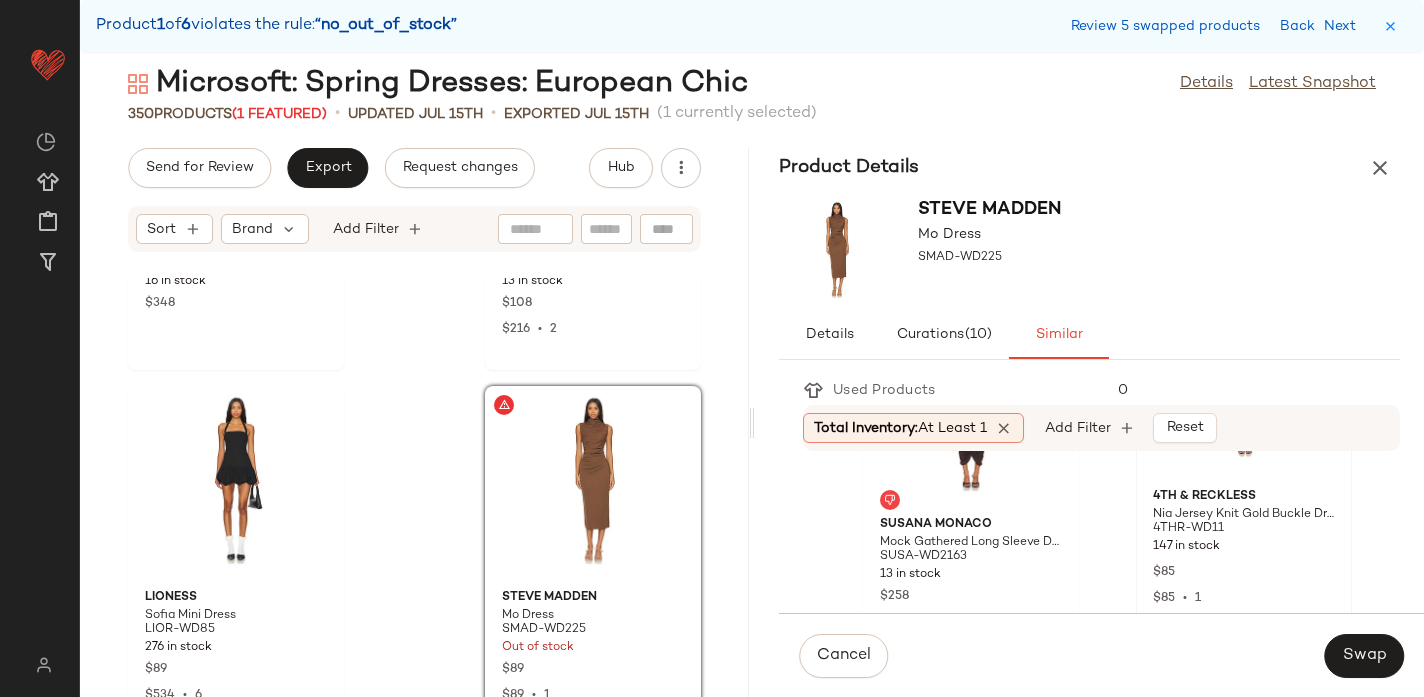 scroll, scrollTop: 1365, scrollLeft: 0, axis: vertical 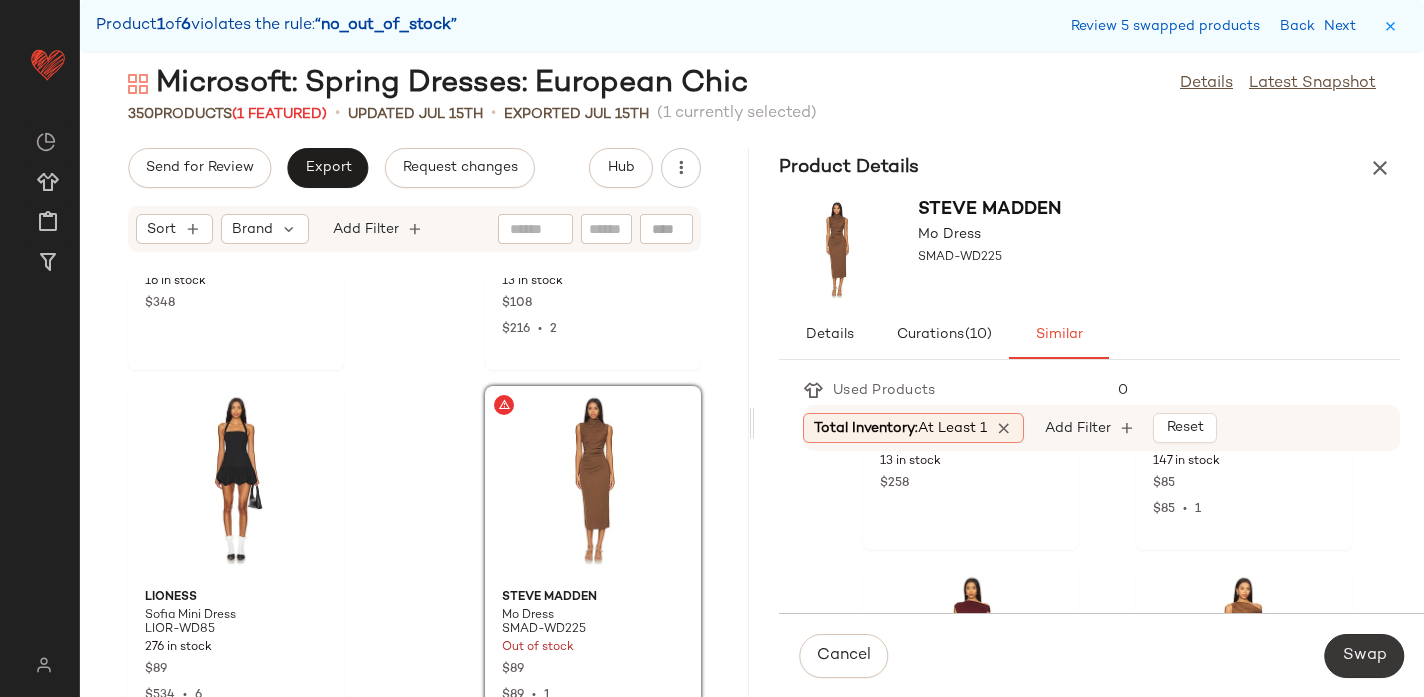 click on "Swap" at bounding box center (1364, 656) 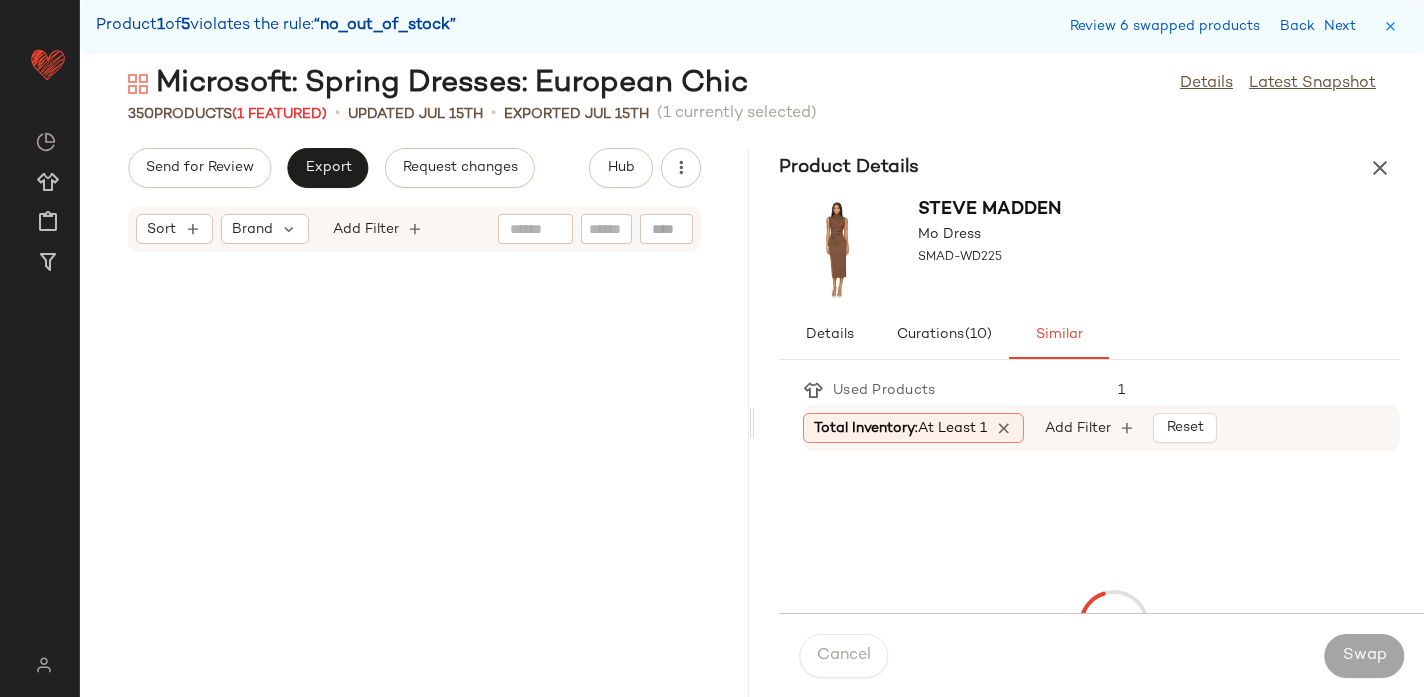 scroll, scrollTop: 38064, scrollLeft: 0, axis: vertical 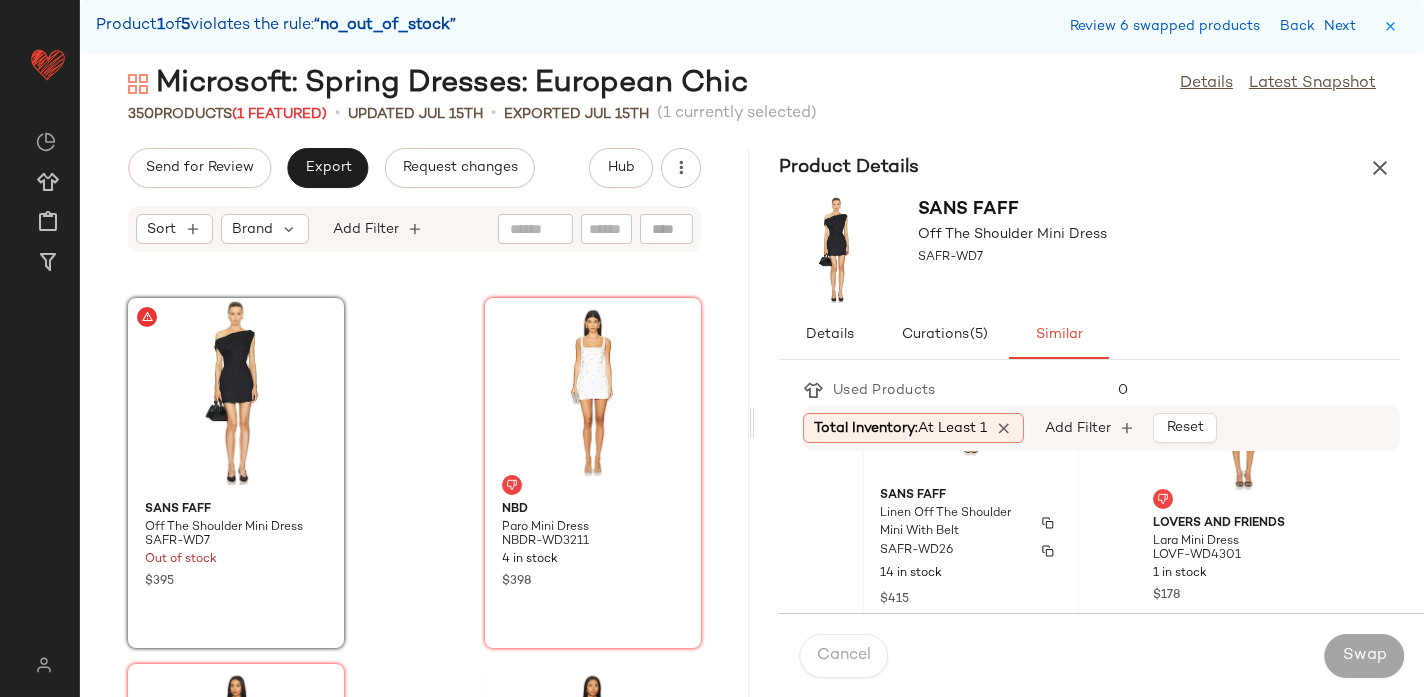click on "SAFR-WD26" at bounding box center (971, 551) 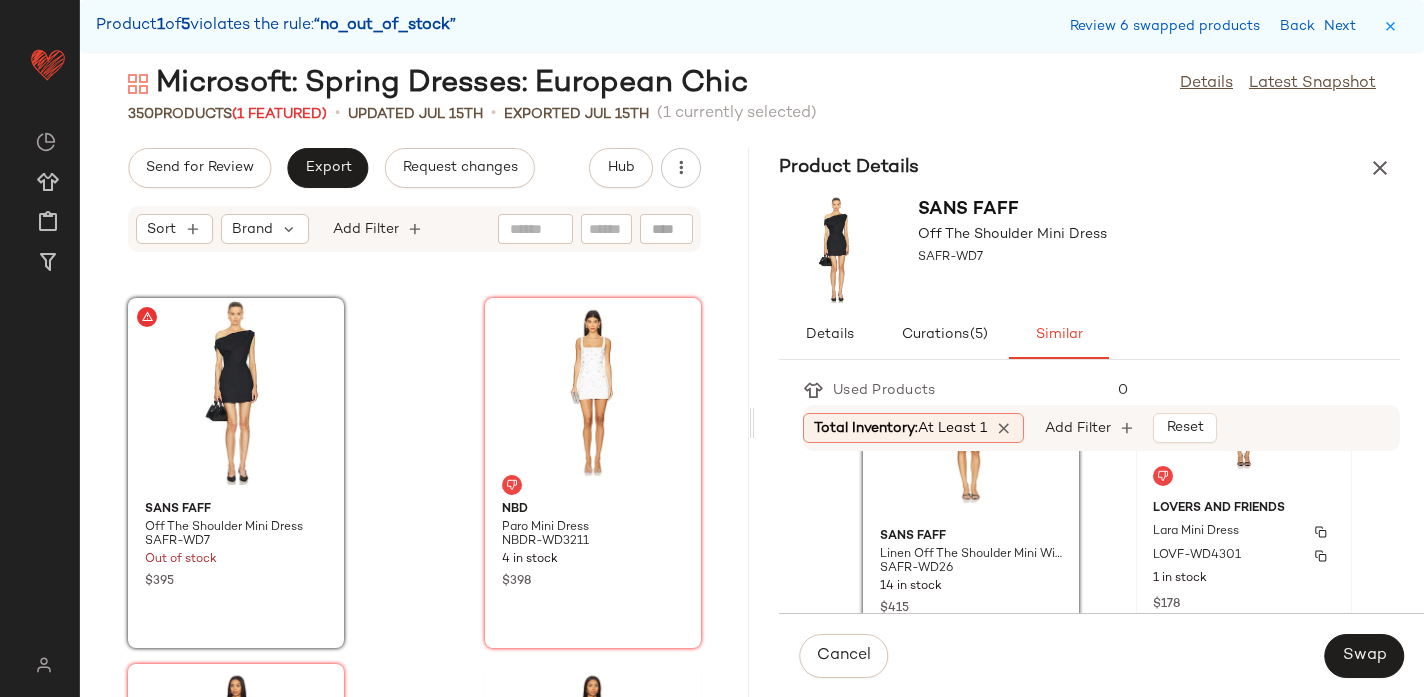 scroll, scrollTop: 132, scrollLeft: 0, axis: vertical 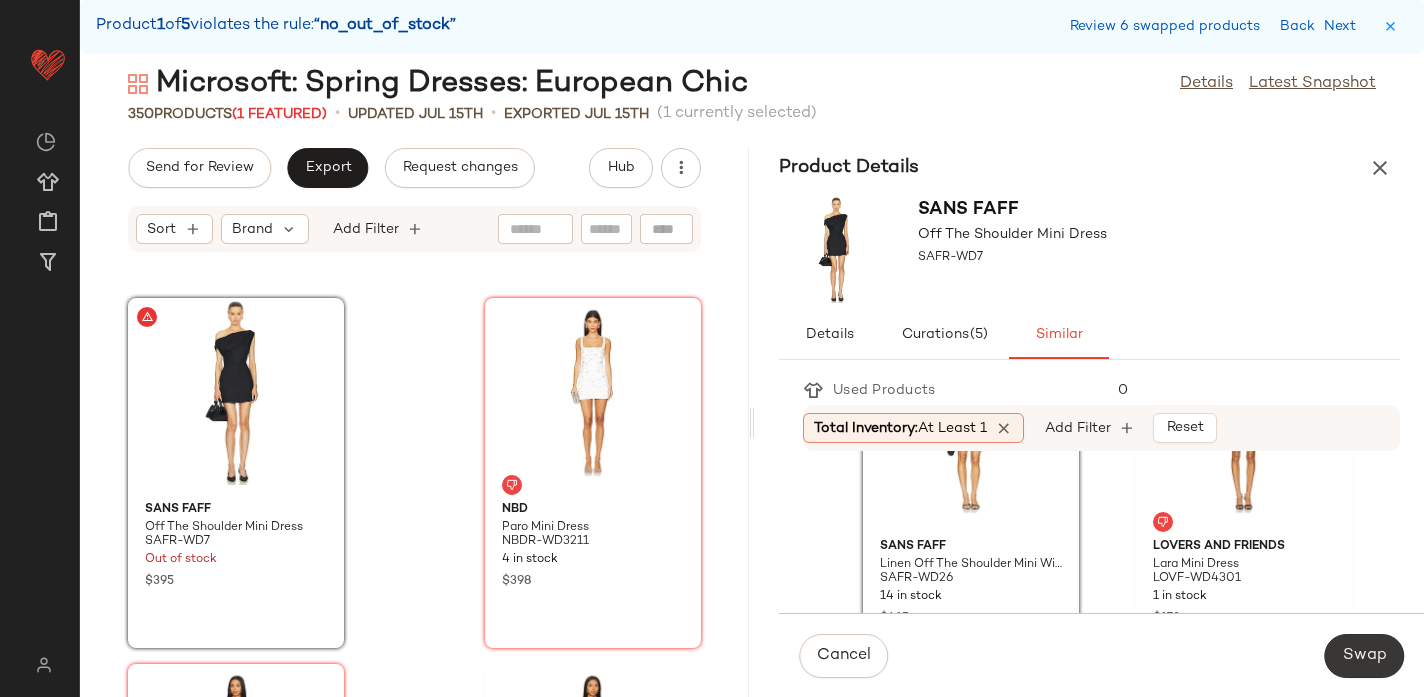click on "Swap" at bounding box center (1364, 656) 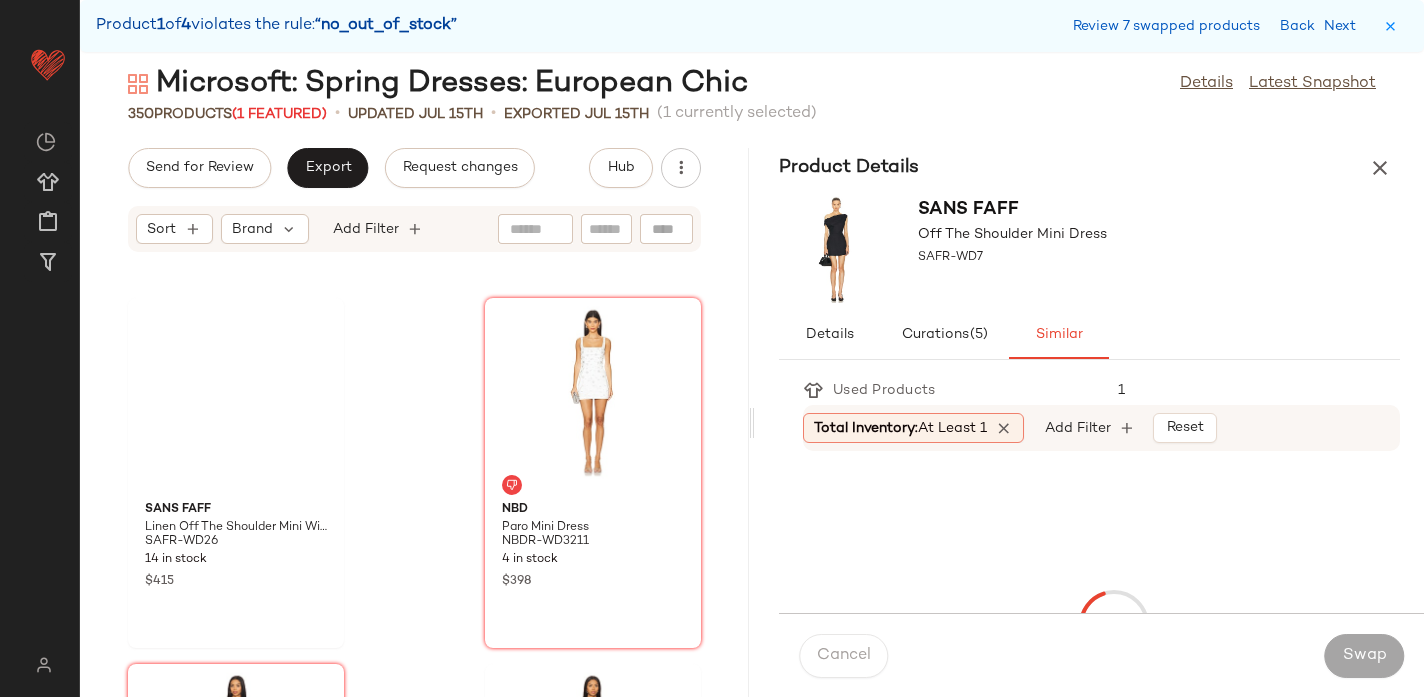 scroll, scrollTop: 41358, scrollLeft: 0, axis: vertical 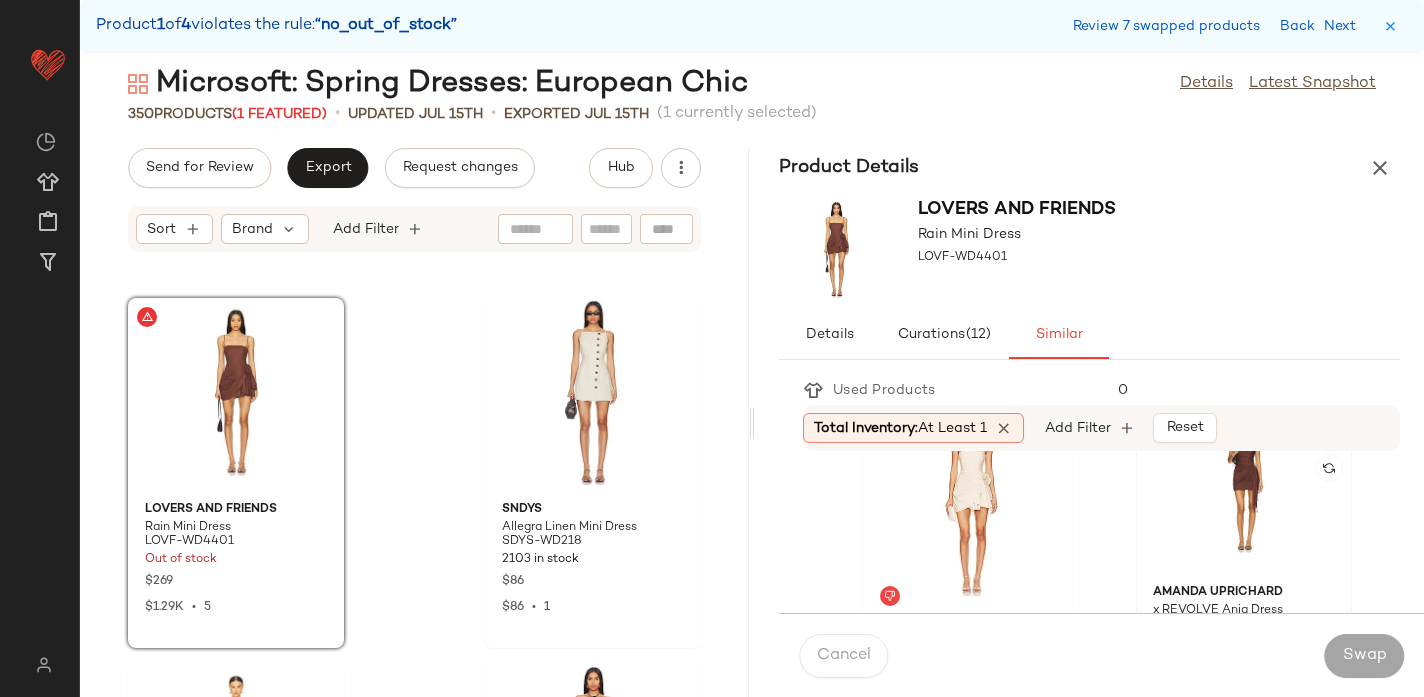 click 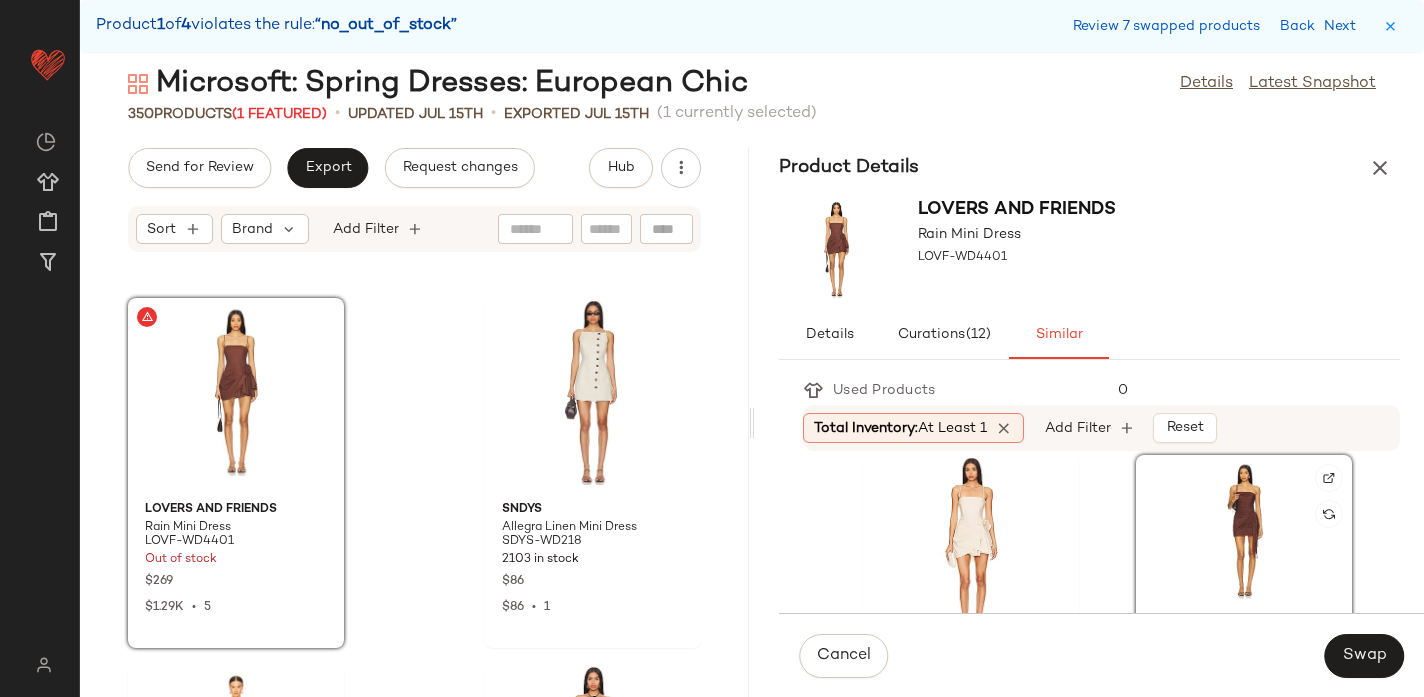 scroll, scrollTop: 11, scrollLeft: 0, axis: vertical 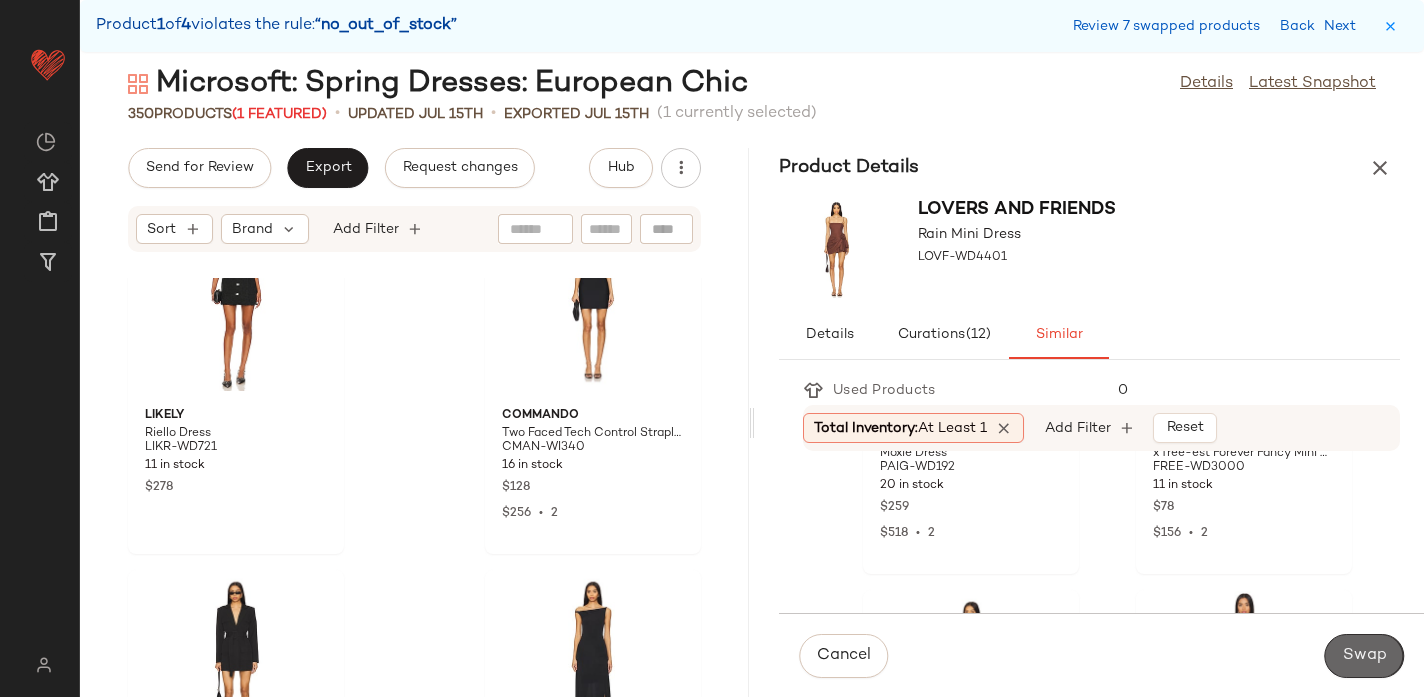 click on "Swap" 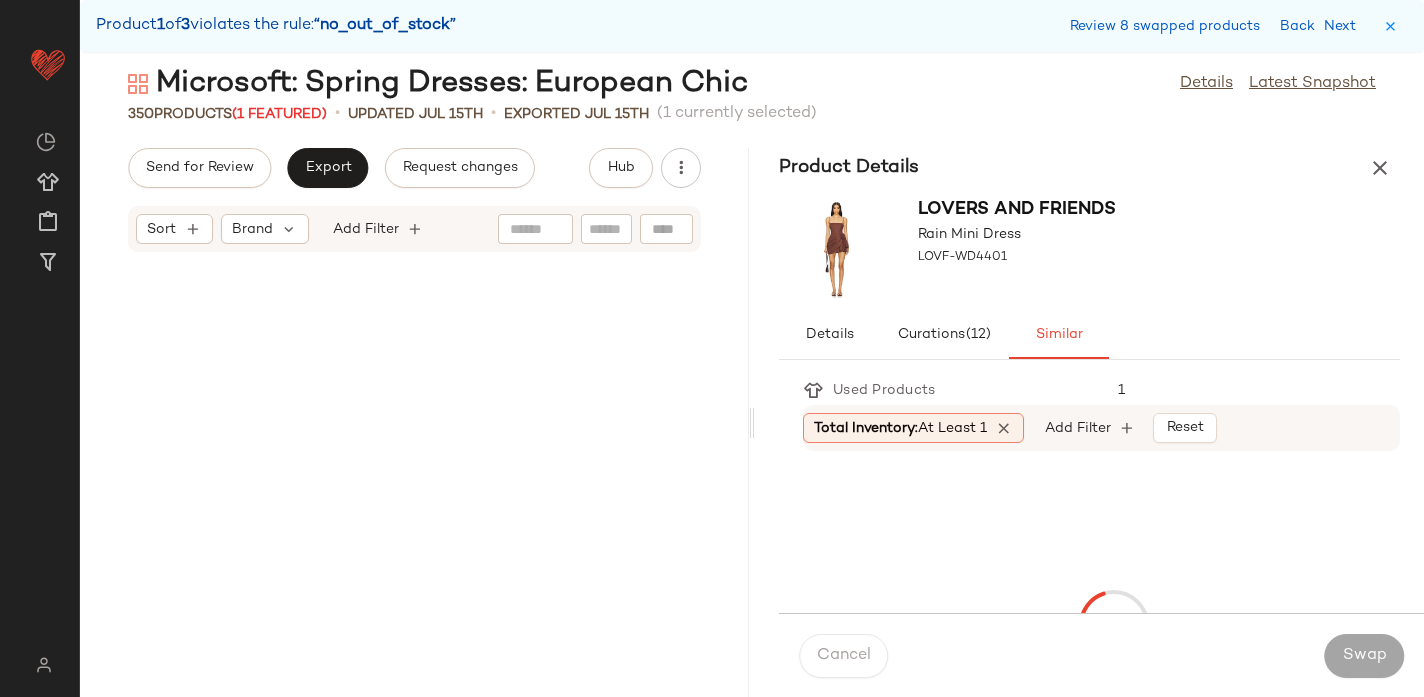 scroll, scrollTop: 53436, scrollLeft: 0, axis: vertical 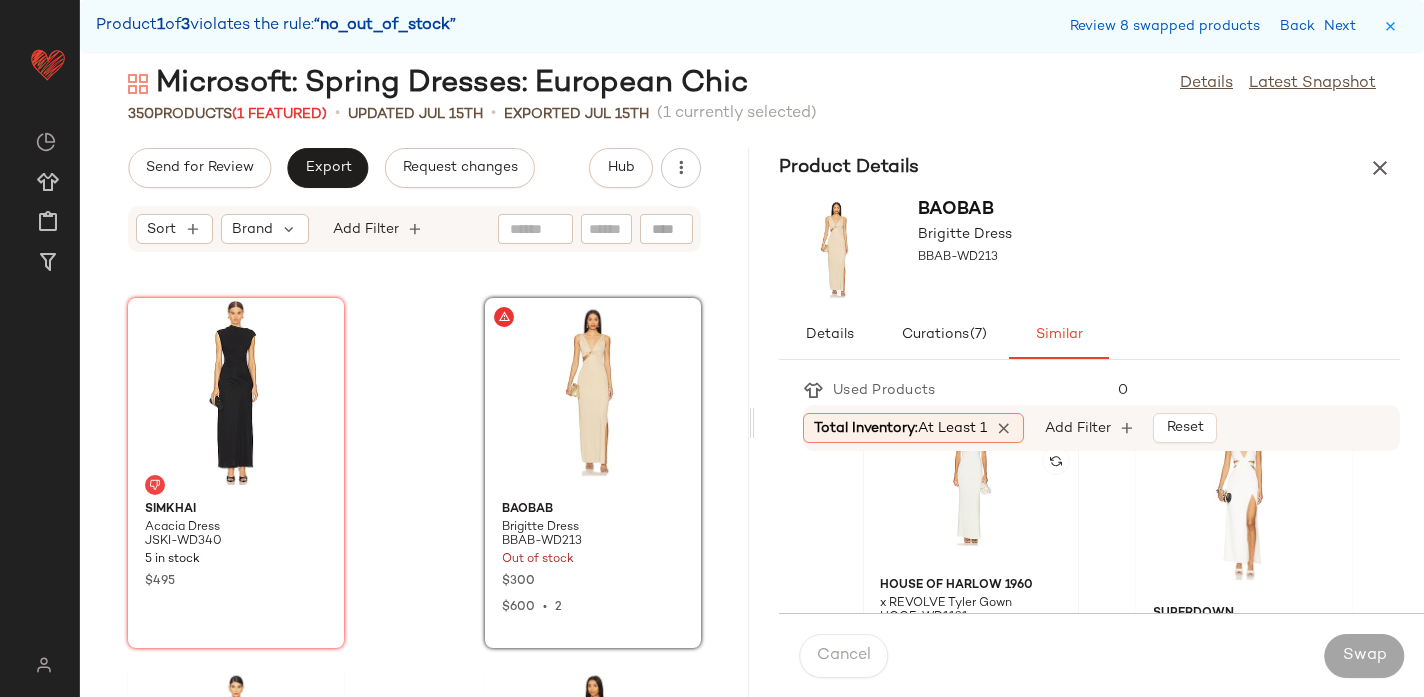 click 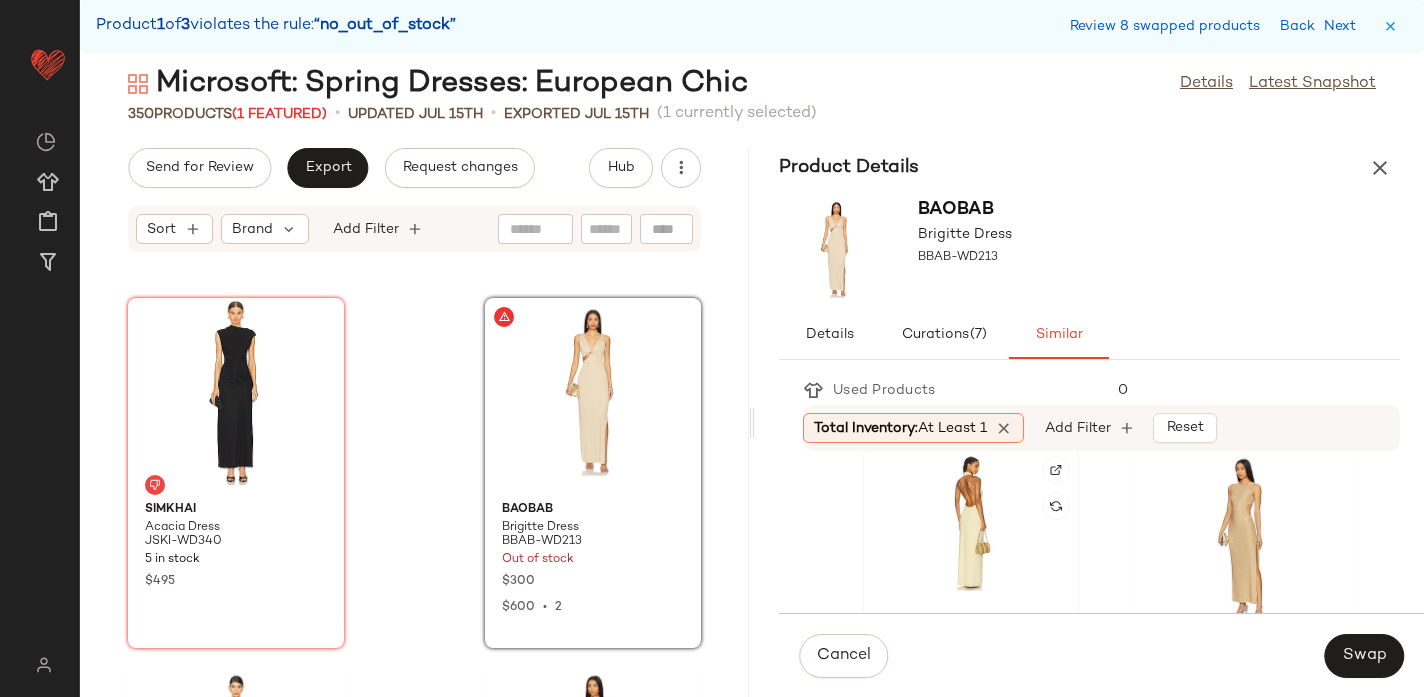 scroll, scrollTop: 351, scrollLeft: 0, axis: vertical 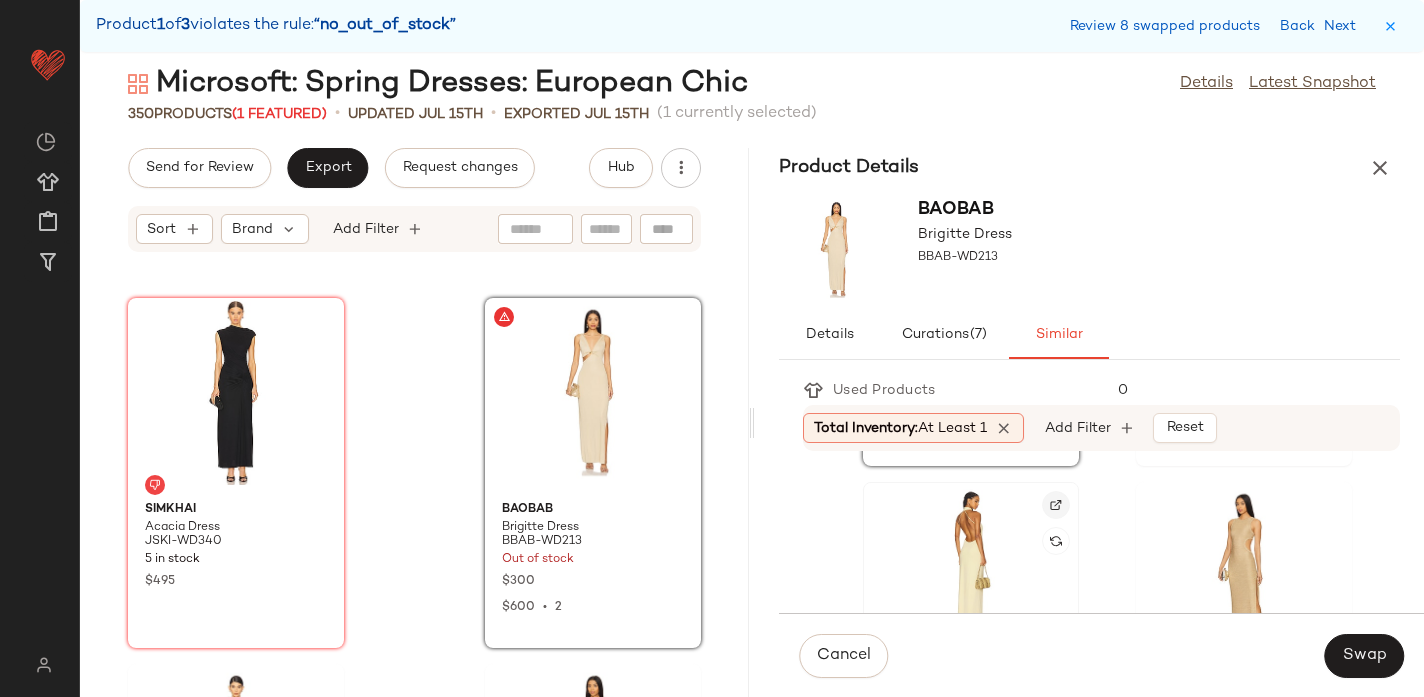 click 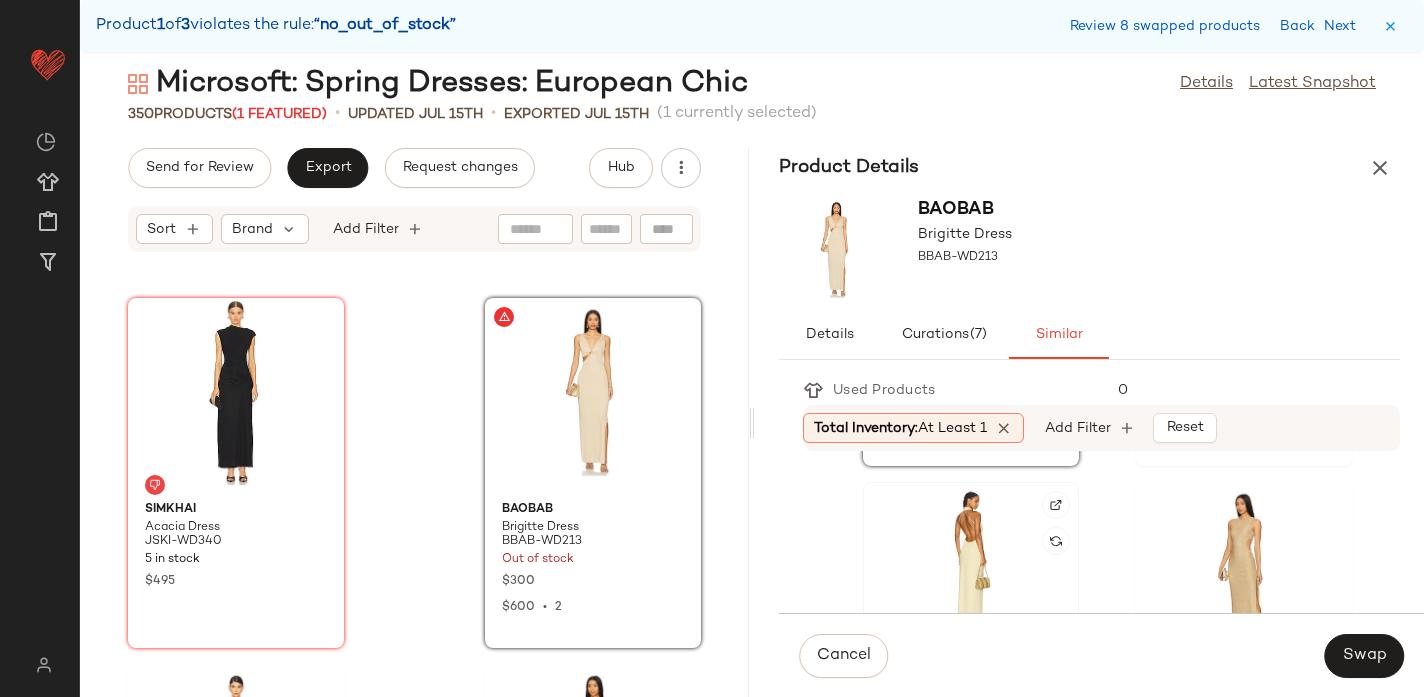 click 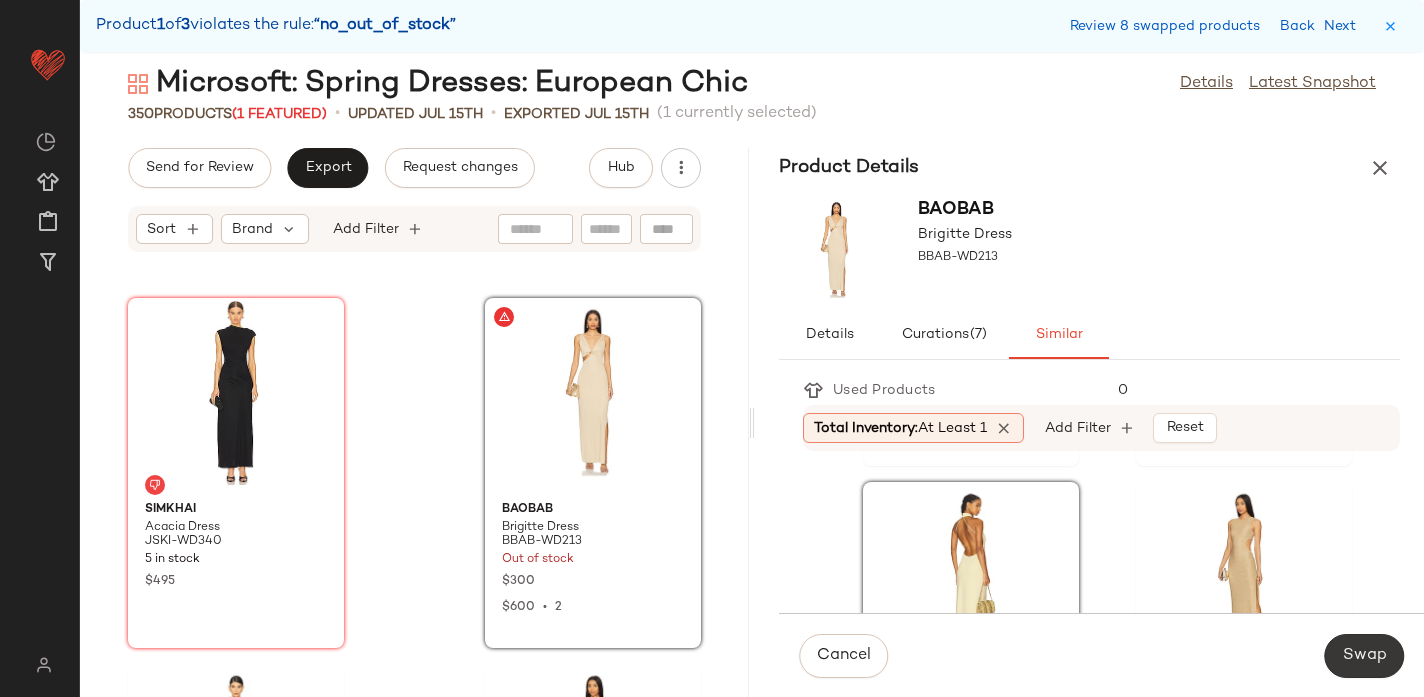 click on "Swap" 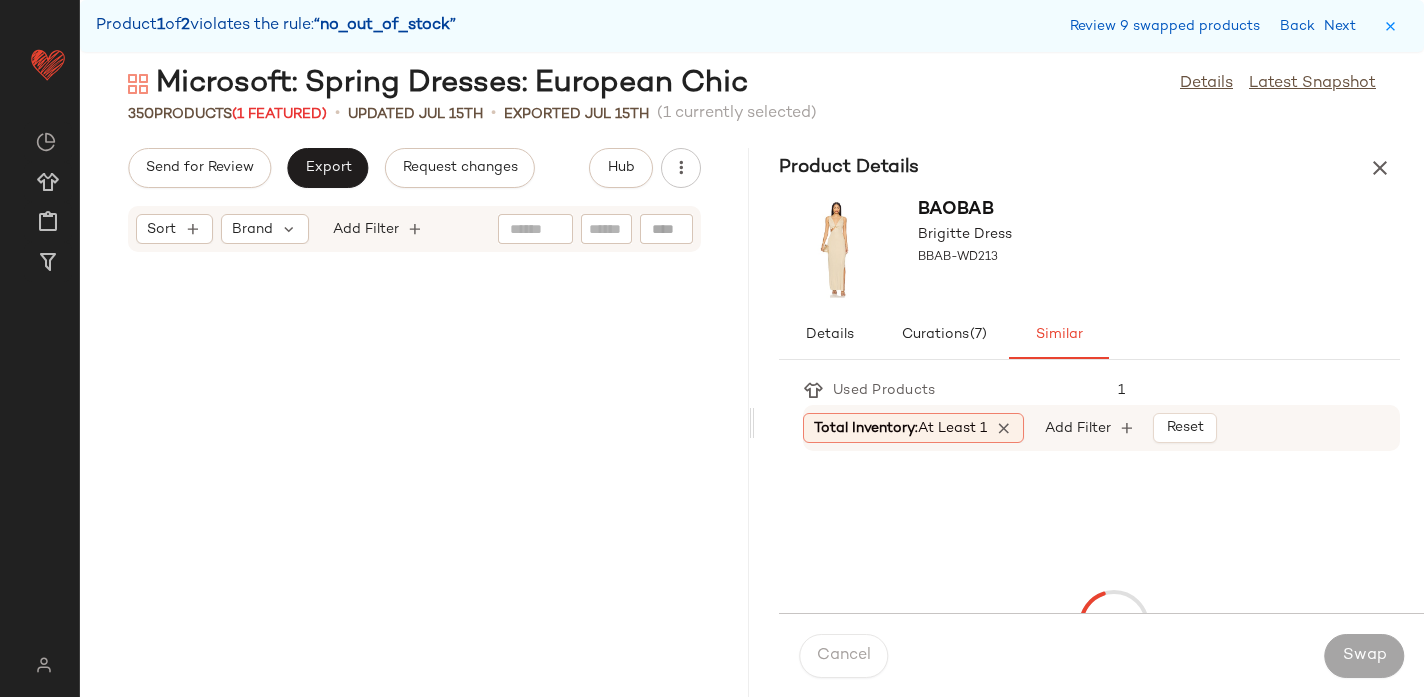 scroll, scrollTop: 59658, scrollLeft: 0, axis: vertical 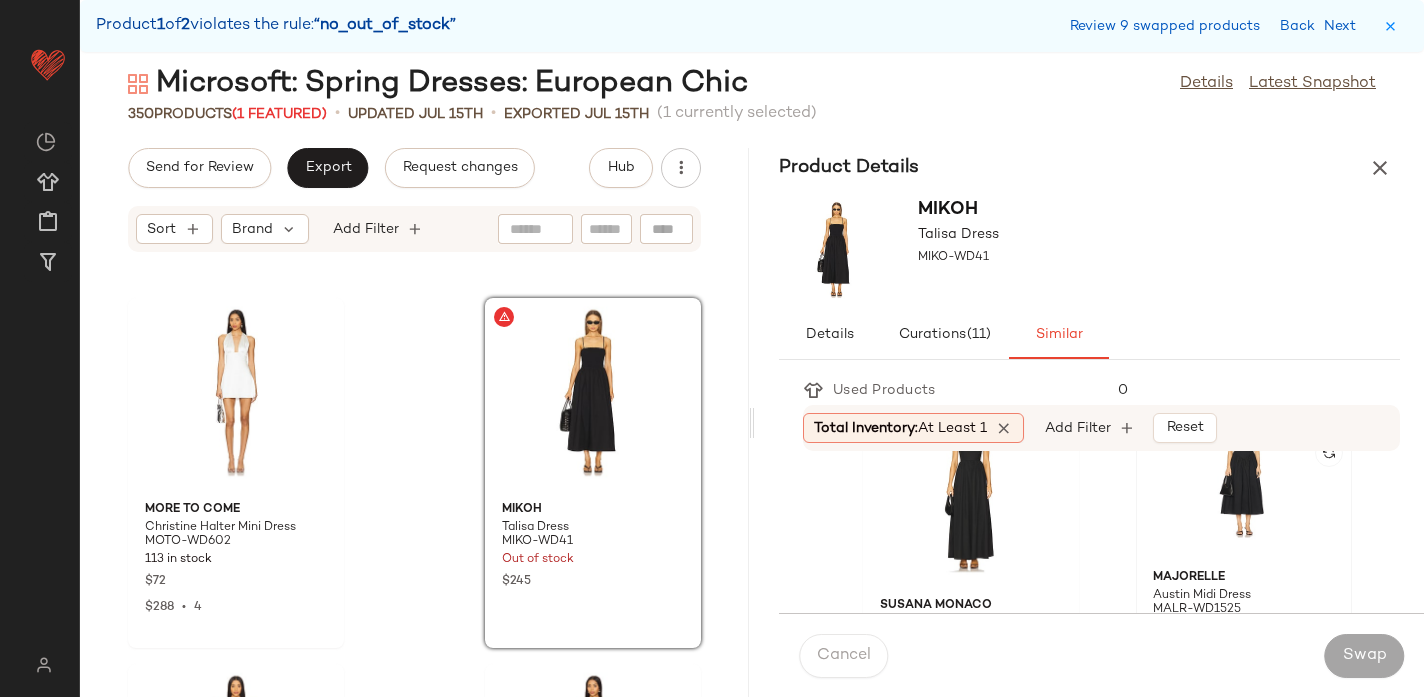 click 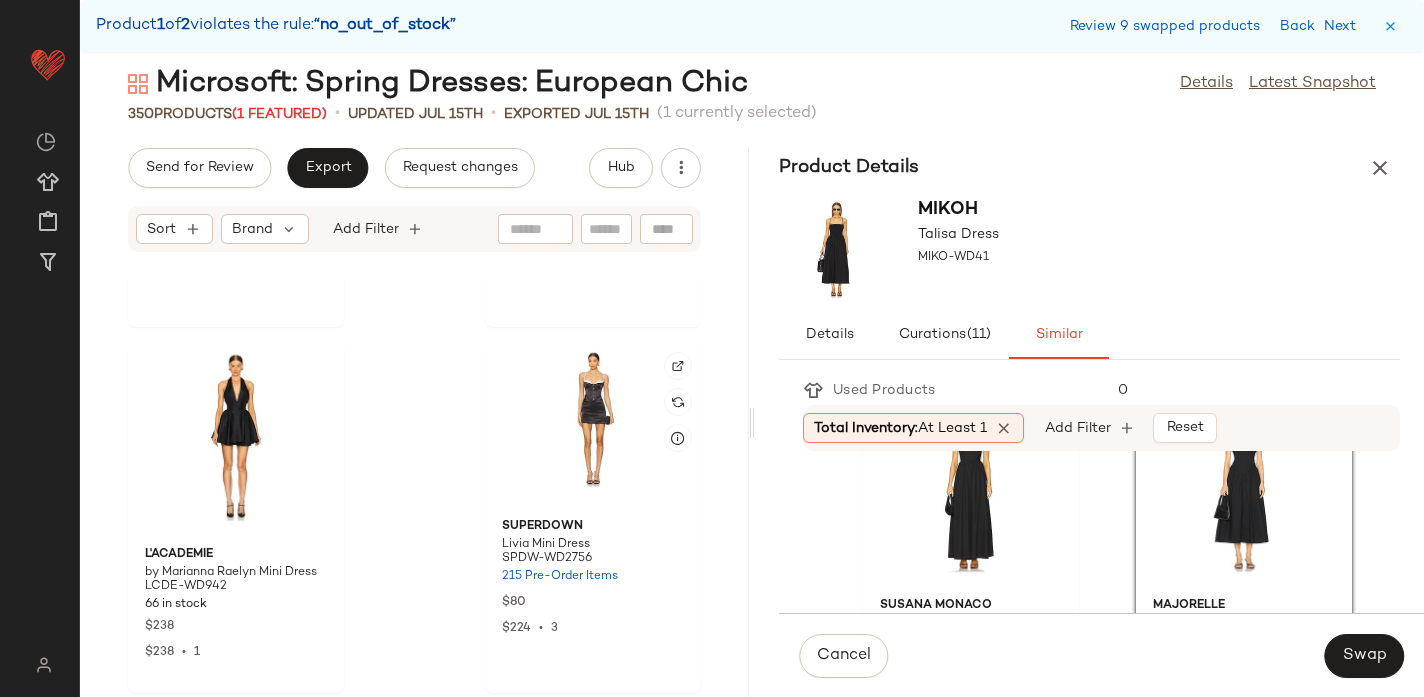 scroll, scrollTop: 60385, scrollLeft: 0, axis: vertical 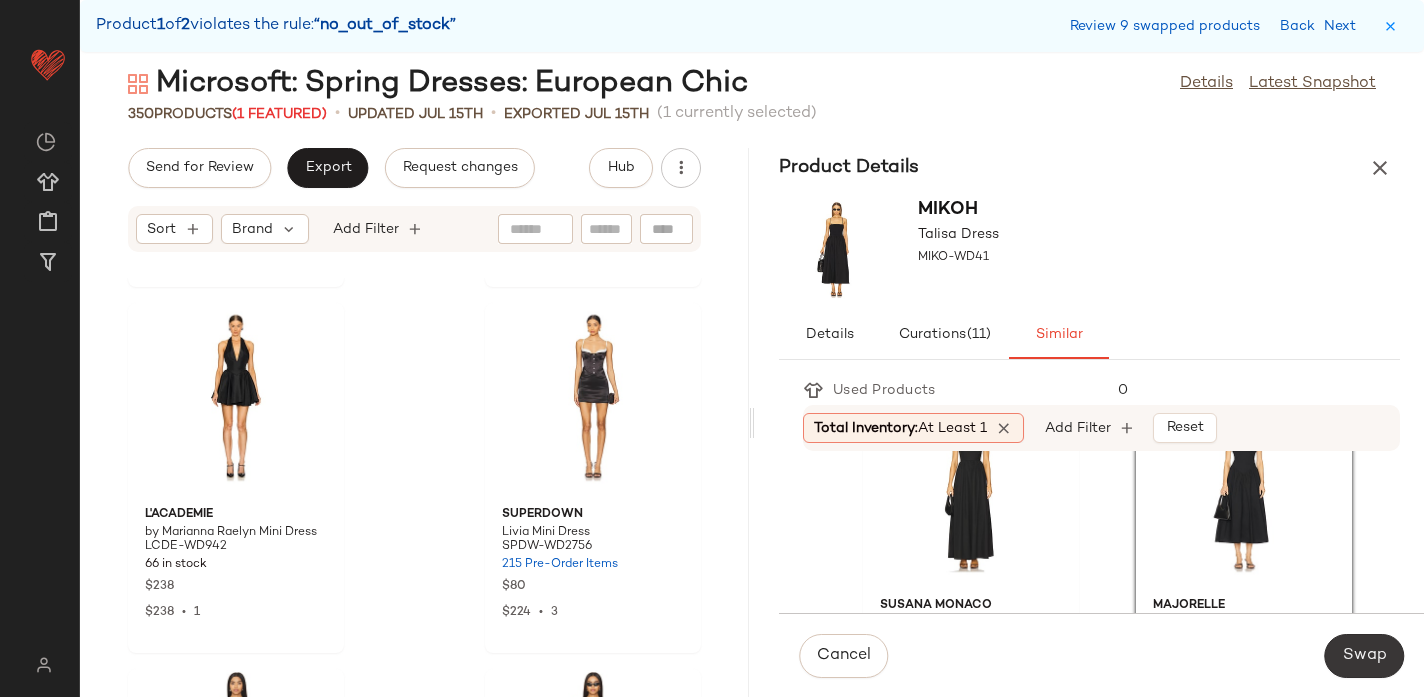 click on "Swap" 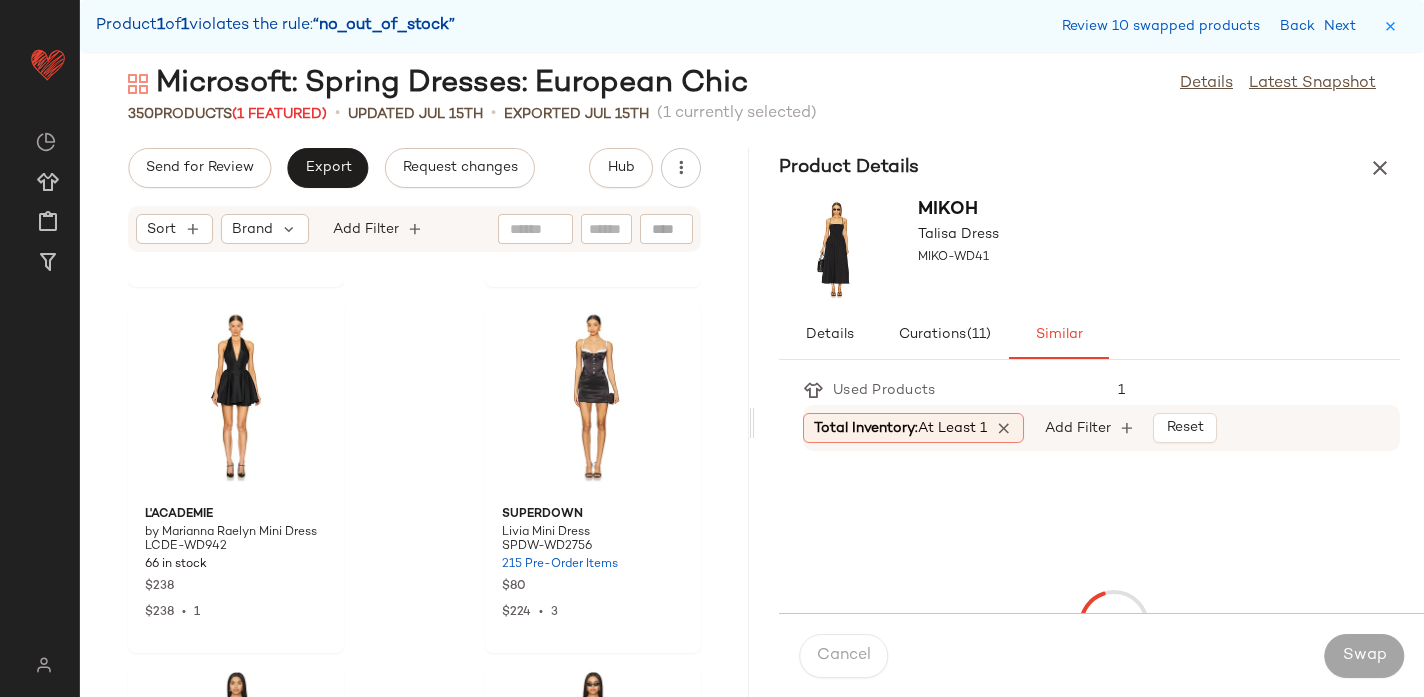 scroll, scrollTop: 61854, scrollLeft: 0, axis: vertical 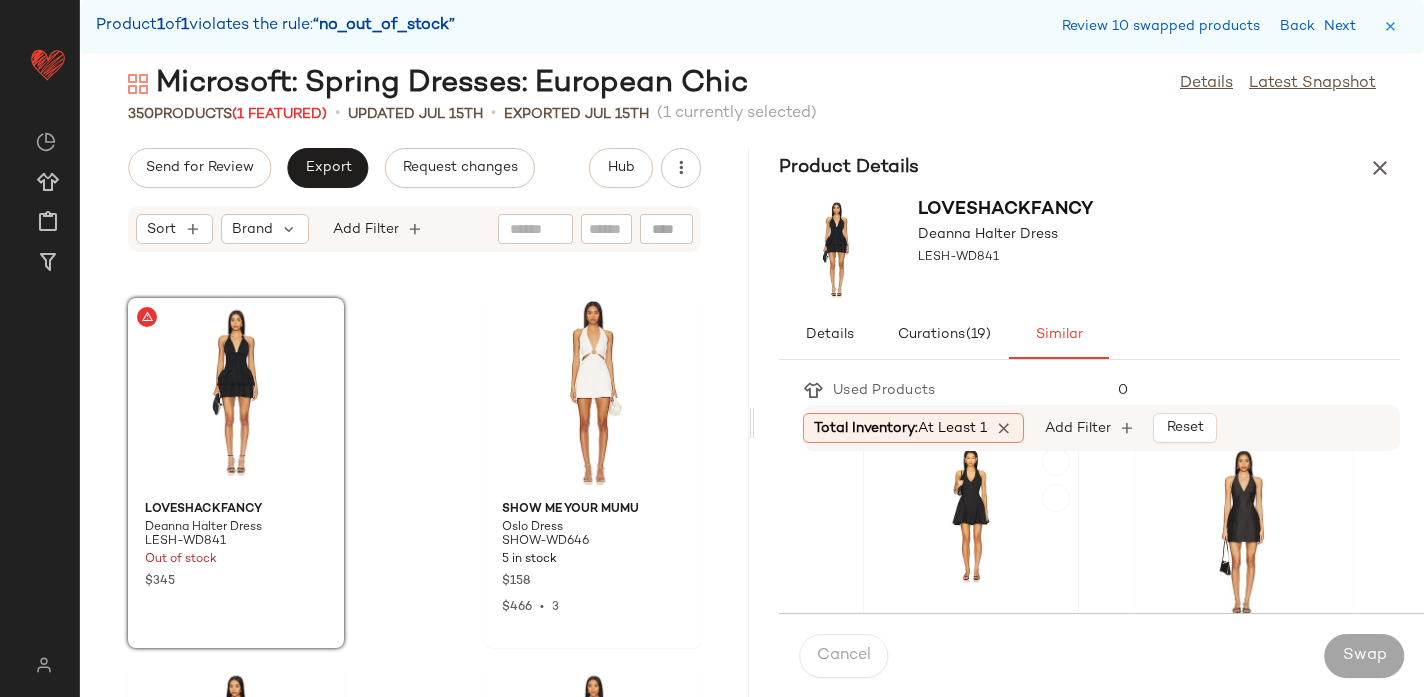 click 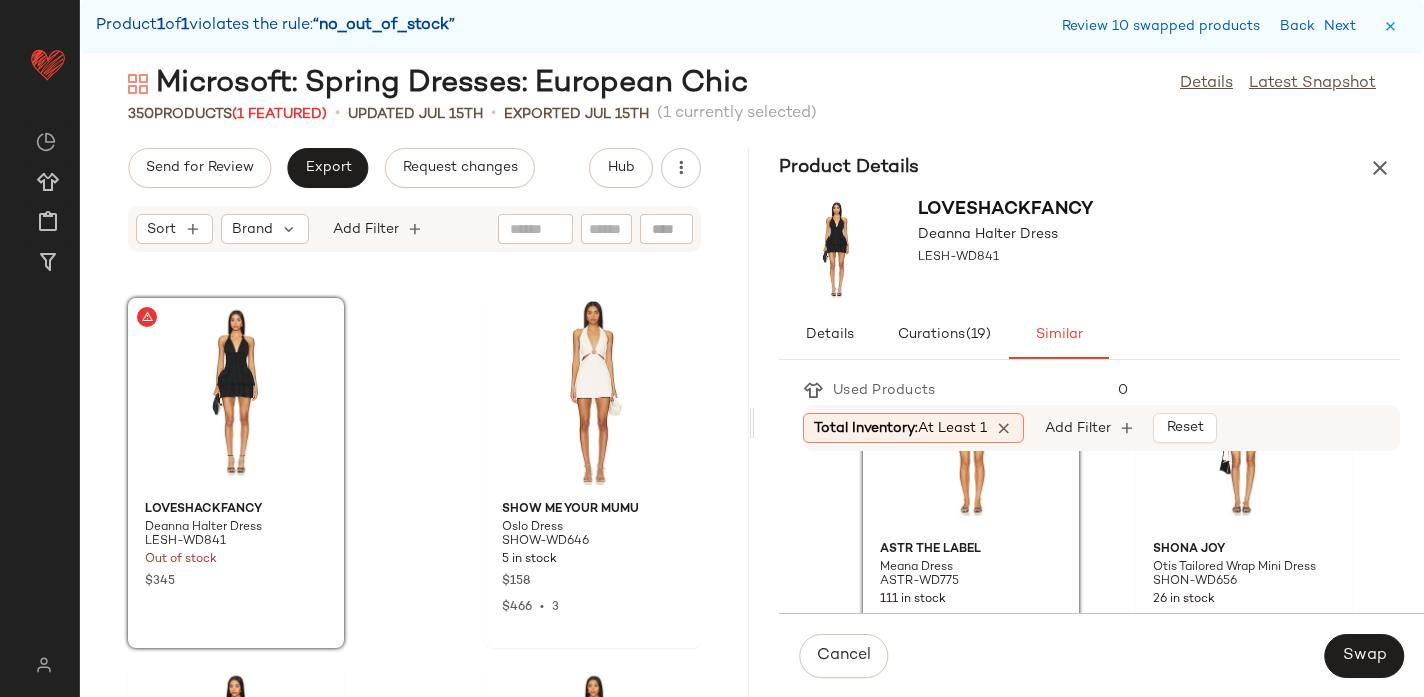 scroll, scrollTop: 844, scrollLeft: 0, axis: vertical 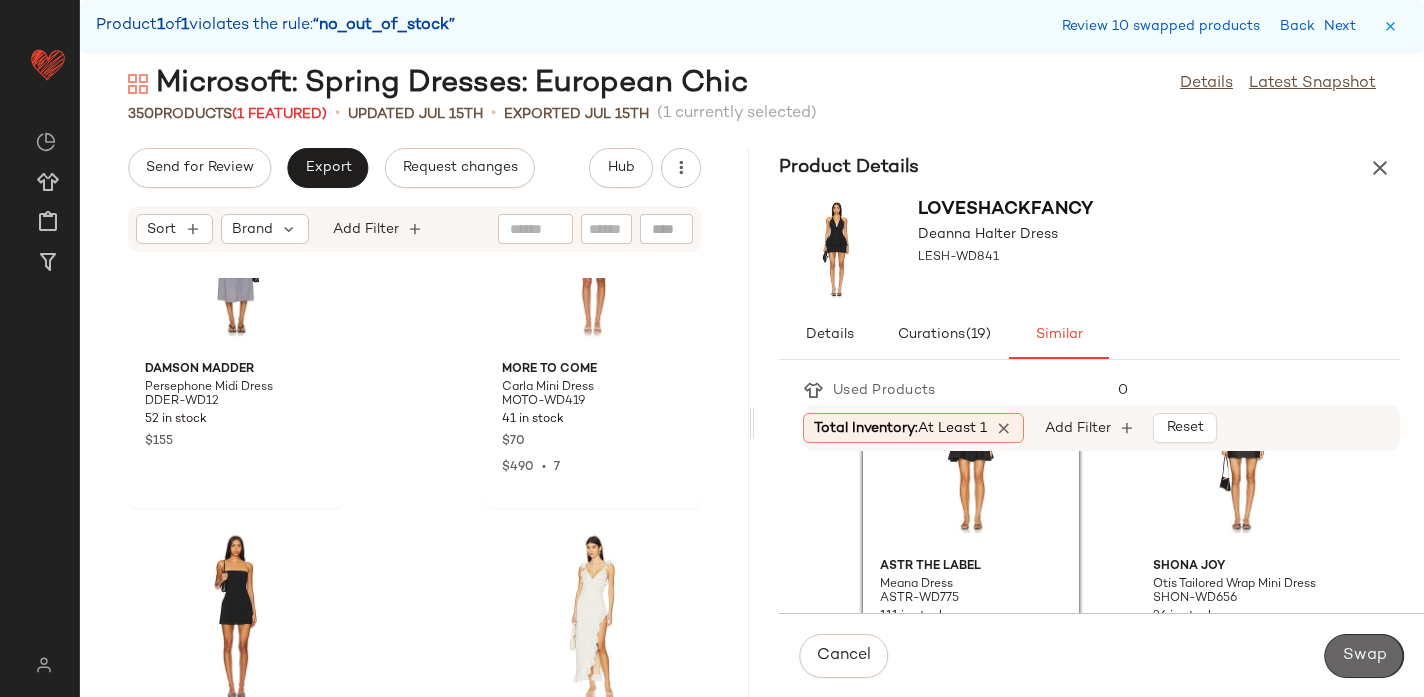 click on "Swap" at bounding box center [1364, 656] 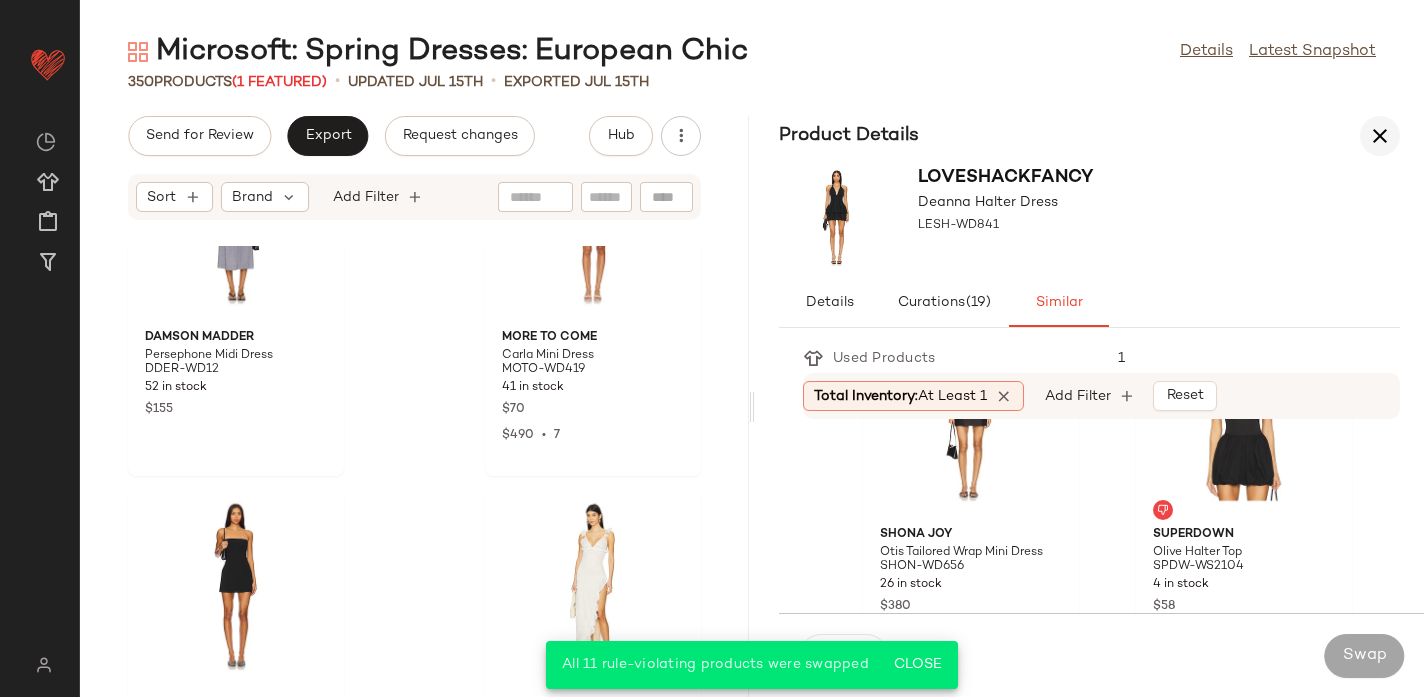 click at bounding box center [1380, 136] 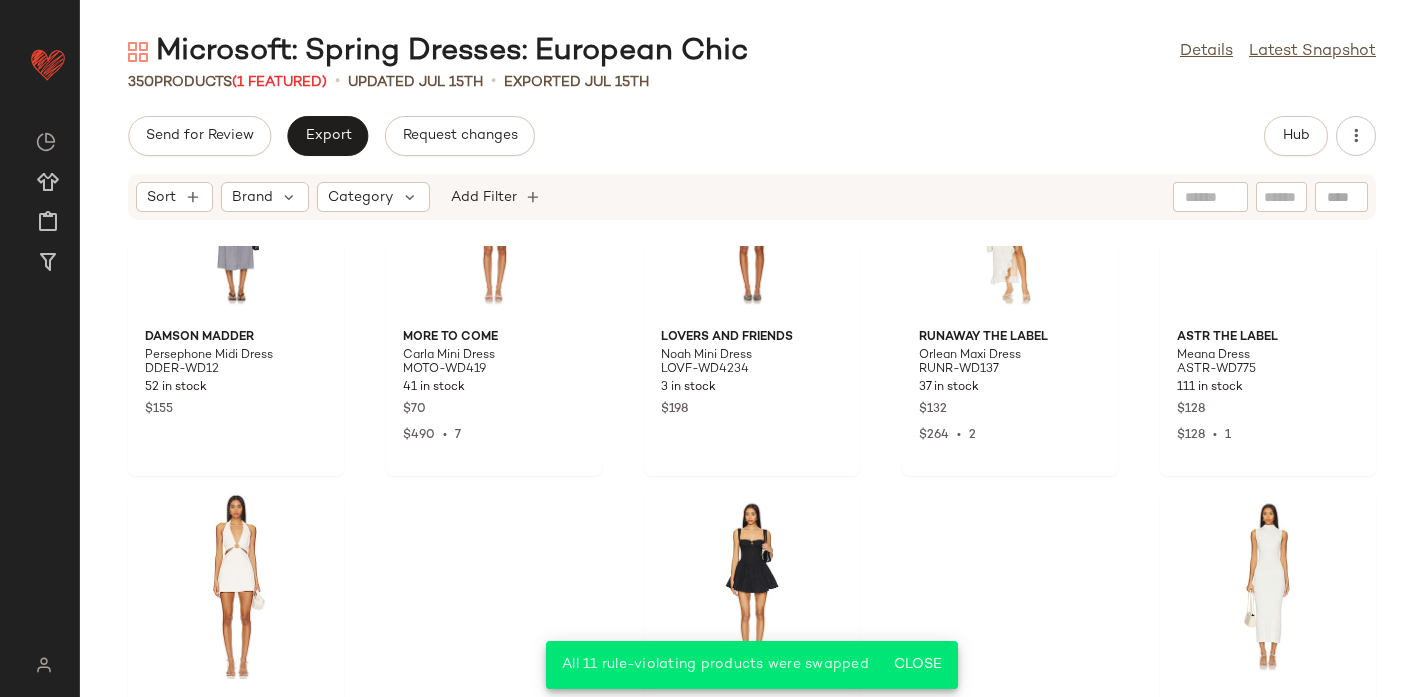 scroll, scrollTop: 25173, scrollLeft: 0, axis: vertical 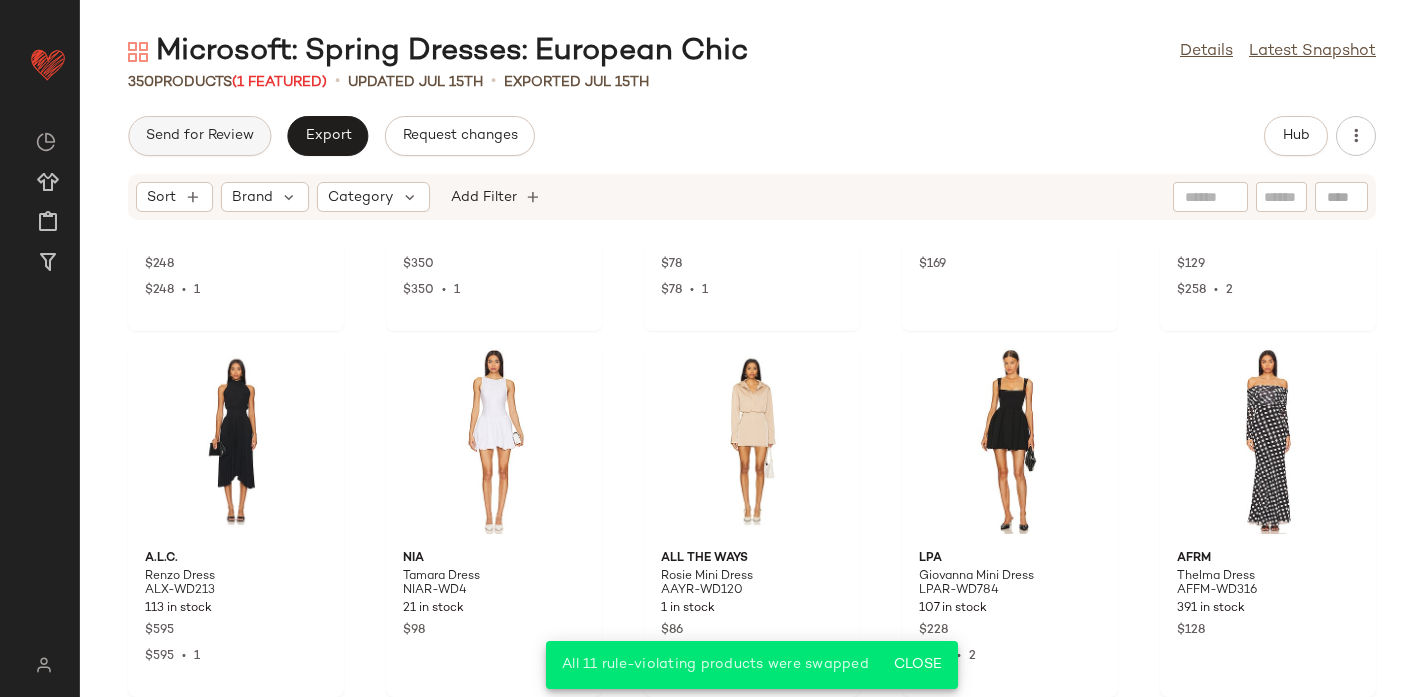 click on "Send for Review" 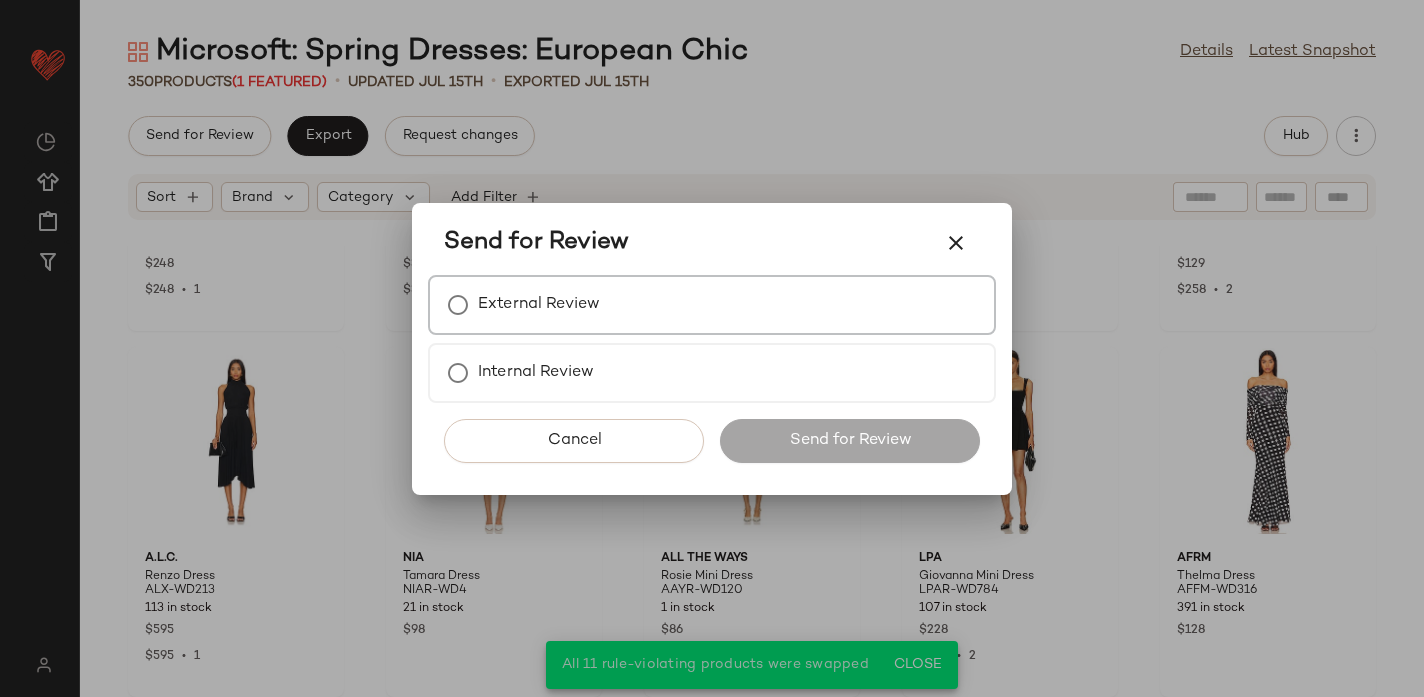 click on "External Review" at bounding box center (712, 305) 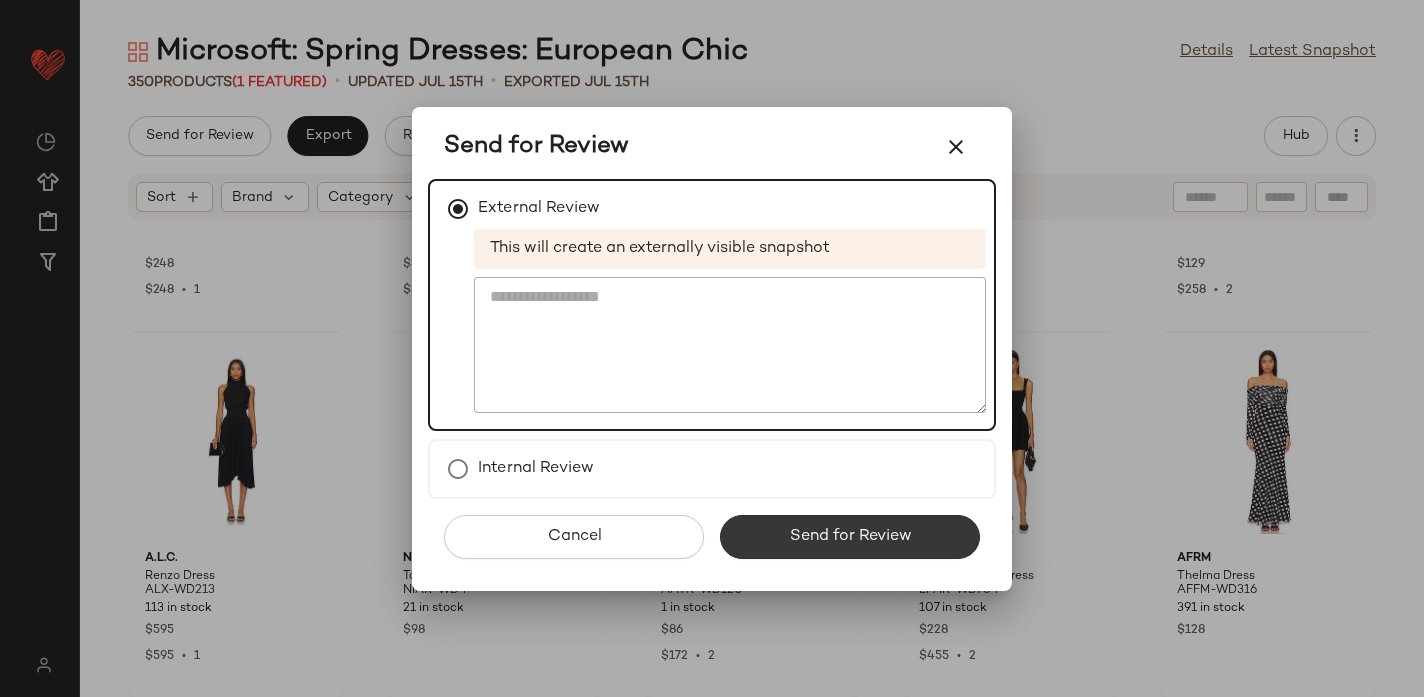 click on "Send for Review" at bounding box center (850, 537) 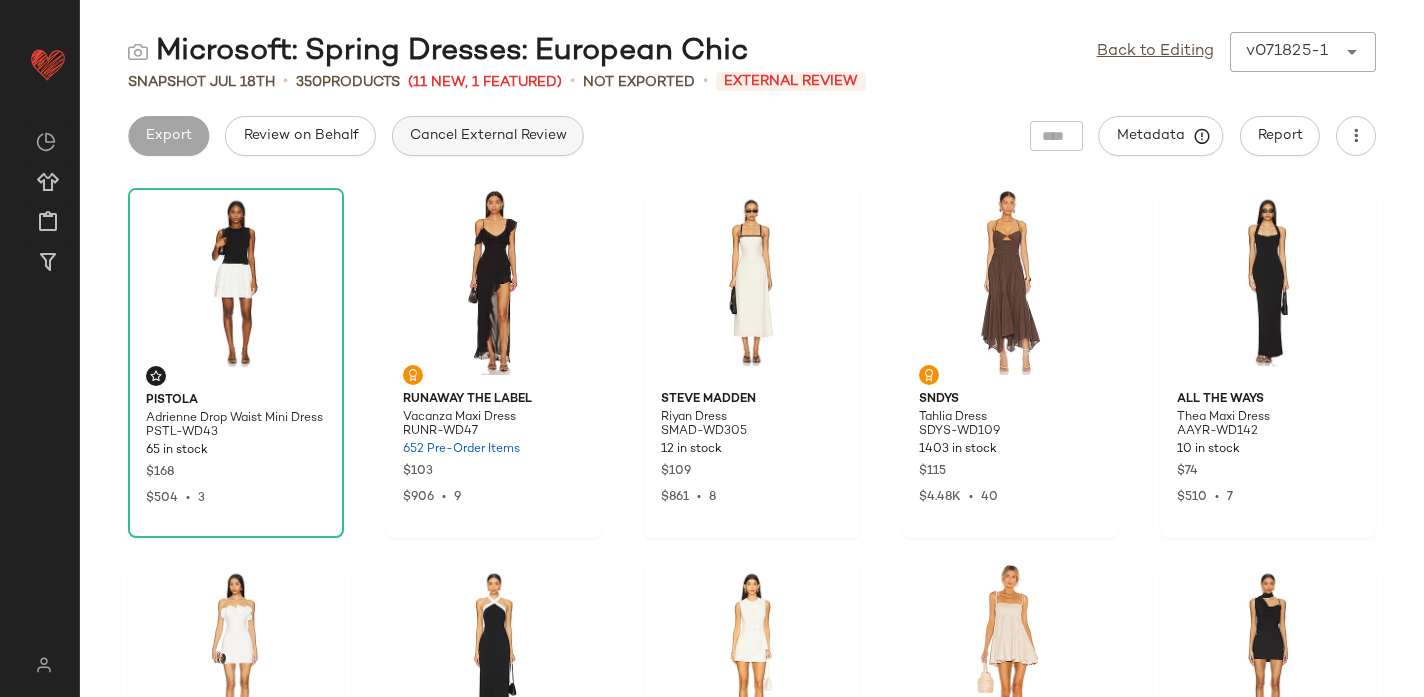 click on "Cancel External Review" 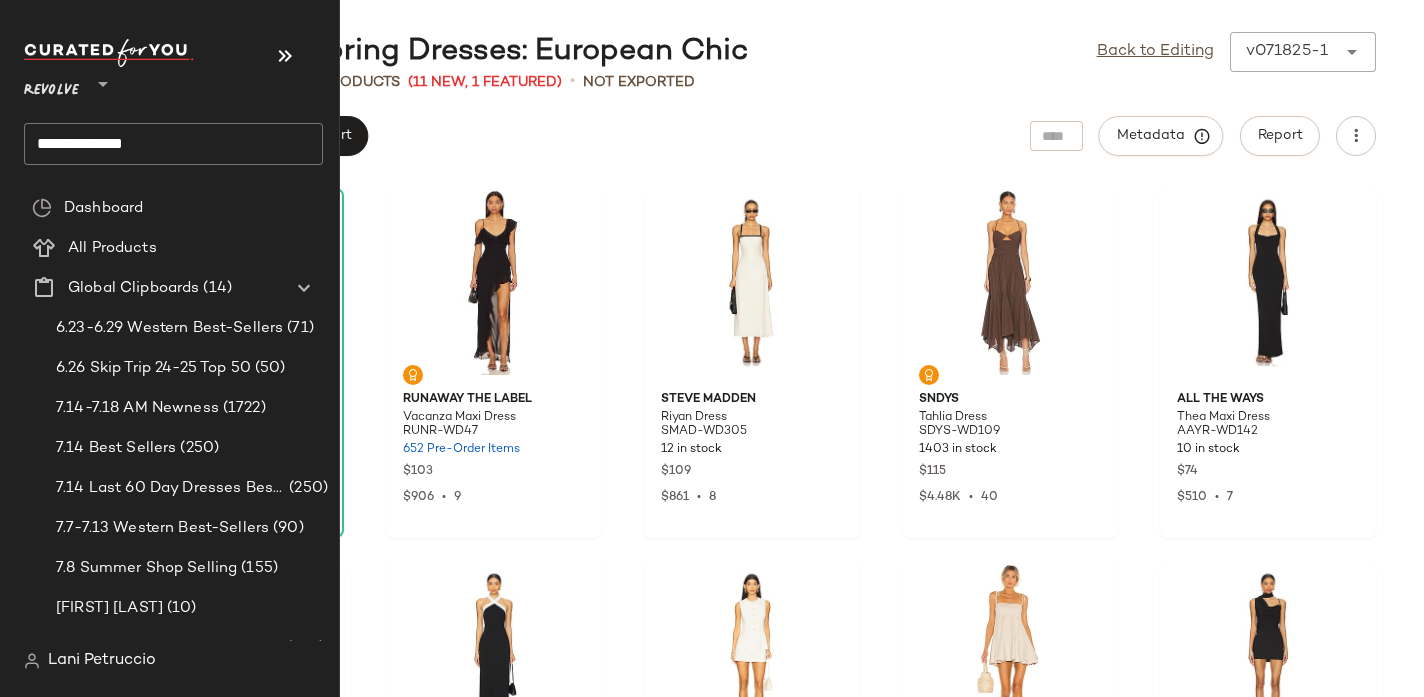 click on "**********" 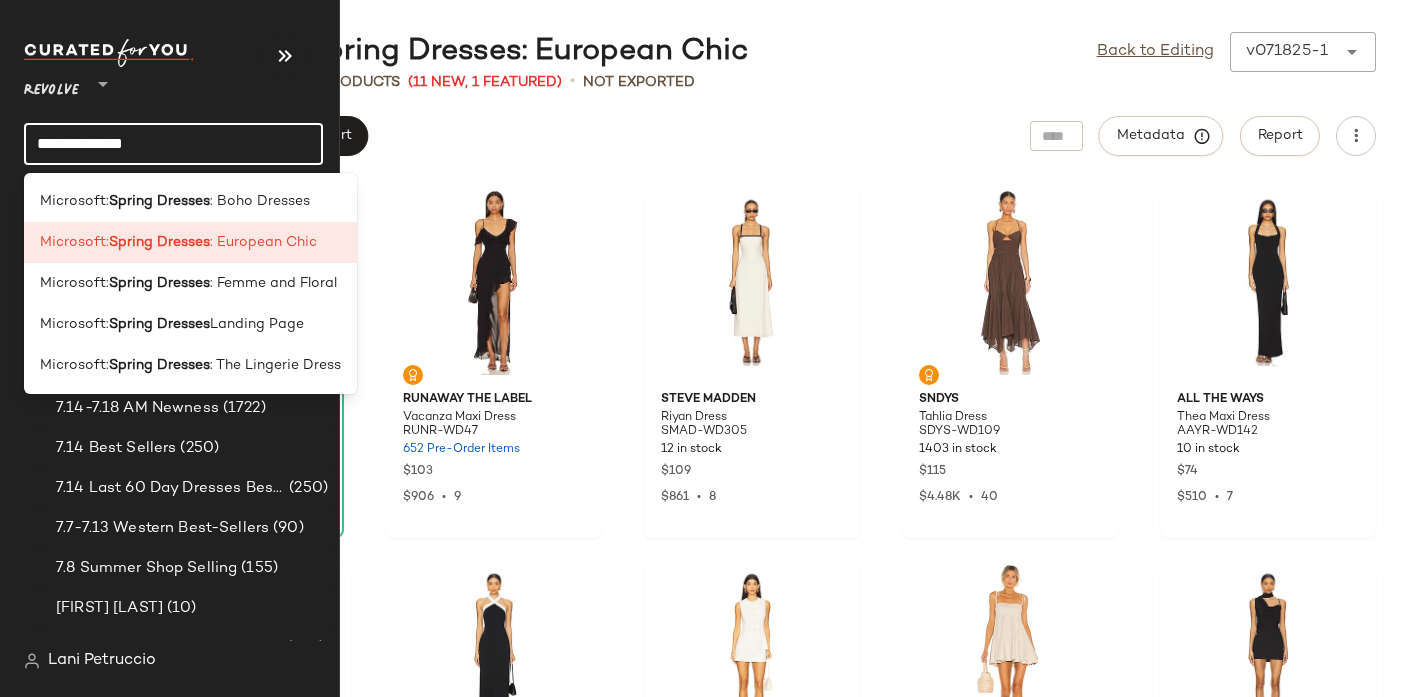 click on "**********" 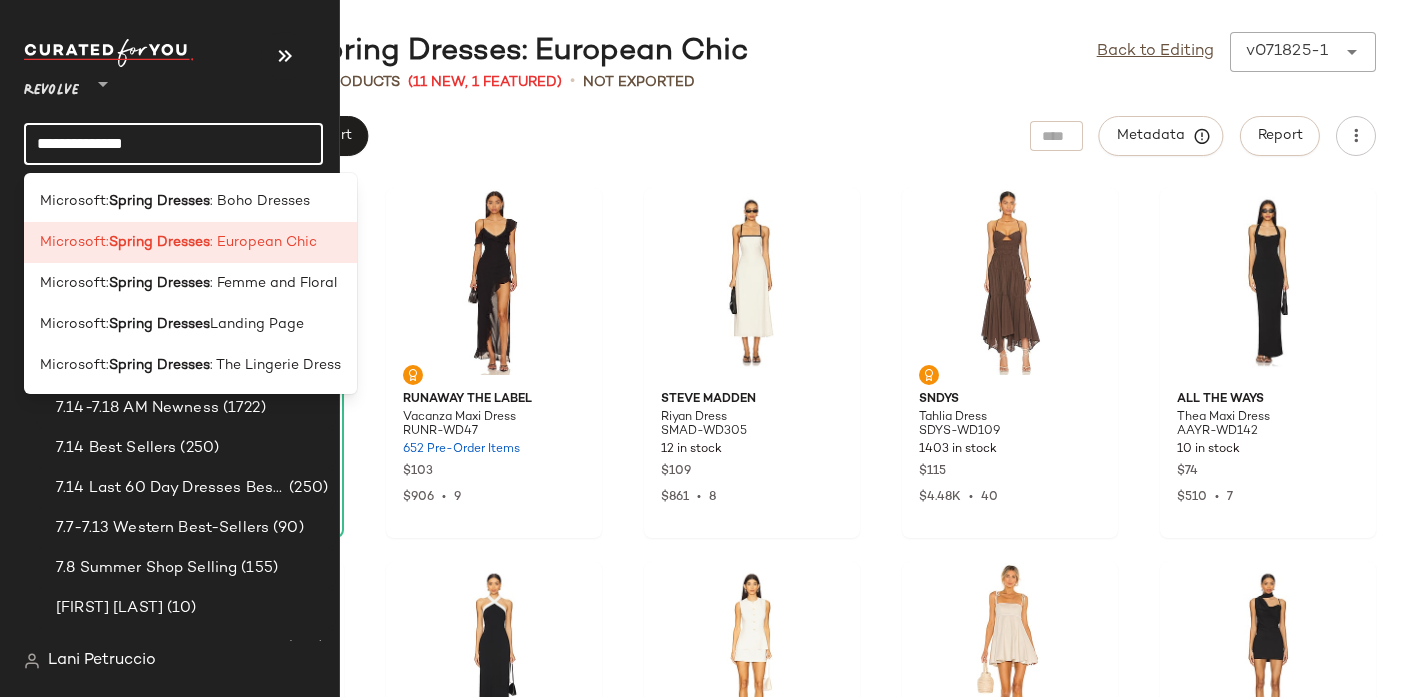 click on "**********" 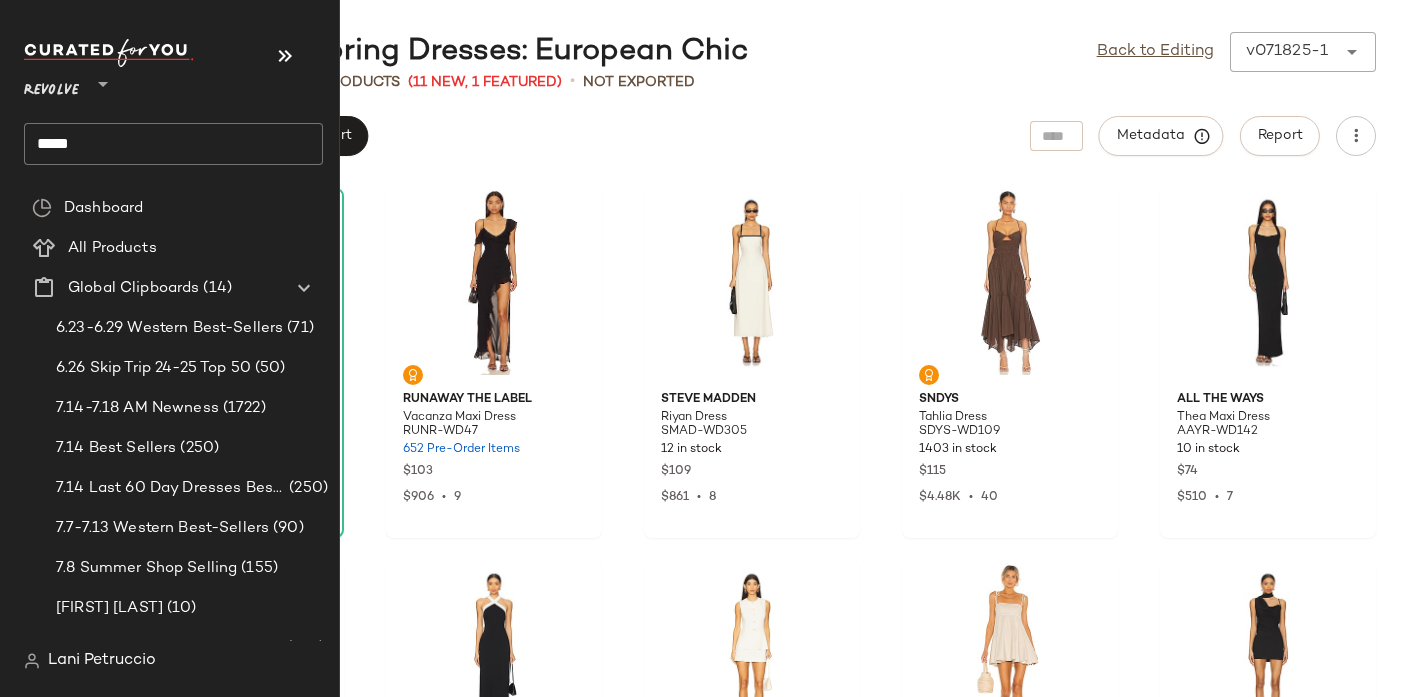 click on "*****" 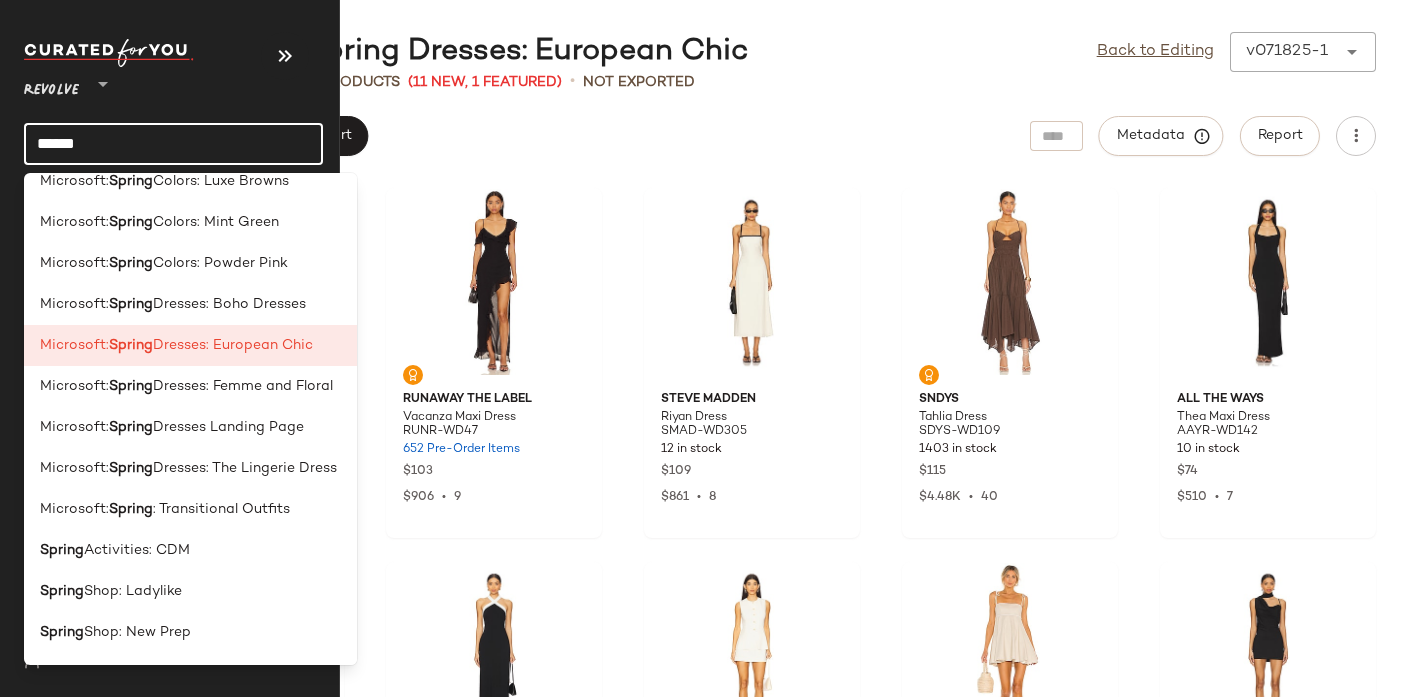 scroll, scrollTop: 327, scrollLeft: 0, axis: vertical 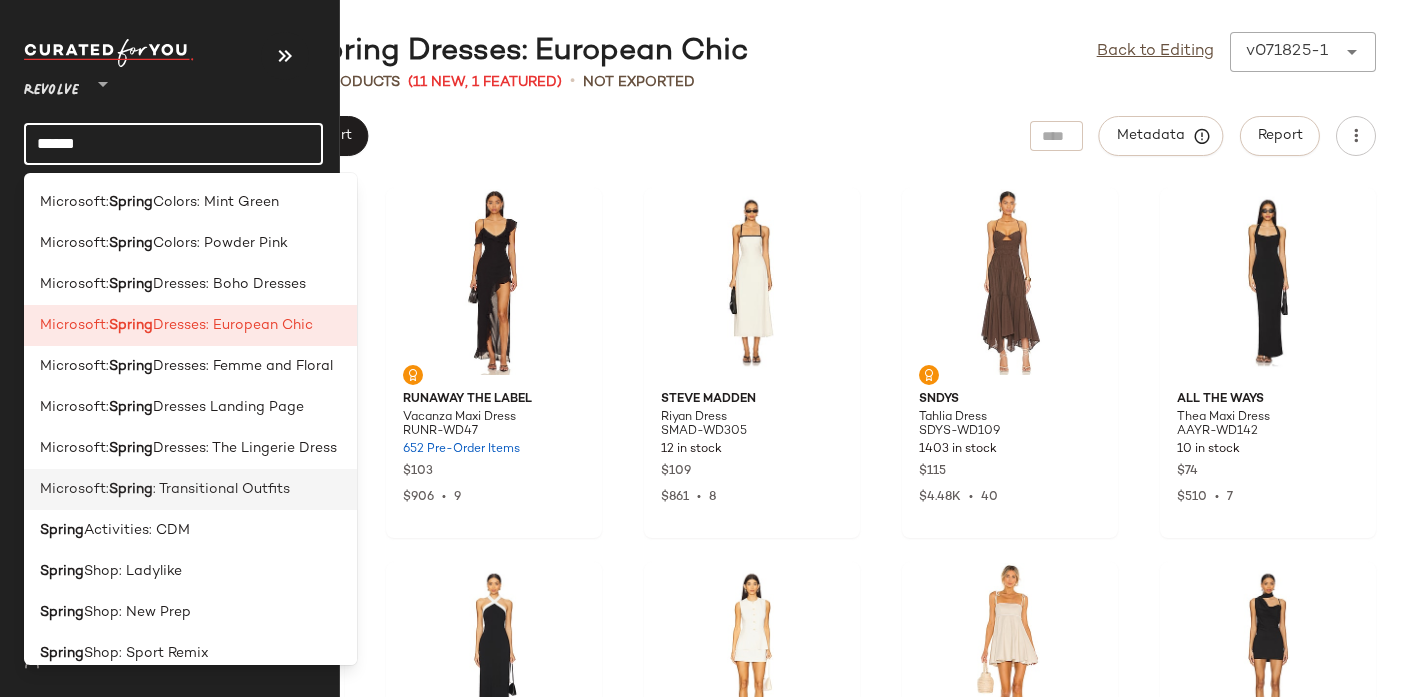 type on "******" 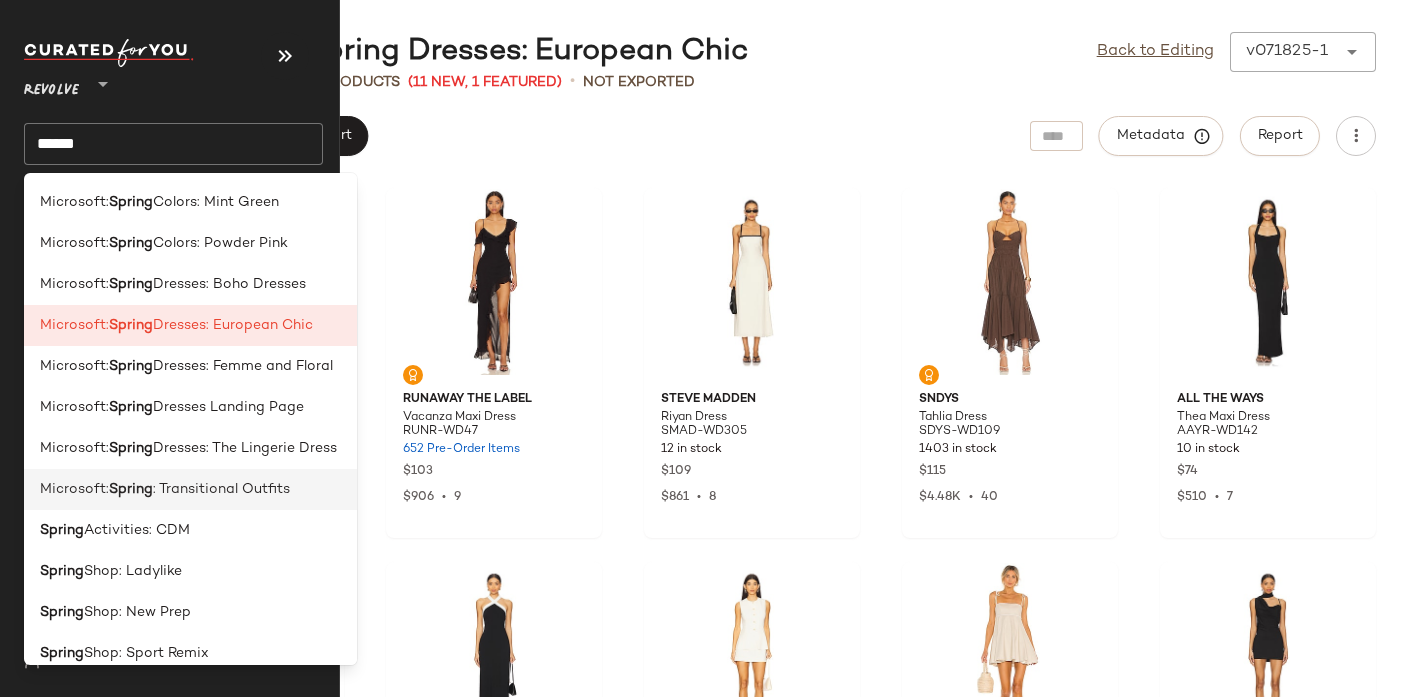 click on "Spring" at bounding box center [131, 489] 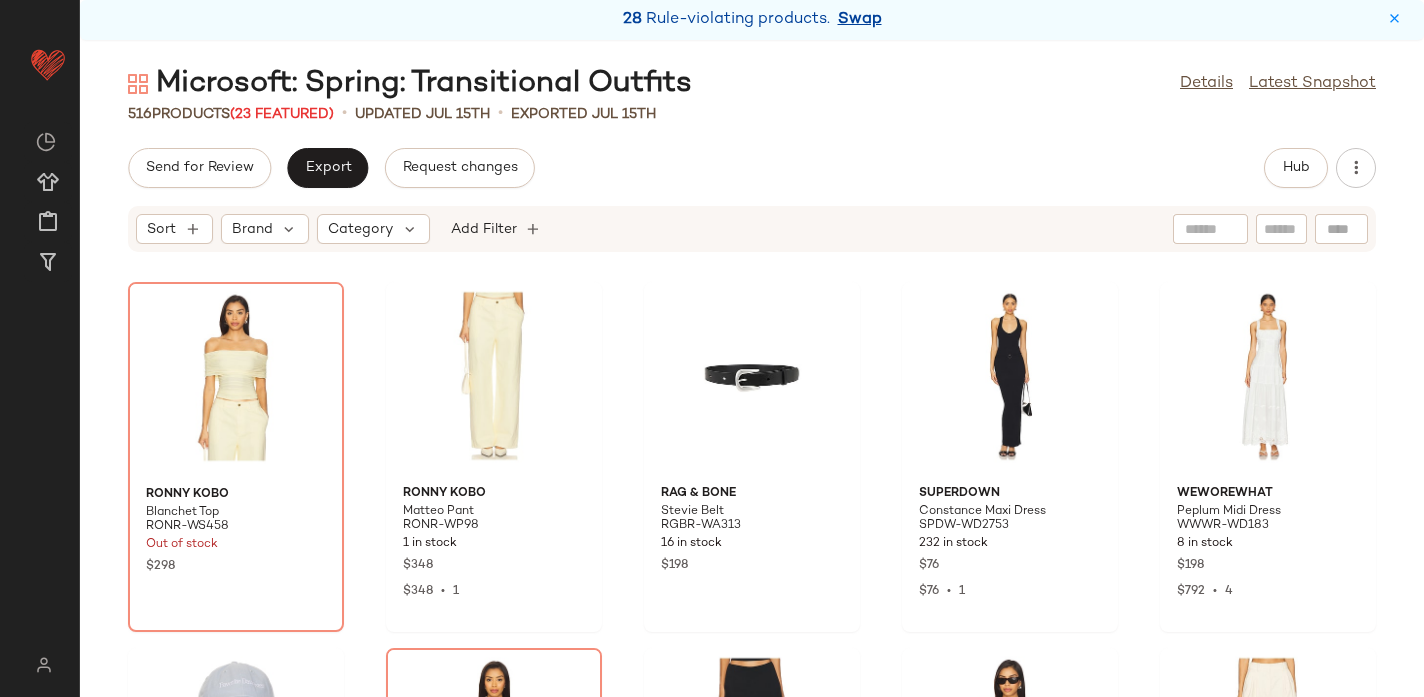 click on "Swap" at bounding box center [860, 20] 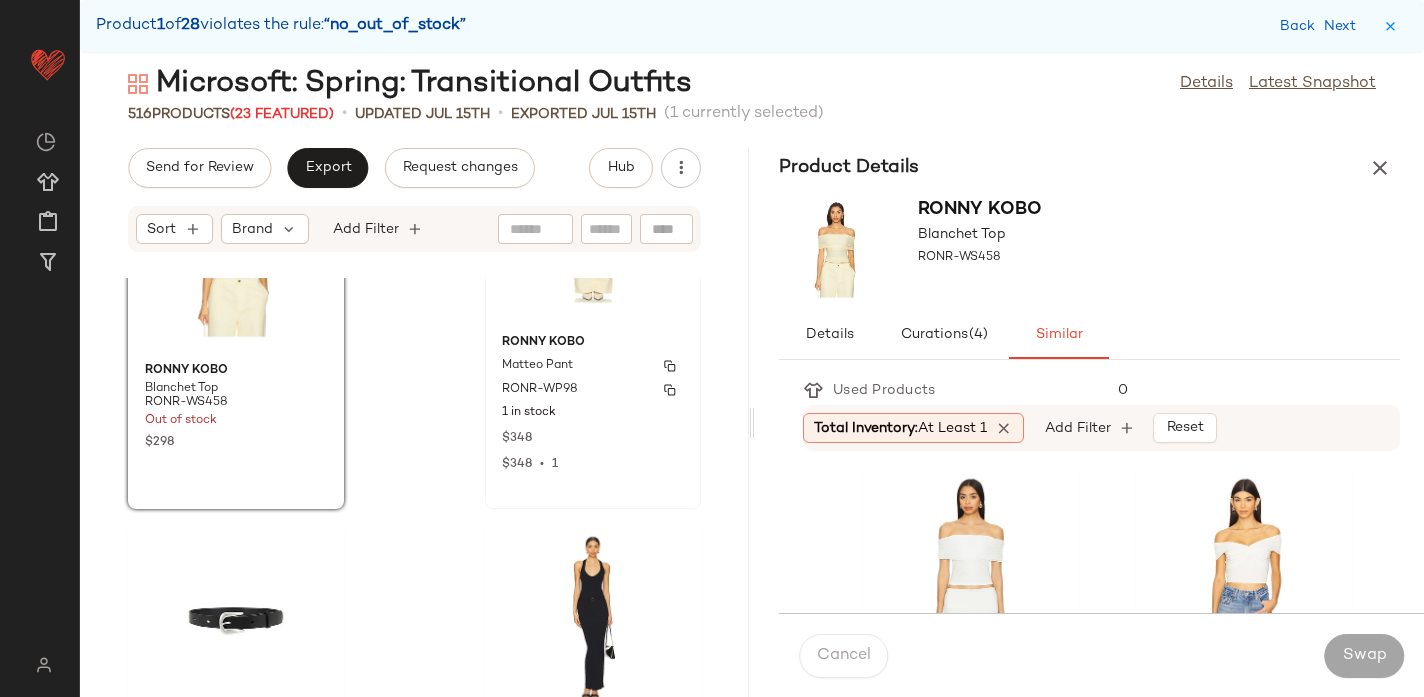 scroll, scrollTop: 131, scrollLeft: 0, axis: vertical 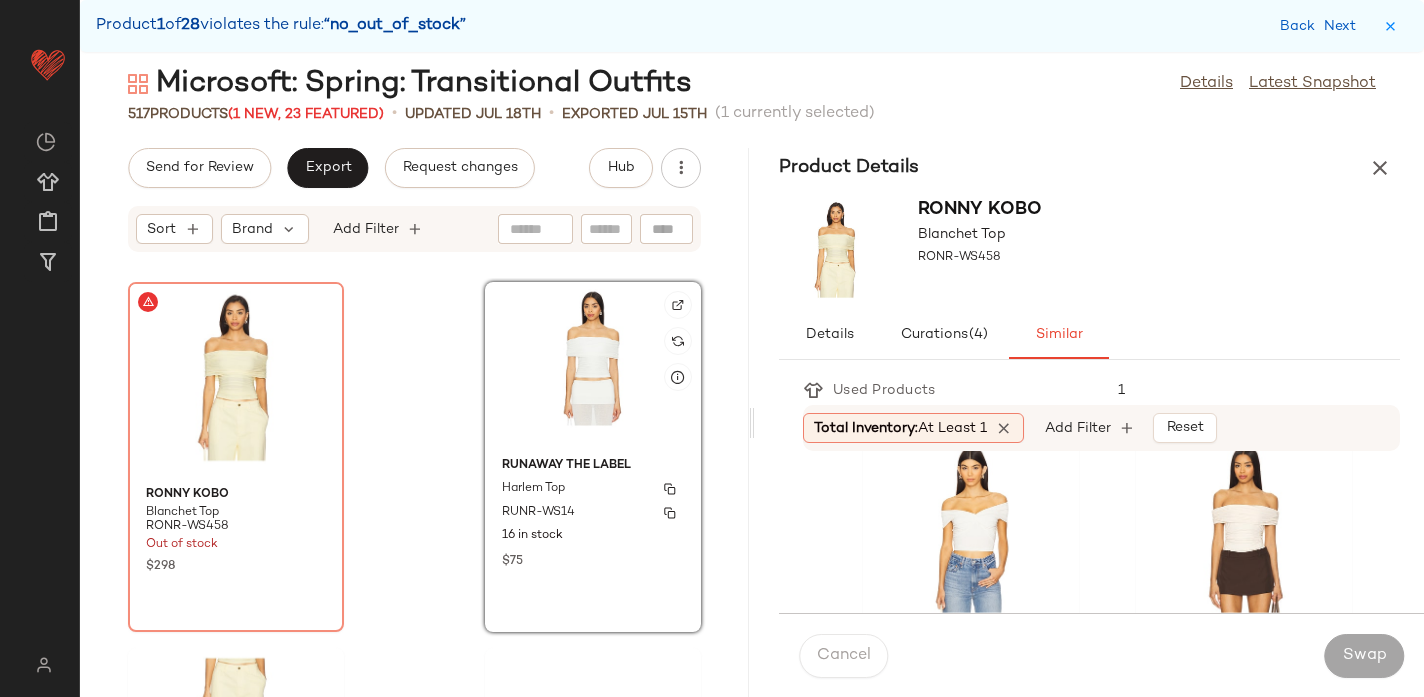 click on "Harlem Top" at bounding box center (533, 489) 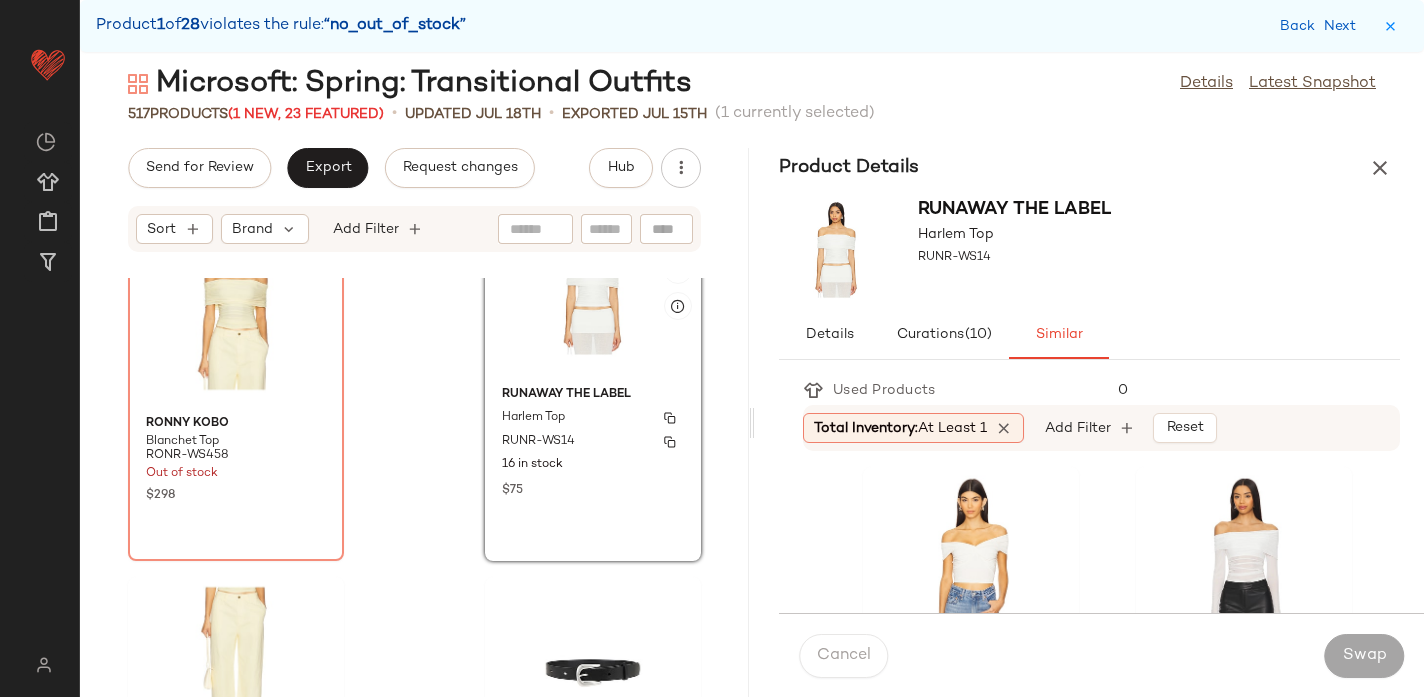 scroll, scrollTop: 67, scrollLeft: 0, axis: vertical 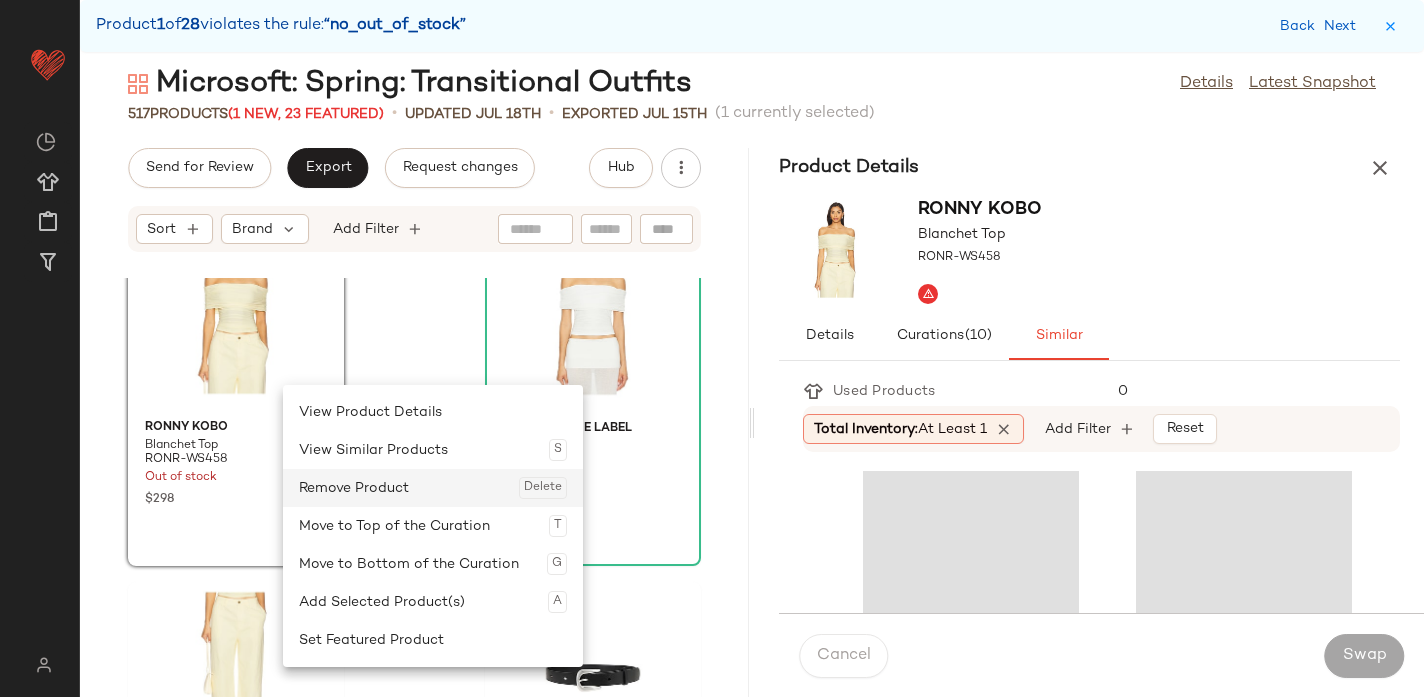 click on "Remove Product  Delete" 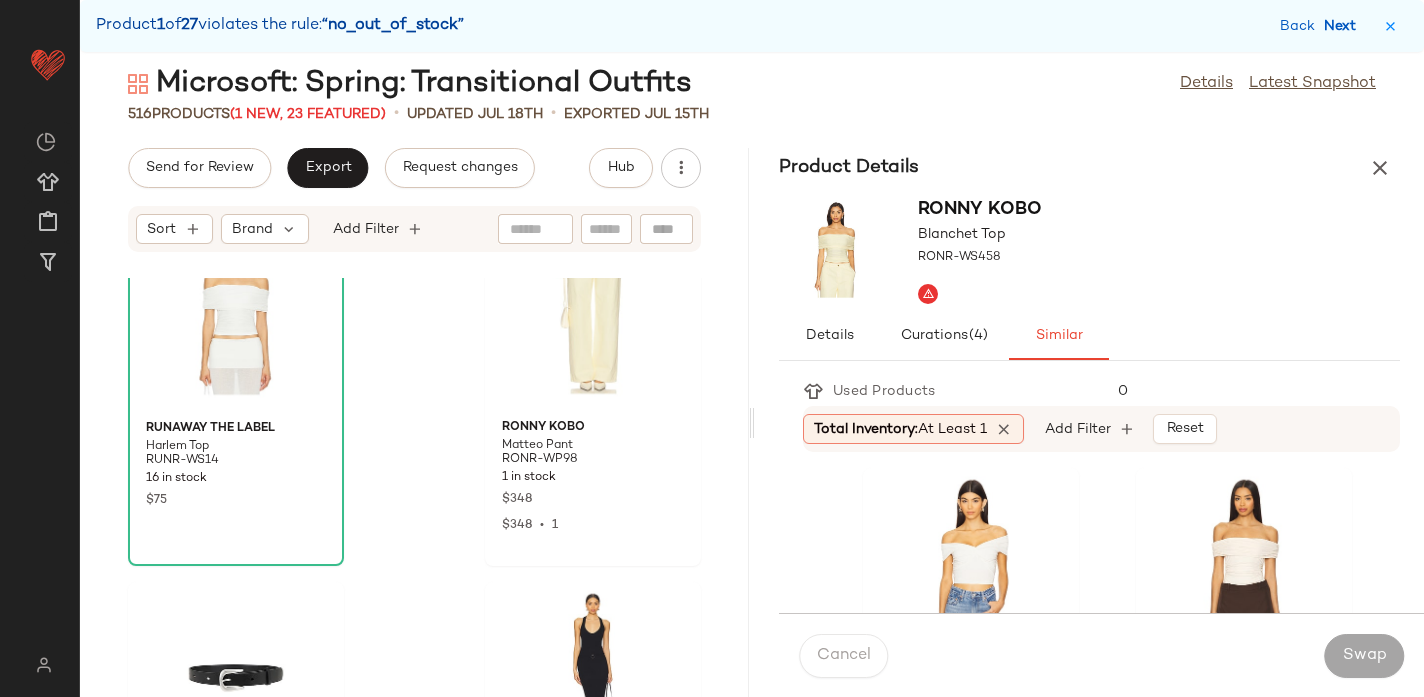 click on "Next" at bounding box center [1344, 26] 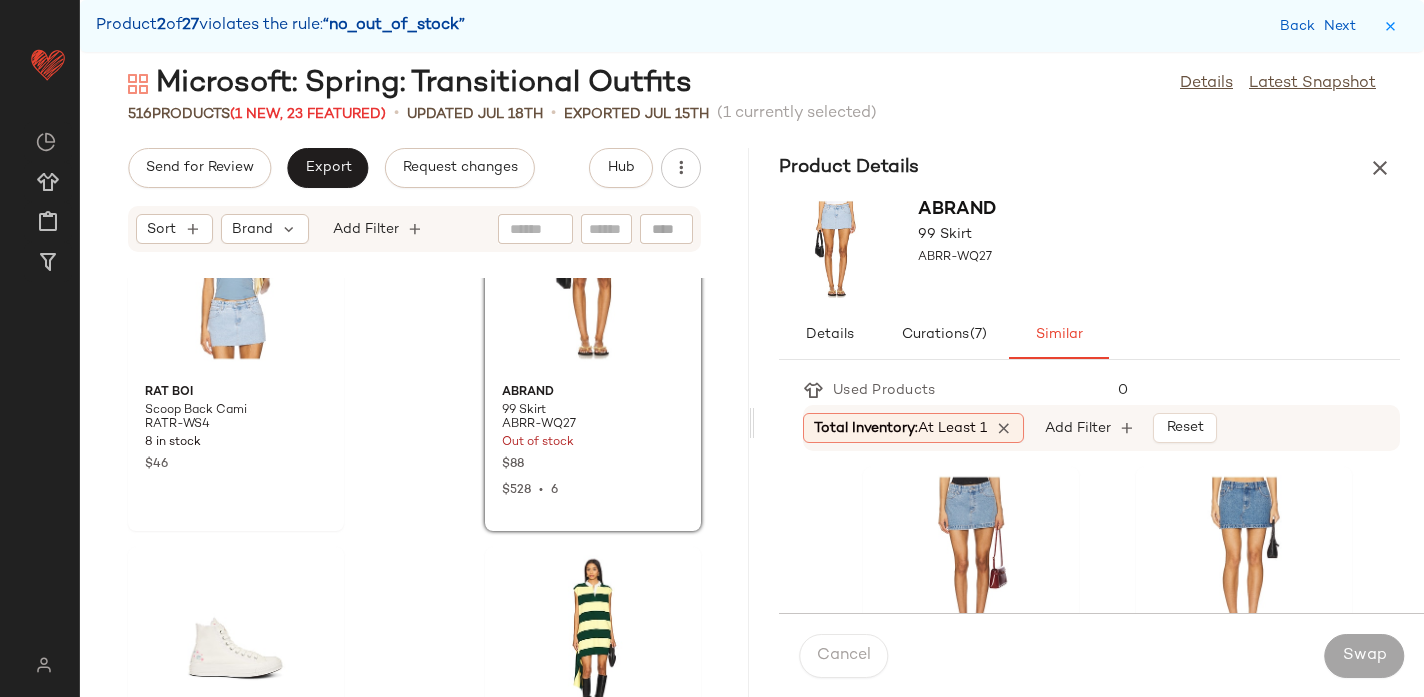 scroll, scrollTop: 3044, scrollLeft: 0, axis: vertical 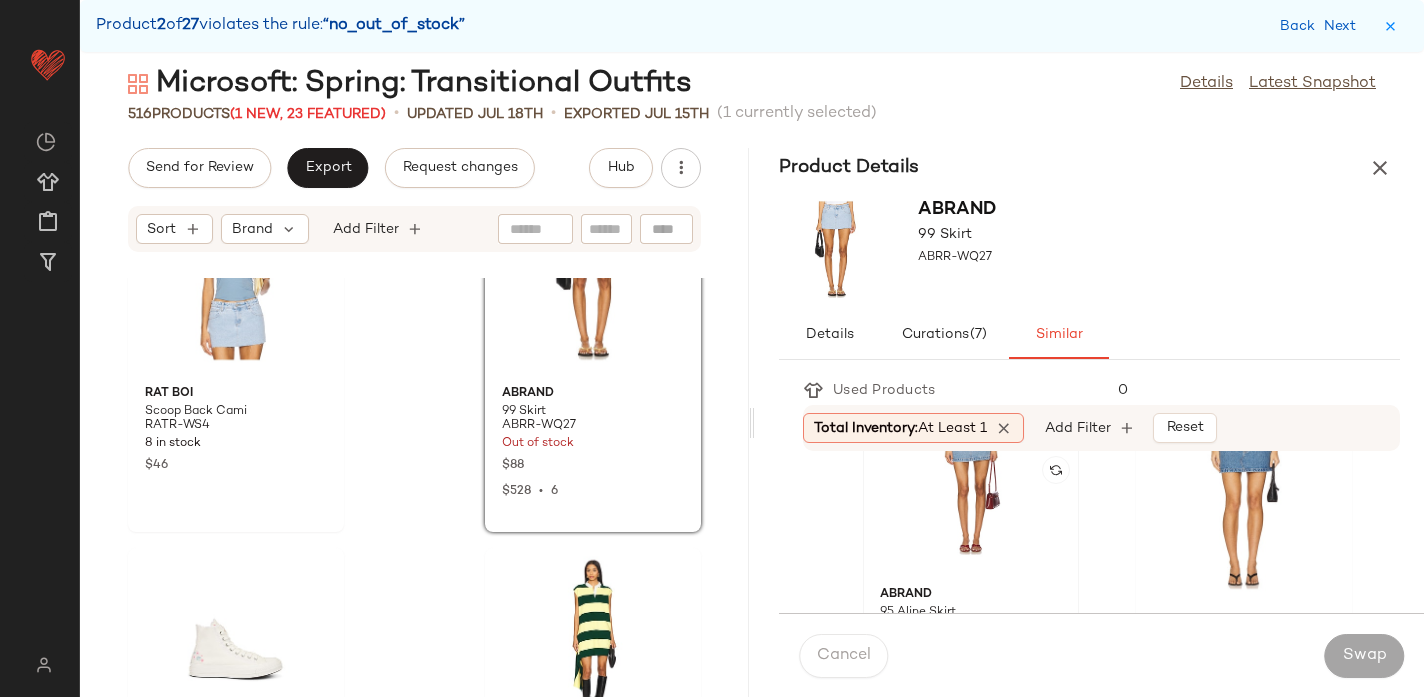 click 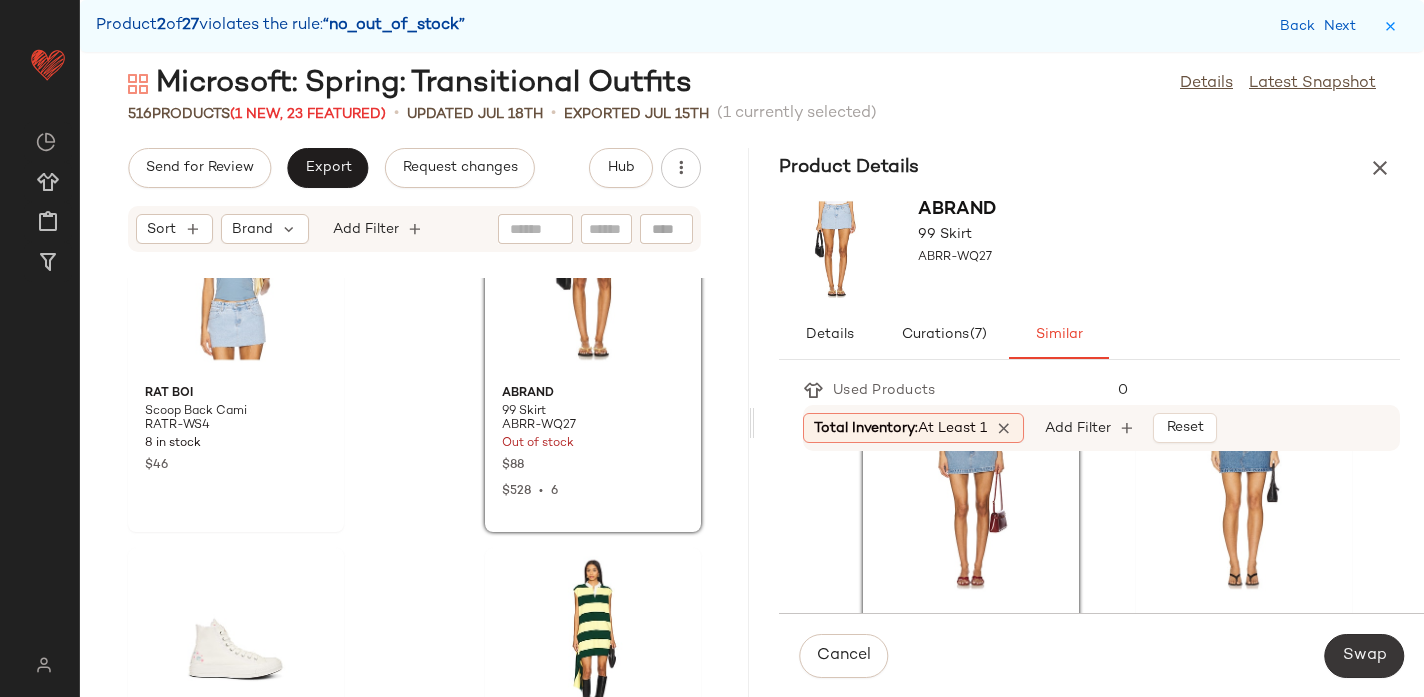 click on "Swap" 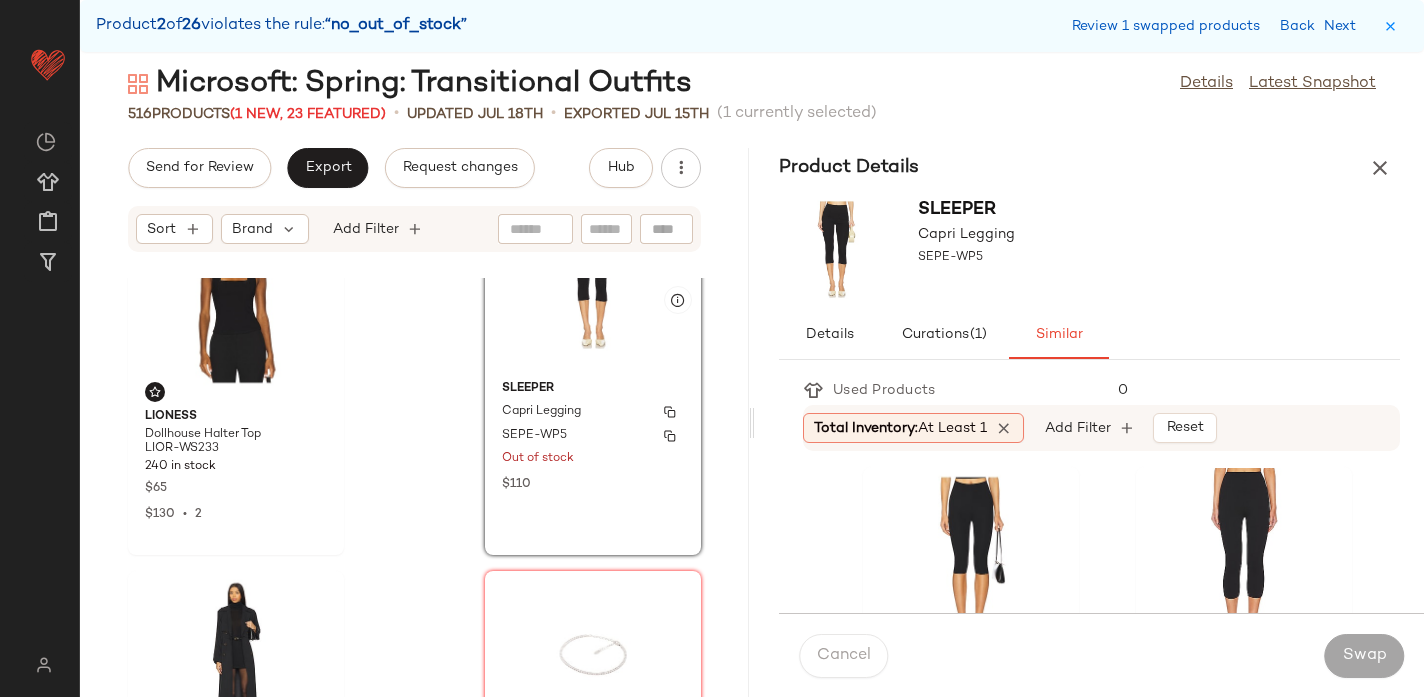 scroll, scrollTop: 10328, scrollLeft: 0, axis: vertical 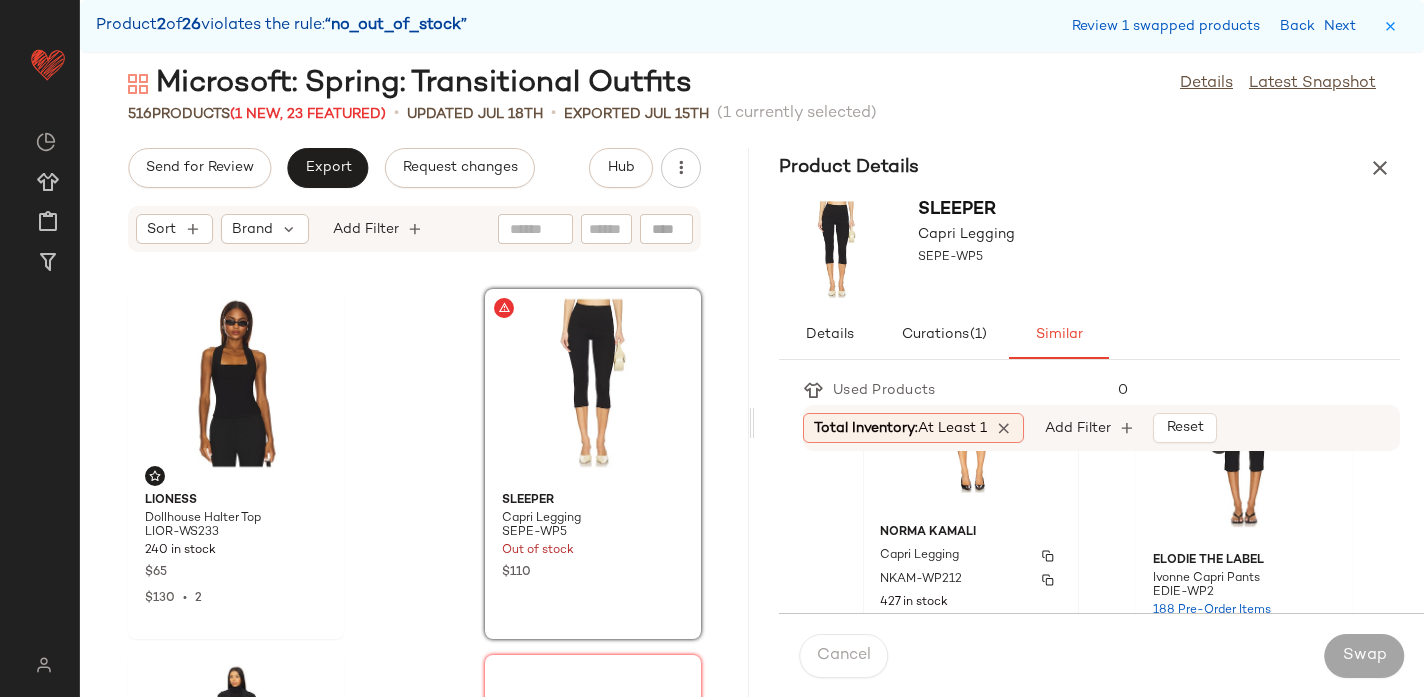 click on "Capri Legging" at bounding box center [971, 556] 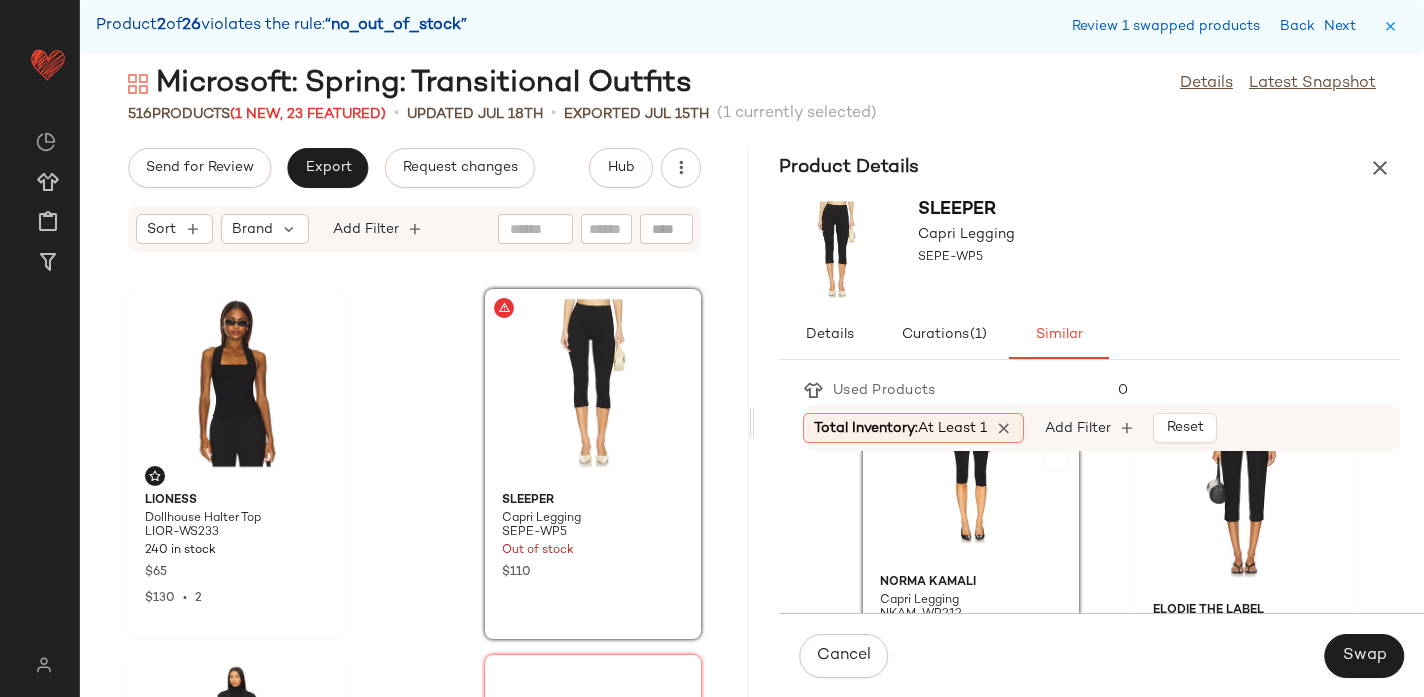 scroll, scrollTop: 790, scrollLeft: 0, axis: vertical 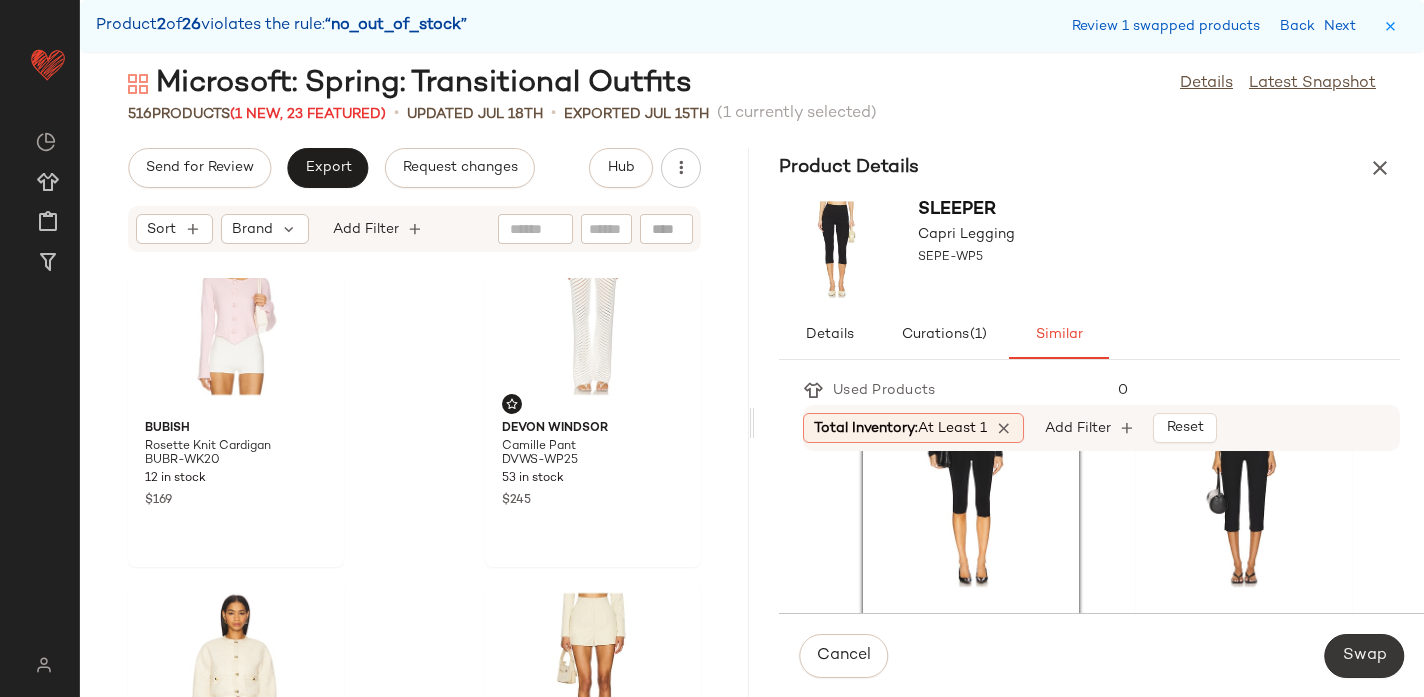 click on "Swap" 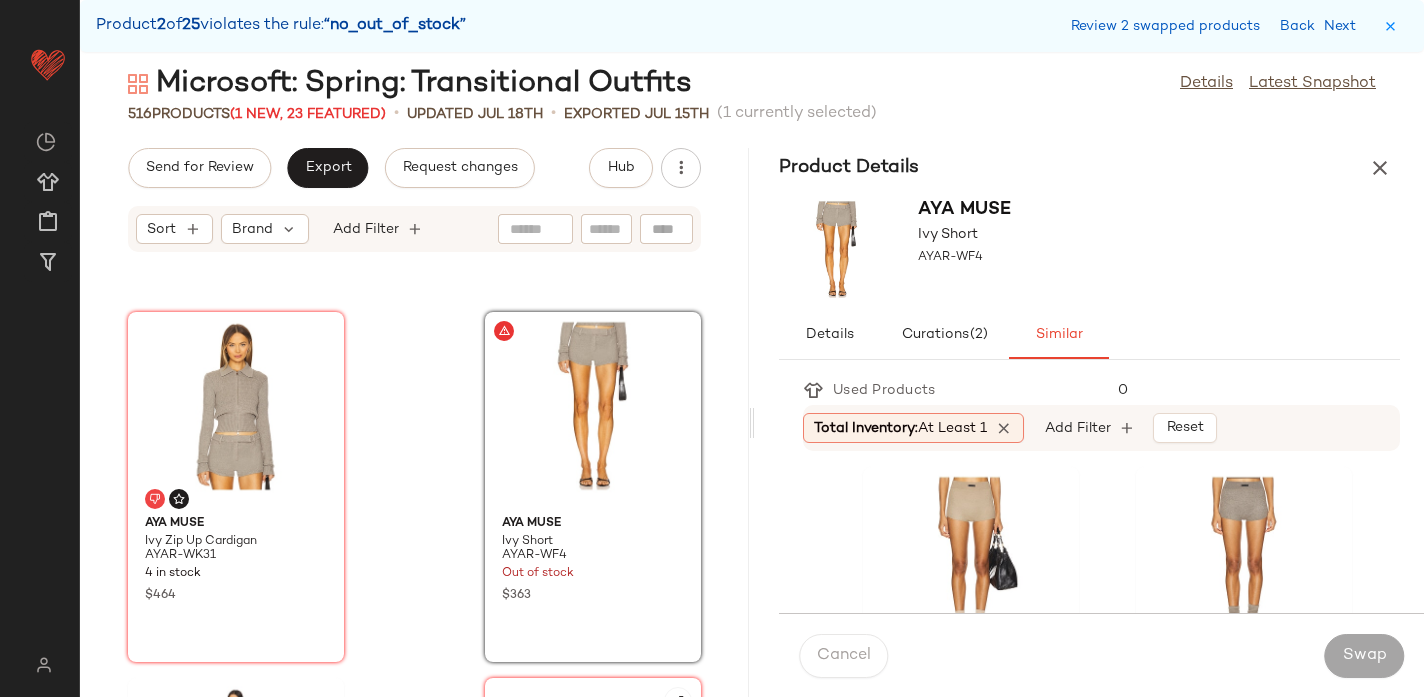 scroll, scrollTop: 13160, scrollLeft: 0, axis: vertical 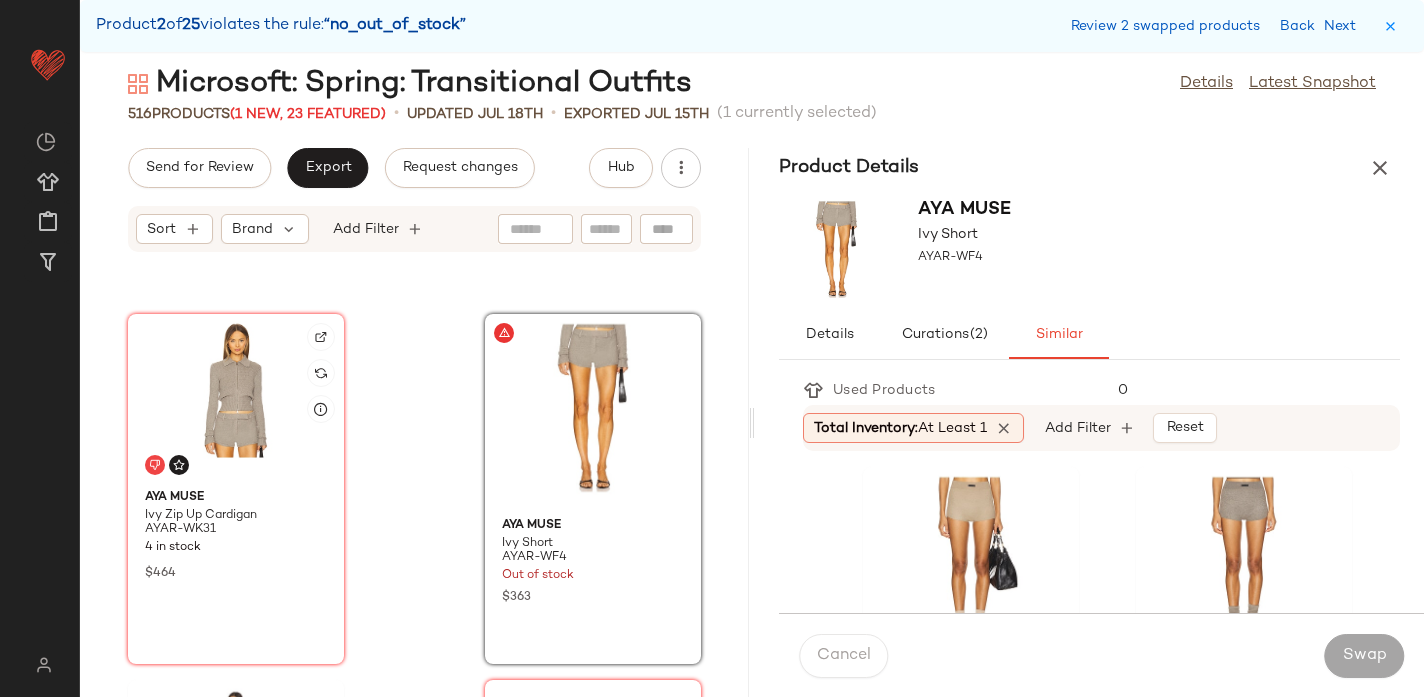 click 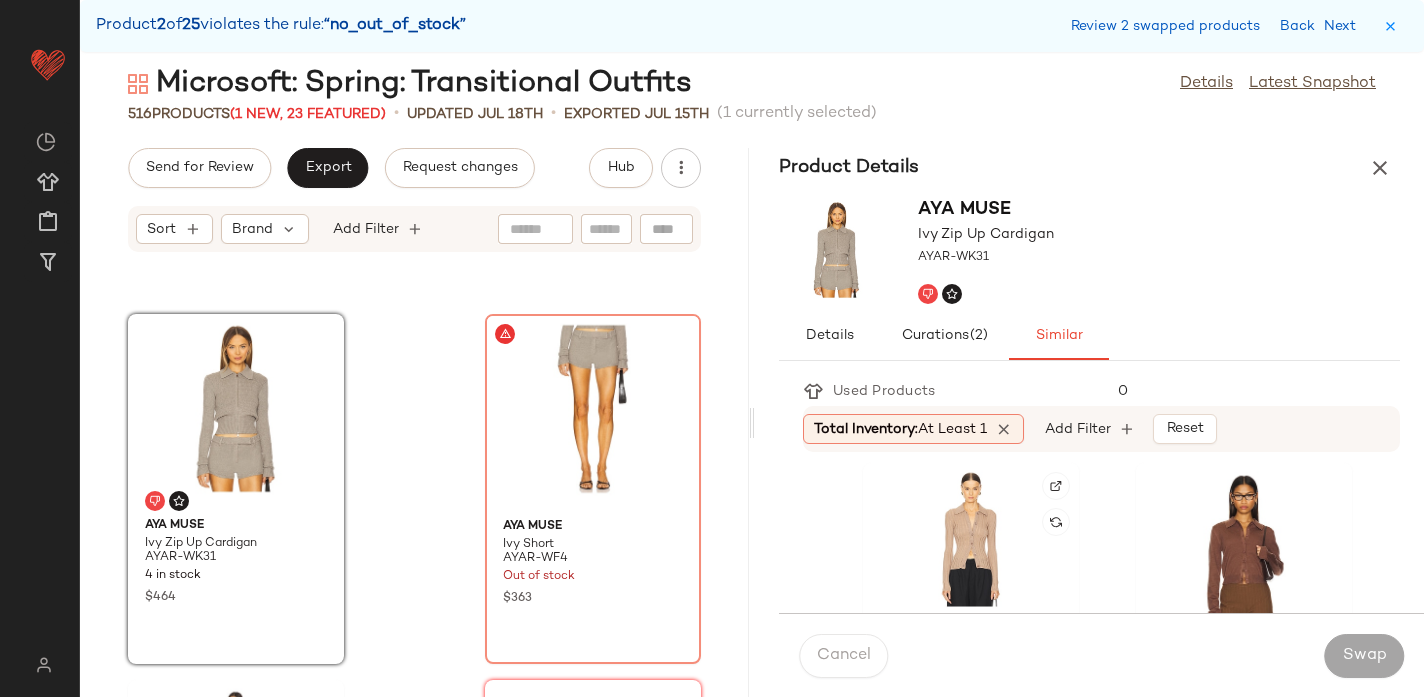 scroll, scrollTop: 369, scrollLeft: 0, axis: vertical 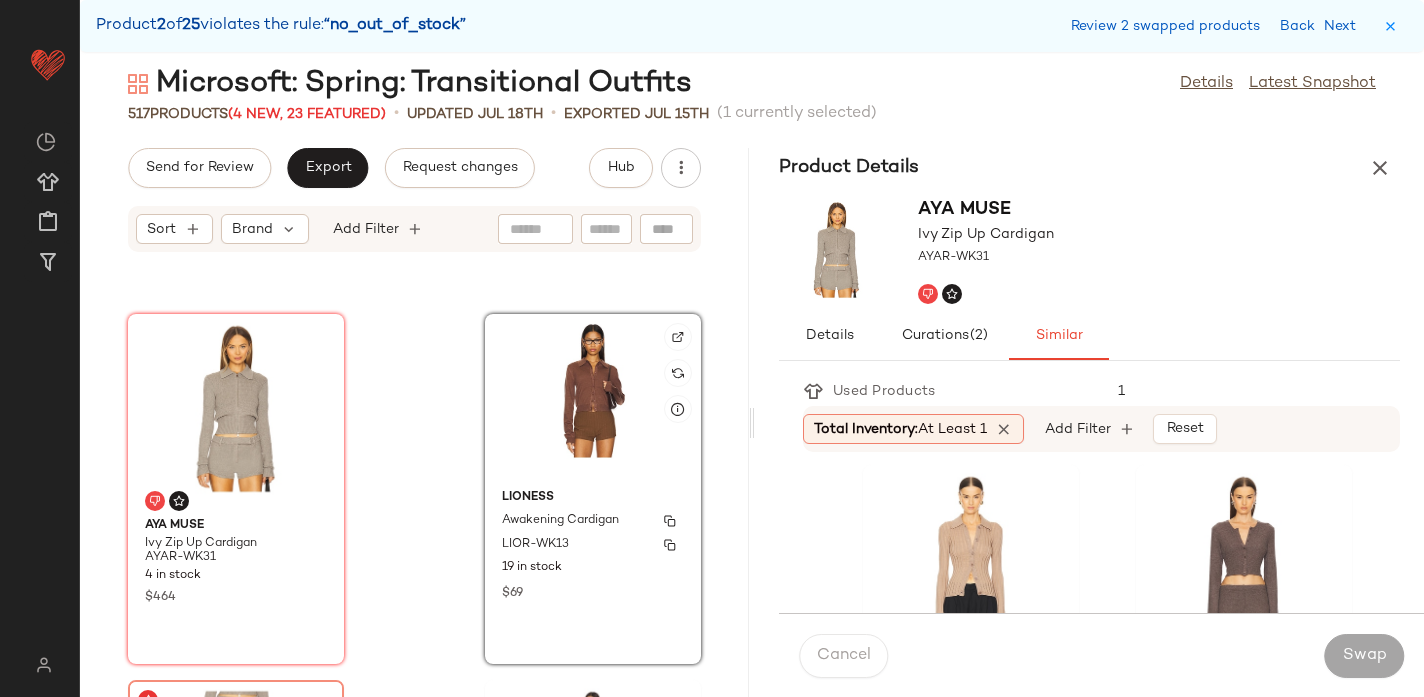 click on "LIONESS Awakening Cardigan LIOR-WK13 19 in stock $69" 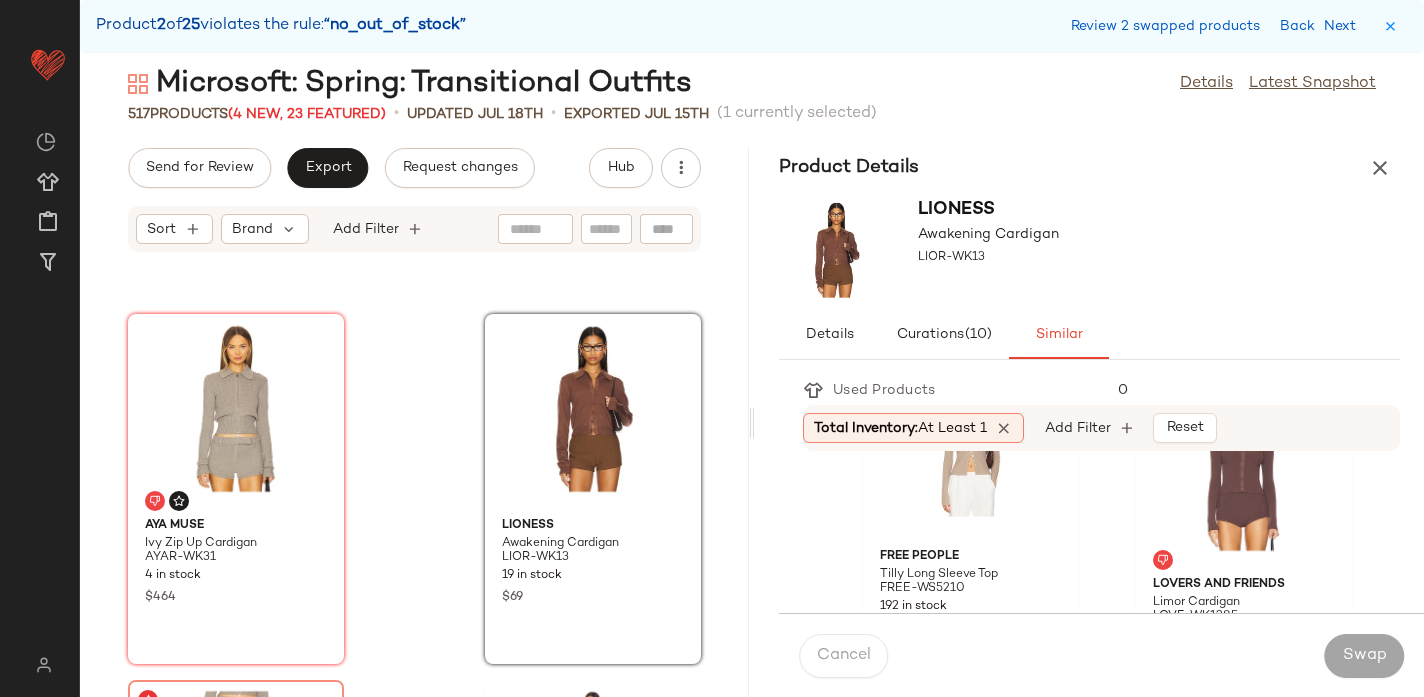 scroll, scrollTop: 1191, scrollLeft: 0, axis: vertical 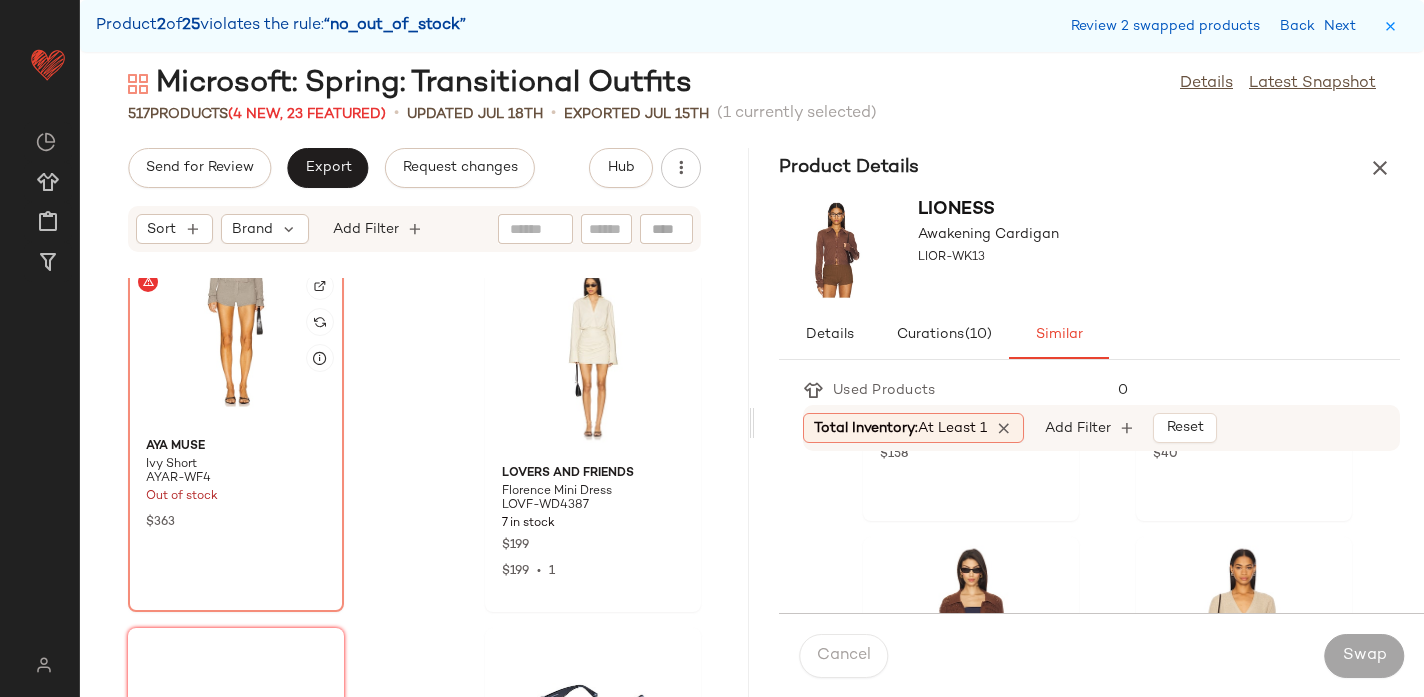 click 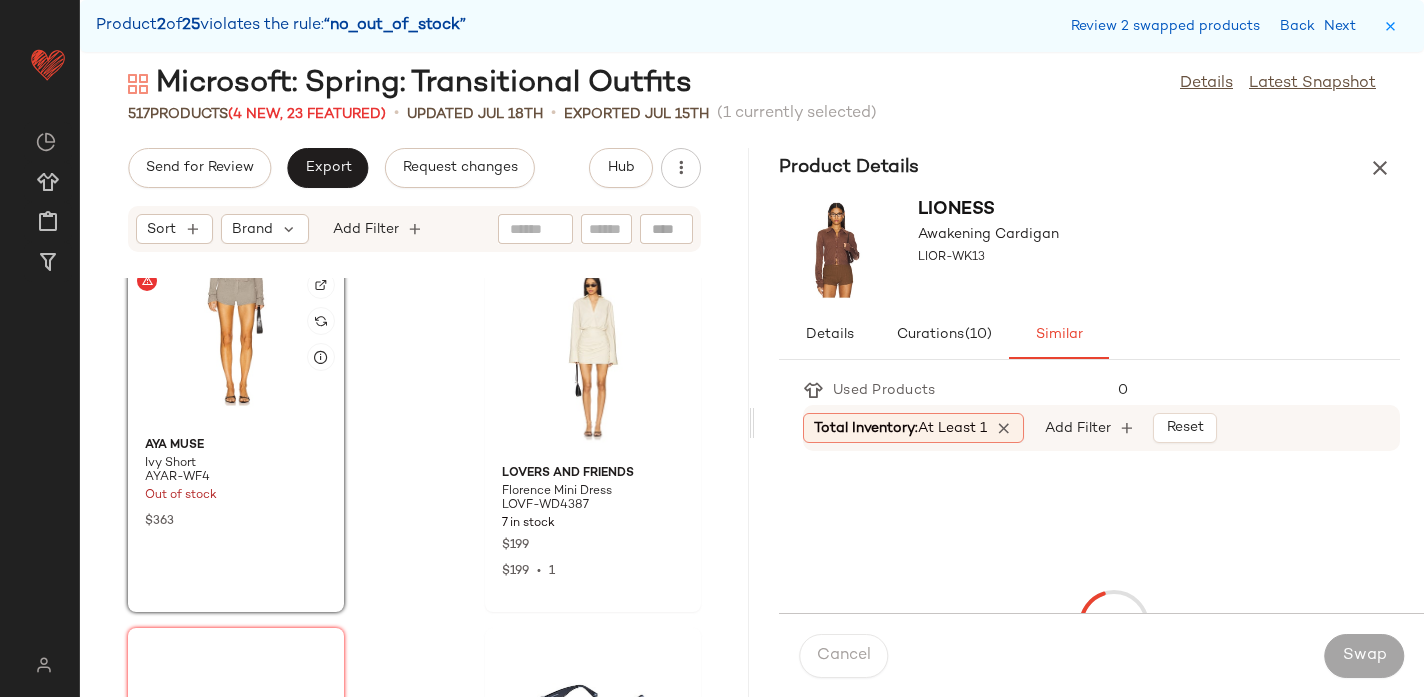scroll, scrollTop: 13577, scrollLeft: 0, axis: vertical 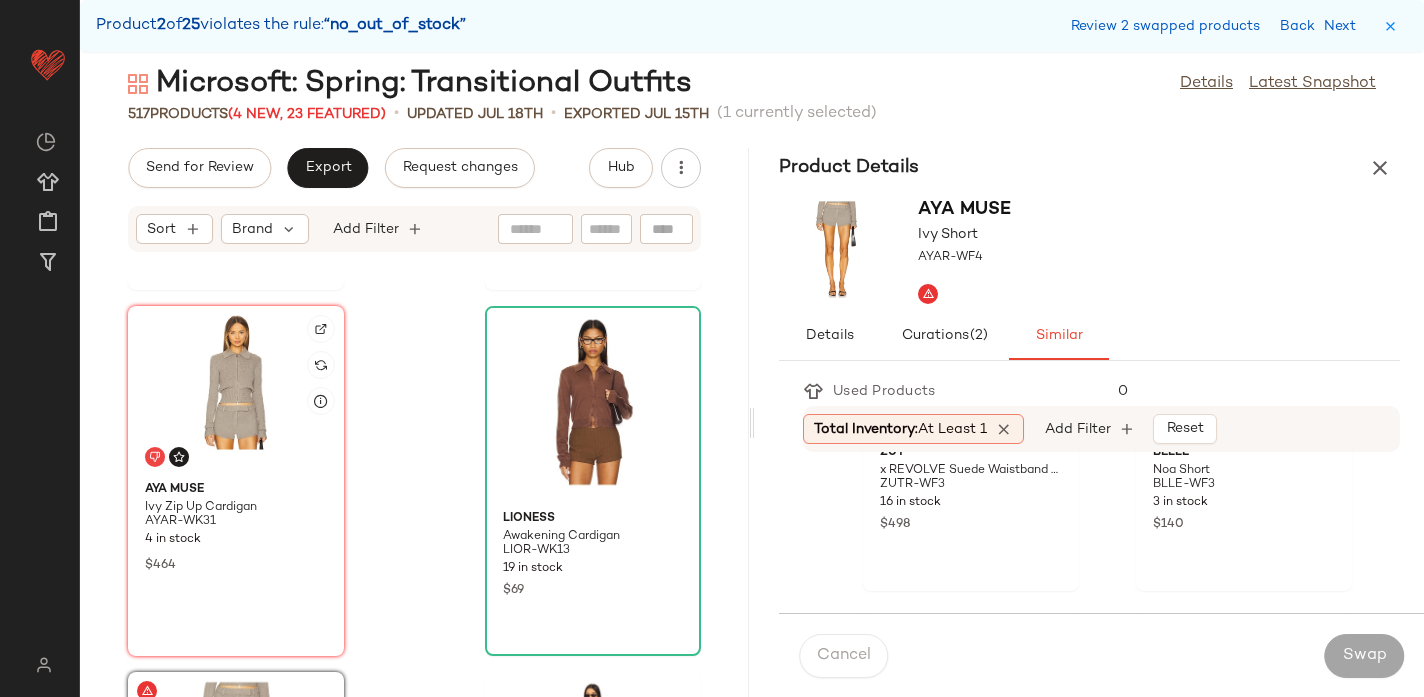 click 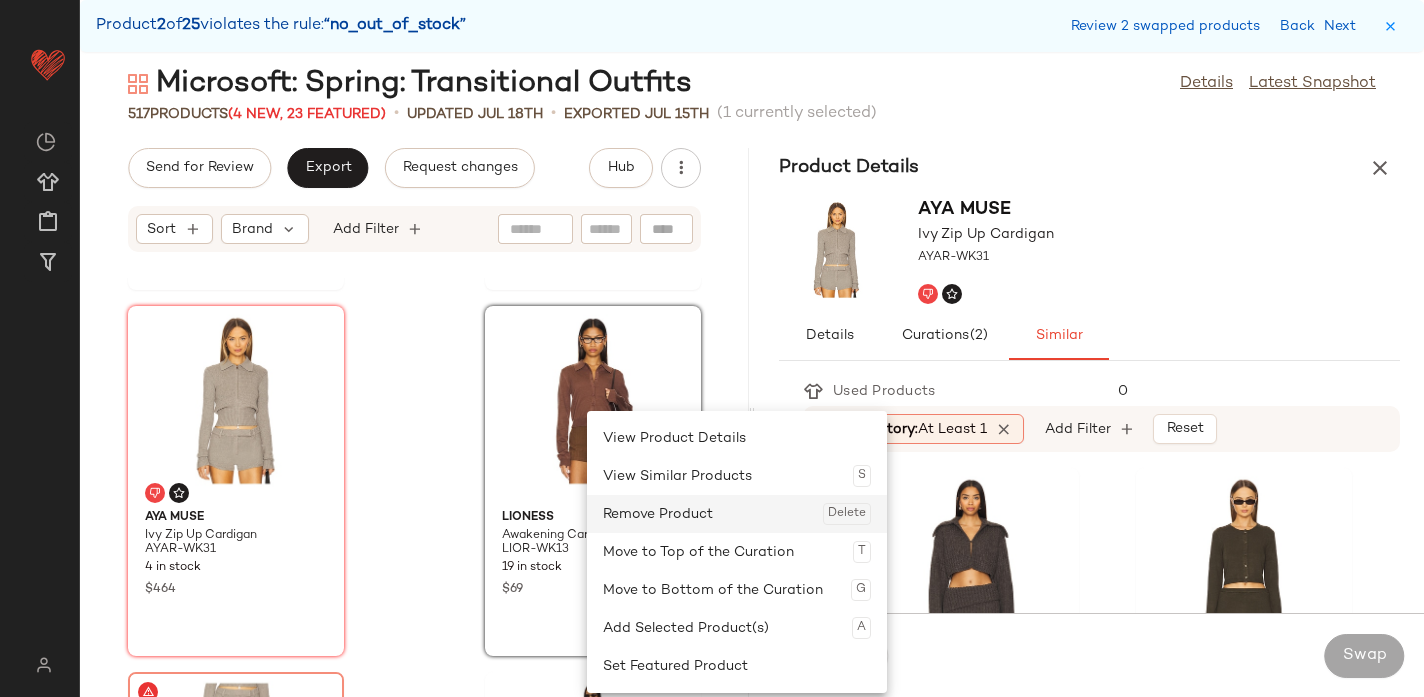 click on "Remove Product  Delete" 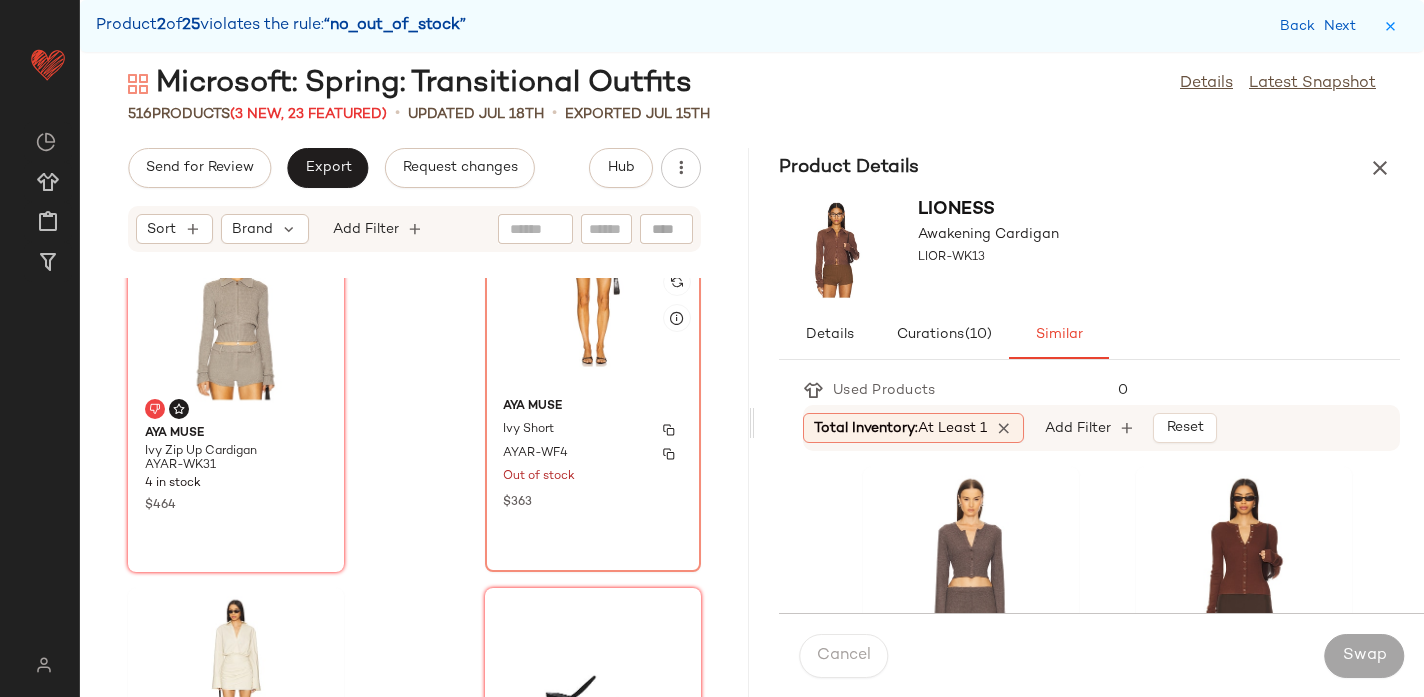 scroll, scrollTop: 13262, scrollLeft: 0, axis: vertical 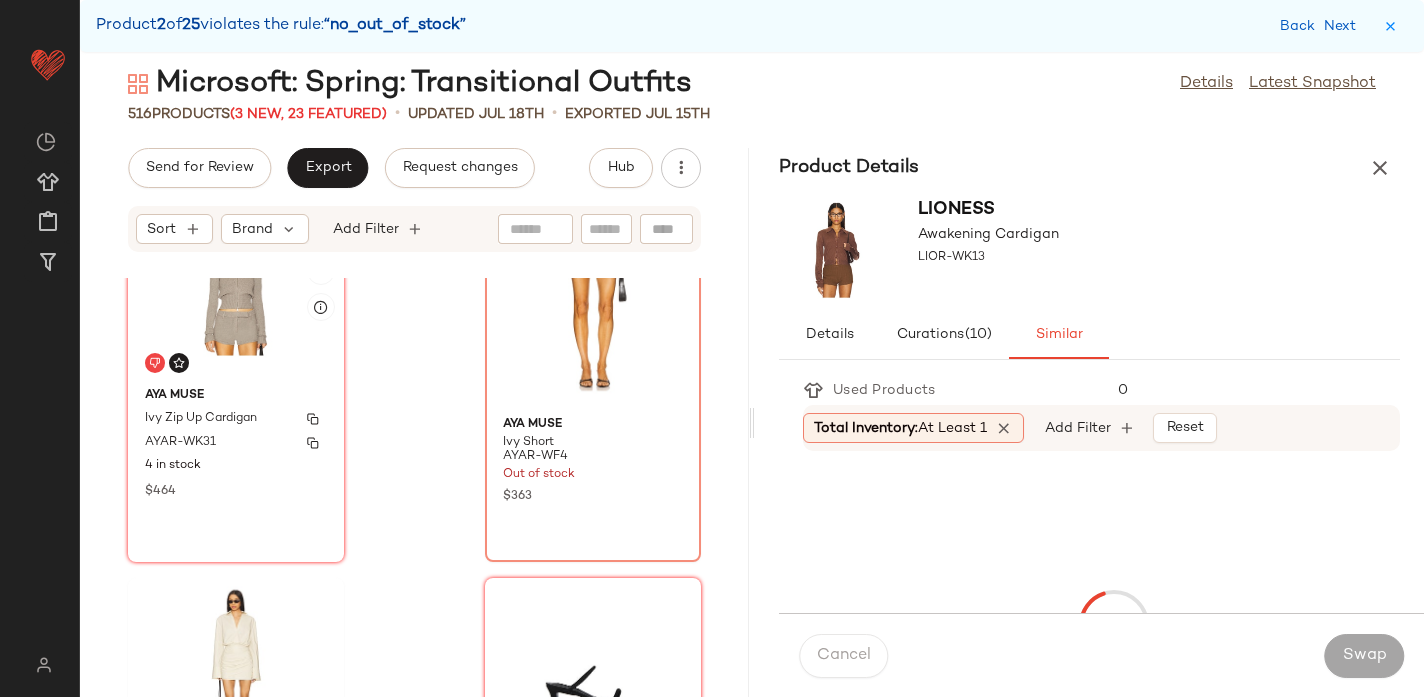 click on "Aya Muse" at bounding box center (236, 396) 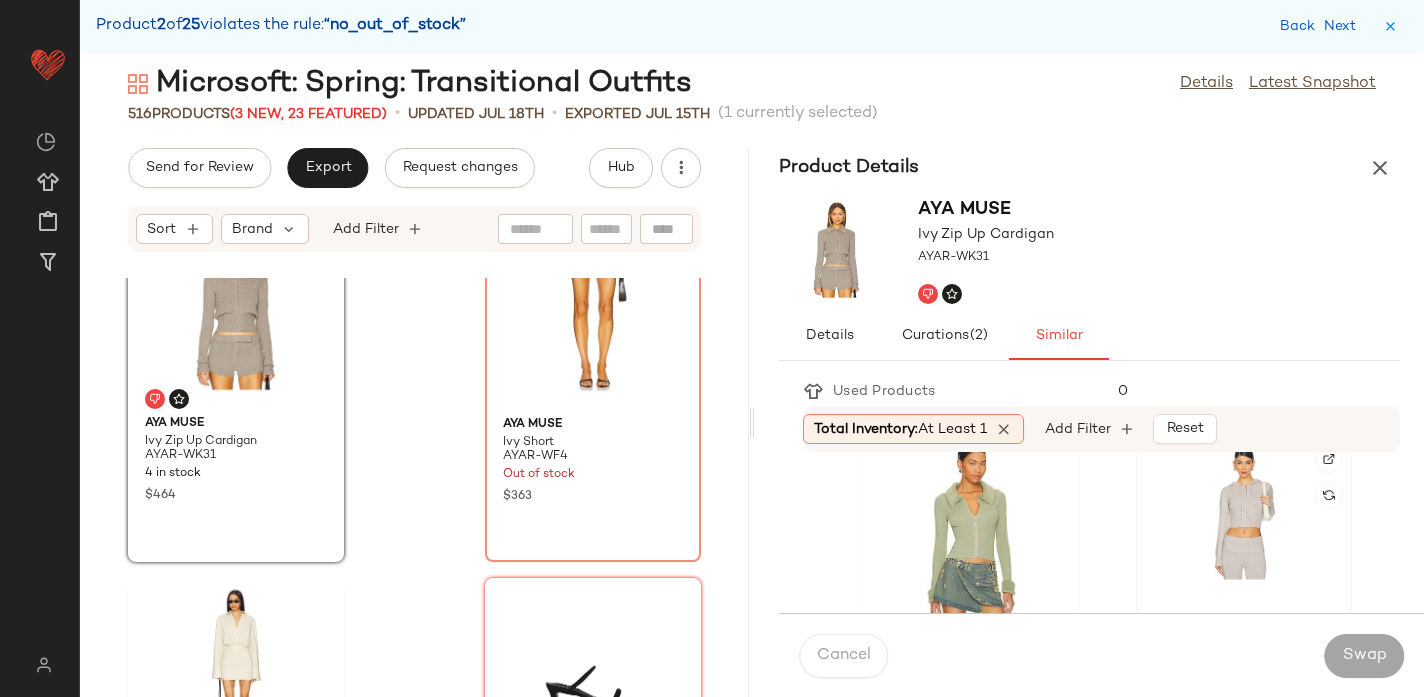 scroll, scrollTop: 1123, scrollLeft: 0, axis: vertical 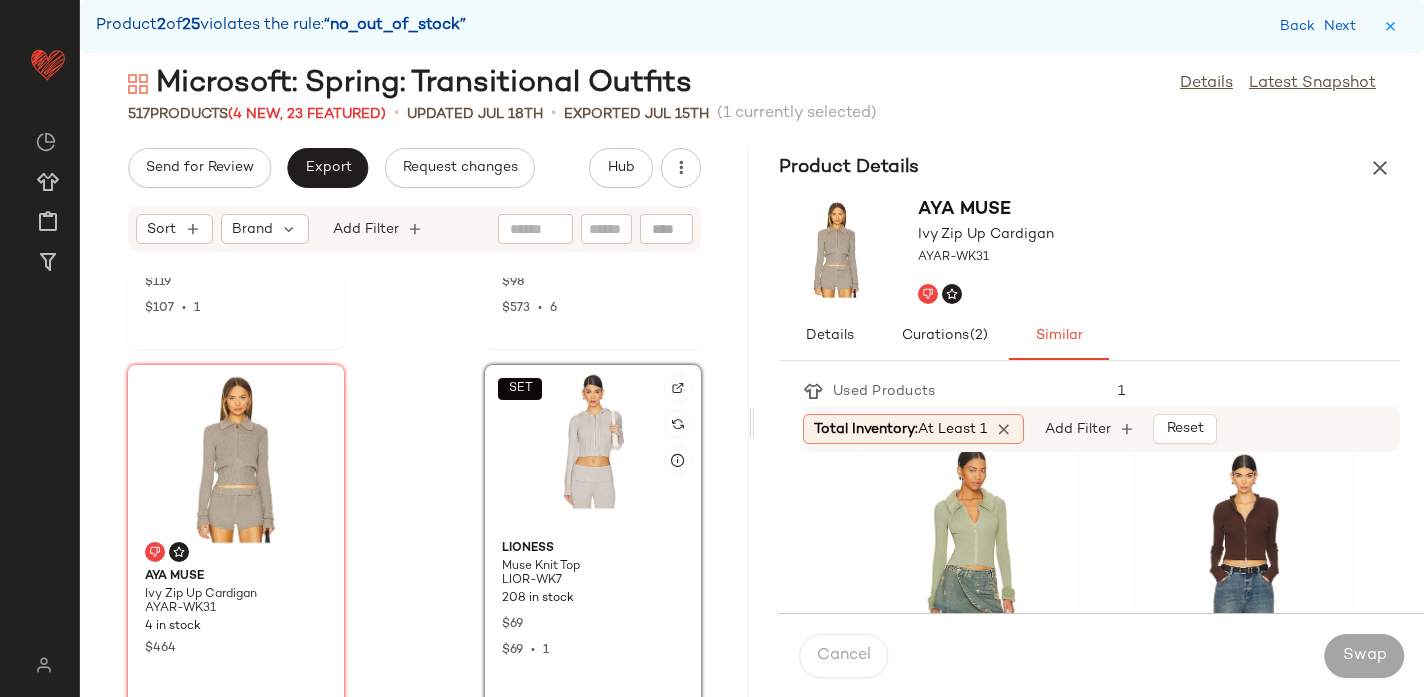 click on "SET" 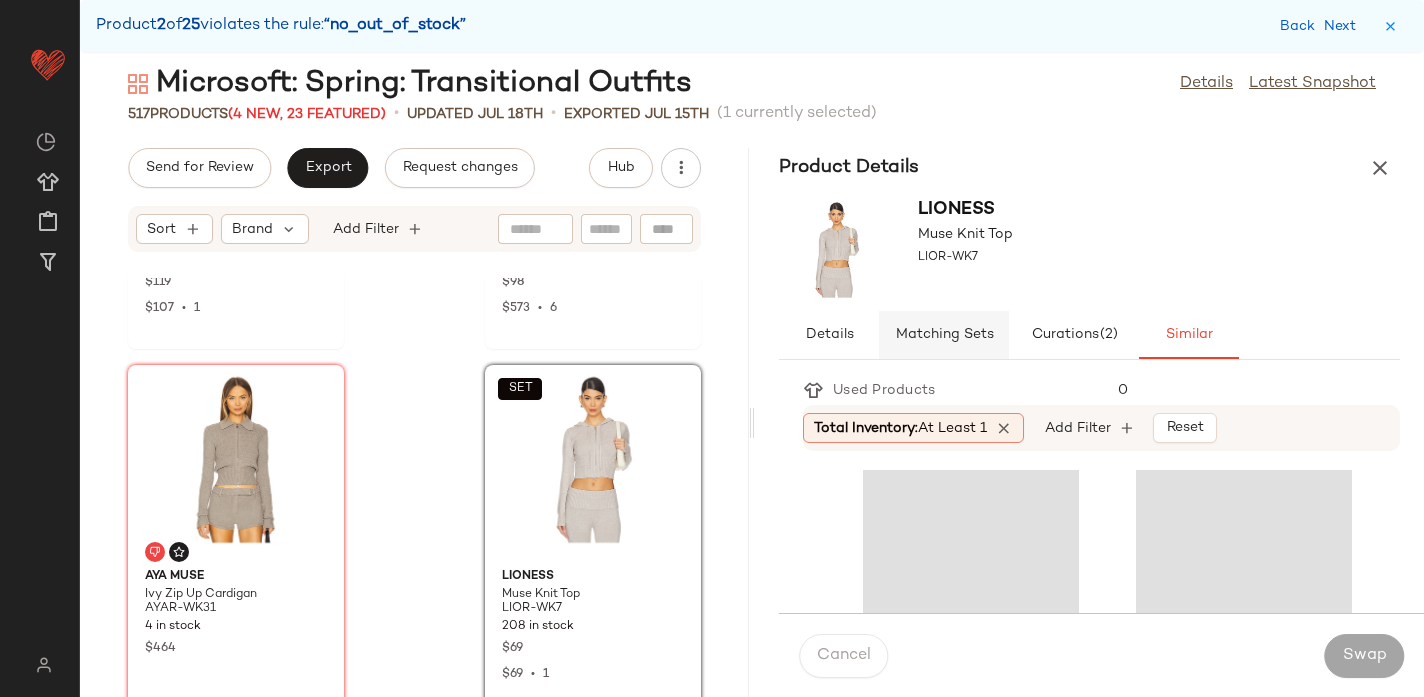 click on "Matching Sets" 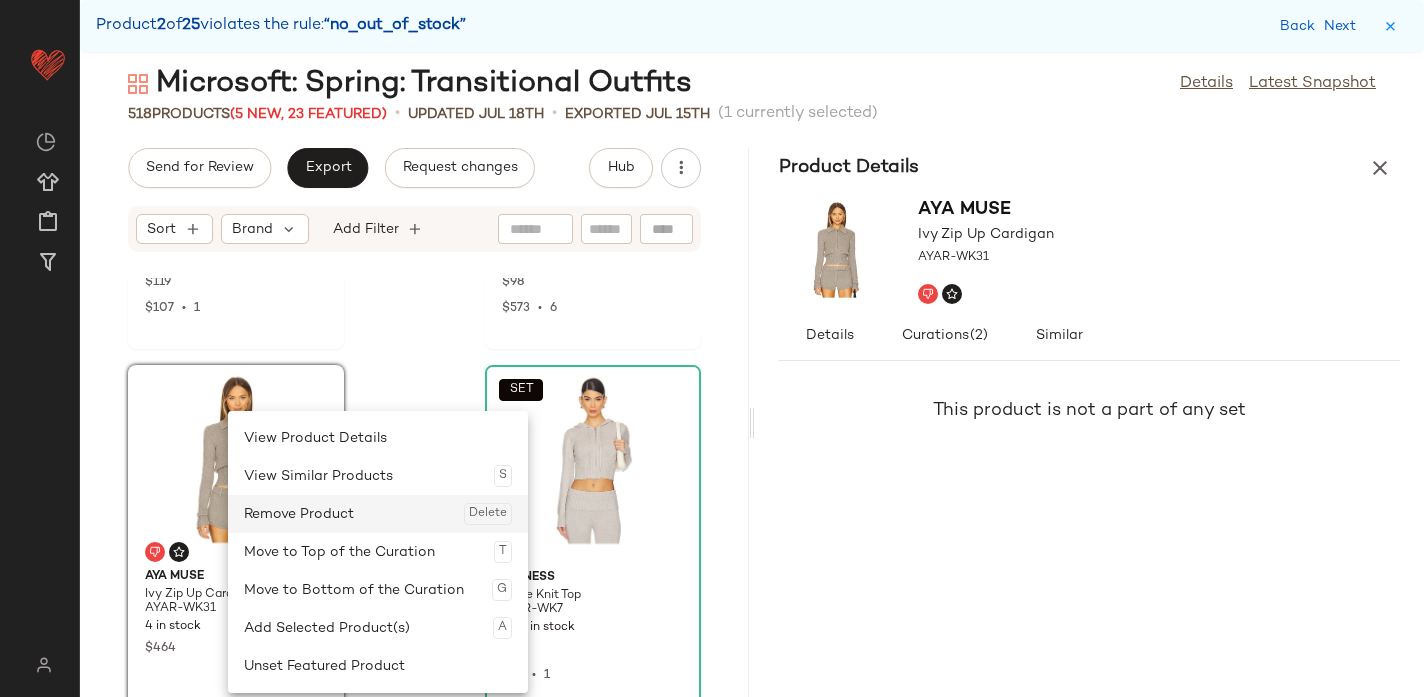 click on "Remove Product  Delete" 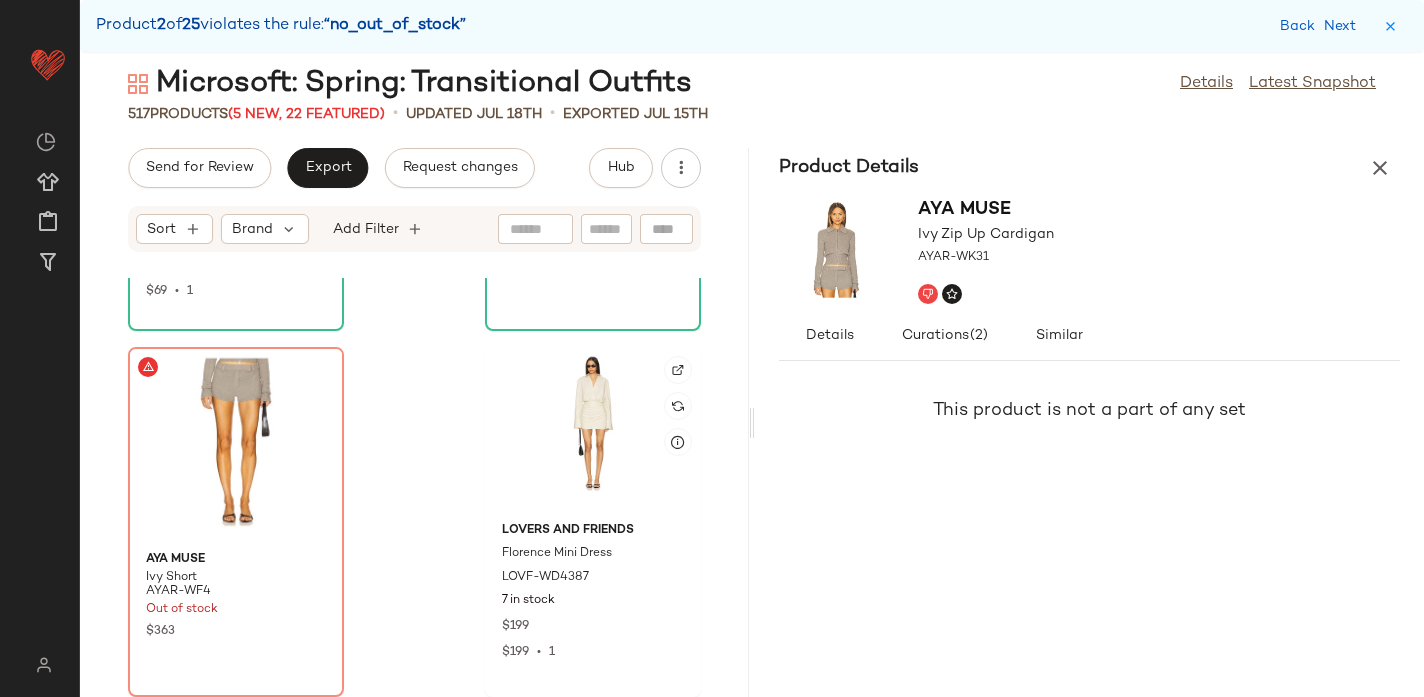 scroll, scrollTop: 13536, scrollLeft: 0, axis: vertical 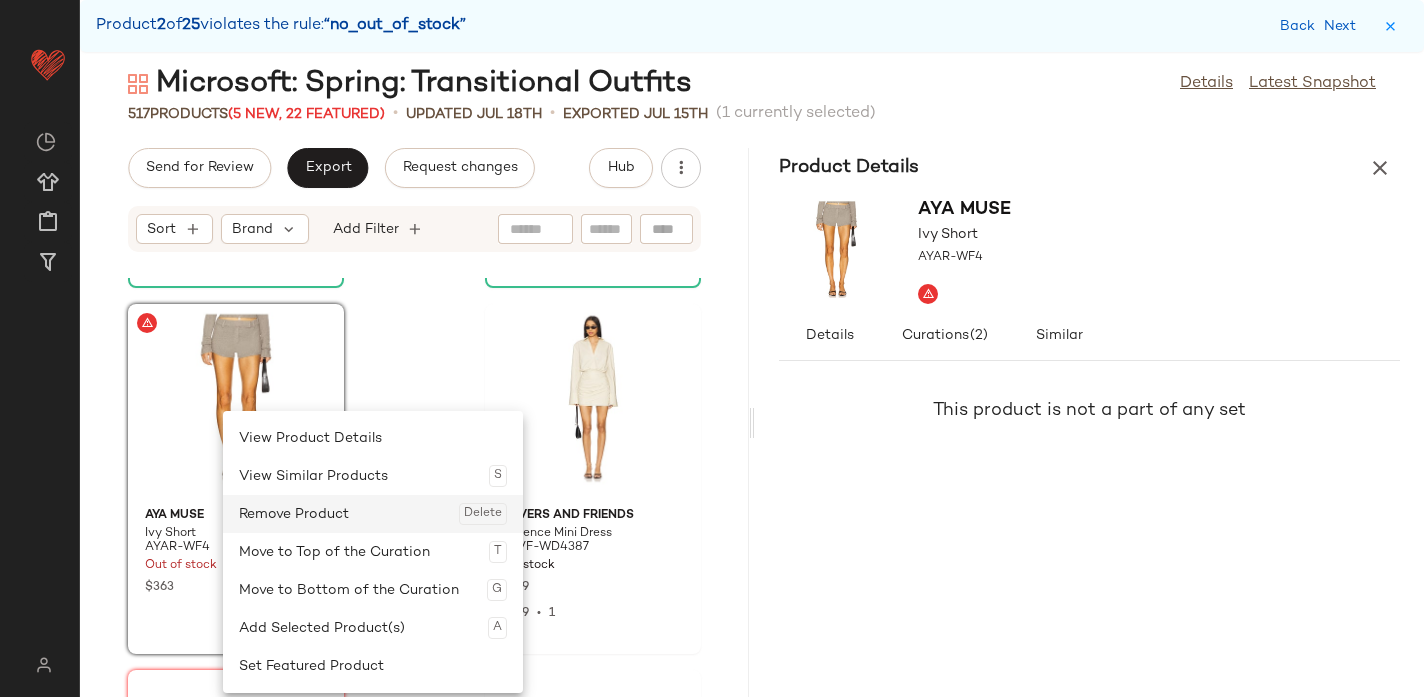 click on "Remove Product  Delete" 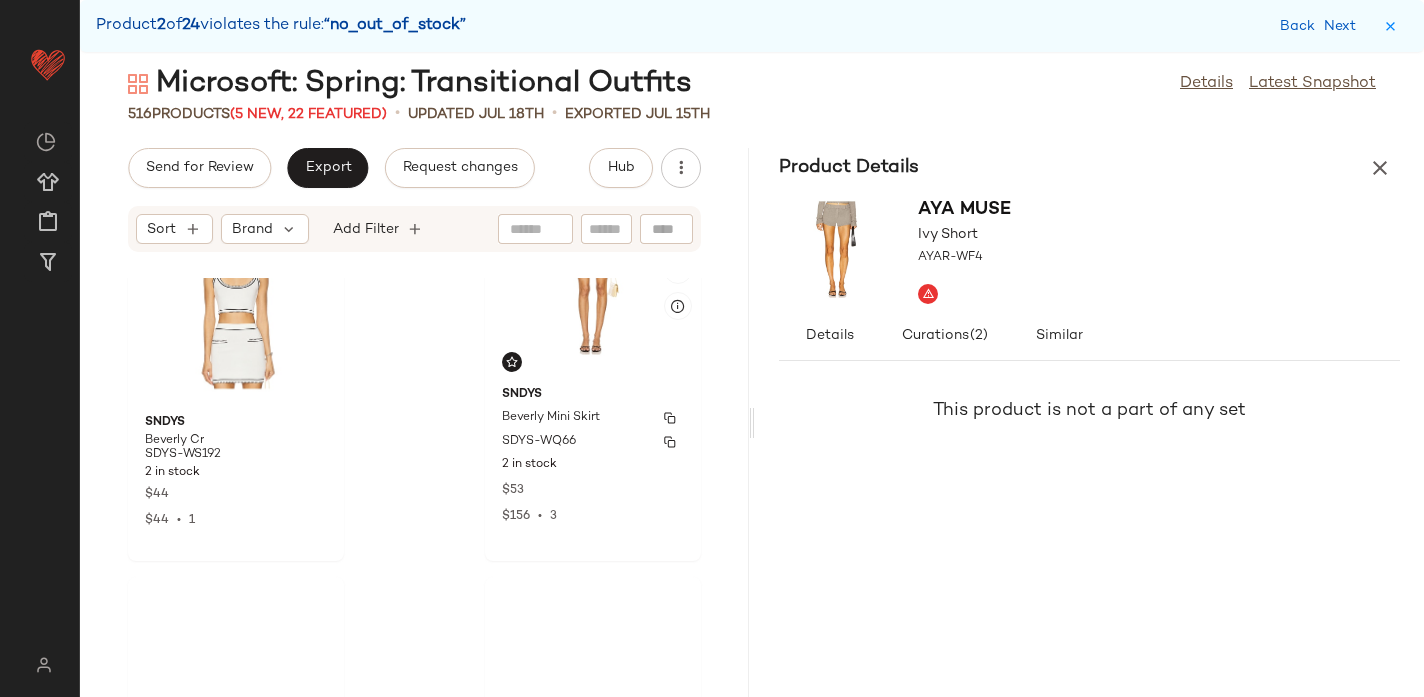 scroll, scrollTop: 14379, scrollLeft: 0, axis: vertical 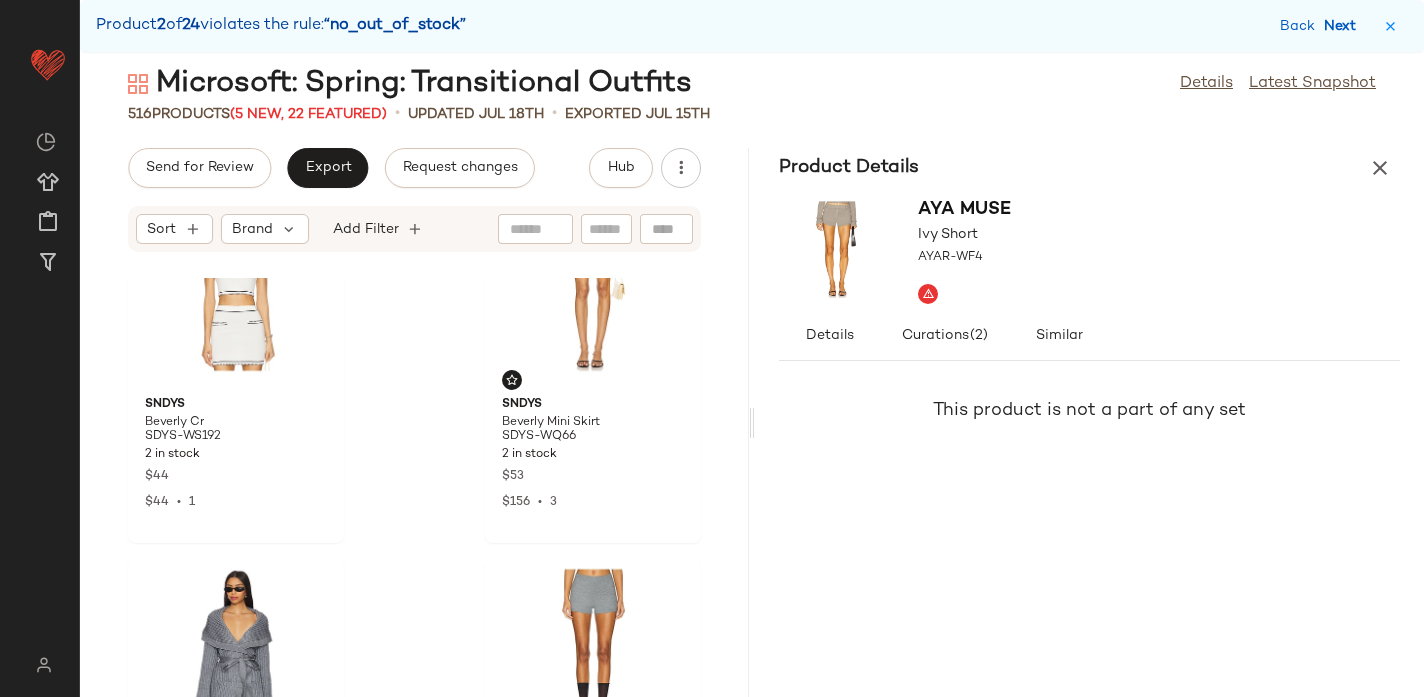 click on "Next" at bounding box center [1344, 26] 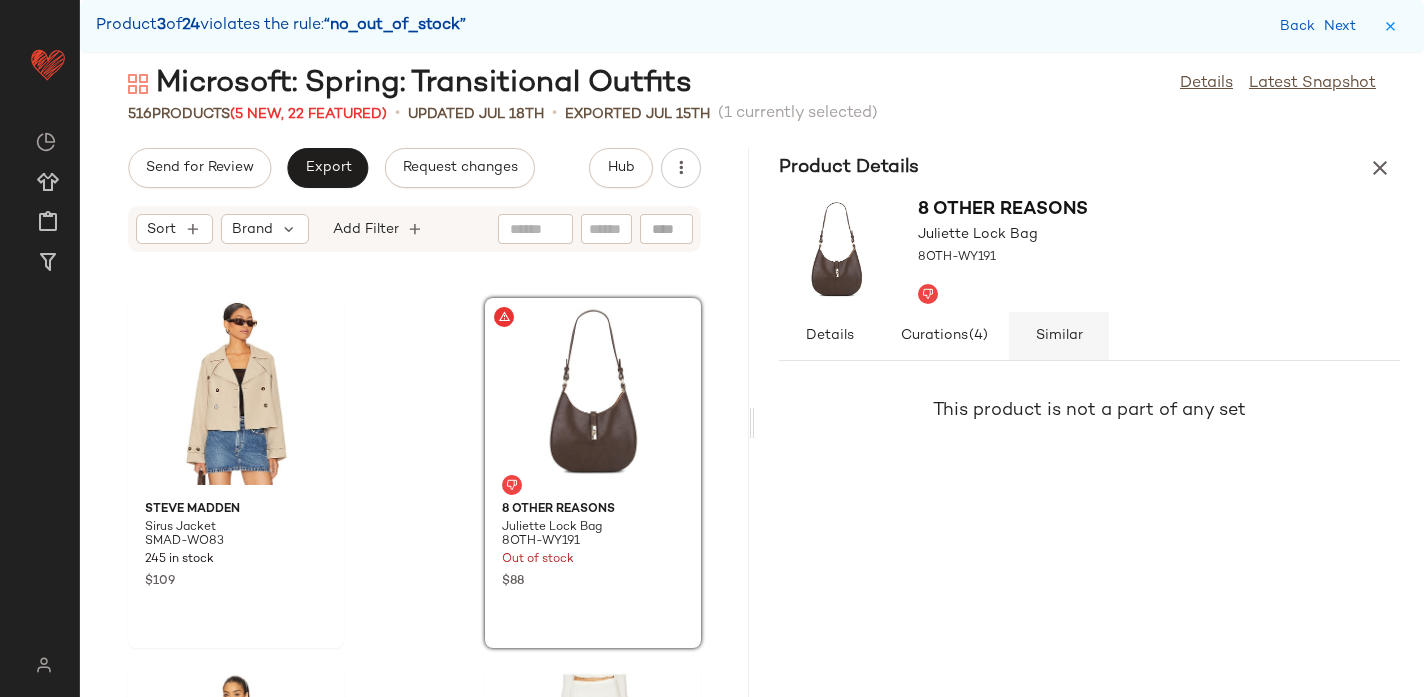 click on "Similar" 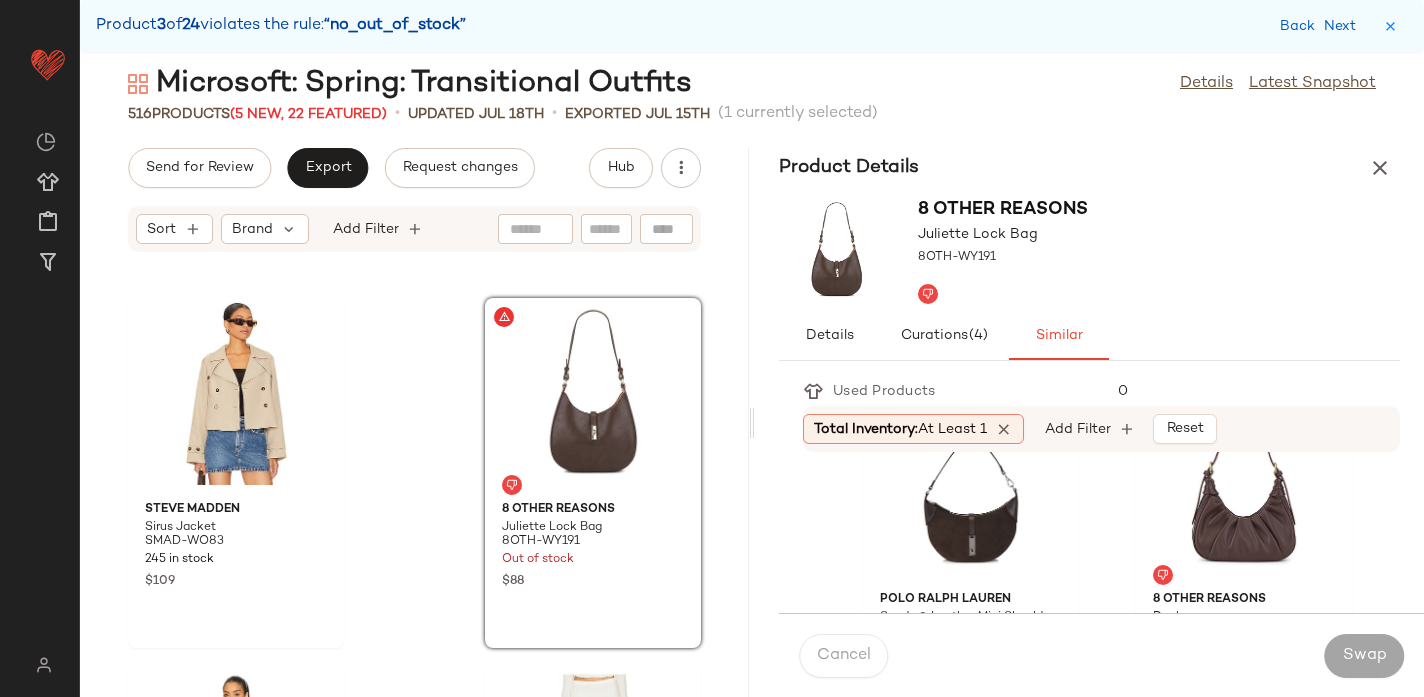 scroll, scrollTop: 63, scrollLeft: 0, axis: vertical 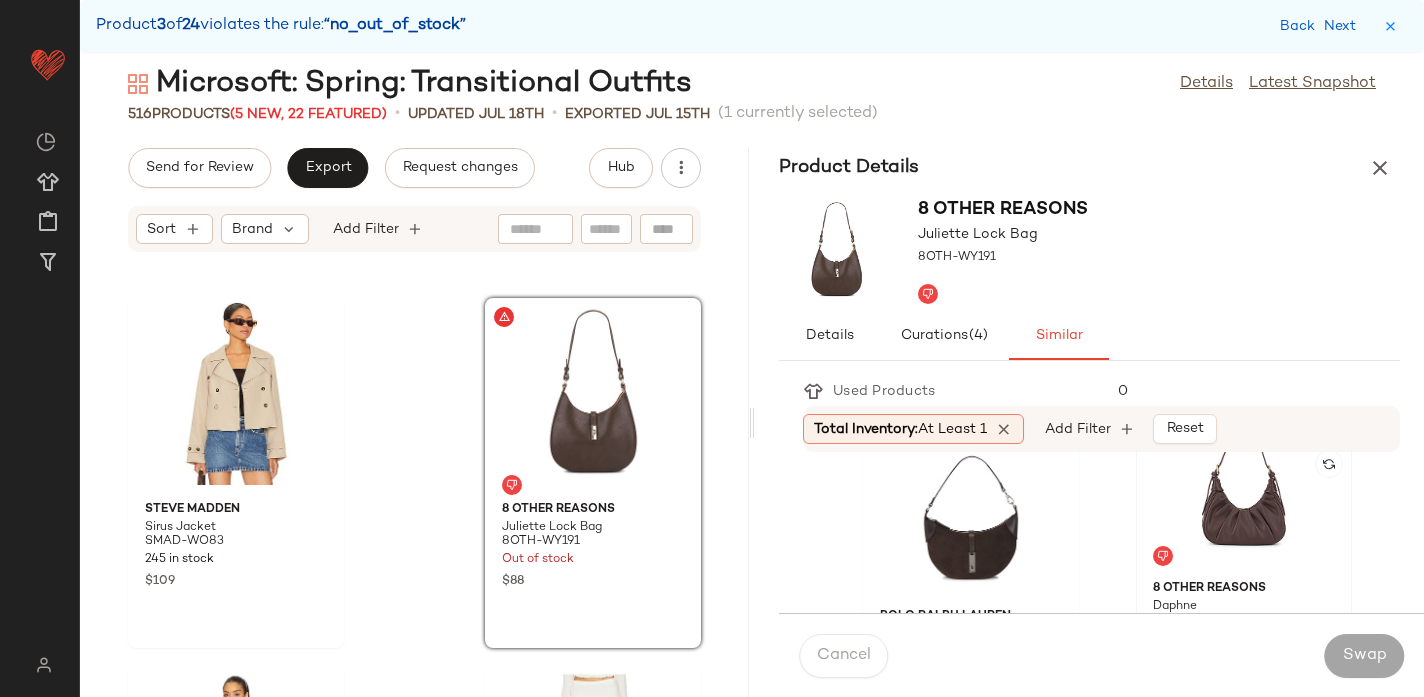 click 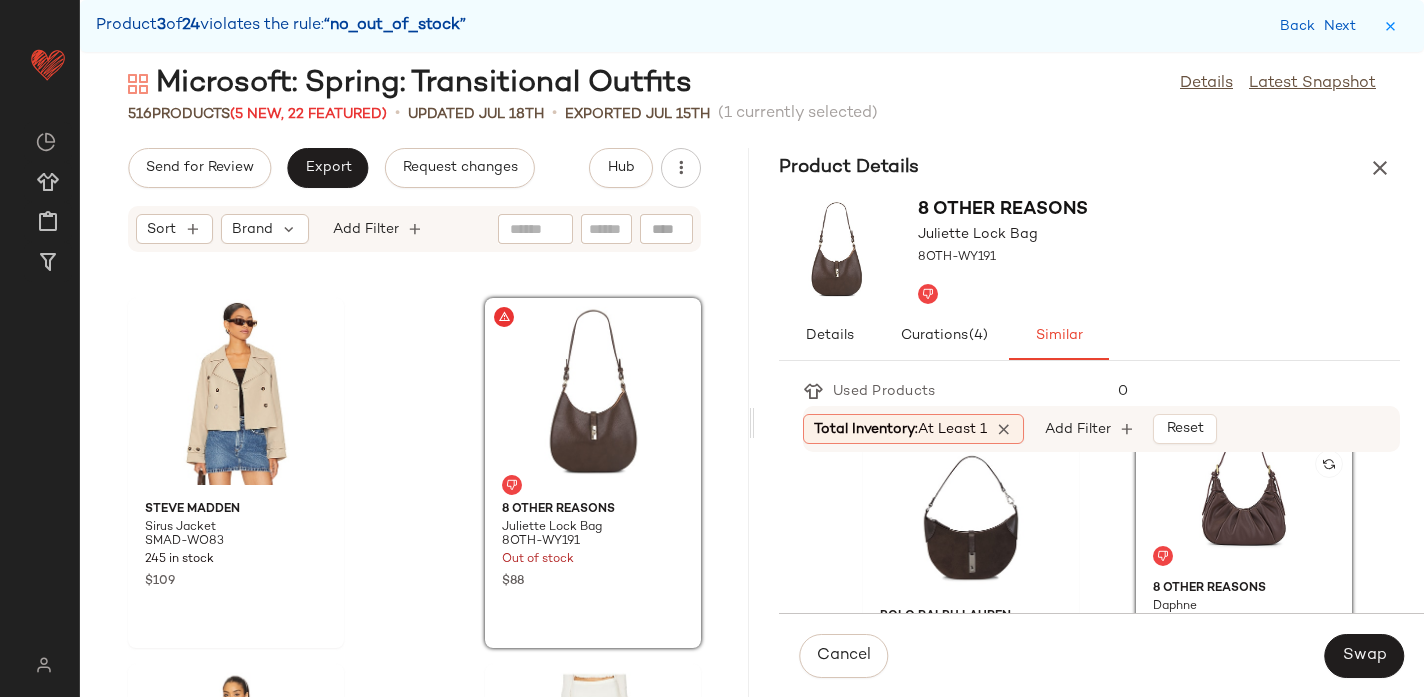 scroll, scrollTop: 0, scrollLeft: 0, axis: both 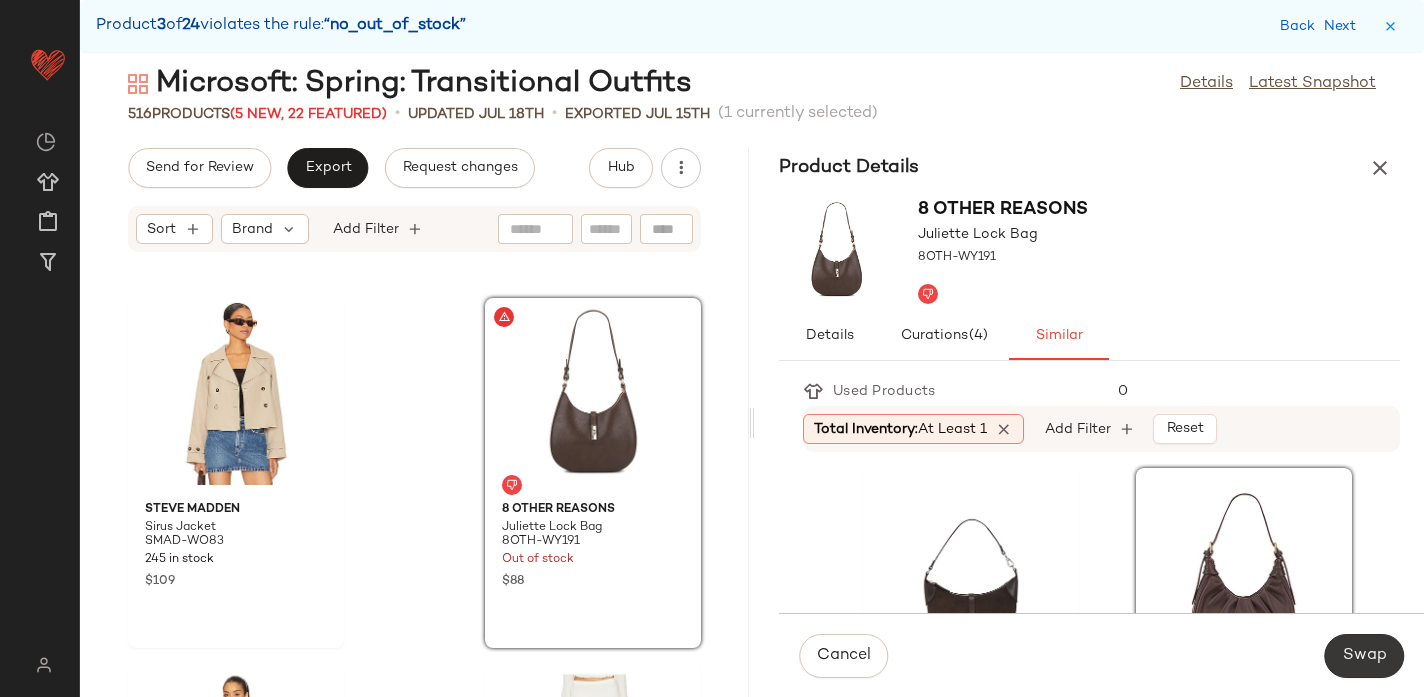 click on "Swap" 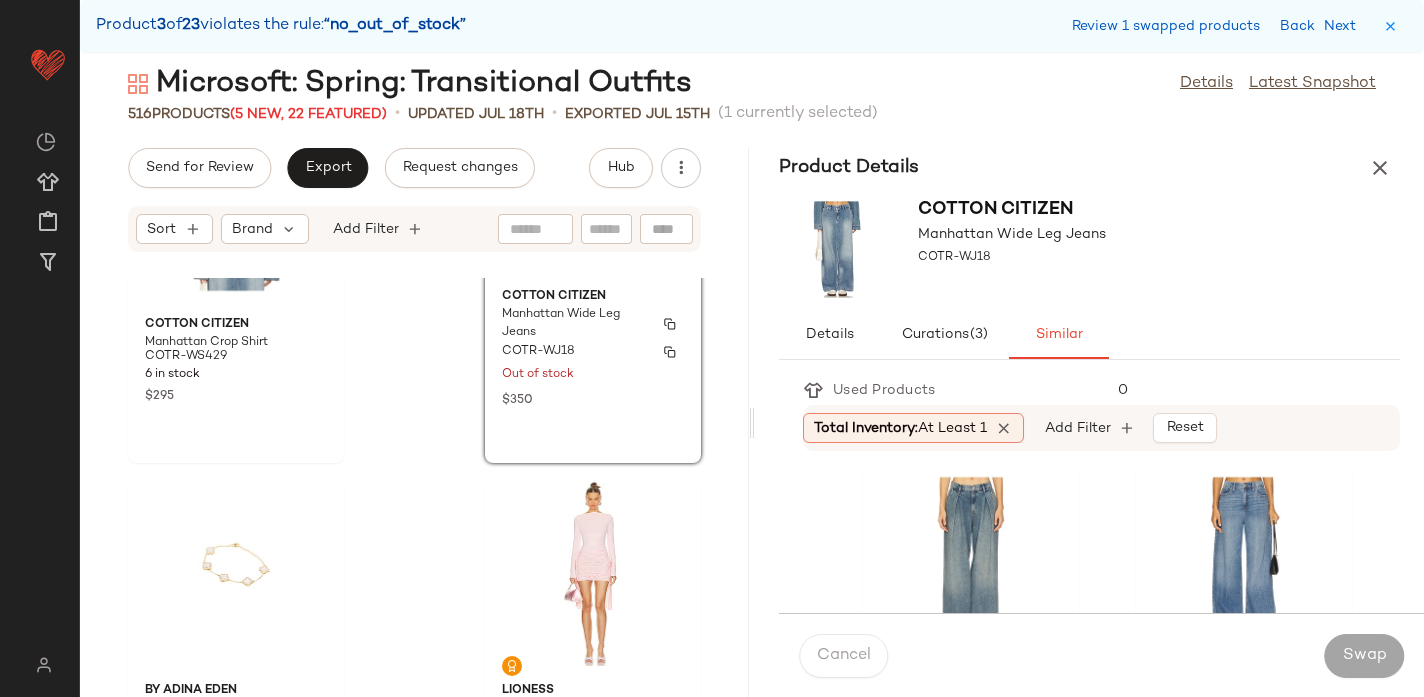 scroll, scrollTop: 23623, scrollLeft: 0, axis: vertical 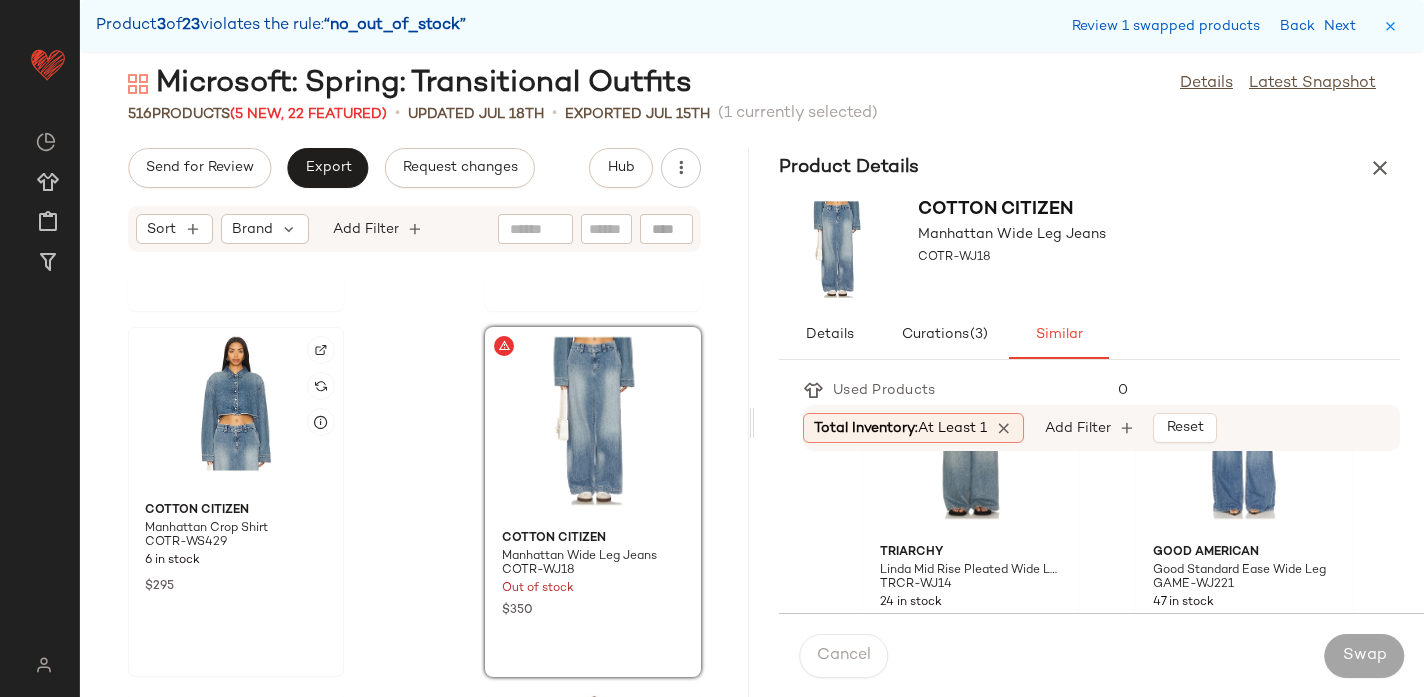 click 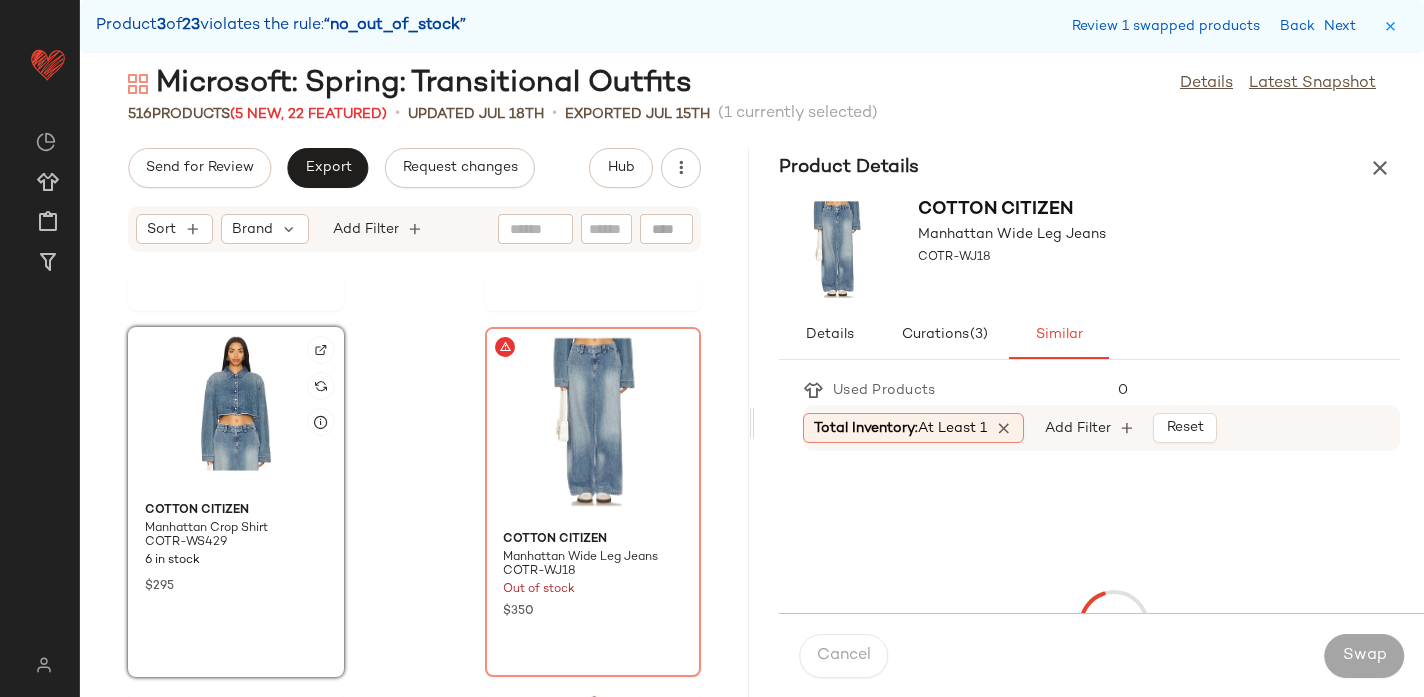 scroll, scrollTop: 23456, scrollLeft: 0, axis: vertical 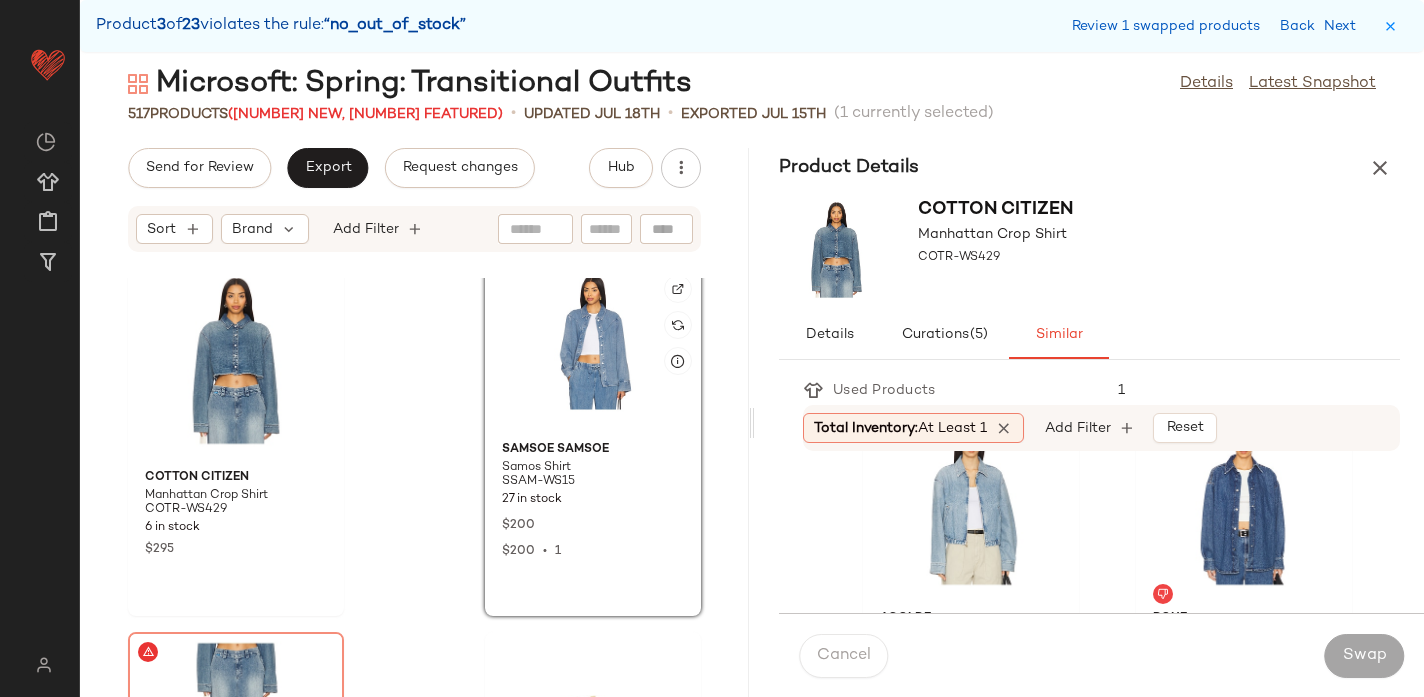 click 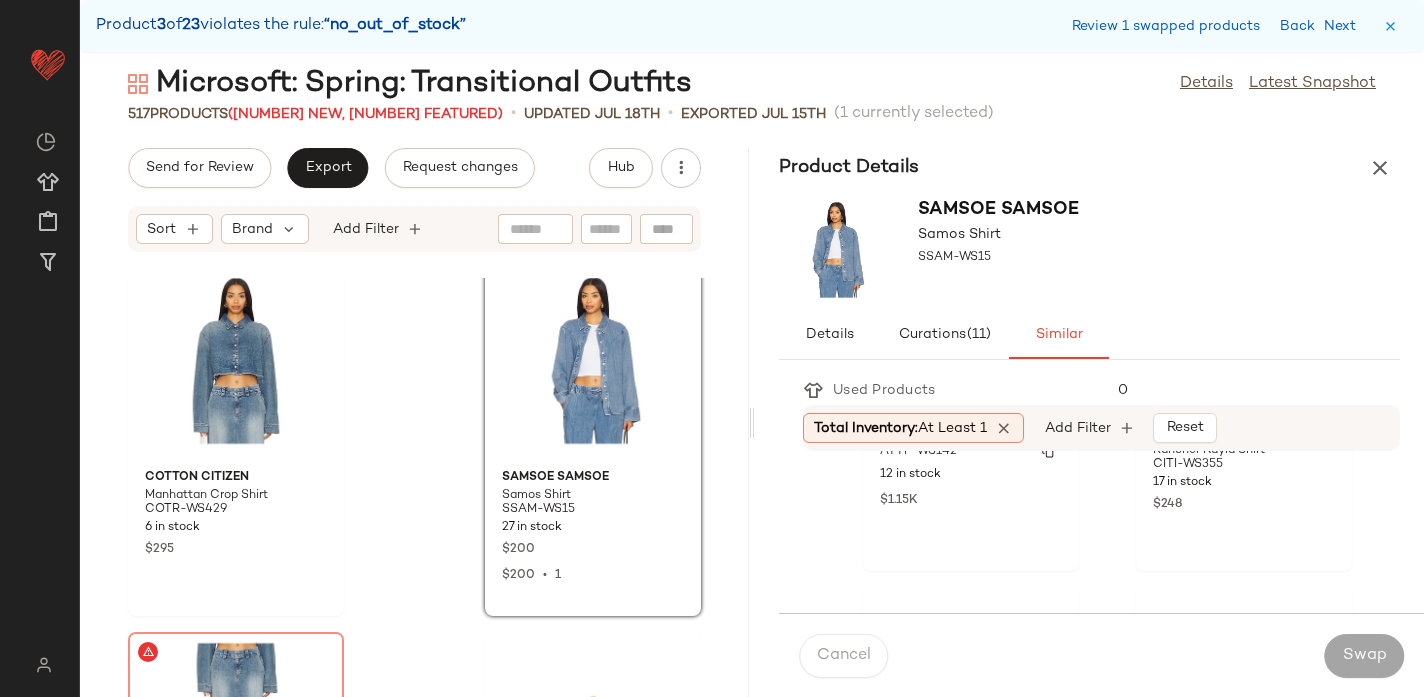 scroll, scrollTop: 619, scrollLeft: 0, axis: vertical 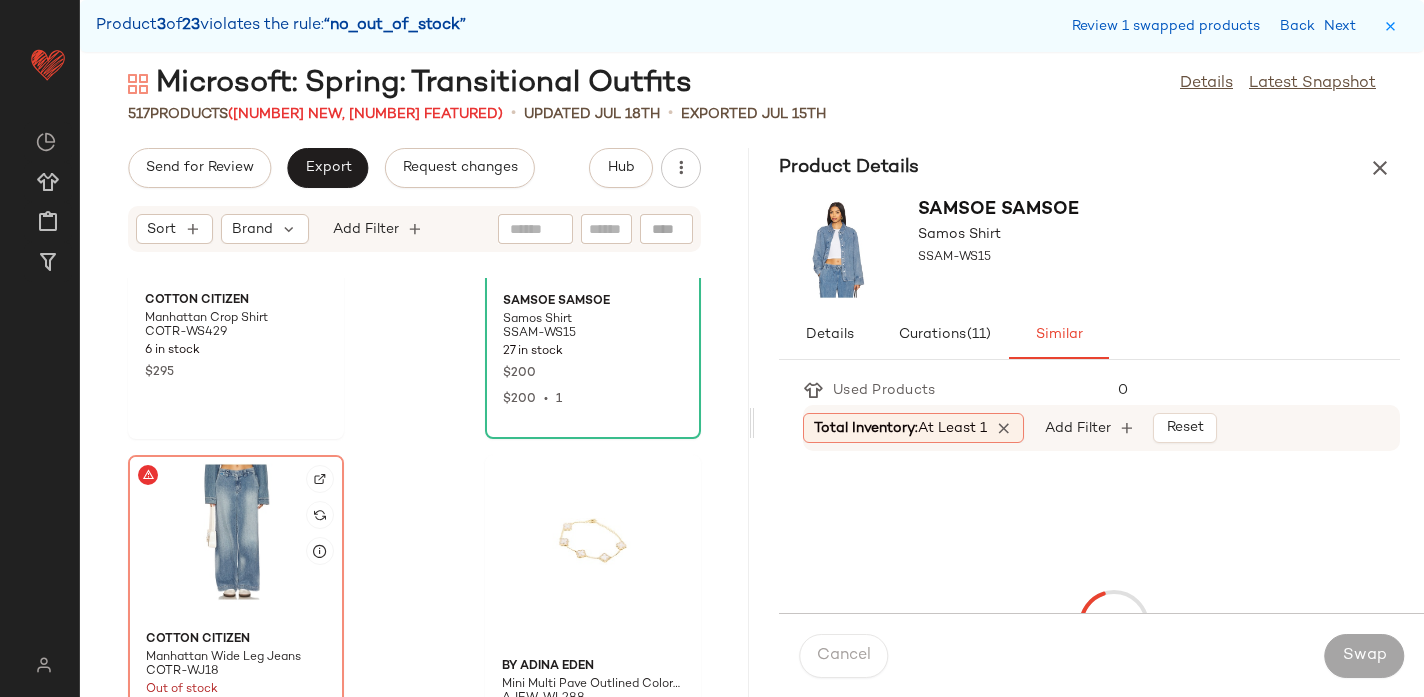 click 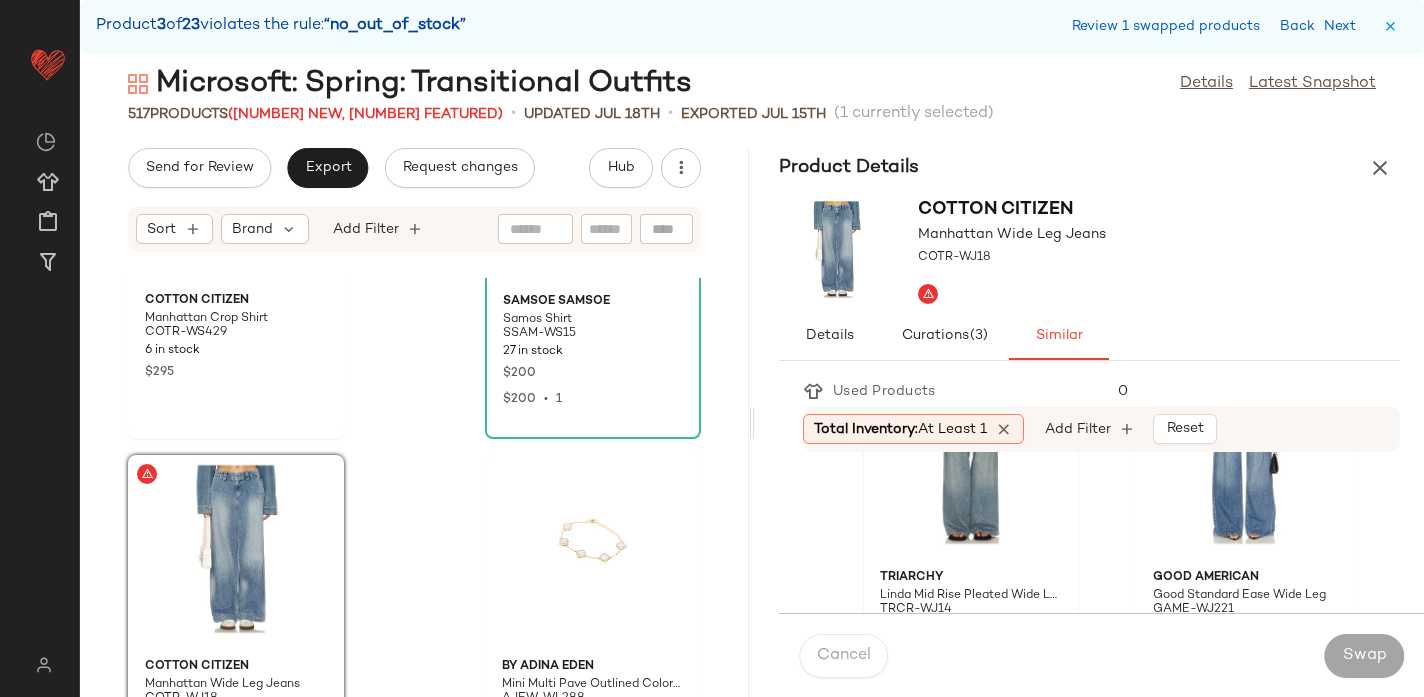scroll, scrollTop: 53, scrollLeft: 0, axis: vertical 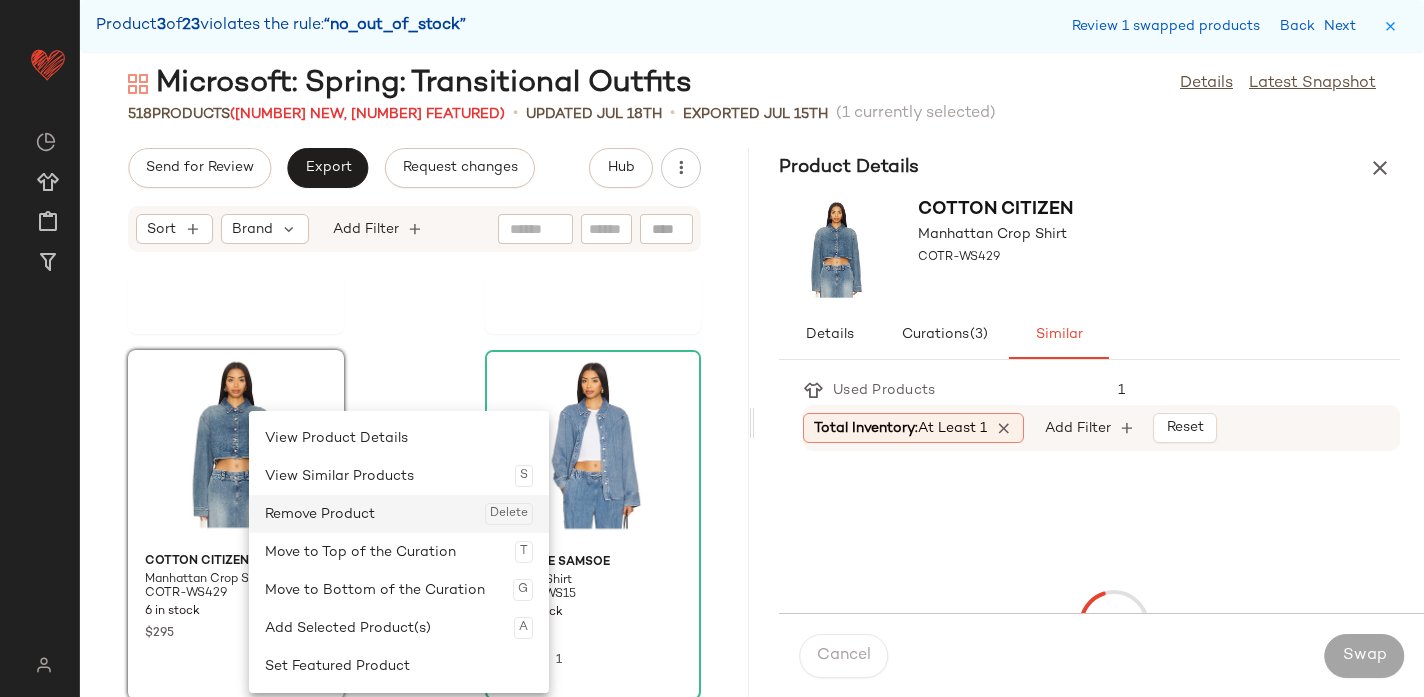 click on "Remove Product  Delete" 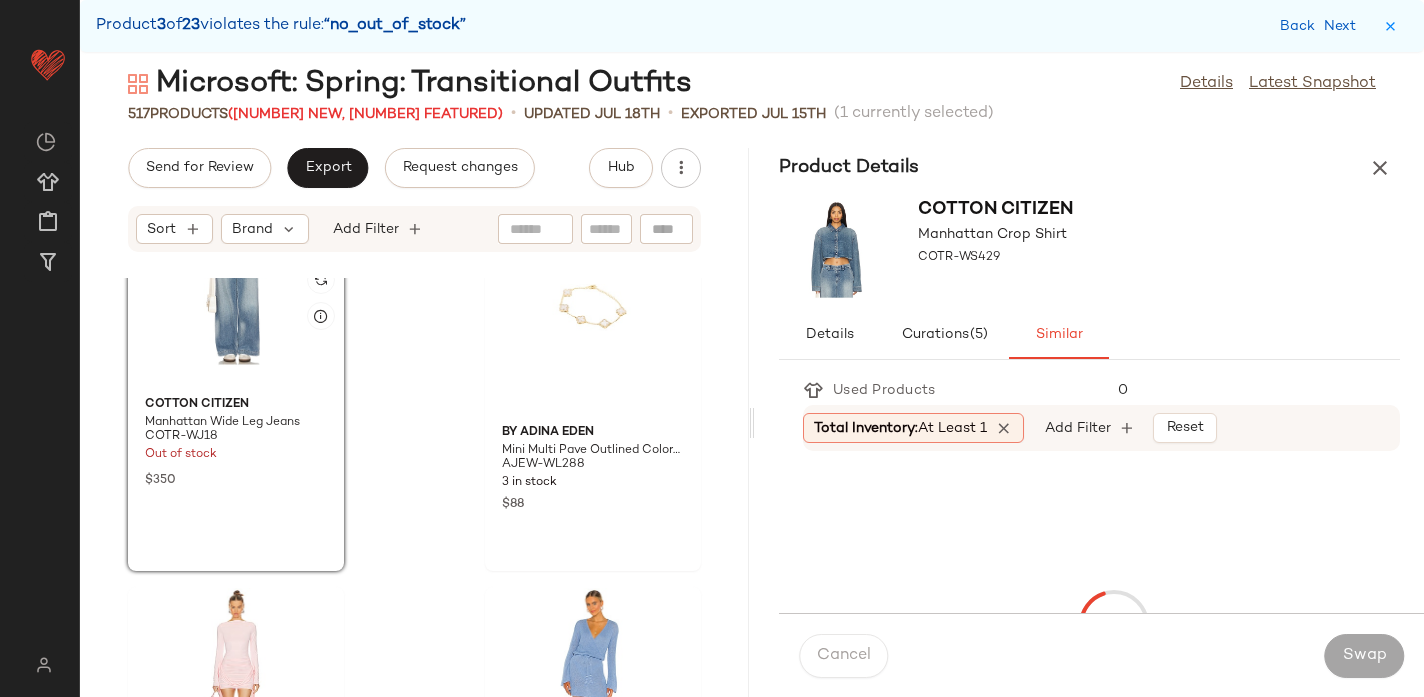scroll, scrollTop: 23866, scrollLeft: 0, axis: vertical 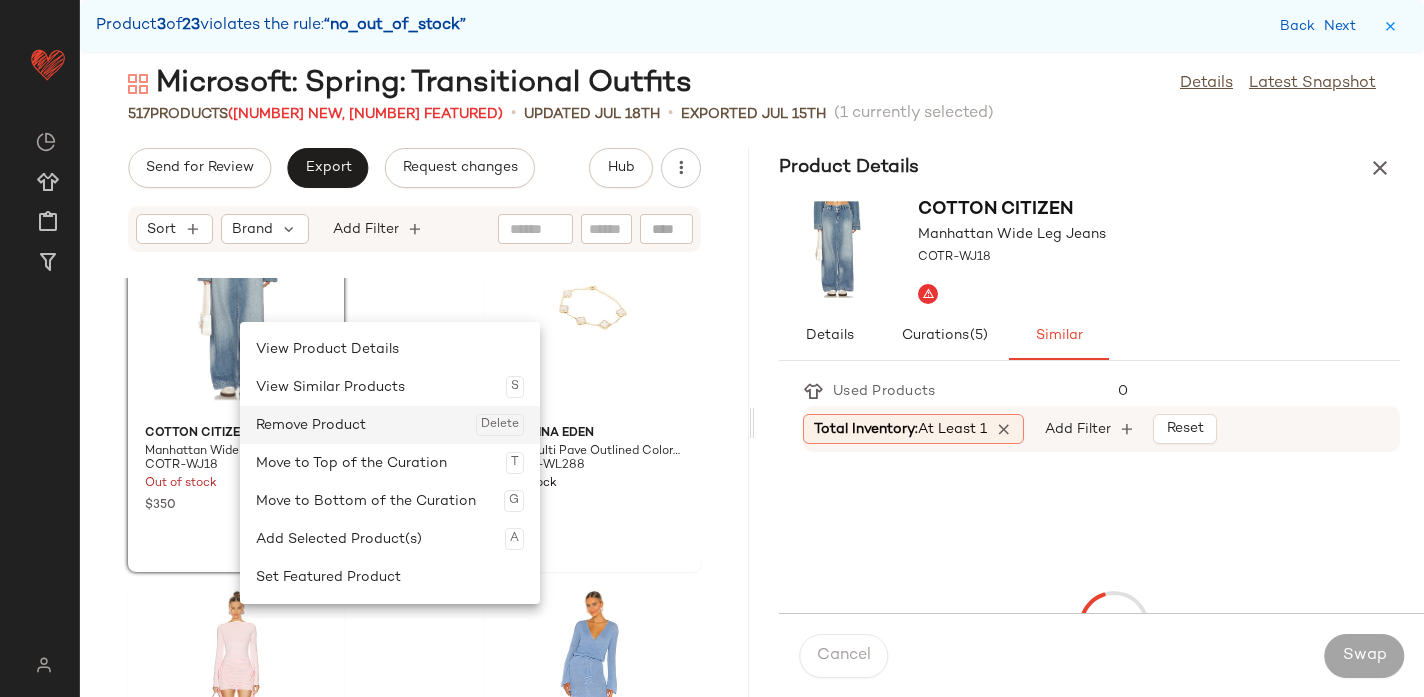 click on "Remove Product  Delete" 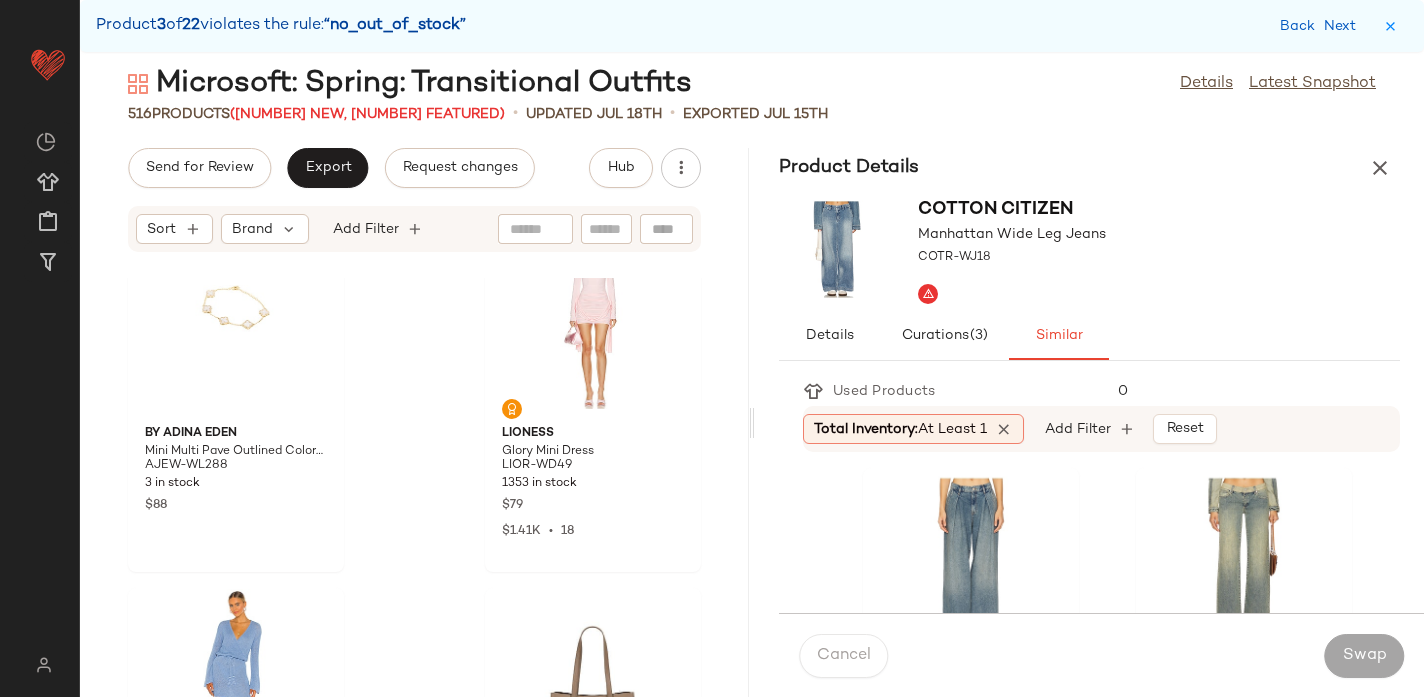scroll, scrollTop: 23830, scrollLeft: 0, axis: vertical 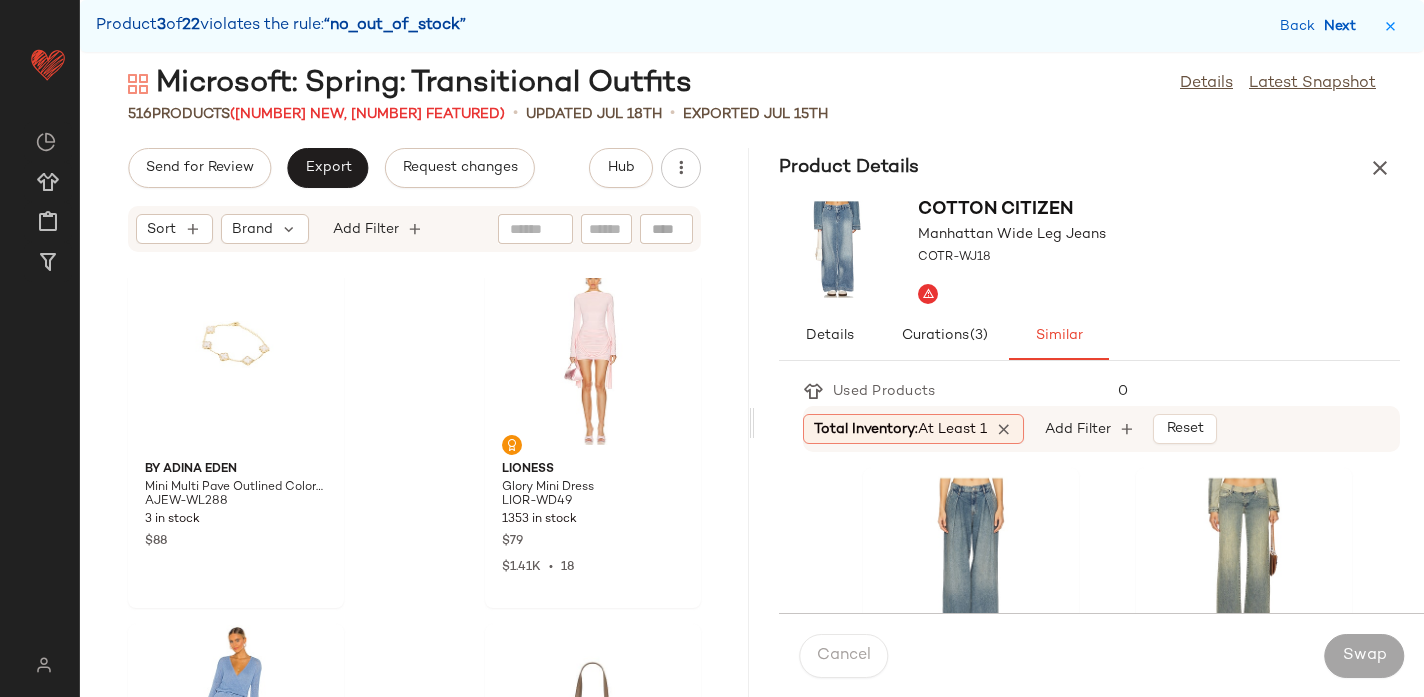 click on "Next" at bounding box center (1344, 26) 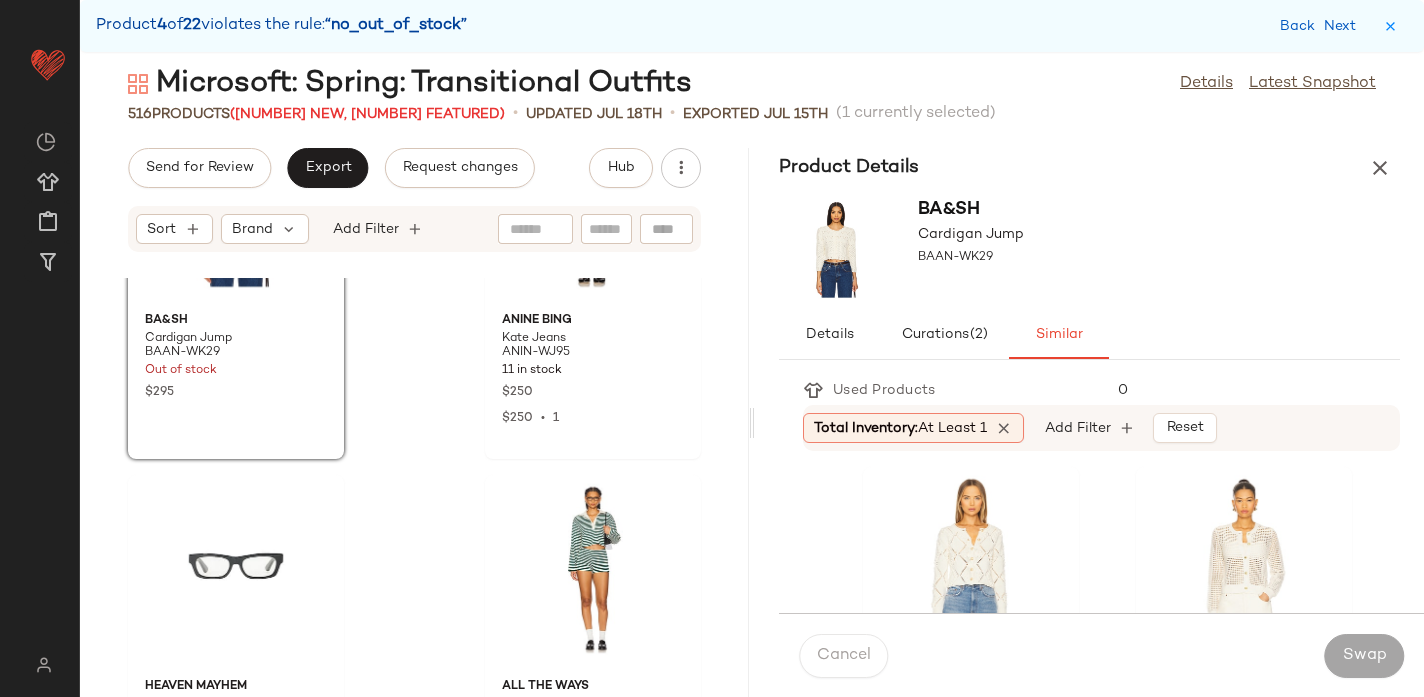 scroll, scrollTop: 29453, scrollLeft: 0, axis: vertical 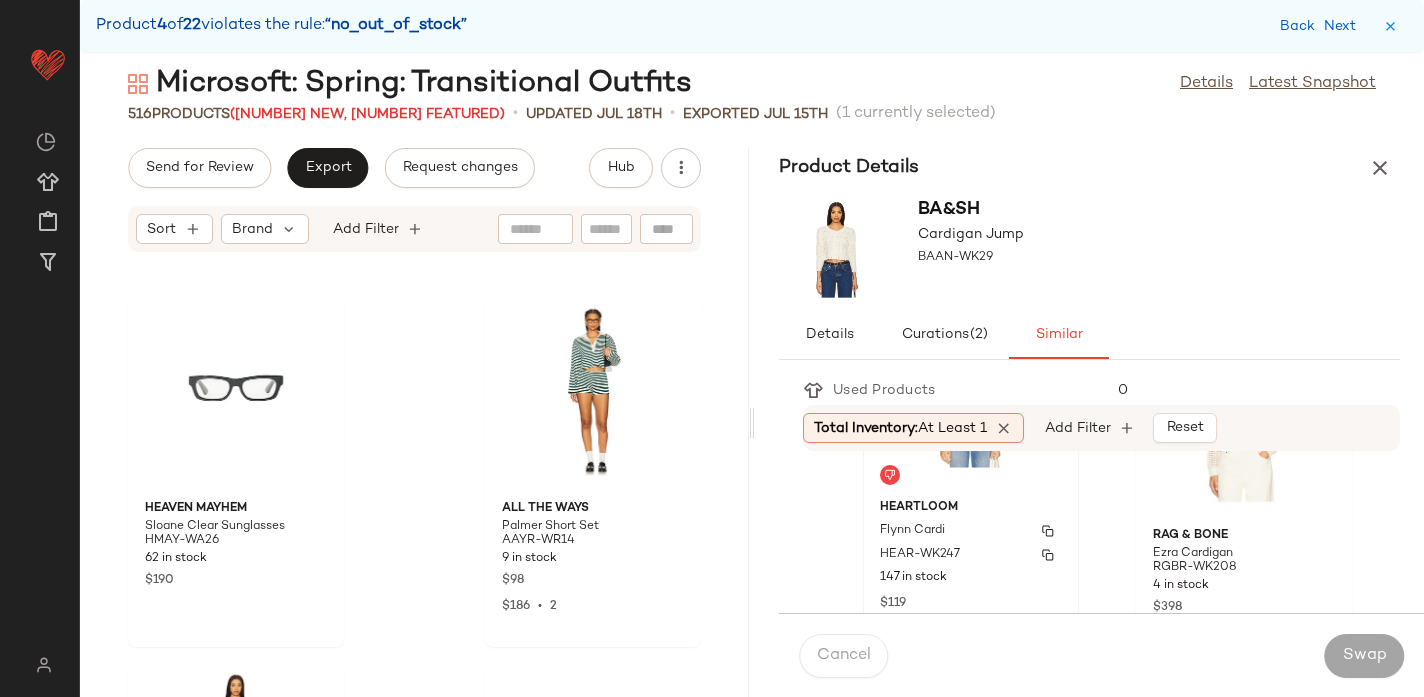 click on "HEARTLOOM" at bounding box center [971, 508] 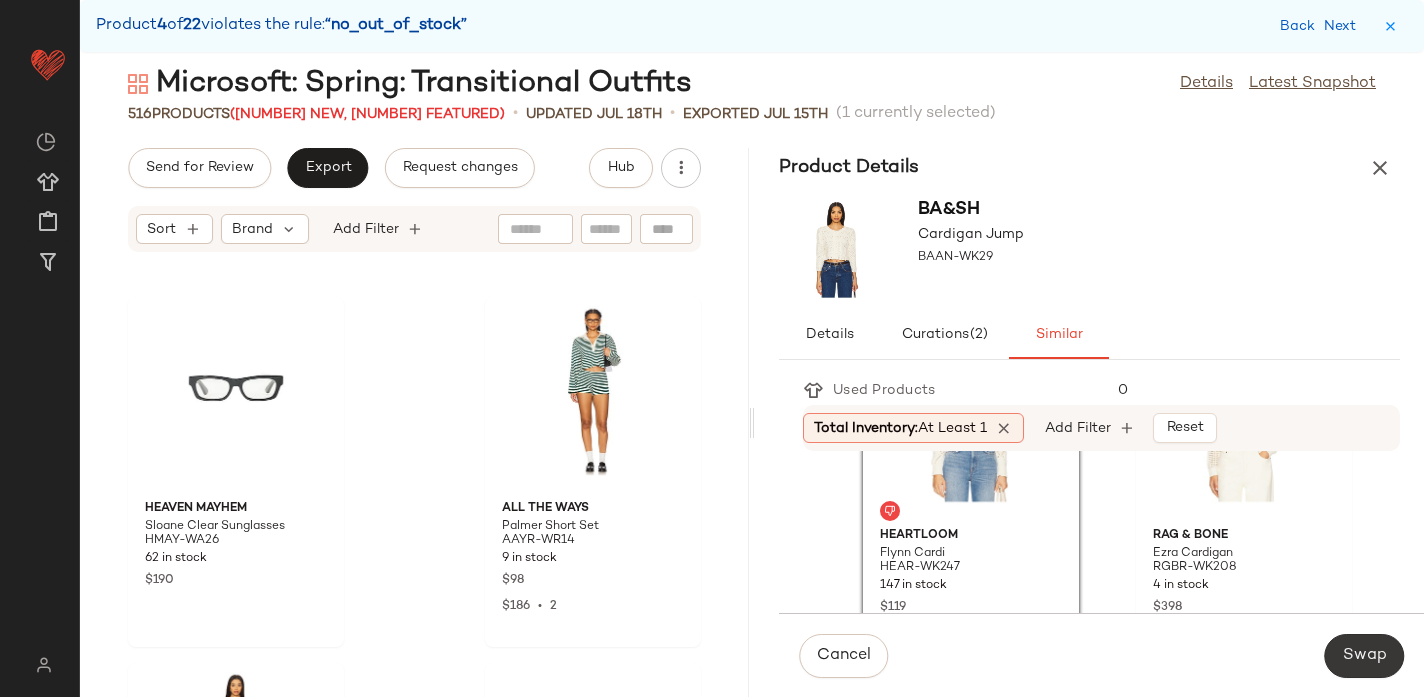 click on "Swap" at bounding box center (1364, 656) 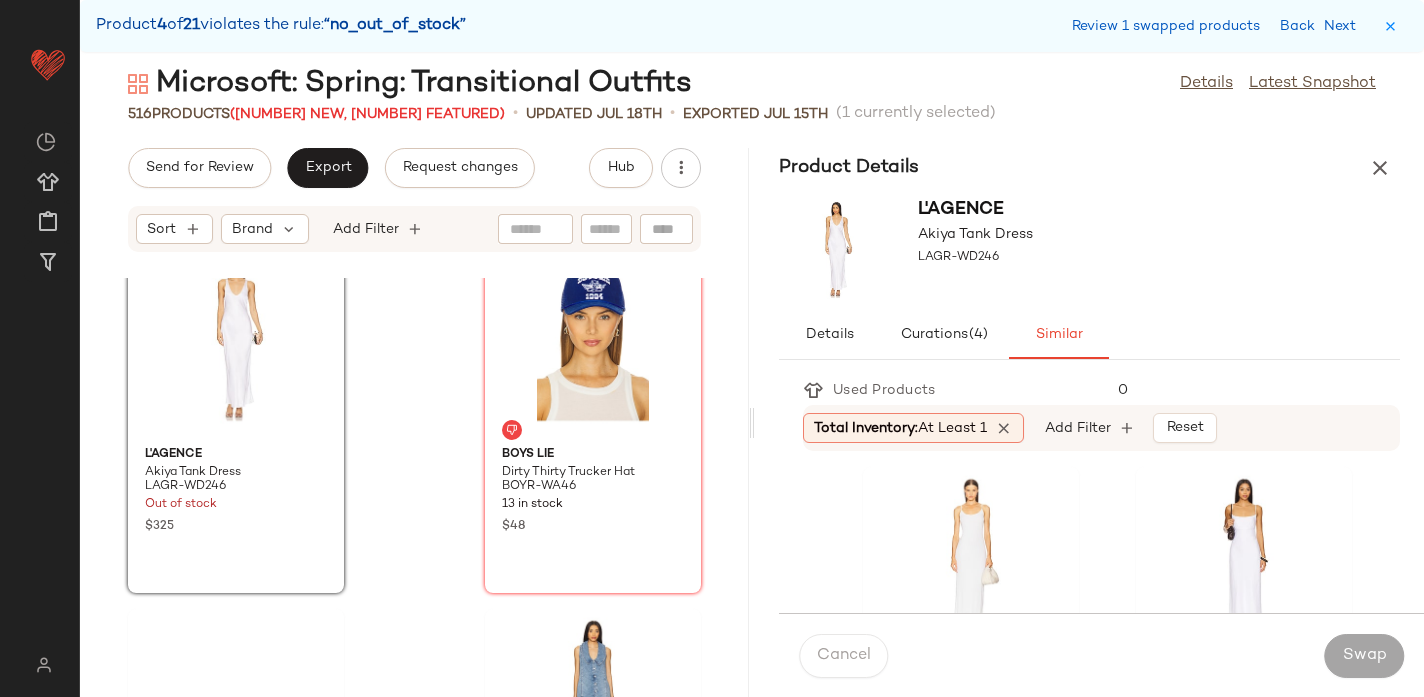 scroll, scrollTop: 34087, scrollLeft: 0, axis: vertical 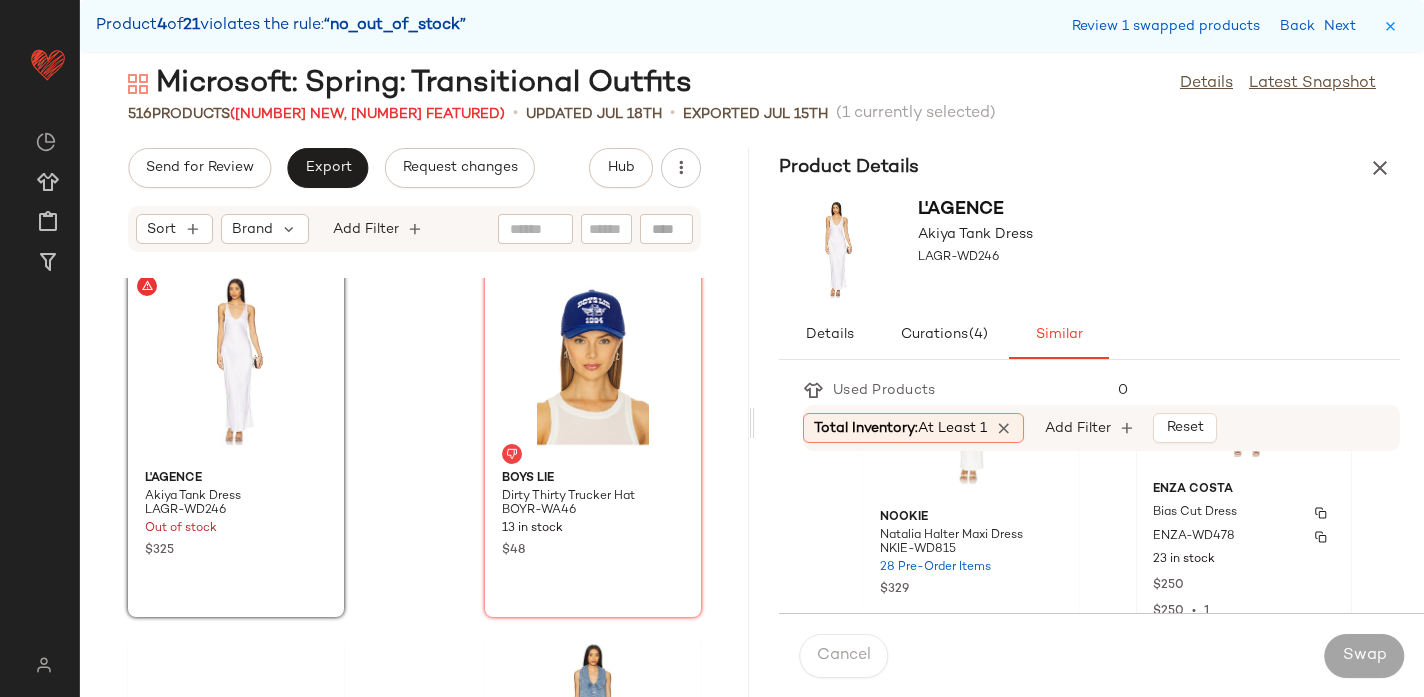 click on "ENZA-WD478" at bounding box center (1194, 537) 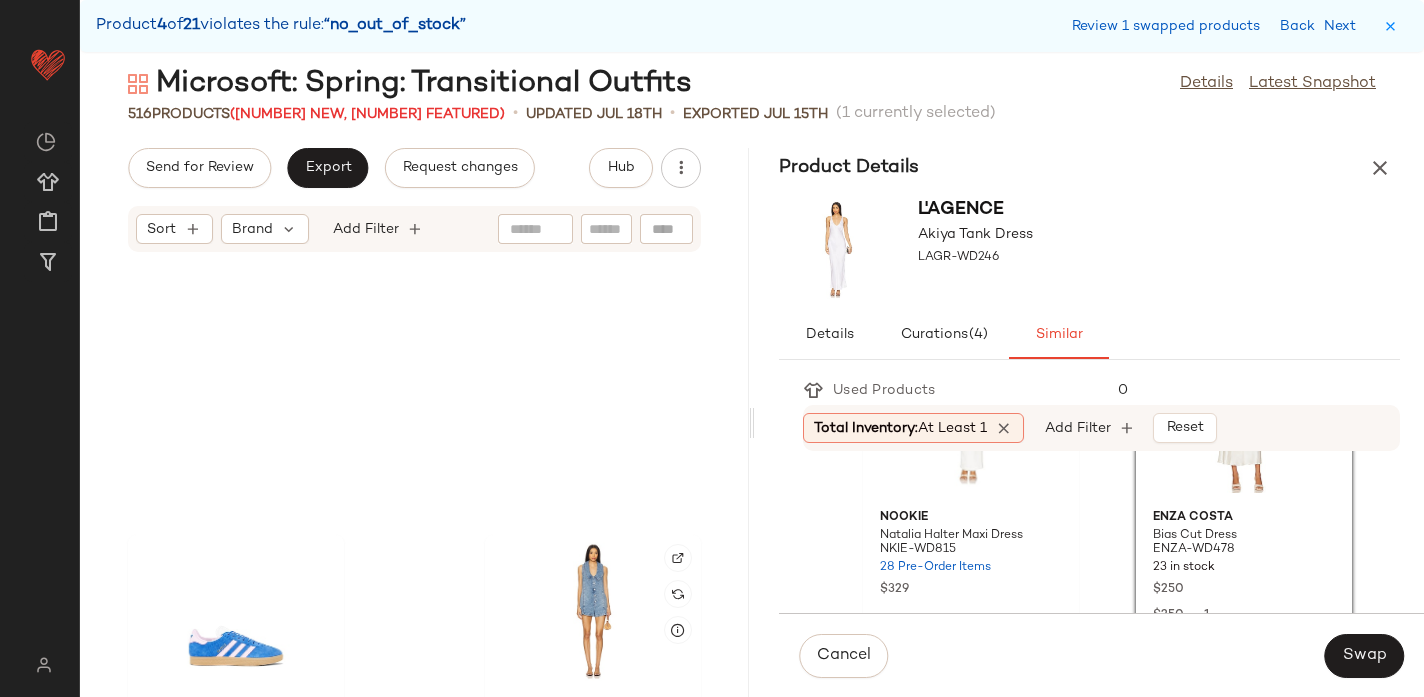 scroll, scrollTop: 34165, scrollLeft: 0, axis: vertical 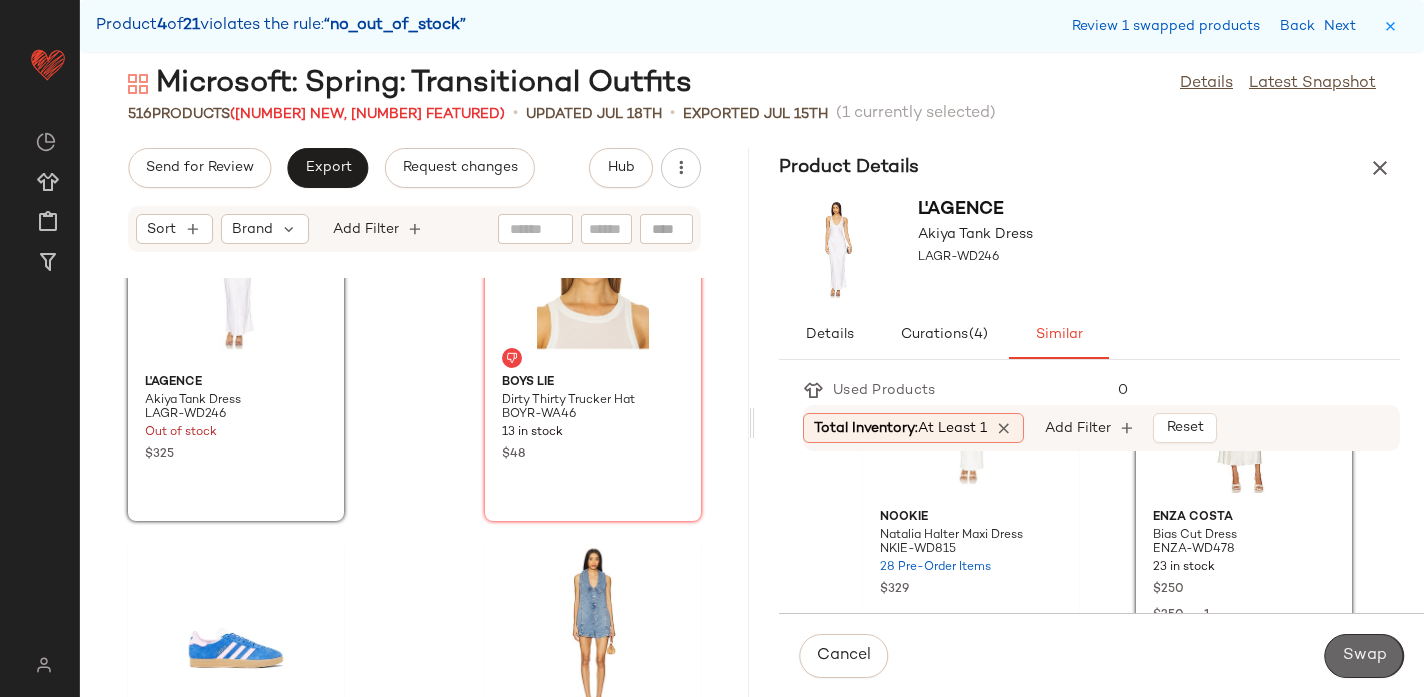 click on "Swap" 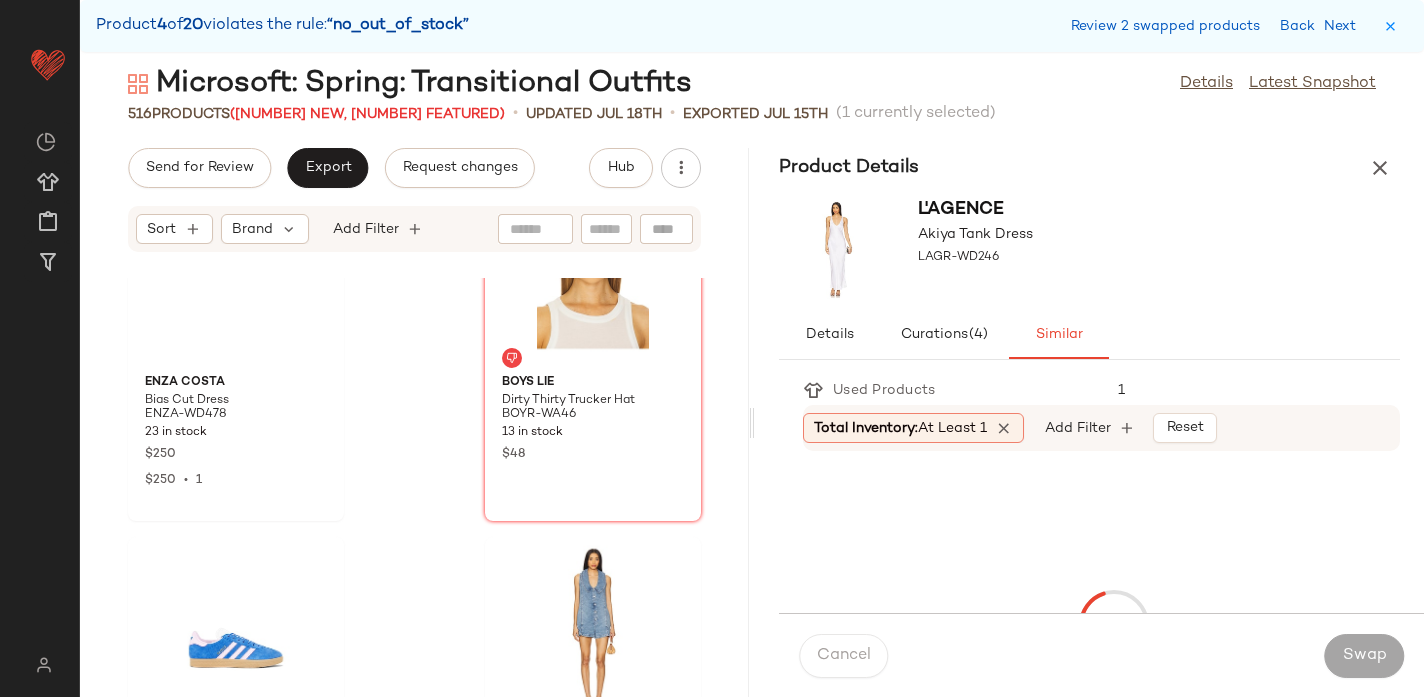scroll, scrollTop: 36966, scrollLeft: 0, axis: vertical 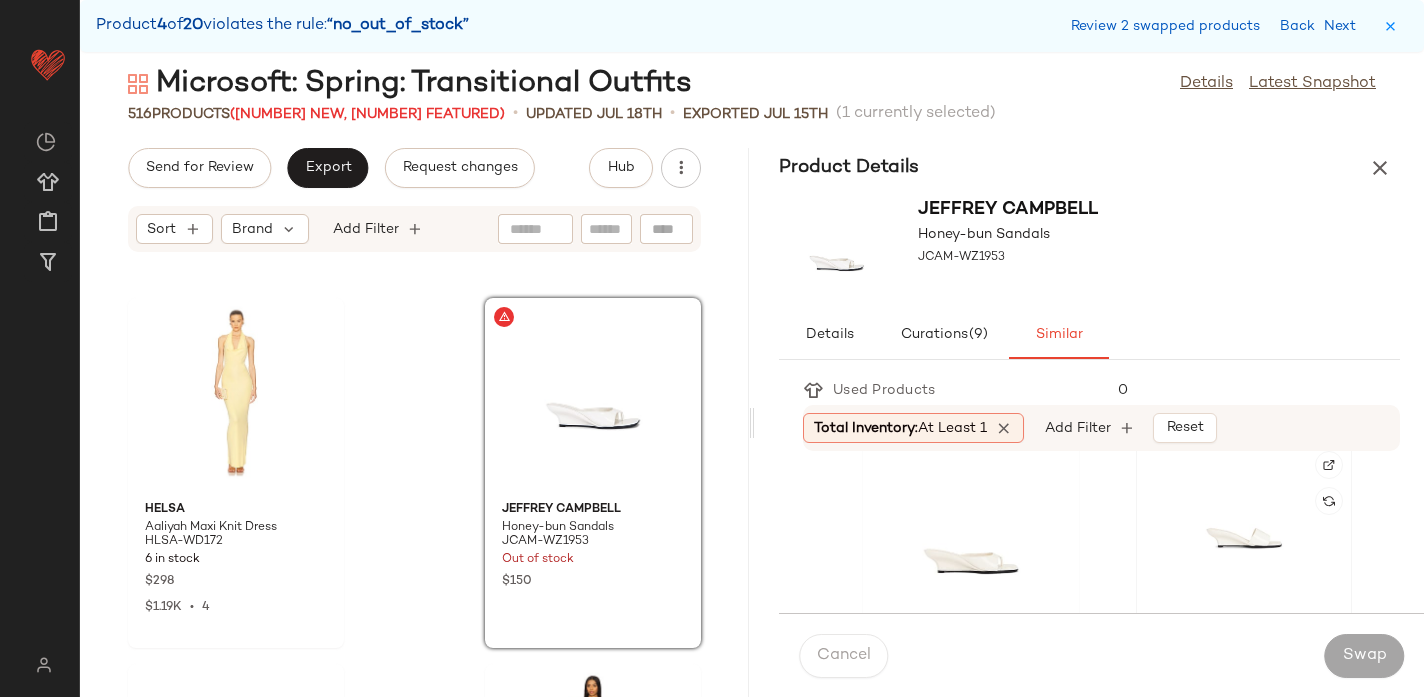 click 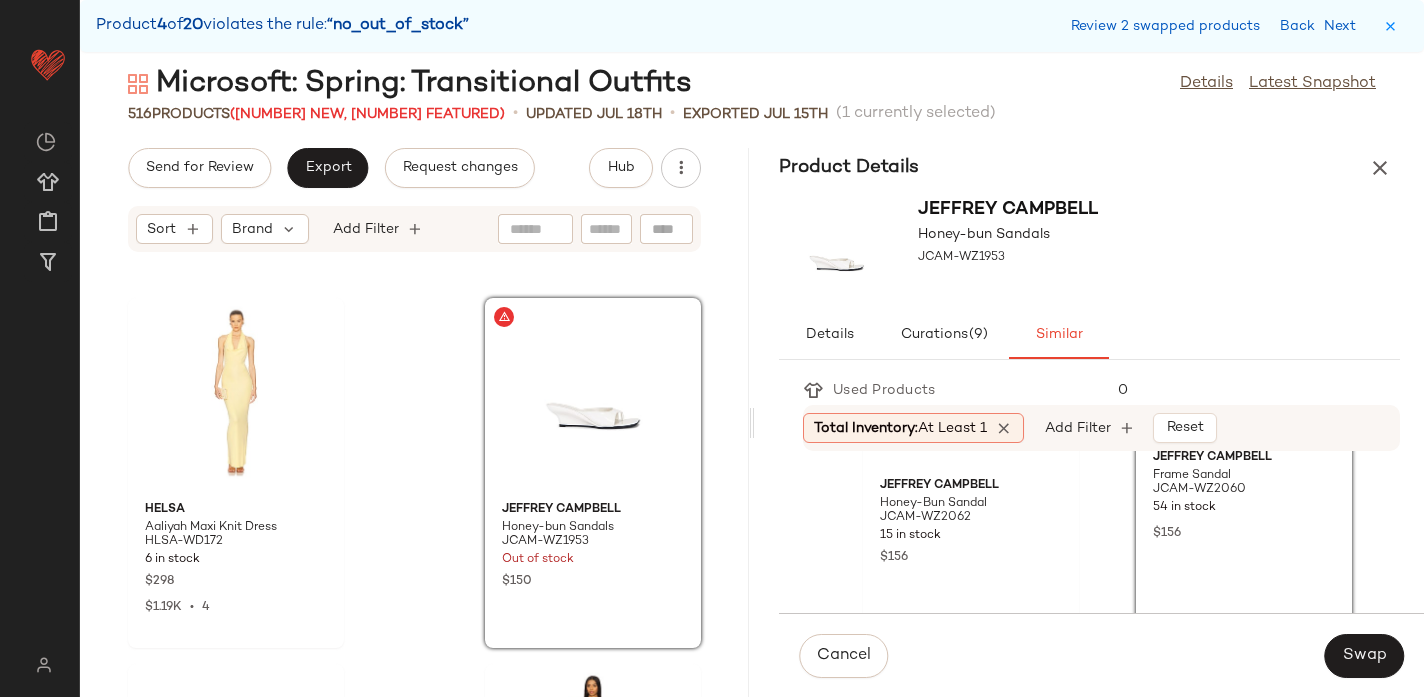 scroll, scrollTop: 203, scrollLeft: 0, axis: vertical 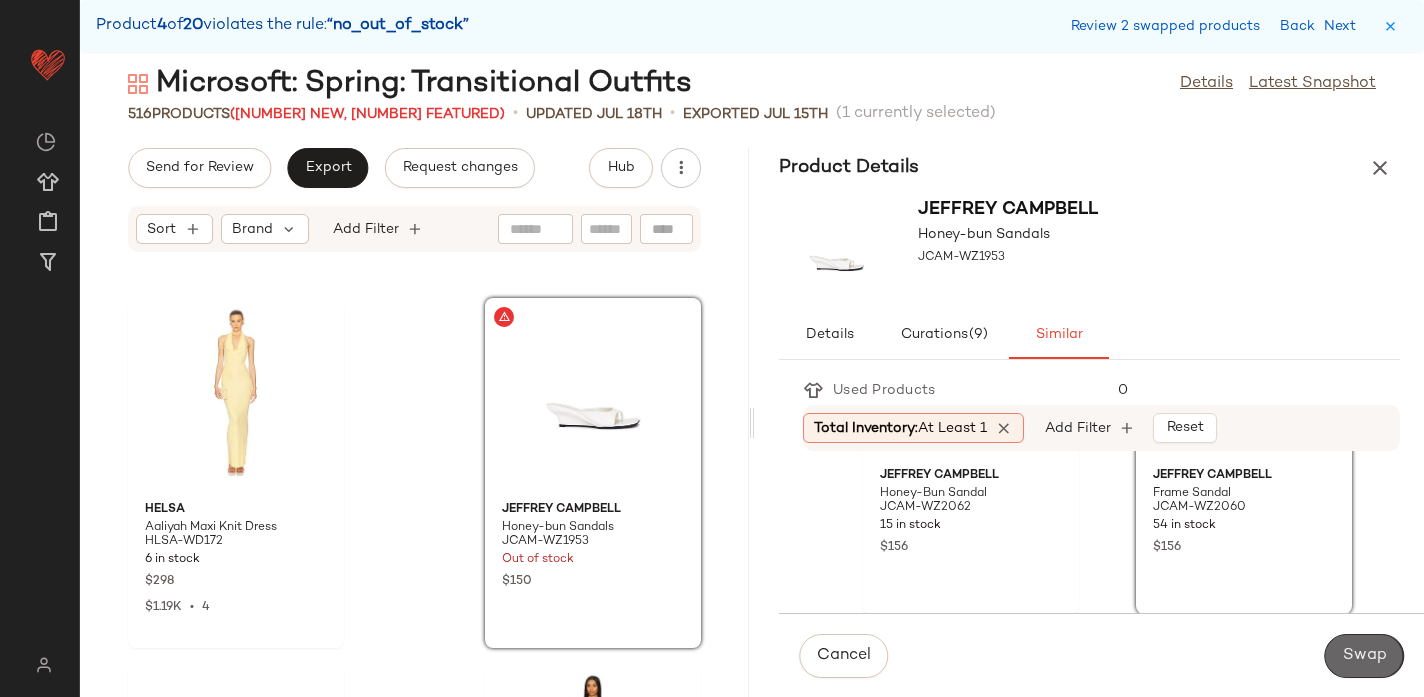 click on "Swap" 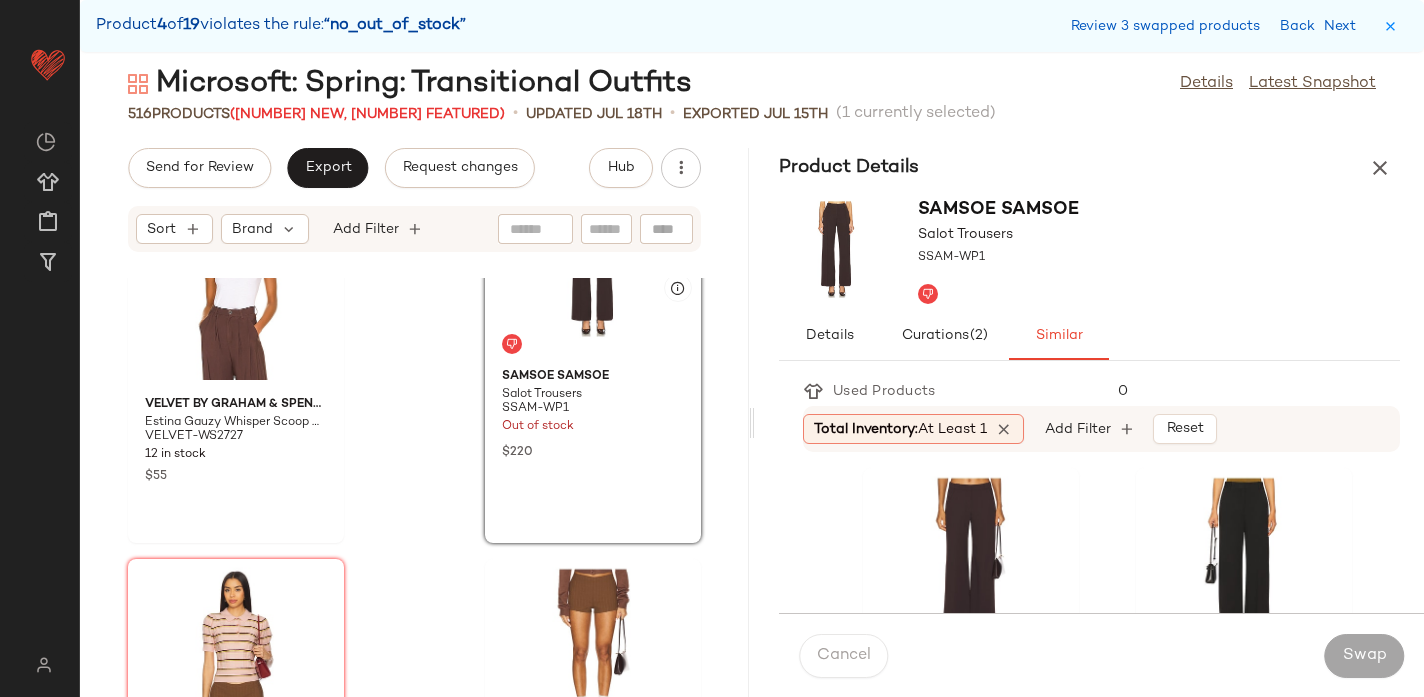 scroll, scrollTop: 39255, scrollLeft: 0, axis: vertical 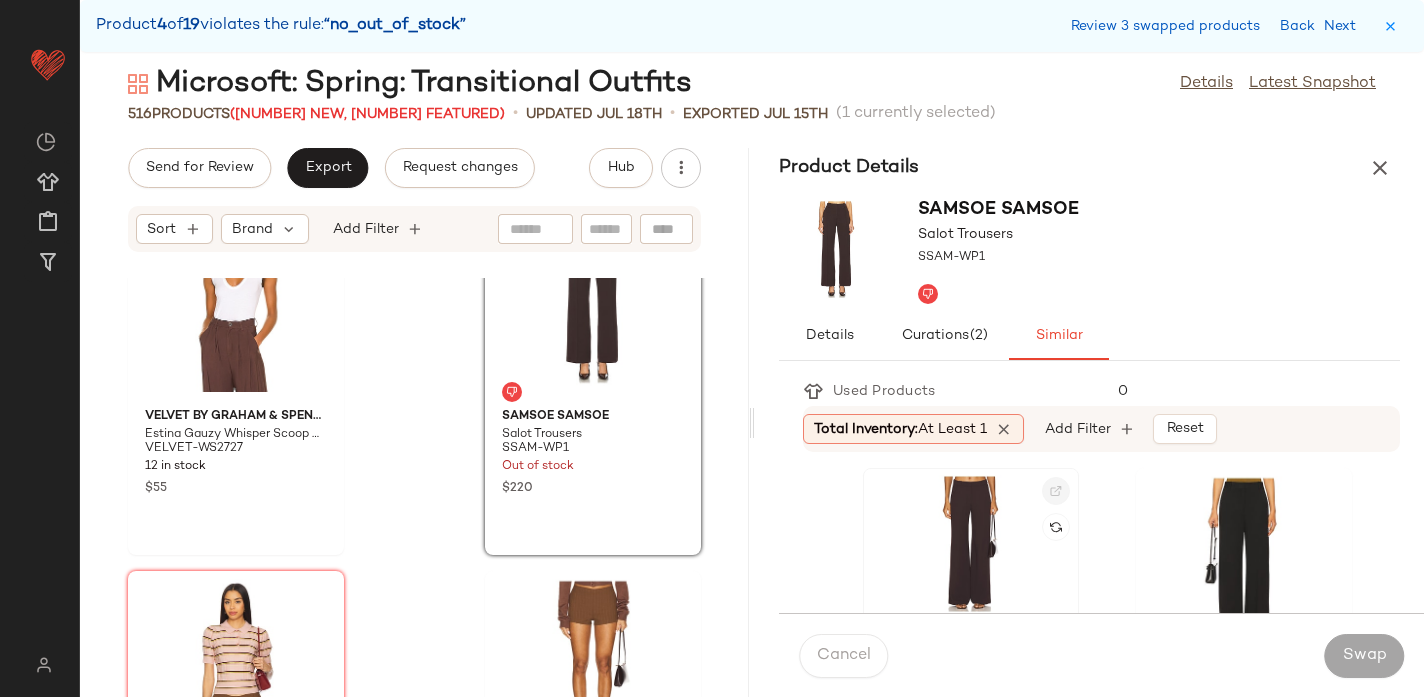 click at bounding box center (1056, 491) 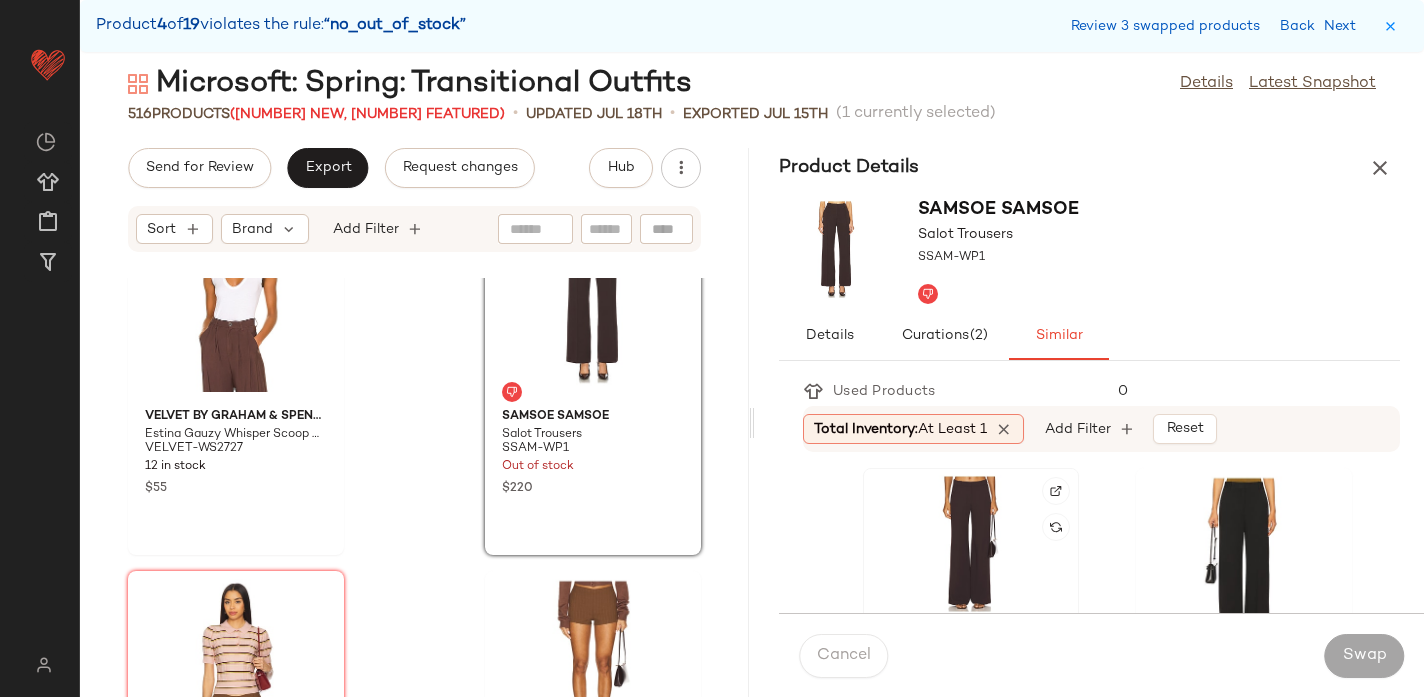click 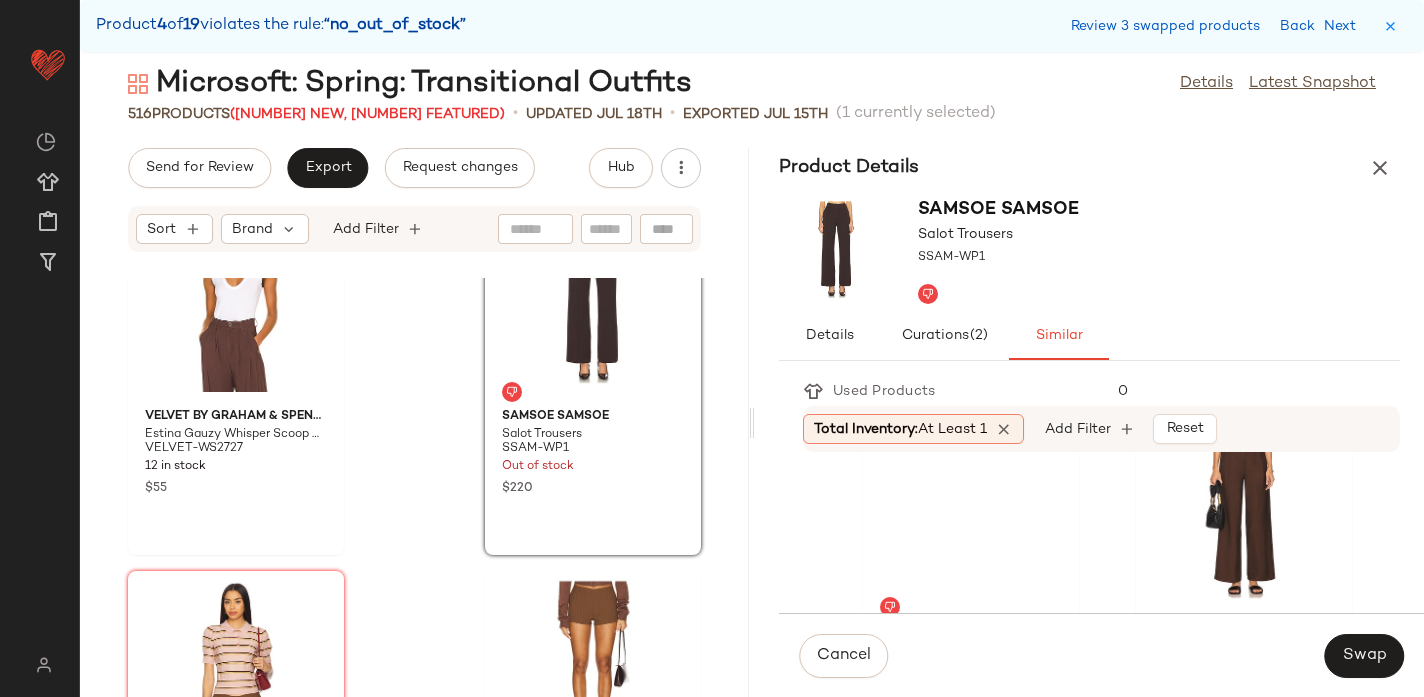 scroll, scrollTop: 415, scrollLeft: 0, axis: vertical 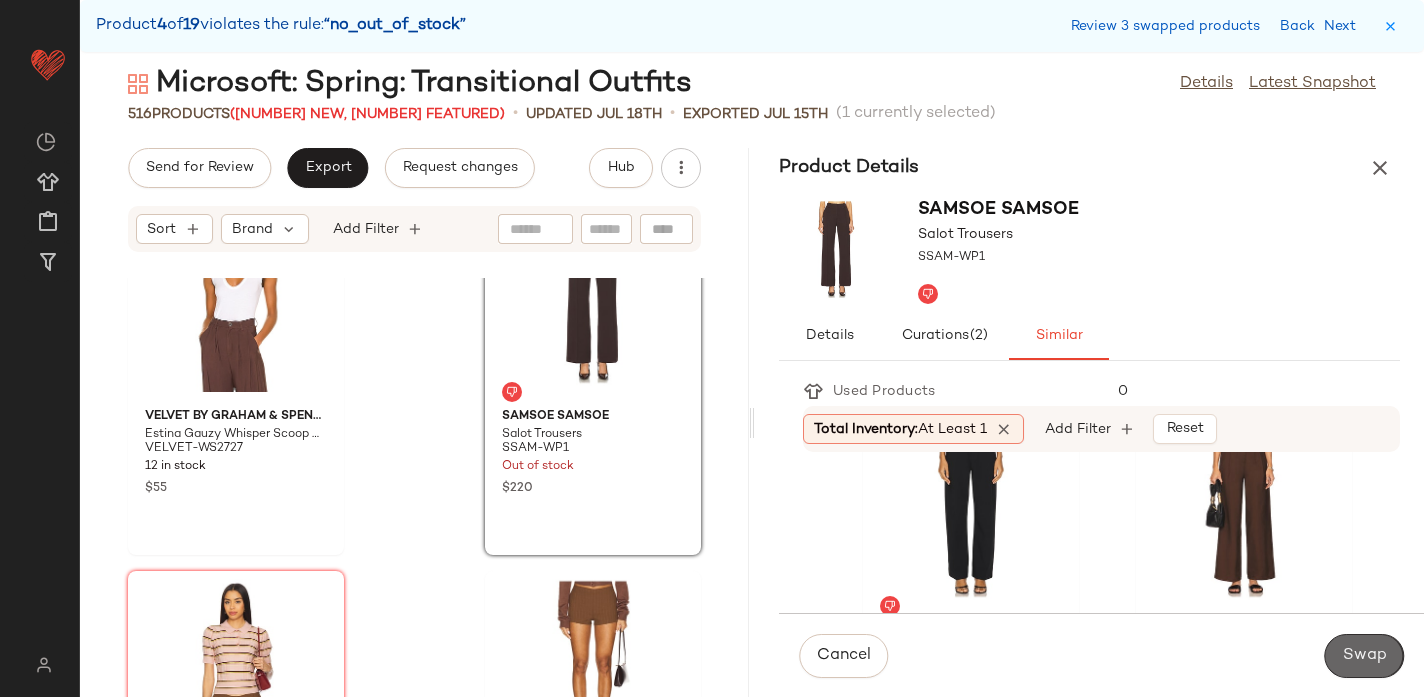 click on "Swap" 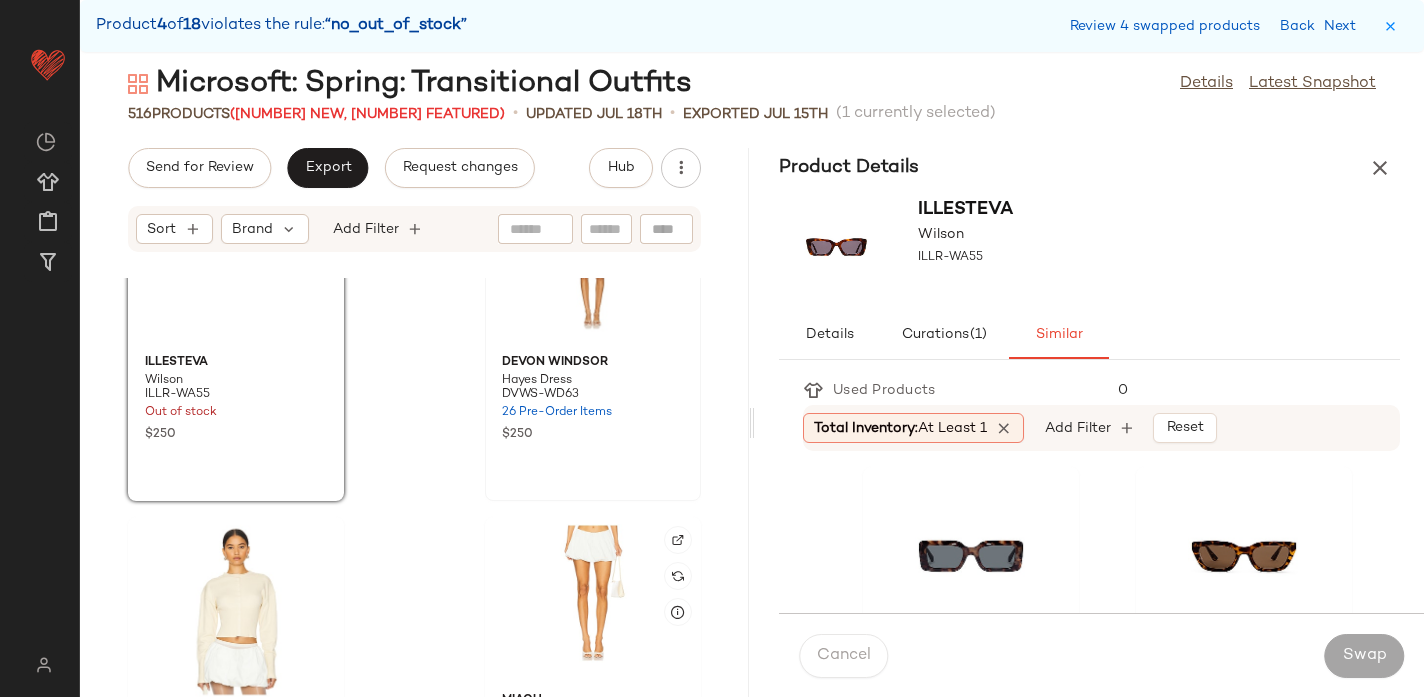 scroll, scrollTop: 40379, scrollLeft: 0, axis: vertical 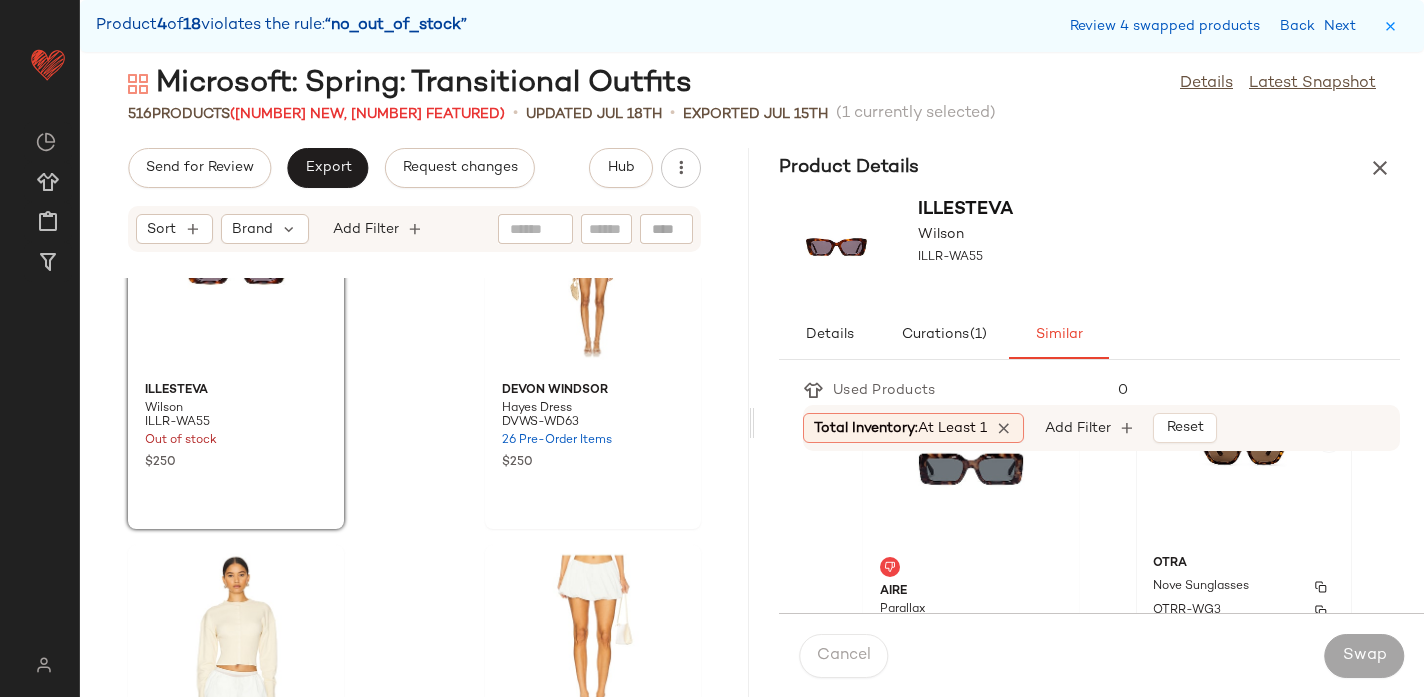 click on "Otra Nove Sunglasses OTRR-WG3 57 in stock $65" 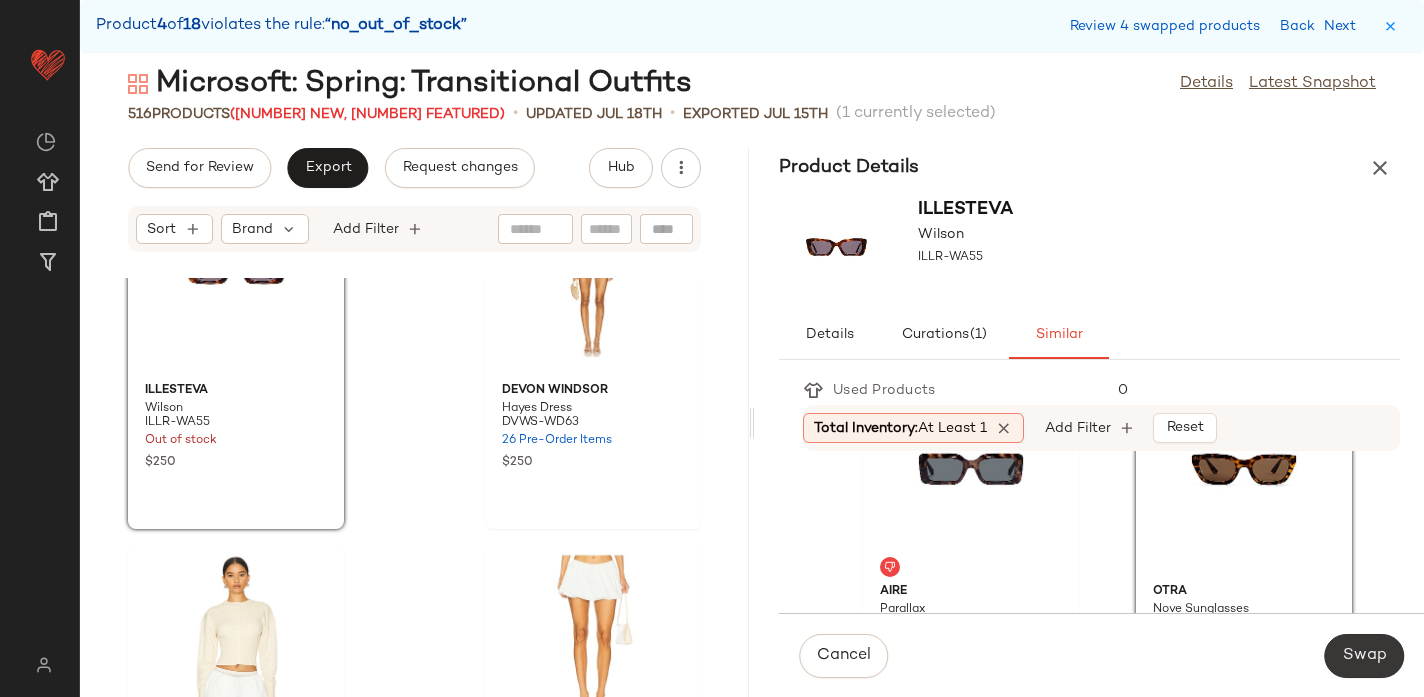 click on "Swap" 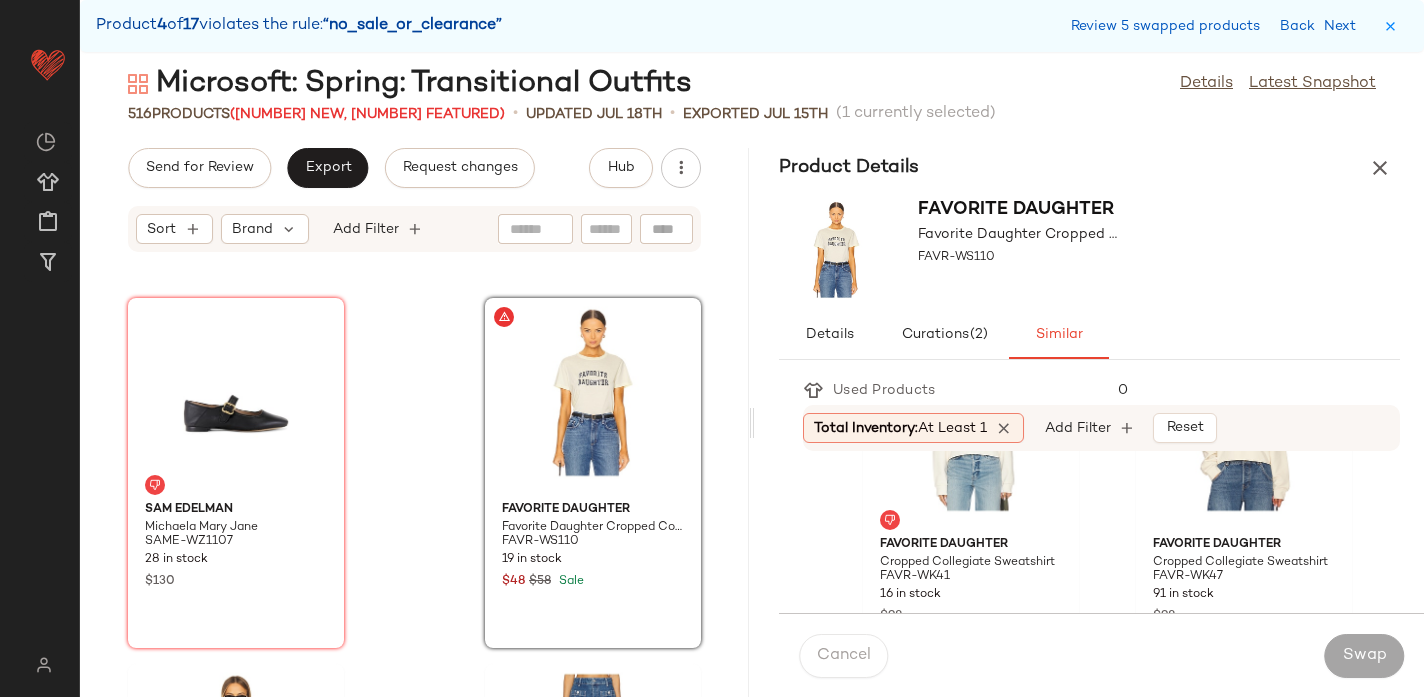 scroll, scrollTop: 155, scrollLeft: 0, axis: vertical 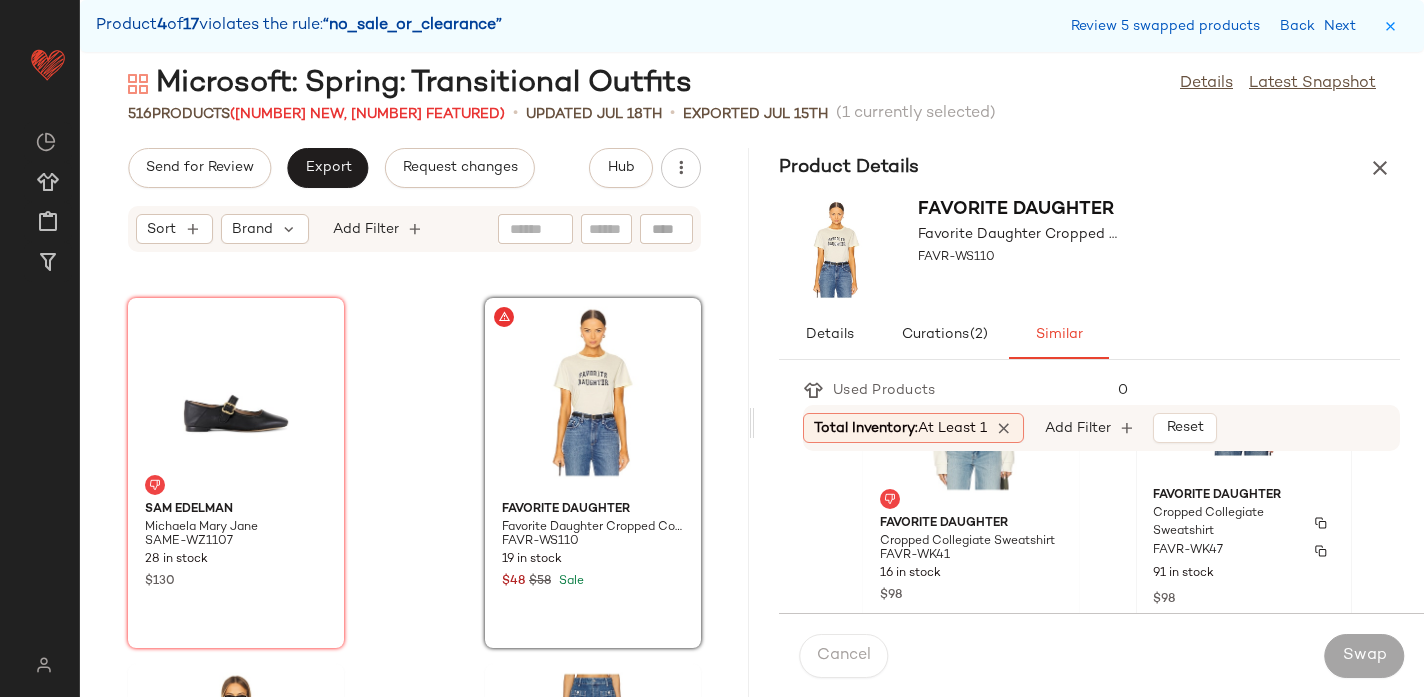 click on "Cropped Collegiate Sweatshirt" at bounding box center (1226, 523) 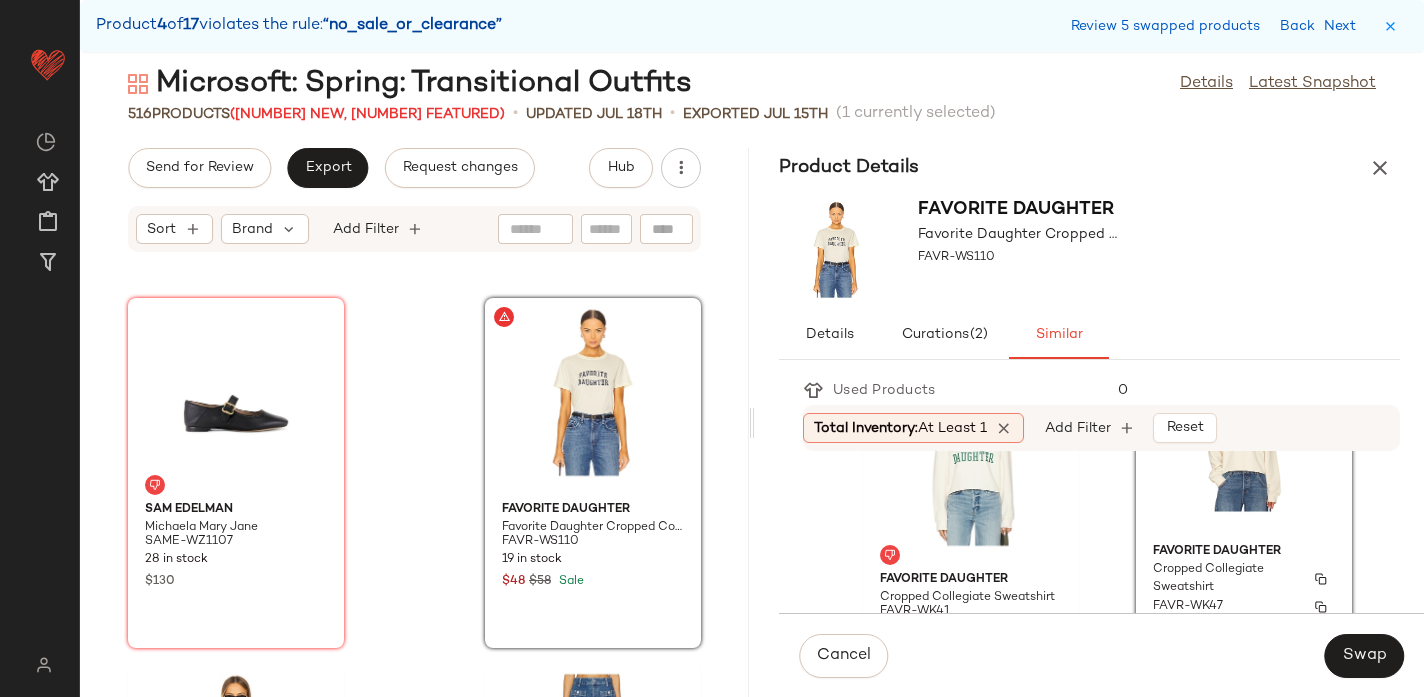 scroll, scrollTop: 97, scrollLeft: 0, axis: vertical 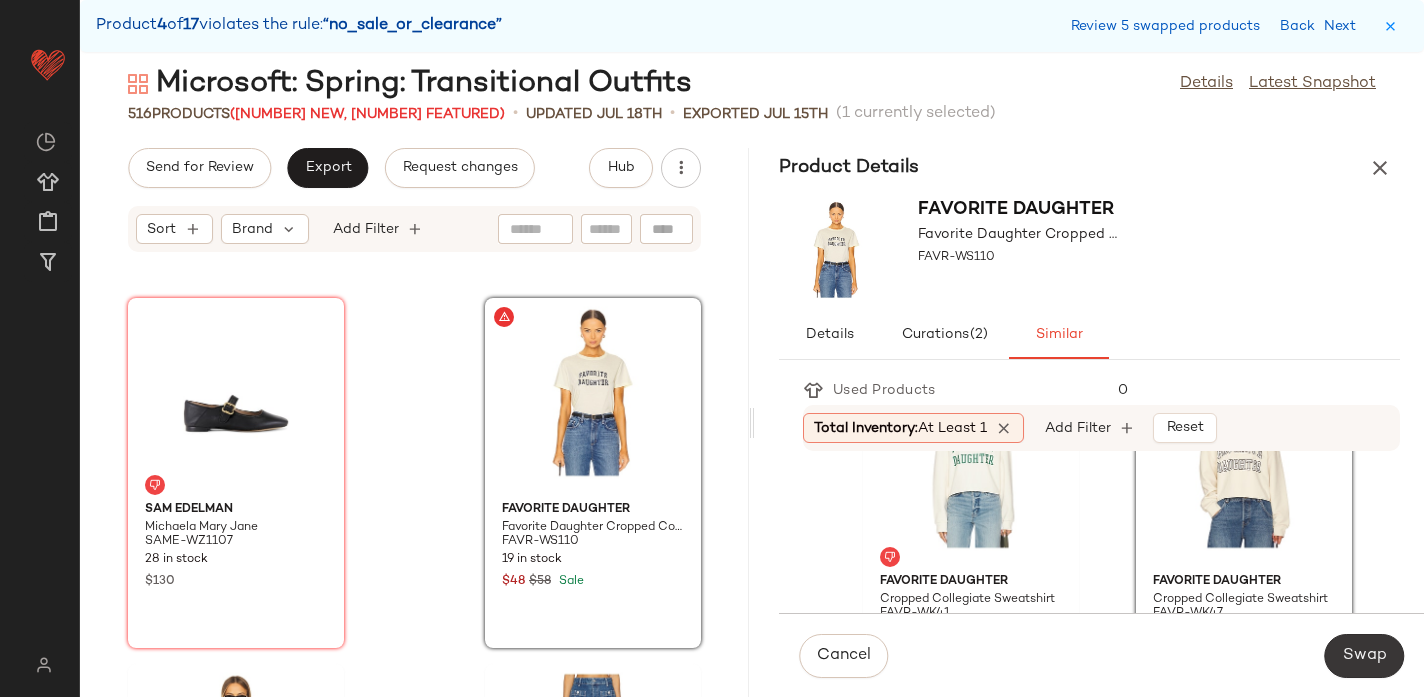 click on "Swap" 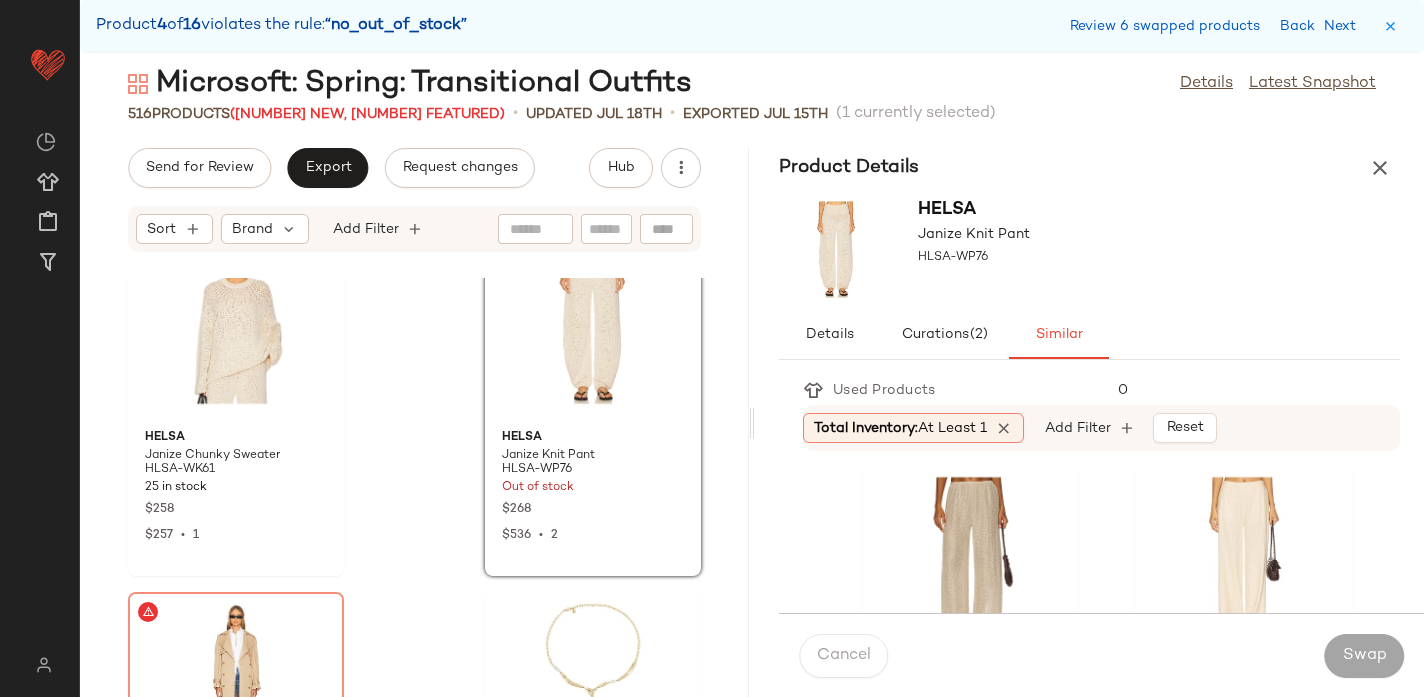scroll, scrollTop: 48383, scrollLeft: 0, axis: vertical 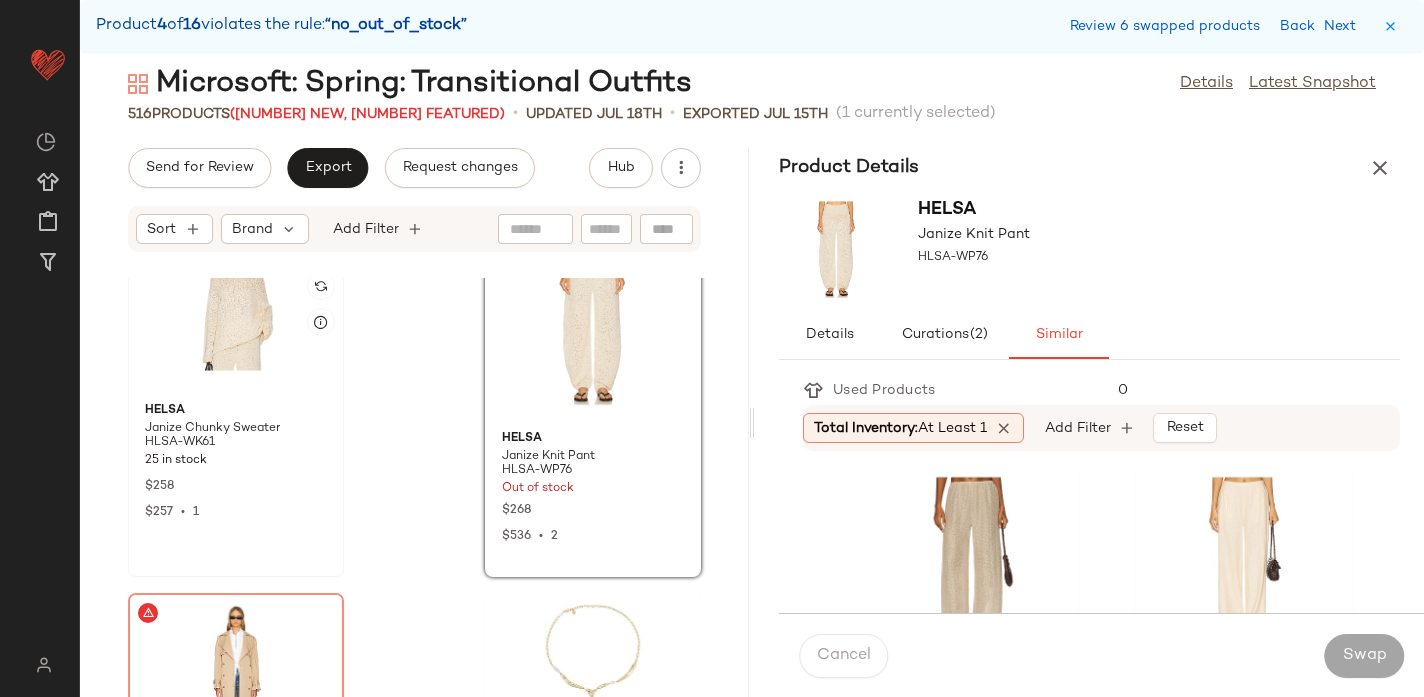 click 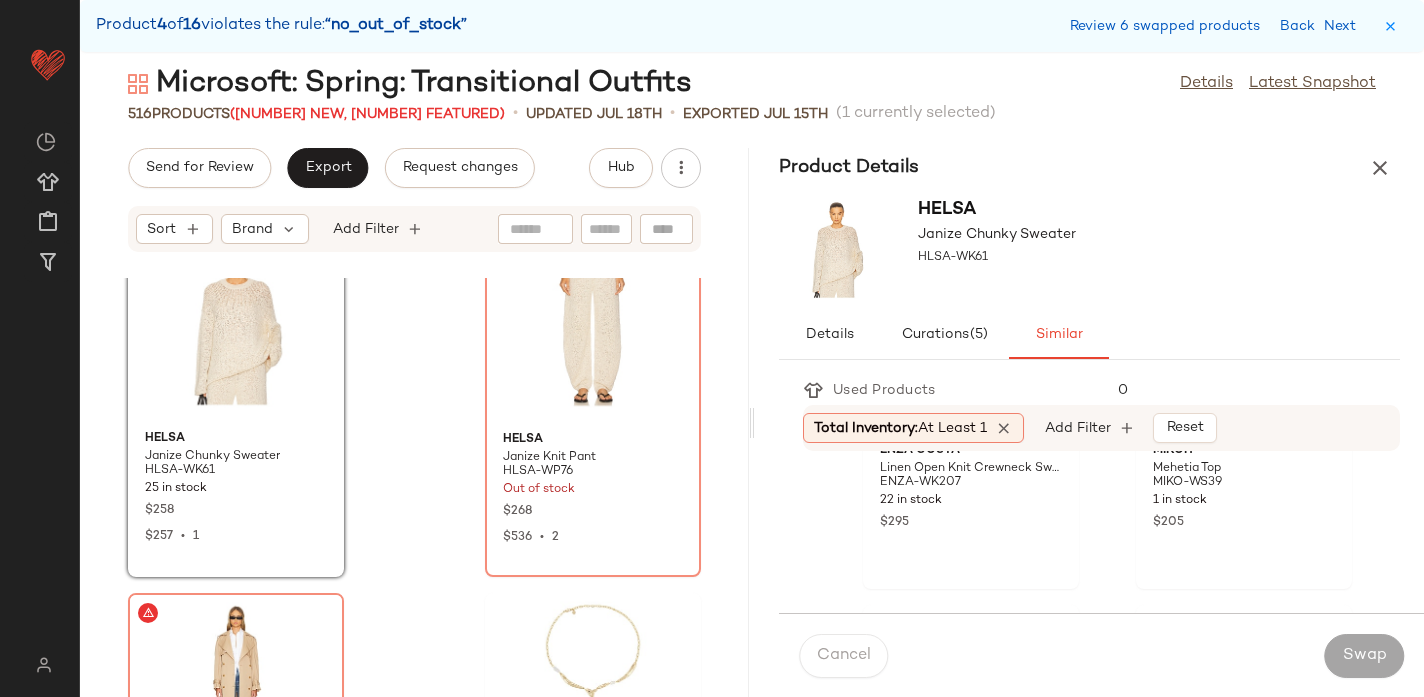 scroll, scrollTop: 1967, scrollLeft: 0, axis: vertical 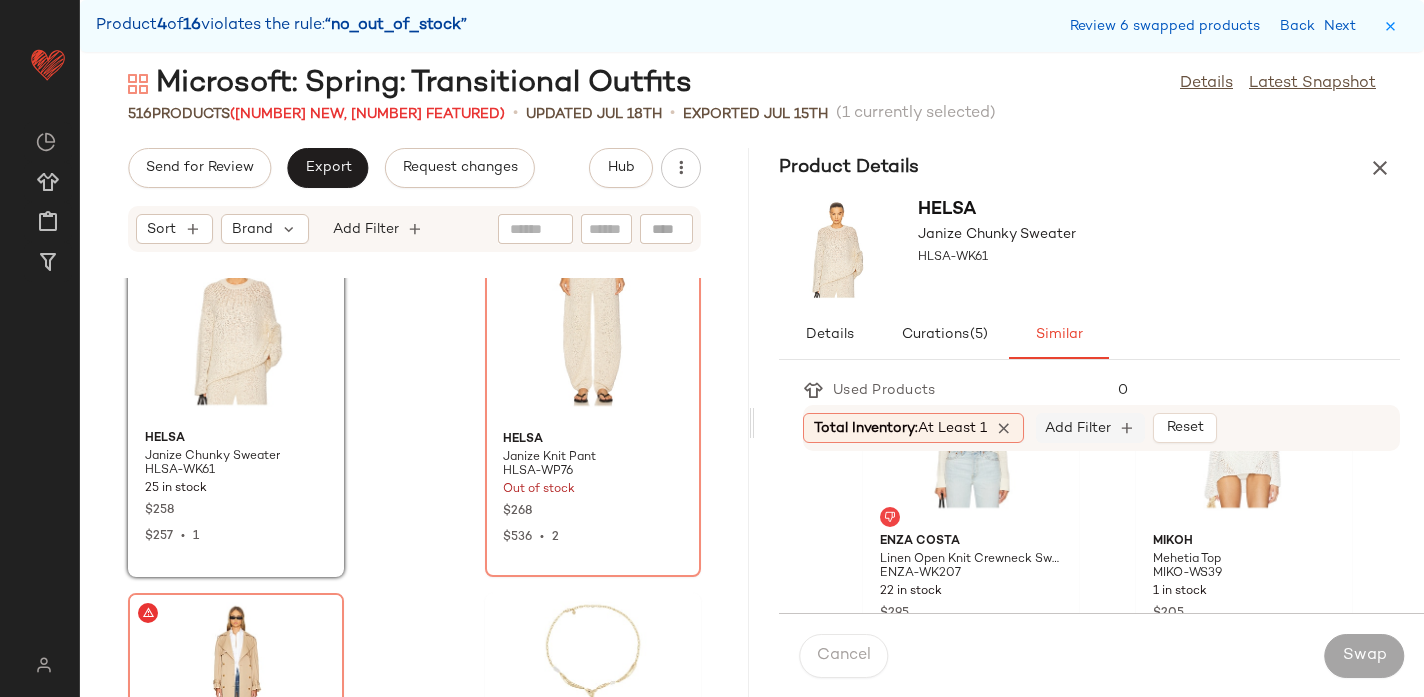 click on "Add Filter" at bounding box center (1078, 428) 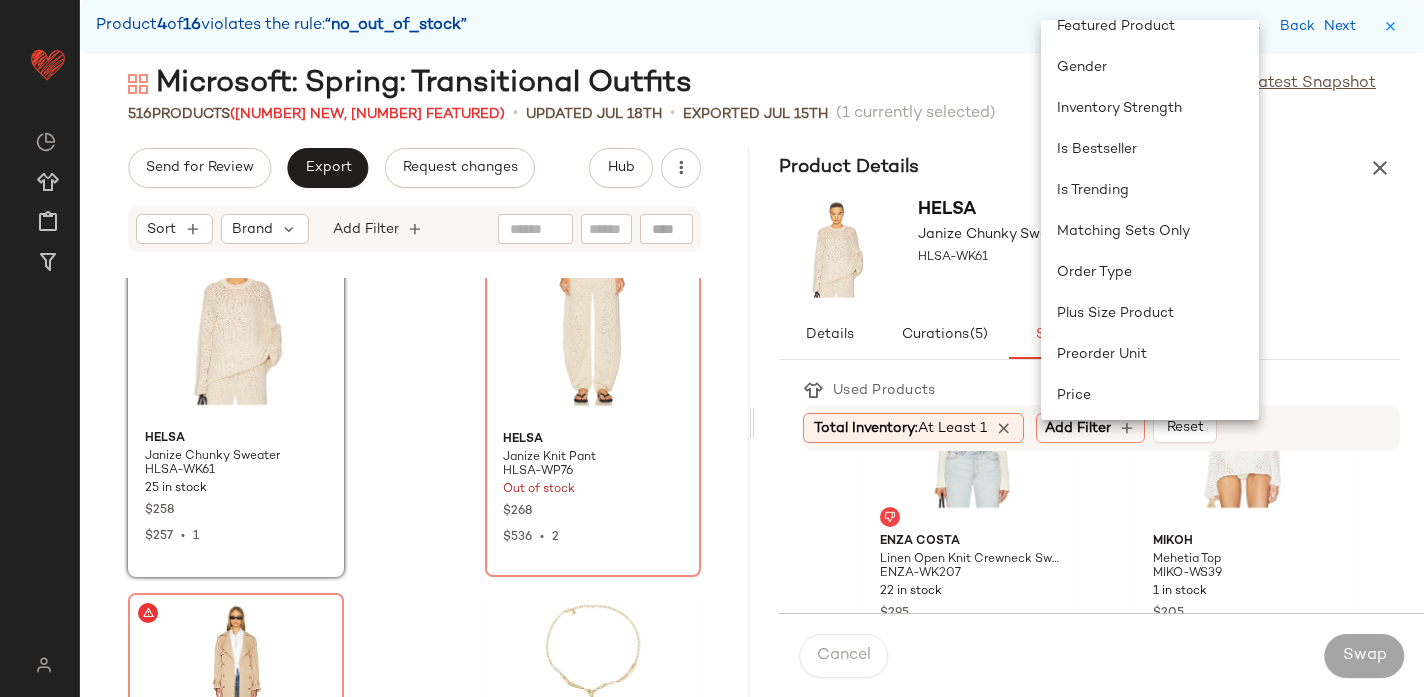 scroll, scrollTop: 638, scrollLeft: 0, axis: vertical 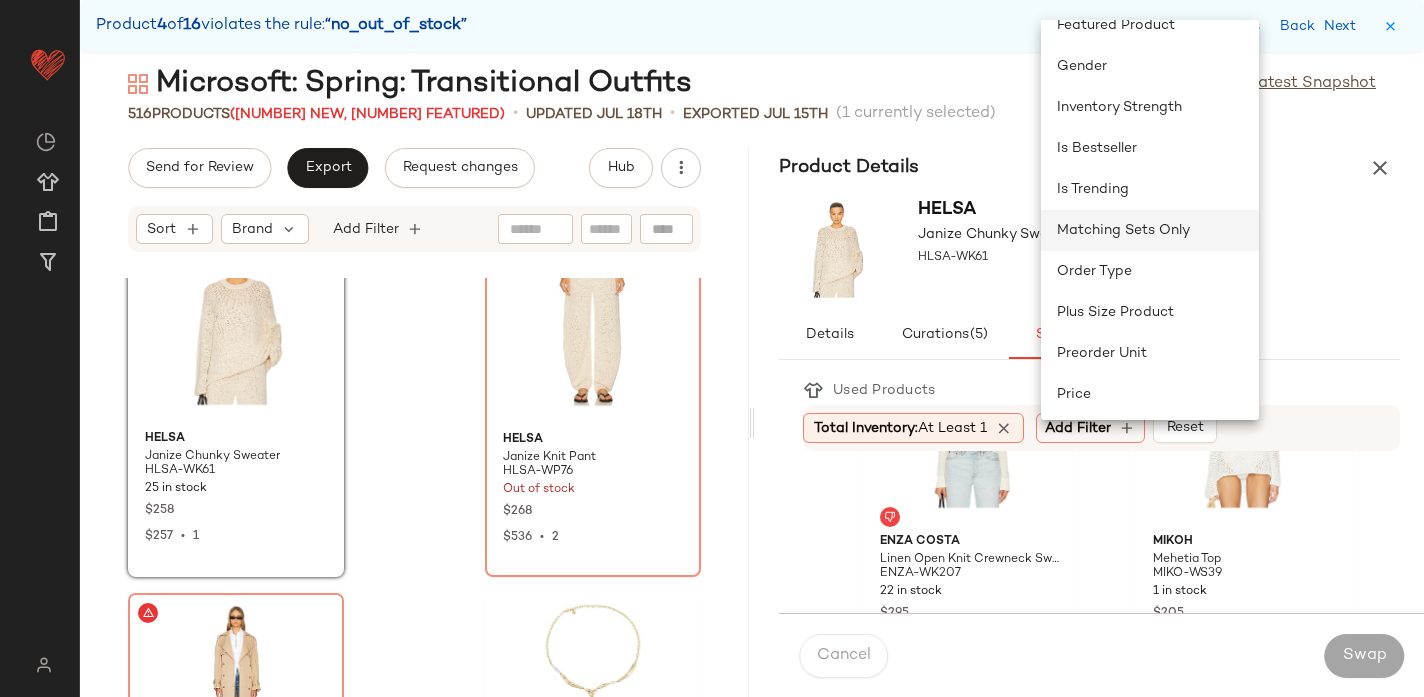 click on "Matching Sets Only" 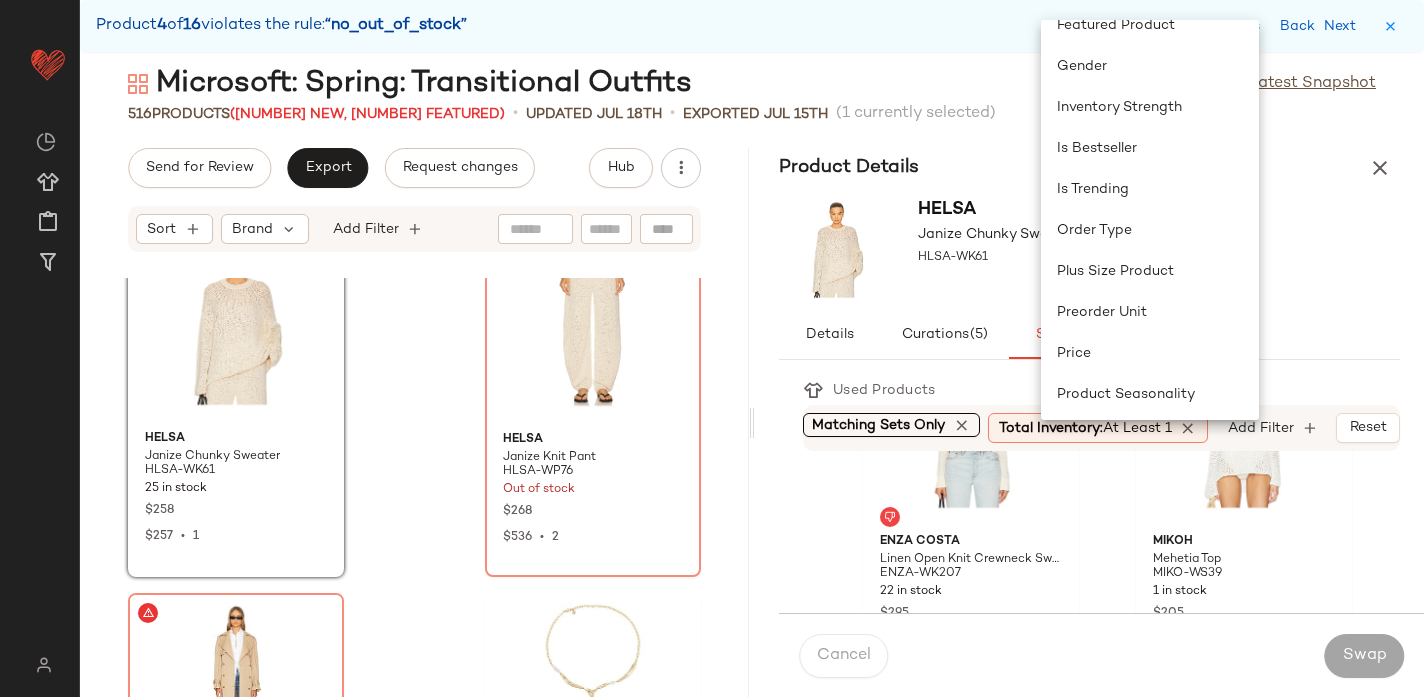 scroll, scrollTop: 0, scrollLeft: 5, axis: horizontal 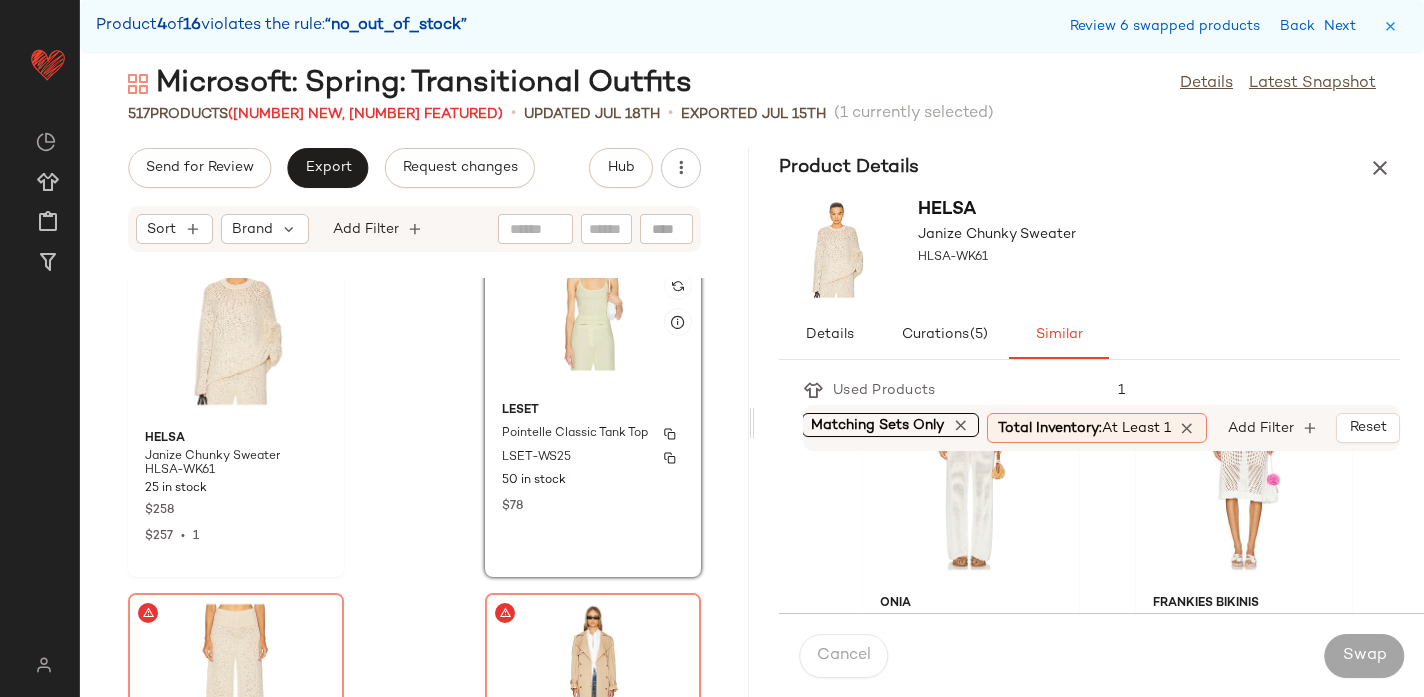 click on "LESET" at bounding box center (593, 411) 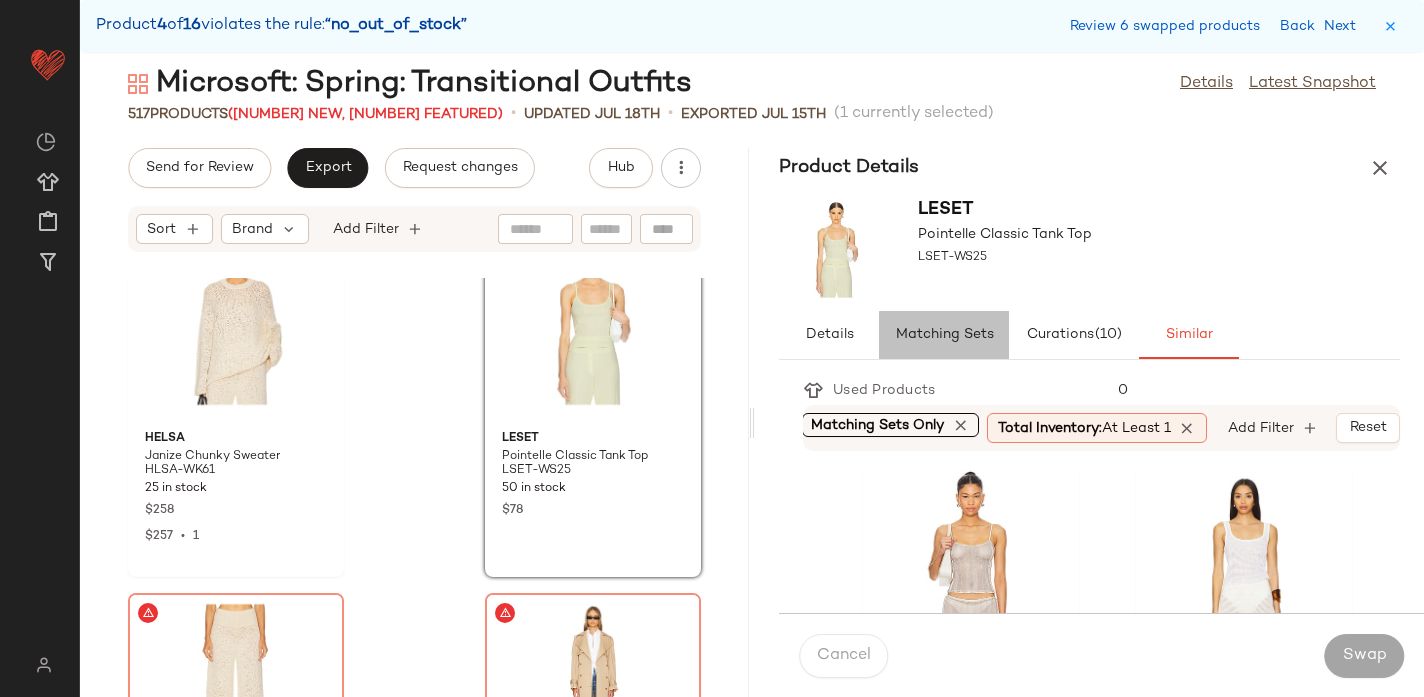 click on "Matching Sets" 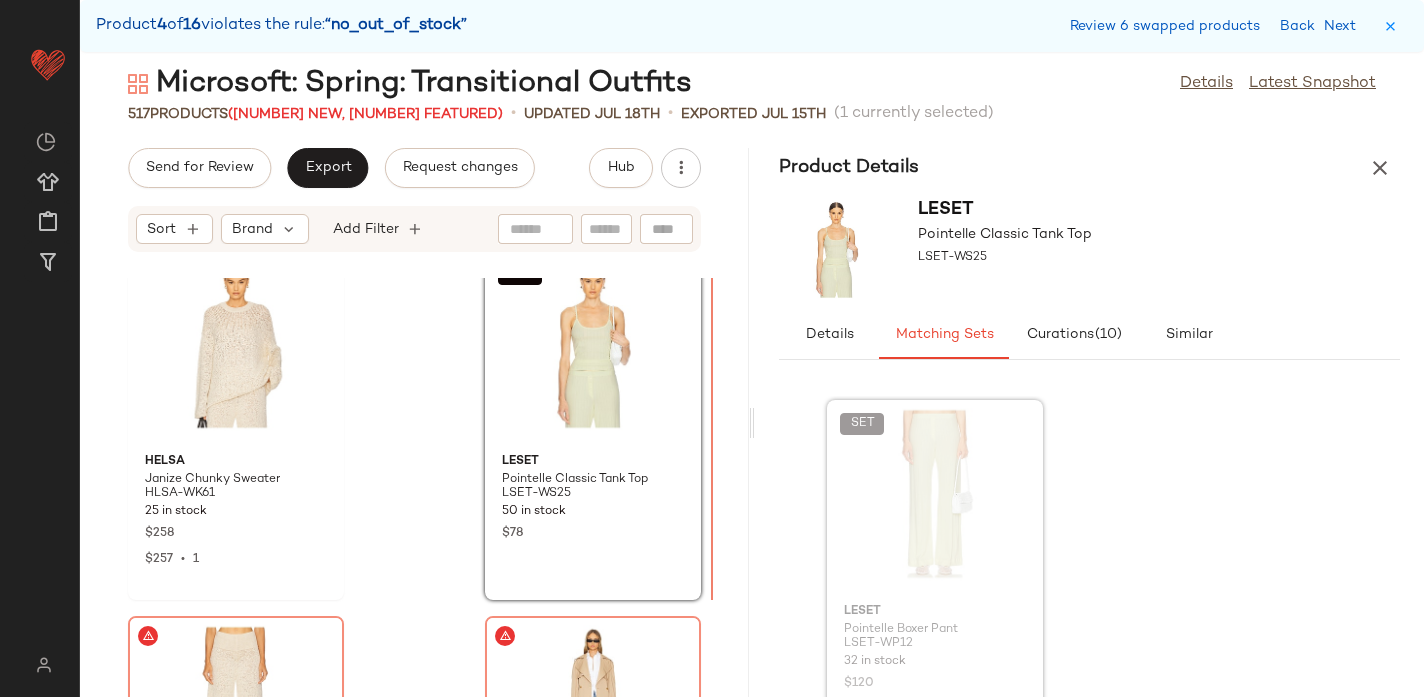 scroll, scrollTop: 48358, scrollLeft: 0, axis: vertical 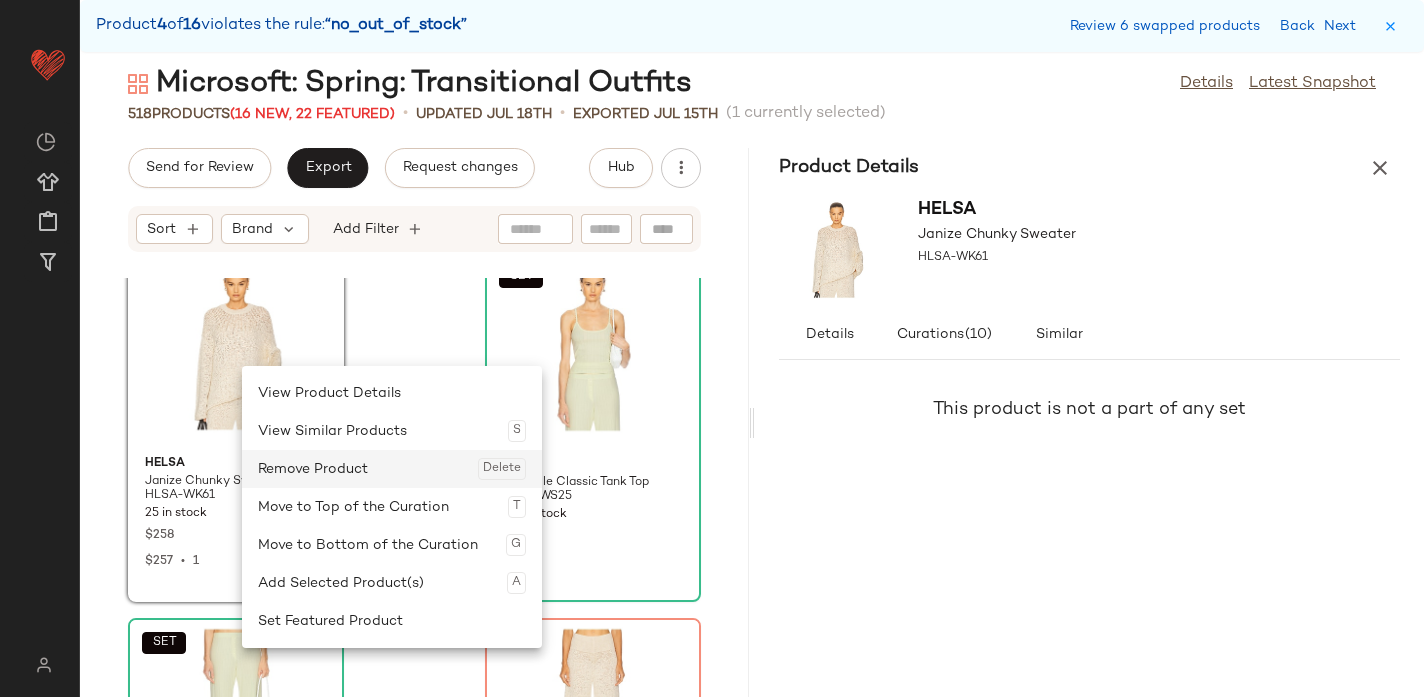 click on "Remove Product  Delete" 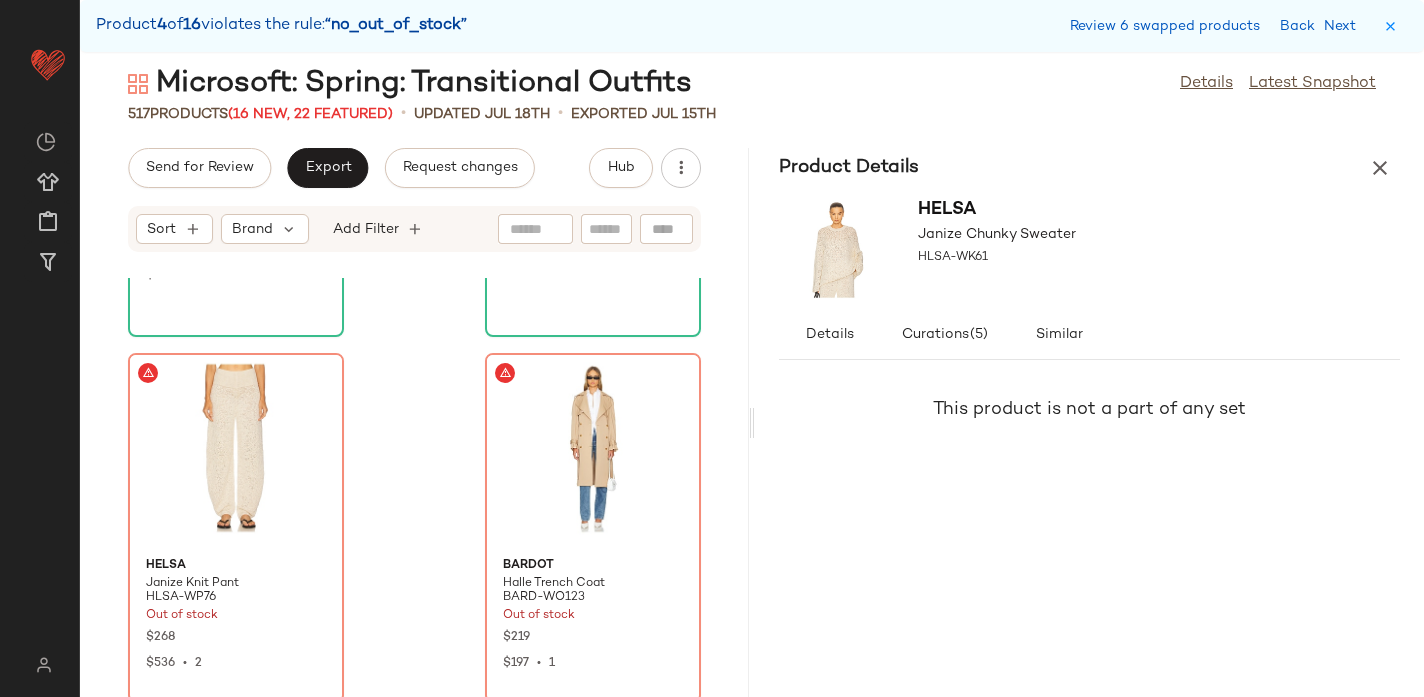 scroll, scrollTop: 48632, scrollLeft: 0, axis: vertical 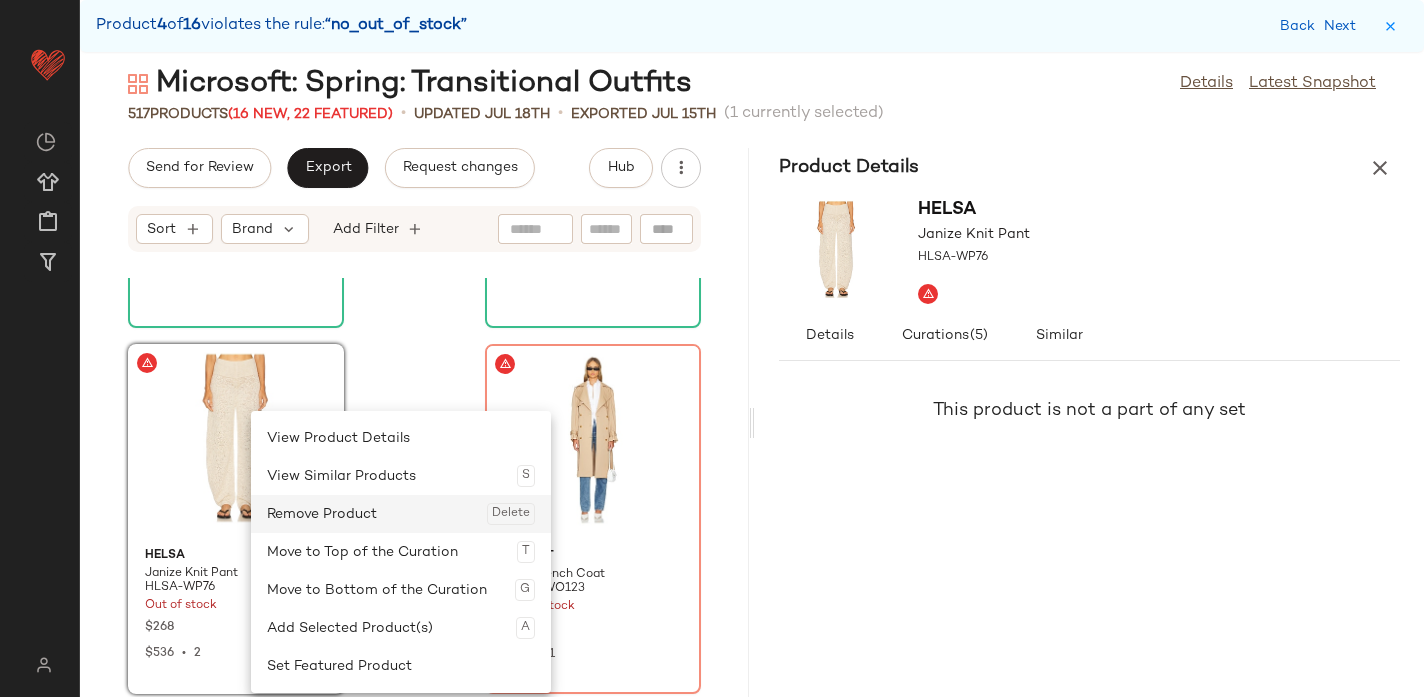 click on "Remove Product  Delete" 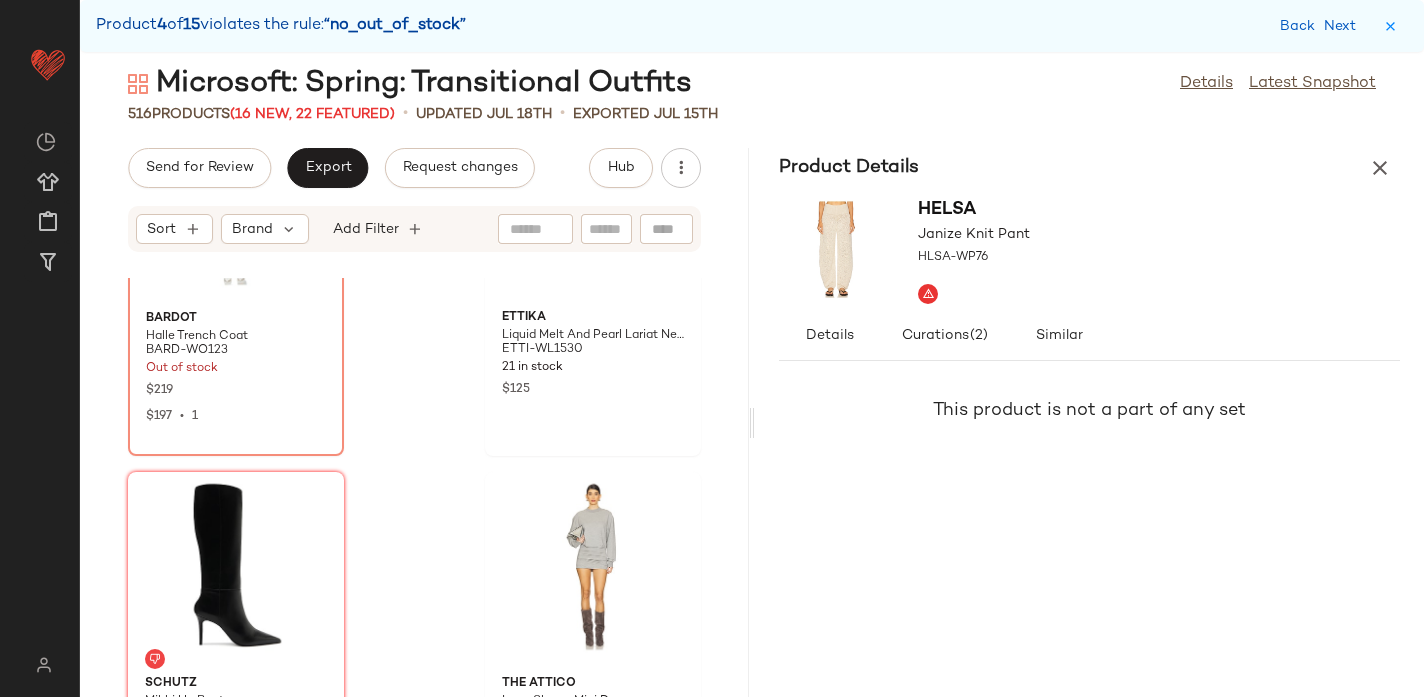 scroll, scrollTop: 48790, scrollLeft: 0, axis: vertical 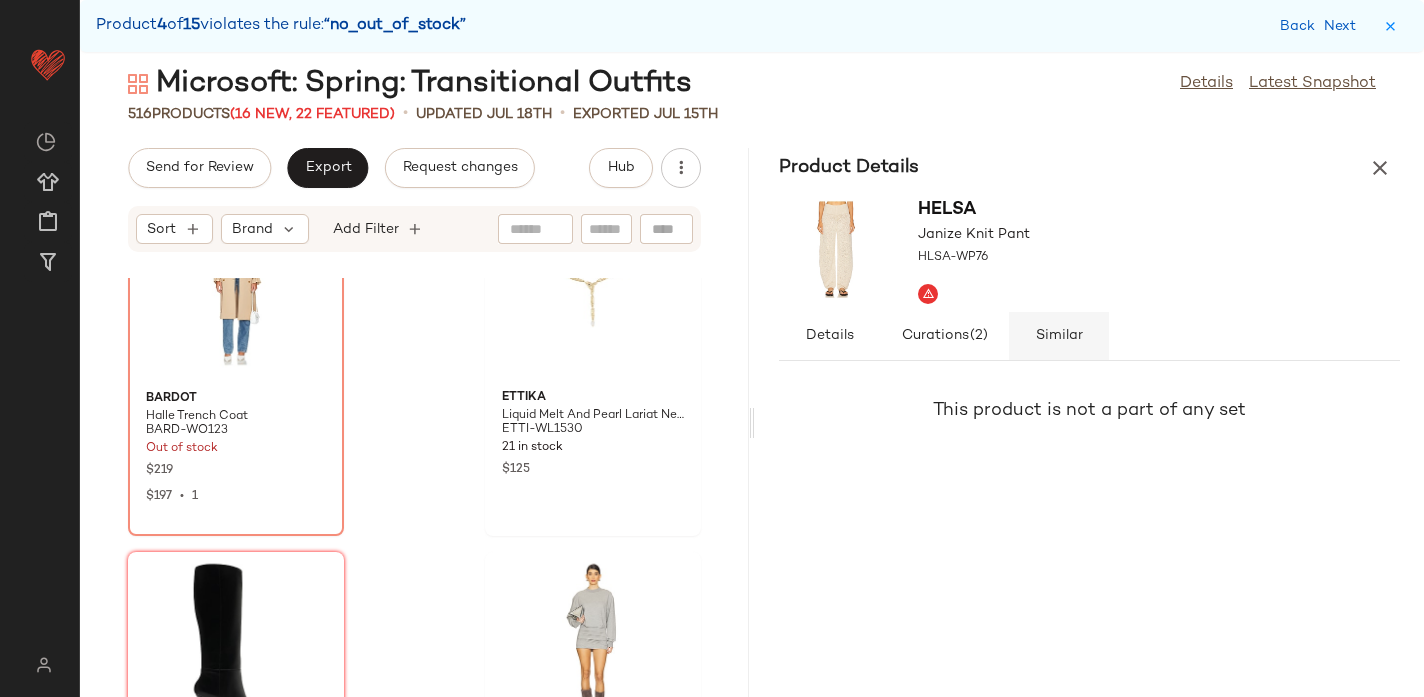 click on "Similar" 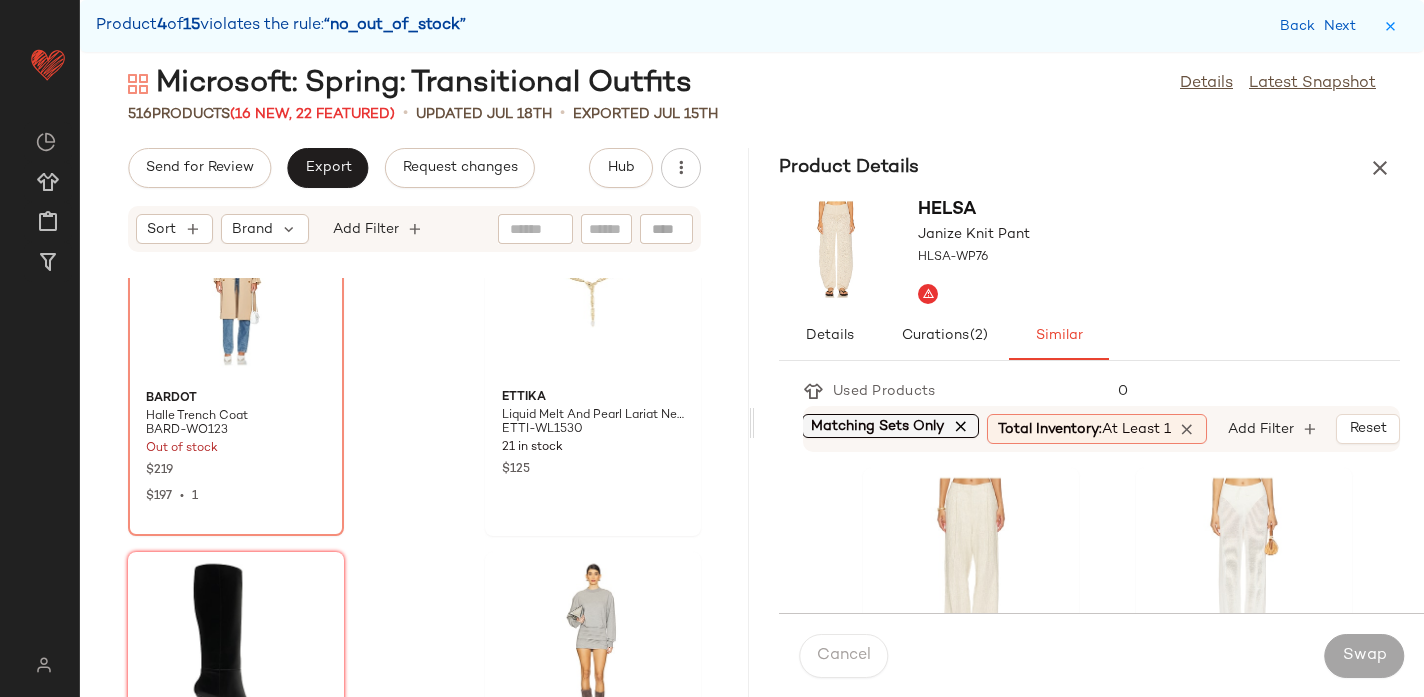 click at bounding box center [961, 426] 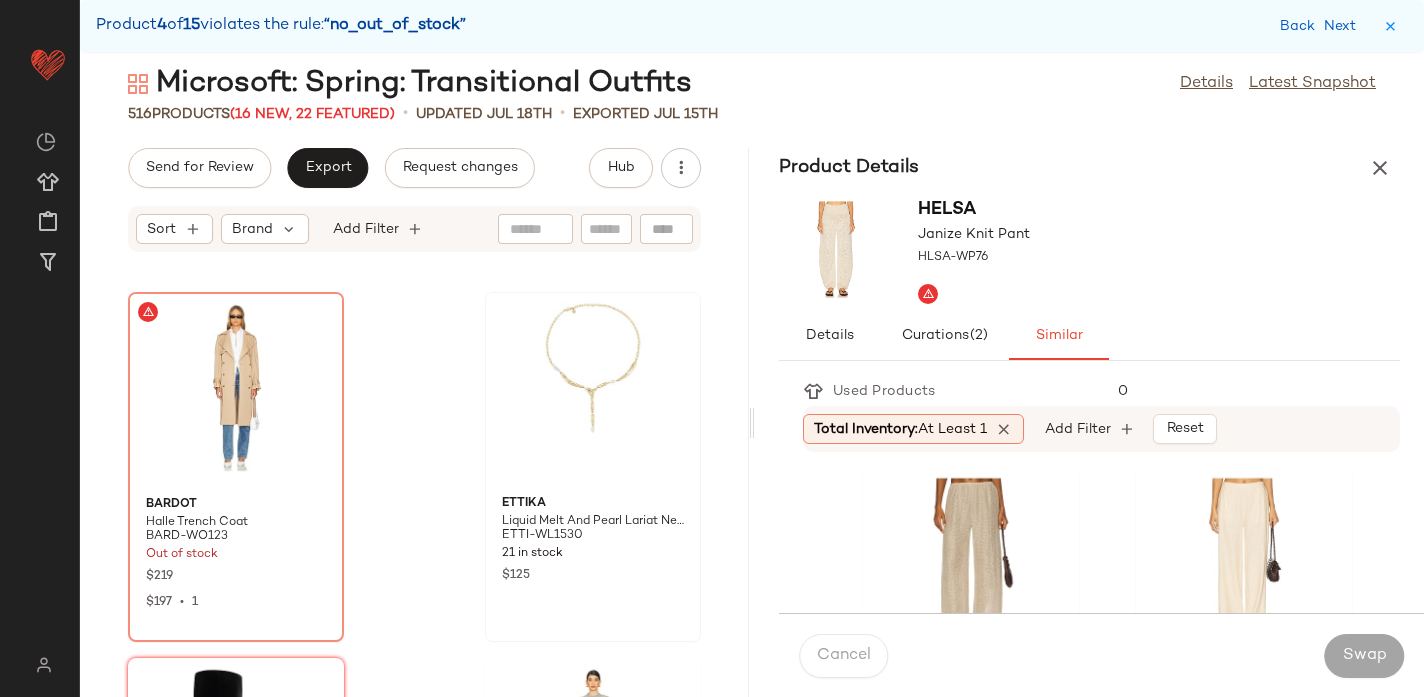 scroll, scrollTop: 48689, scrollLeft: 0, axis: vertical 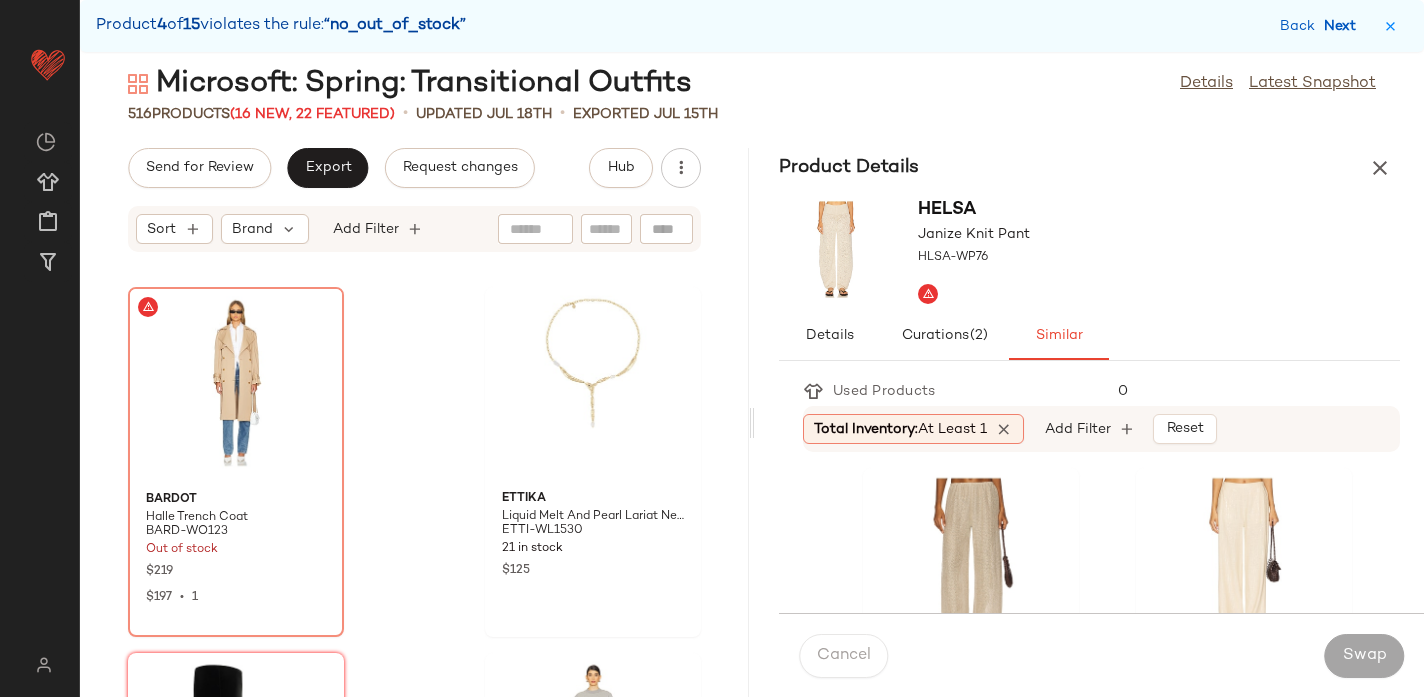 click on "Next" at bounding box center [1344, 26] 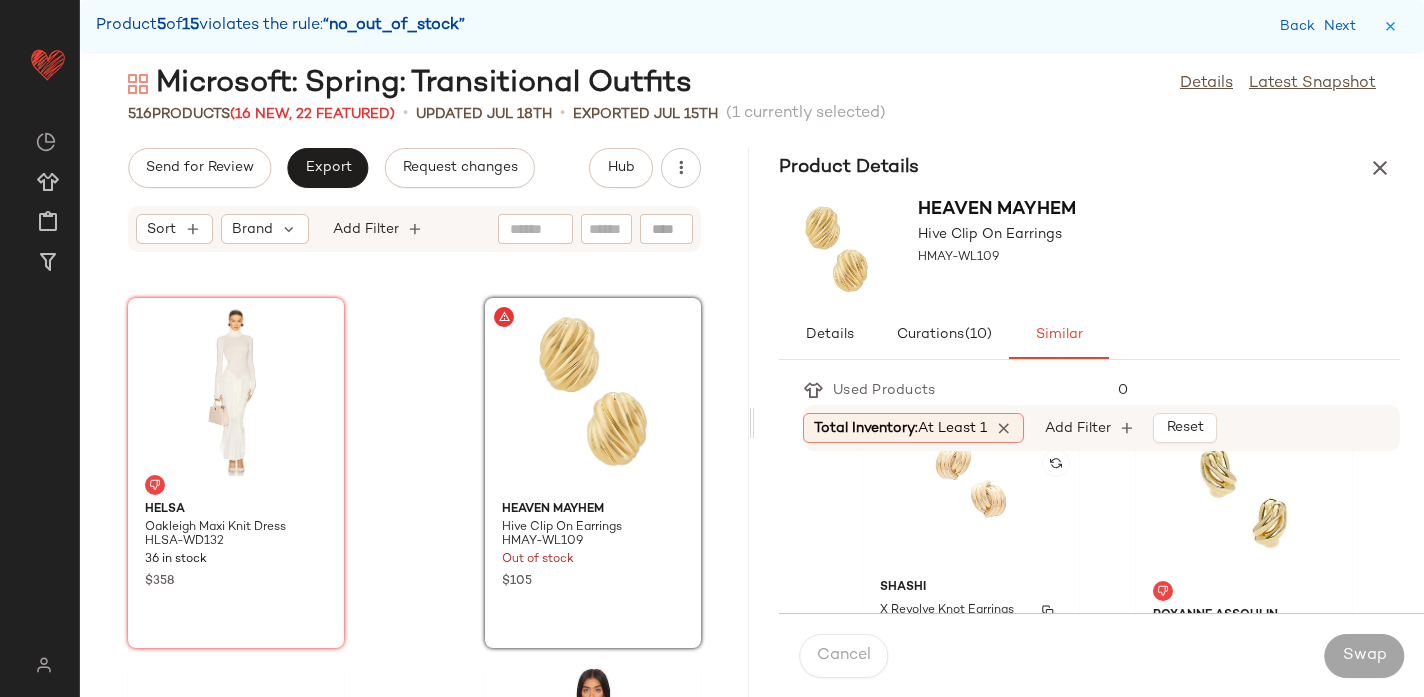 scroll, scrollTop: 423, scrollLeft: 0, axis: vertical 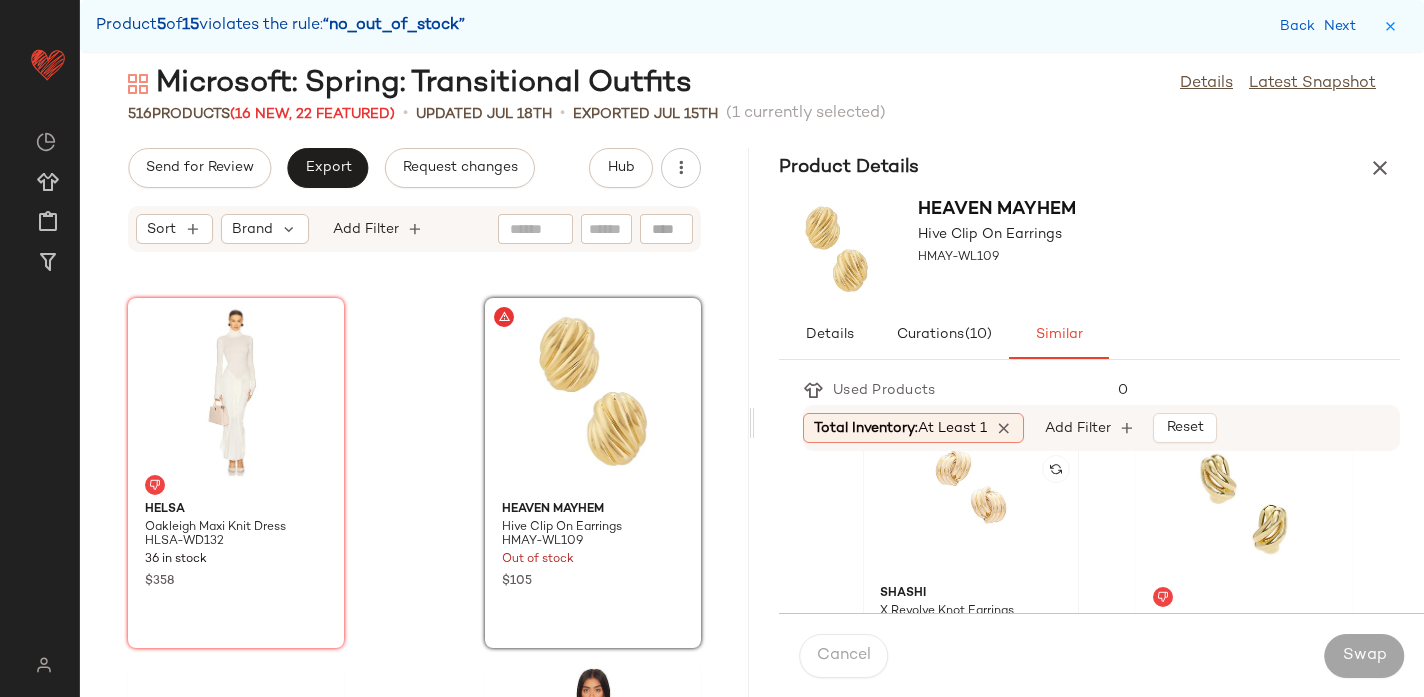 click 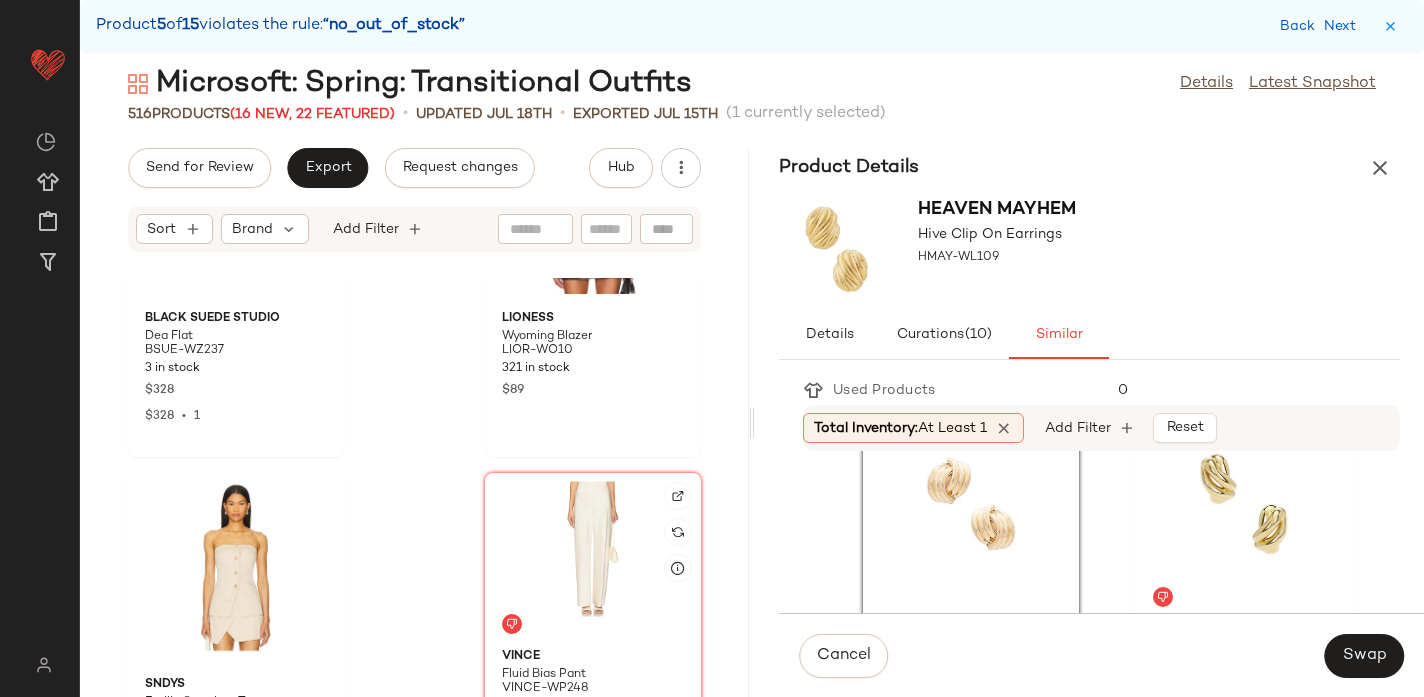 scroll, scrollTop: 58288, scrollLeft: 0, axis: vertical 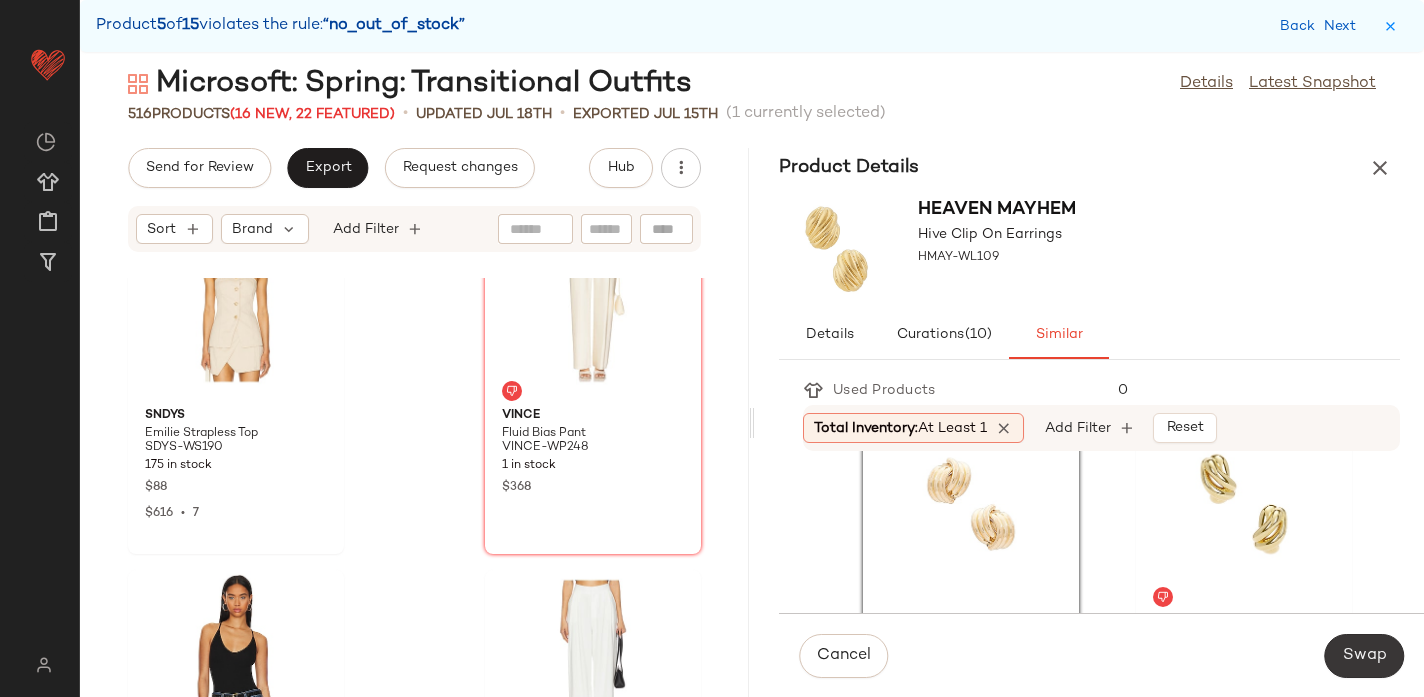 click on "Swap" at bounding box center (1364, 656) 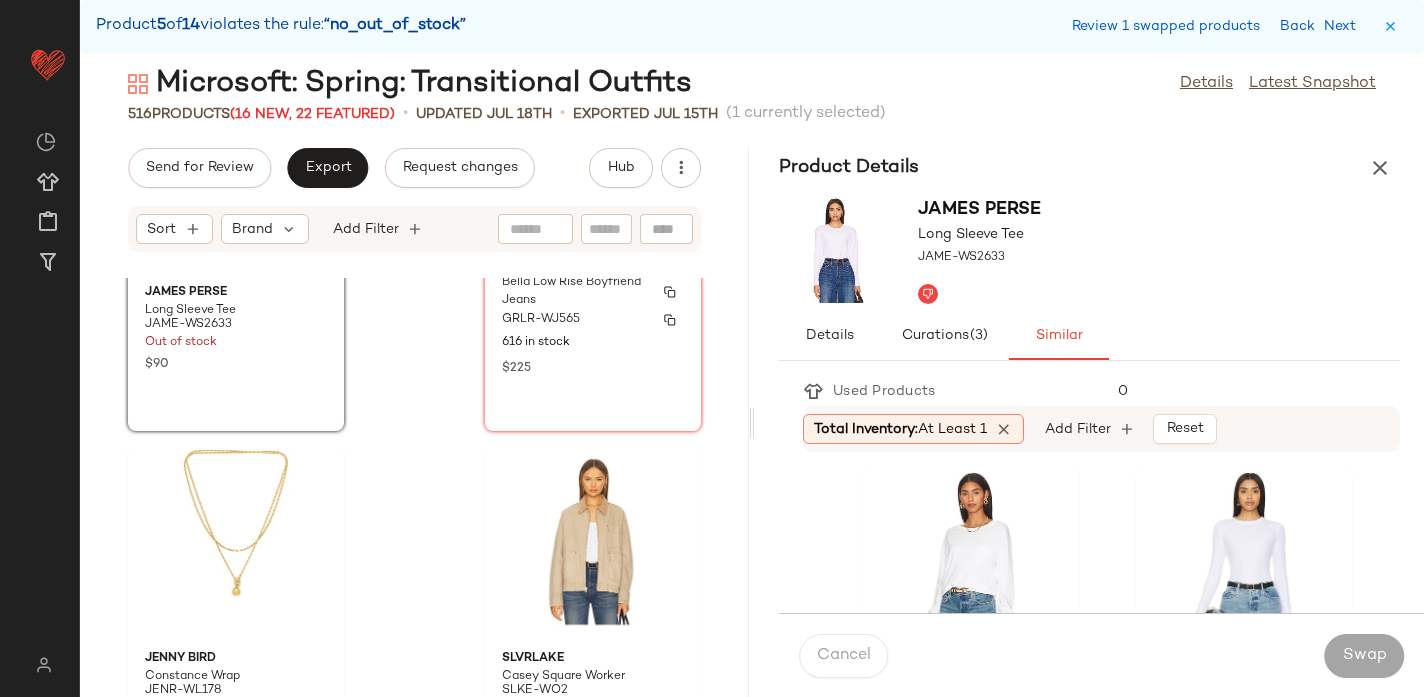 scroll, scrollTop: 70430, scrollLeft: 0, axis: vertical 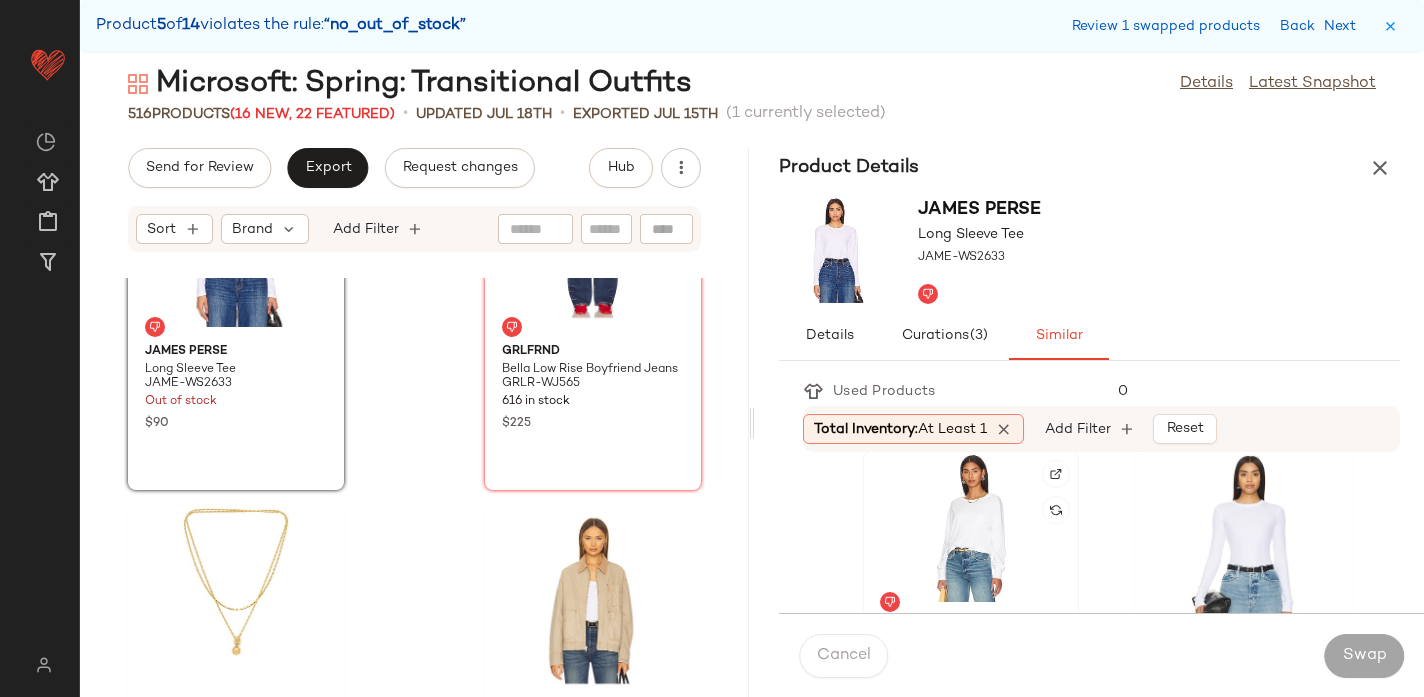 click 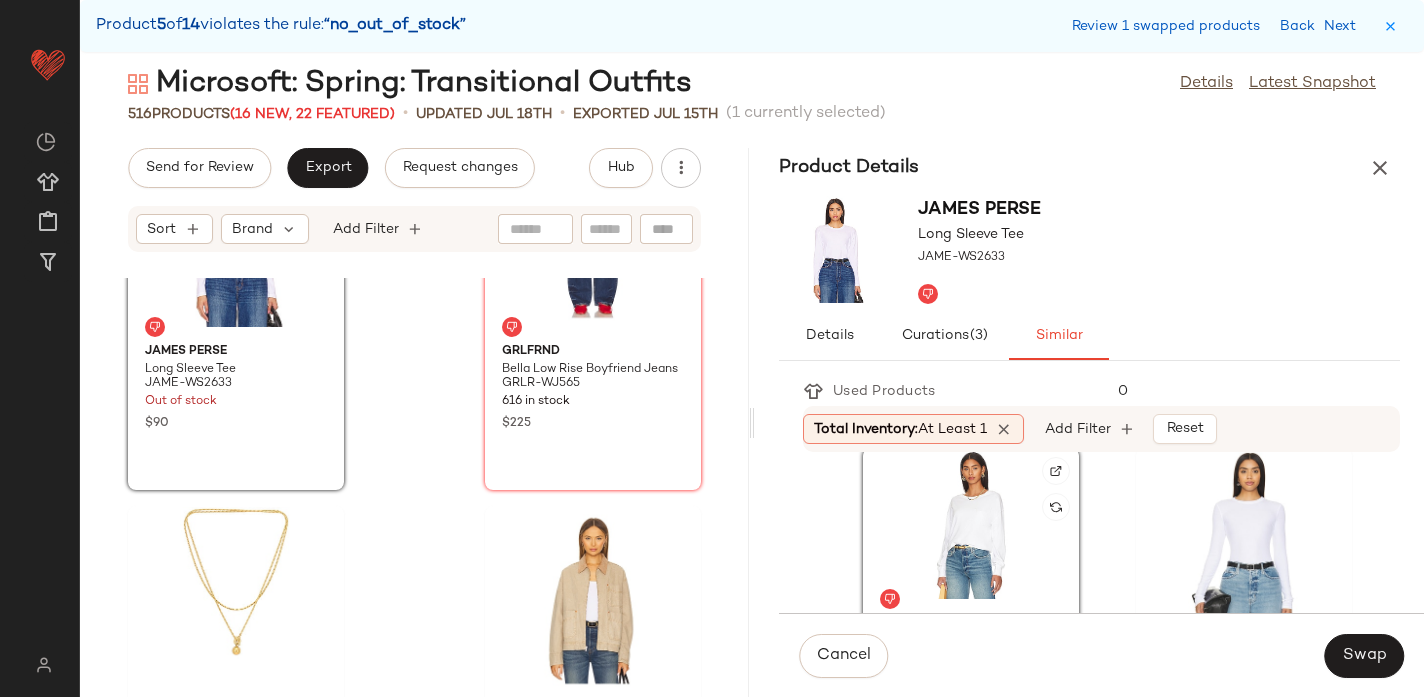 scroll, scrollTop: 0, scrollLeft: 0, axis: both 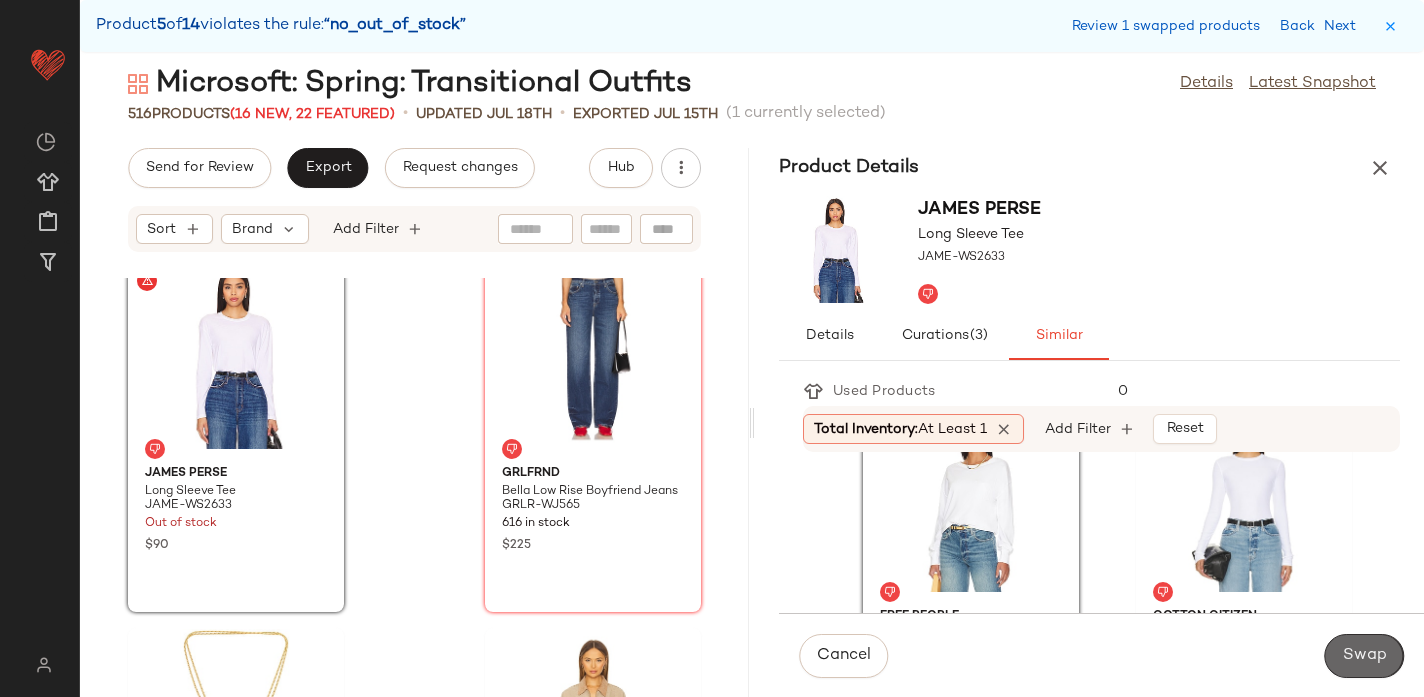 click on "Swap" 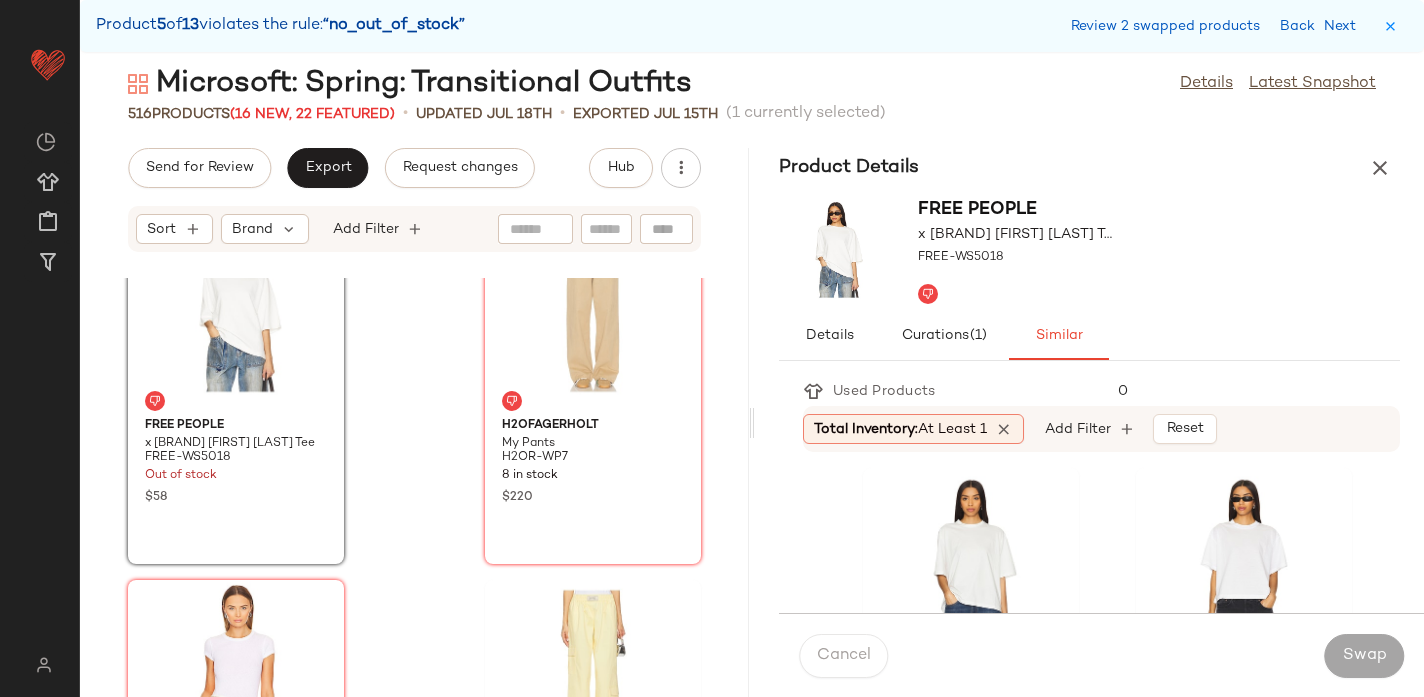 scroll, scrollTop: 77309, scrollLeft: 0, axis: vertical 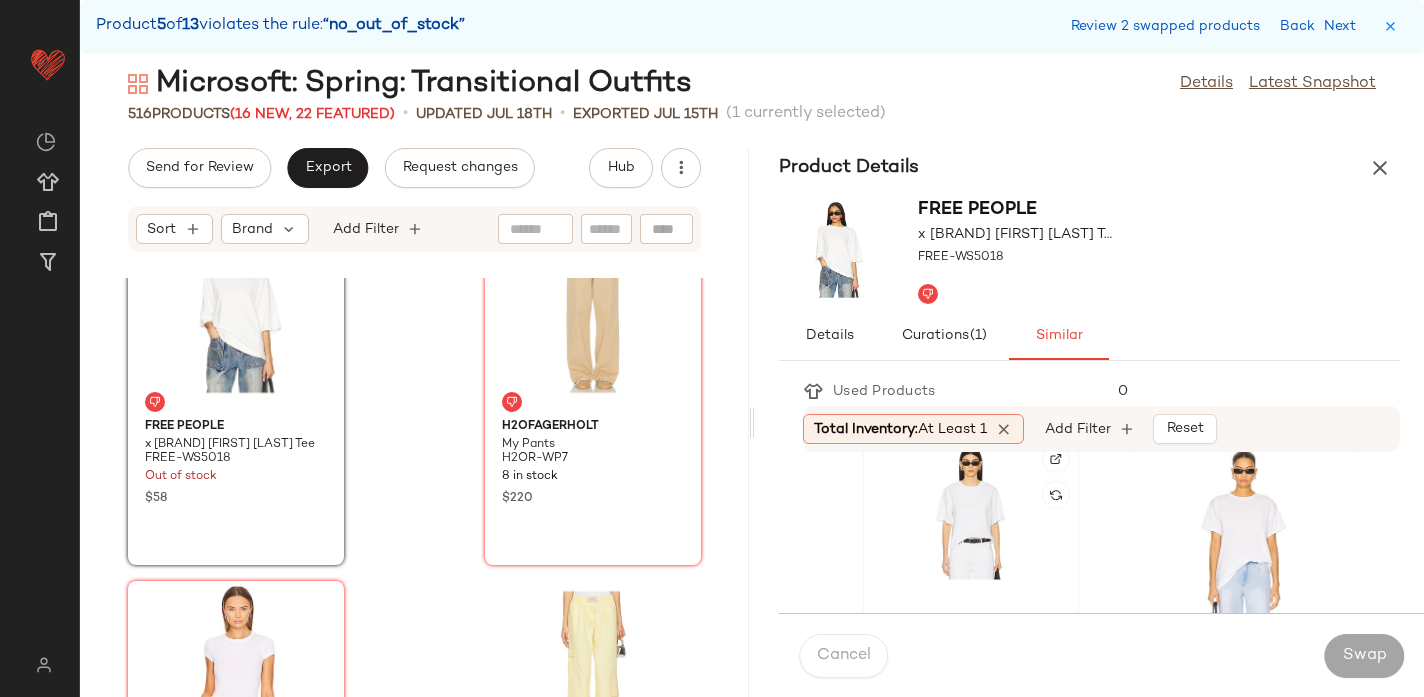 click 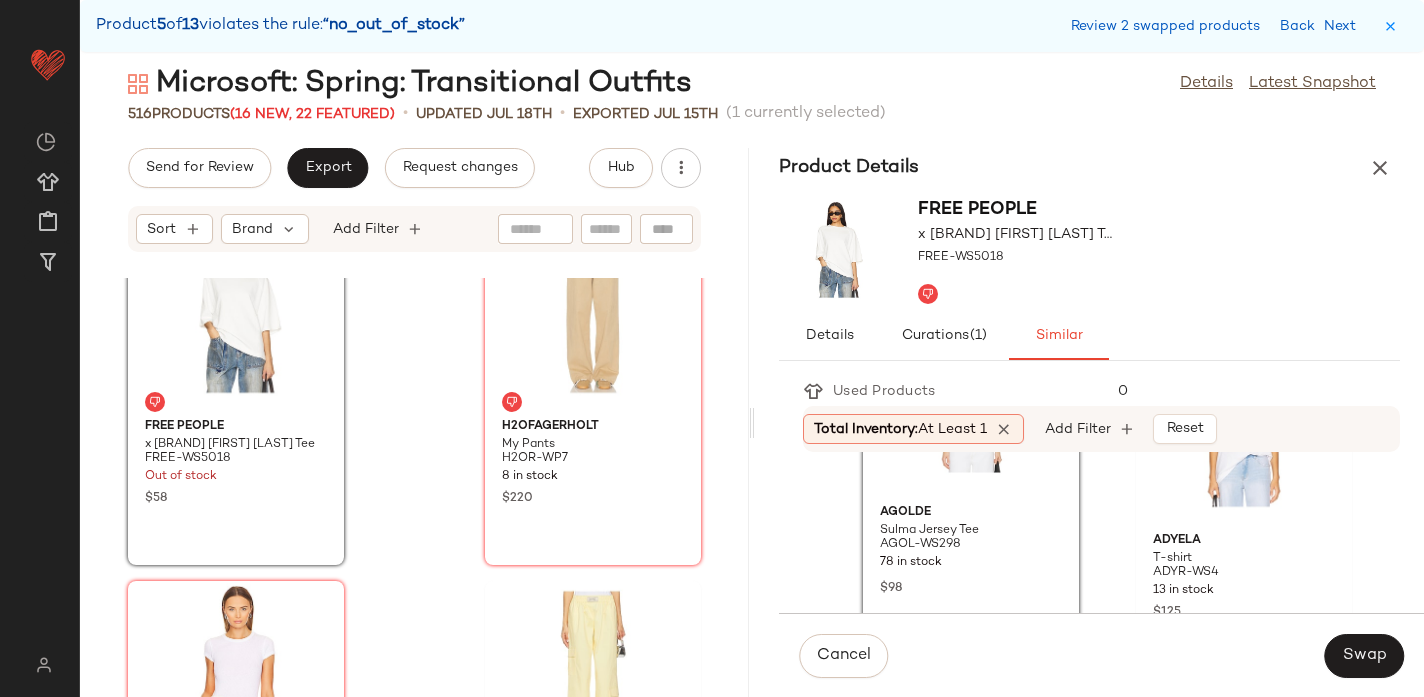 scroll, scrollTop: 1275, scrollLeft: 0, axis: vertical 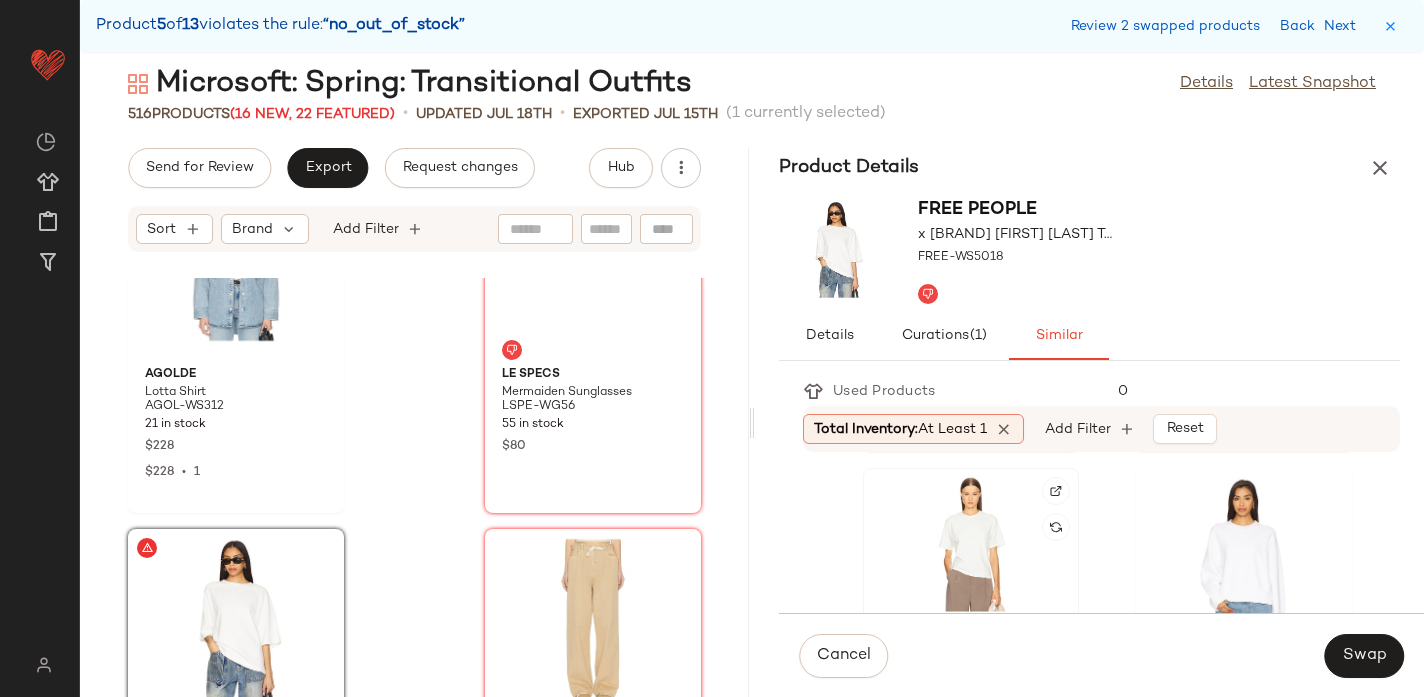 click 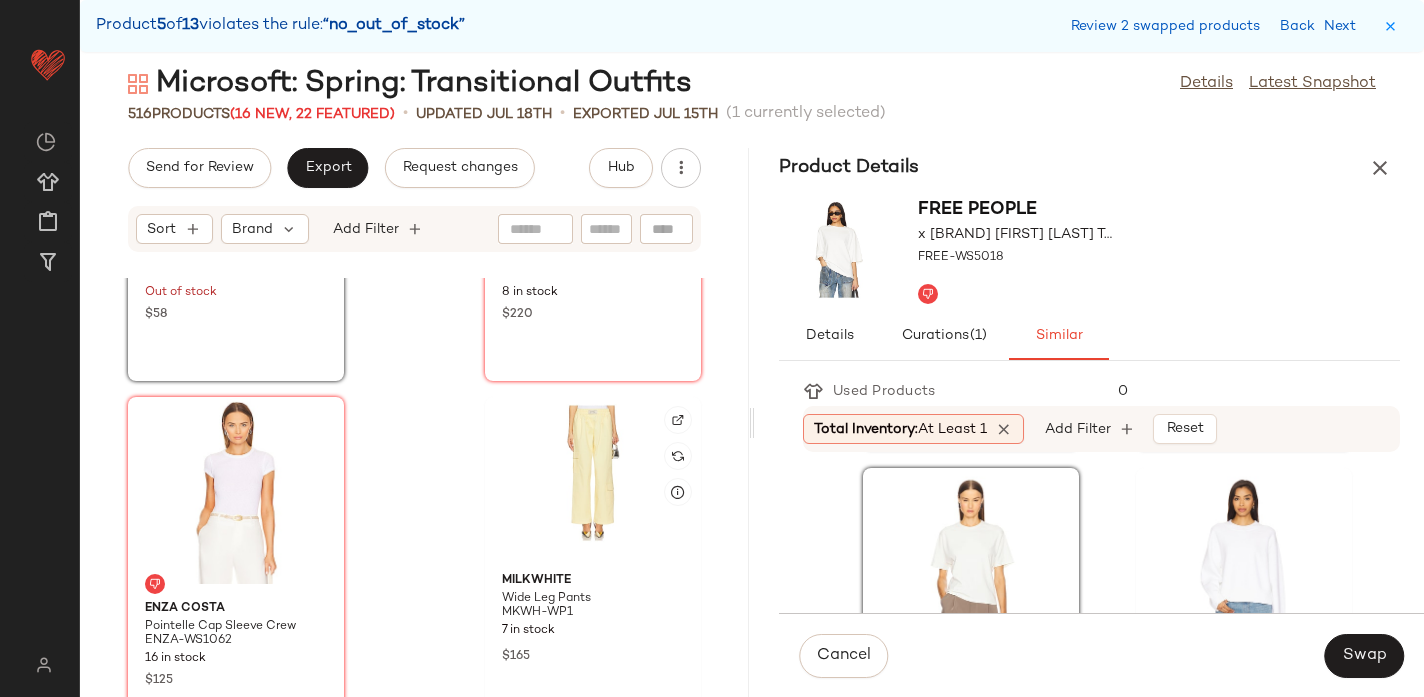scroll, scrollTop: 77491, scrollLeft: 0, axis: vertical 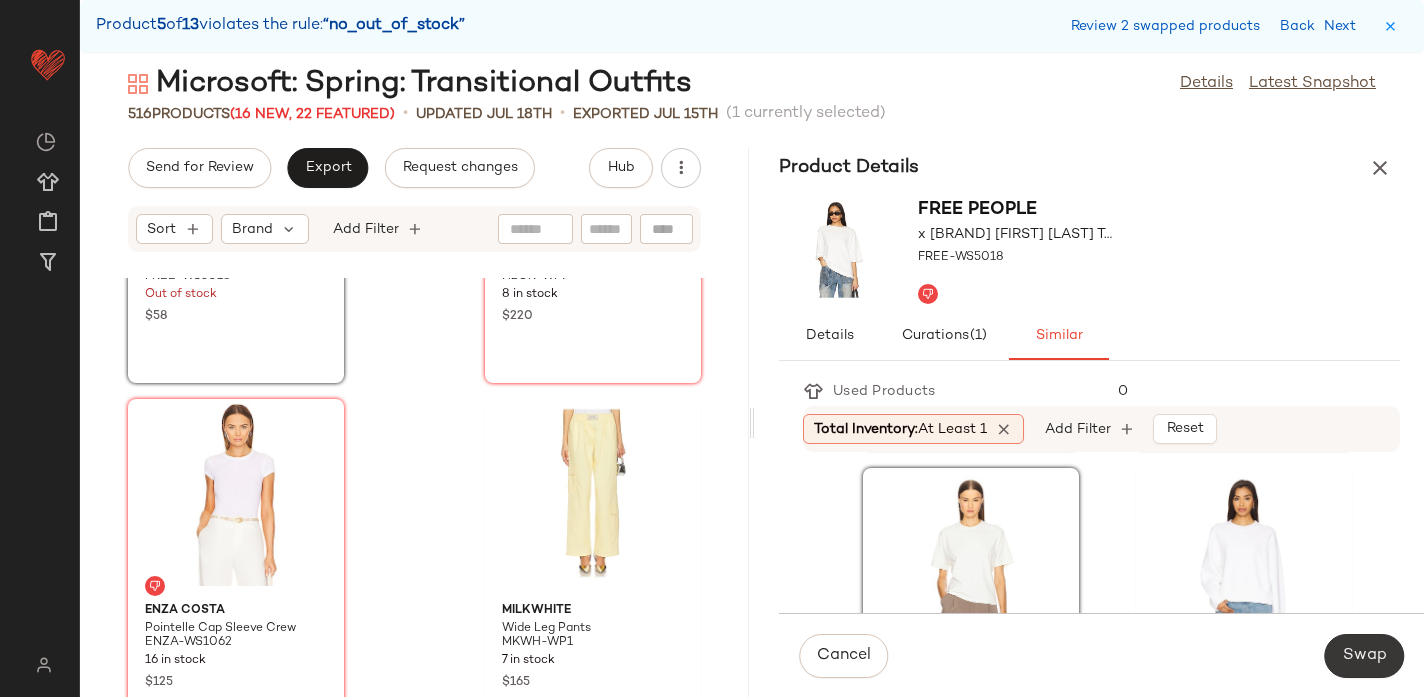 click on "Swap" 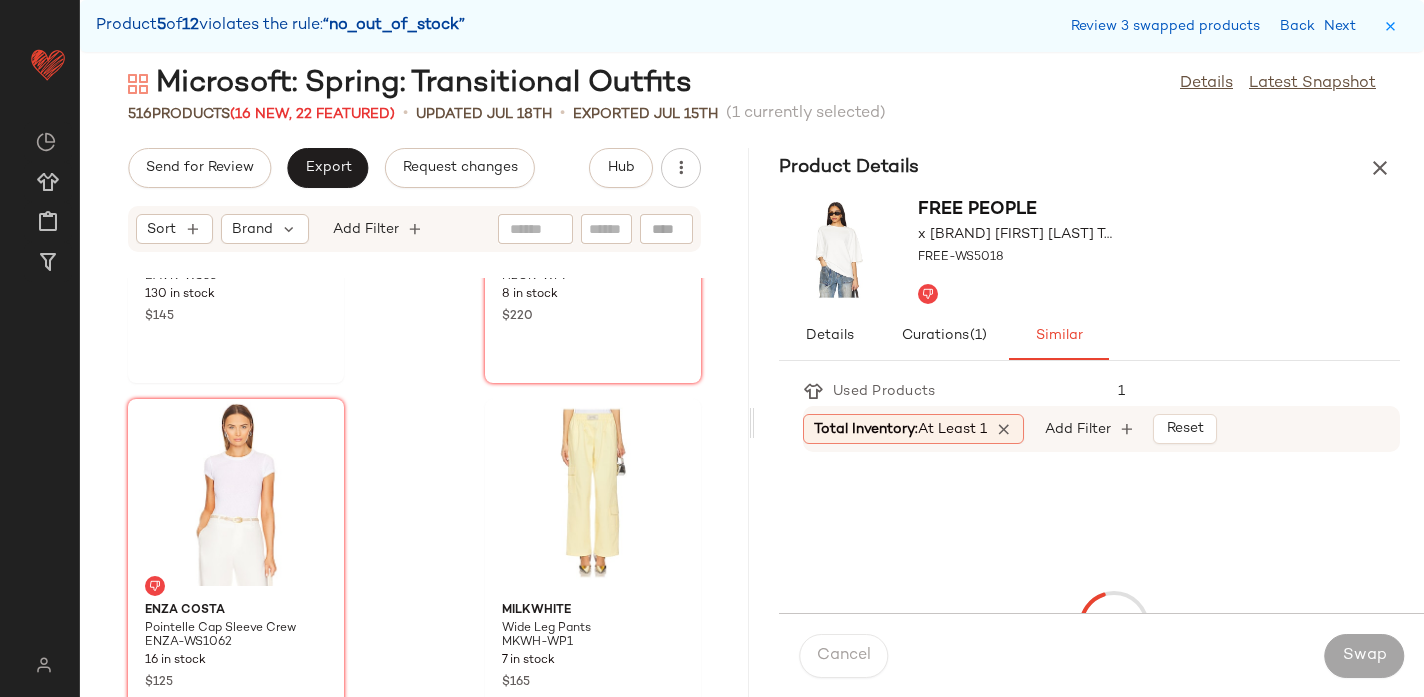 scroll, scrollTop: 79788, scrollLeft: 0, axis: vertical 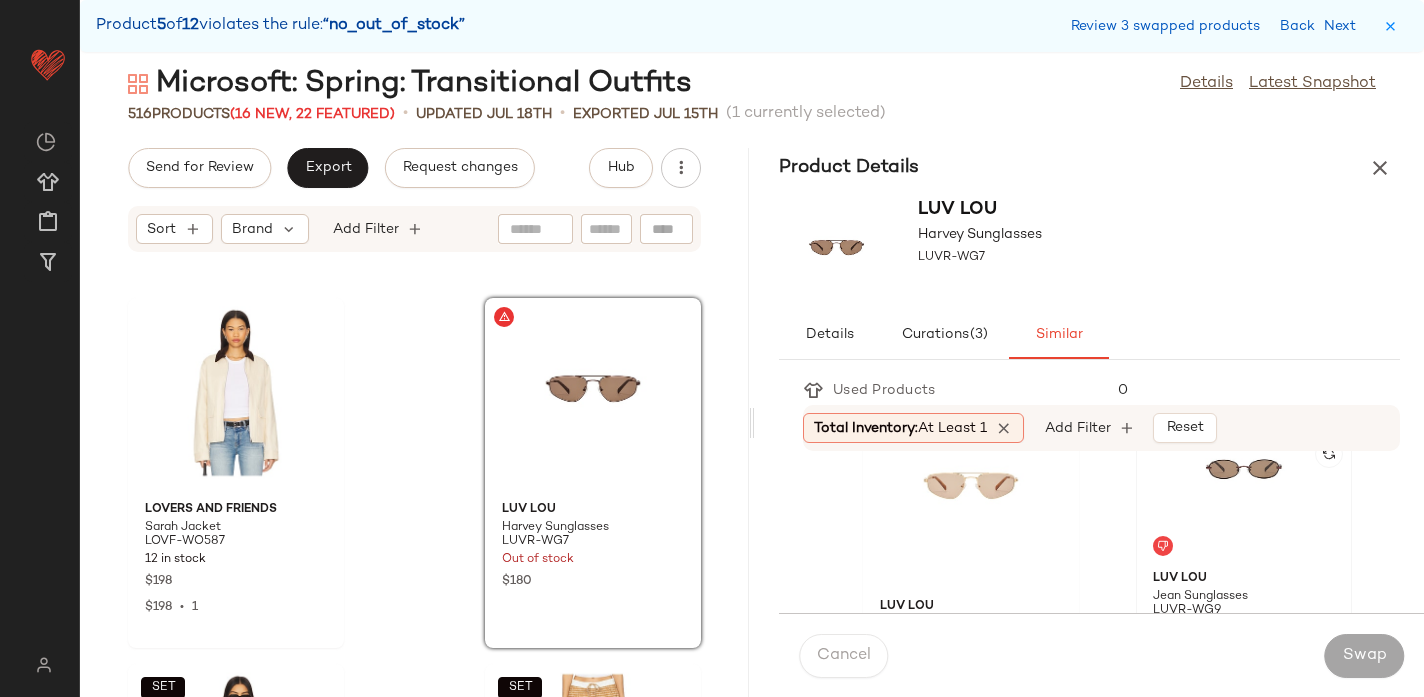 click 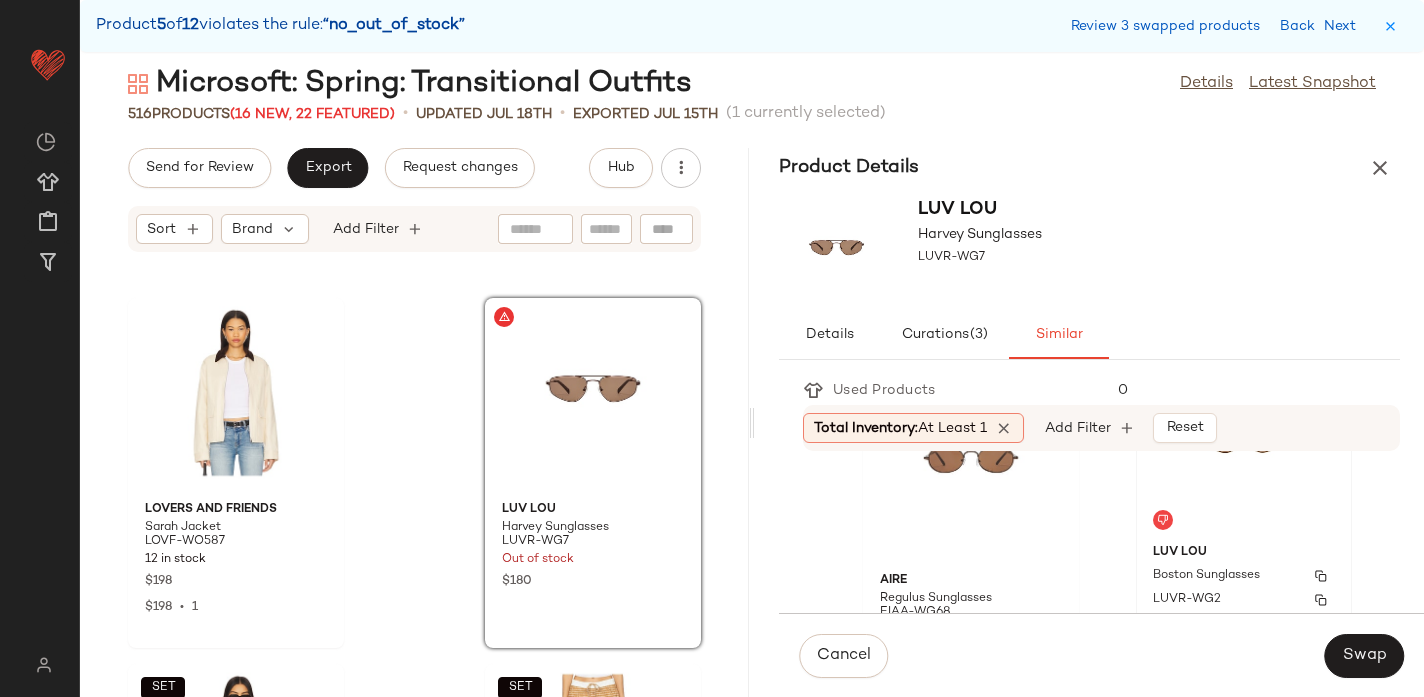 scroll, scrollTop: 829, scrollLeft: 0, axis: vertical 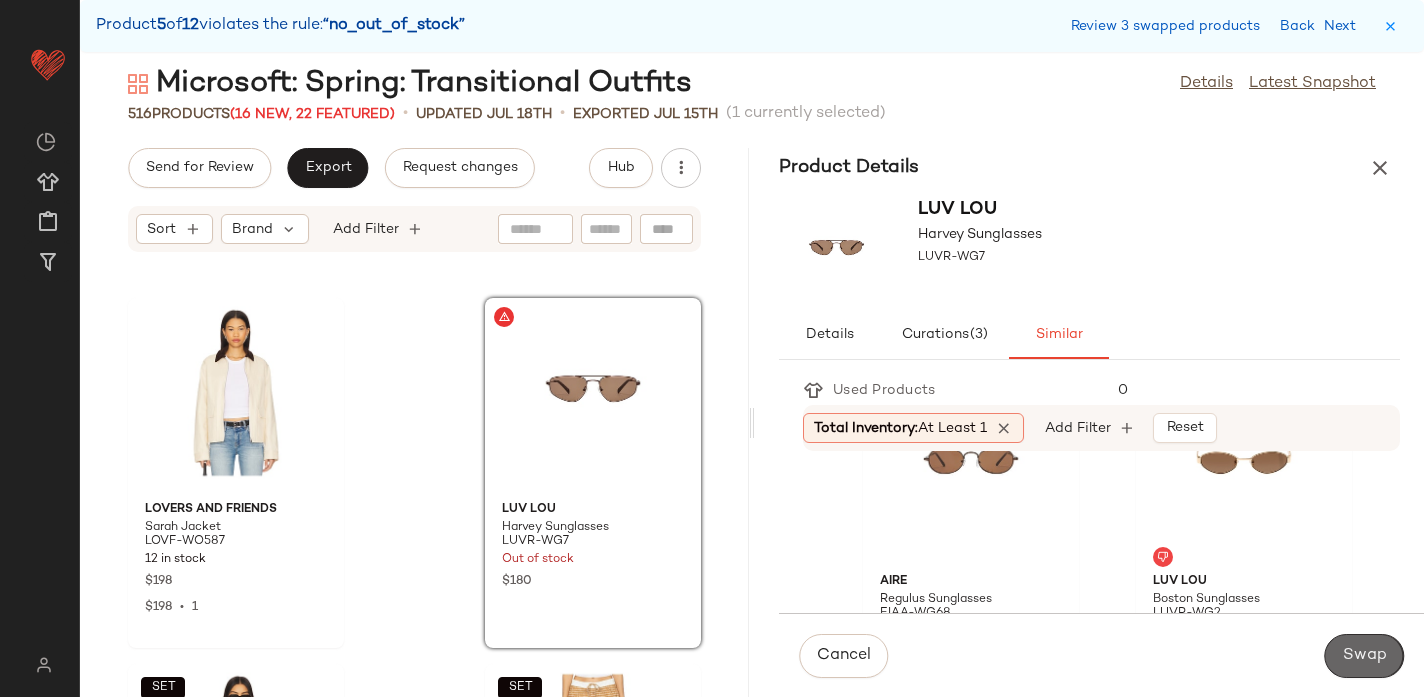 click on "Swap" 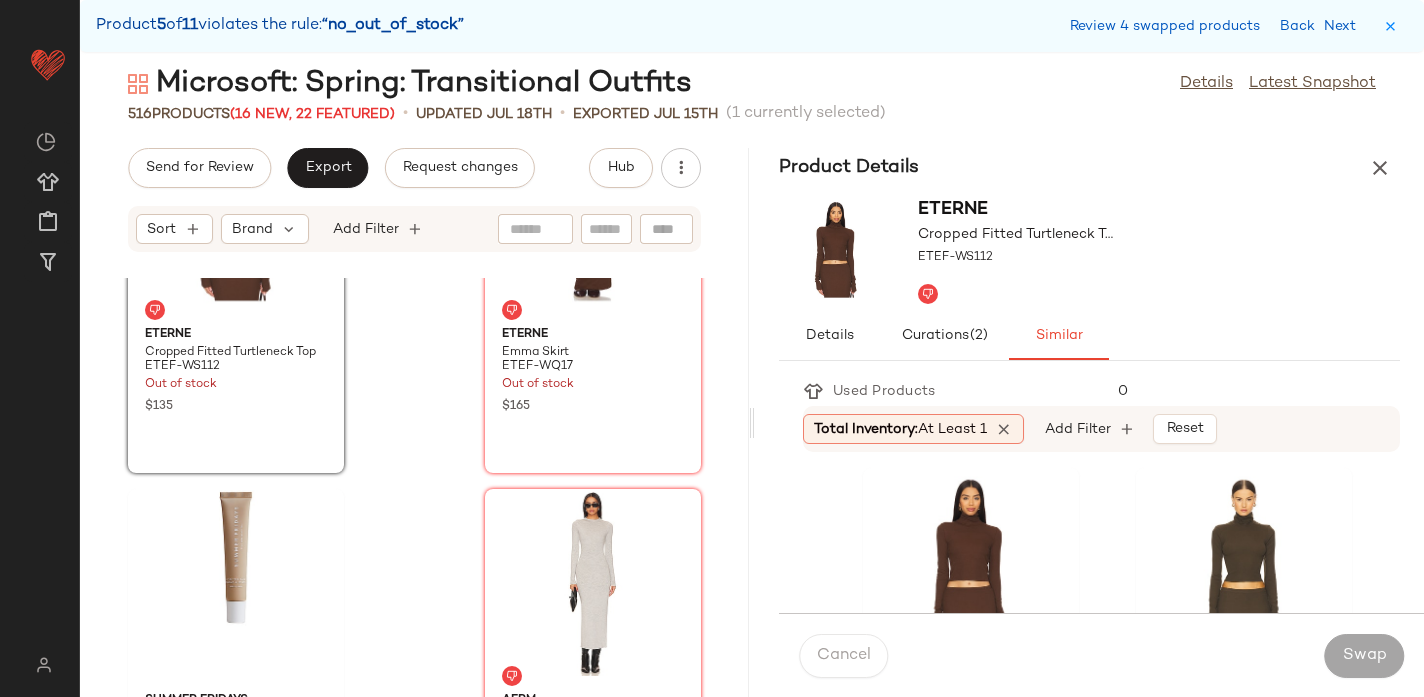 scroll, scrollTop: 85084, scrollLeft: 0, axis: vertical 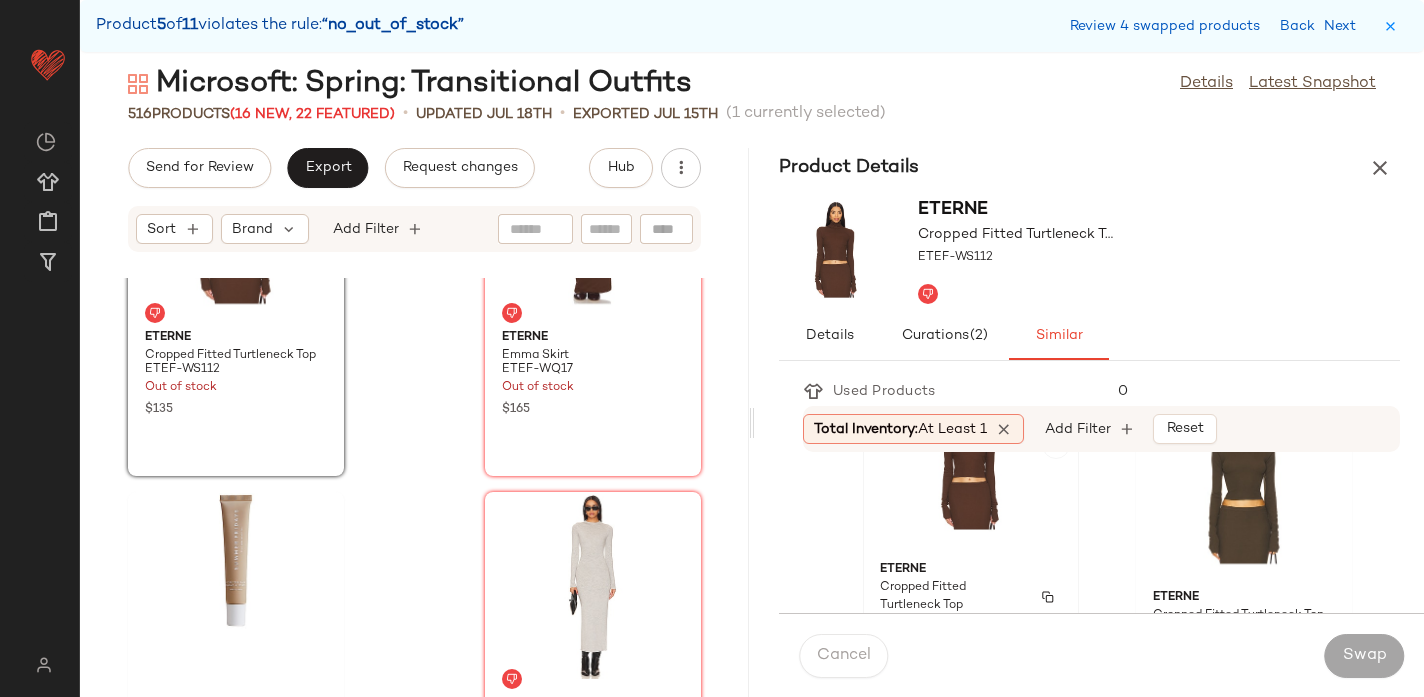 click on "Eterne" at bounding box center (971, 570) 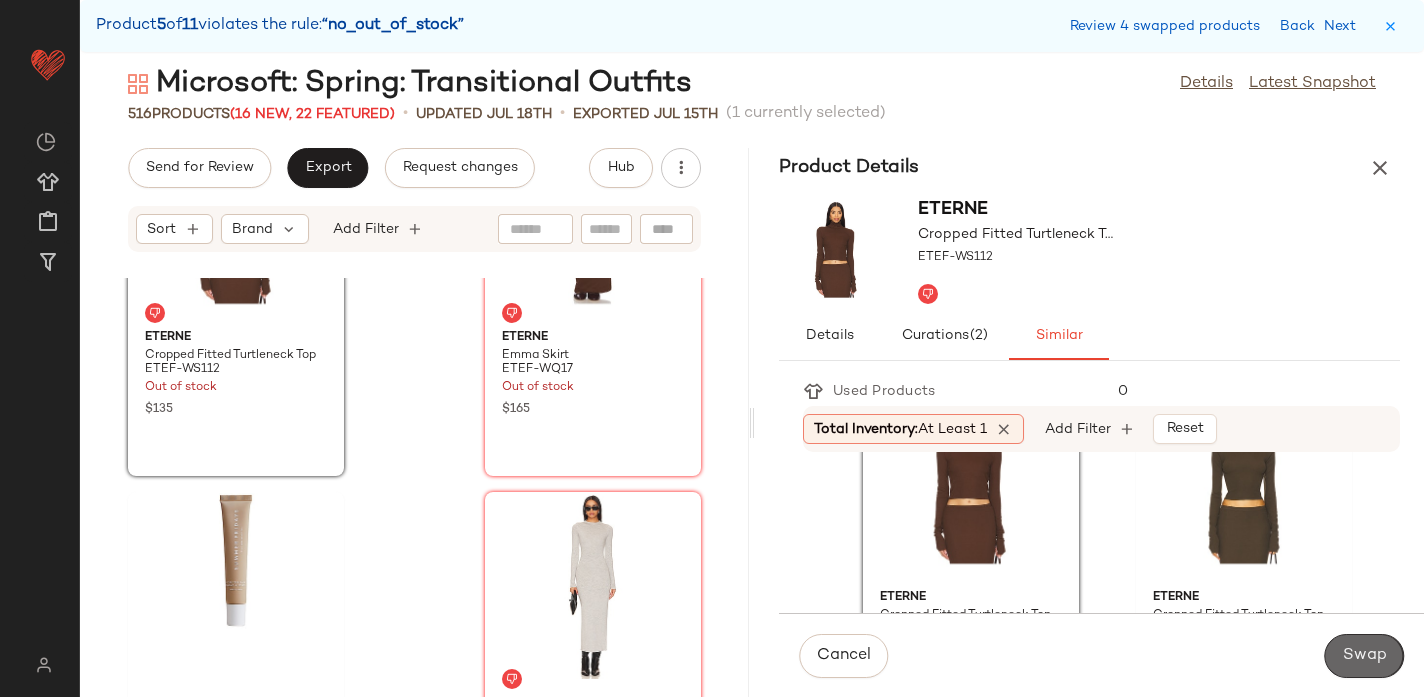 click on "Swap" 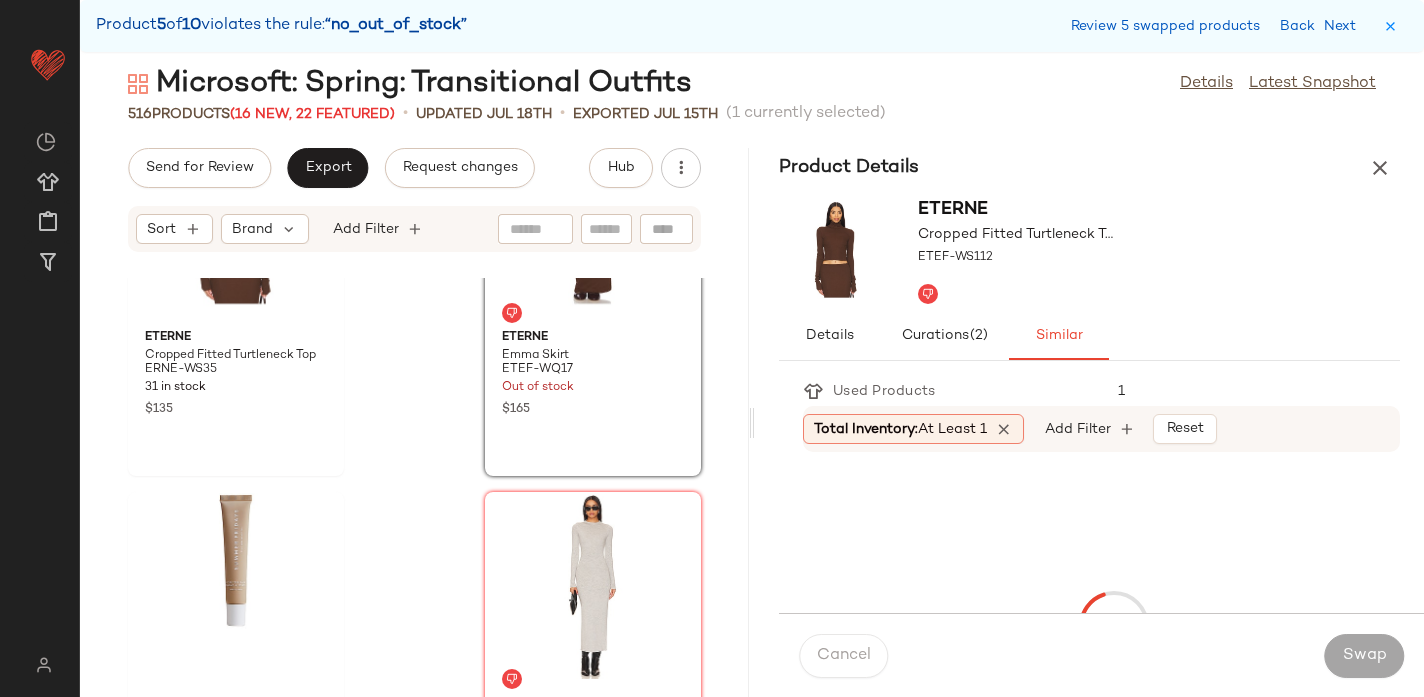 scroll, scrollTop: 84912, scrollLeft: 0, axis: vertical 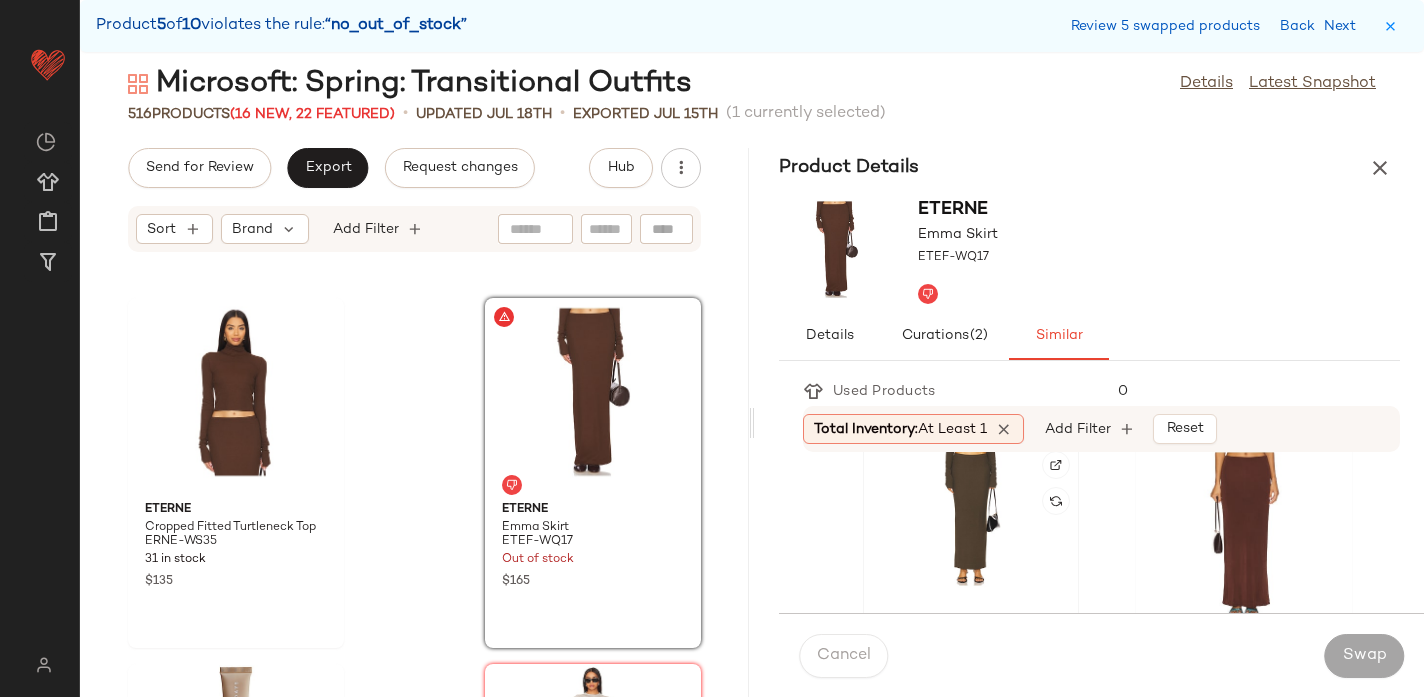 click 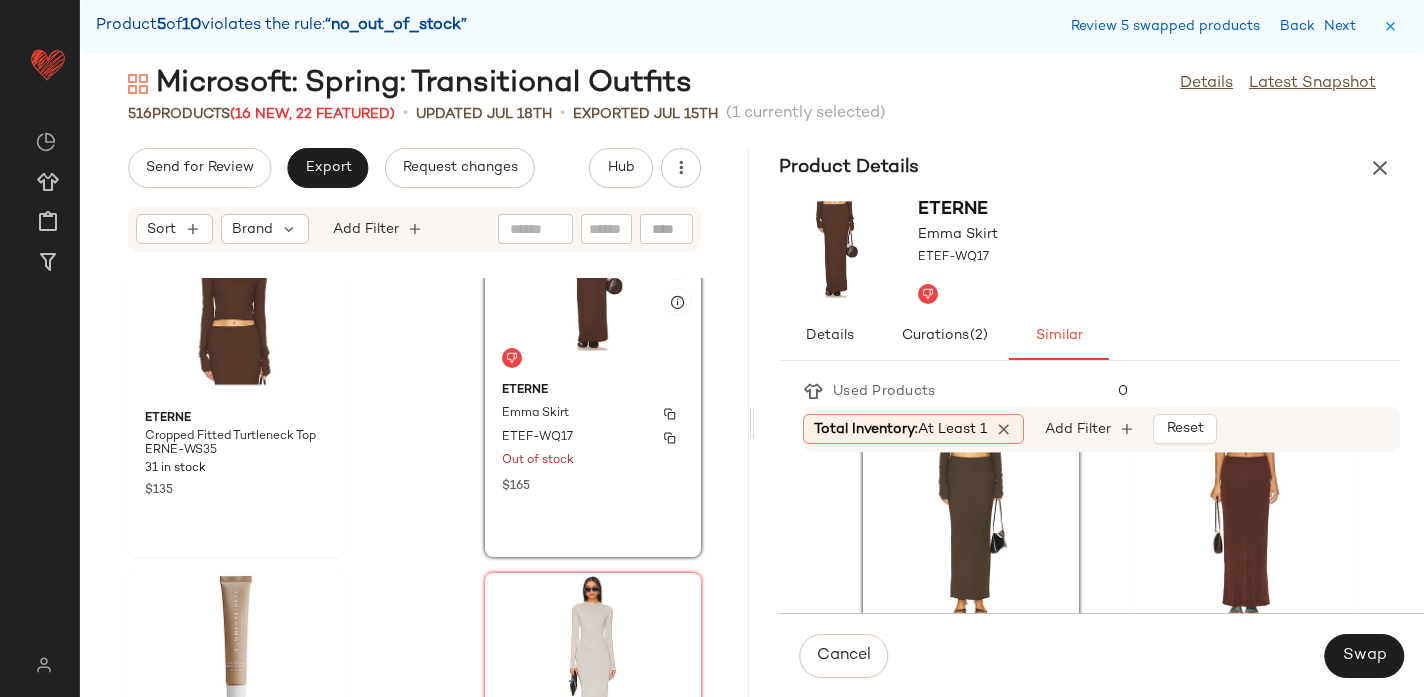 scroll, scrollTop: 85000, scrollLeft: 0, axis: vertical 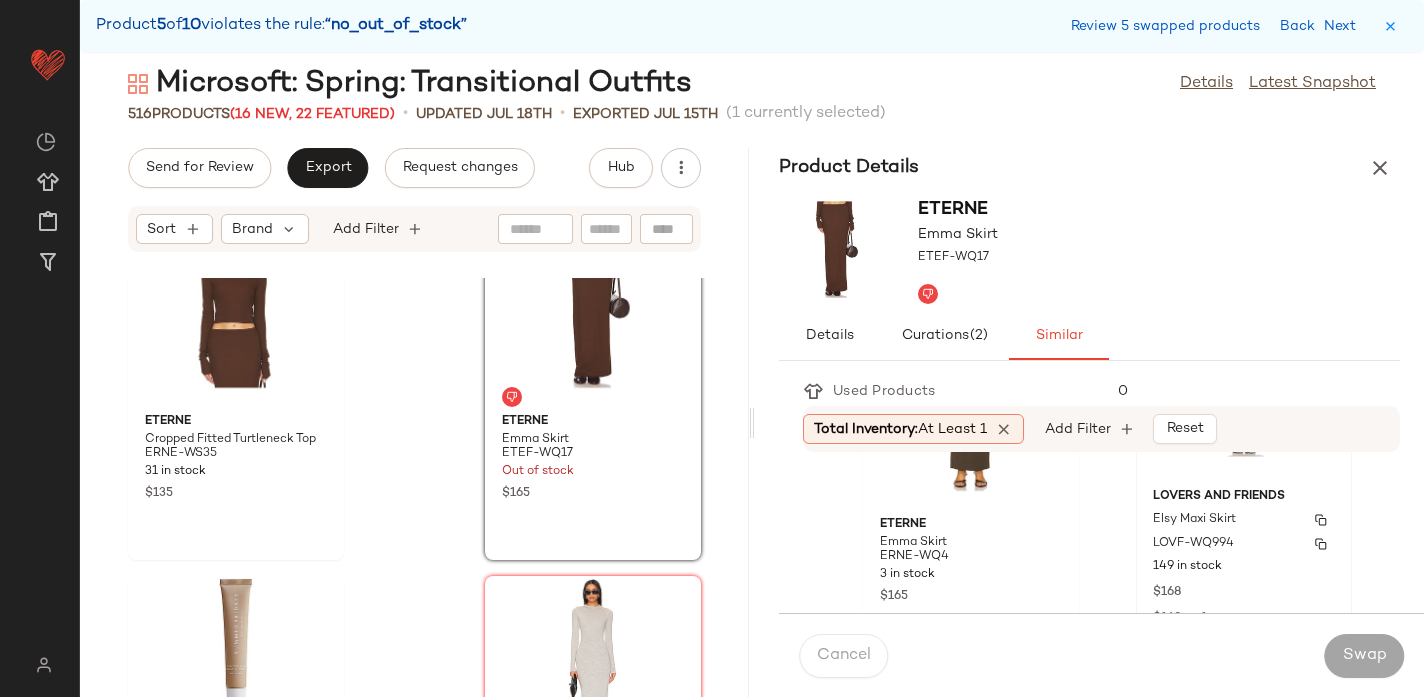 click on "Lovers and Friends" at bounding box center (1244, 497) 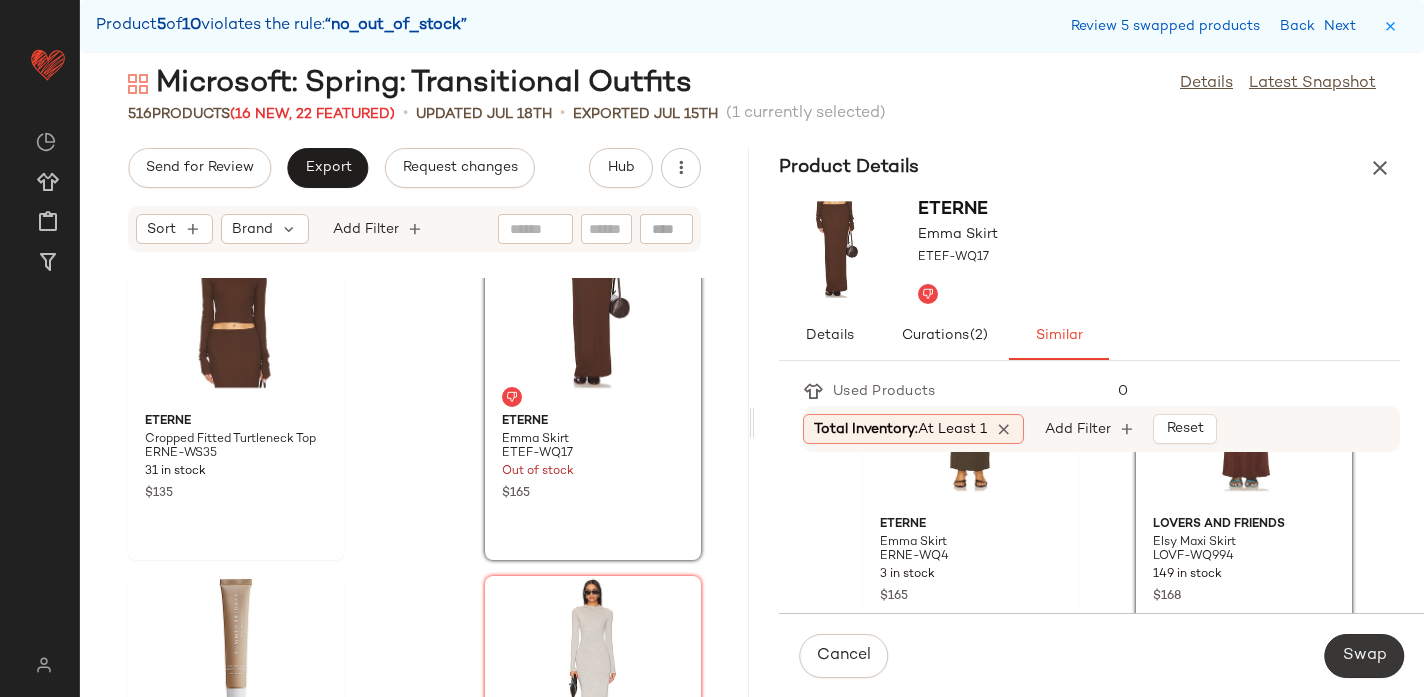 click on "Swap" 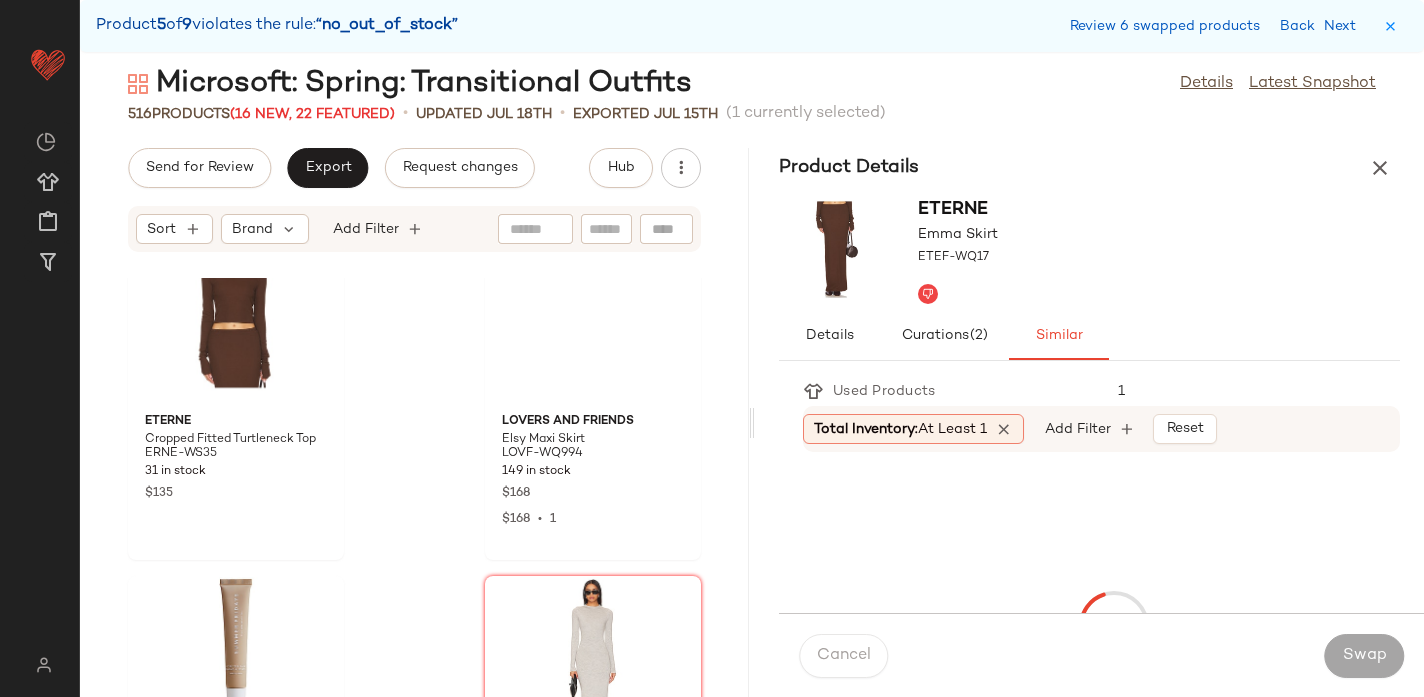 scroll, scrollTop: 86742, scrollLeft: 0, axis: vertical 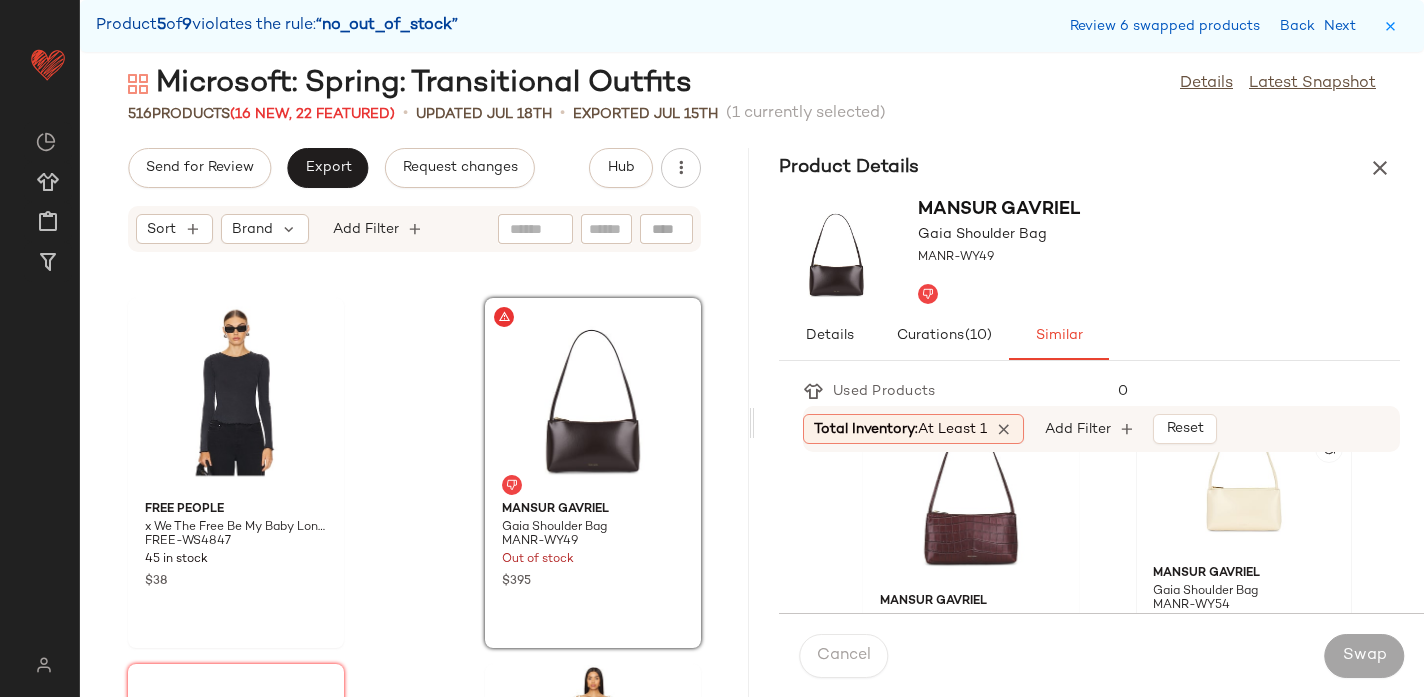 click 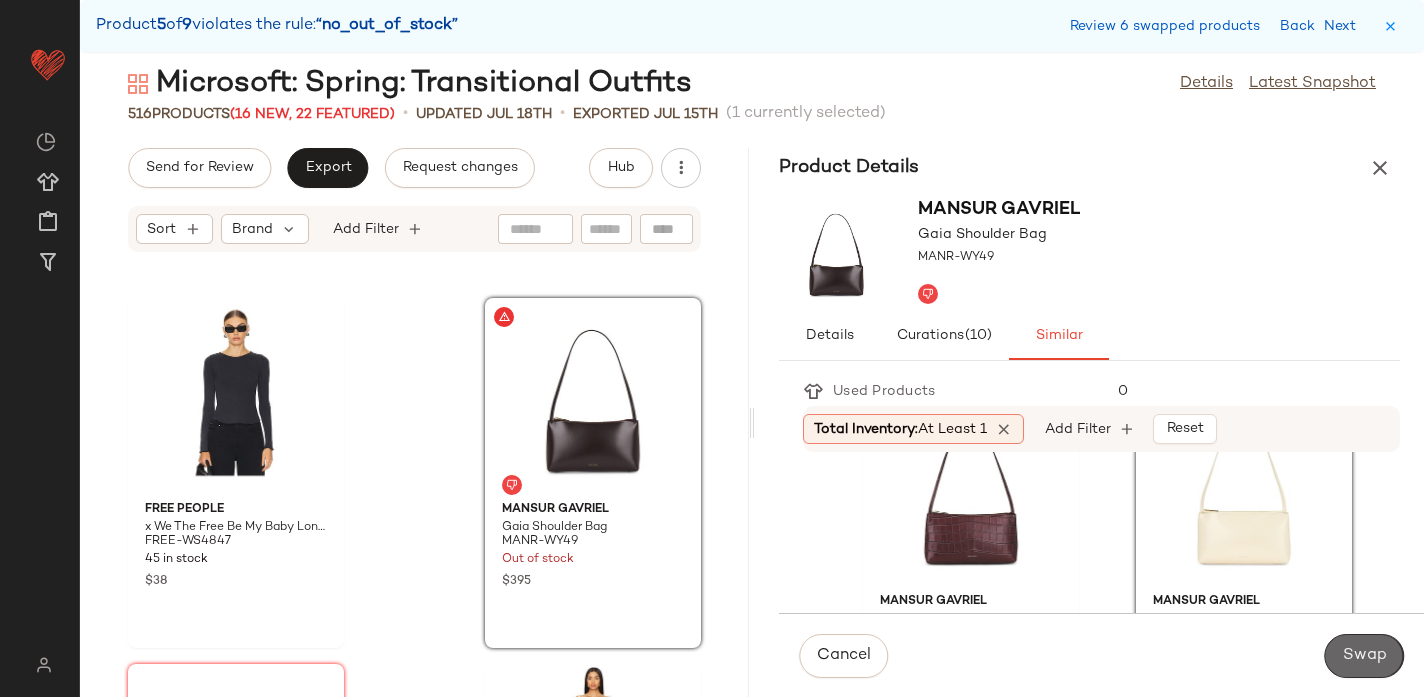 click on "Swap" at bounding box center [1364, 656] 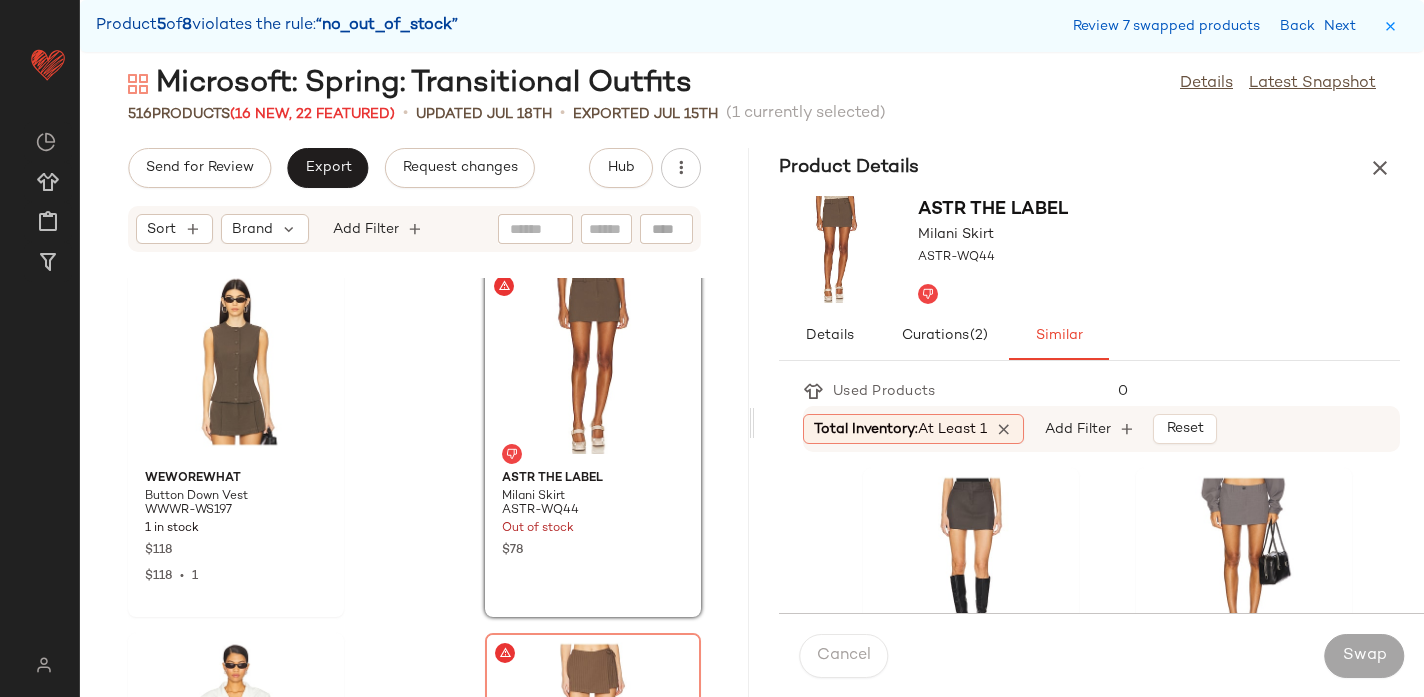 scroll, scrollTop: 88940, scrollLeft: 0, axis: vertical 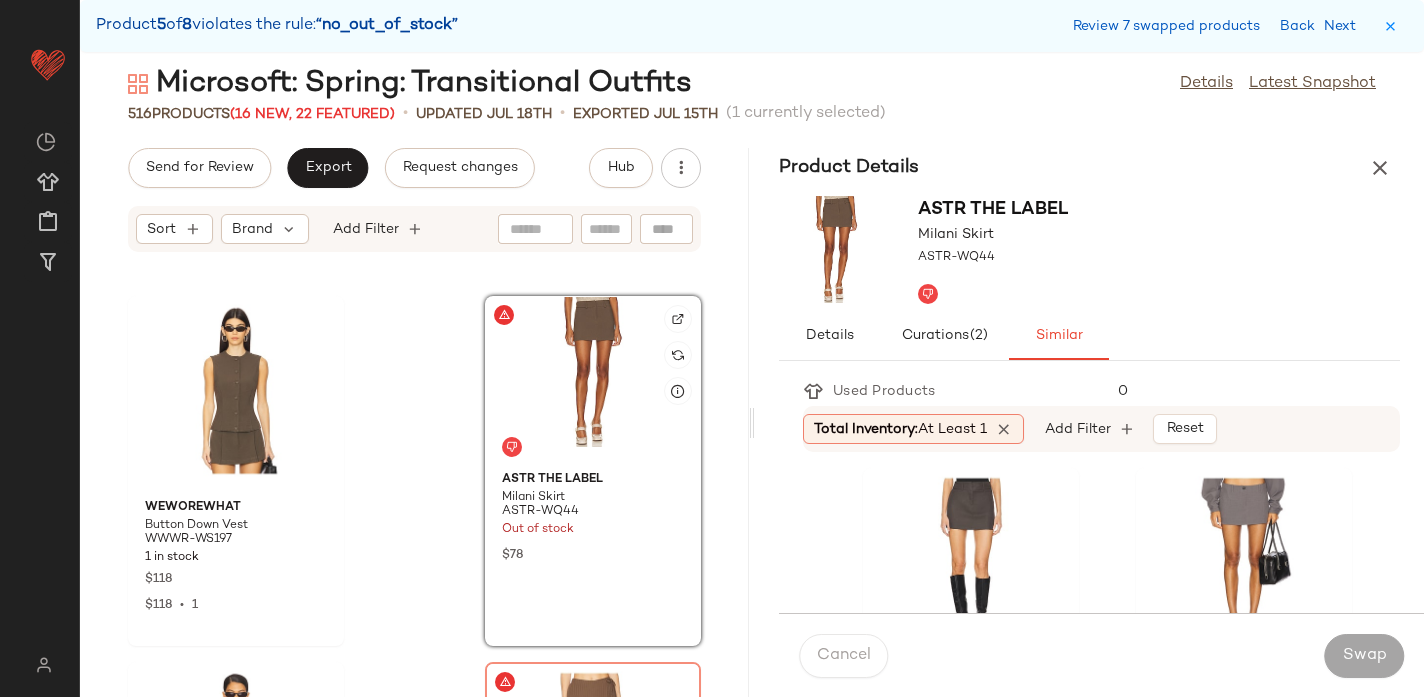 click 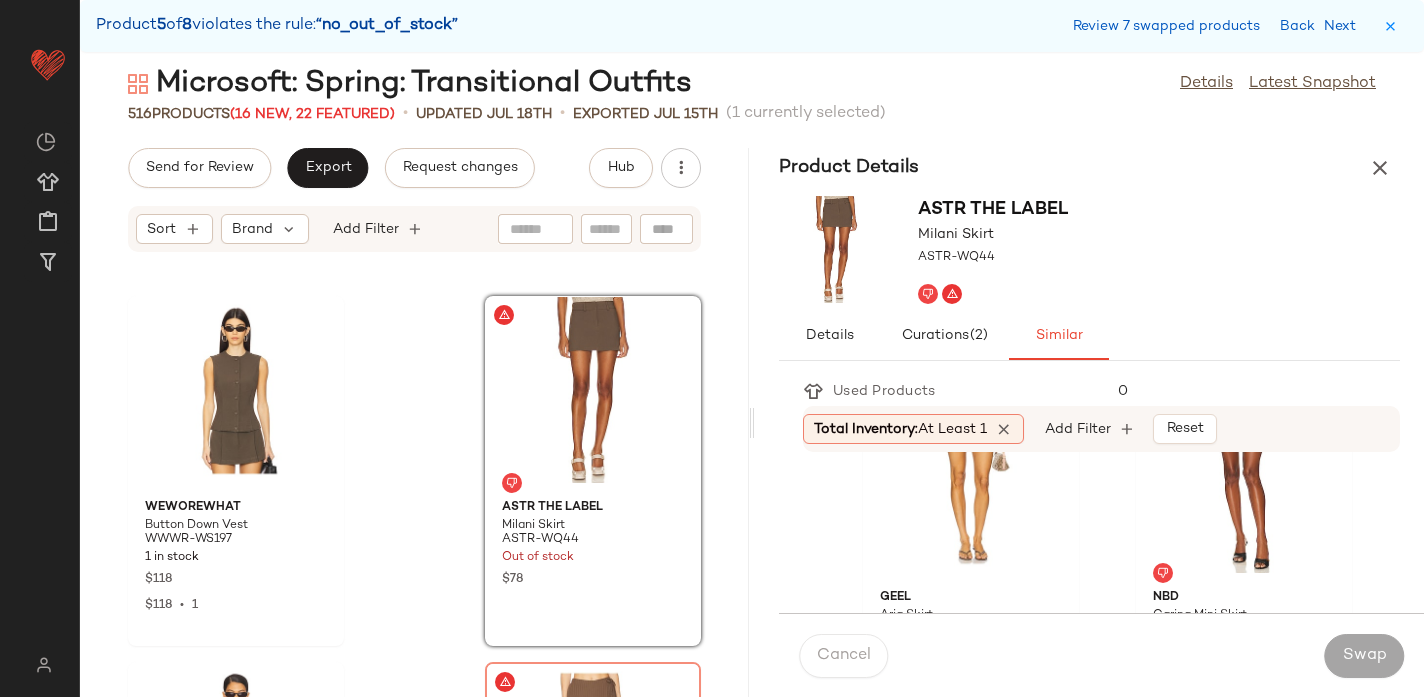 scroll, scrollTop: 2623, scrollLeft: 0, axis: vertical 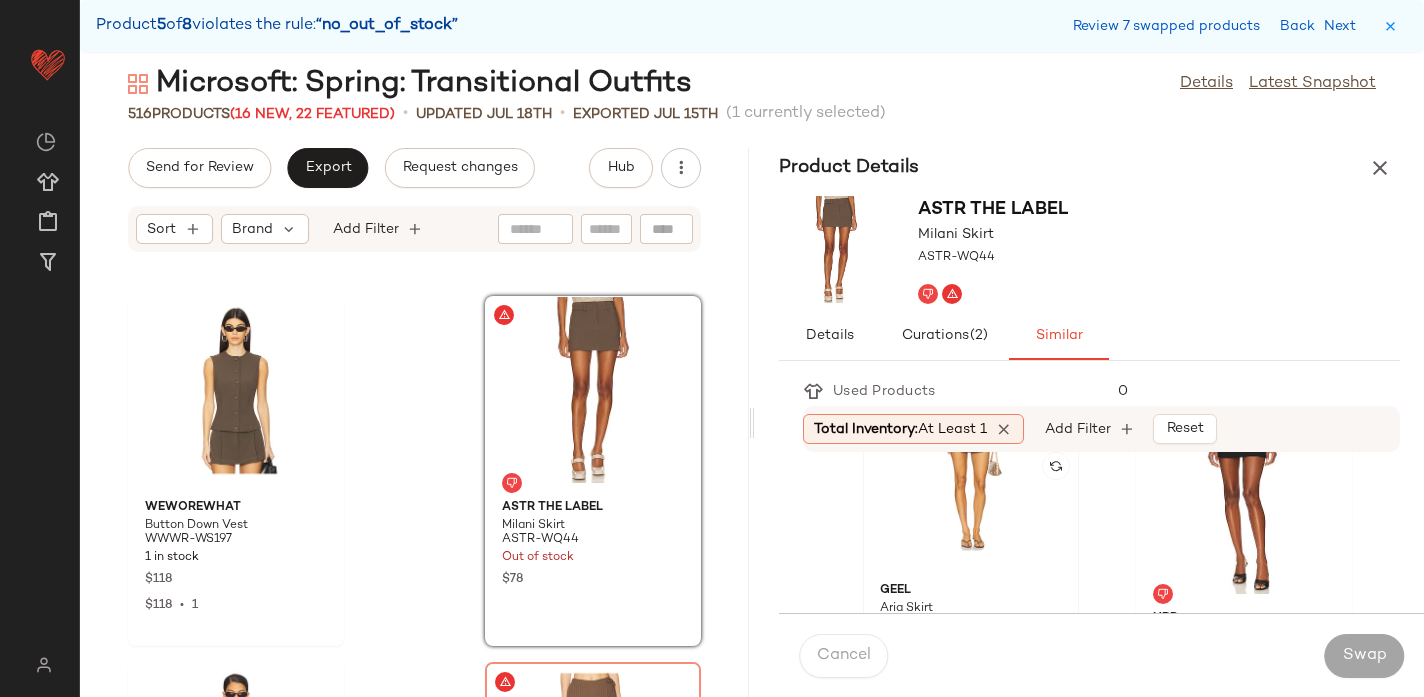 click 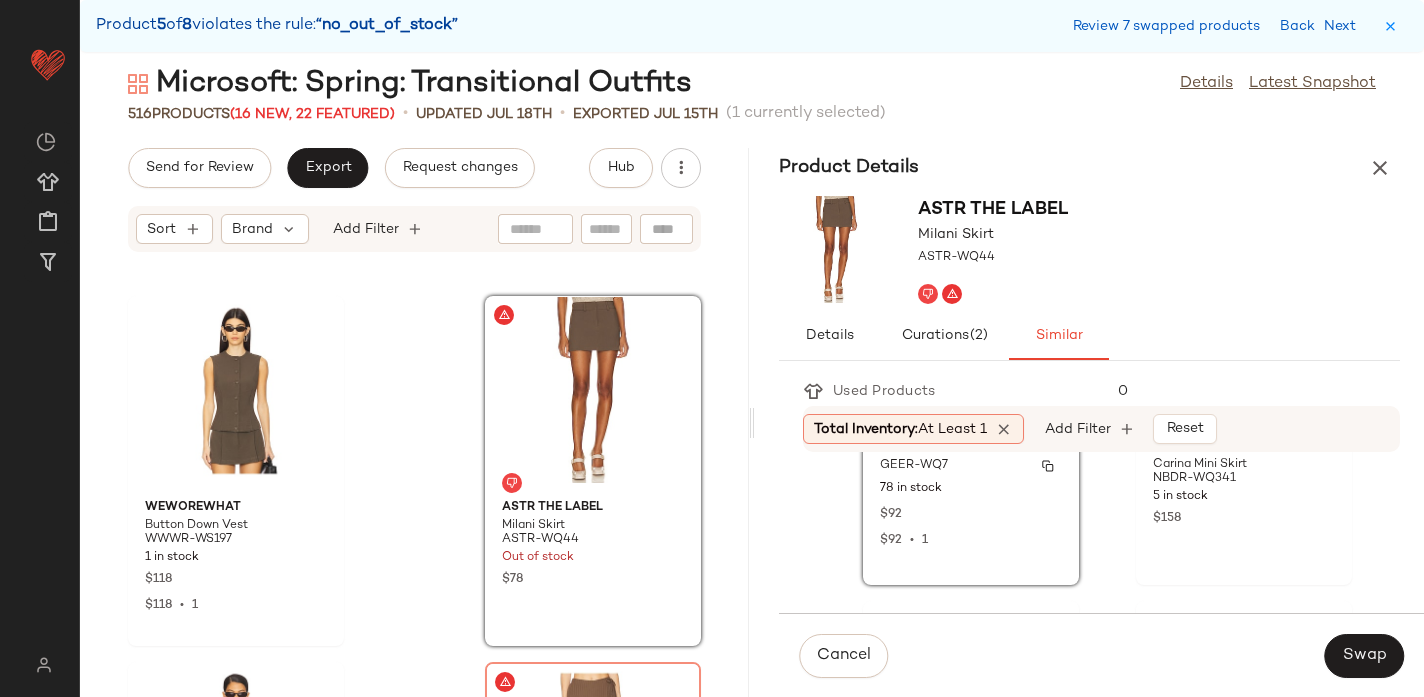 scroll, scrollTop: 2810, scrollLeft: 0, axis: vertical 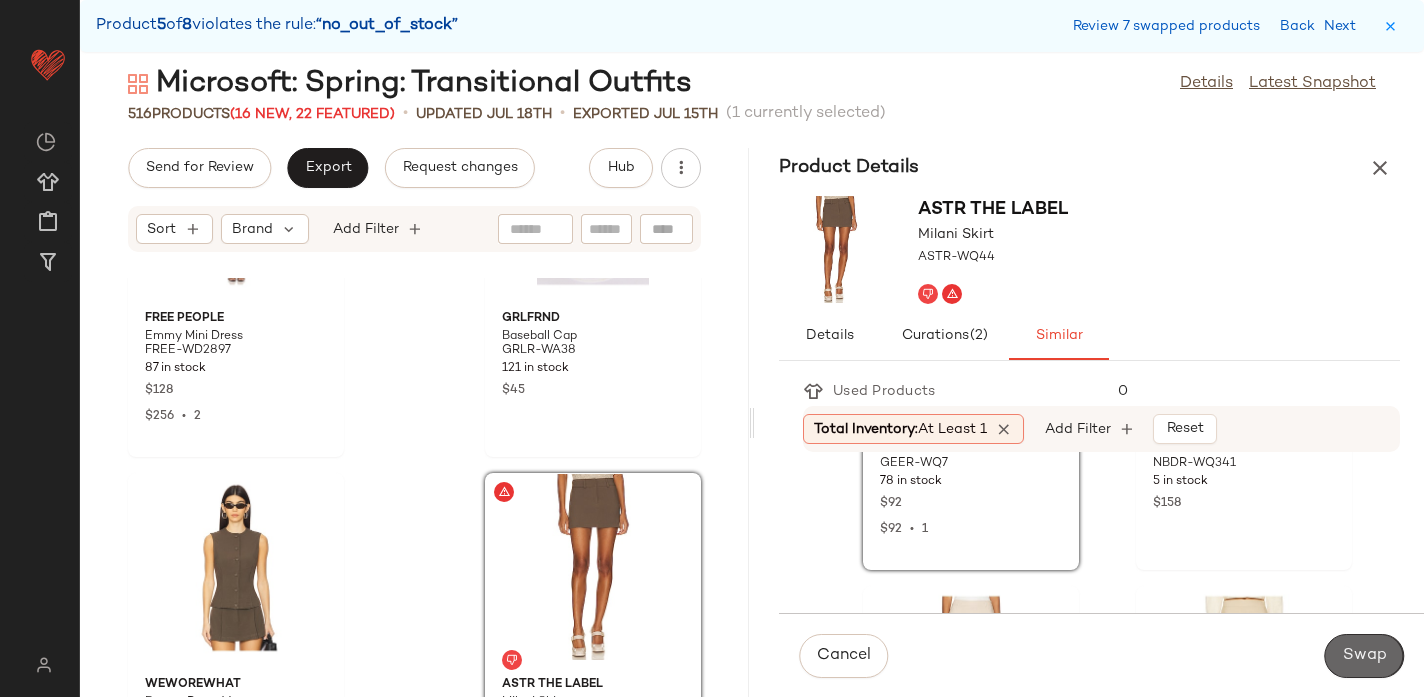 click on "Swap" 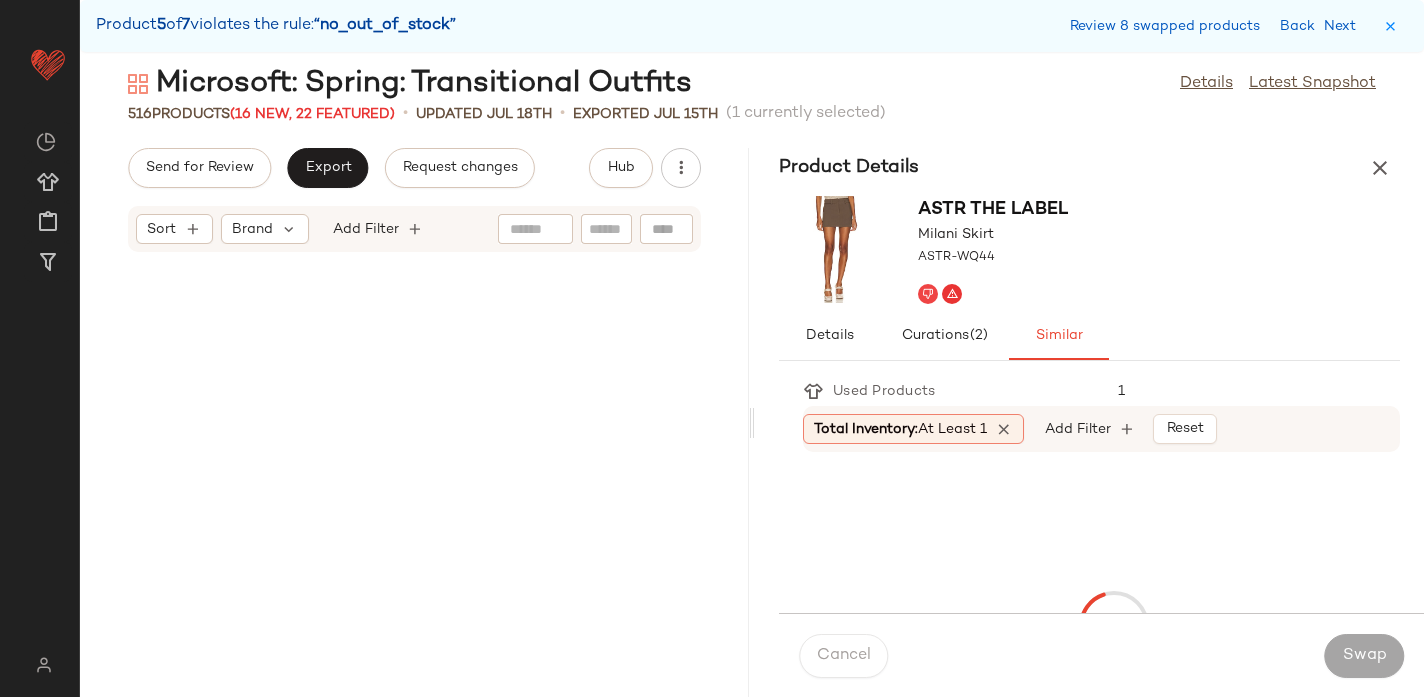 scroll, scrollTop: 89304, scrollLeft: 0, axis: vertical 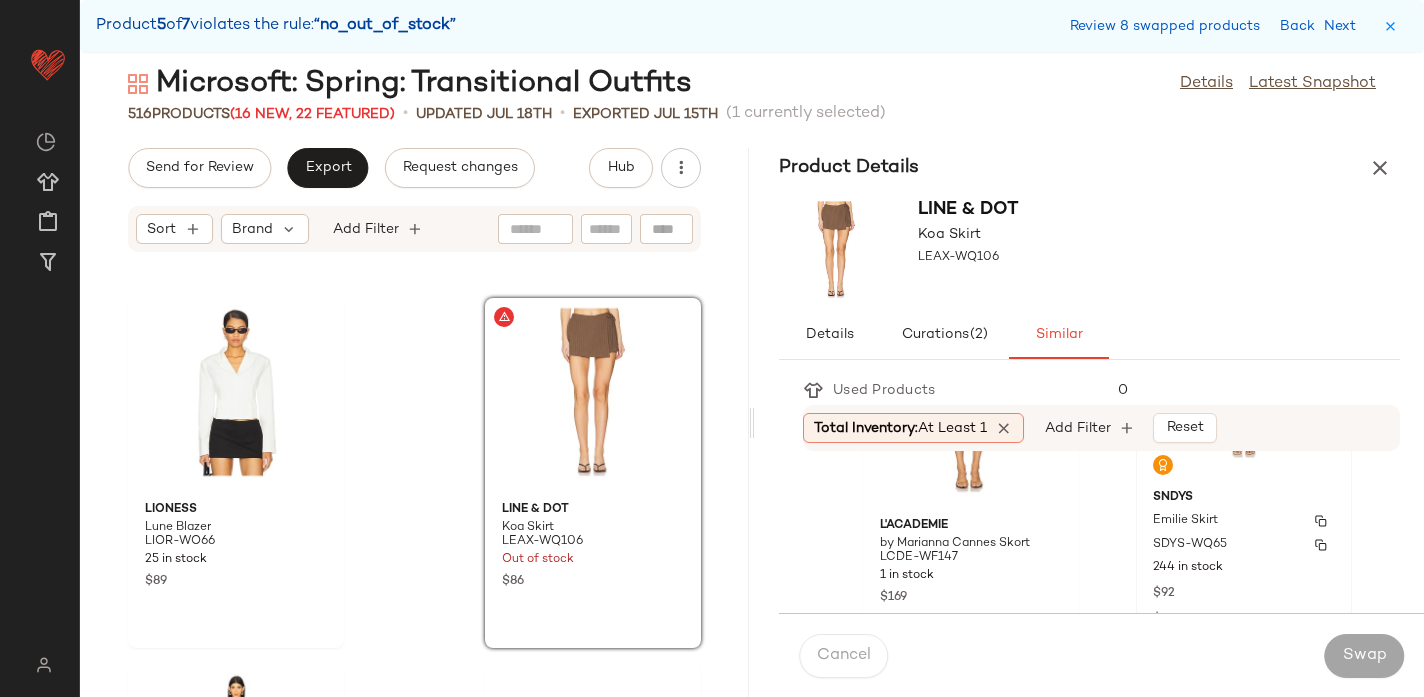 click on "Emilie Skirt" at bounding box center [1244, 521] 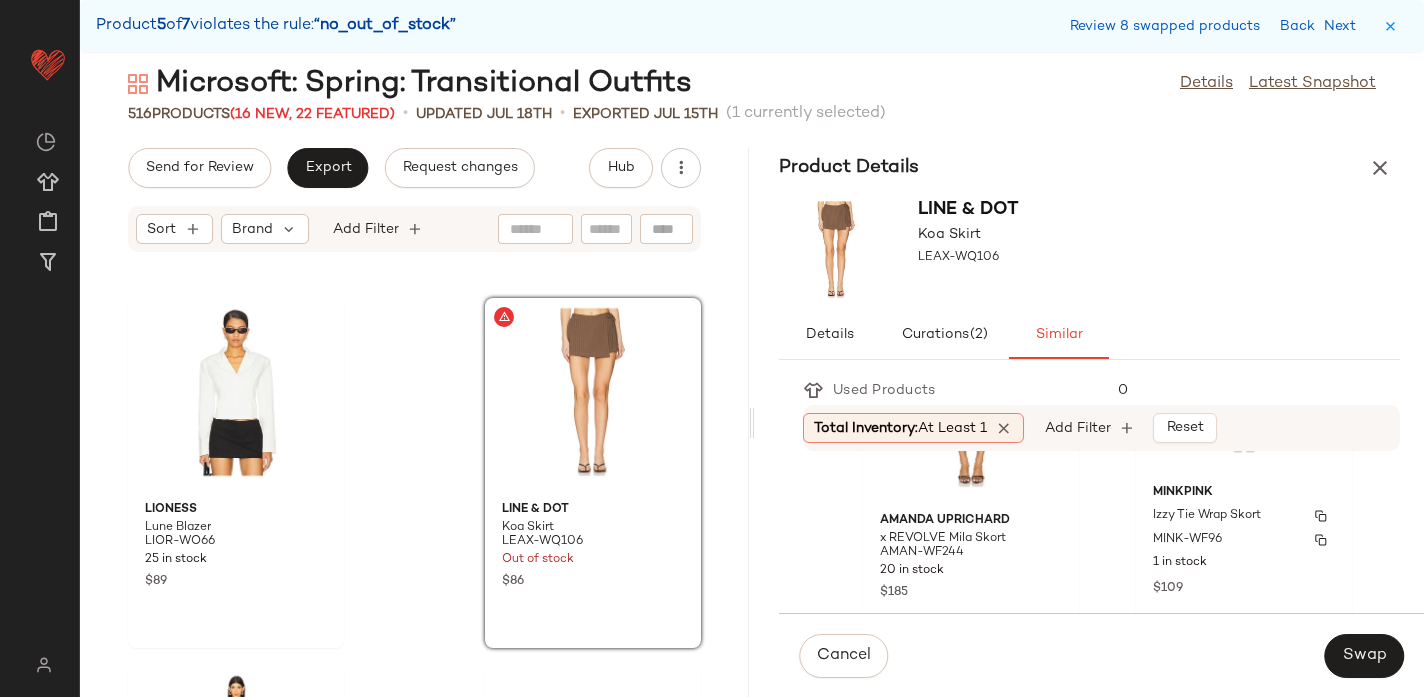 scroll, scrollTop: 1990, scrollLeft: 0, axis: vertical 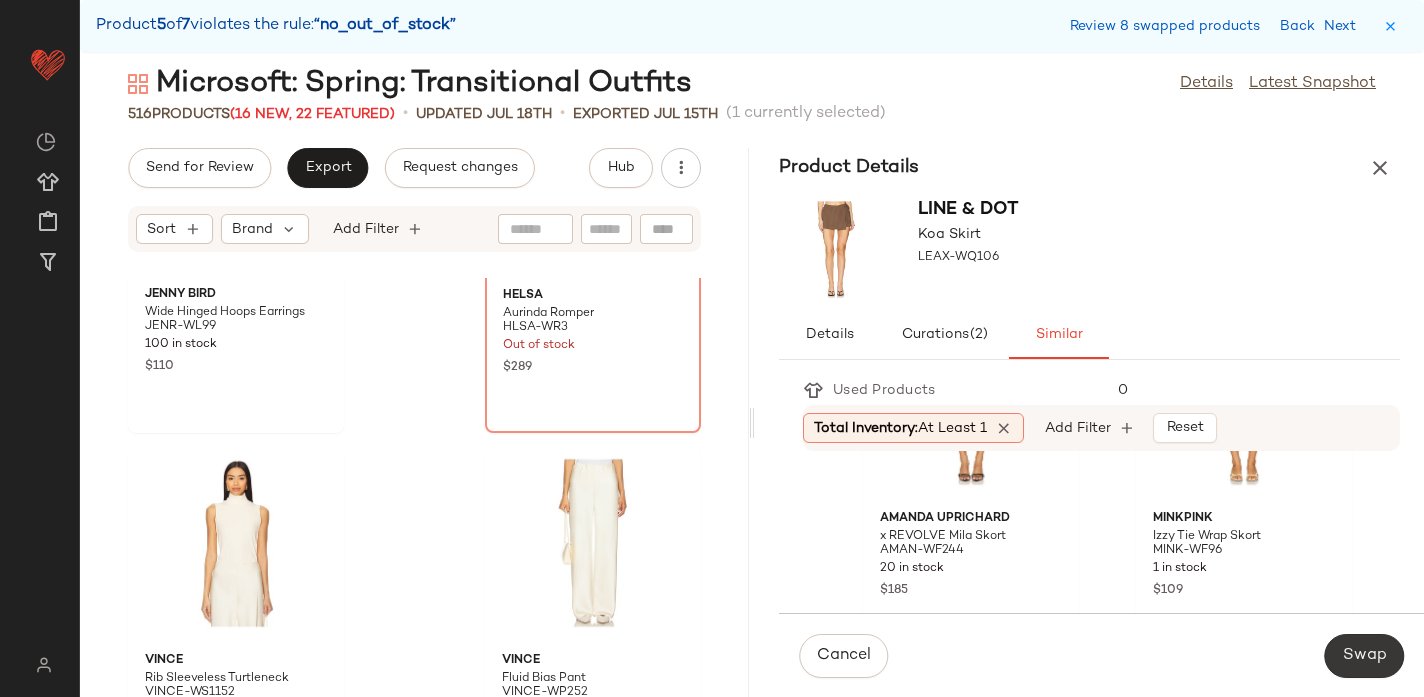 click on "Swap" 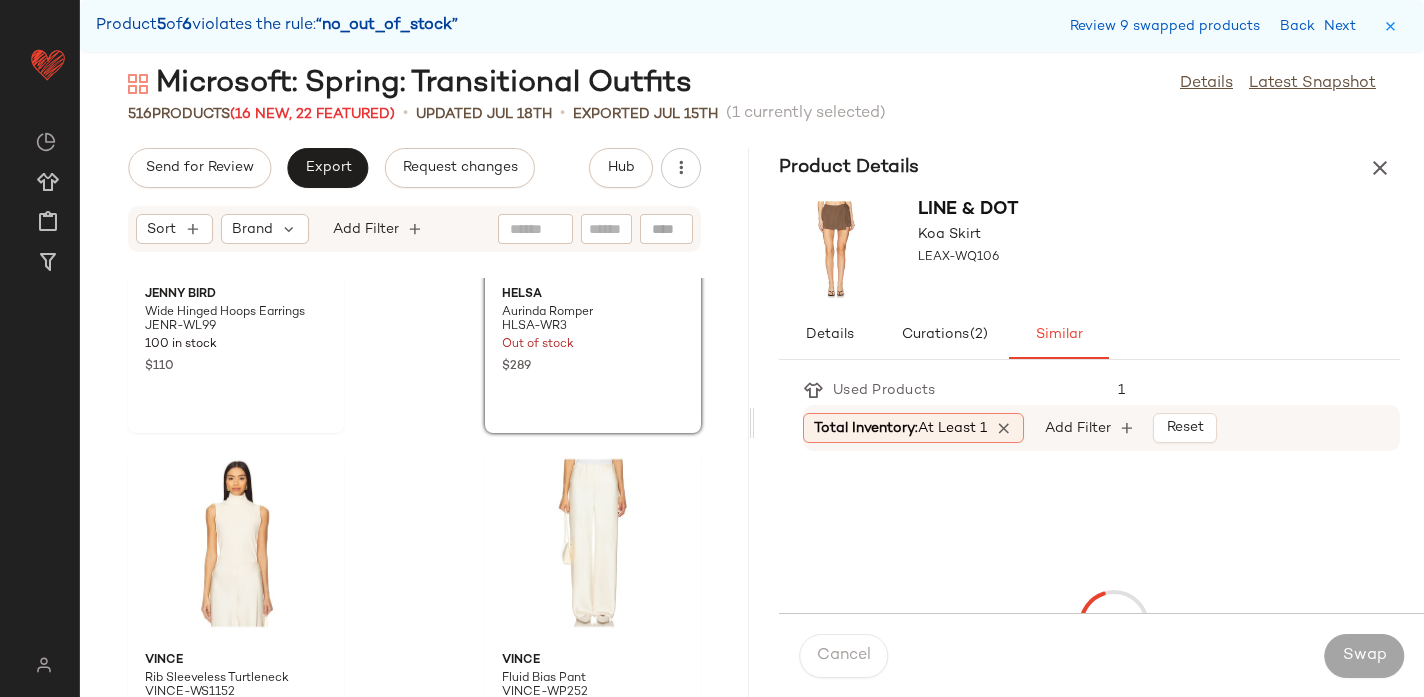 scroll, scrollTop: 90036, scrollLeft: 0, axis: vertical 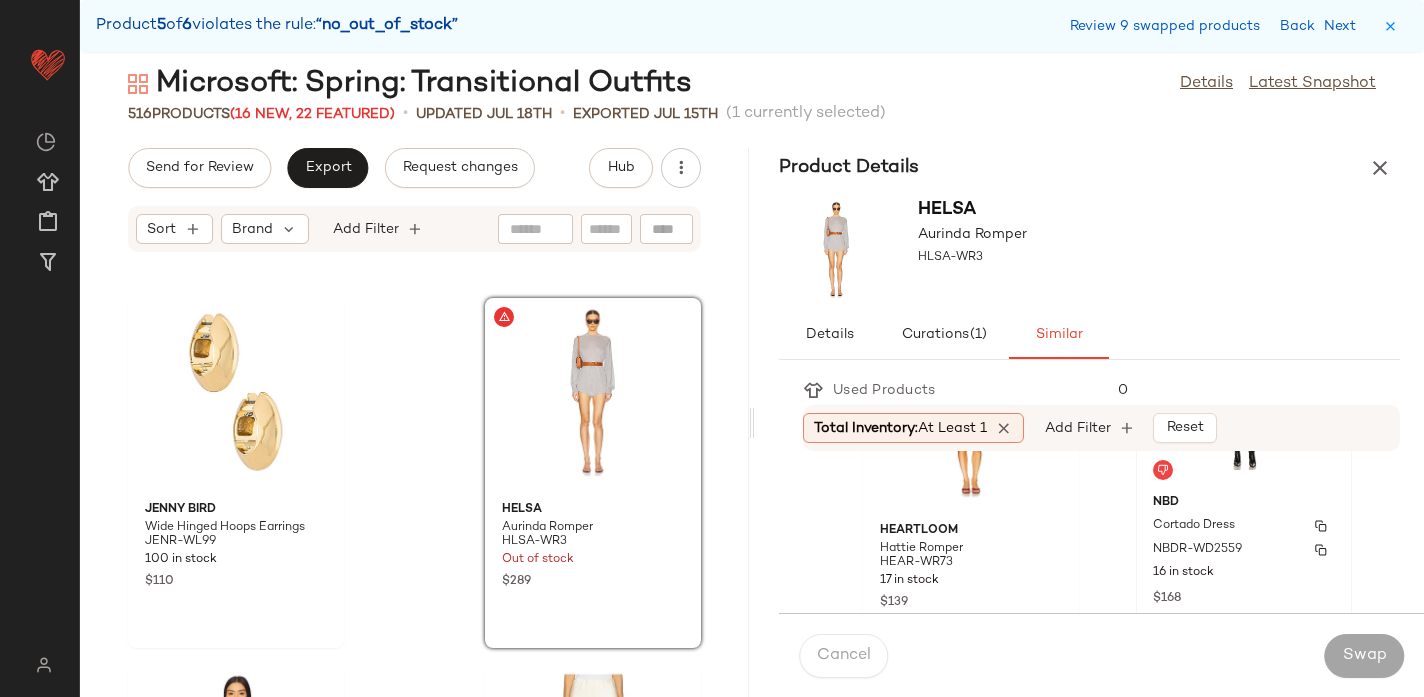 click on "Cortado Dress" at bounding box center (1194, 526) 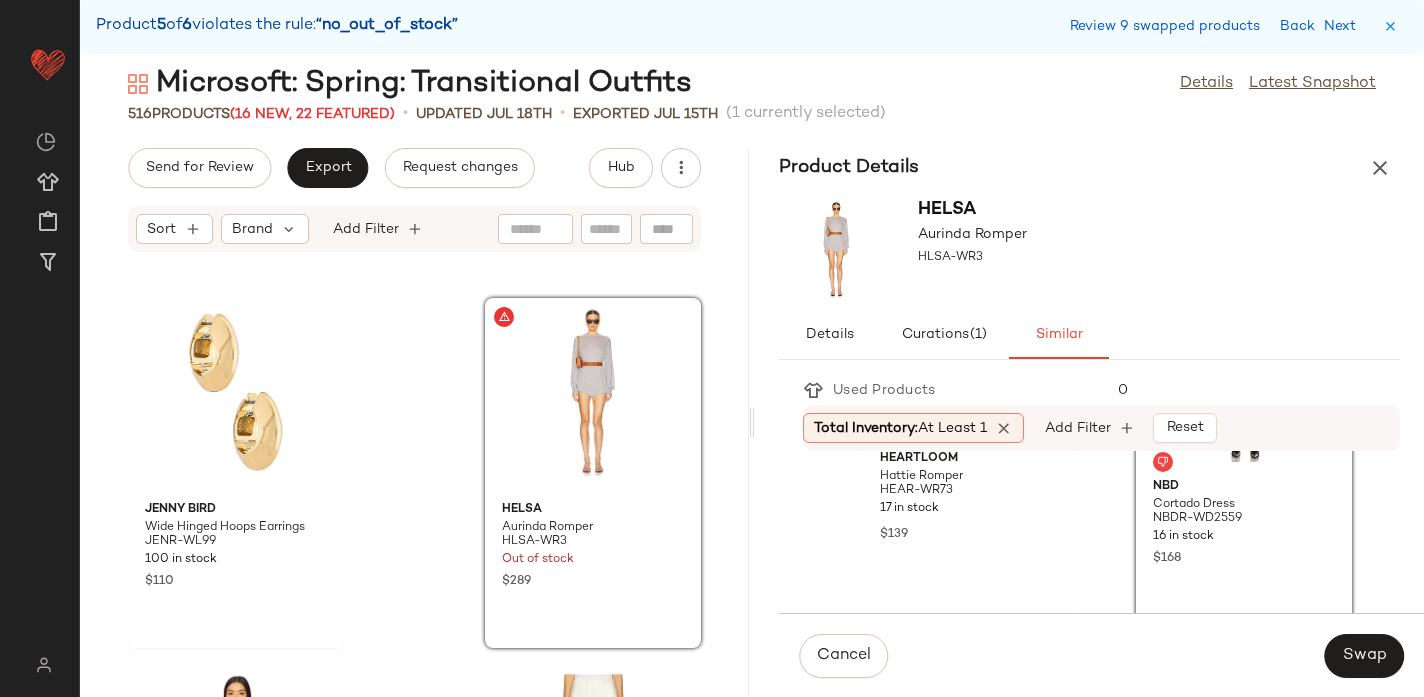 scroll, scrollTop: 3843, scrollLeft: 0, axis: vertical 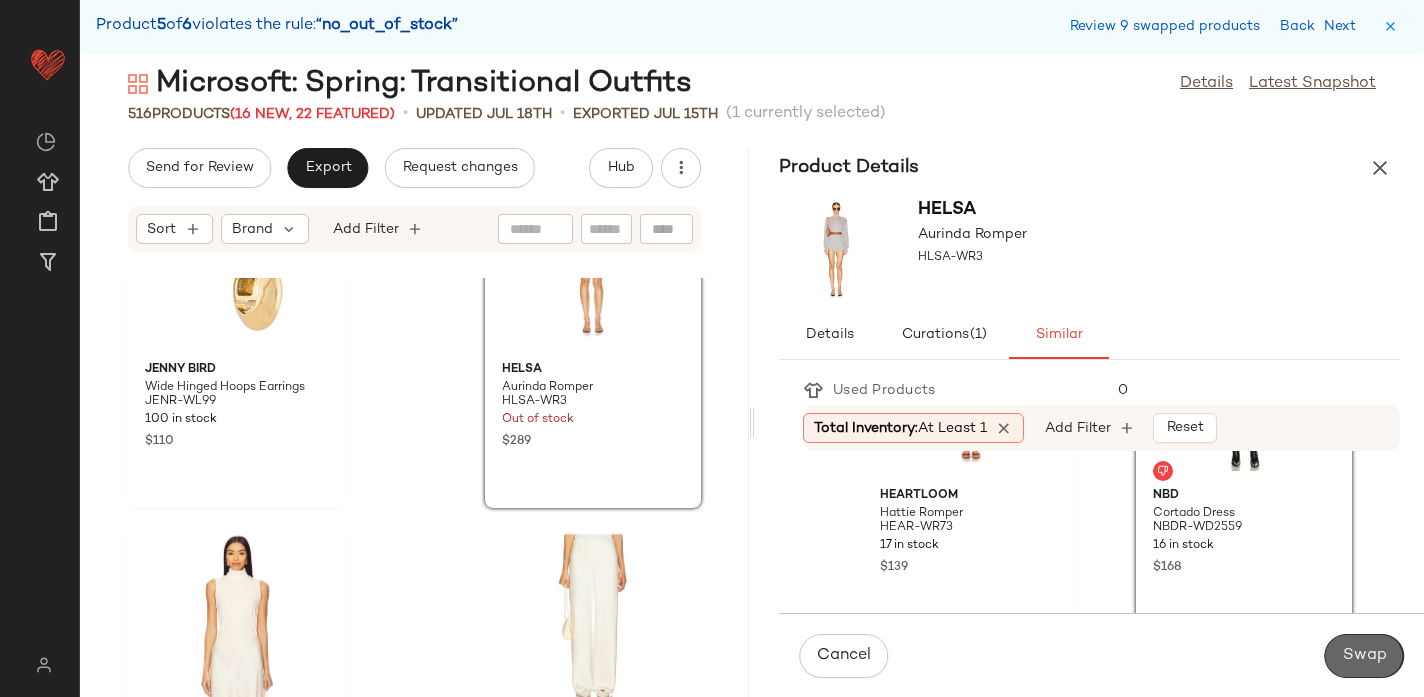 click on "Swap" 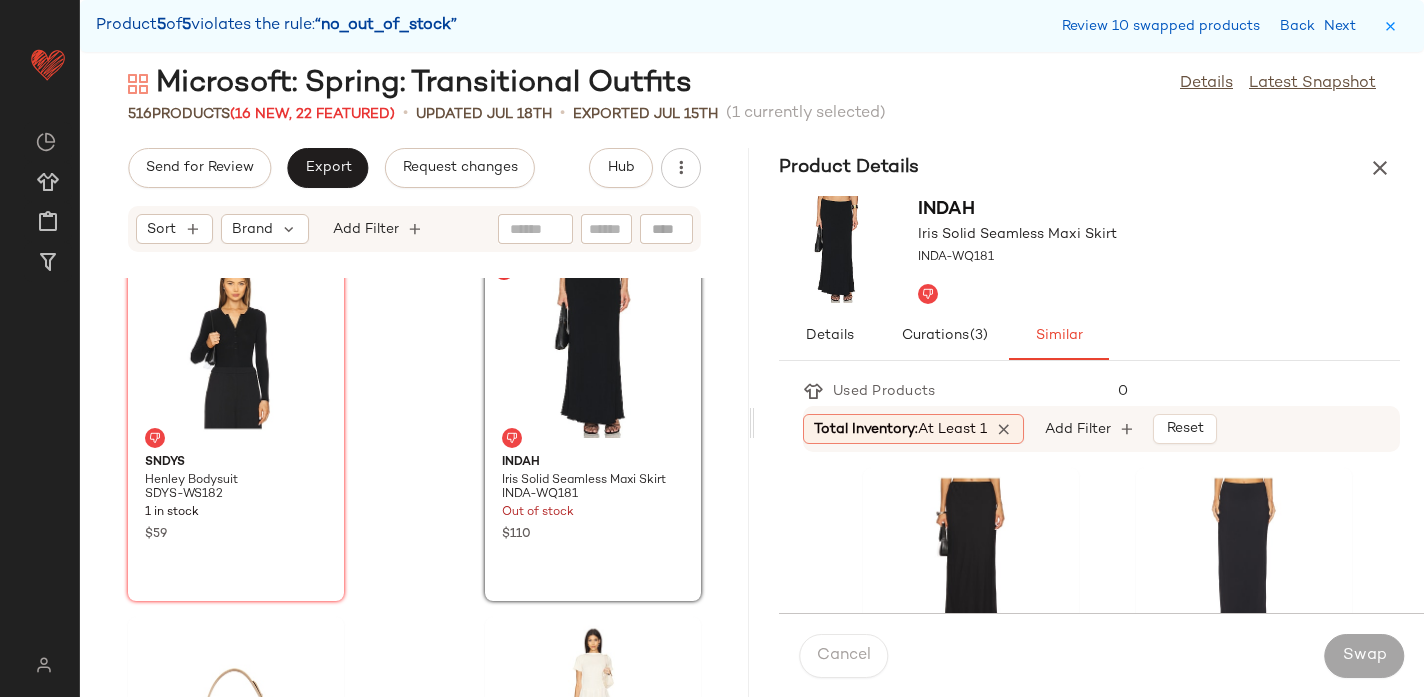 scroll, scrollTop: 90813, scrollLeft: 0, axis: vertical 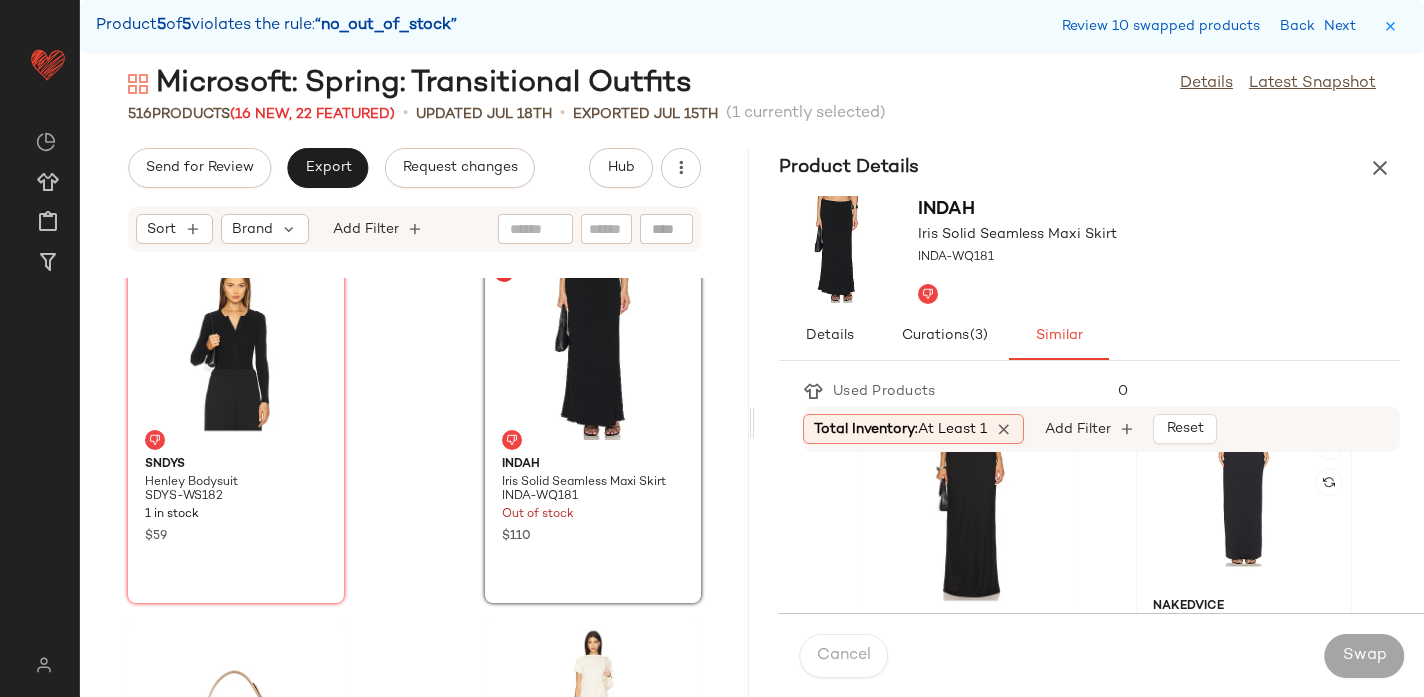 click 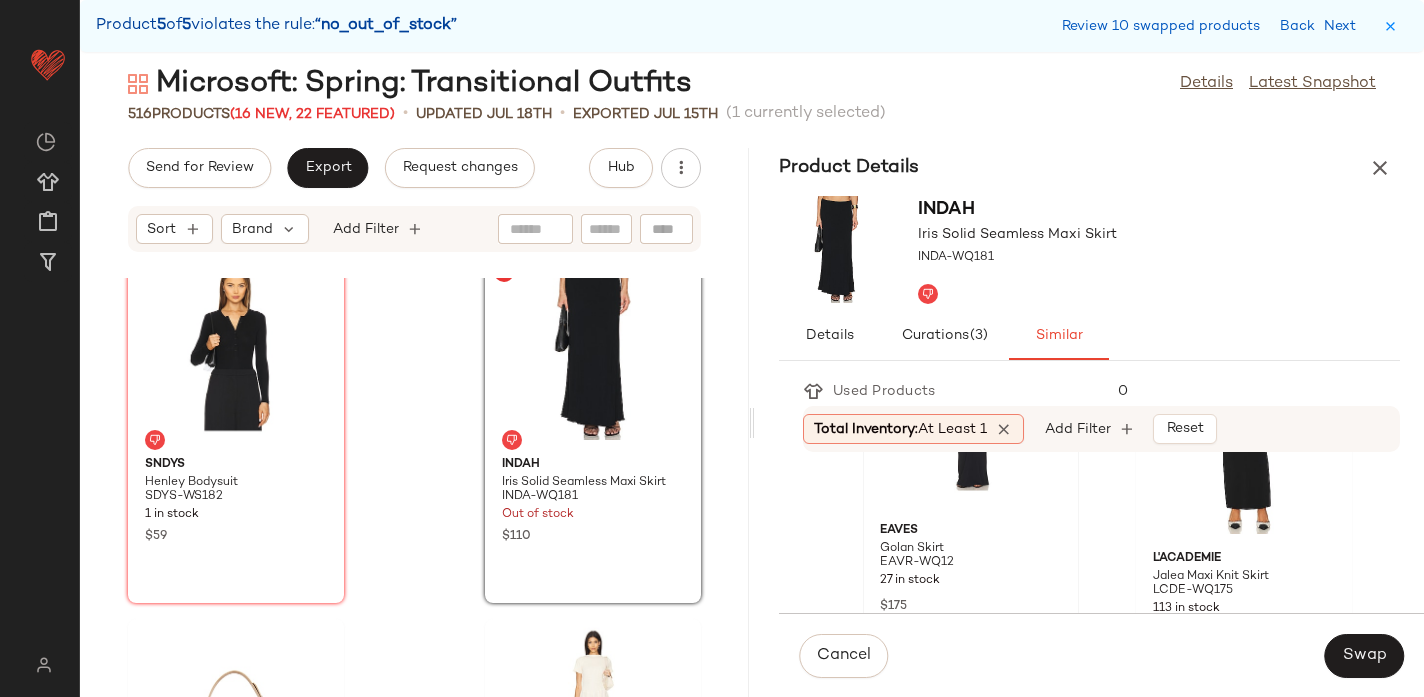 scroll, scrollTop: 383, scrollLeft: 0, axis: vertical 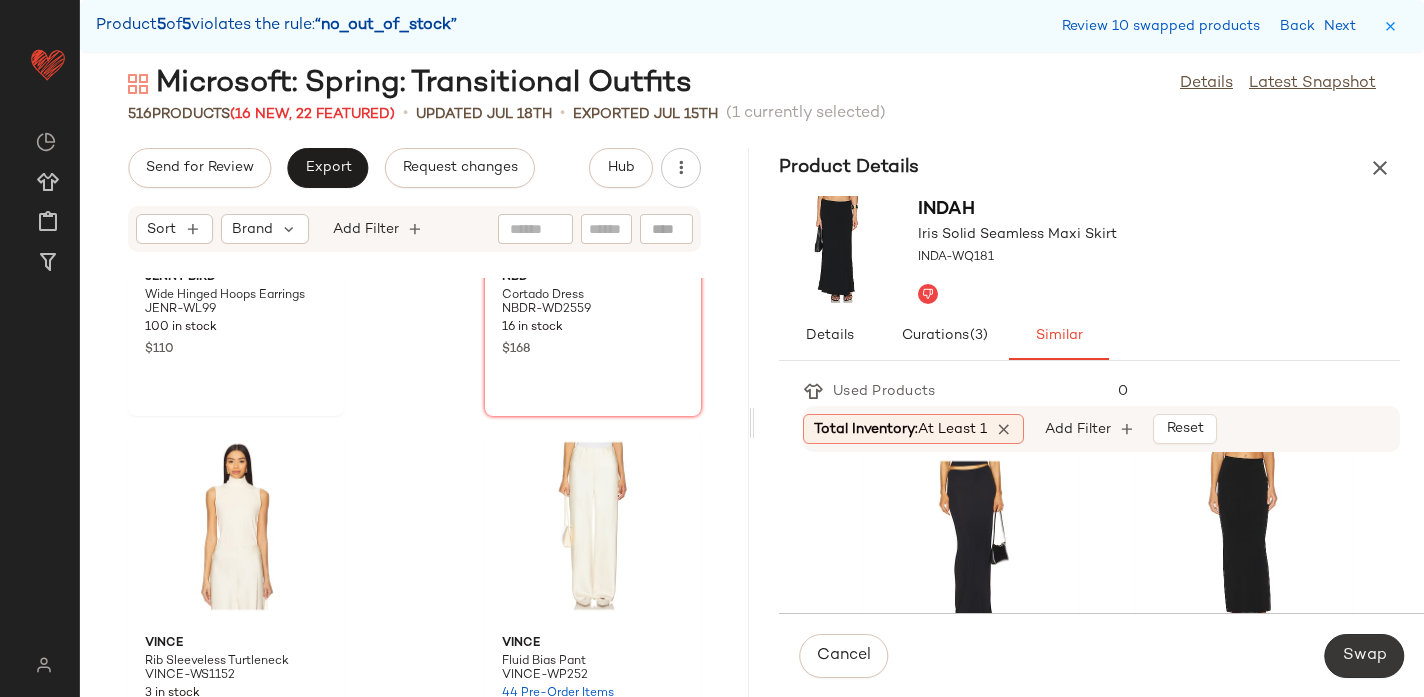click on "Swap" at bounding box center (1364, 656) 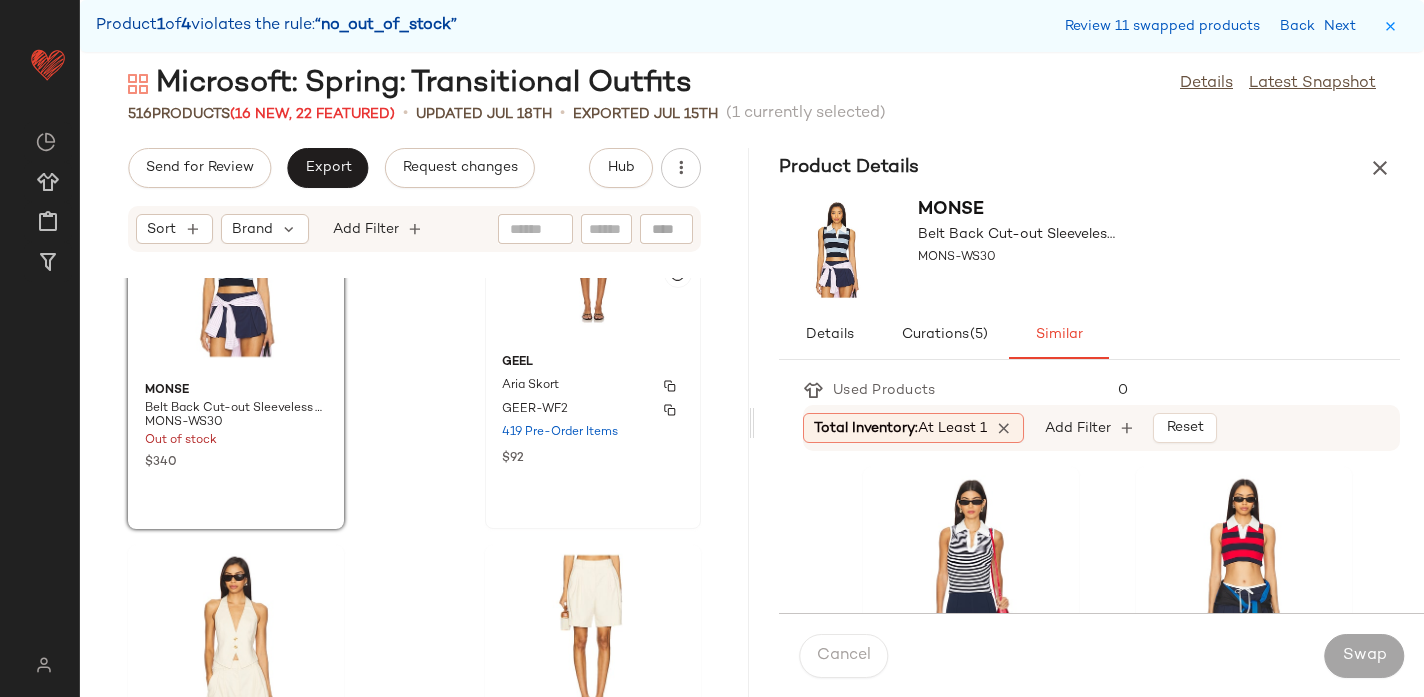 scroll, scrollTop: 1243, scrollLeft: 0, axis: vertical 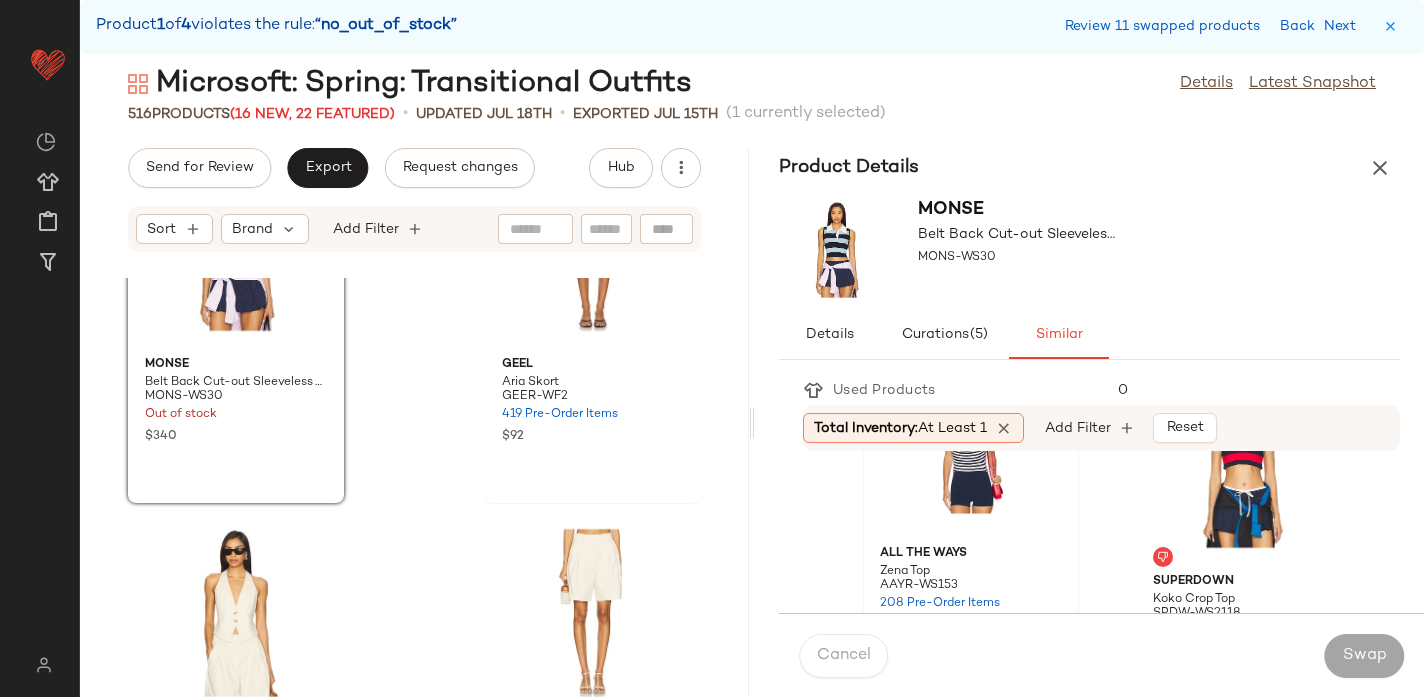 click 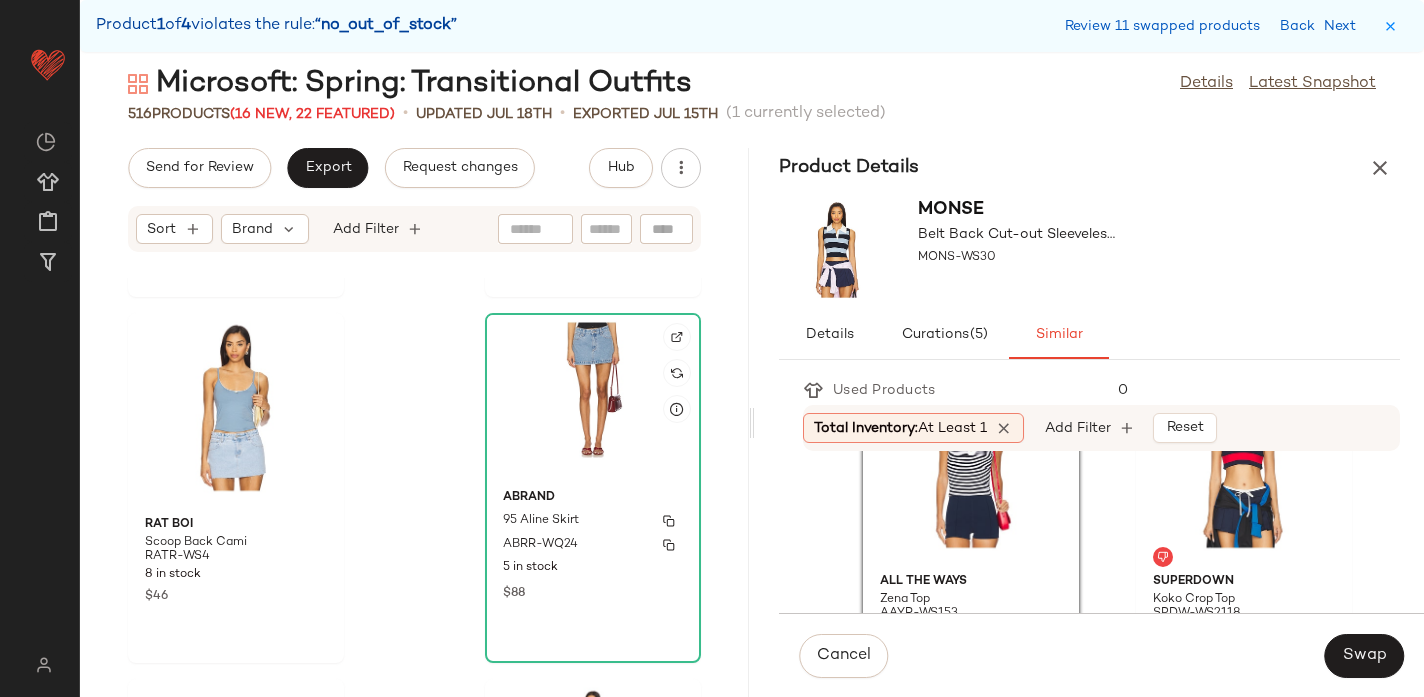 scroll, scrollTop: 2932, scrollLeft: 0, axis: vertical 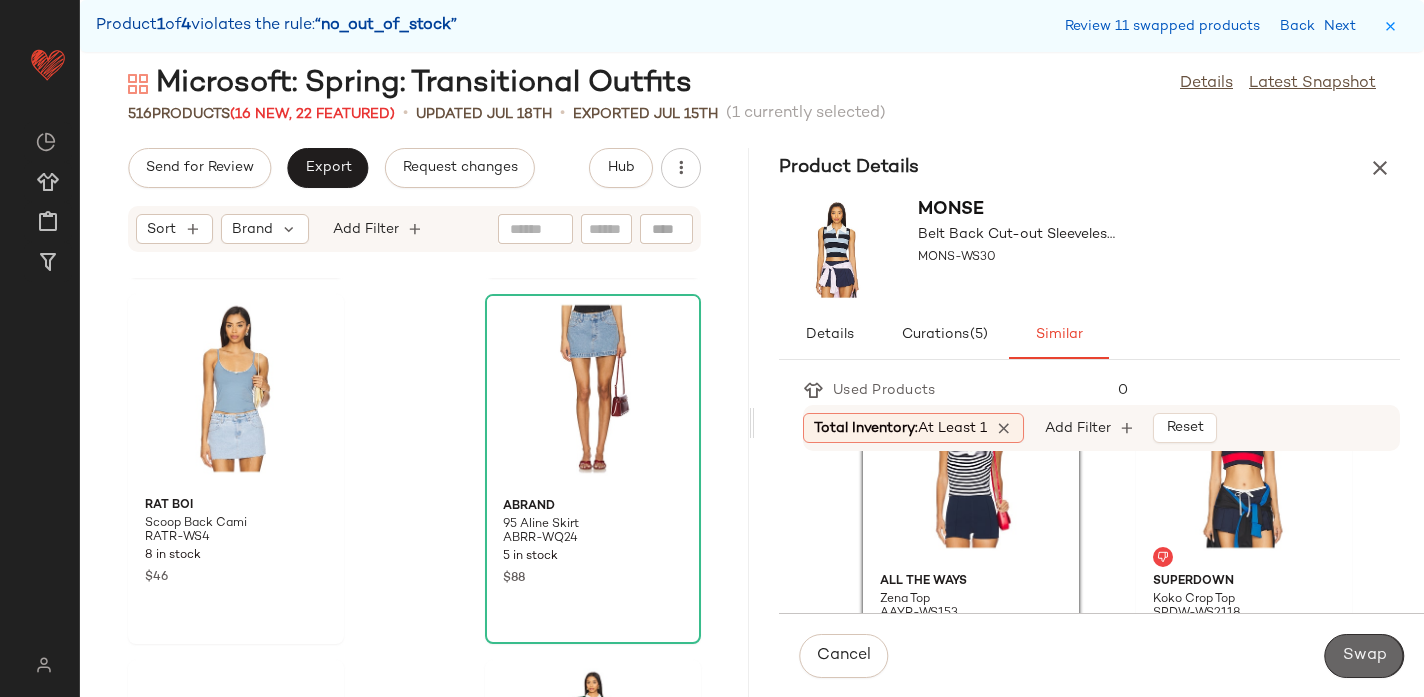 click on "Swap" 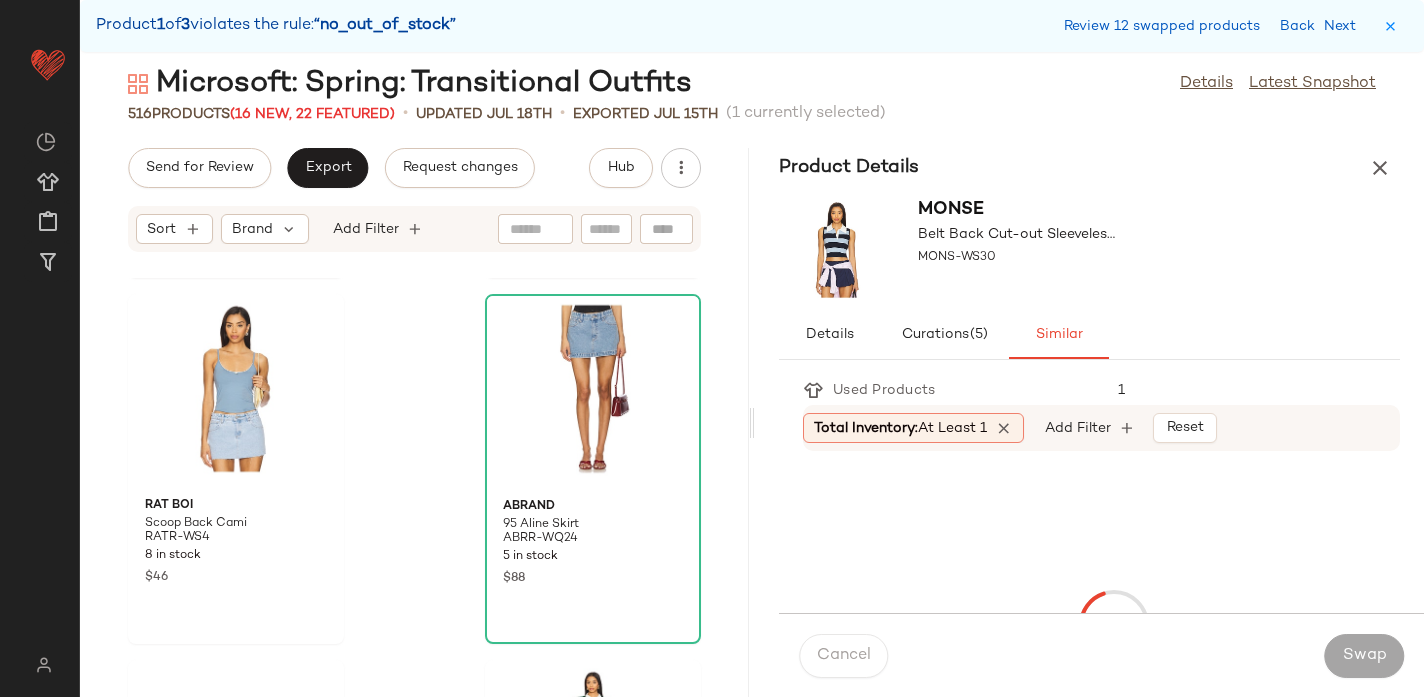 scroll, scrollTop: 19398, scrollLeft: 0, axis: vertical 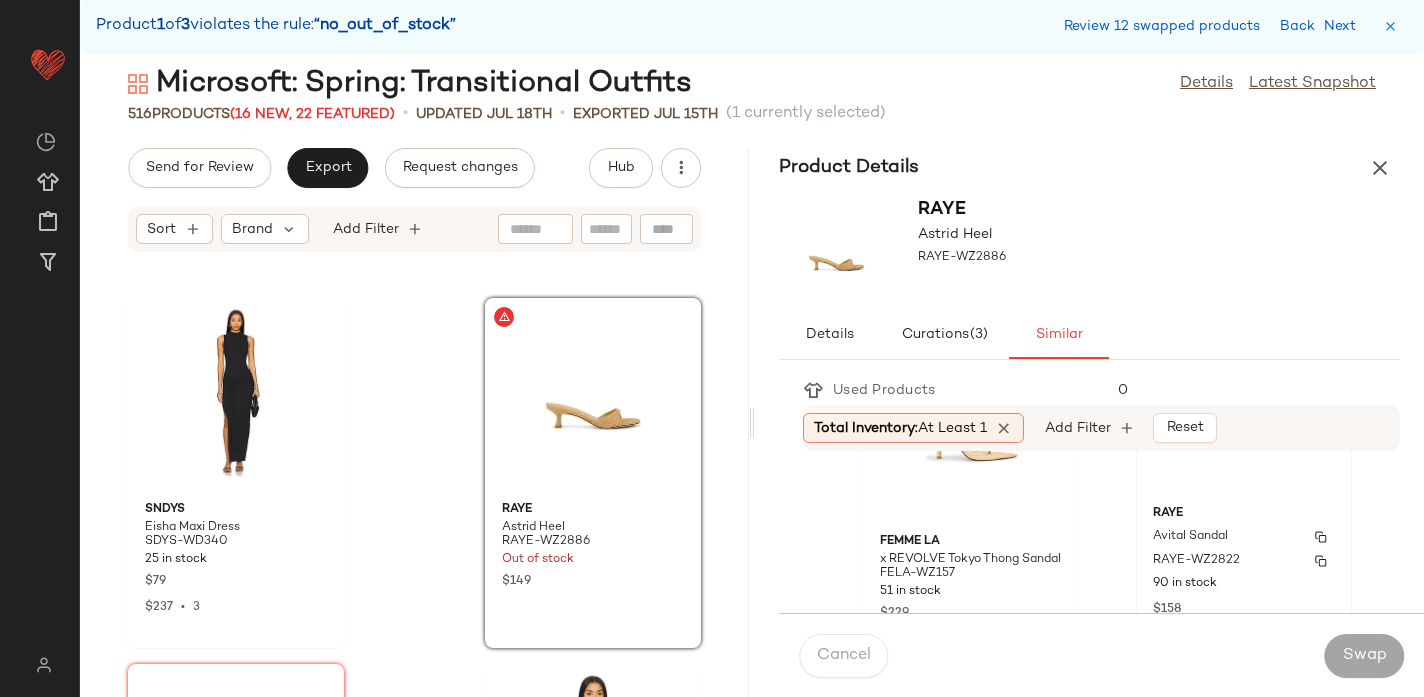 click on "RAYE" at bounding box center [1244, 514] 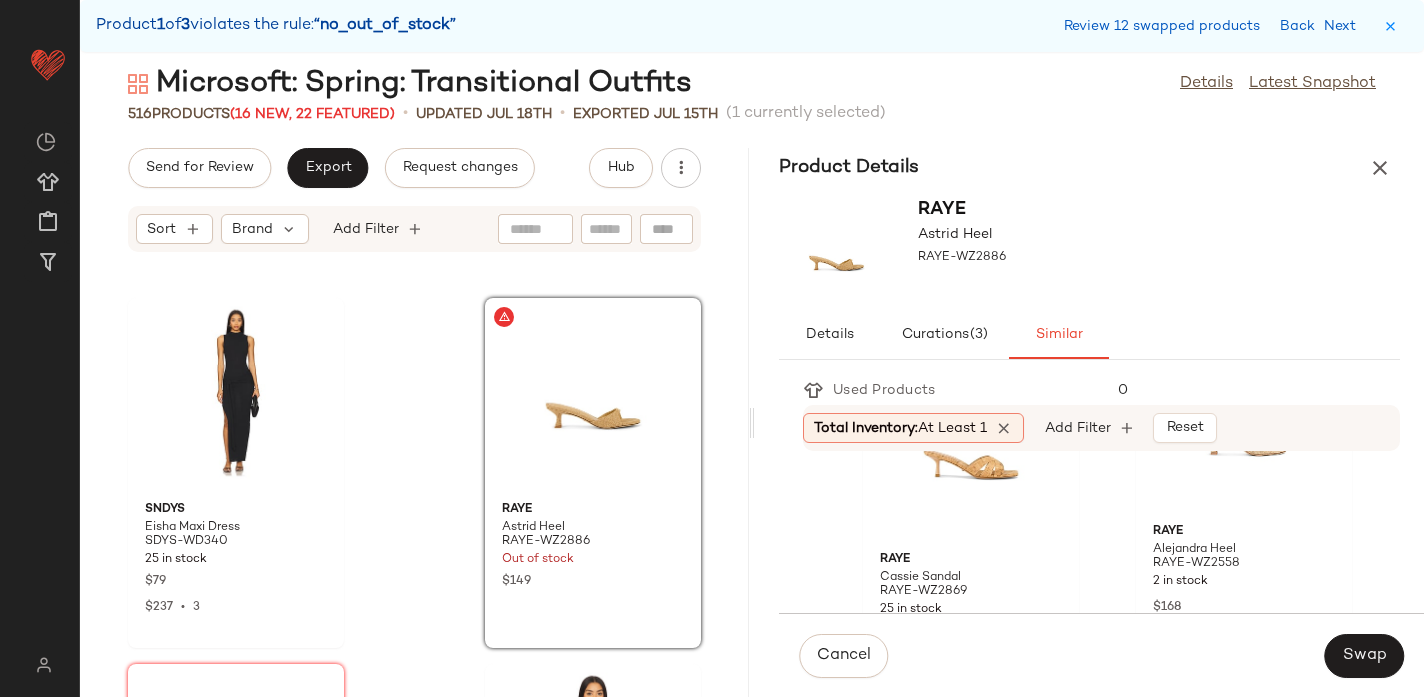 scroll, scrollTop: 491, scrollLeft: 0, axis: vertical 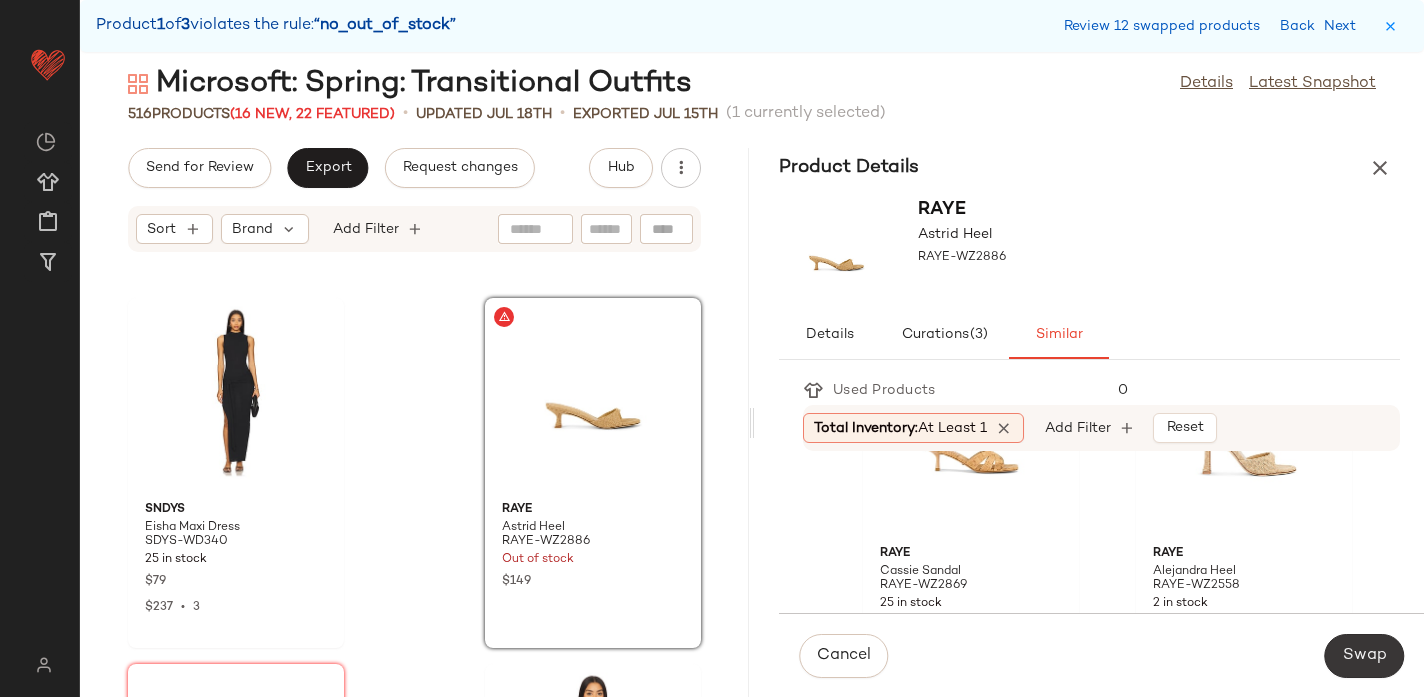 click on "Swap" 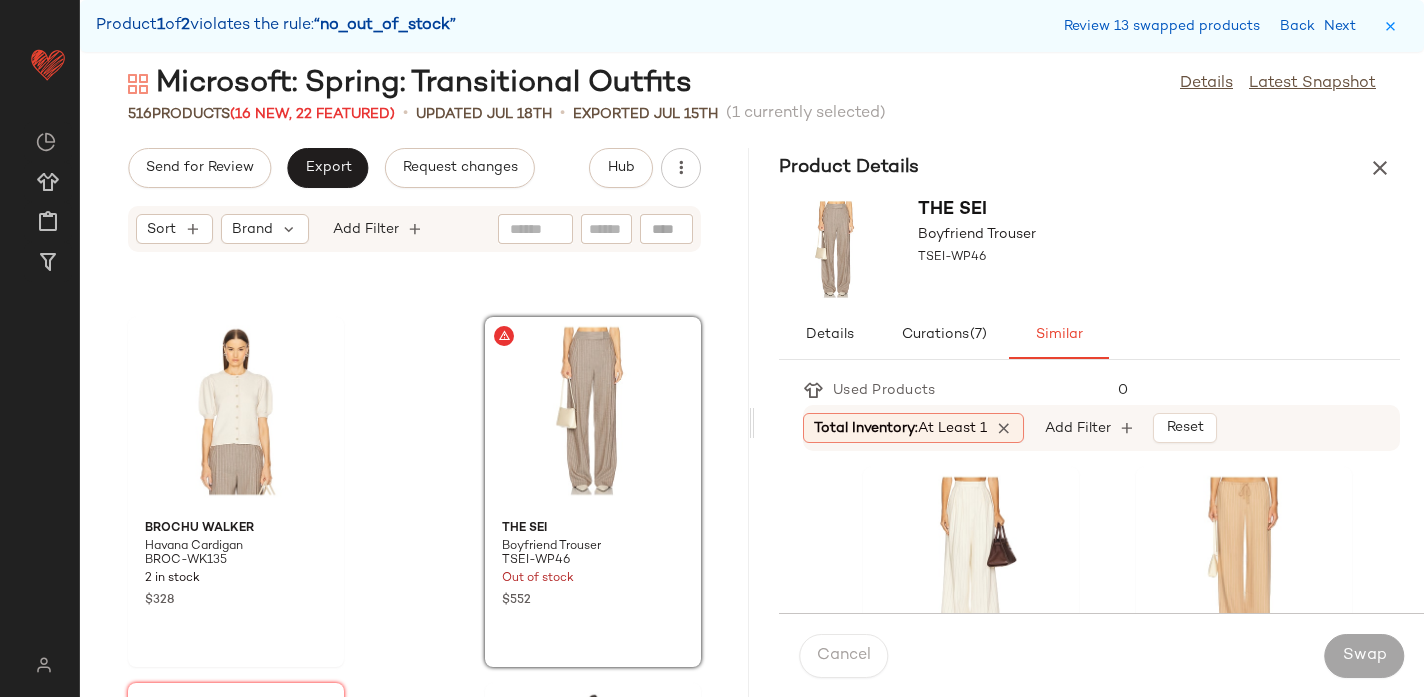 scroll, scrollTop: 26328, scrollLeft: 0, axis: vertical 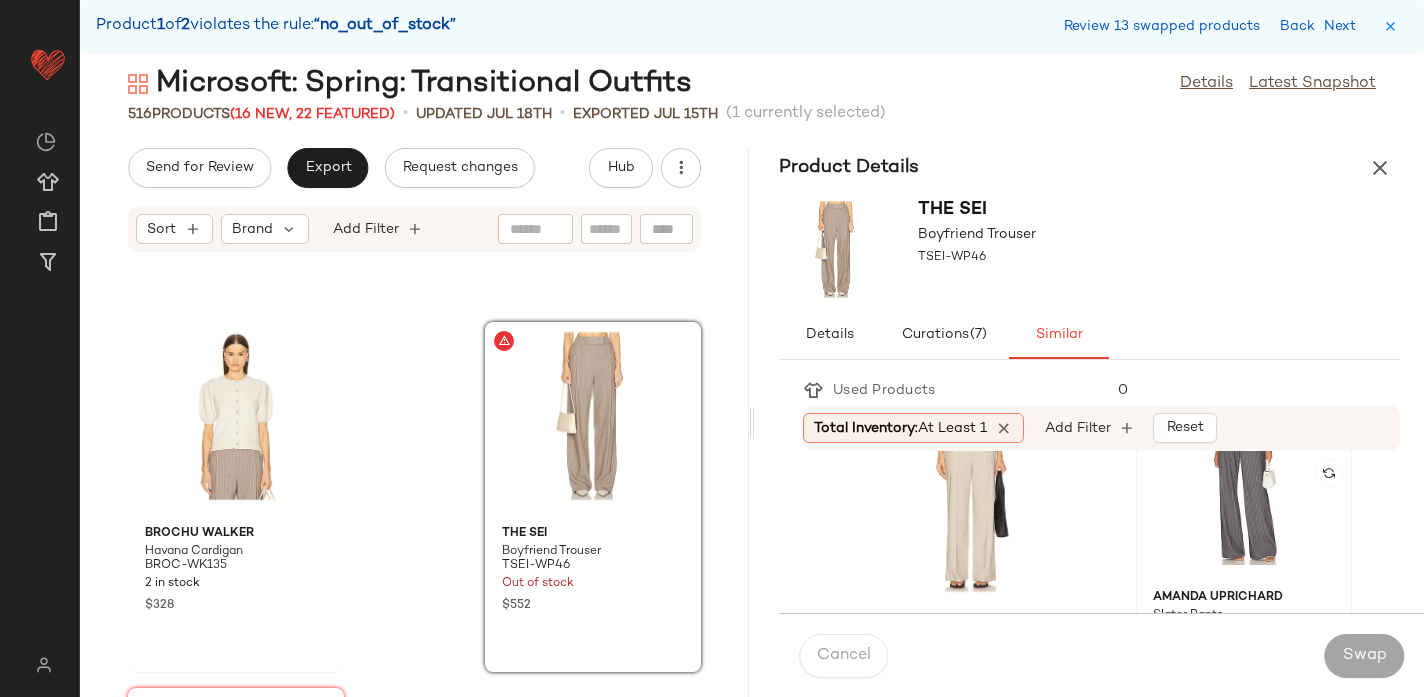 click 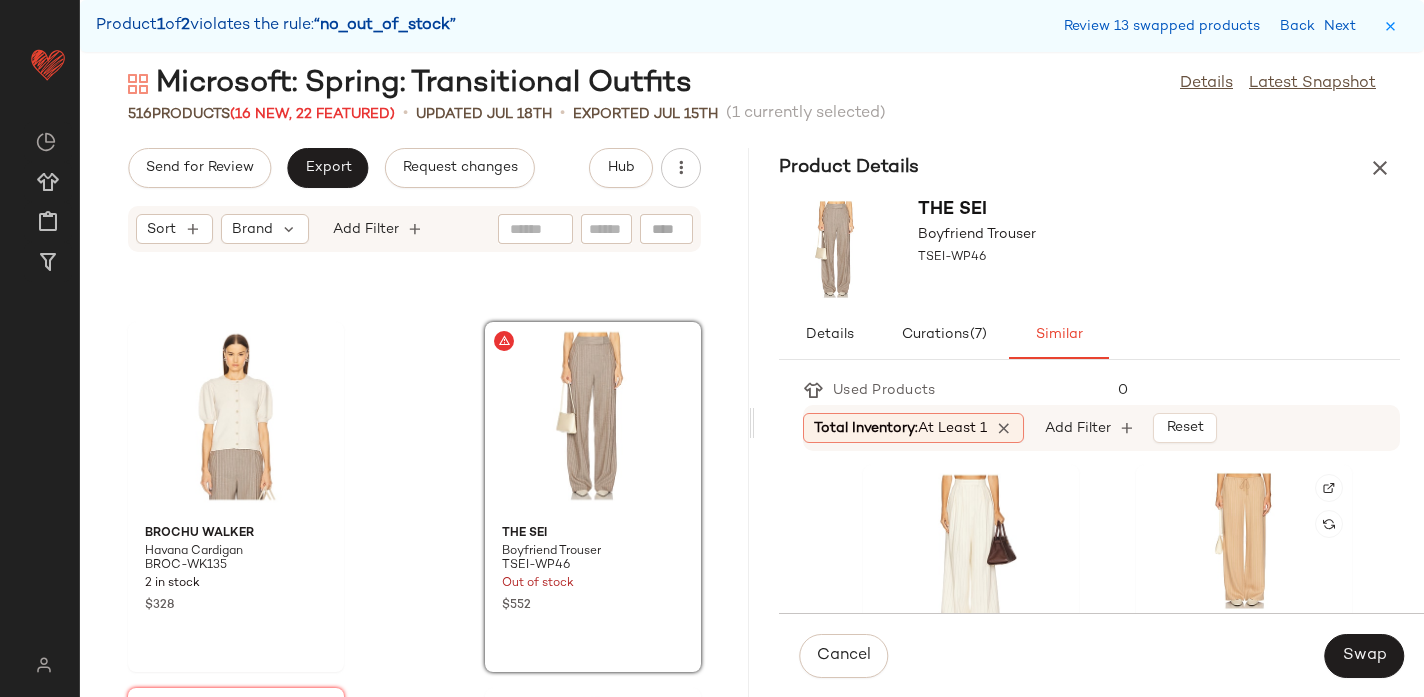 scroll, scrollTop: 0, scrollLeft: 0, axis: both 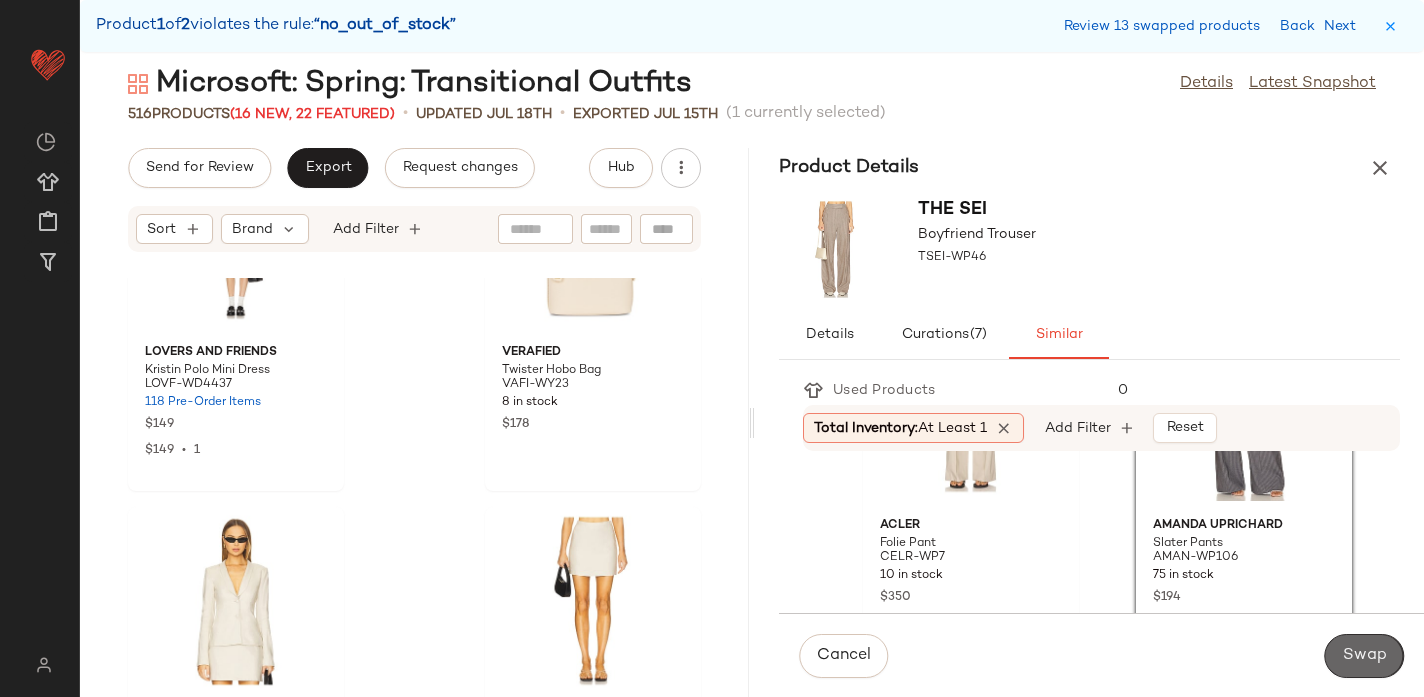 click on "Swap" 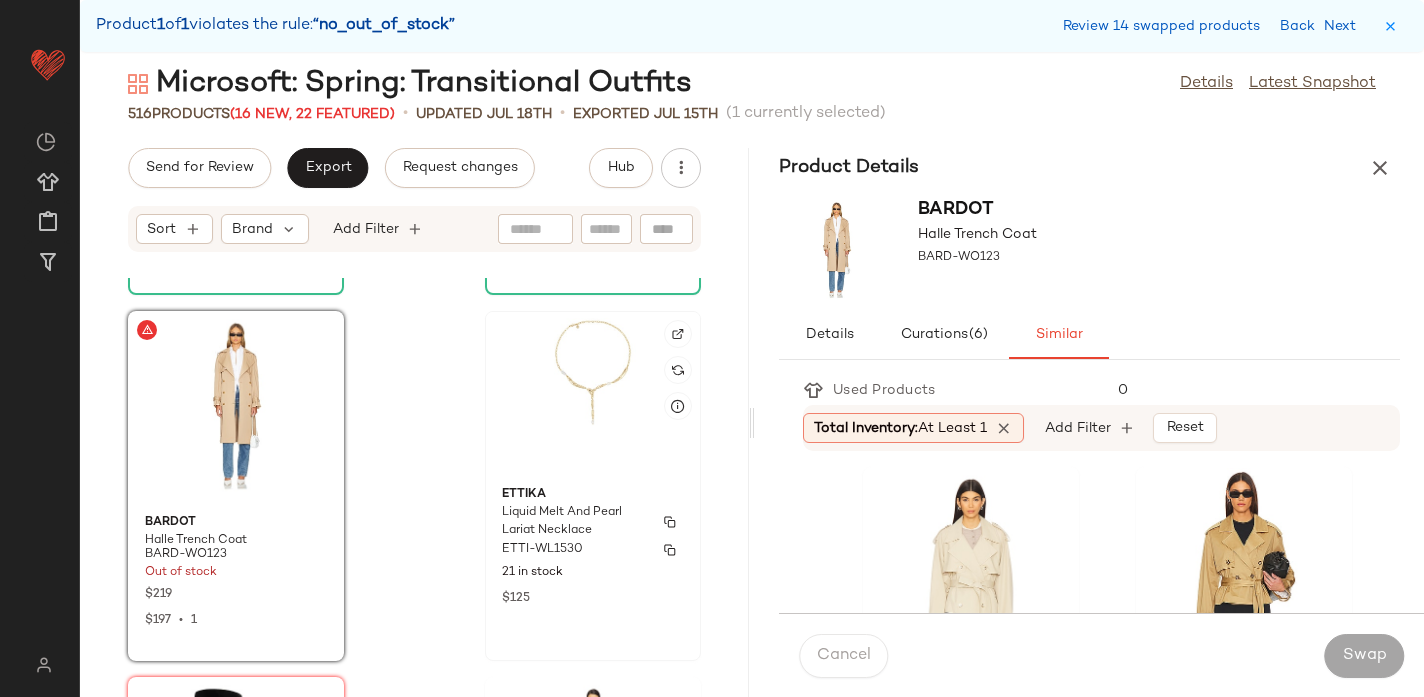 scroll, scrollTop: 48666, scrollLeft: 0, axis: vertical 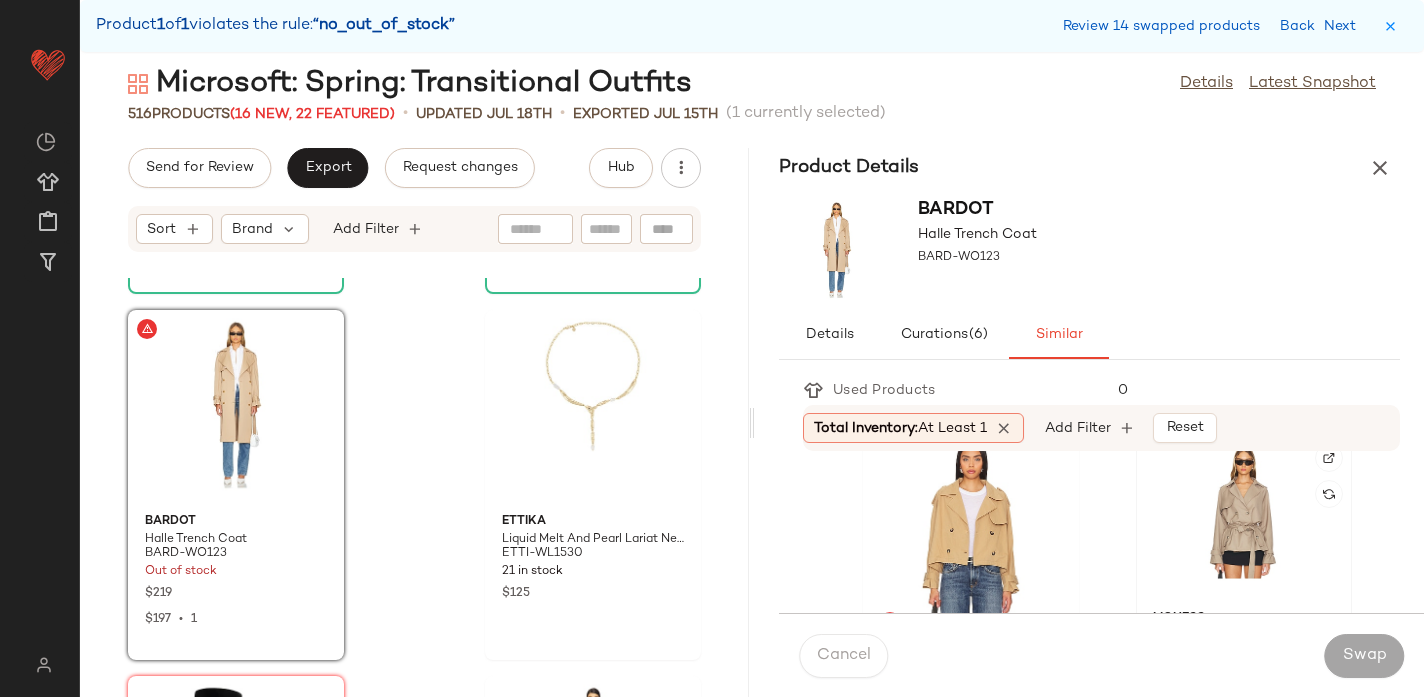 click 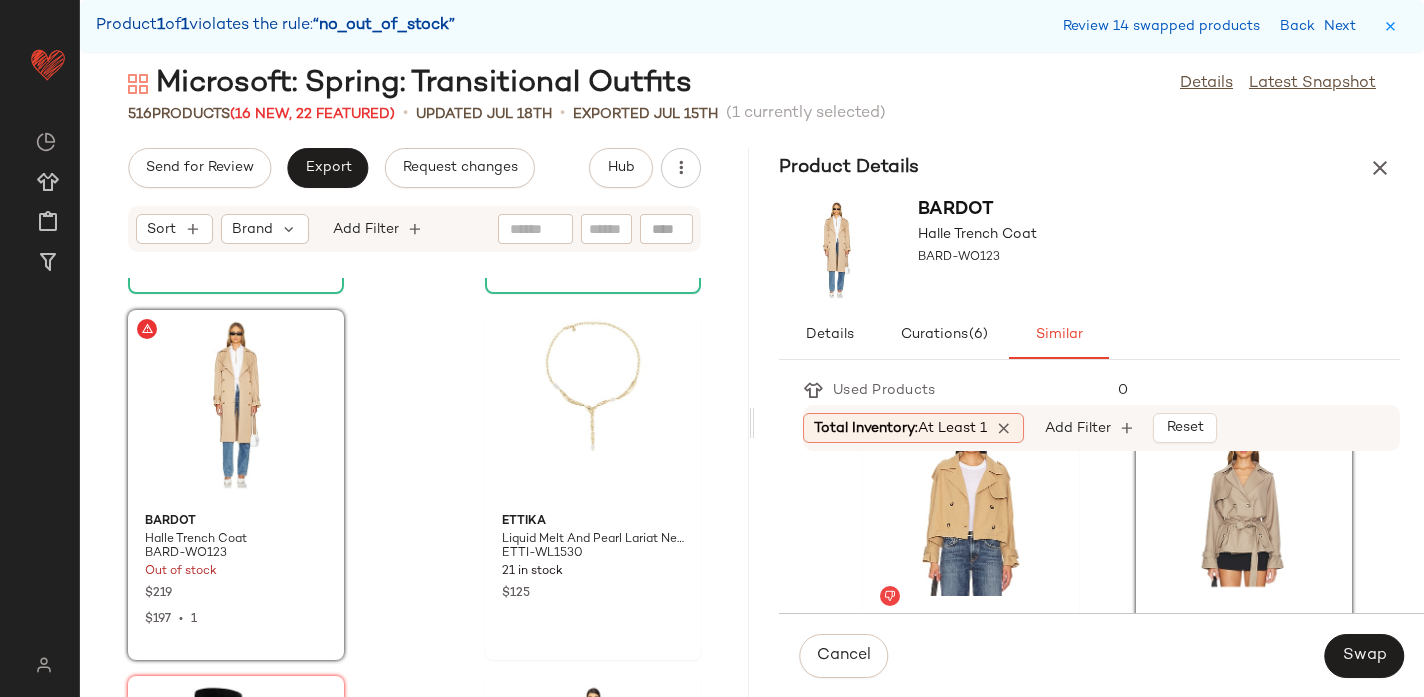 scroll, scrollTop: 416, scrollLeft: 0, axis: vertical 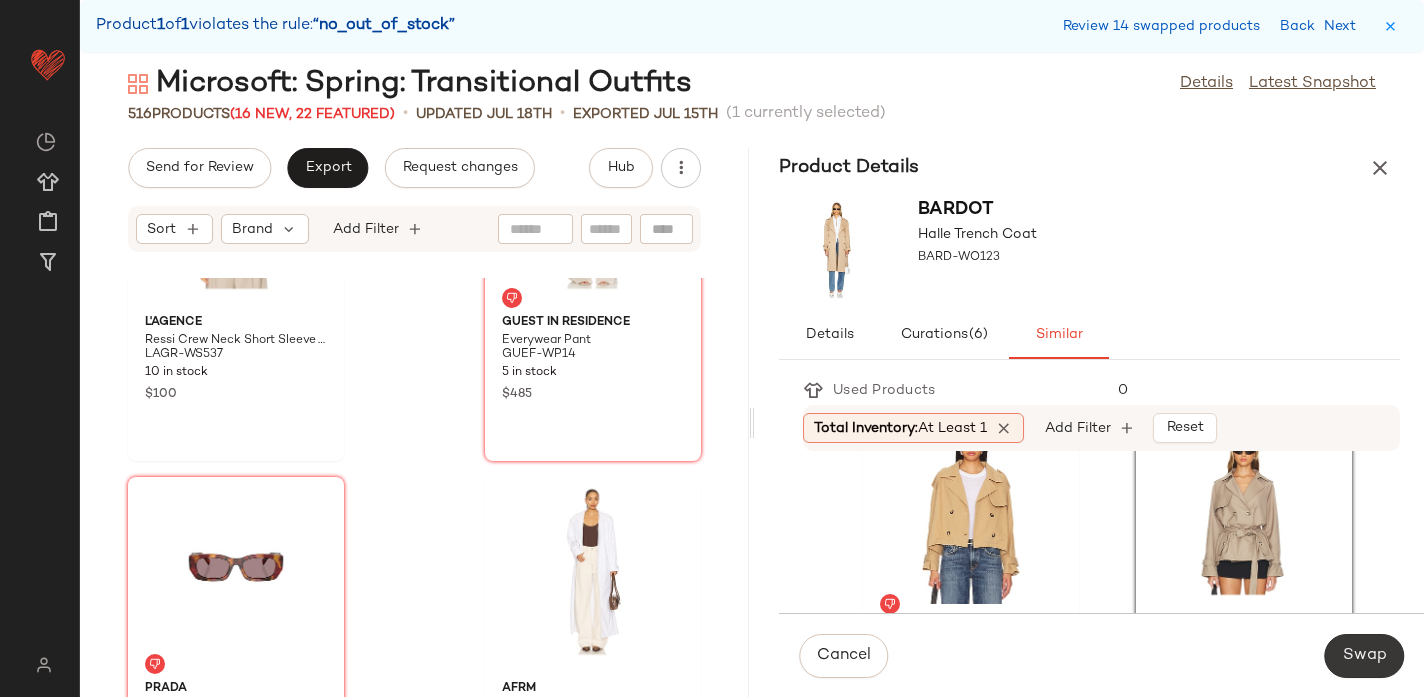 click on "Swap" 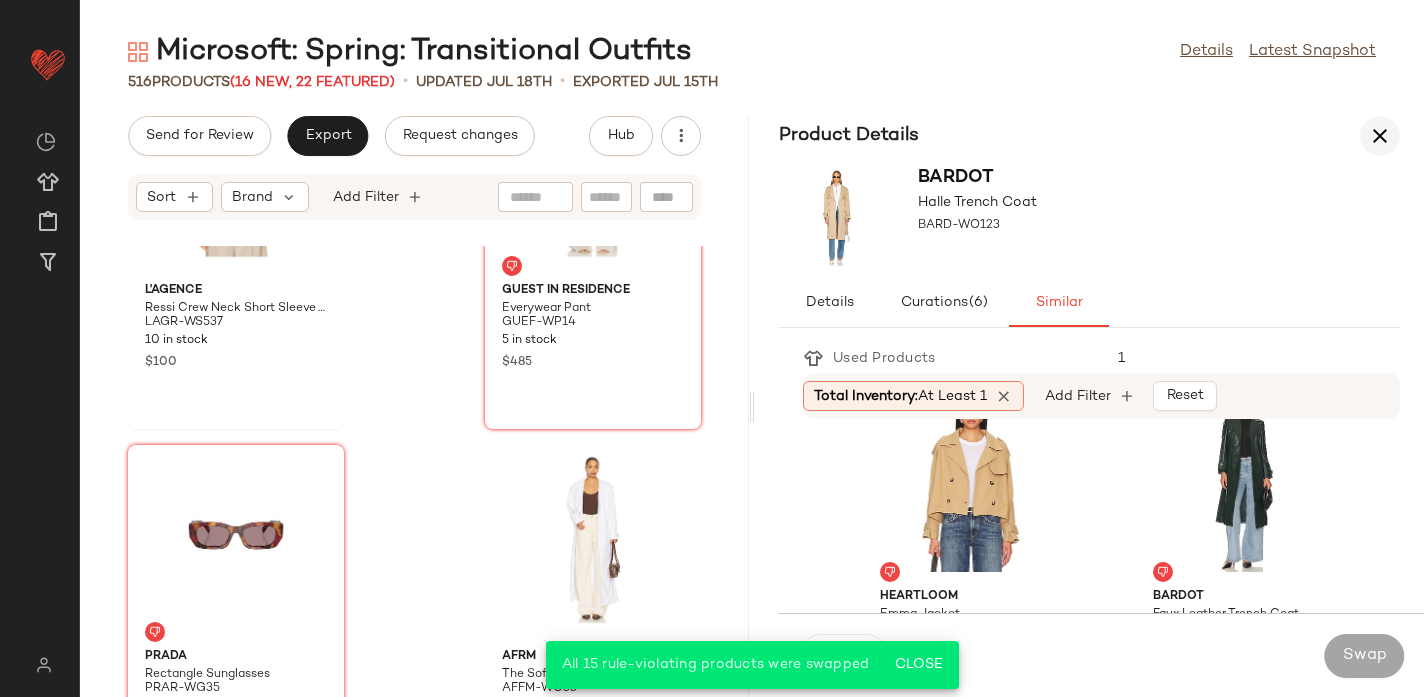 click at bounding box center (1380, 136) 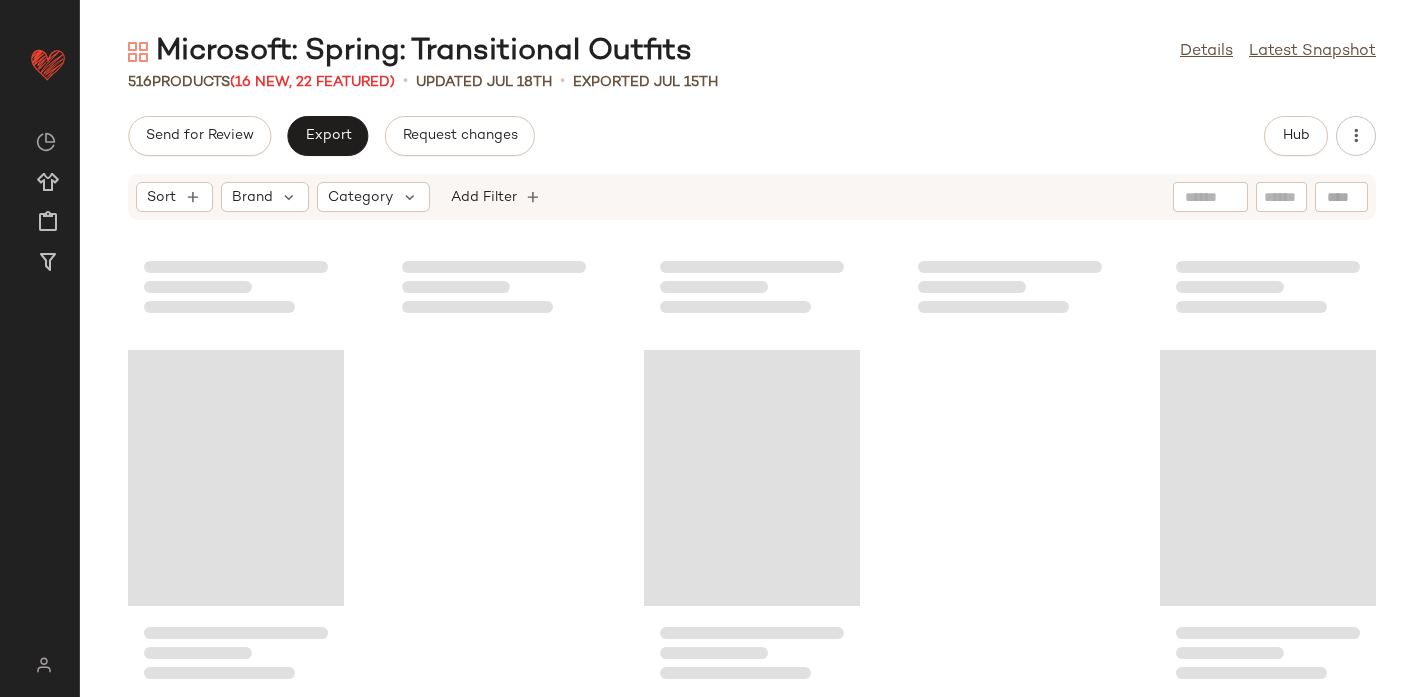 scroll, scrollTop: 37617, scrollLeft: 0, axis: vertical 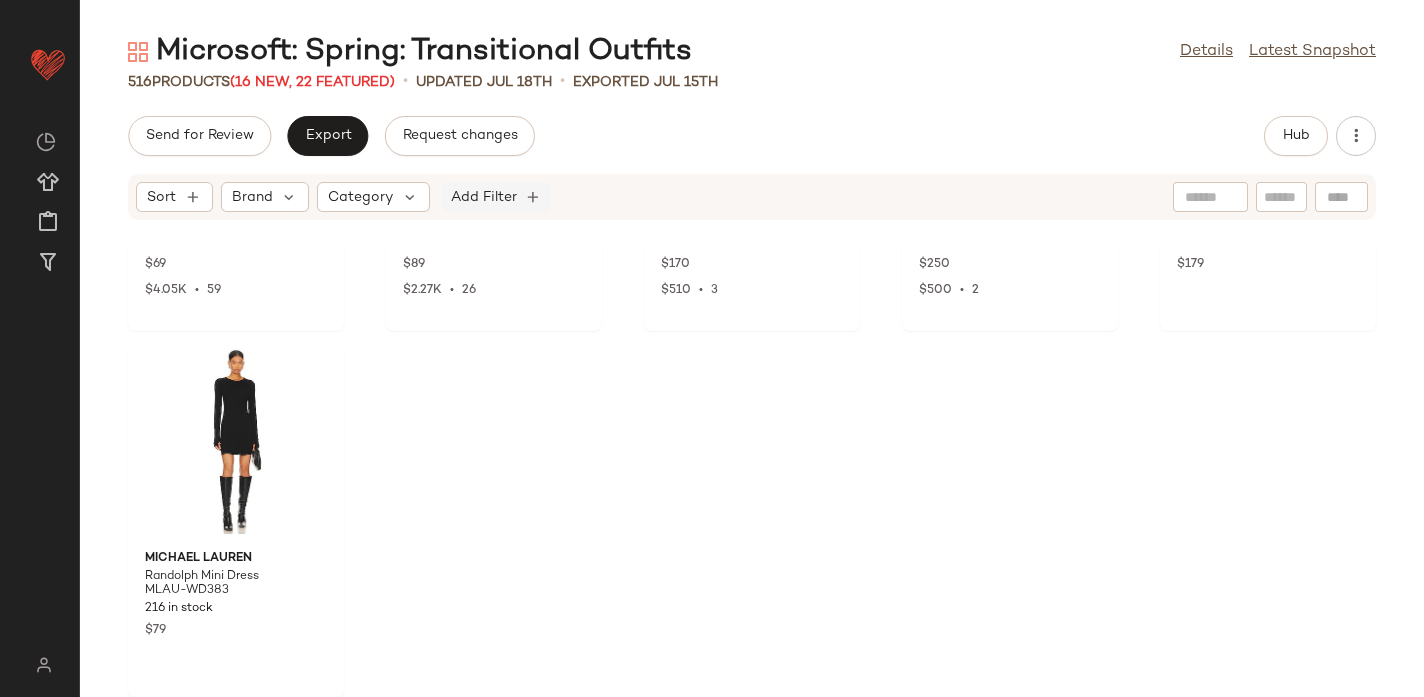 click on "Add Filter" at bounding box center (484, 197) 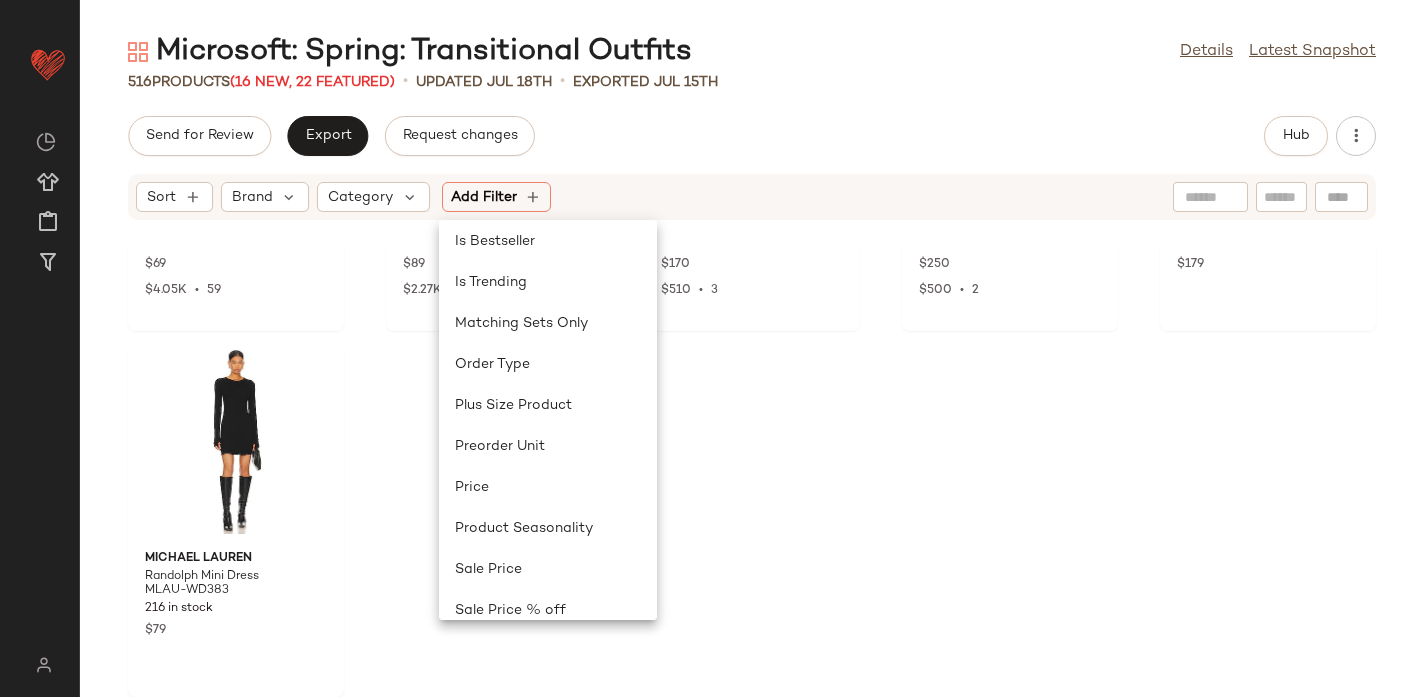 scroll, scrollTop: 928, scrollLeft: 0, axis: vertical 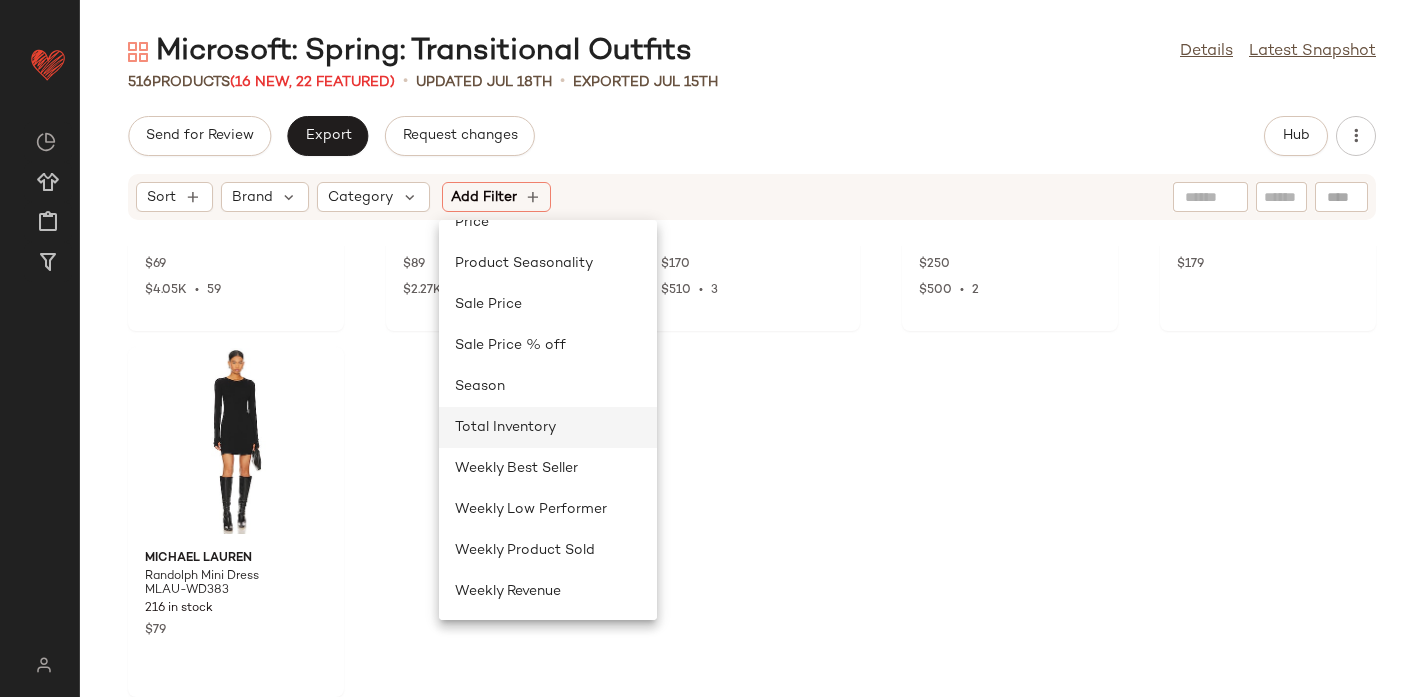 click on "Total Inventory" 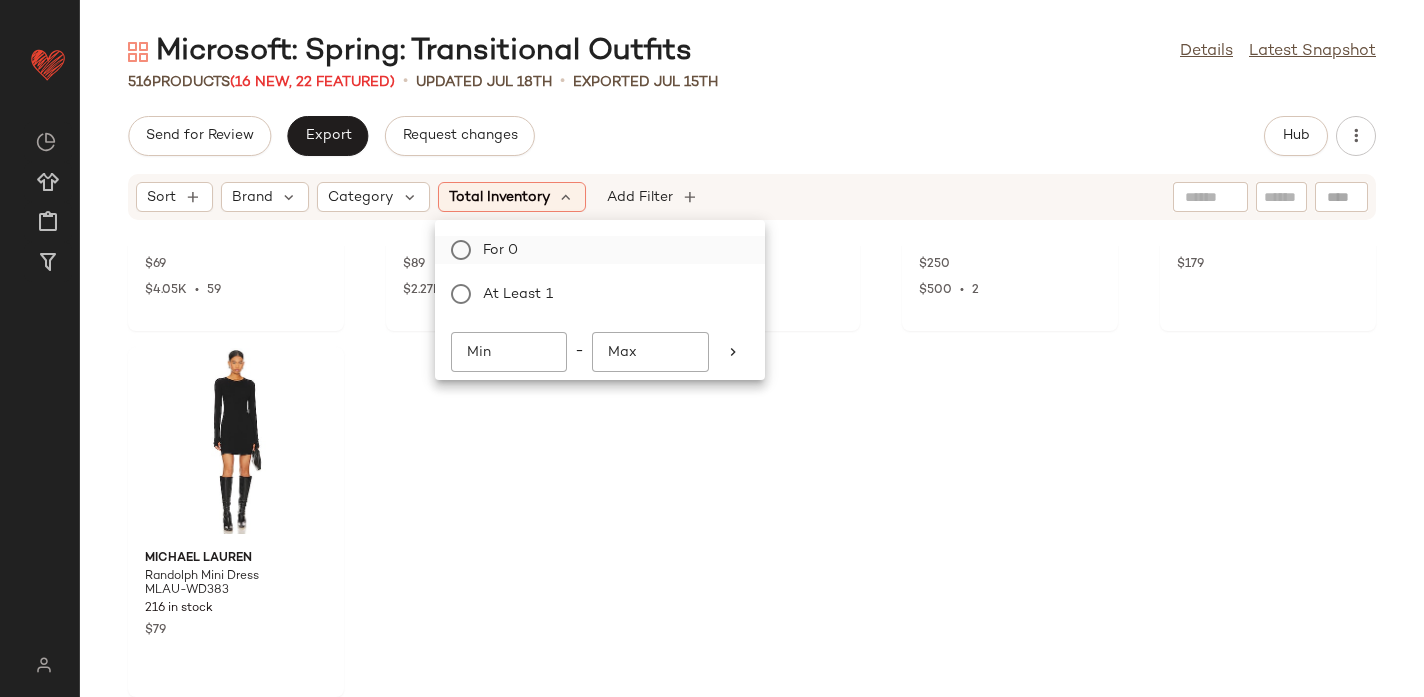 click on "For 0" 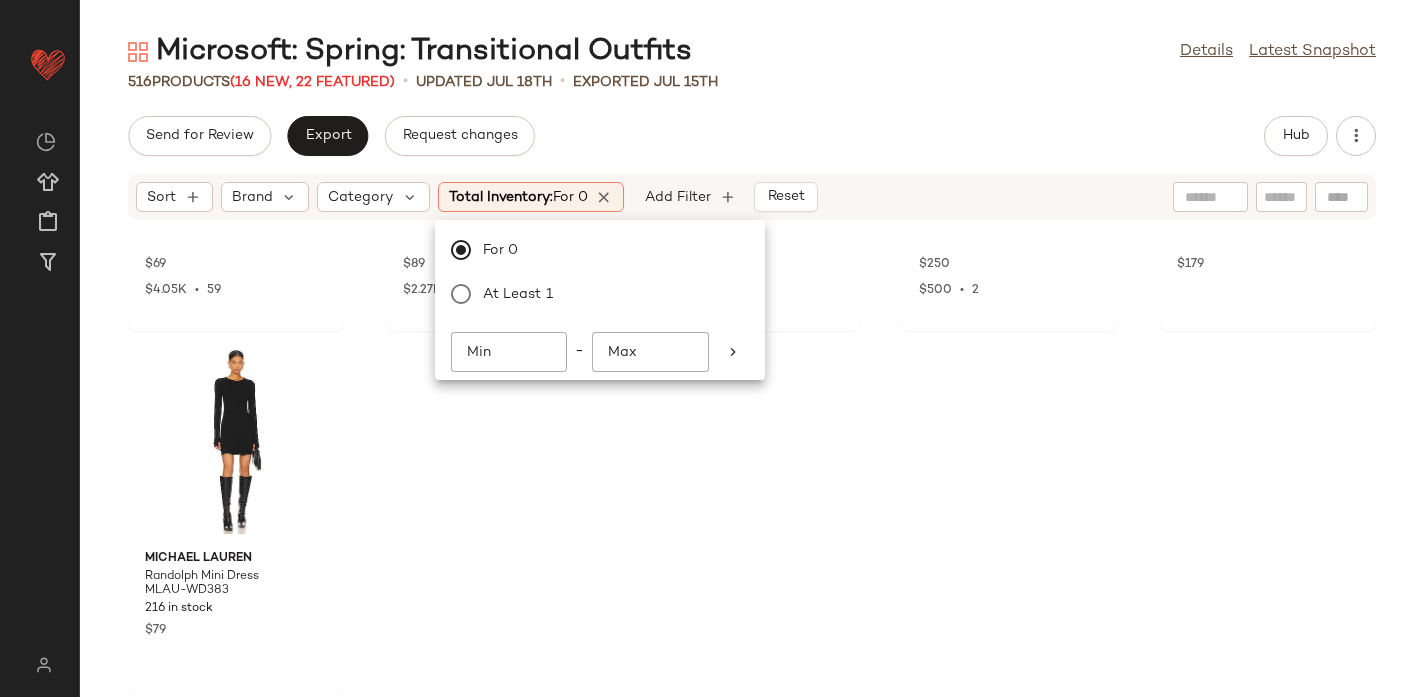 click on "Send for Review   Export   Request changes   Hub" 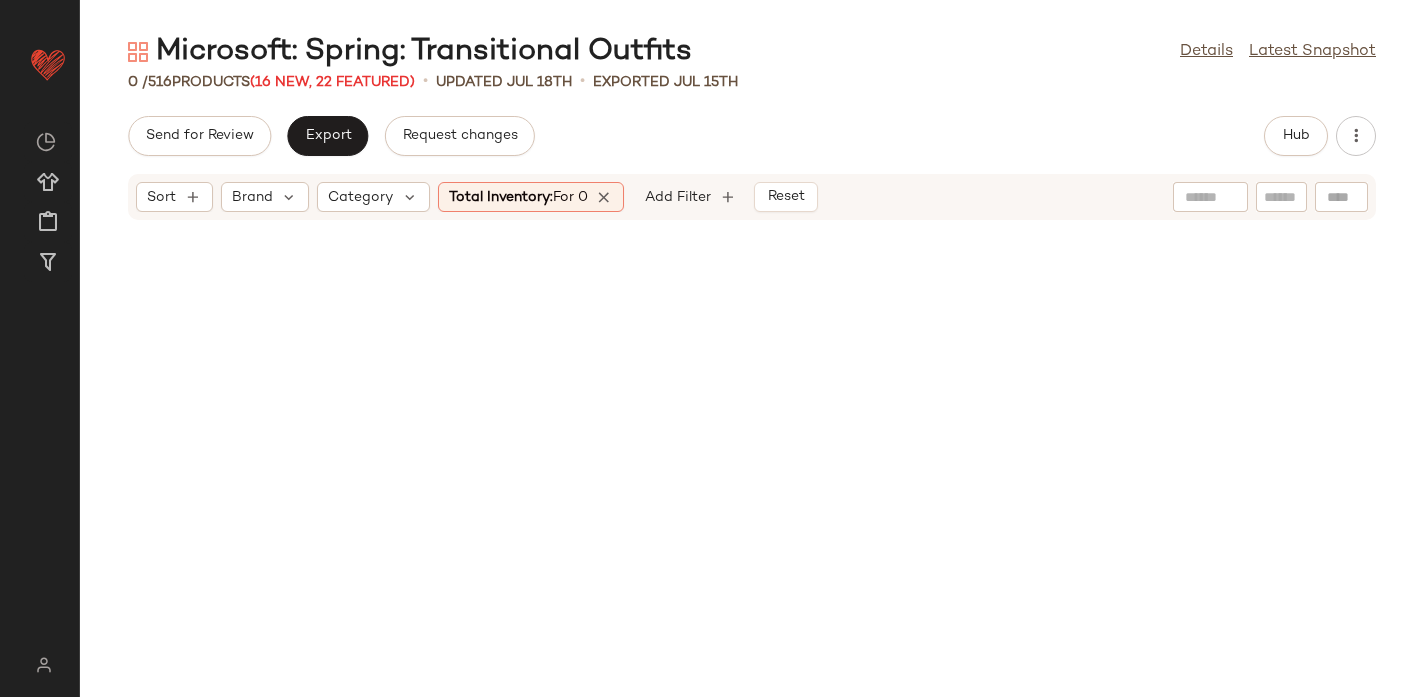 click on "Total Inventory:   For 0" 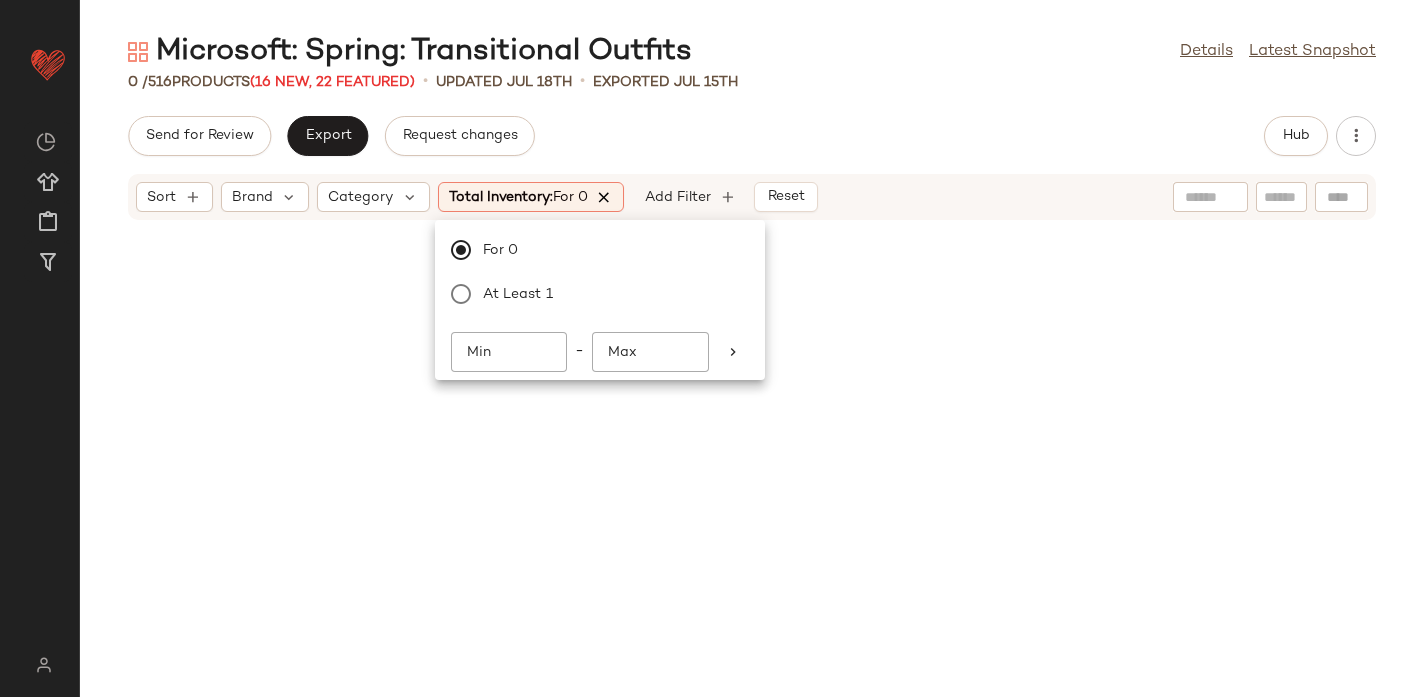 click at bounding box center [605, 197] 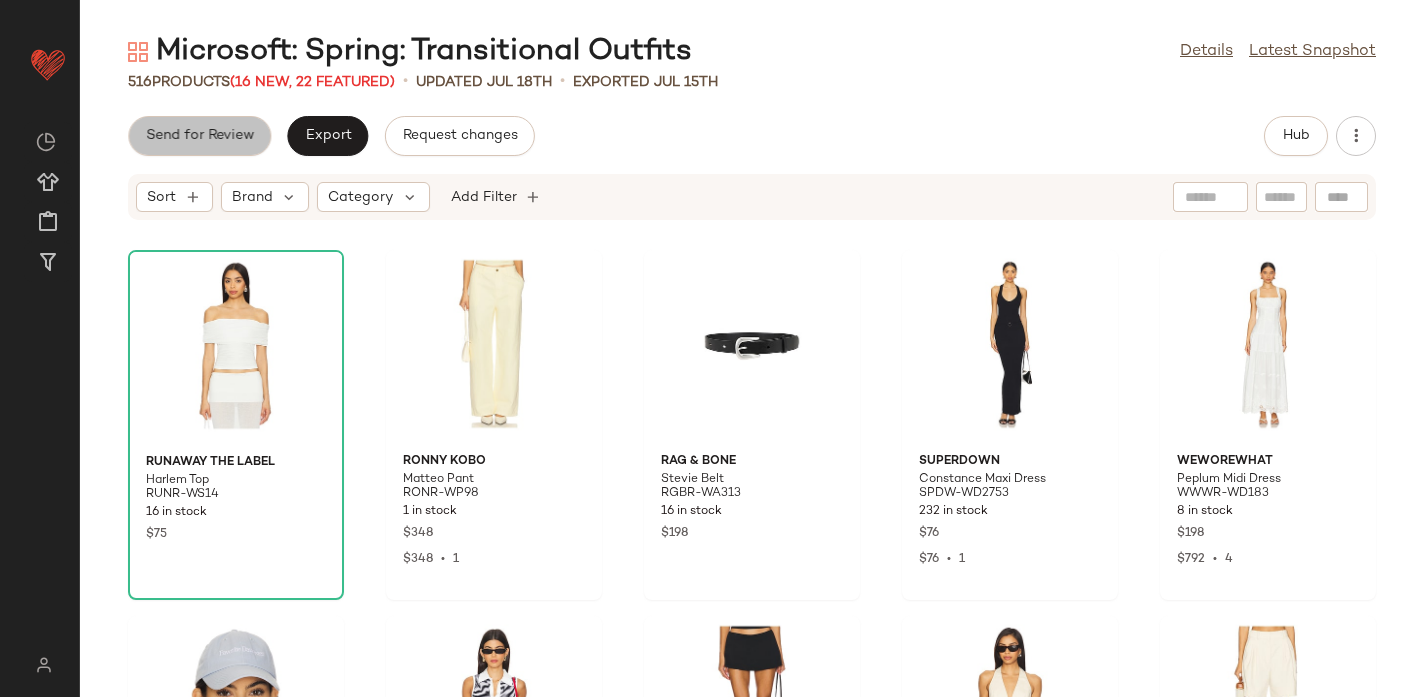 click on "Send for Review" 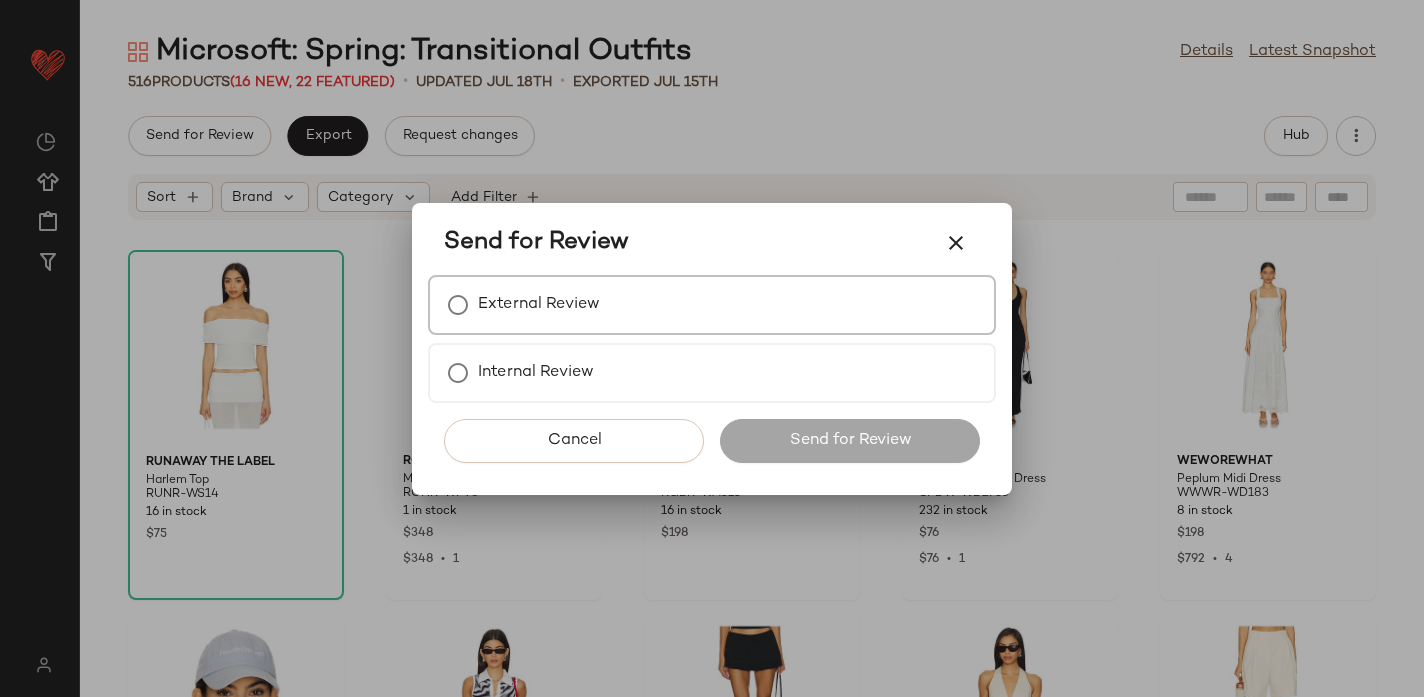 click on "External Review" at bounding box center (539, 305) 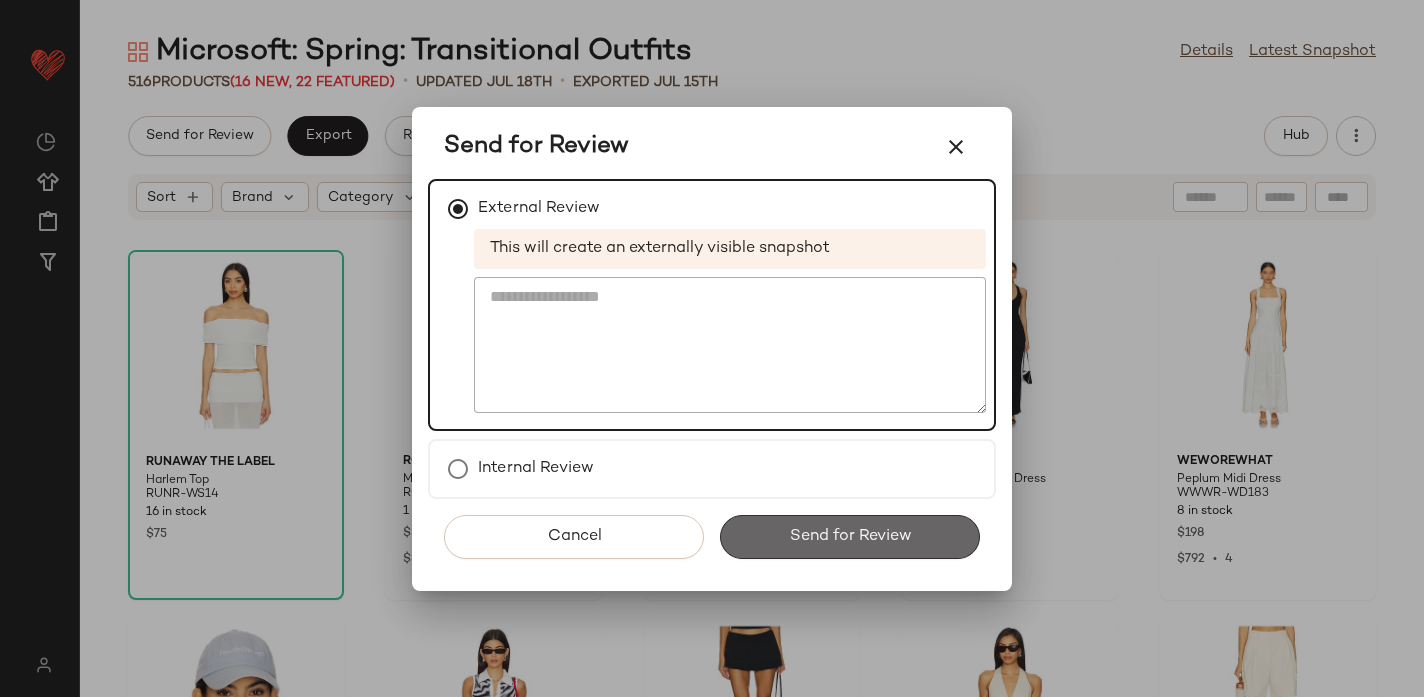 click on "Send for Review" 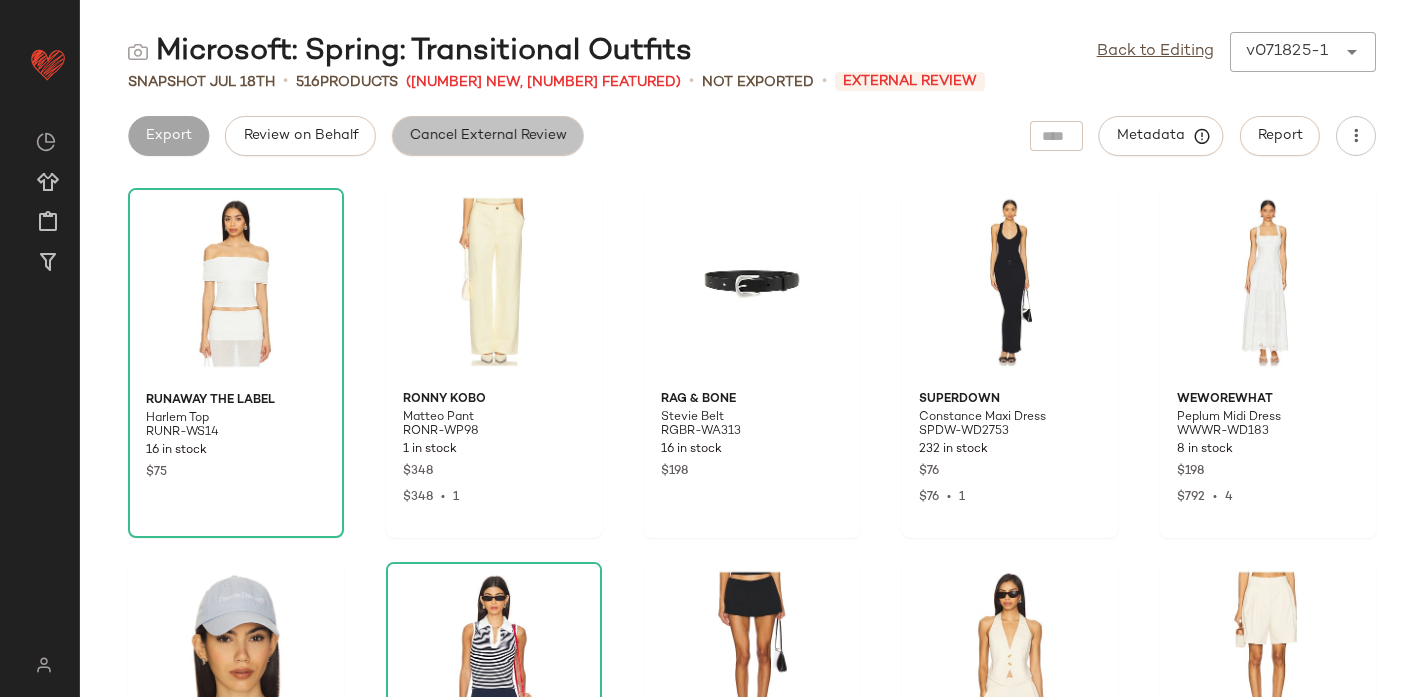 click on "Cancel External Review" 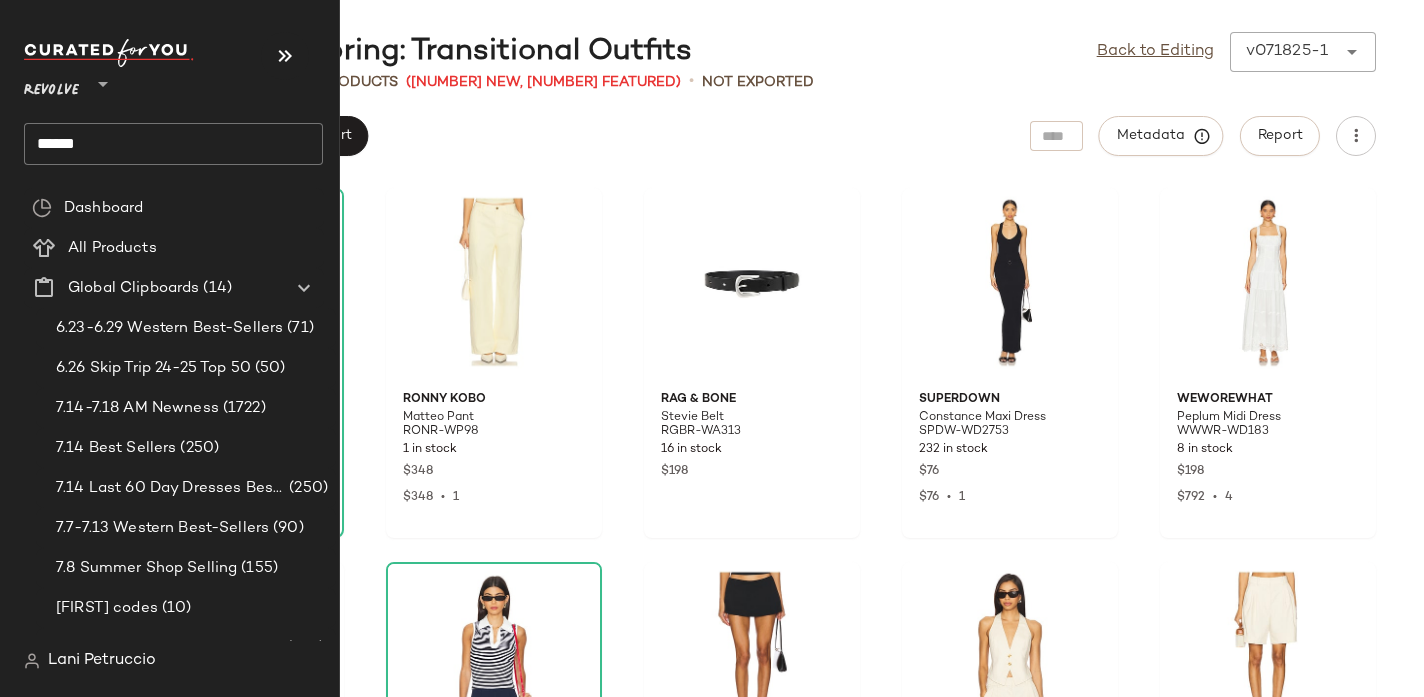 click on "******" 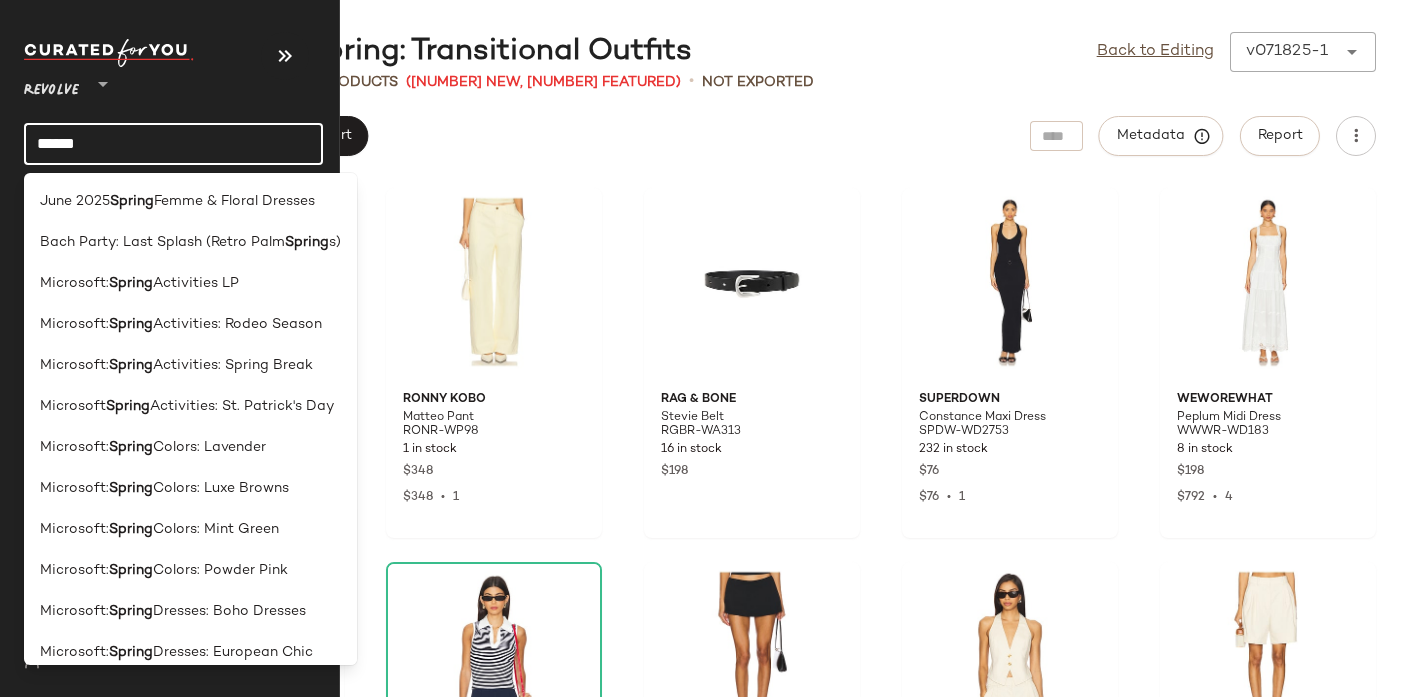 click on "******" 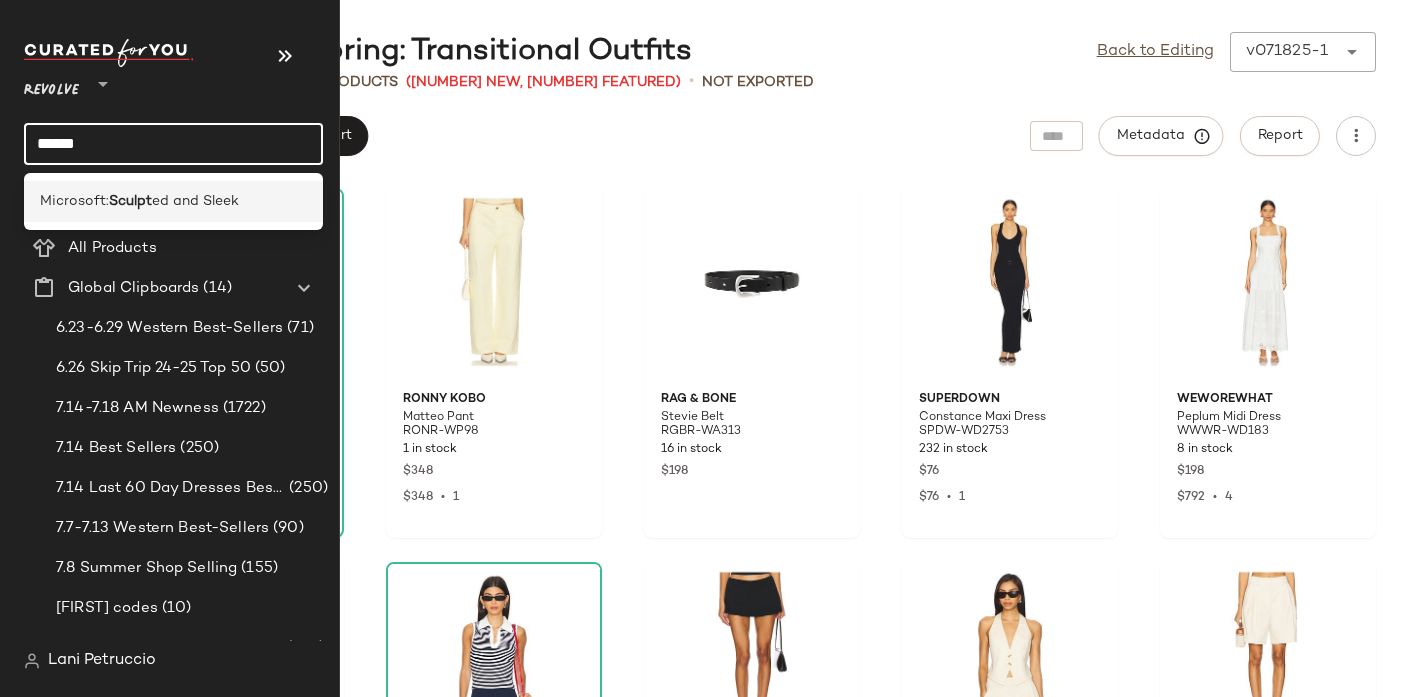 click on "Microsoft:" at bounding box center (74, 201) 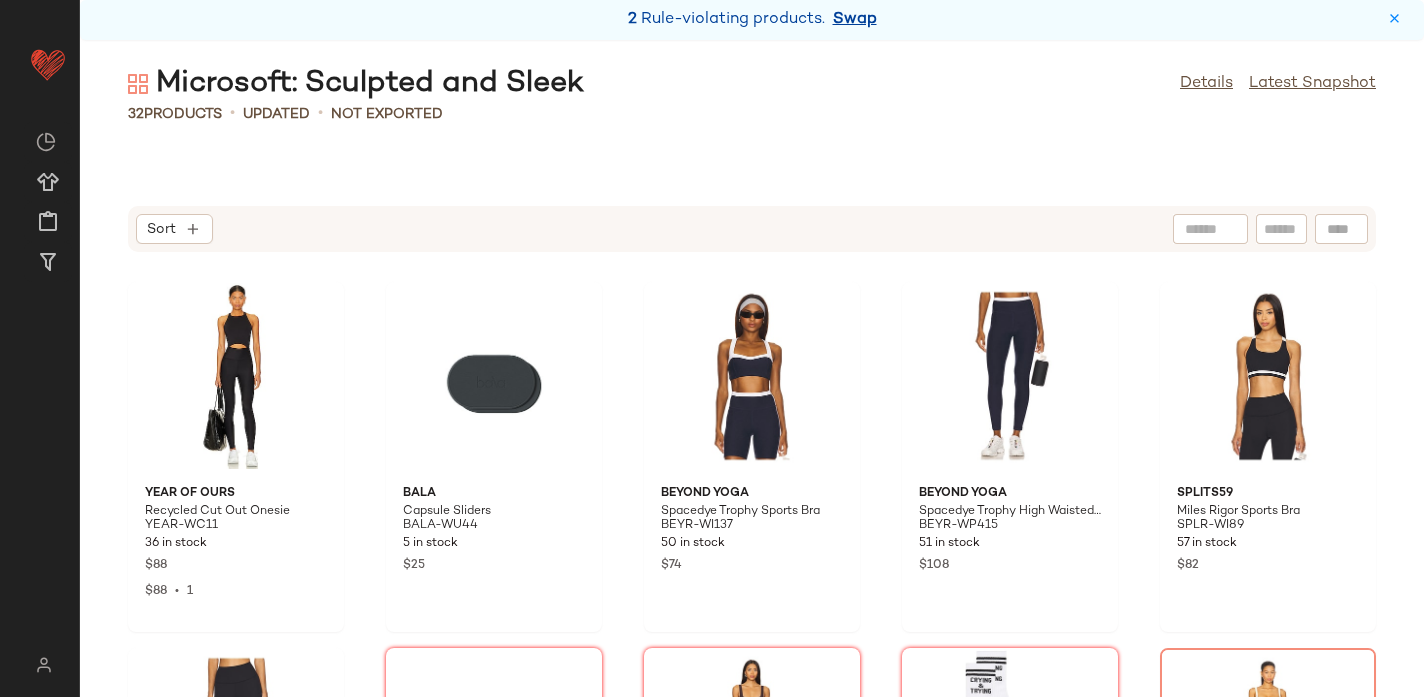 click on "Swap" at bounding box center [855, 20] 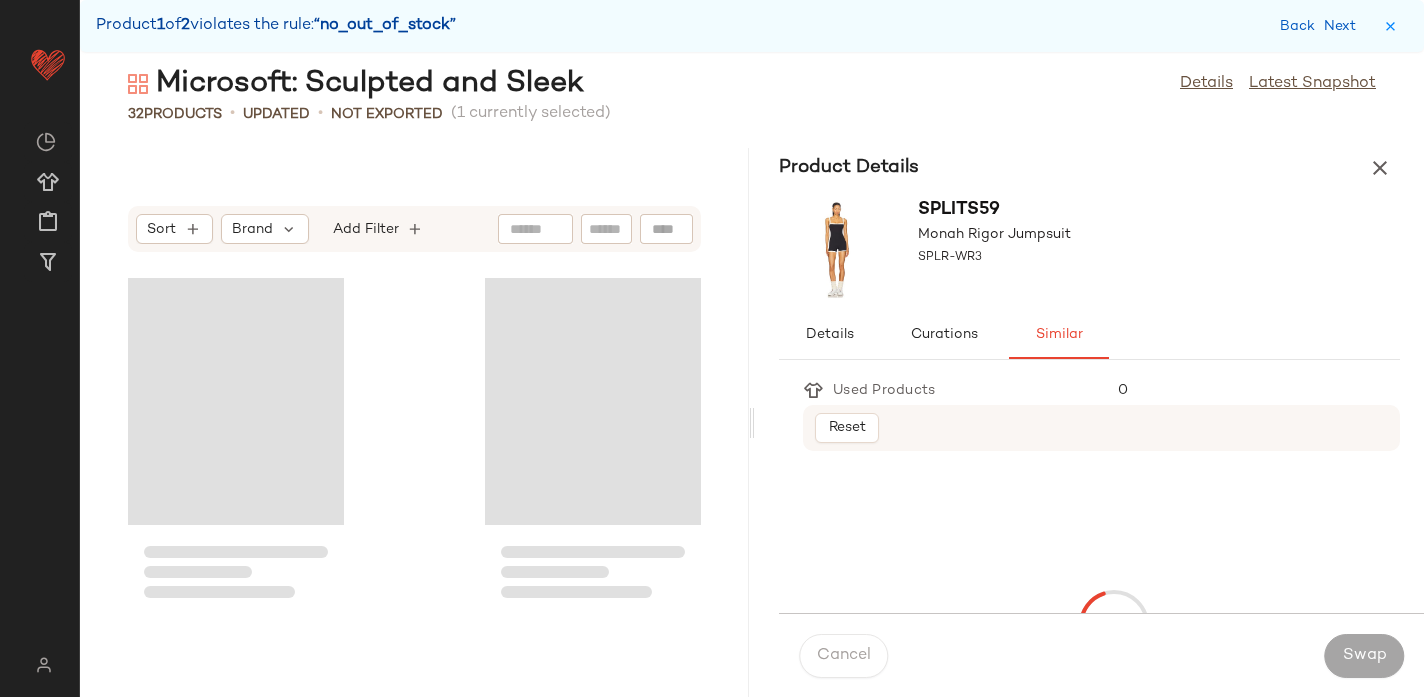 scroll, scrollTop: 1464, scrollLeft: 0, axis: vertical 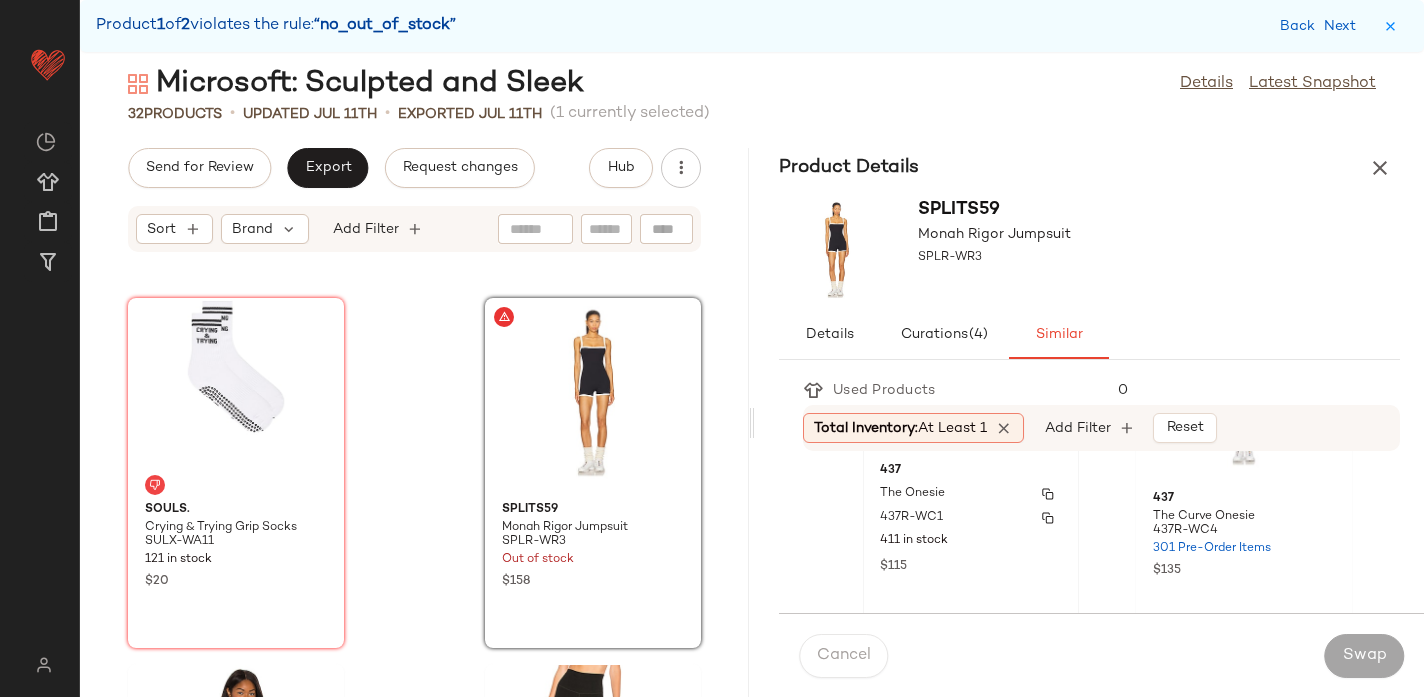 click on "437R-WC1" at bounding box center (971, 518) 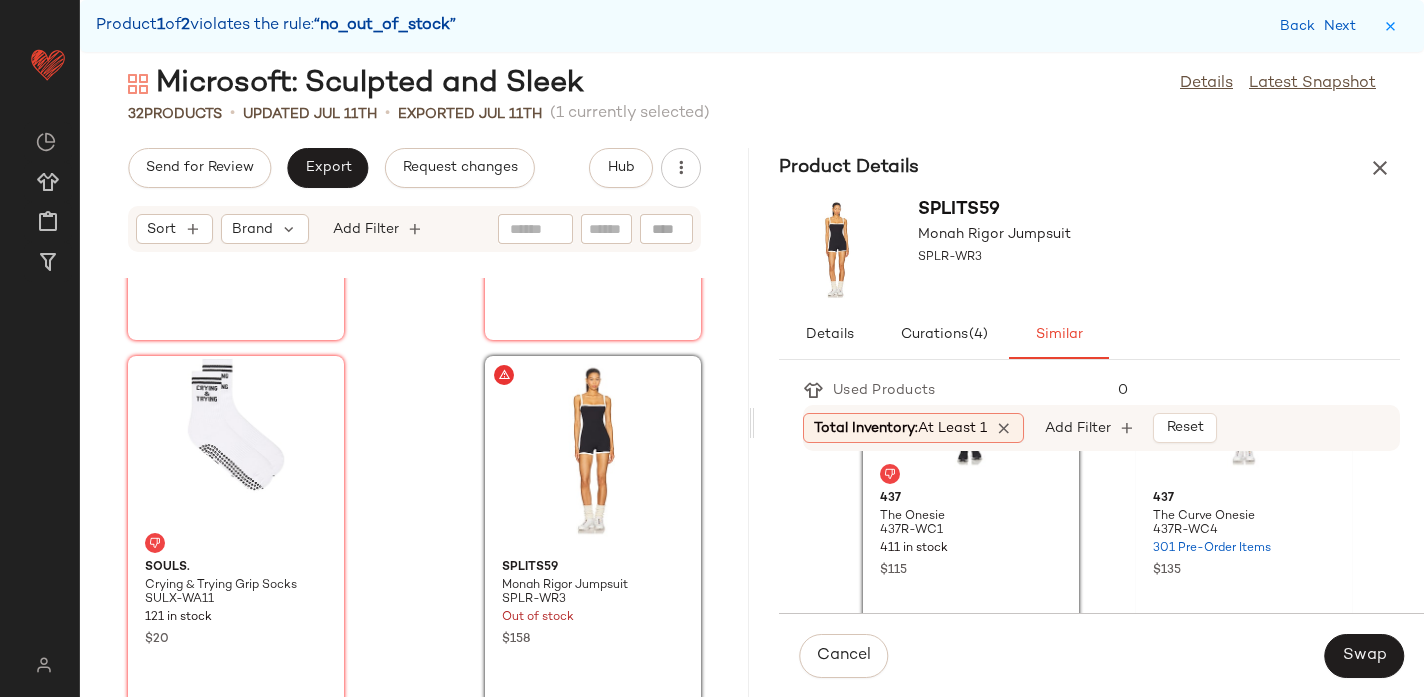 scroll, scrollTop: 1421, scrollLeft: 0, axis: vertical 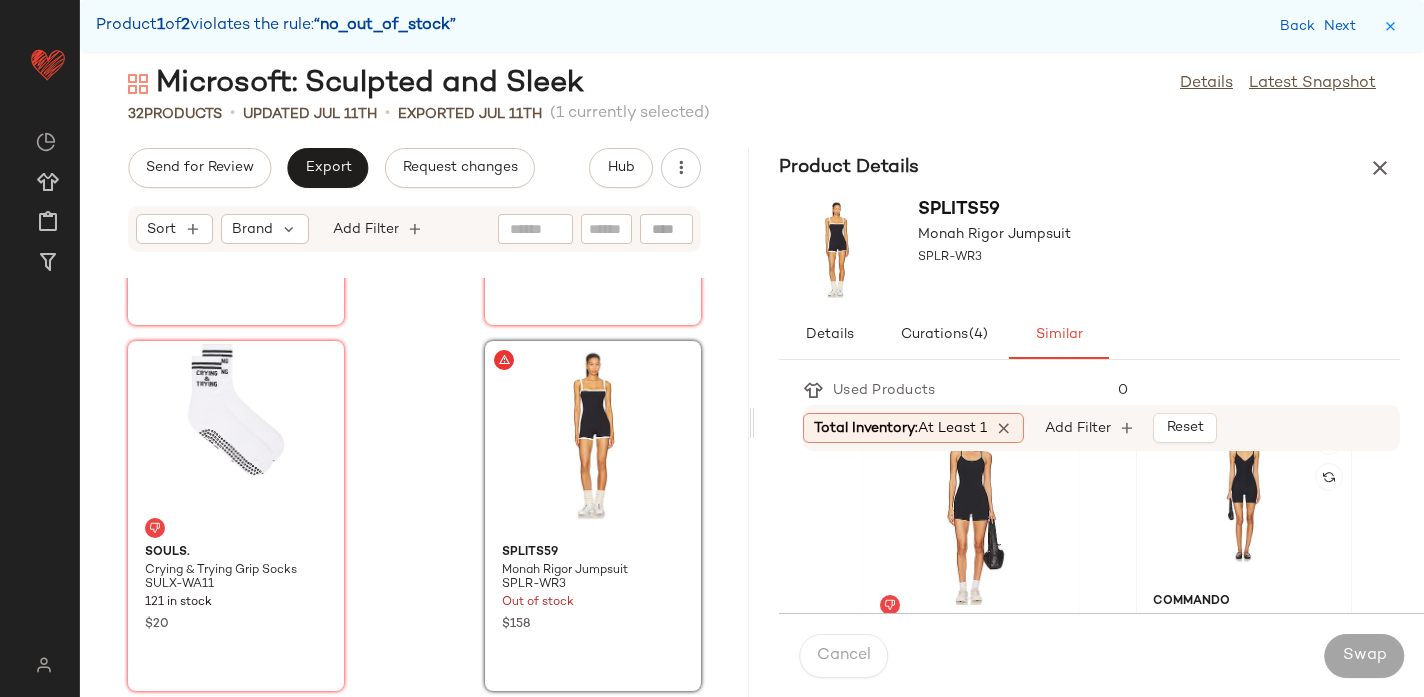 click 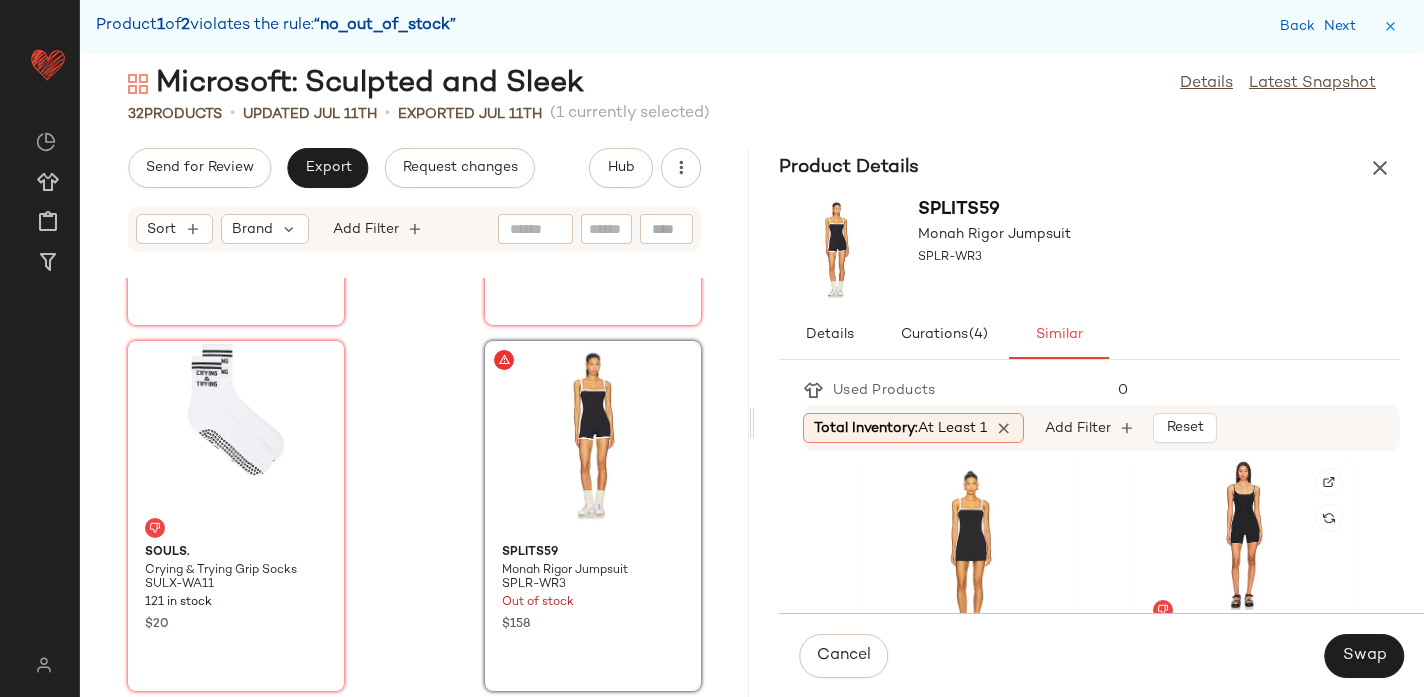 scroll, scrollTop: 0, scrollLeft: 0, axis: both 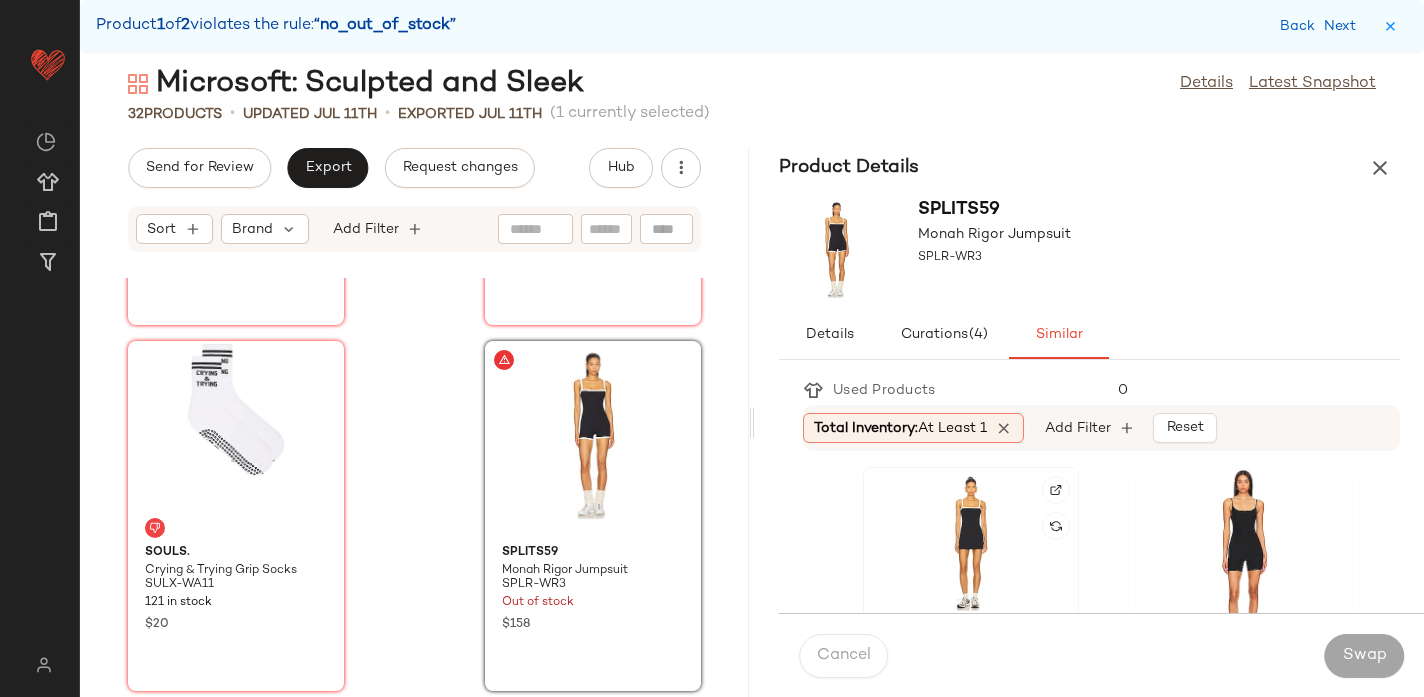 click 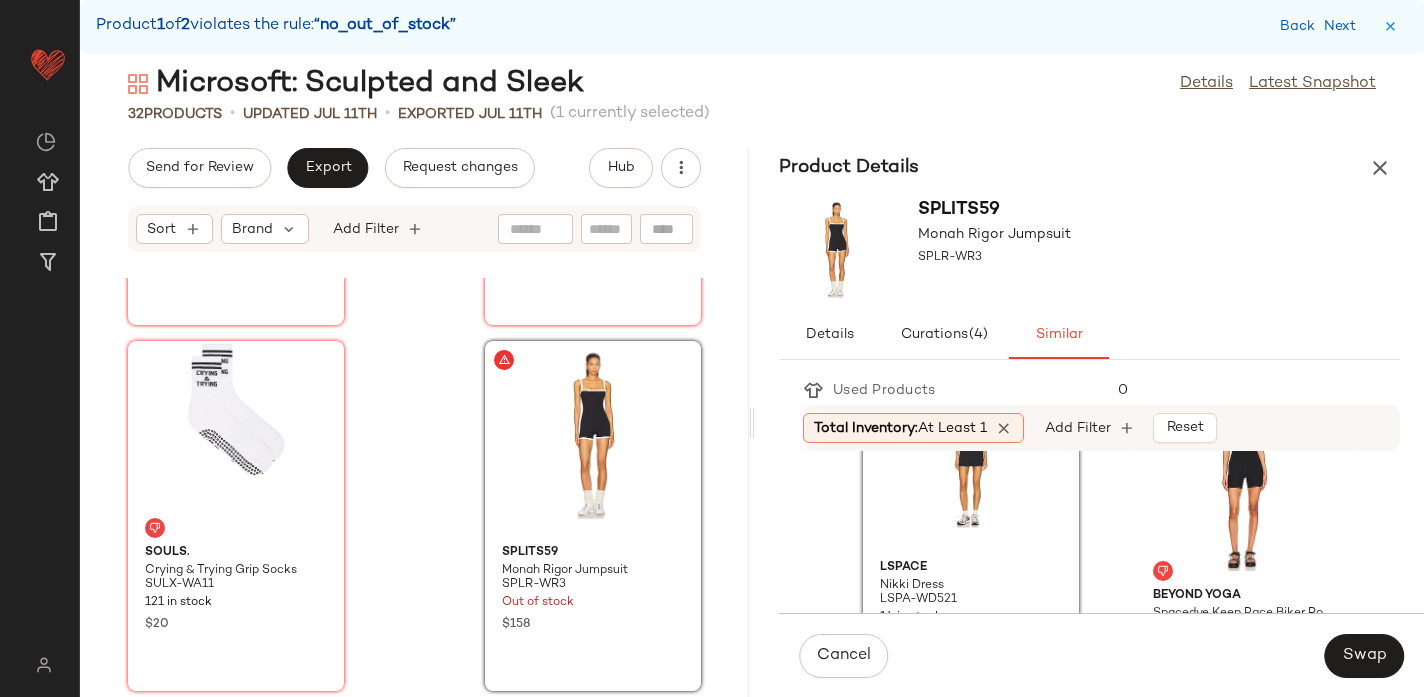 scroll, scrollTop: 87, scrollLeft: 0, axis: vertical 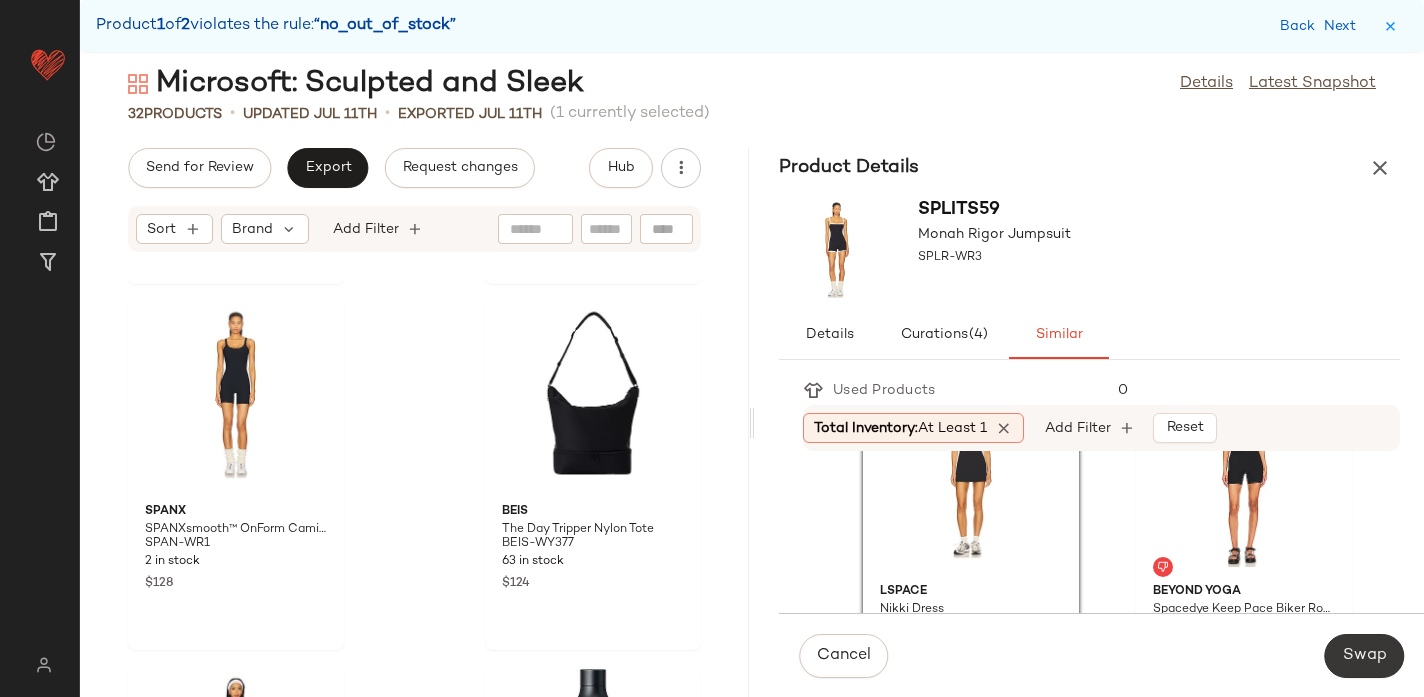 click on "Swap" 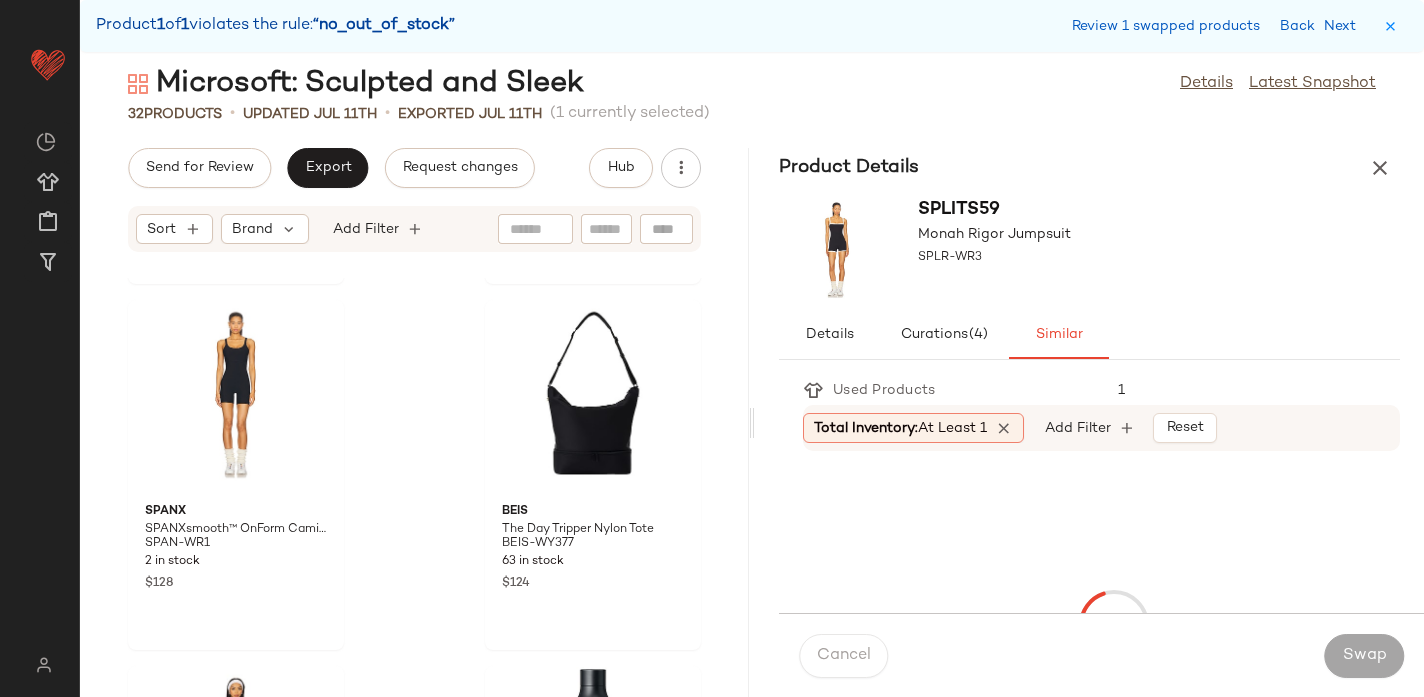 scroll, scrollTop: 4392, scrollLeft: 0, axis: vertical 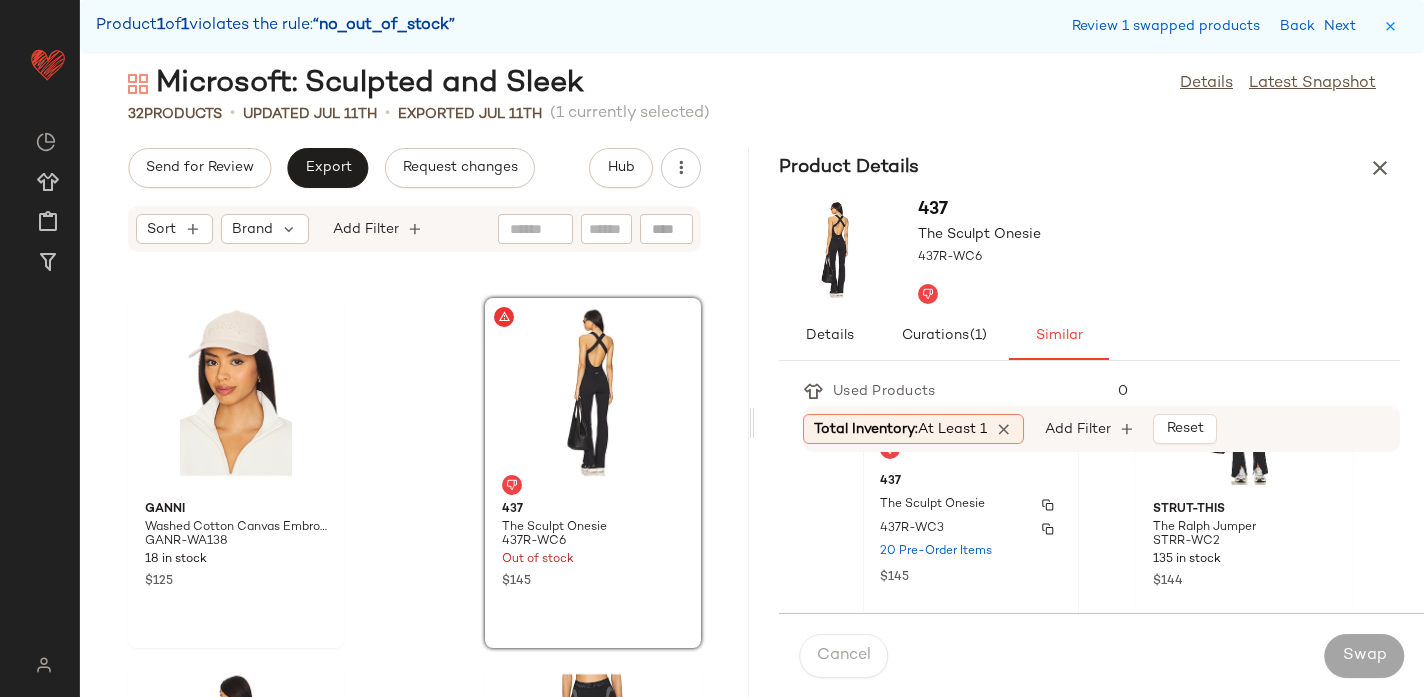 click on "437R-WC3" at bounding box center [971, 529] 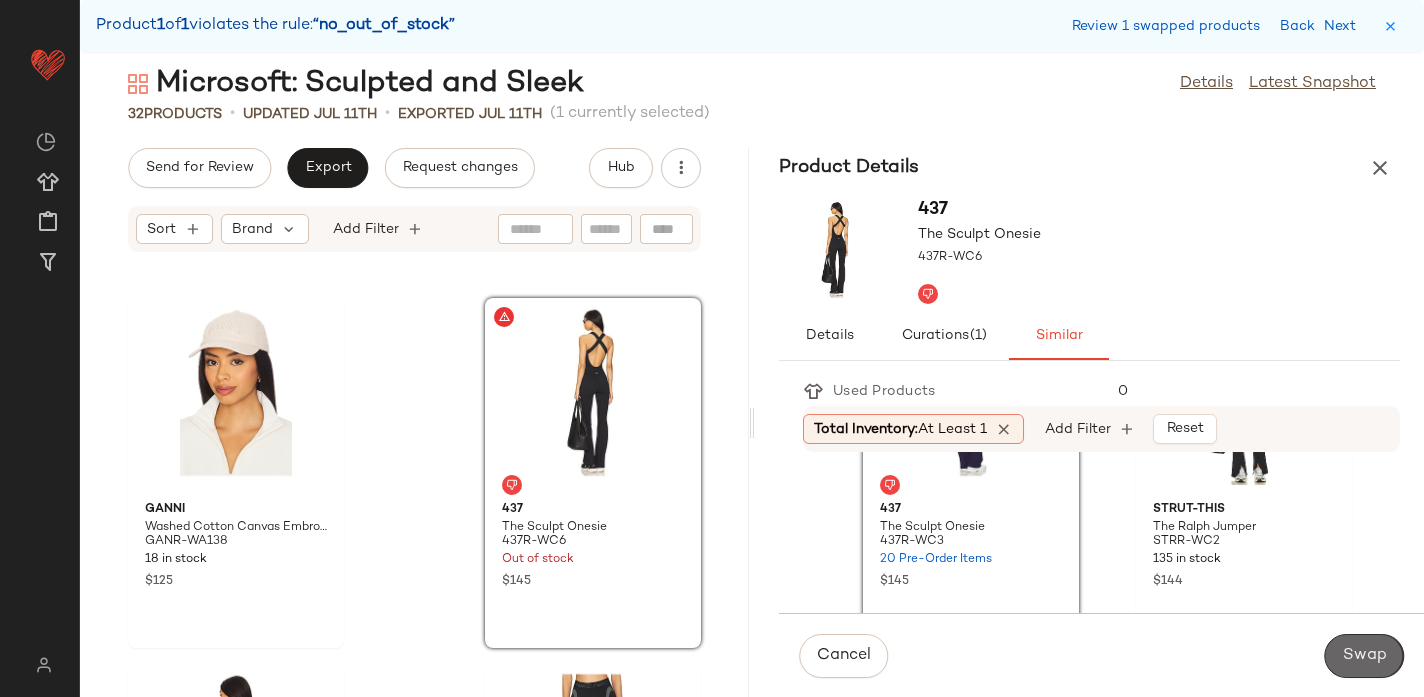 click on "Swap" at bounding box center (1364, 656) 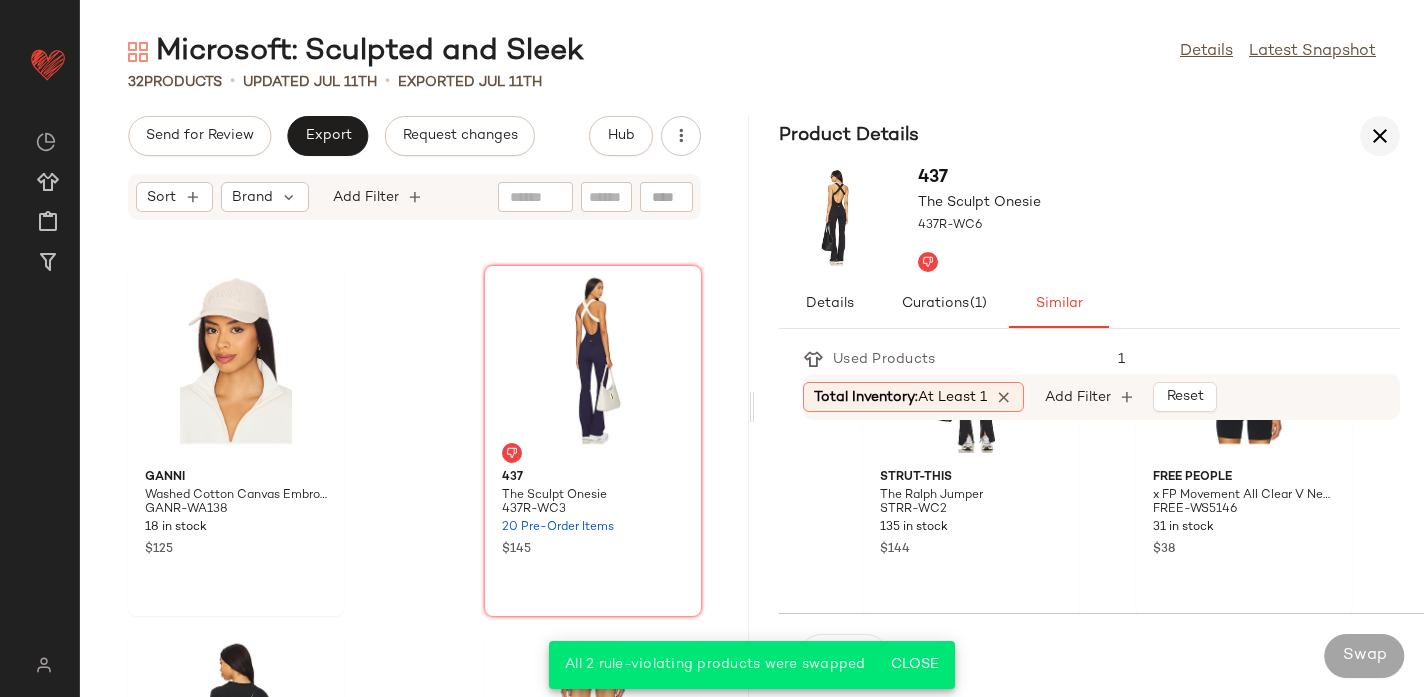 click at bounding box center (1380, 136) 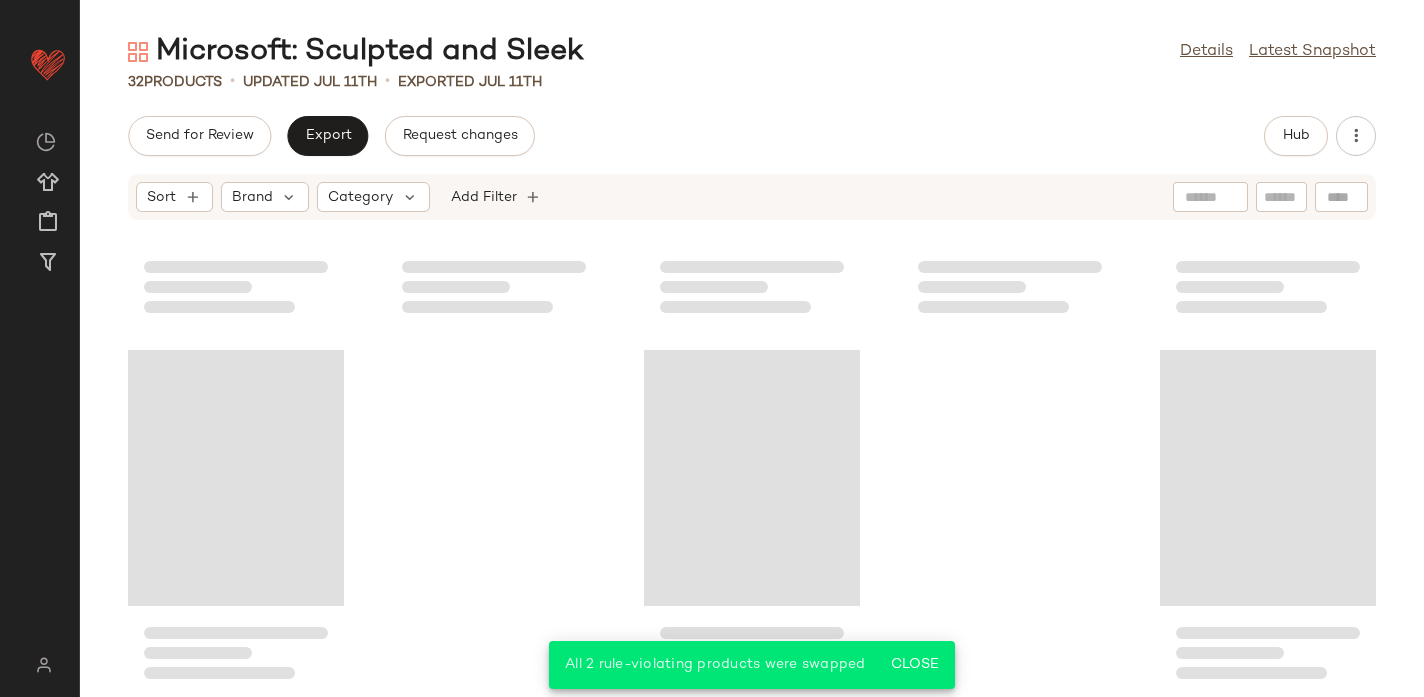 scroll, scrollTop: 2115, scrollLeft: 0, axis: vertical 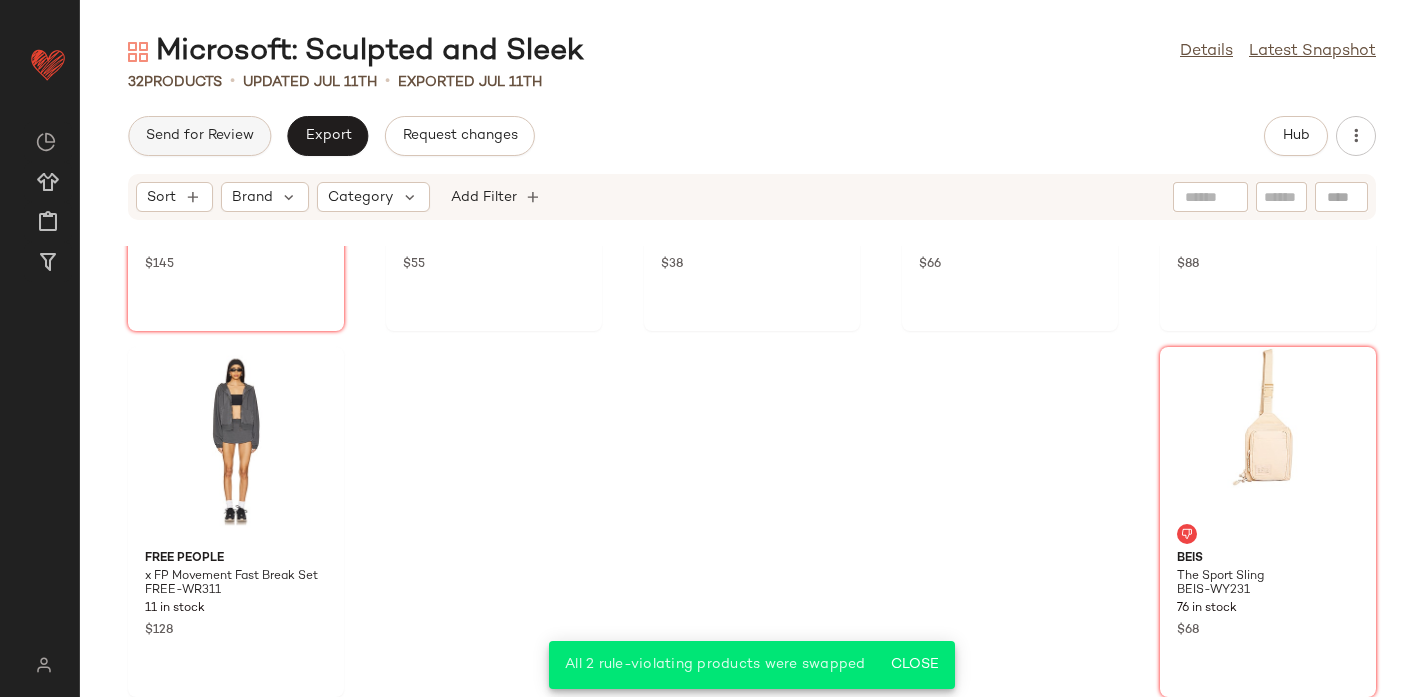 click on "Send for Review" 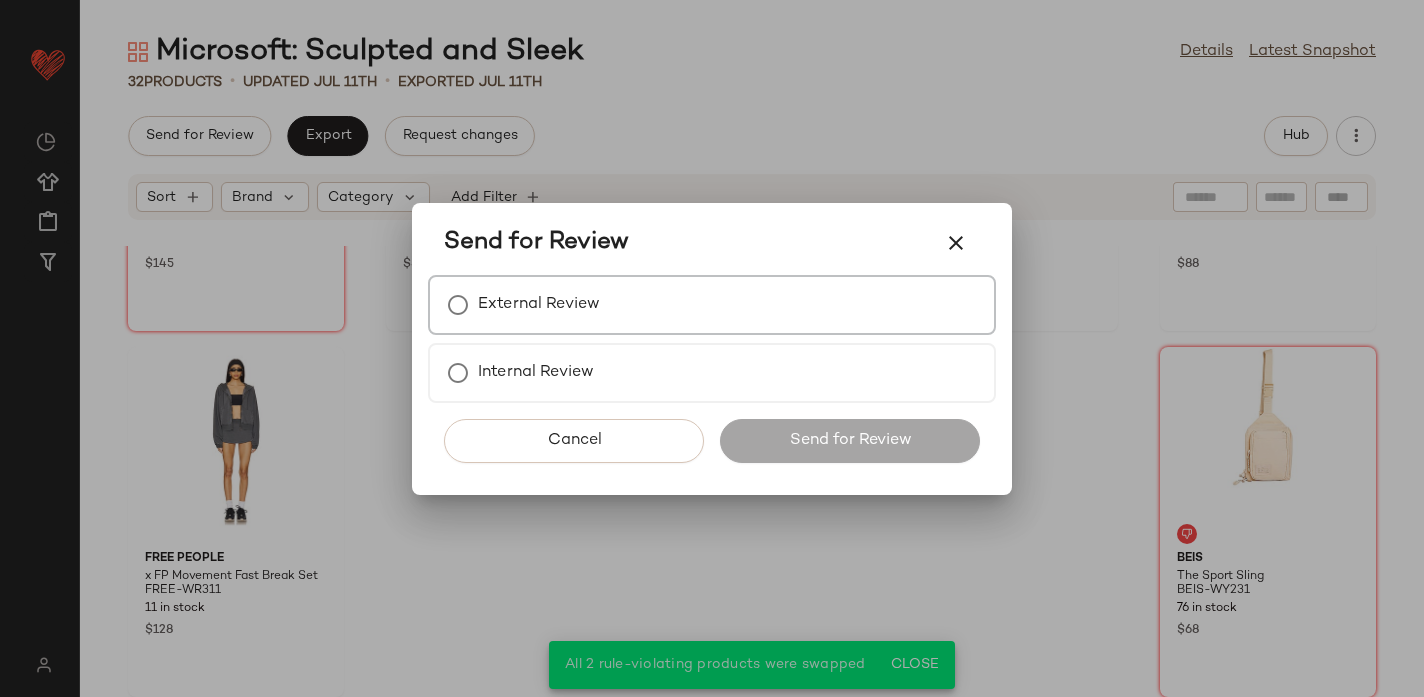 click on "External Review" at bounding box center (539, 305) 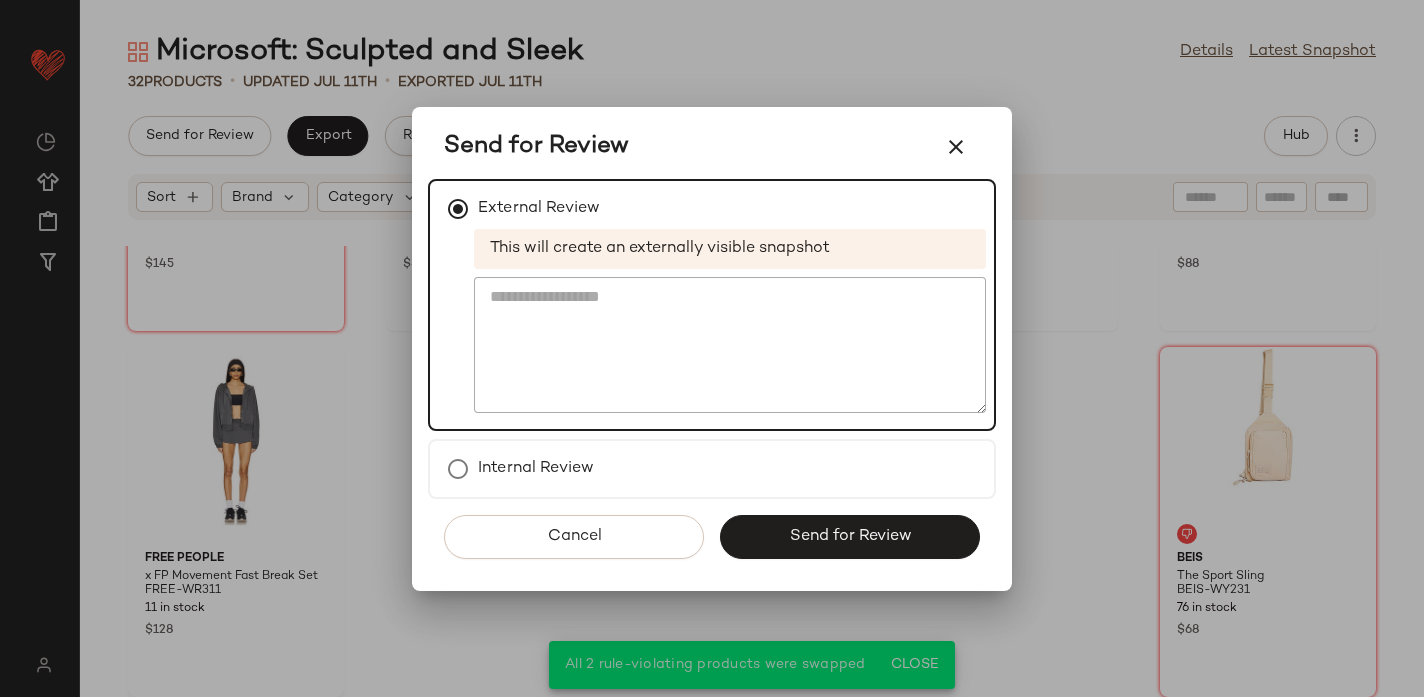 click on "Cancel   Send for Review" 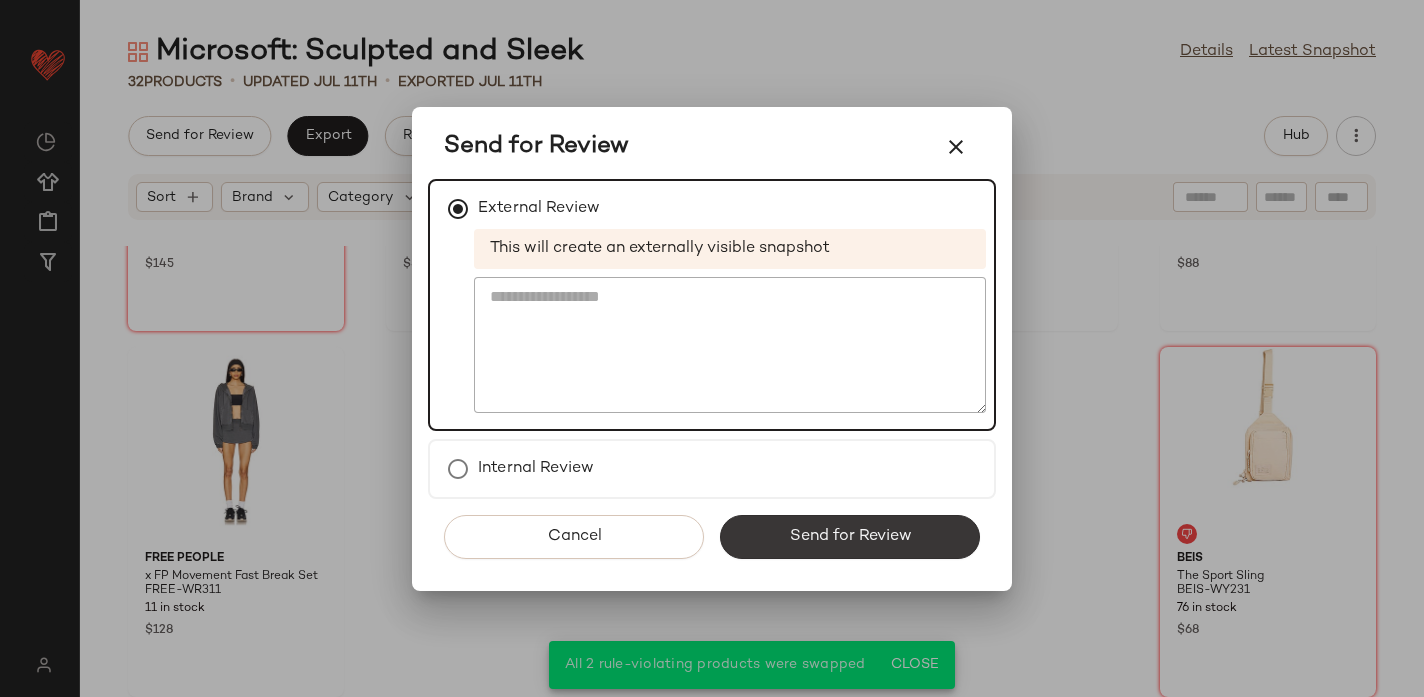 click on "Send for Review" at bounding box center (850, 537) 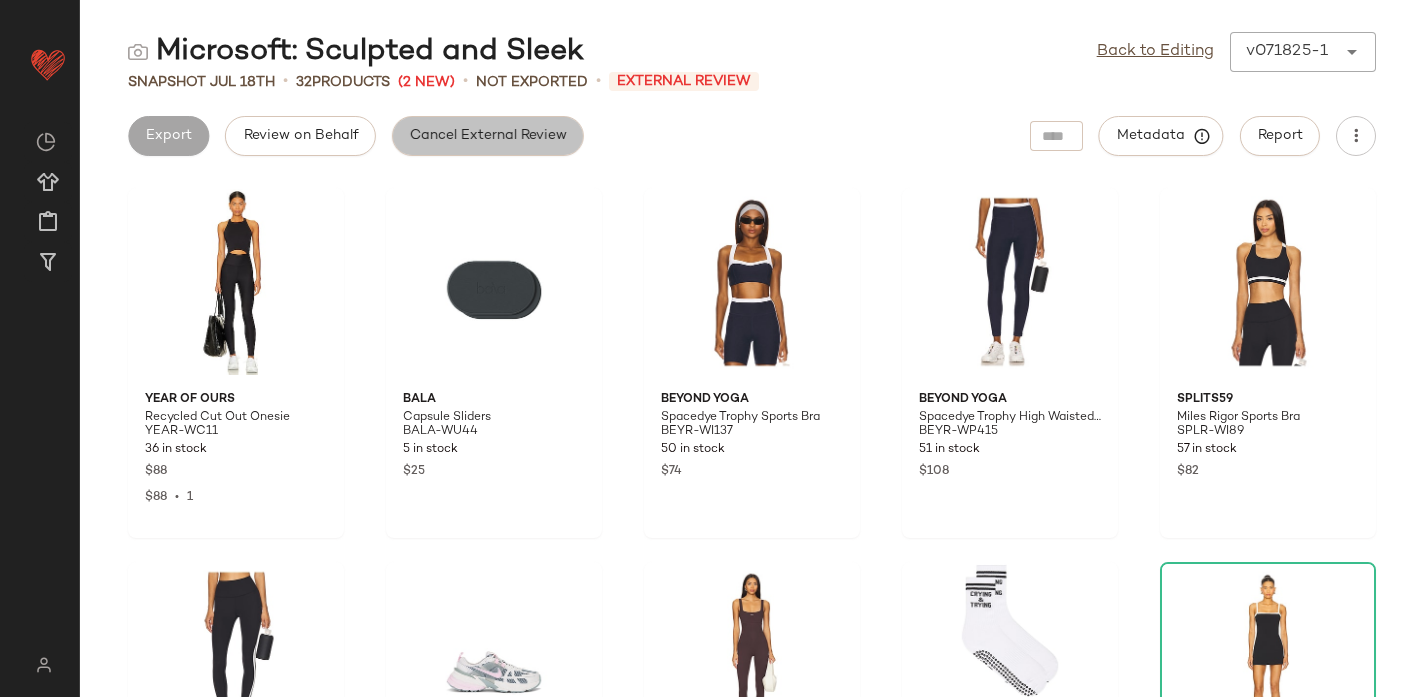 click on "Cancel External Review" 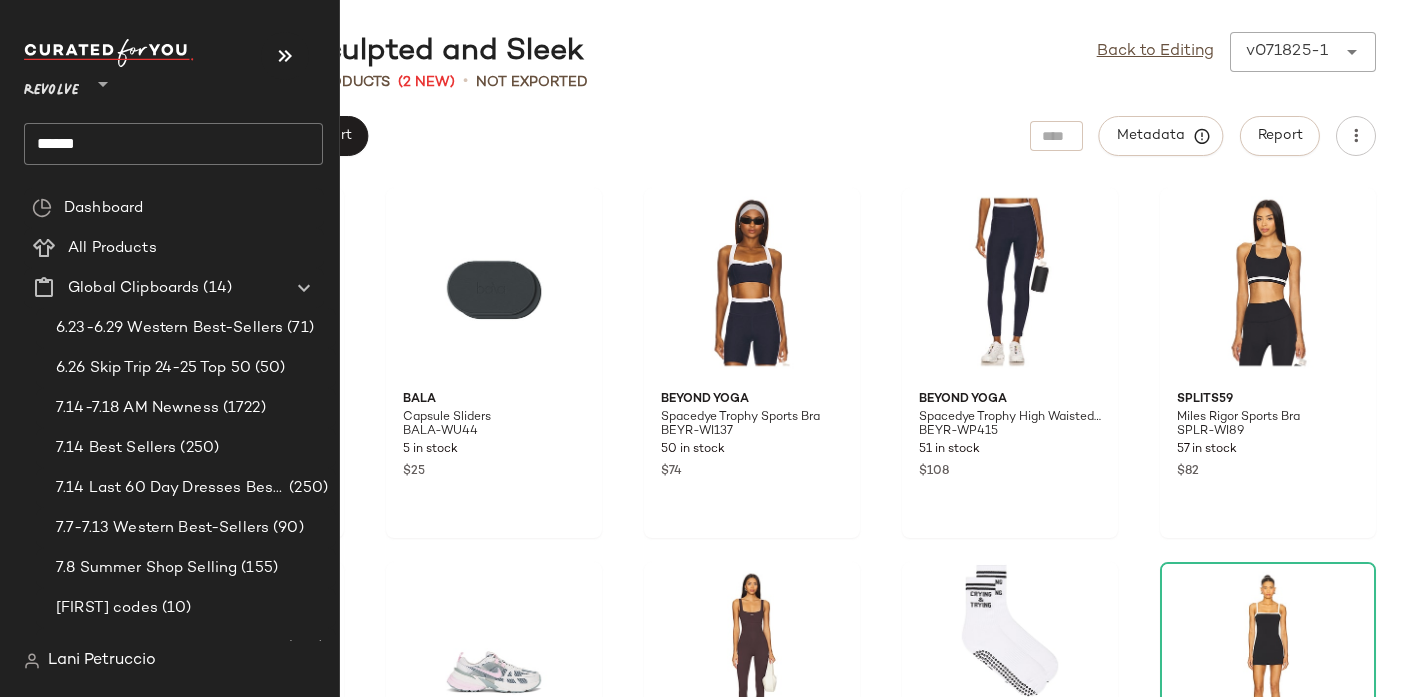 click on "******" 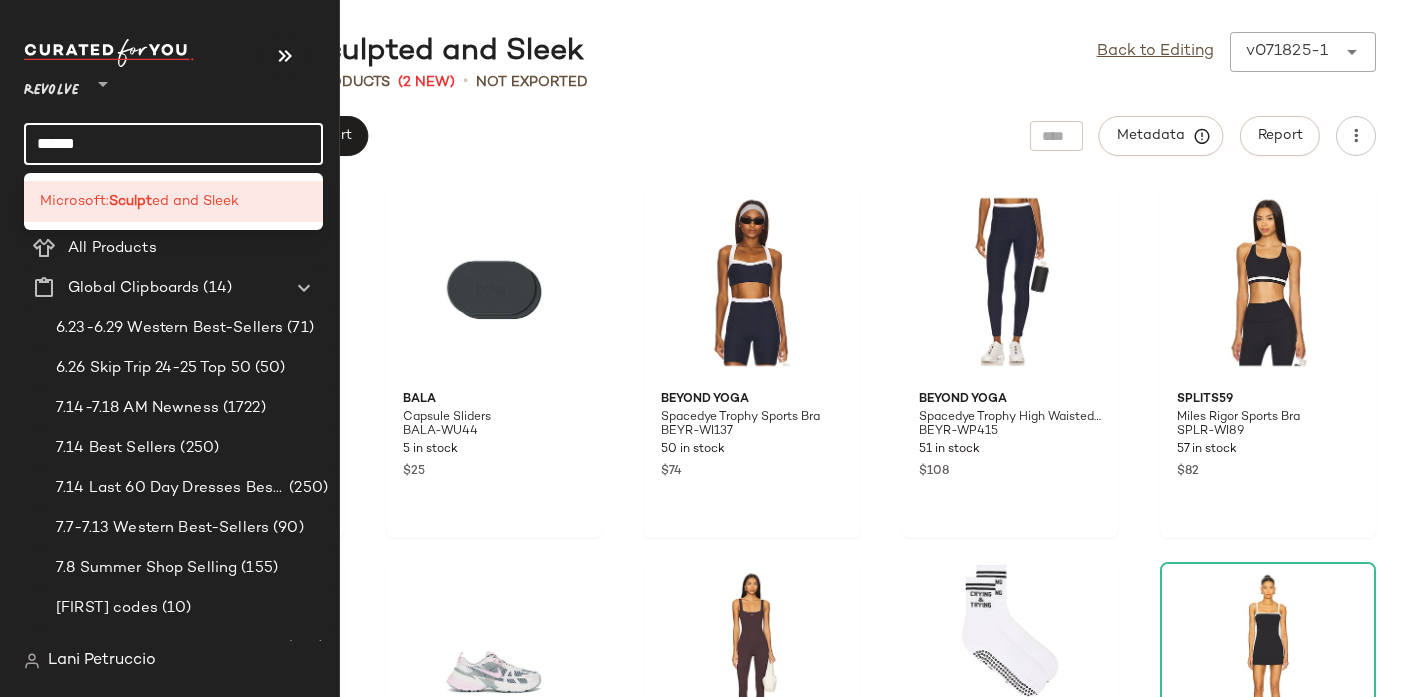 click on "******" 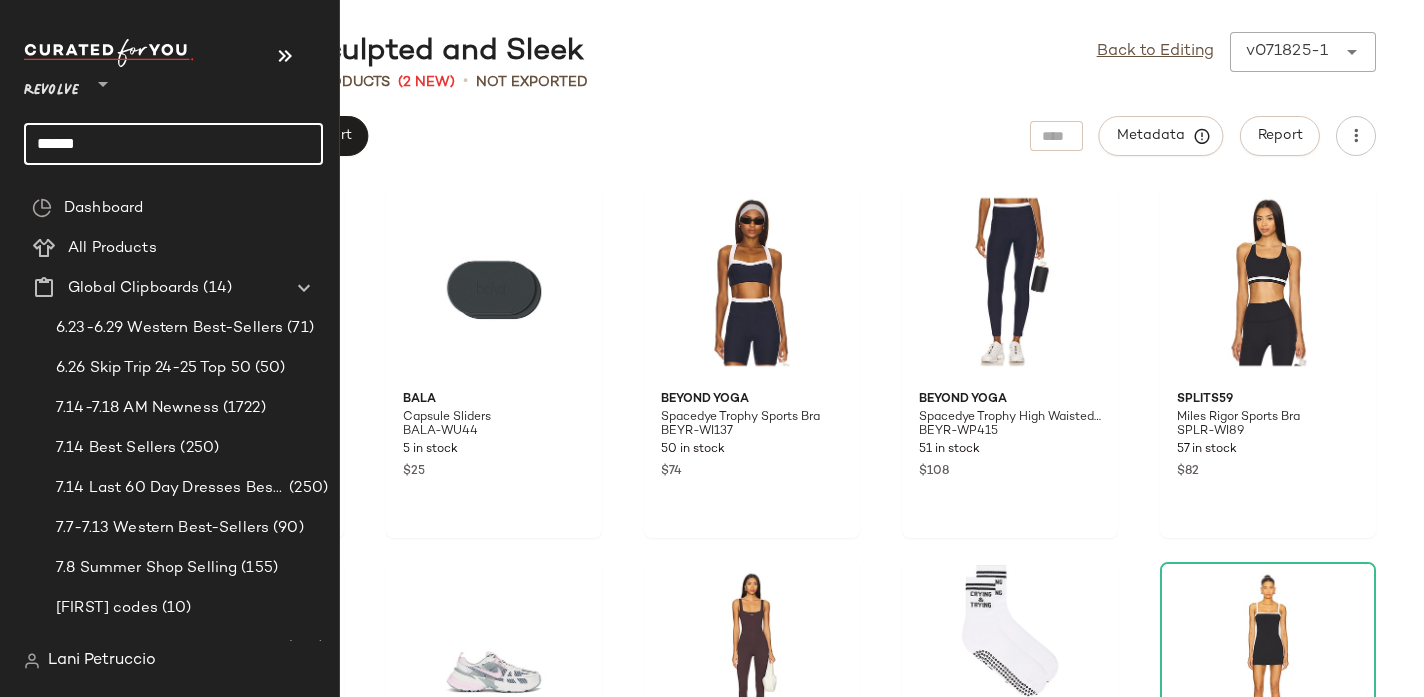 type on "*****" 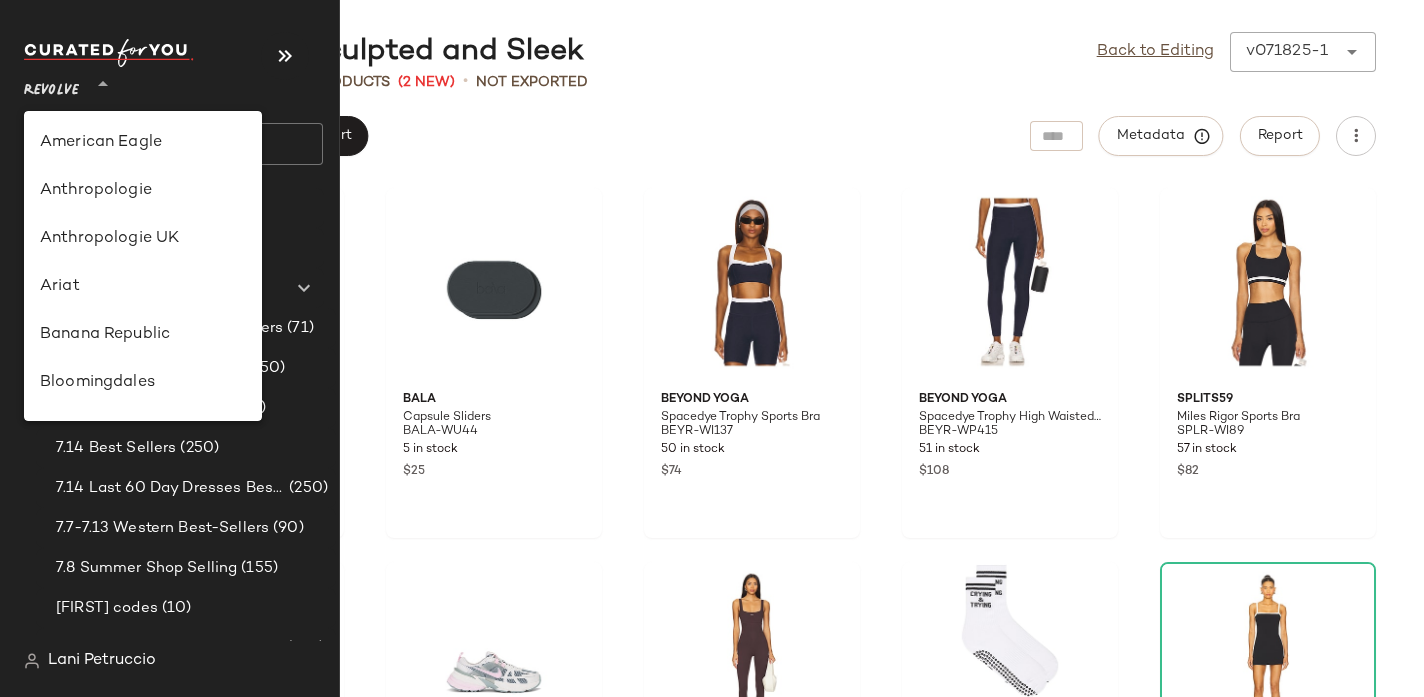 click on "Revolve" at bounding box center (51, 86) 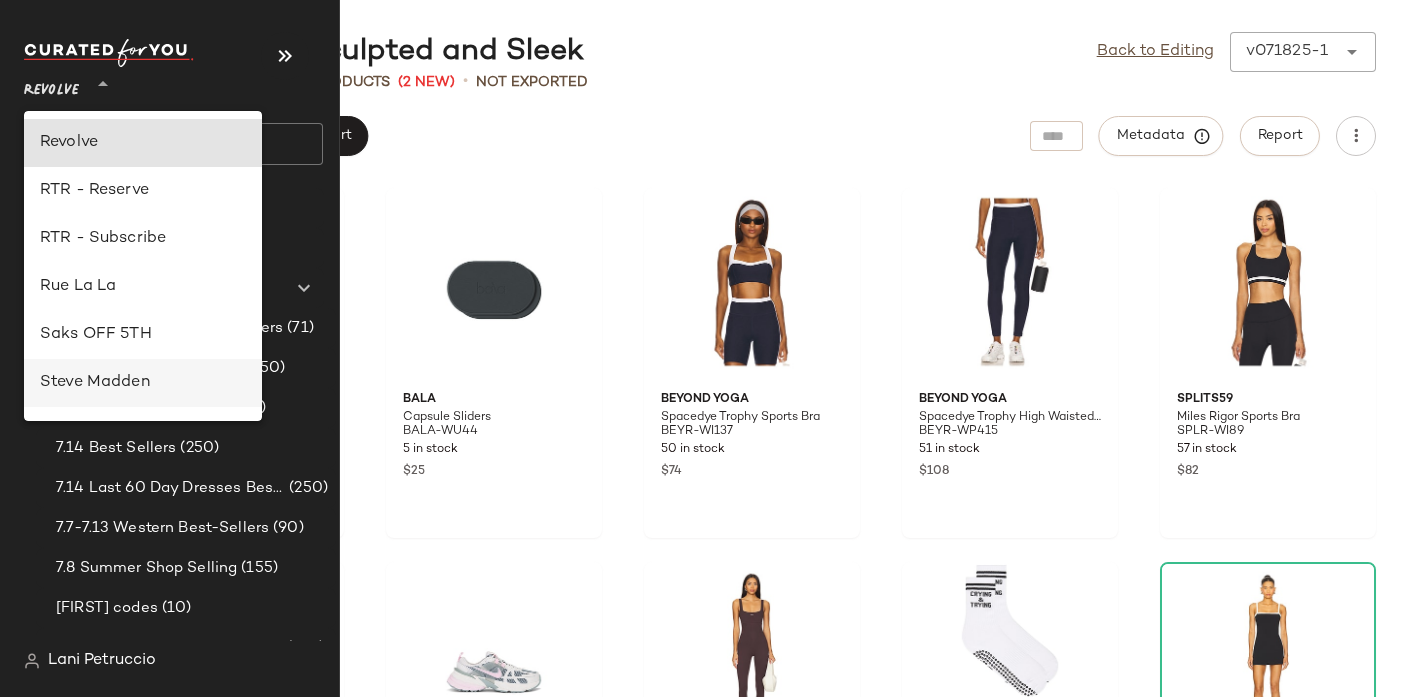 click on "Steve Madden" at bounding box center [143, 383] 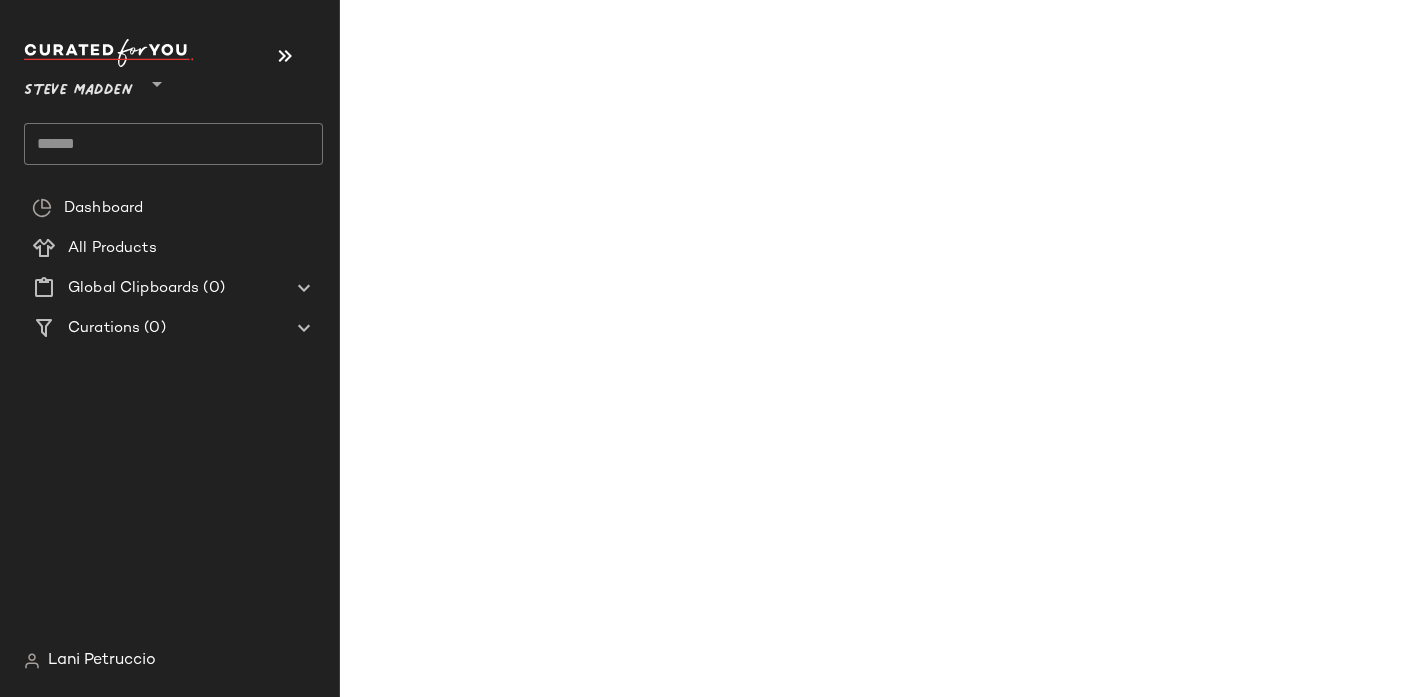 click 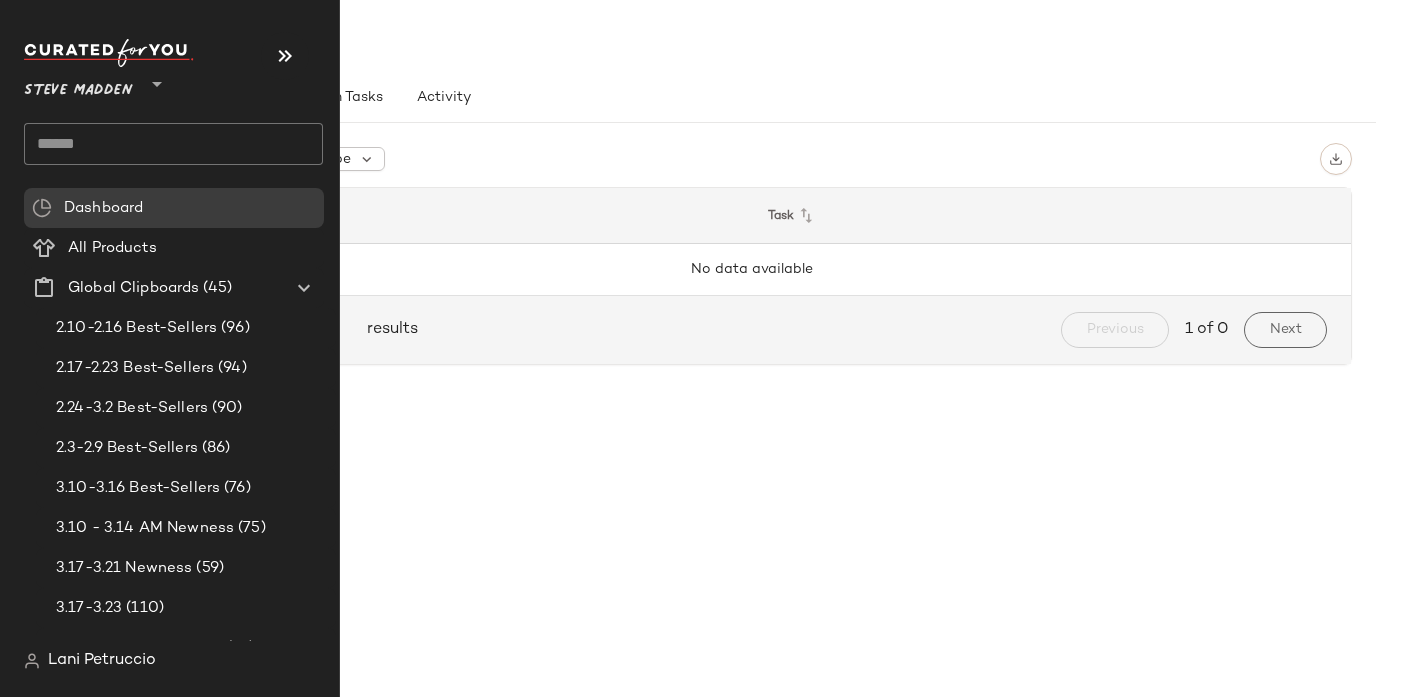 click 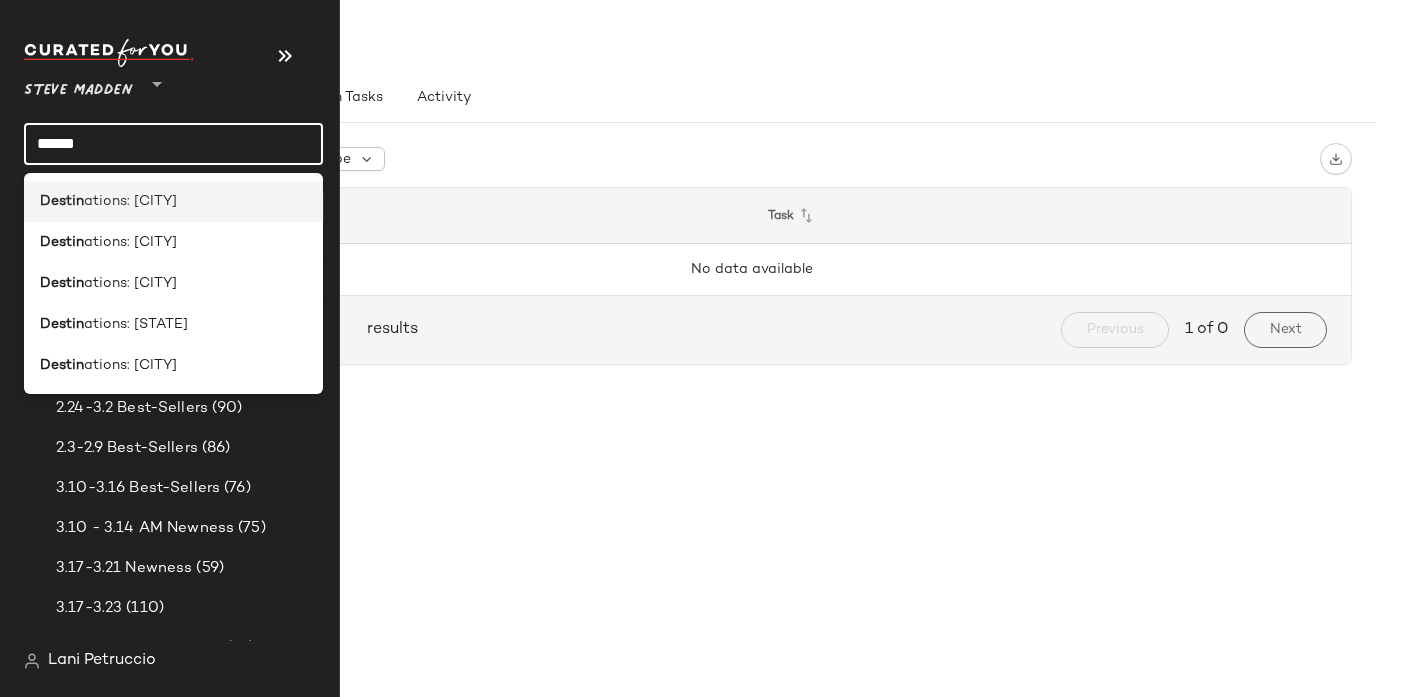 click on "ations: Cabo" at bounding box center [130, 201] 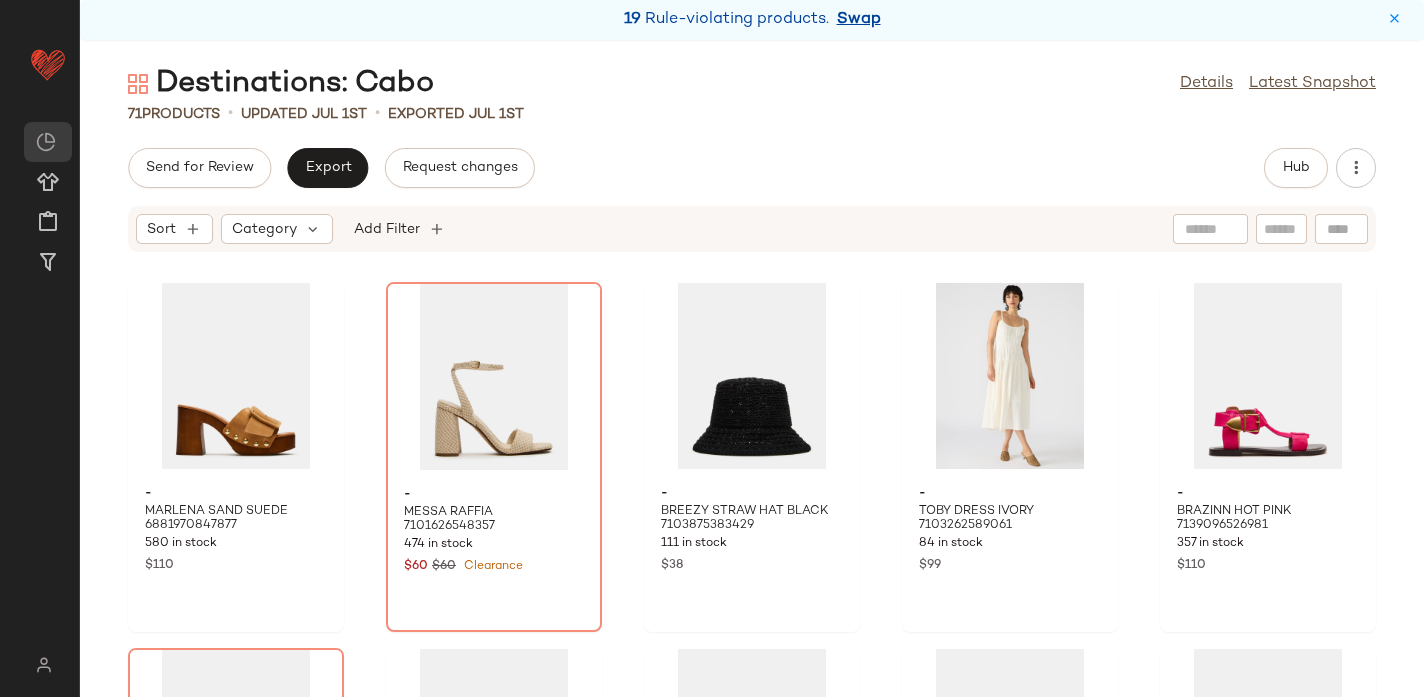 click on "Swap" at bounding box center (859, 20) 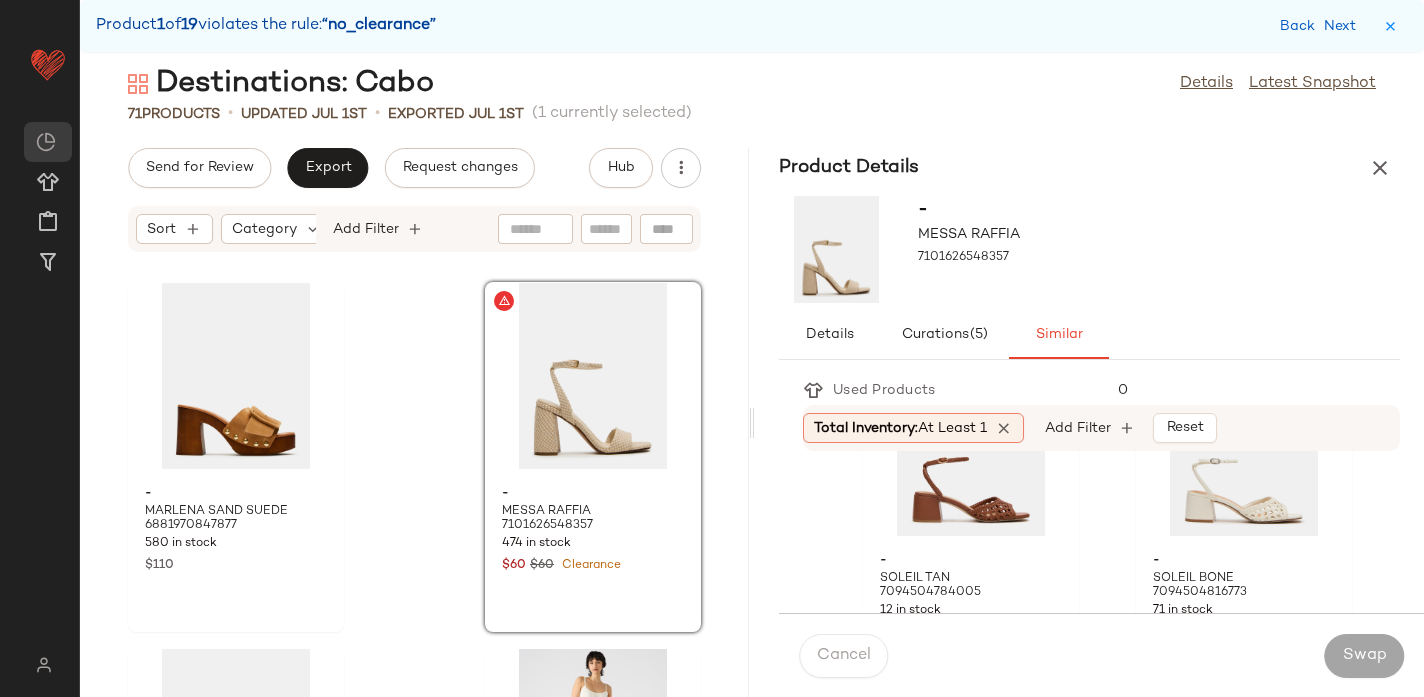 scroll, scrollTop: 117, scrollLeft: 0, axis: vertical 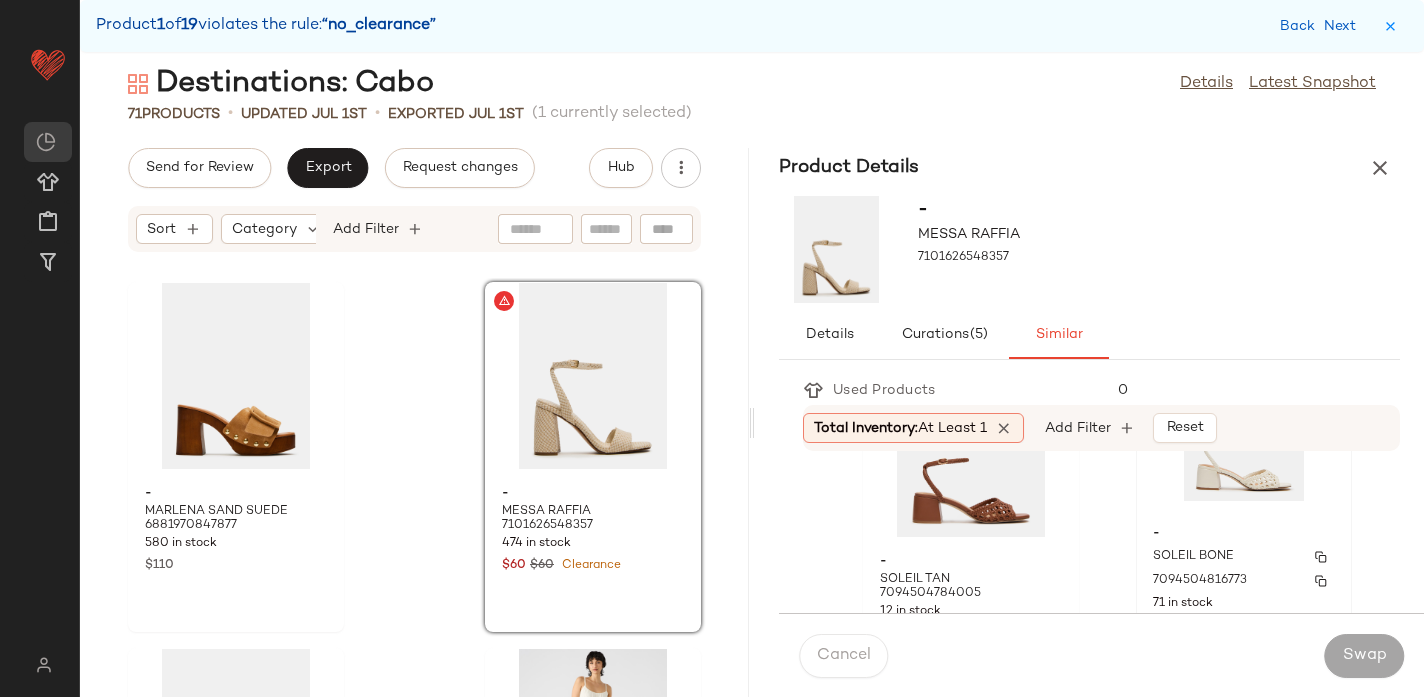 click on "- SOLEIL BONE 7094504816773 71 in stock $100" 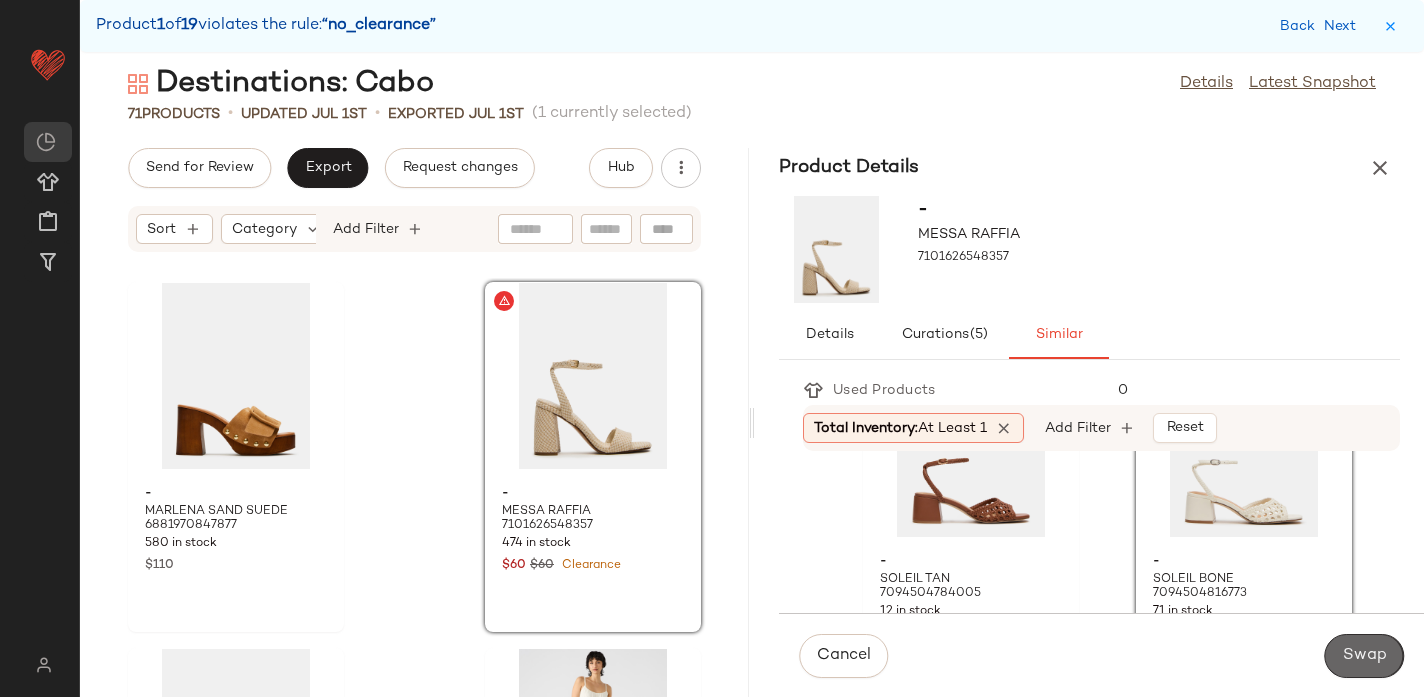 click on "Swap" 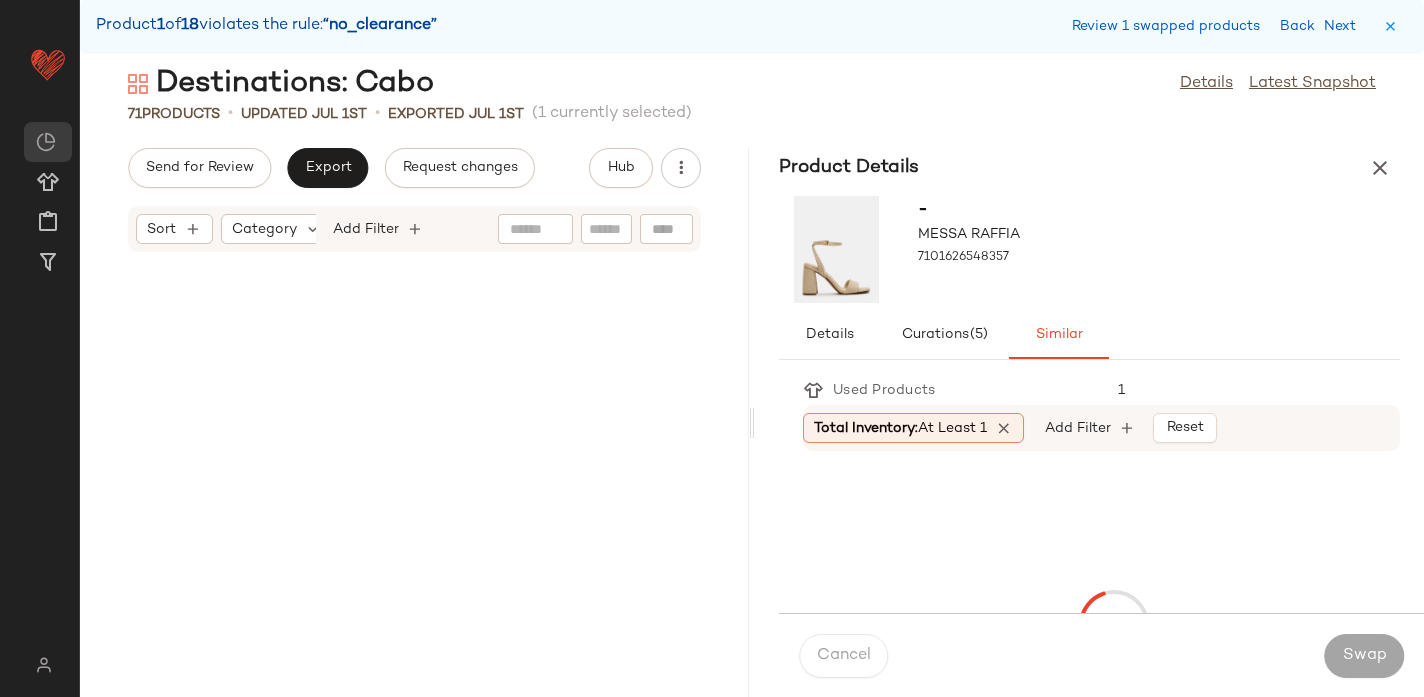 scroll, scrollTop: 748, scrollLeft: 0, axis: vertical 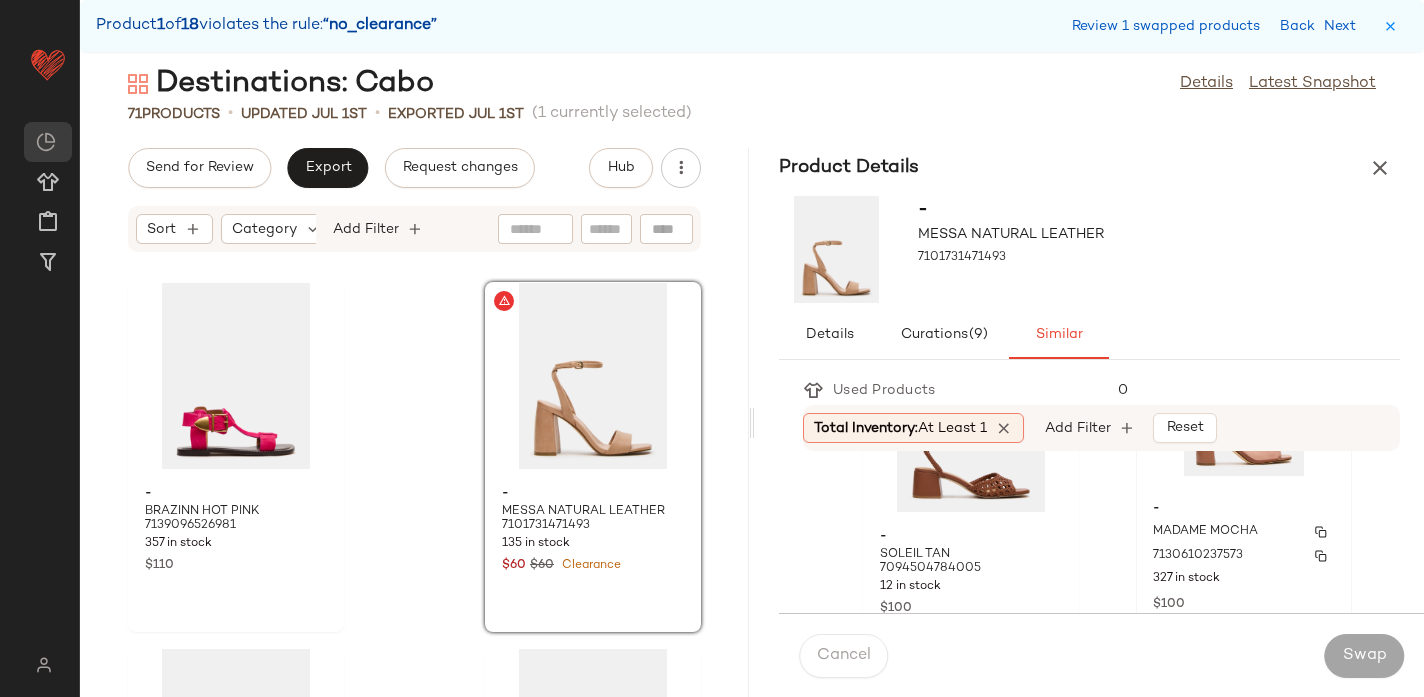 click on "MADAME MOCHA" at bounding box center (1205, 532) 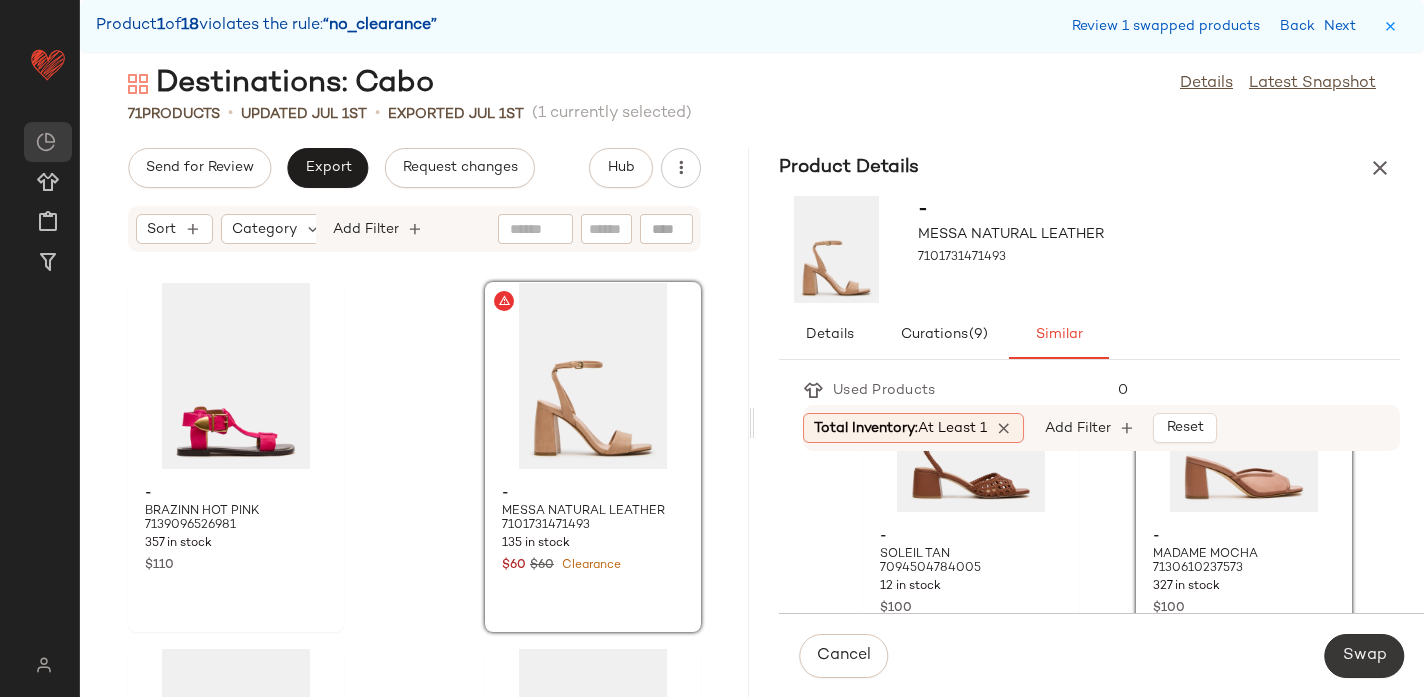 click on "Swap" at bounding box center [1364, 656] 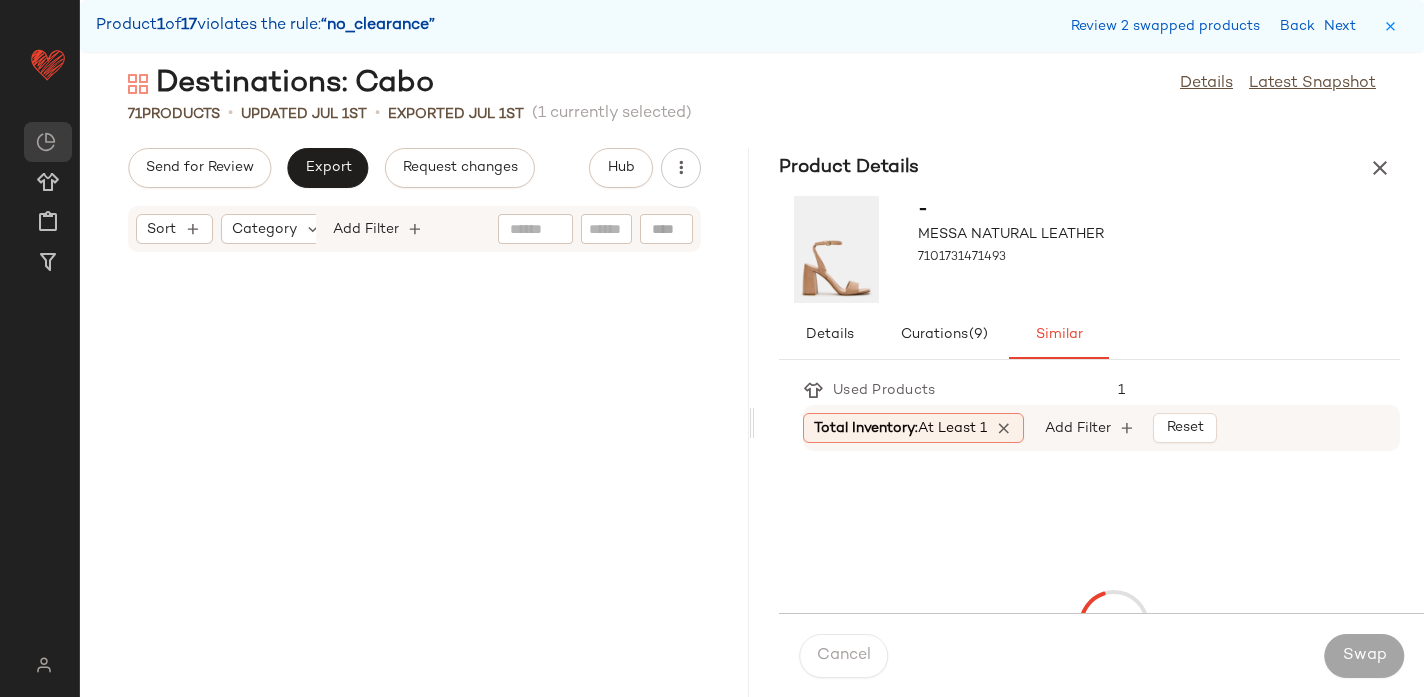 scroll, scrollTop: 2928, scrollLeft: 0, axis: vertical 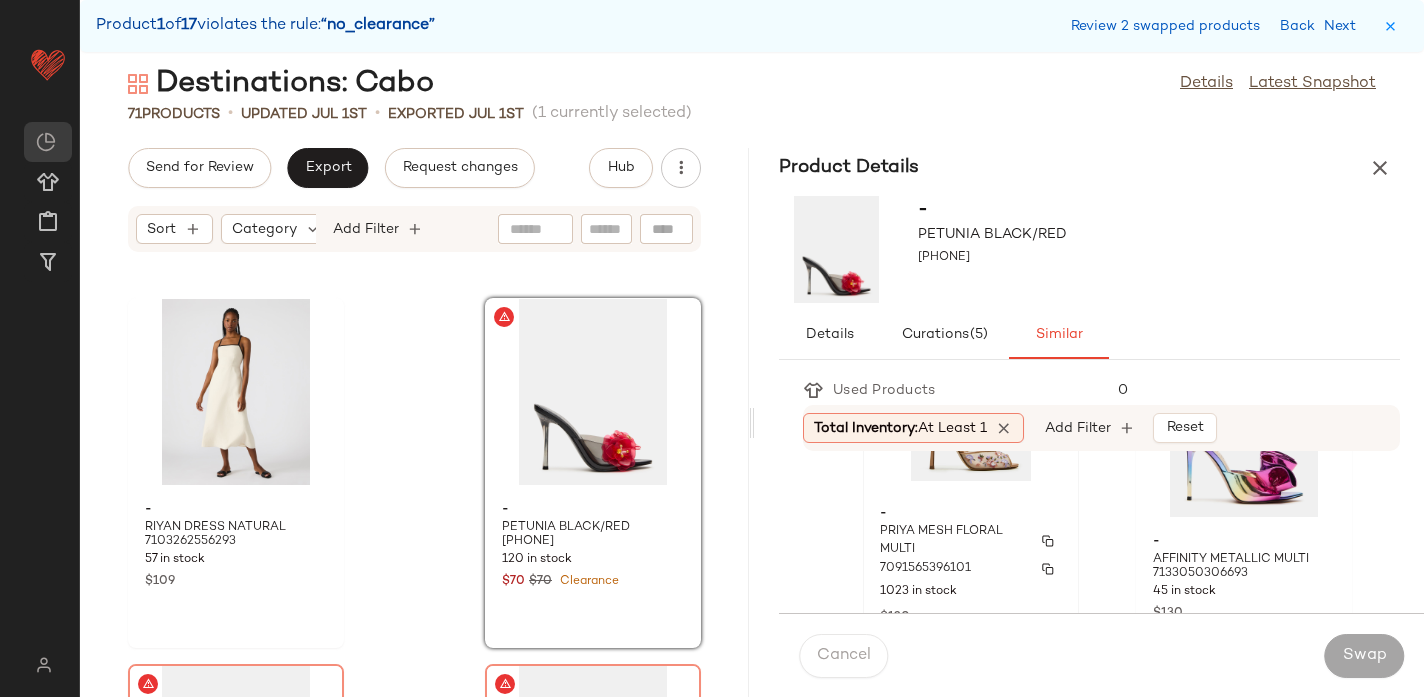 click on "- PRIYA MESH FLORAL MULTI 7091565396101 1023 in stock $120" 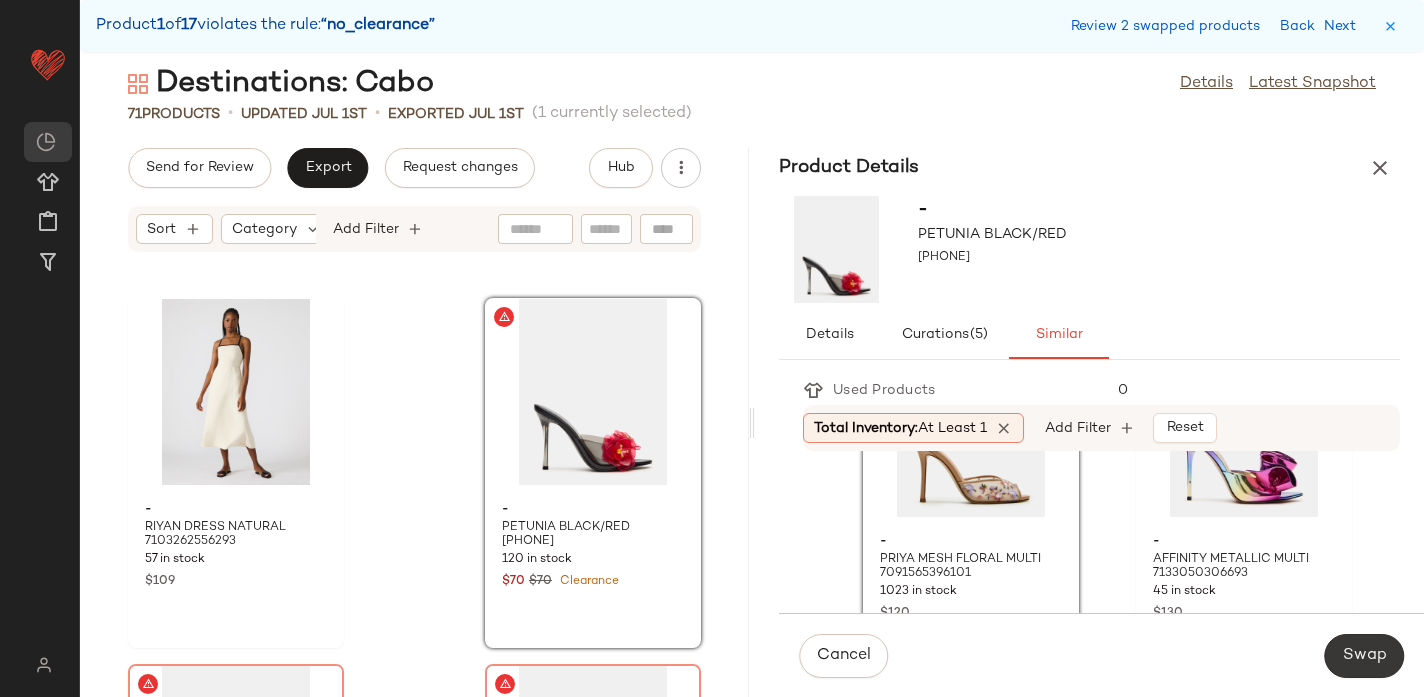 click on "Swap" at bounding box center (1364, 656) 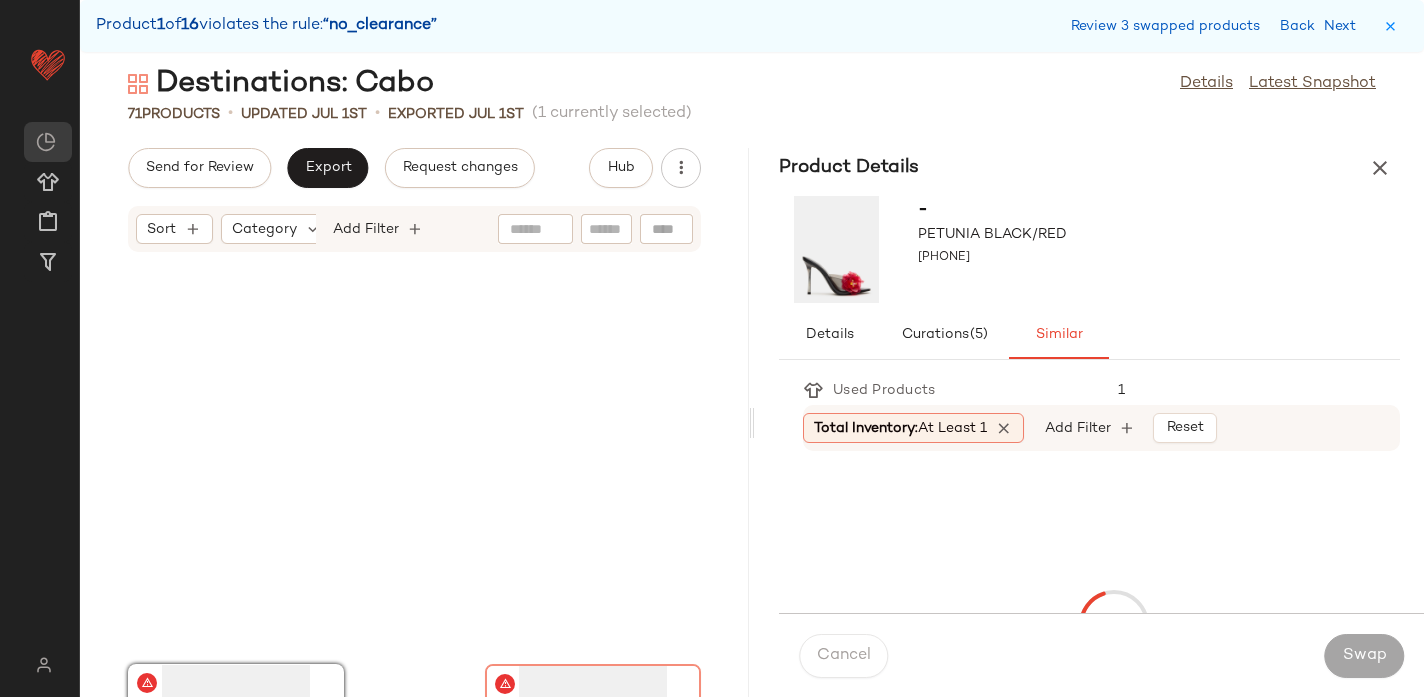 scroll, scrollTop: 3294, scrollLeft: 0, axis: vertical 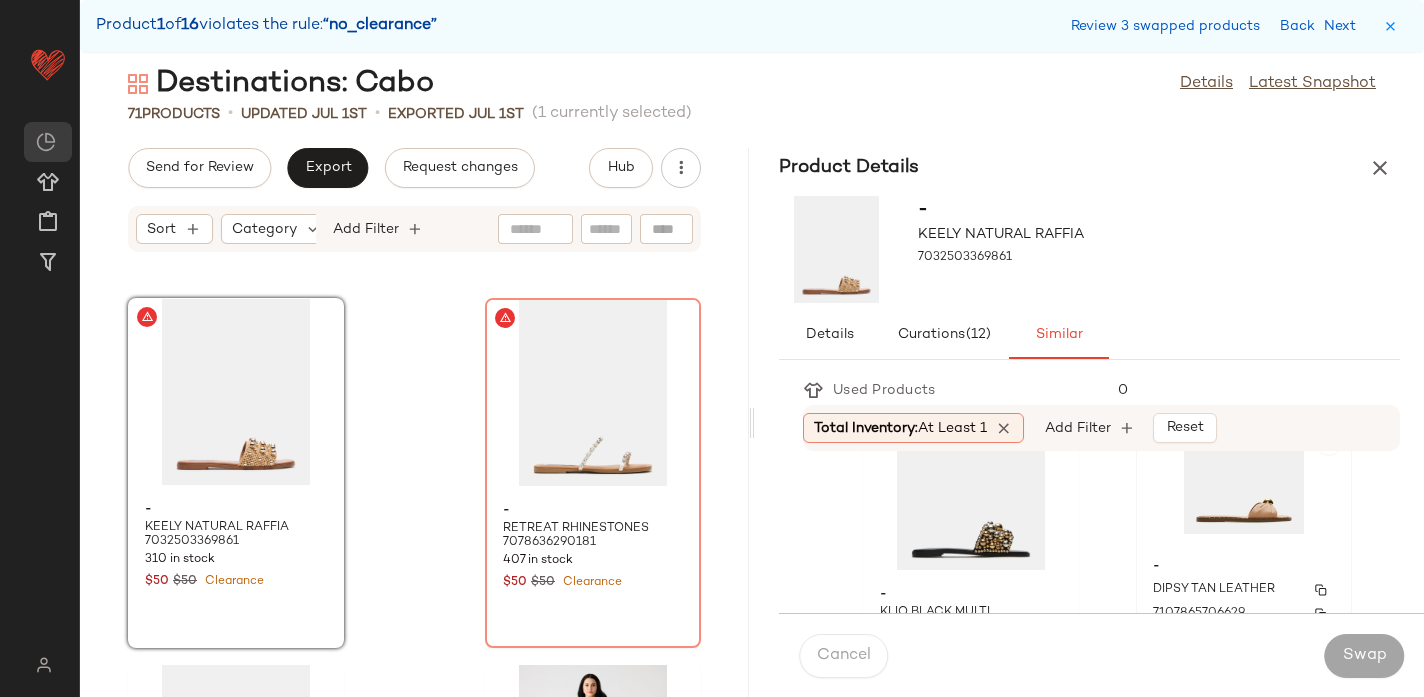 click on "- DIPSY TAN LEATHER 7107865706629 1177 in stock $90" 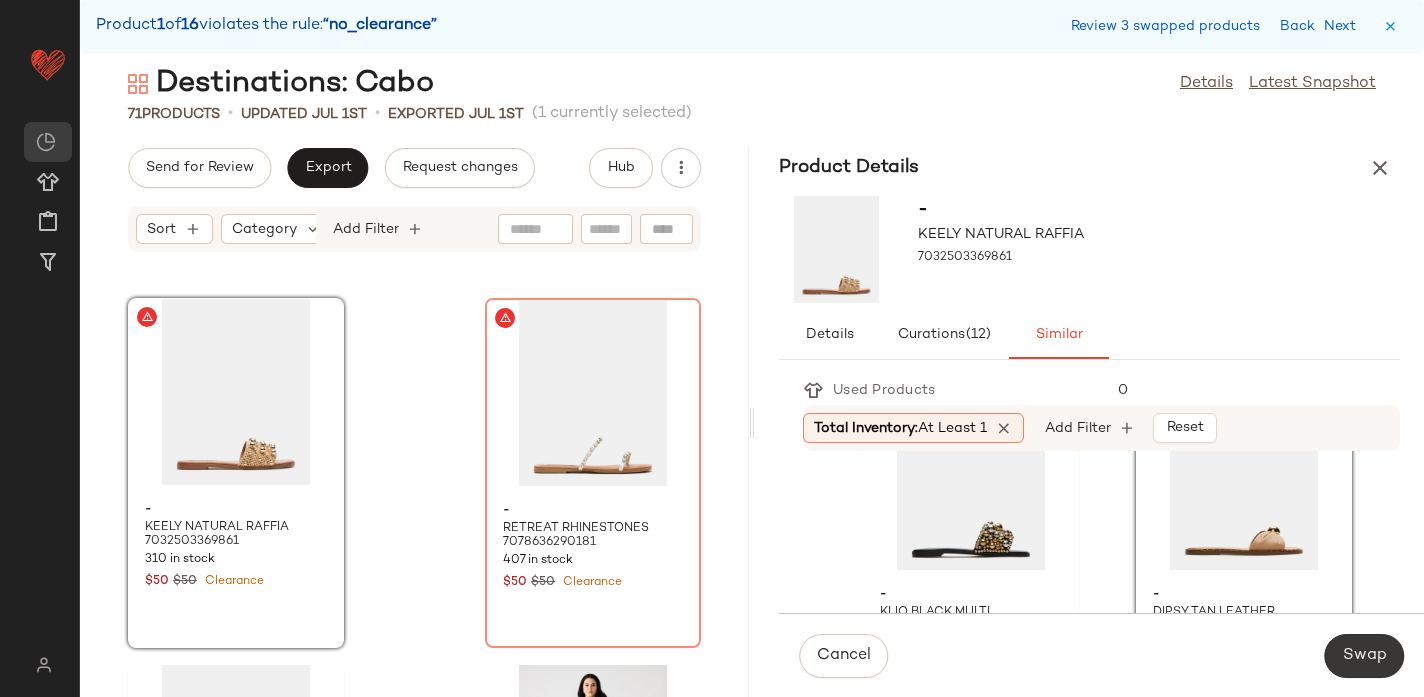 click on "Swap" 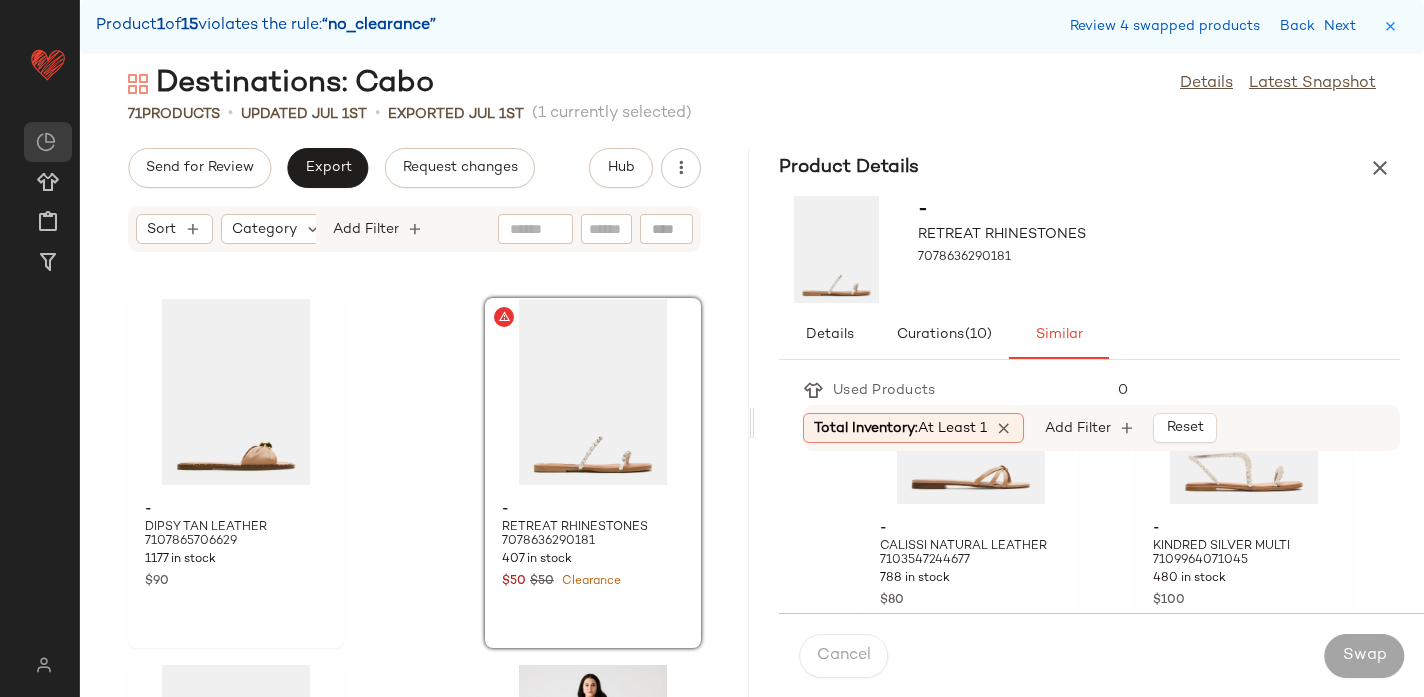 scroll, scrollTop: 165, scrollLeft: 0, axis: vertical 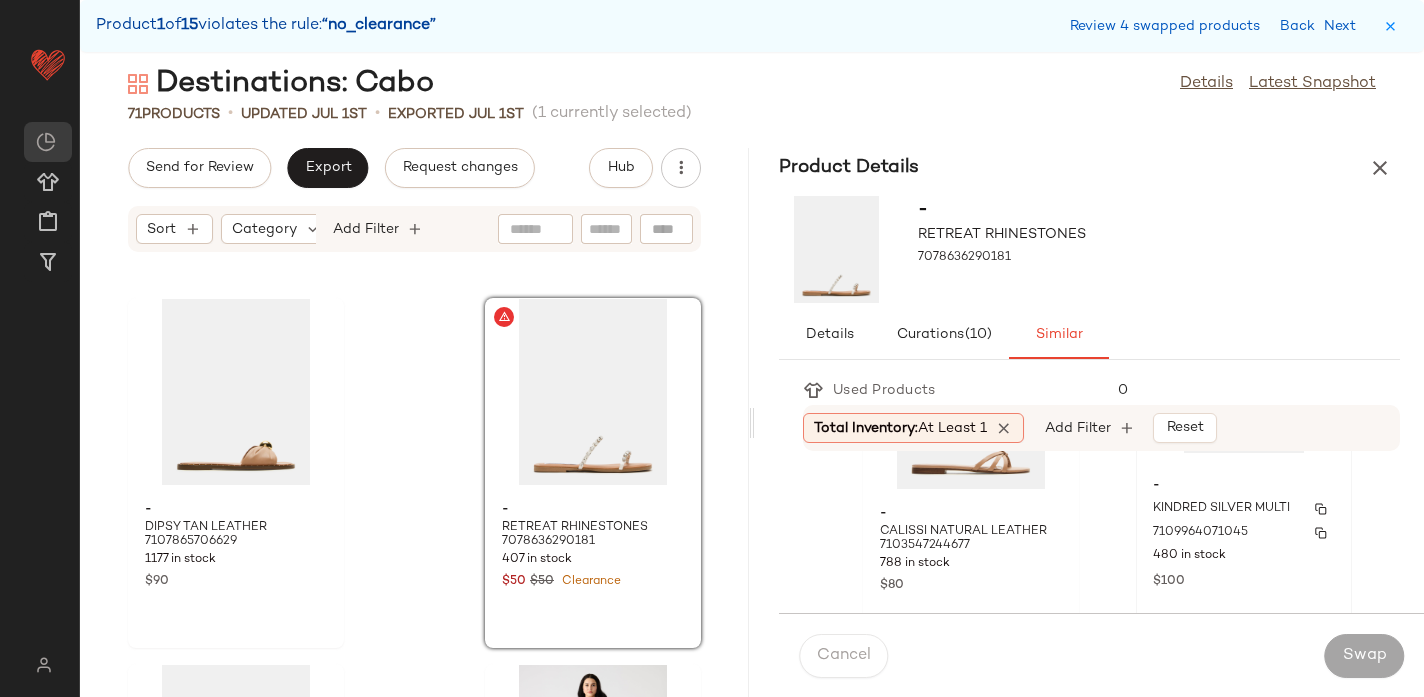 click on "7109964071045" at bounding box center [1200, 533] 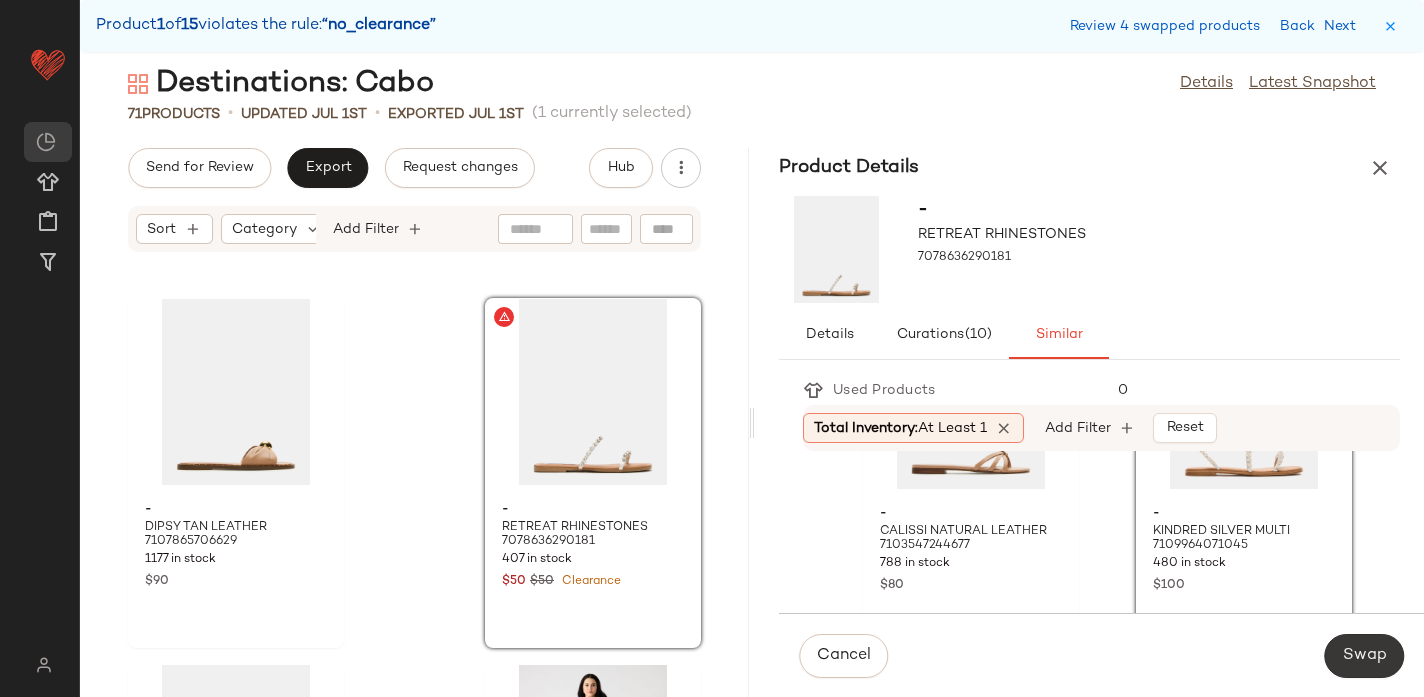 click on "Swap" 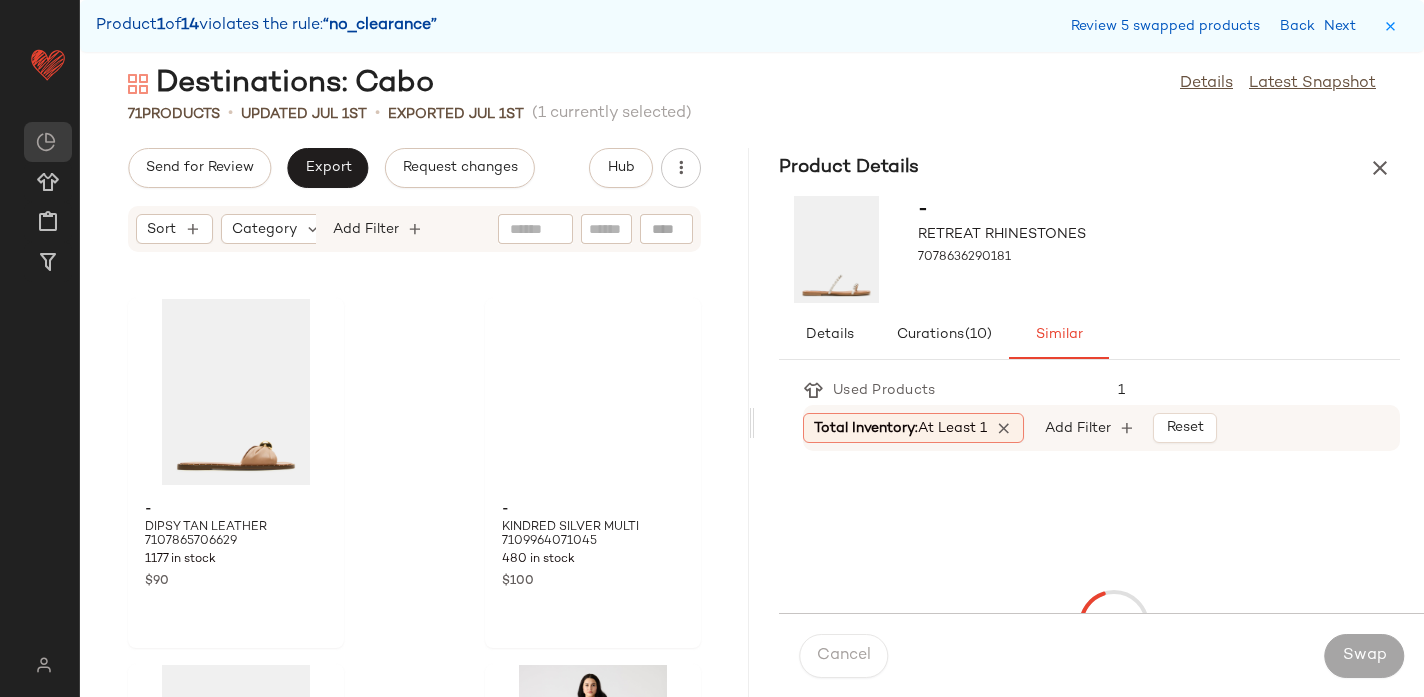 scroll, scrollTop: 4392, scrollLeft: 0, axis: vertical 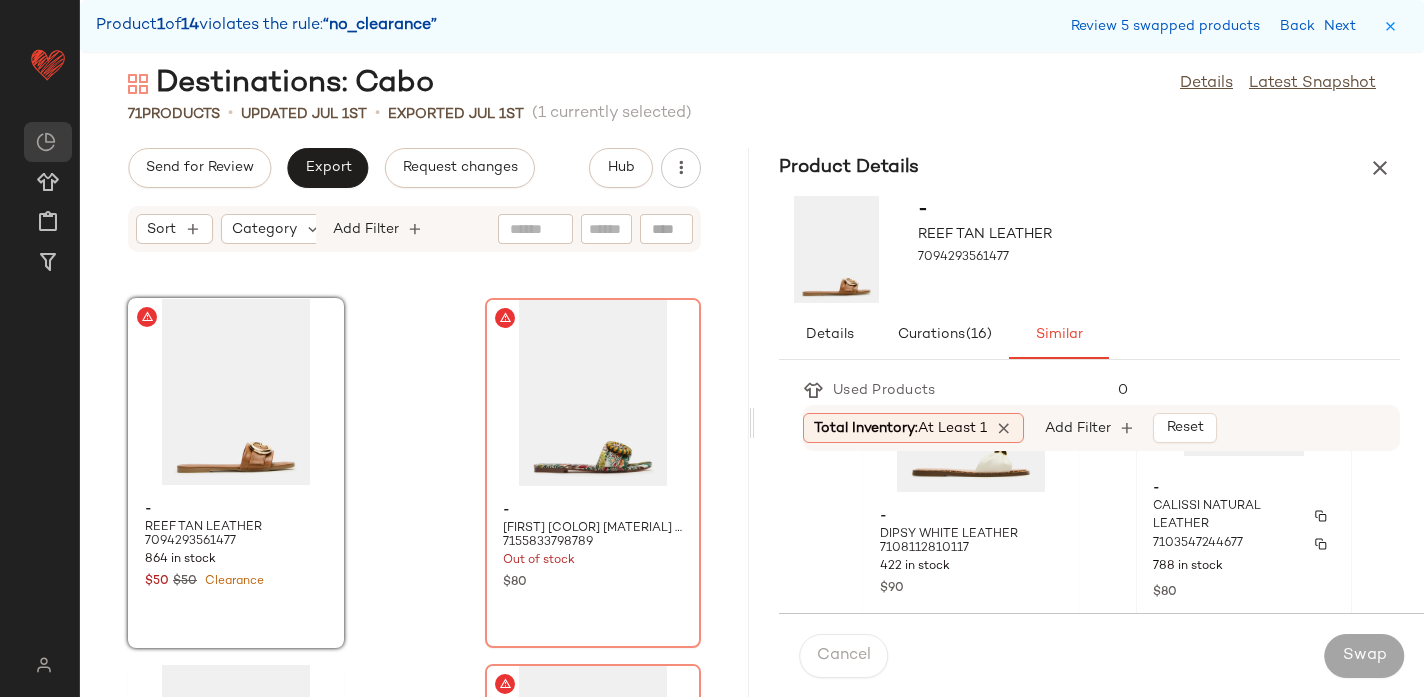 click on "CALISSI NATURAL LEATHER" at bounding box center [1226, 516] 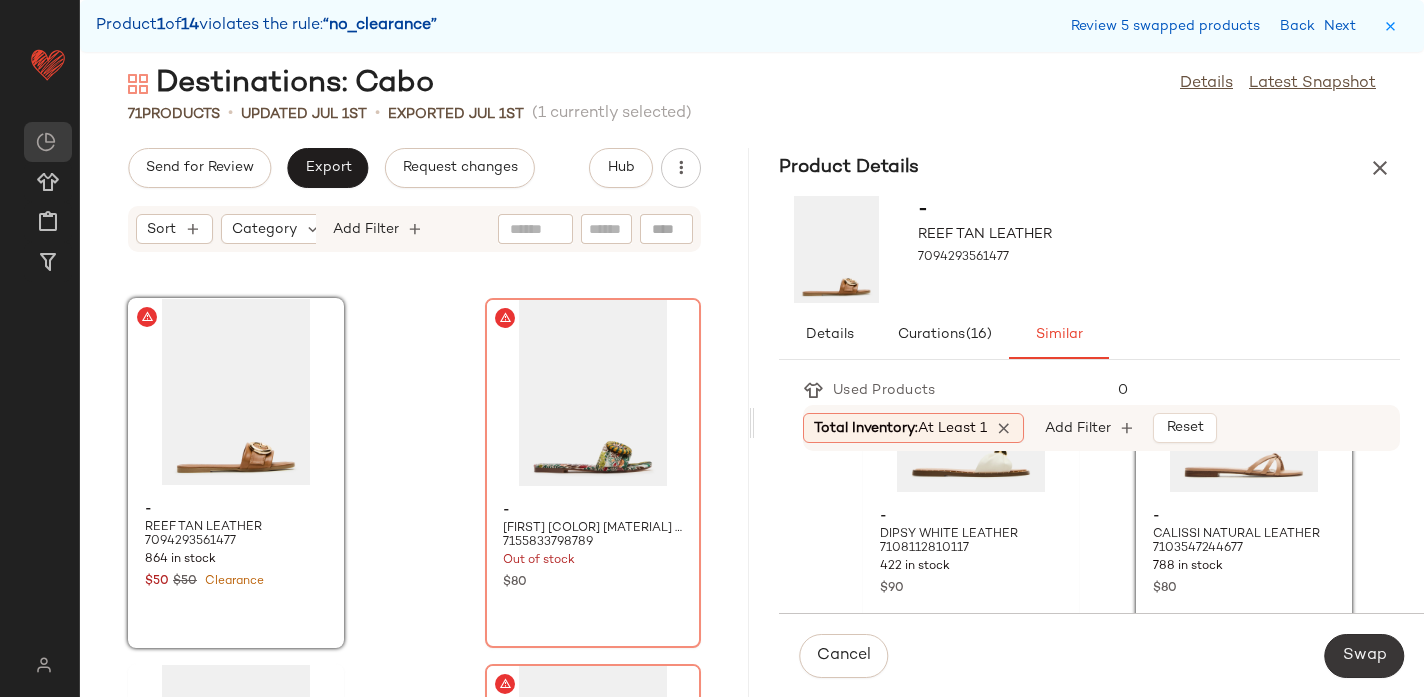 click on "Swap" 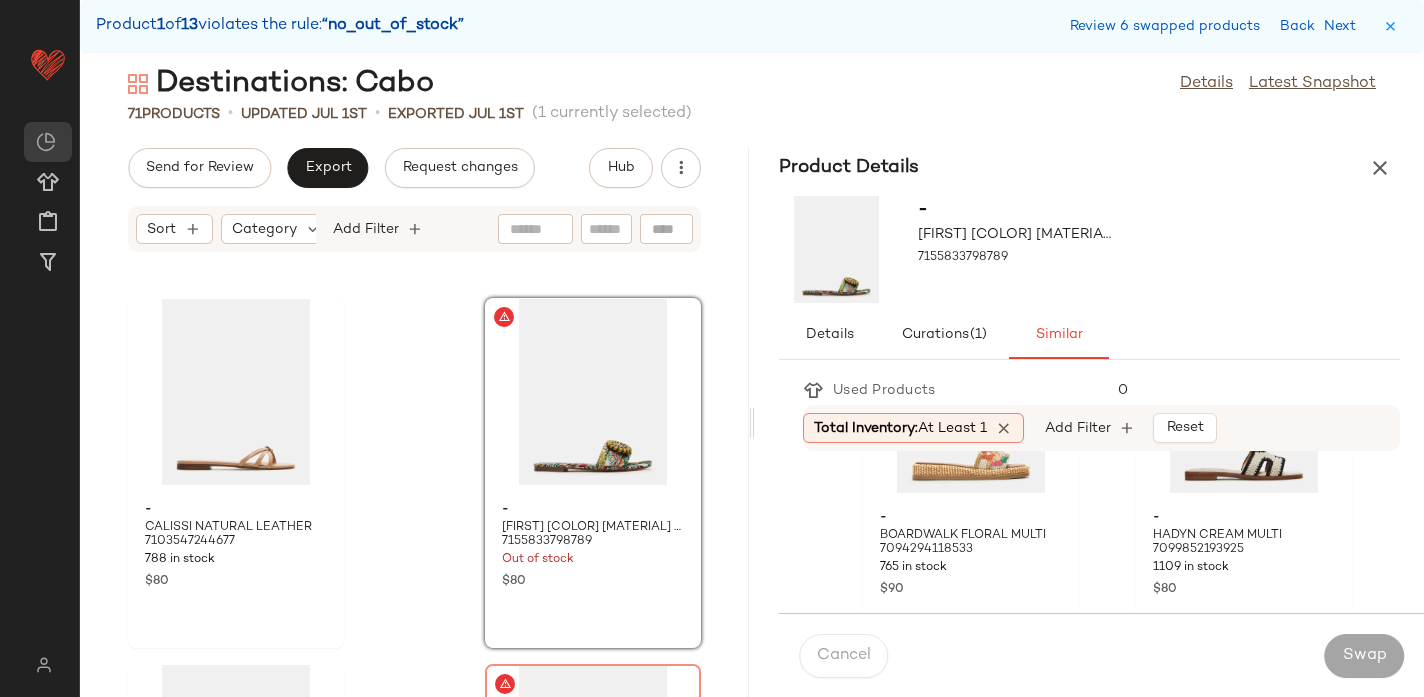scroll, scrollTop: 165, scrollLeft: 0, axis: vertical 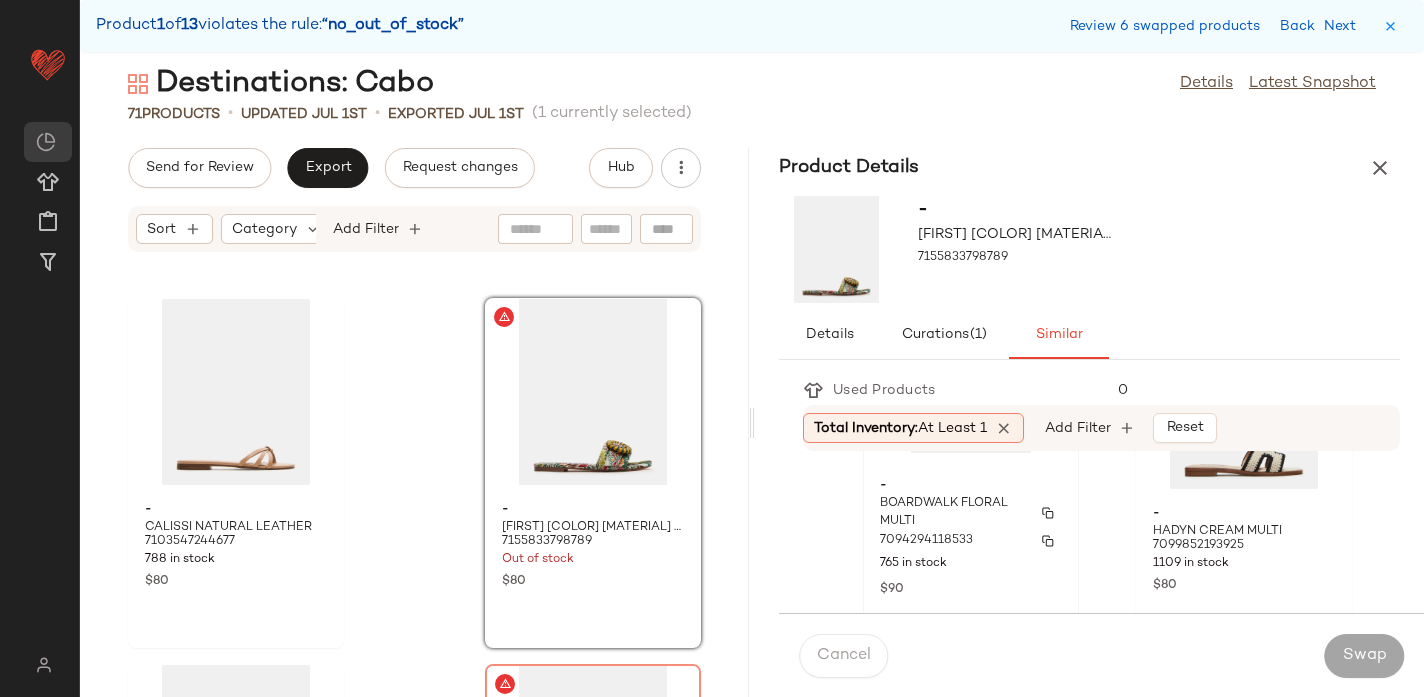 click on "BOARDWALK FLORAL MULTI" at bounding box center (953, 513) 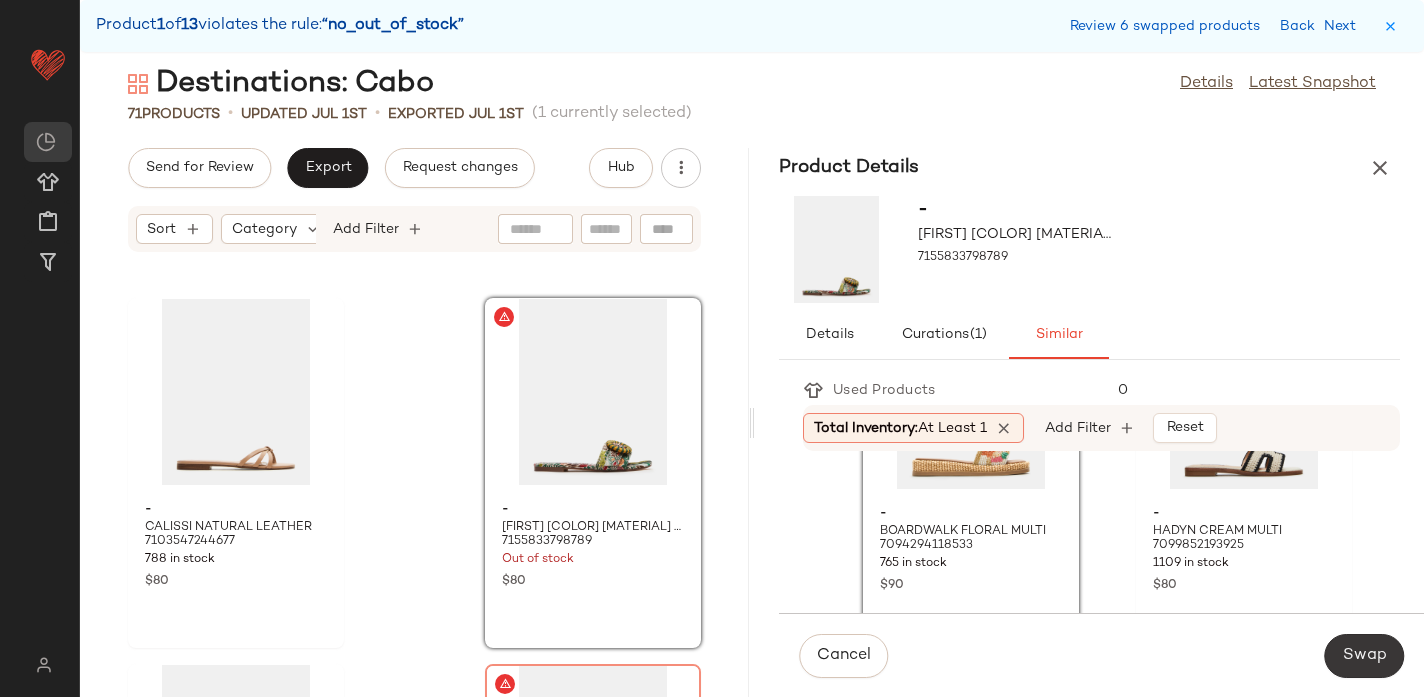 click on "Swap" 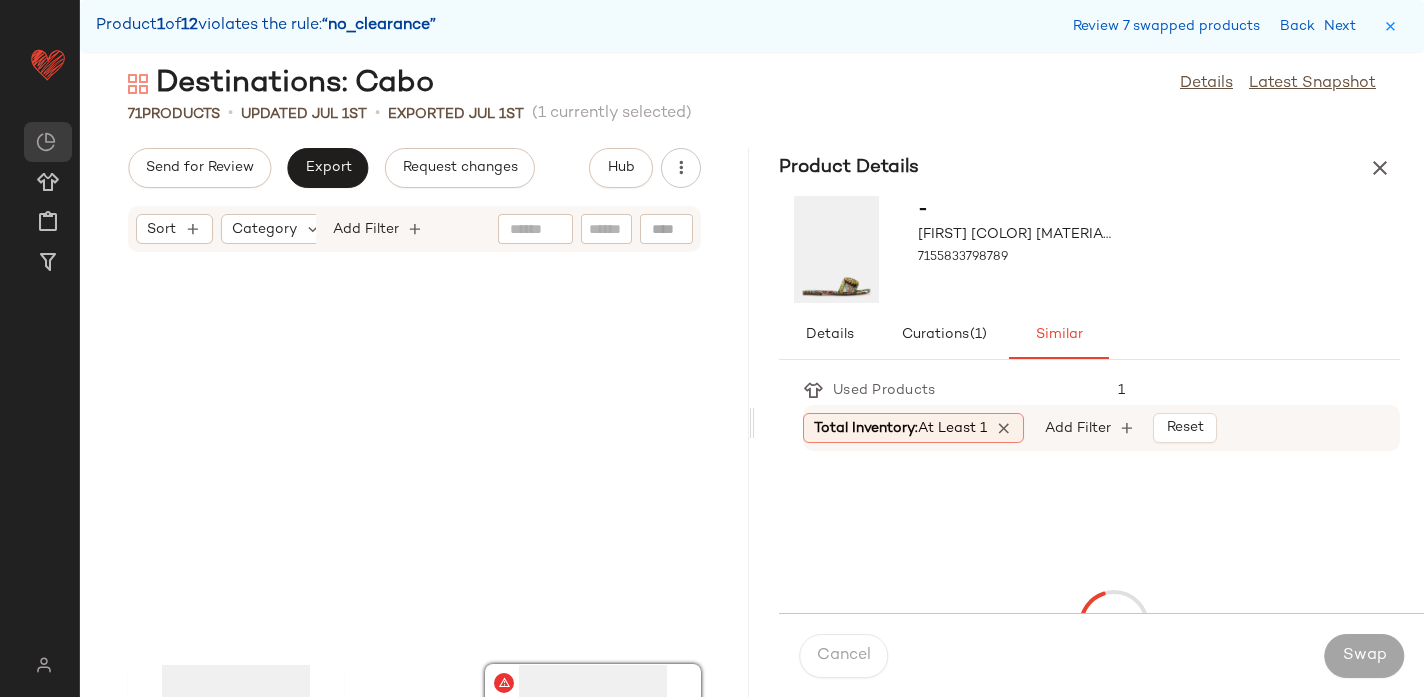 scroll, scrollTop: 4758, scrollLeft: 0, axis: vertical 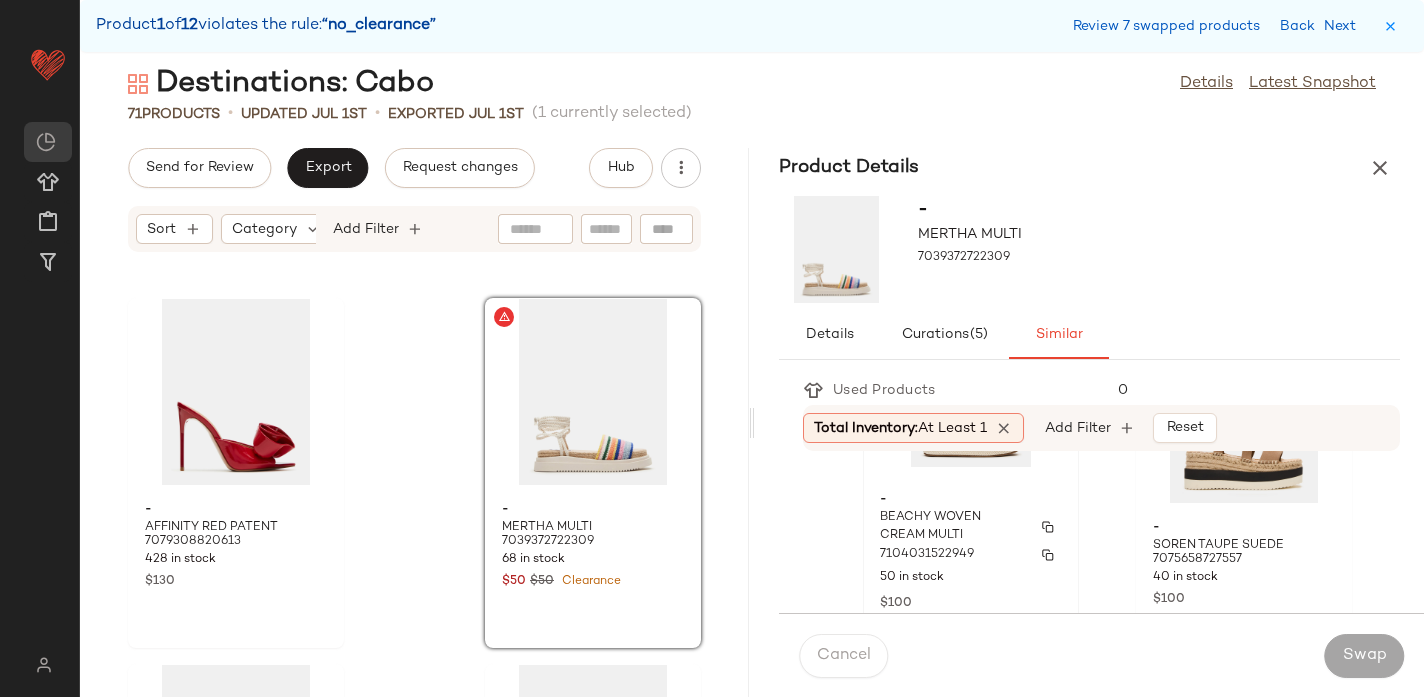 click on "BEACHY WOVEN CREAM MULTI" at bounding box center [953, 527] 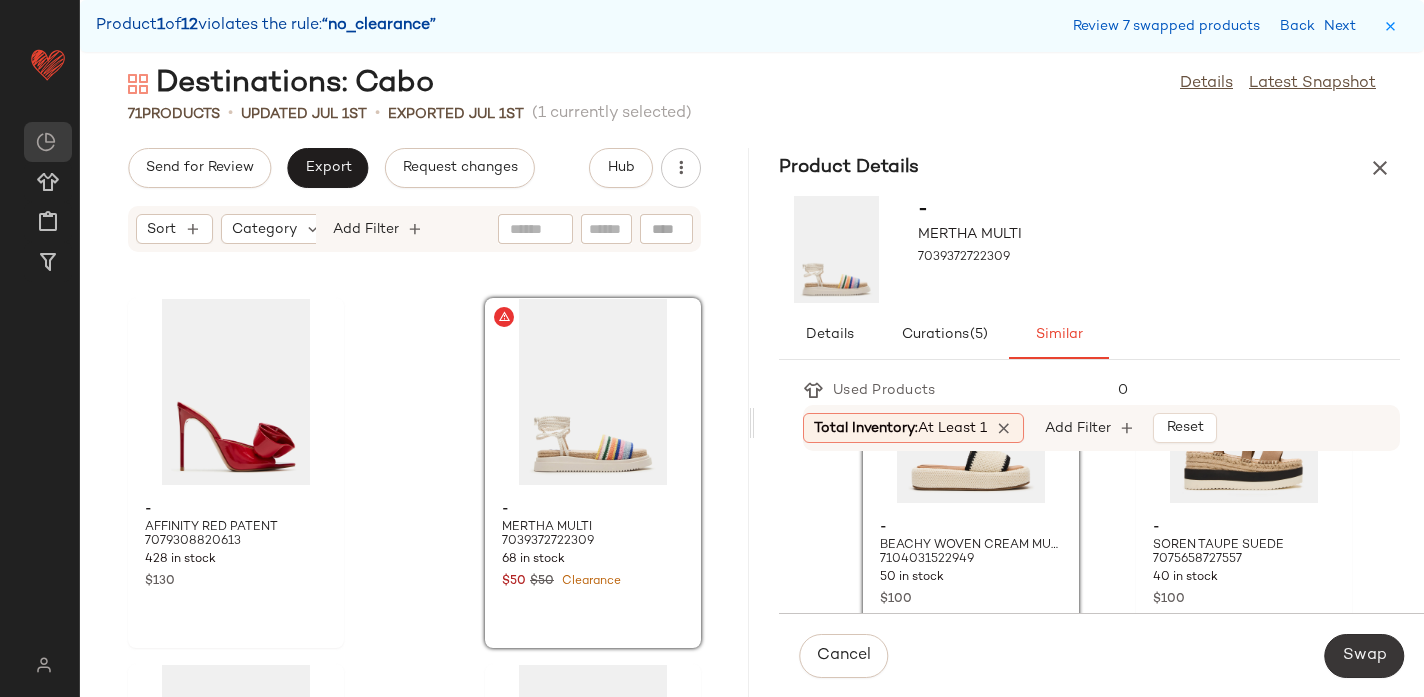 click on "Swap" at bounding box center [1364, 656] 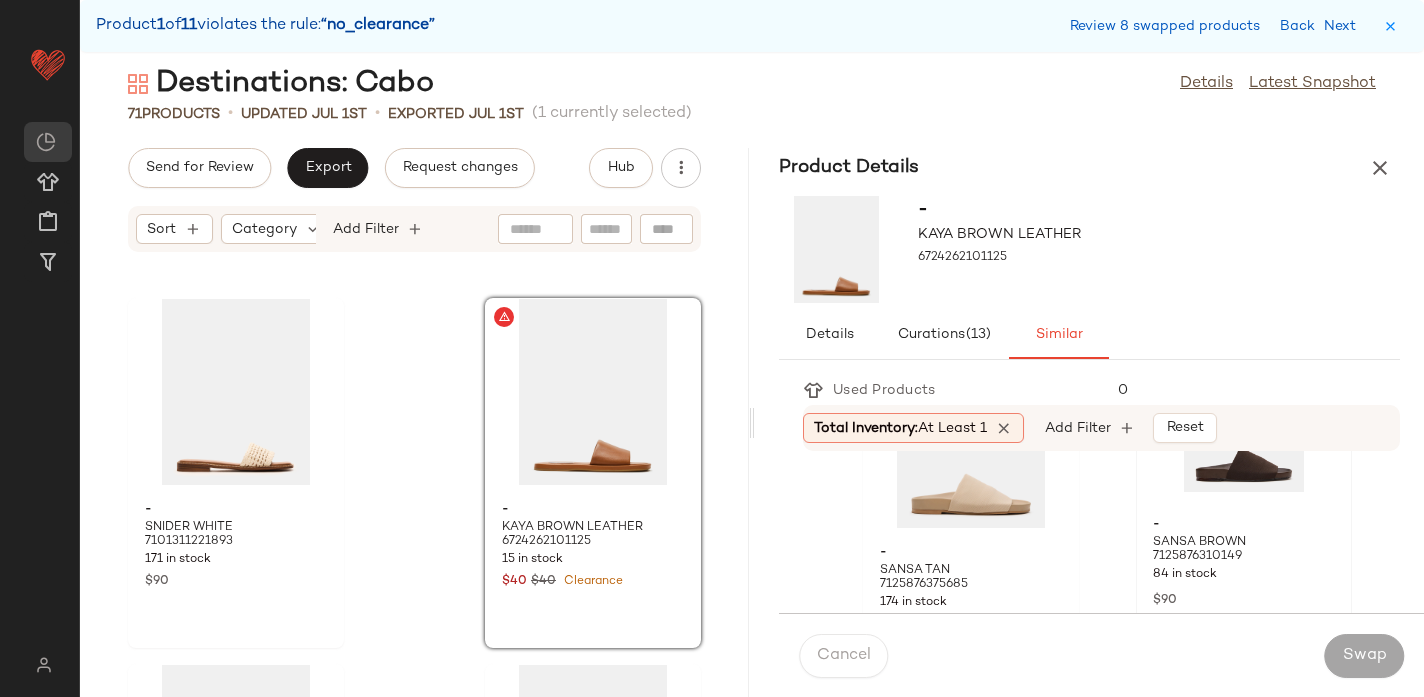 scroll, scrollTop: 124, scrollLeft: 0, axis: vertical 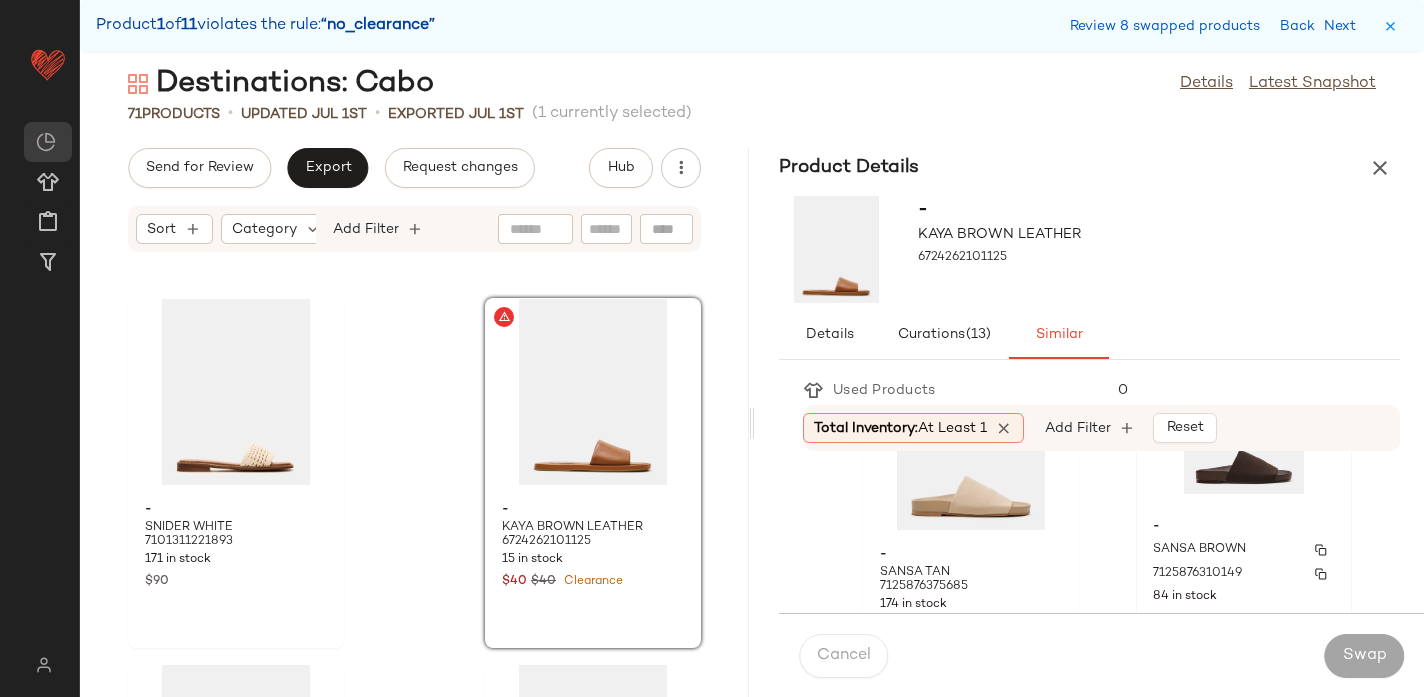 click on "SANSA BROWN" at bounding box center (1199, 550) 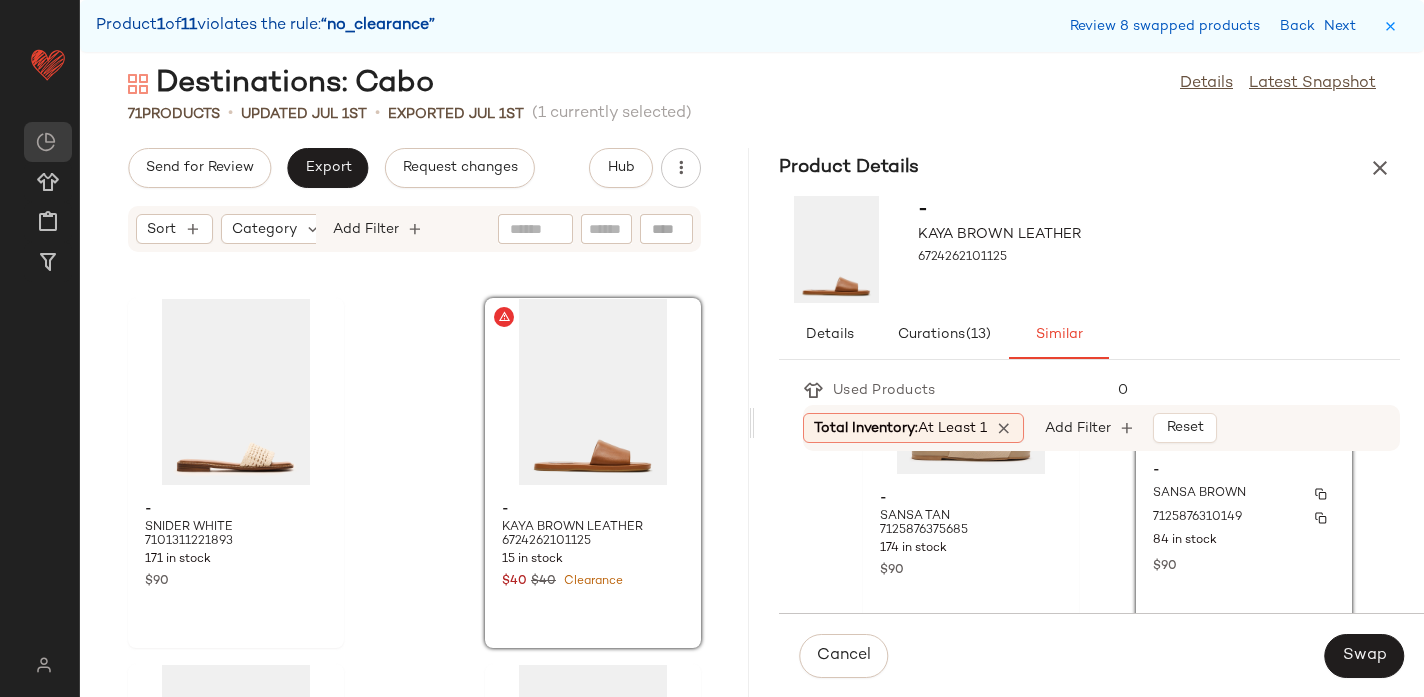 scroll, scrollTop: 183, scrollLeft: 0, axis: vertical 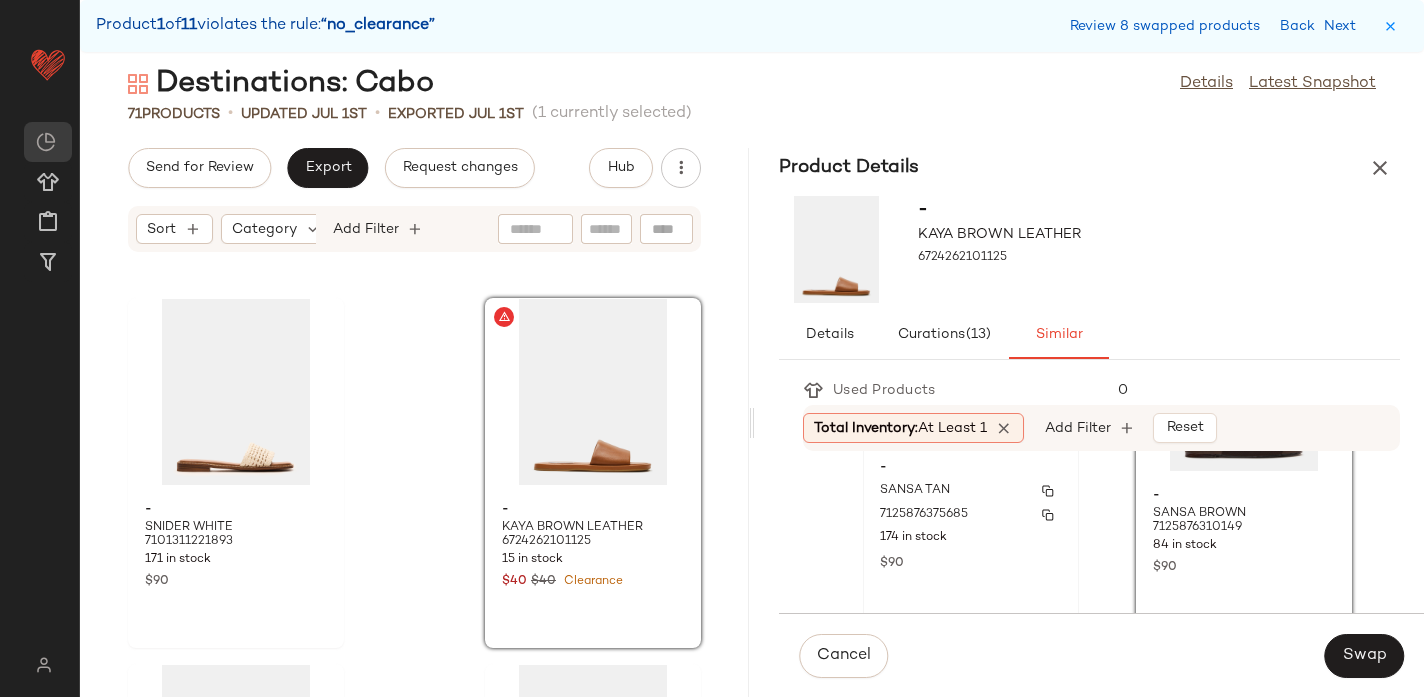 click on "174 in stock" at bounding box center [971, 538] 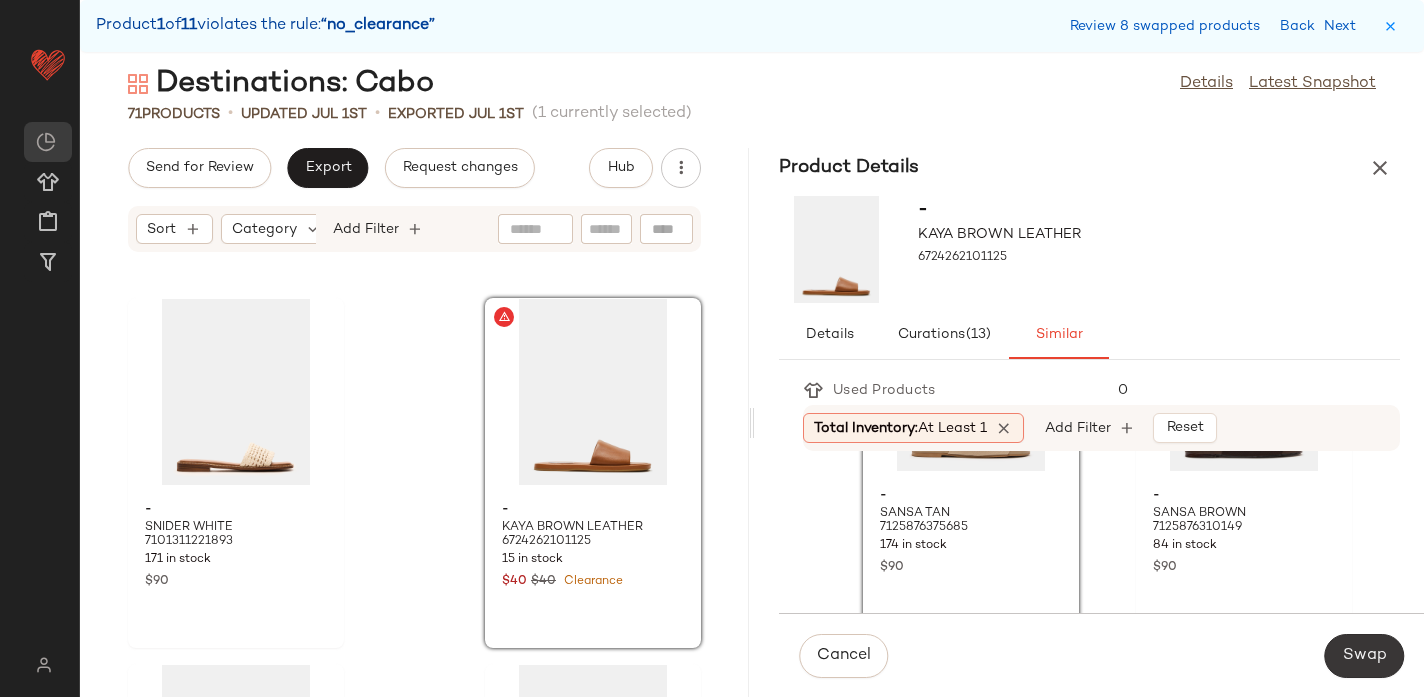 click on "Swap" 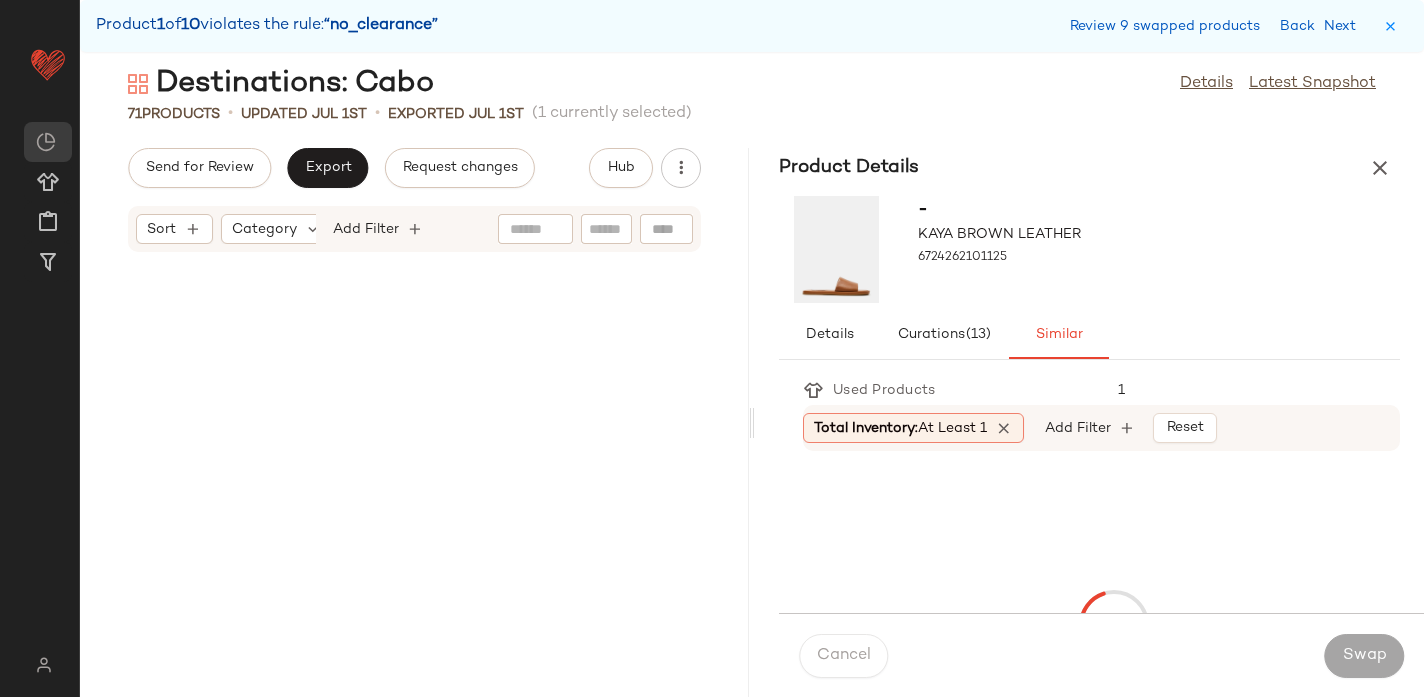 scroll, scrollTop: 6588, scrollLeft: 0, axis: vertical 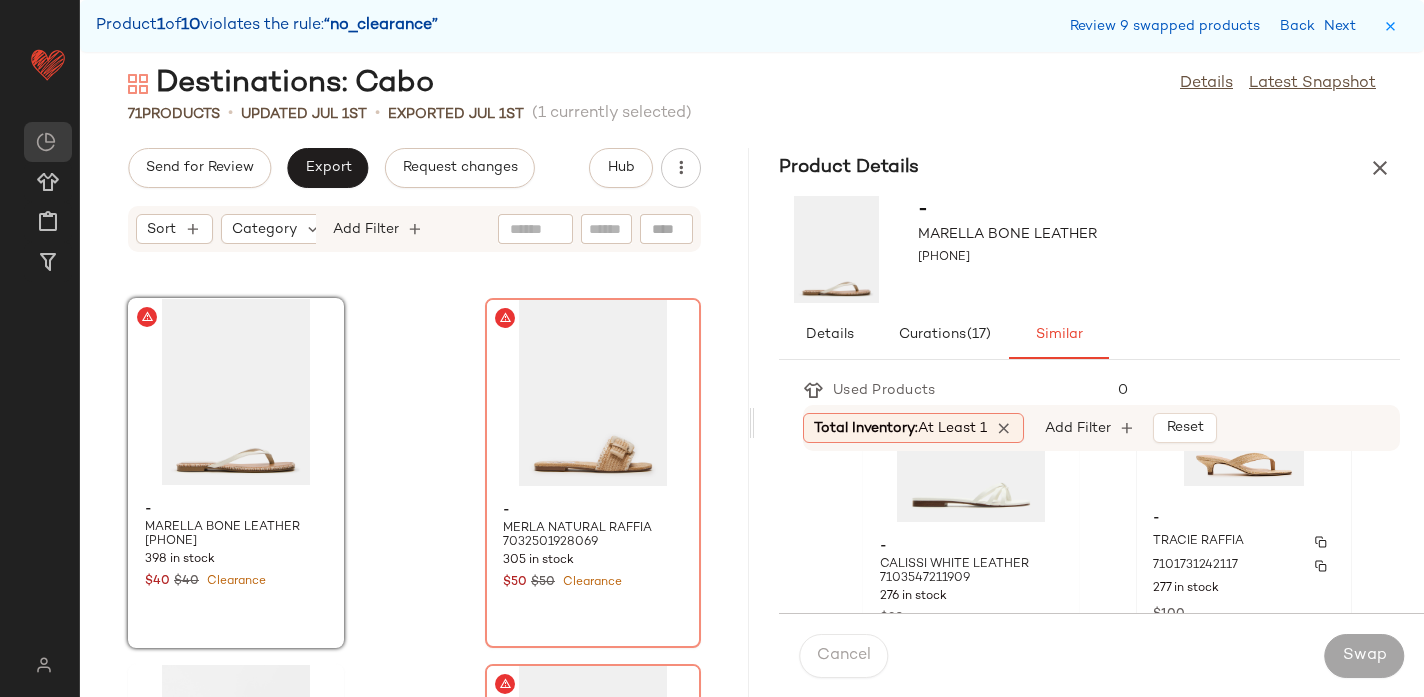 click on "-" at bounding box center [1244, 519] 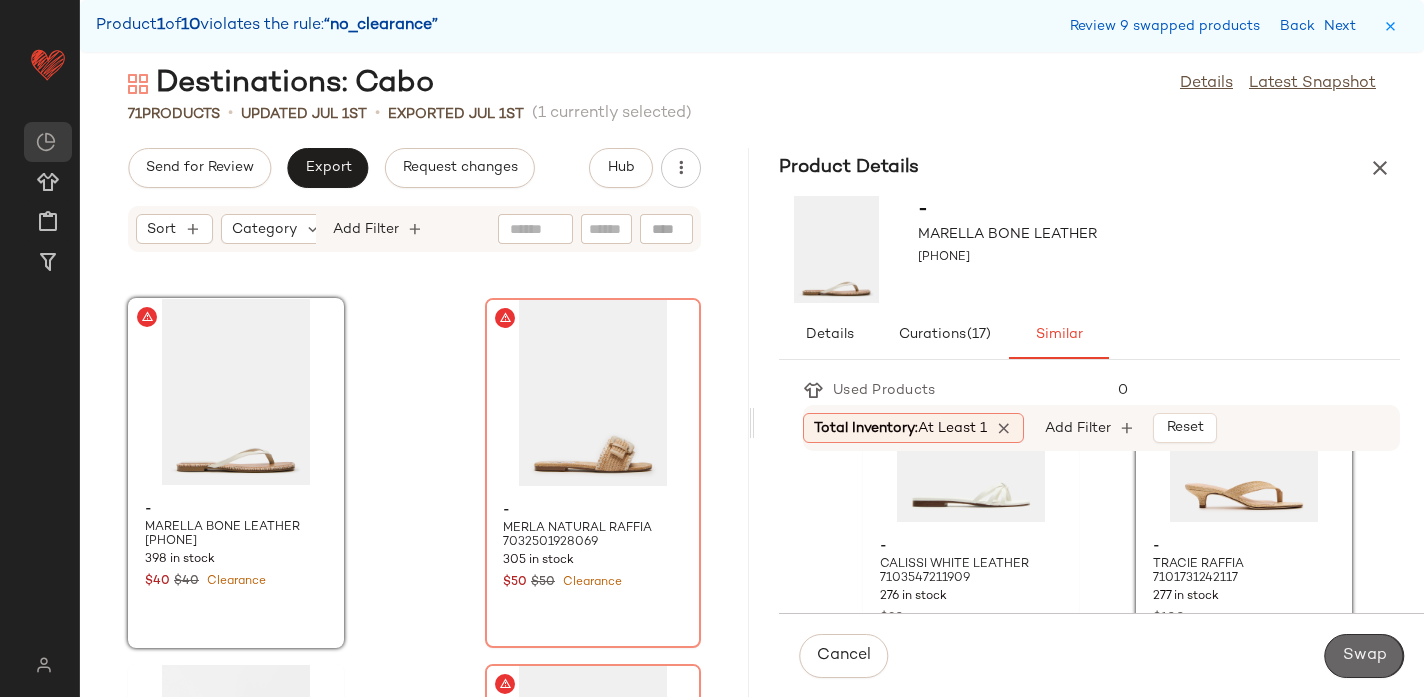 click on "Swap" 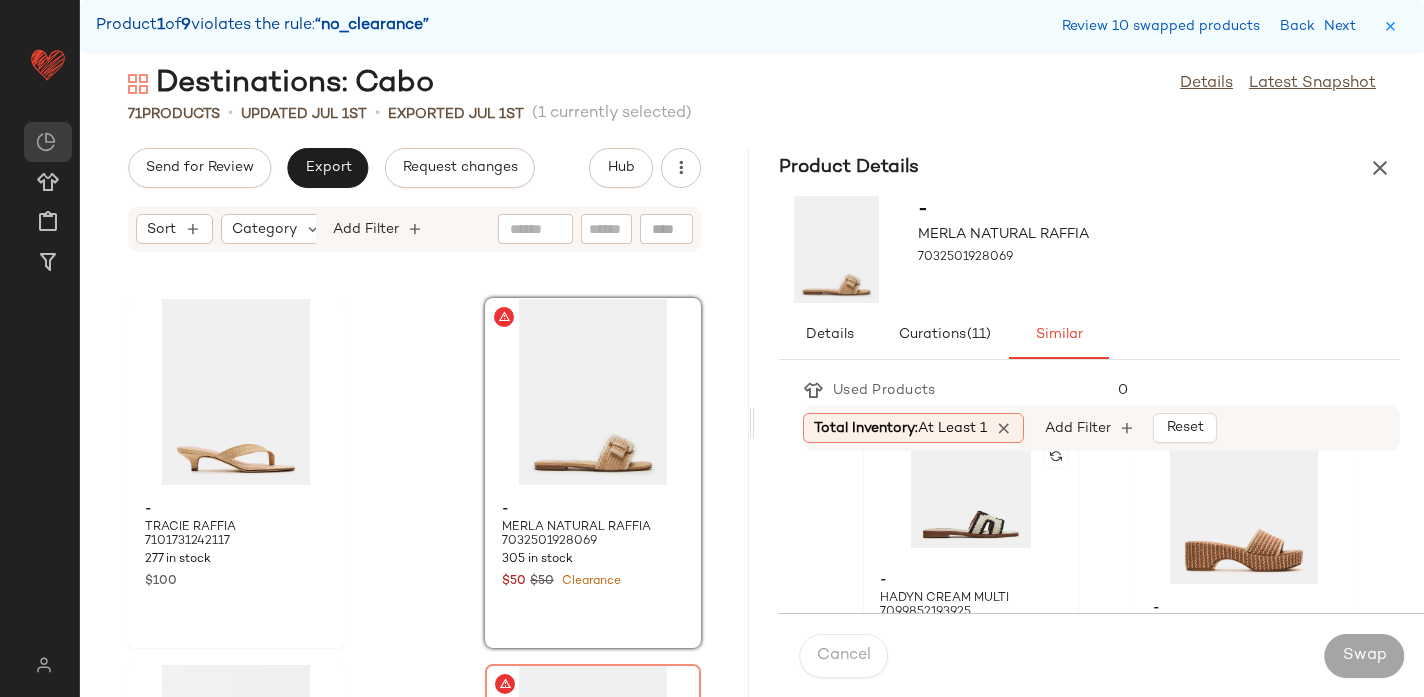 scroll, scrollTop: 78, scrollLeft: 0, axis: vertical 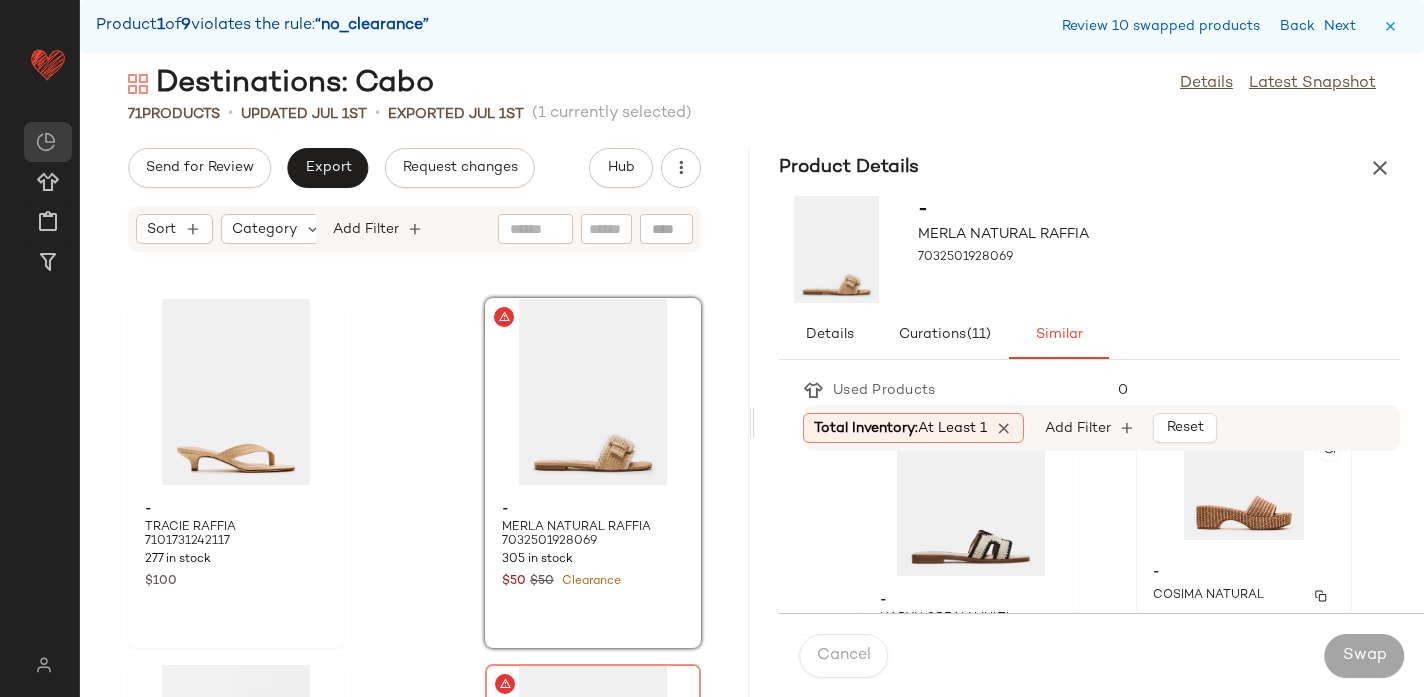 click on "- COSIMA NATURAL 7101448454277 74 in stock $100" 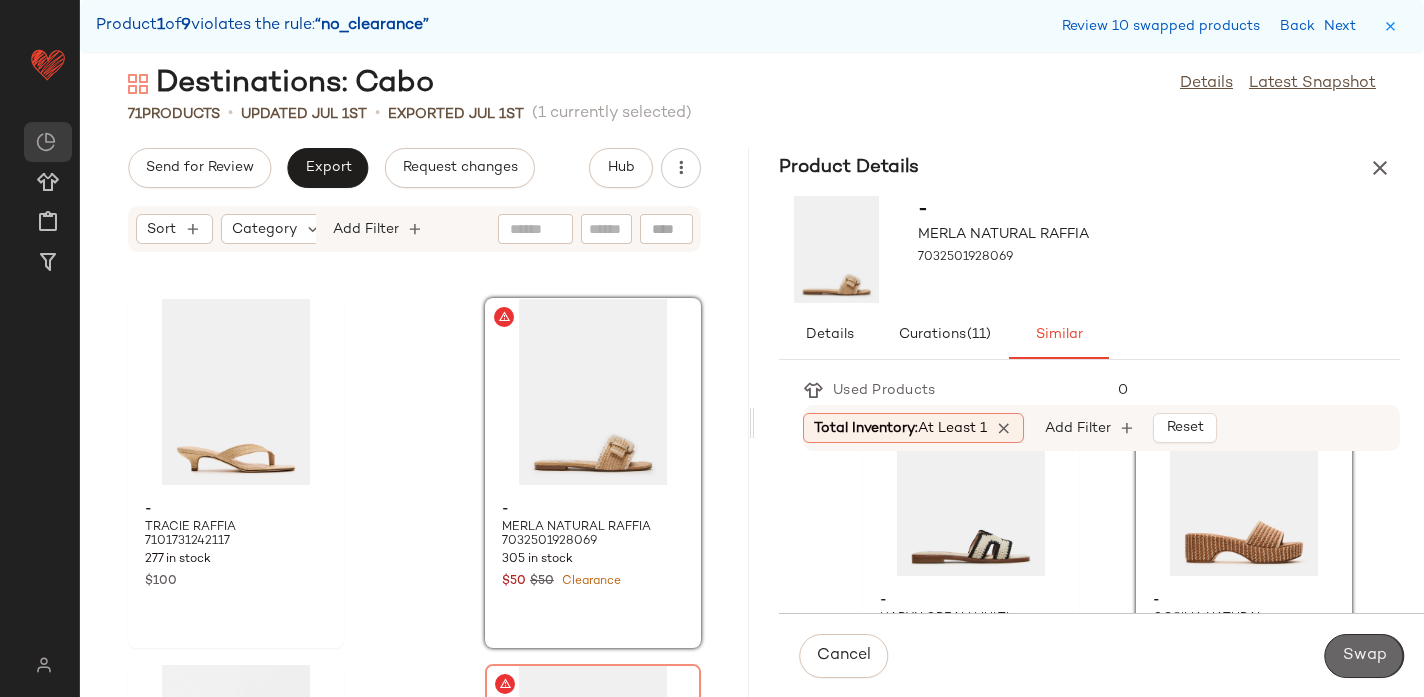 click on "Swap" at bounding box center (1364, 656) 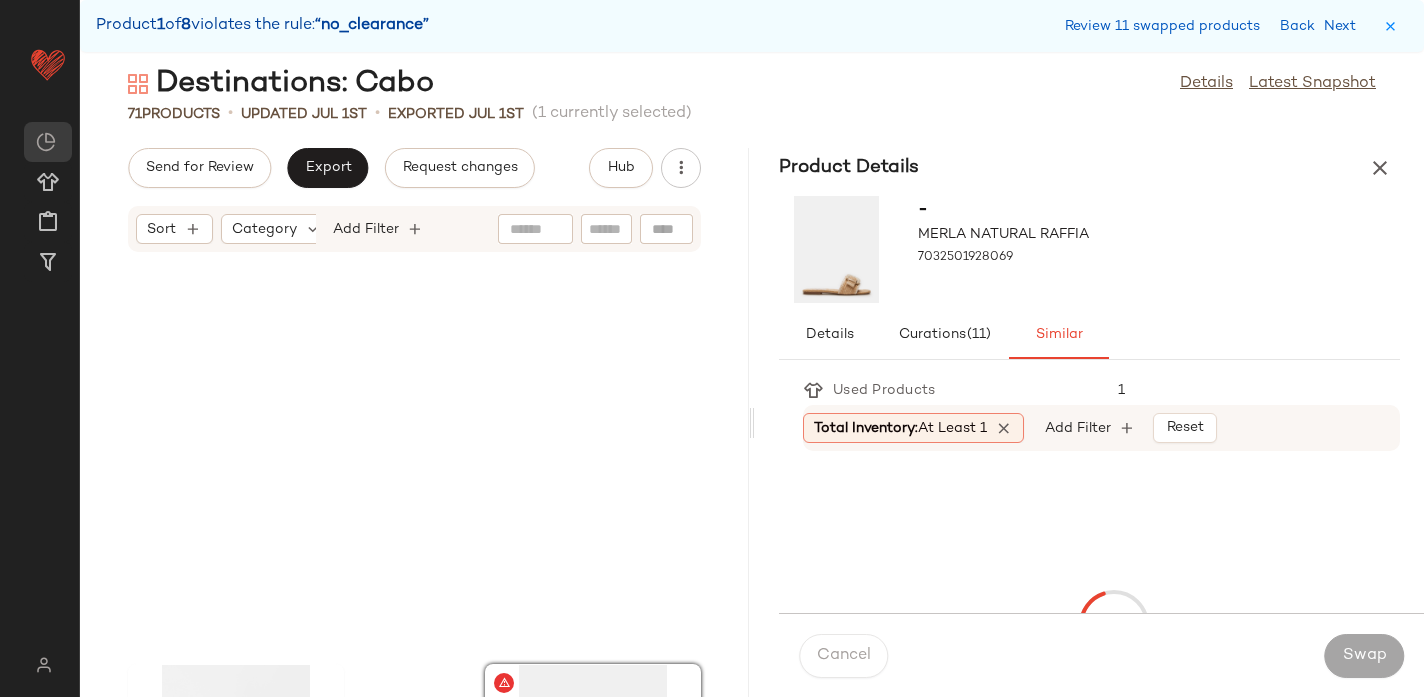 scroll, scrollTop: 6954, scrollLeft: 0, axis: vertical 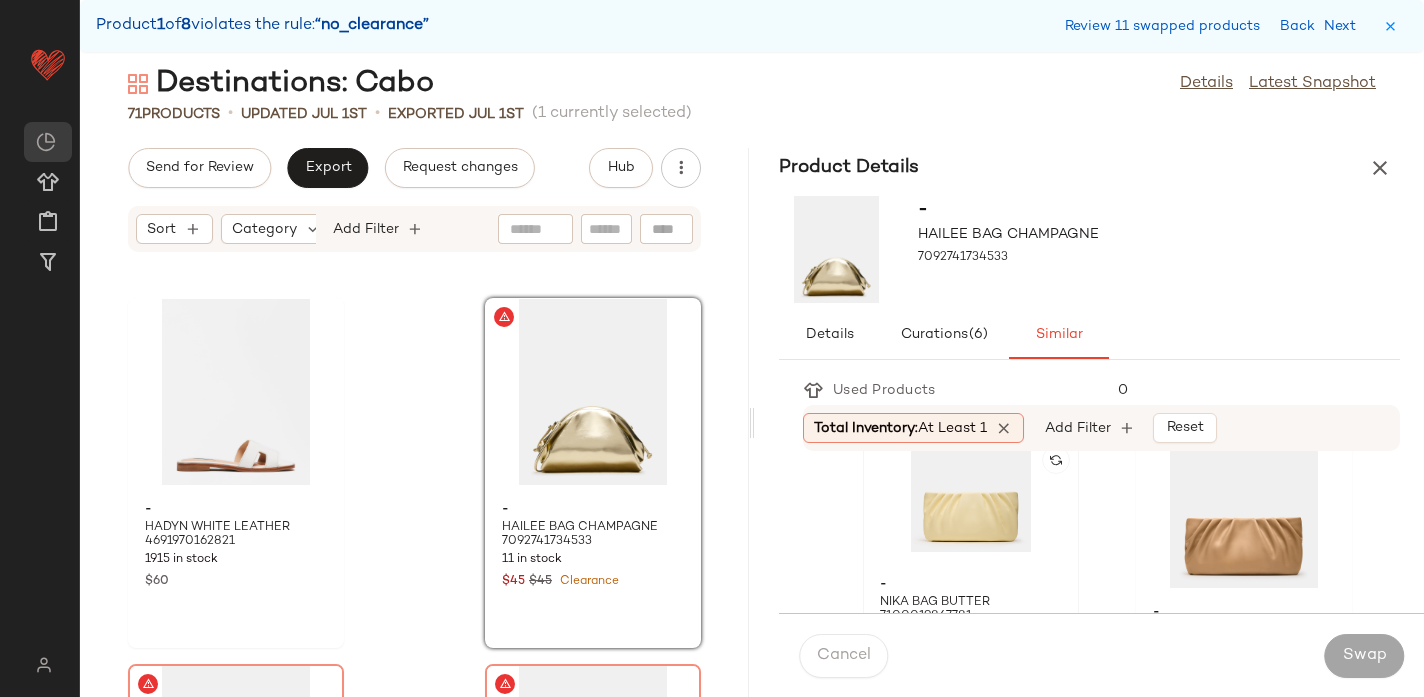 click 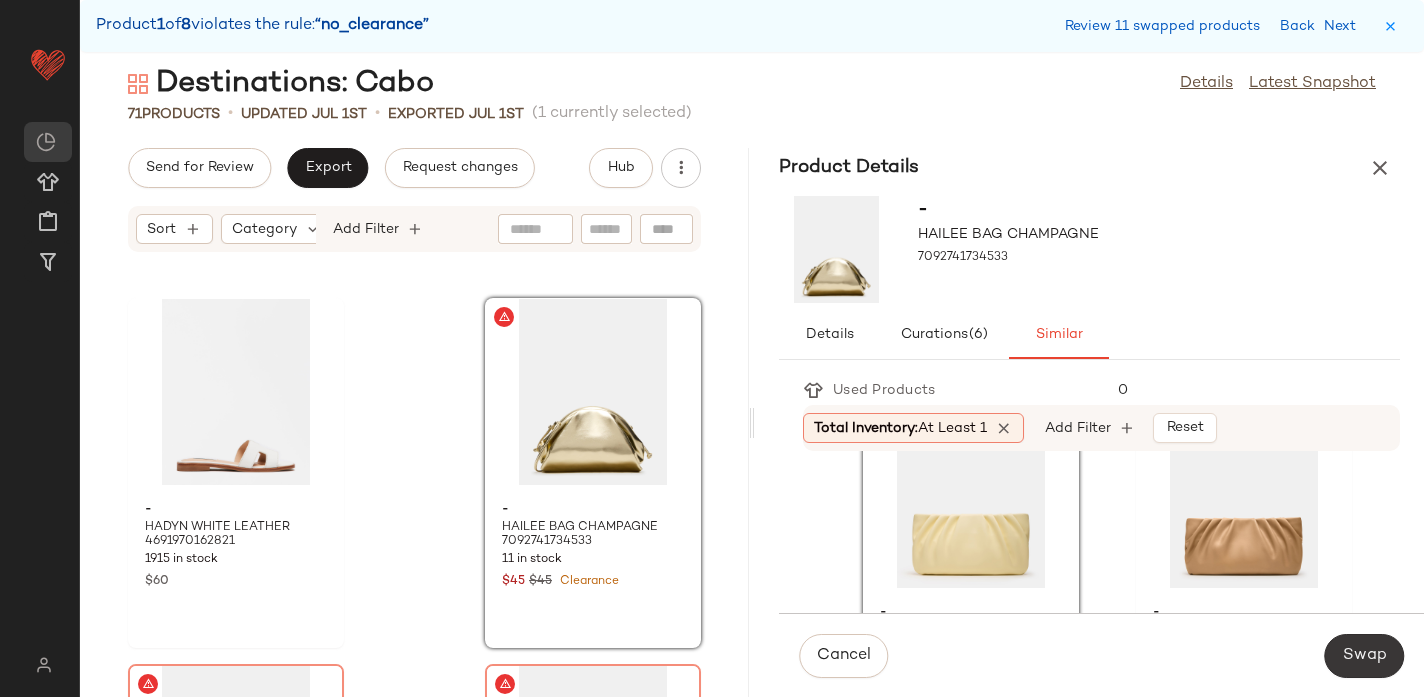 click on "Swap" at bounding box center [1364, 656] 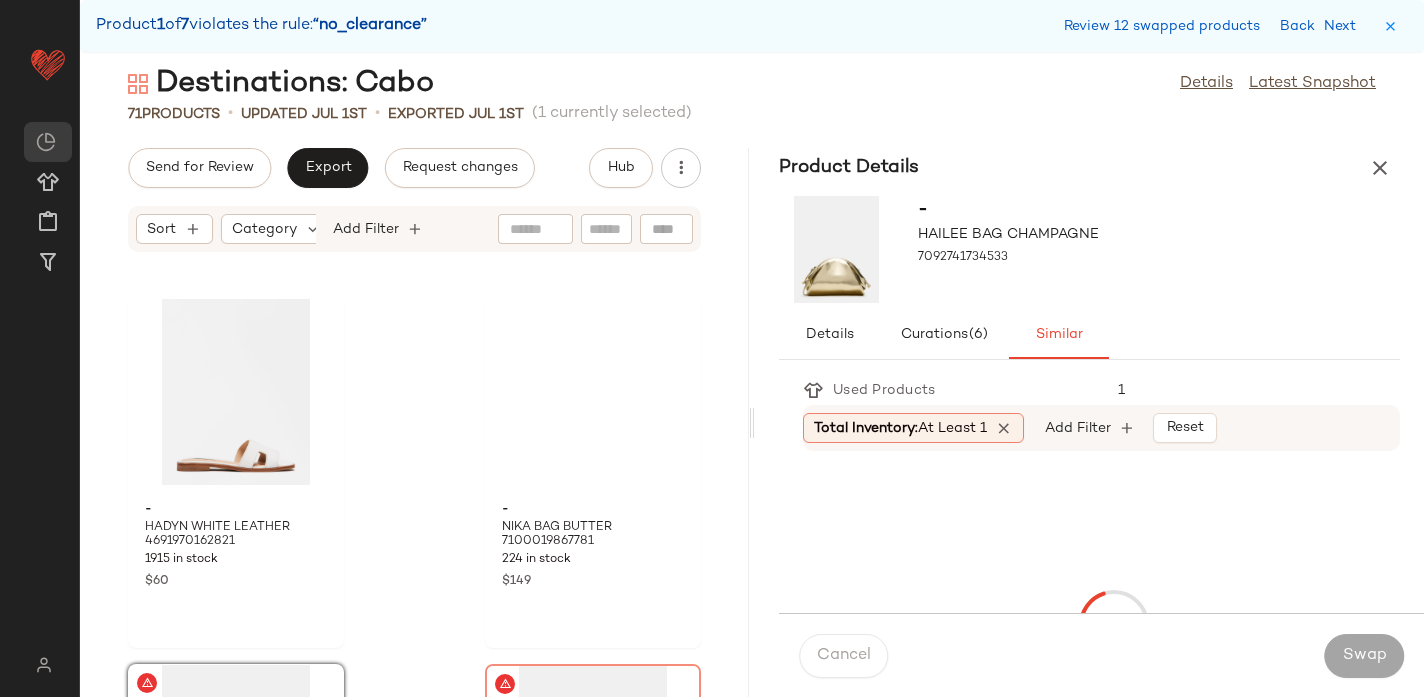 scroll, scrollTop: 7320, scrollLeft: 0, axis: vertical 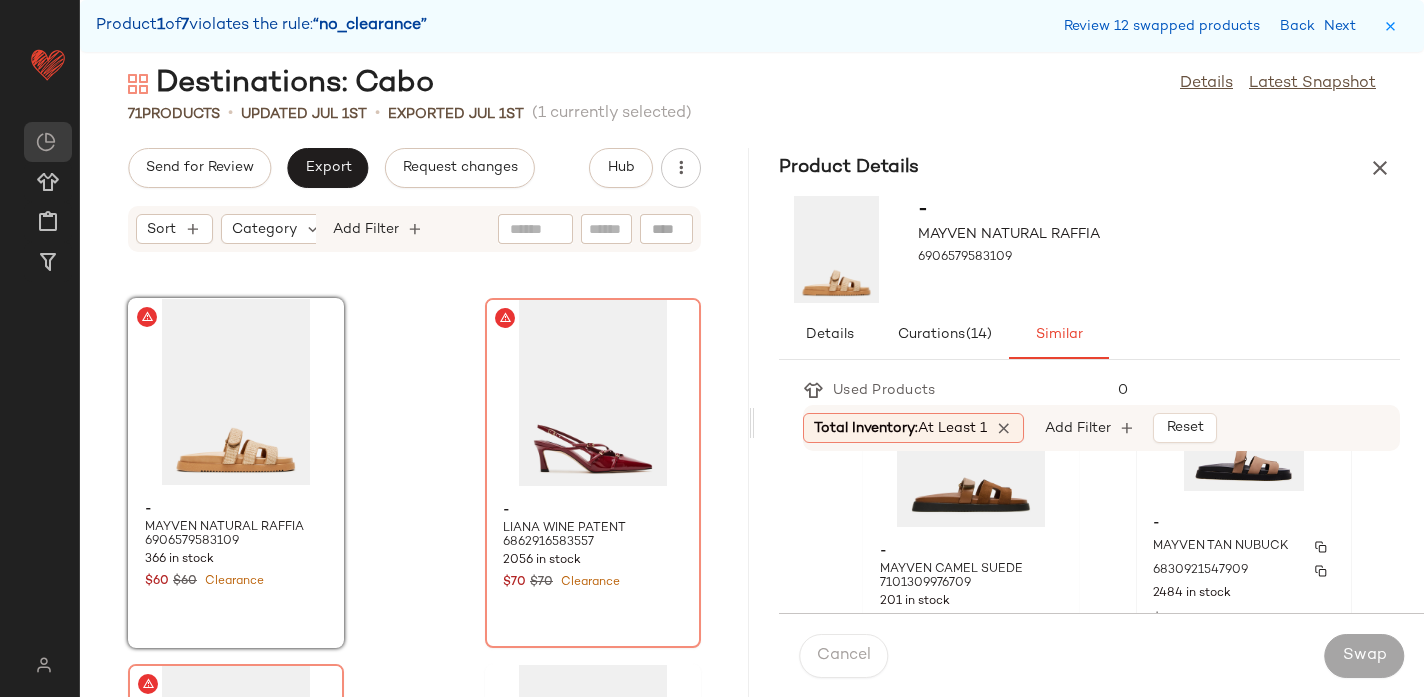 click on "-" at bounding box center (1244, 524) 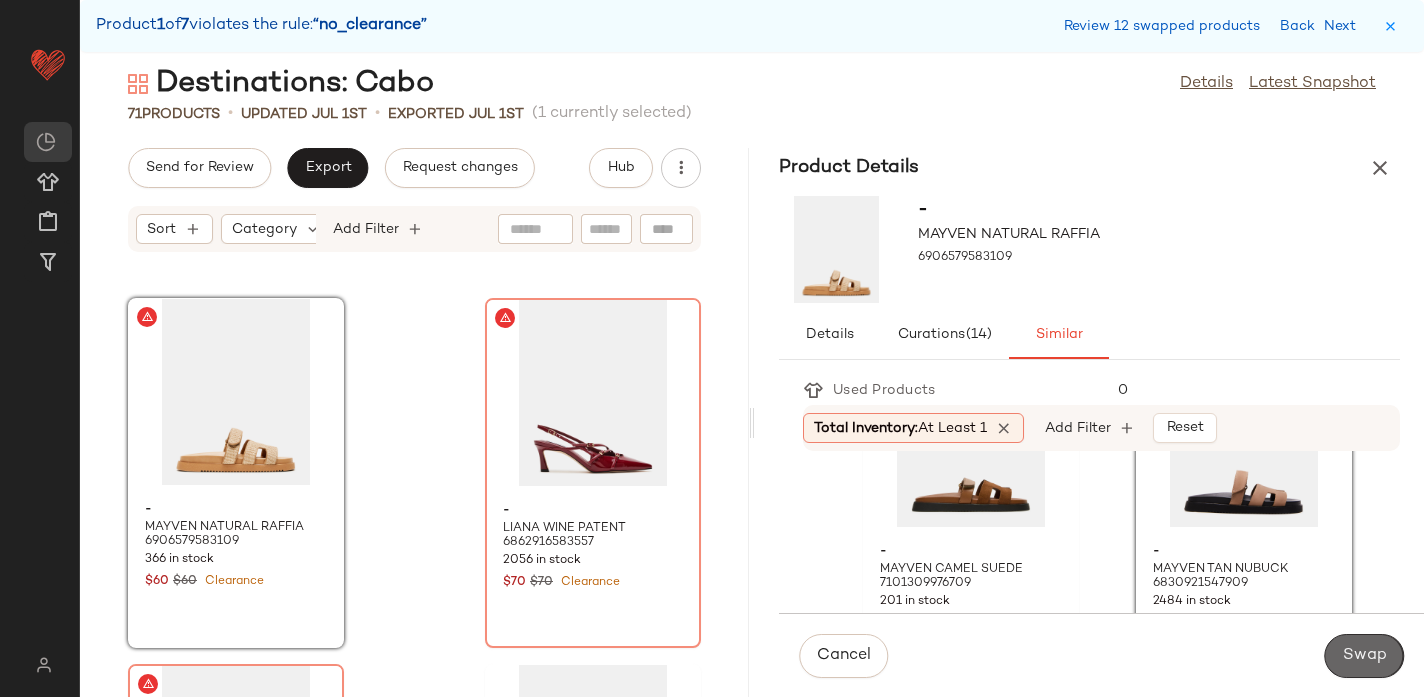 click on "Swap" 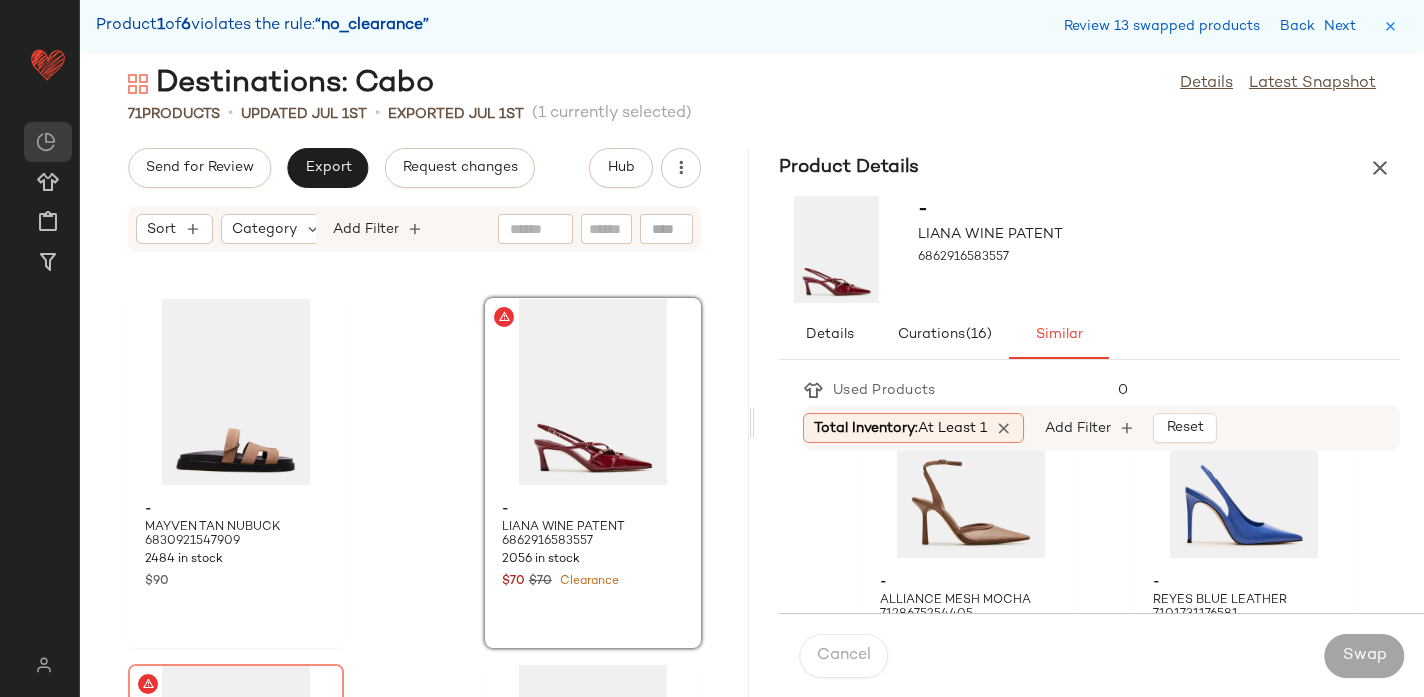 scroll, scrollTop: 1927, scrollLeft: 0, axis: vertical 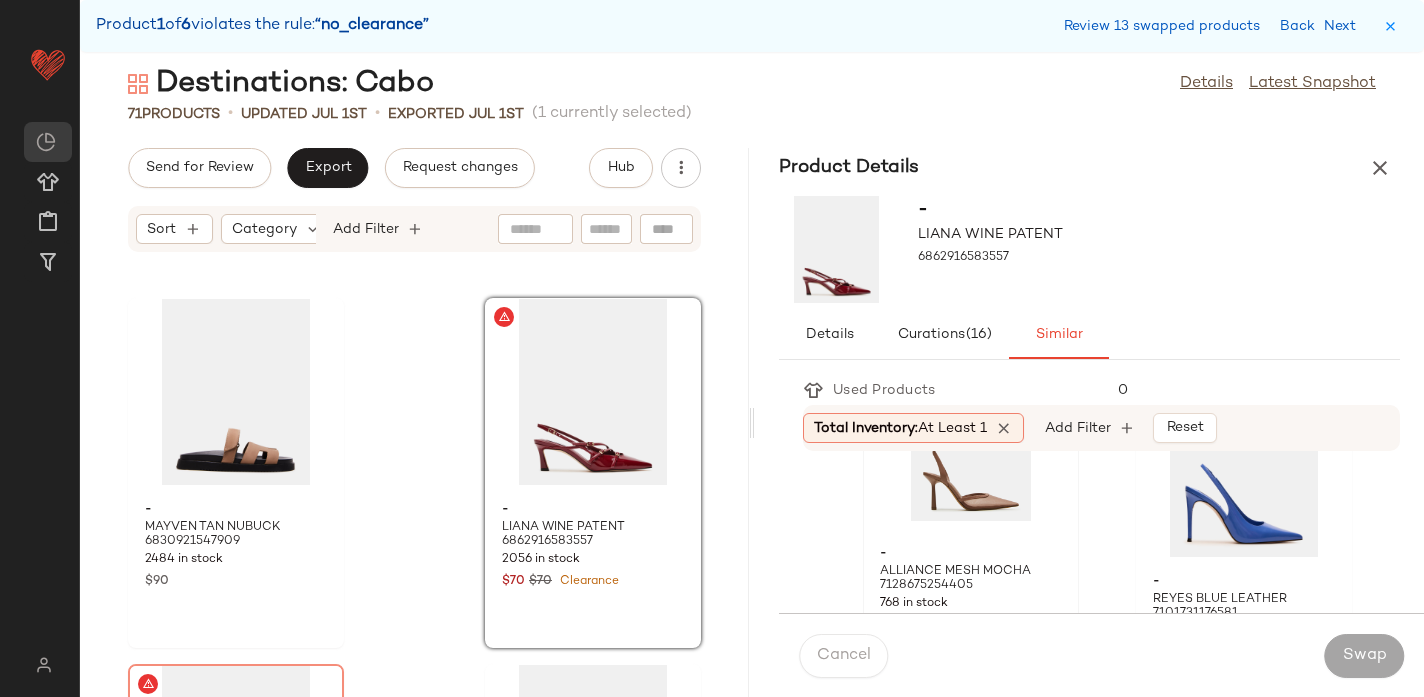 click 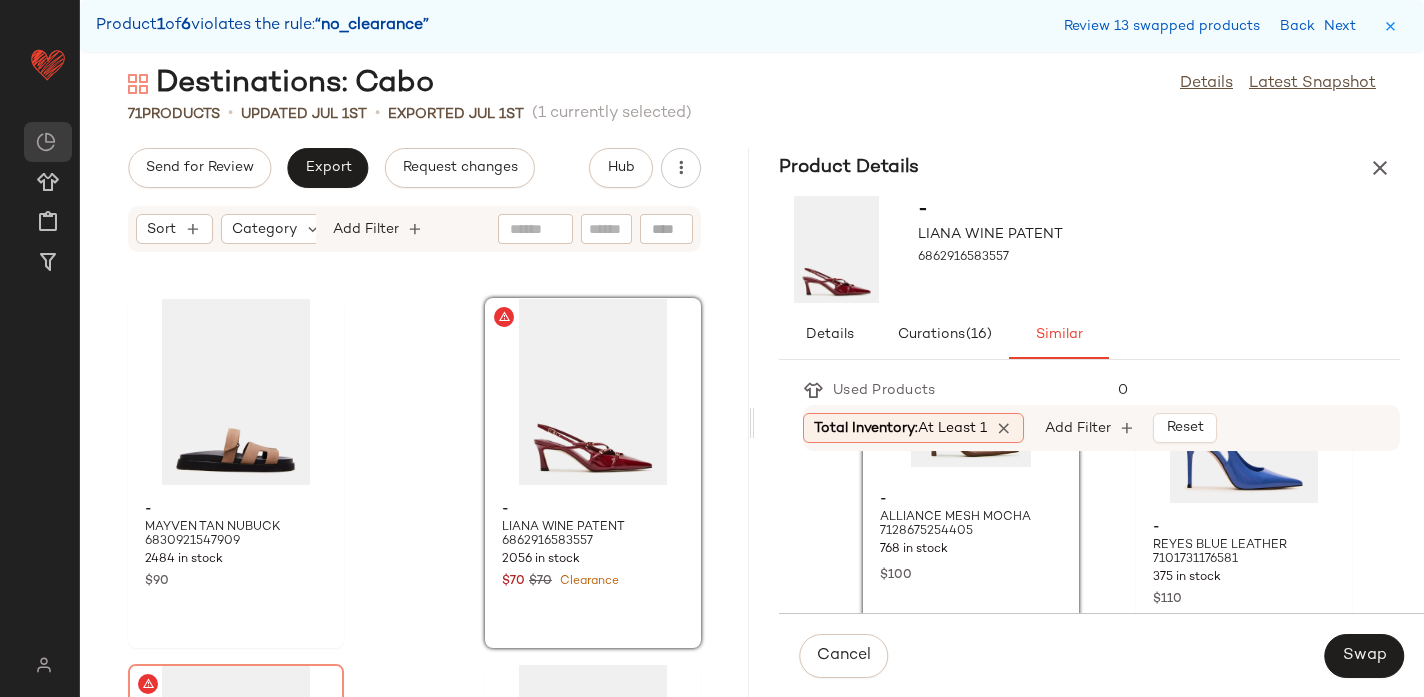 scroll, scrollTop: 1992, scrollLeft: 0, axis: vertical 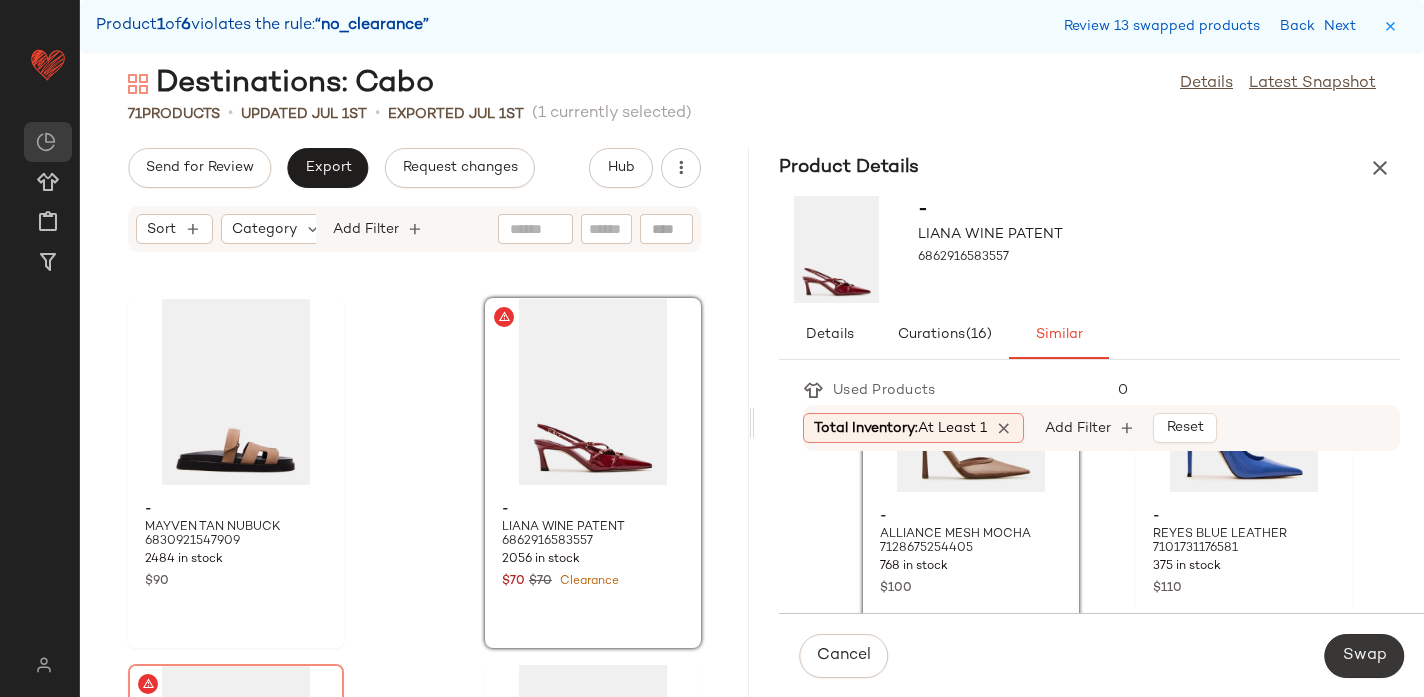 click on "Swap" 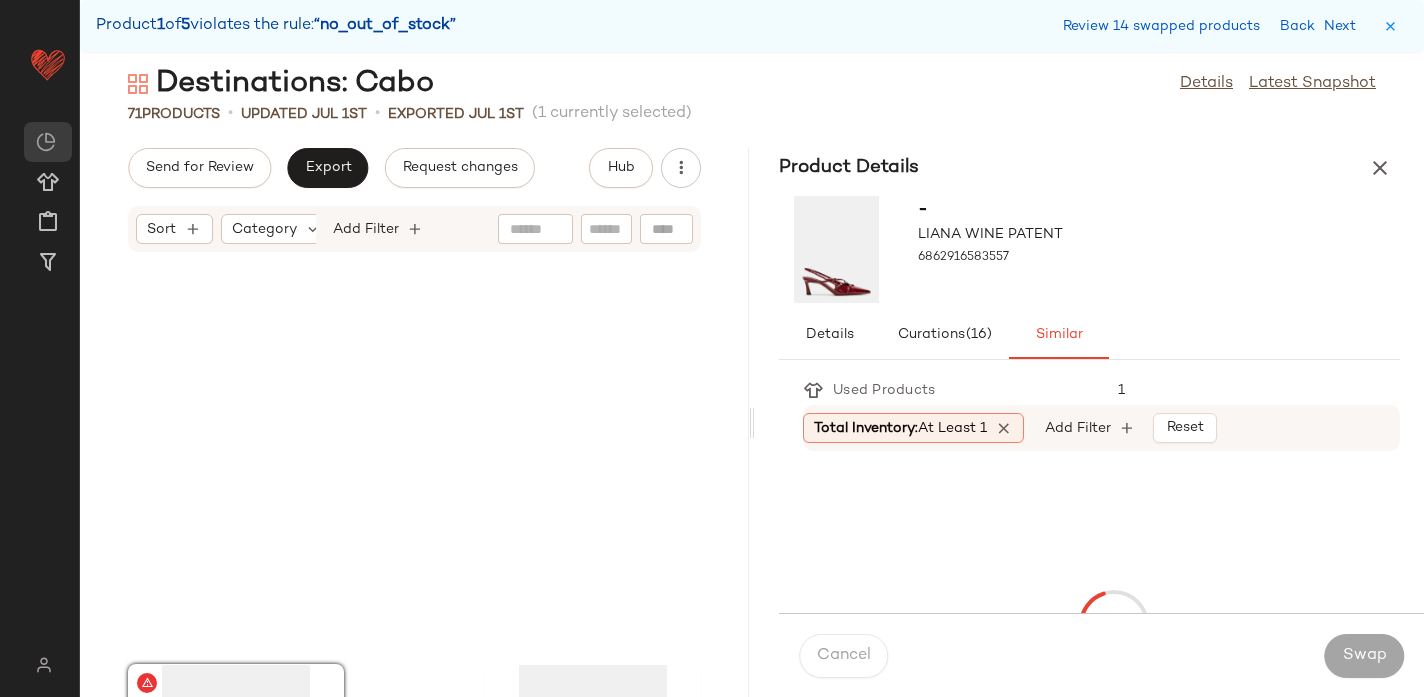 scroll, scrollTop: 7686, scrollLeft: 0, axis: vertical 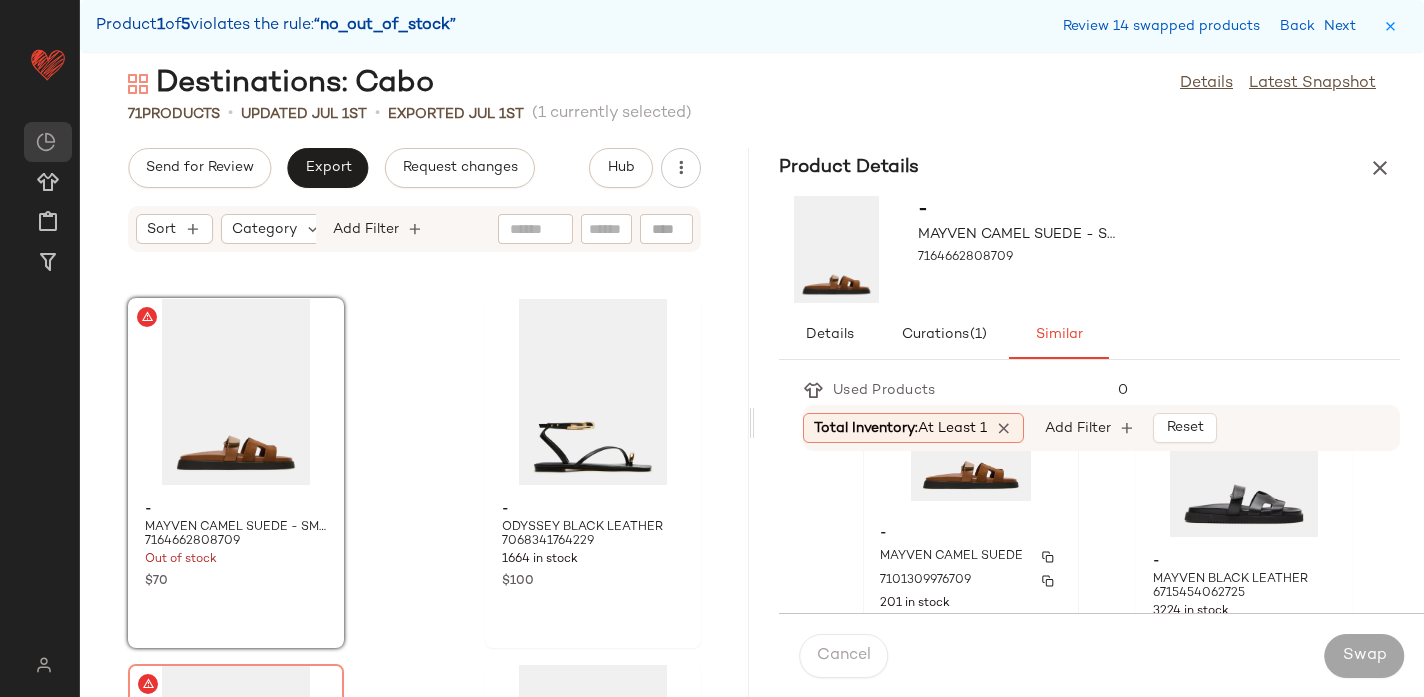 click on "- MAYVEN CAMEL SUEDE 7101309976709 201 in stock $90" 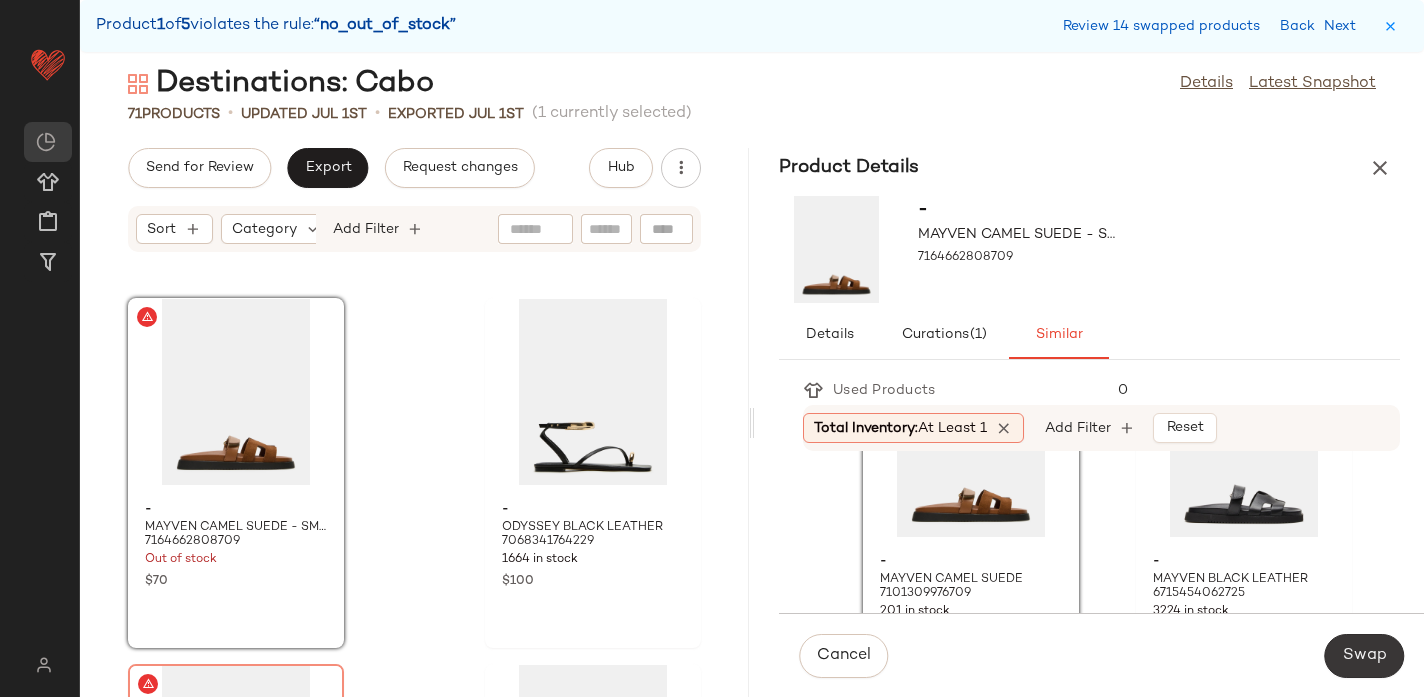 click on "Swap" 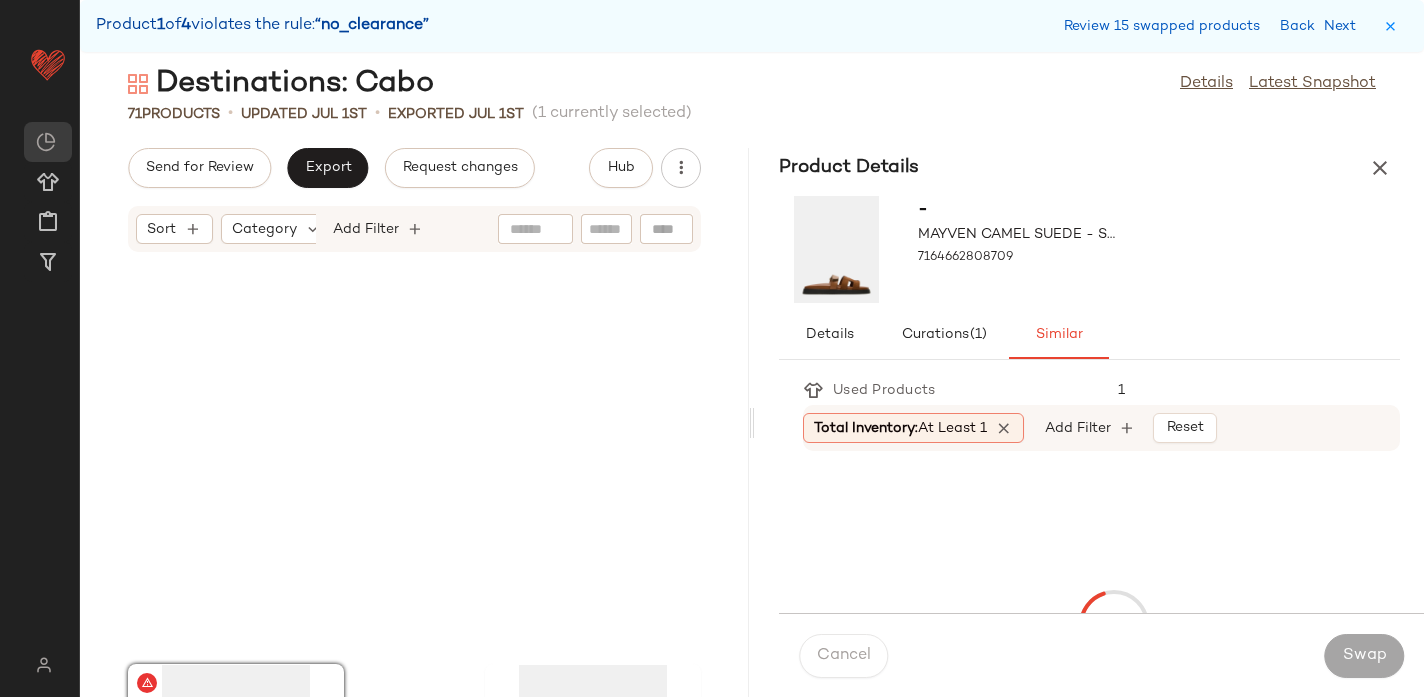 scroll, scrollTop: 8052, scrollLeft: 0, axis: vertical 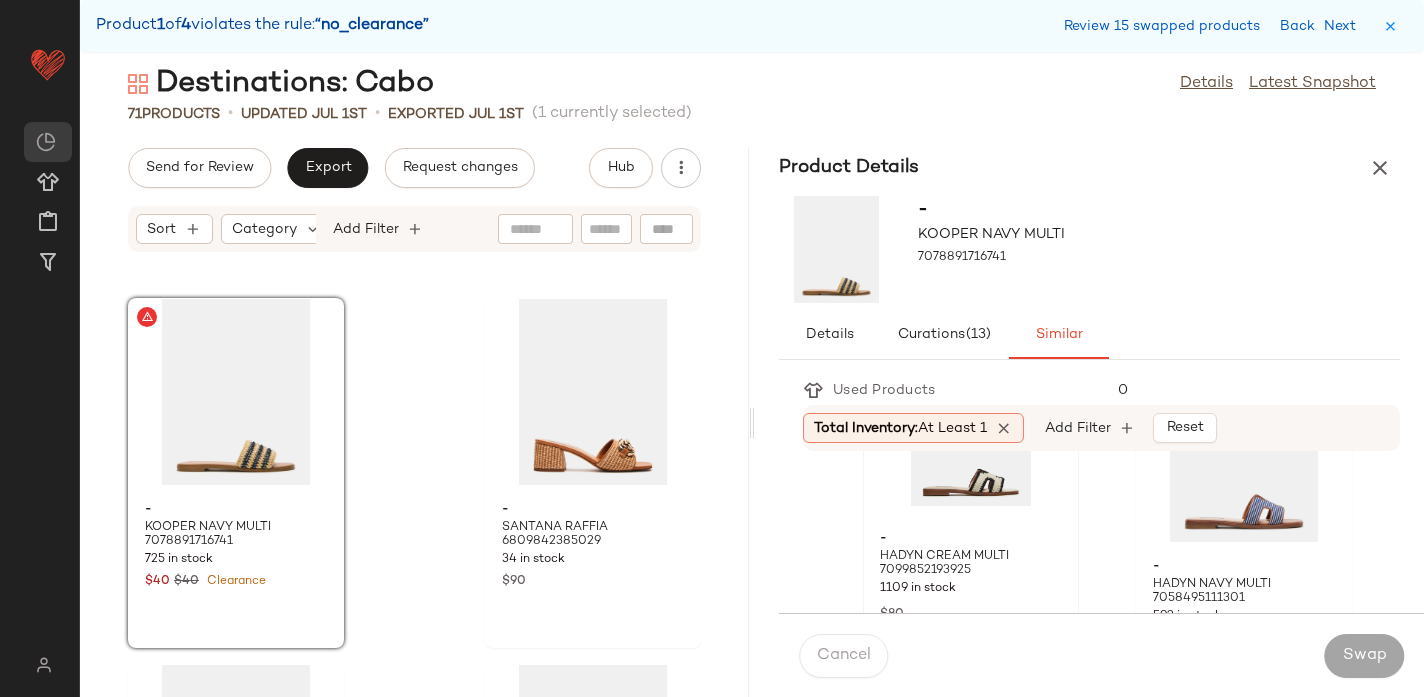 click 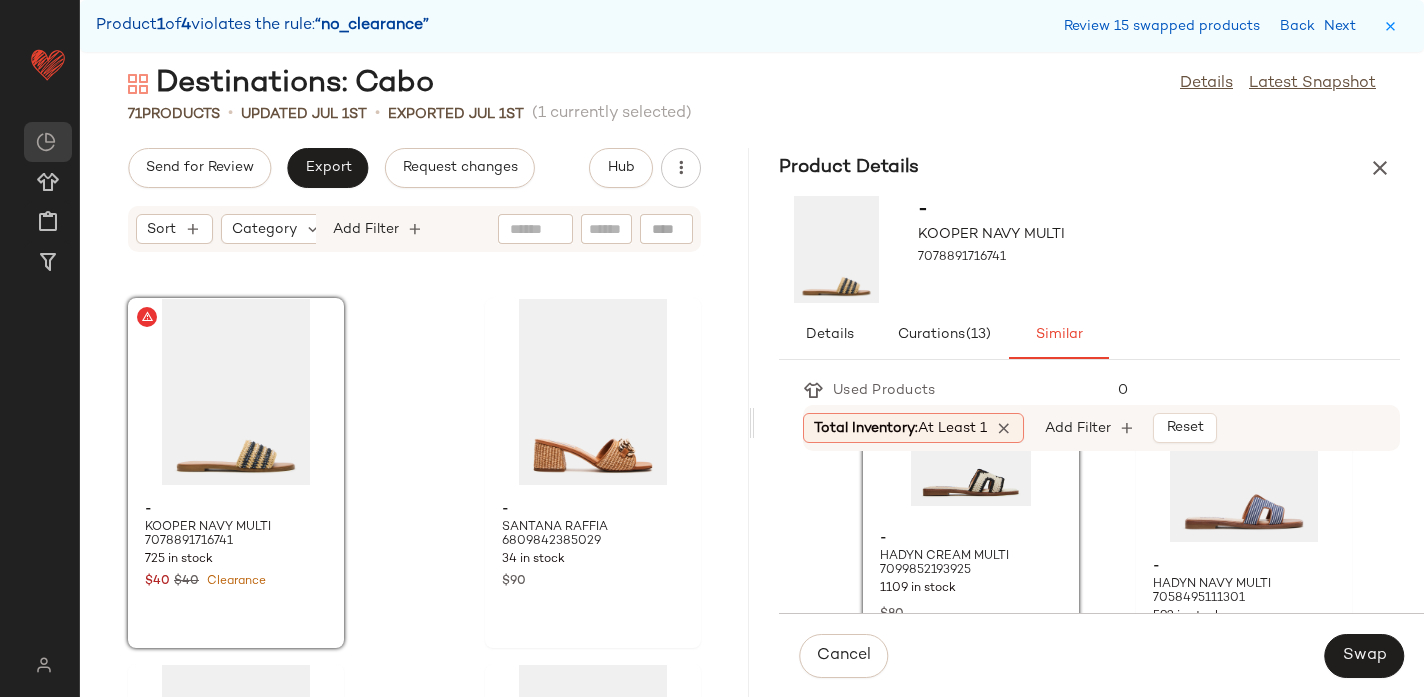 scroll, scrollTop: 157, scrollLeft: 0, axis: vertical 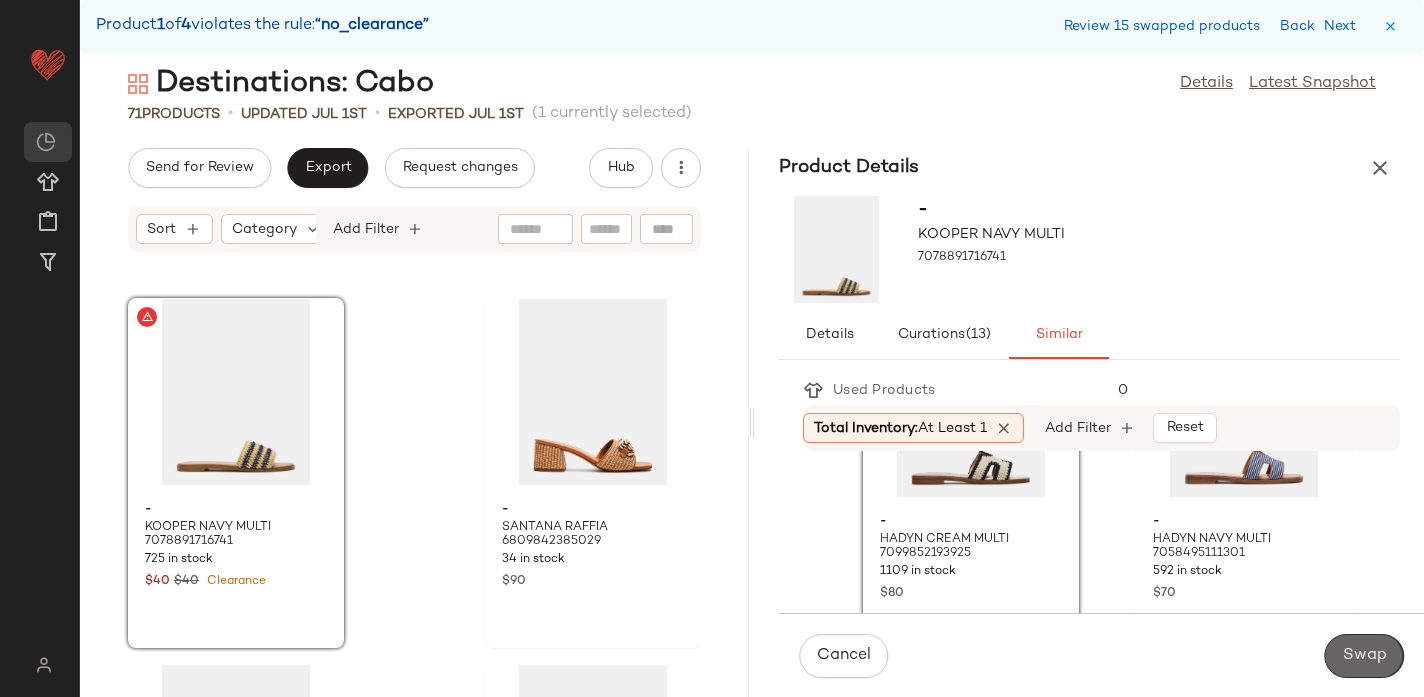 click on "Swap" 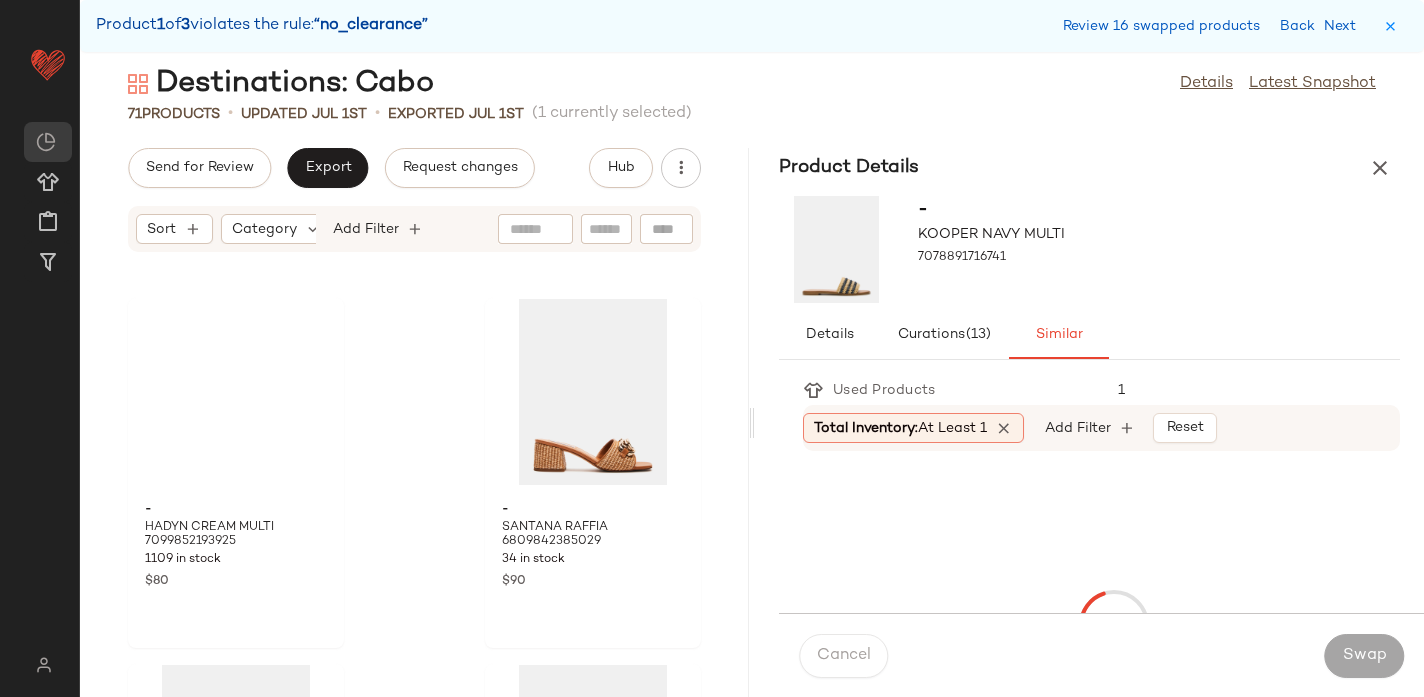 scroll, scrollTop: 8784, scrollLeft: 0, axis: vertical 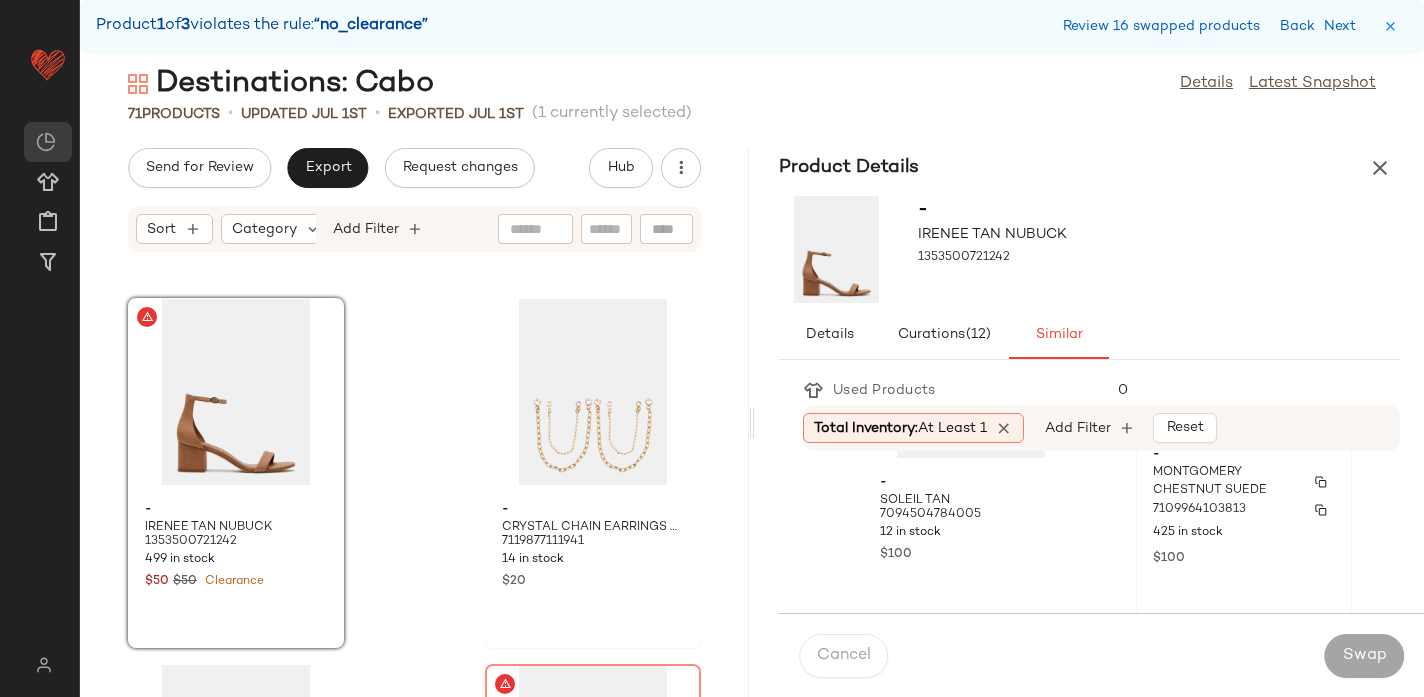click on "7109964103813" at bounding box center (1199, 510) 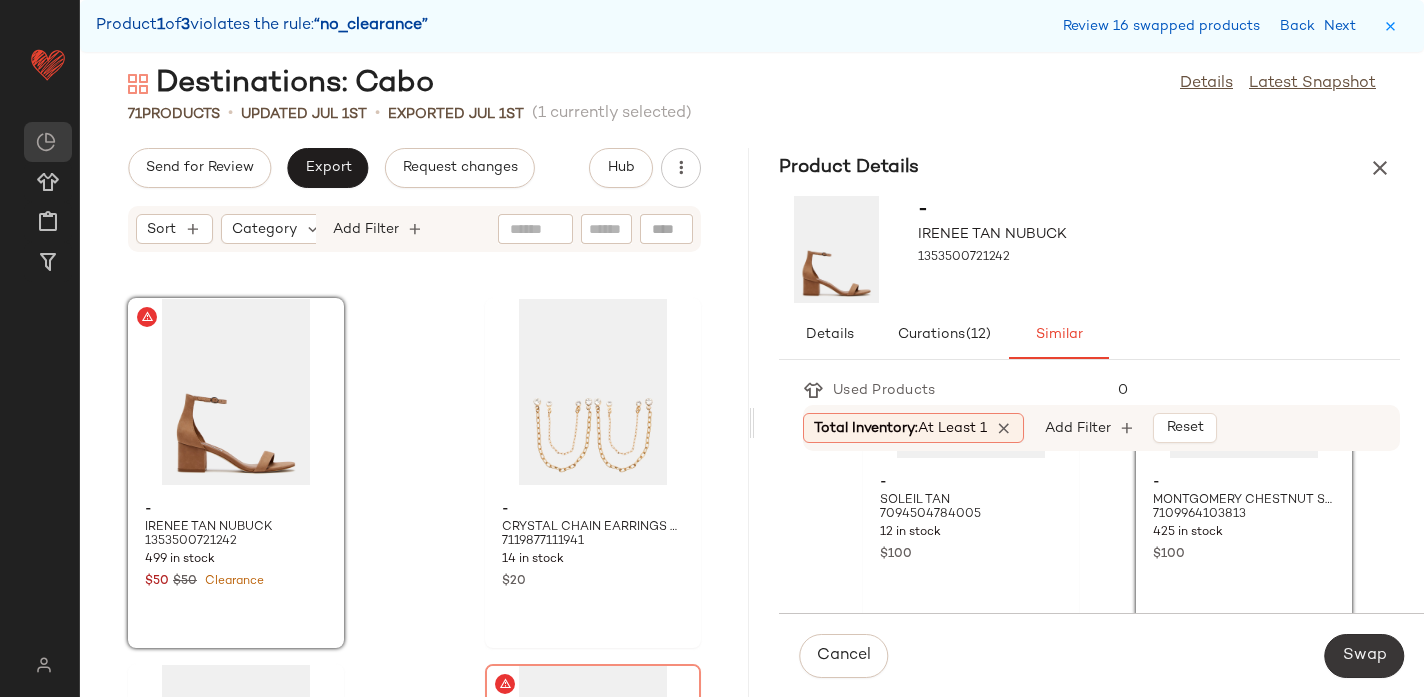 click on "Swap" 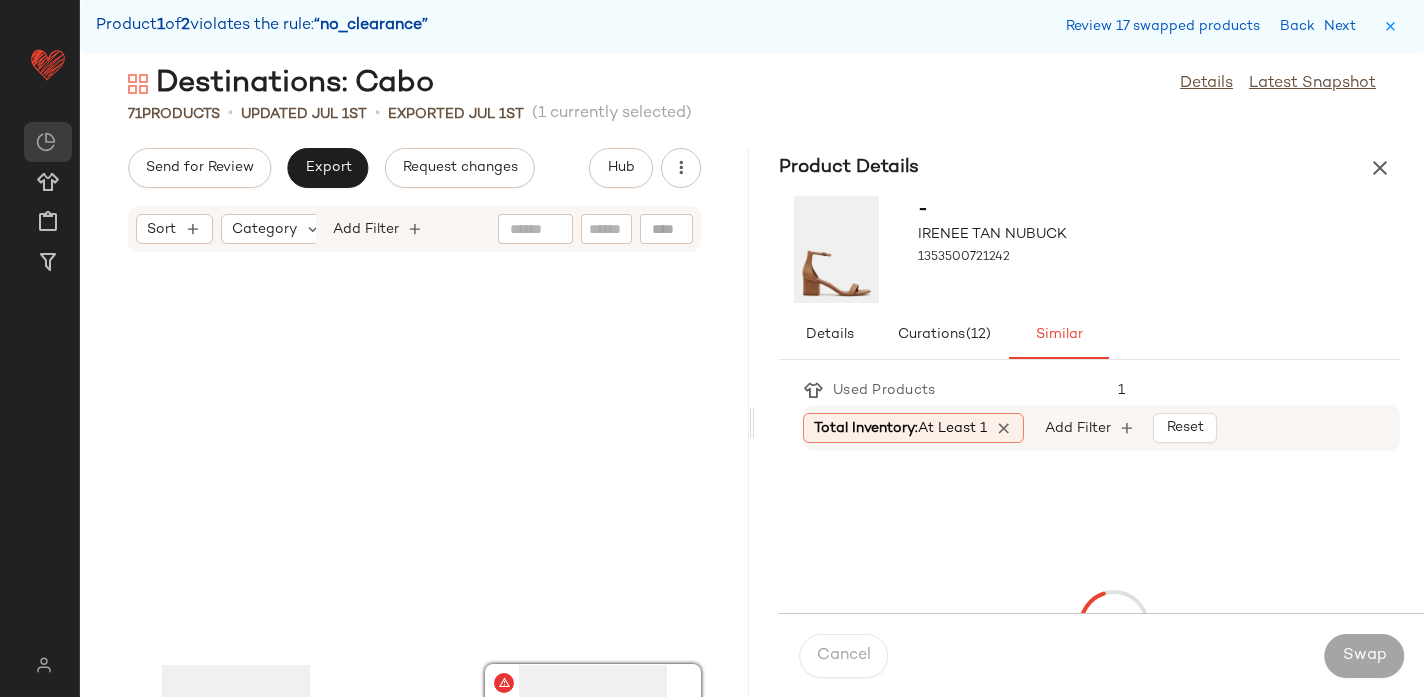 scroll, scrollTop: 9150, scrollLeft: 0, axis: vertical 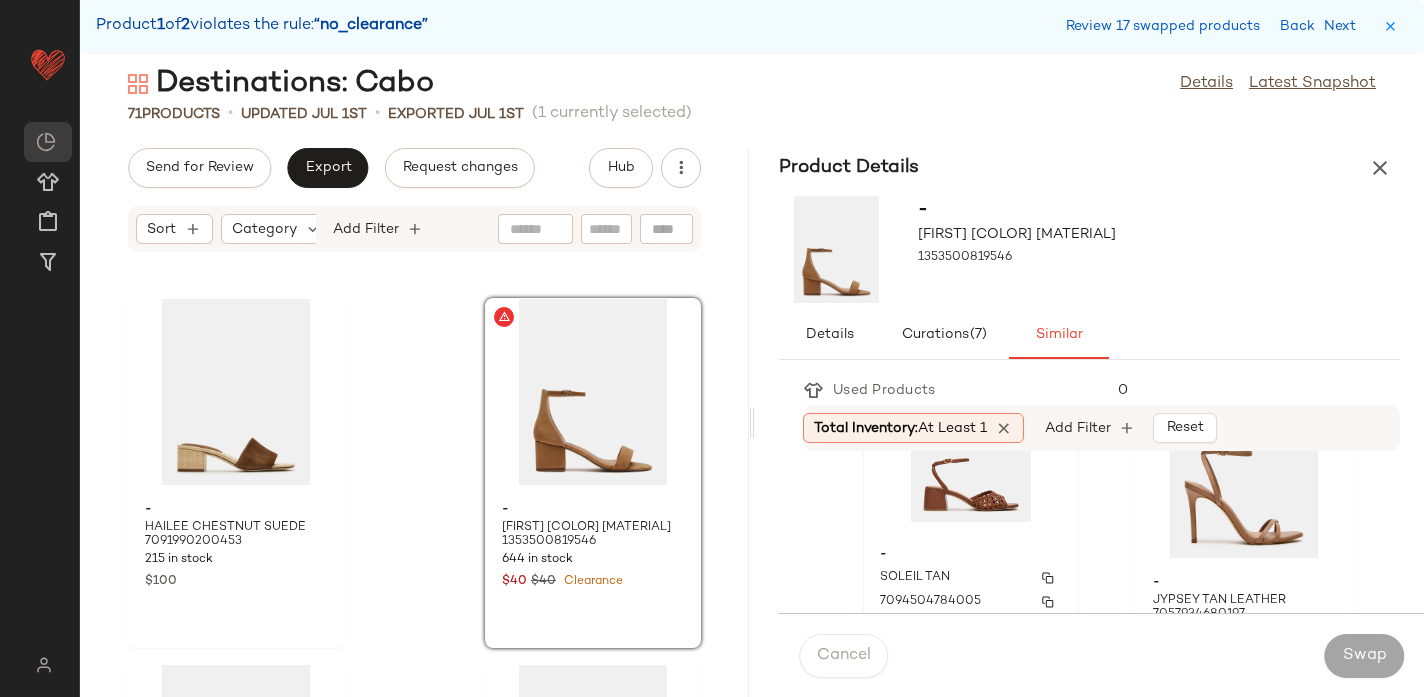 click on "- SOLEIL TAN 7094504784005 12 in stock $100" 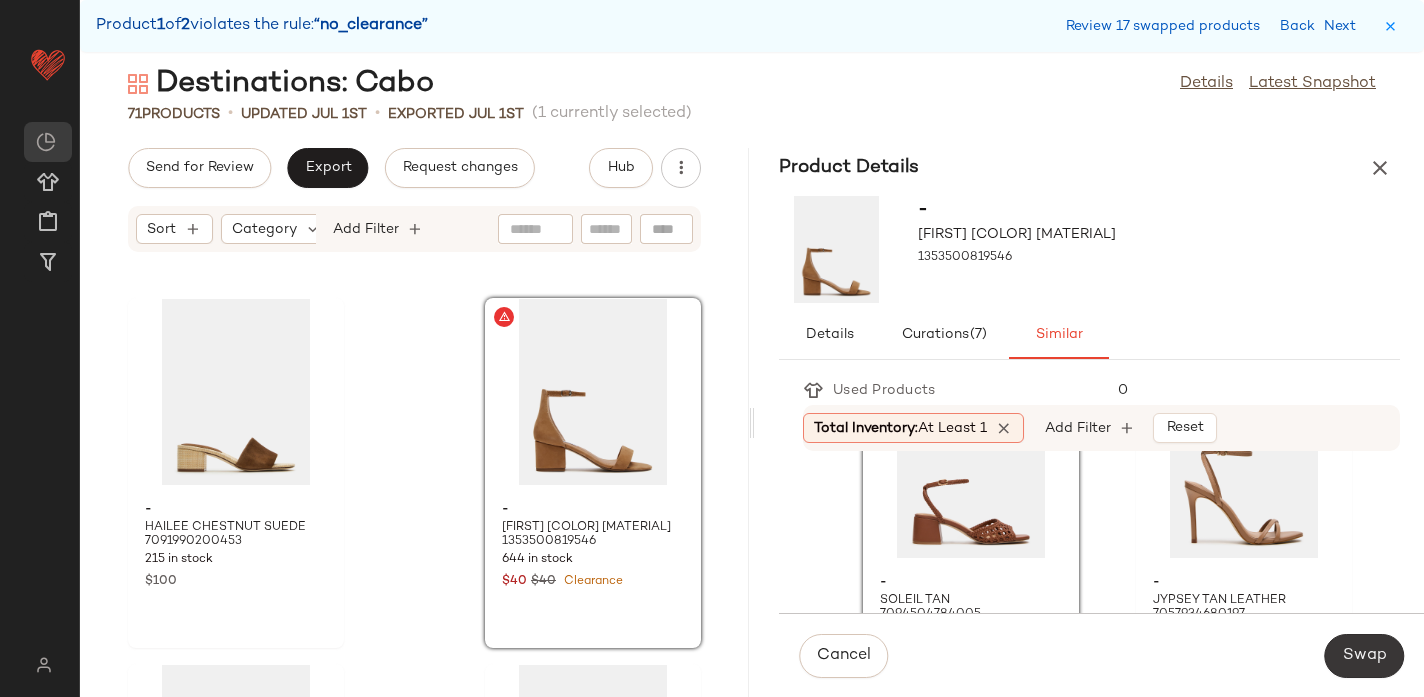 click on "Swap" 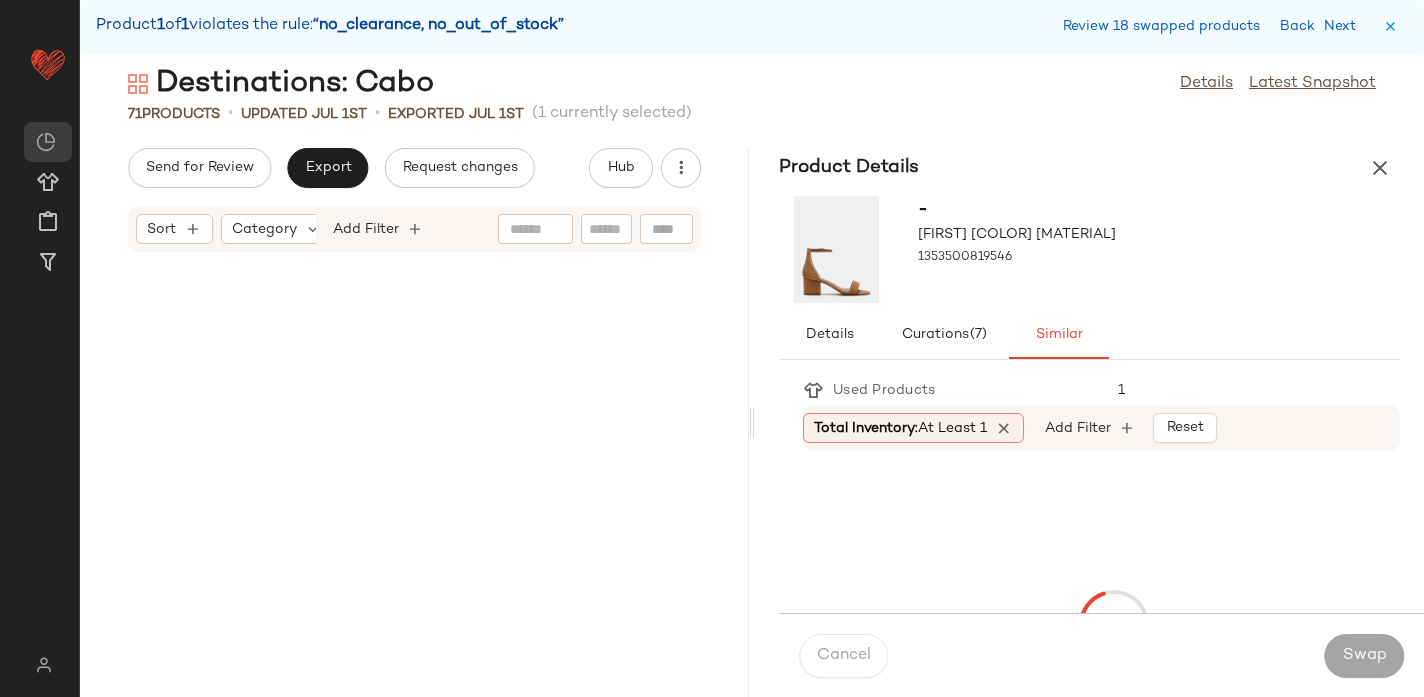 scroll, scrollTop: 10614, scrollLeft: 0, axis: vertical 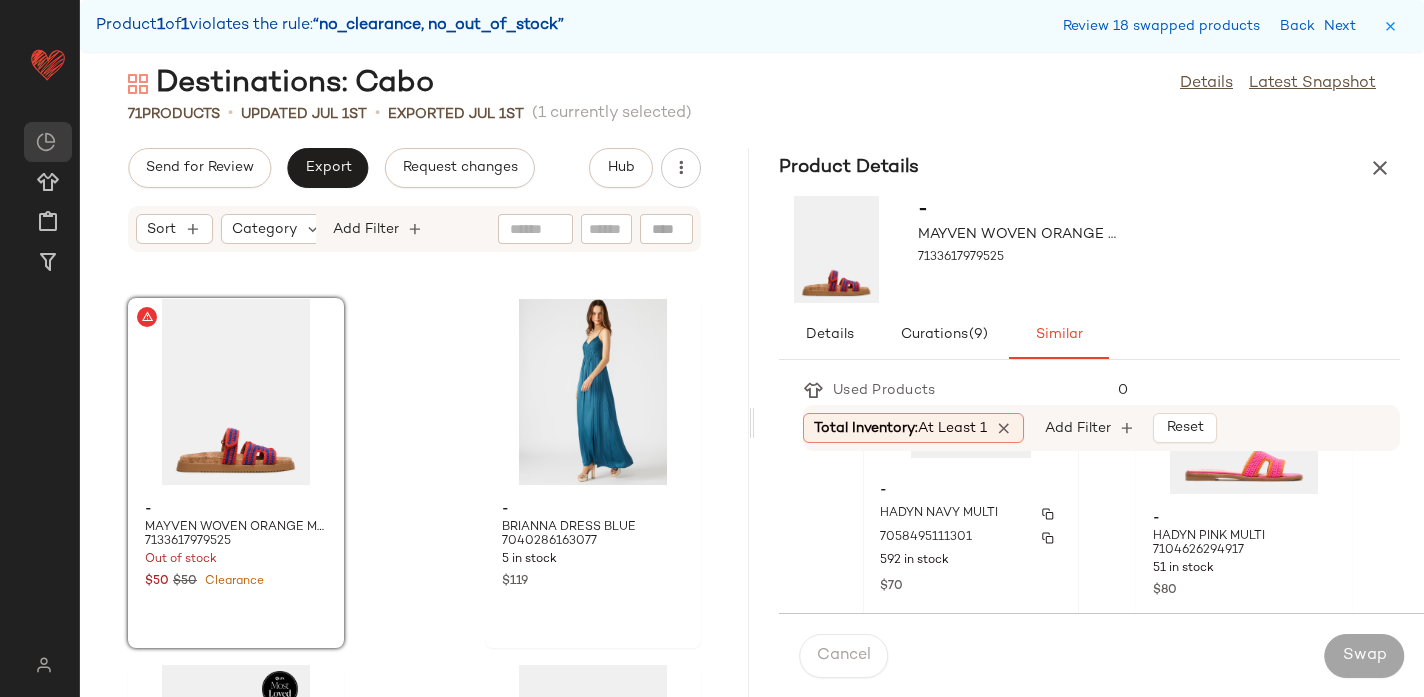 click on "HADYN NAVY MULTI" at bounding box center [939, 514] 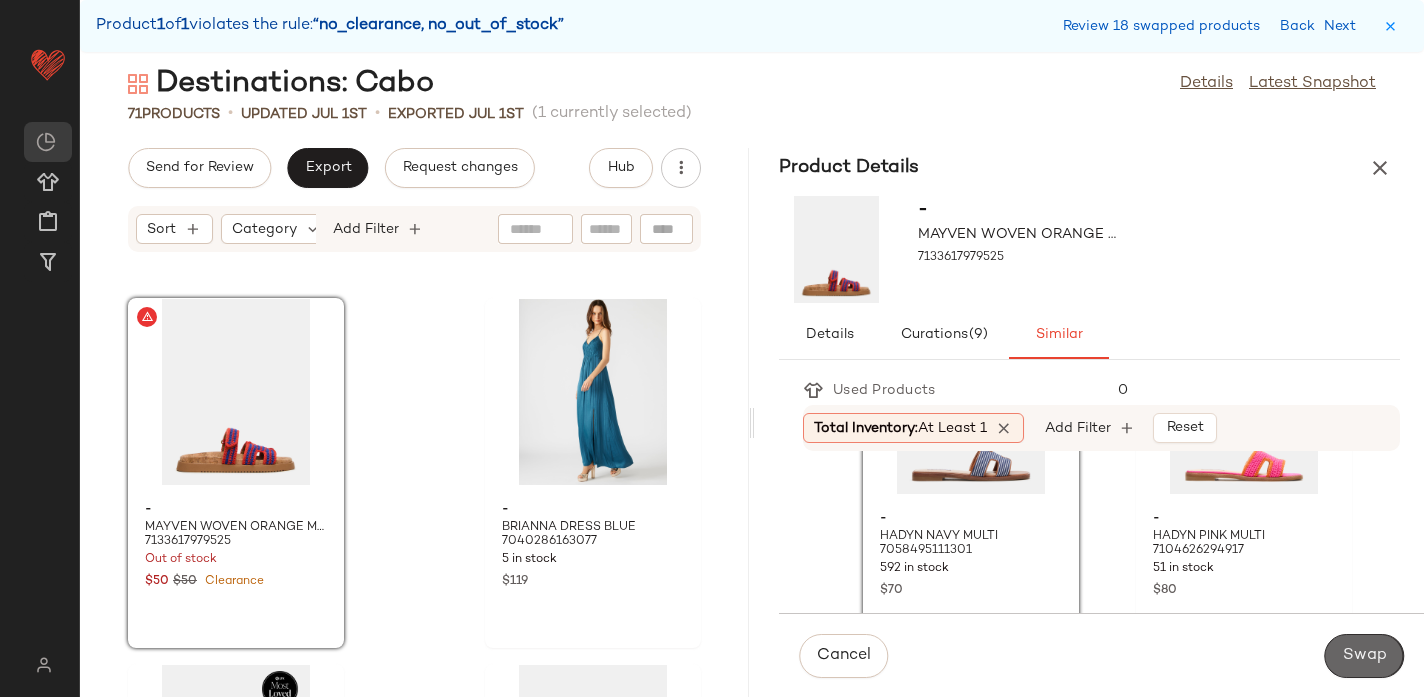 click on "Swap" 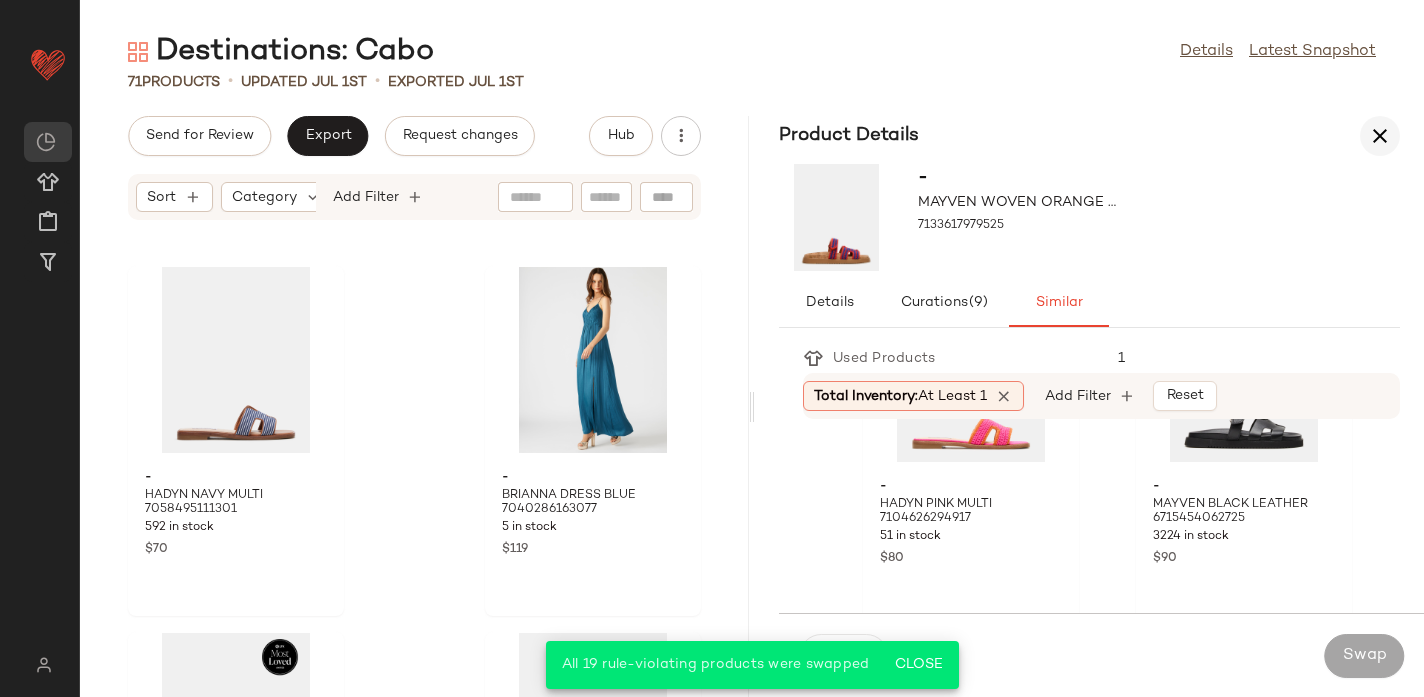 click at bounding box center [1380, 136] 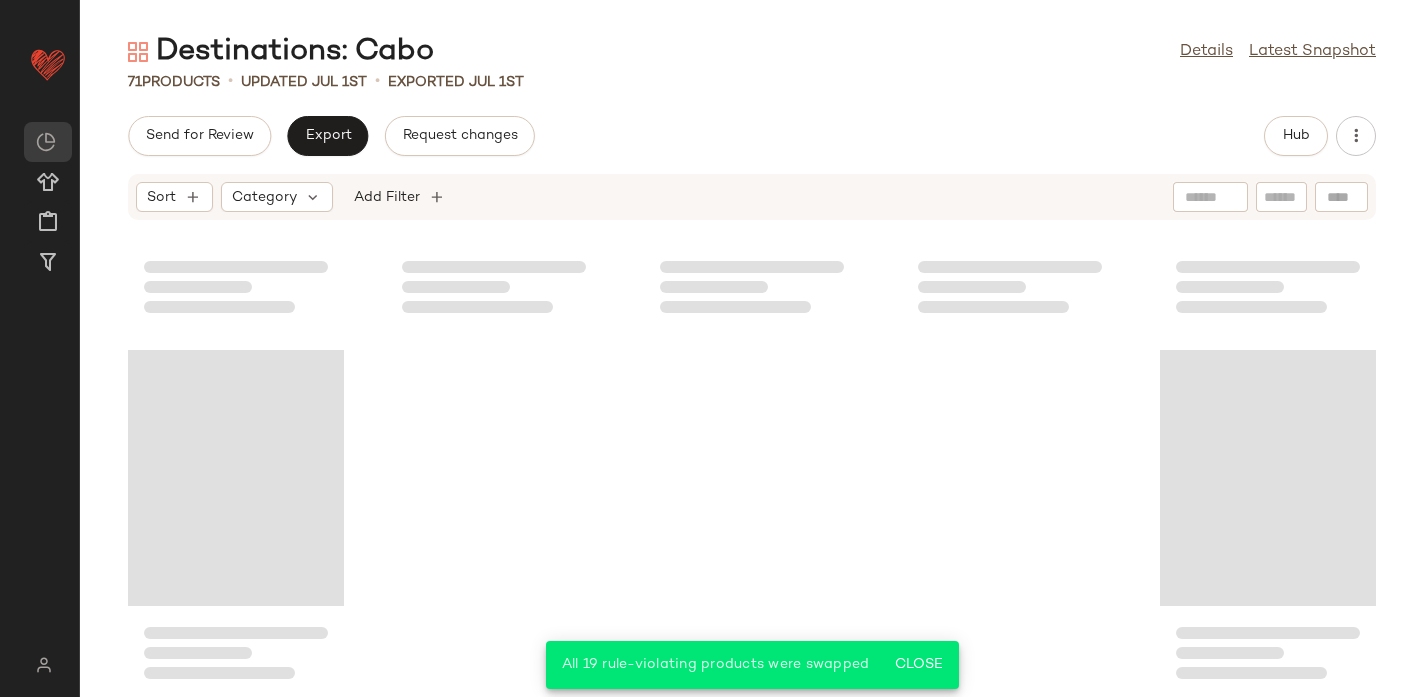 scroll, scrollTop: 5043, scrollLeft: 0, axis: vertical 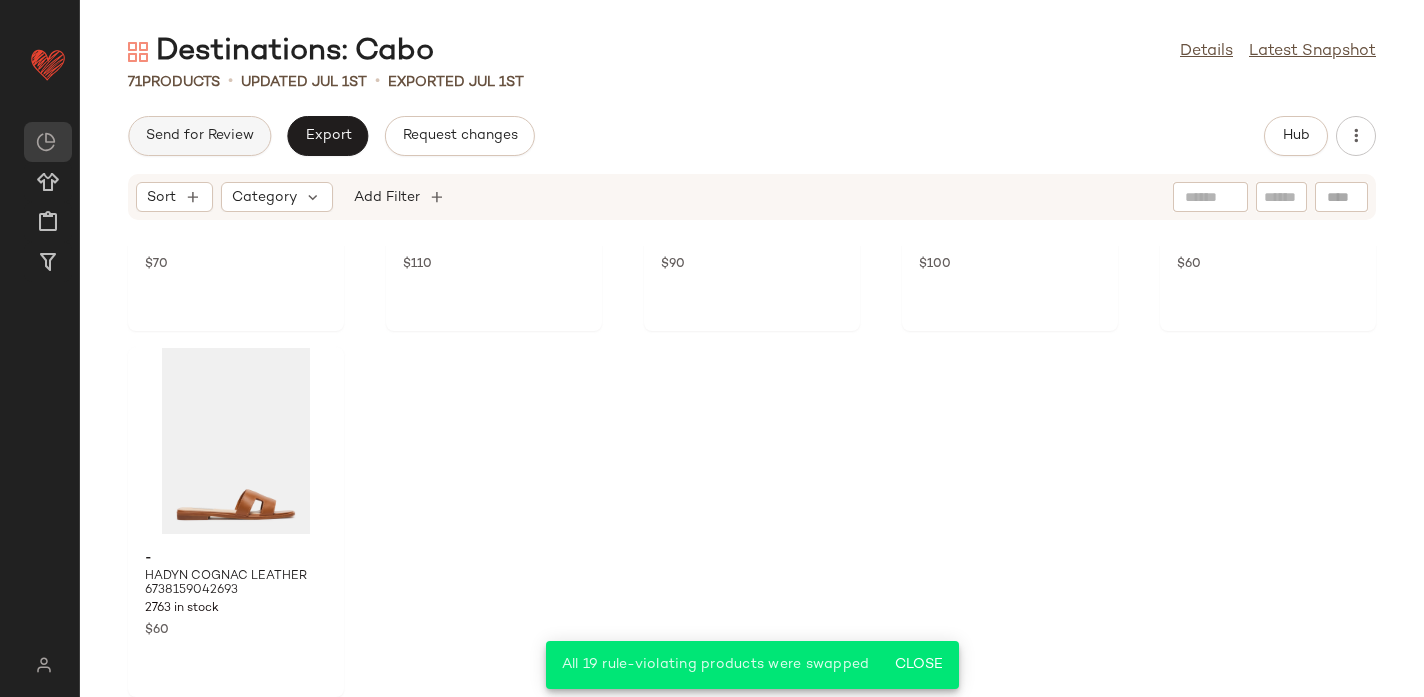 click on "Send for Review" 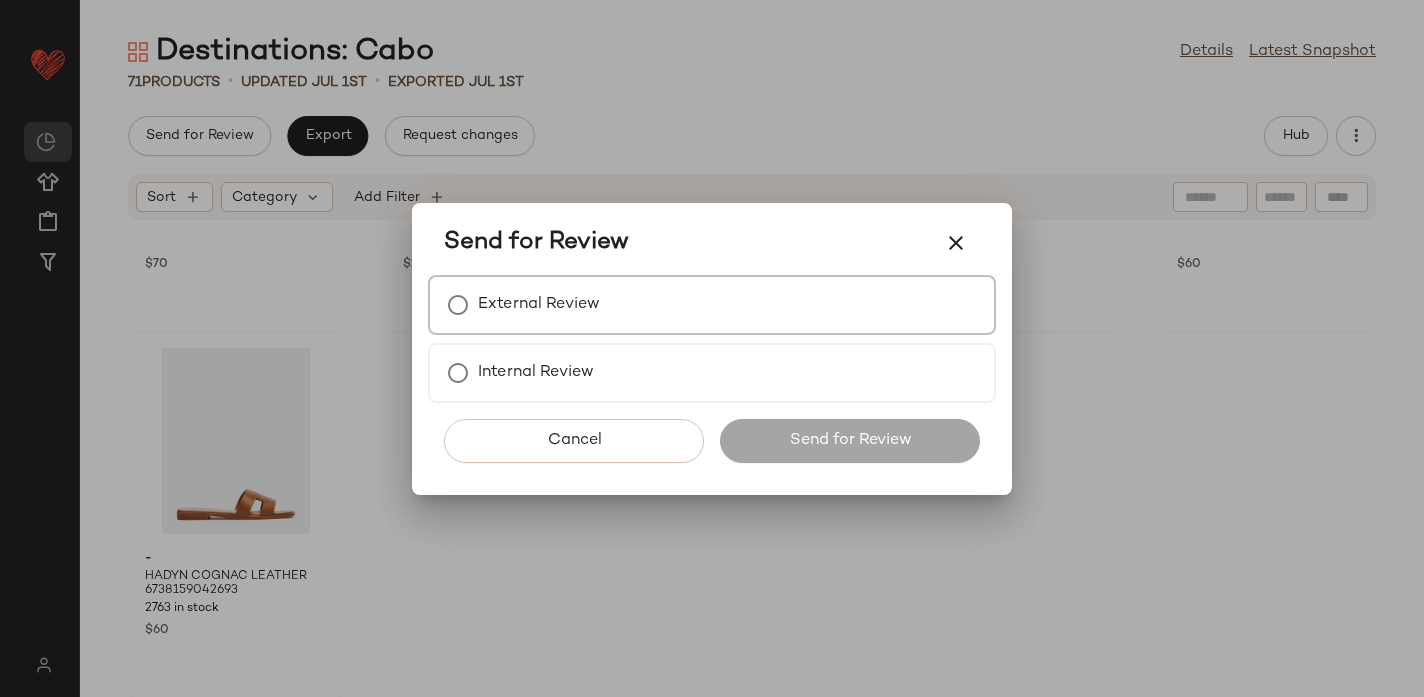 click on "External Review" at bounding box center (539, 305) 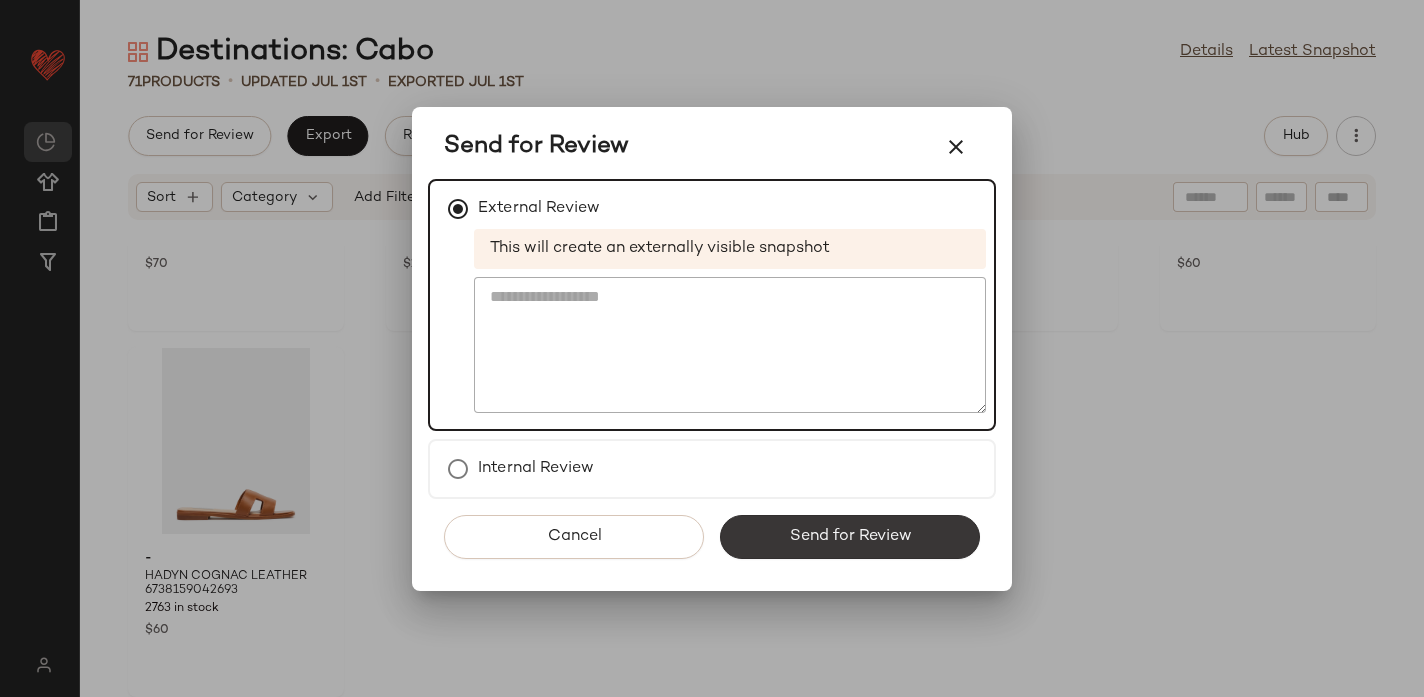 click on "Send for Review" 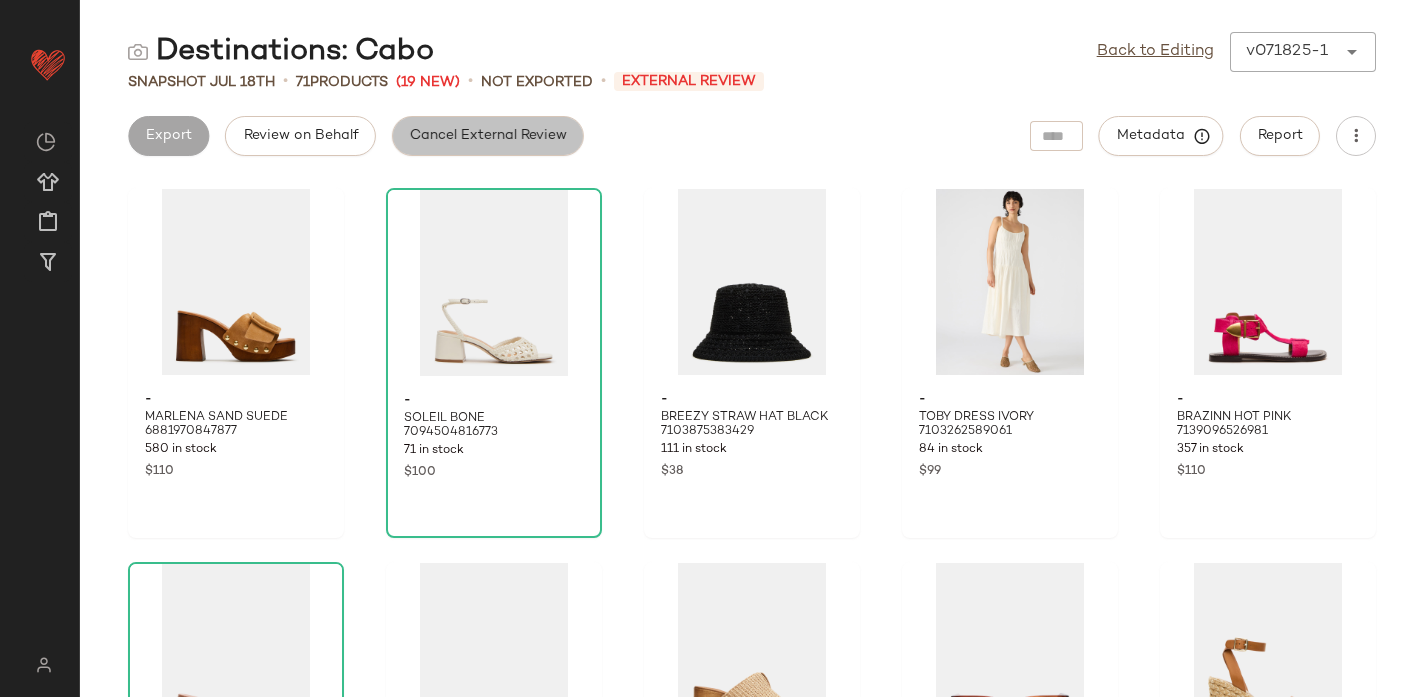 click on "Cancel External Review" 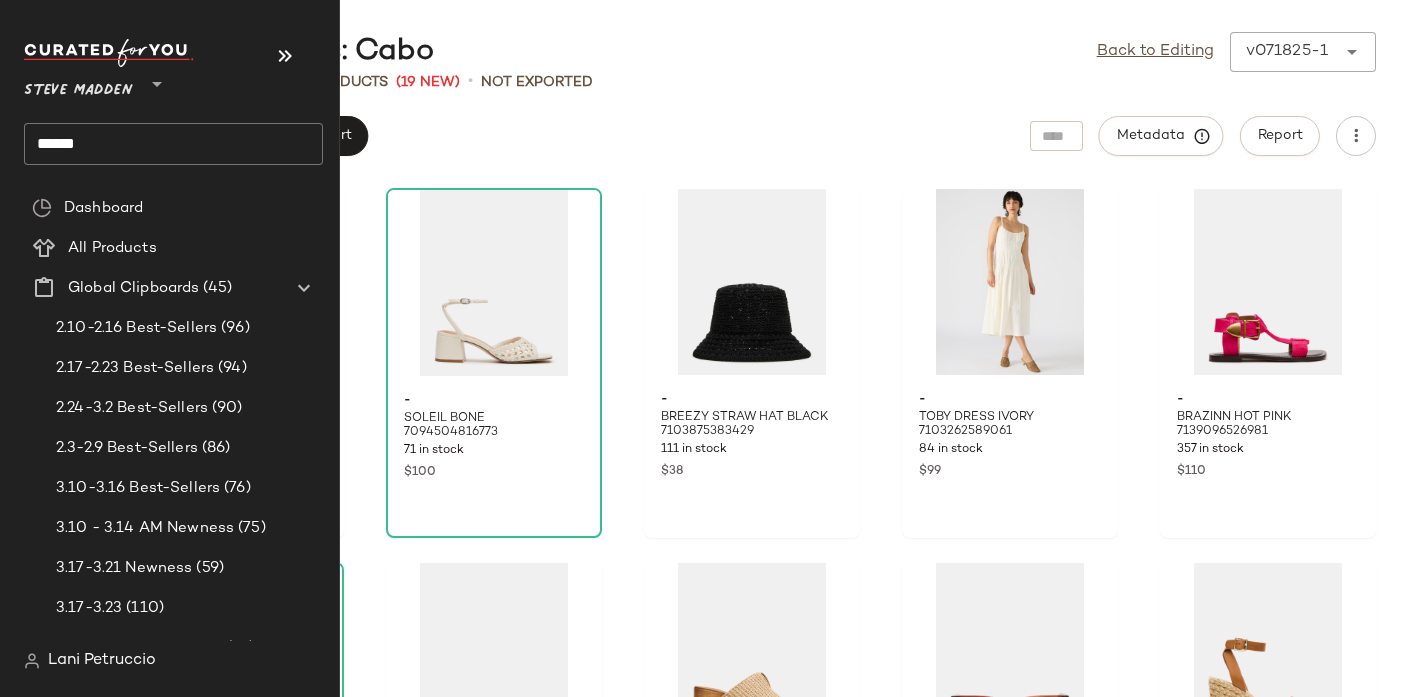 click on "******" 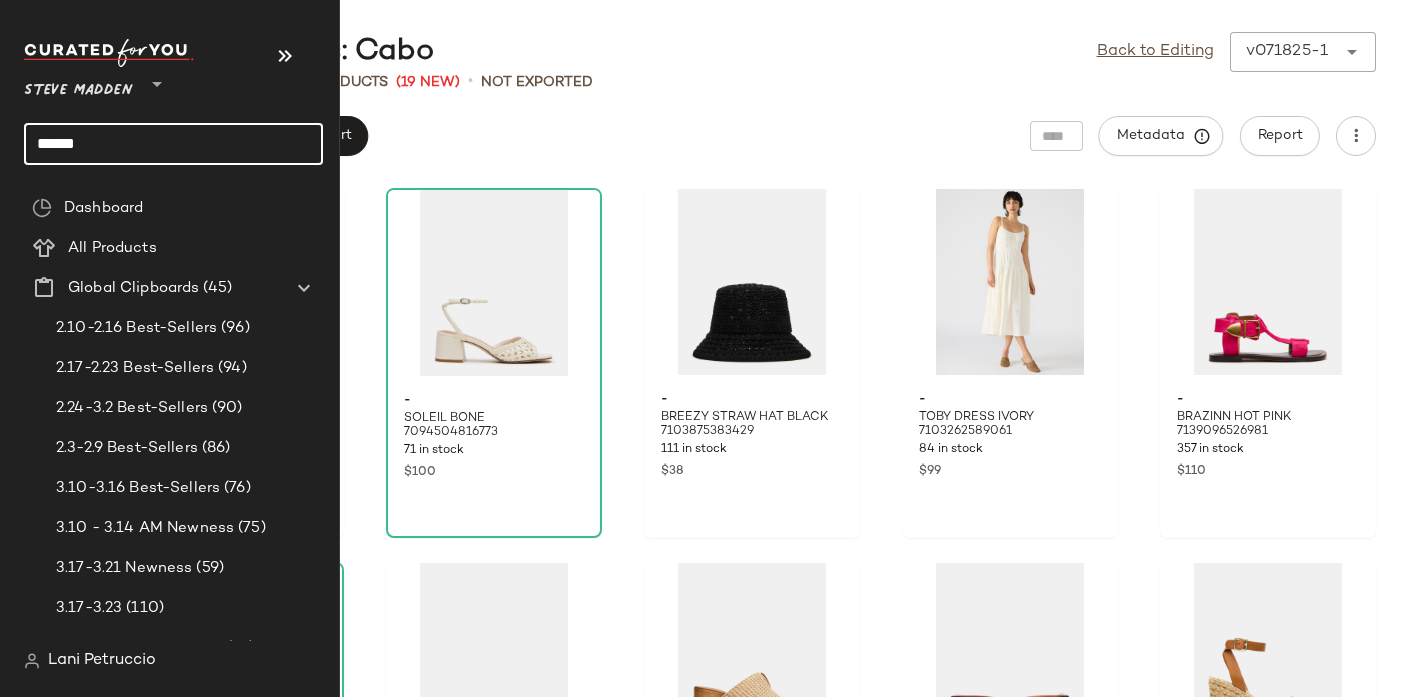 click on "******" 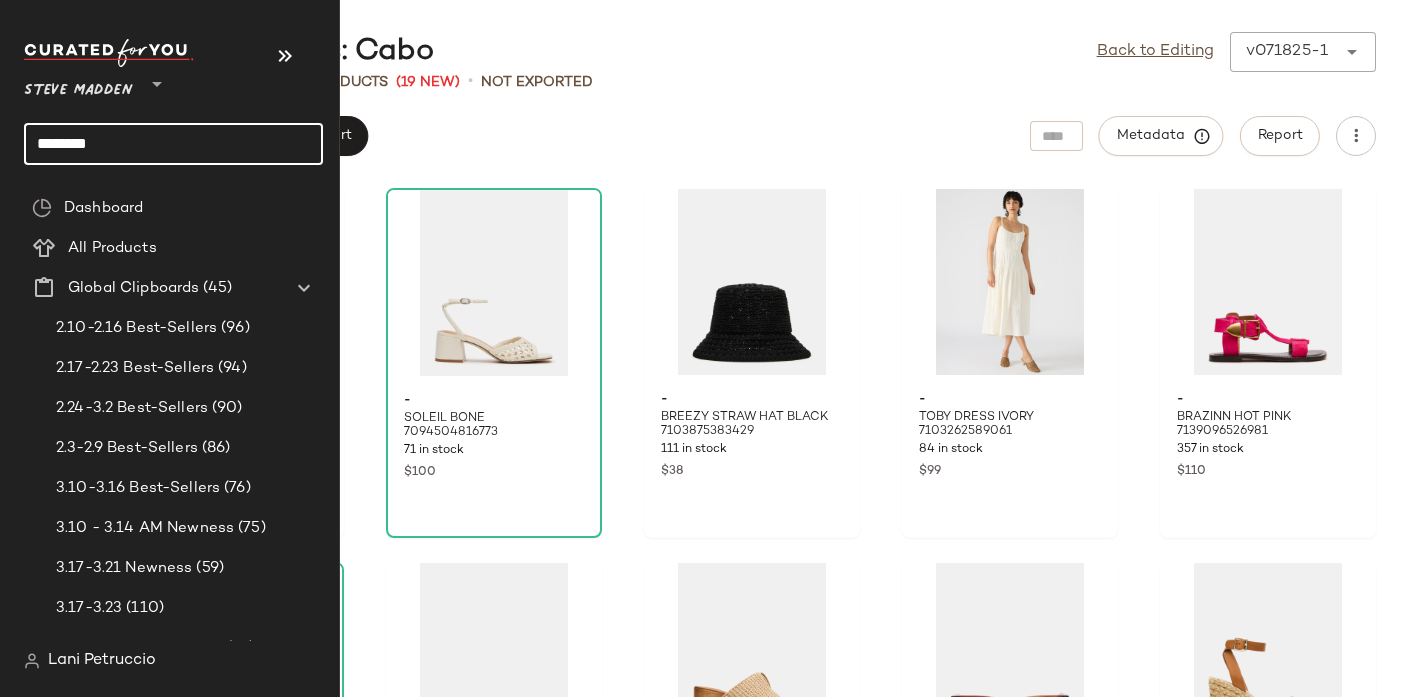 click on "********" 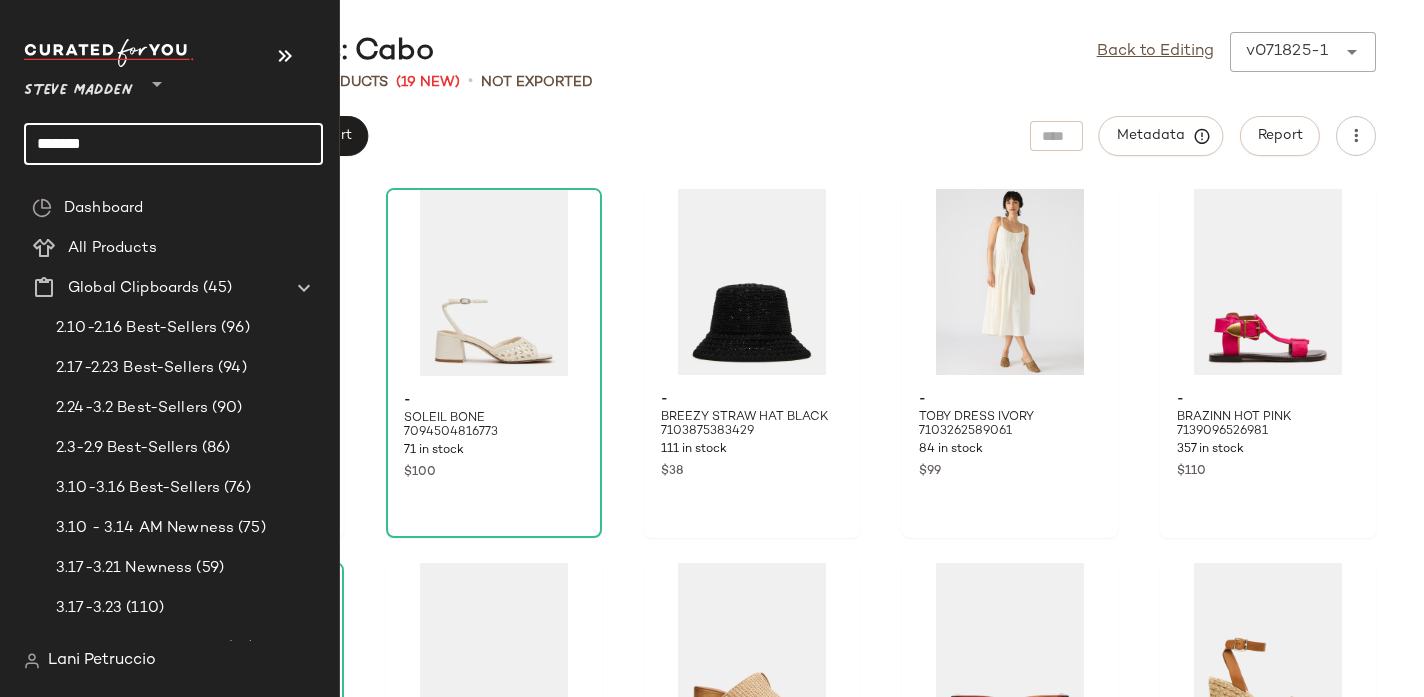 click on "*******" 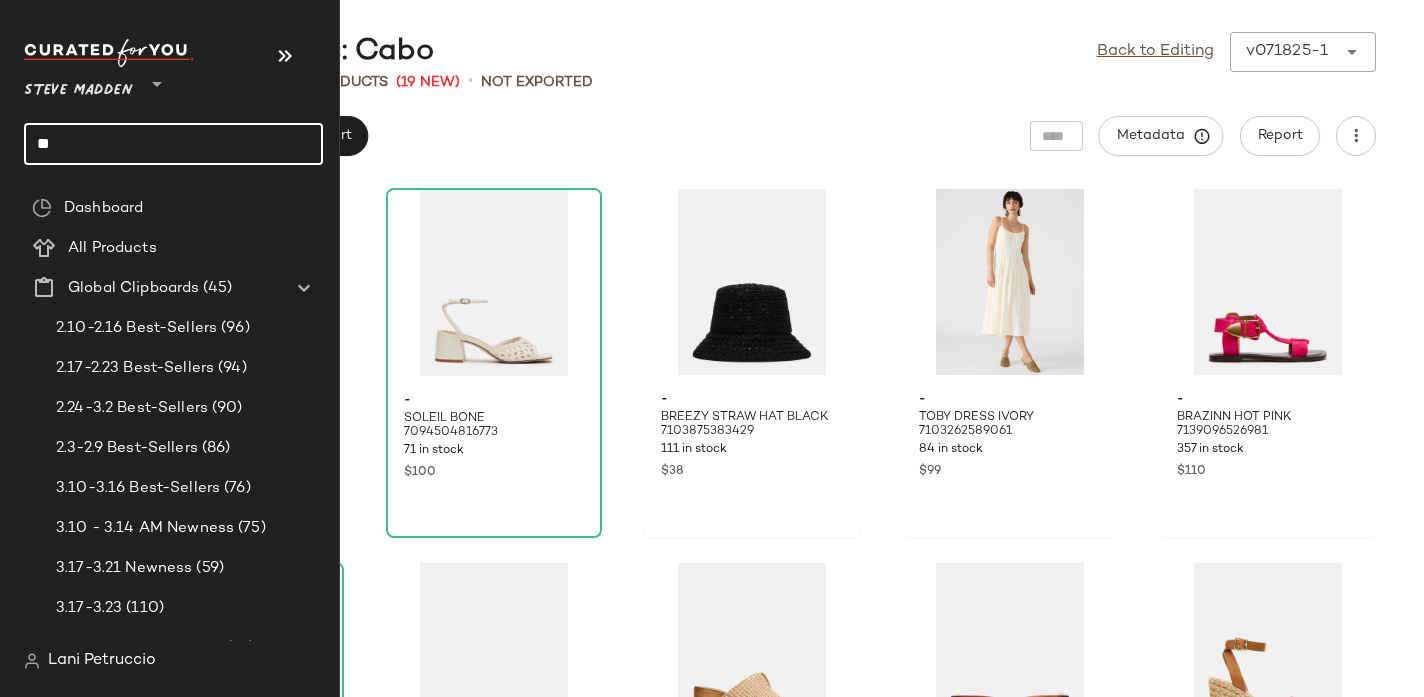 click on "**" 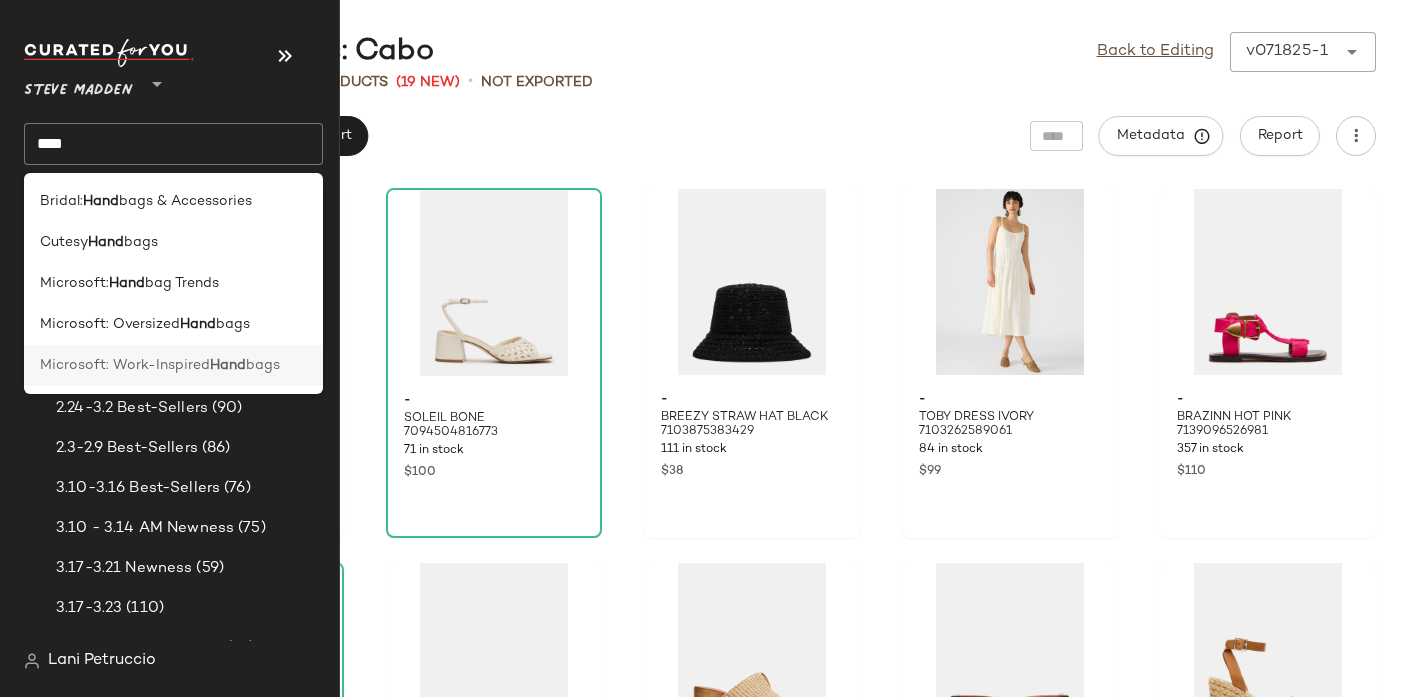 click on "Microsoft: Work-Inspired" at bounding box center [125, 365] 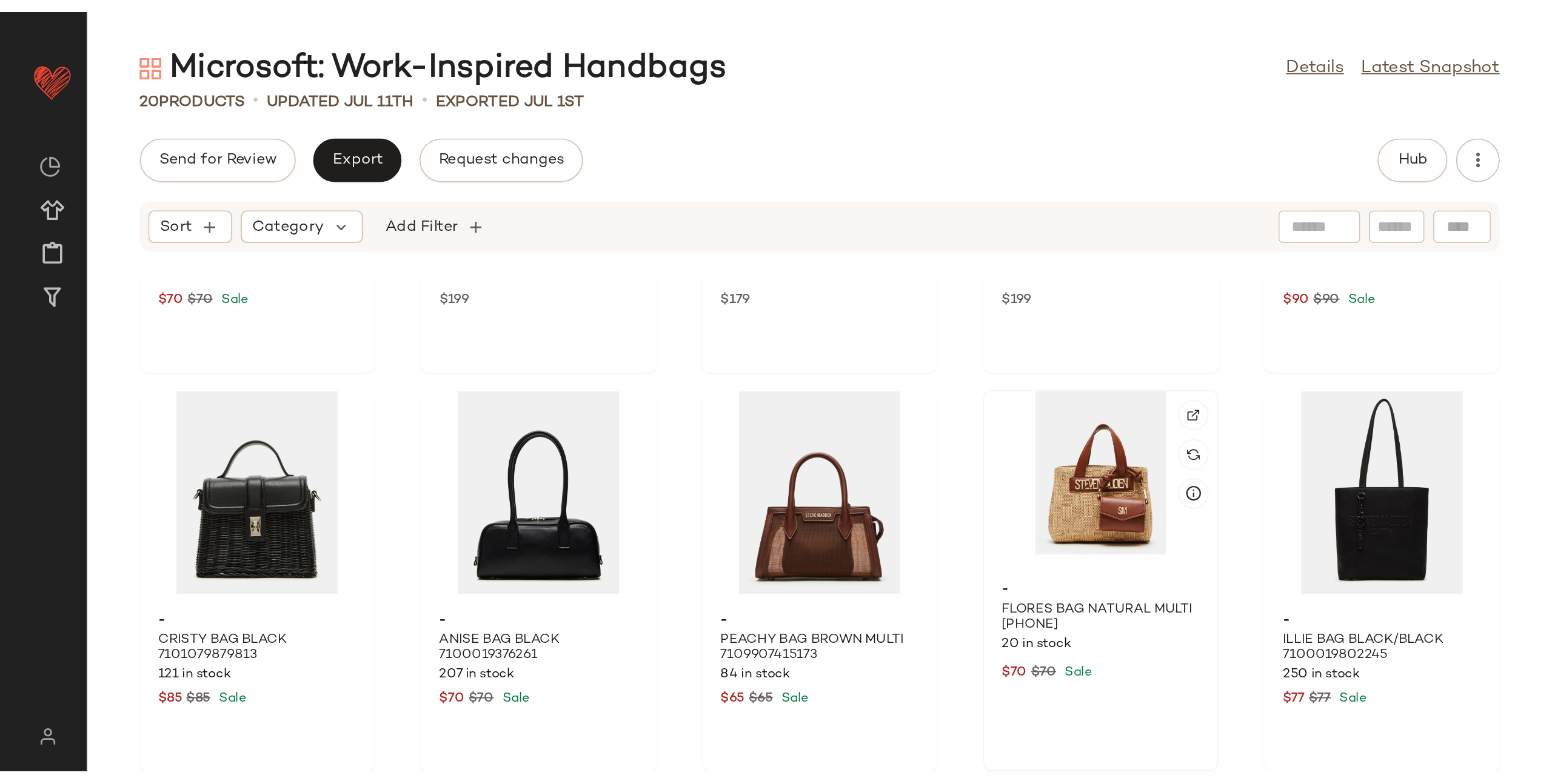 scroll, scrollTop: 0, scrollLeft: 0, axis: both 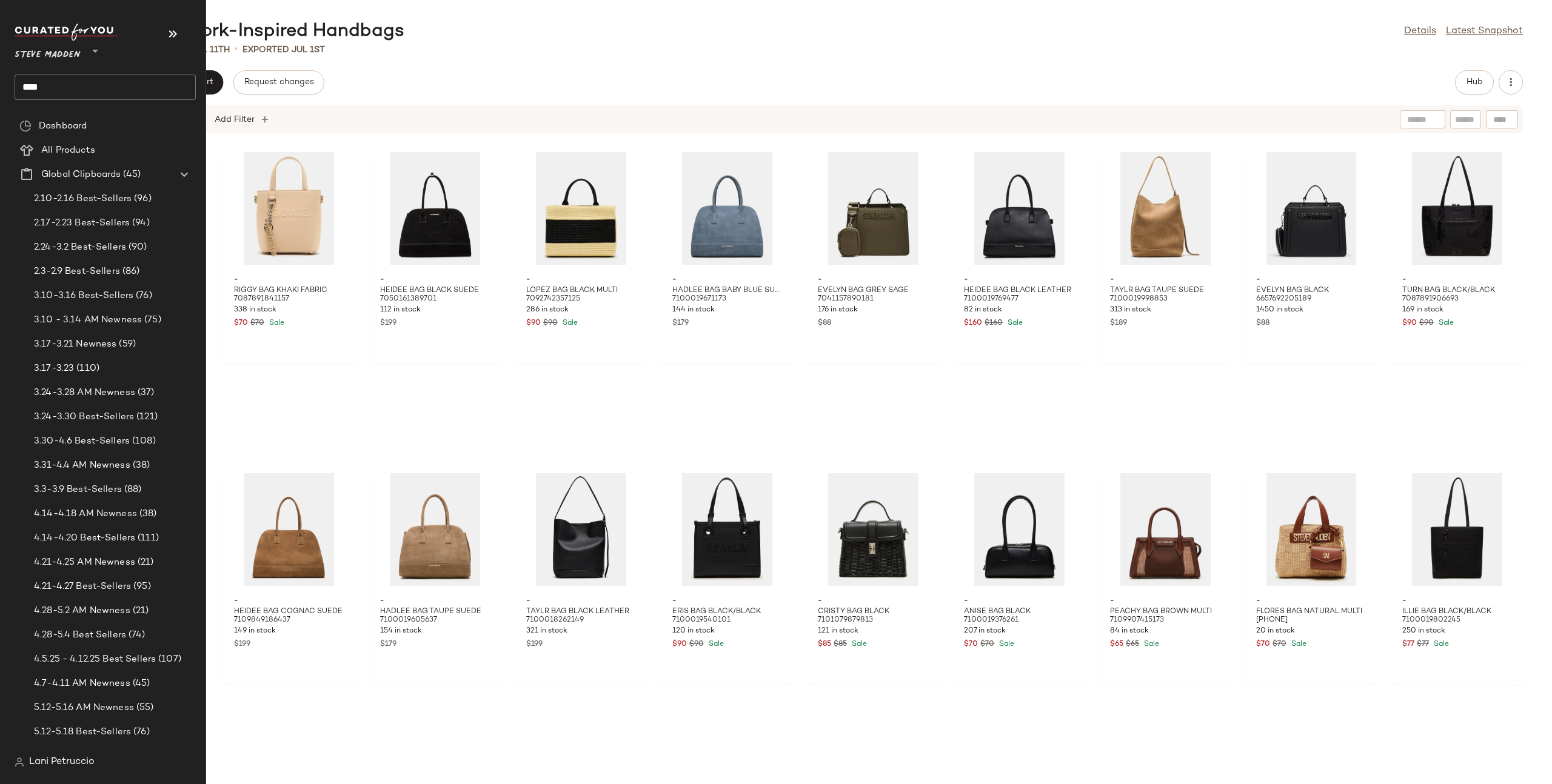 click on "****" 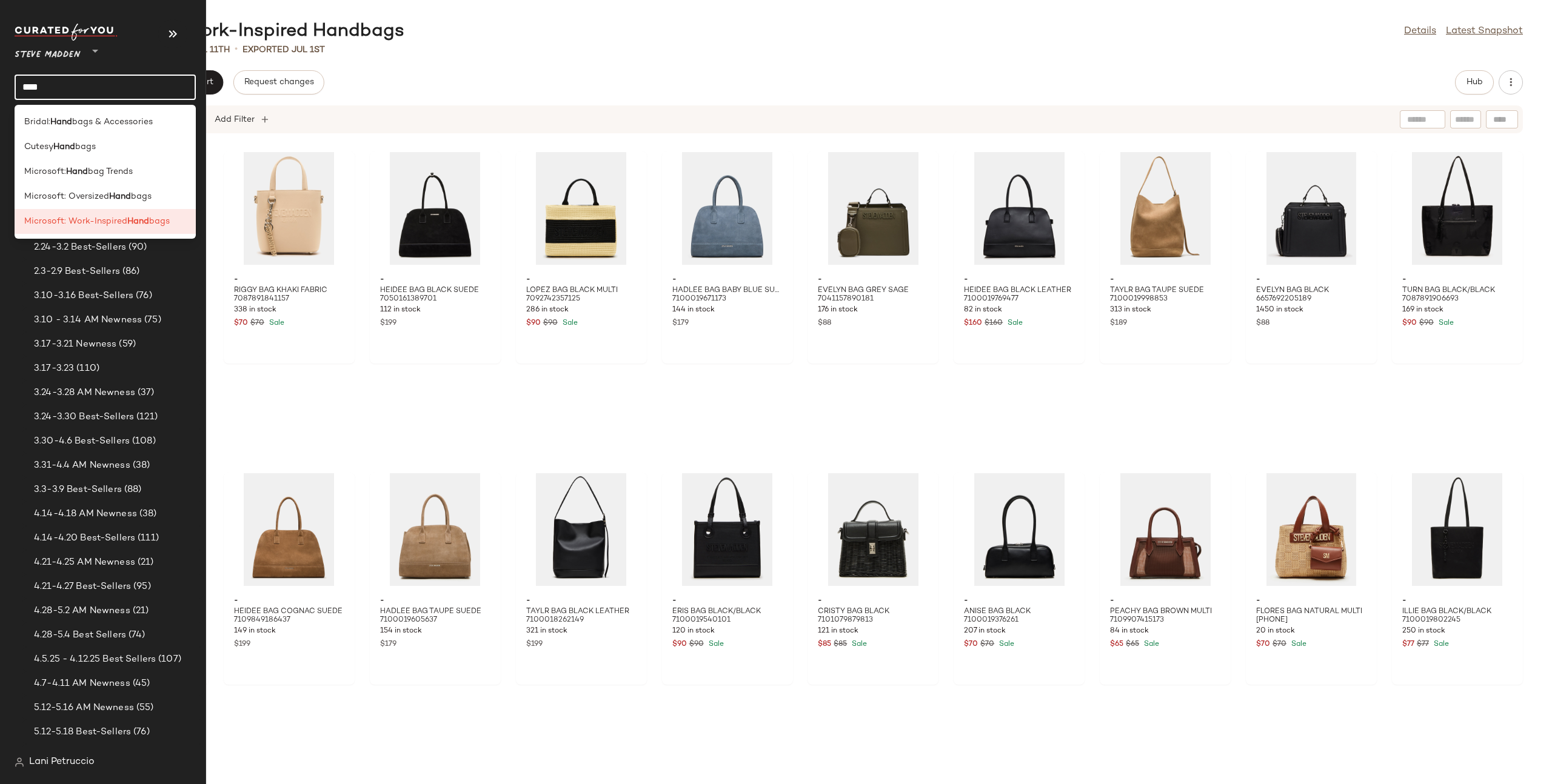 click on "****" 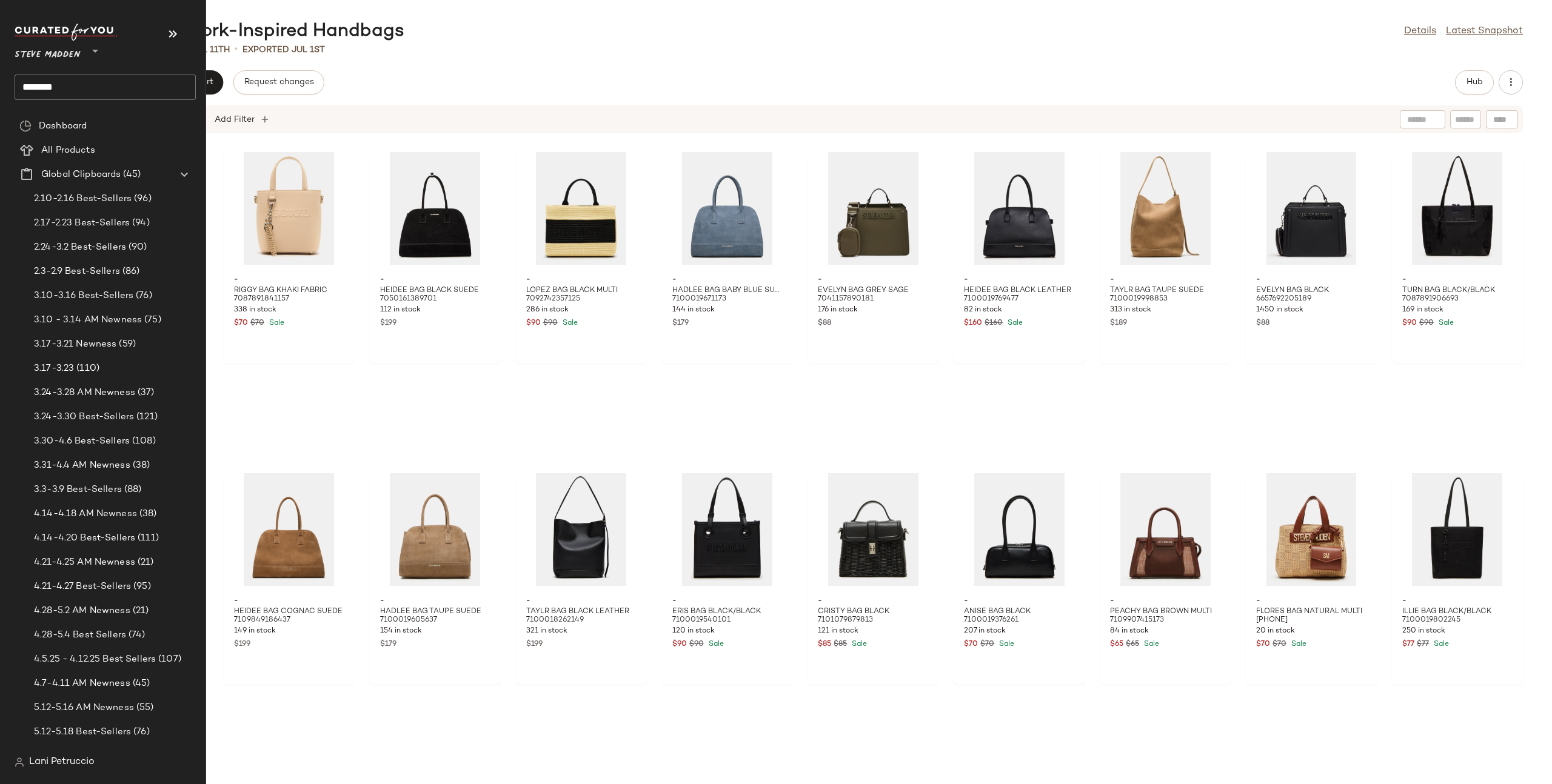 click on "********" 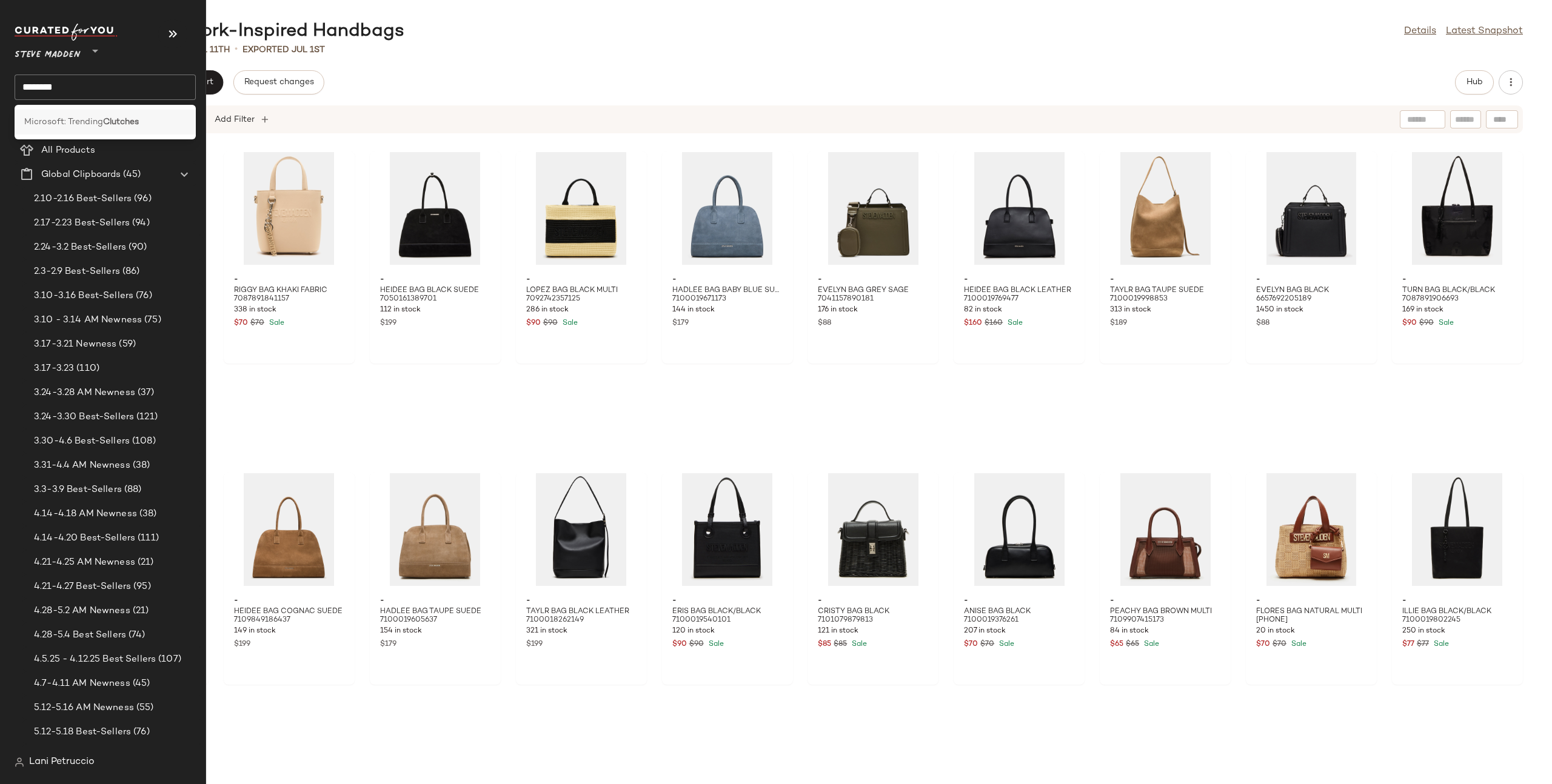 click on "Microsoft: Trending" at bounding box center (64, 122) 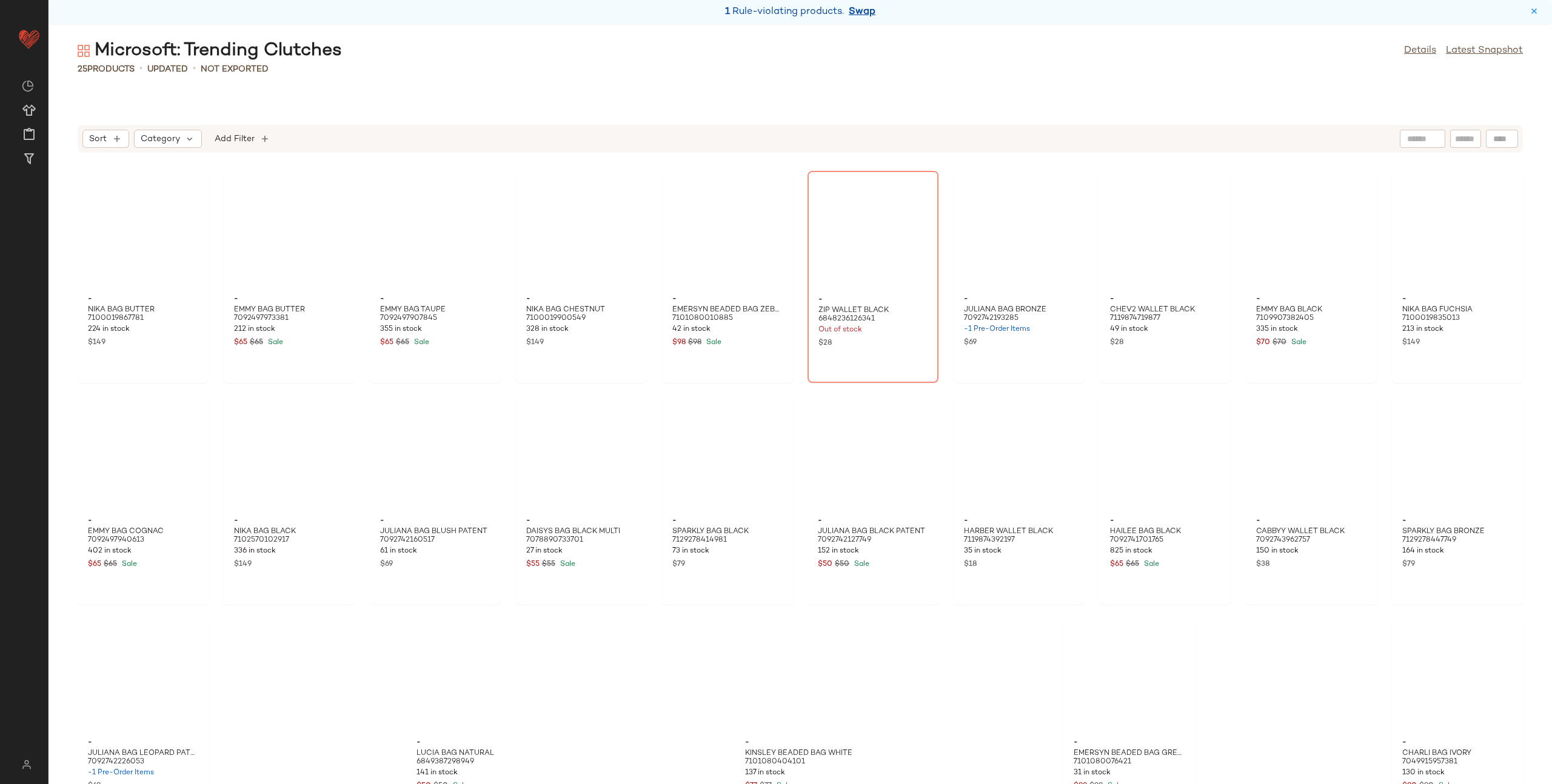 click on "Swap" at bounding box center (862, 12) 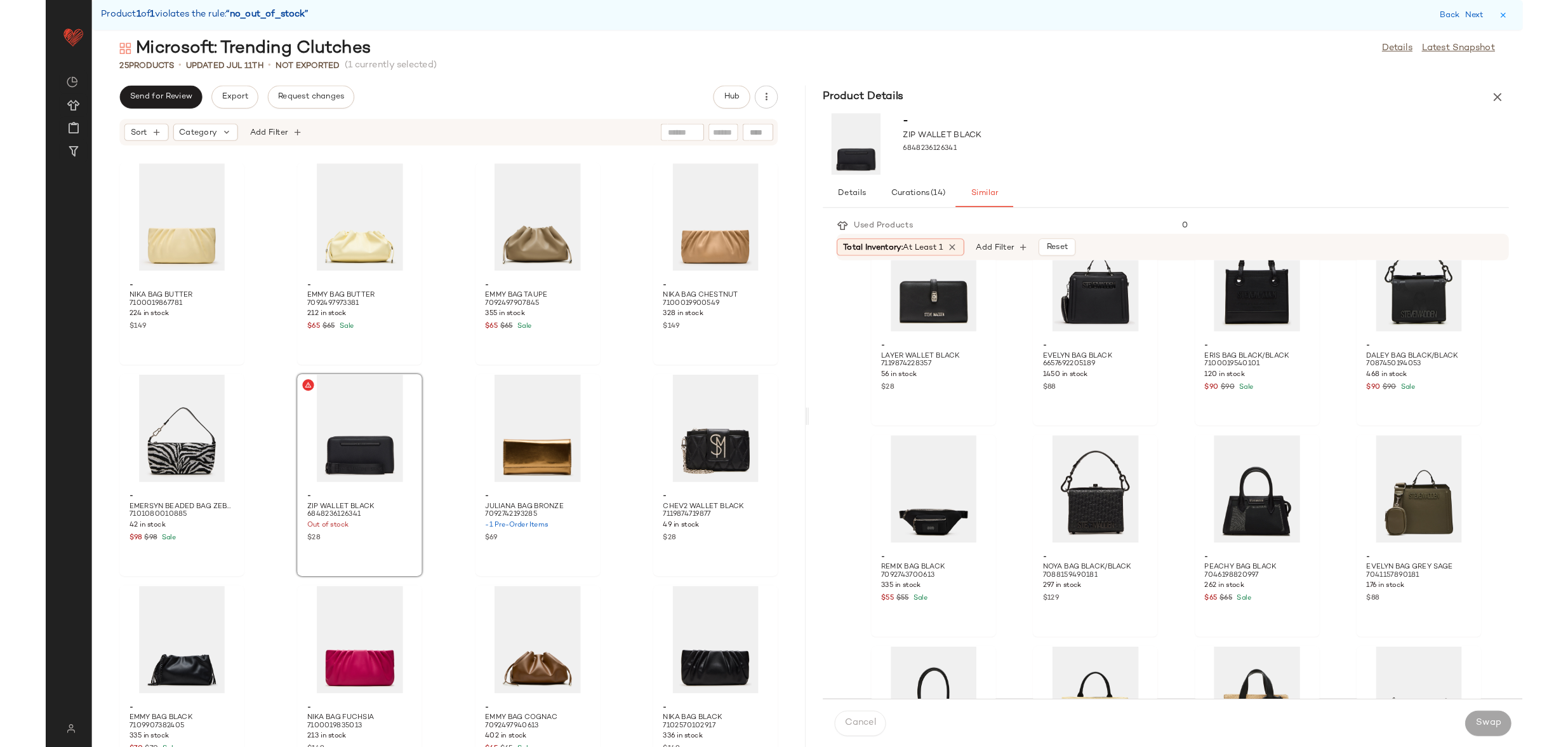 scroll, scrollTop: 0, scrollLeft: 0, axis: both 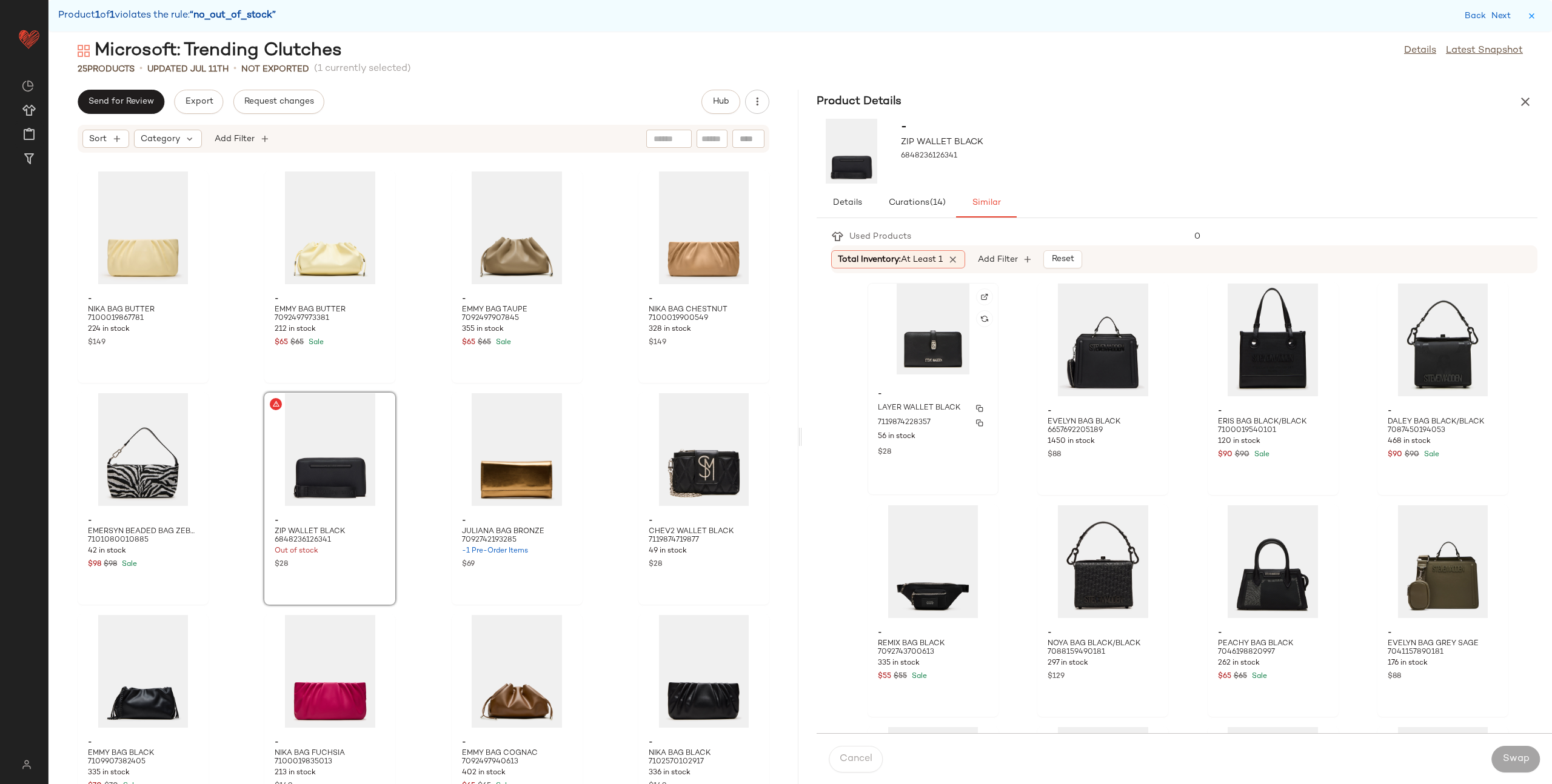 click on "-" at bounding box center [933, 394] 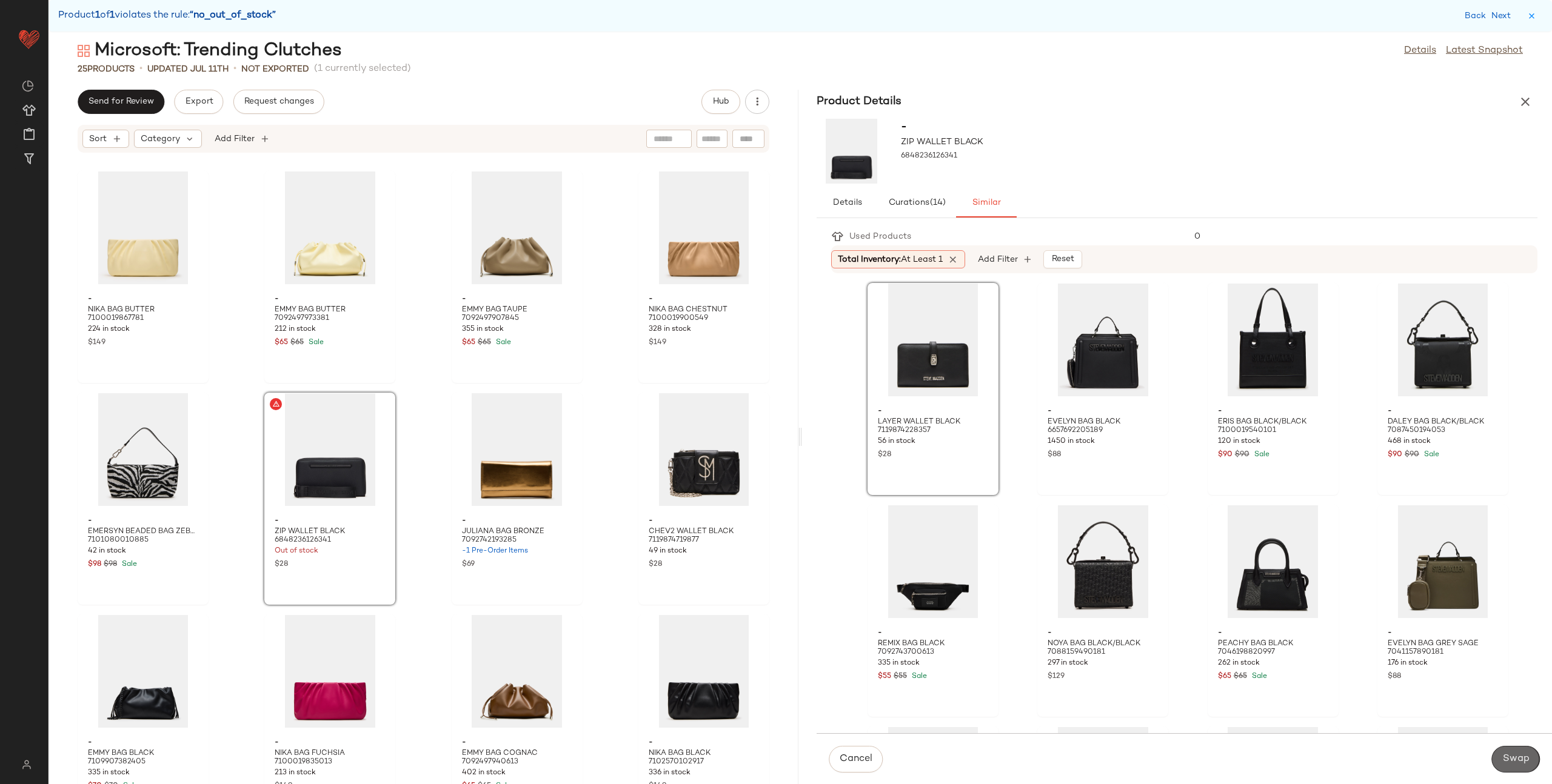 click on "Swap" at bounding box center (1516, 759) 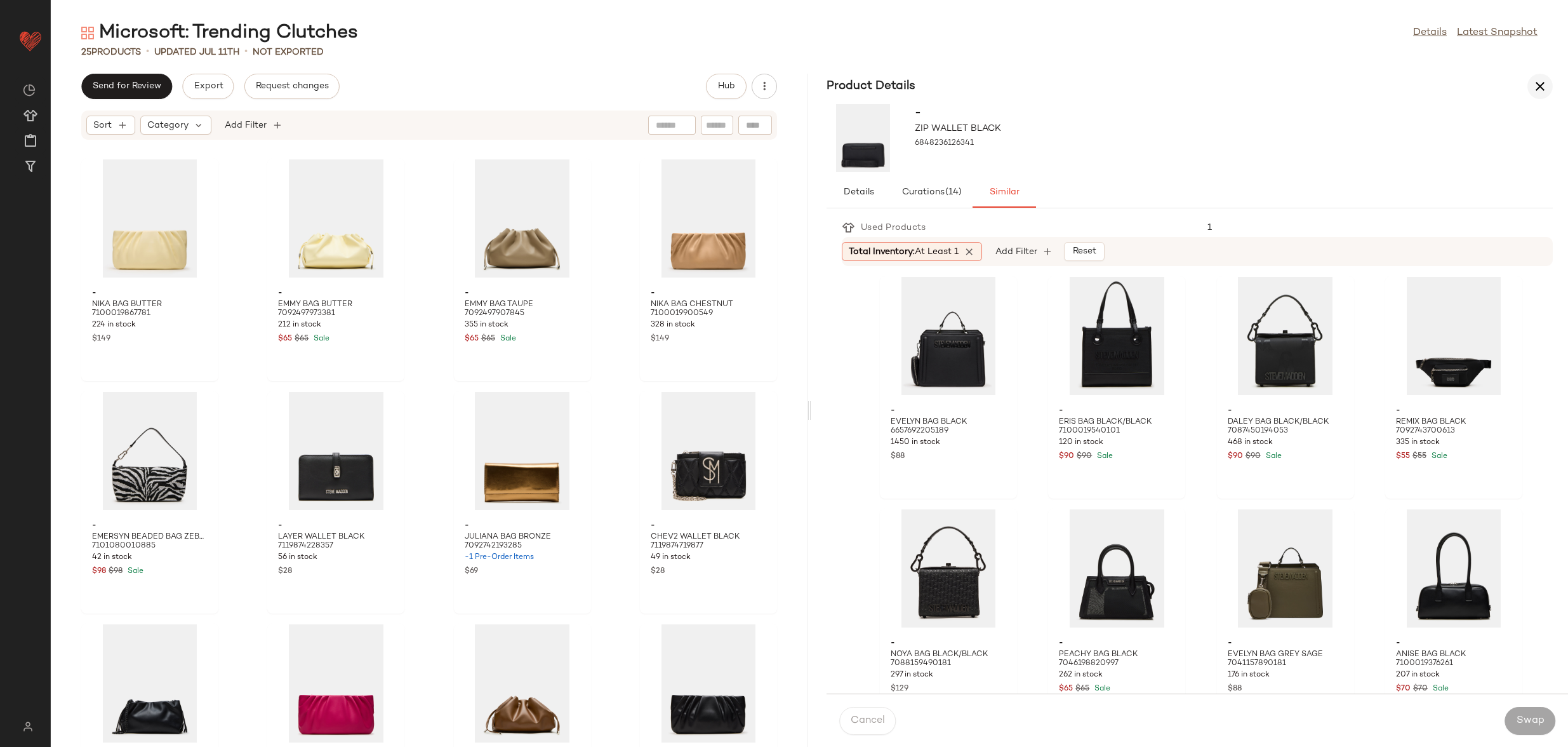 click at bounding box center (1540, 86) 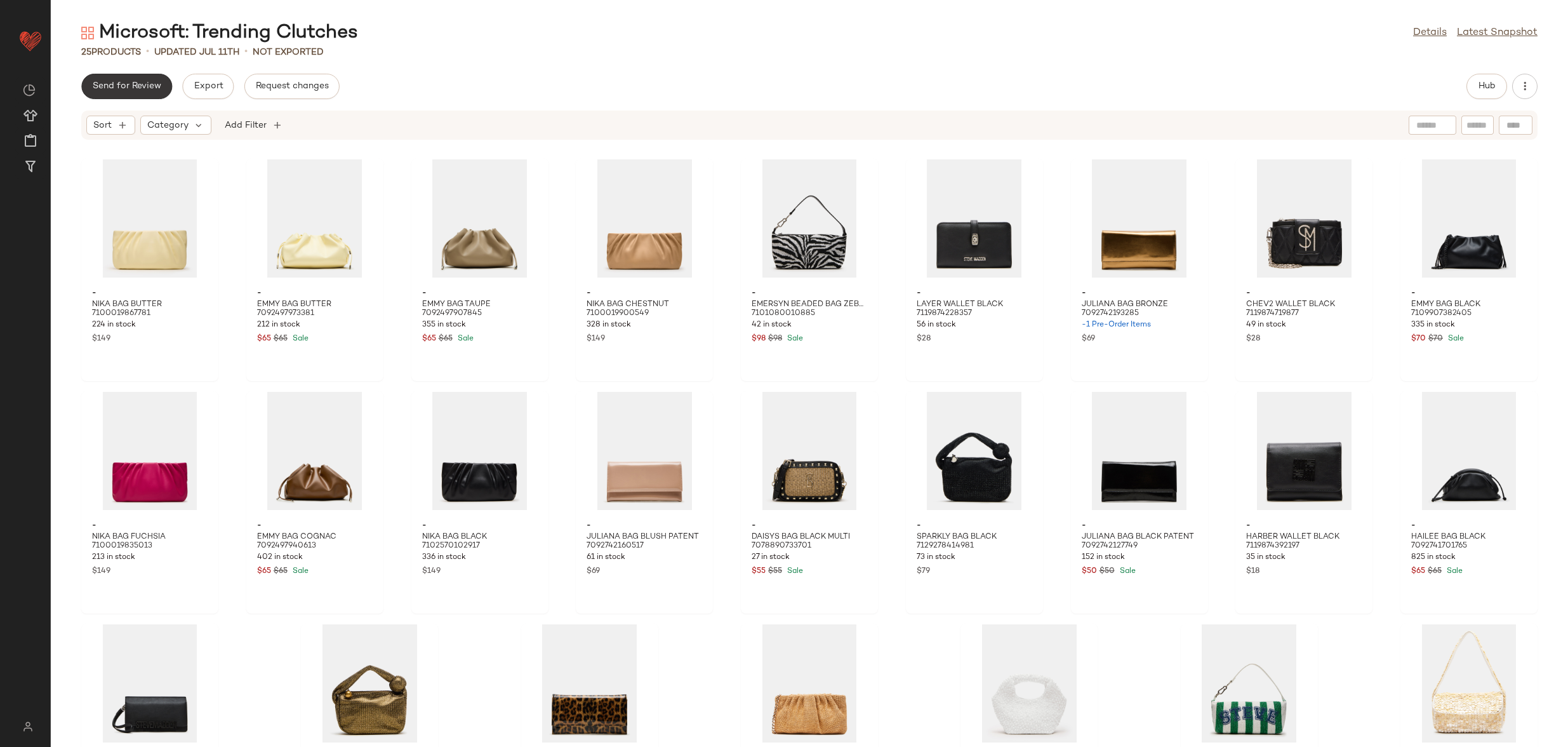 click on "Send for Review" at bounding box center (126, 86) 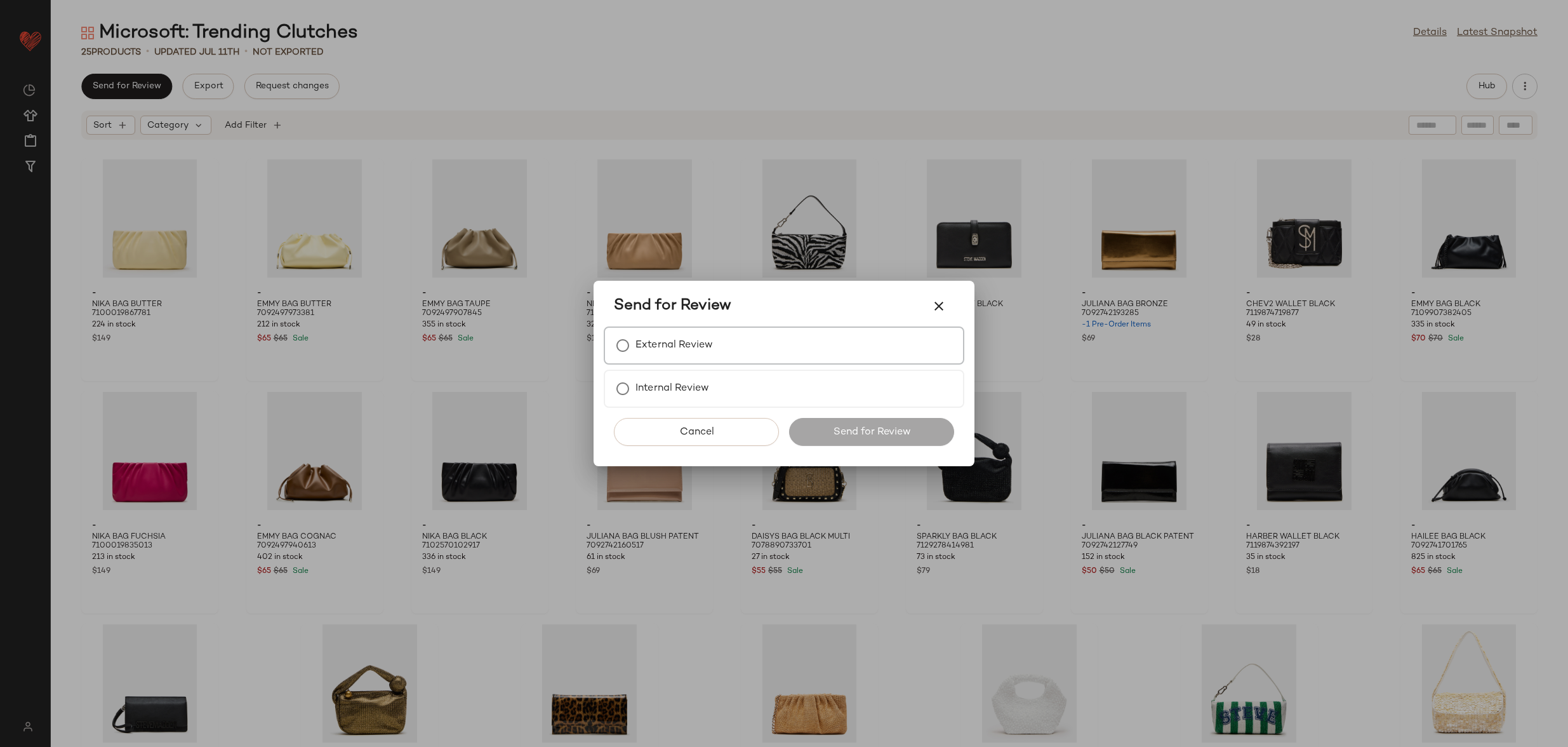 click on "External Review" at bounding box center [674, 346] 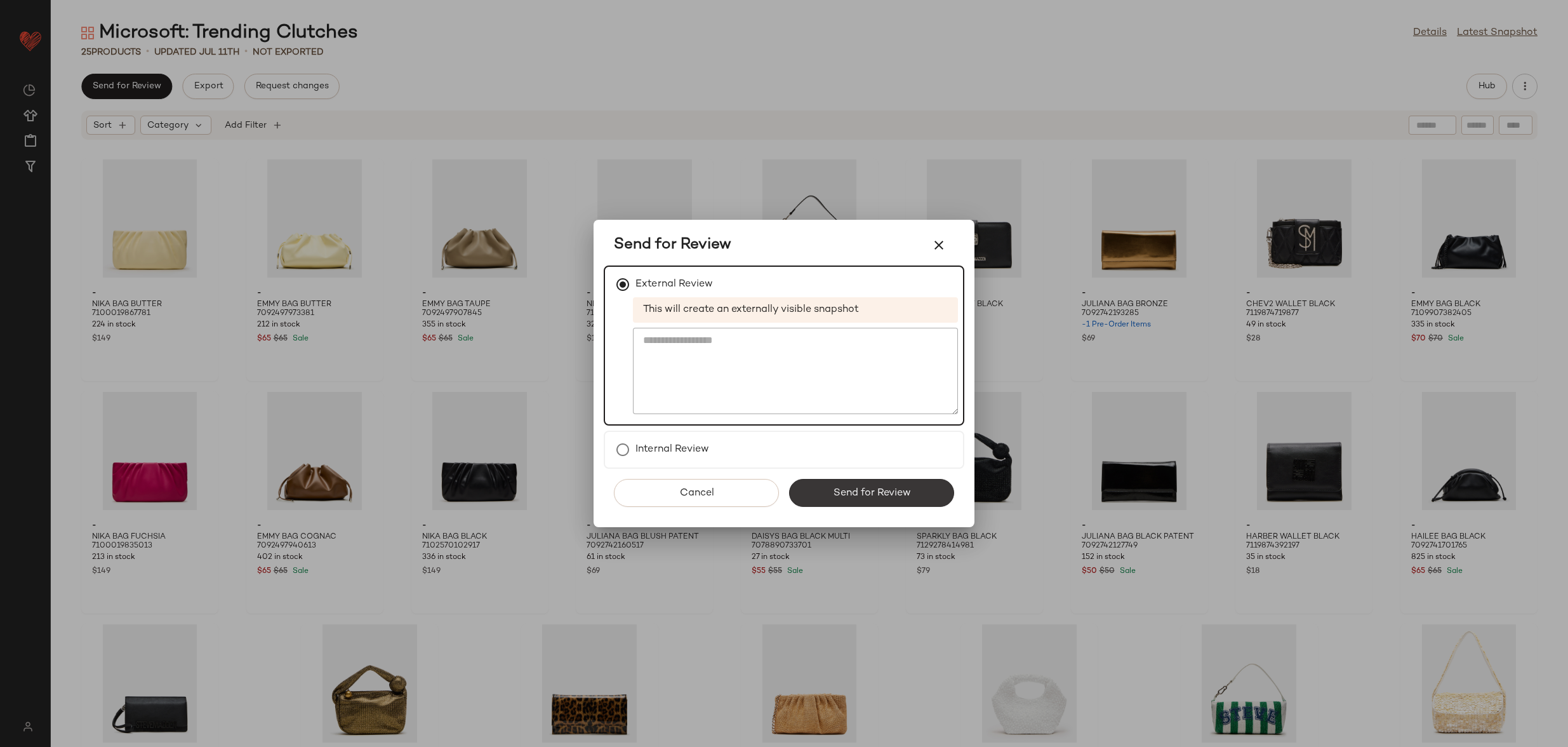 click on "Send for Review" 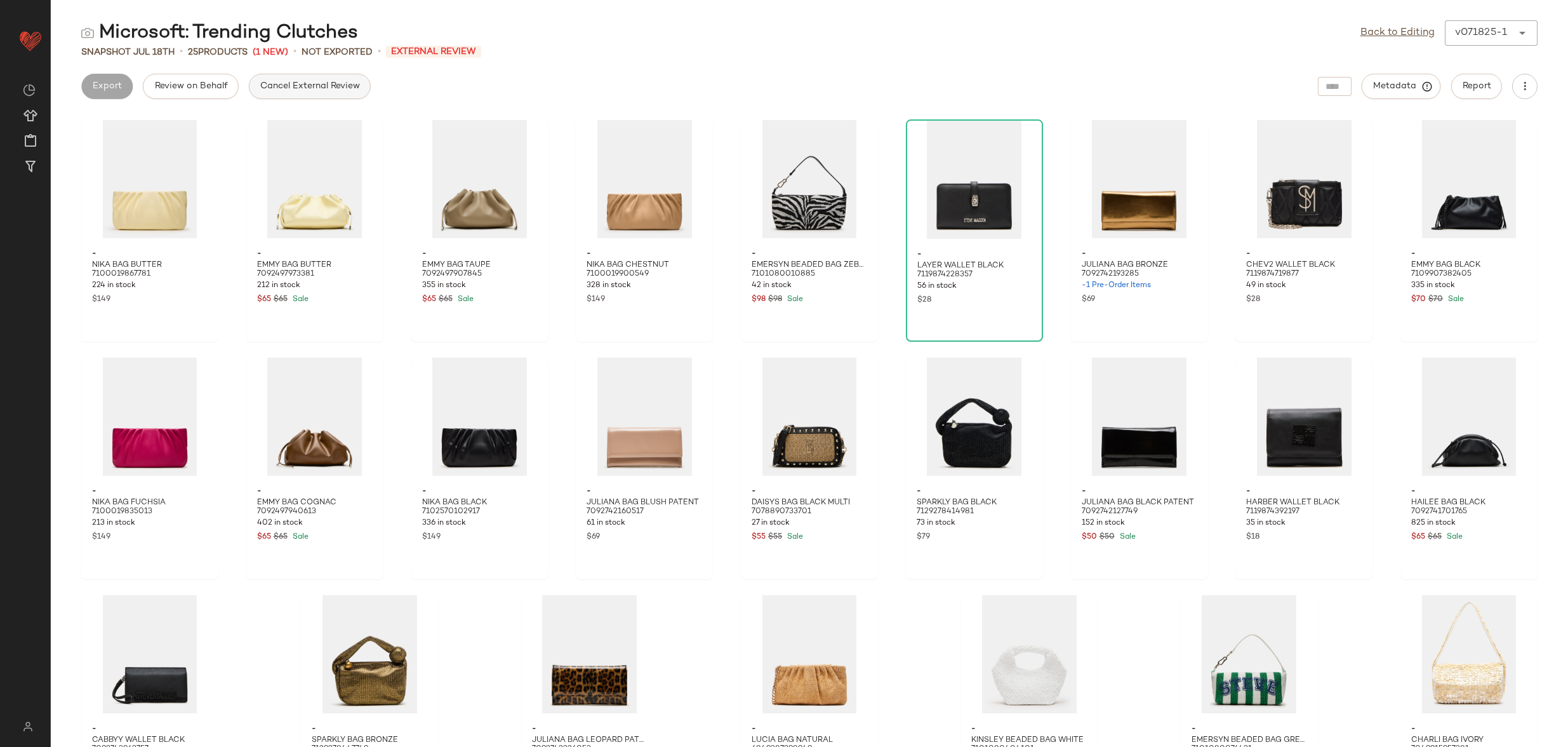 click on "Cancel External Review" 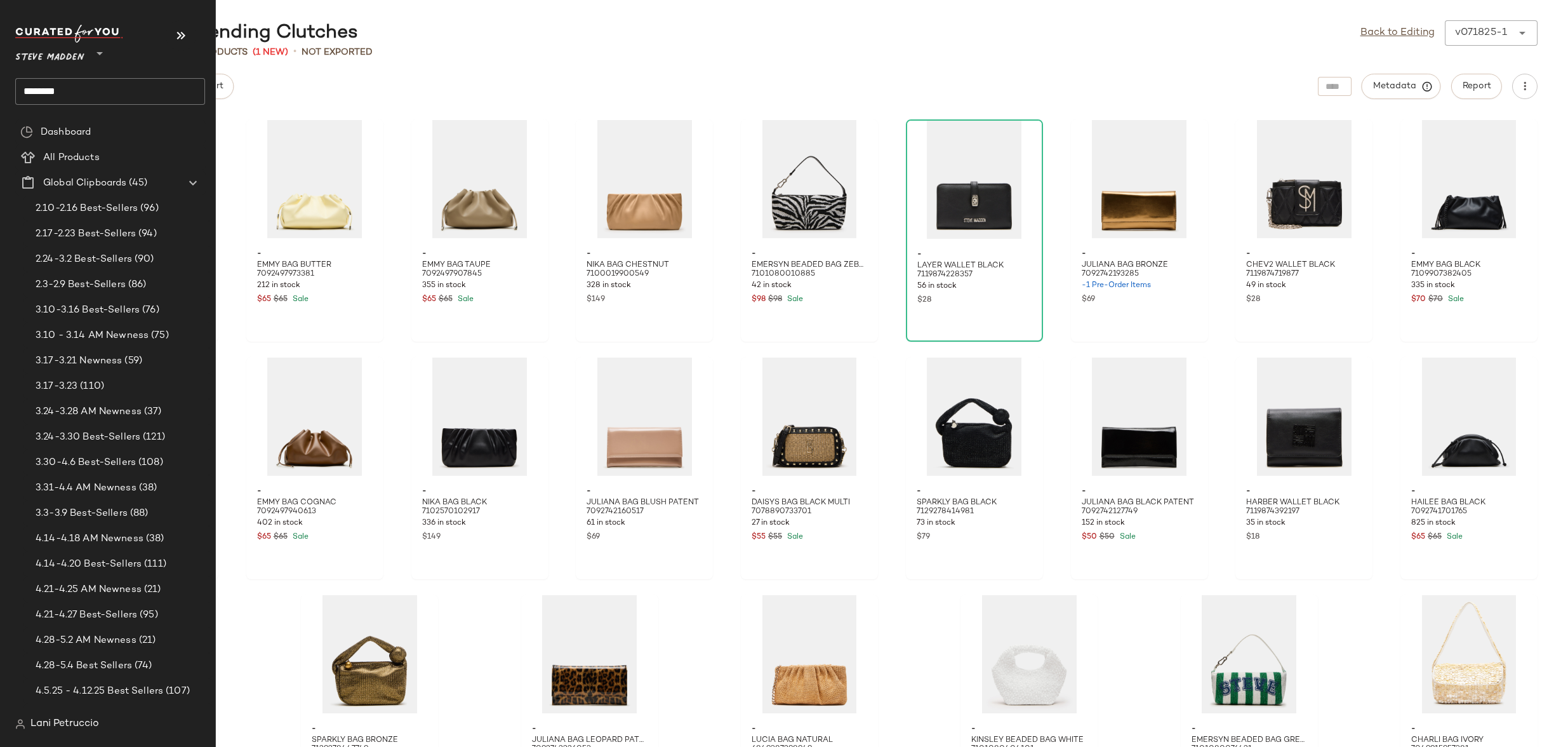 click on "********" 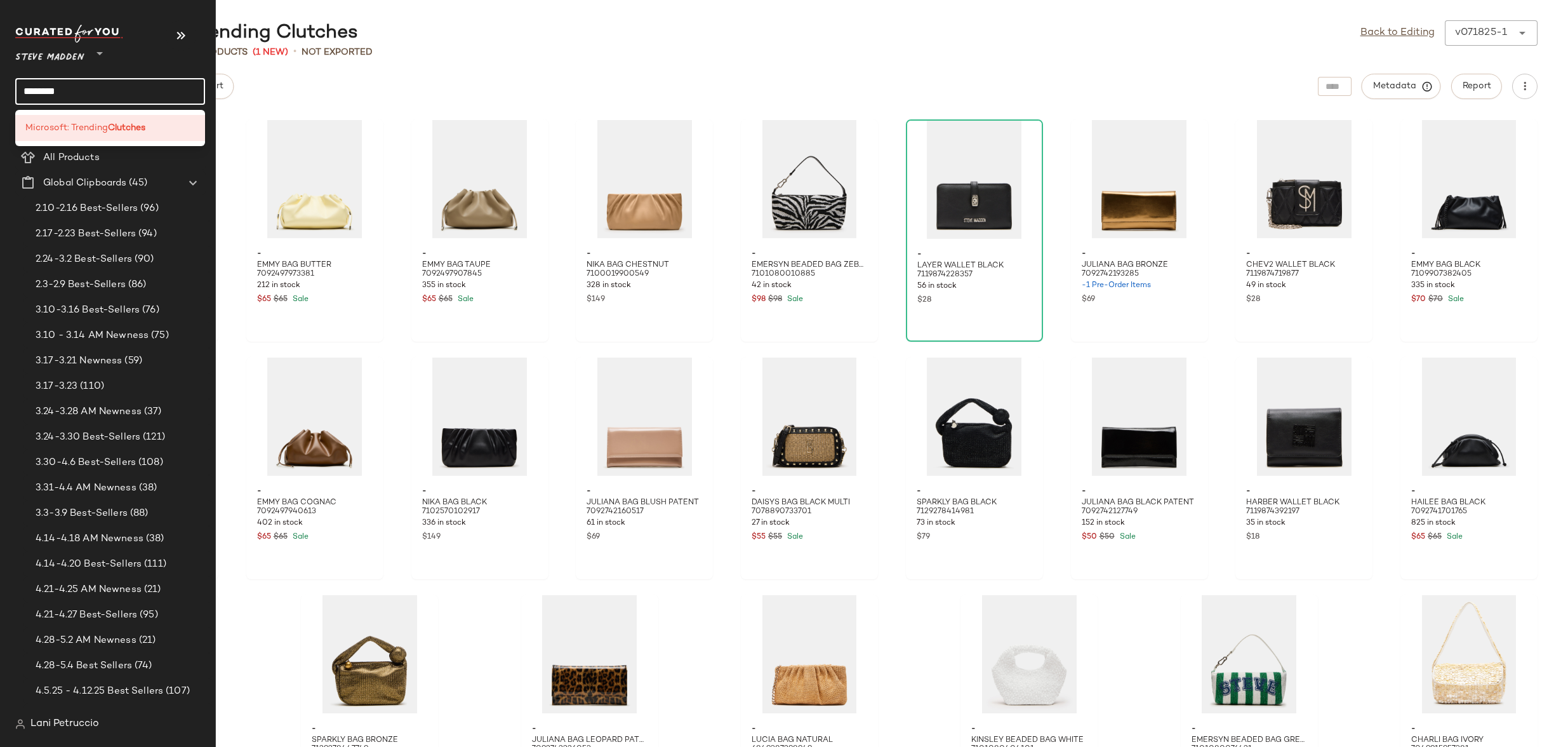 click on "********" 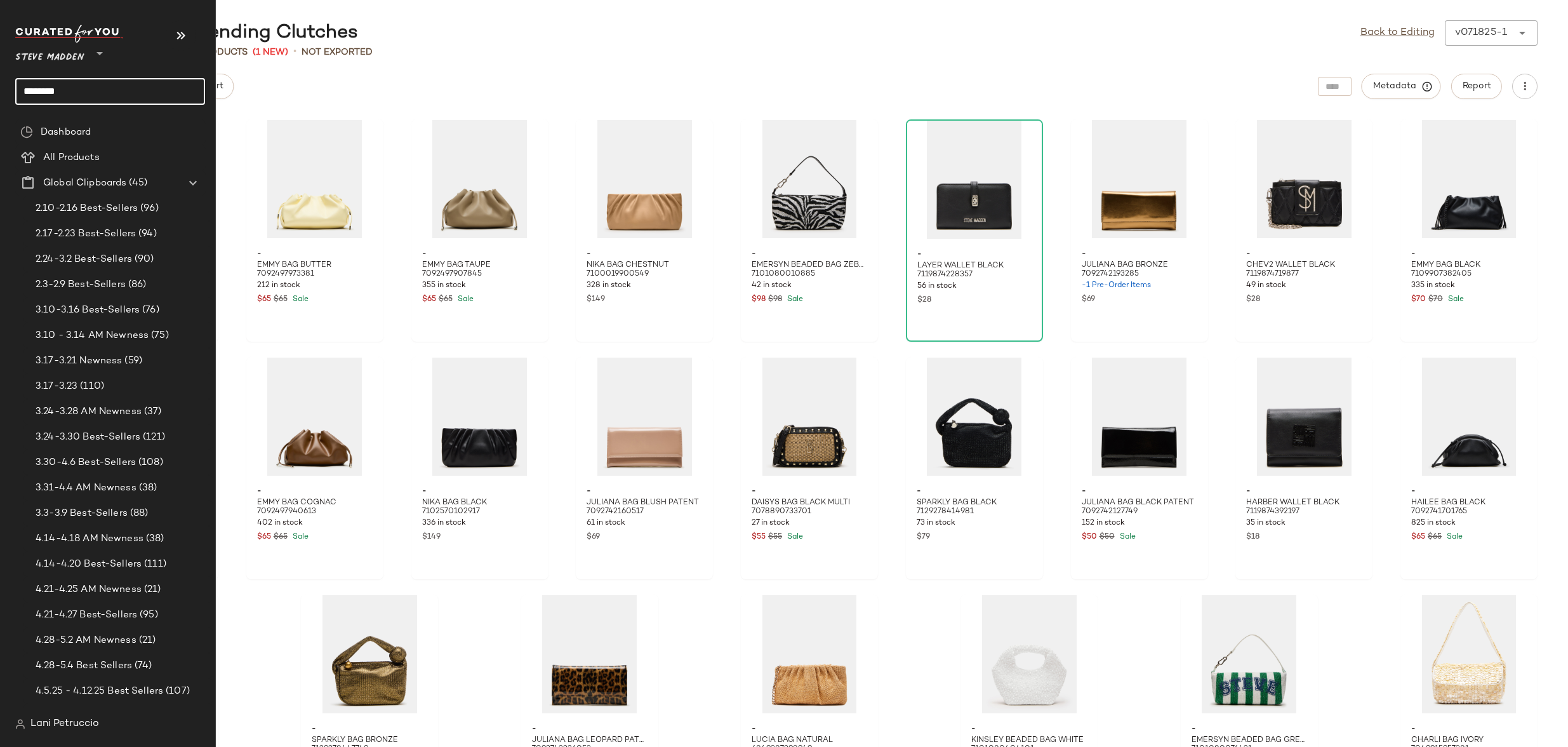 click on "********" 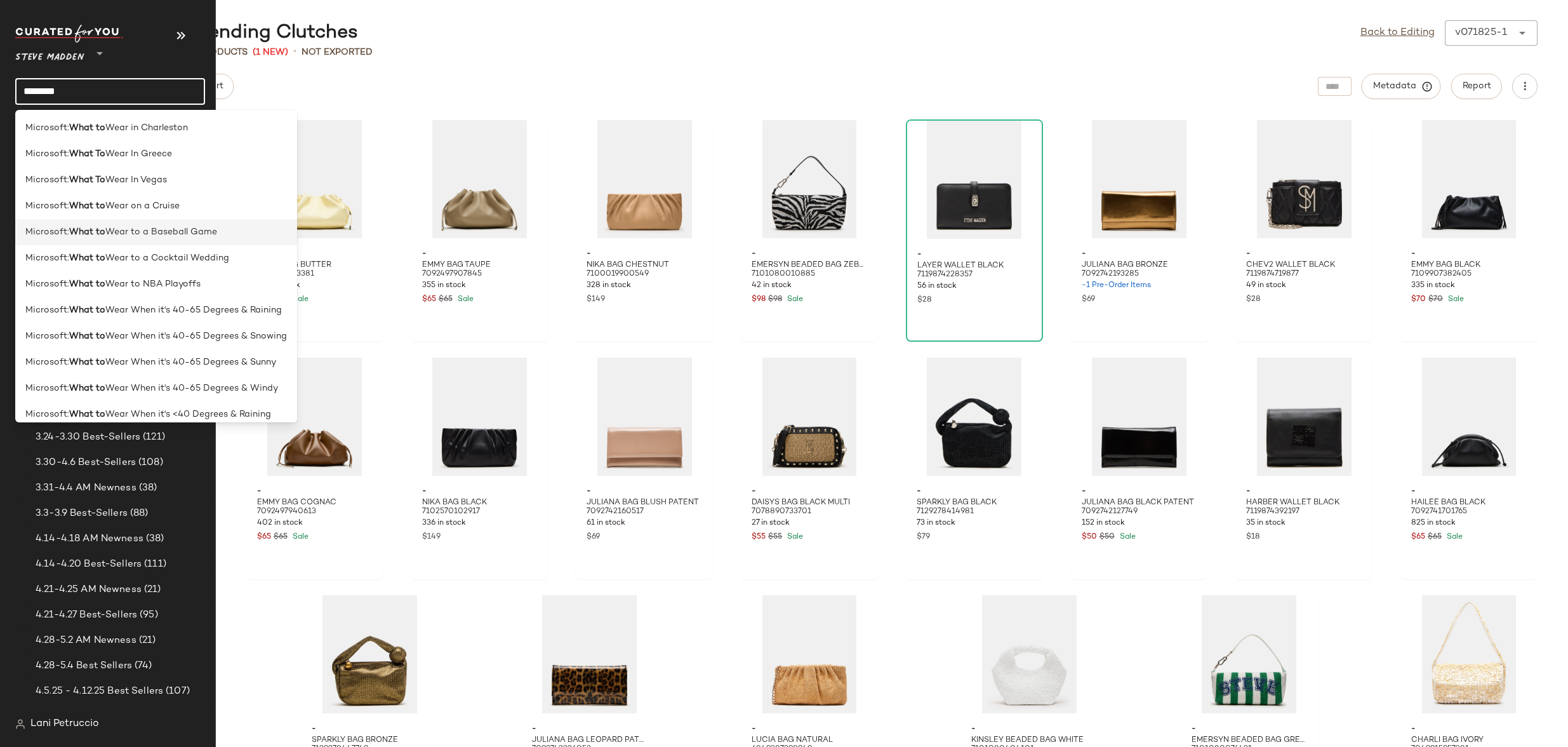 type on "*******" 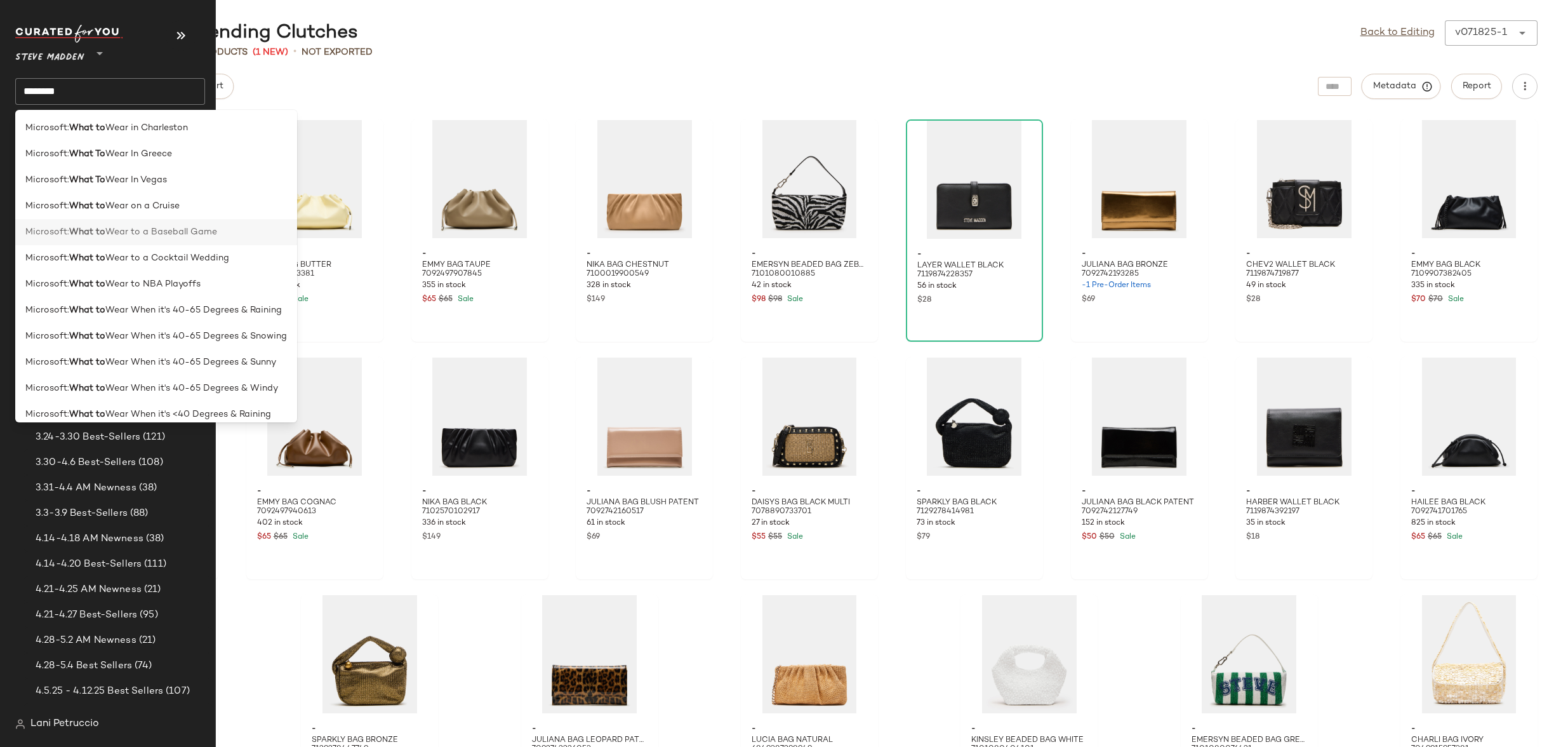 click on "Microsoft:" at bounding box center (47, 232) 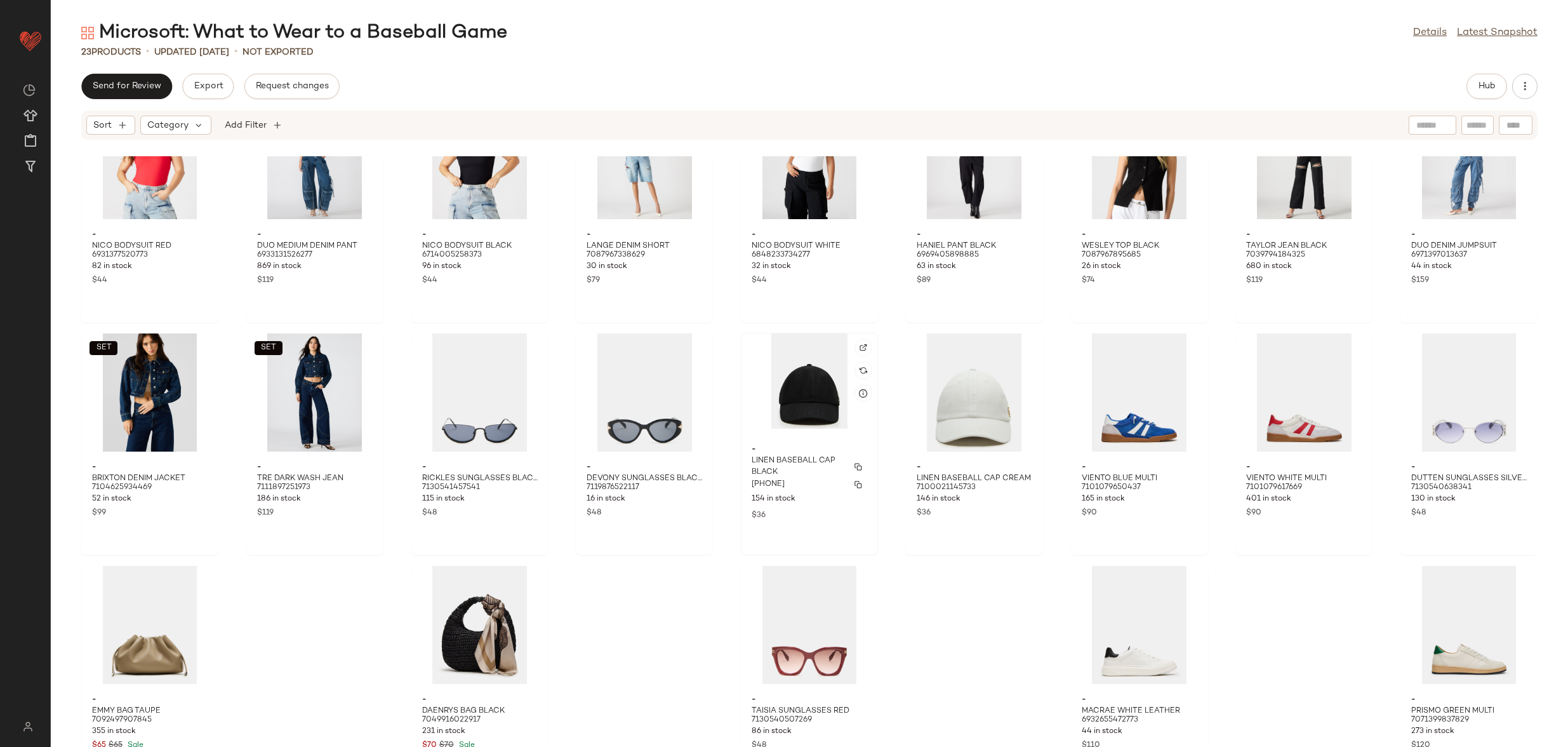 scroll, scrollTop: 0, scrollLeft: 0, axis: both 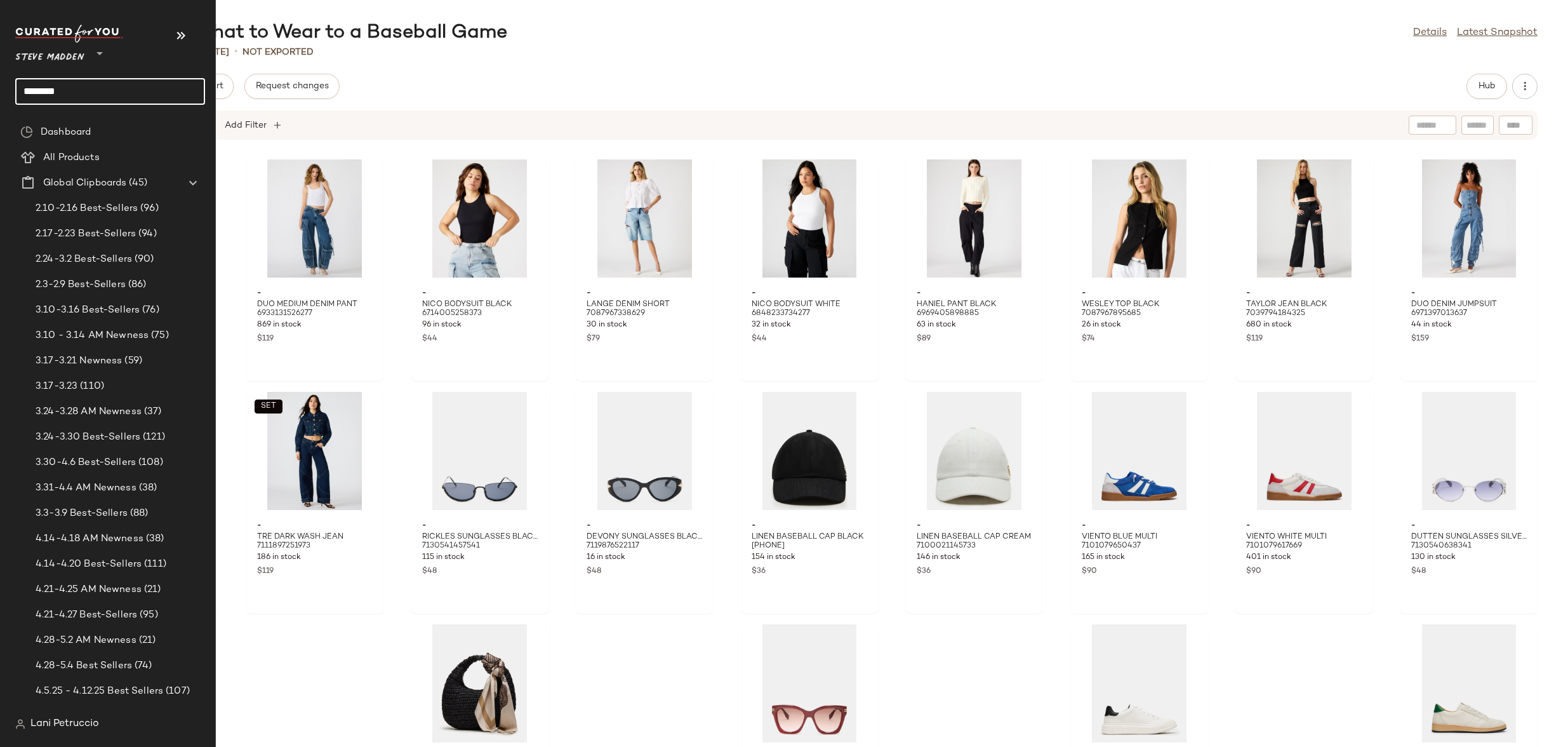 click on "*******" 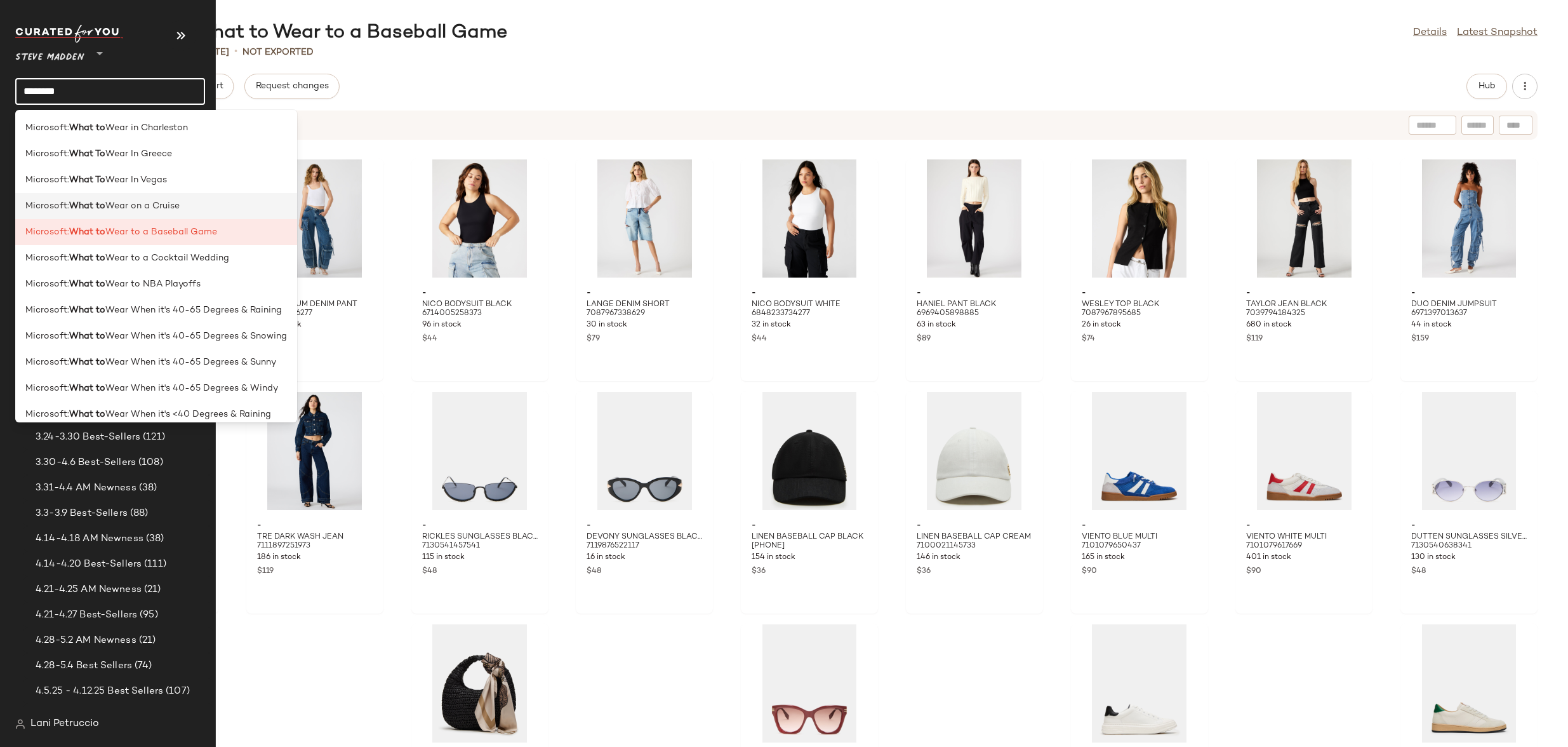 click on "Microsoft:" at bounding box center [47, 206] 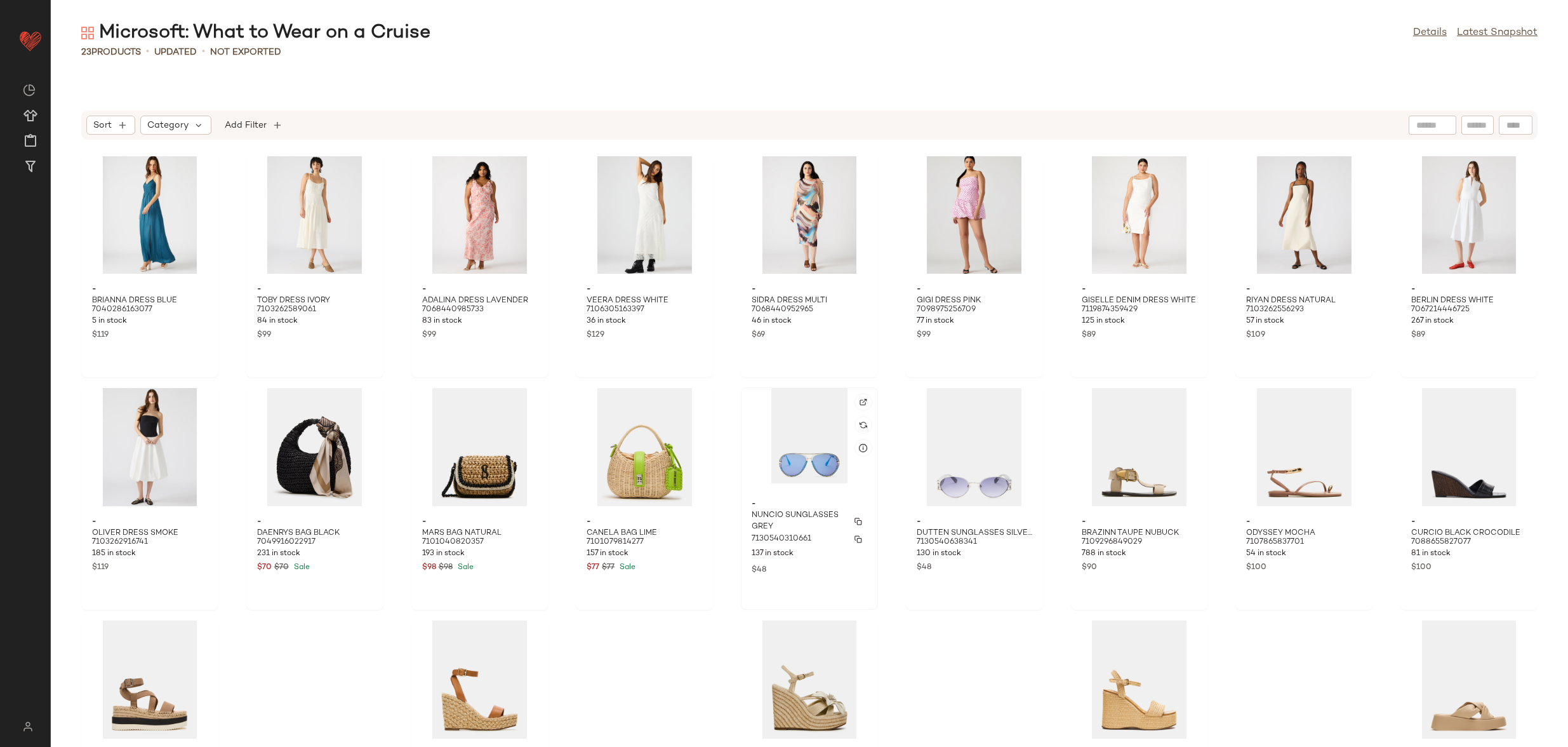 scroll, scrollTop: 0, scrollLeft: 0, axis: both 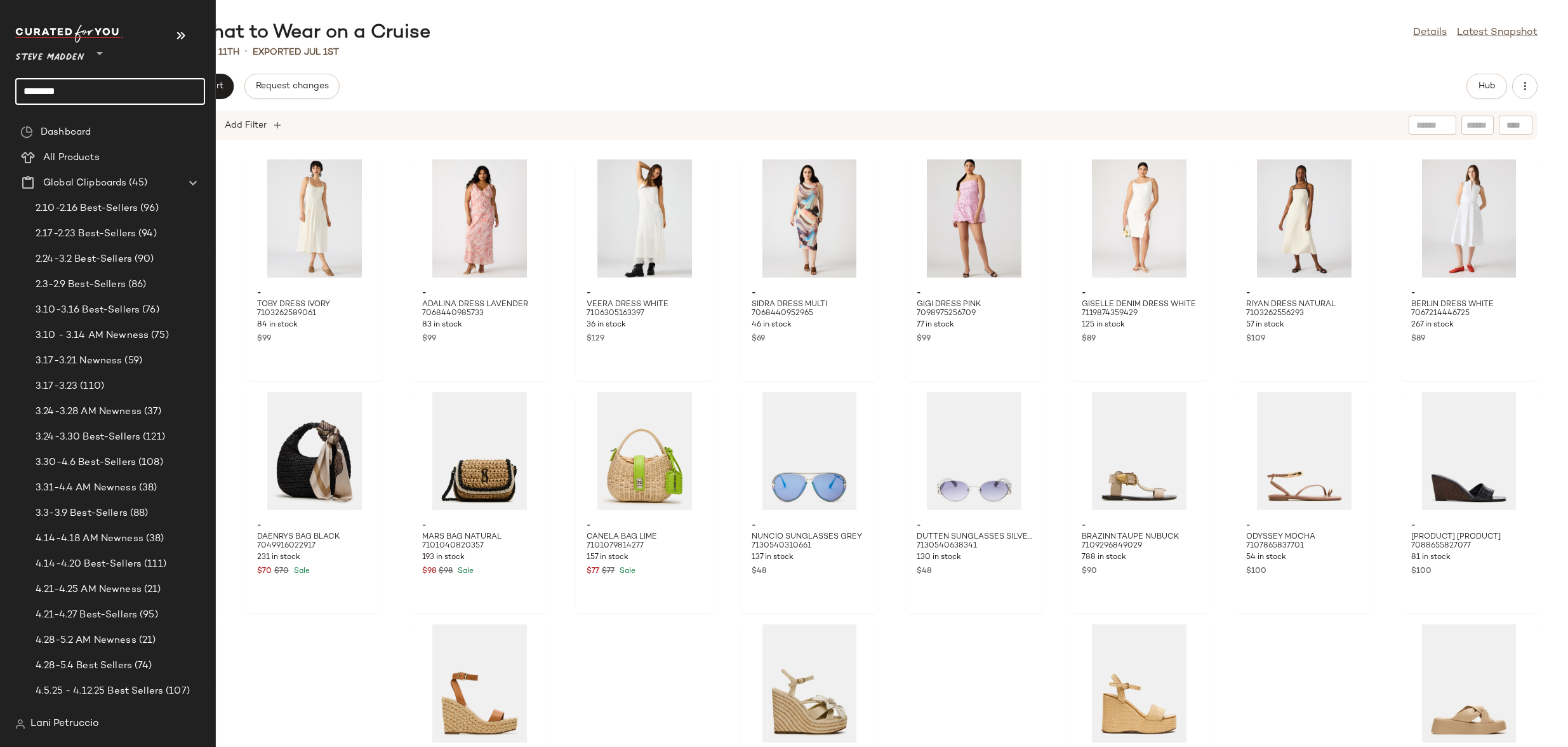 click on "*******" 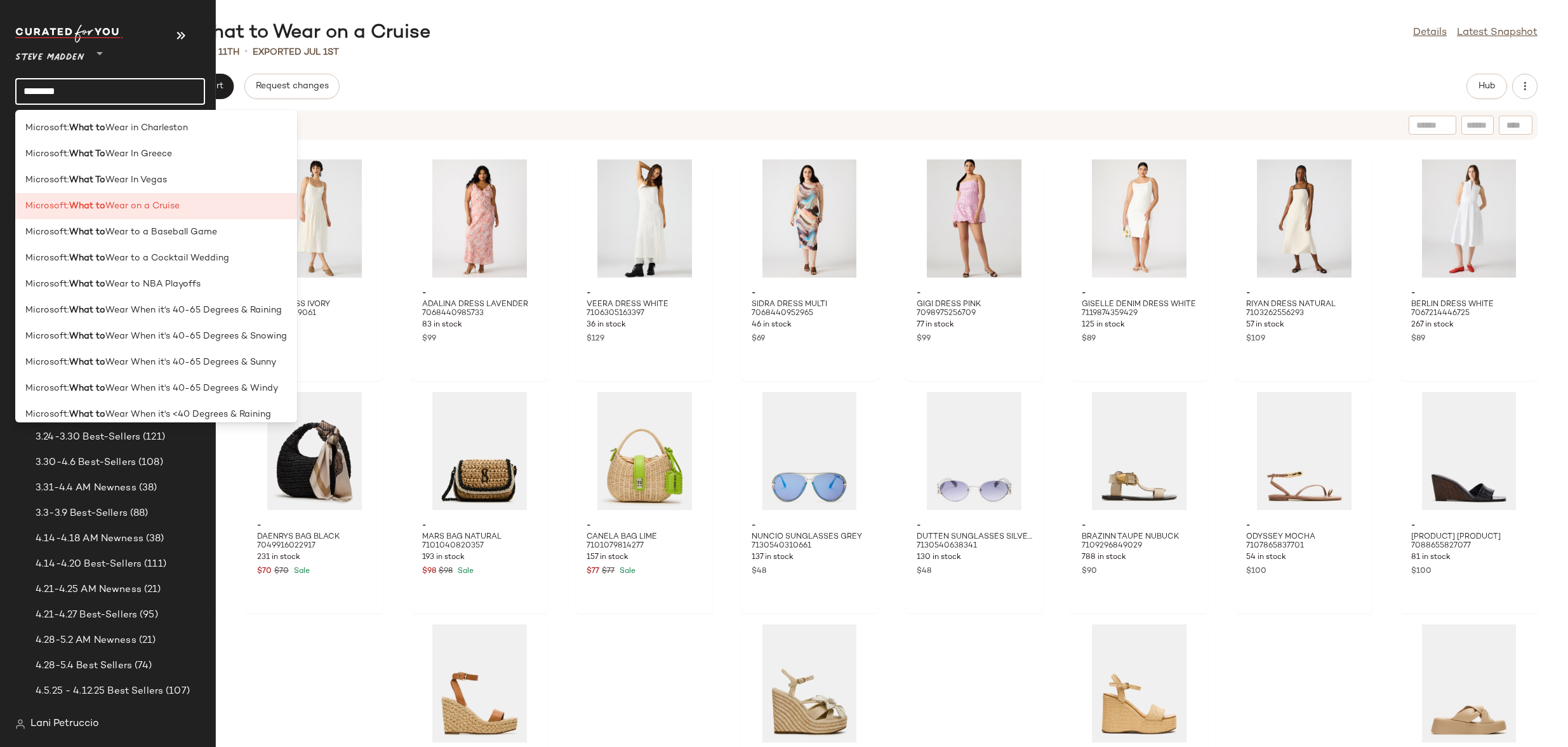 click on "*******" 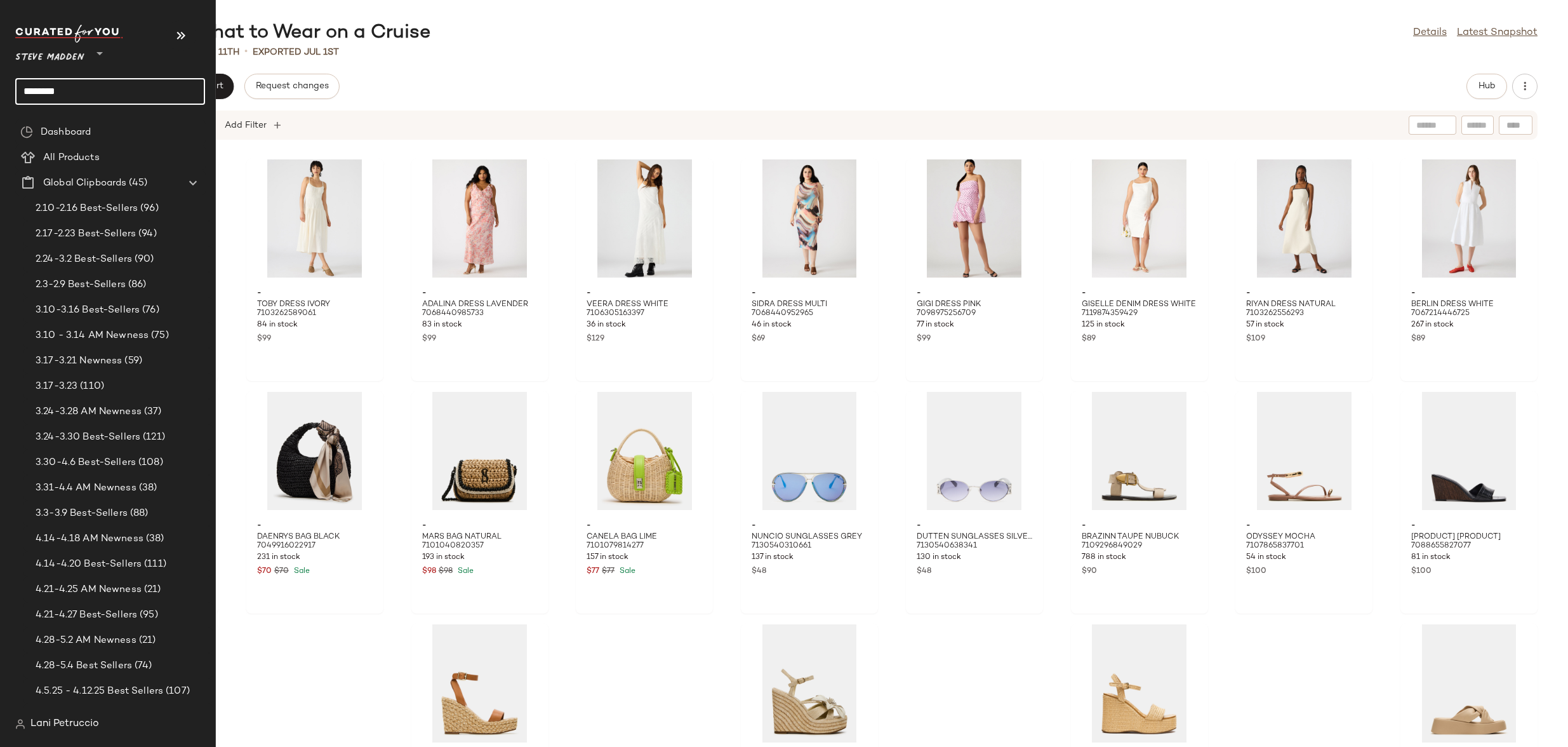 click on "*******" 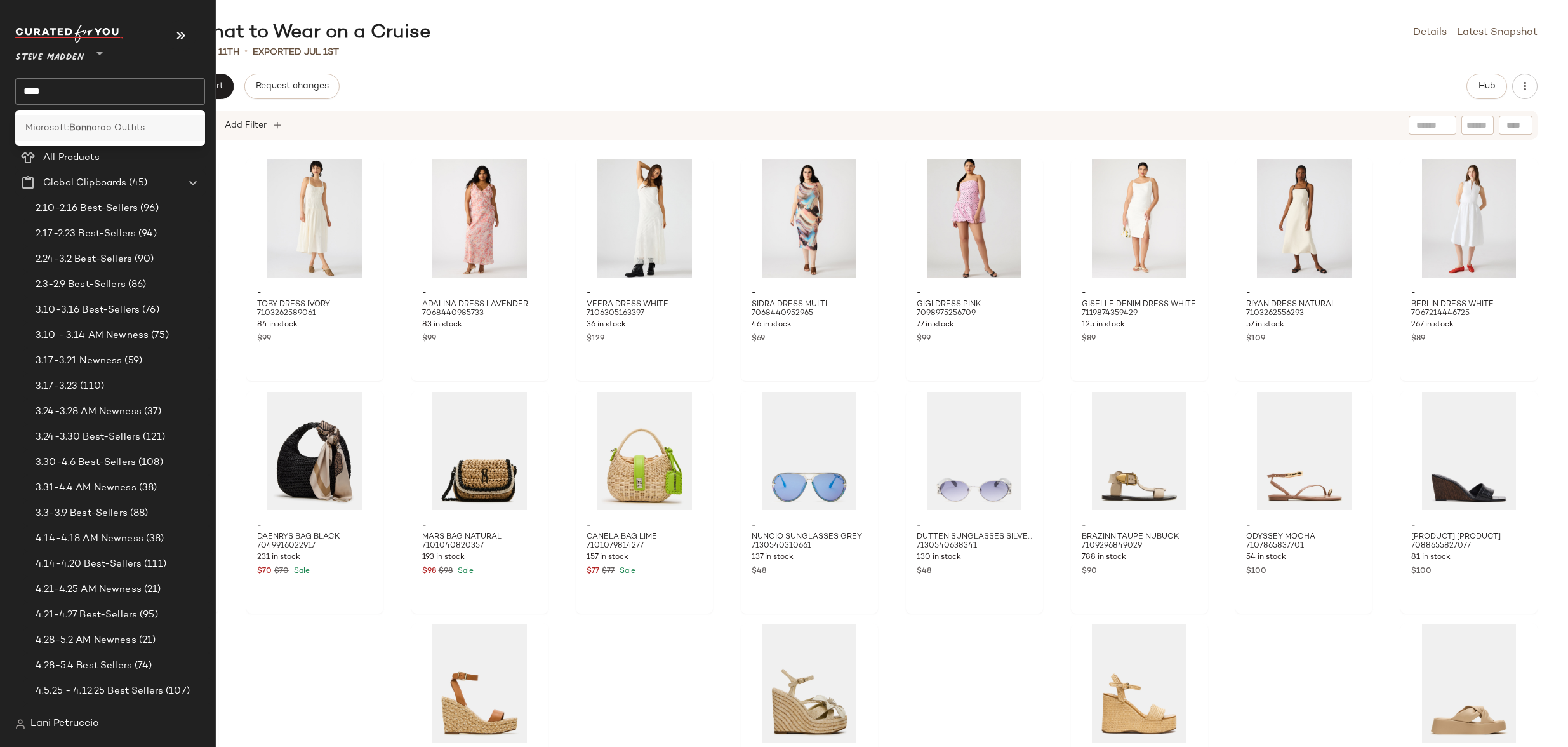 click on "Microsoft: Bonn aroo Outfits" 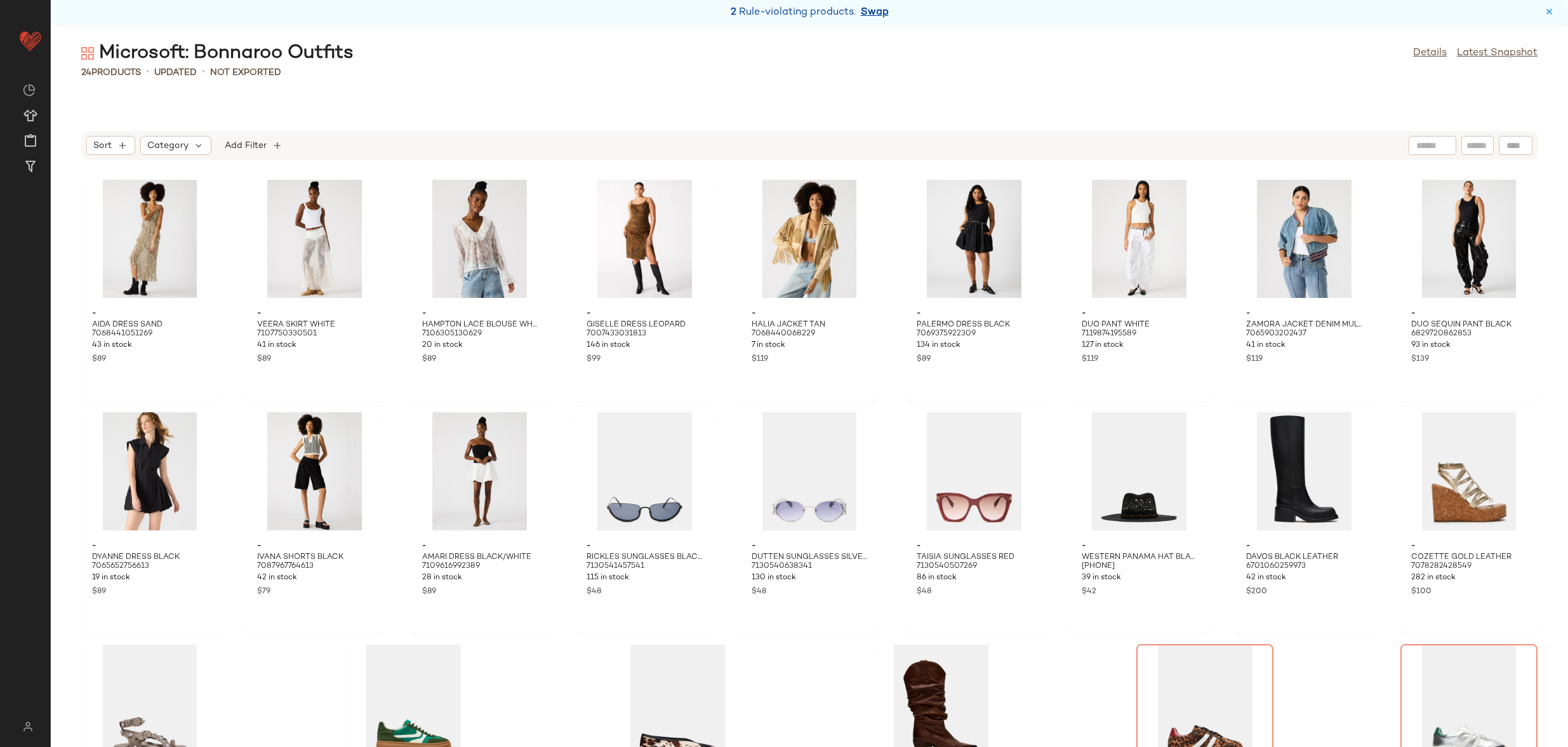 click on "Swap" at bounding box center (875, 13) 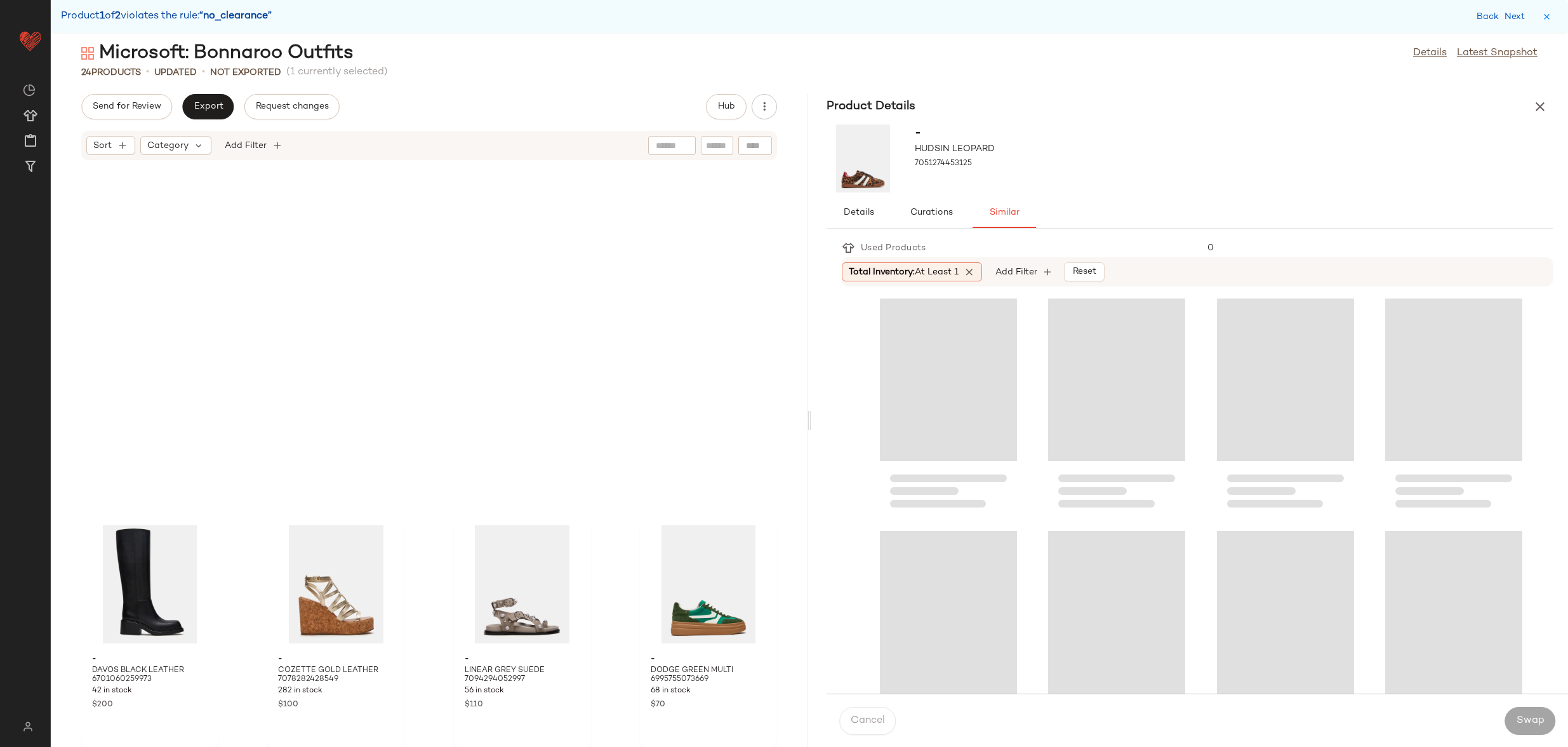 scroll, scrollTop: 827, scrollLeft: 0, axis: vertical 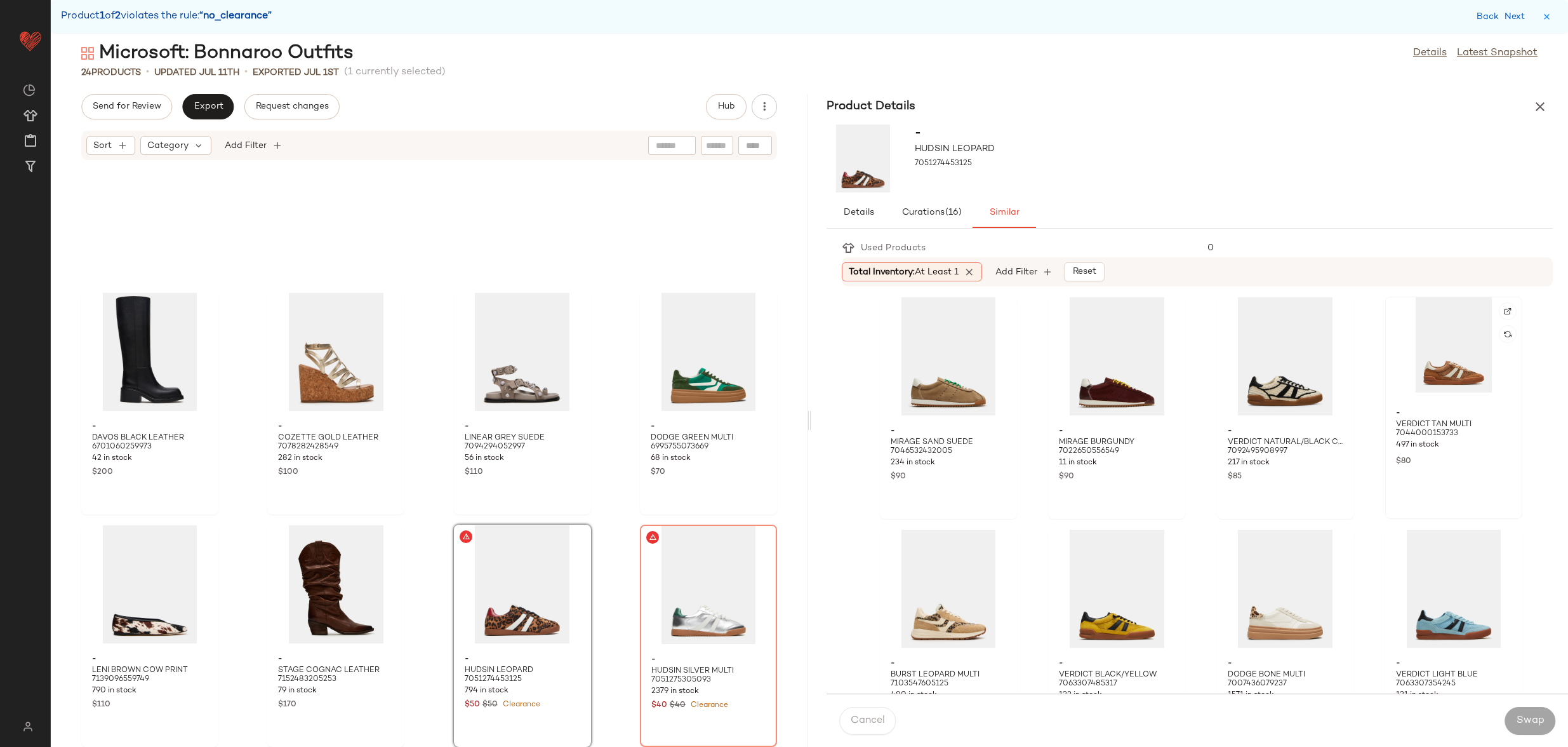 click 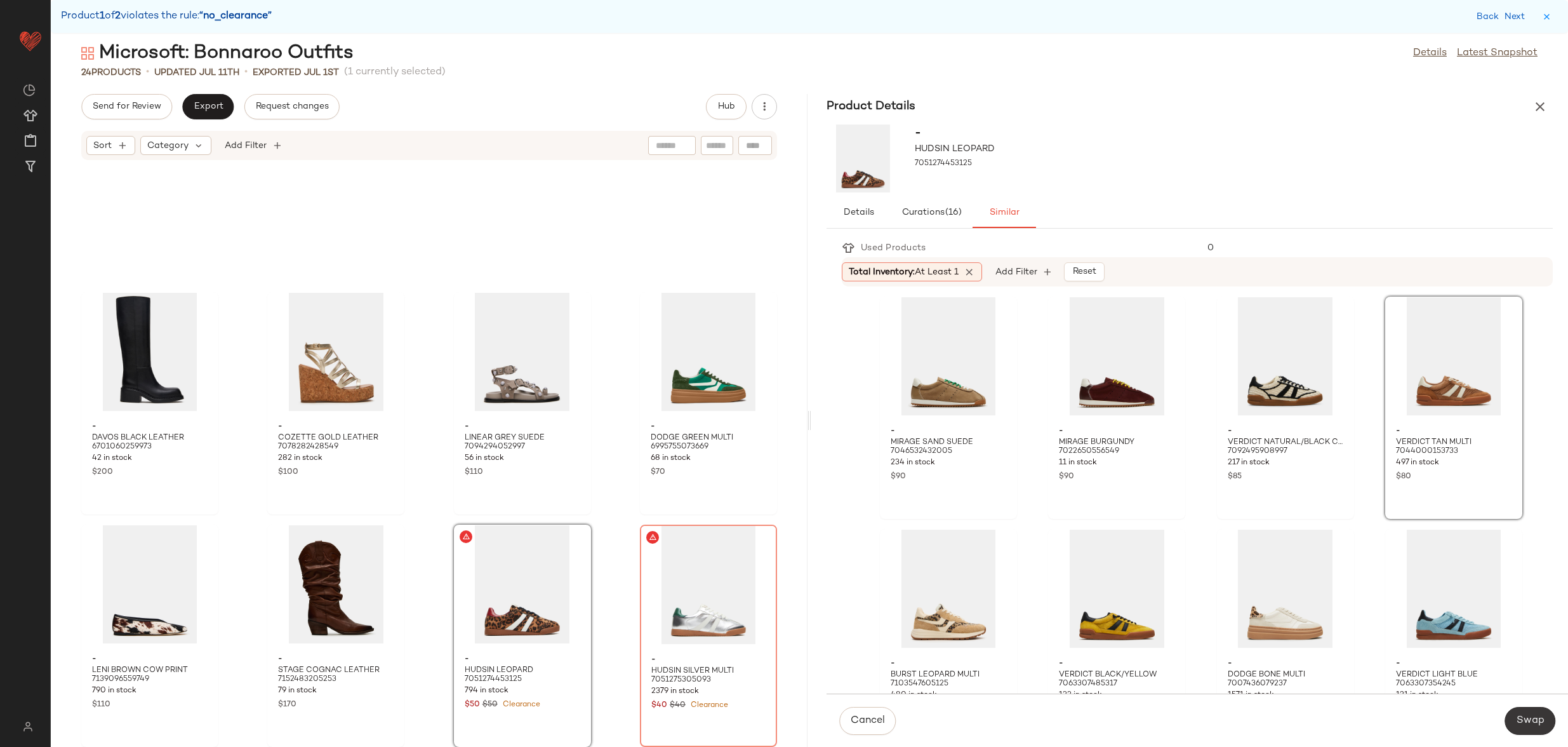 click on "Swap" at bounding box center (1530, 721) 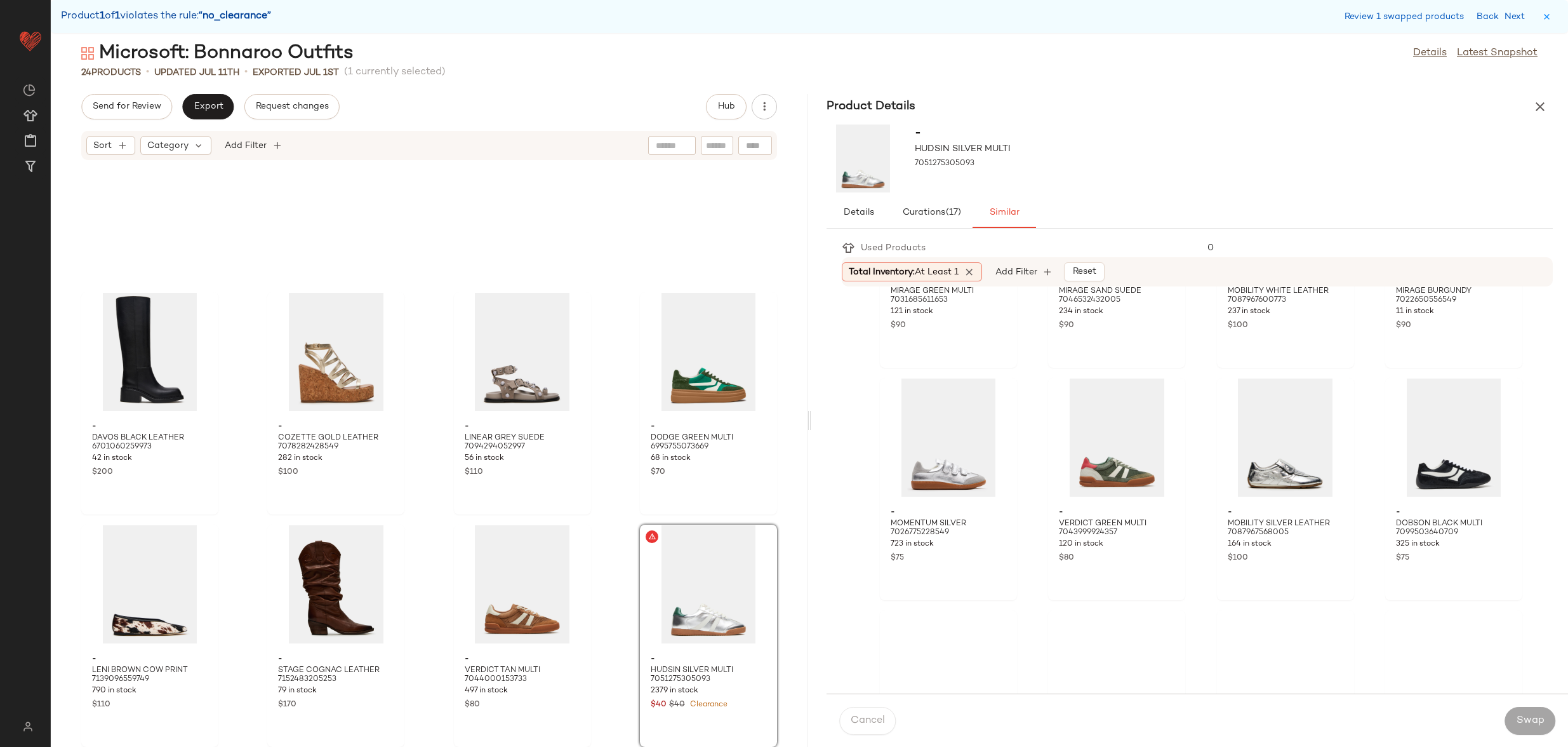 scroll, scrollTop: 202, scrollLeft: 0, axis: vertical 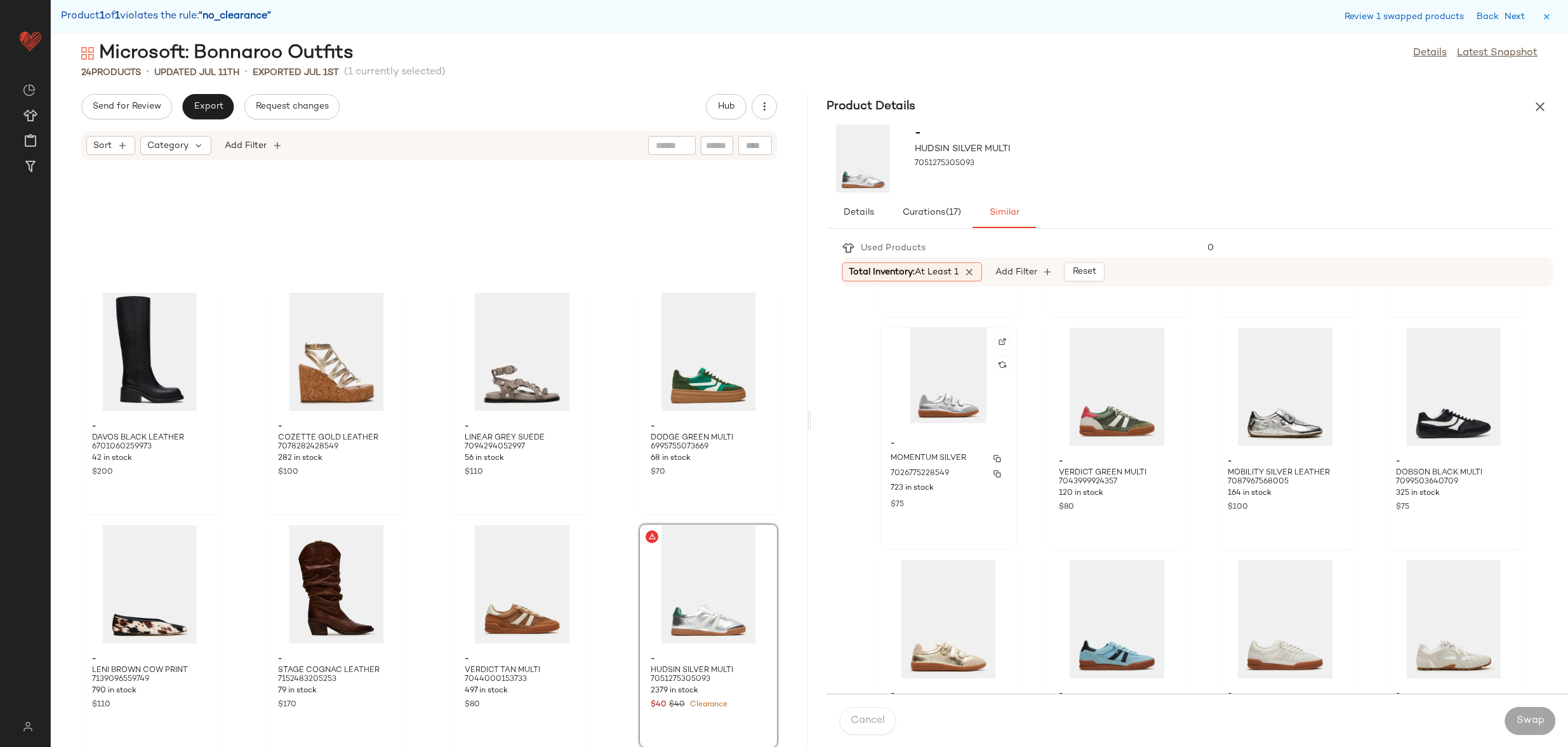 click on "723 in stock" at bounding box center (948, 488) 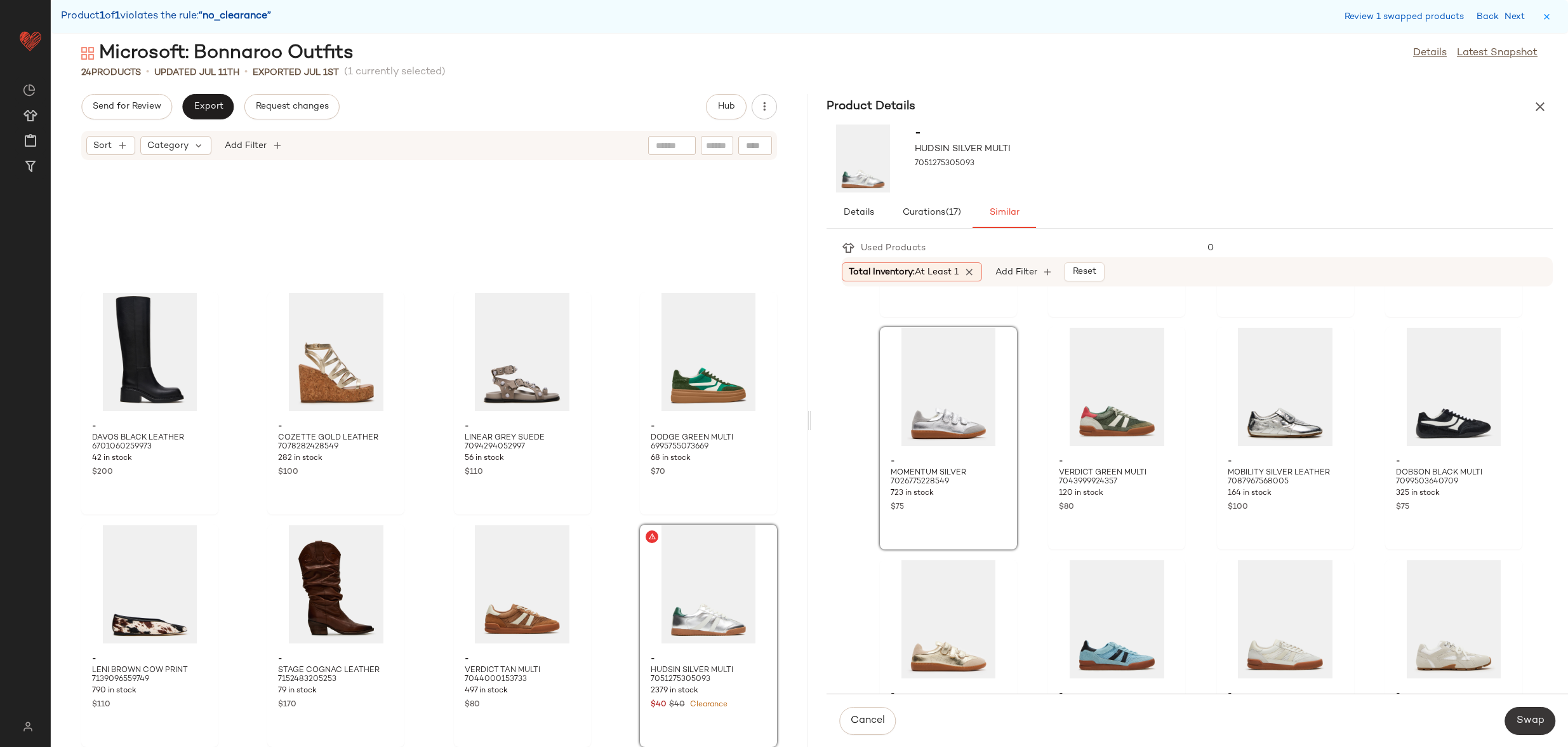 click on "Swap" 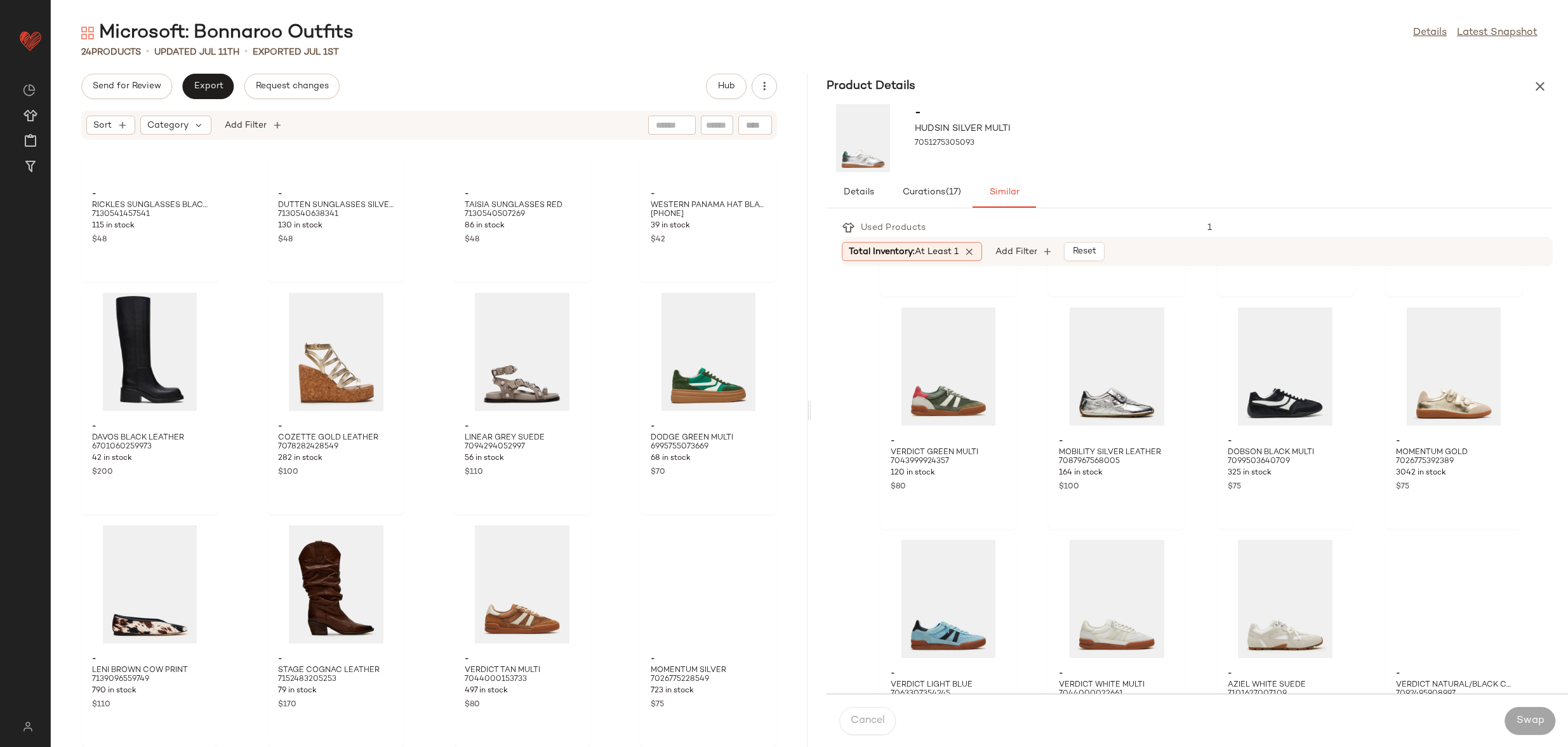 scroll, scrollTop: 807, scrollLeft: 0, axis: vertical 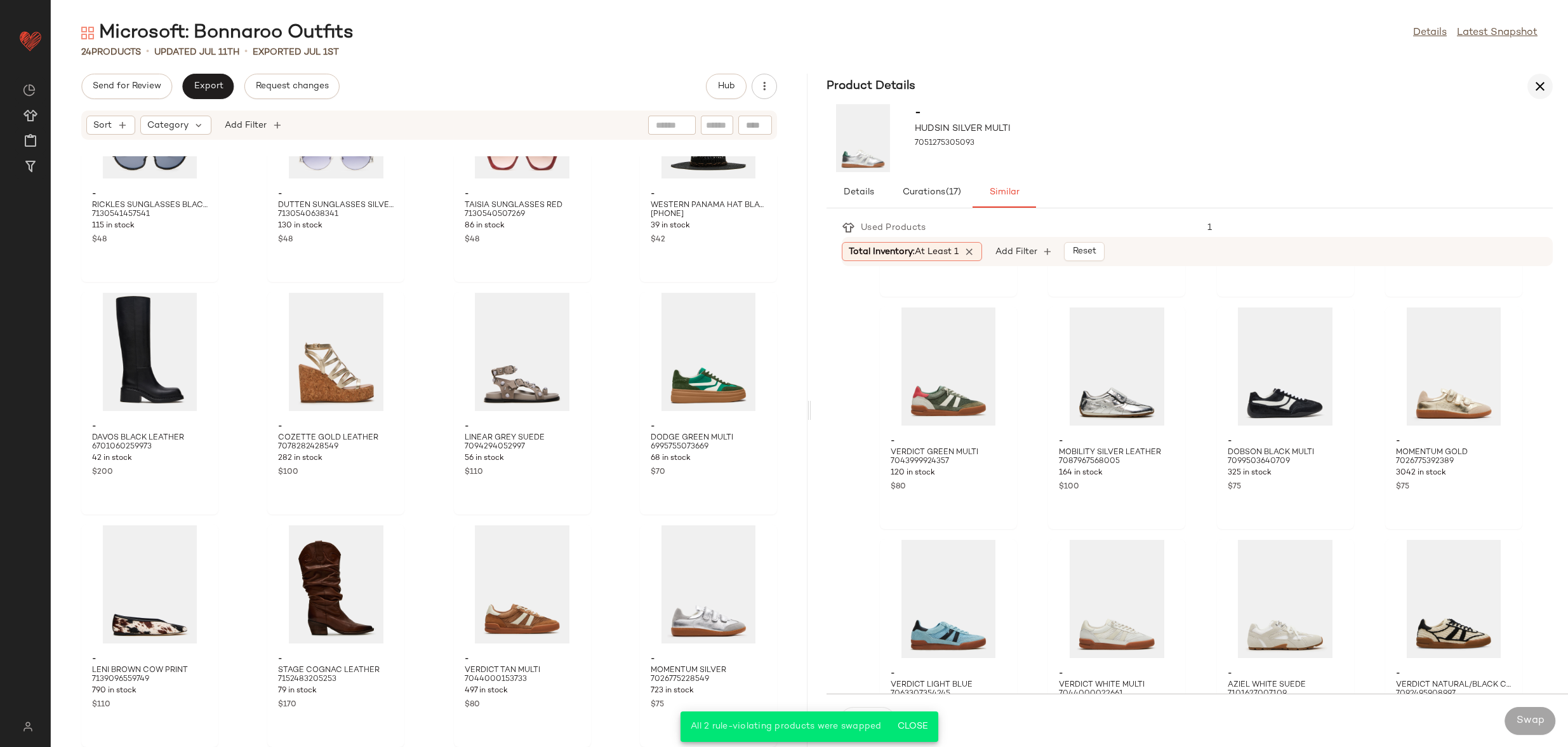 click at bounding box center [1540, 86] 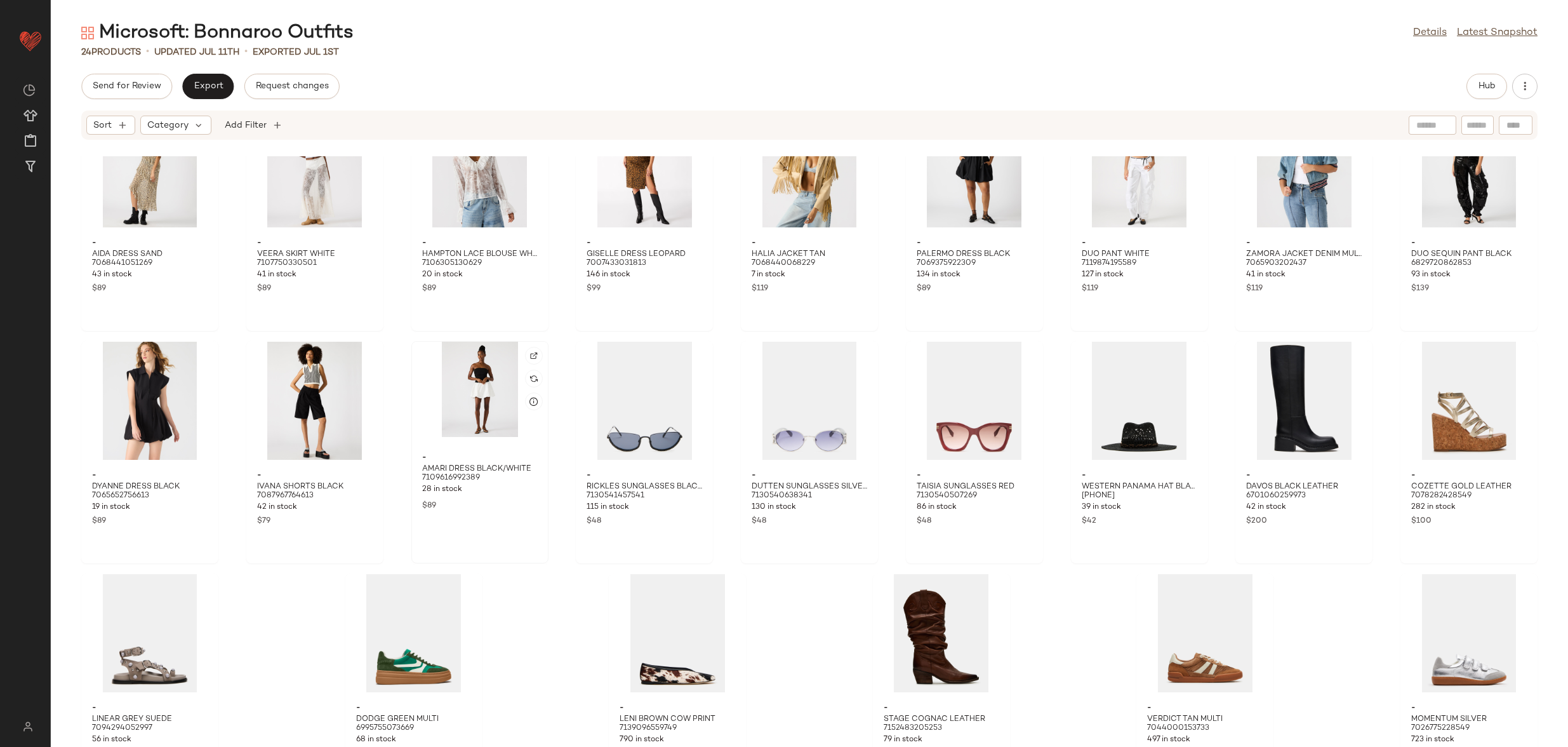 scroll, scrollTop: 0, scrollLeft: 0, axis: both 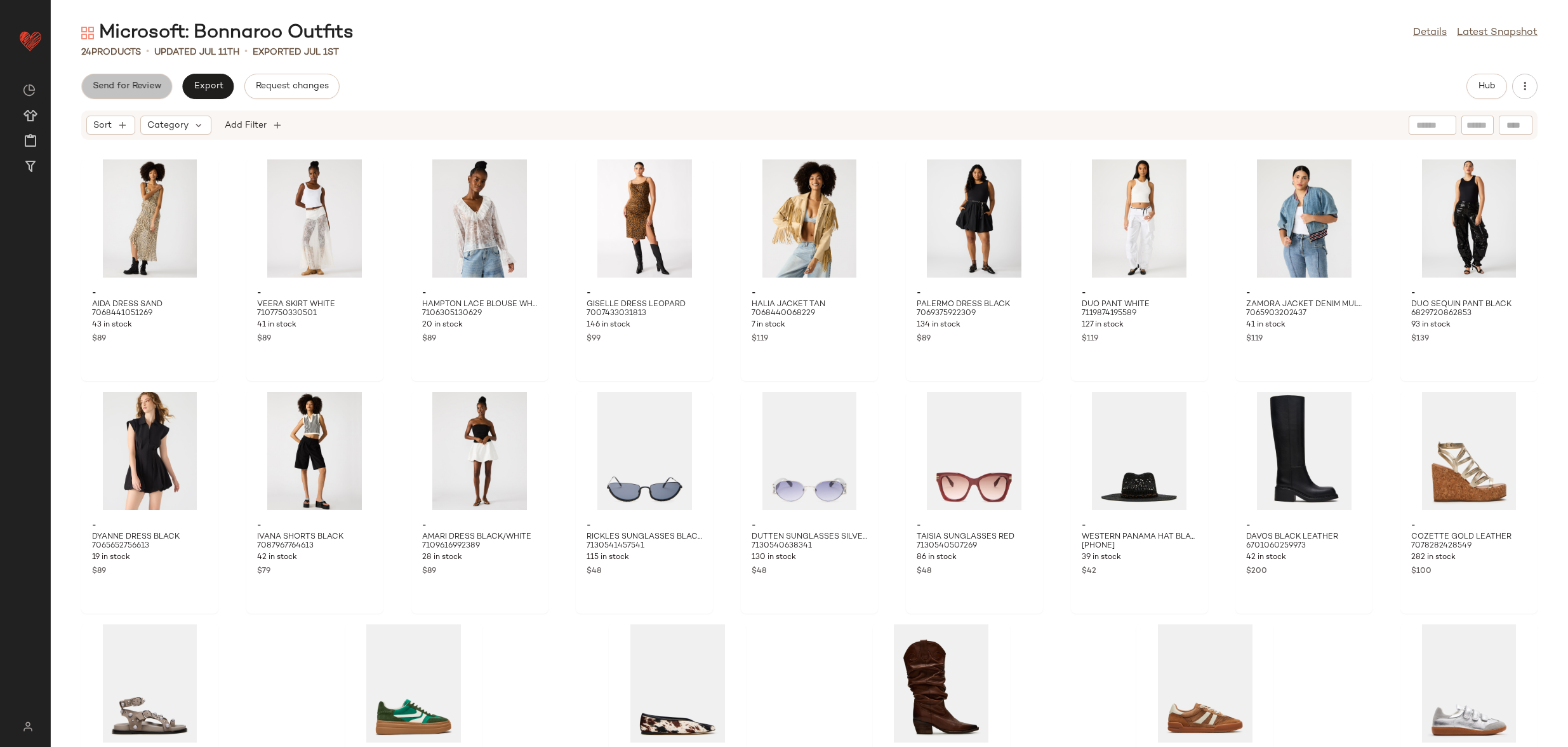 click on "Send for Review" 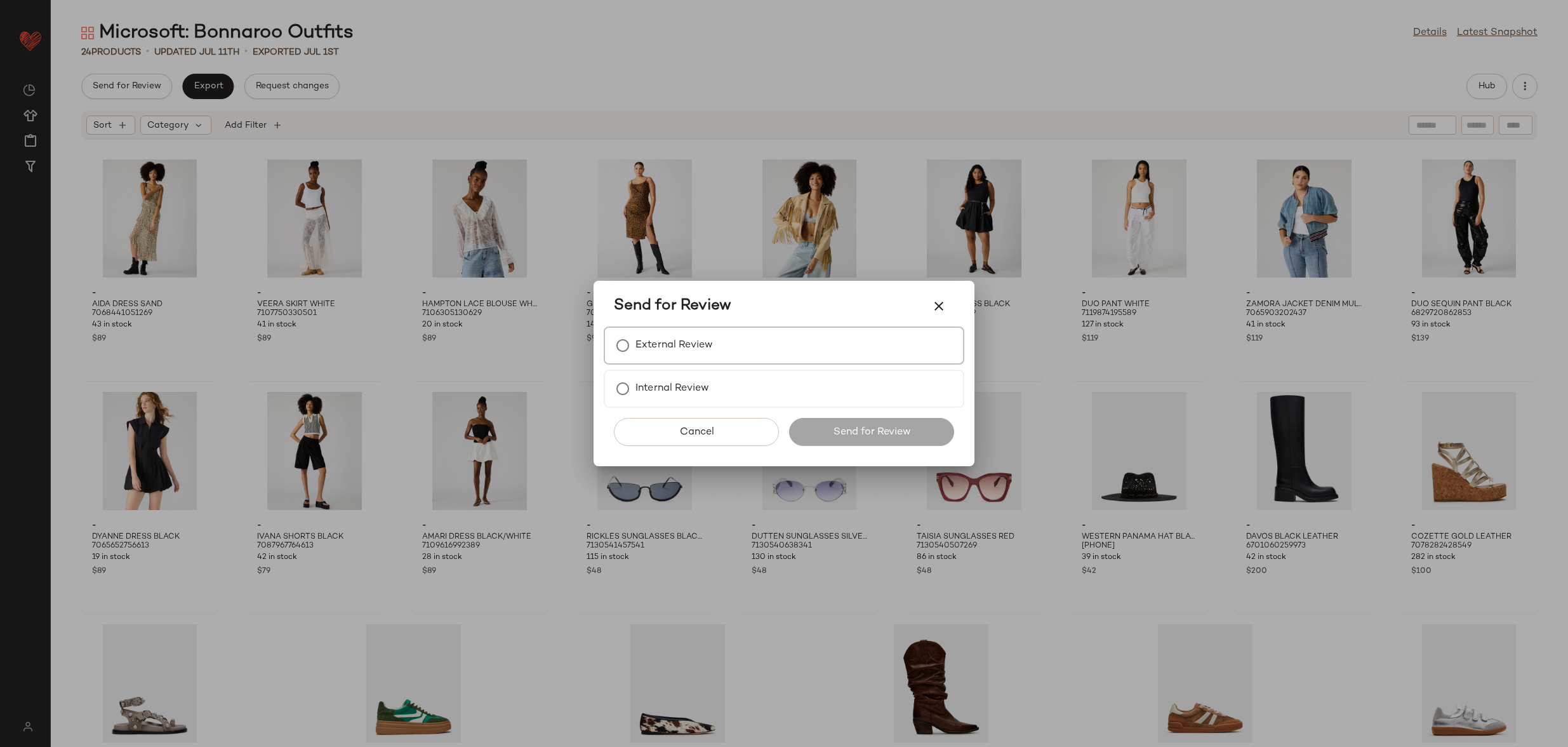 click on "External Review" at bounding box center [784, 346] 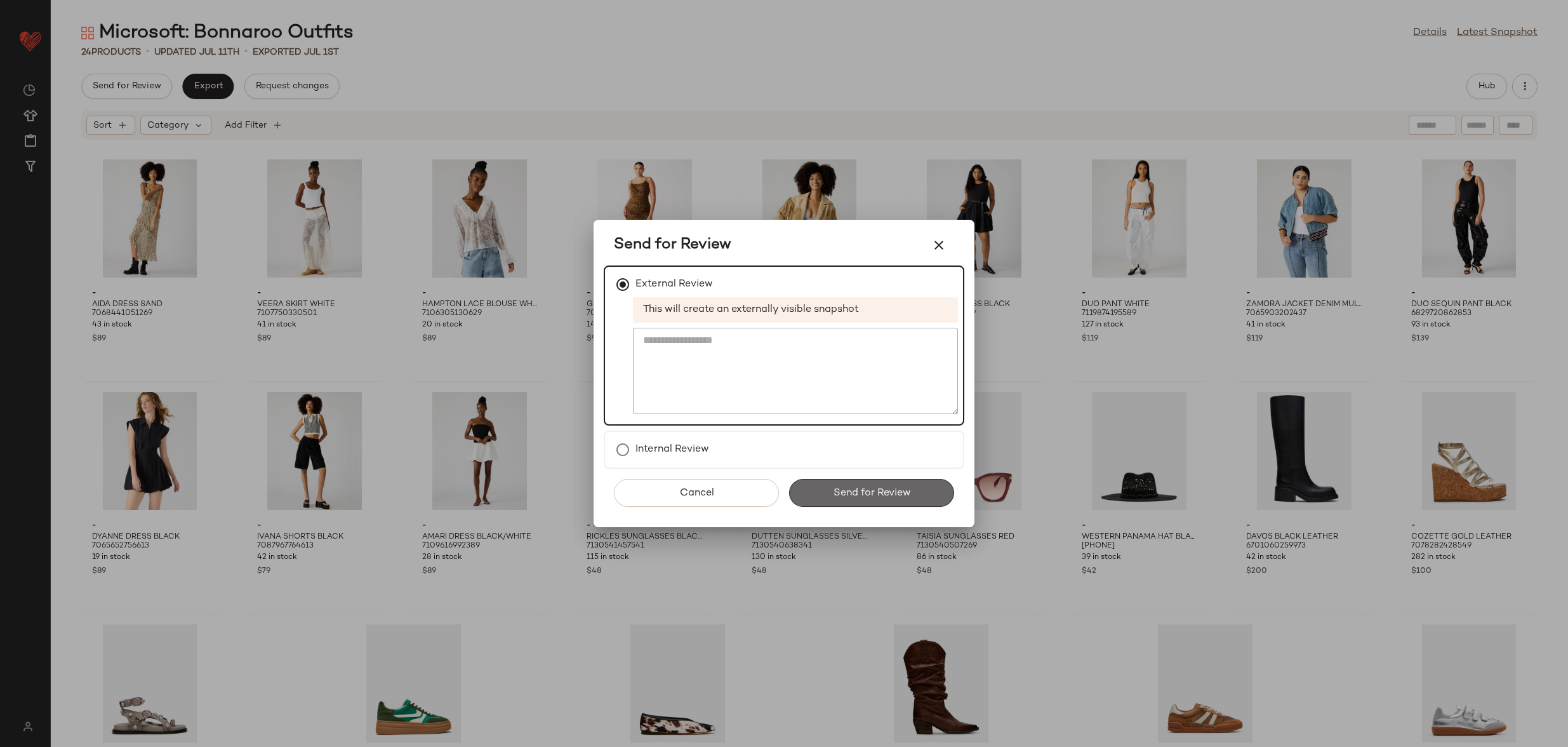 click on "Send for Review" 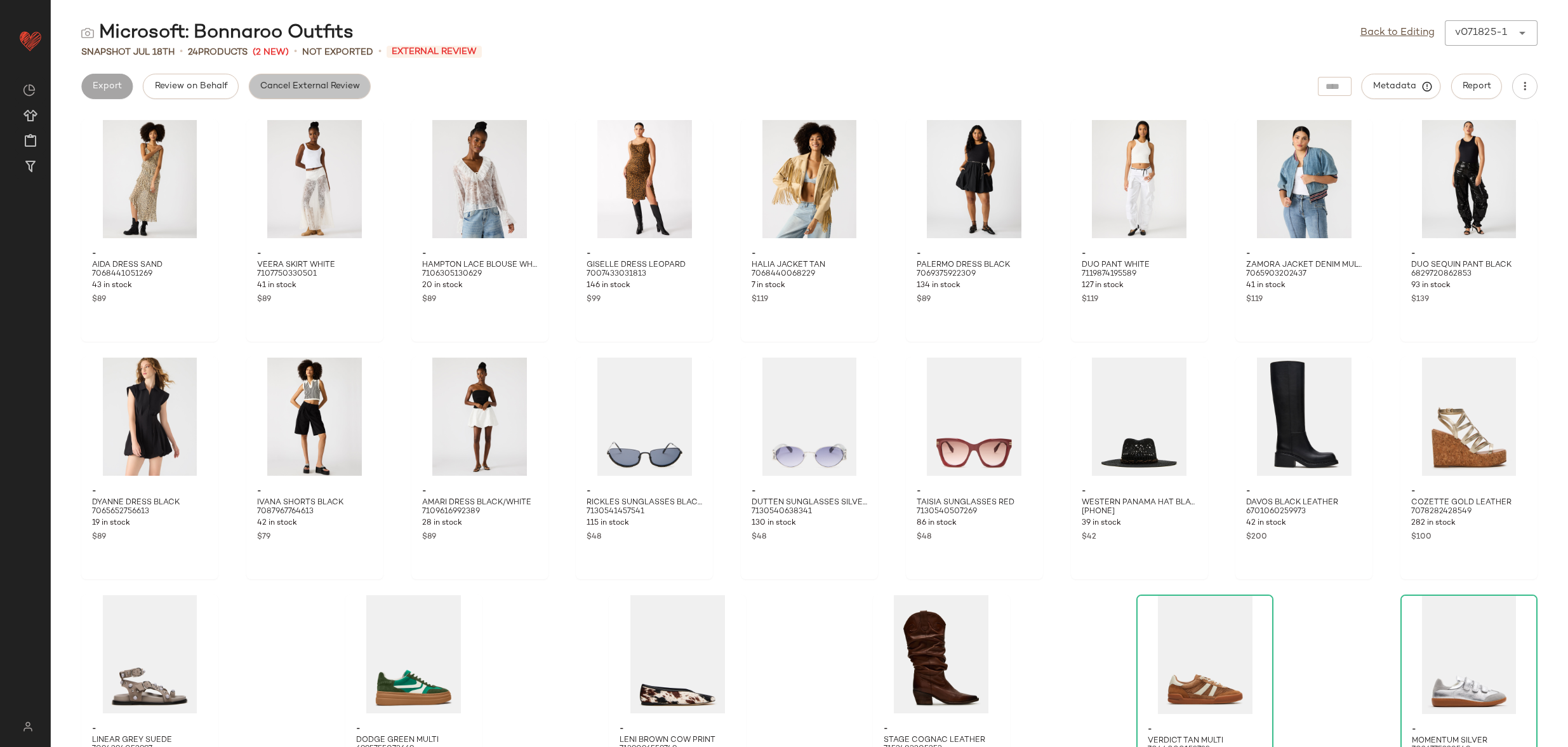click on "Cancel External Review" 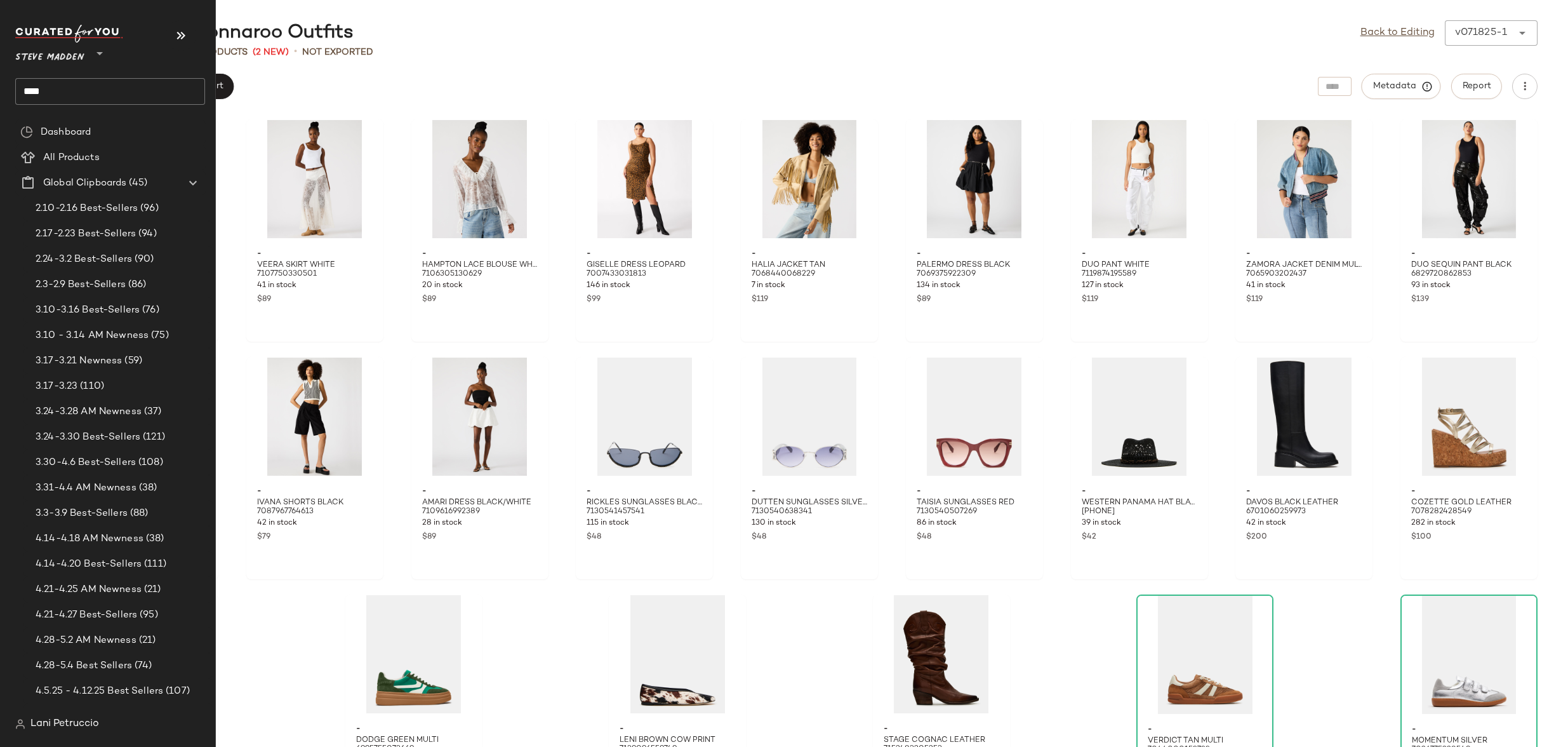 click on "****" 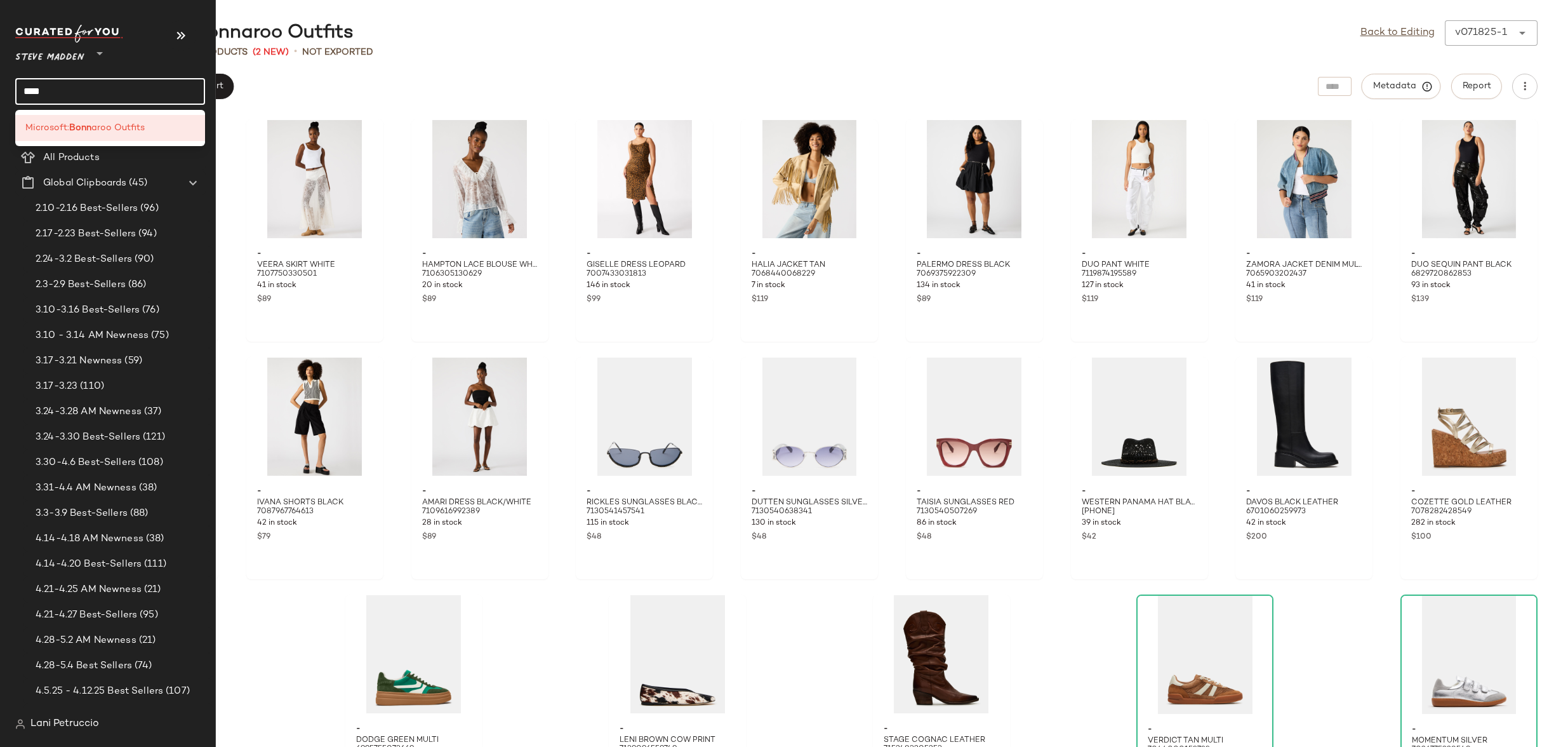 click on "****" 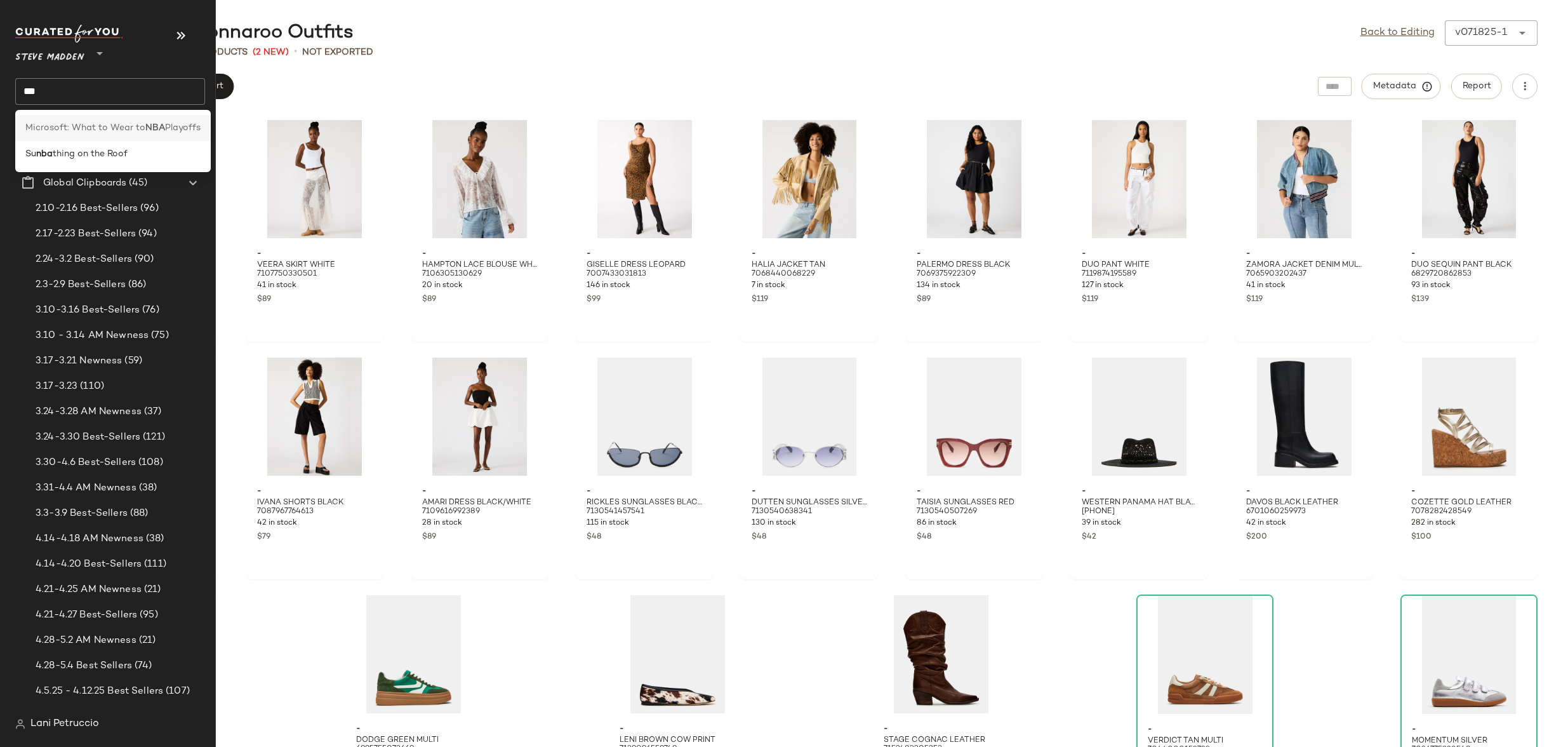 click on "Microsoft: What to Wear to" at bounding box center [85, 128] 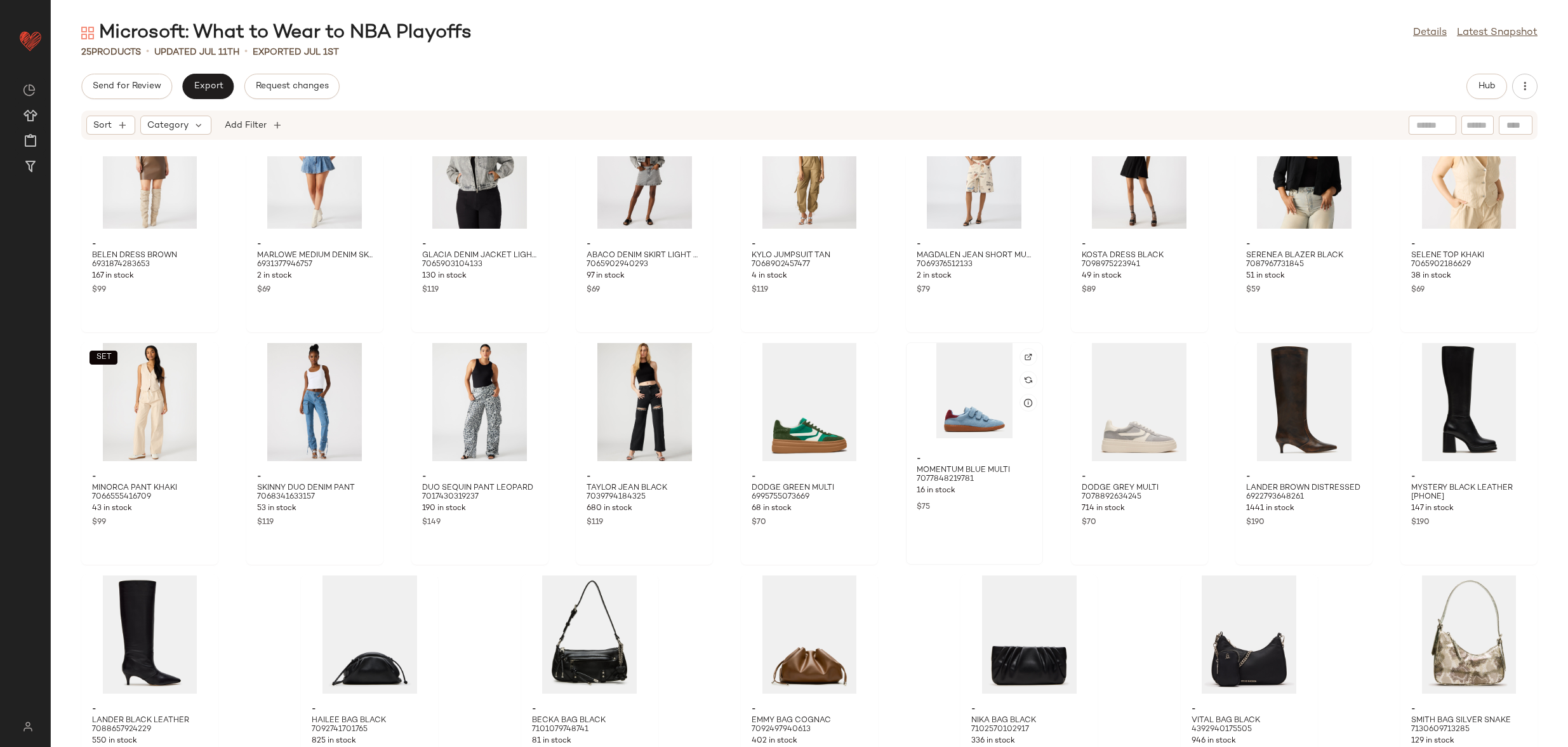 scroll, scrollTop: 0, scrollLeft: 0, axis: both 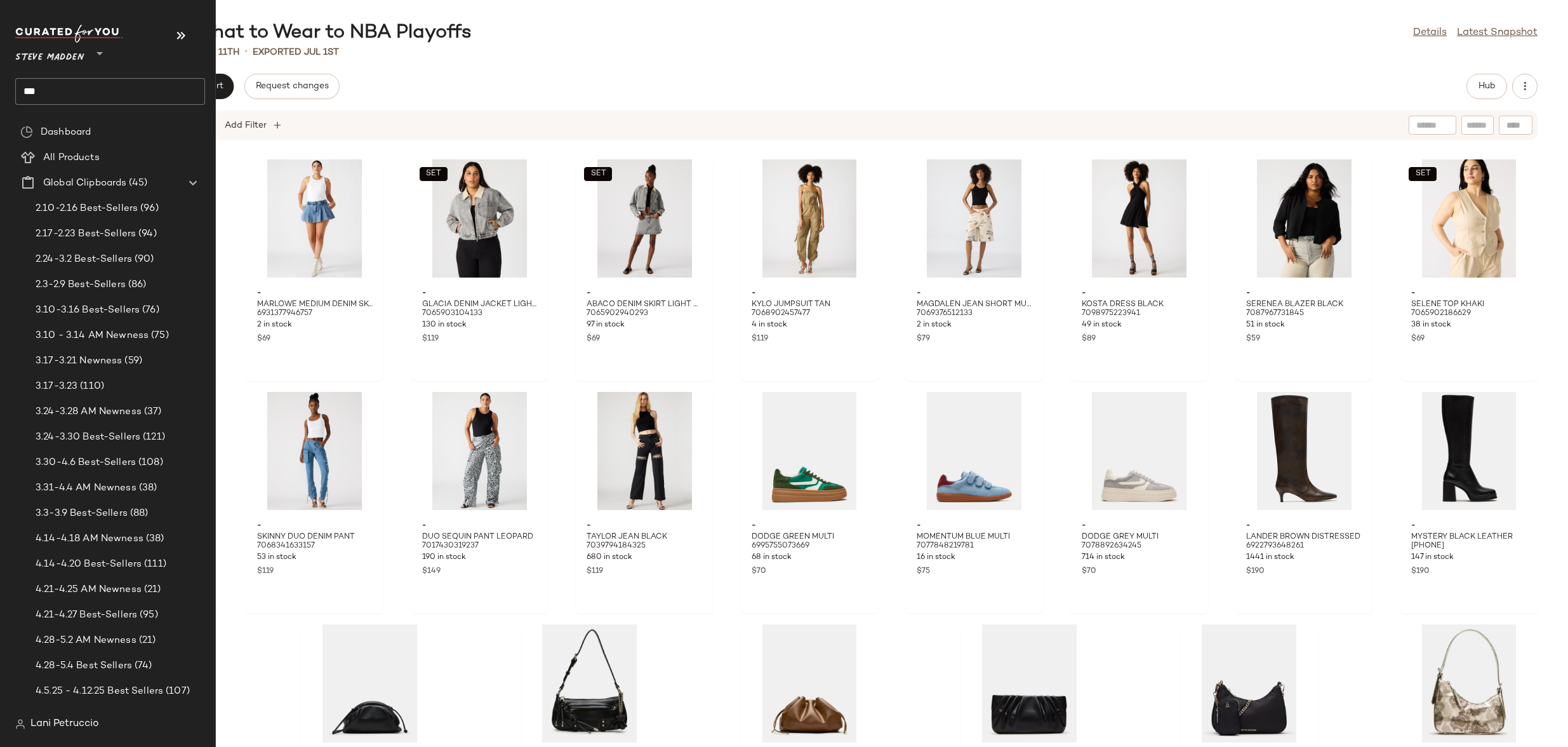 click on "***" 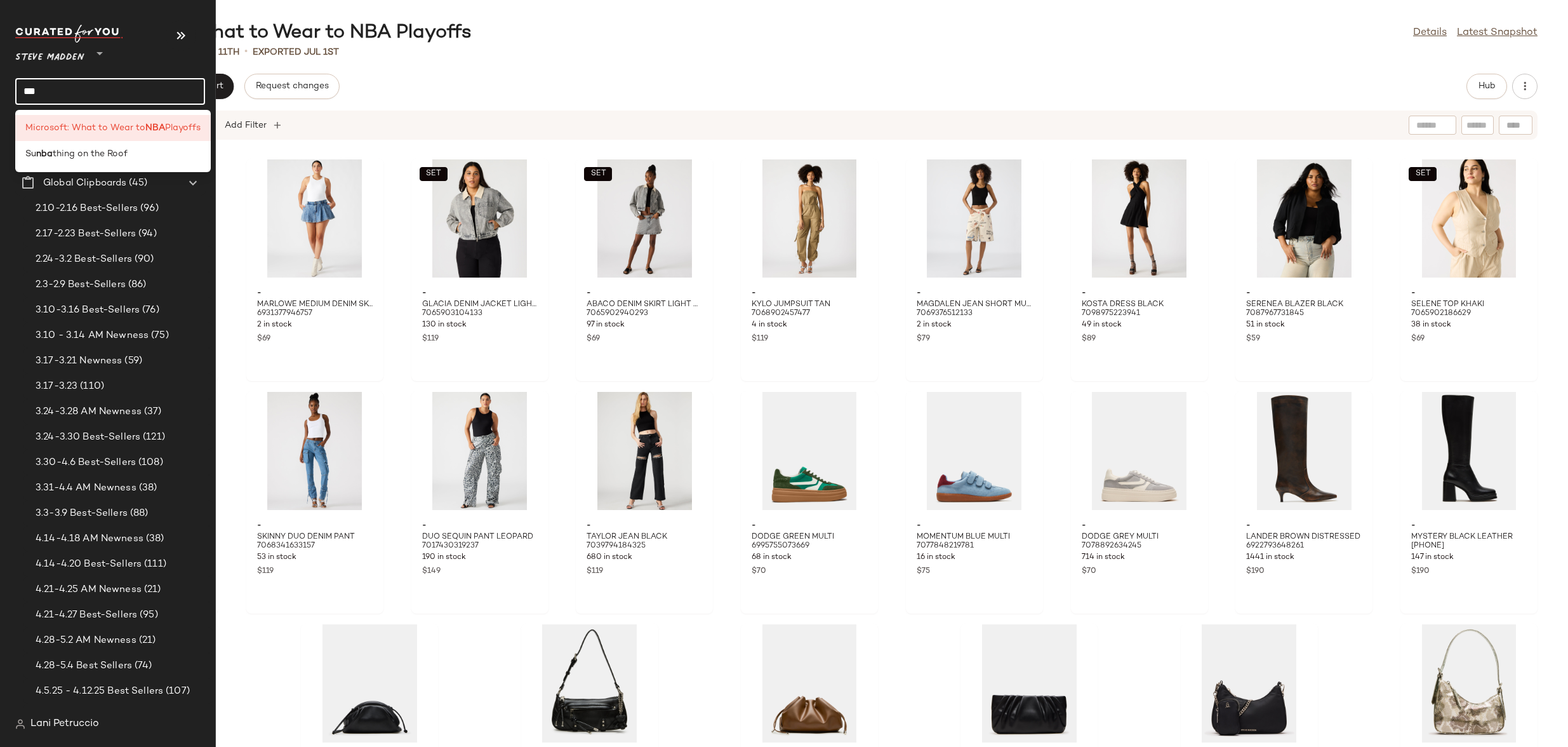 click on "***" 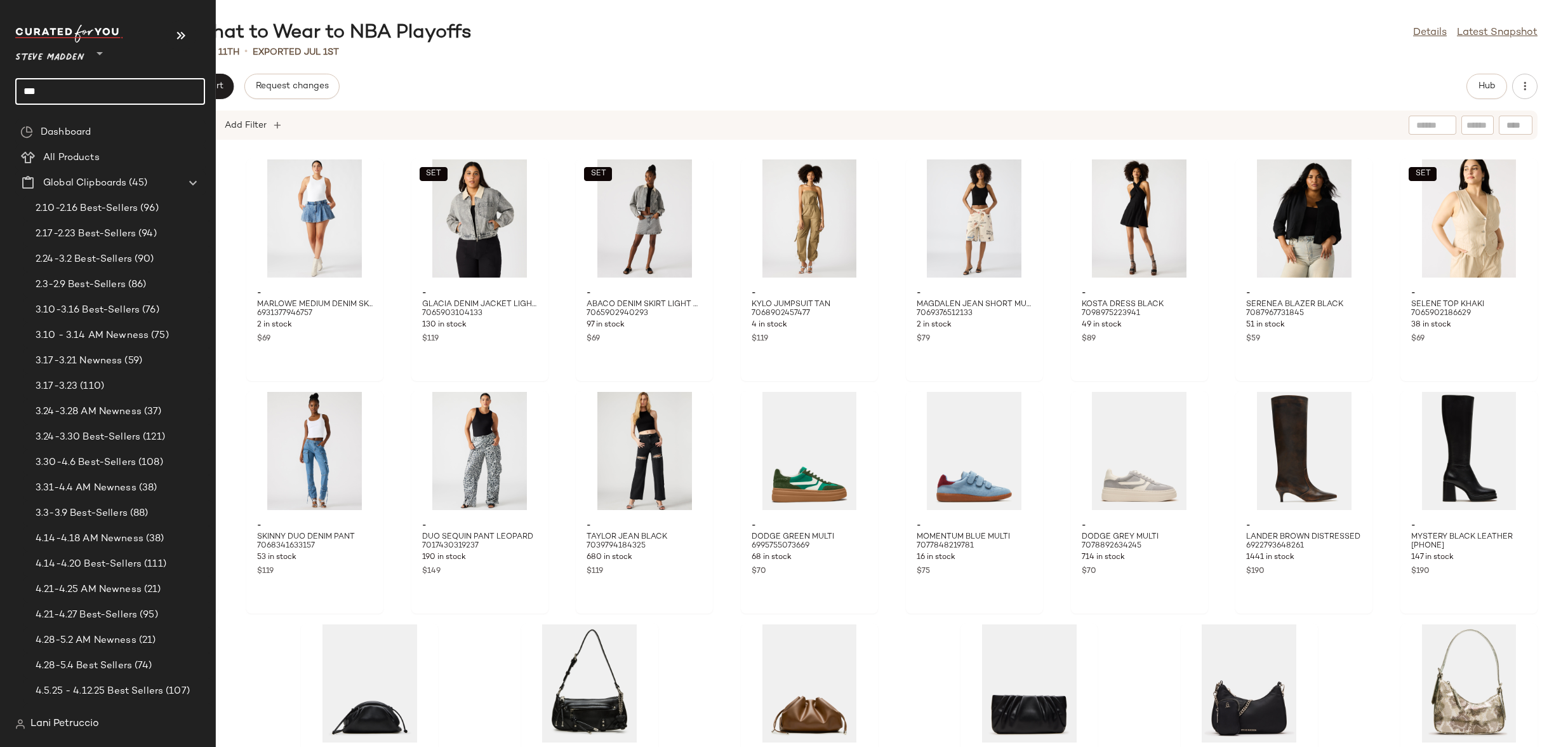 click on "***" 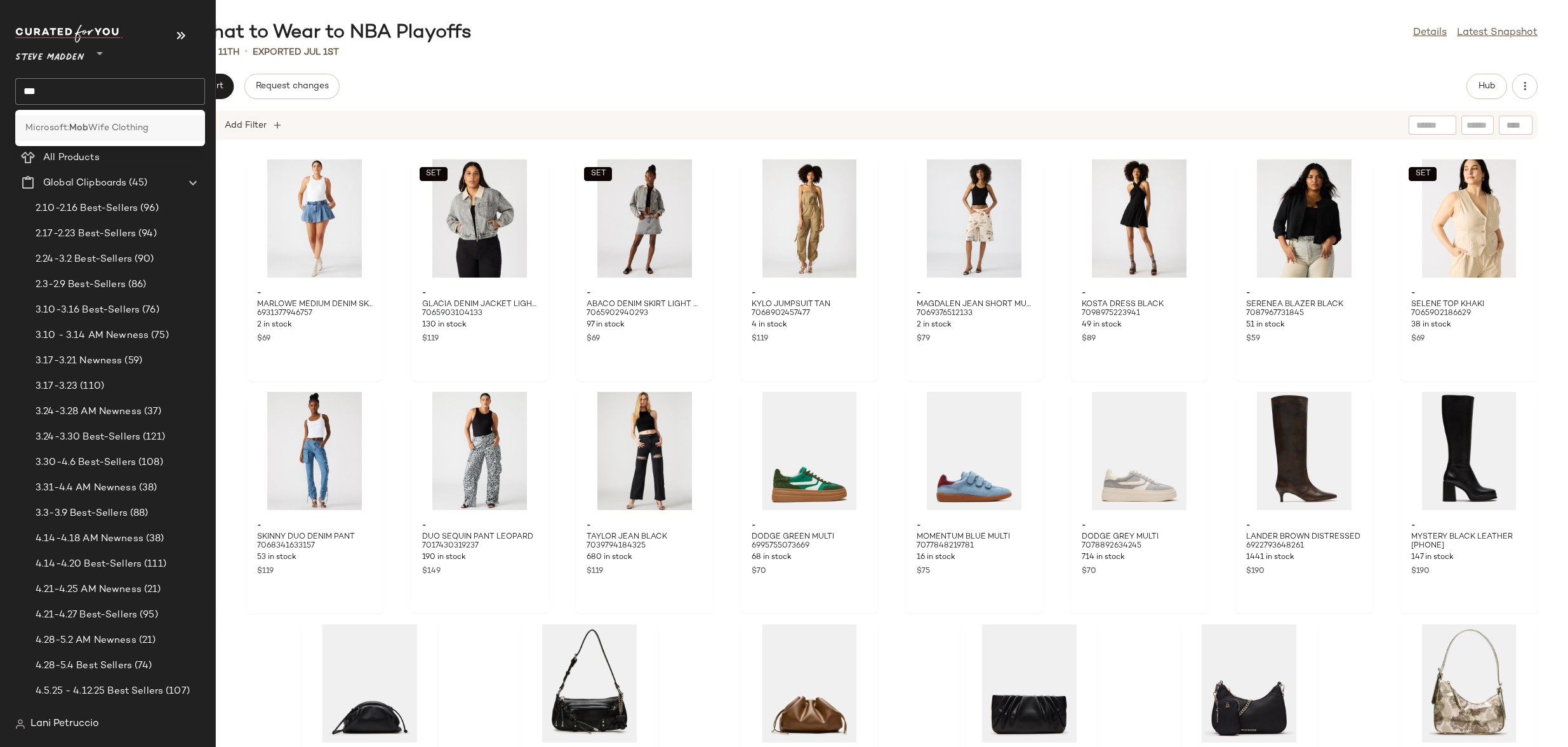 click on "Microsoft:" at bounding box center (47, 128) 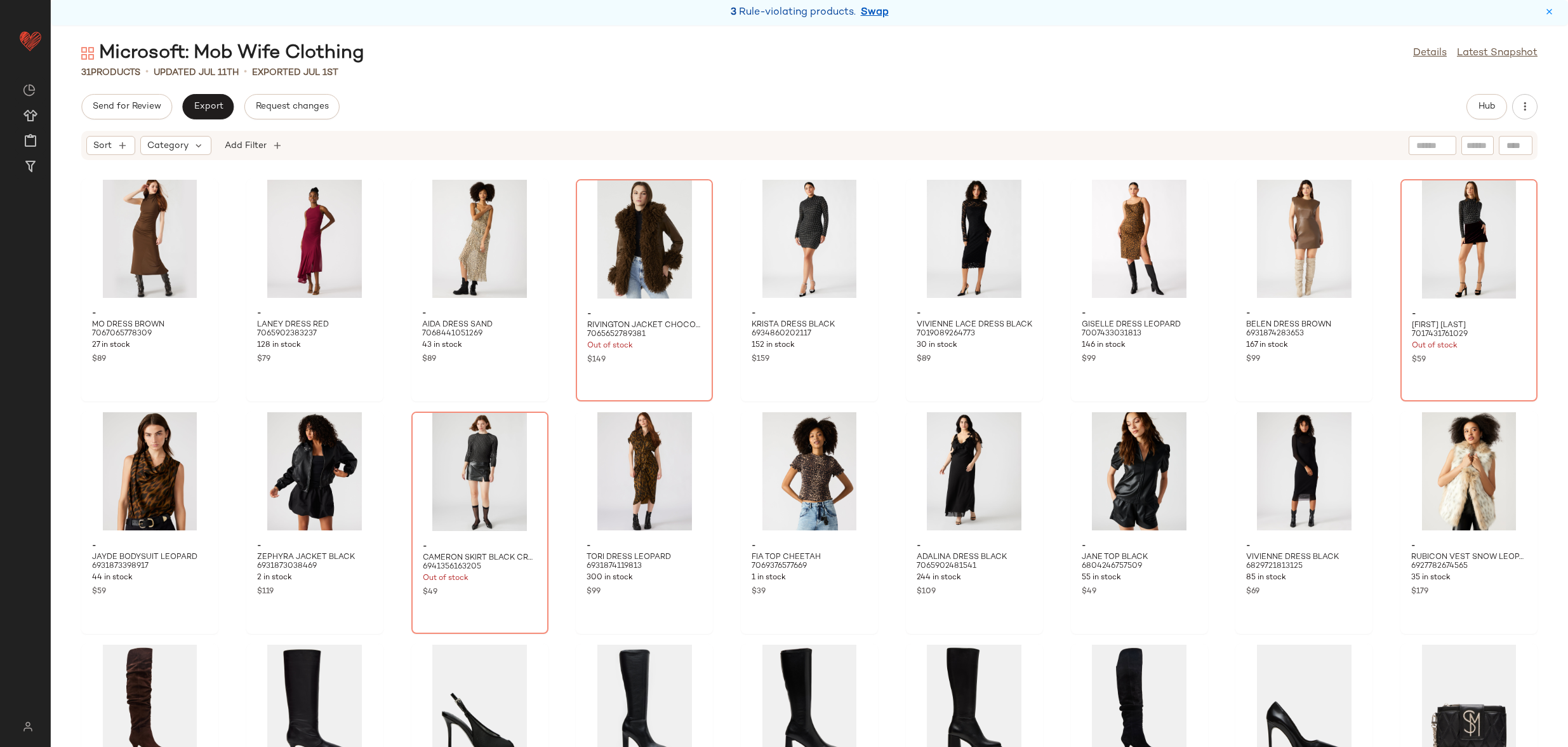 click on "3 Rule-violating products. Swap" at bounding box center [809, 13] 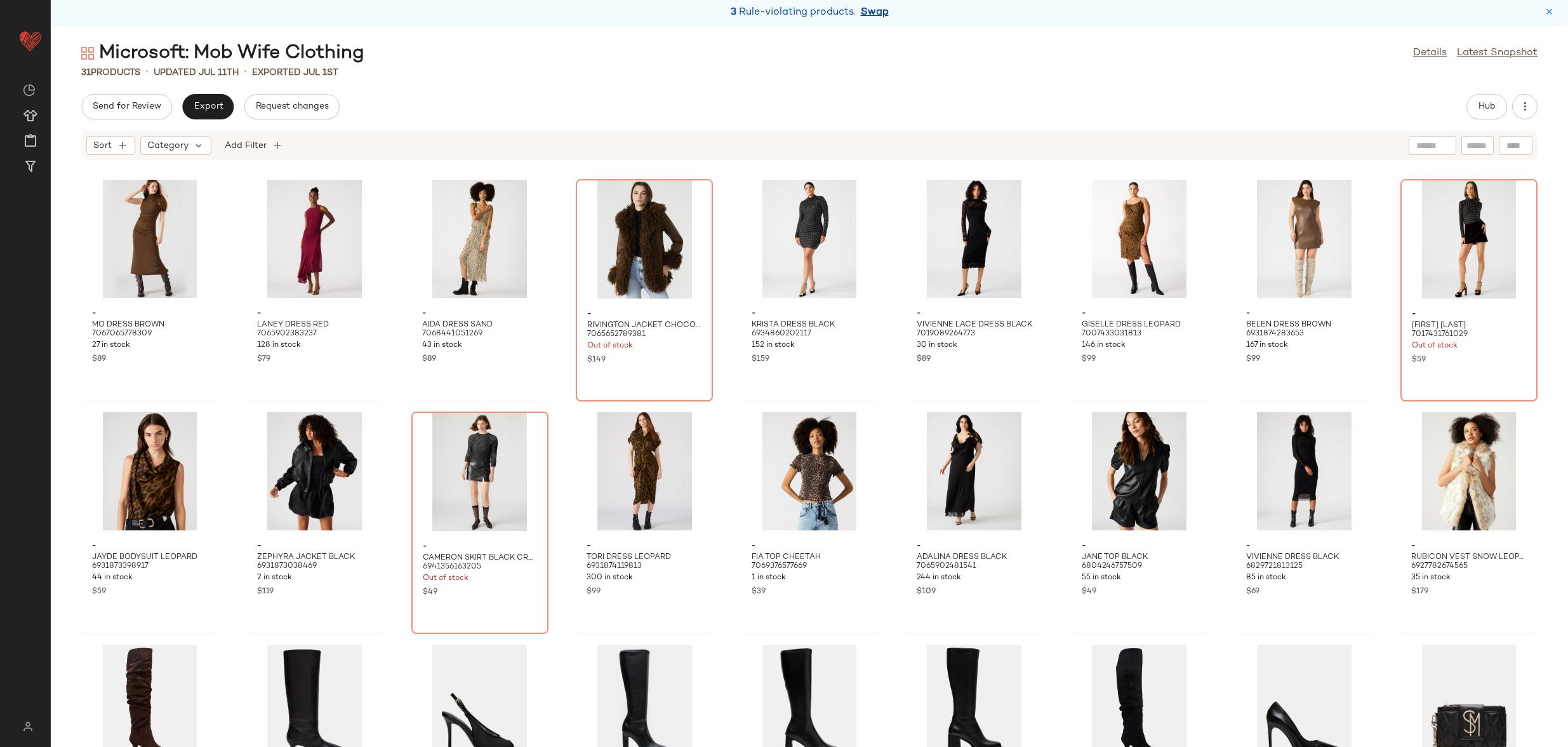 click on "Swap" at bounding box center (875, 13) 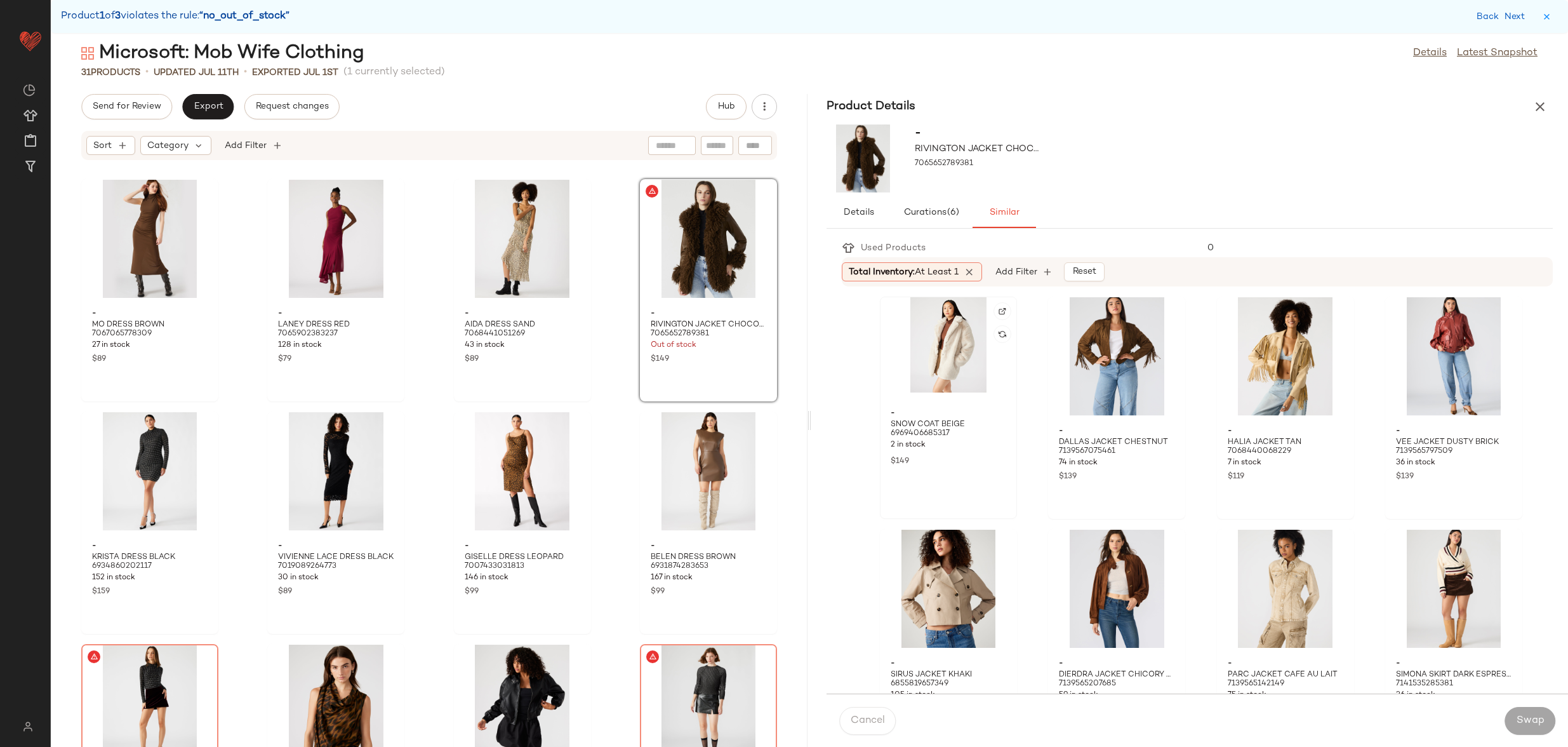 click 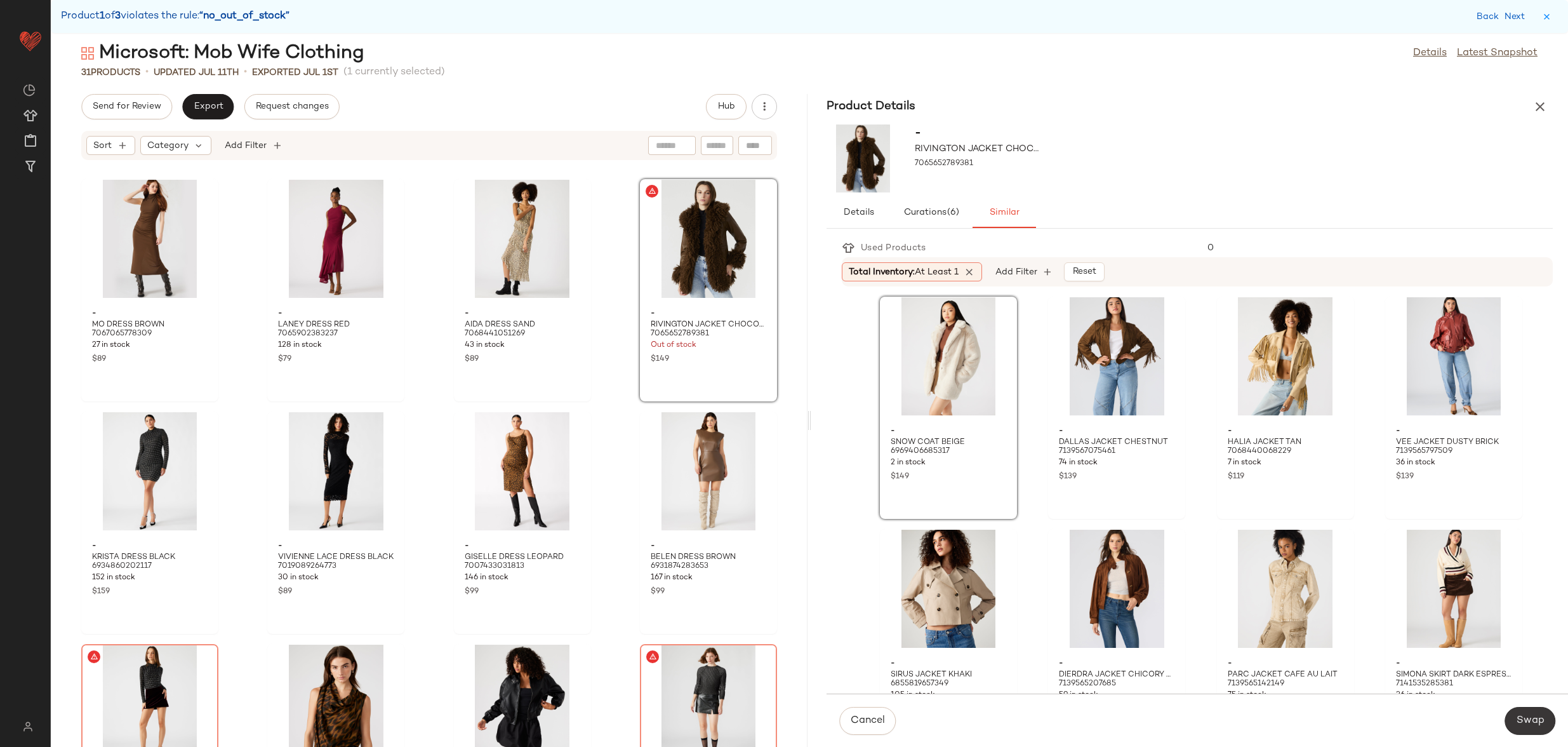 click on "Swap" at bounding box center (1530, 721) 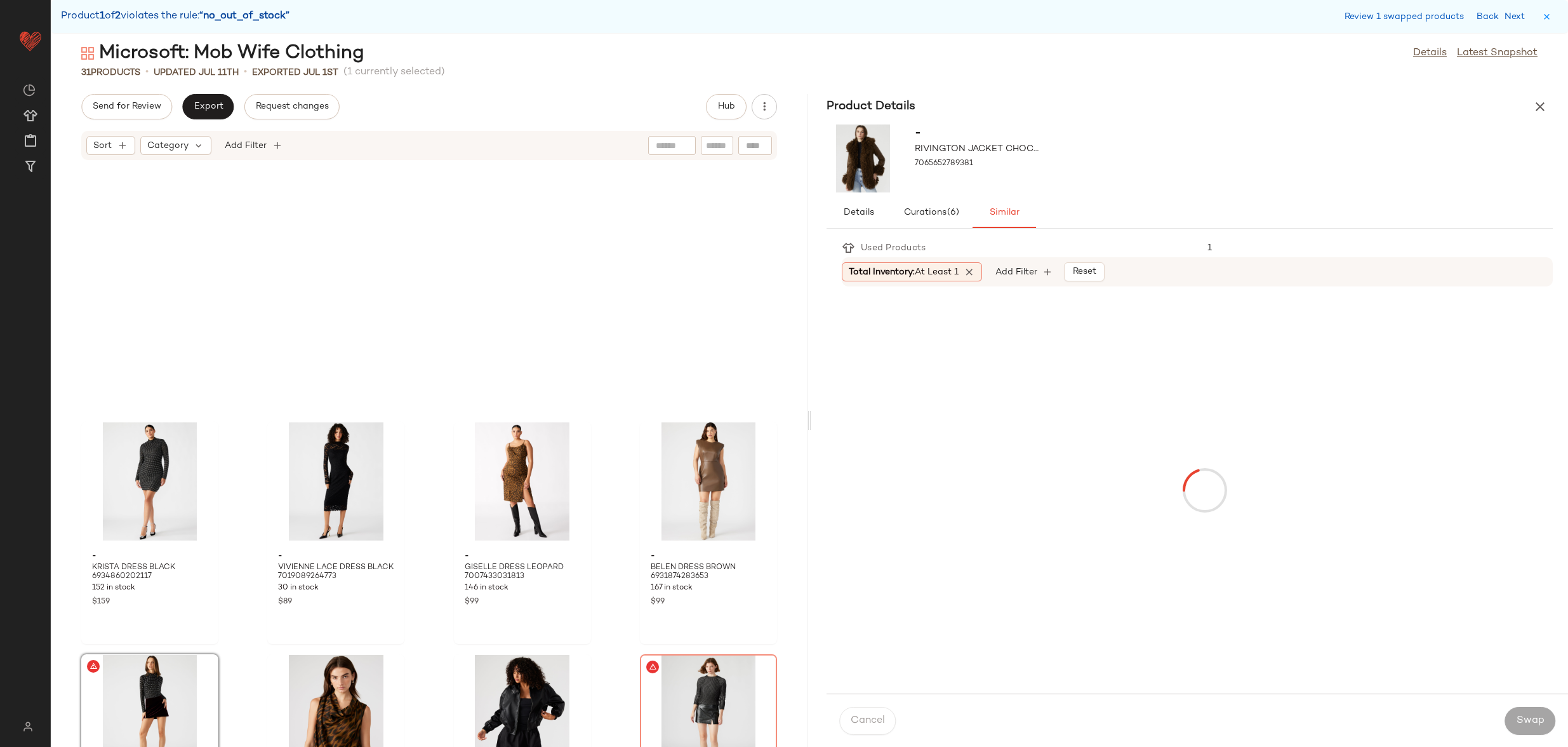scroll, scrollTop: 243, scrollLeft: 0, axis: vertical 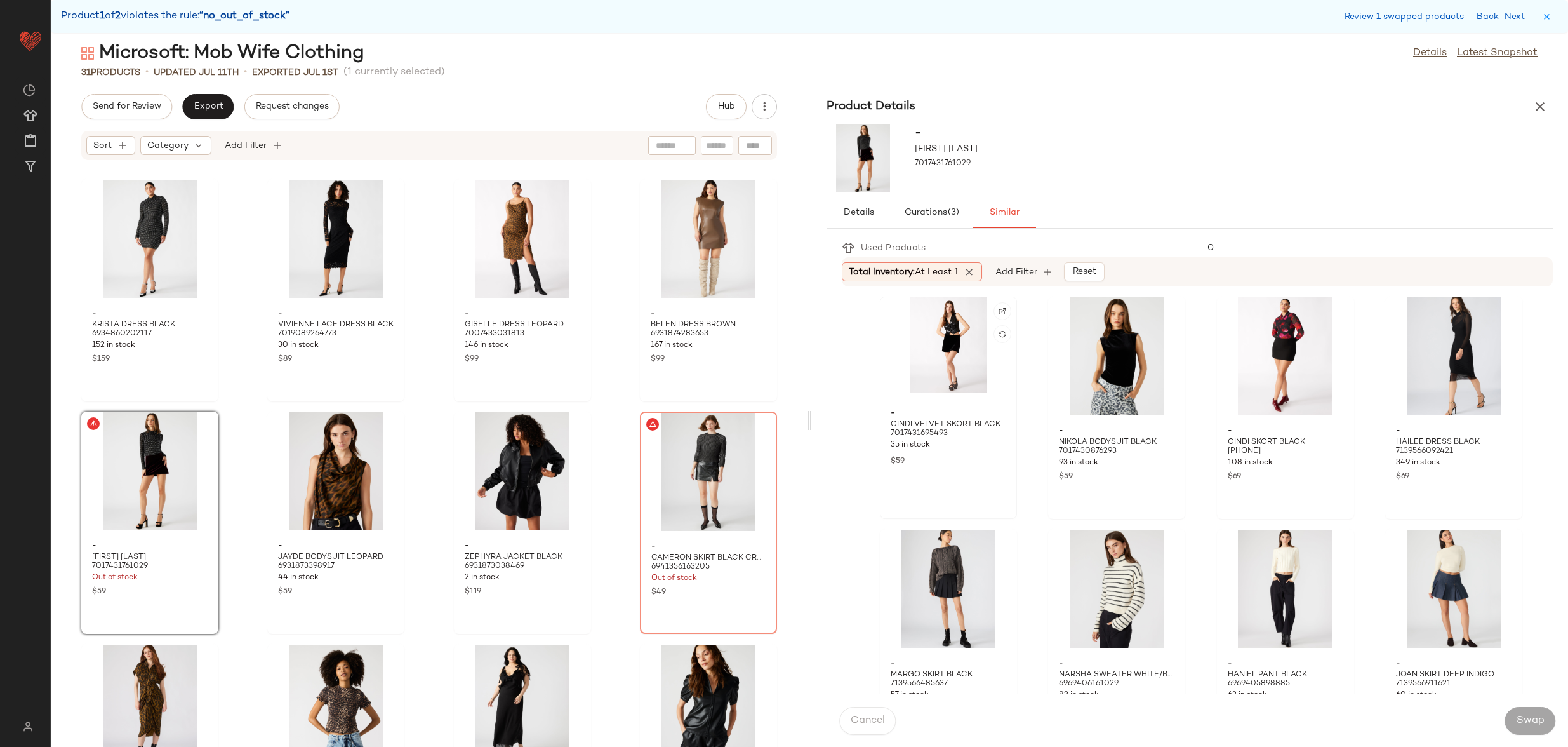 click 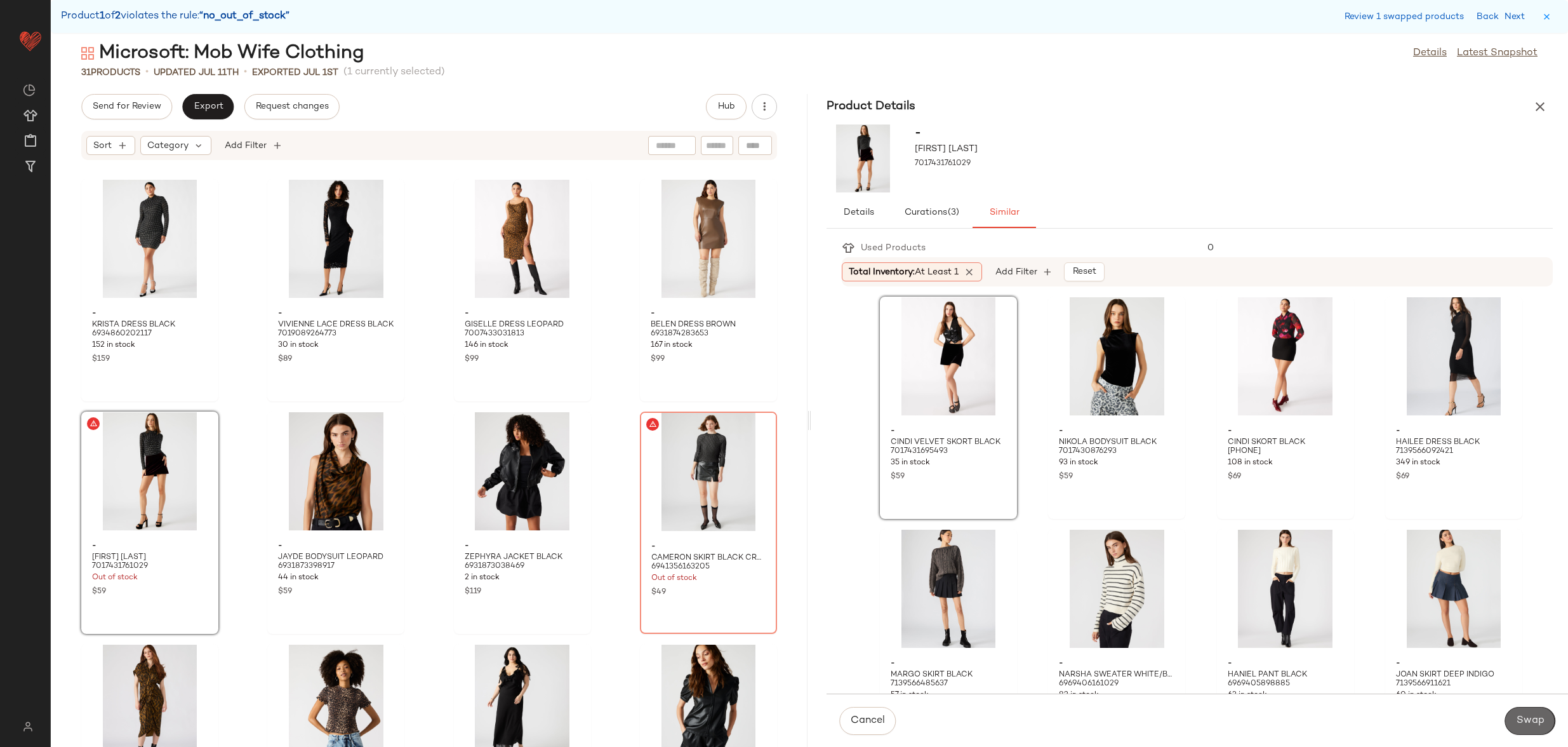 click on "Swap" 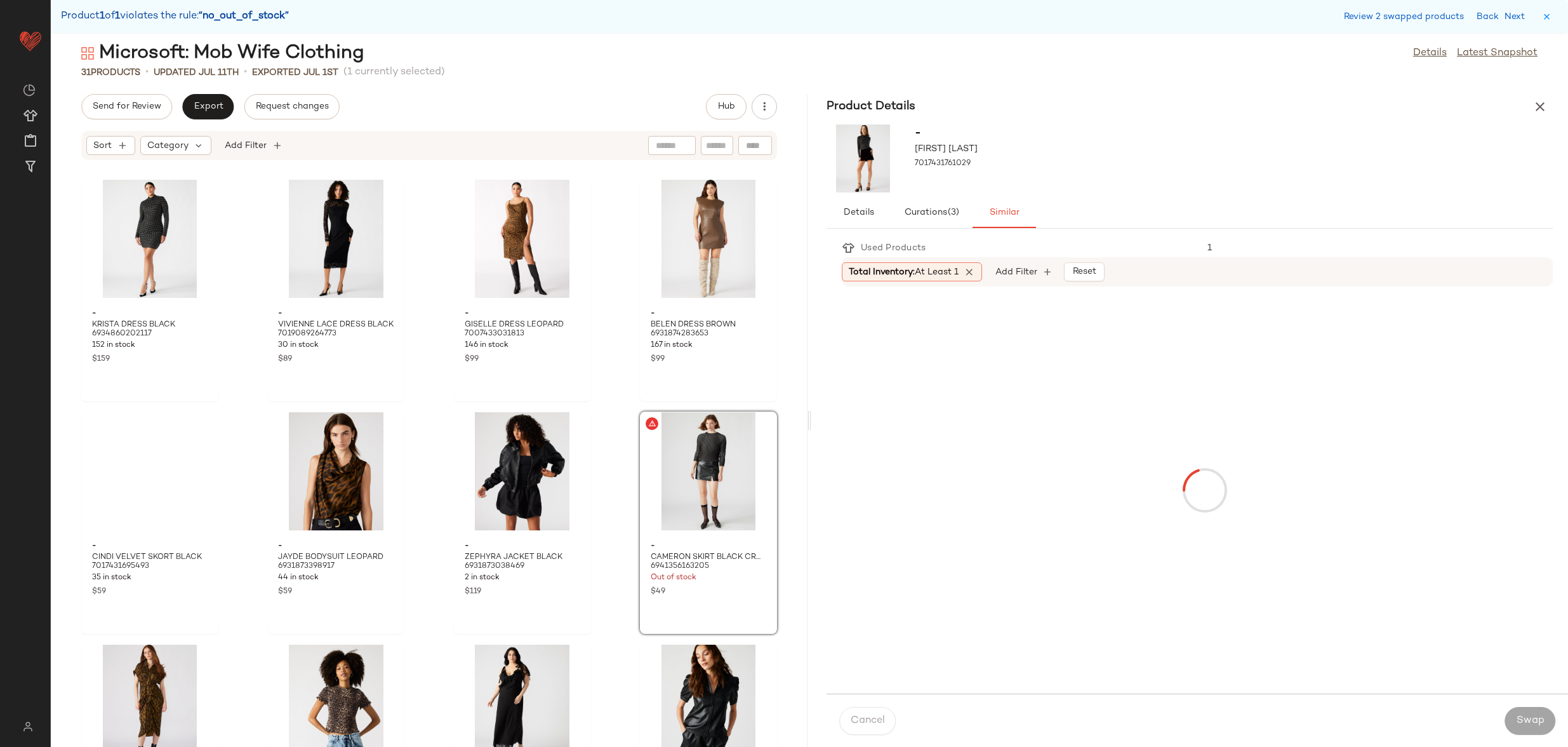 scroll, scrollTop: 232, scrollLeft: 0, axis: vertical 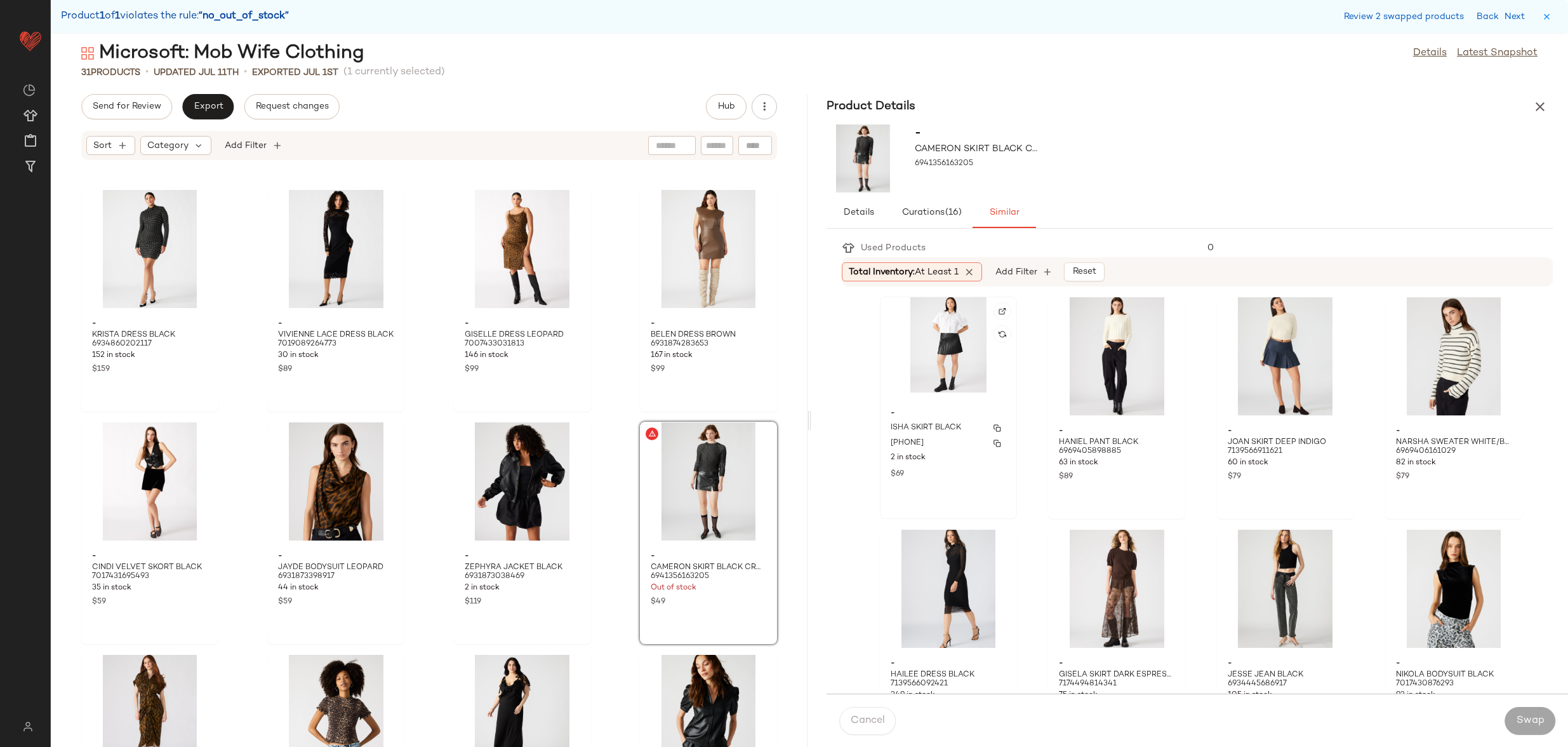 click on "[PHONE]" at bounding box center (948, 443) 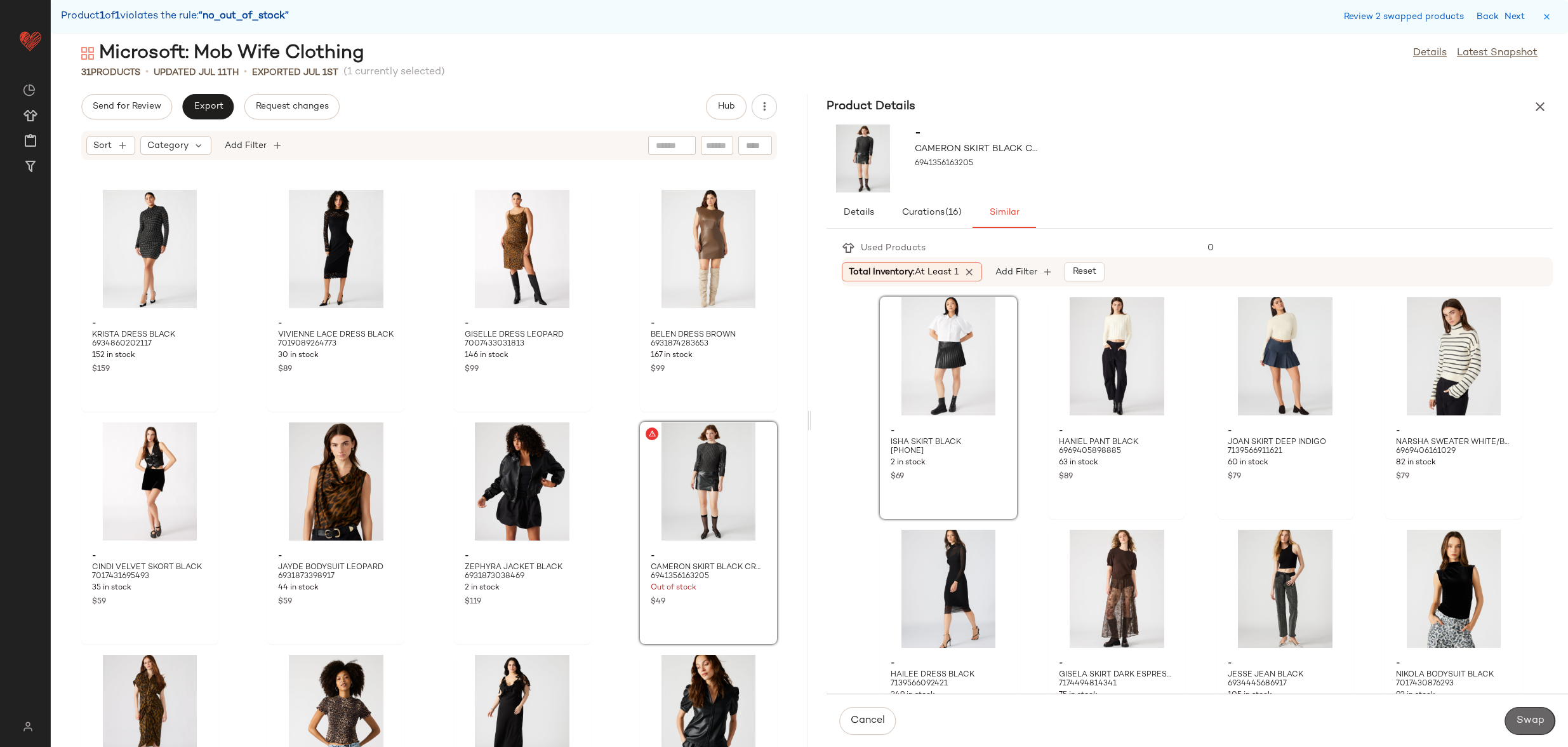 click on "Swap" at bounding box center (1530, 721) 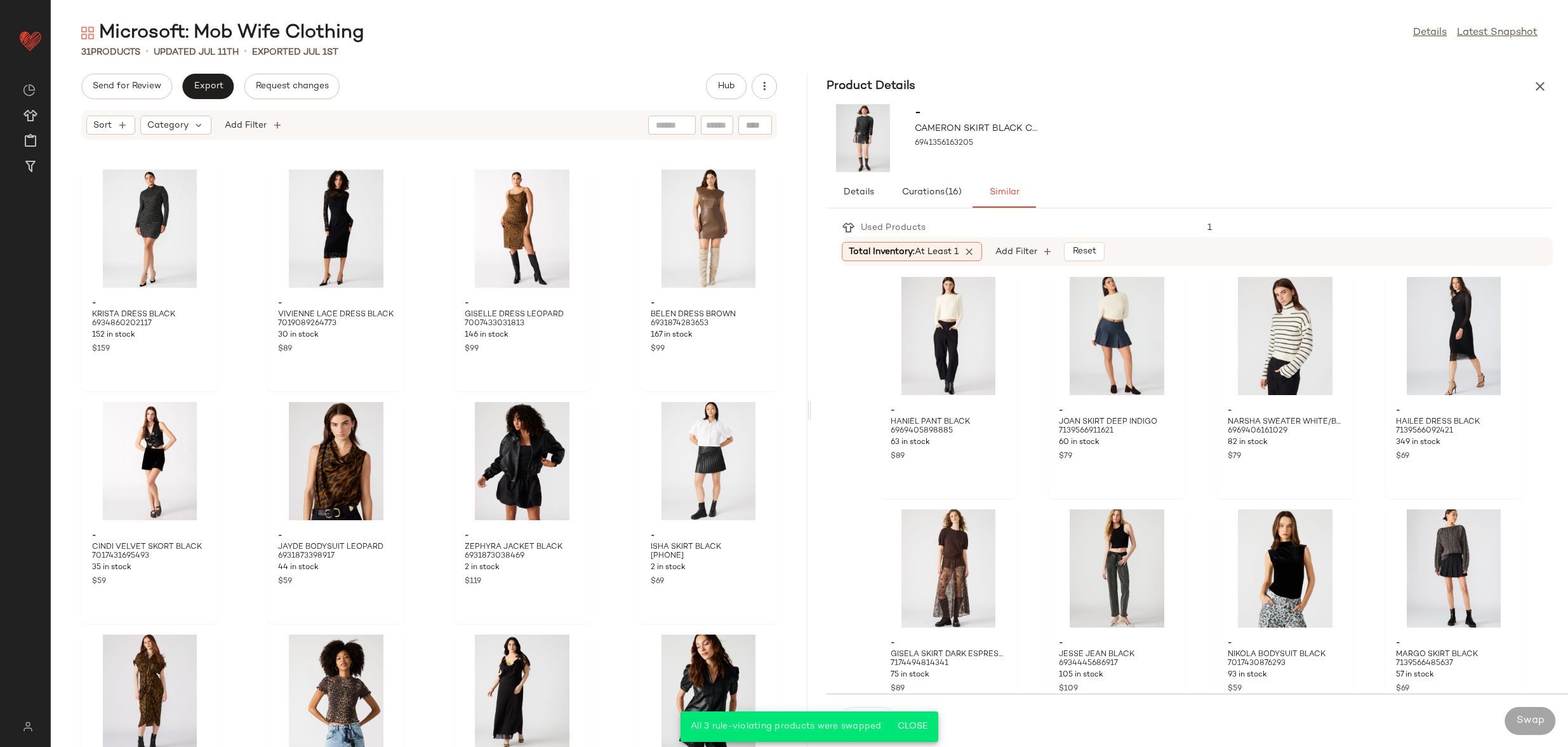 click at bounding box center (1540, 86) 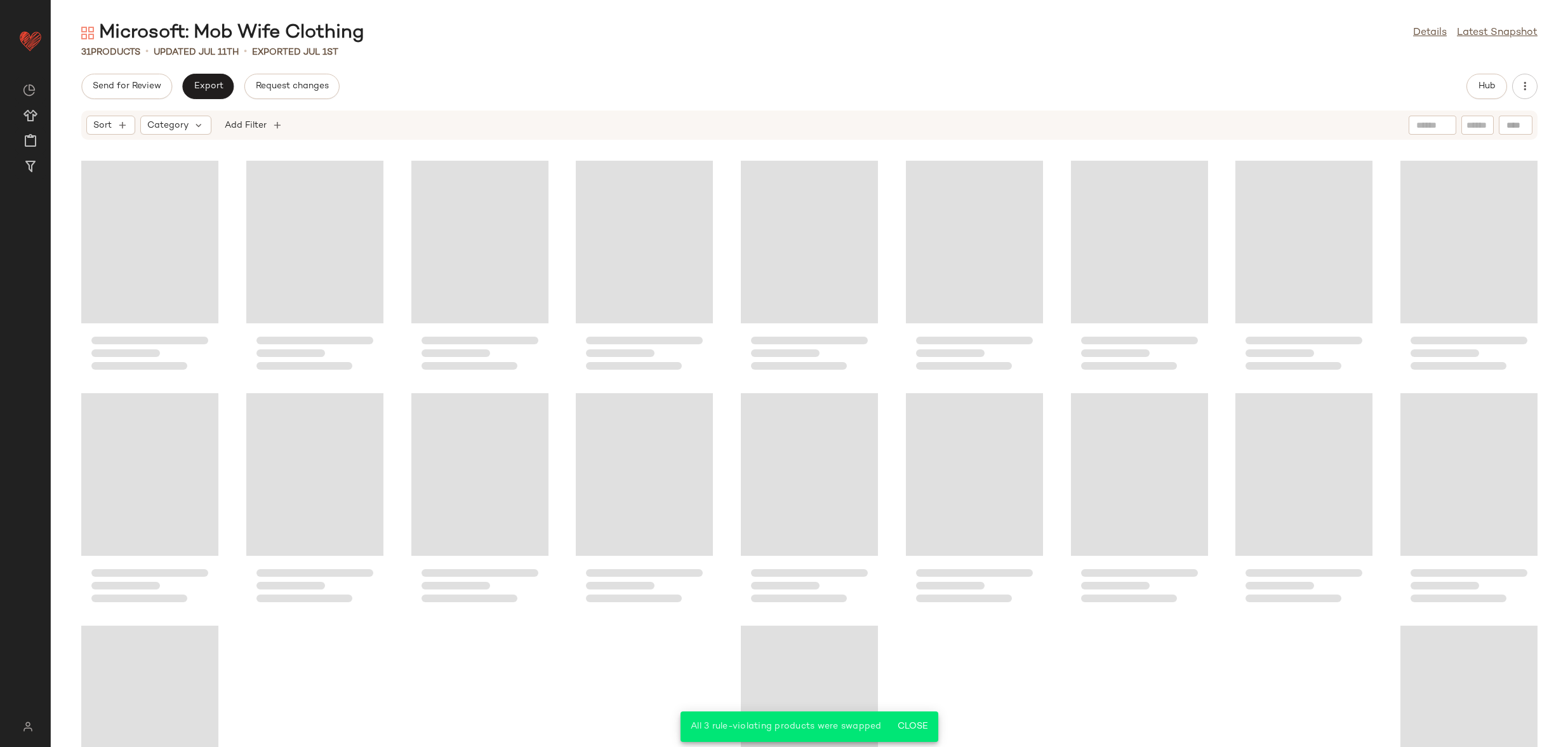 scroll, scrollTop: 0, scrollLeft: 0, axis: both 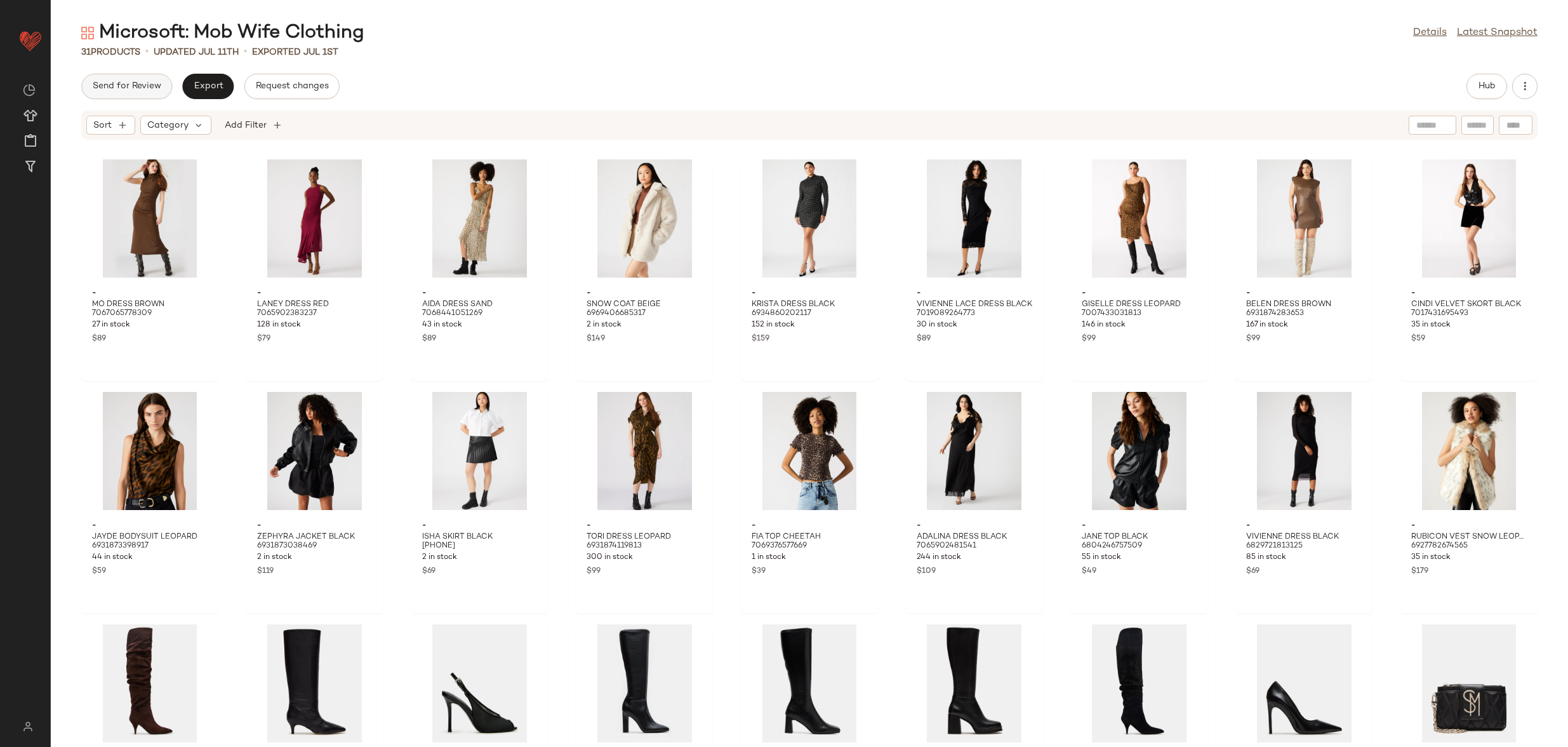 click on "Send for Review" 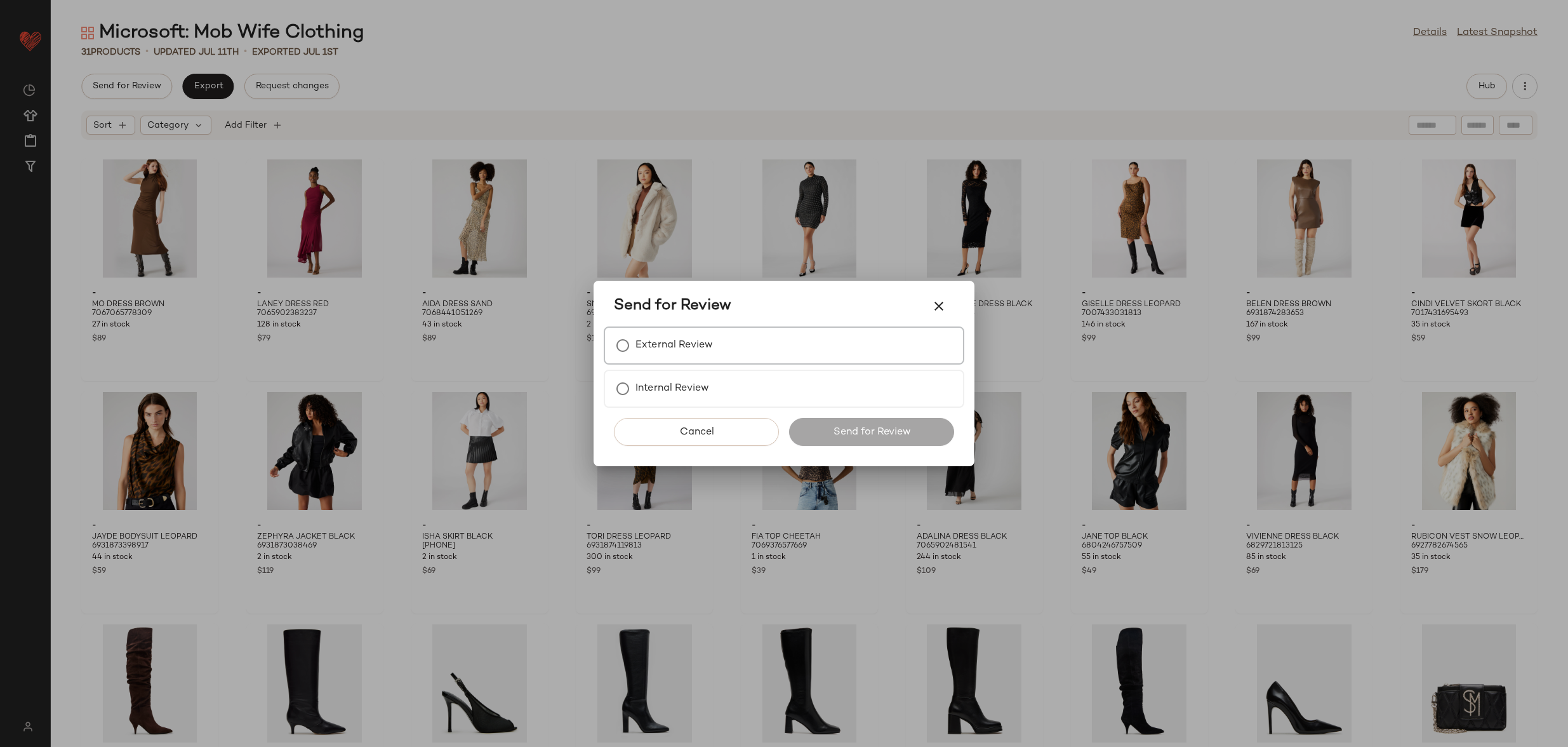 click on "External Review" at bounding box center [674, 346] 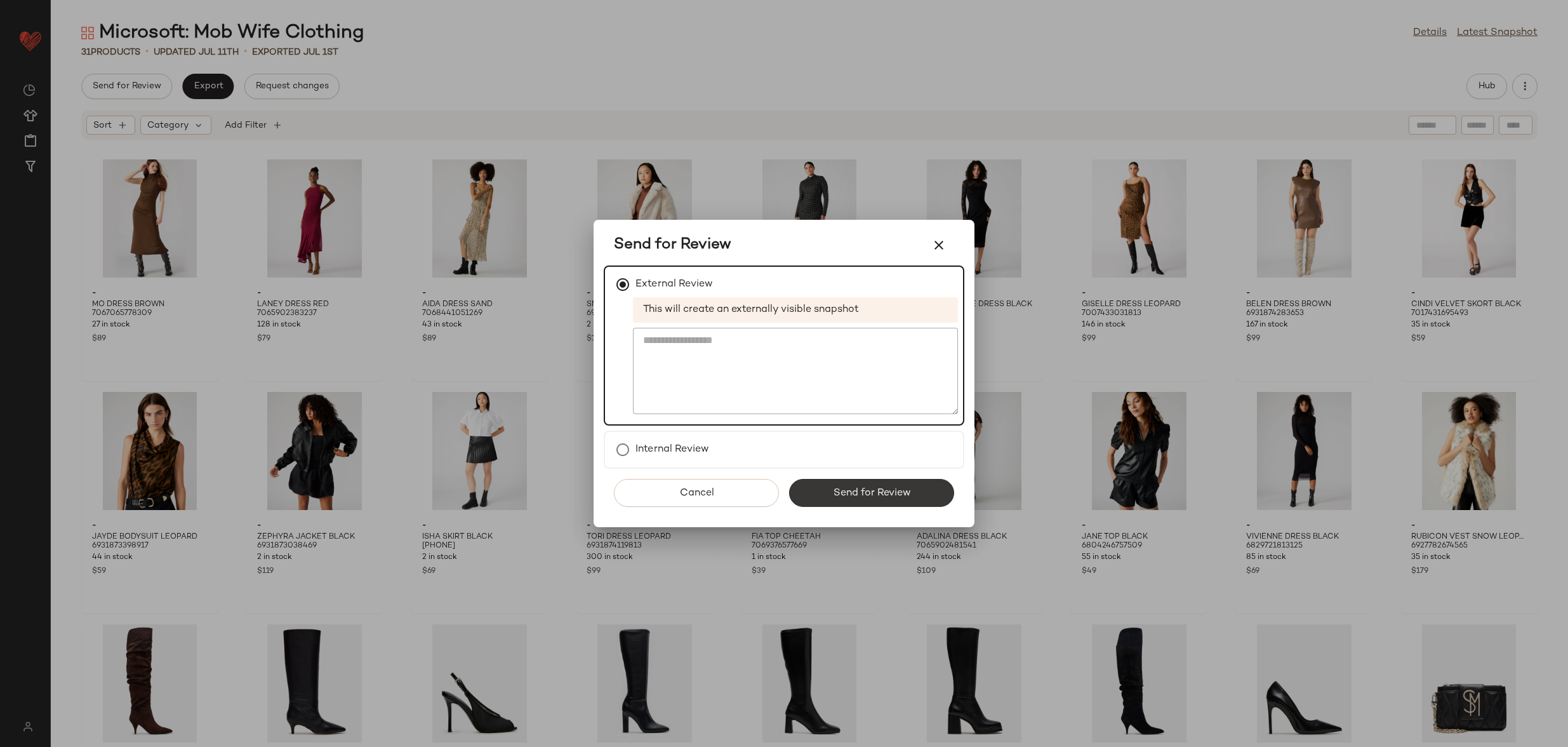 click on "Send for Review" 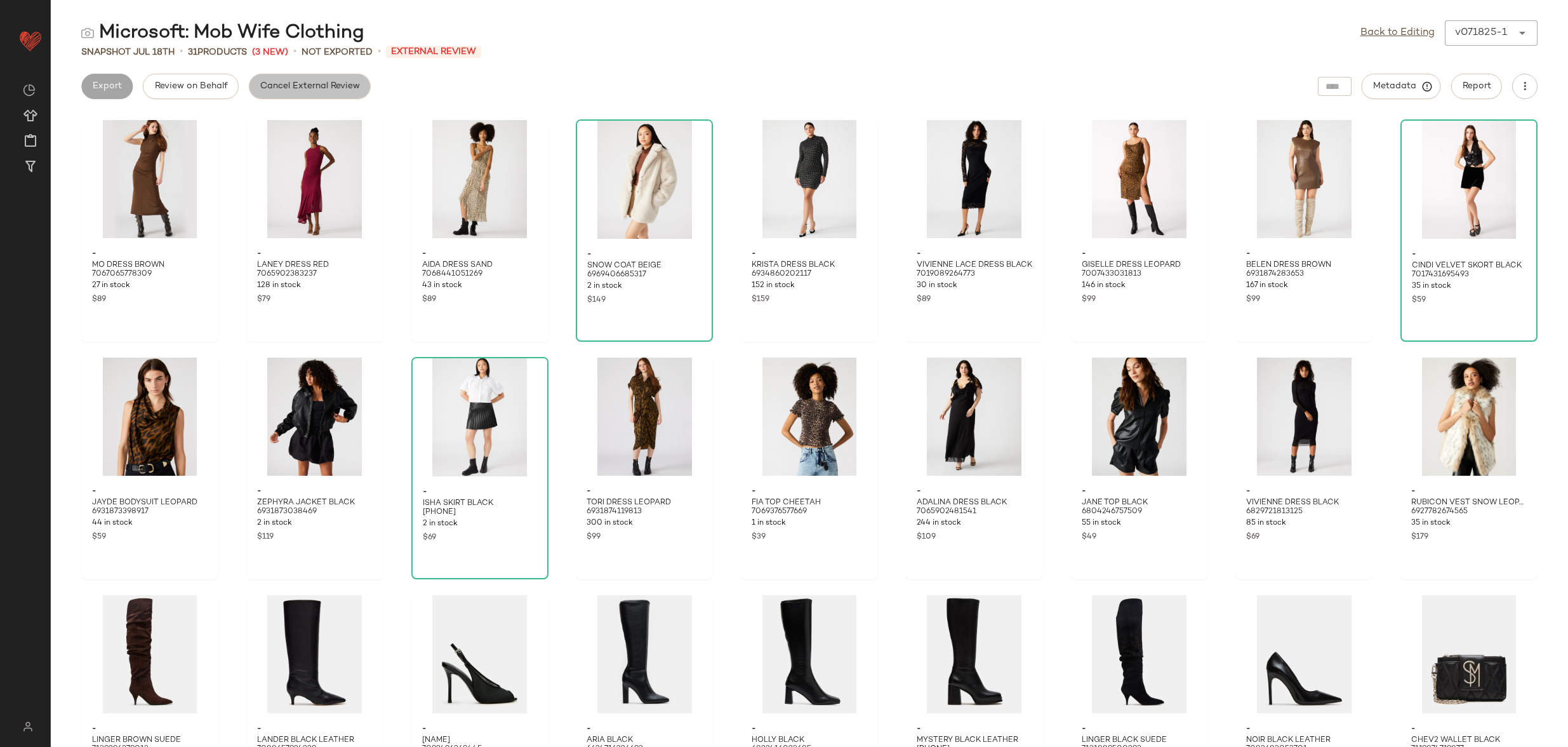click on "Cancel External Review" 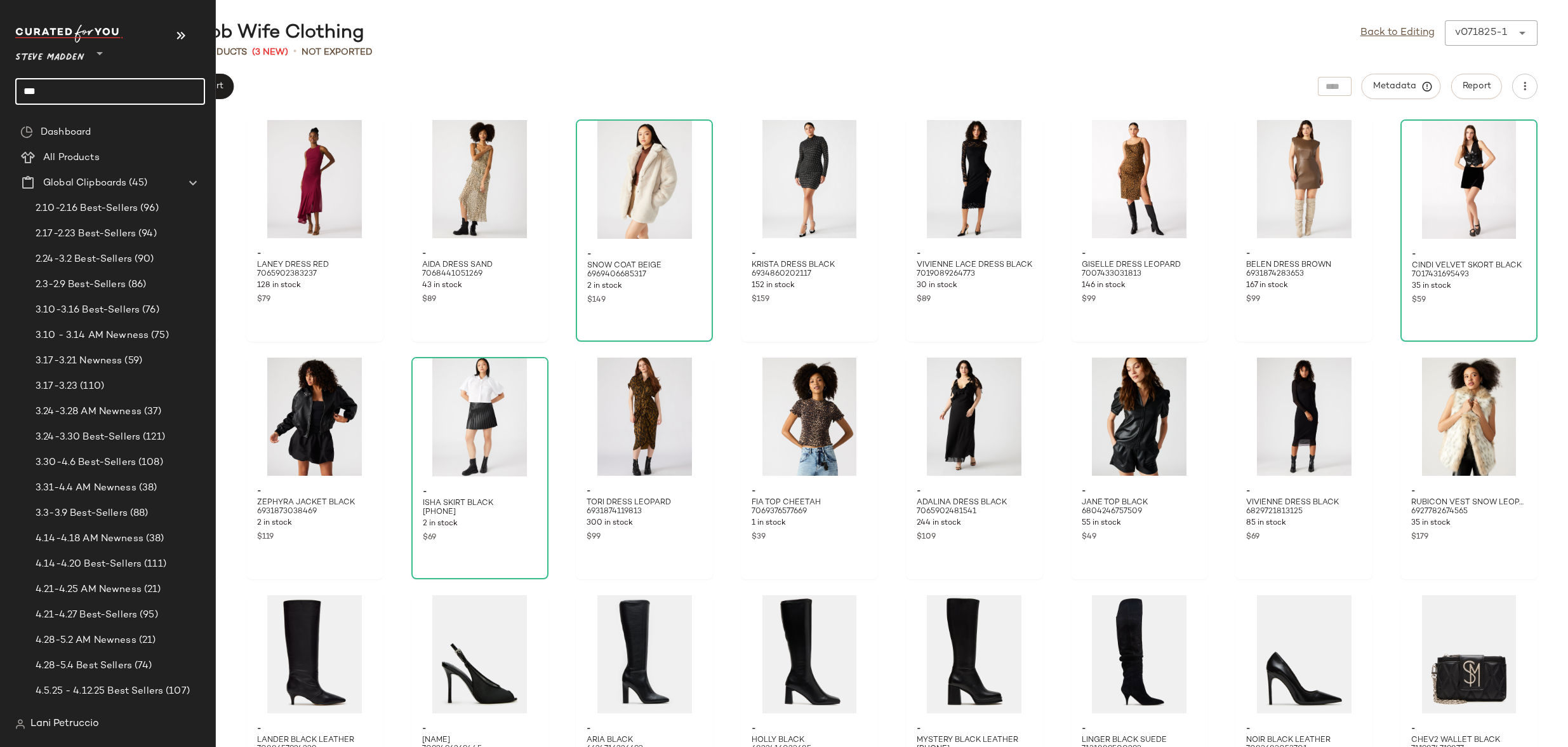 click on "***" 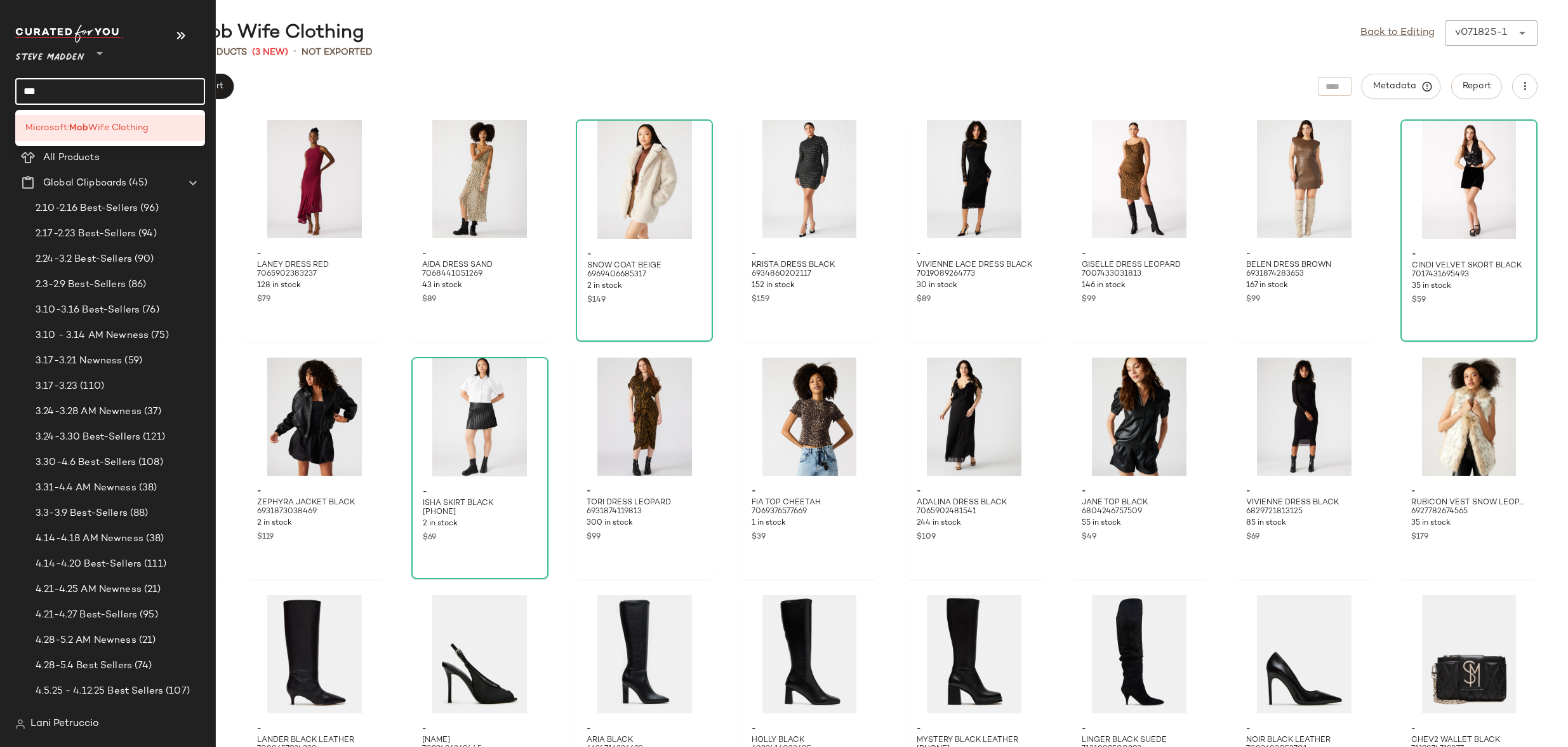 click on "***" 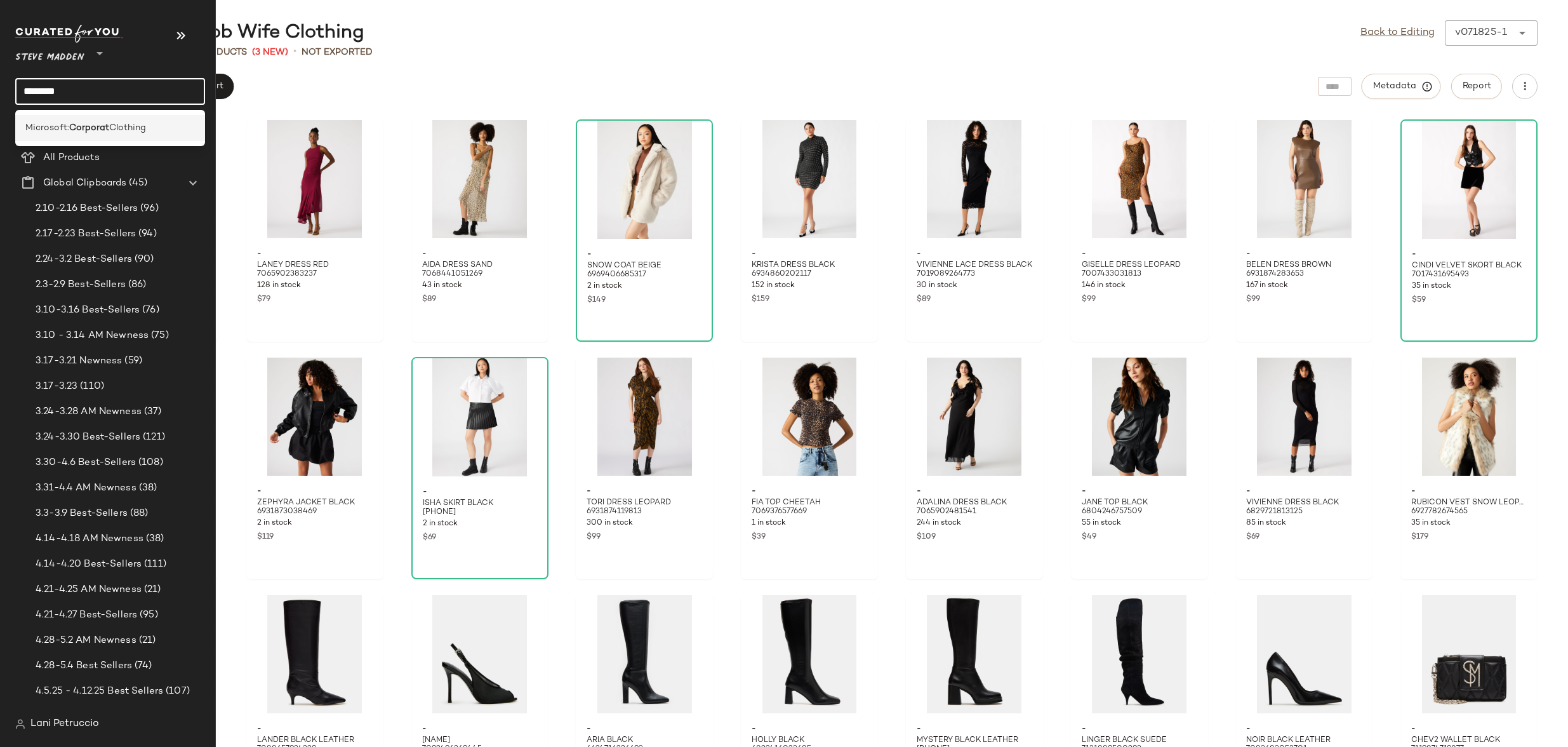 click on "Microsoft:" at bounding box center (47, 128) 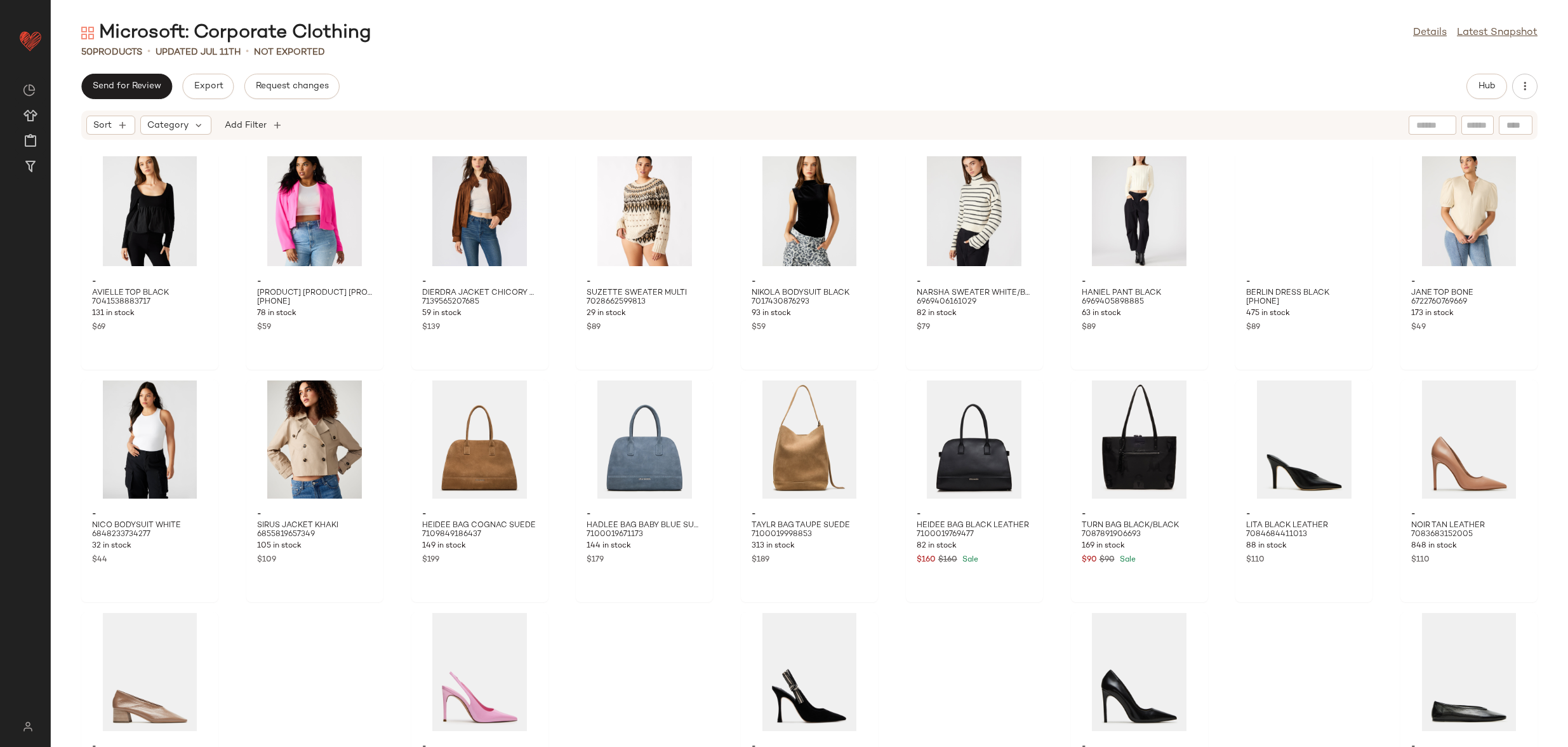 scroll, scrollTop: 807, scrollLeft: 0, axis: vertical 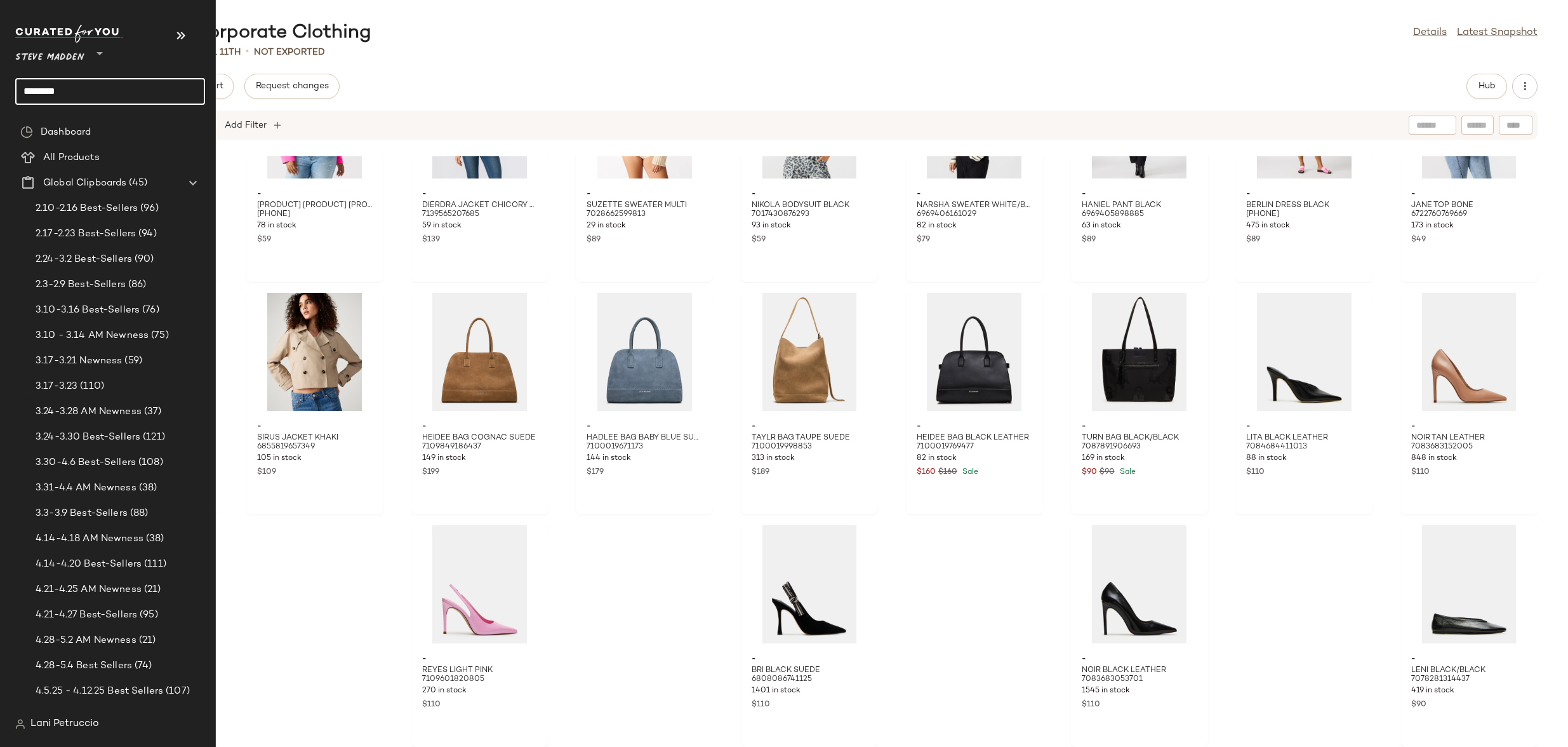click on "********" 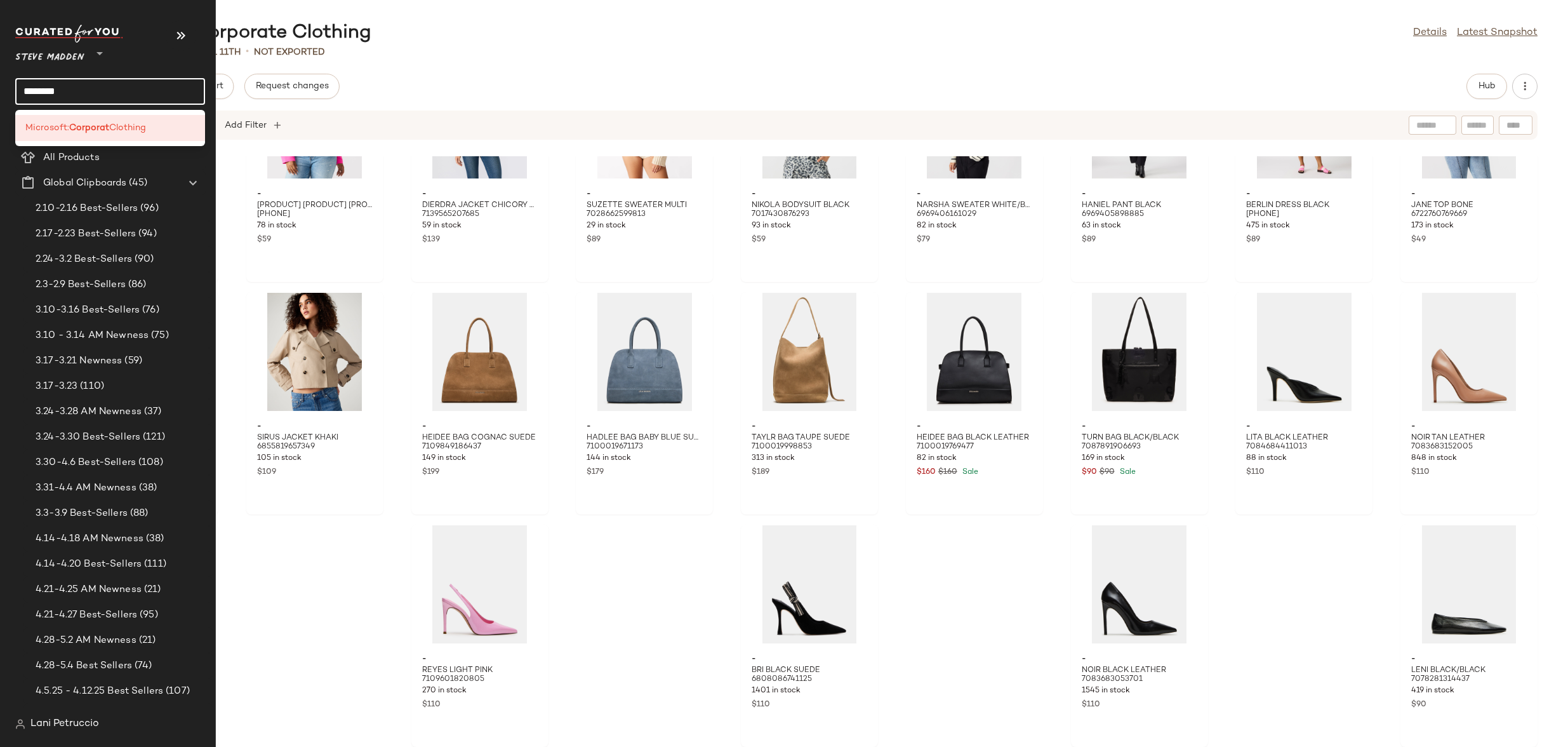 click on "********" 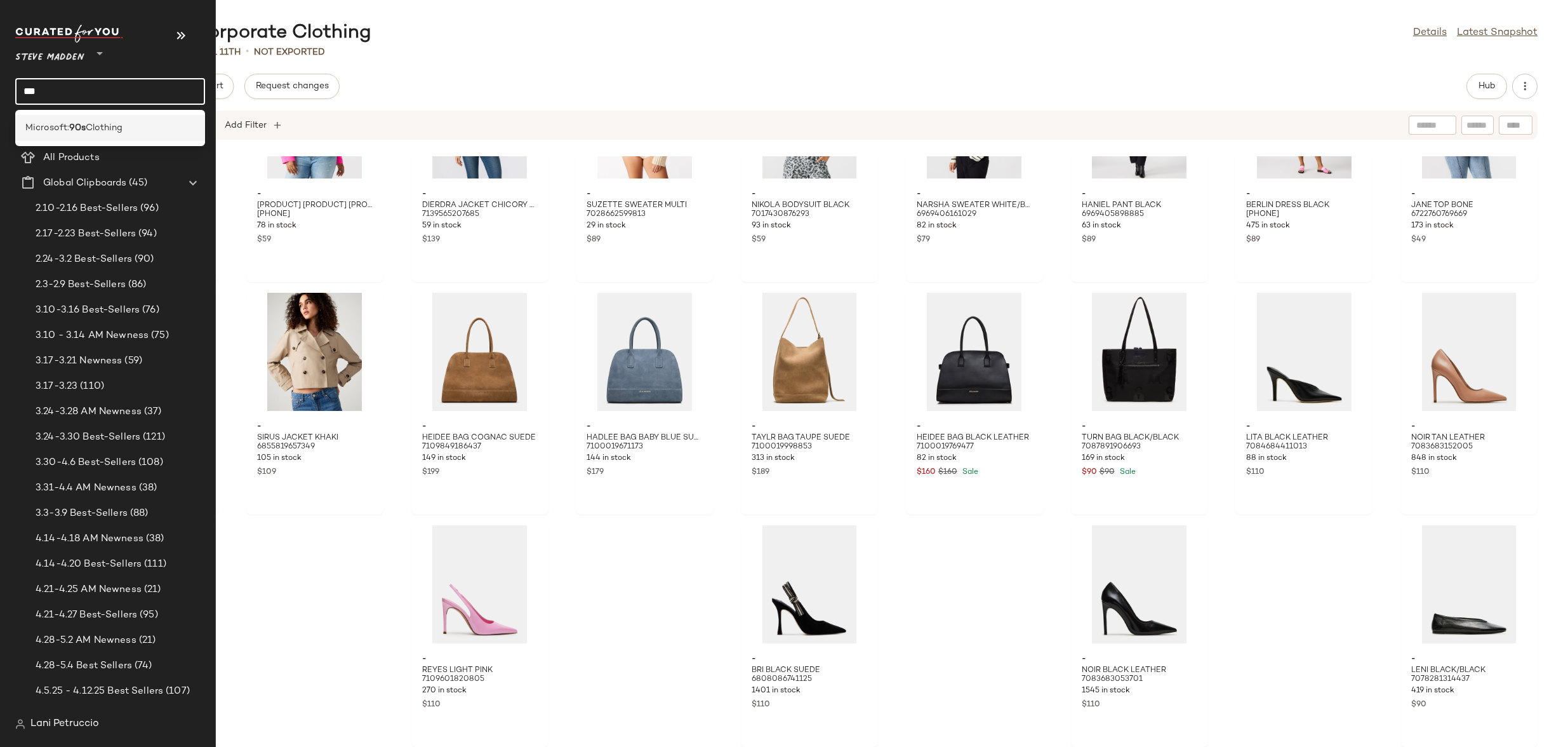 click on "Microsoft:" at bounding box center (47, 128) 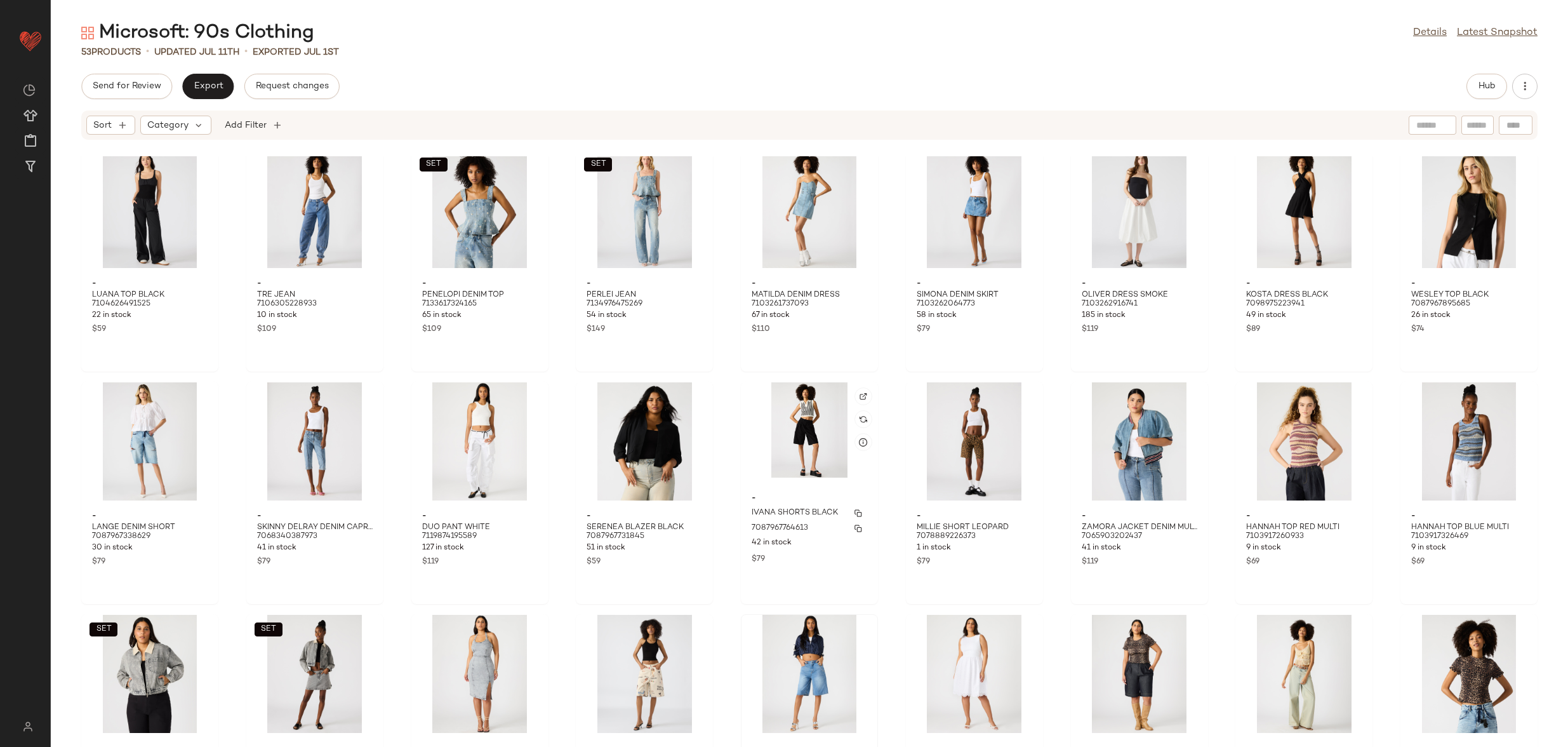 scroll, scrollTop: 0, scrollLeft: 0, axis: both 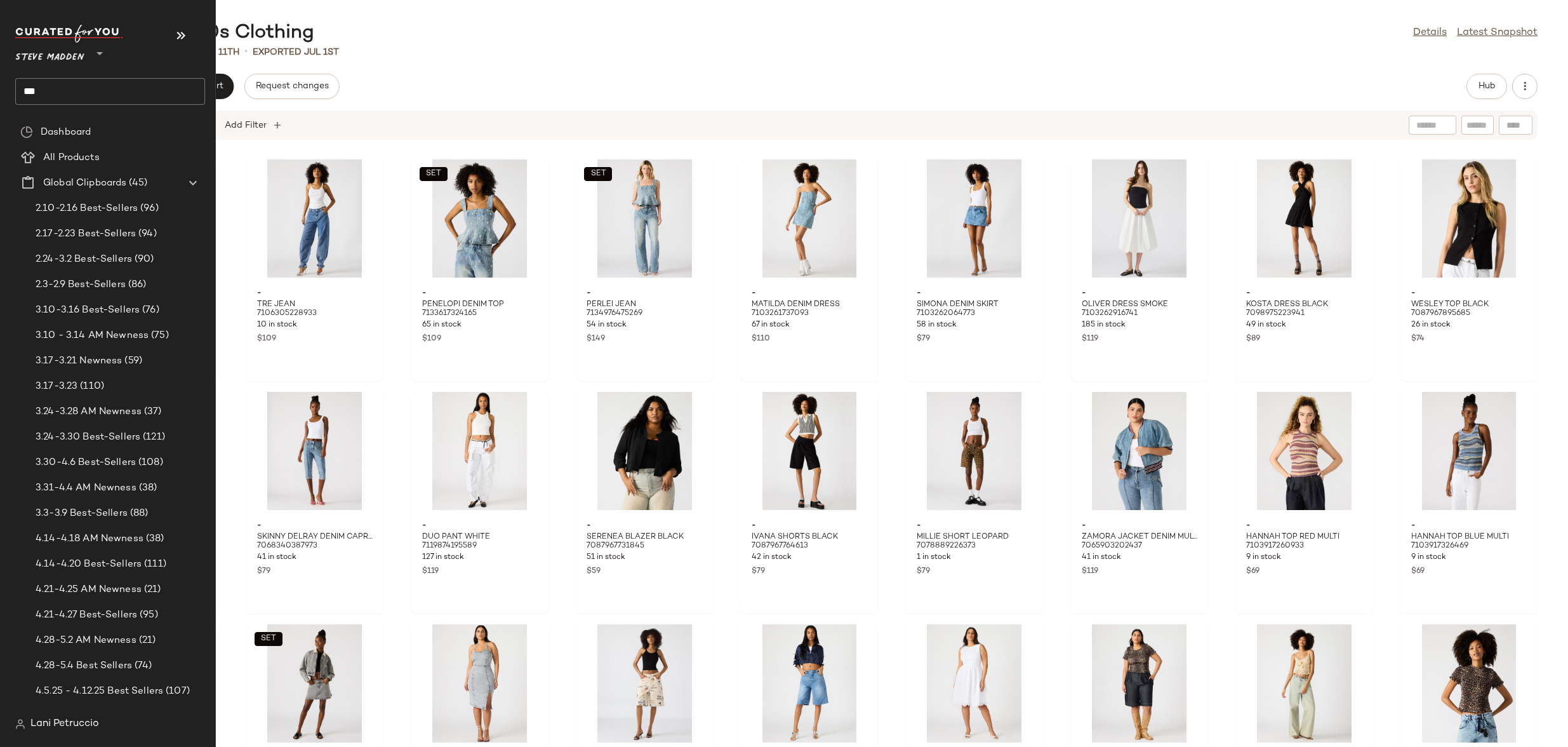click on "***" 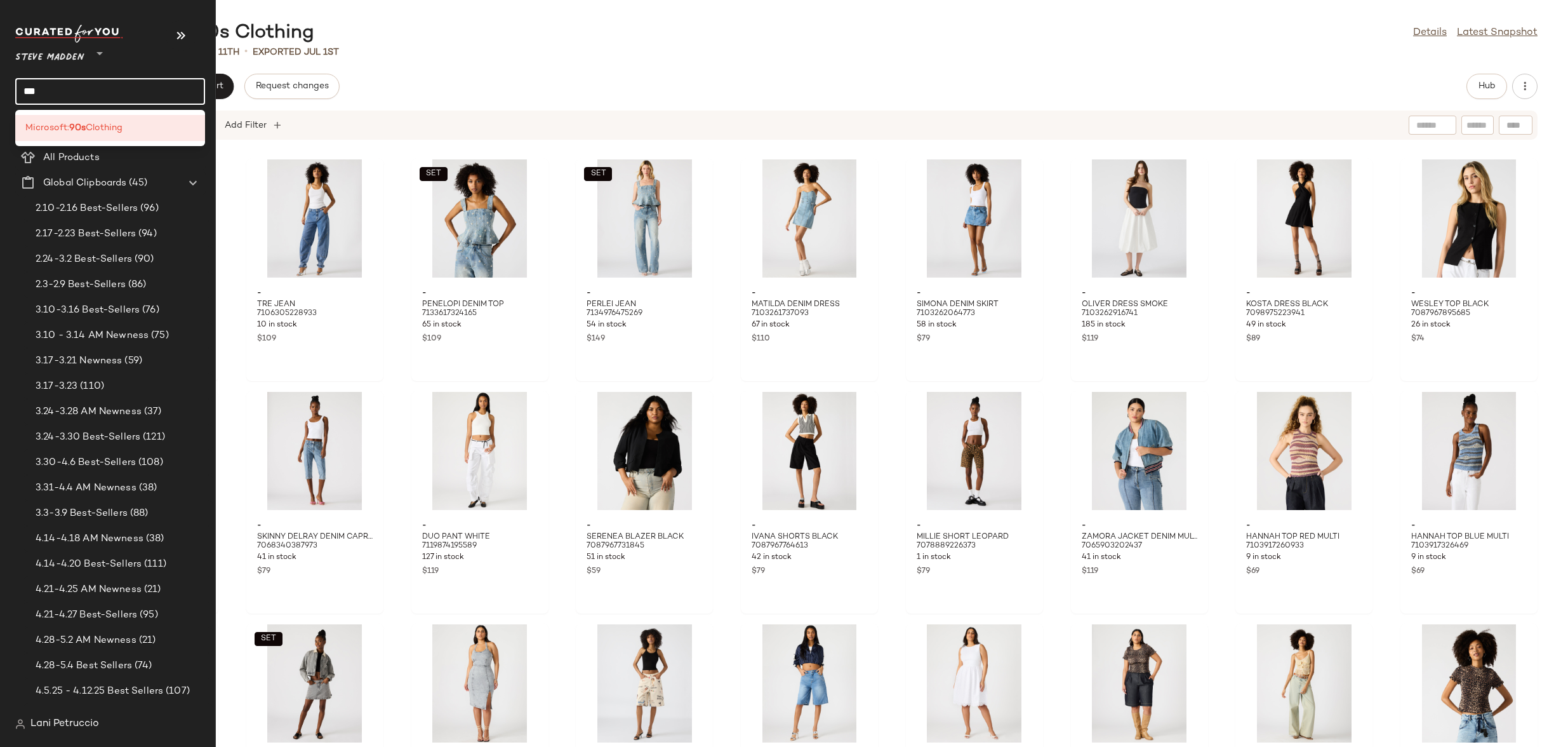 click on "***" 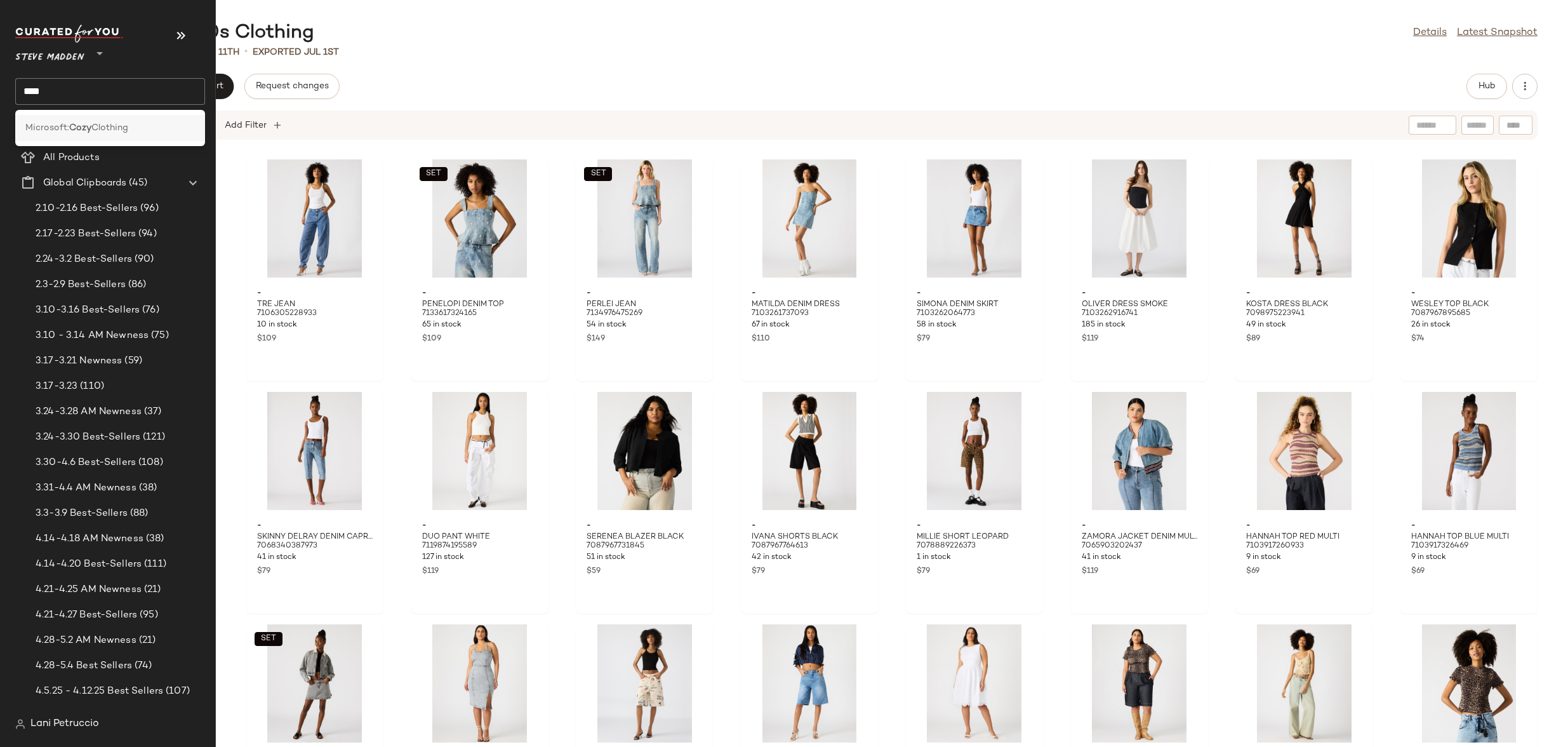 click on "Microsoft:" at bounding box center (47, 128) 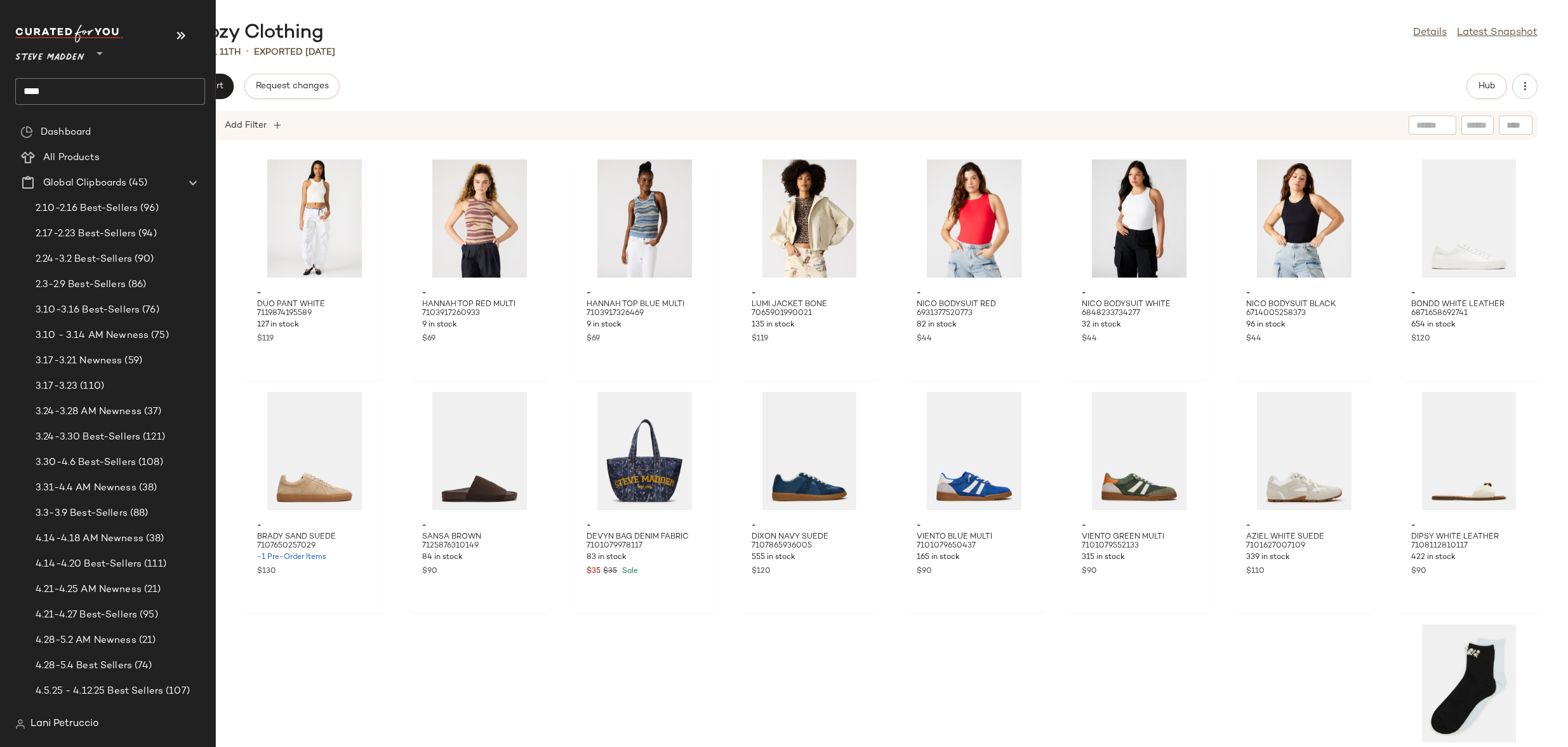 click on "****" 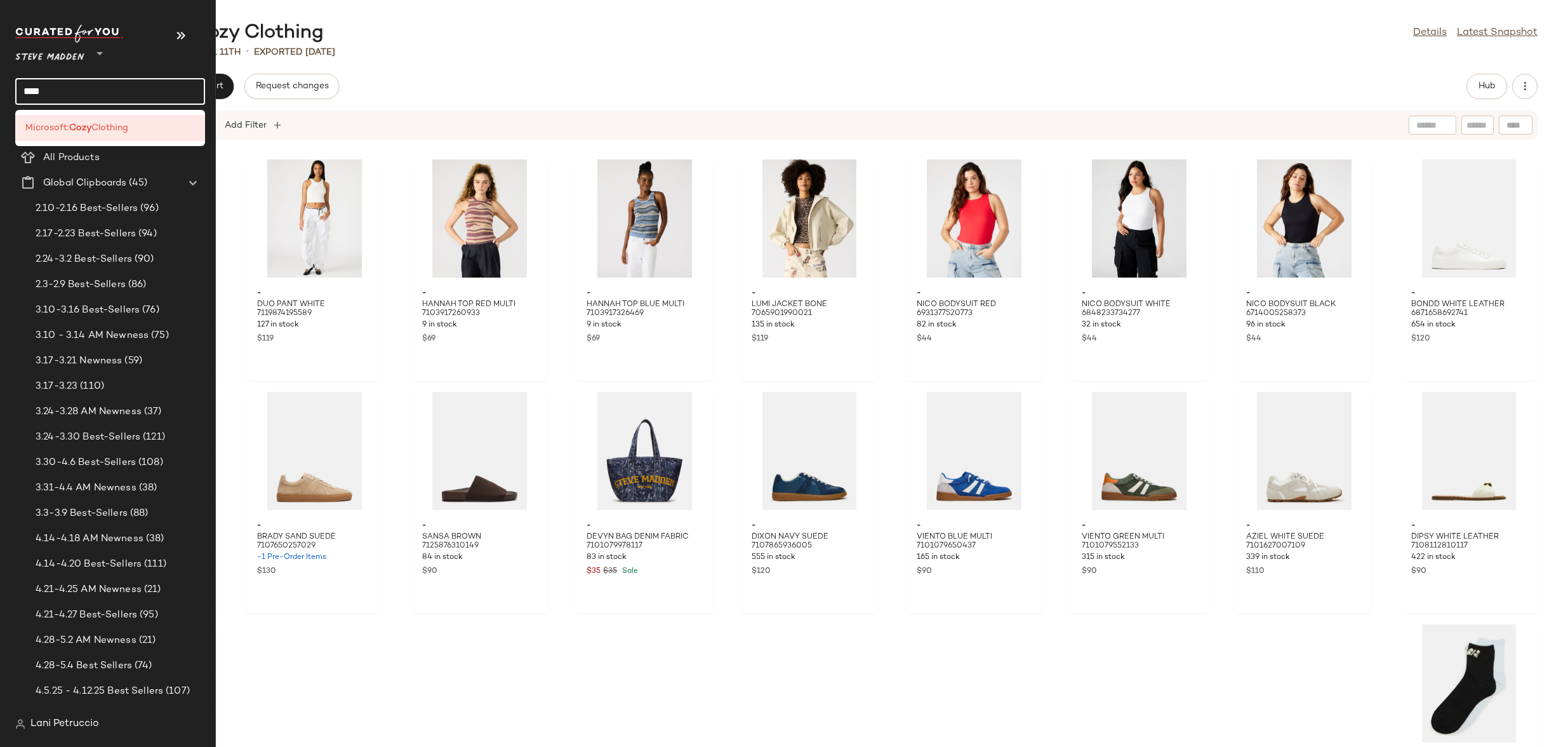 click on "****" 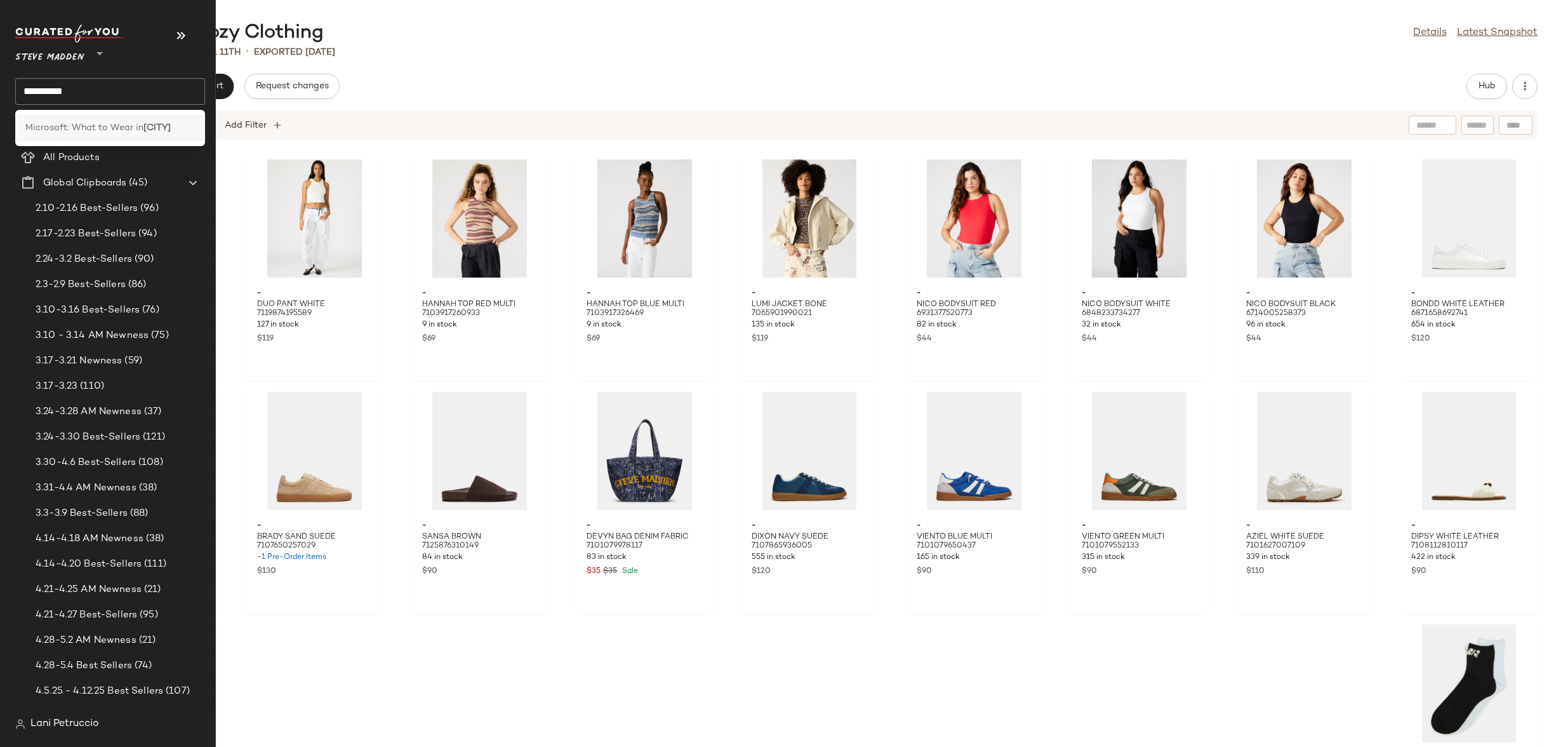 click on "Microsoft: What to Wear in" at bounding box center (84, 128) 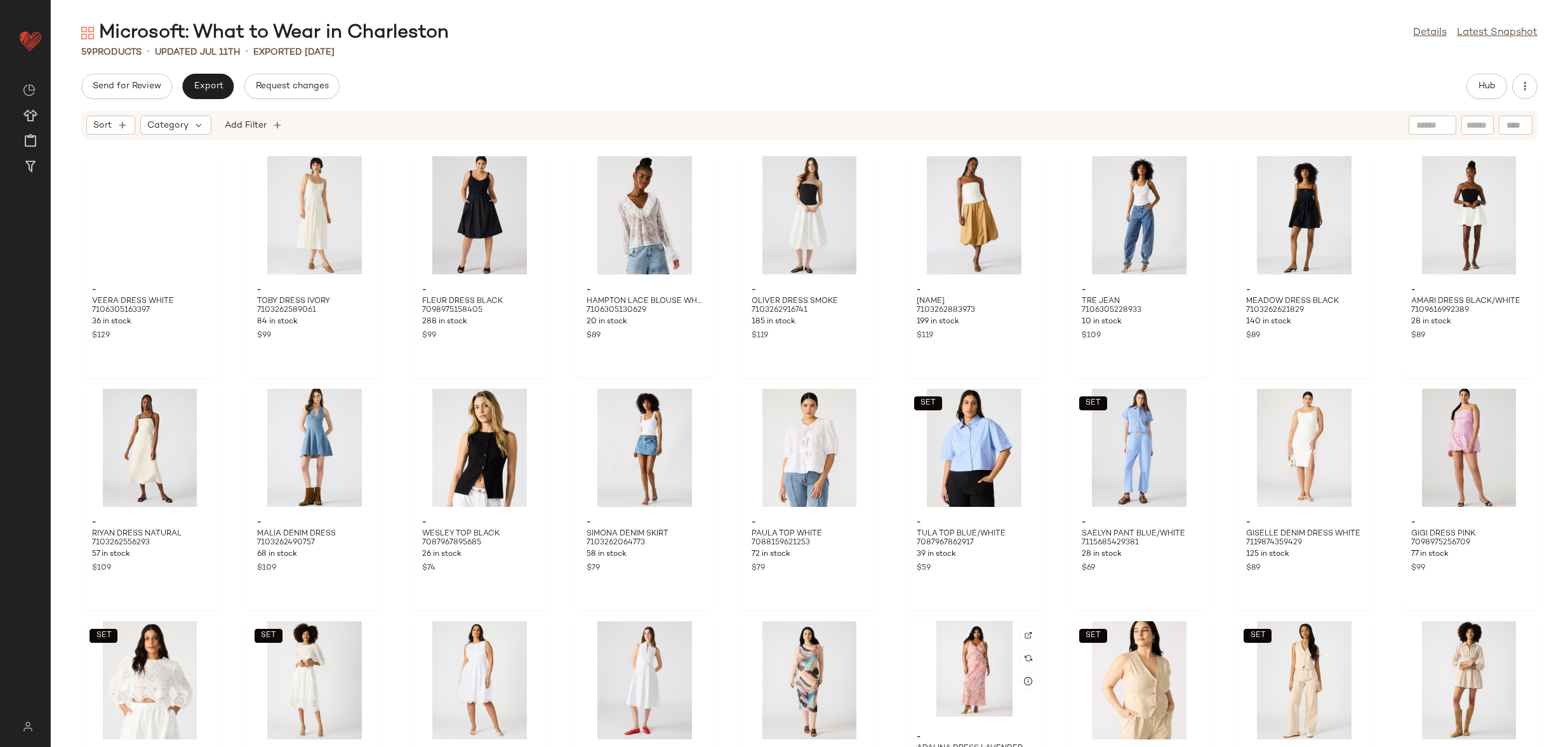 scroll, scrollTop: 0, scrollLeft: 0, axis: both 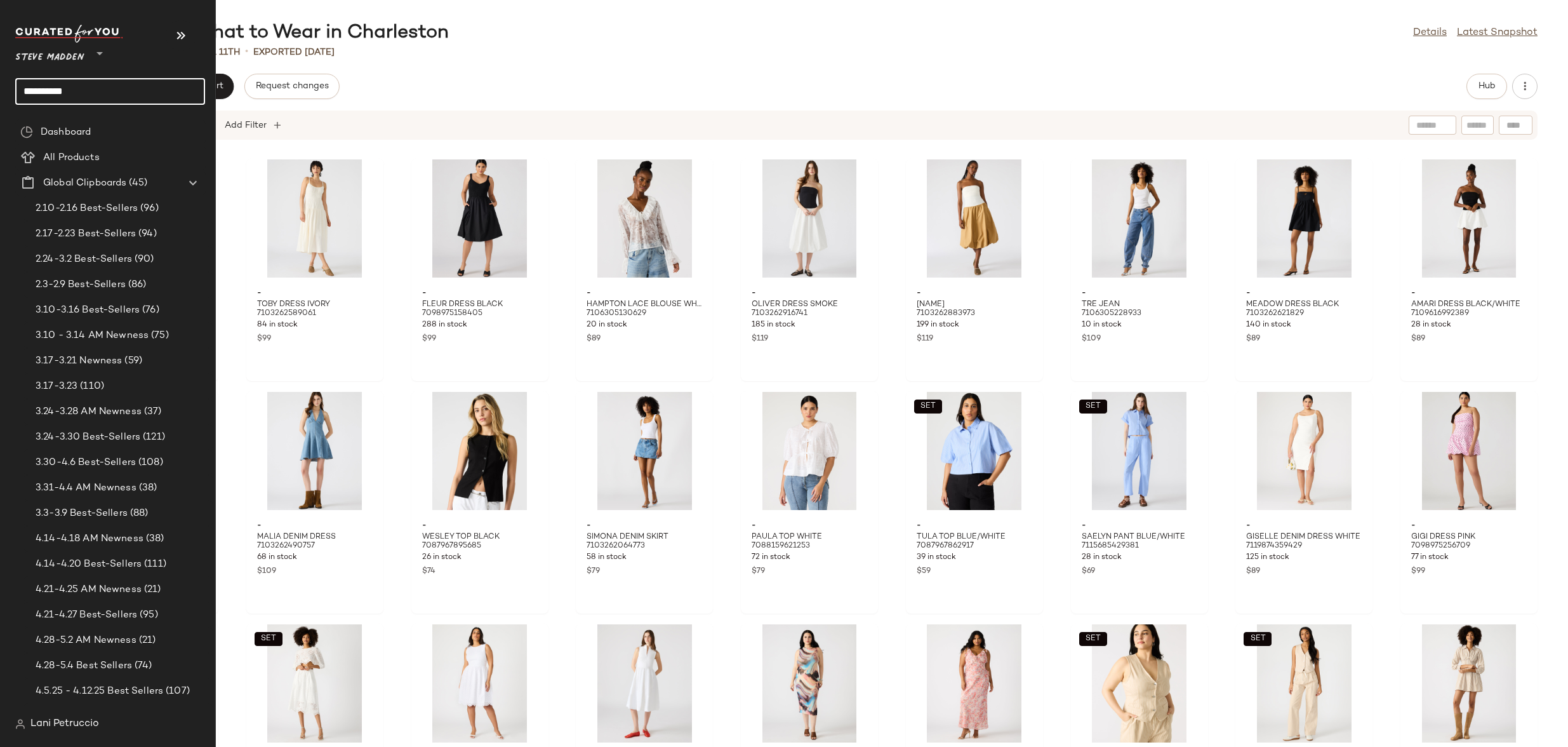click on "**********" 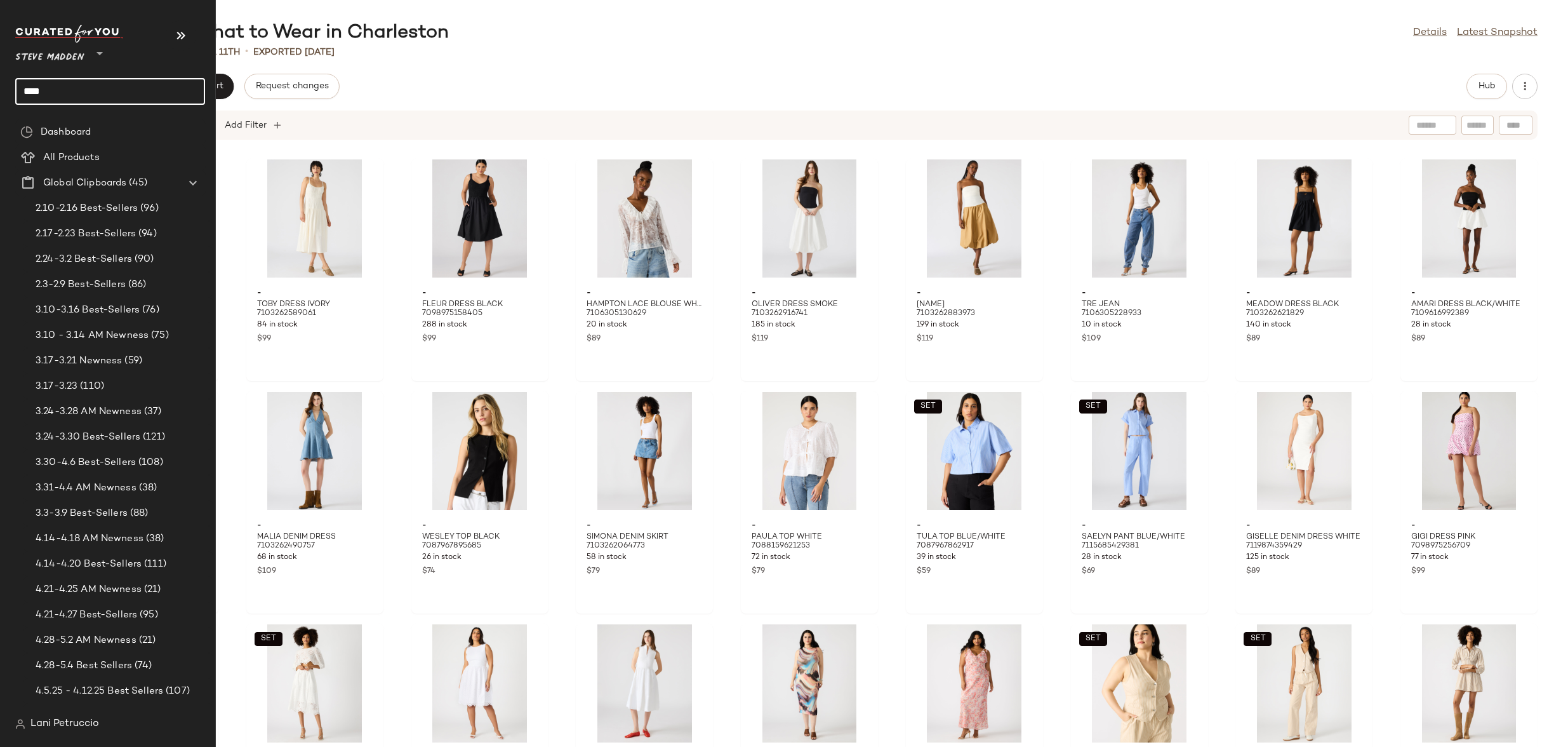 type on "*****" 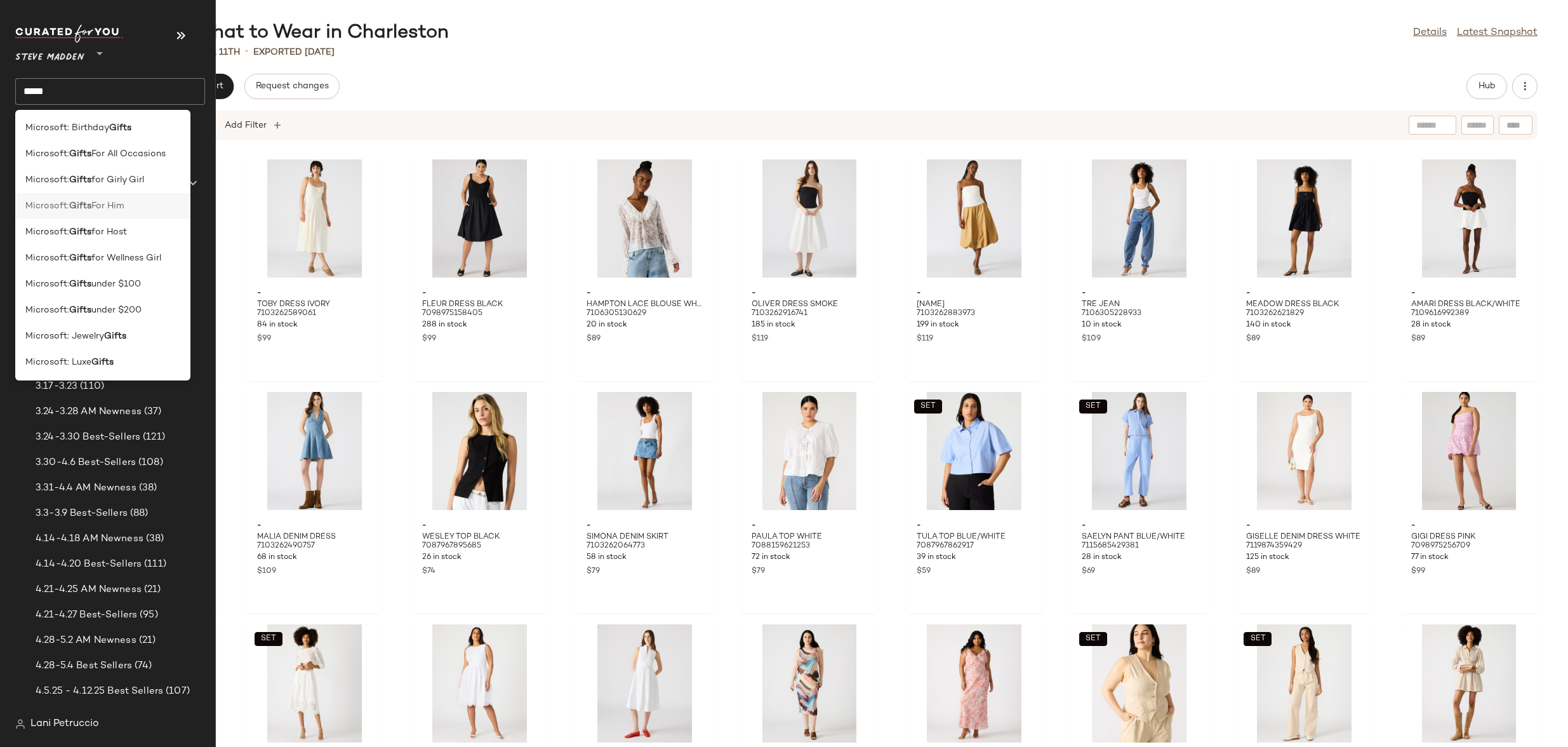 click on "Microsoft:  Gifts  For Him" 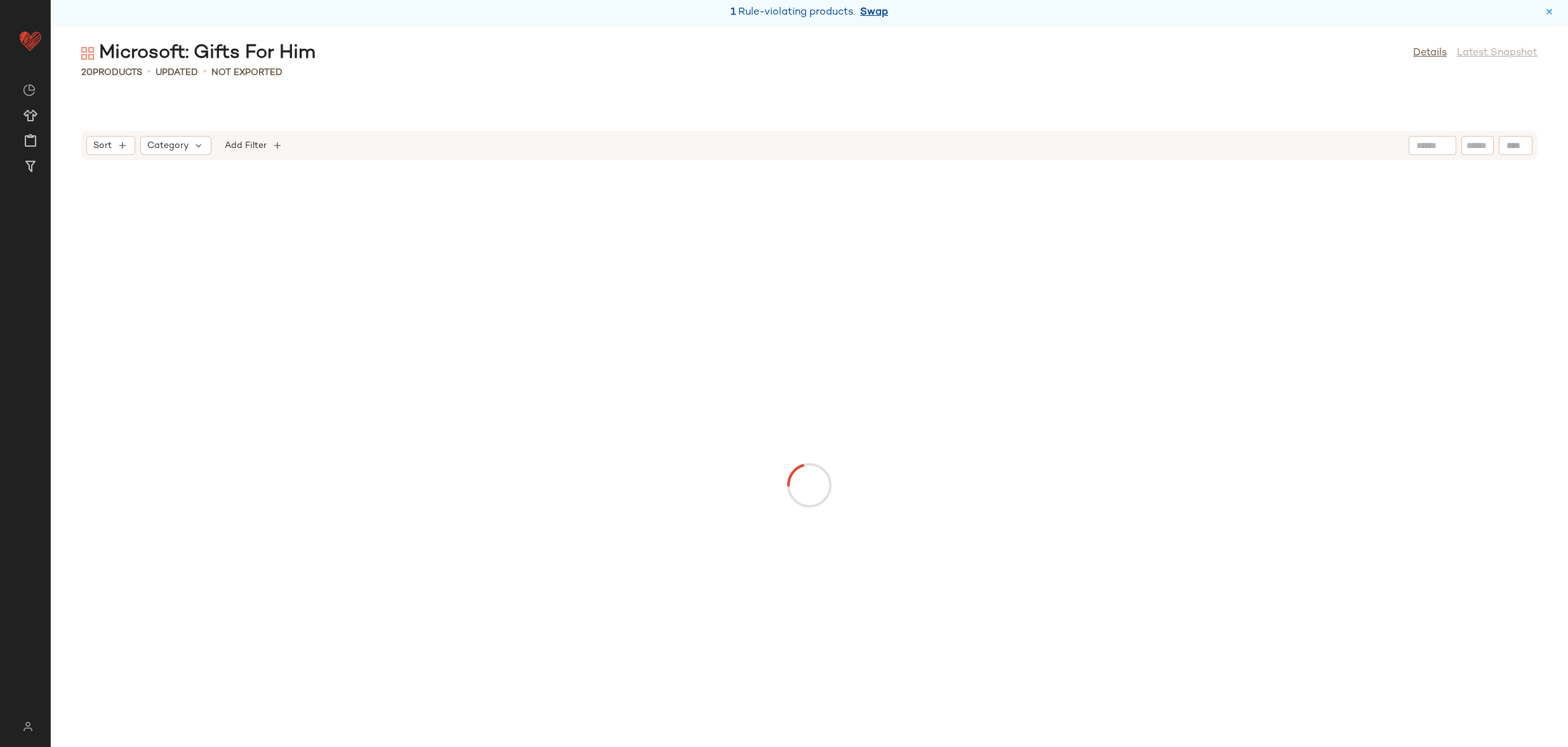 click on "Swap" at bounding box center [874, 13] 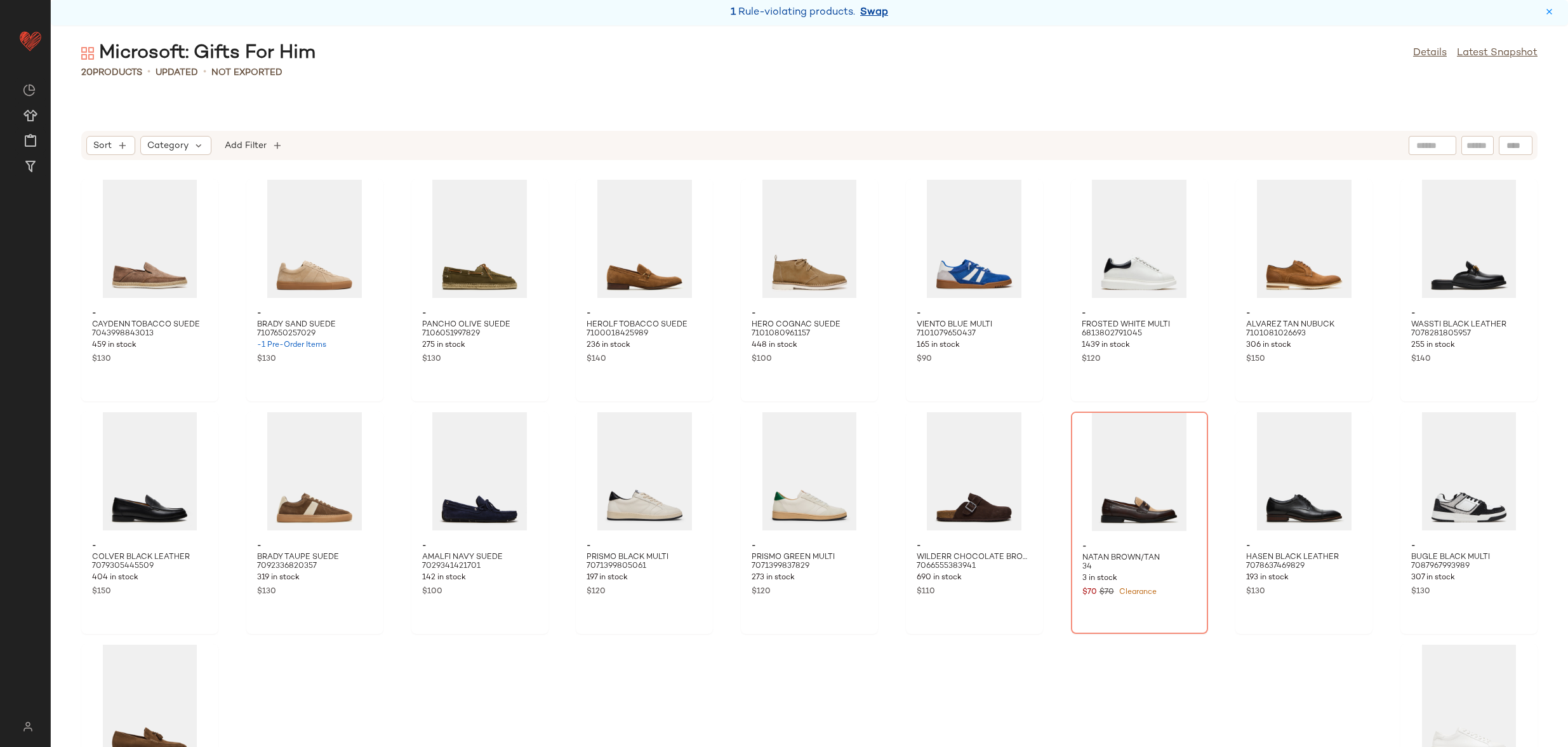 click on "Swap" at bounding box center [874, 13] 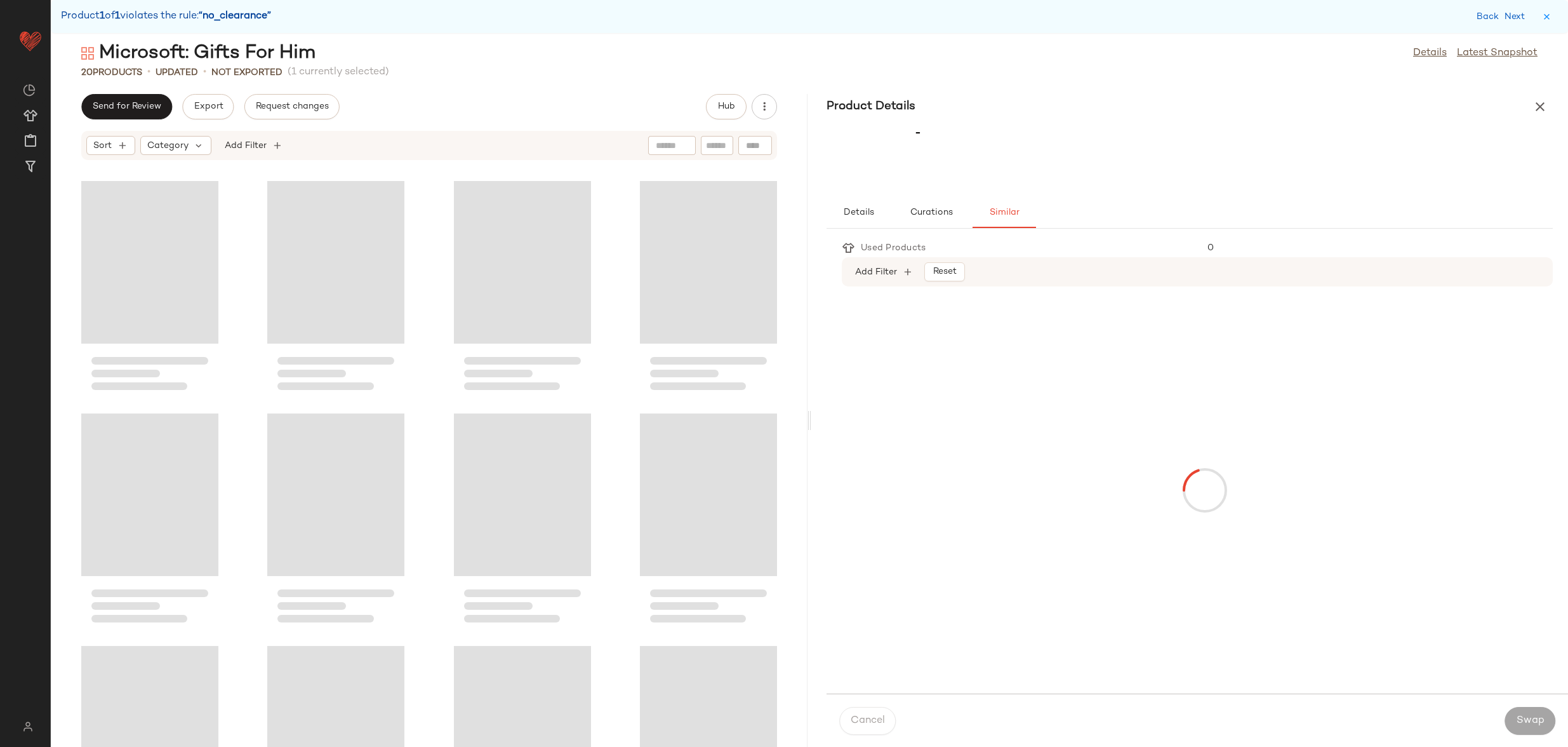 scroll, scrollTop: 465, scrollLeft: 0, axis: vertical 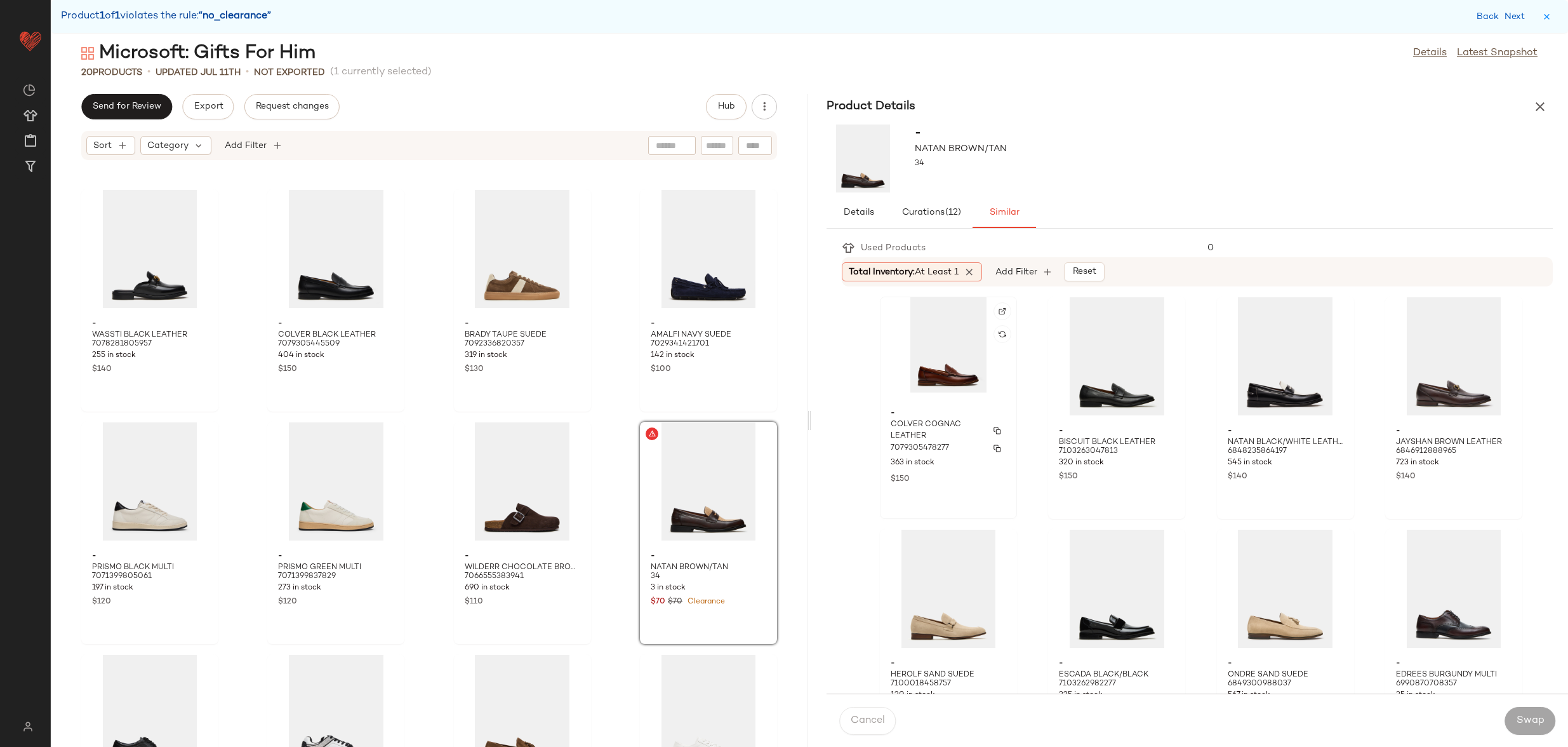 click on "7079305478277" at bounding box center (948, 448) 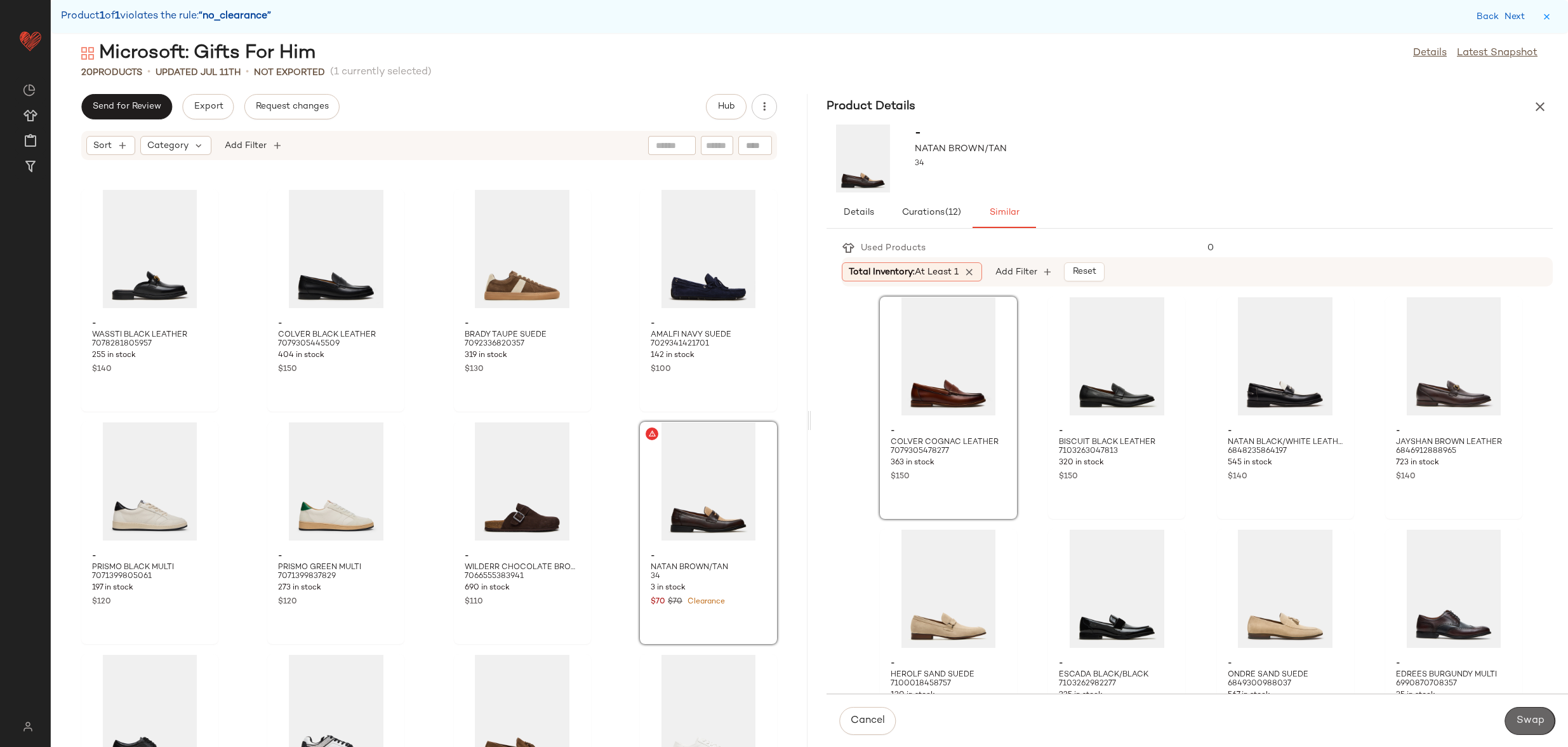click on "Swap" 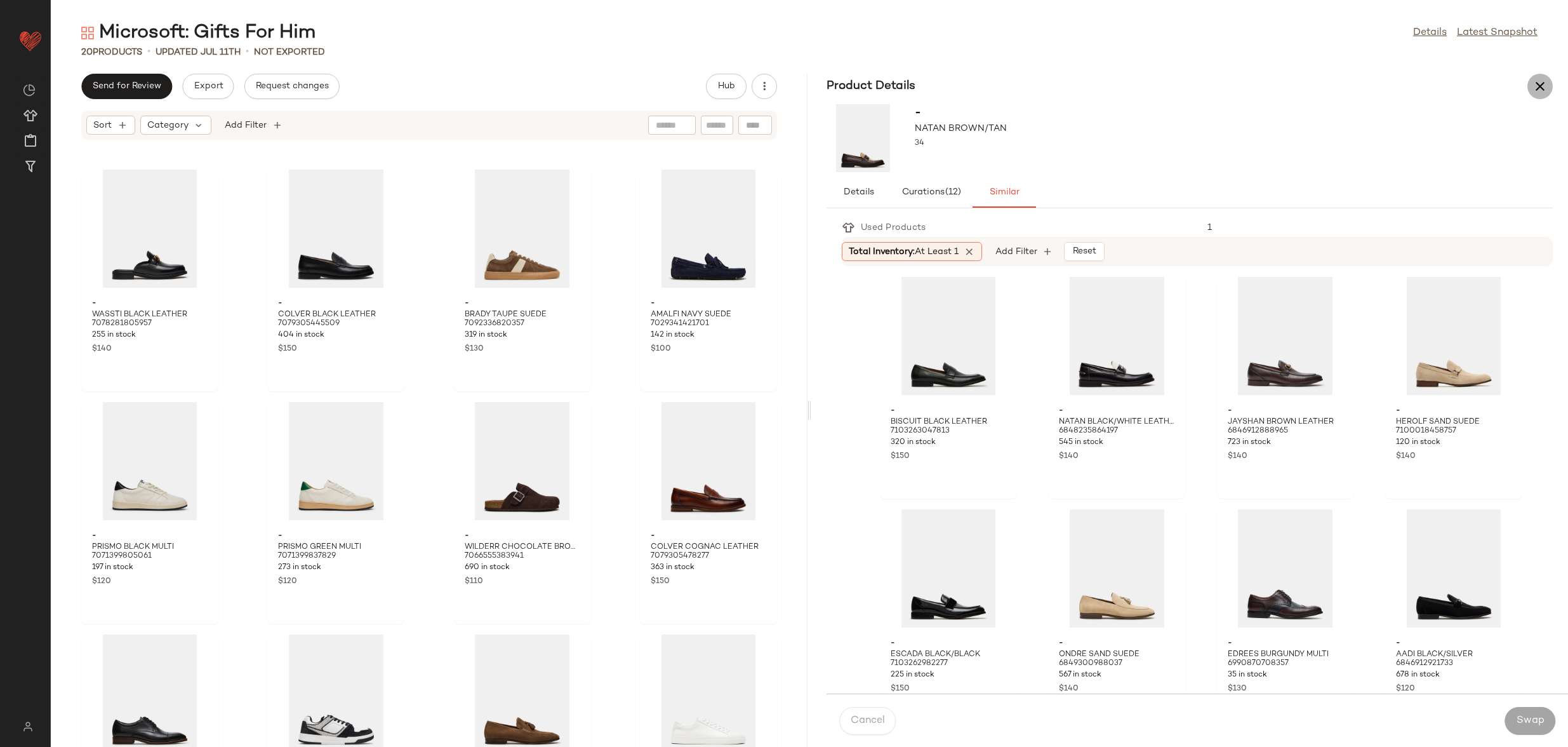 click at bounding box center [1540, 86] 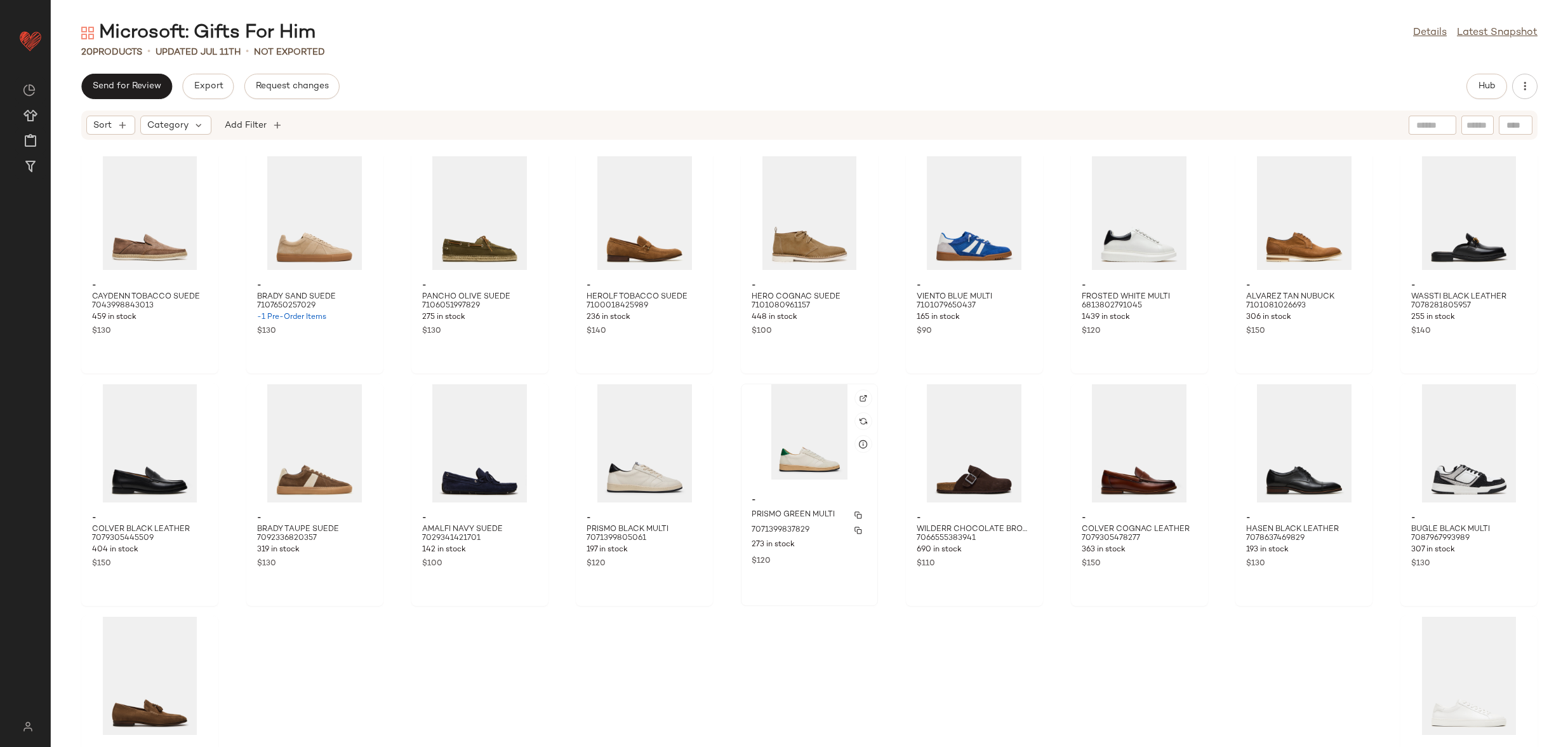 scroll, scrollTop: 0, scrollLeft: 0, axis: both 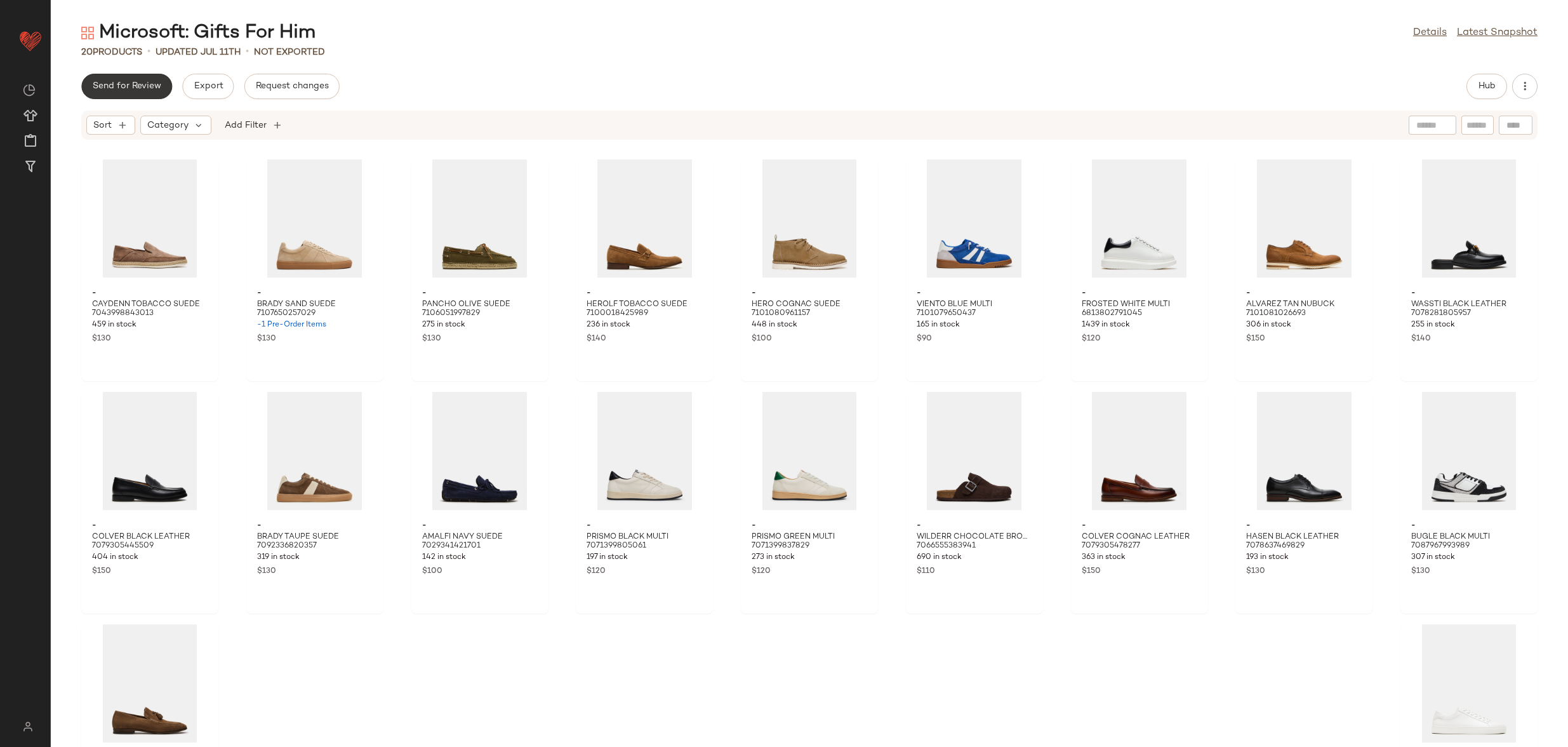 click on "Send for Review" 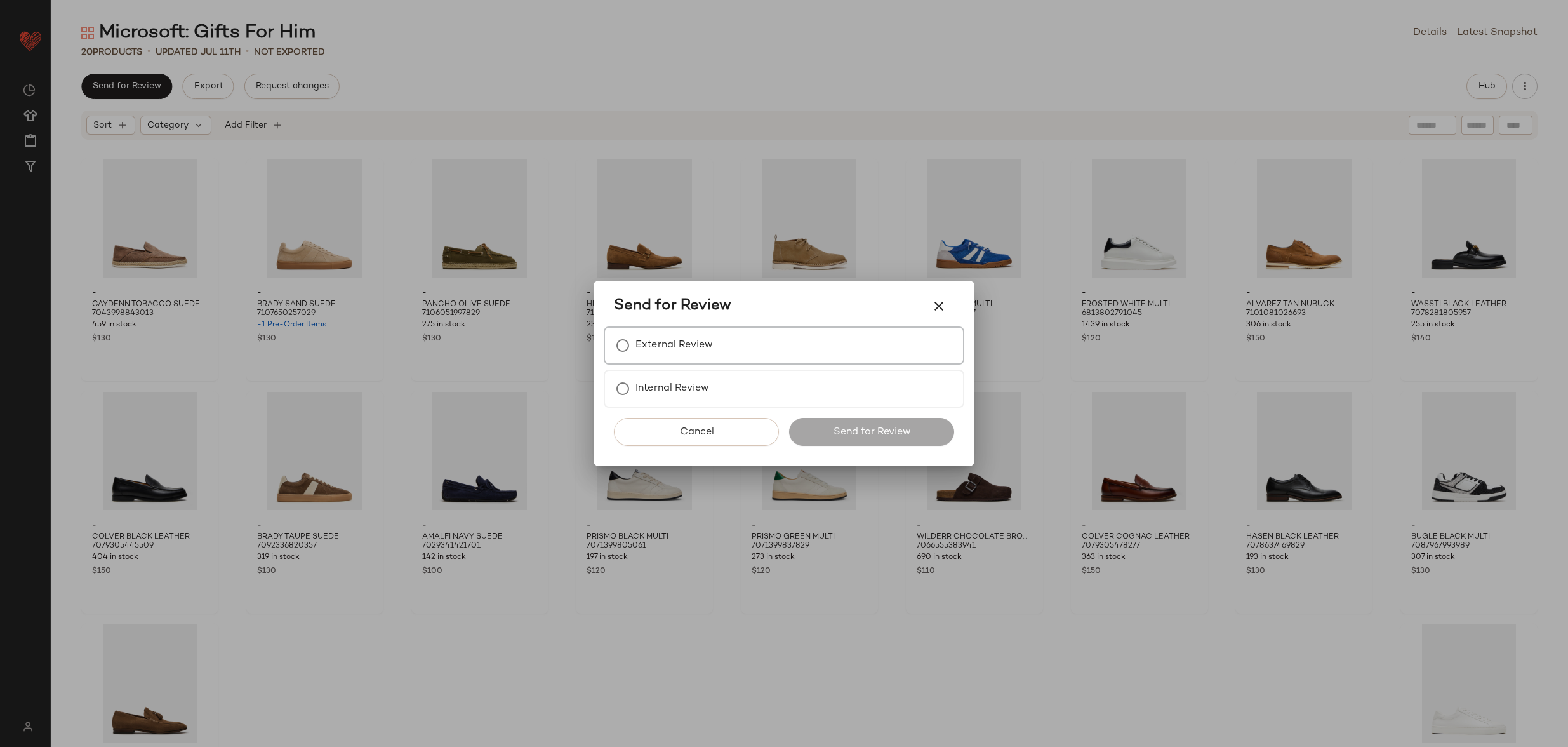 click on "External Review" at bounding box center [784, 346] 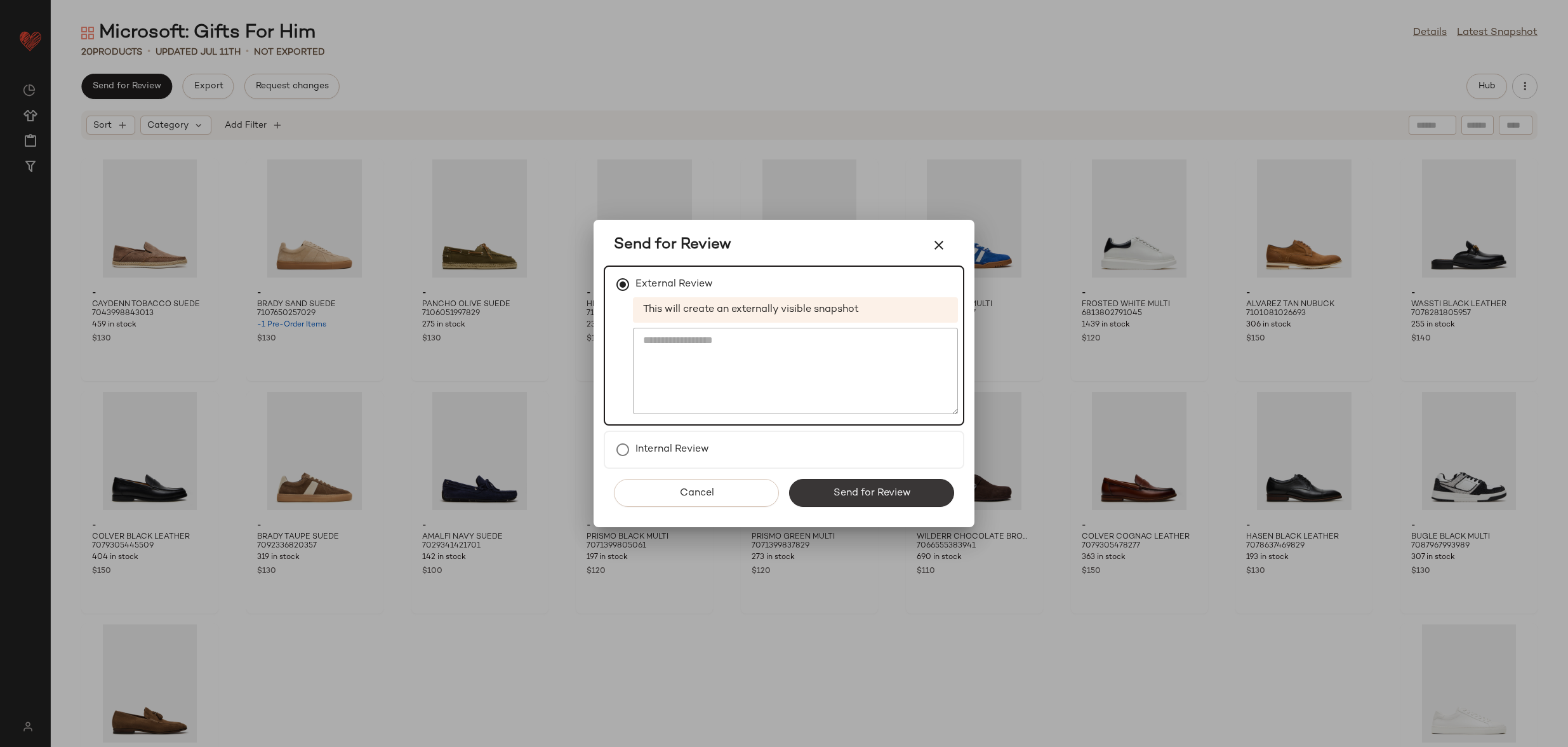 click on "Send for Review" 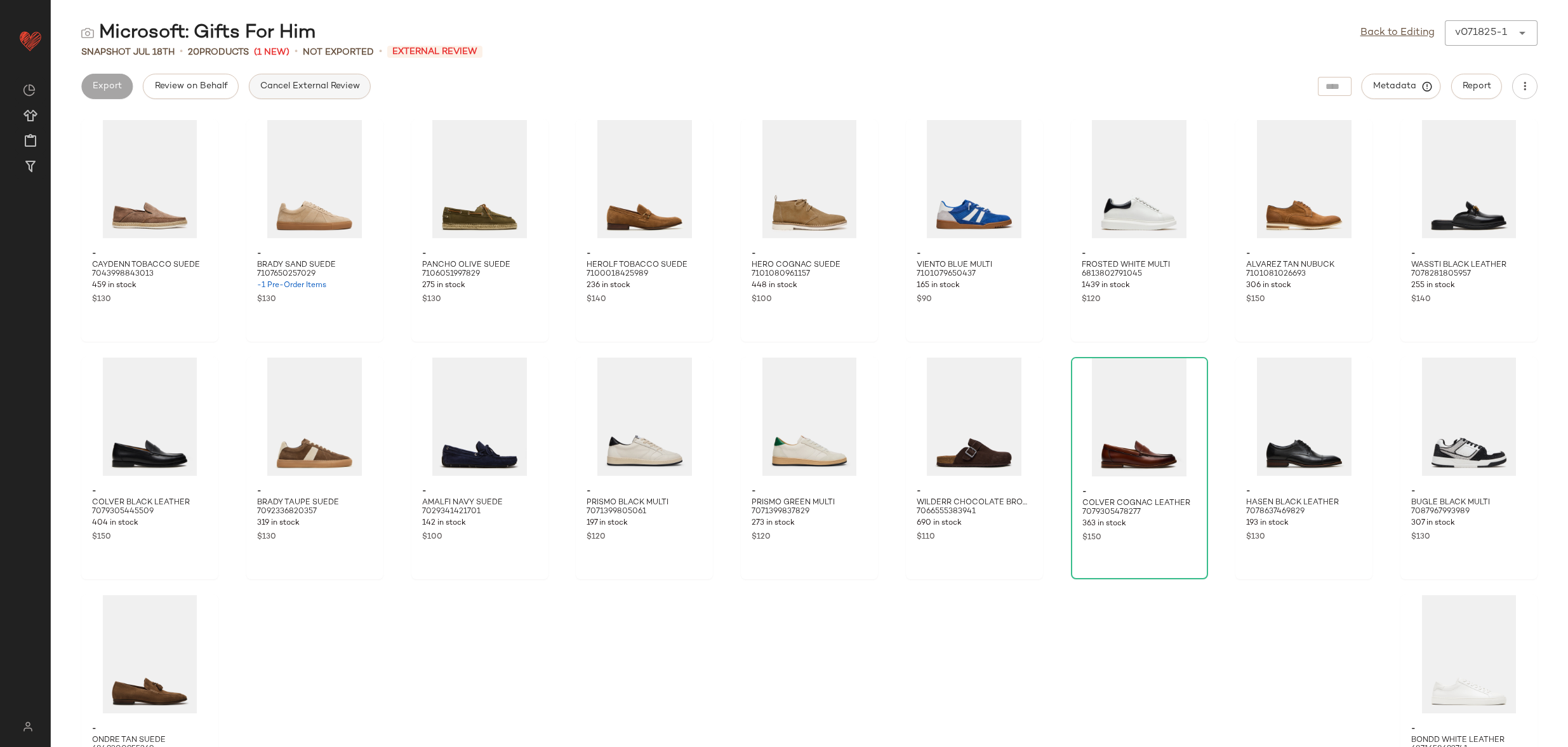 click on "Cancel External Review" 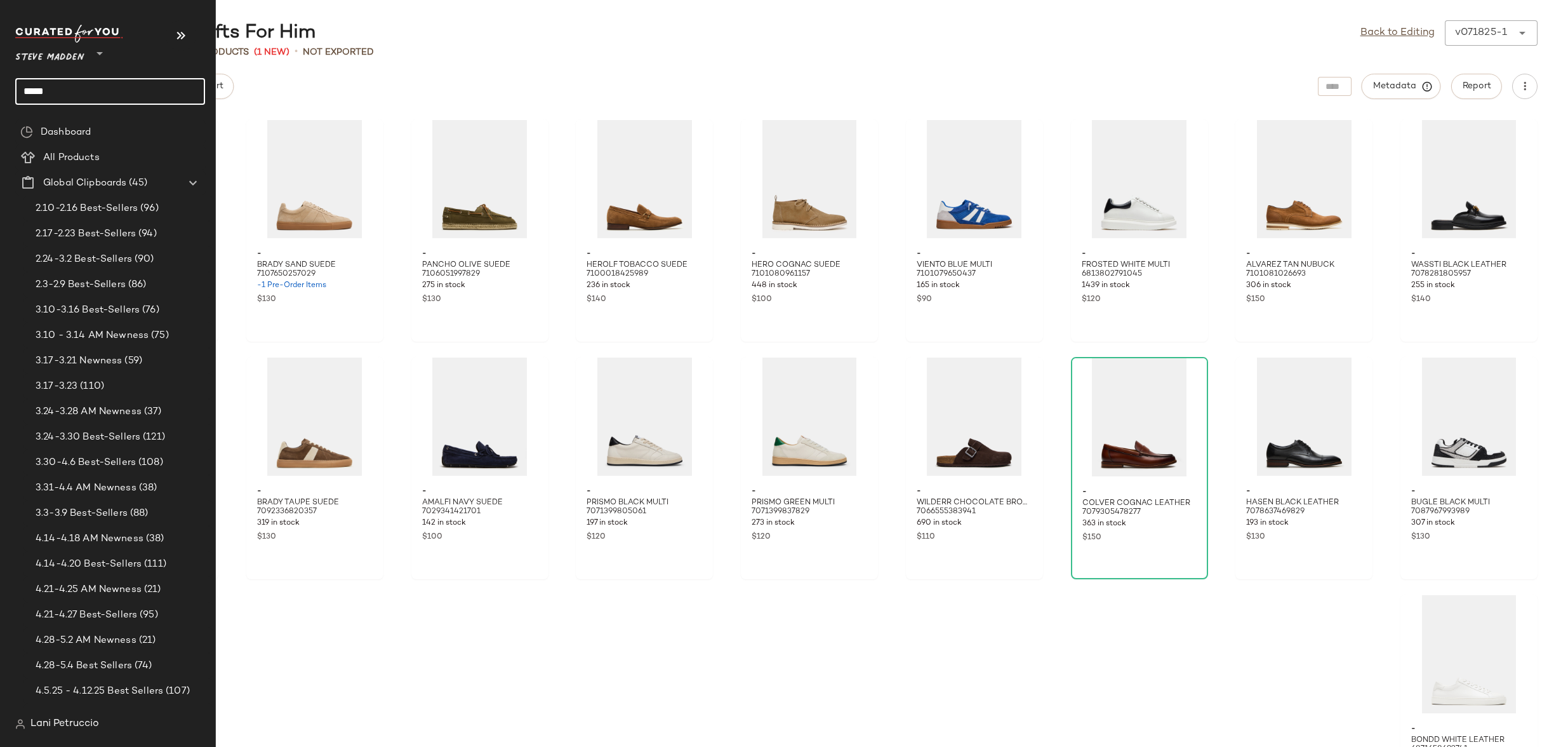 click on "*****" 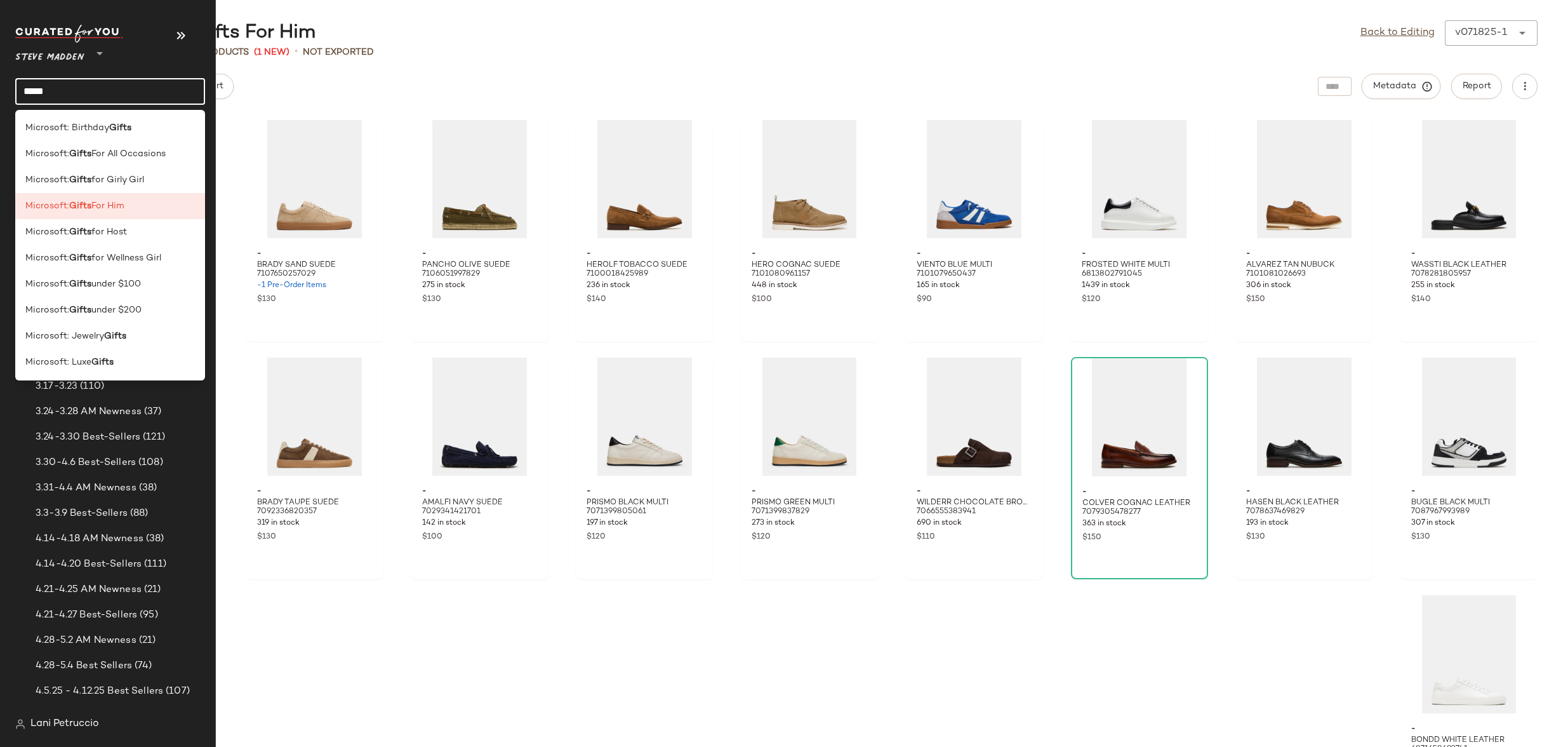 click on "Steve Madden" at bounding box center [50, 55] 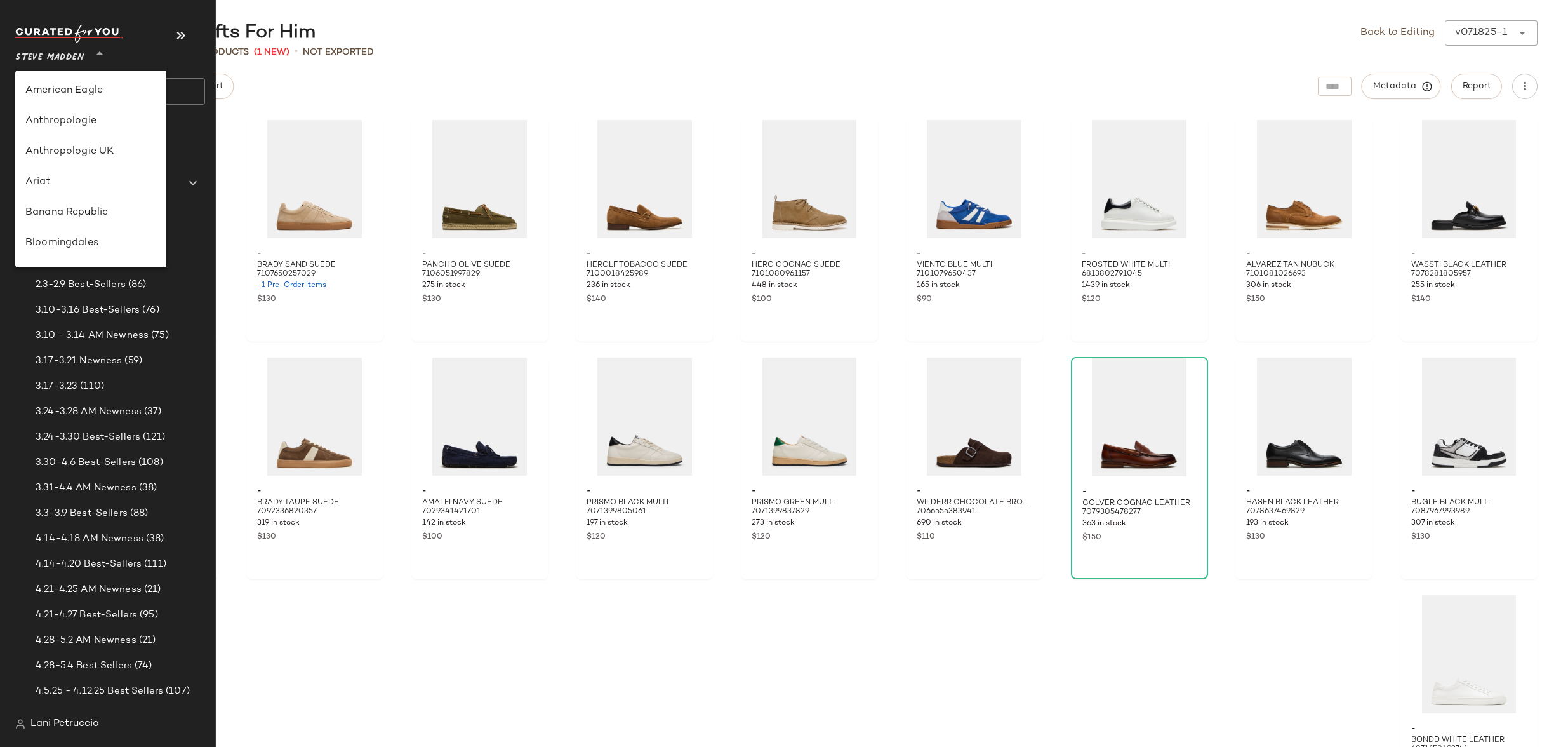 click on "Steve Madden" at bounding box center (50, 55) 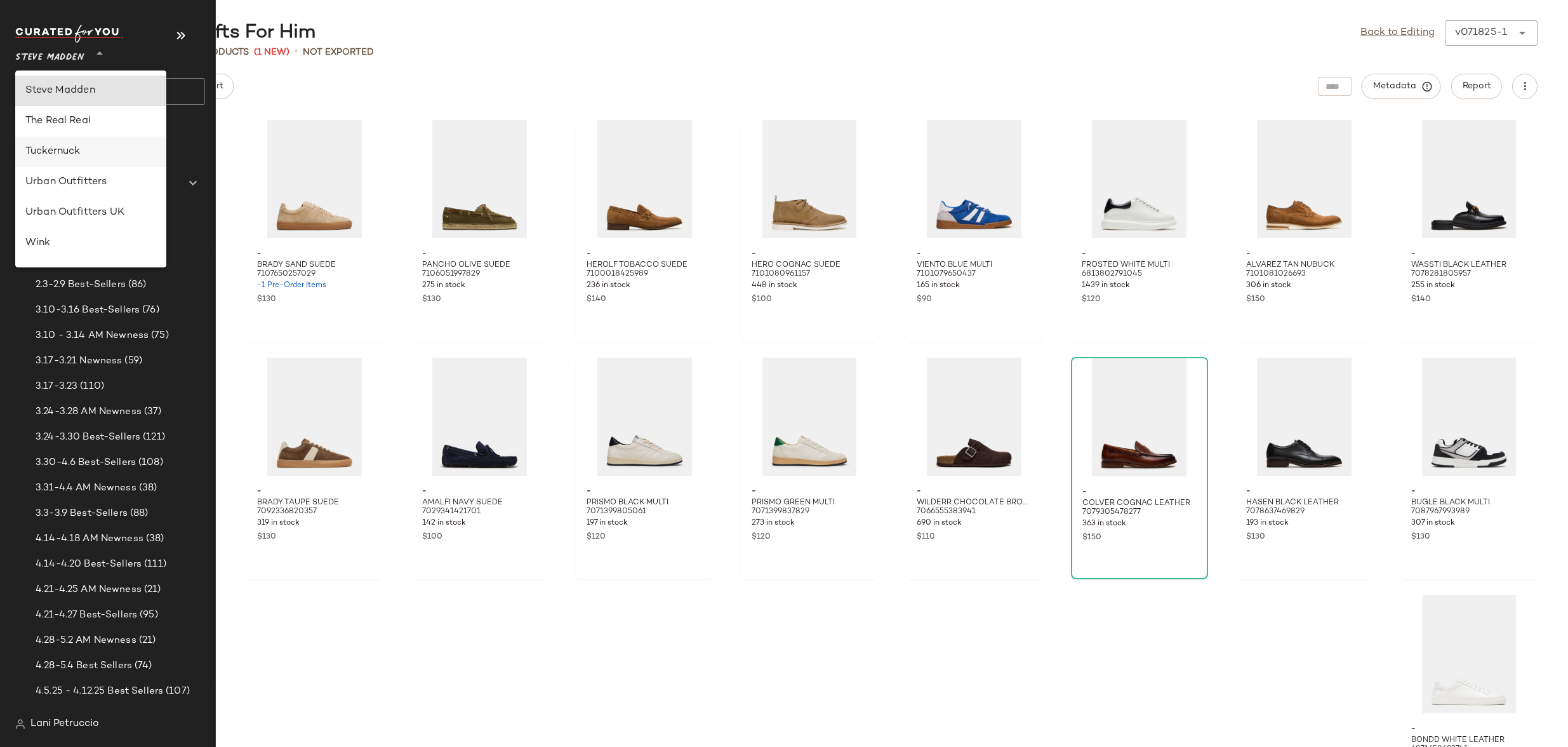 click on "Tuckernuck" at bounding box center [91, 152] 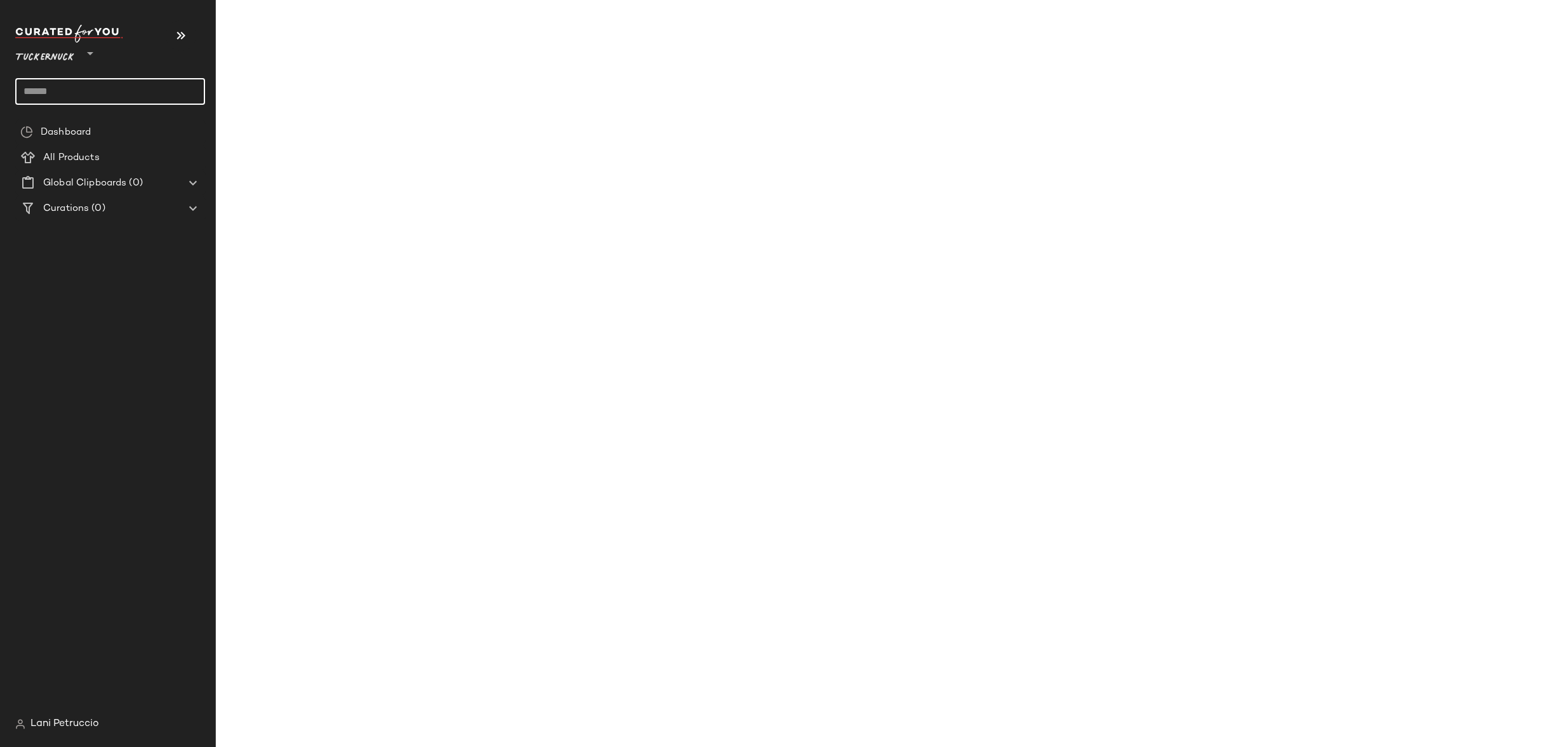 click 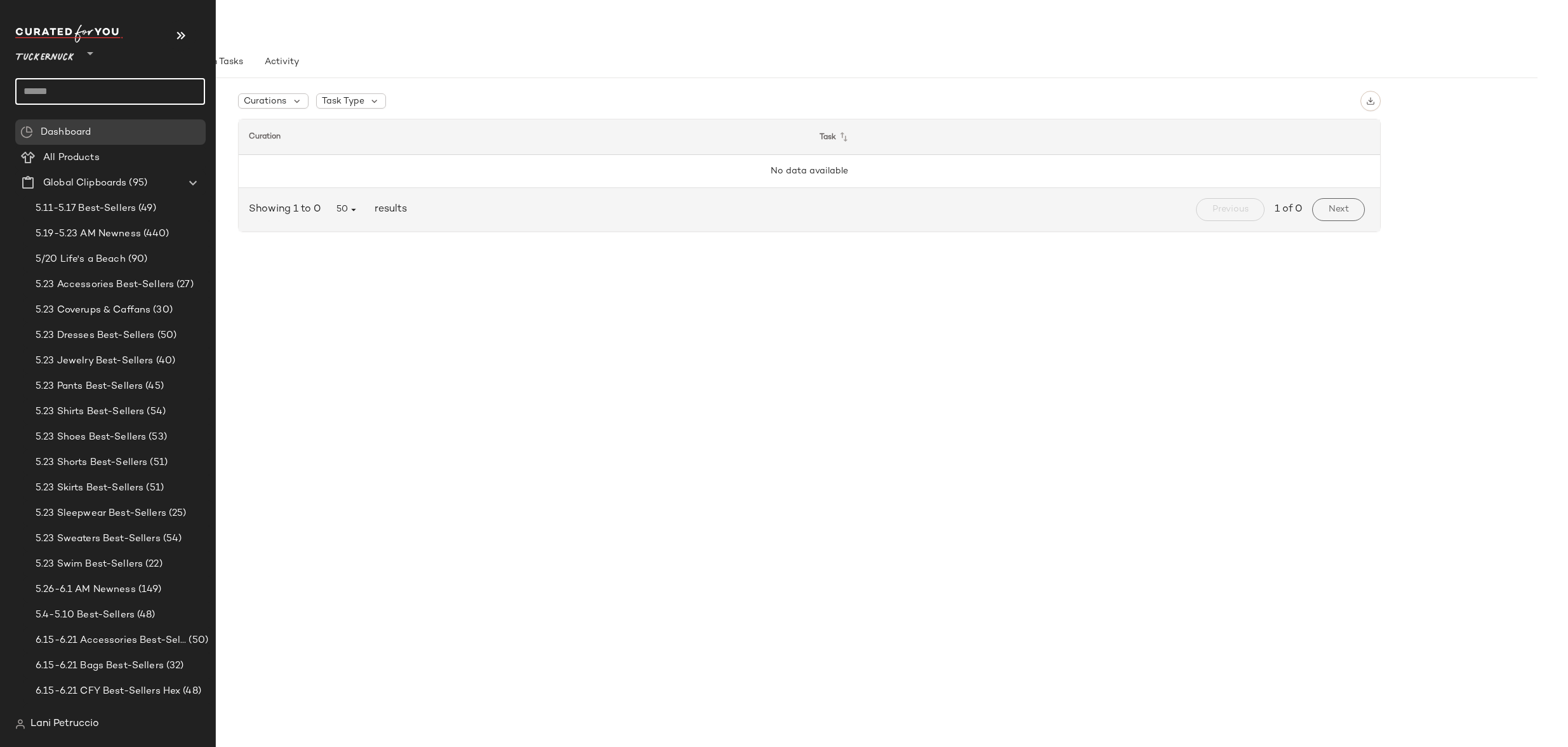 click 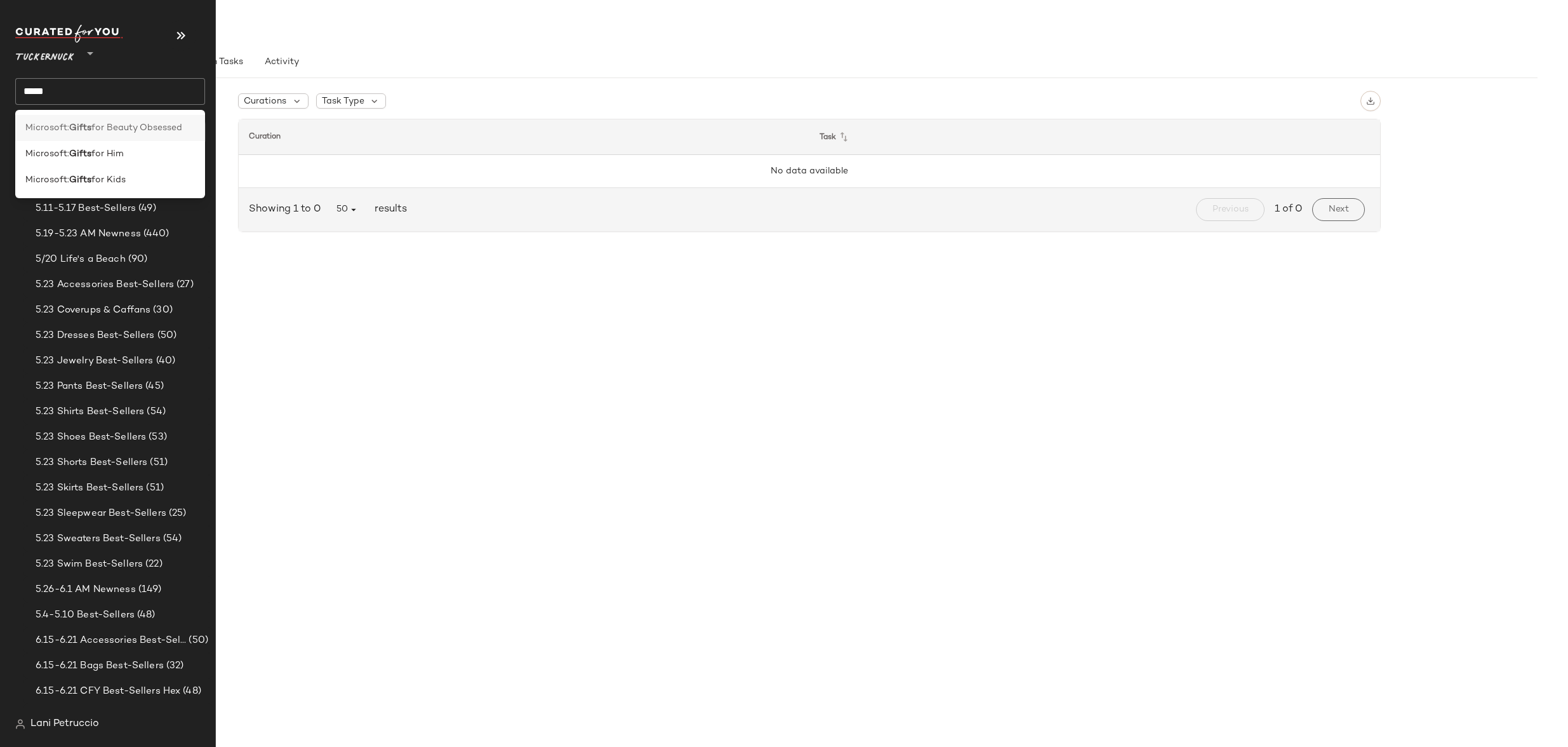 click on "Microsoft:" at bounding box center (47, 128) 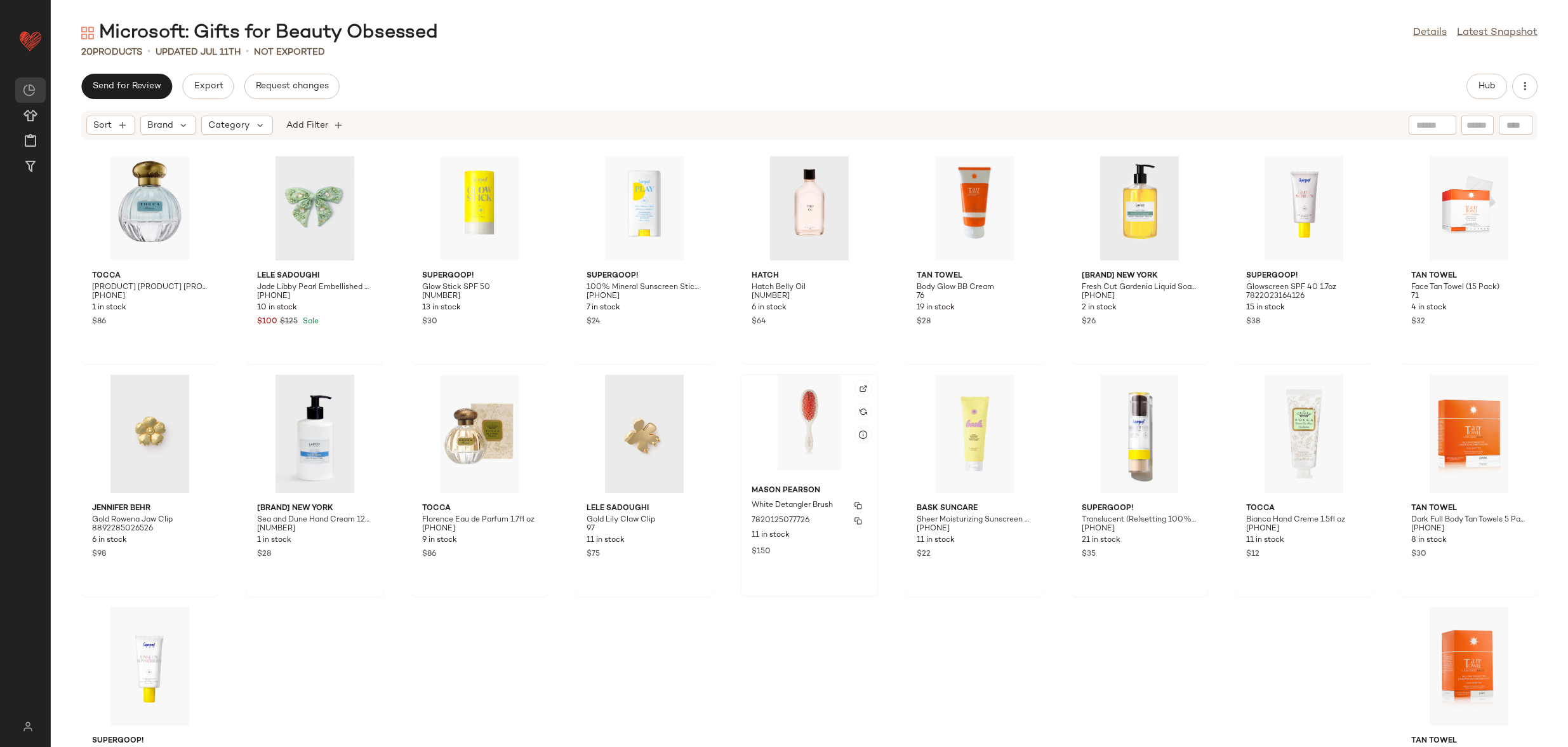 scroll, scrollTop: 0, scrollLeft: 0, axis: both 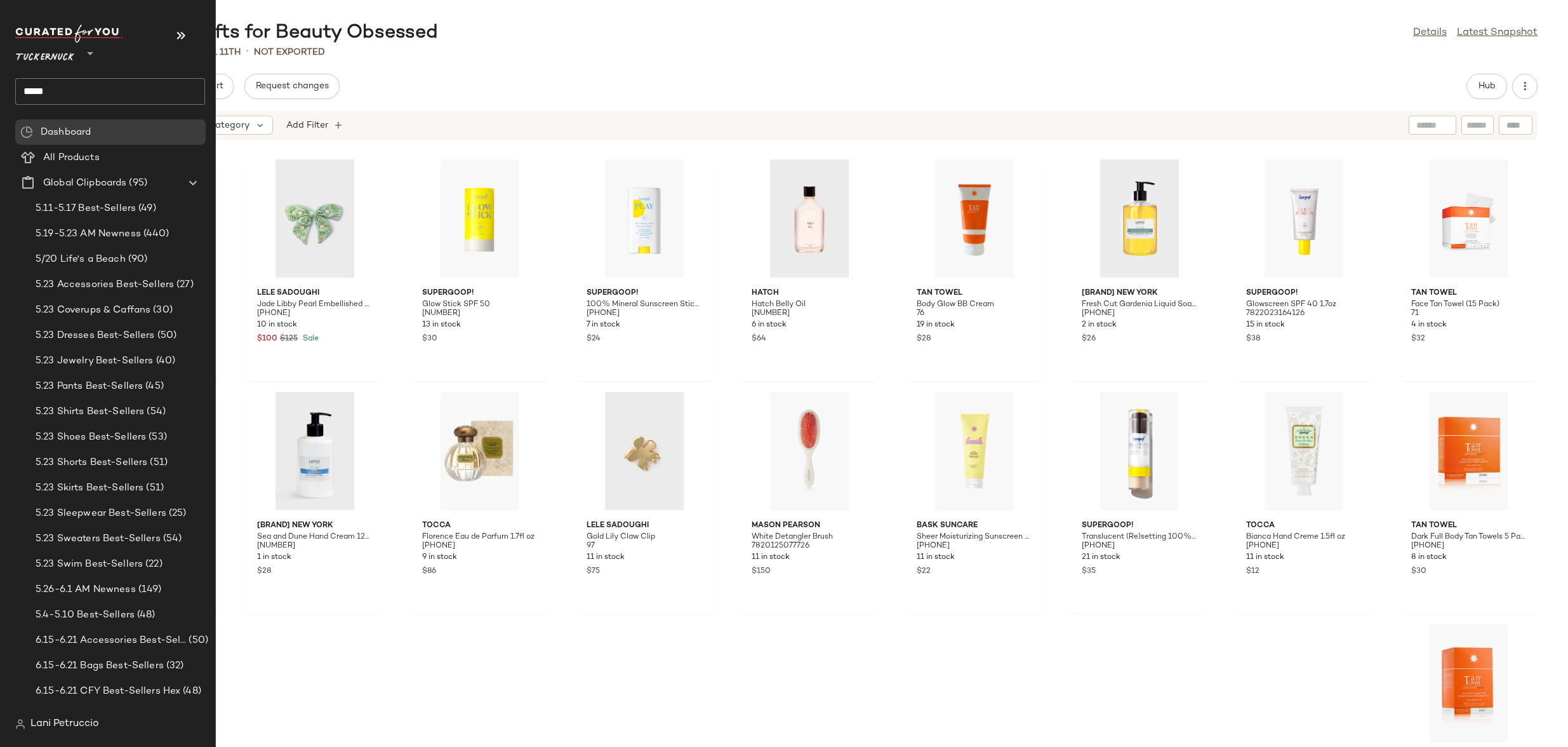 click on "*****" 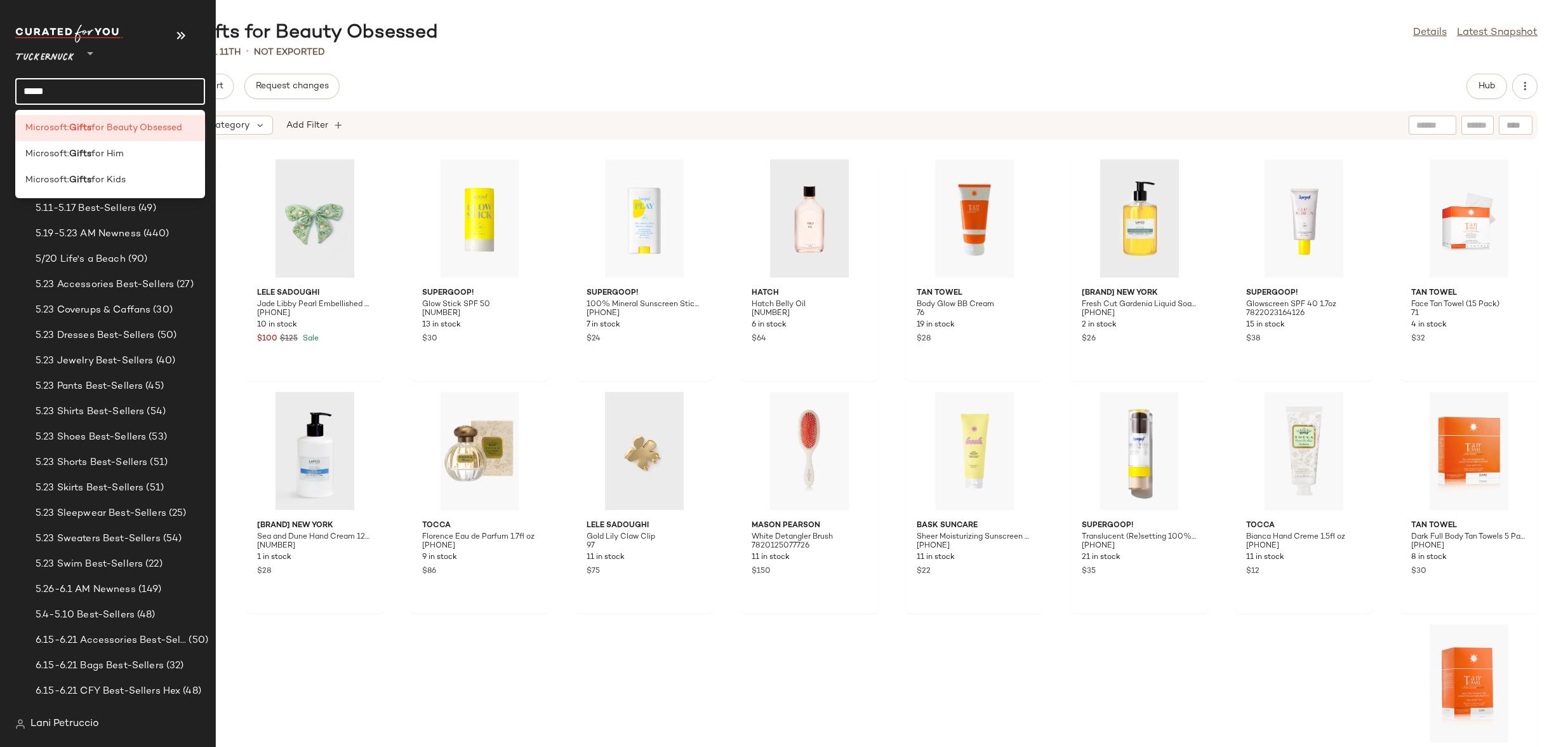 click on "*****" 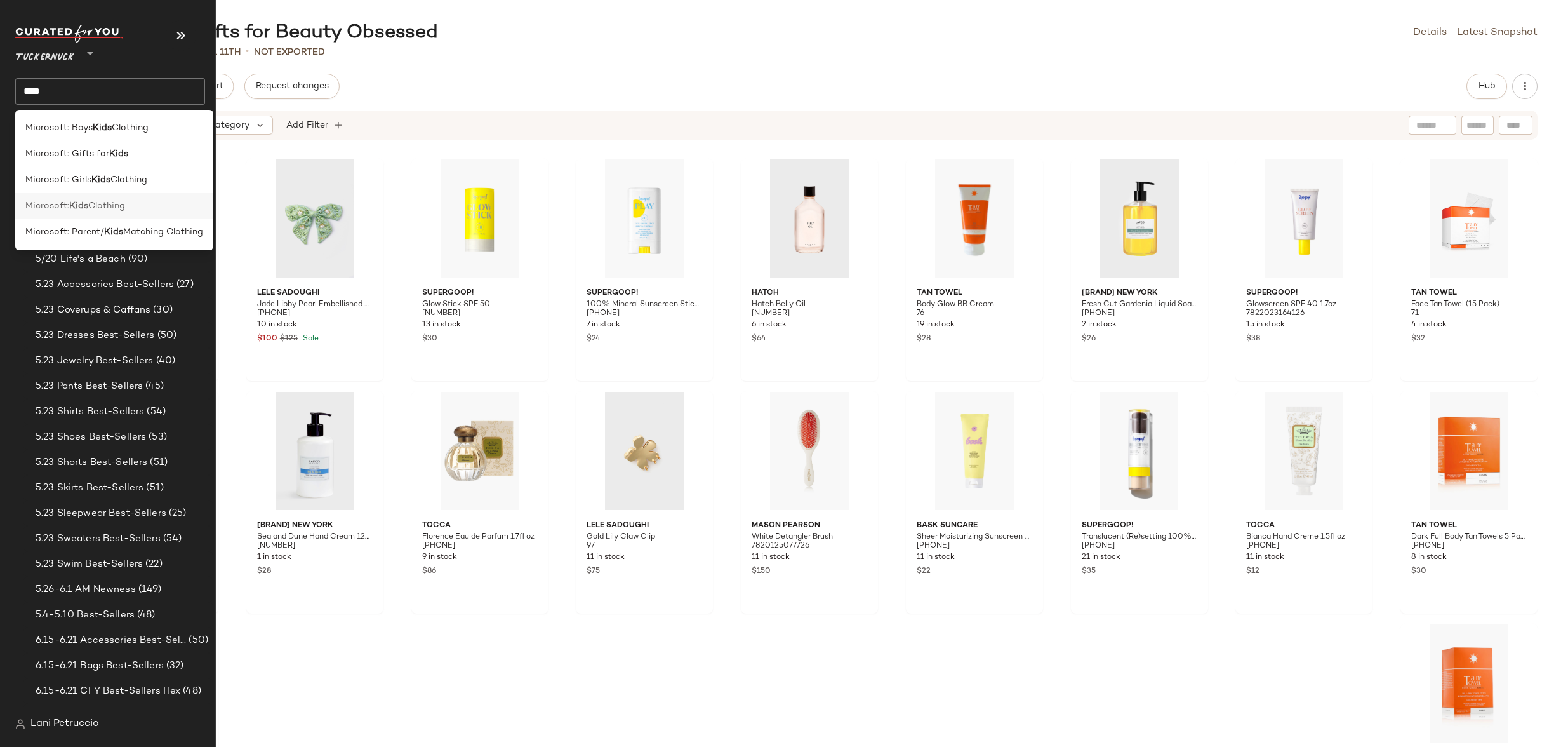 click on "Microsoft:  Kids  Clothing" 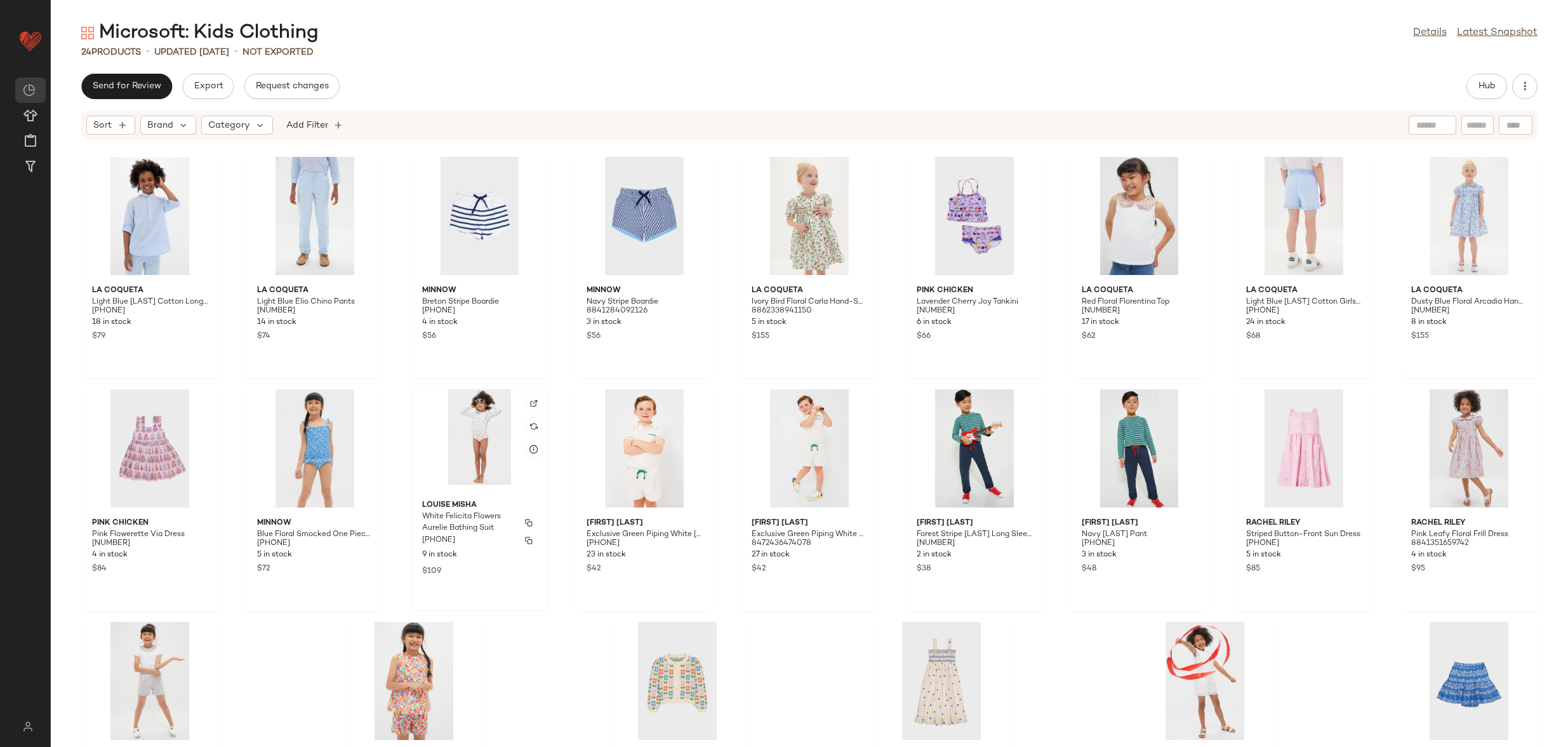 scroll, scrollTop: 0, scrollLeft: 0, axis: both 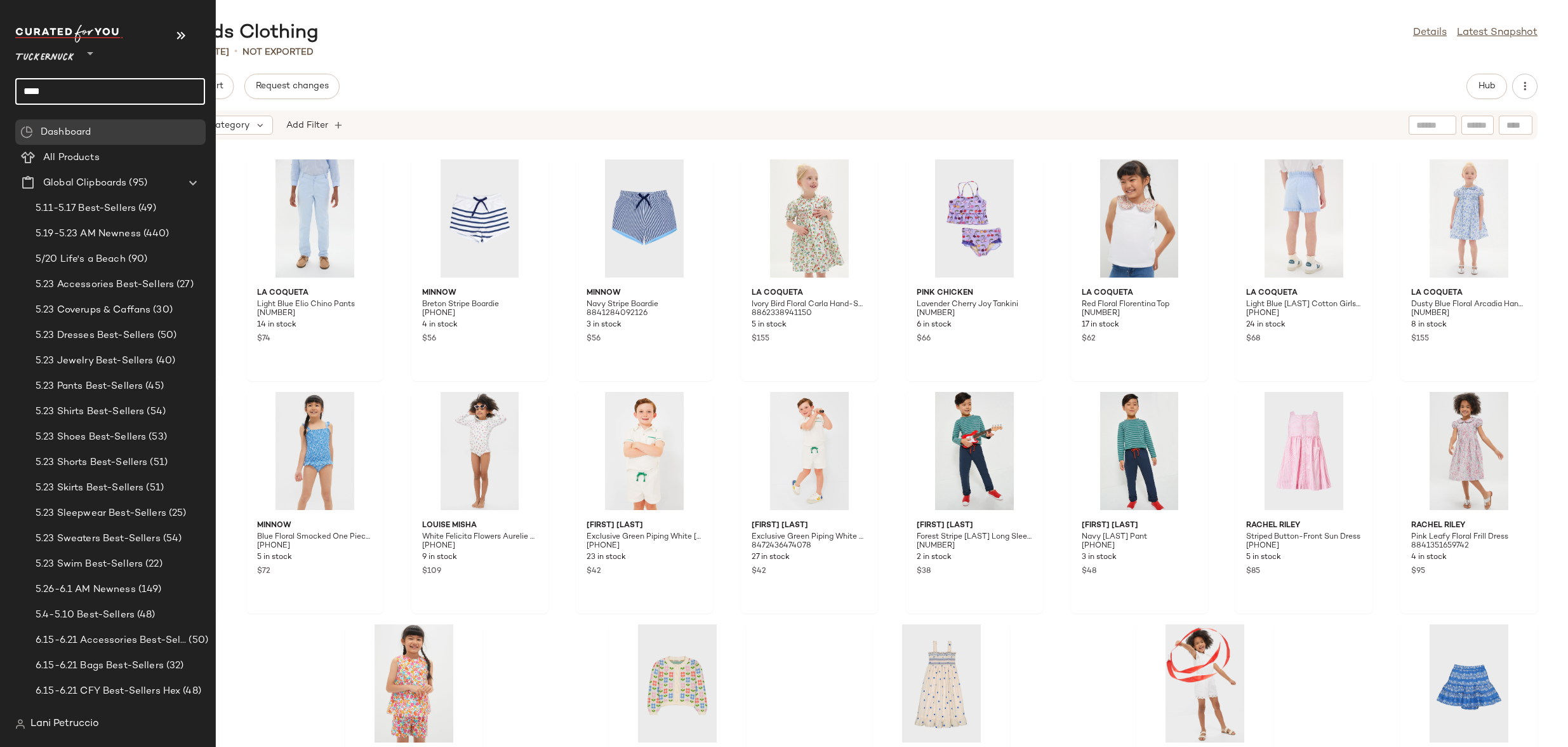 click on "****" 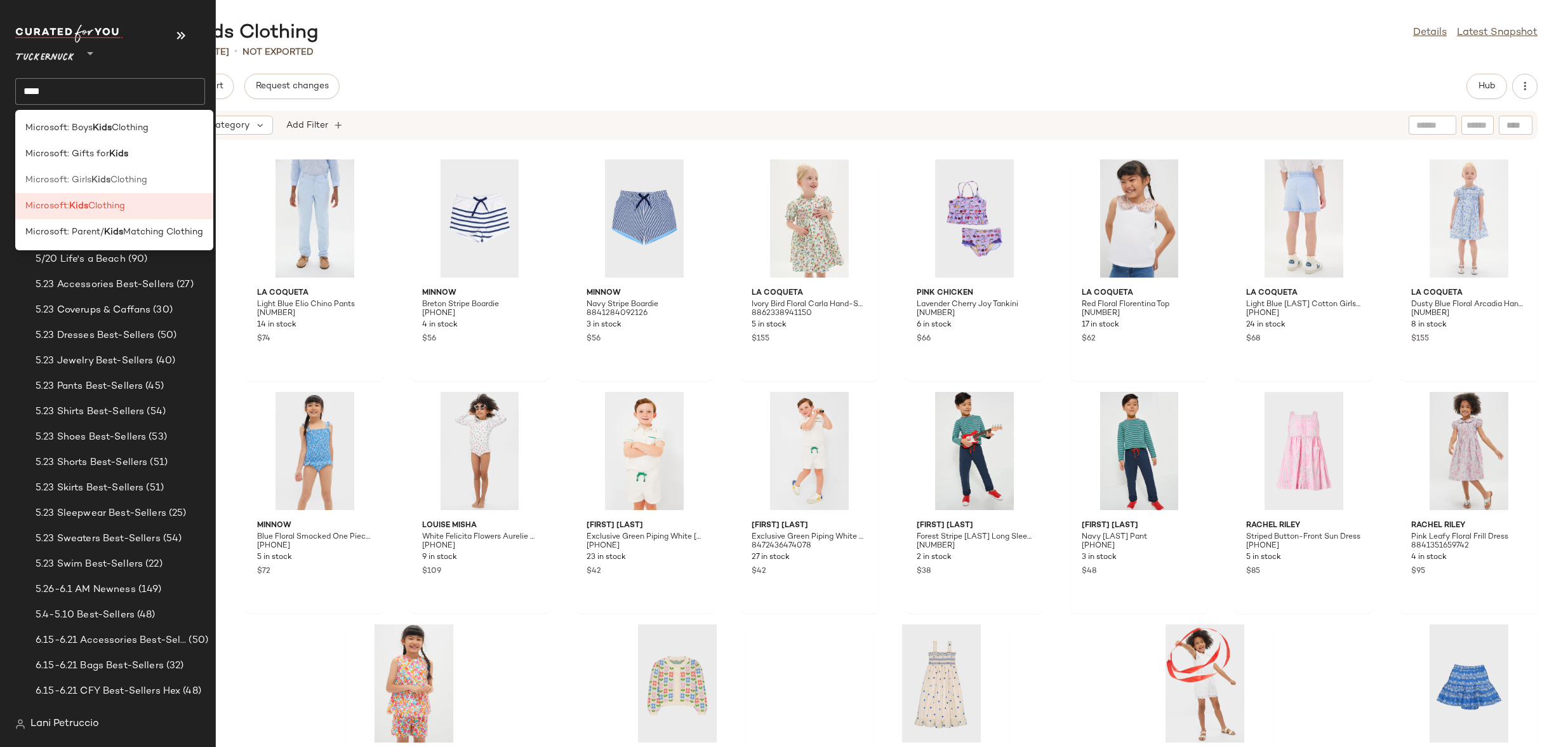 drag, startPoint x: 54, startPoint y: 177, endPoint x: 54, endPoint y: 170, distance: 7 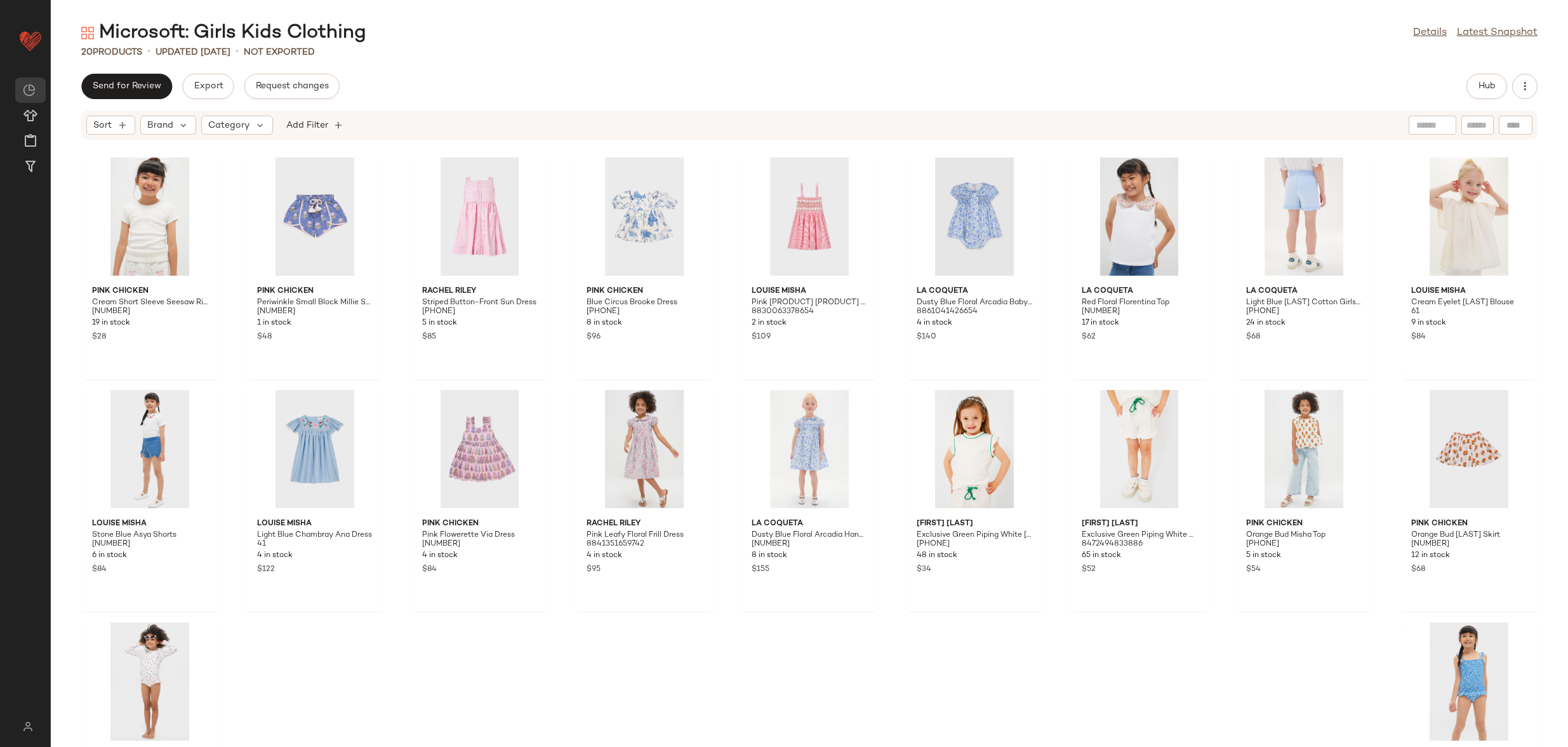 scroll, scrollTop: 0, scrollLeft: 0, axis: both 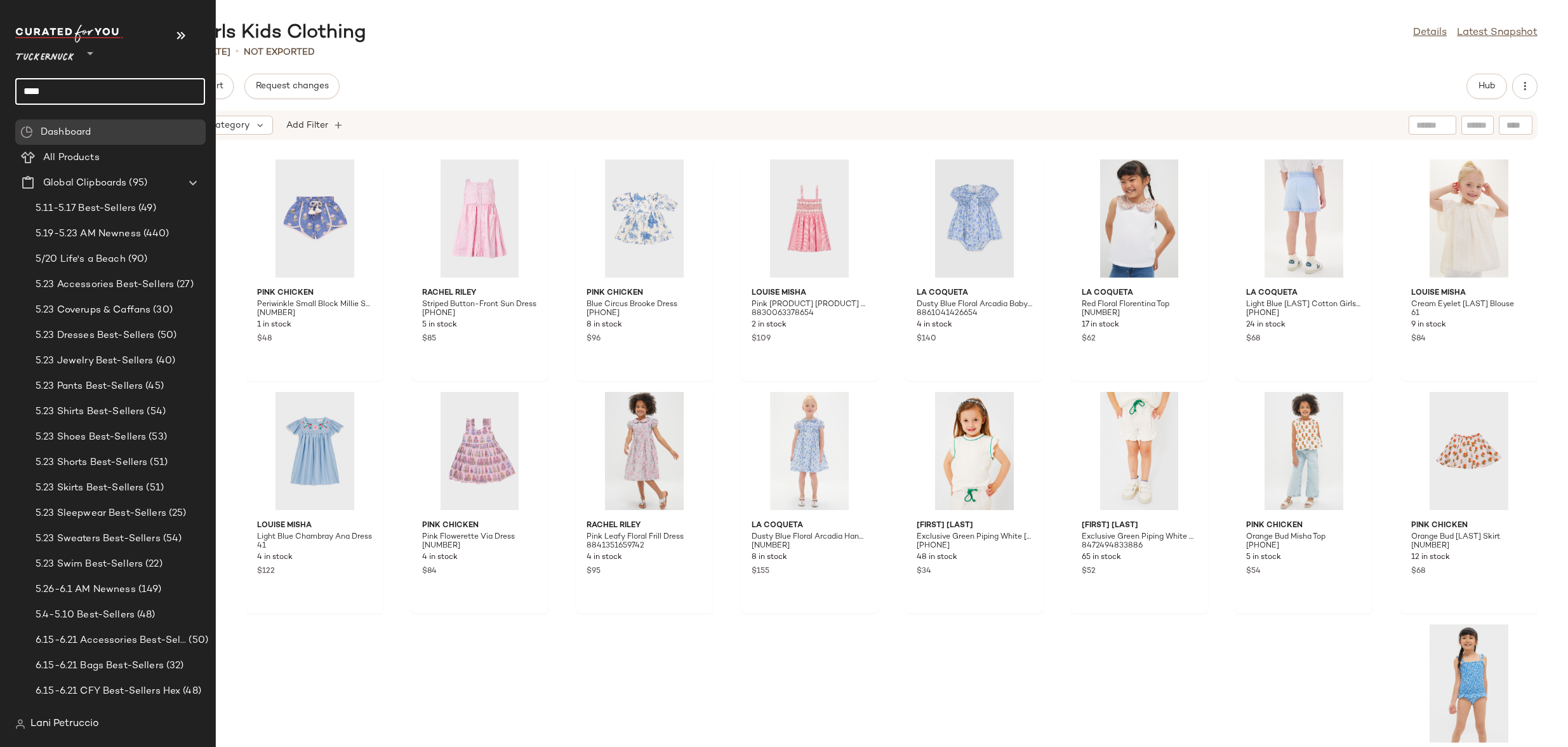 click on "****" 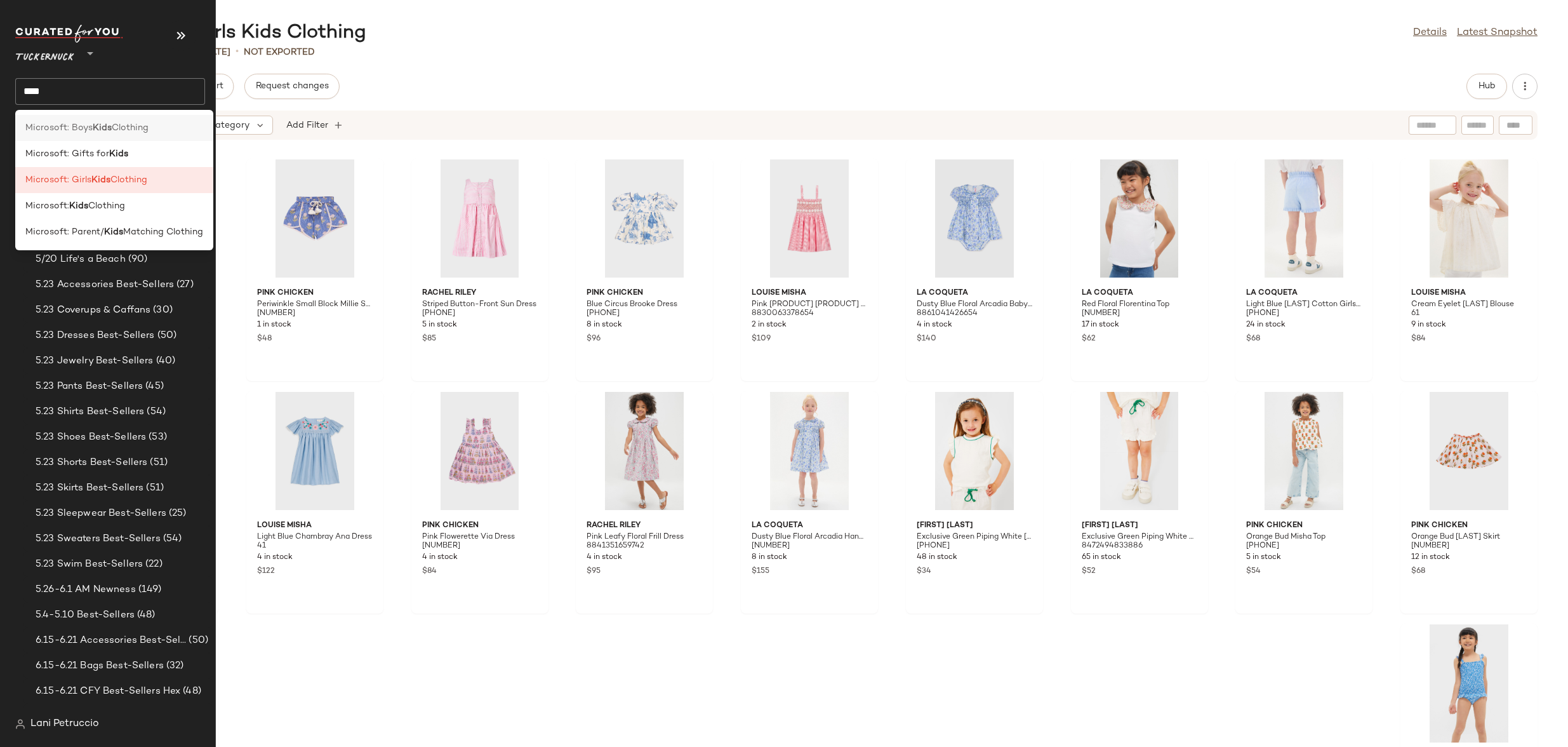 click on "Microsoft: Boys" at bounding box center [59, 128] 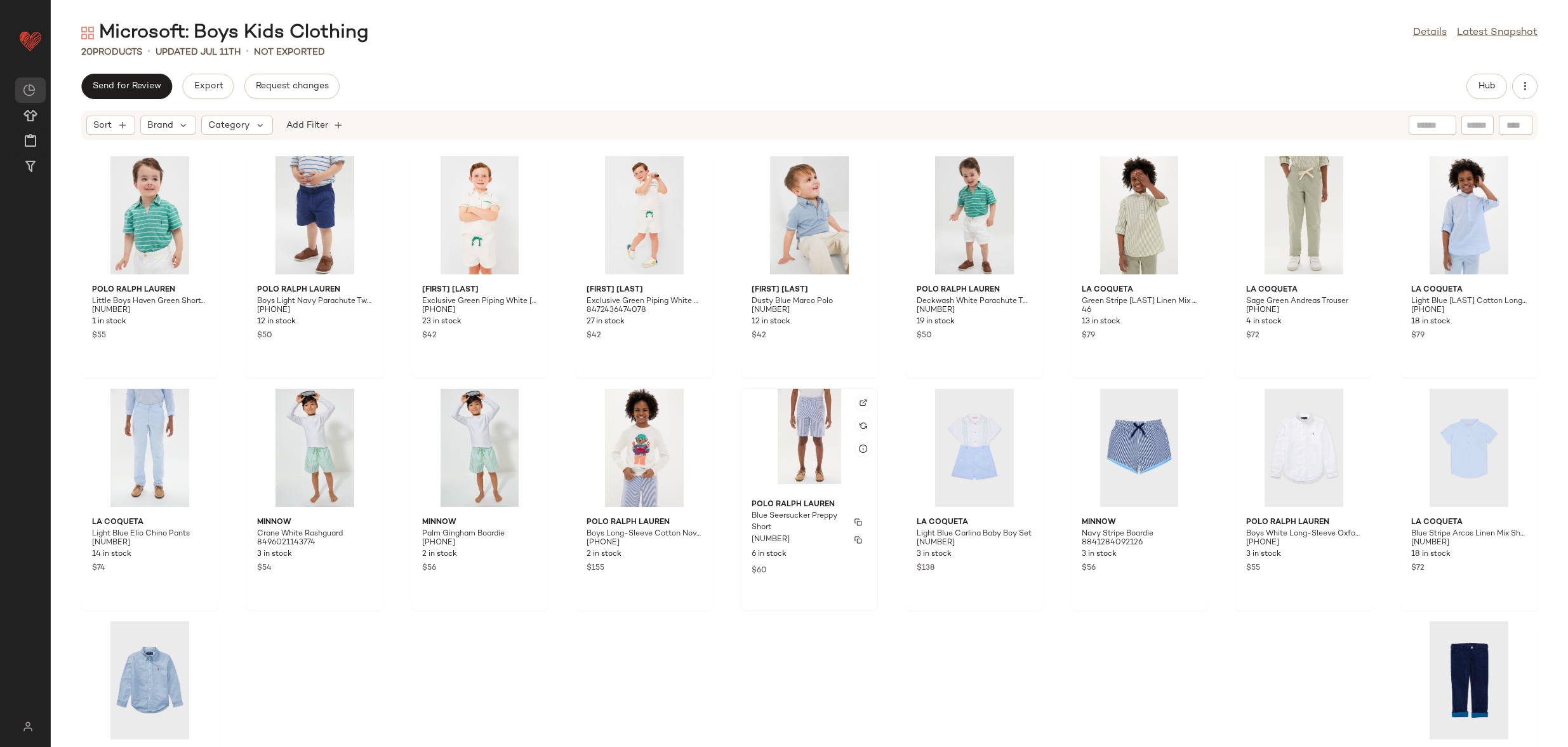scroll, scrollTop: 0, scrollLeft: 0, axis: both 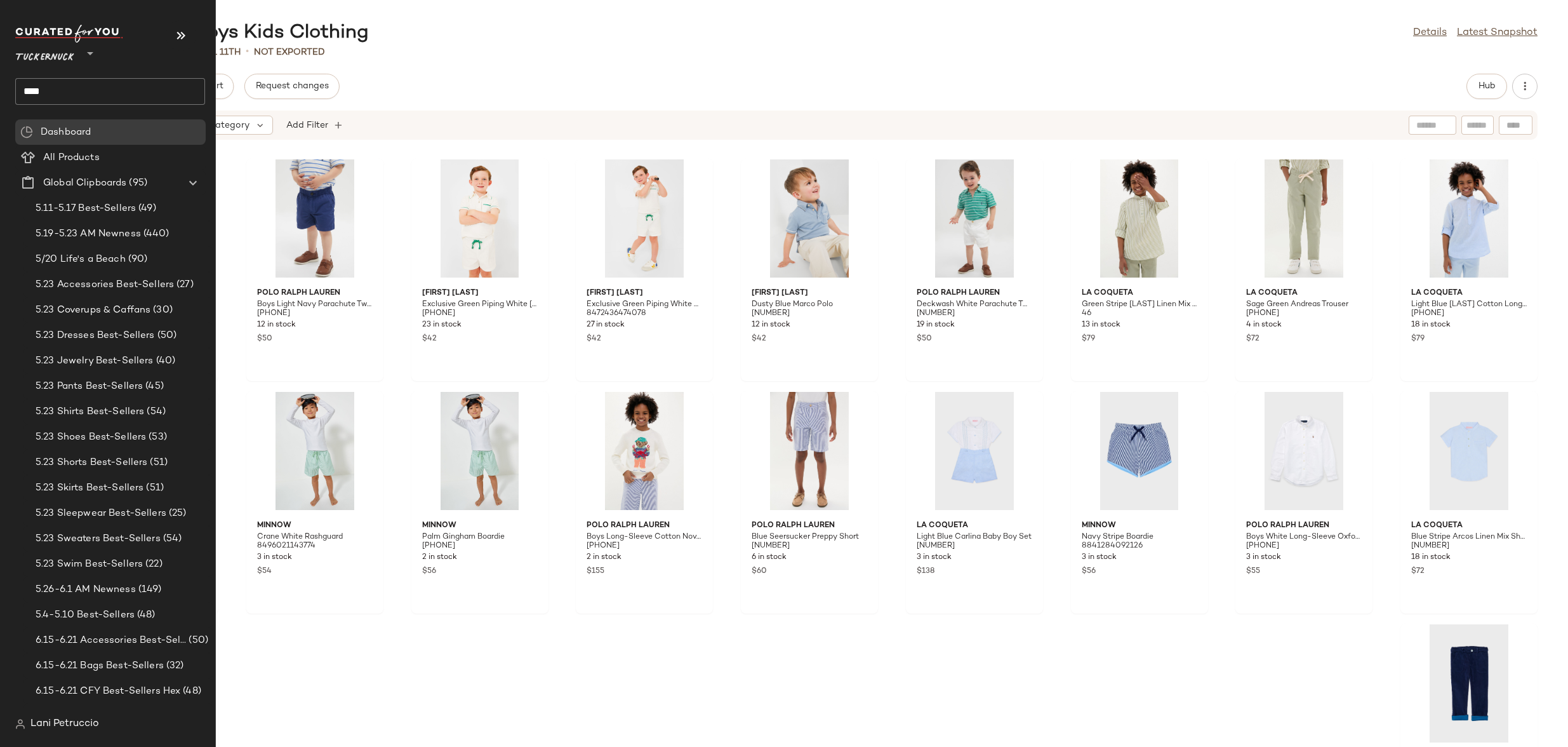 click on "****" 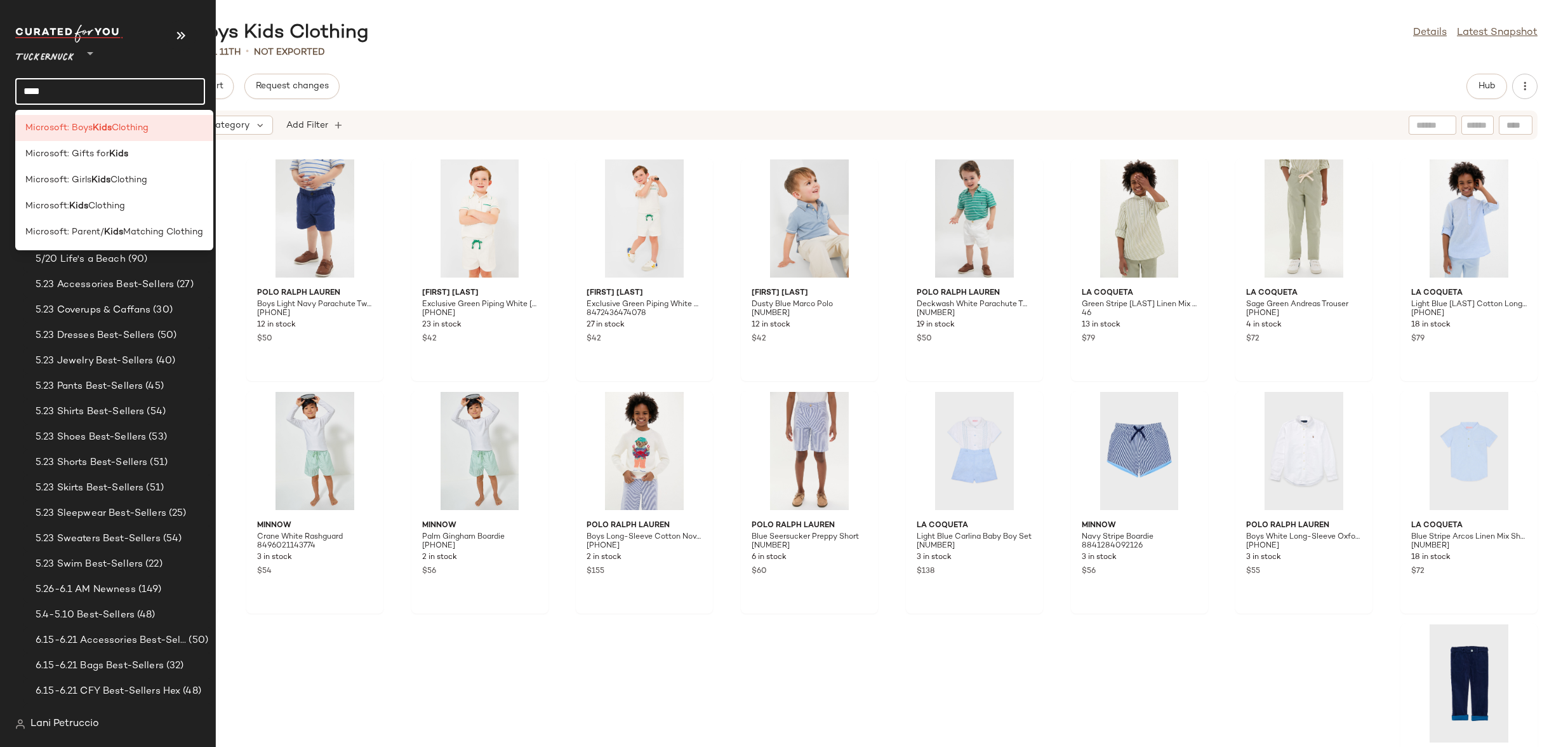 click on "****" 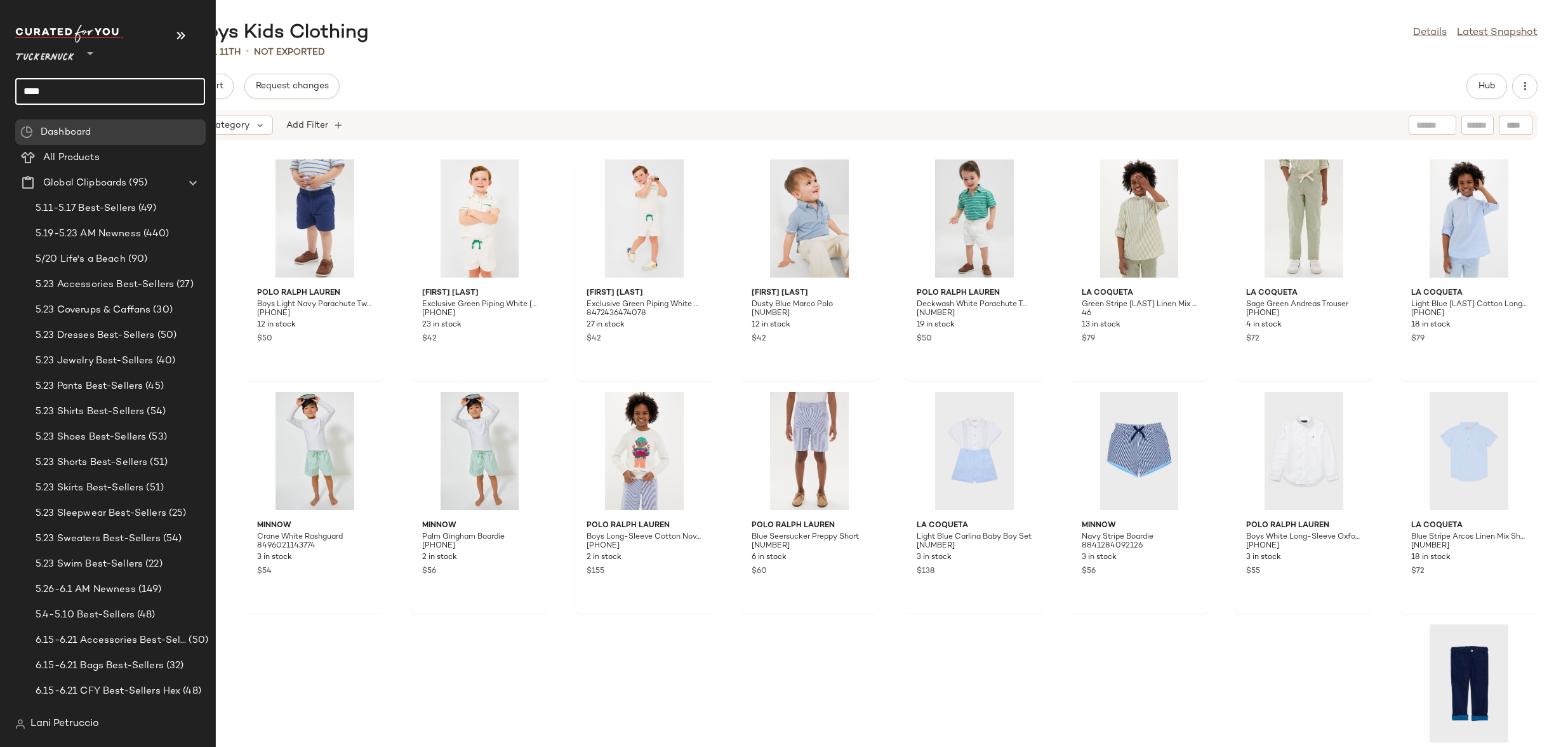 click on "****" 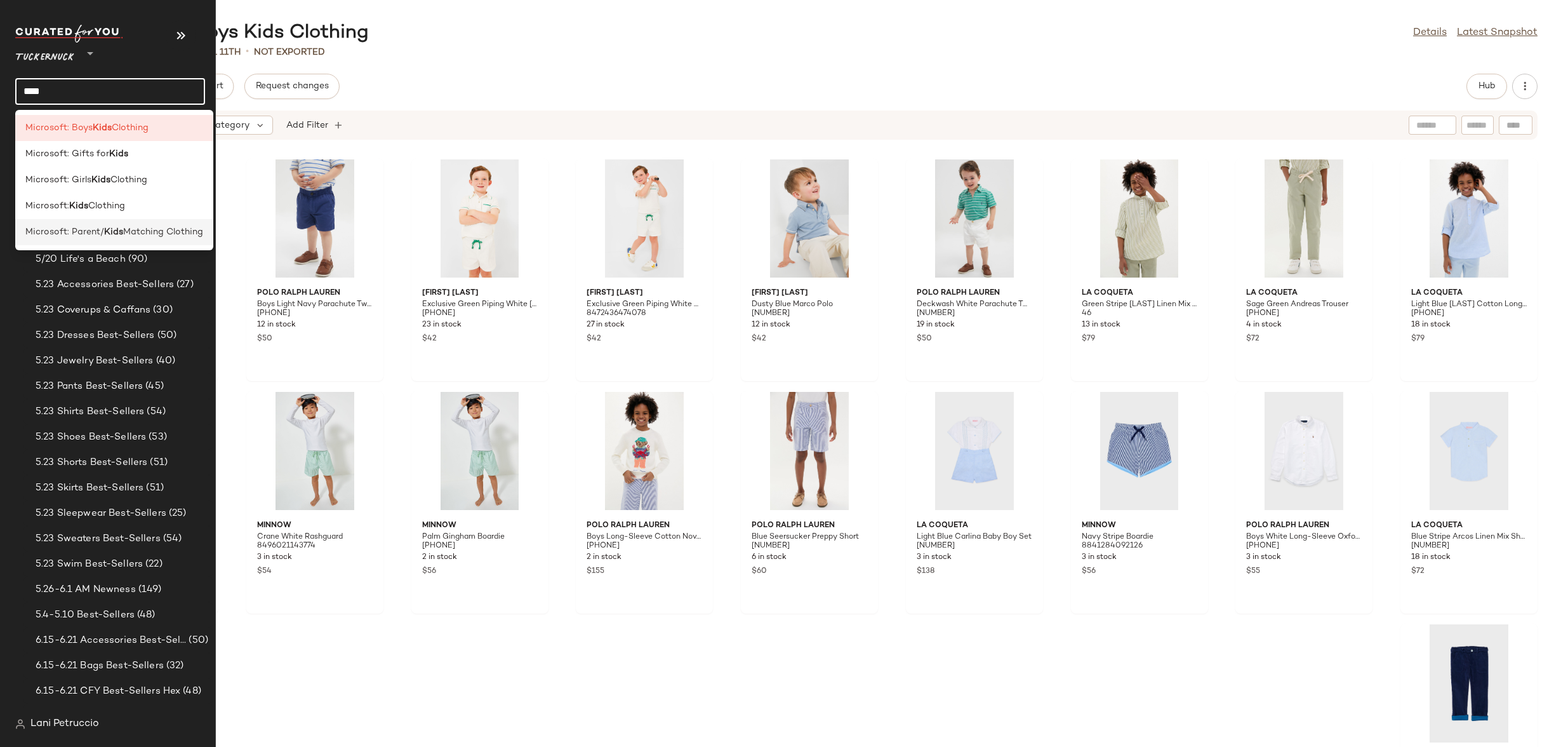 click on "Microsoft: Parent/" at bounding box center (65, 232) 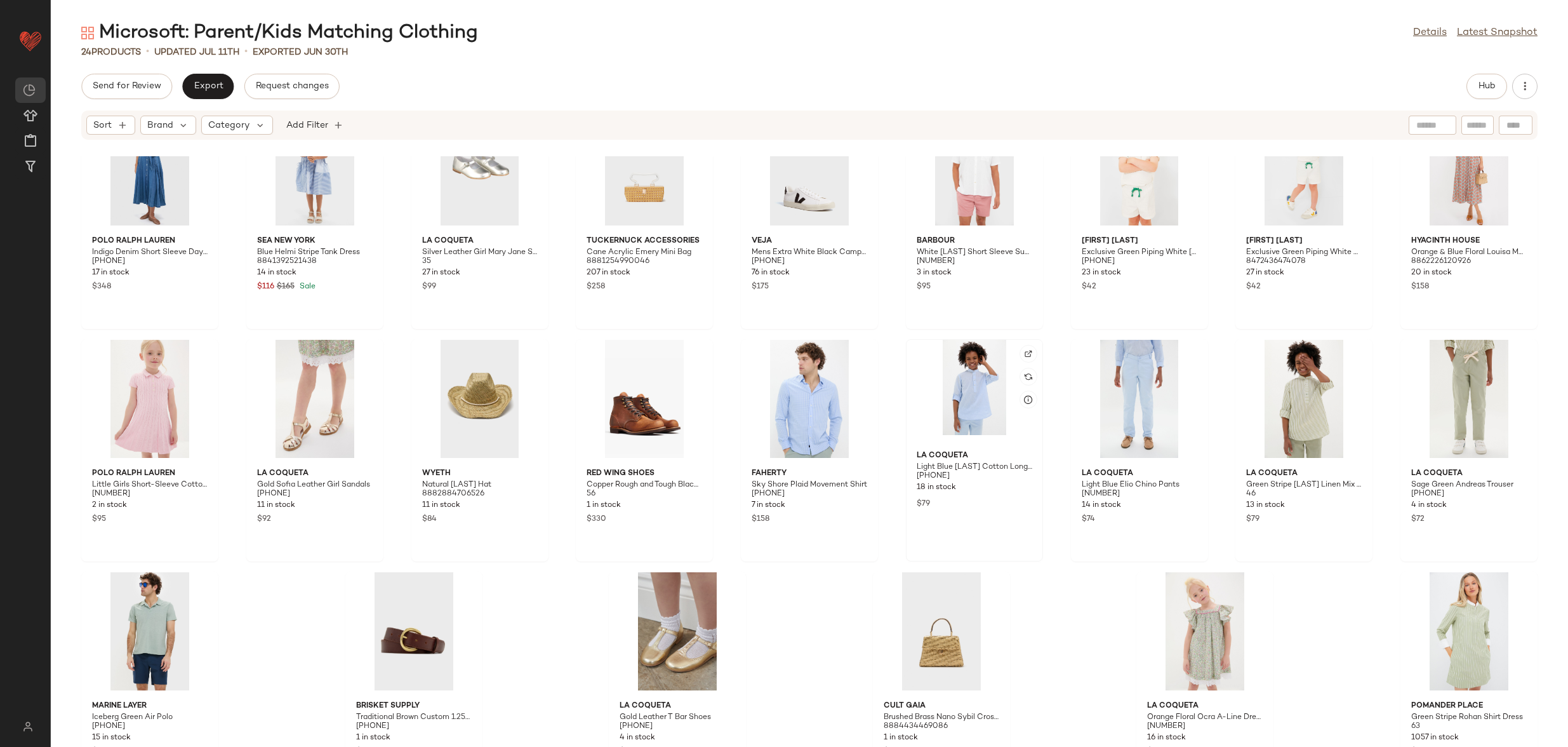 scroll, scrollTop: 0, scrollLeft: 0, axis: both 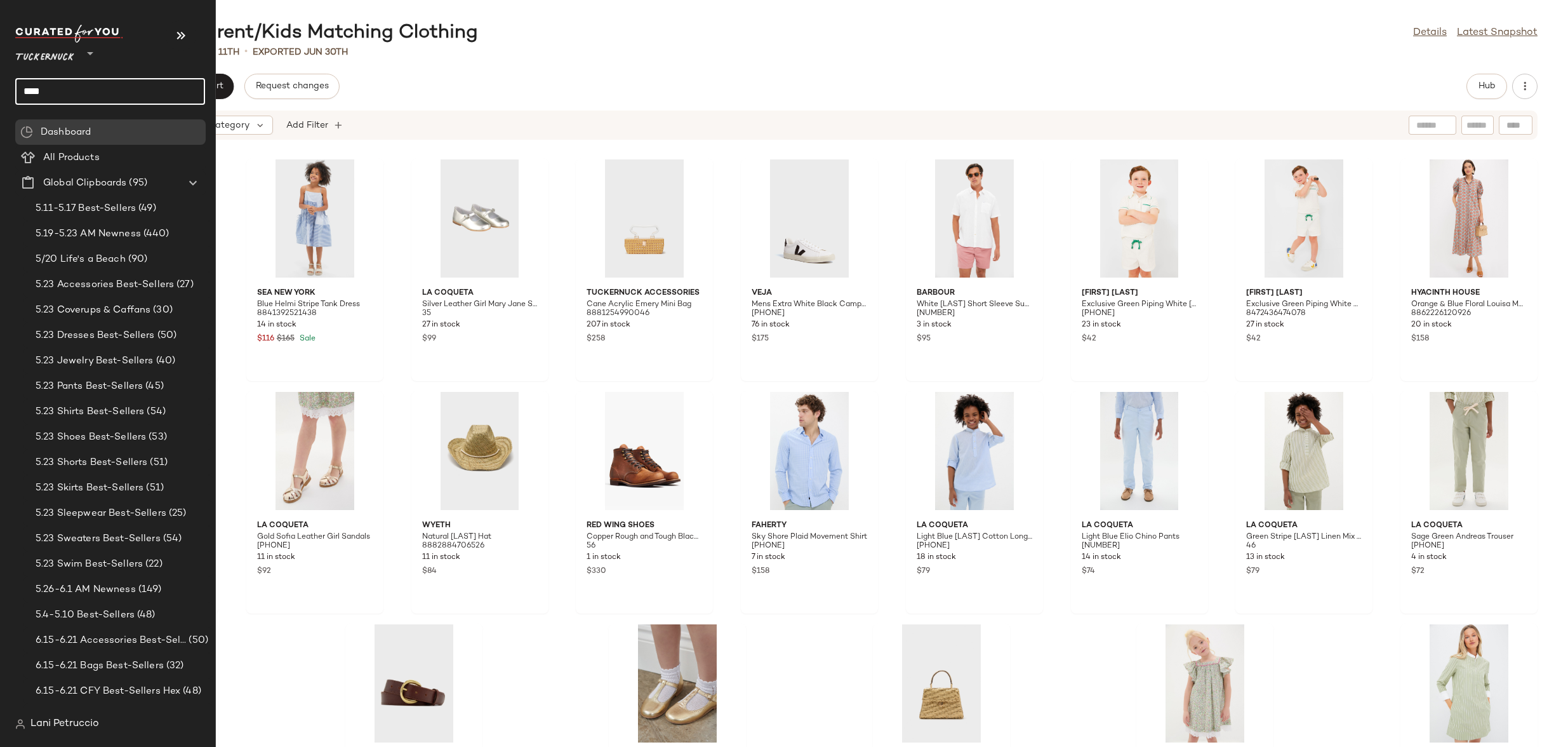 click on "****" 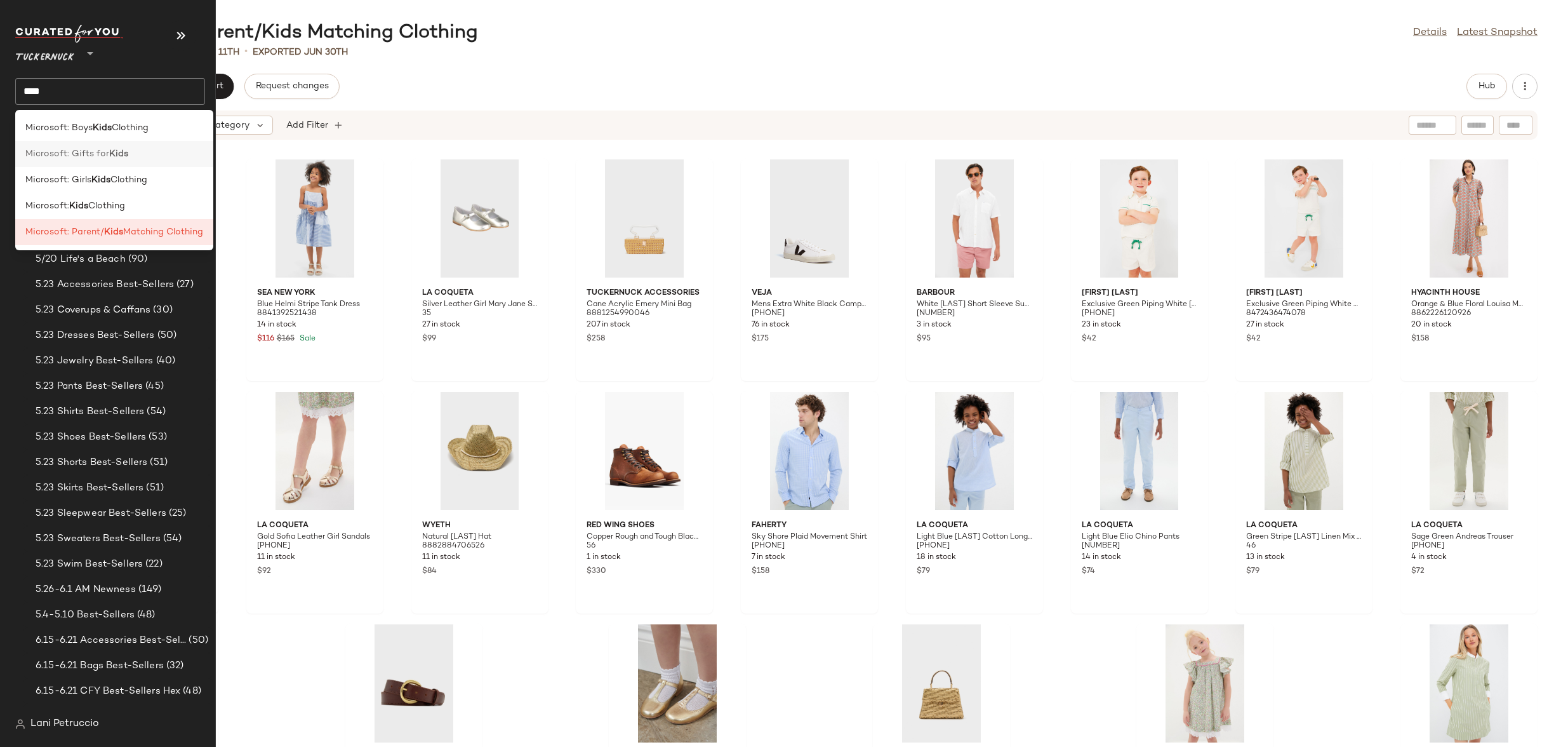 click on "Microsoft: Gifts for" at bounding box center (67, 154) 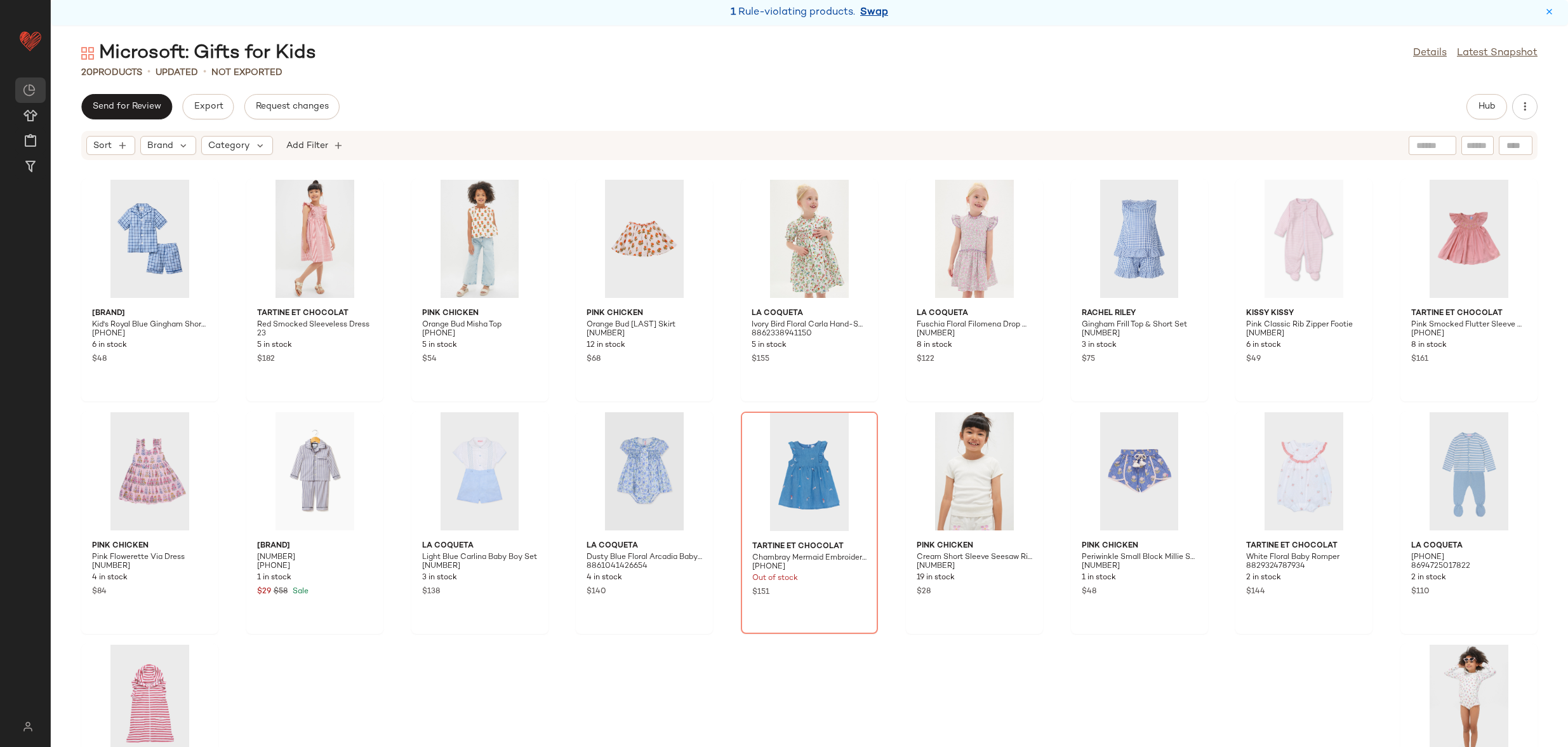 click on "Swap" at bounding box center (874, 13) 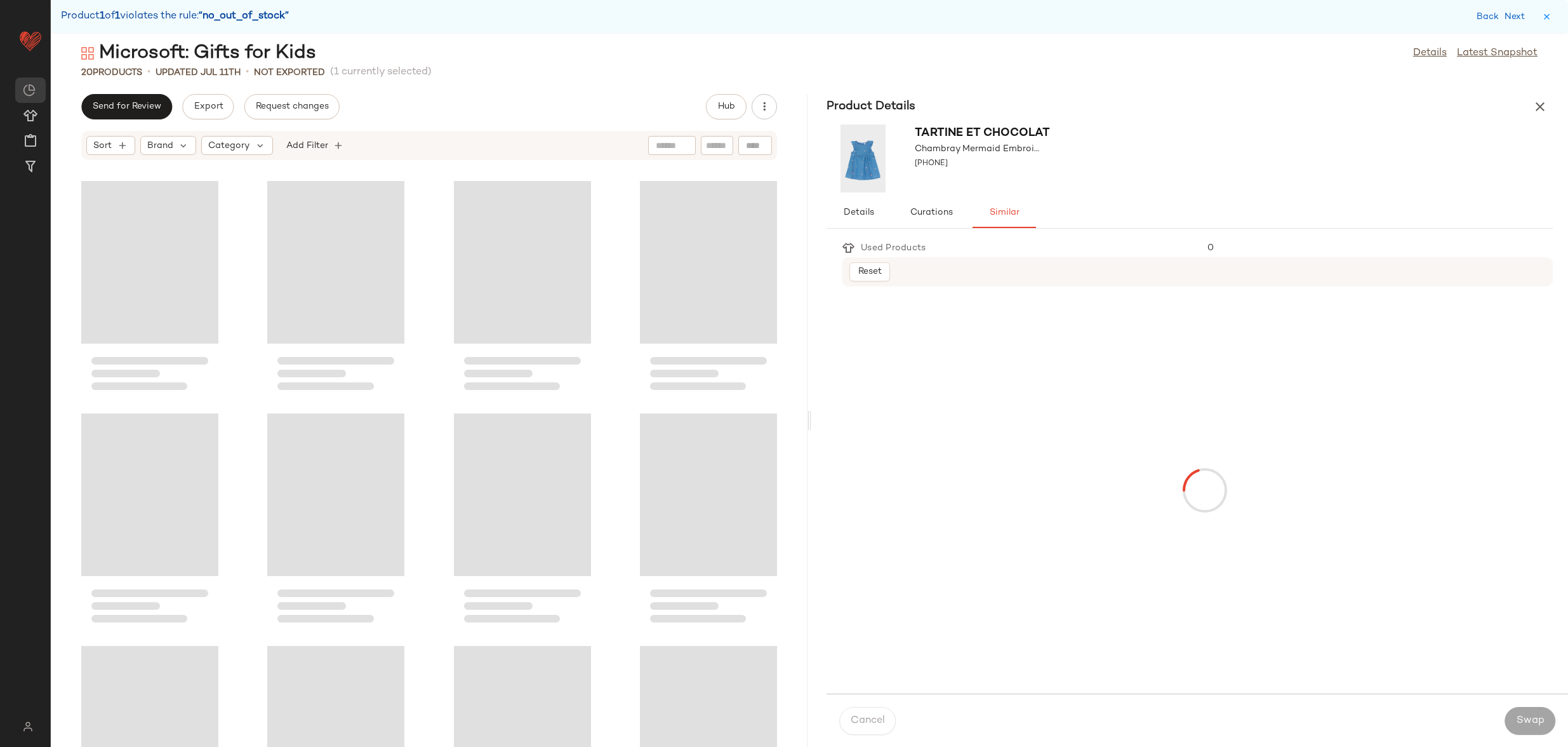 scroll, scrollTop: 465, scrollLeft: 0, axis: vertical 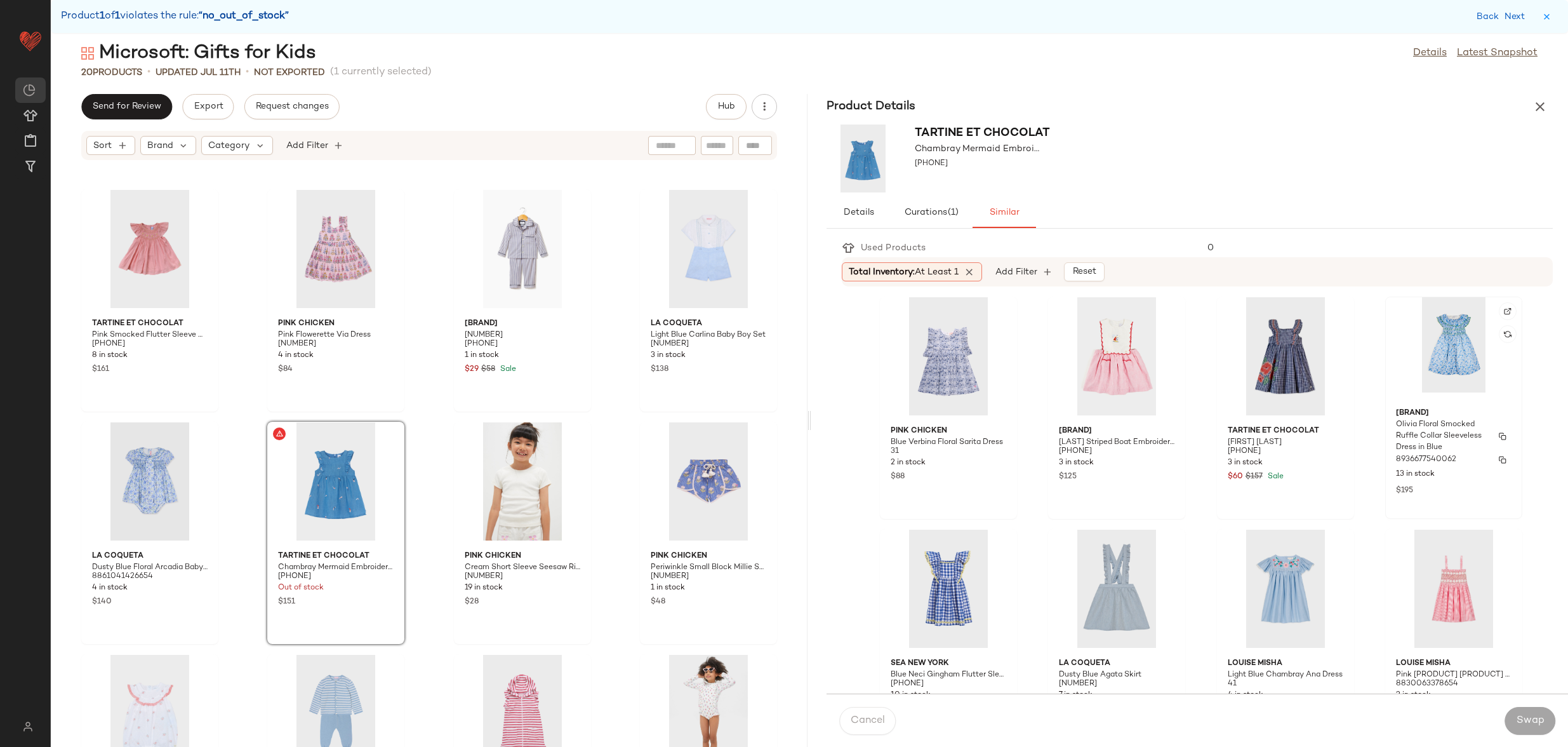 click on "Olivia Floral Smocked Ruffle Collar Sleeveless Dress in Blue" at bounding box center (1442, 436) 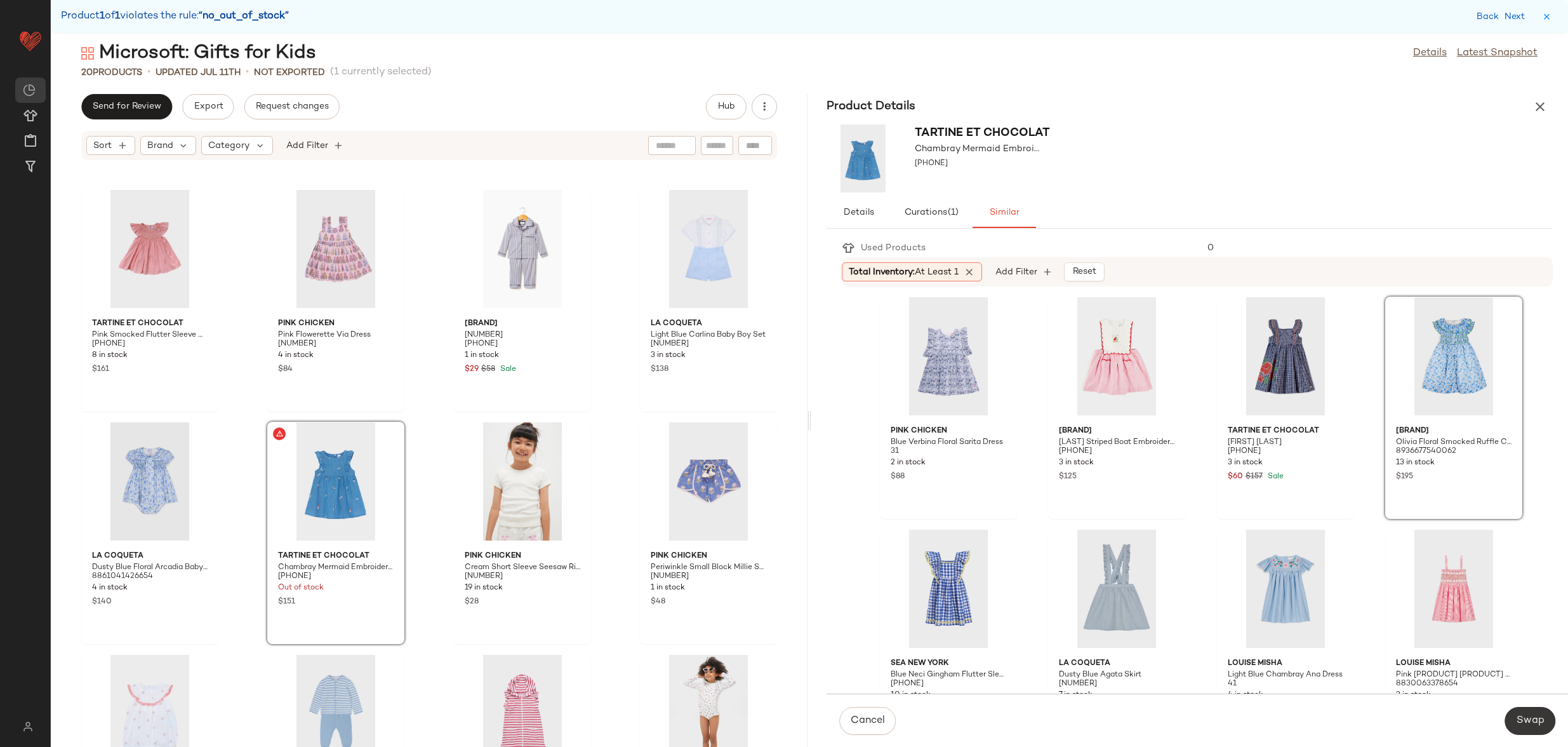 click on "Swap" 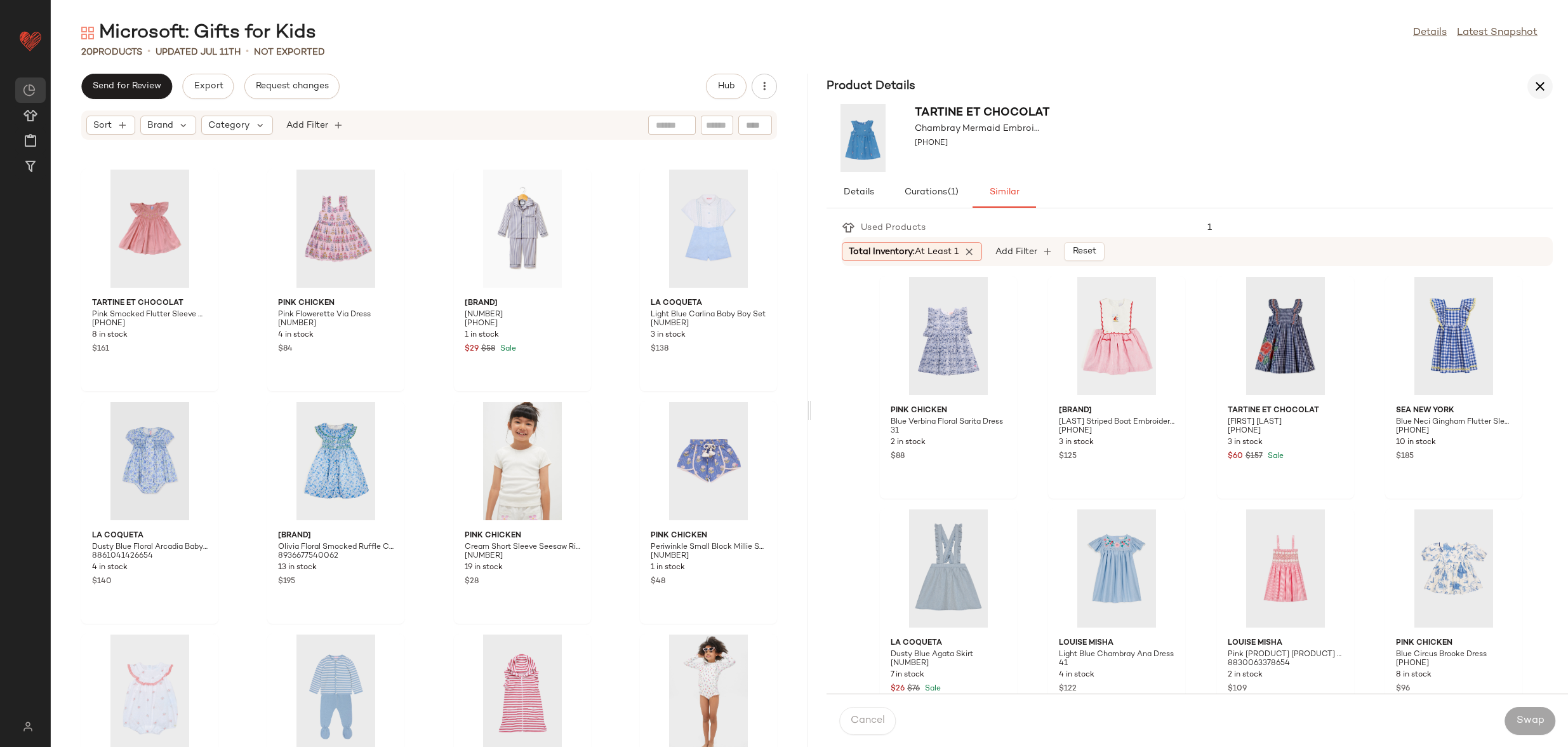 click at bounding box center [1540, 86] 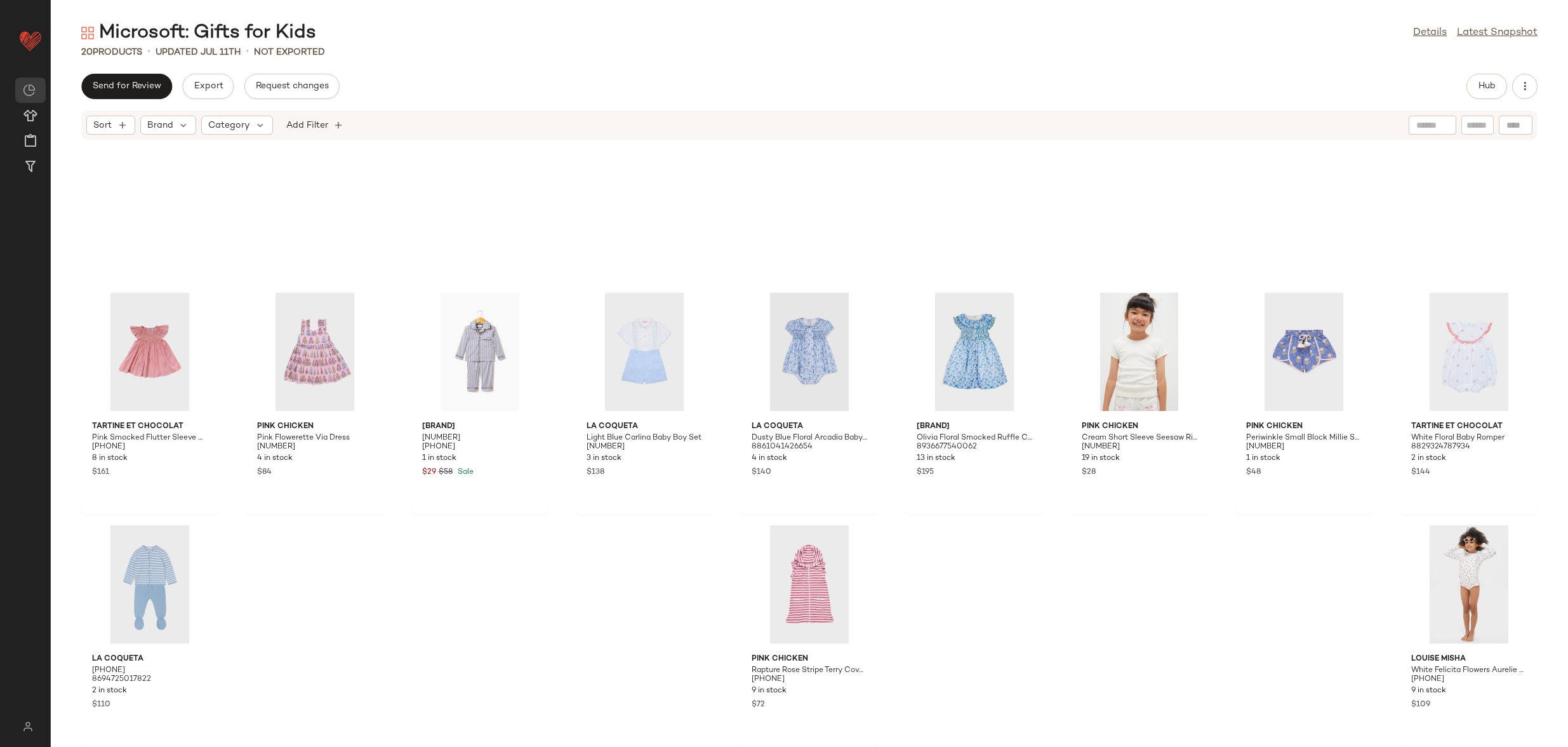 scroll, scrollTop: 0, scrollLeft: 0, axis: both 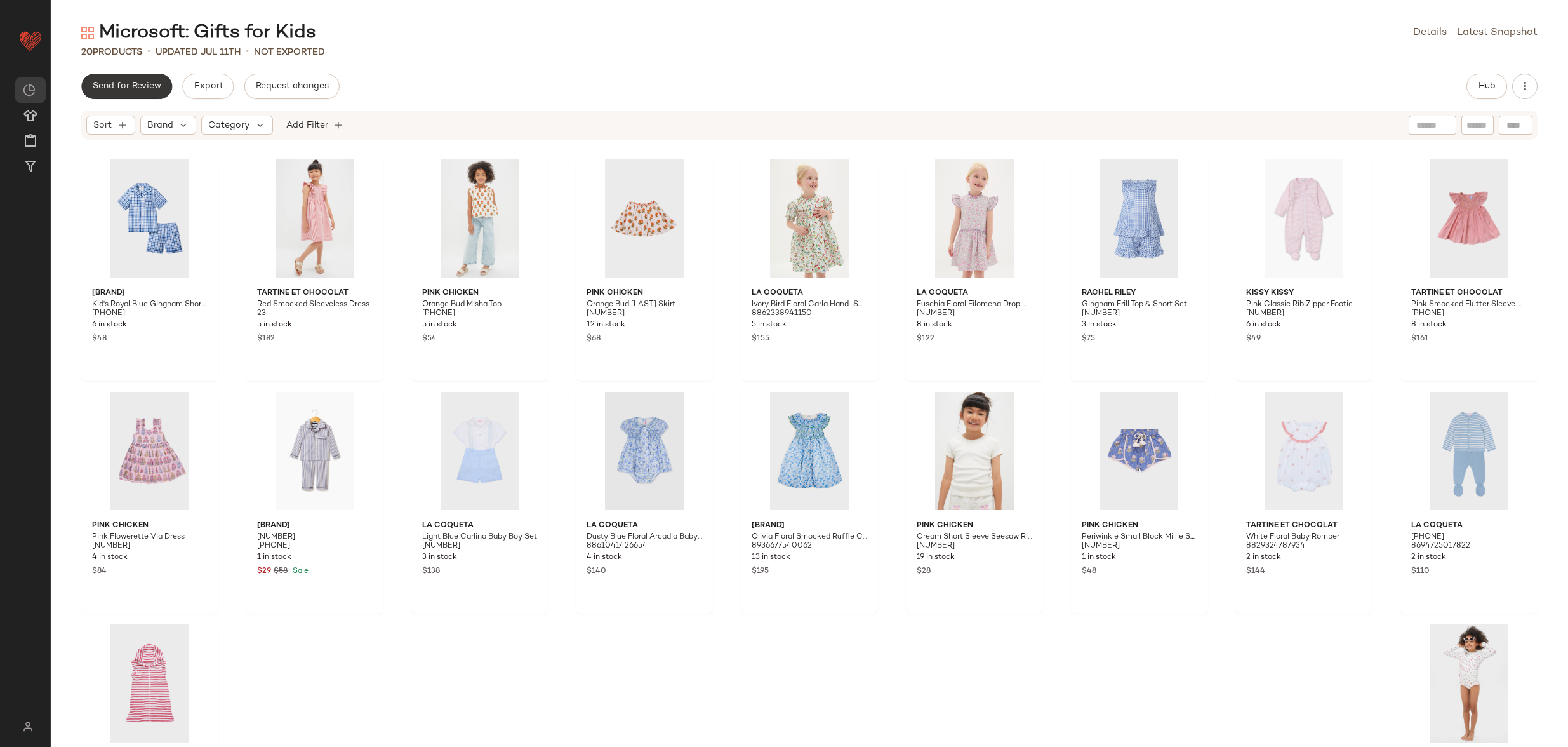 click on "Send for Review" at bounding box center (126, 86) 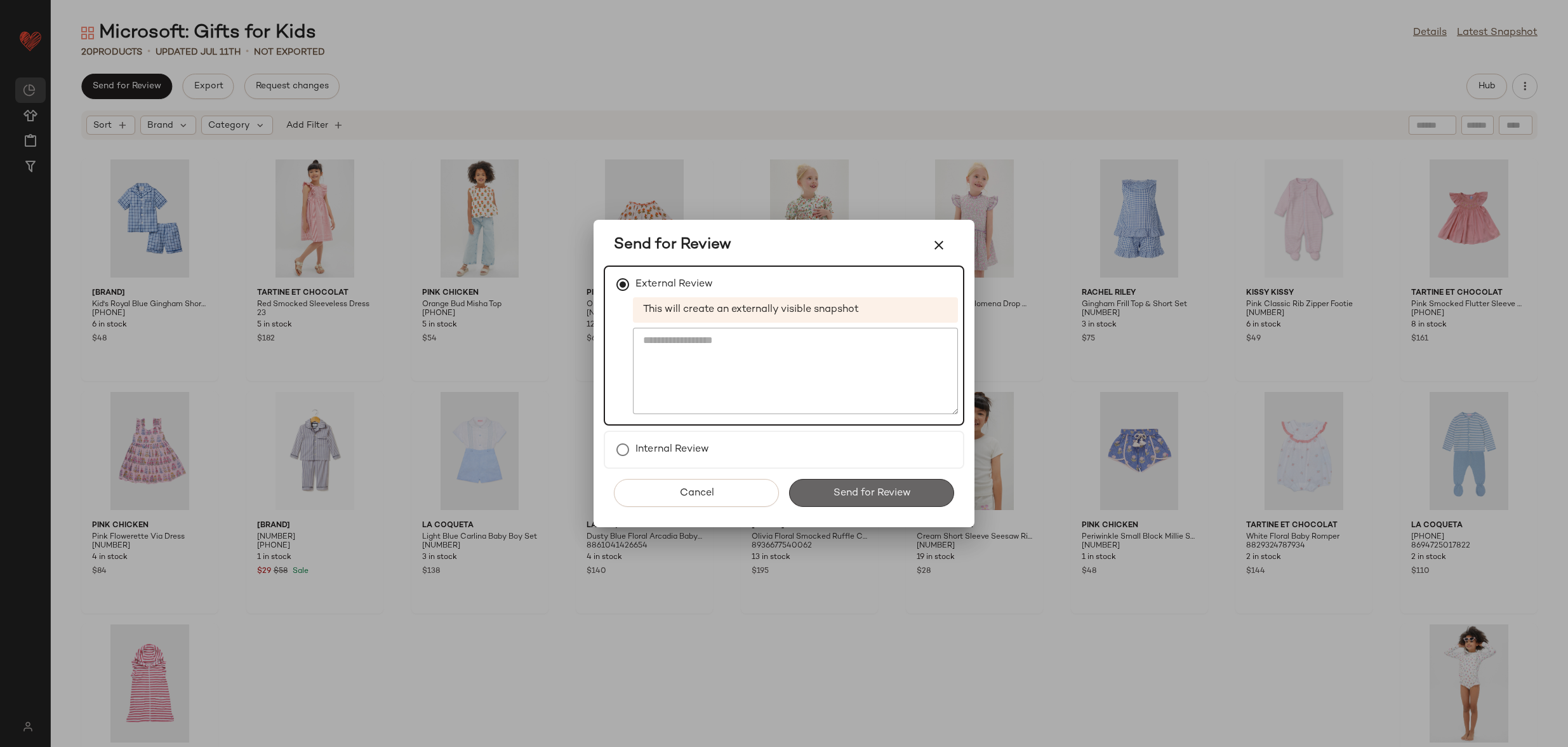 click on "Send for Review" 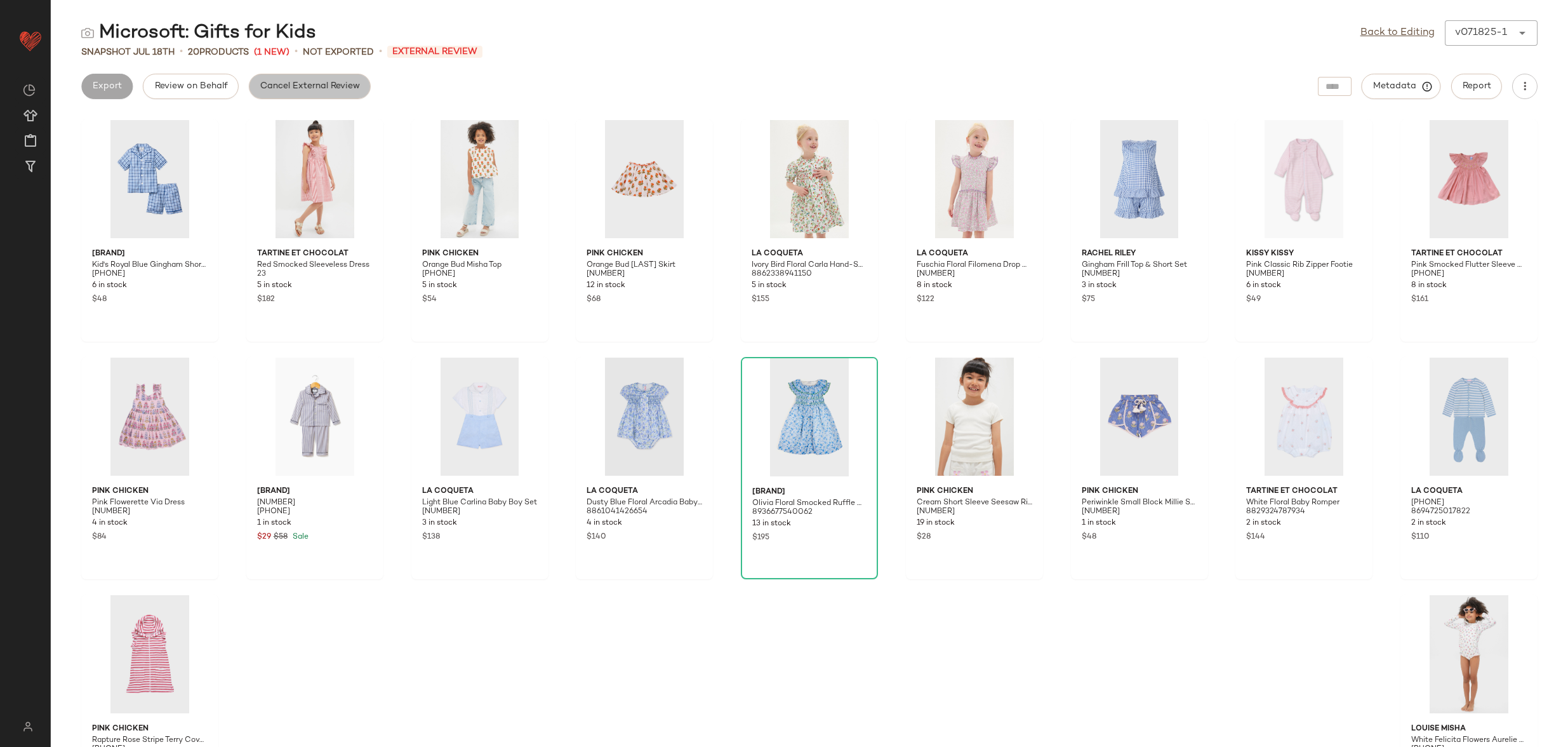 click on "Cancel External Review" 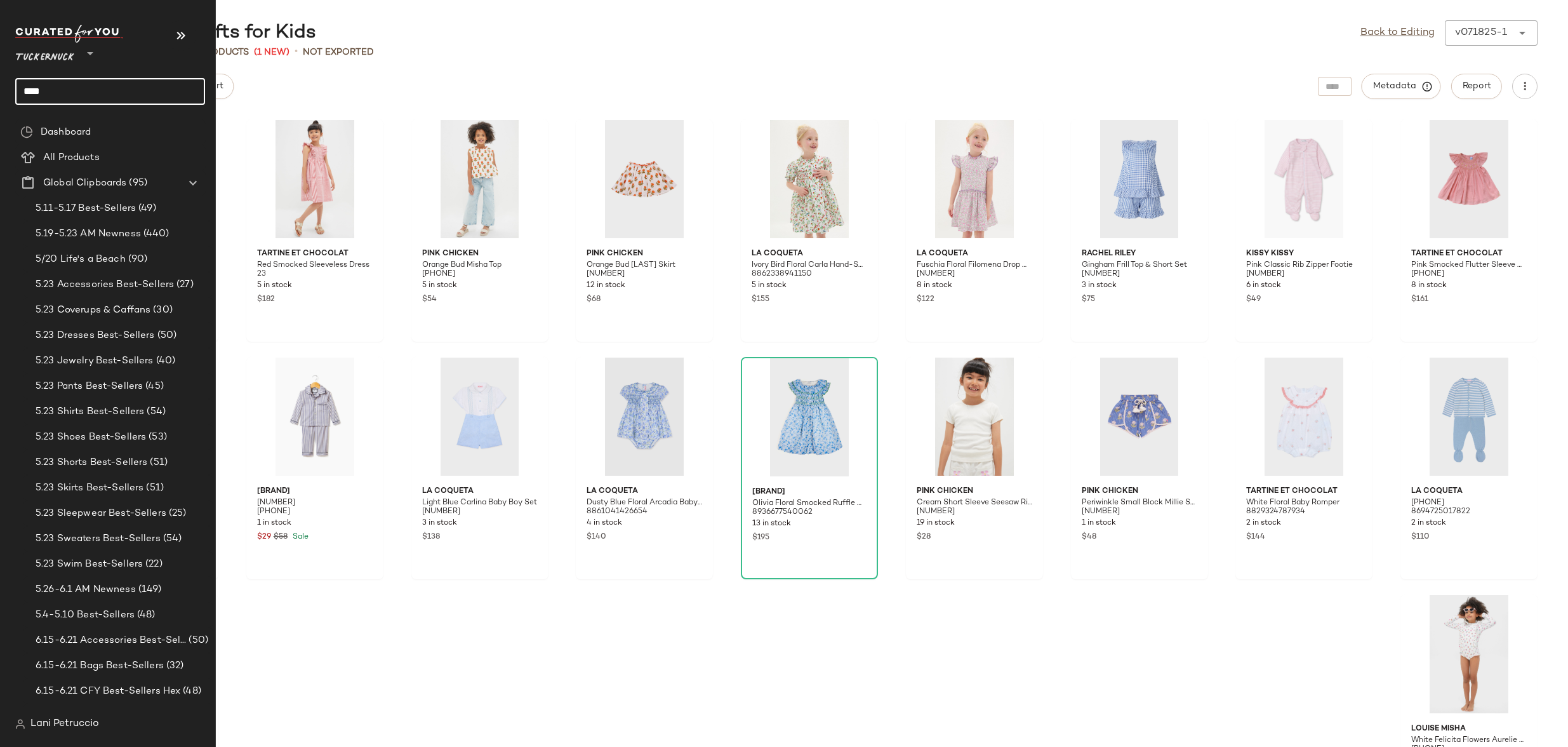 click on "****" 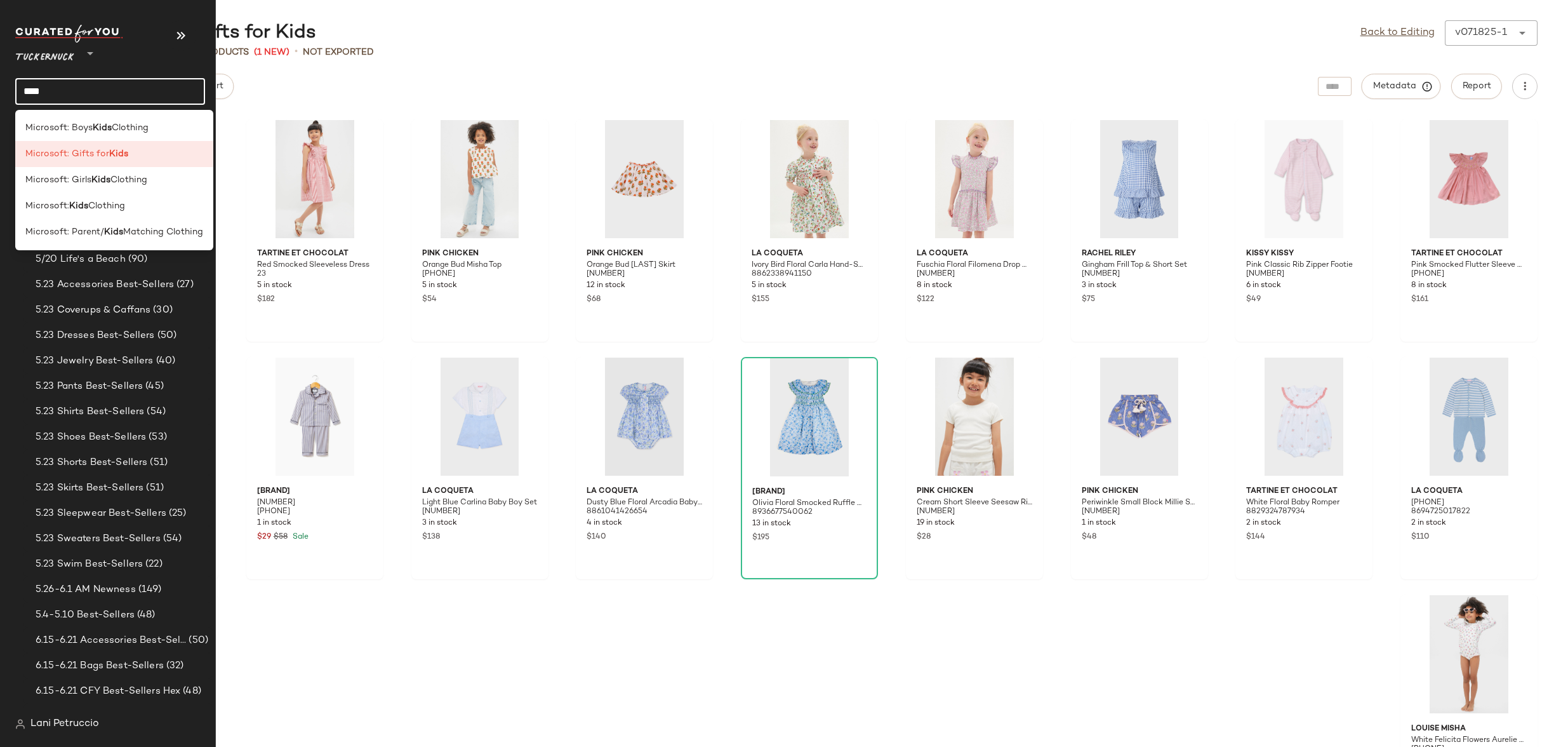 click on "****" 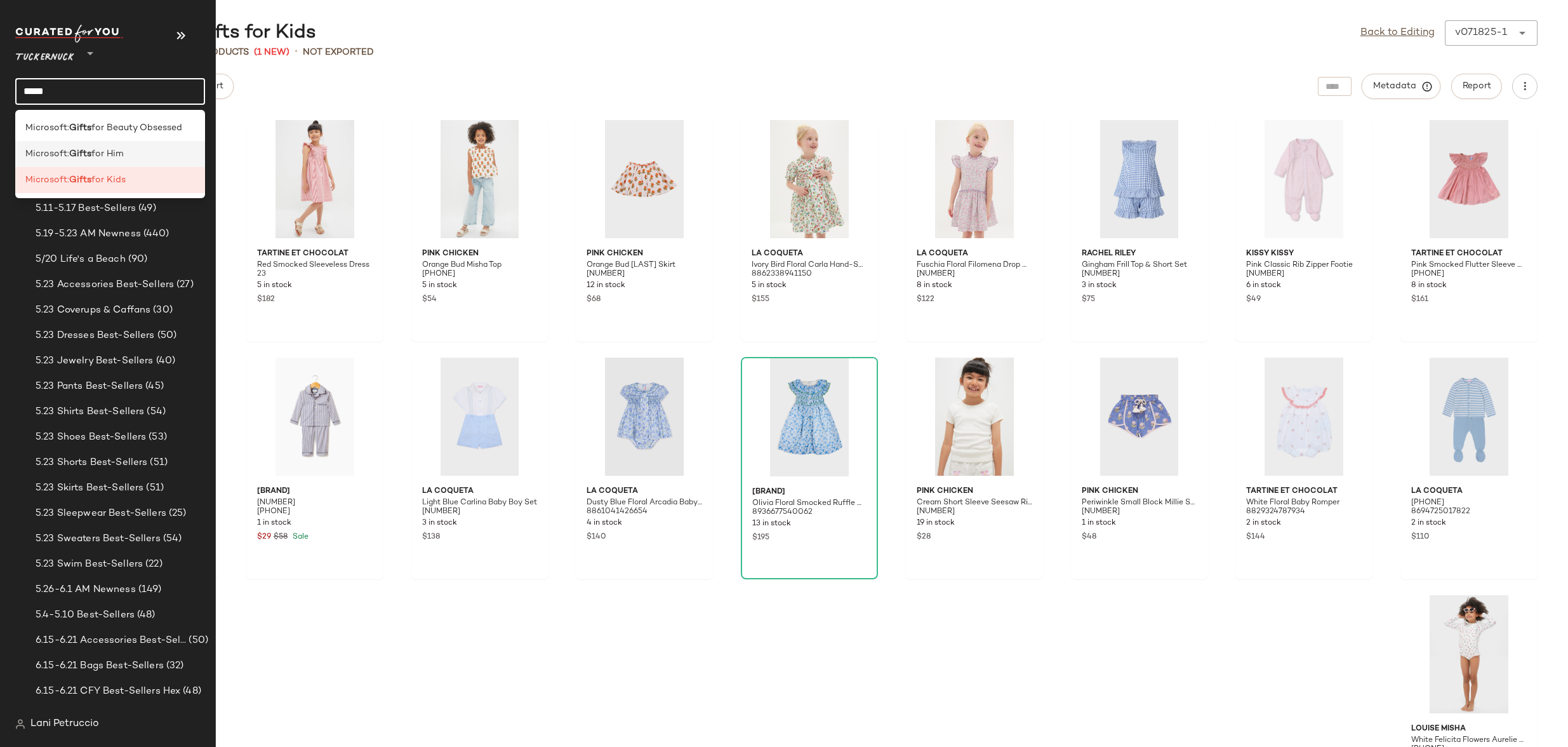 click on "Microsoft:" at bounding box center (47, 154) 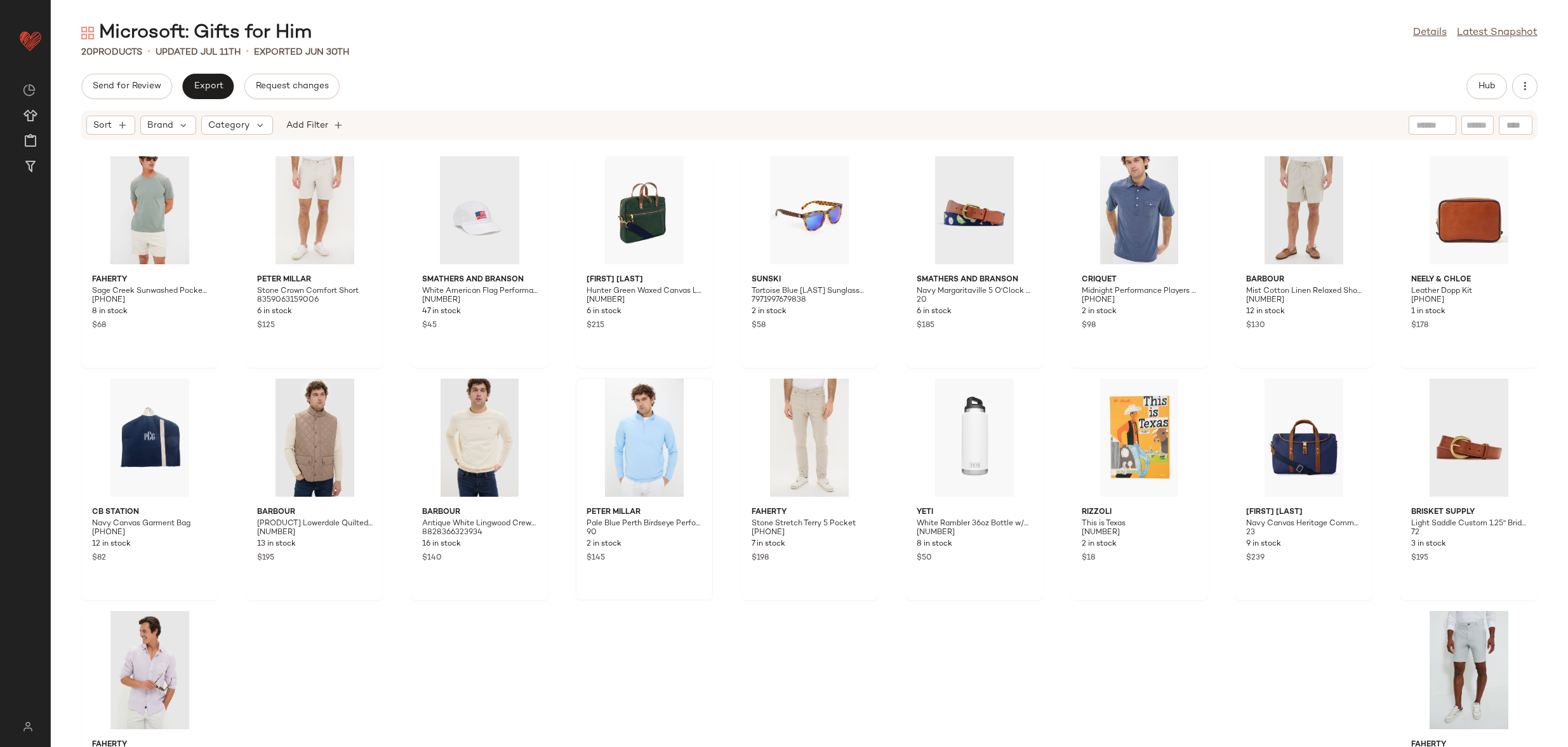 scroll, scrollTop: 0, scrollLeft: 0, axis: both 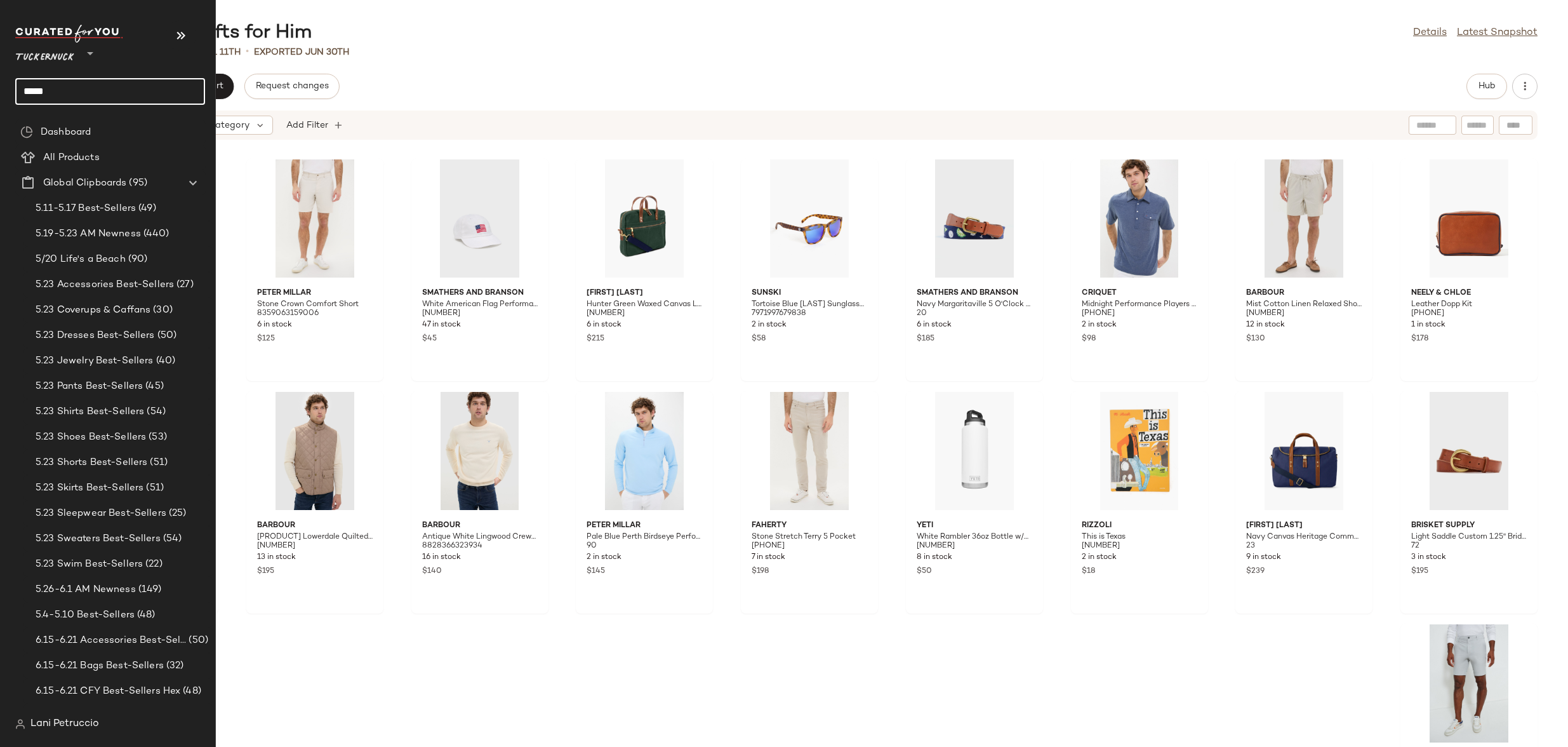 click on "*****" 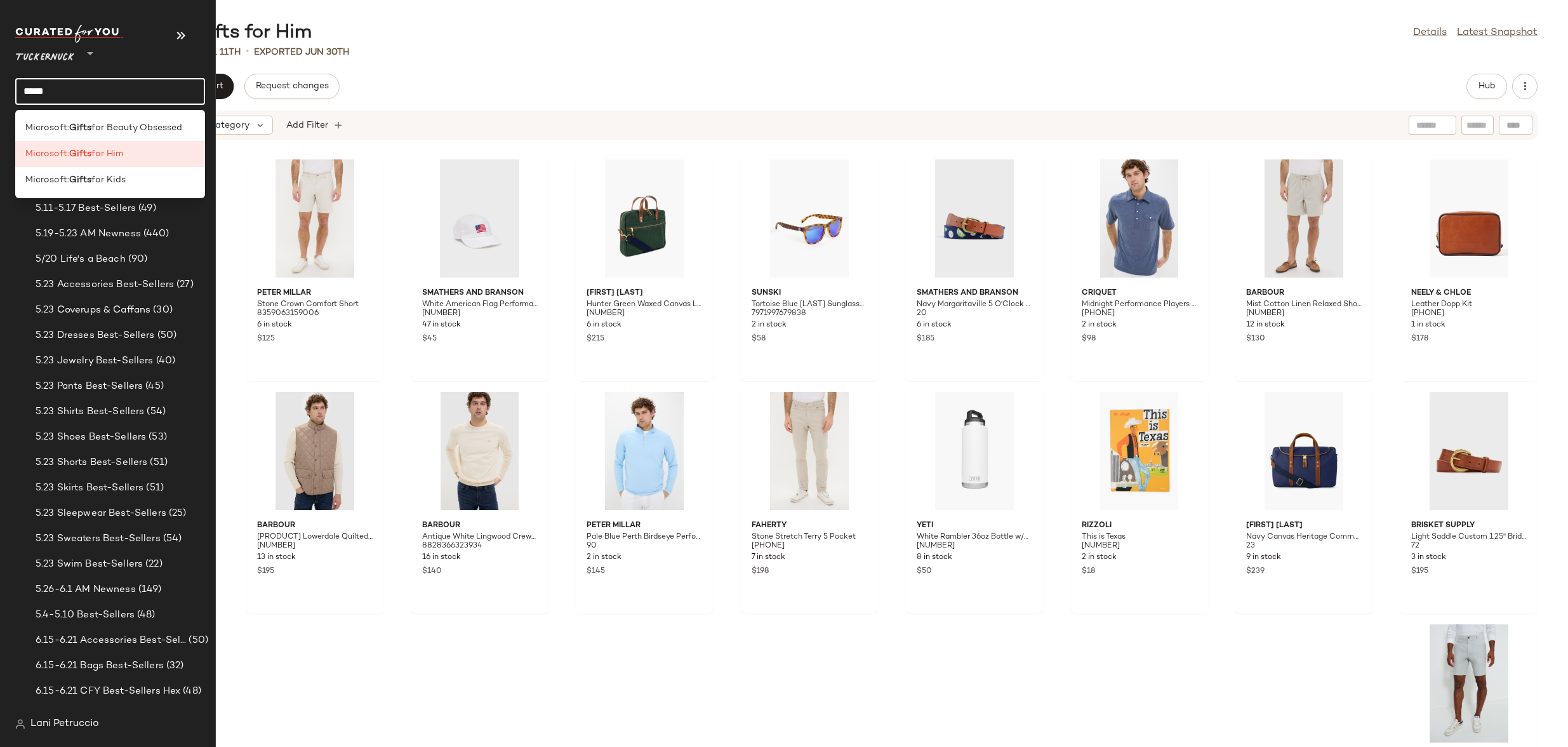 click on "*****" 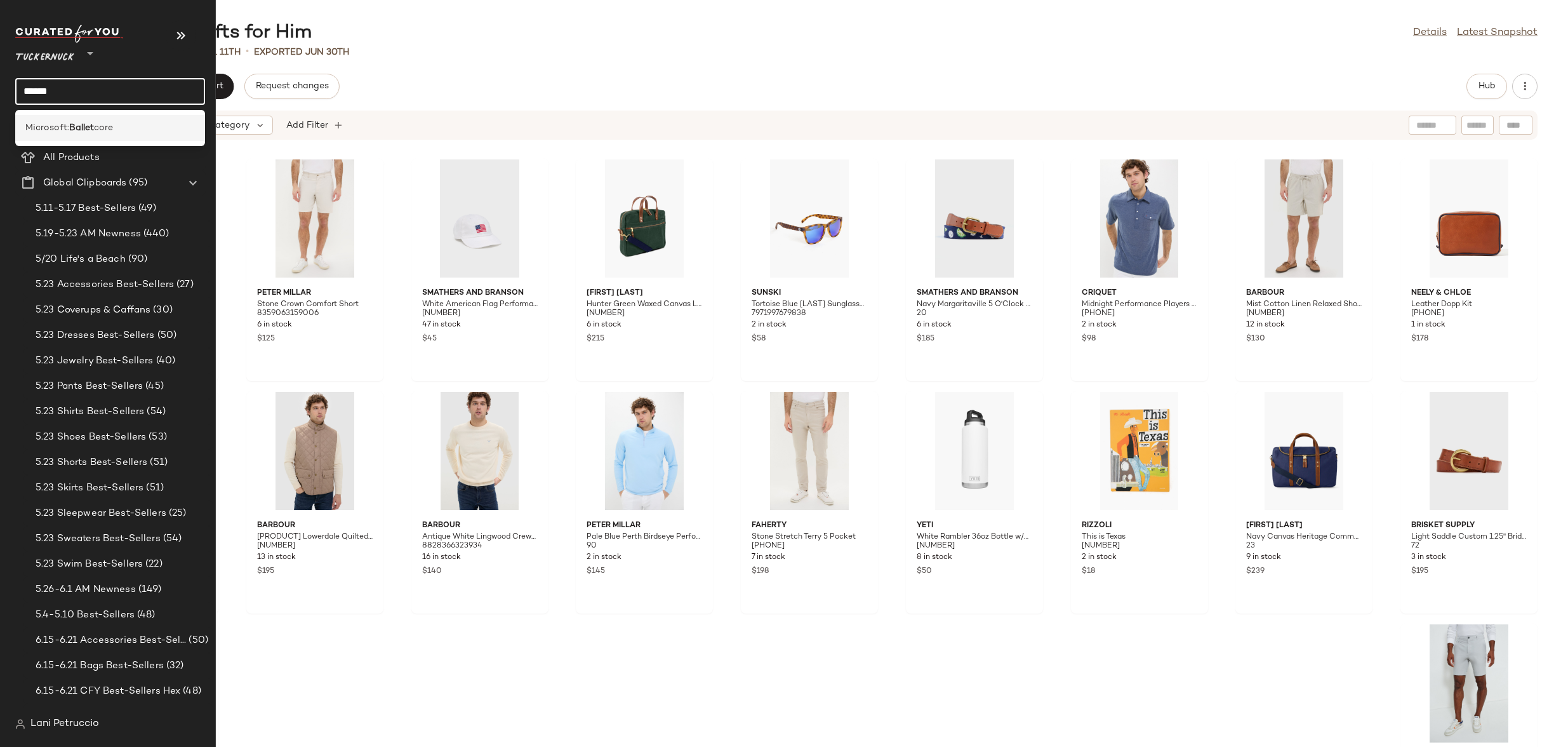 click on "Microsoft:" at bounding box center (47, 128) 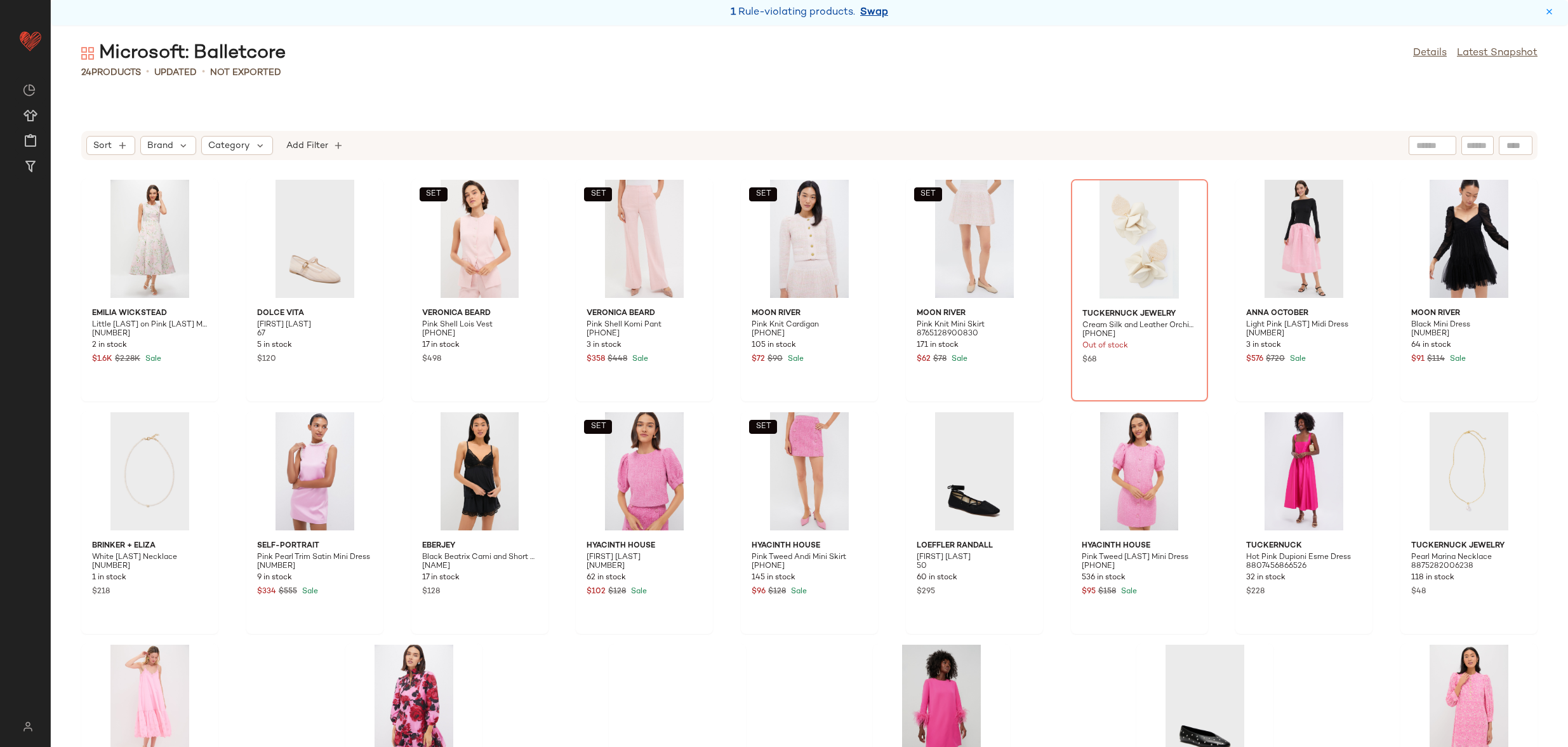 click on "Swap" at bounding box center [874, 13] 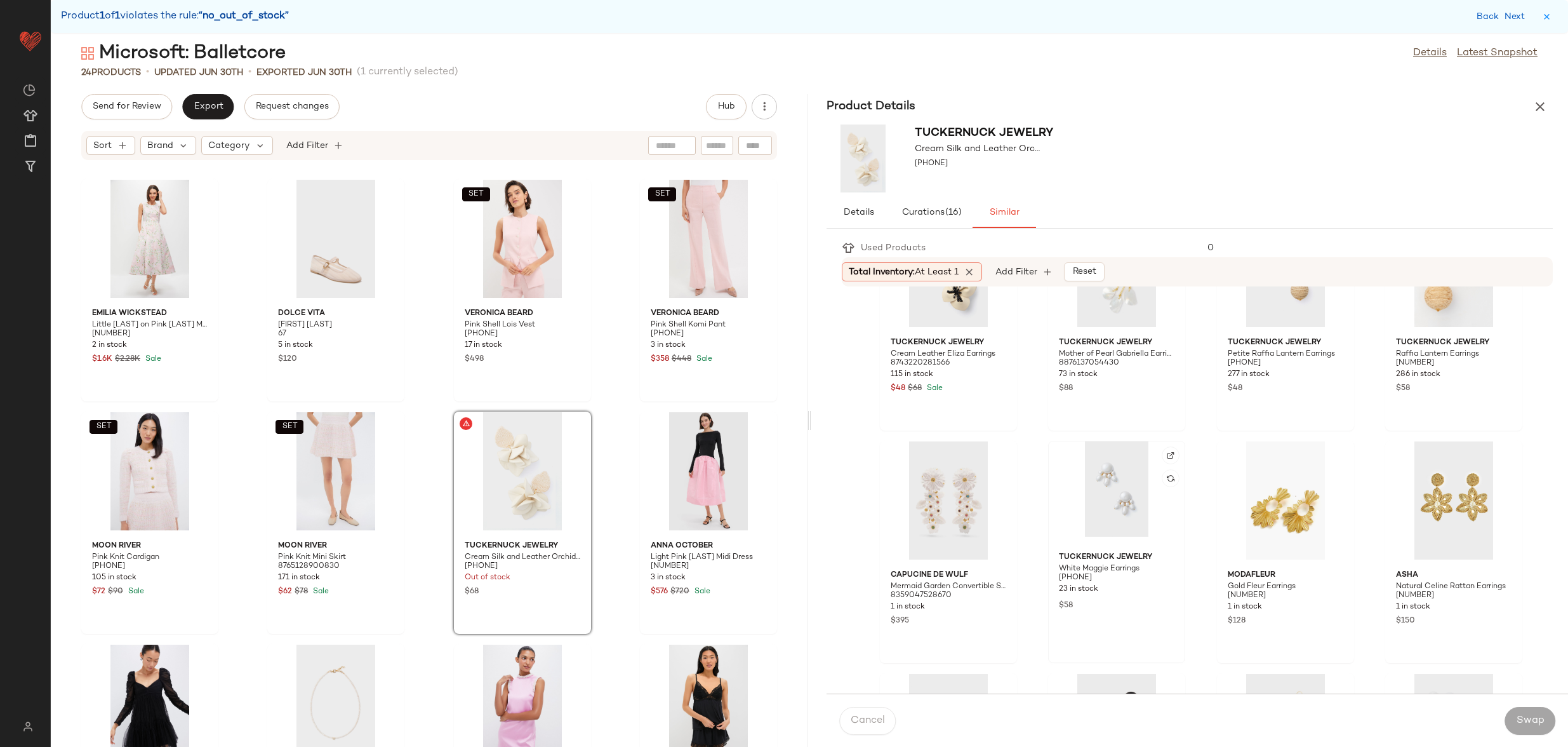 scroll, scrollTop: 100, scrollLeft: 0, axis: vertical 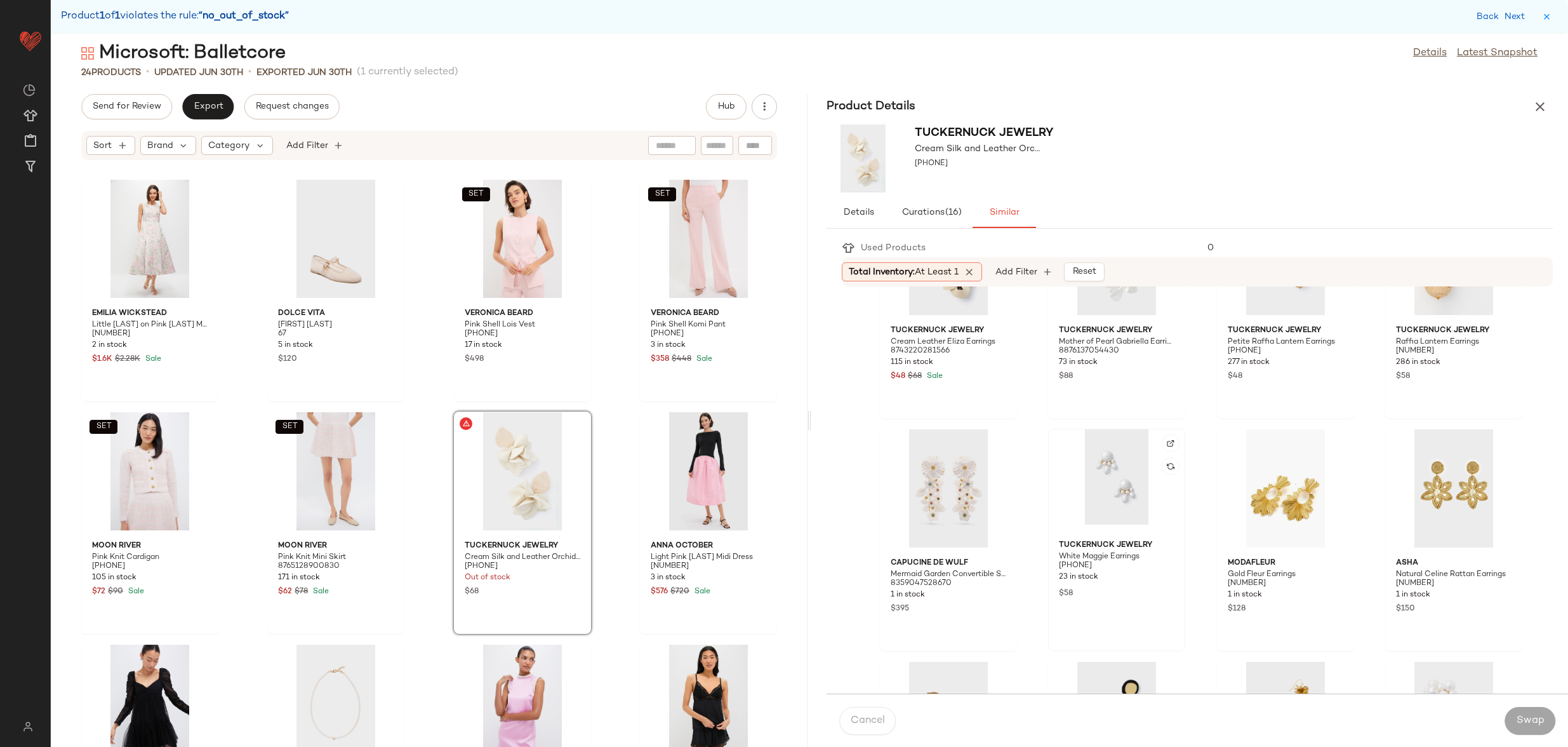 click 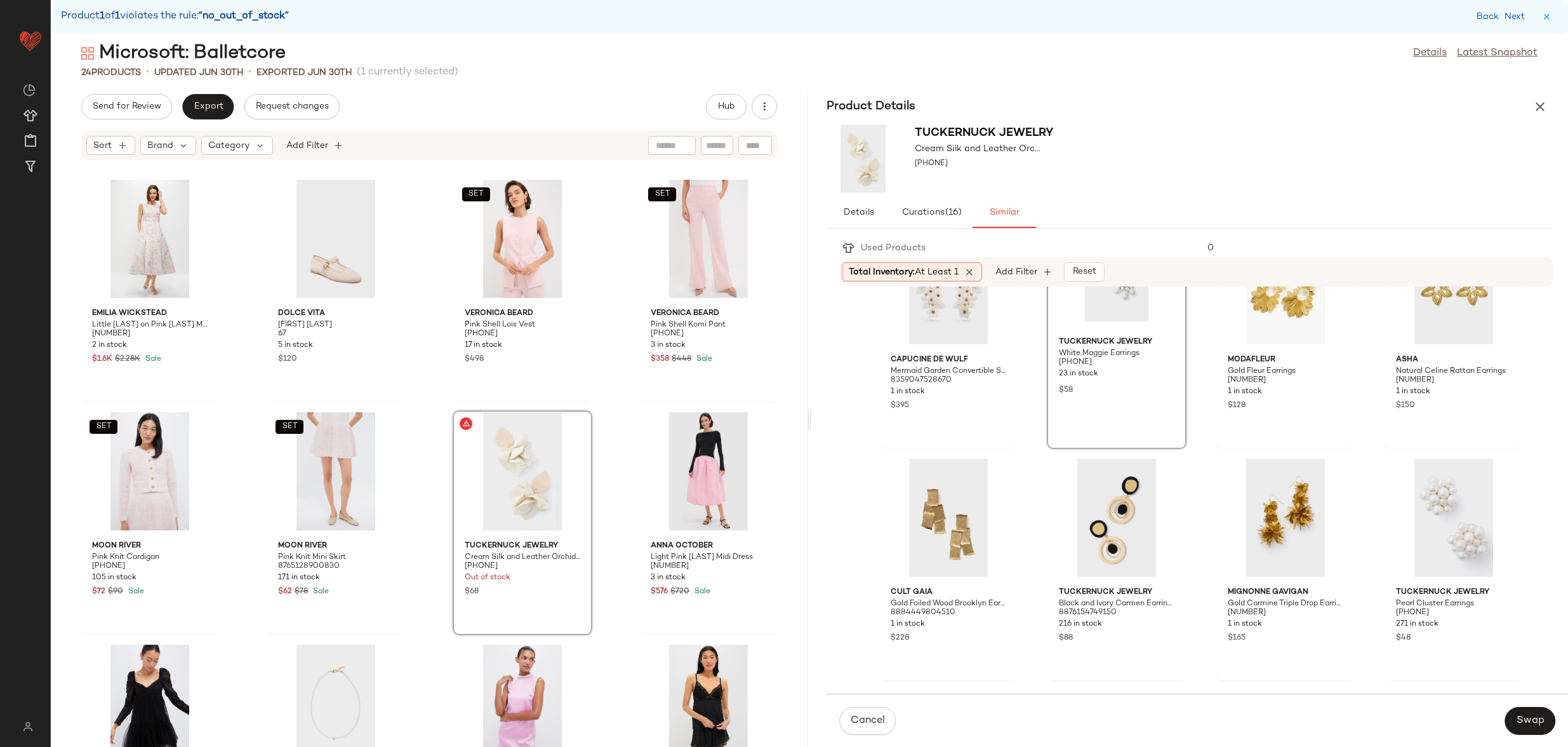 scroll, scrollTop: 320, scrollLeft: 0, axis: vertical 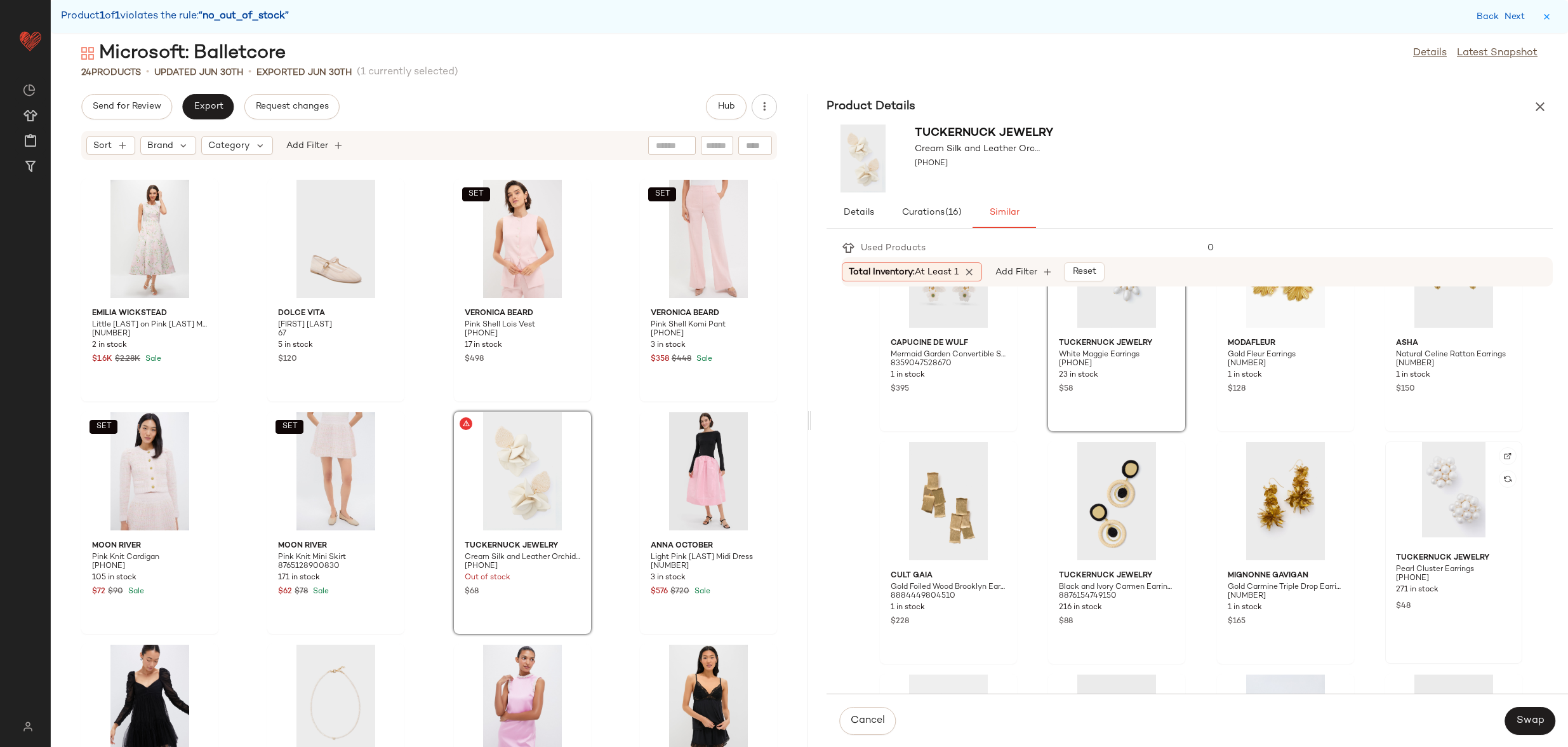 click 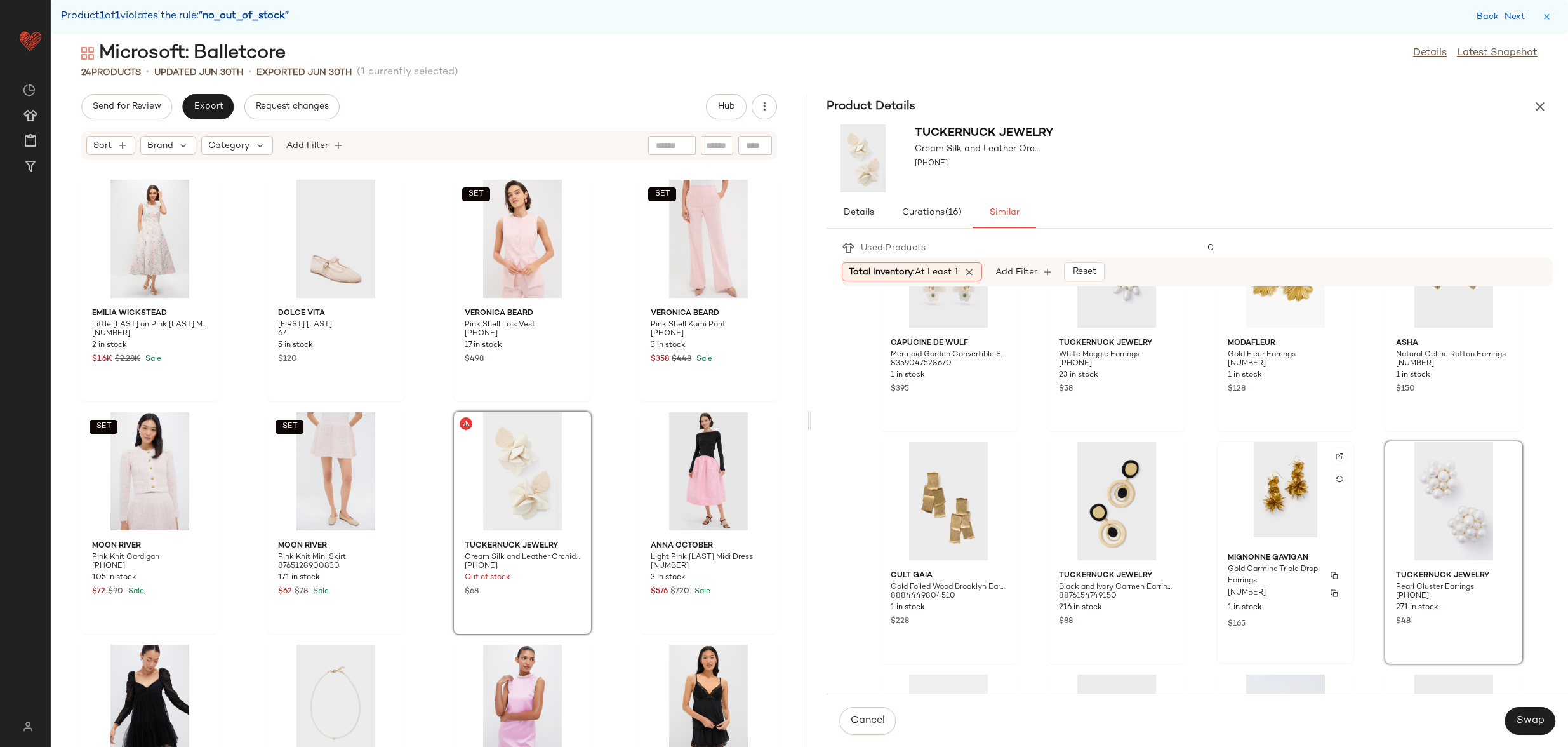 scroll, scrollTop: 591, scrollLeft: 0, axis: vertical 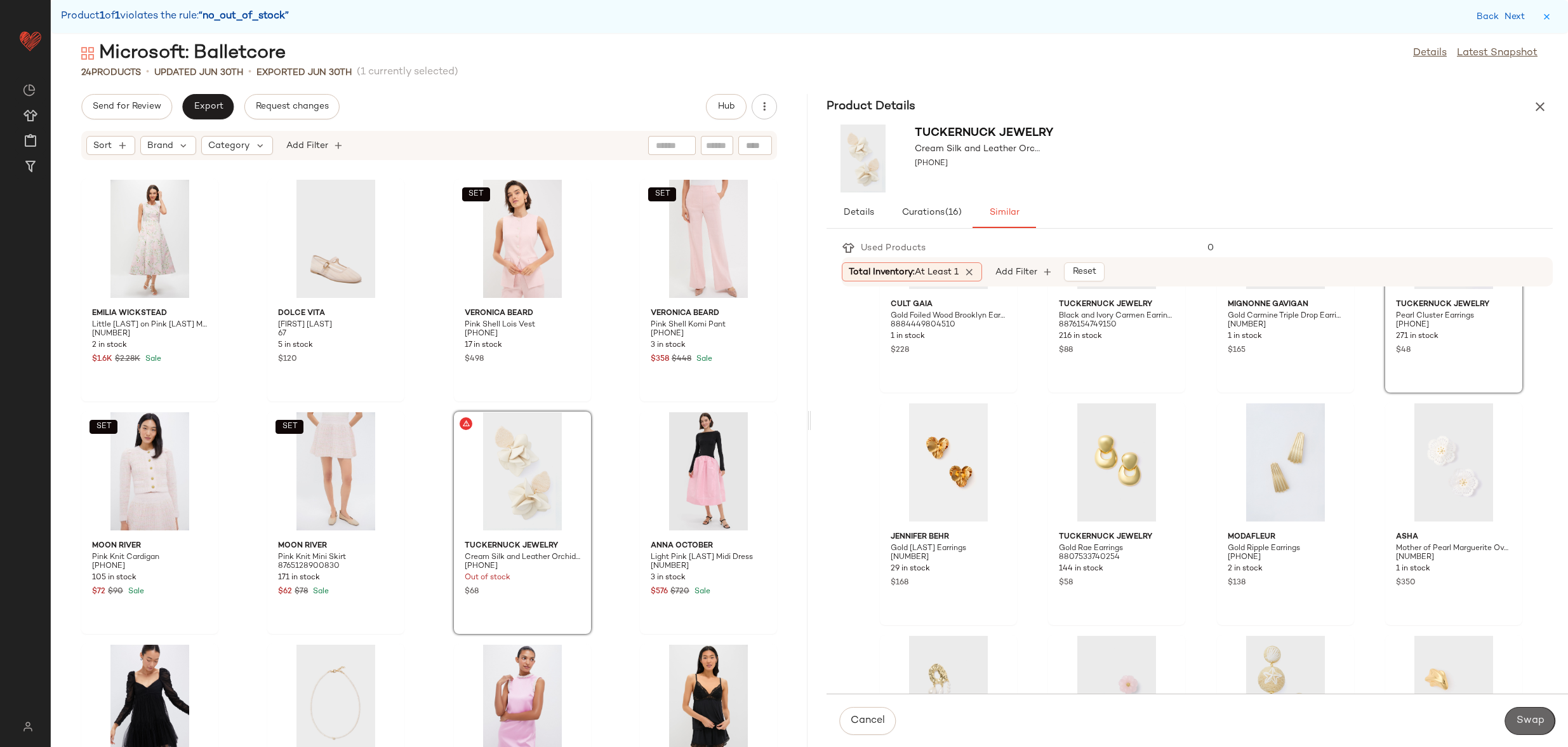 click on "Swap" 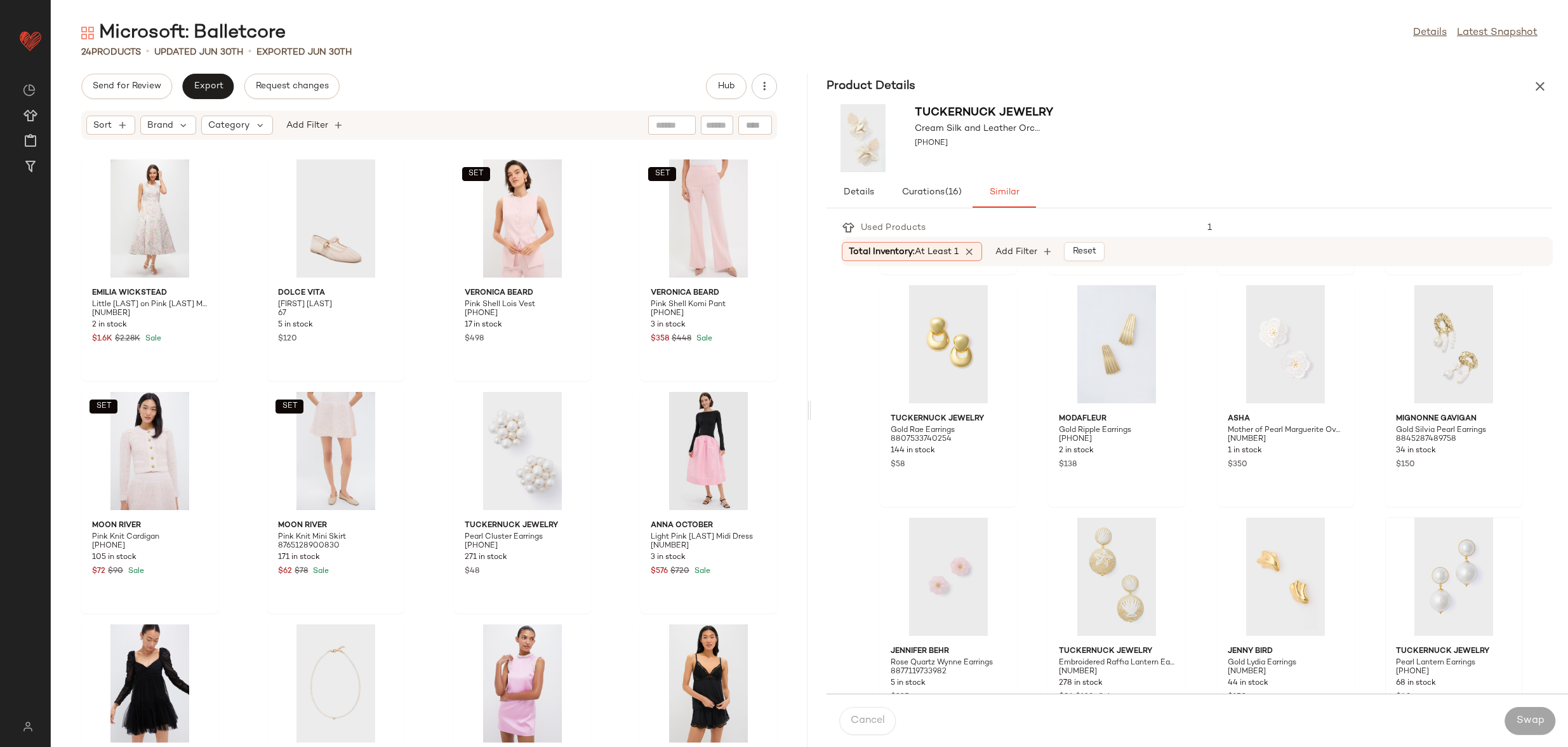 scroll, scrollTop: 964, scrollLeft: 0, axis: vertical 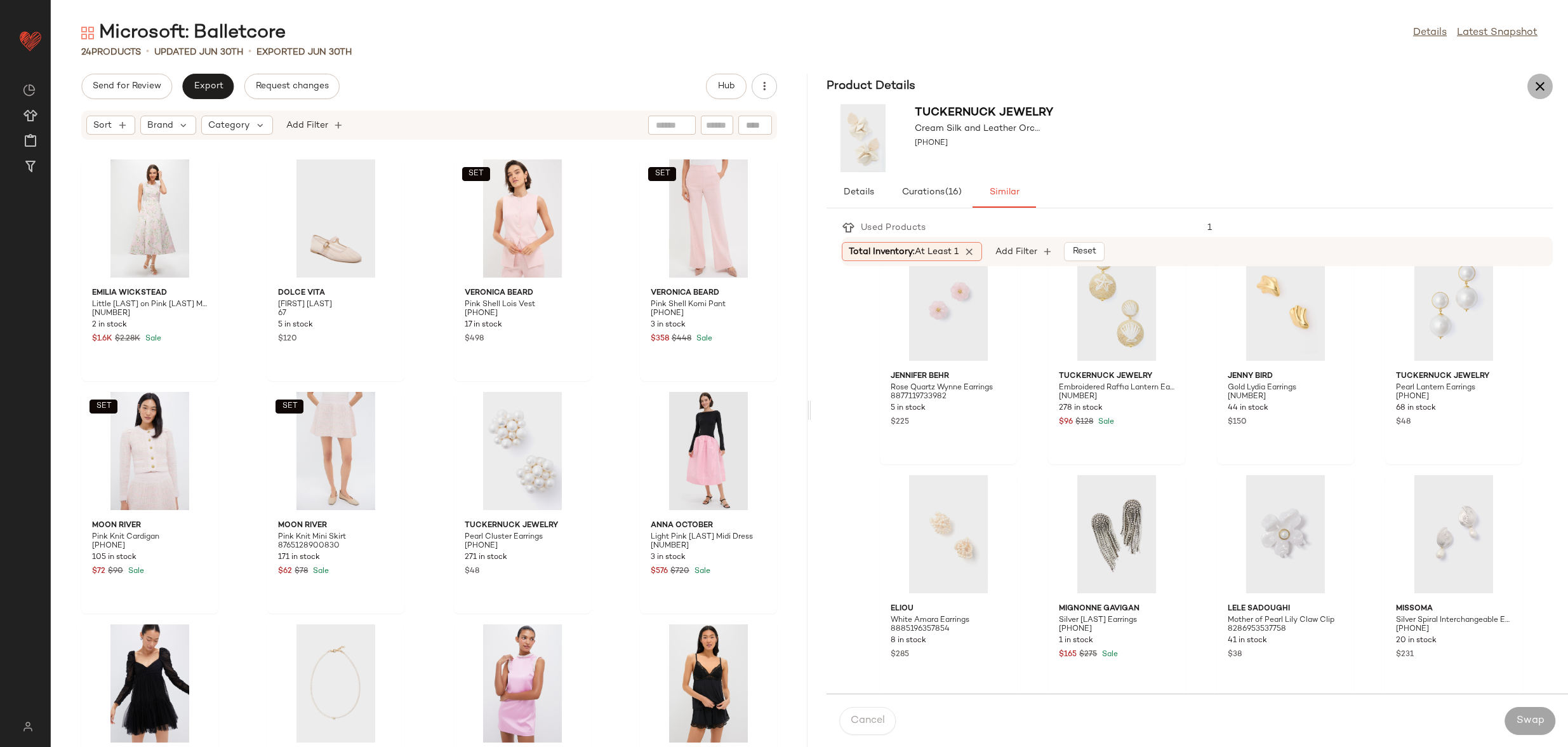click at bounding box center [1540, 86] 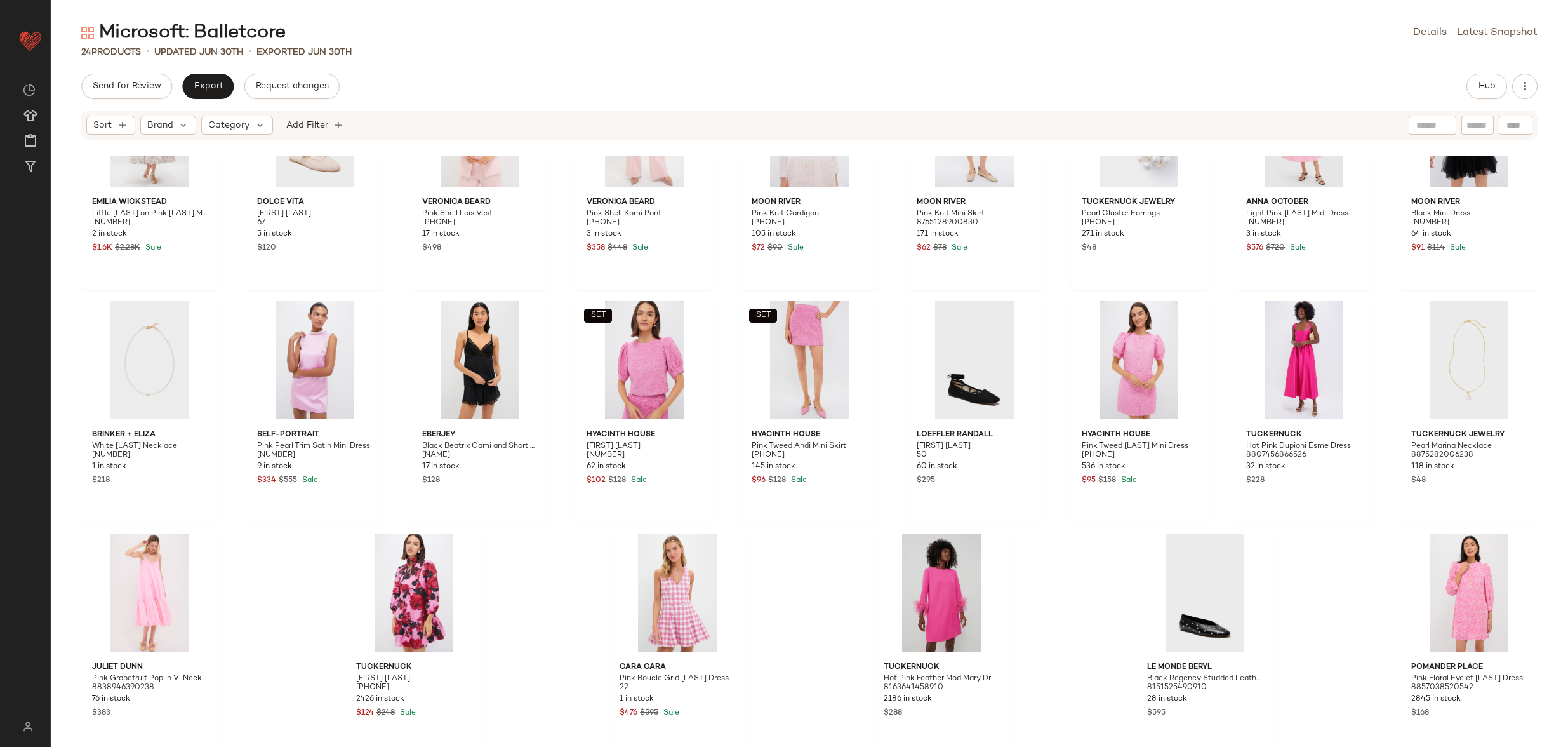 scroll, scrollTop: 99, scrollLeft: 0, axis: vertical 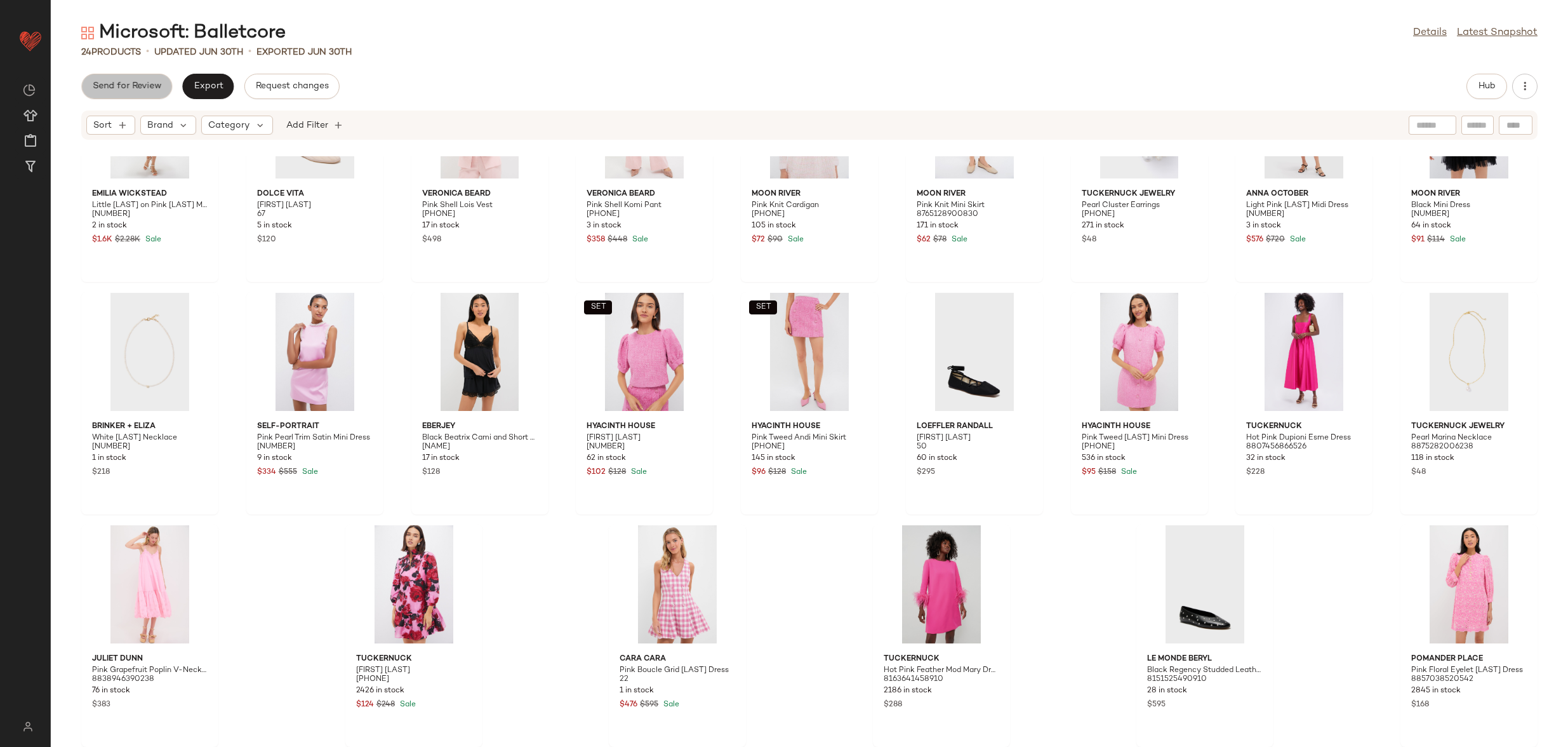 click on "Send for Review" at bounding box center [126, 86] 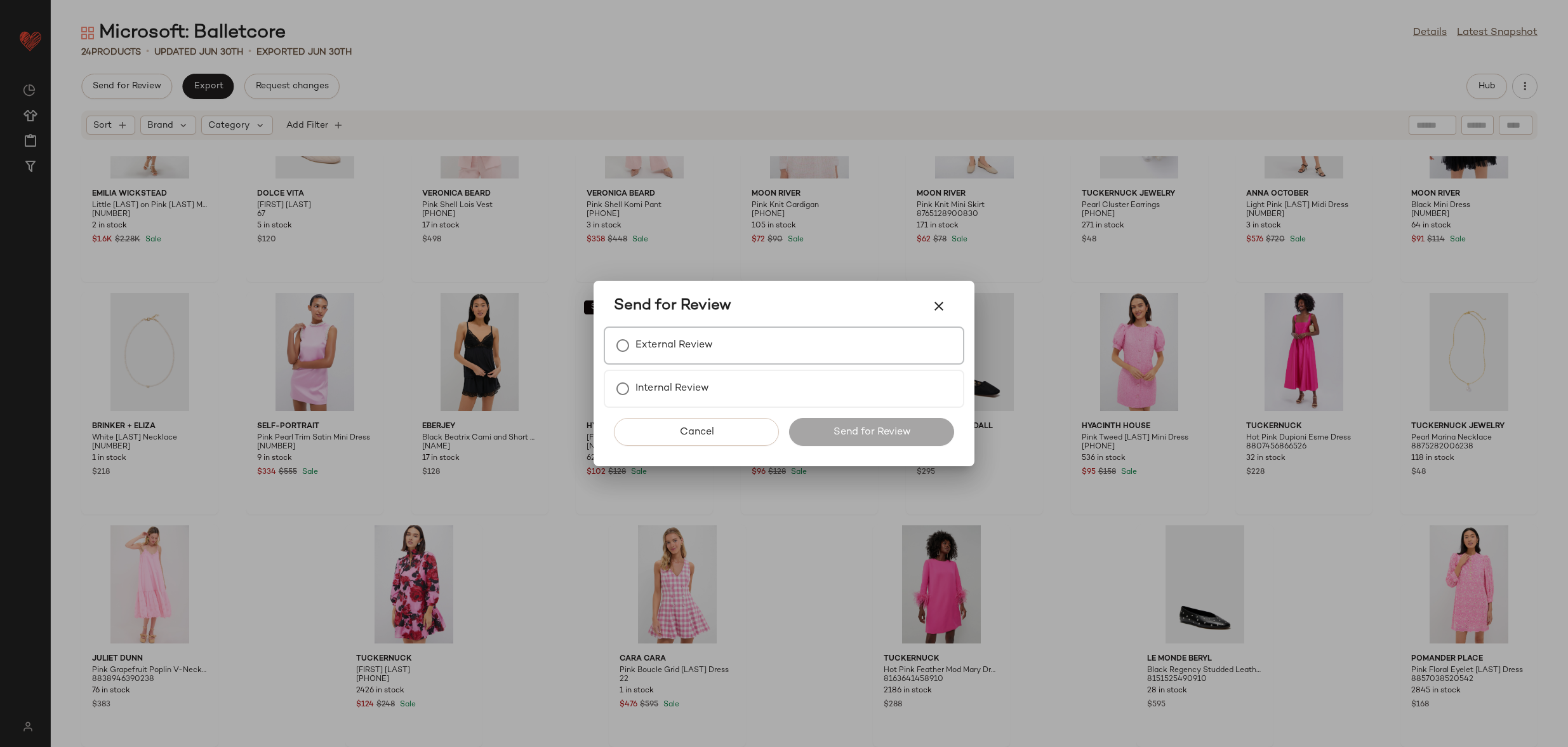 click on "External Review" at bounding box center [784, 346] 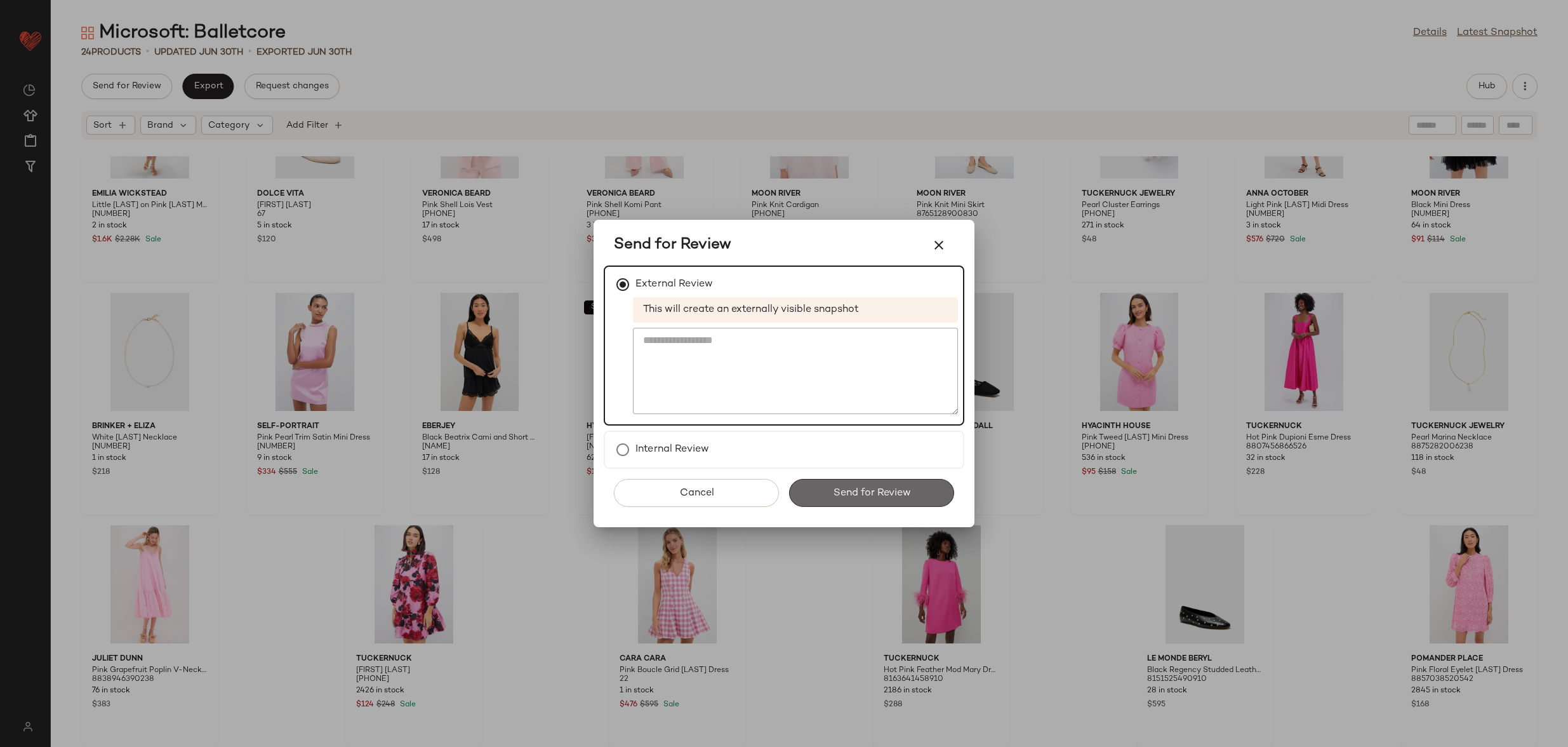click on "Send for Review" at bounding box center [872, 493] 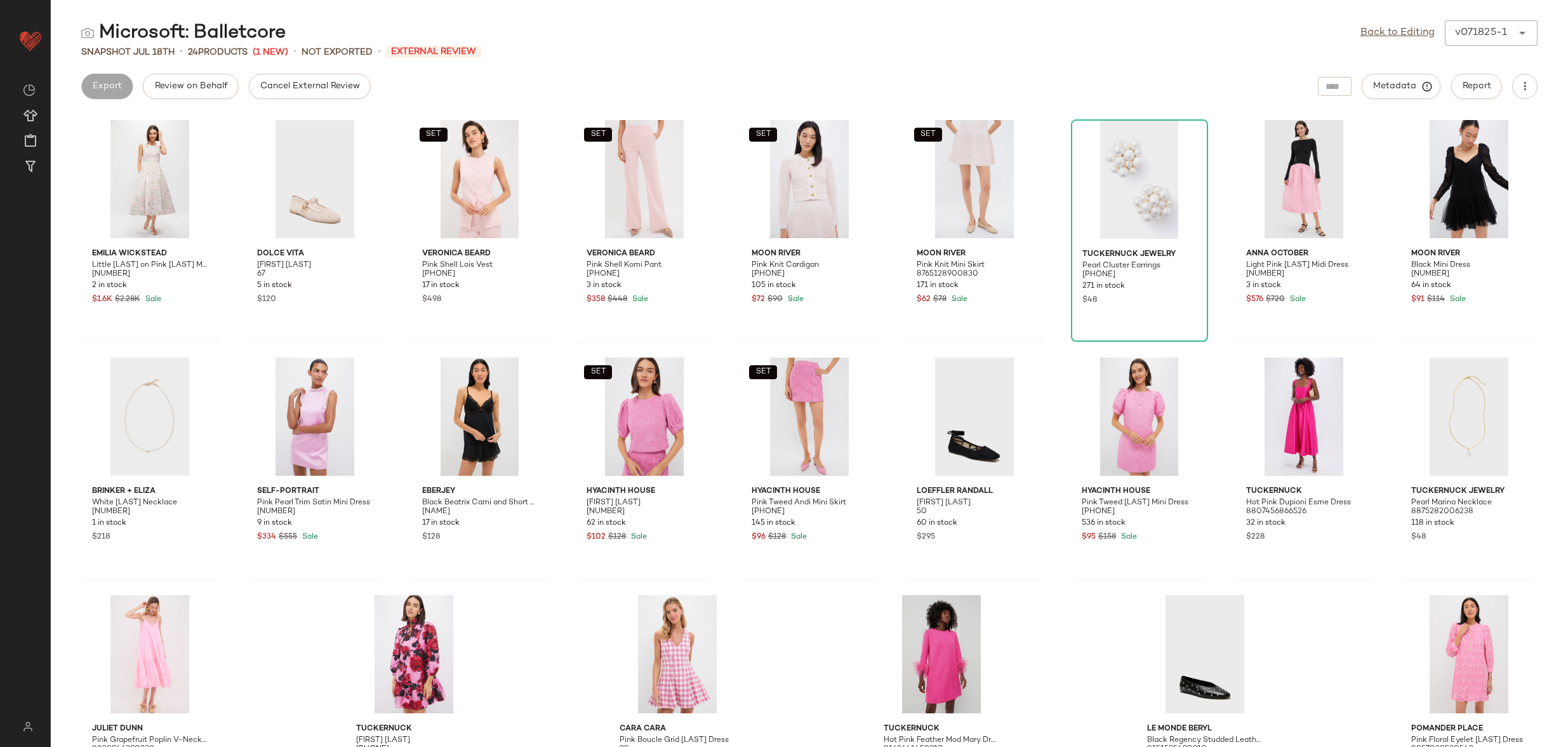 click on "Cancel External Review" 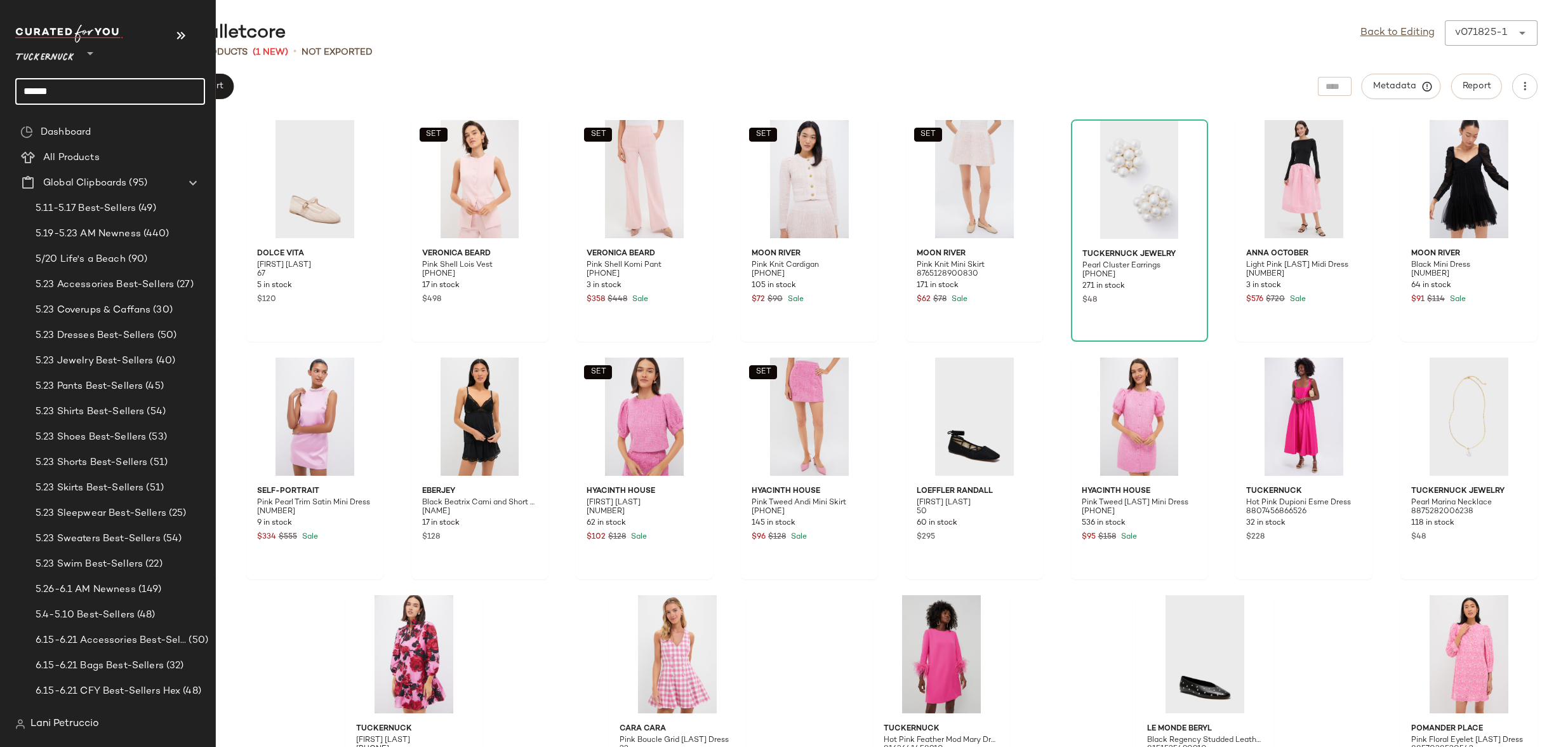 click on "******" 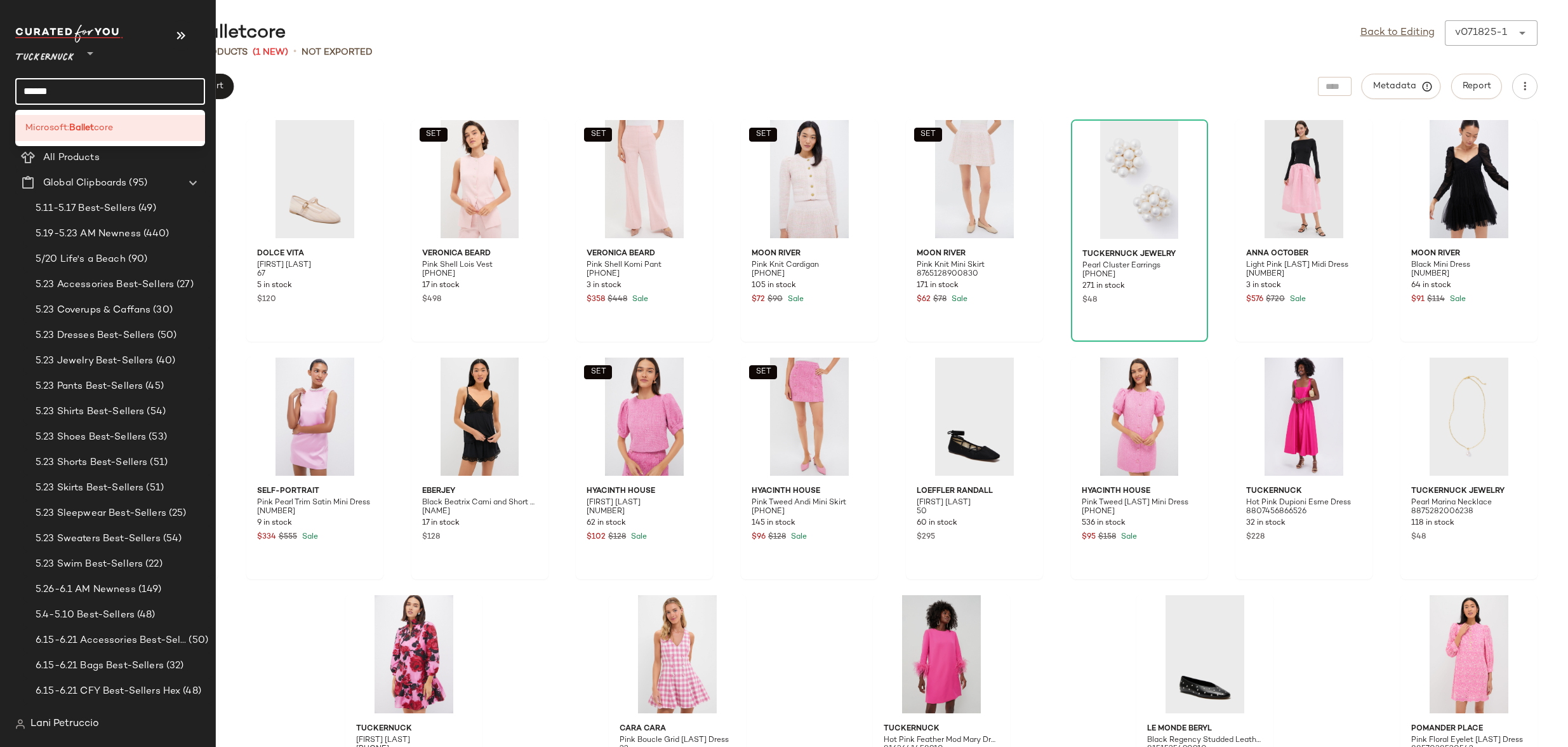click on "******" 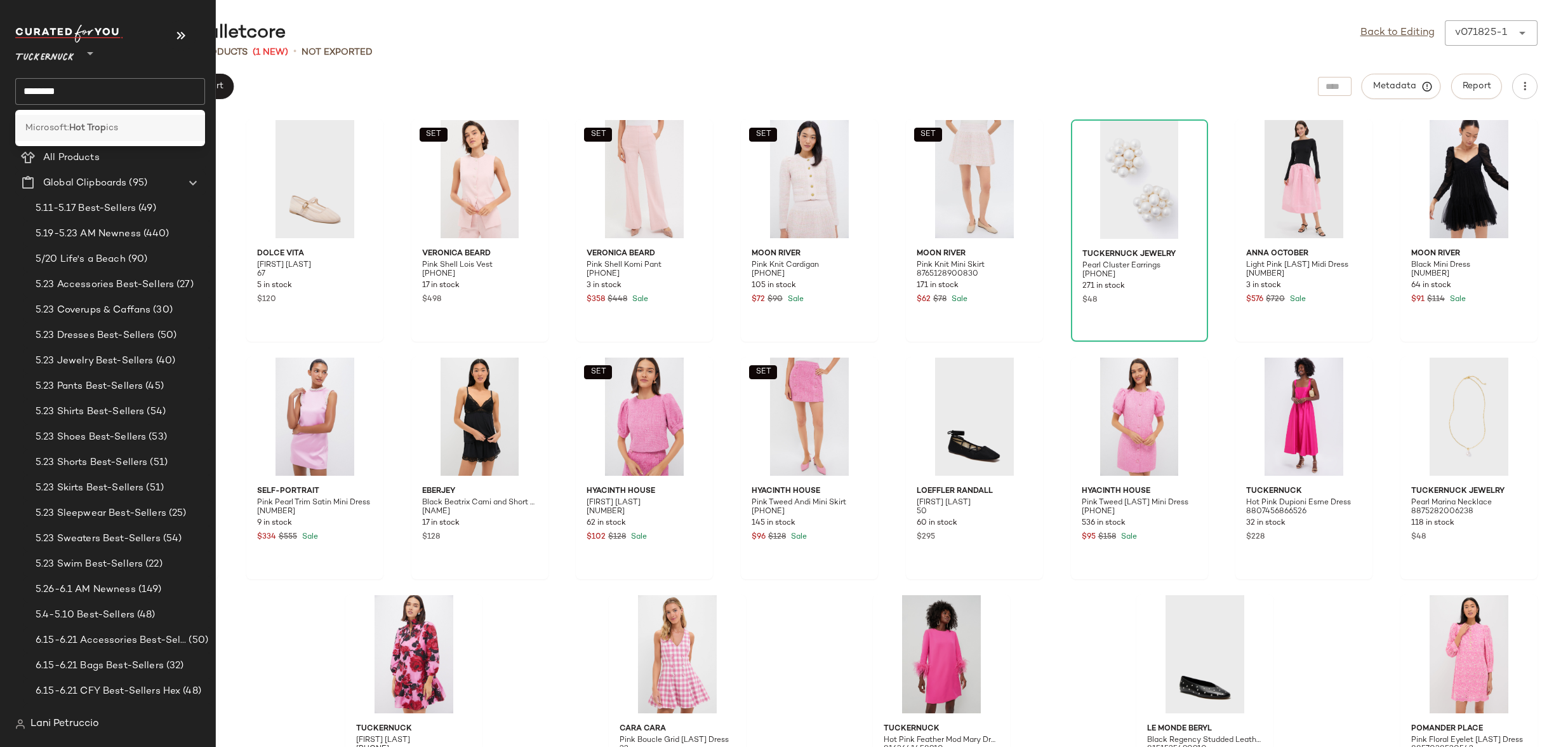 click on "Microsoft:" at bounding box center (47, 128) 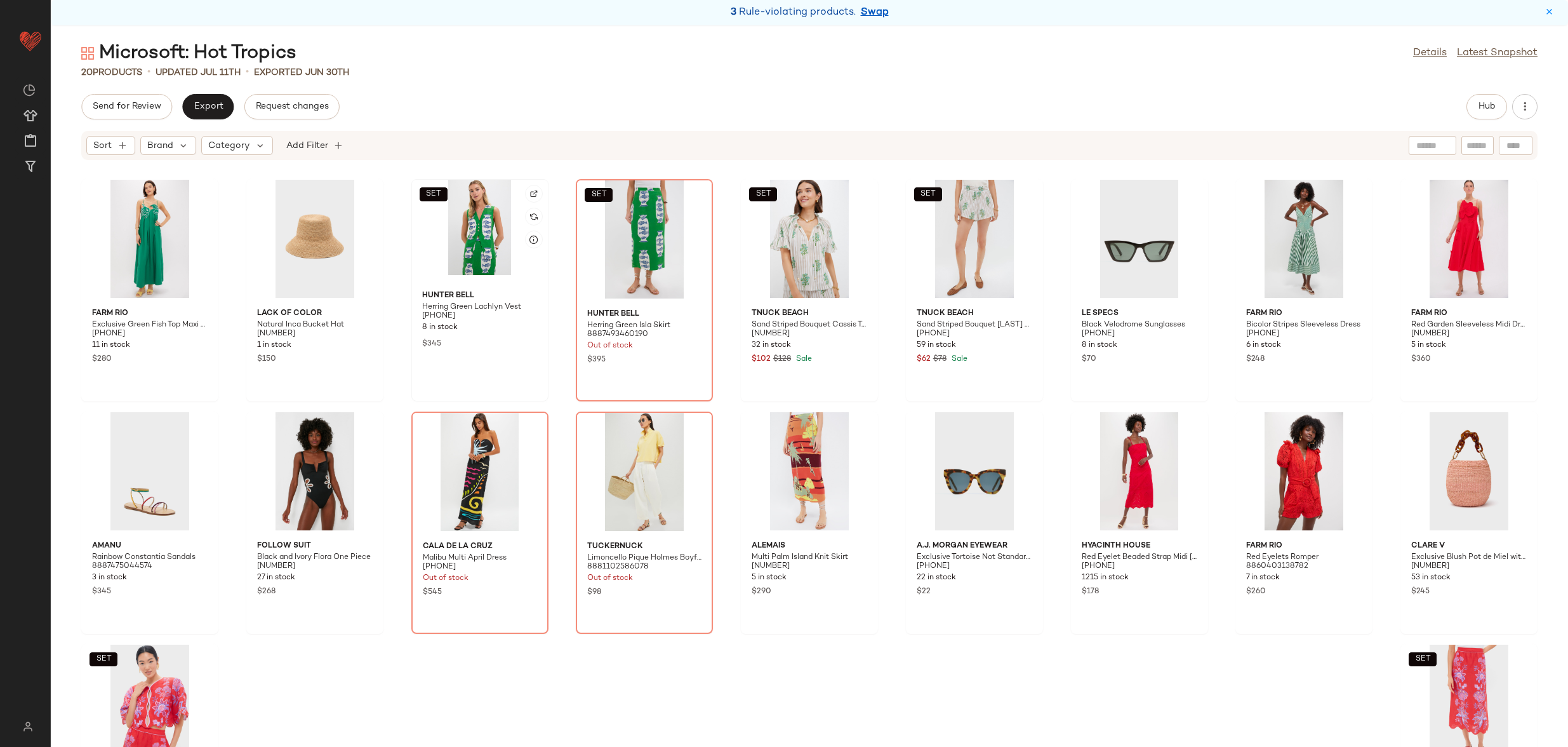 click on "SET" 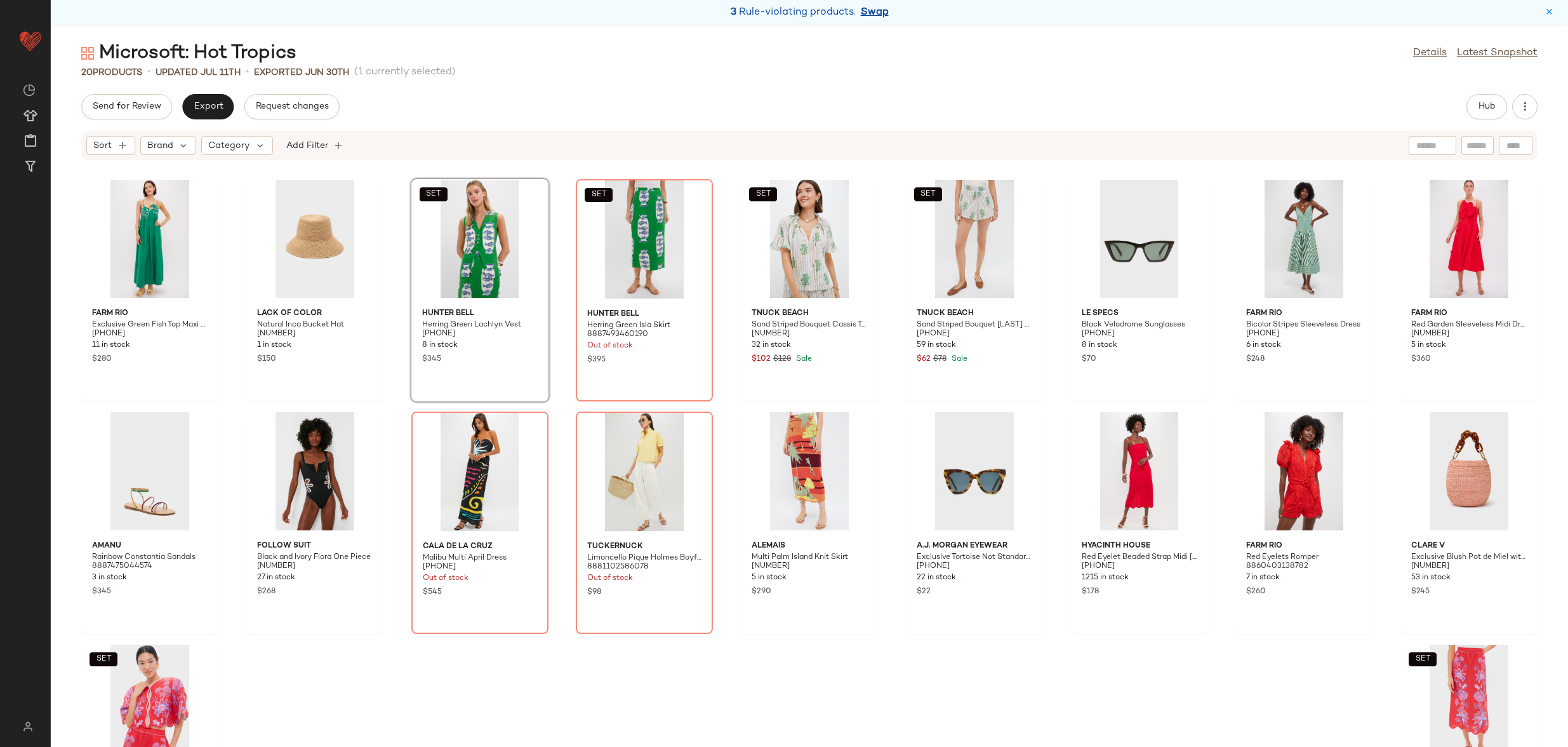 click on "Swap" at bounding box center [875, 13] 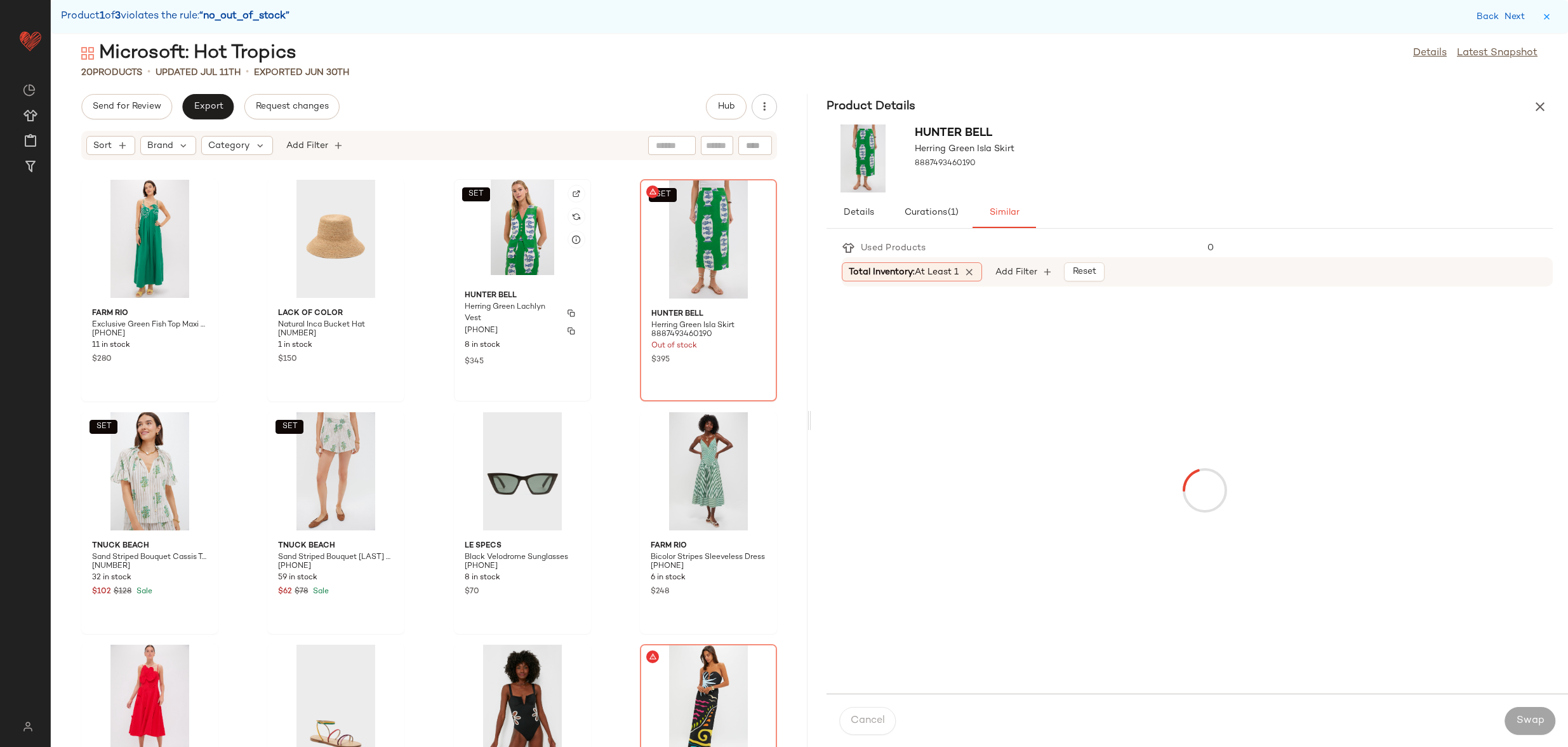 click on "Hunter Bell Herring Green Lachlyn Vest 8887495360734 8 in stock $345" 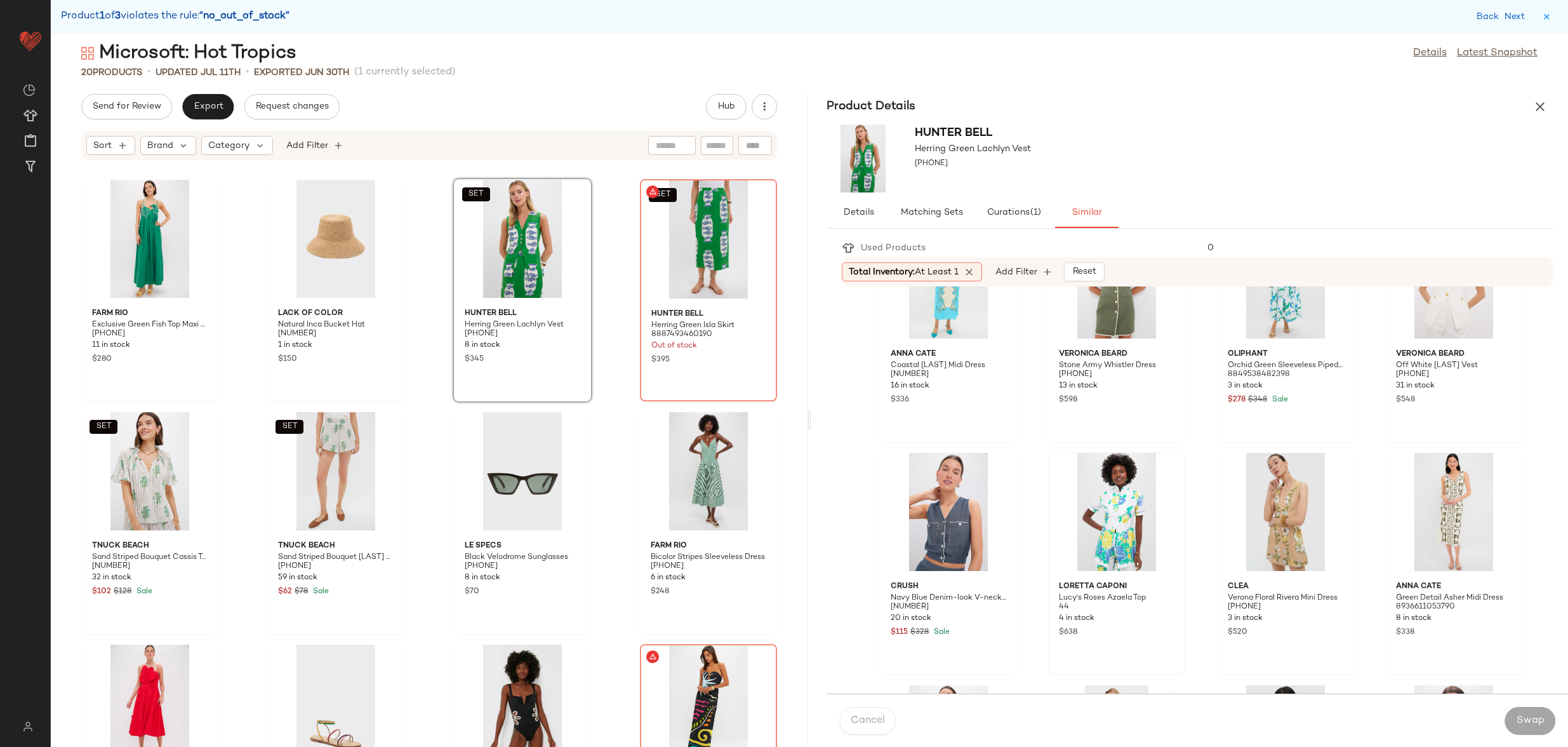 scroll, scrollTop: 0, scrollLeft: 0, axis: both 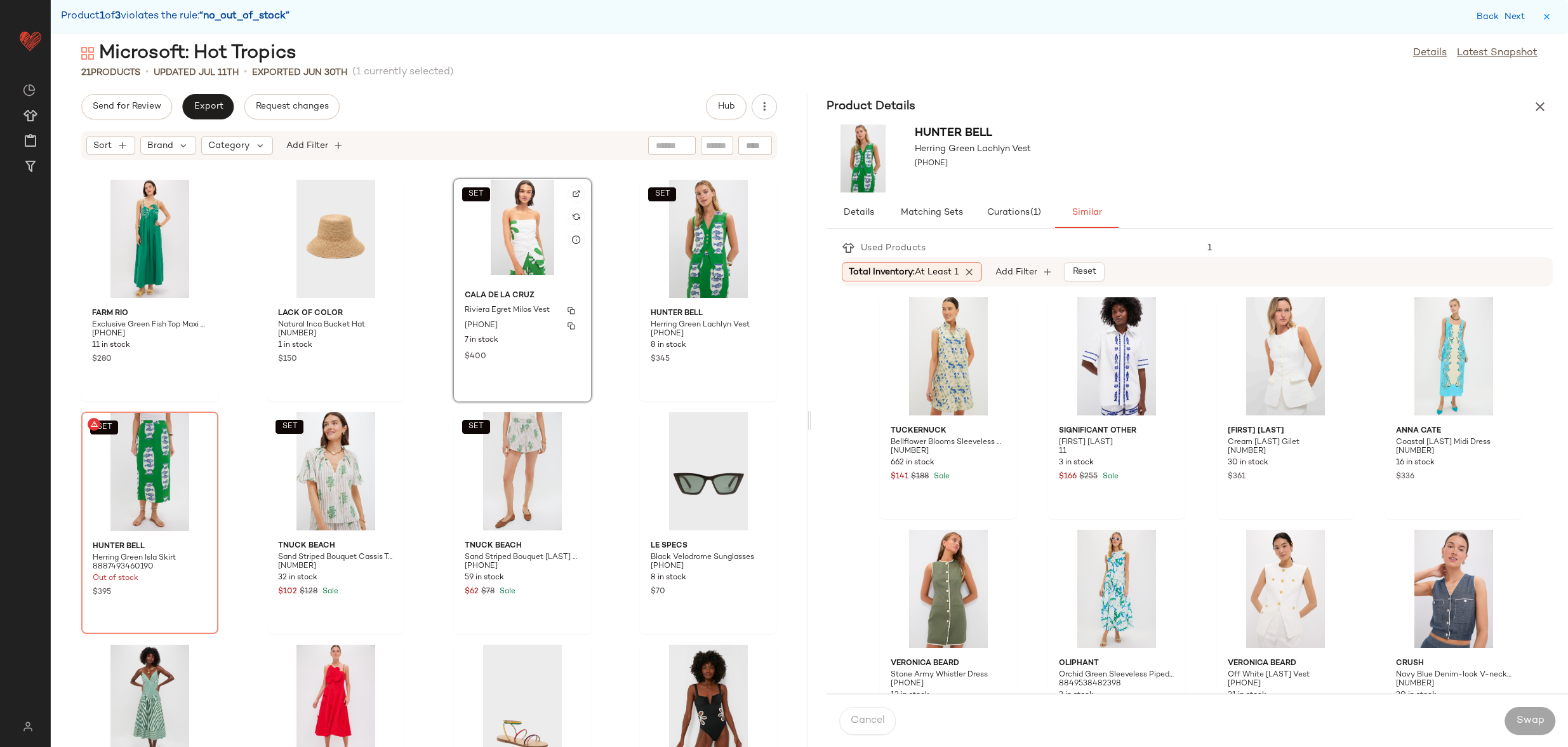 click on "Cala de la Cruz Riviera Egret Milos Vest 8944097886430 7 in stock $400" 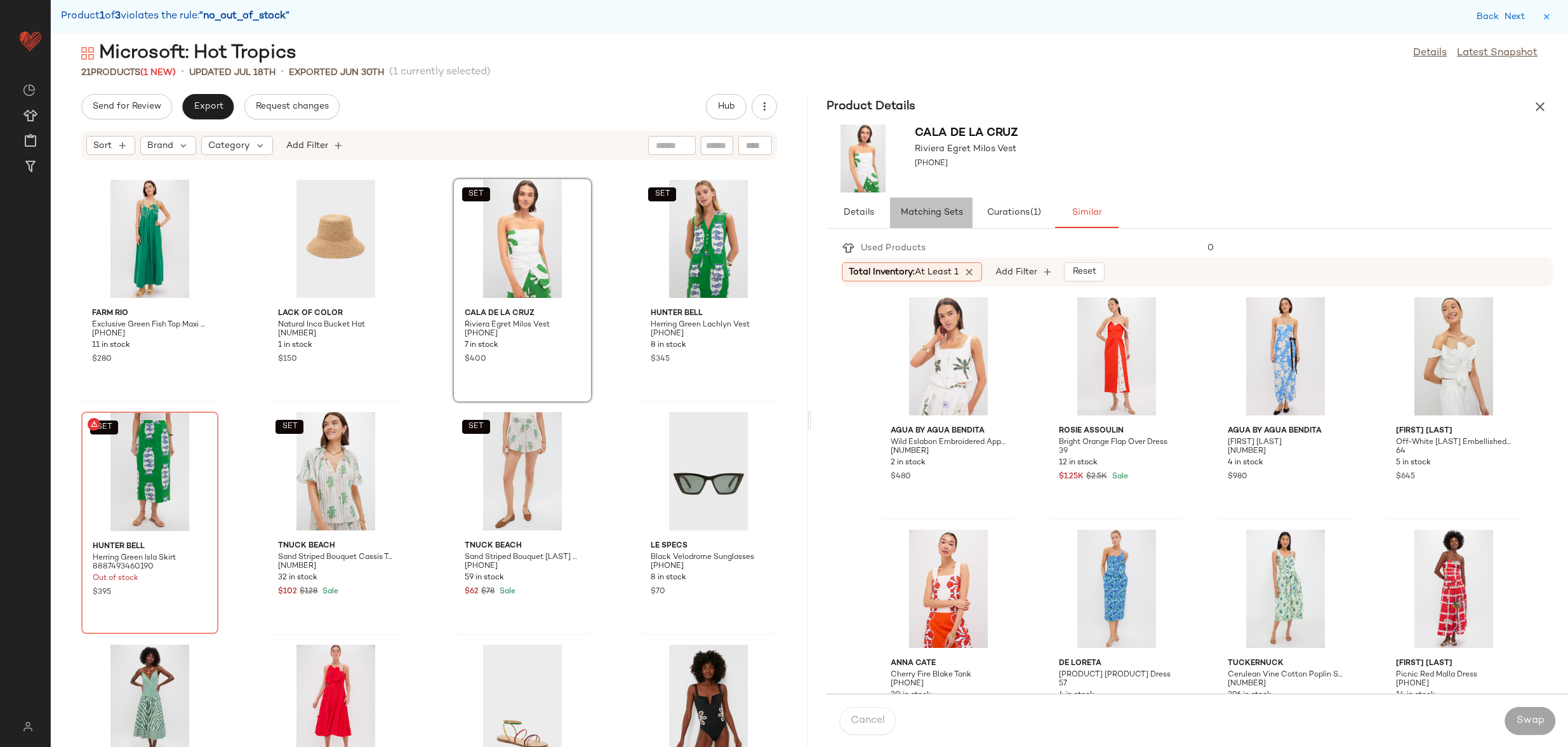 click on "Matching Sets" 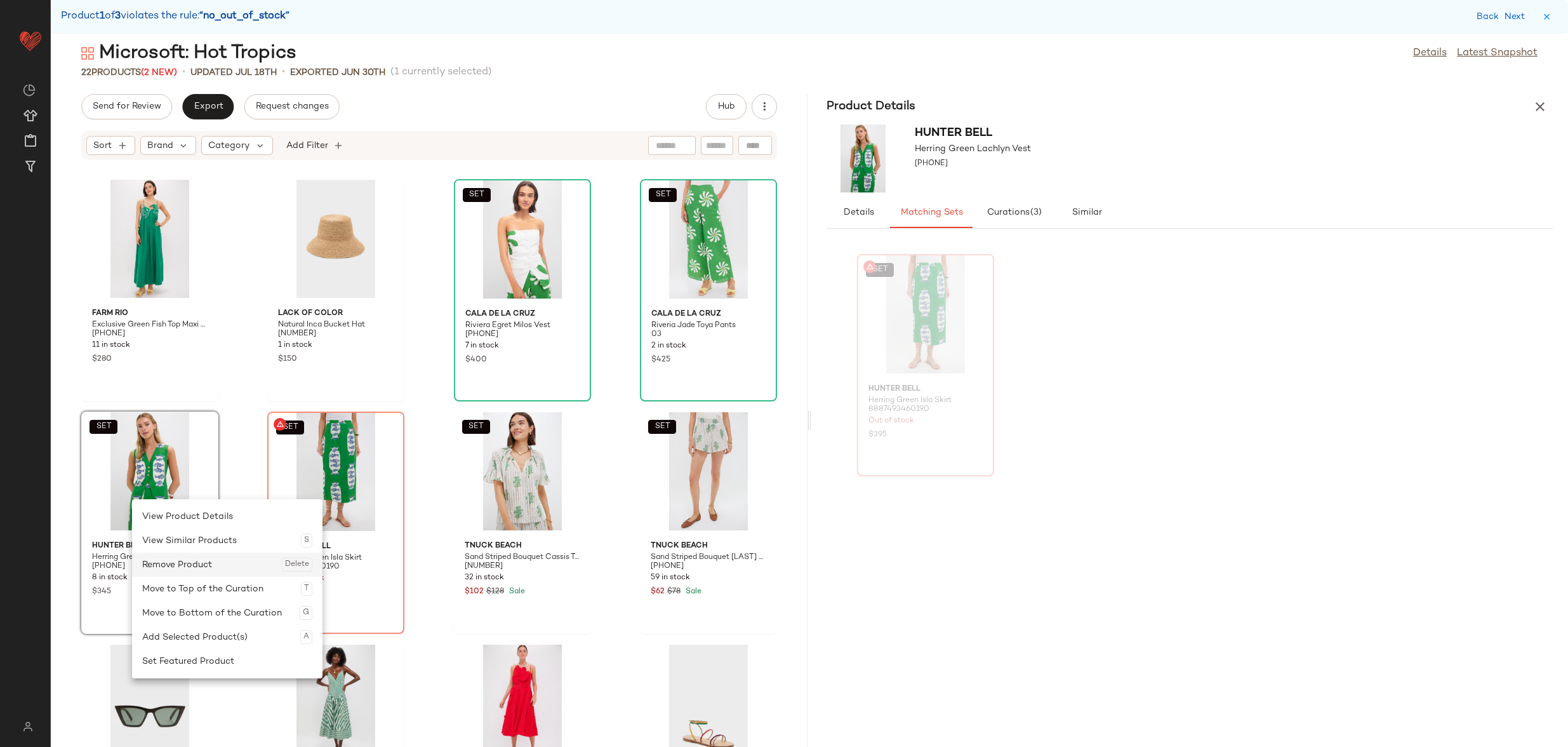 click on "Remove Product  Delete" 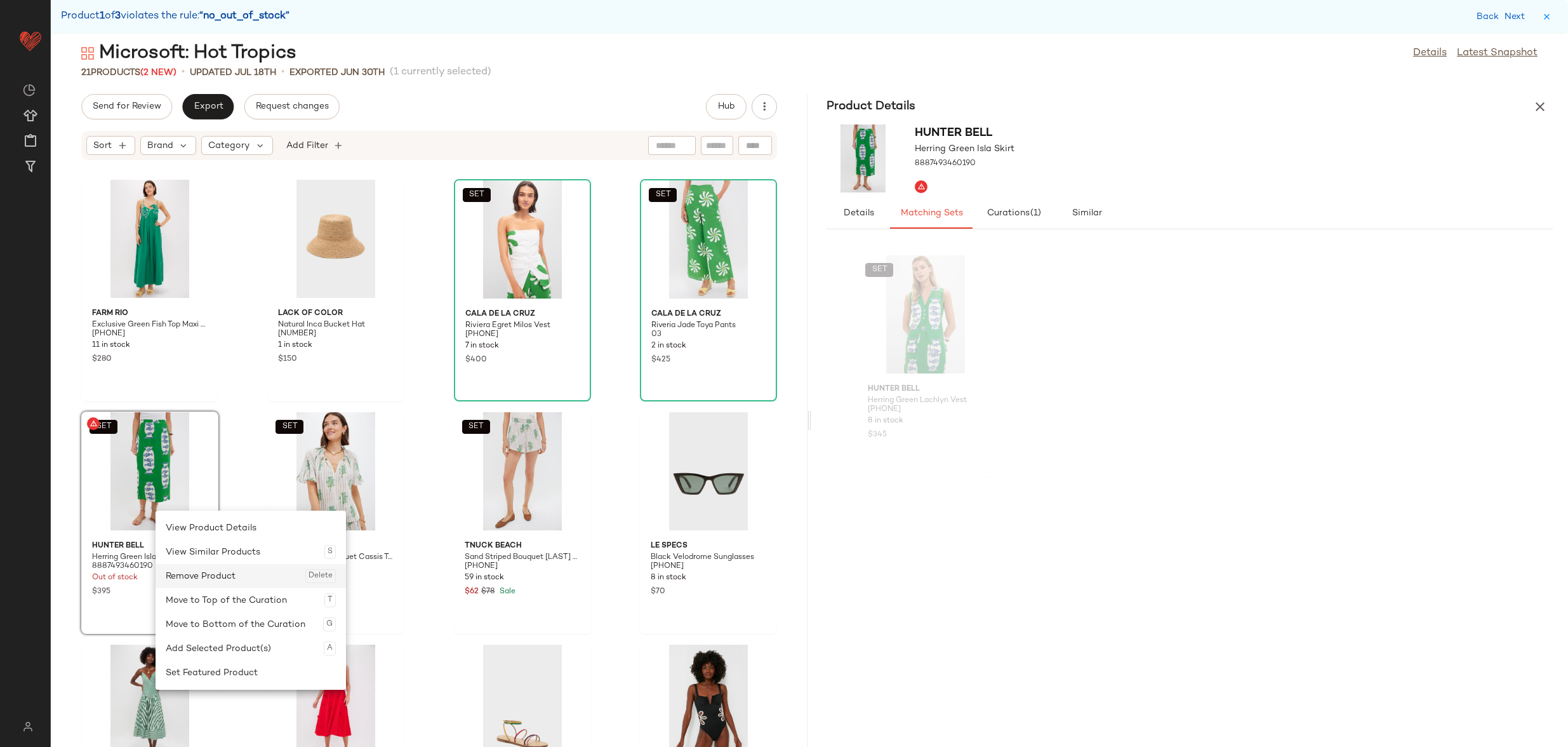 click on "Remove Product  Delete" 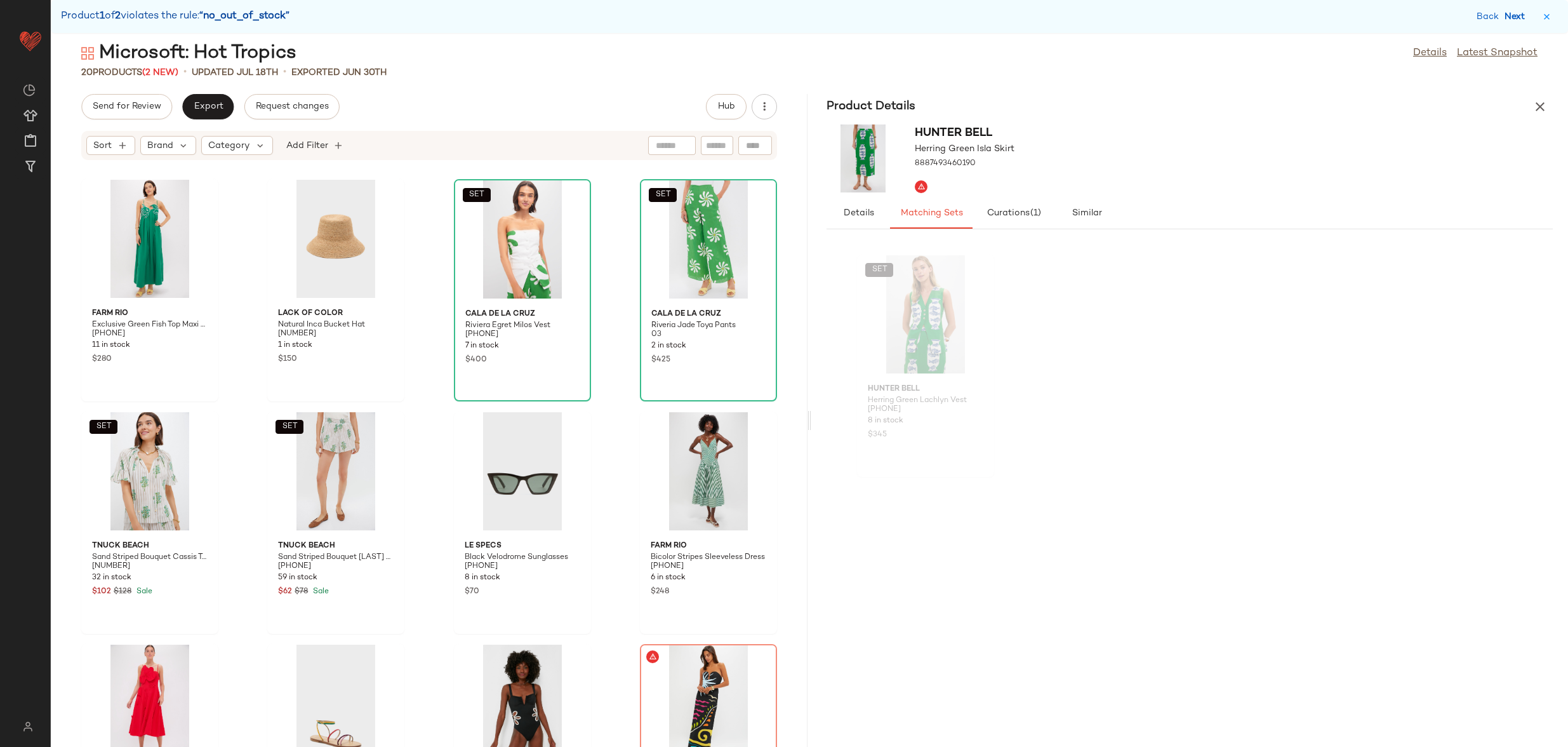 click on "Next" at bounding box center [1517, 17] 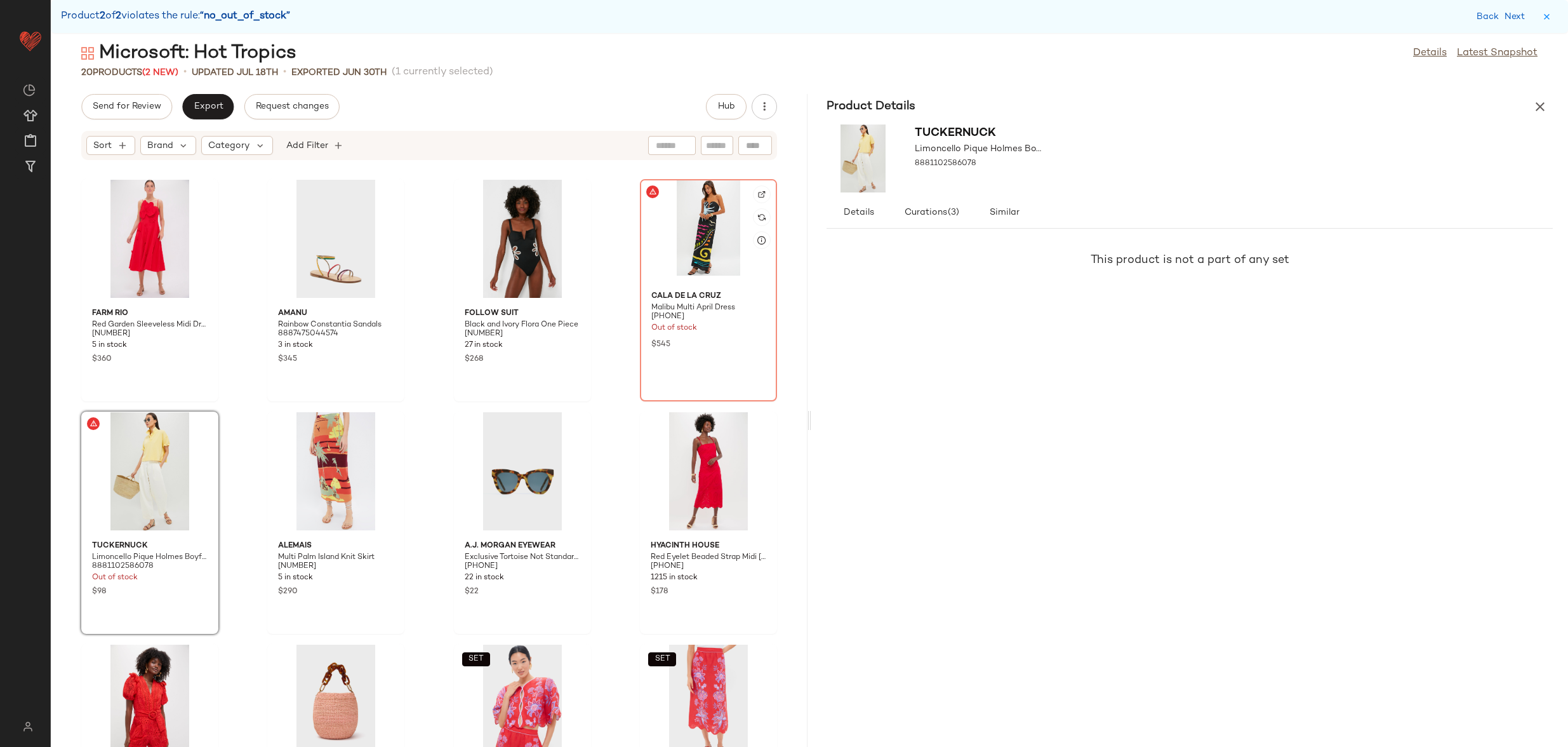click 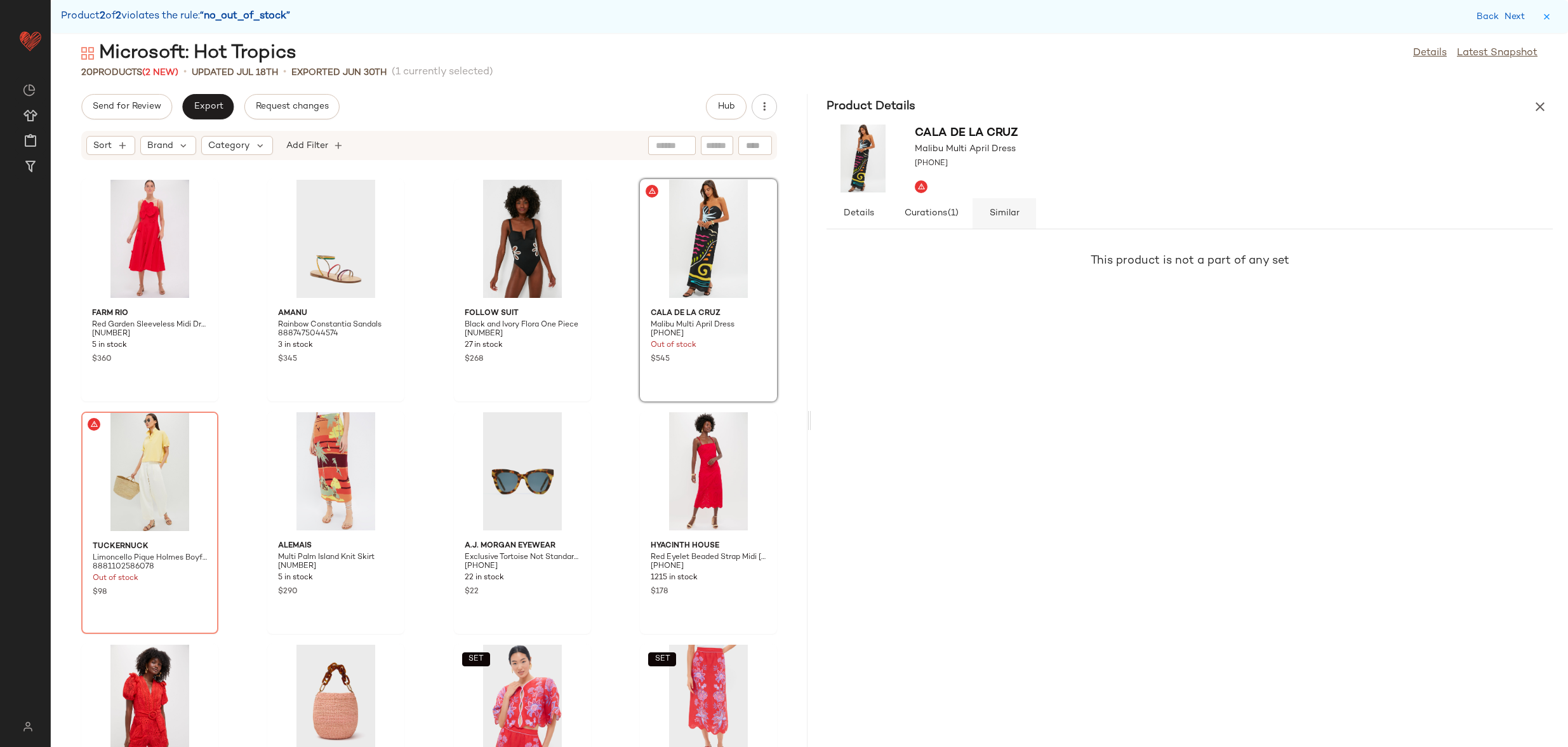 click on "Similar" 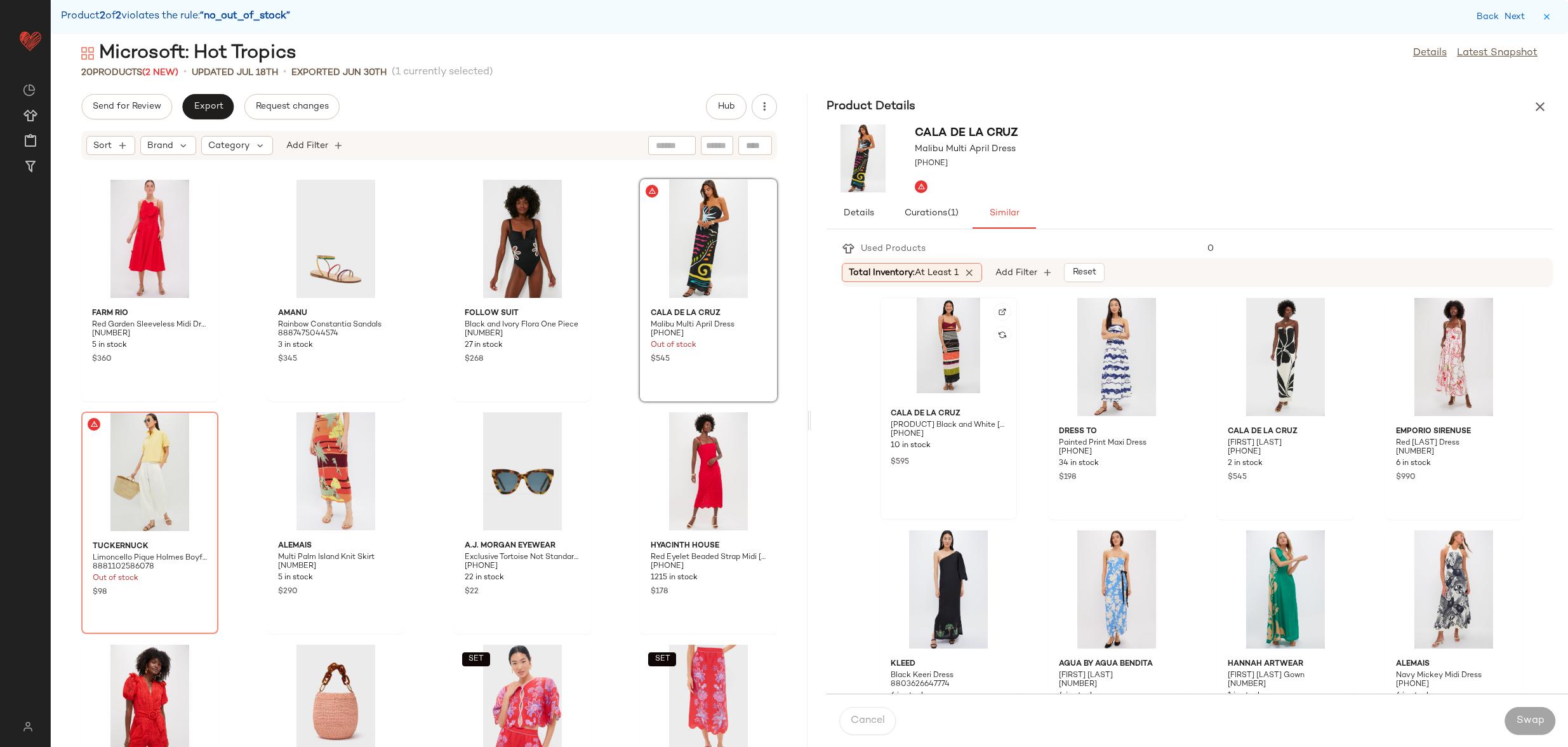 click 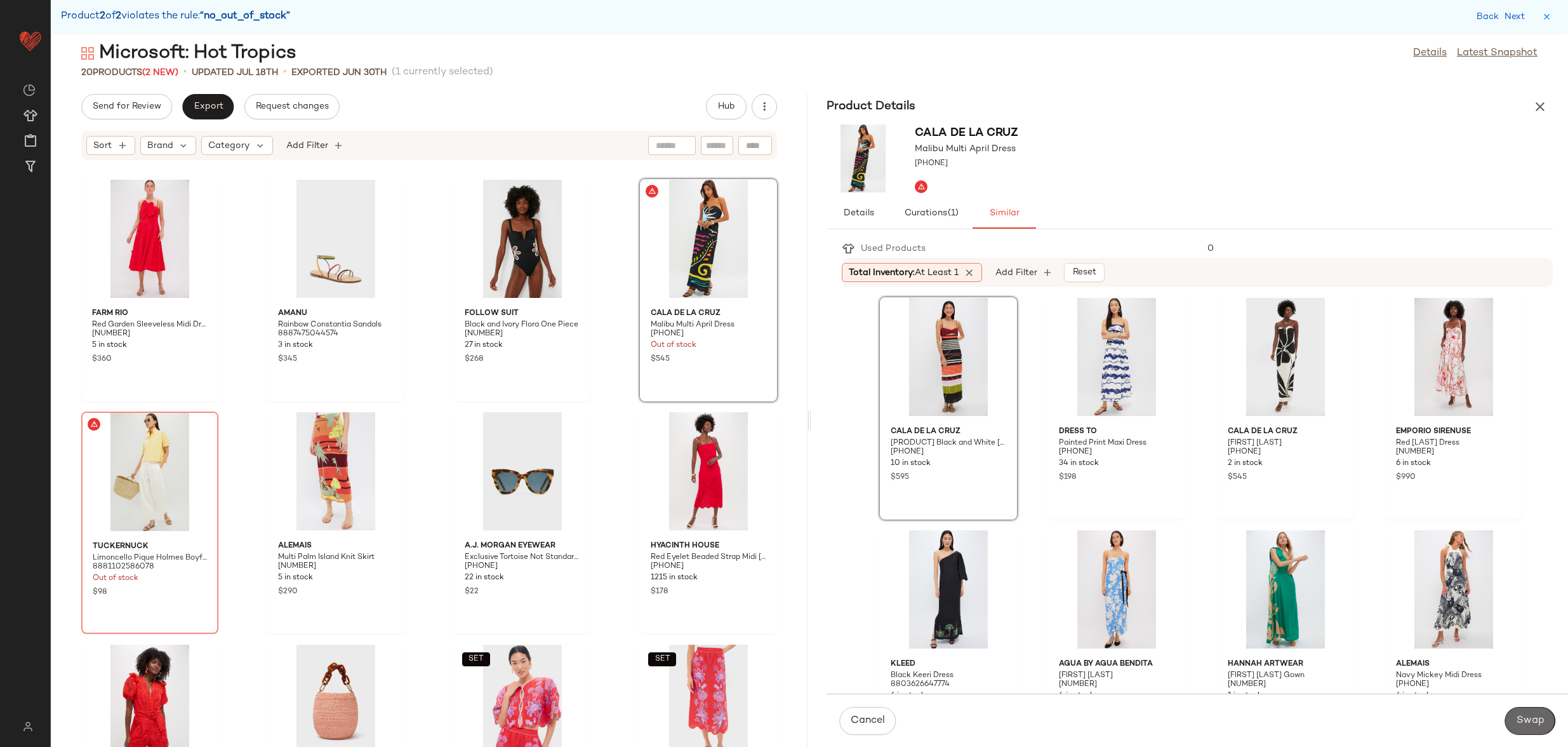 click on "Swap" 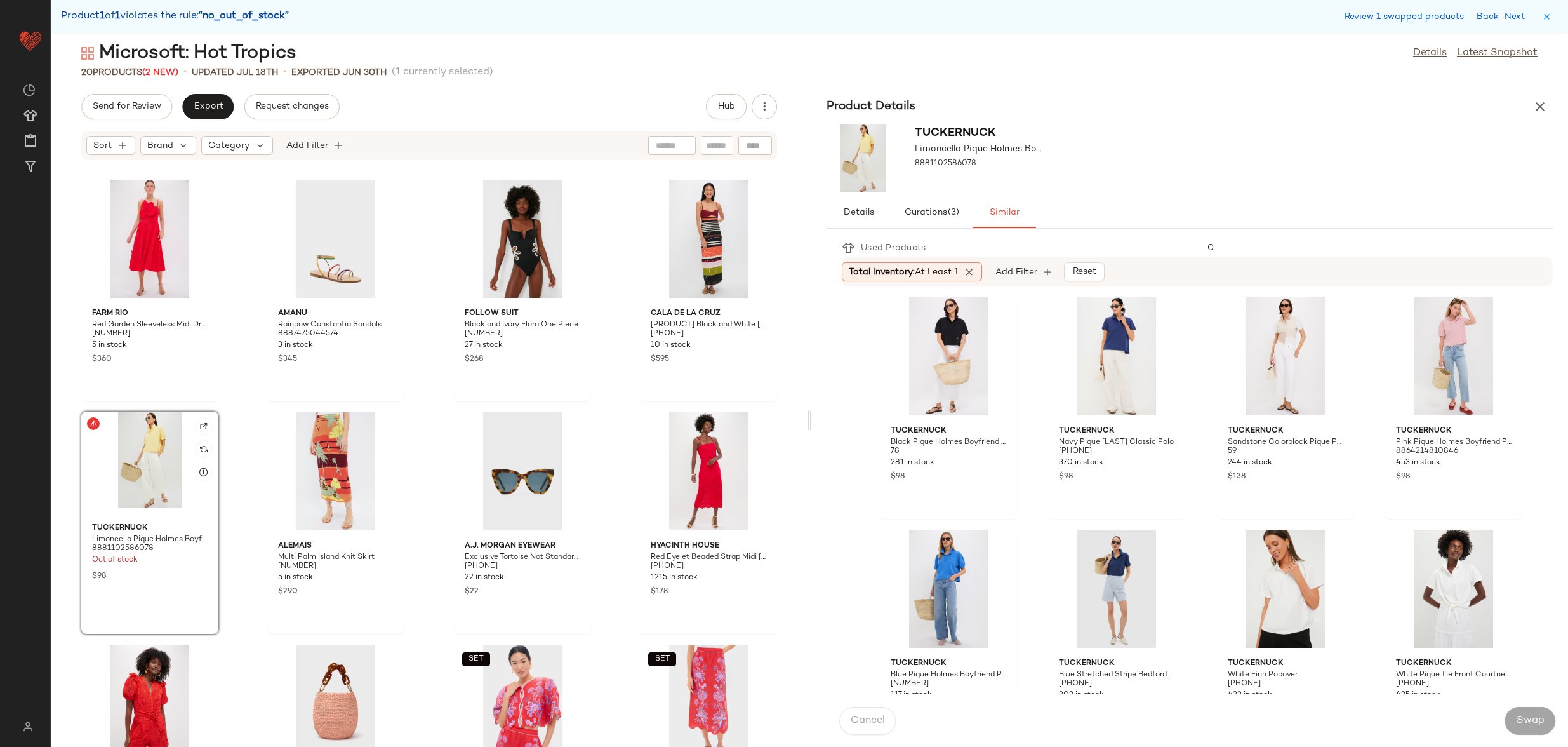 click 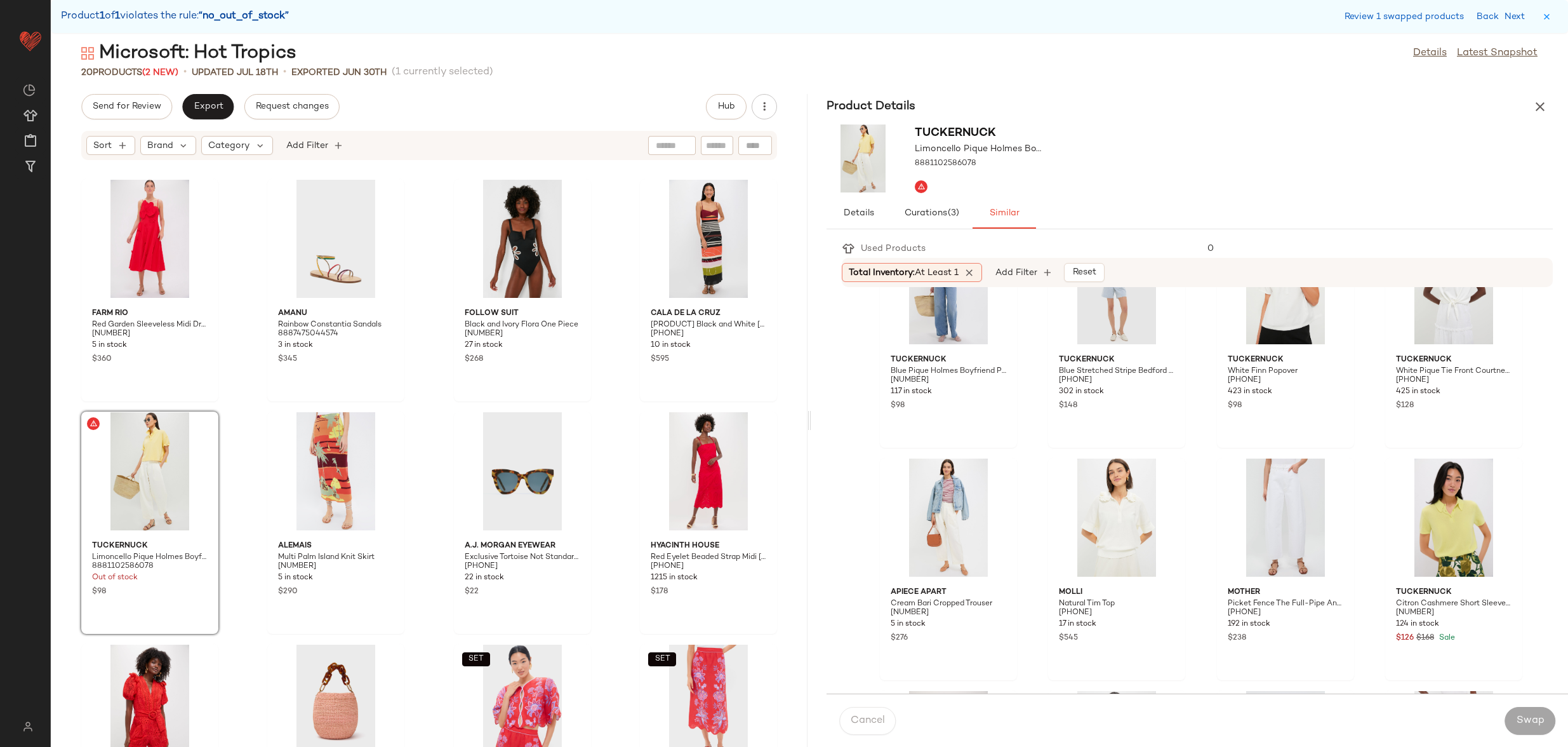 scroll, scrollTop: 0, scrollLeft: 0, axis: both 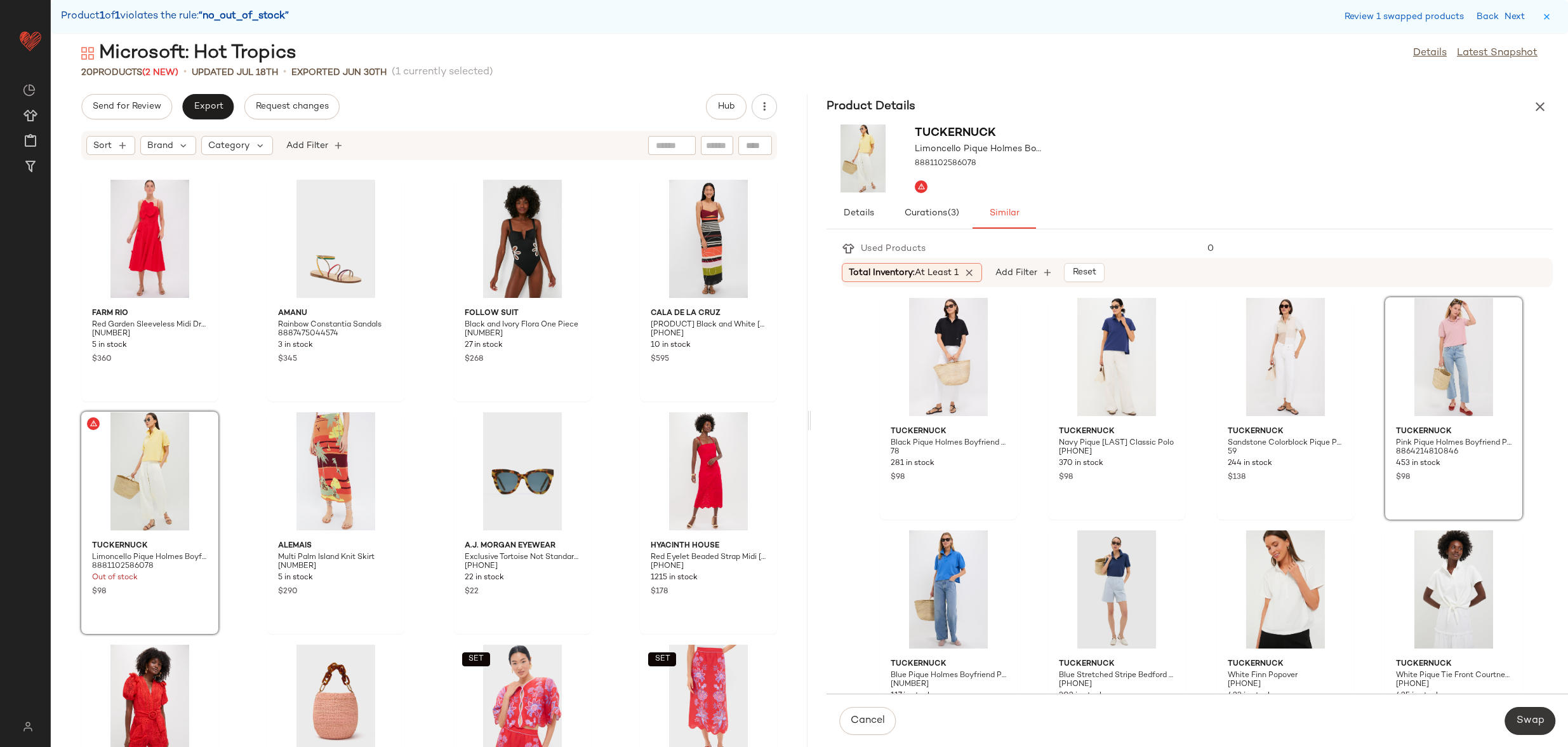 click on "Swap" 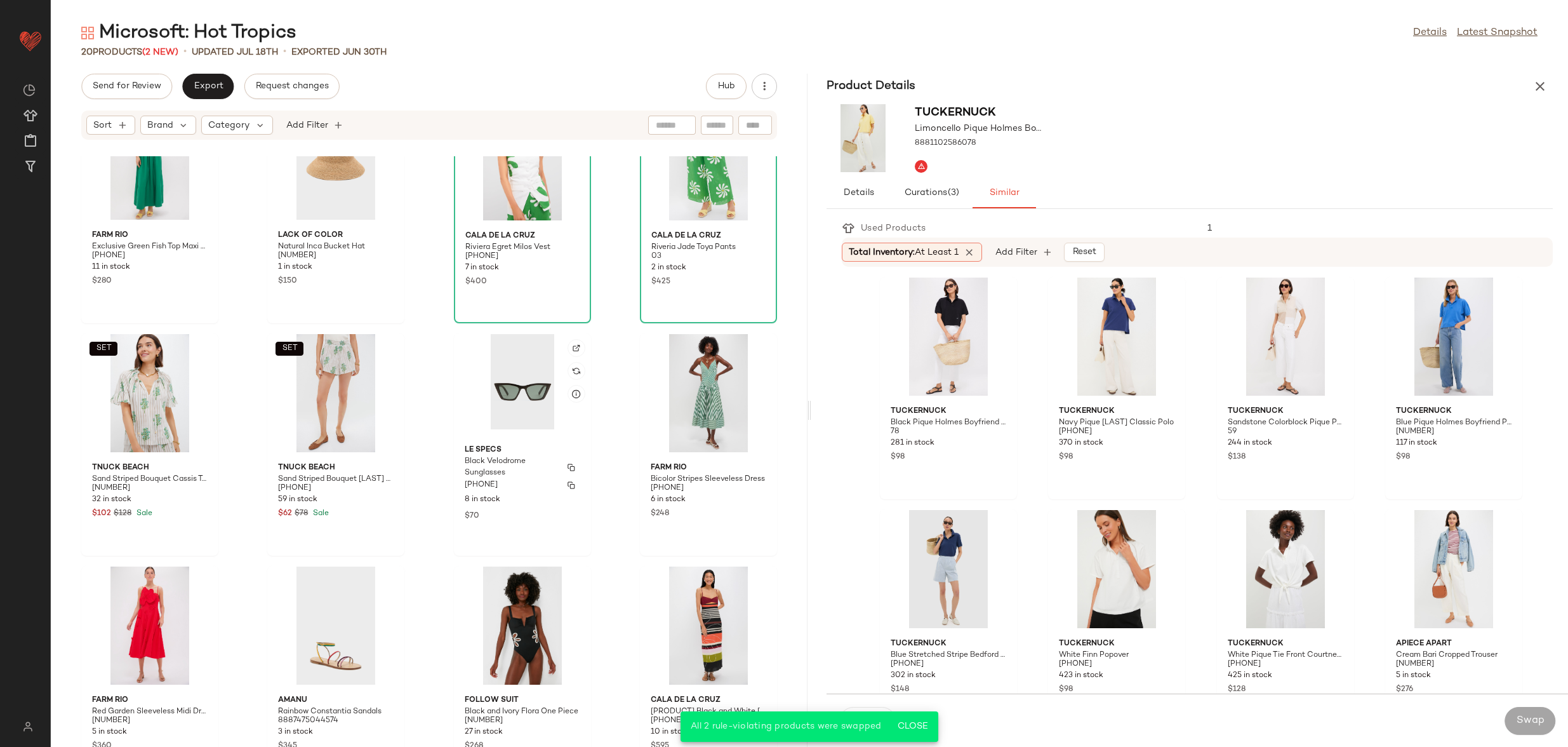 scroll, scrollTop: 56, scrollLeft: 0, axis: vertical 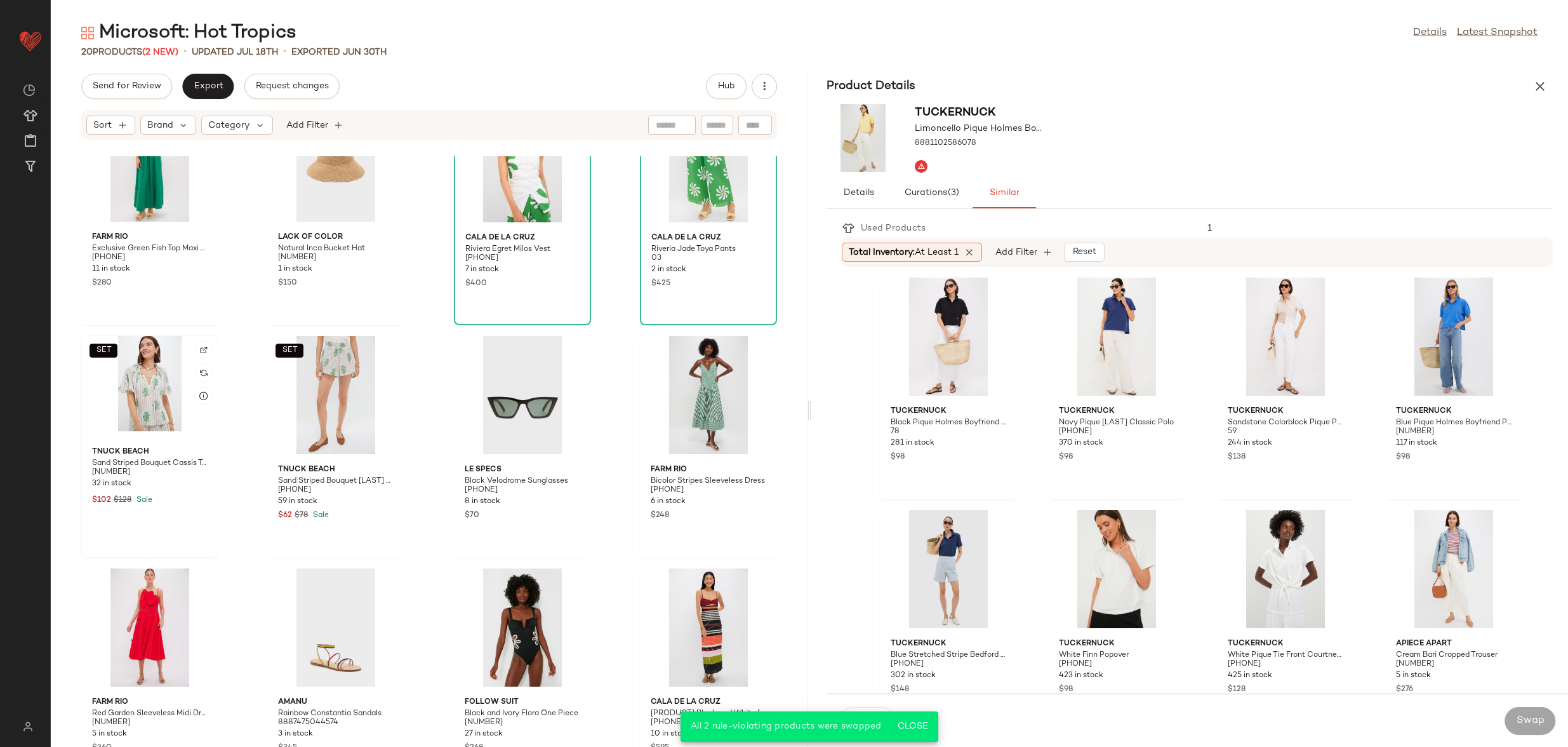 click on "SET" 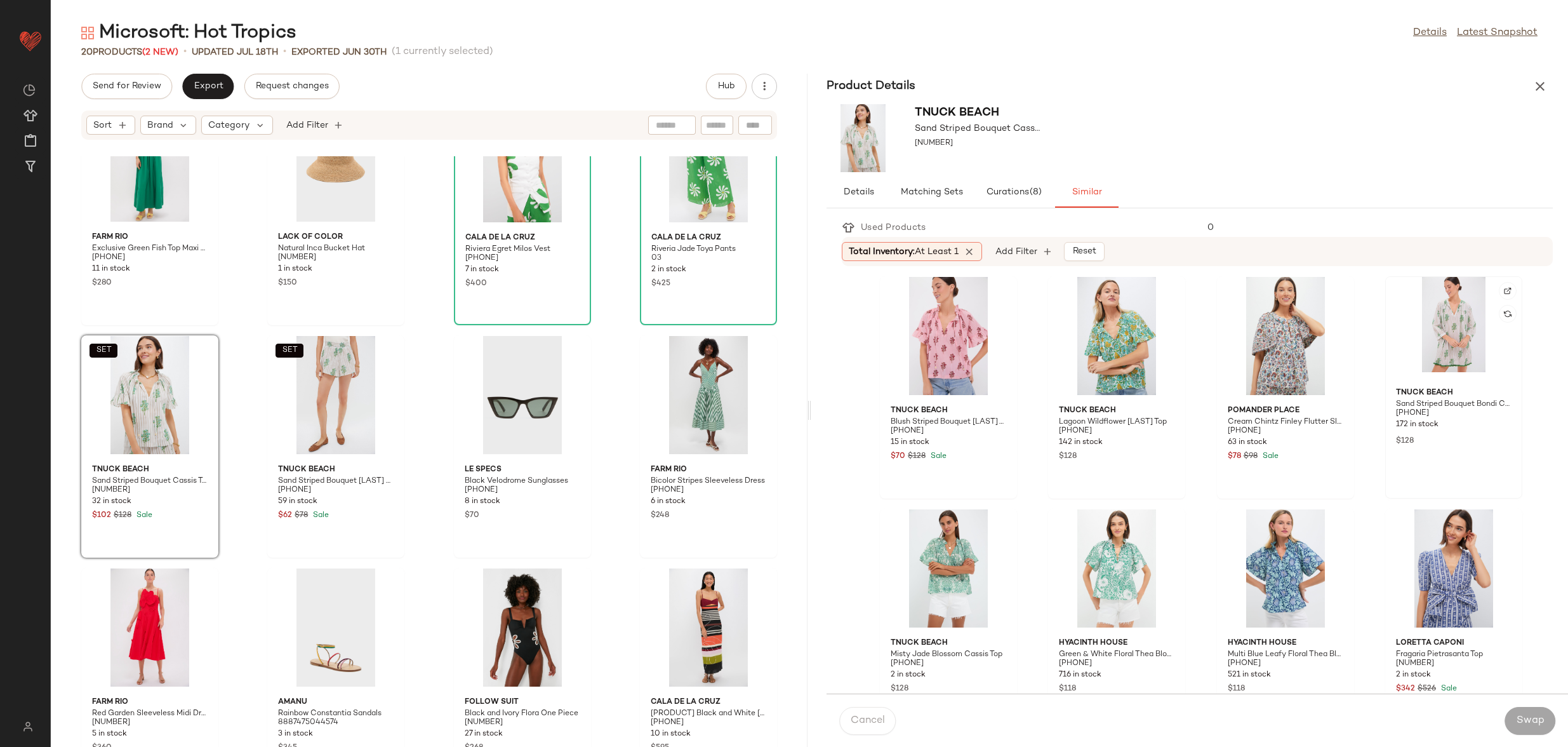 click 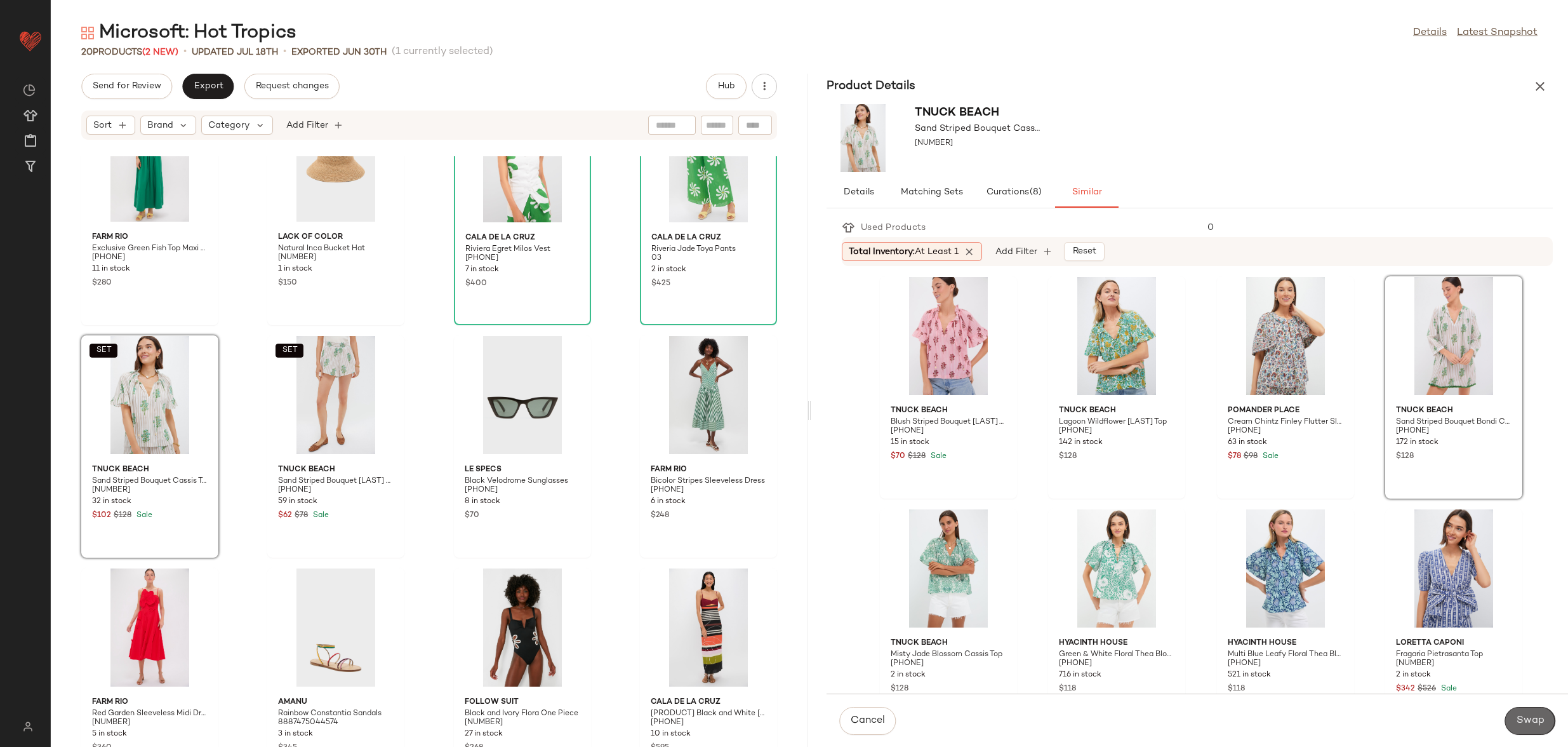 click on "Swap" 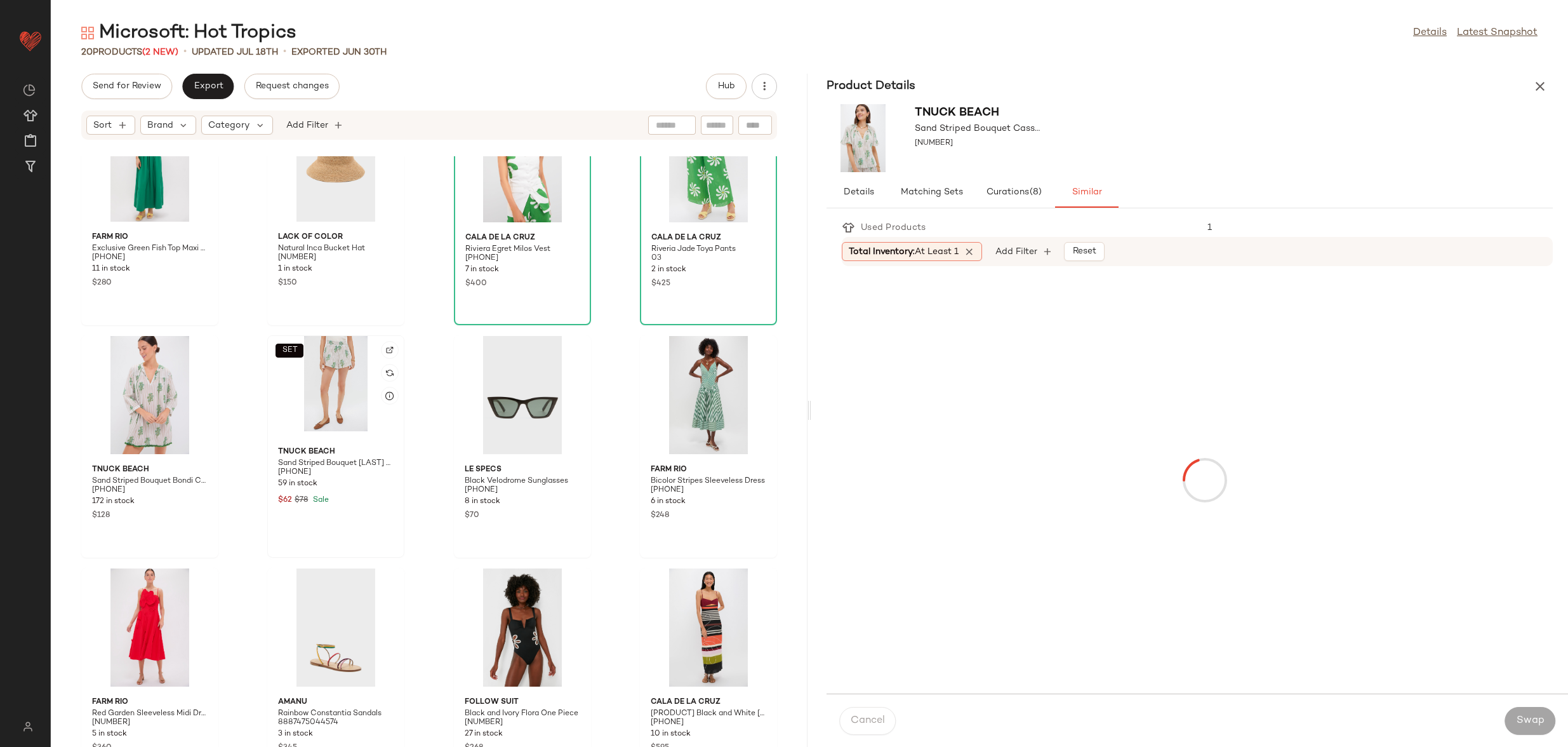 click on "SET" 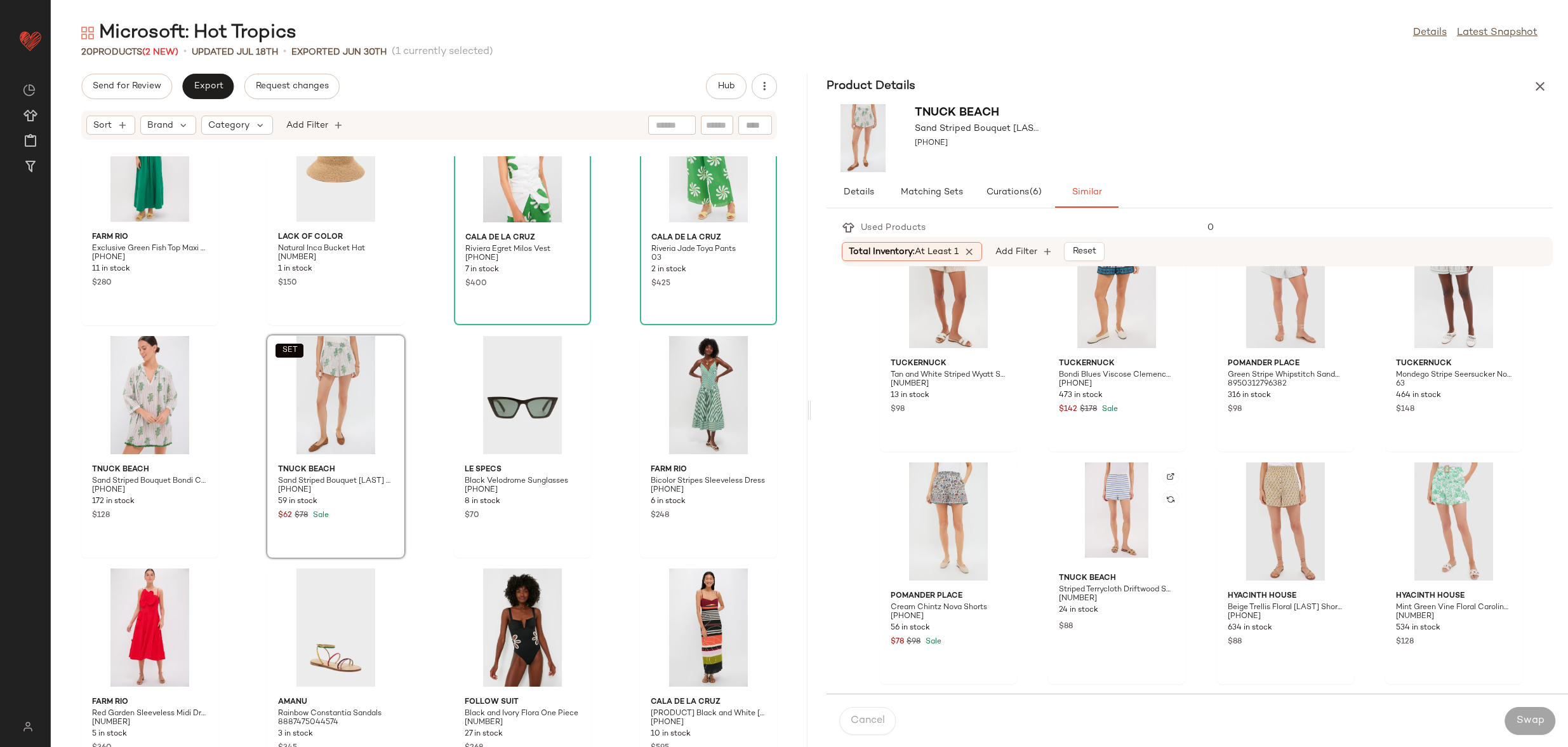 scroll, scrollTop: 718, scrollLeft: 0, axis: vertical 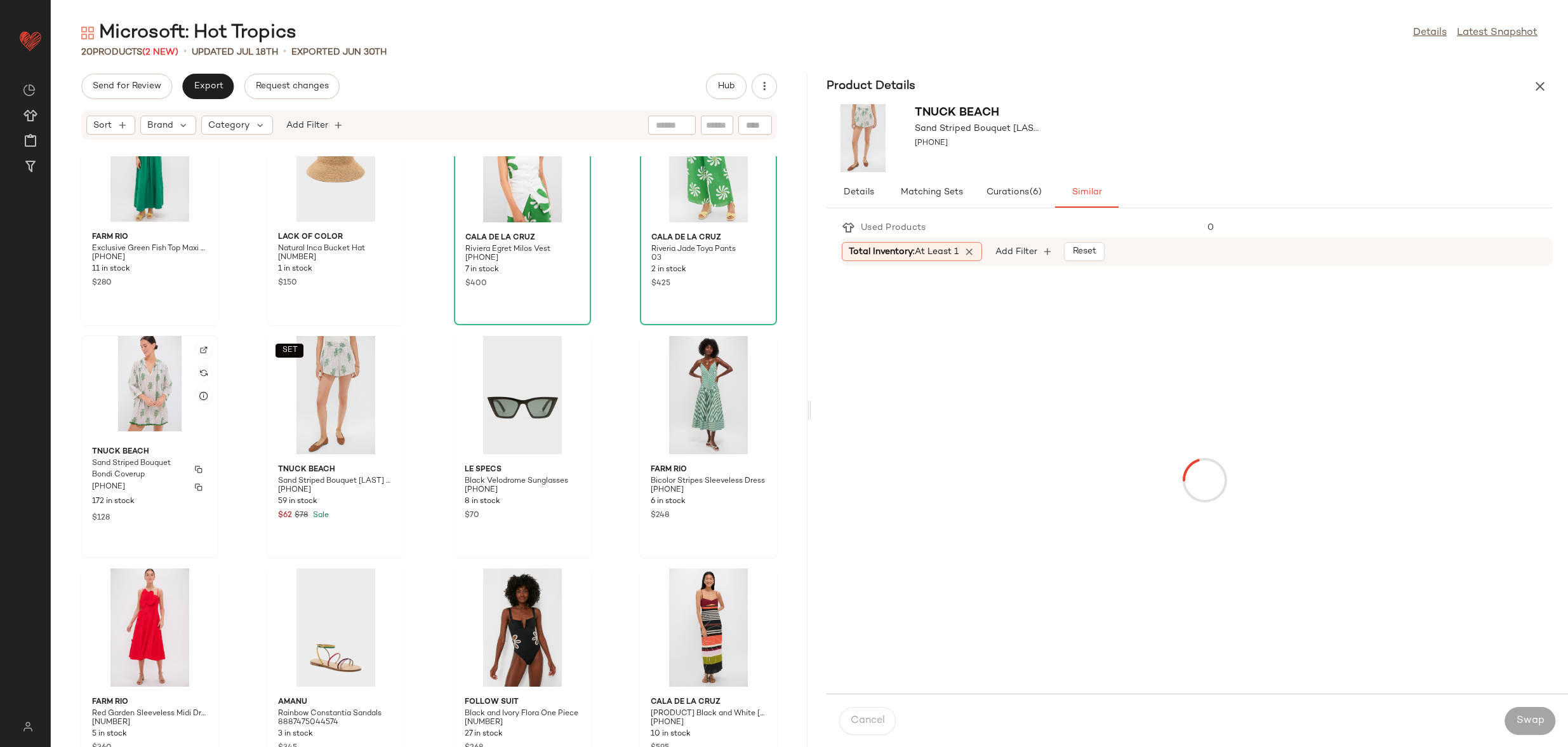 click on "Tnuck Beach Sand Striped Bouquet Bondi Coverup 8761675808990 172 in stock $128" 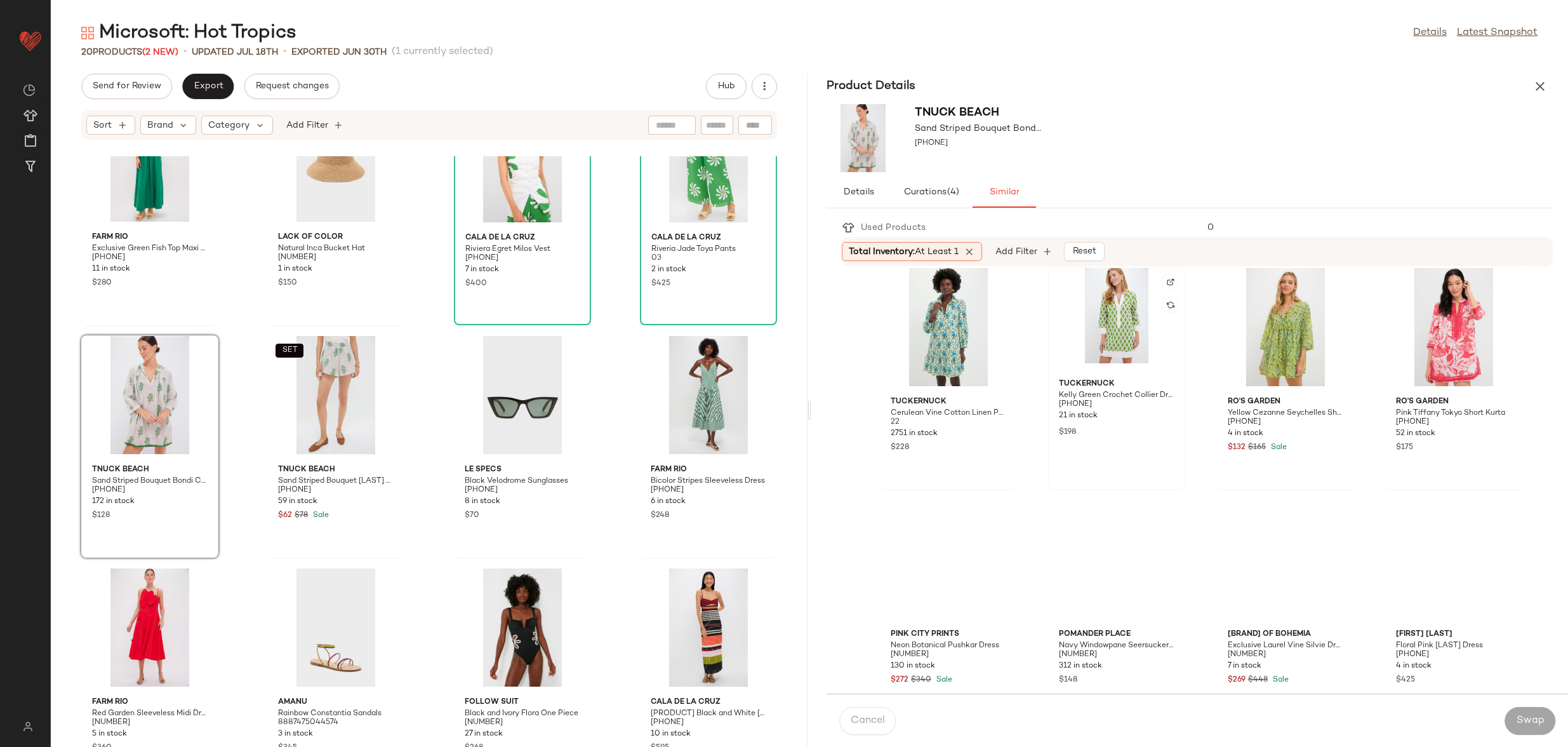 scroll, scrollTop: 243, scrollLeft: 0, axis: vertical 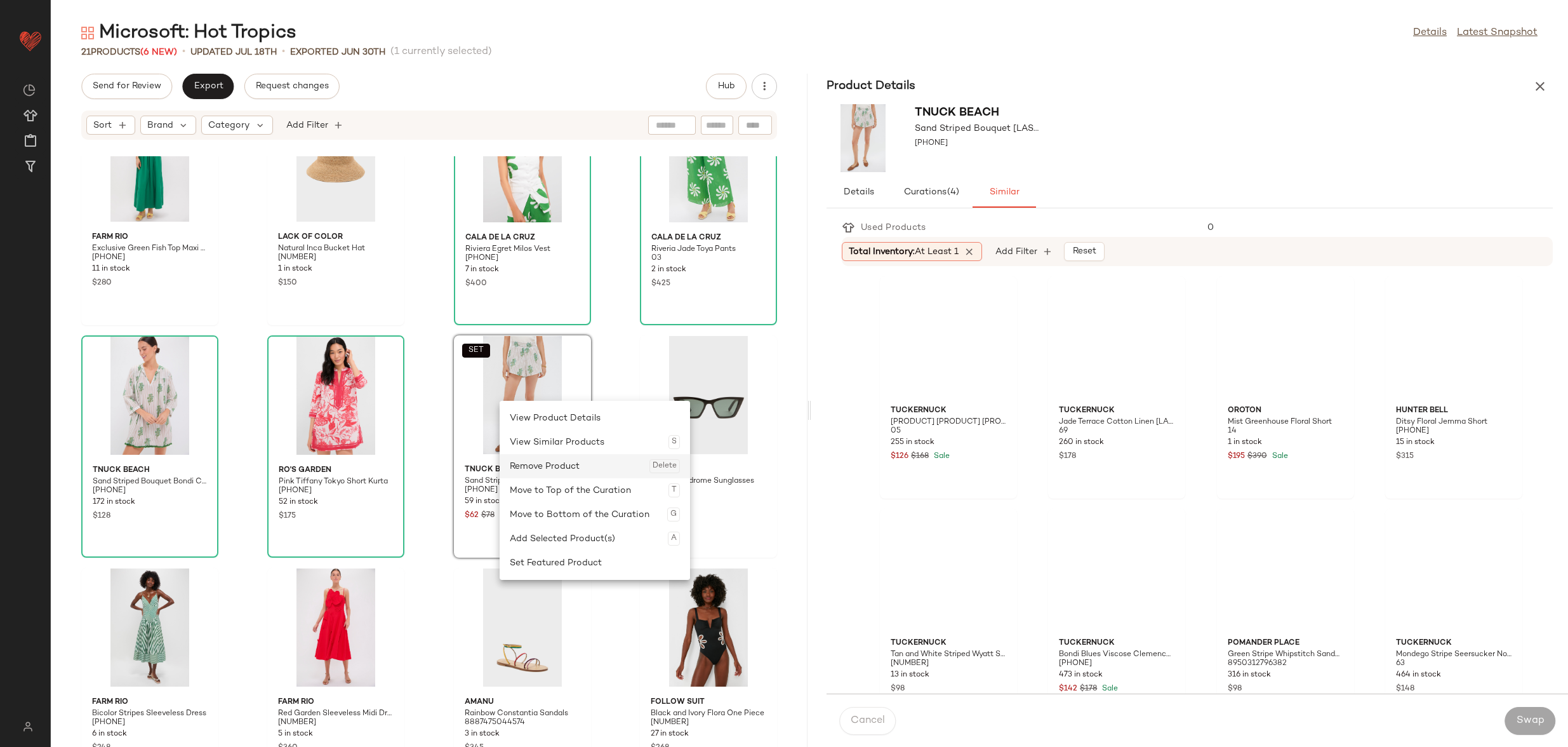 click on "Remove Product  Delete" 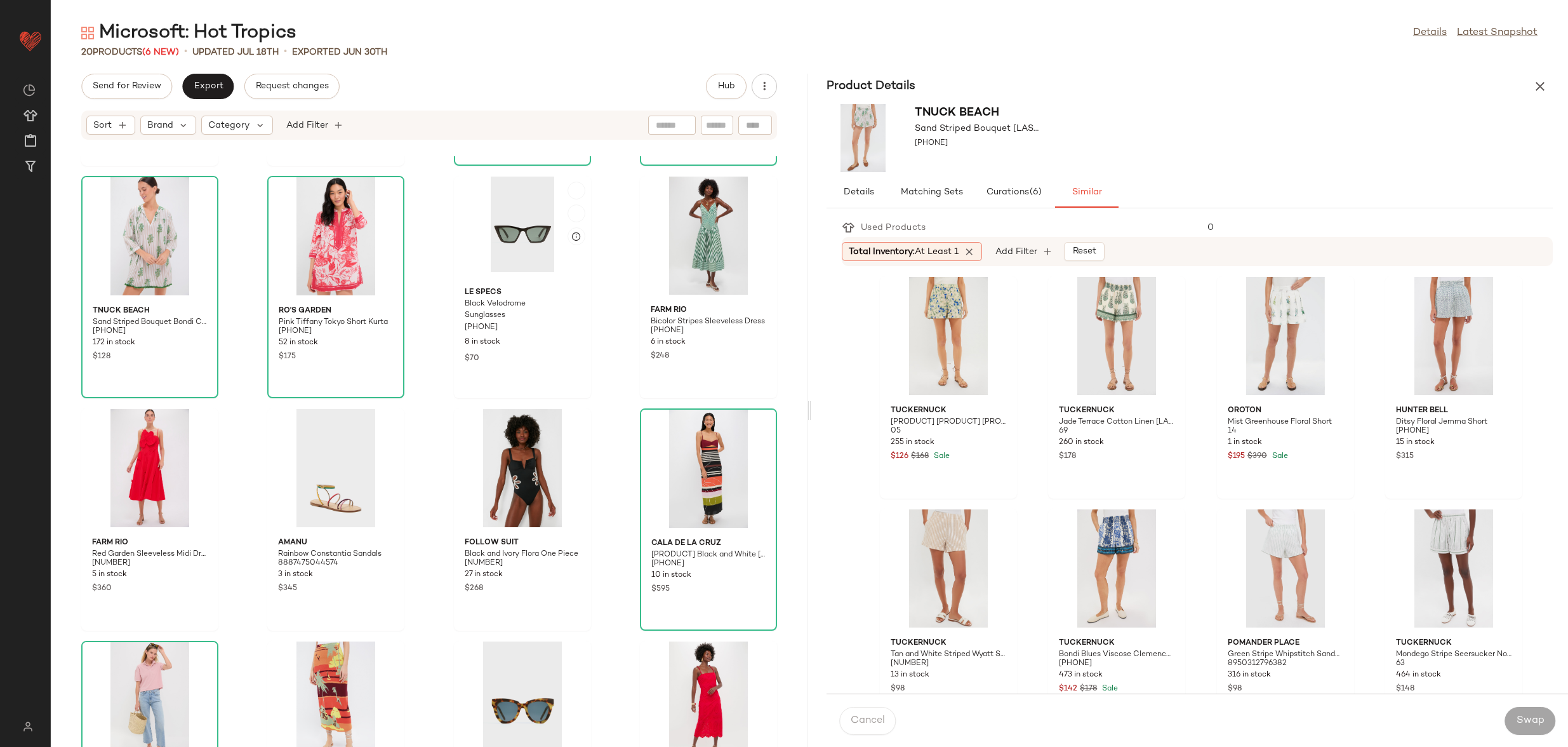 scroll, scrollTop: 0, scrollLeft: 0, axis: both 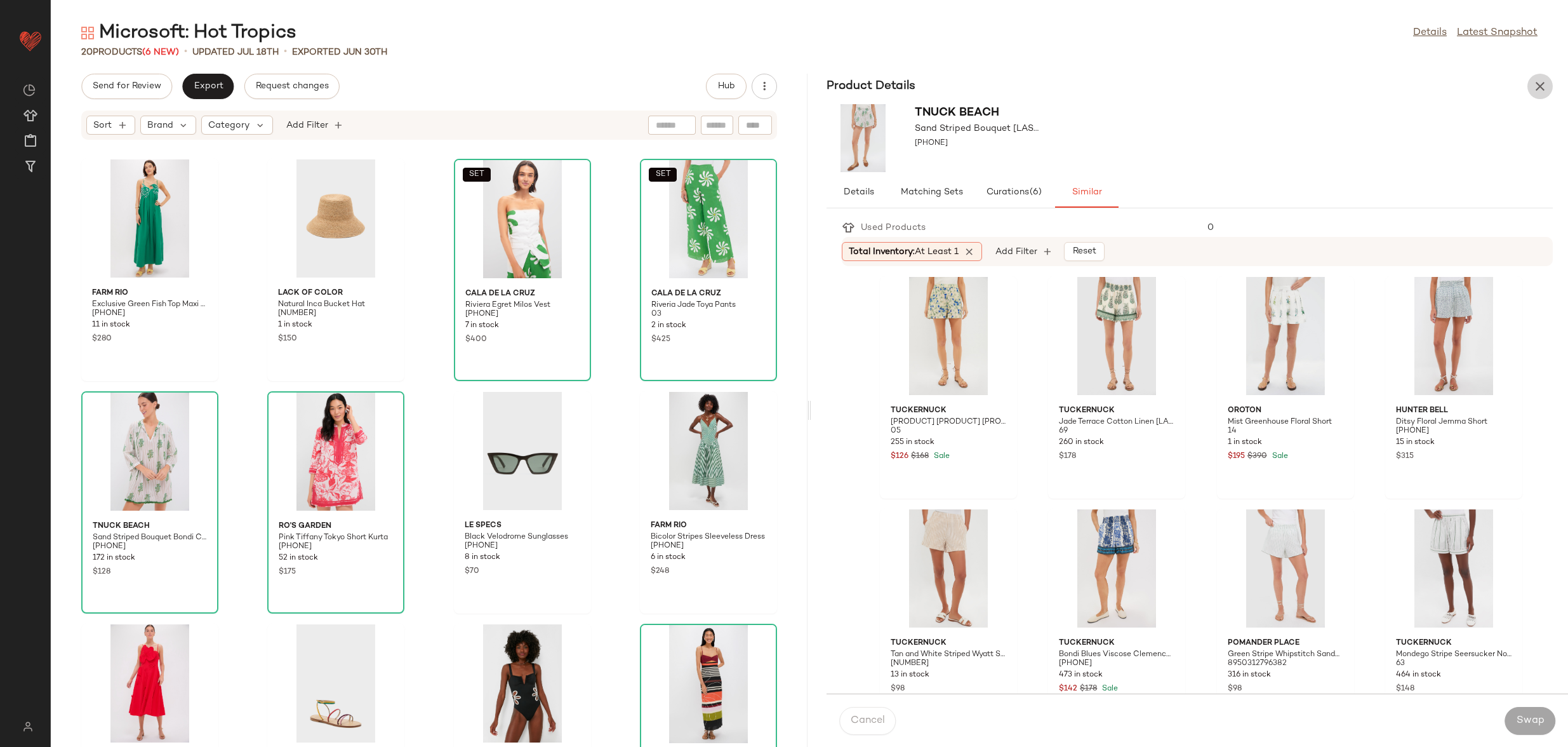 click at bounding box center [1540, 86] 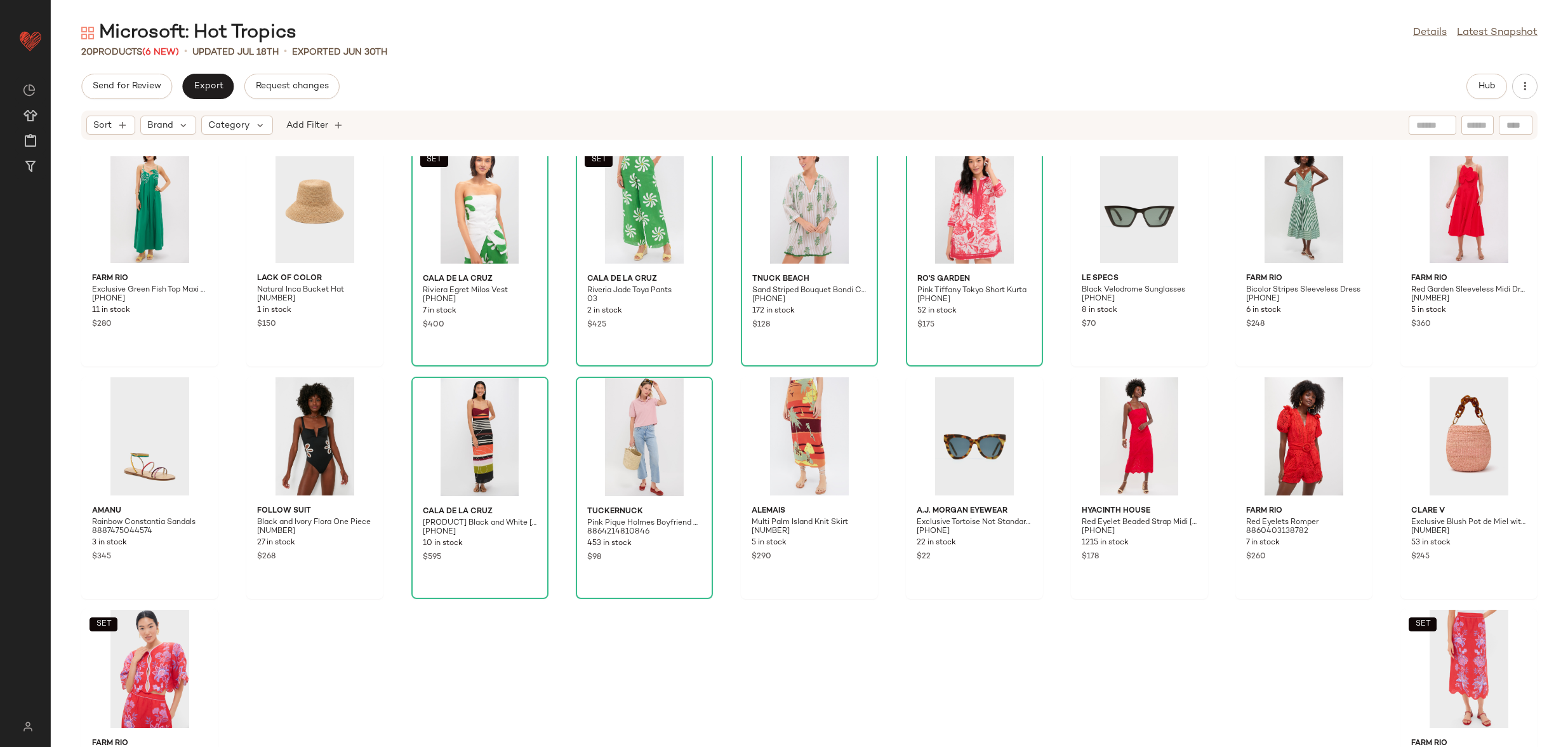 scroll, scrollTop: 0, scrollLeft: 0, axis: both 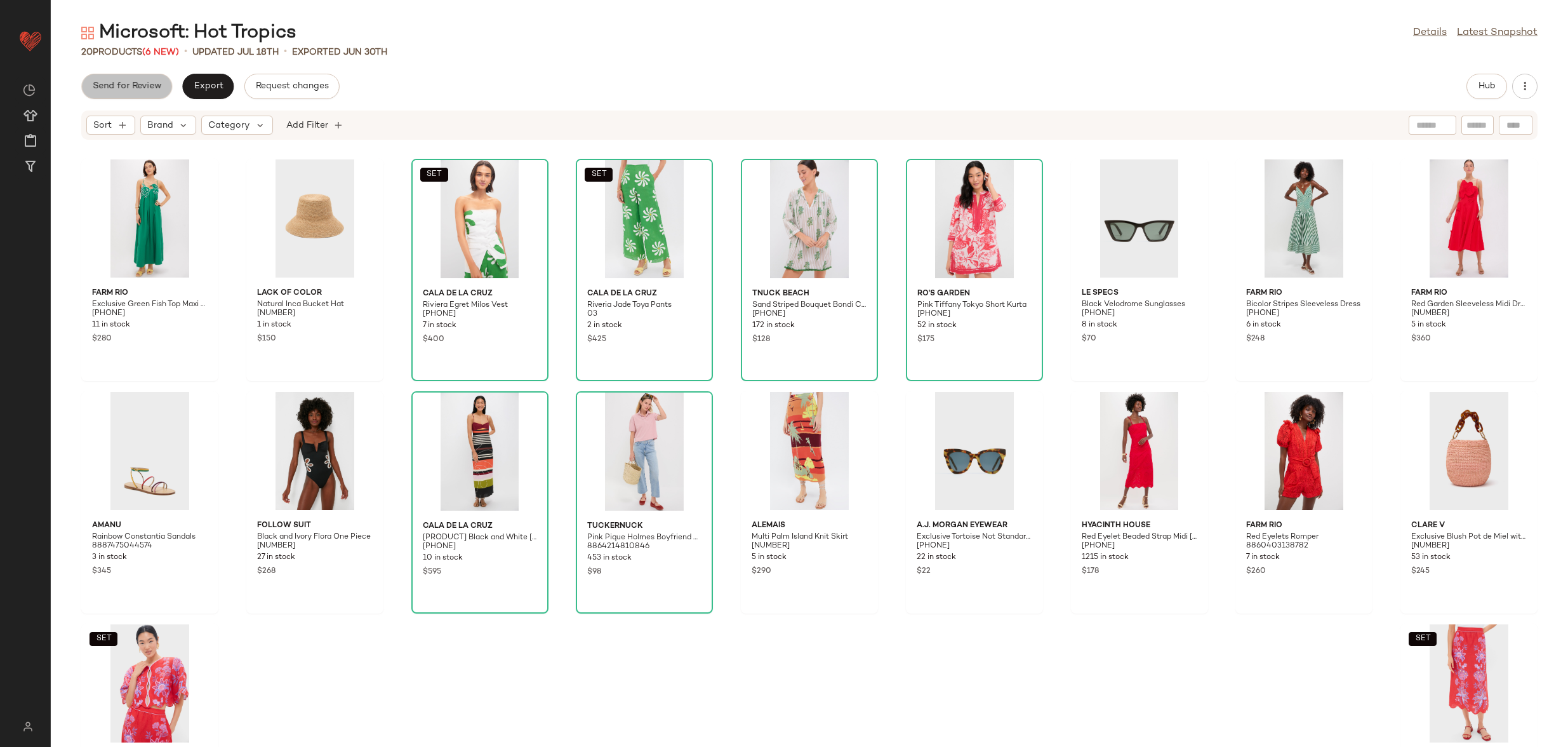 click on "Send for Review" at bounding box center (126, 86) 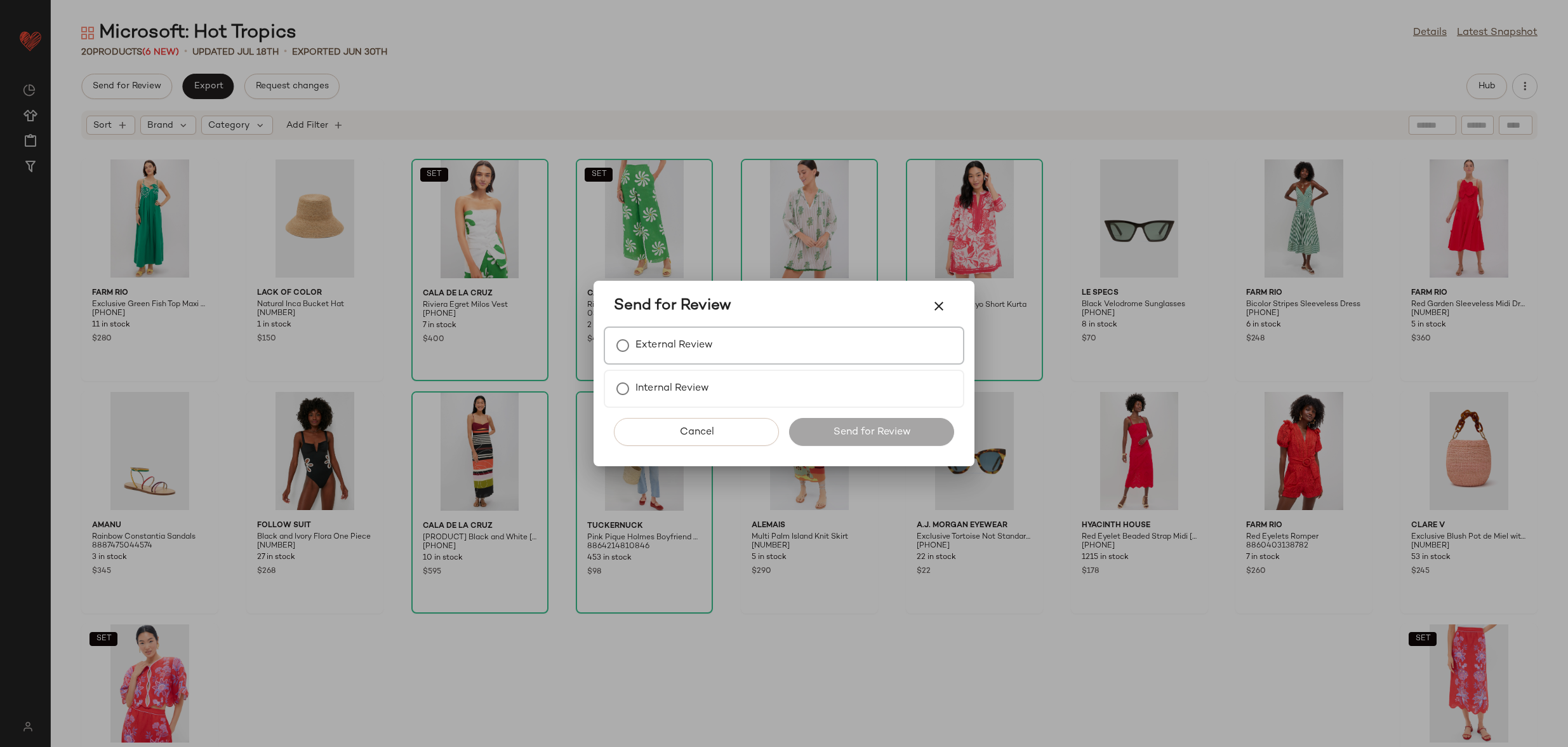 click on "External Review" at bounding box center (784, 346) 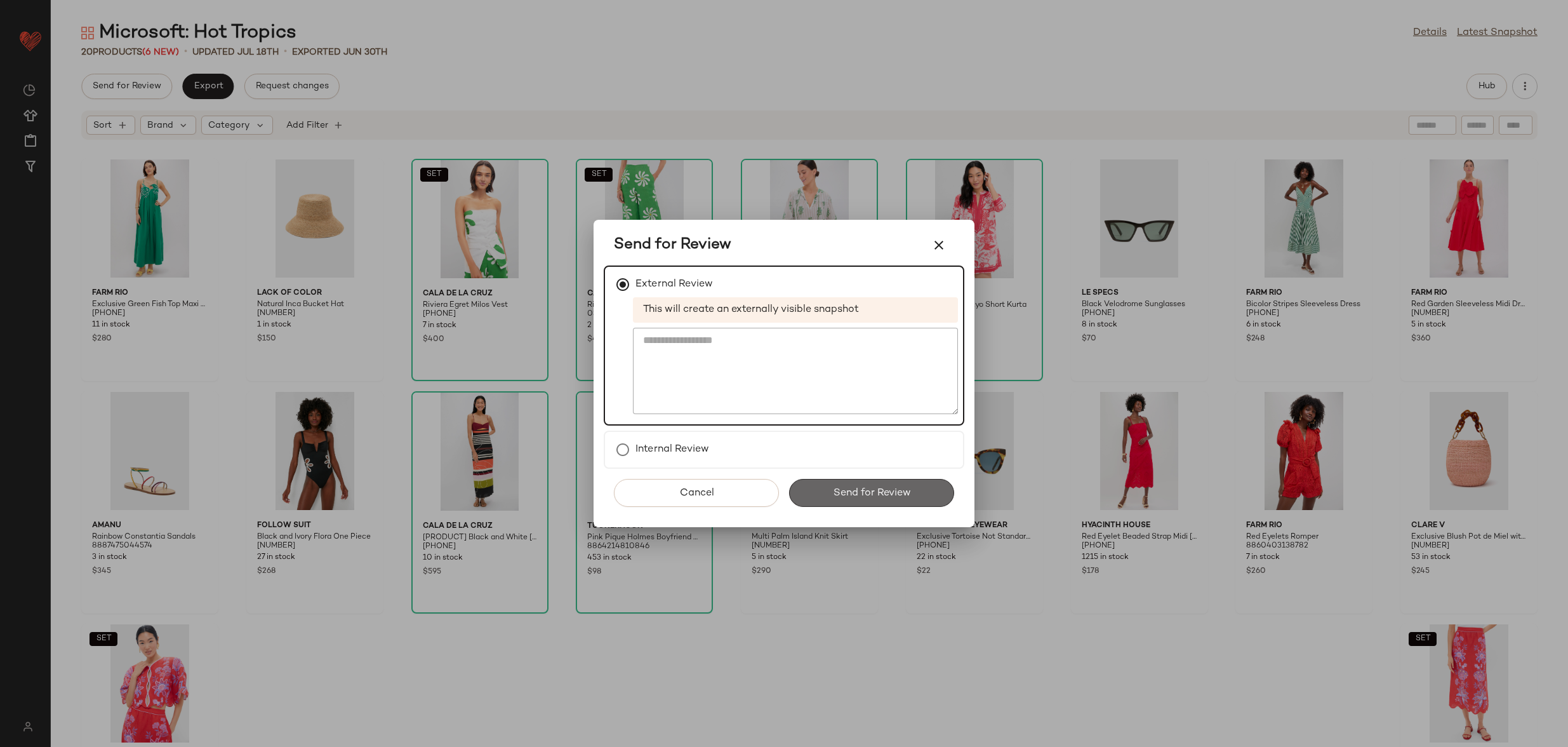 click on "Send for Review" 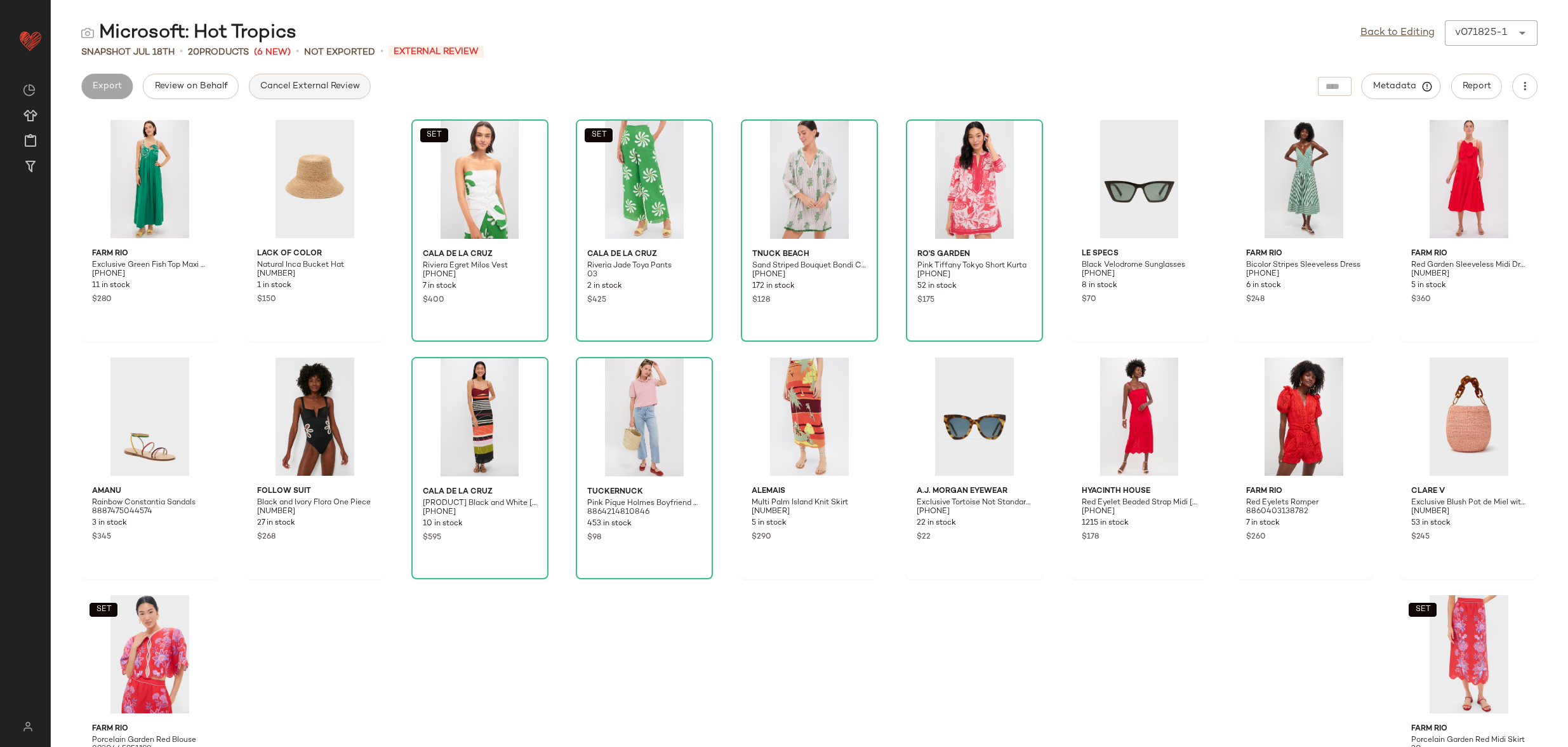 click on "Cancel External Review" at bounding box center (310, 86) 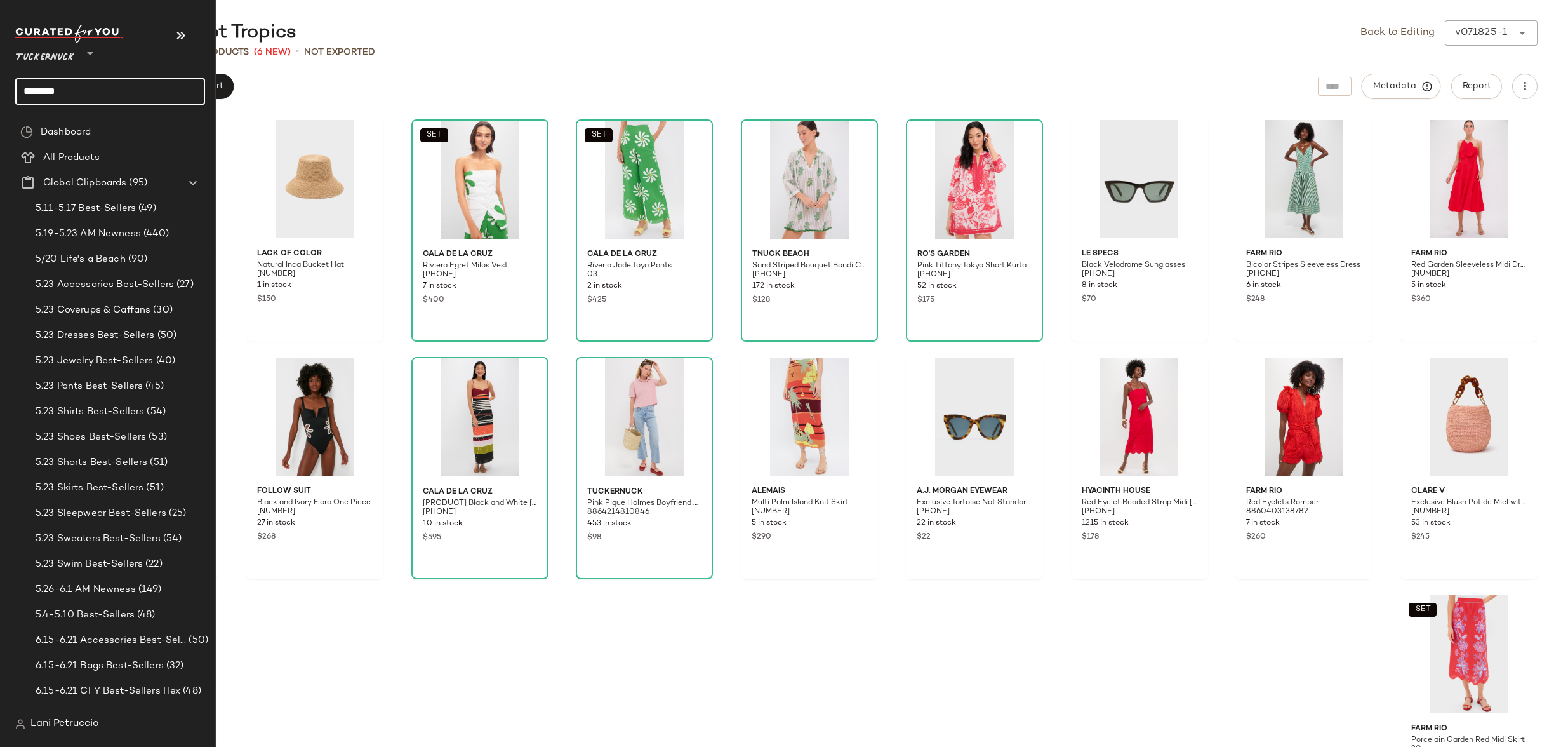 click on "********" 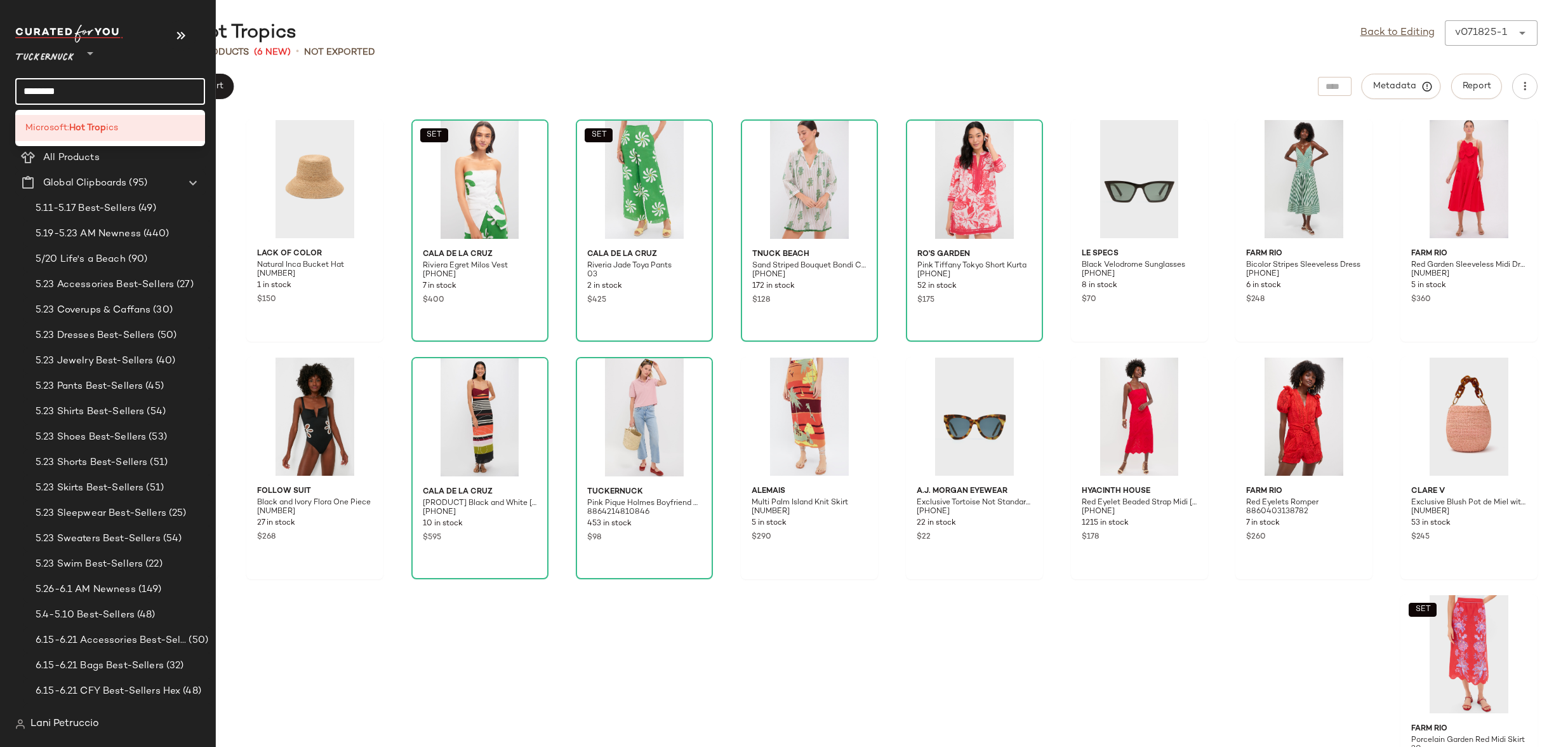 click on "********" 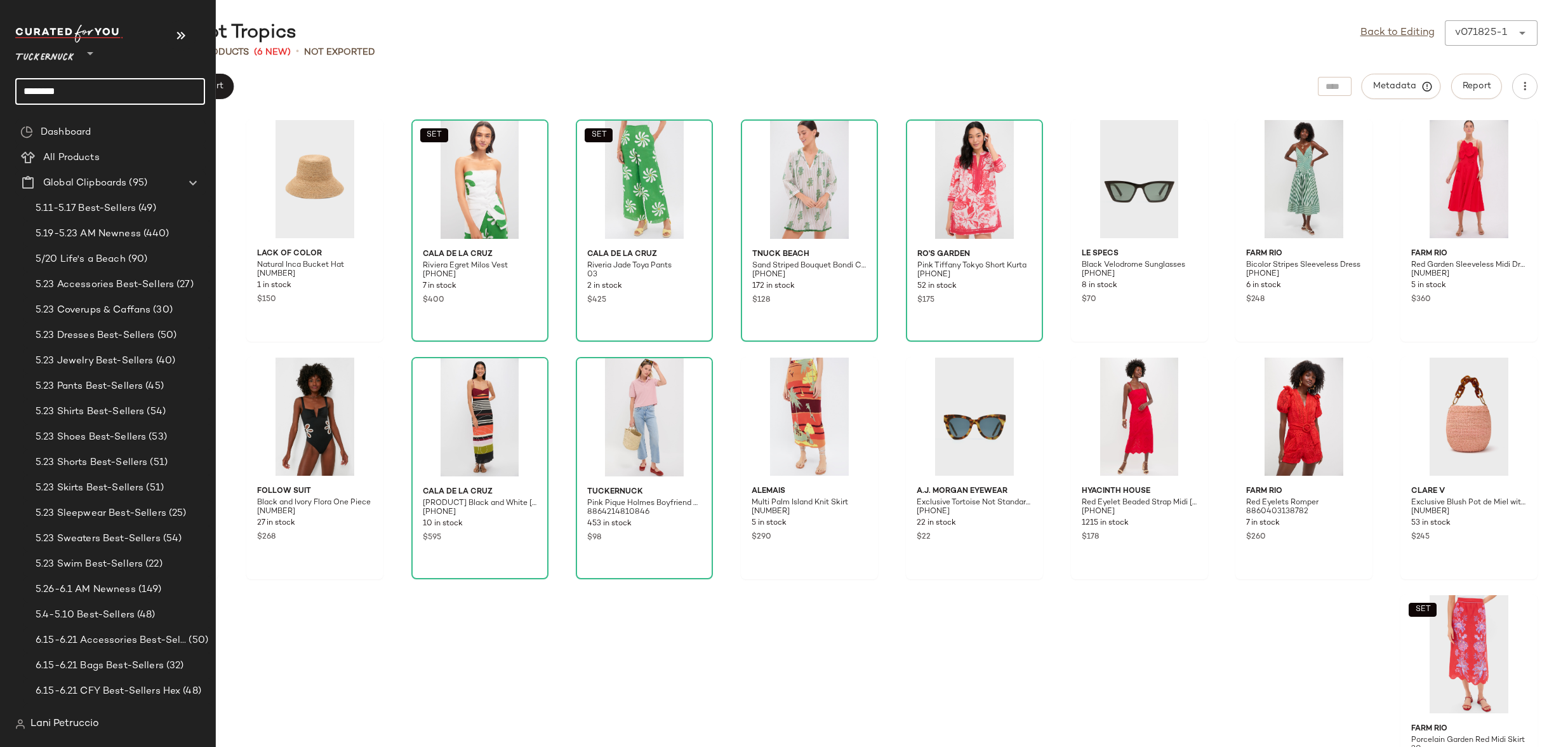 click on "********" 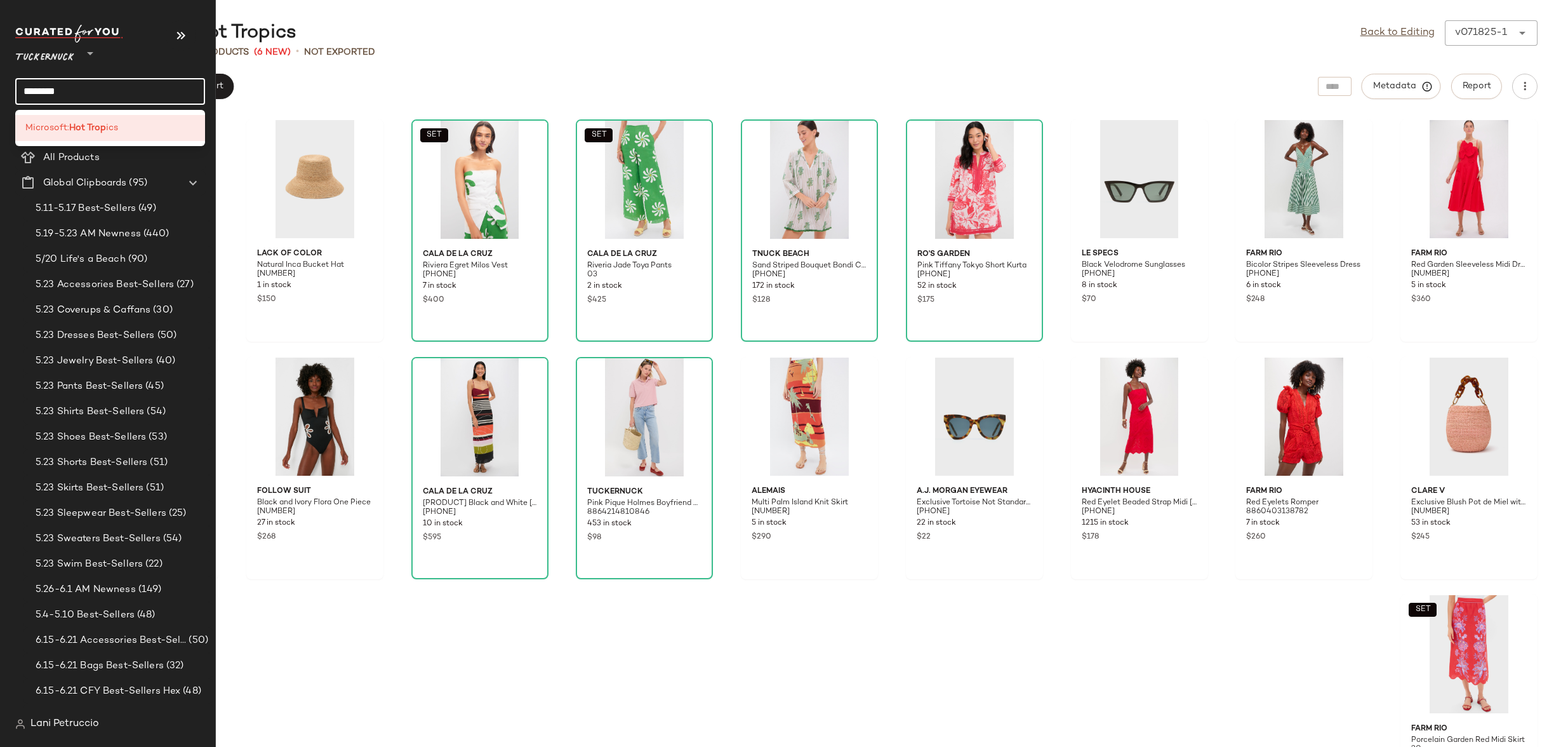 click on "********" 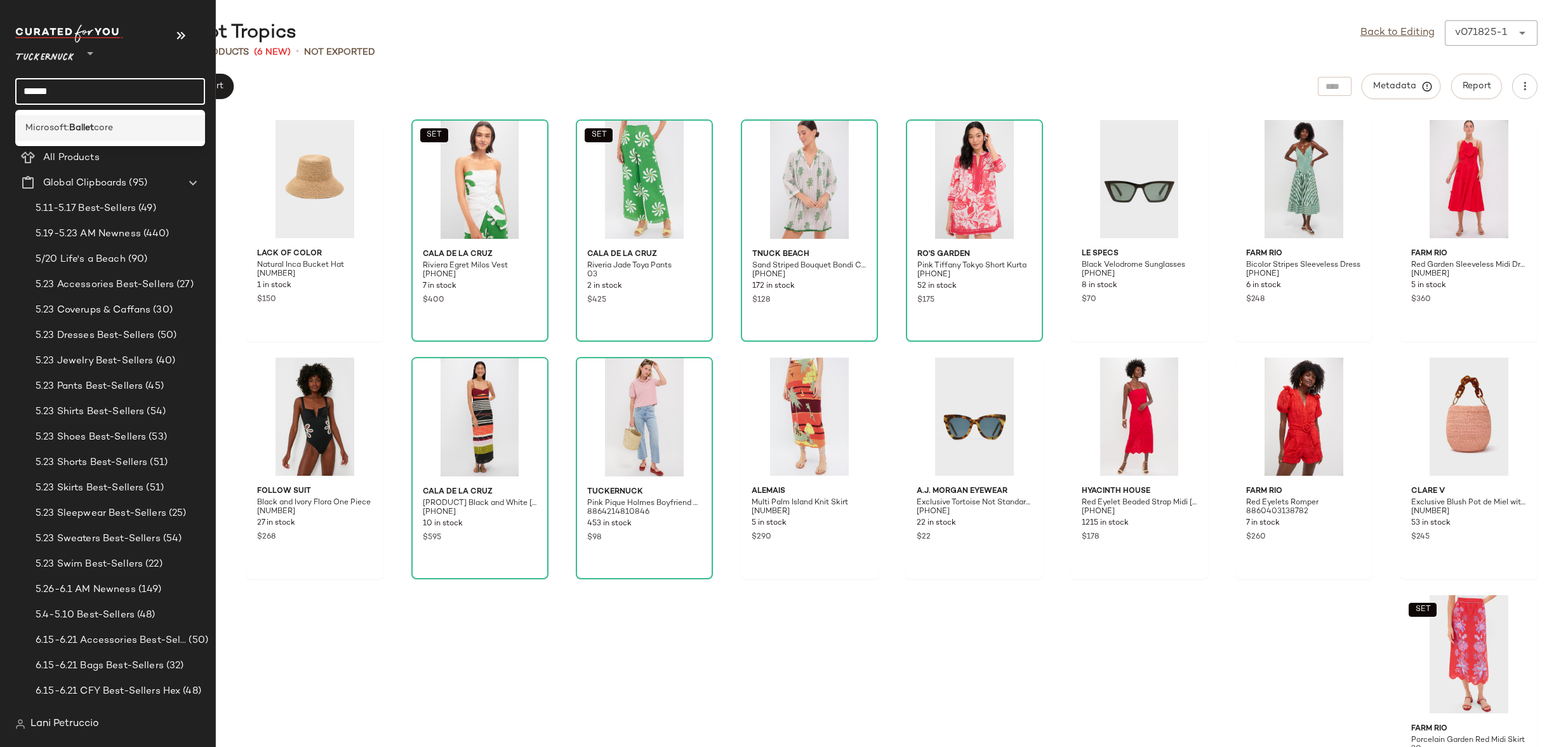 type on "******" 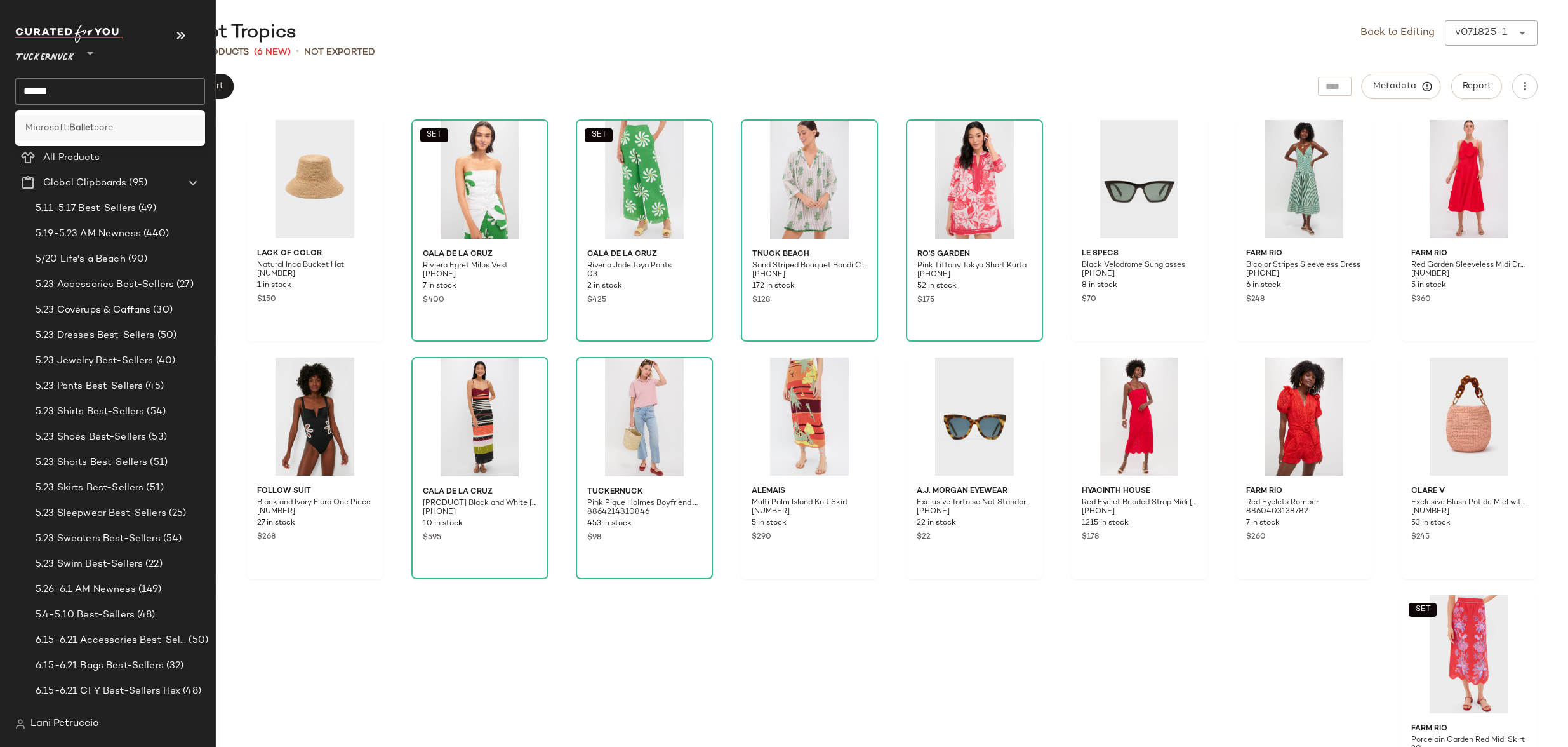 click on "Microsoft:" at bounding box center (47, 128) 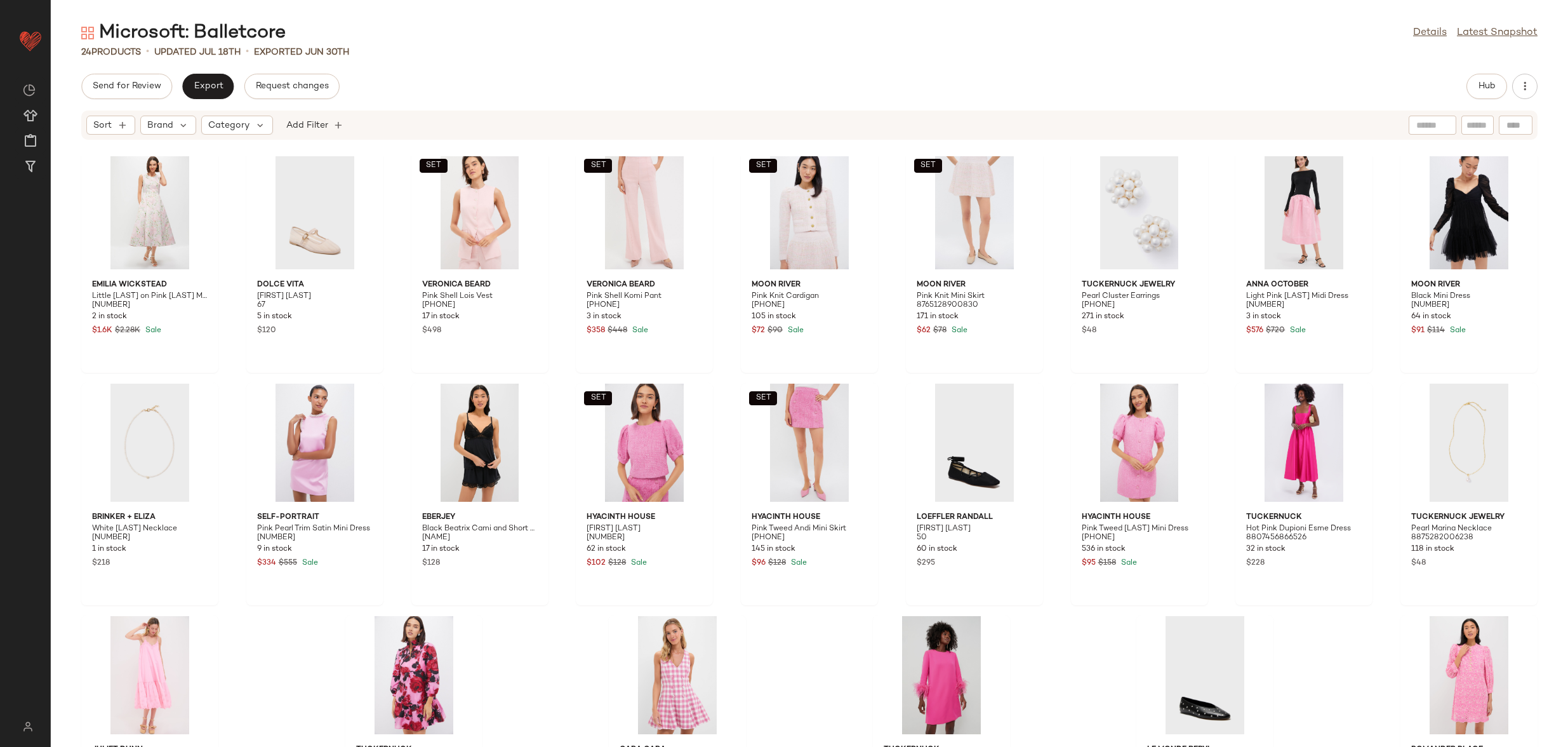 scroll, scrollTop: 0, scrollLeft: 0, axis: both 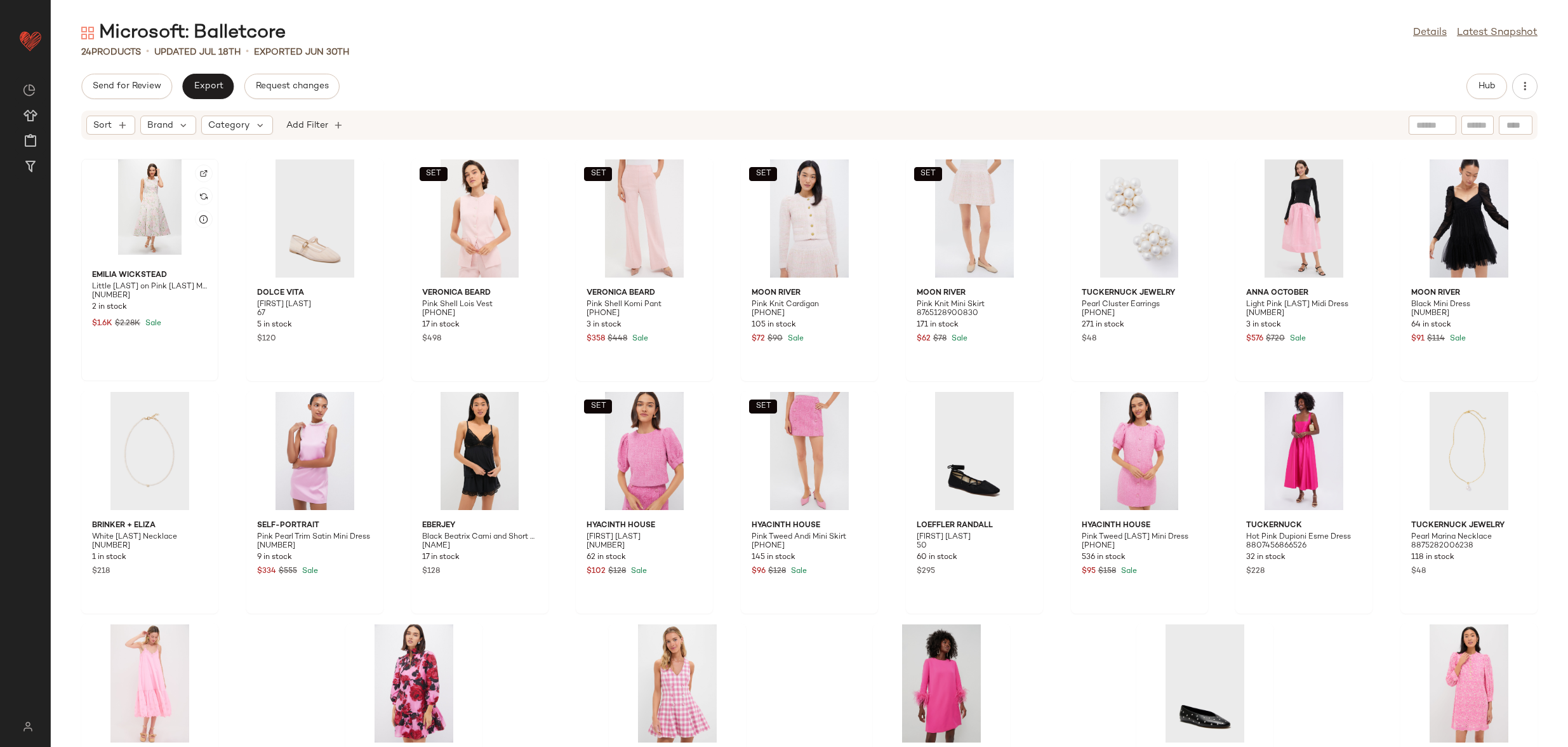 click 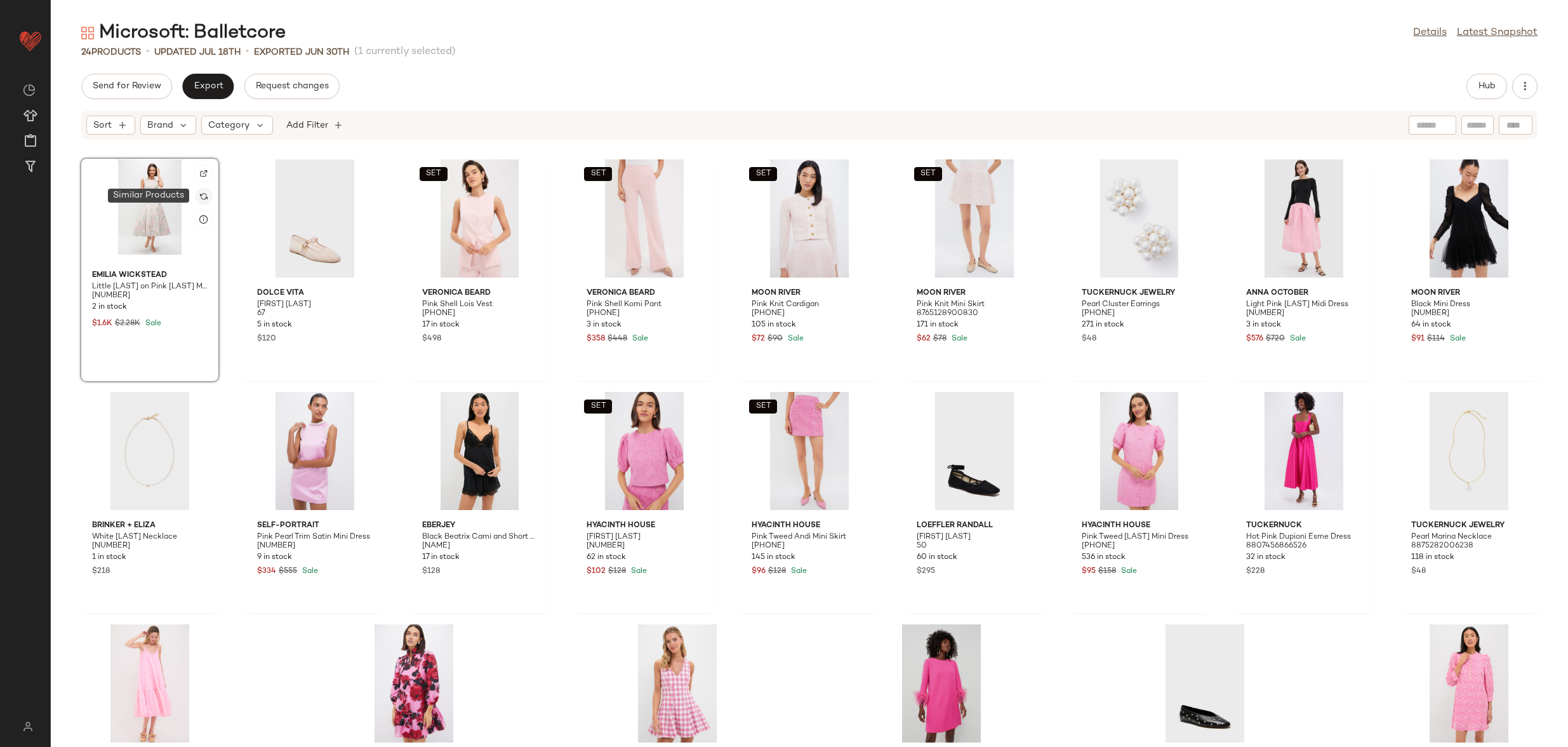 click 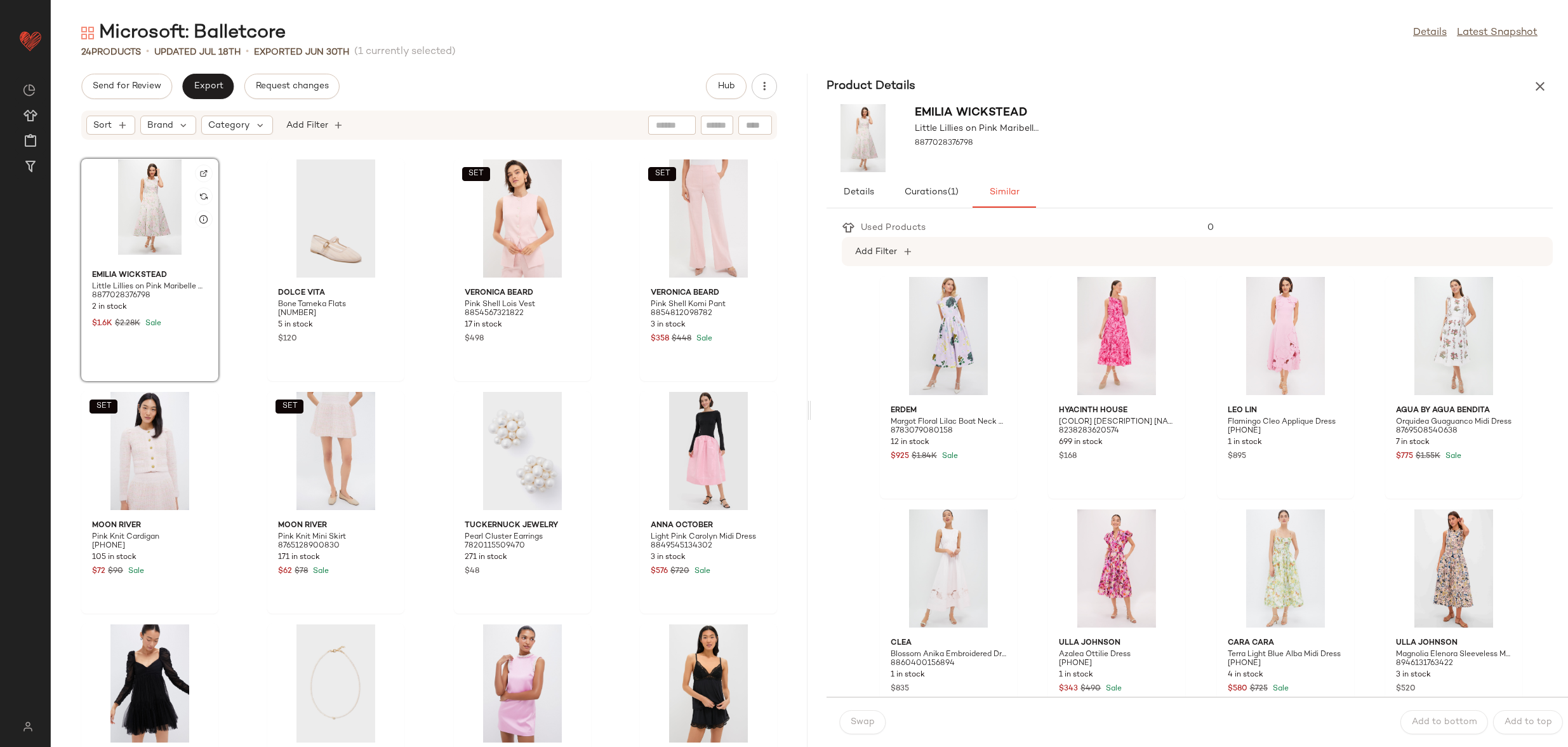 scroll, scrollTop: 0, scrollLeft: 0, axis: both 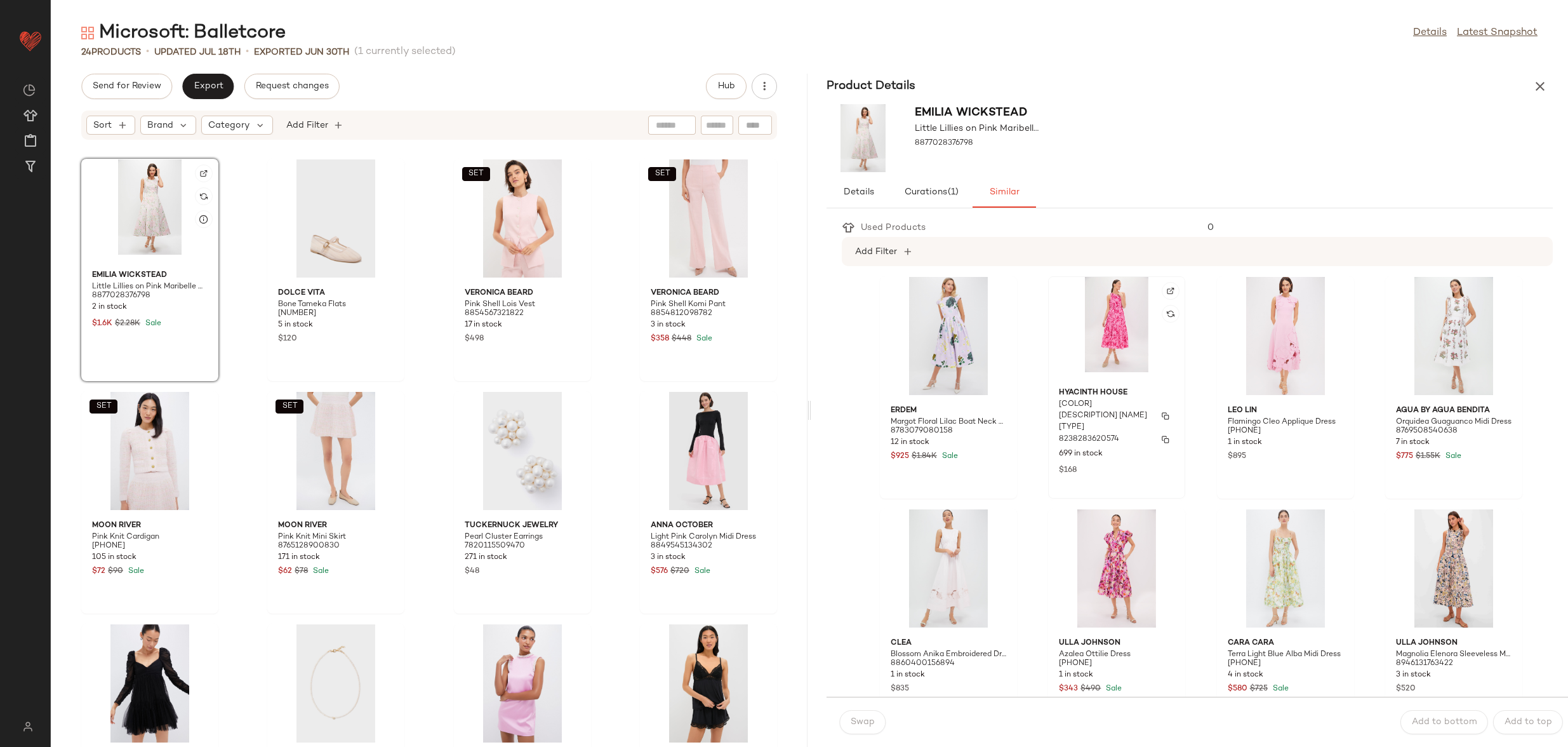 click on "Hyacinth House Pink Textured Floral One Shoulder Sybil Maxi Dress [PHONE] 699 in stock $168" 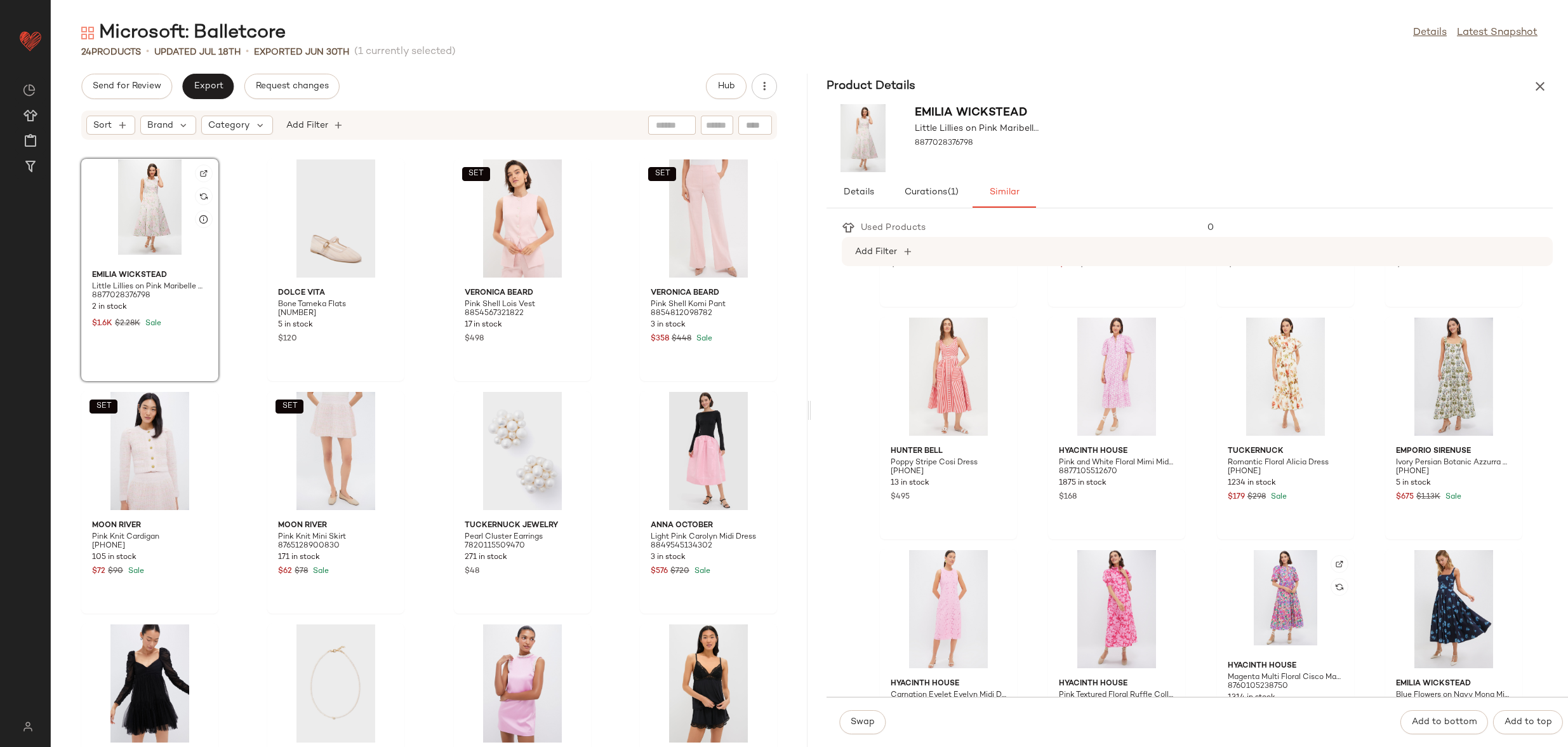 scroll, scrollTop: 1066, scrollLeft: 0, axis: vertical 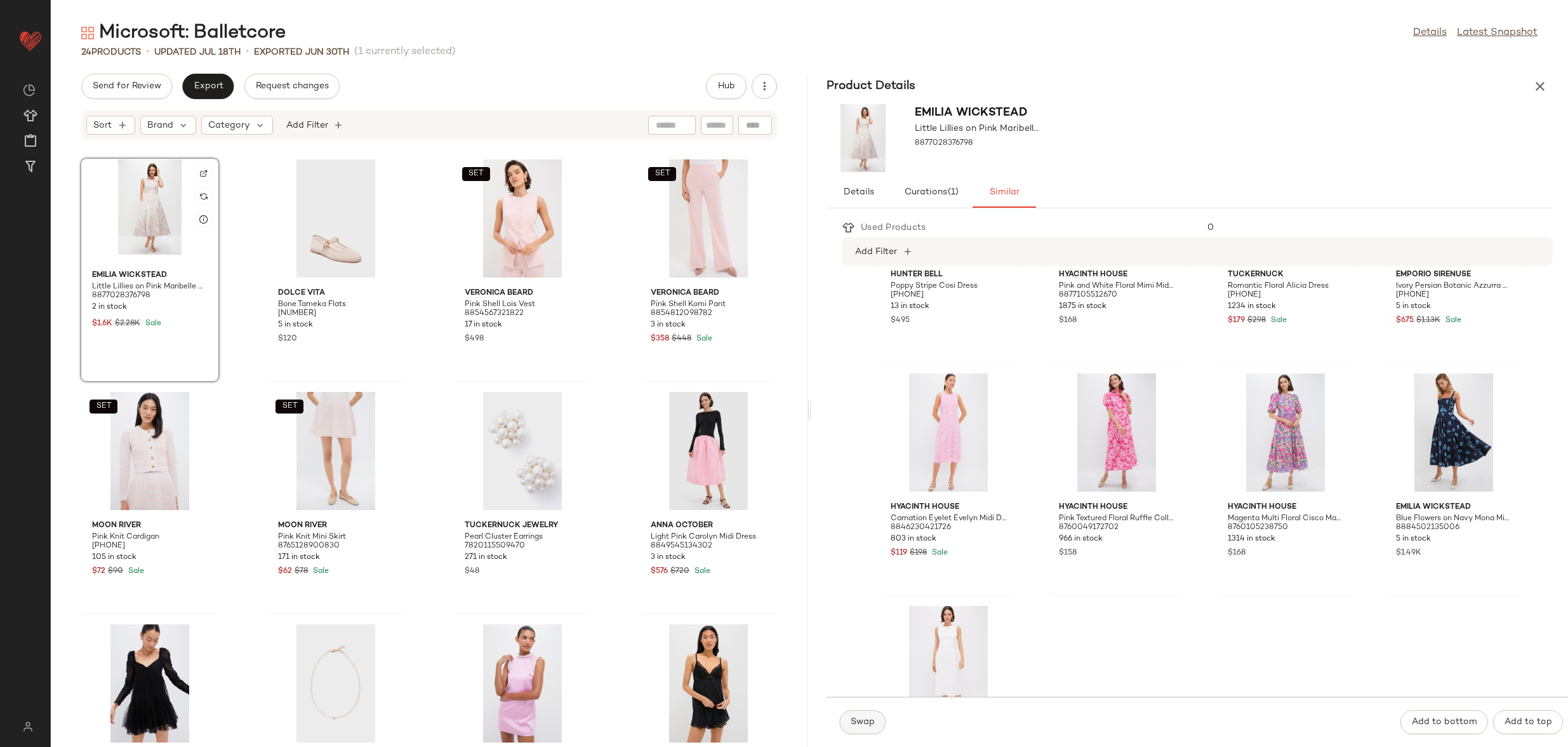click on "Swap" at bounding box center [862, 722] 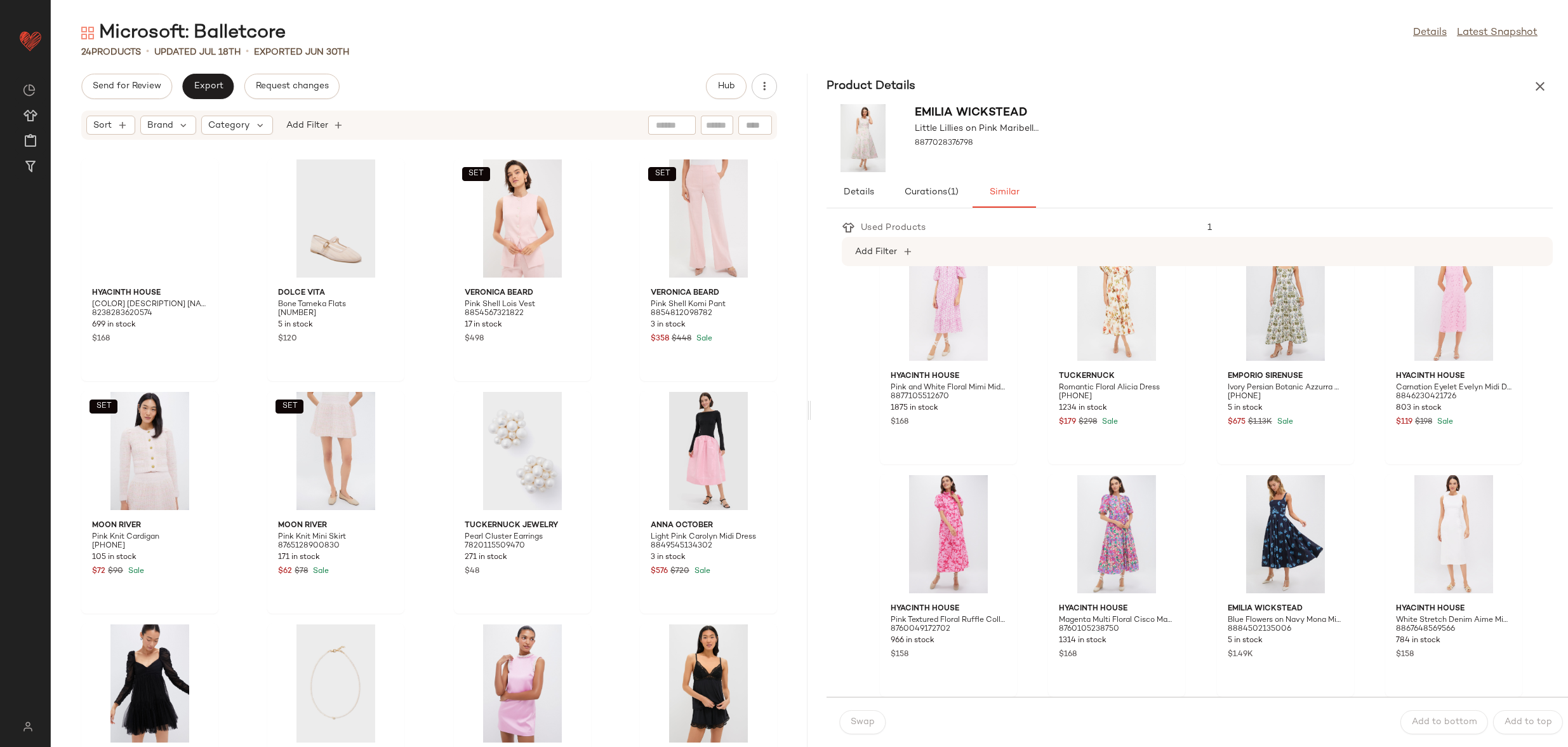 scroll, scrollTop: 833, scrollLeft: 0, axis: vertical 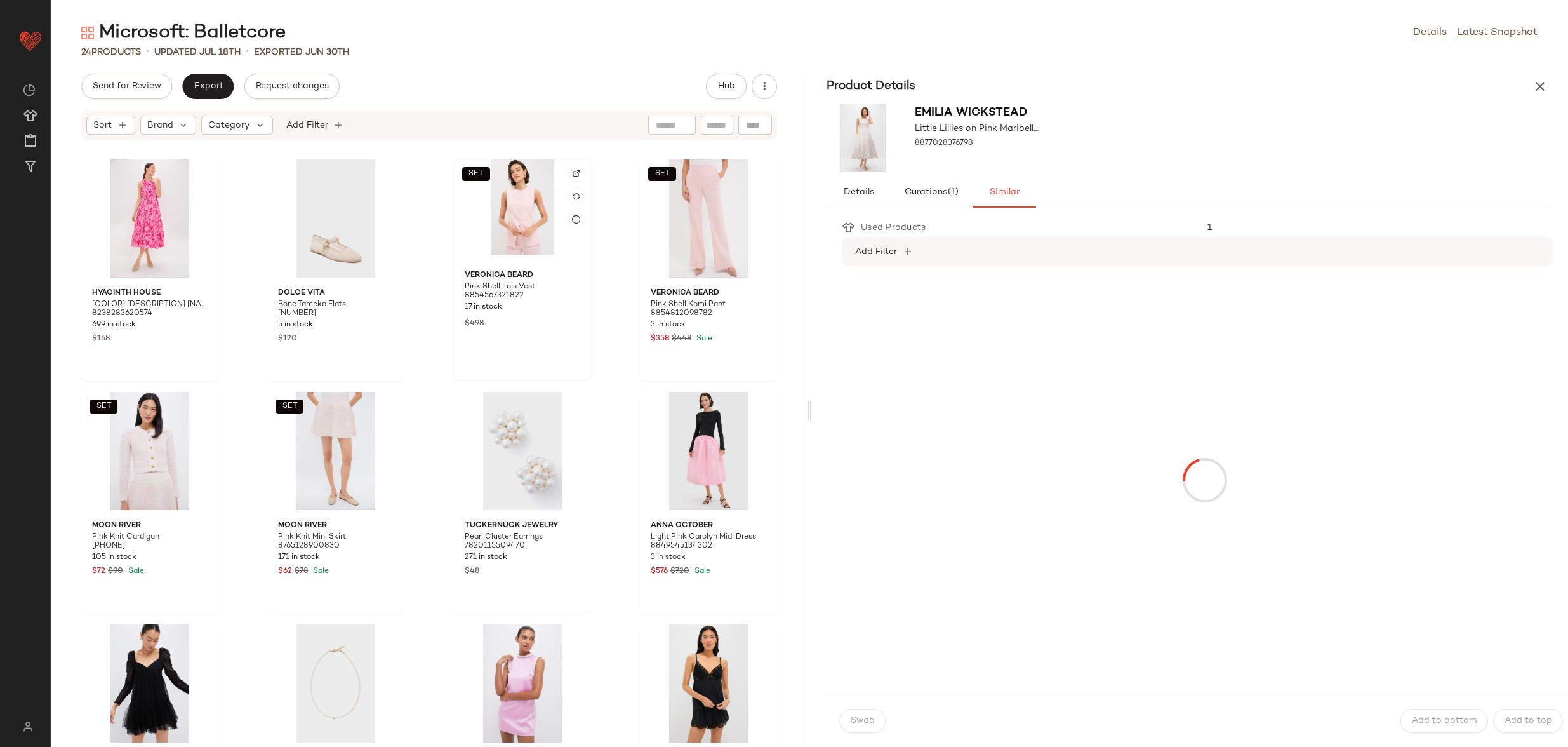 click on "SET" 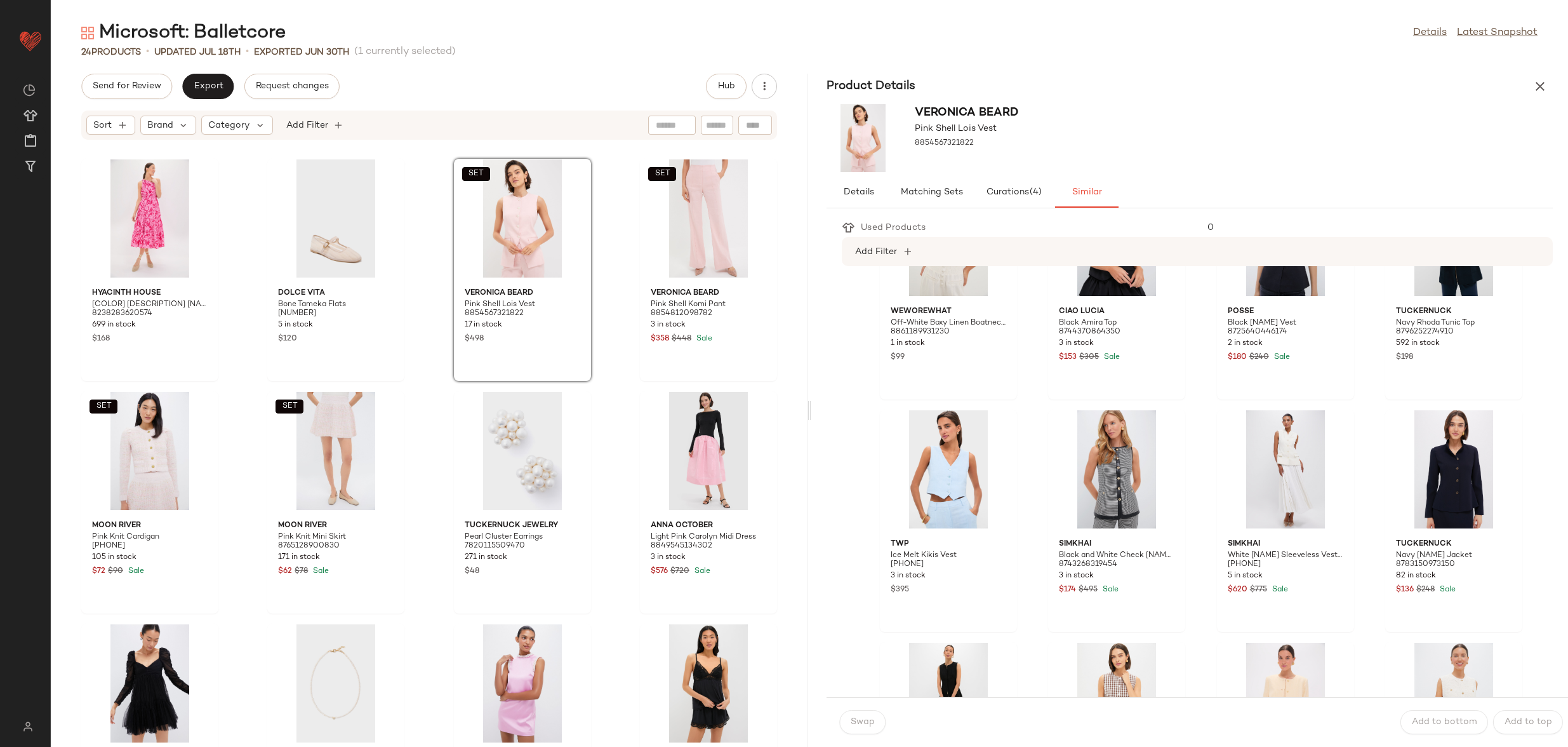scroll, scrollTop: 0, scrollLeft: 0, axis: both 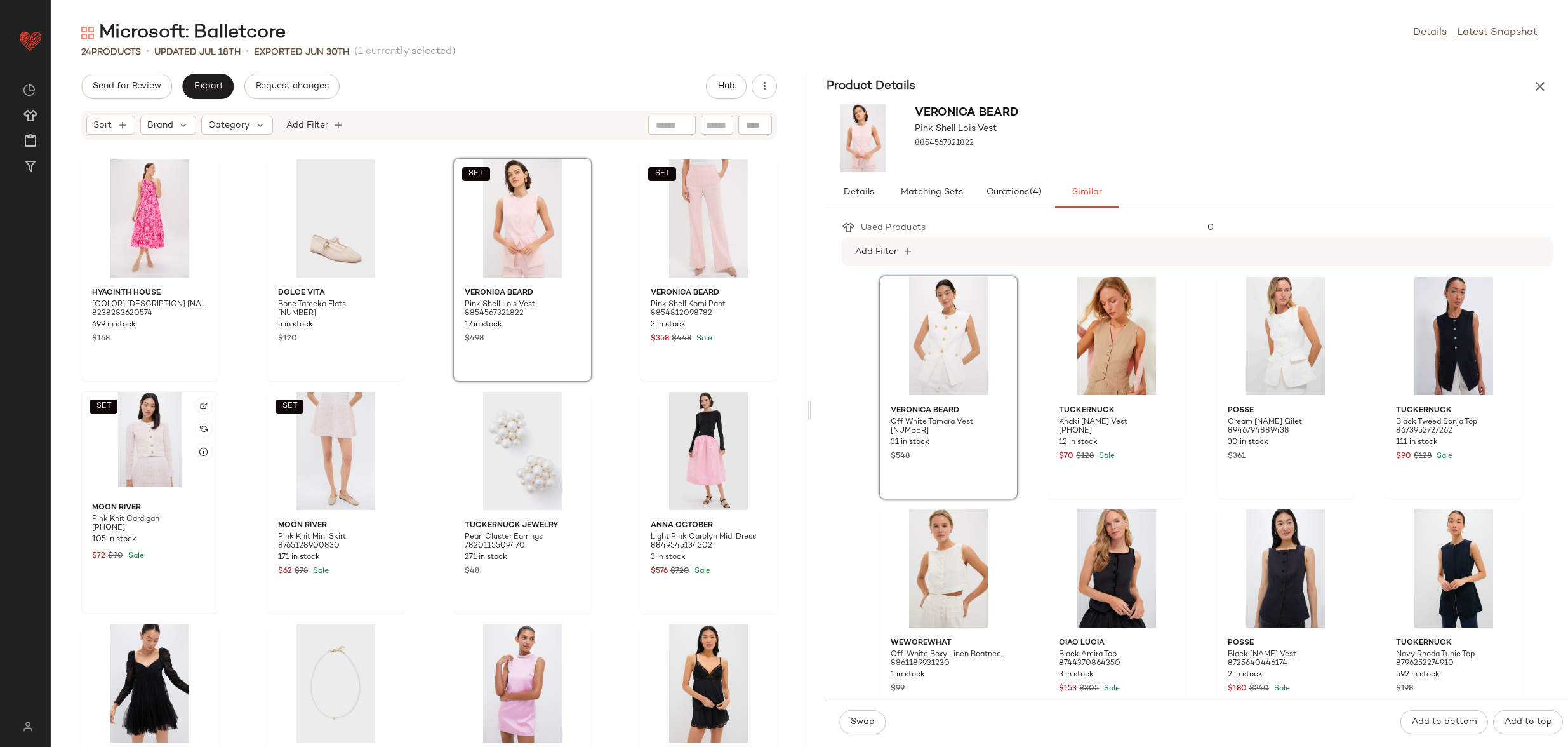 click on "SET" 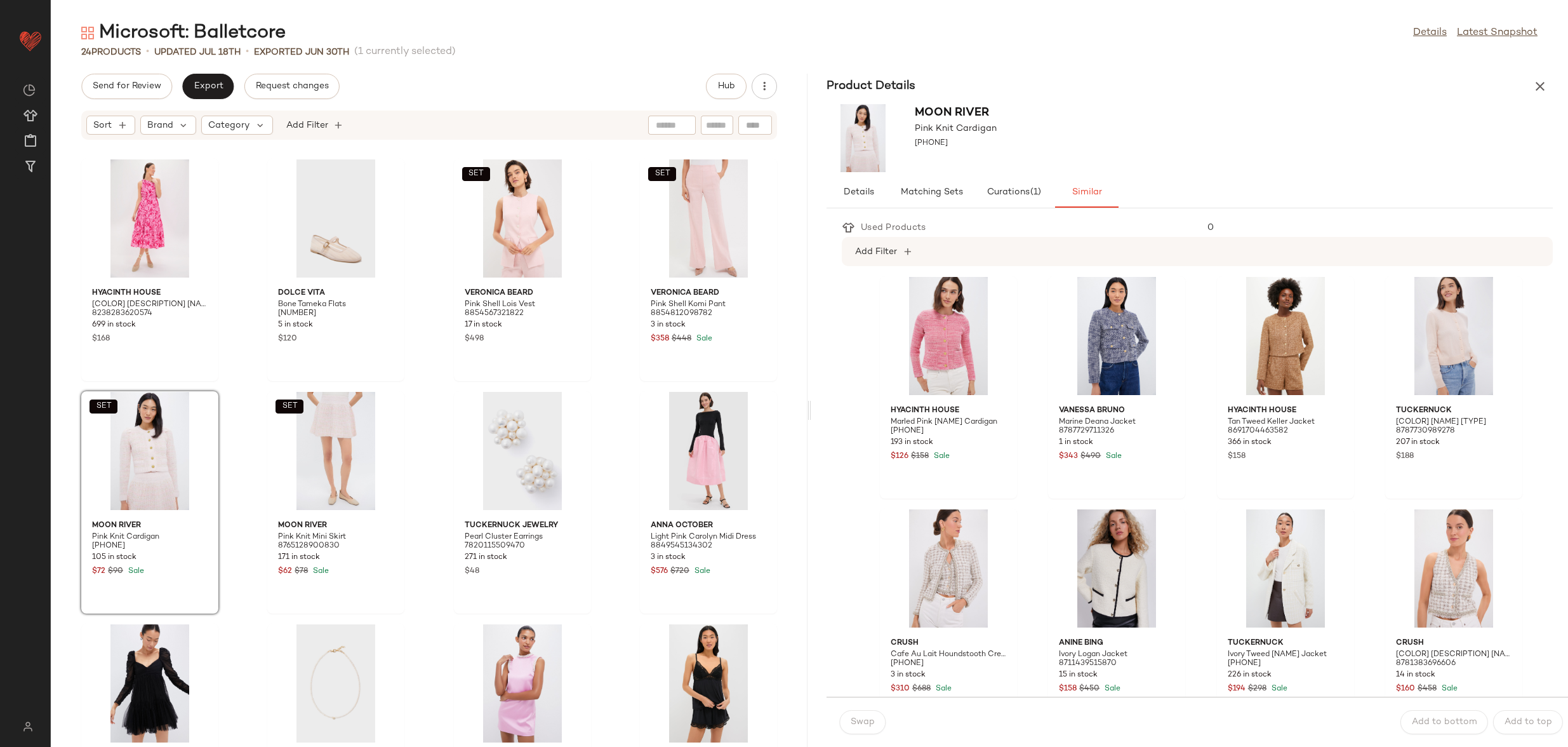 click on "Add Filter" at bounding box center (1197, 252) 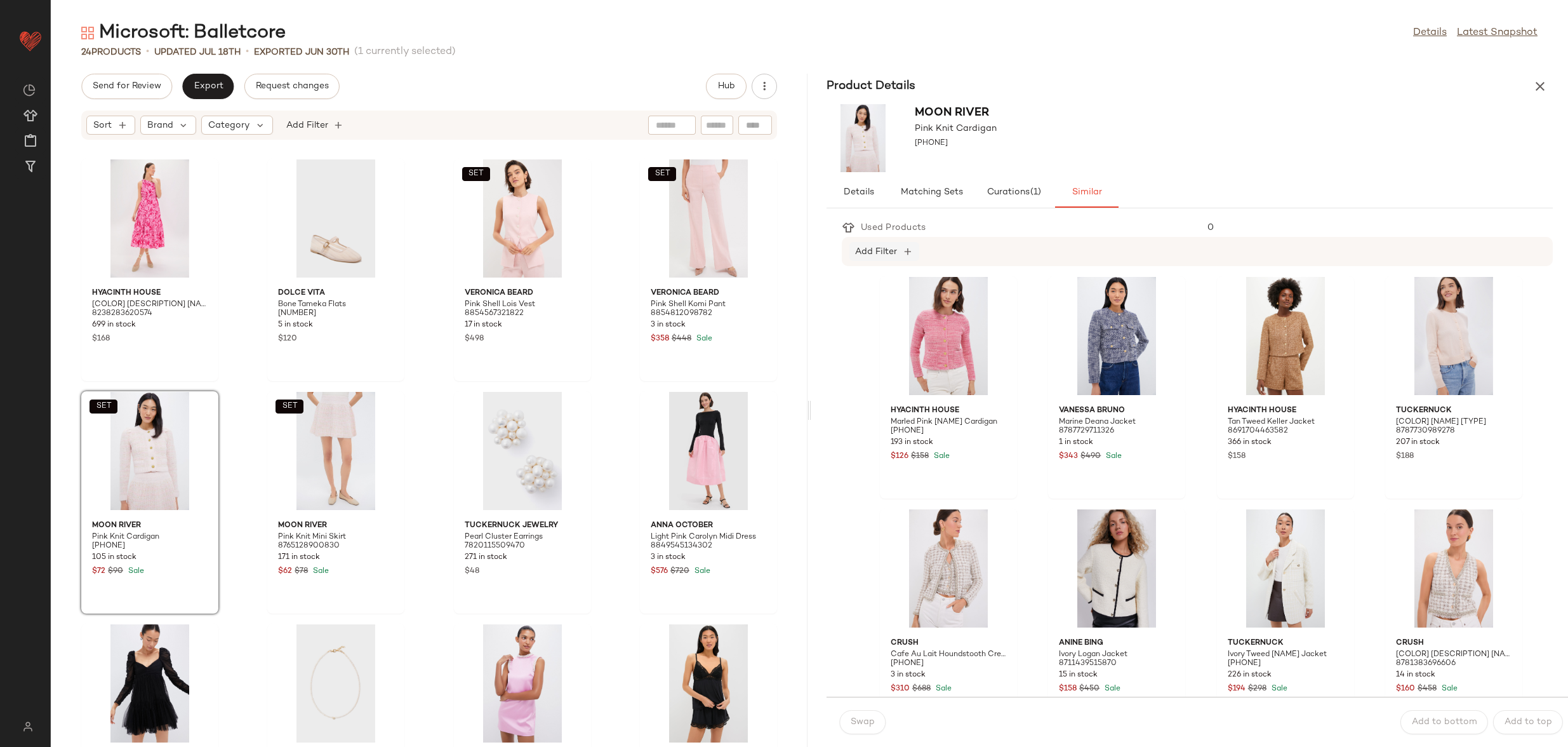 click on "Add Filter" at bounding box center [876, 252] 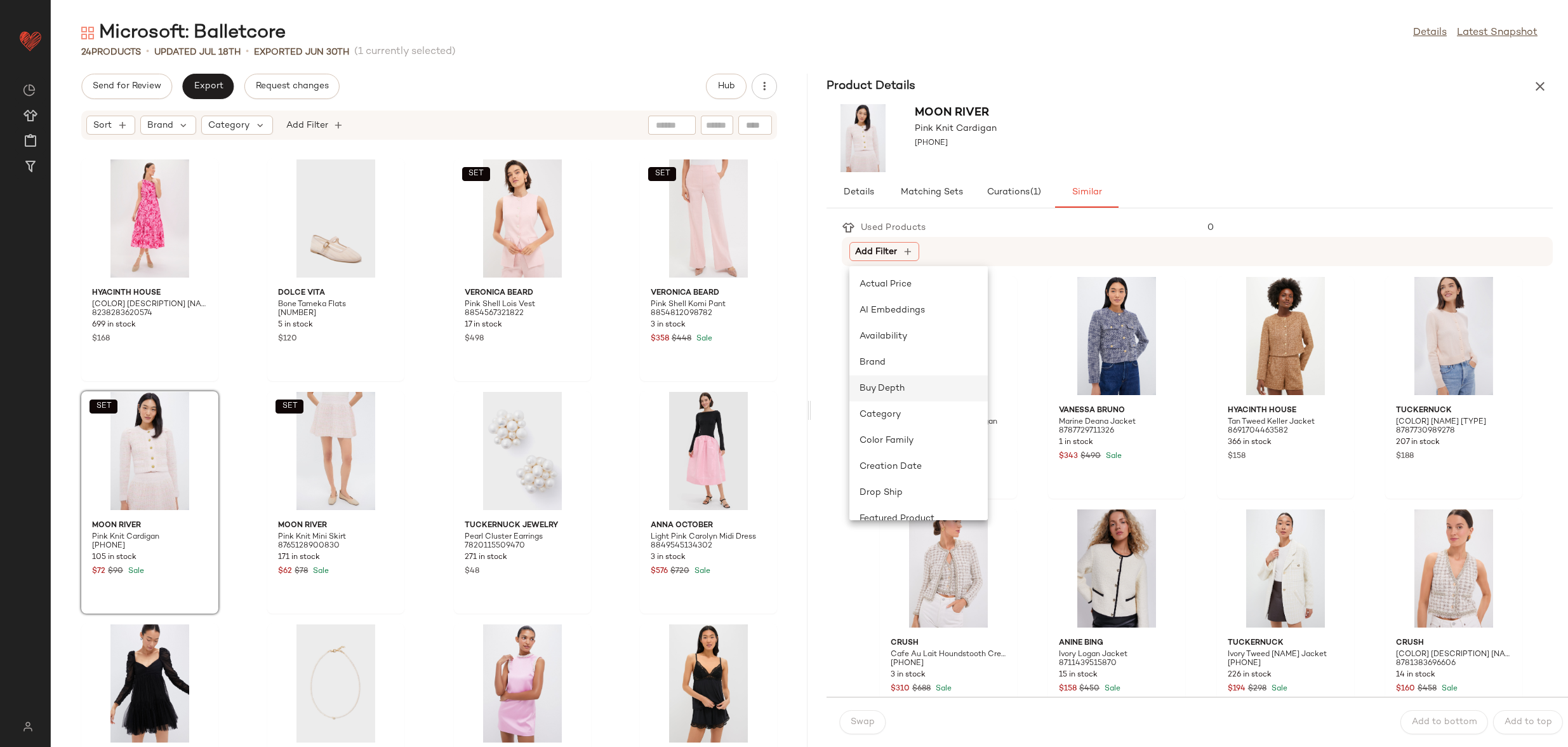 scroll, scrollTop: 251, scrollLeft: 0, axis: vertical 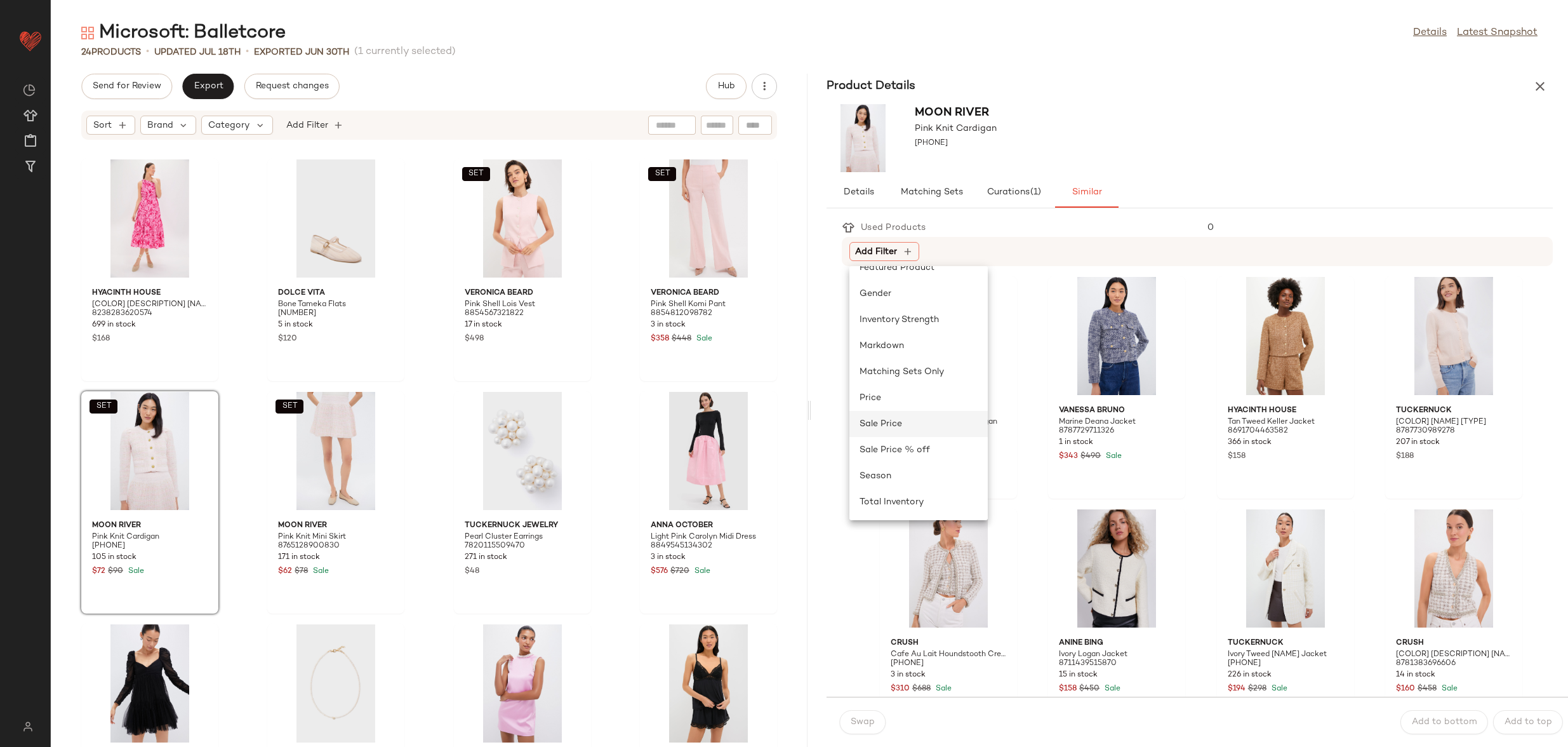 click on "Sale Price" 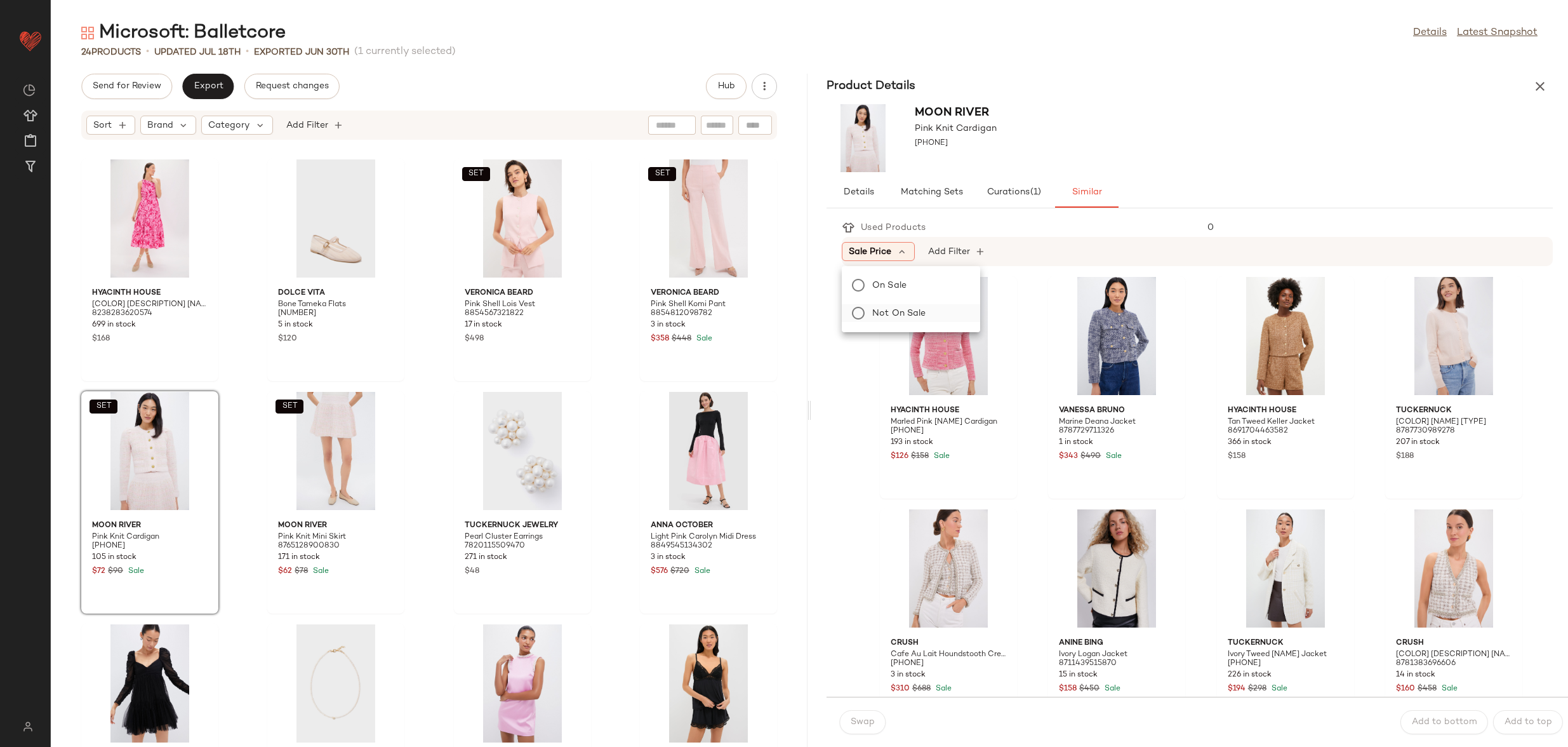 click on "Not on sale" 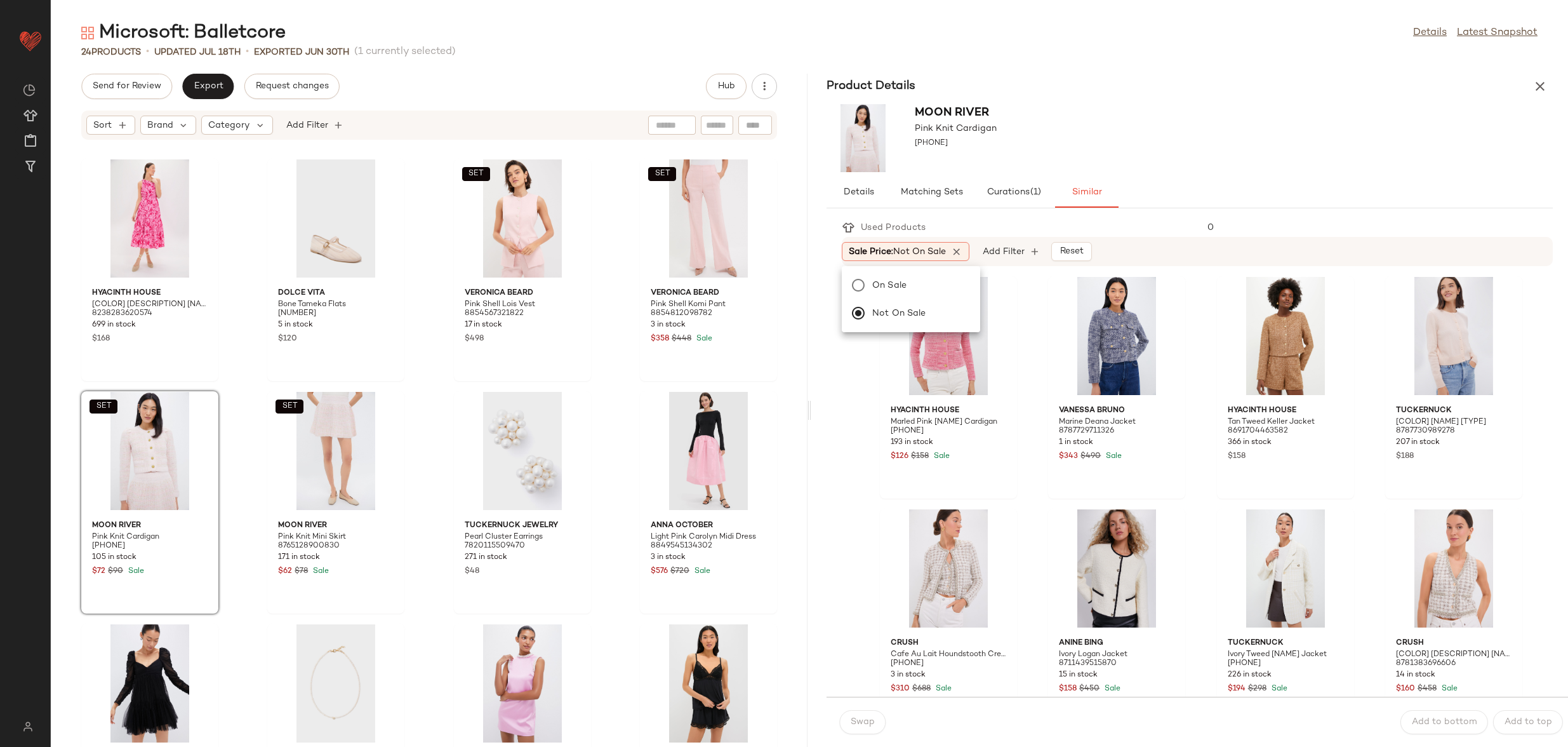 click on "[COLOR] [NAME] [TYPE] [NUMBER]" at bounding box center (1190, 138) 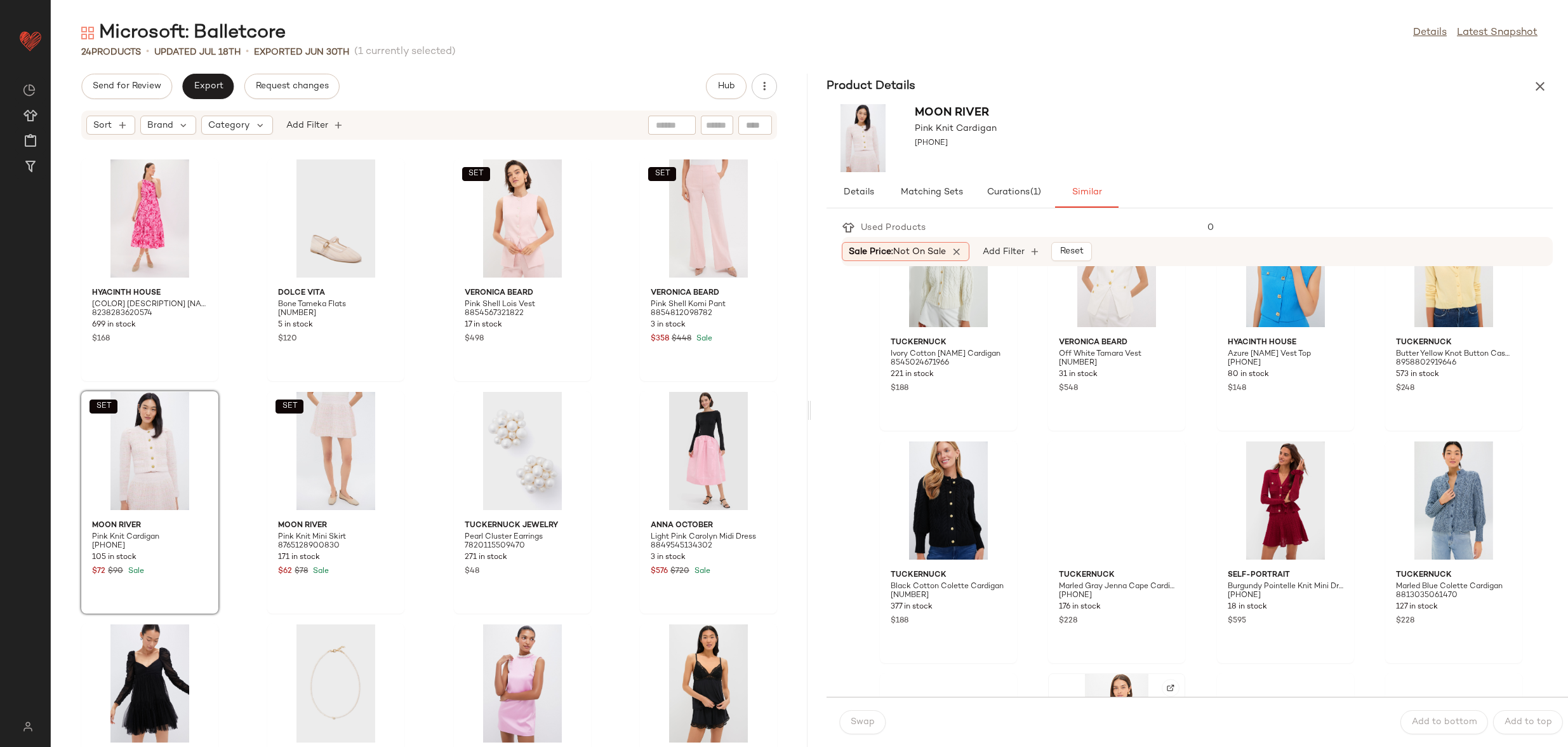 scroll, scrollTop: 834, scrollLeft: 0, axis: vertical 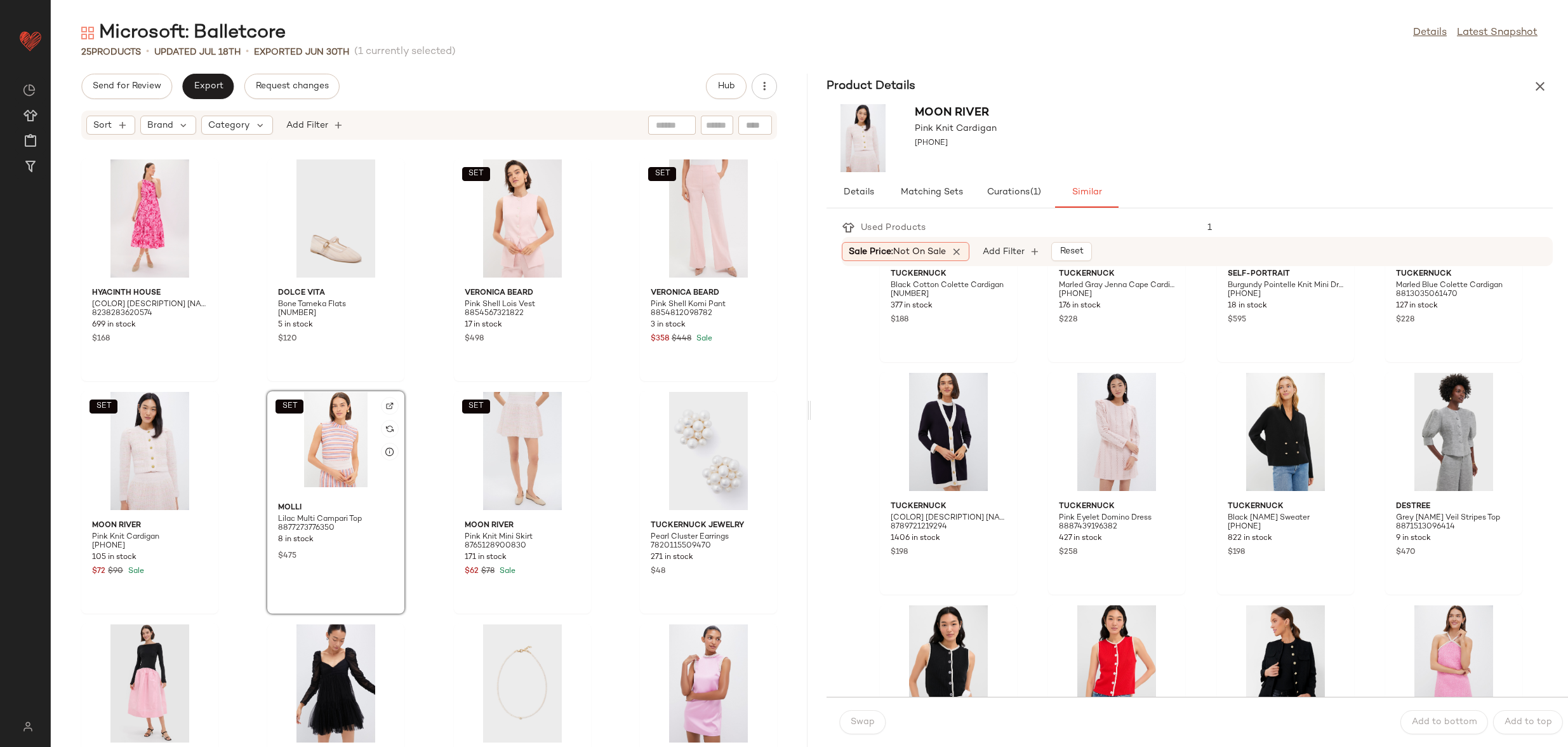 click on "SET" 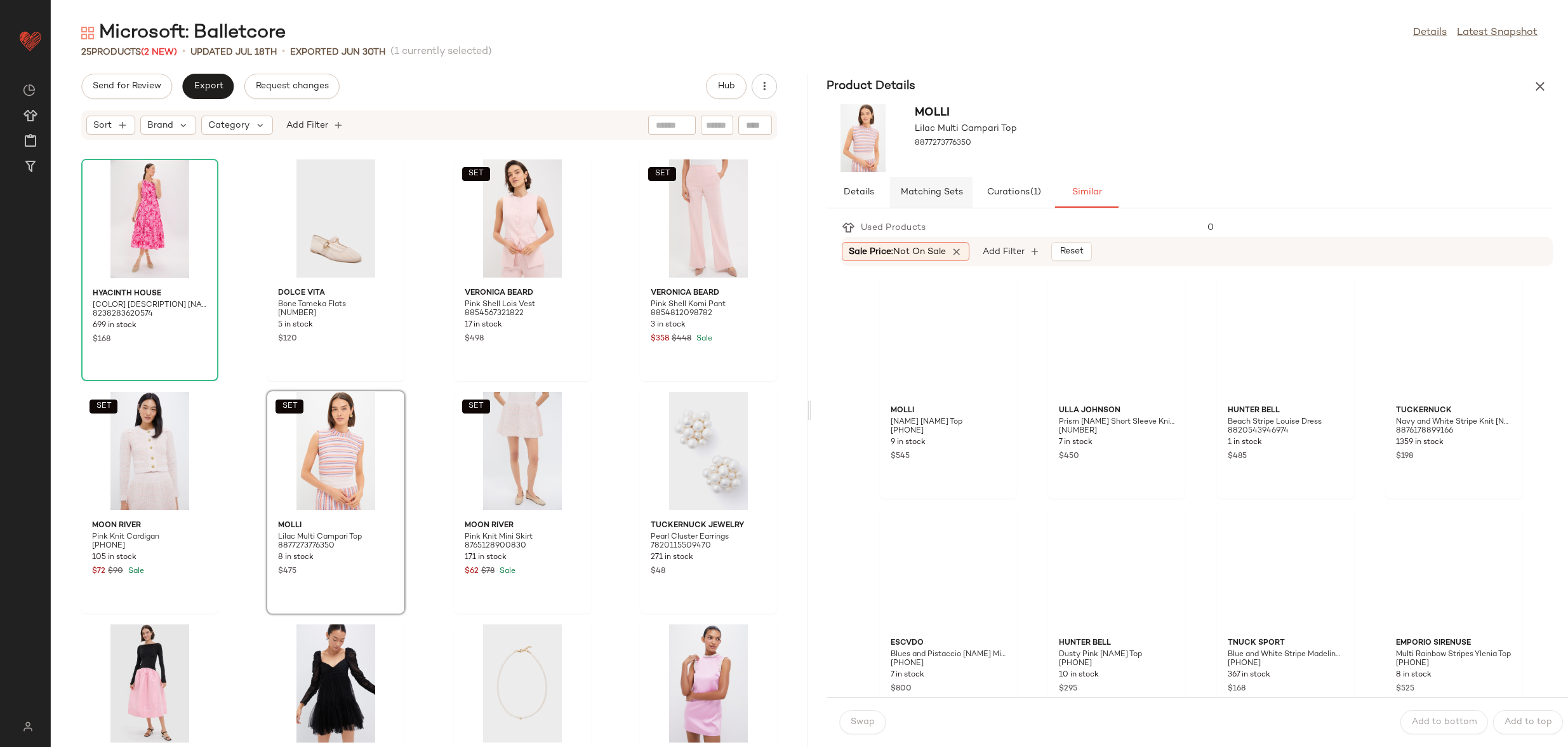 click on "Matching Sets" 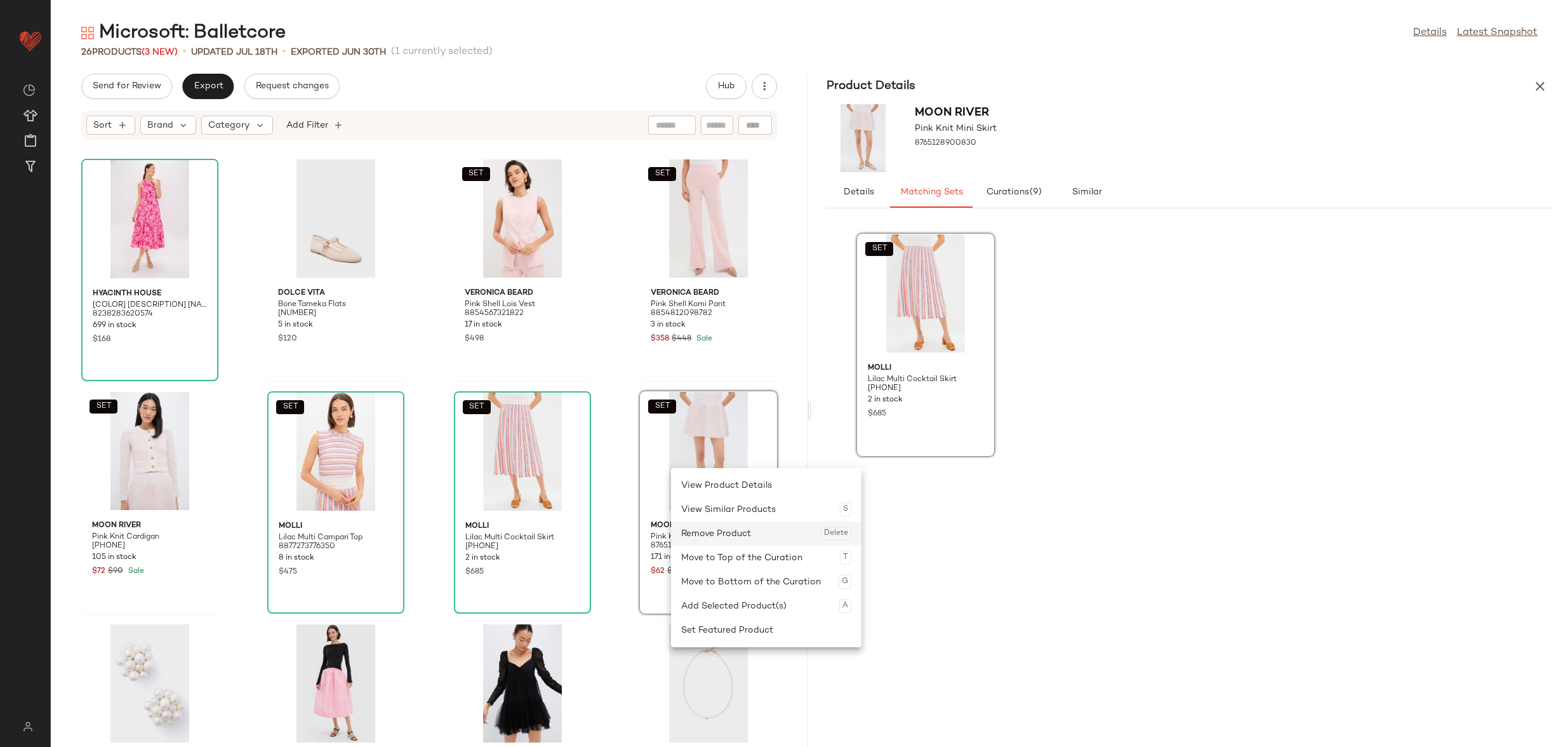 click on "Remove Product  Delete" 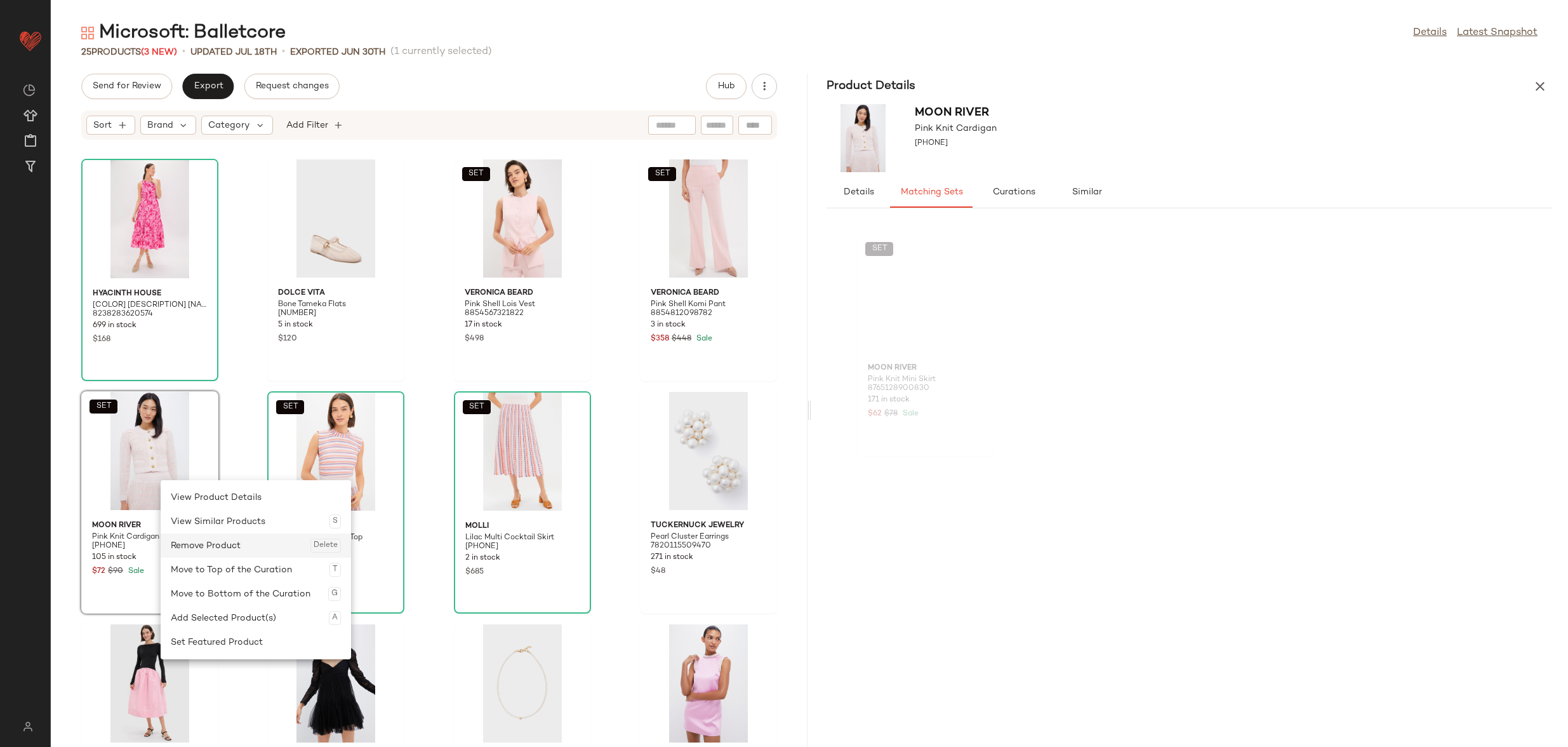 click on "Remove Product  Delete" 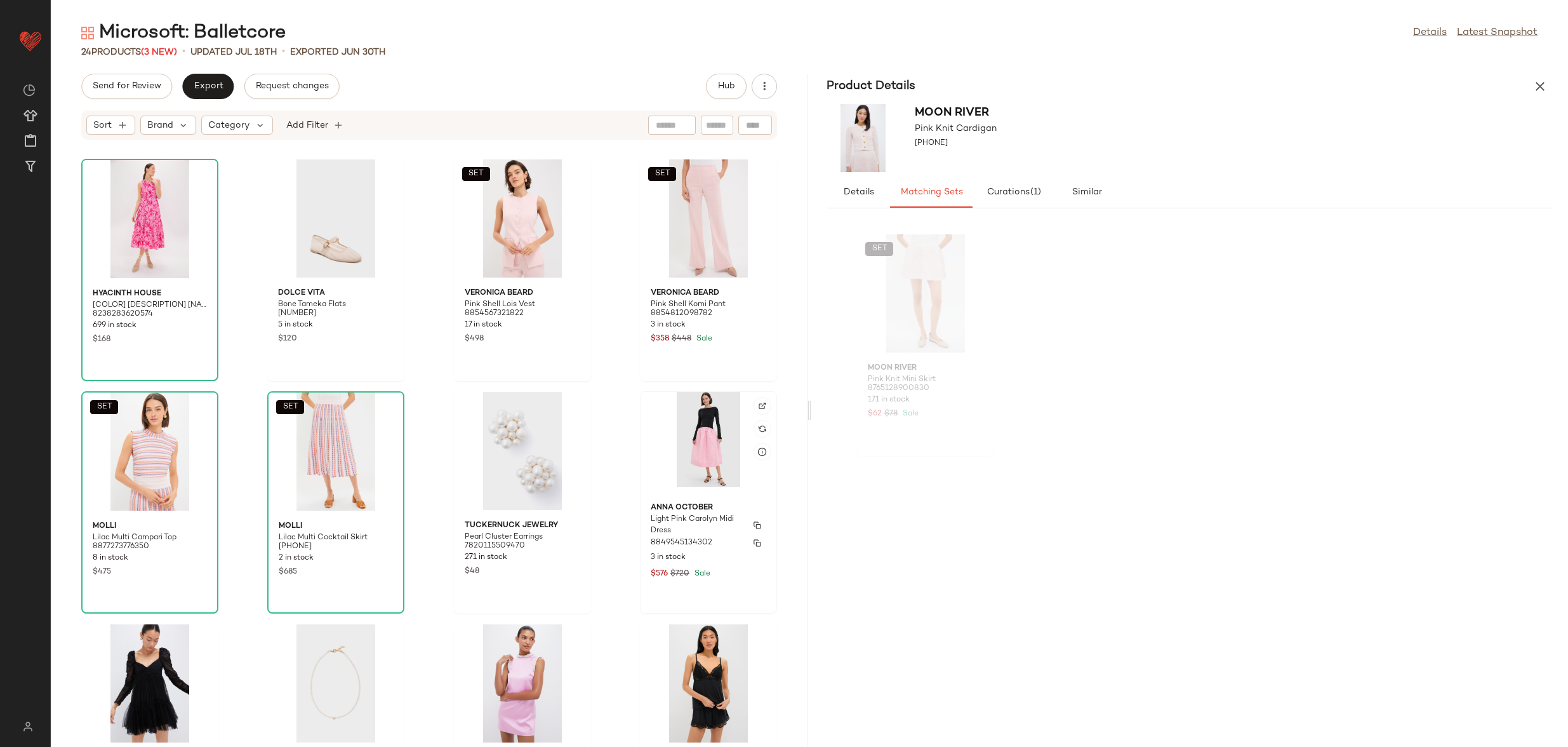 click on "Anna October Light Pink Carolyn Midi Dress [PHONE] 3 in stock $576 $720 Sale" 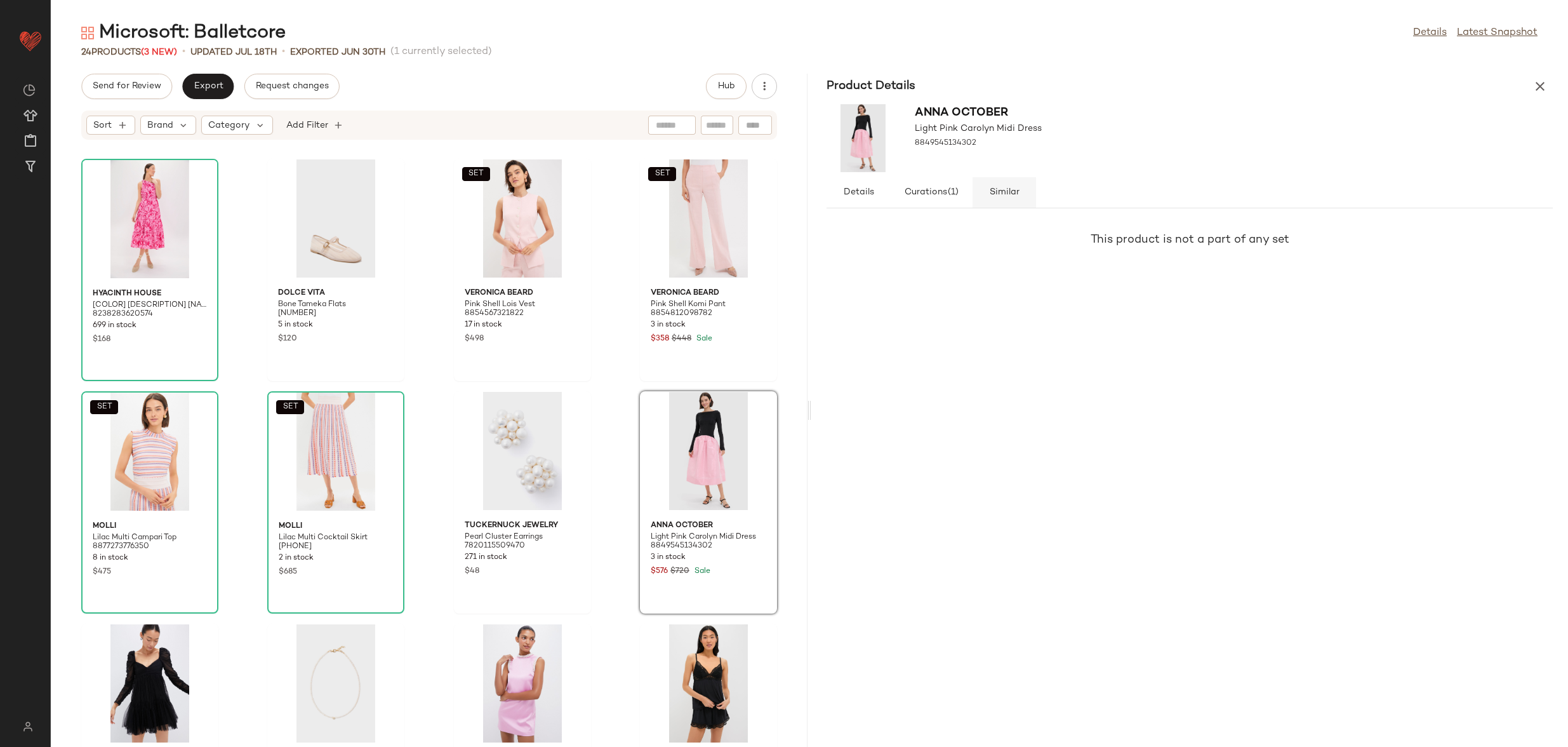 click on "Similar" 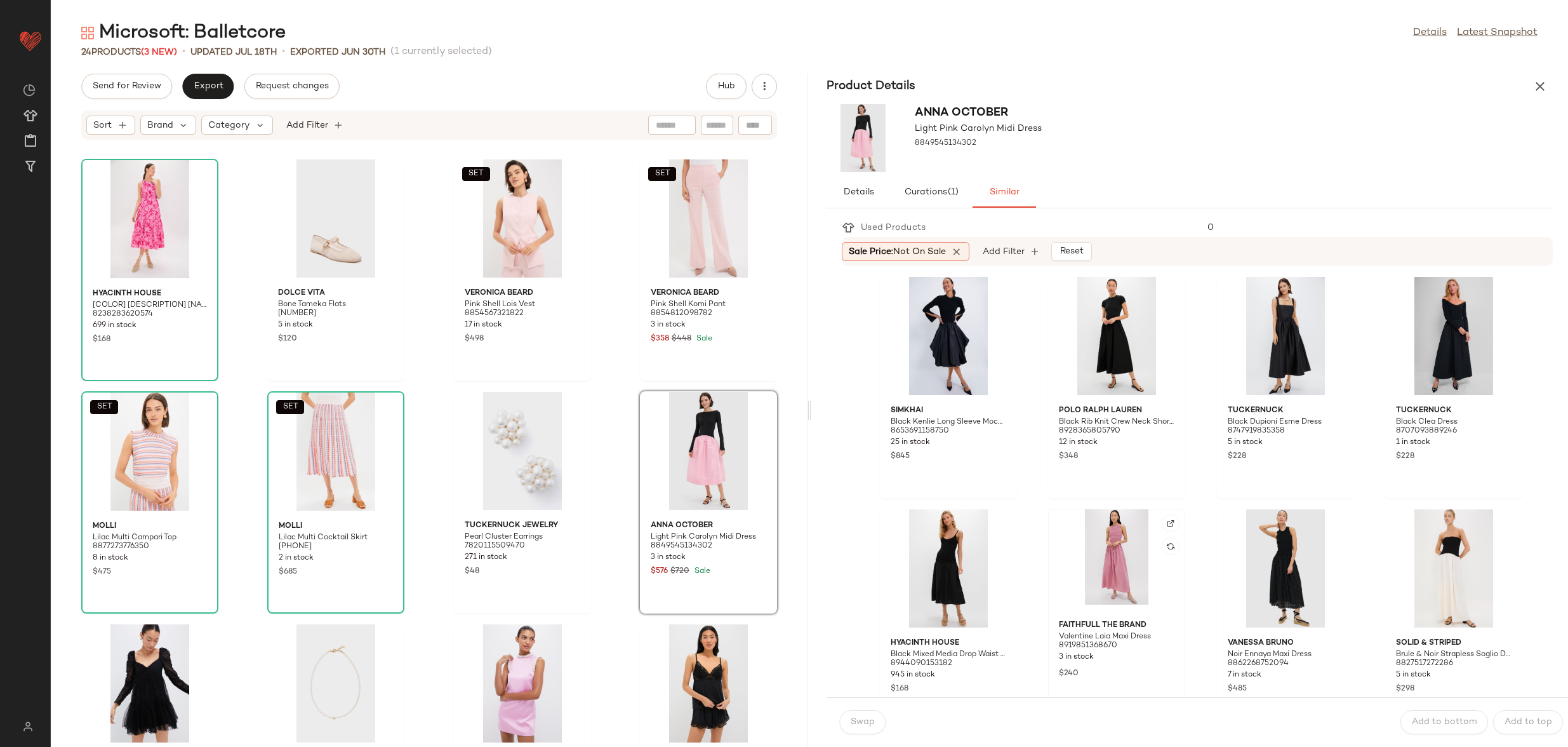 click 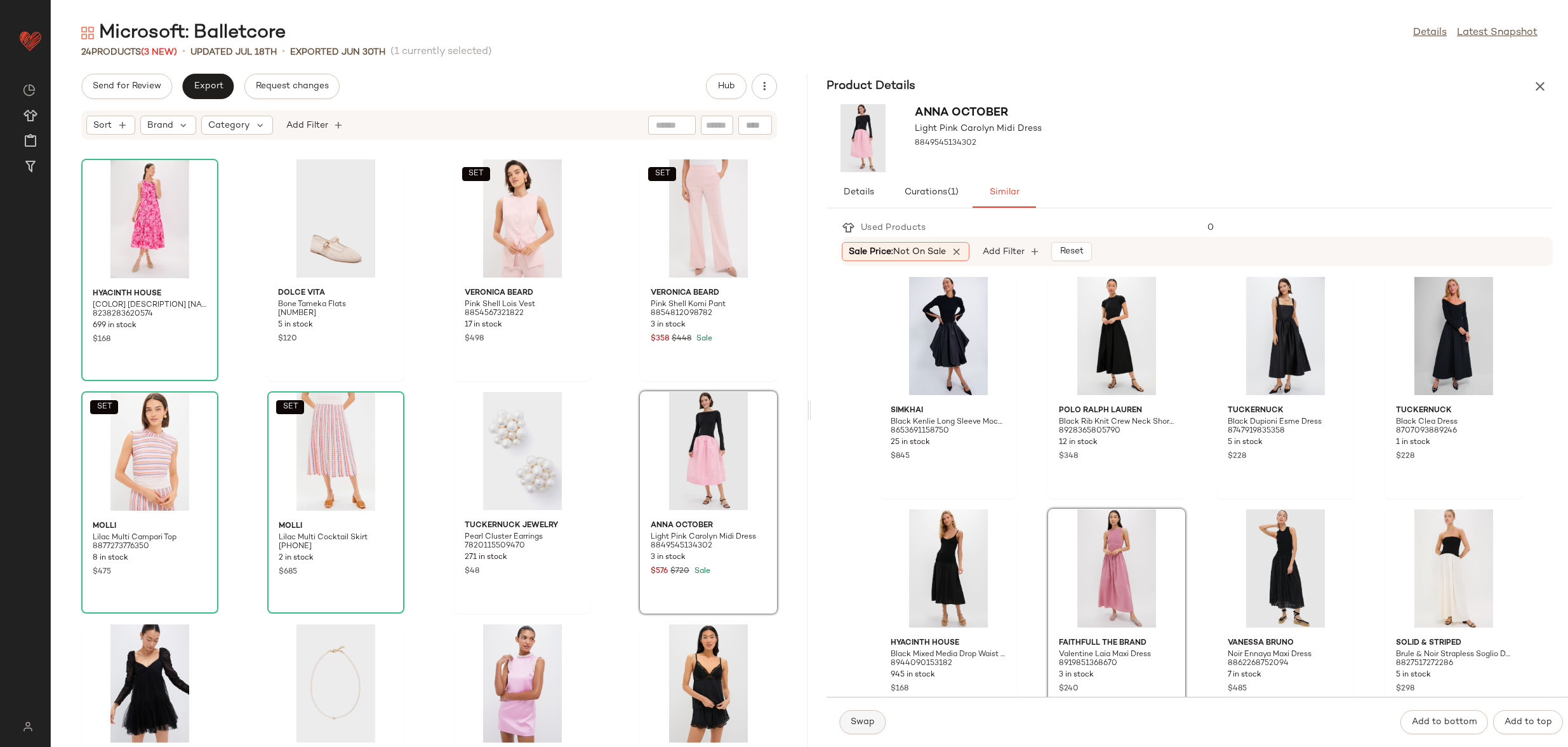 click on "Swap" 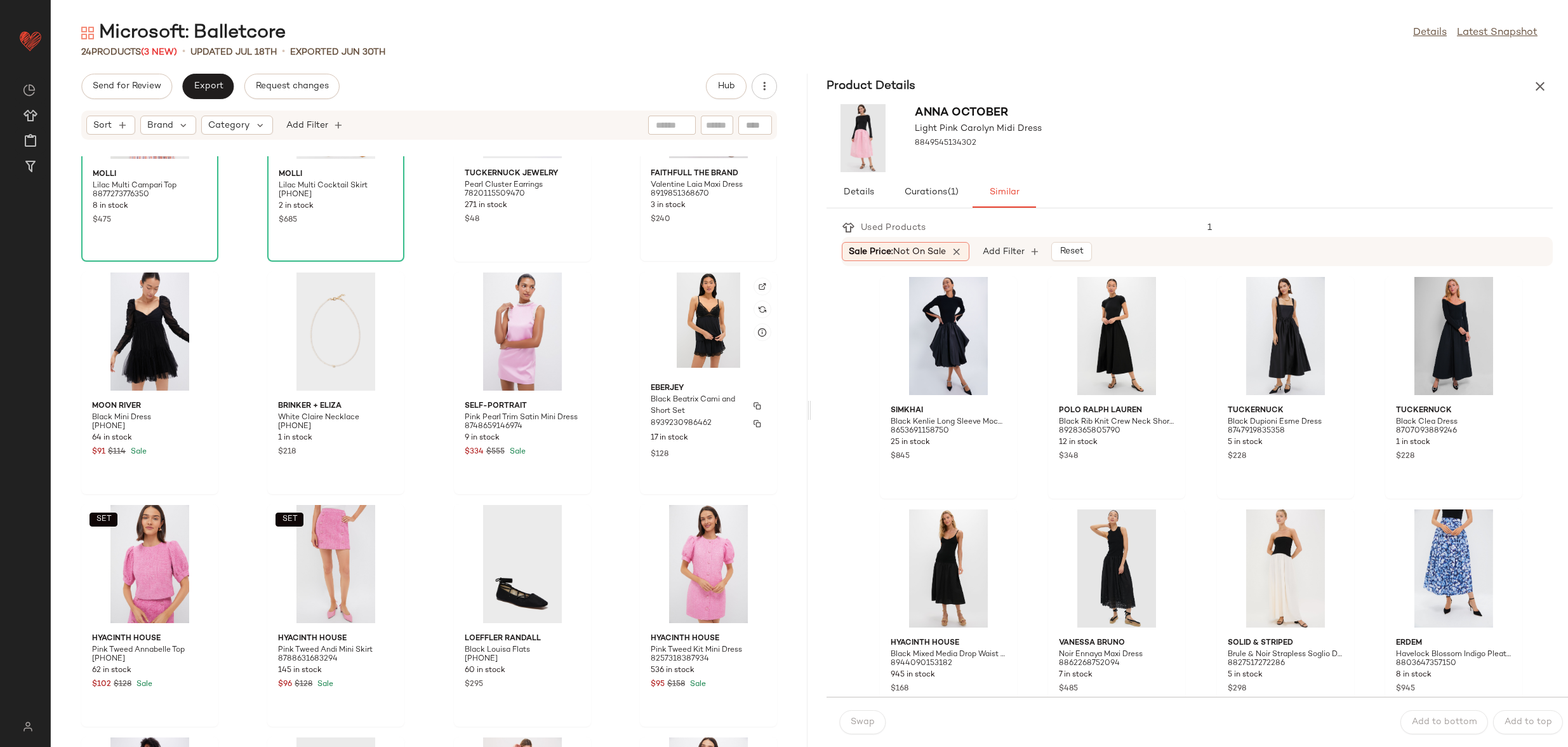 scroll, scrollTop: 363, scrollLeft: 0, axis: vertical 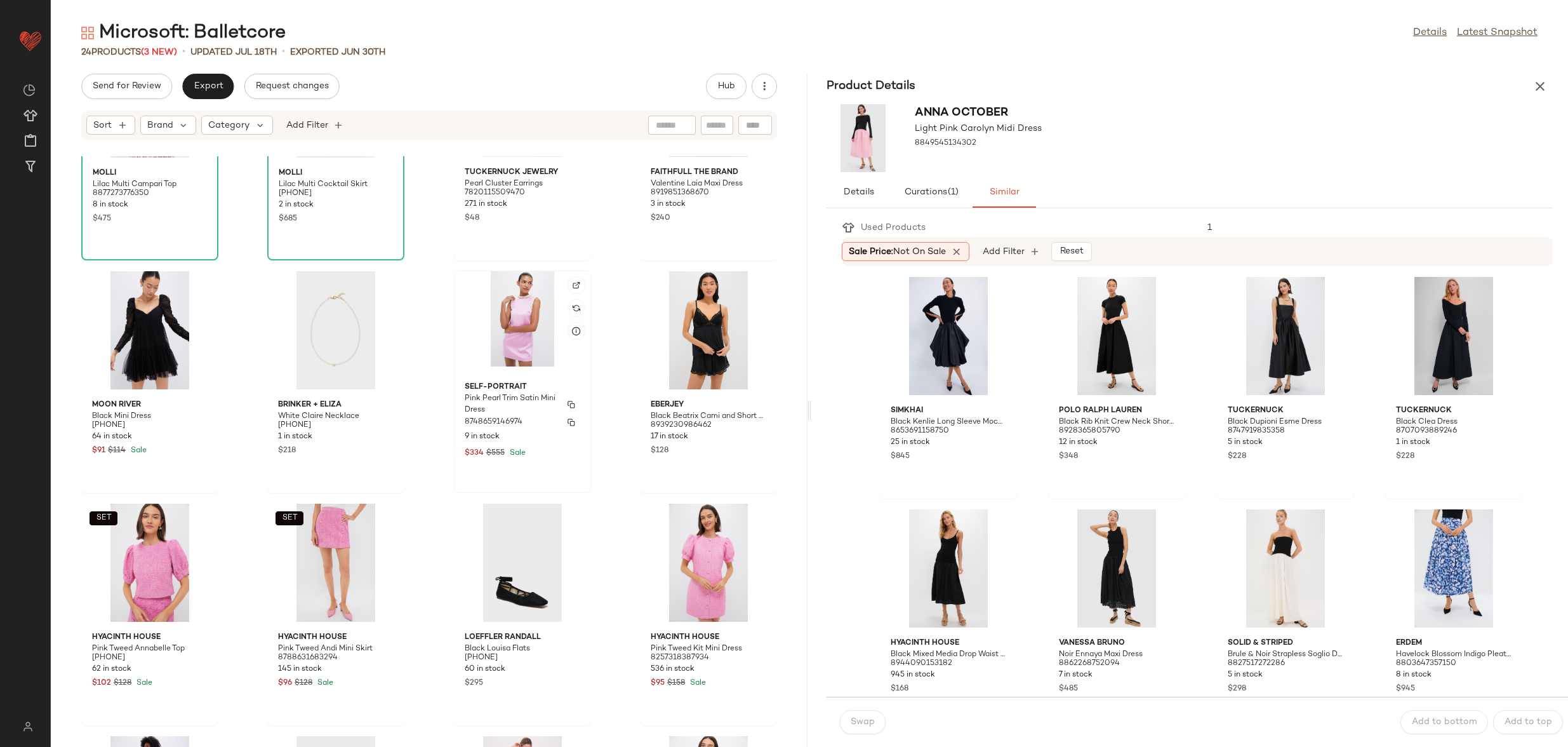 click on "Self-Portrait Pink Pearl Trim Satin Mini Dress [NUMBER] [NUMBER] in stock $[PRICE] $[PRICE] Sale" 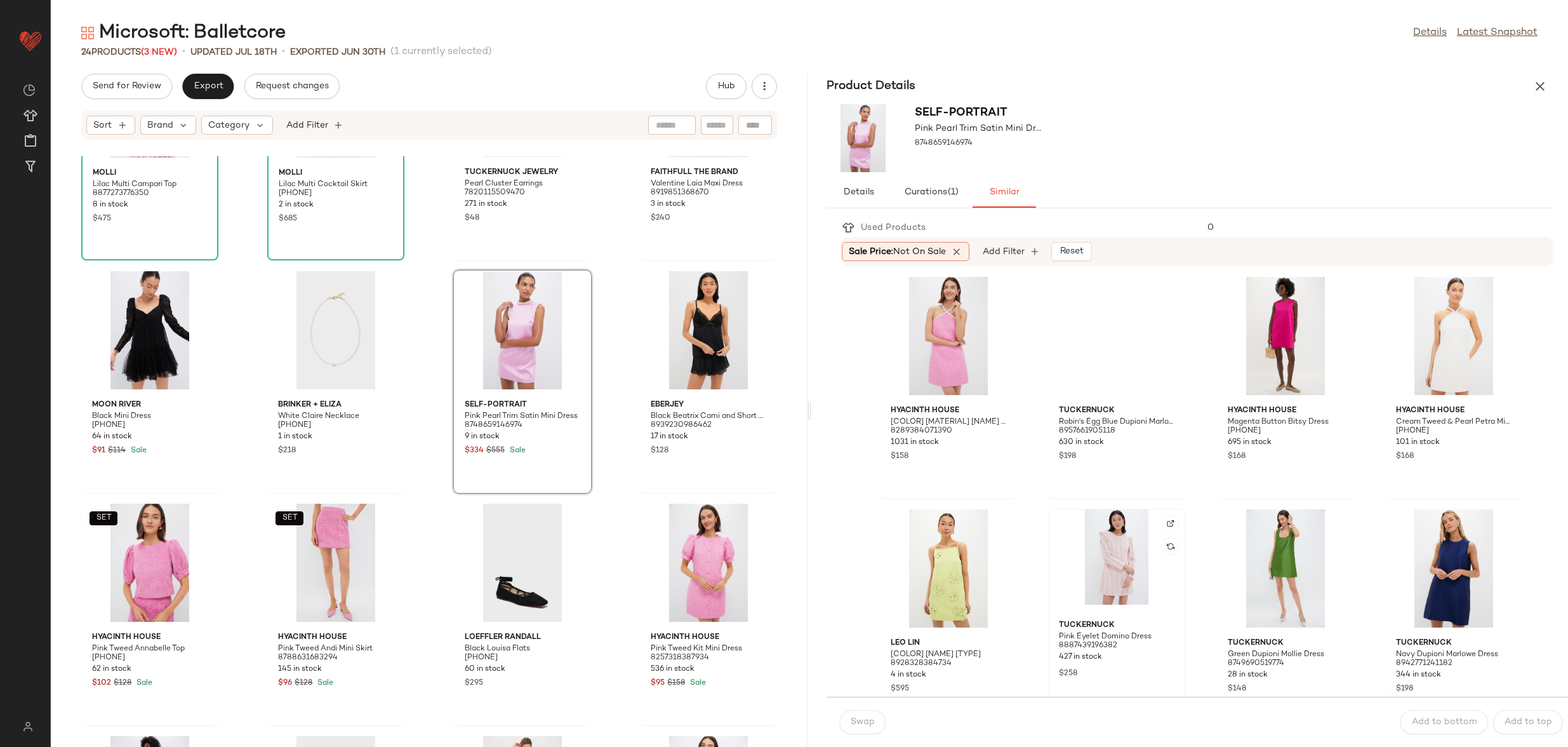 click 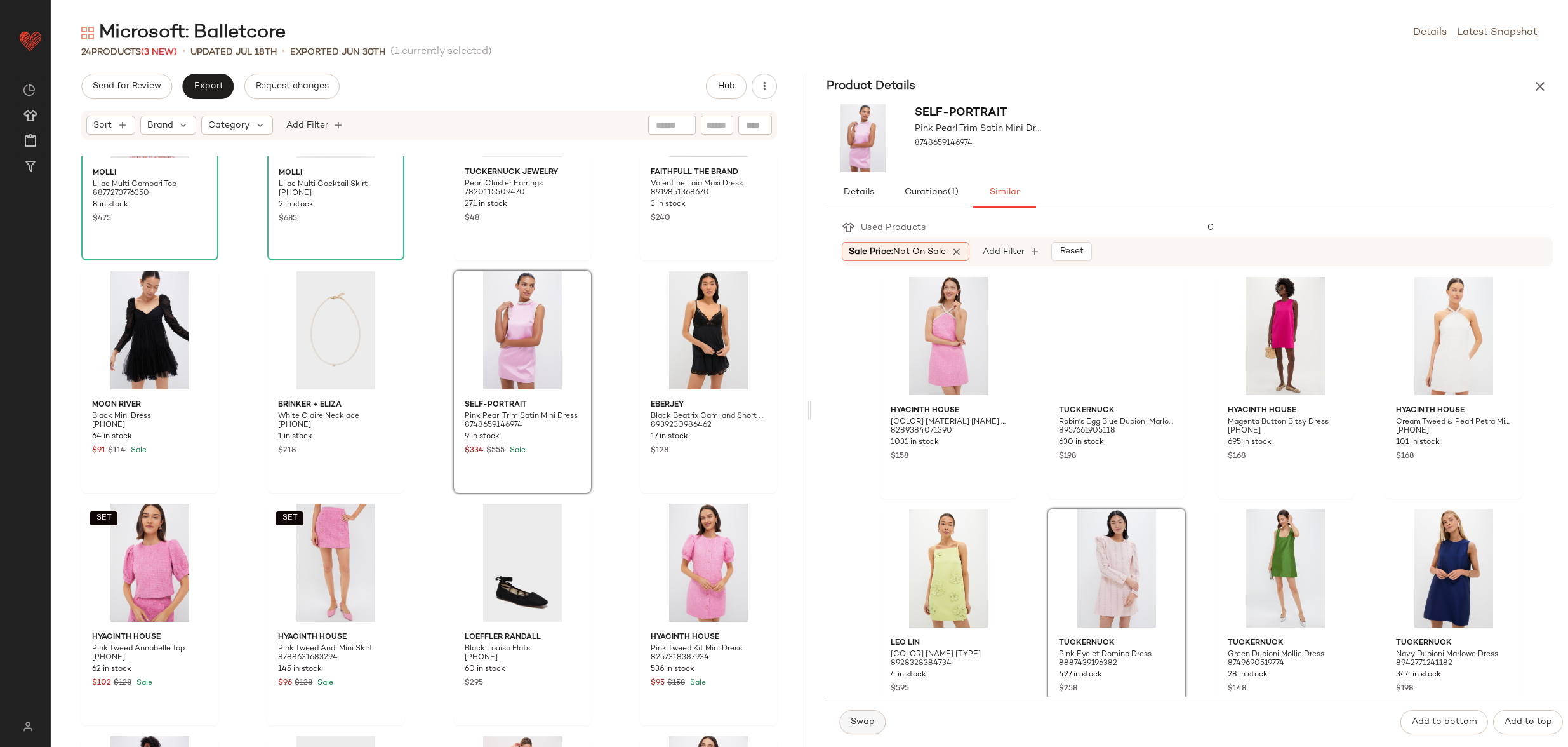 click on "Swap" 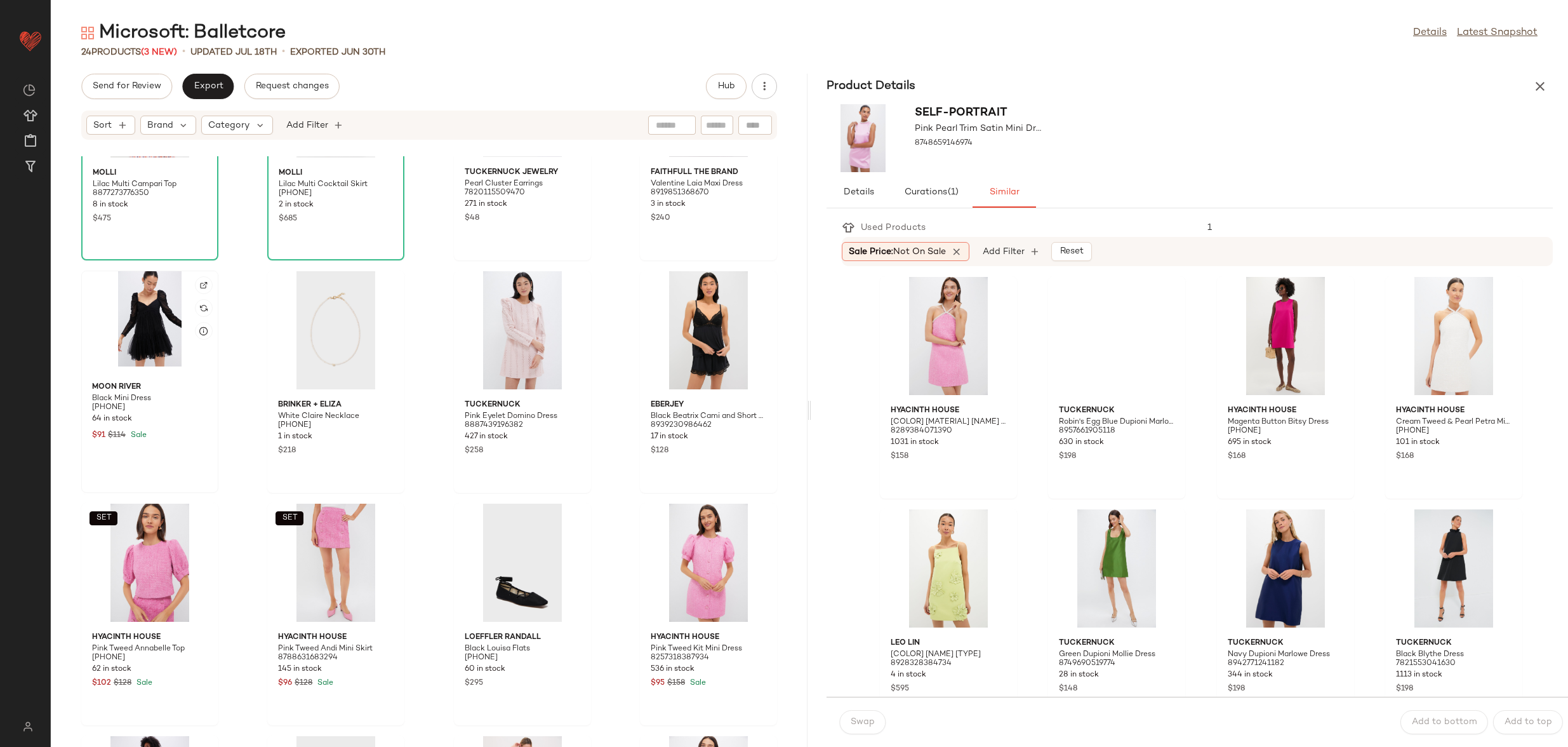 click 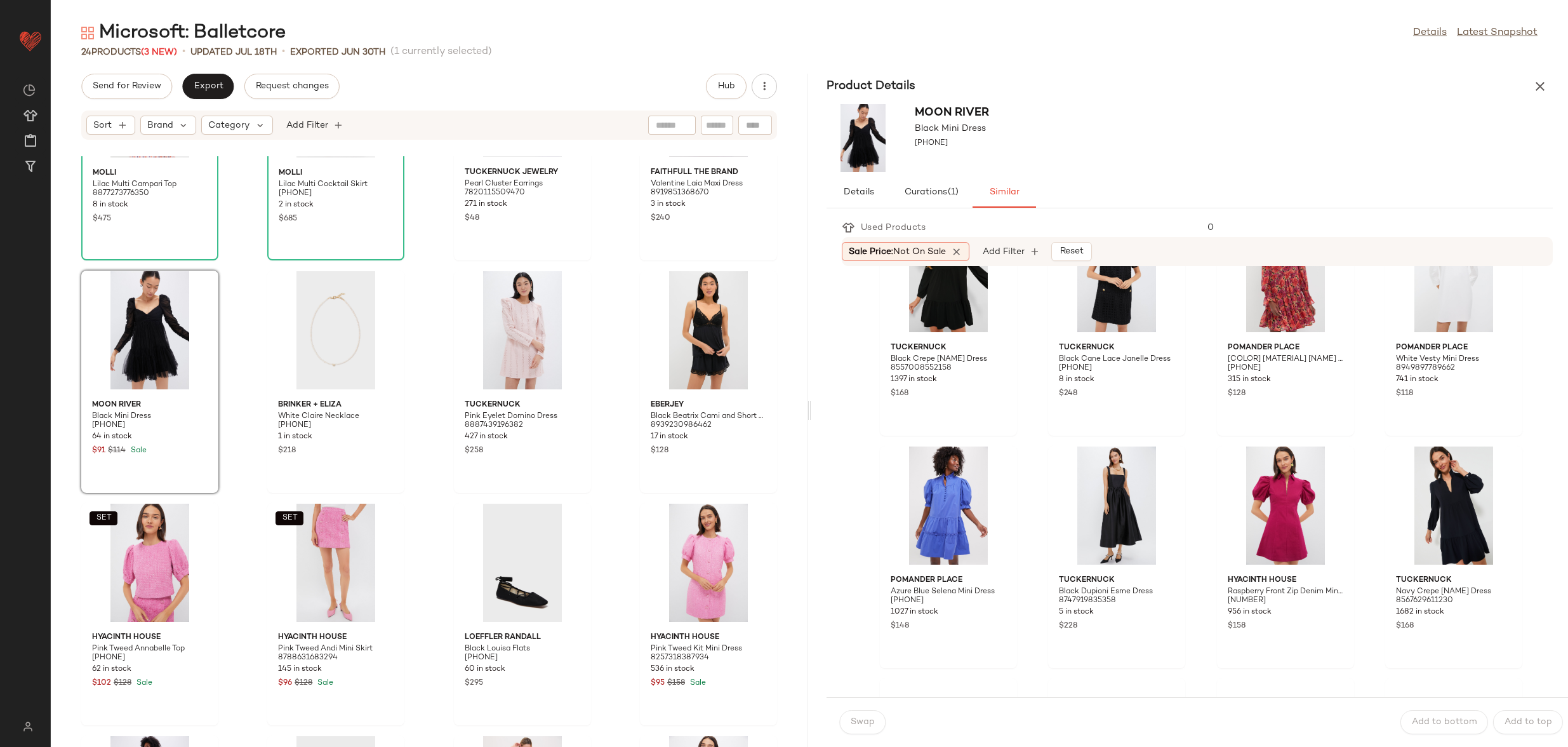 scroll, scrollTop: 791, scrollLeft: 0, axis: vertical 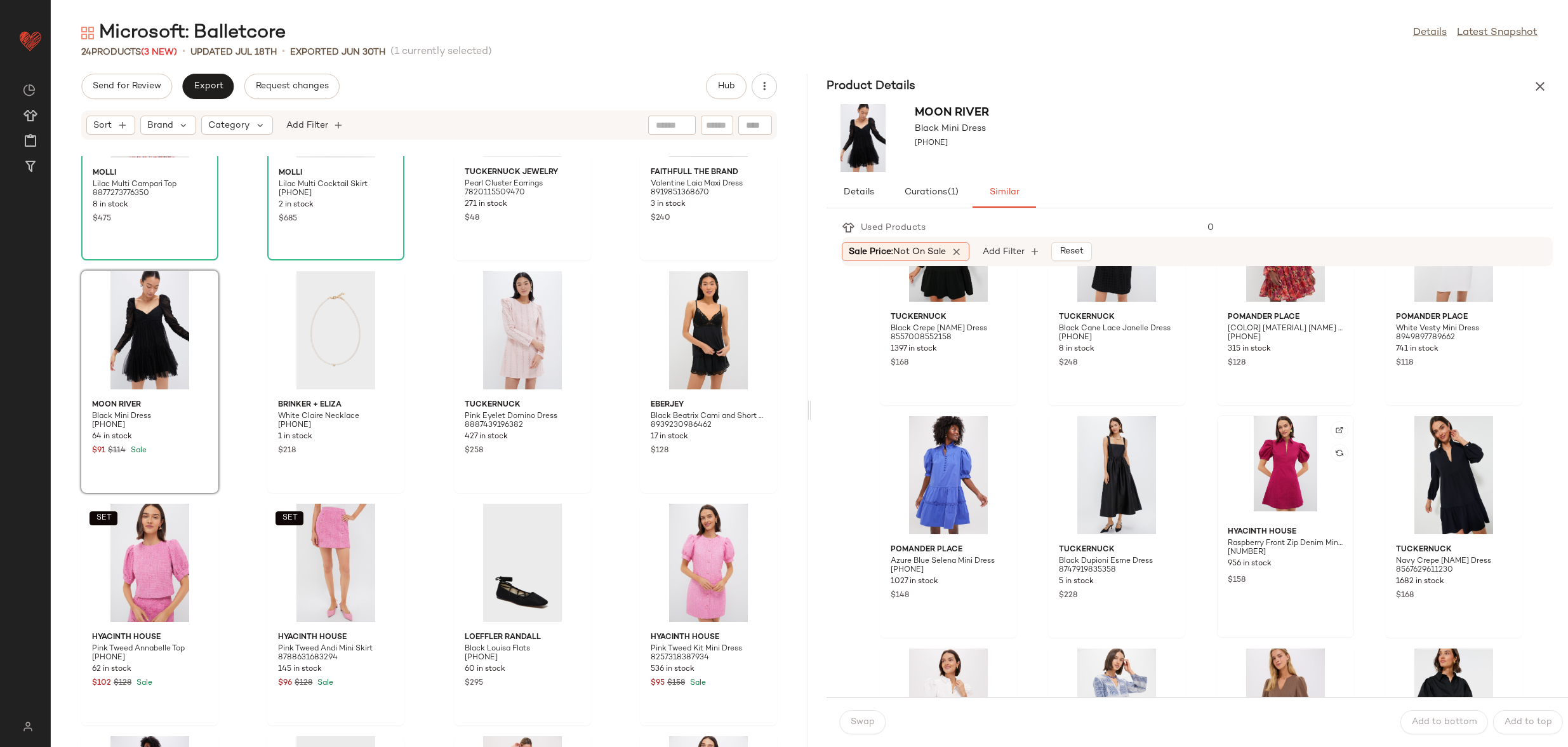 click 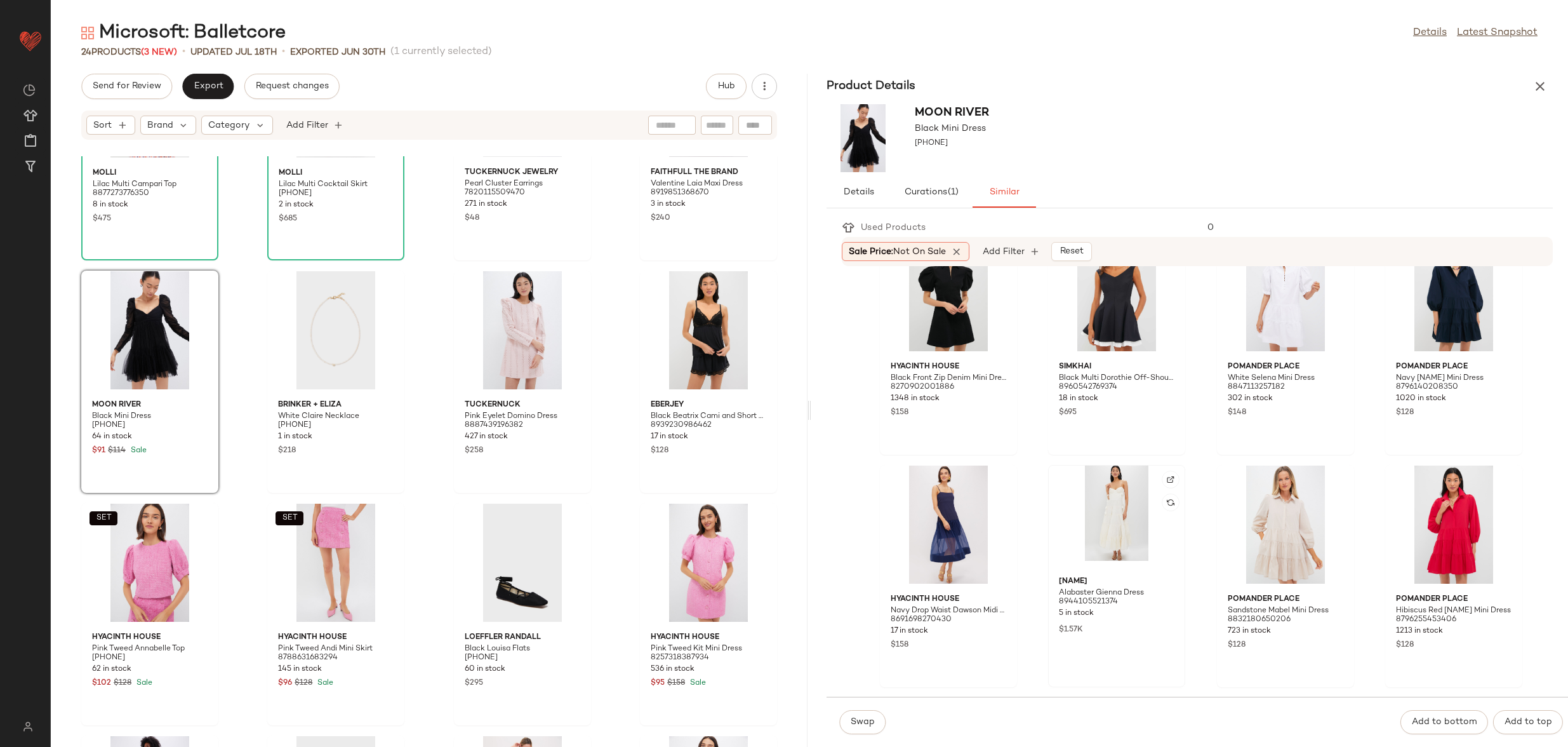 scroll, scrollTop: 245, scrollLeft: 0, axis: vertical 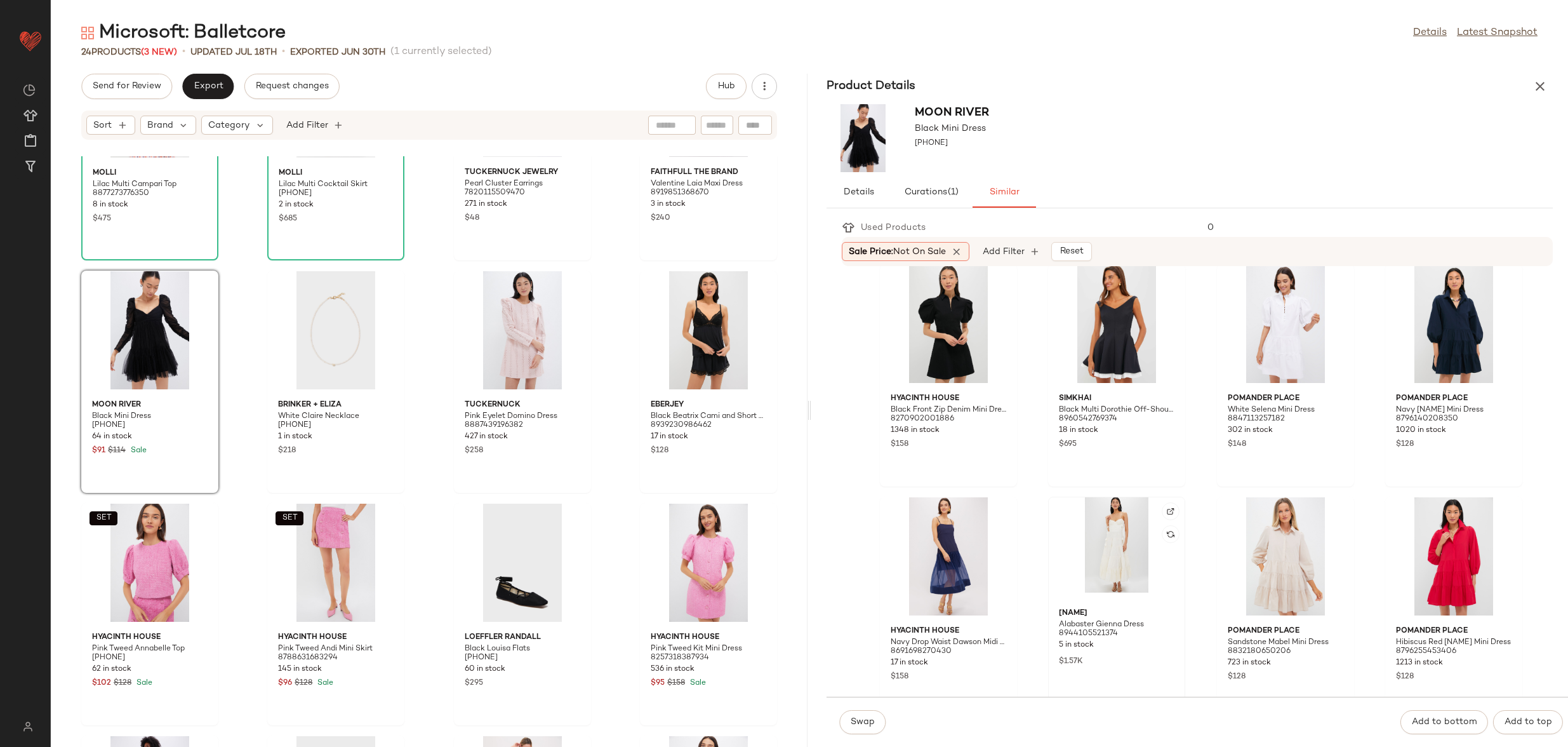 click 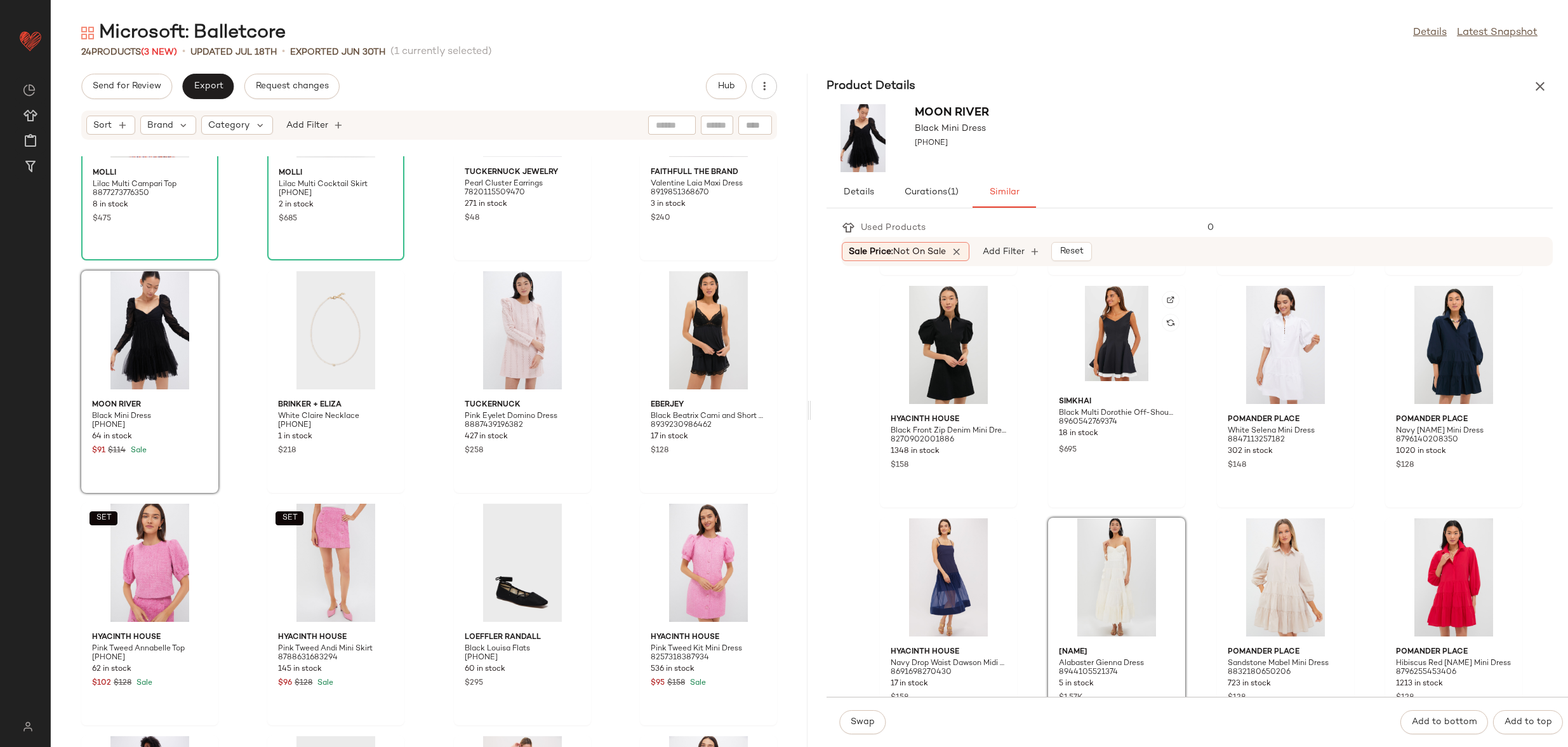 scroll, scrollTop: 221, scrollLeft: 0, axis: vertical 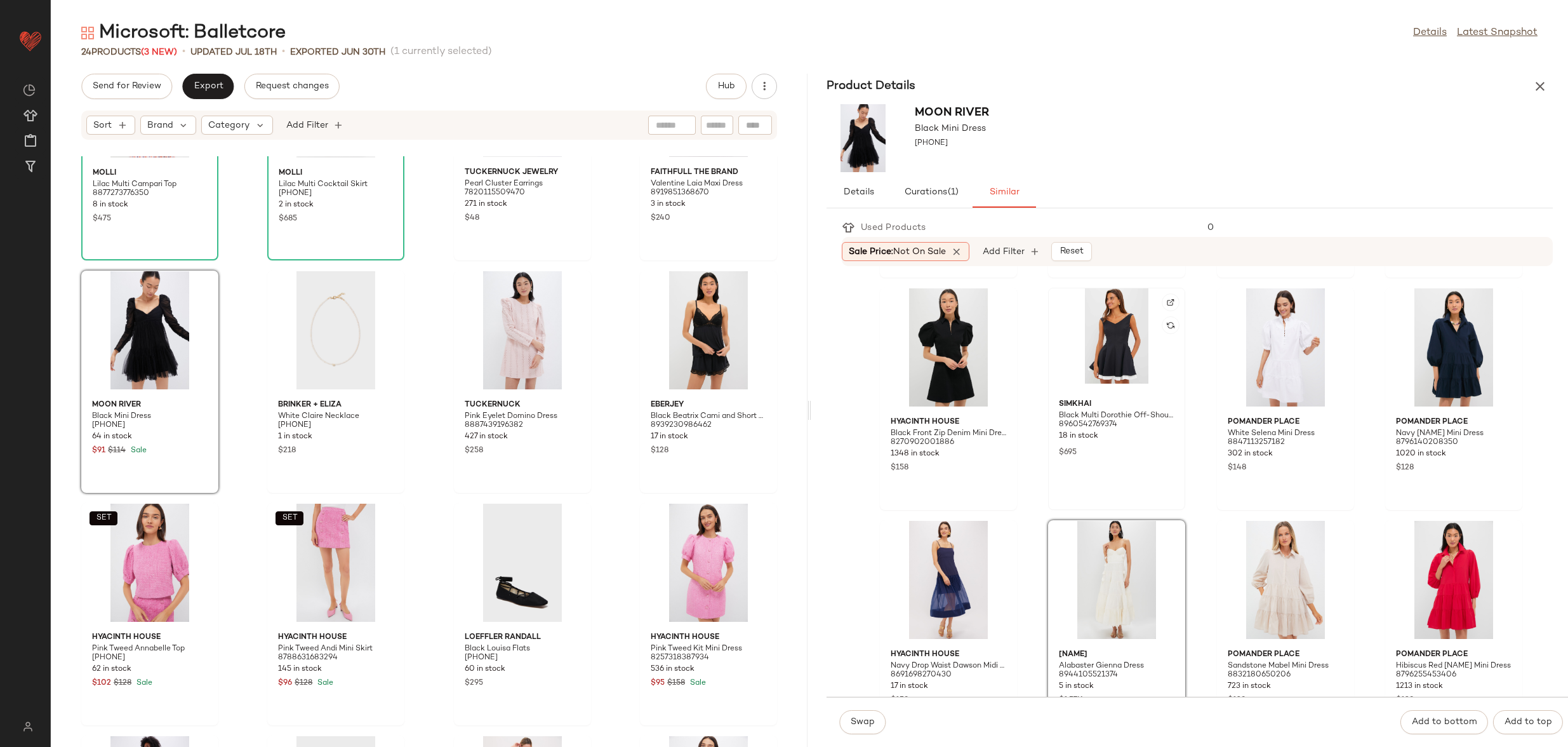 click 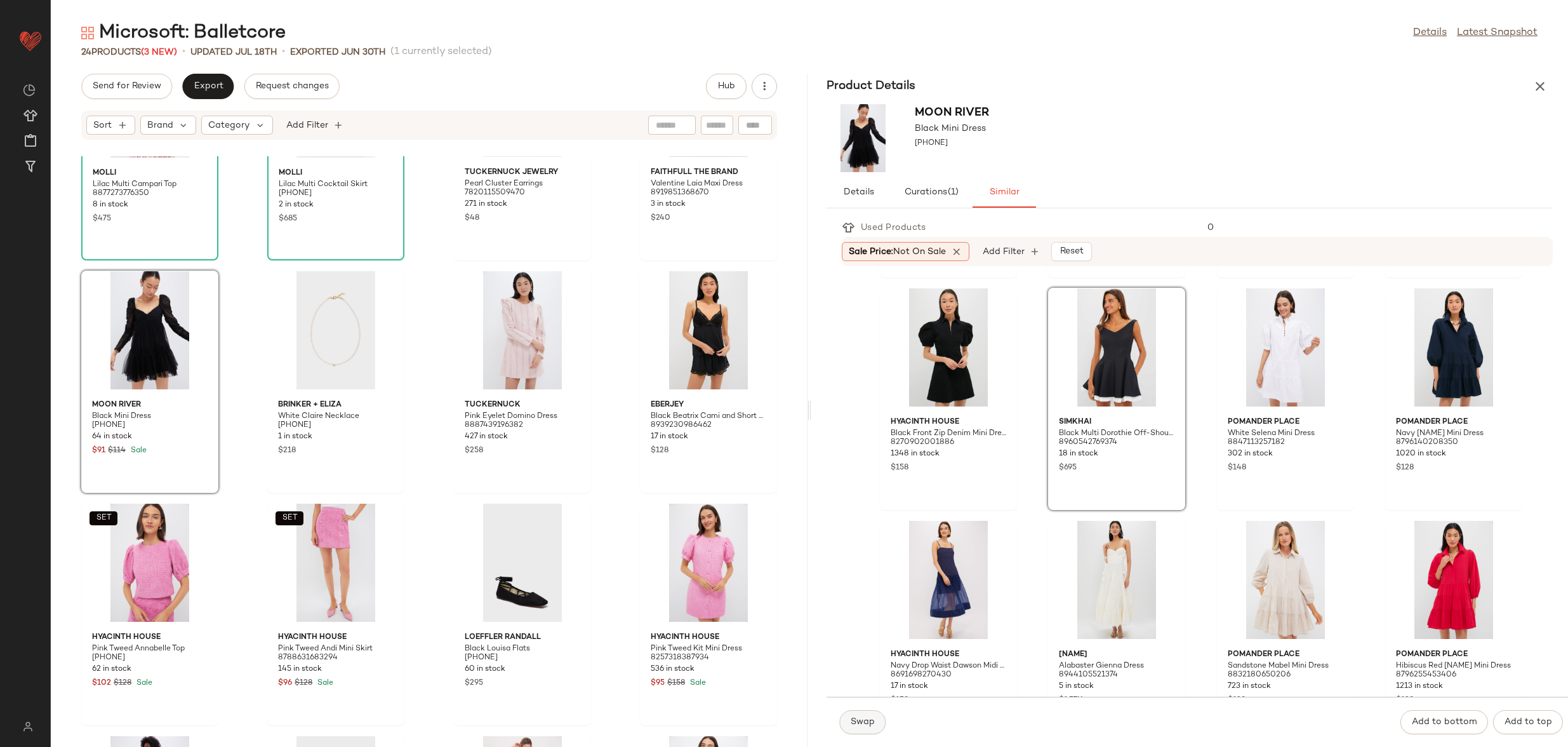 click on "Swap" at bounding box center (862, 722) 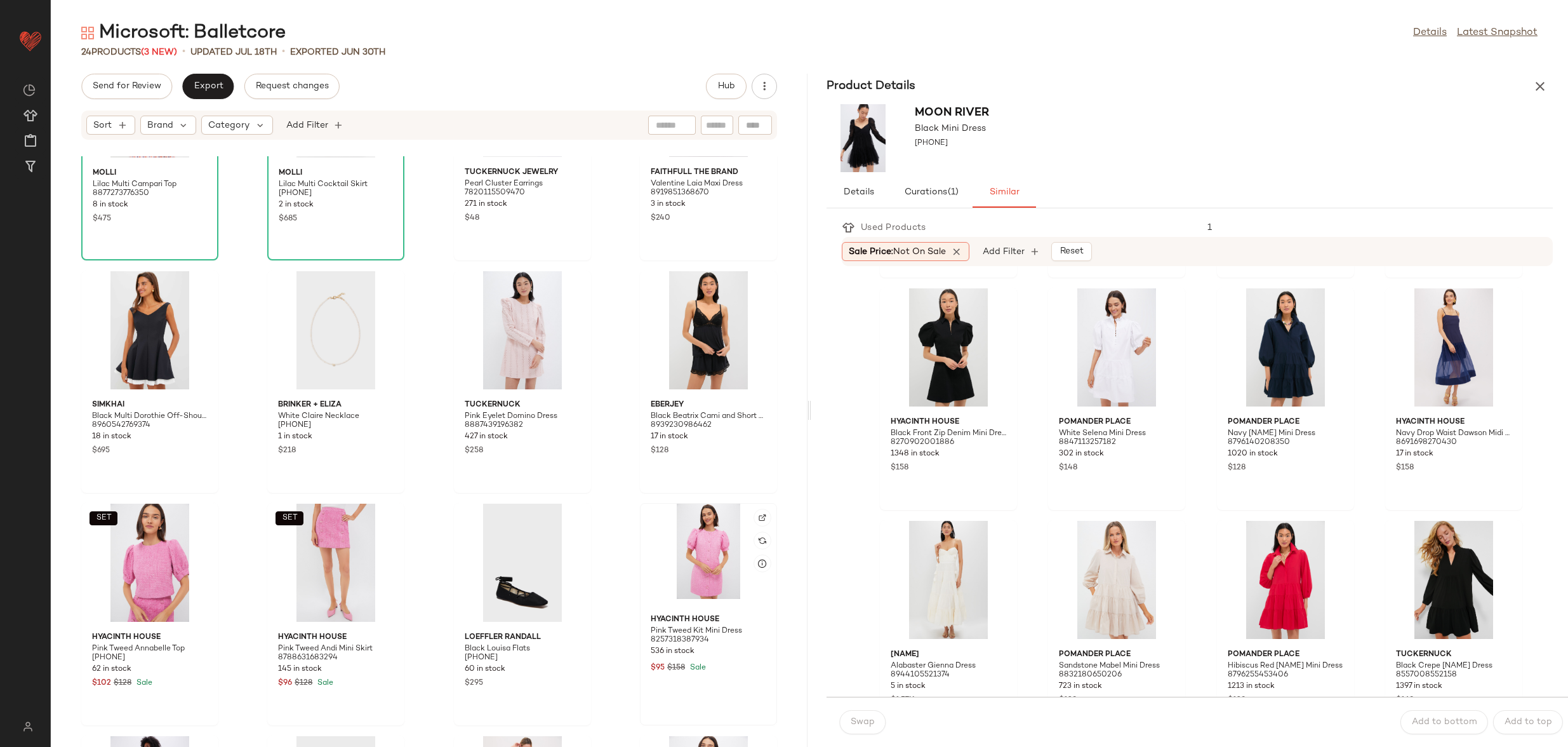 click 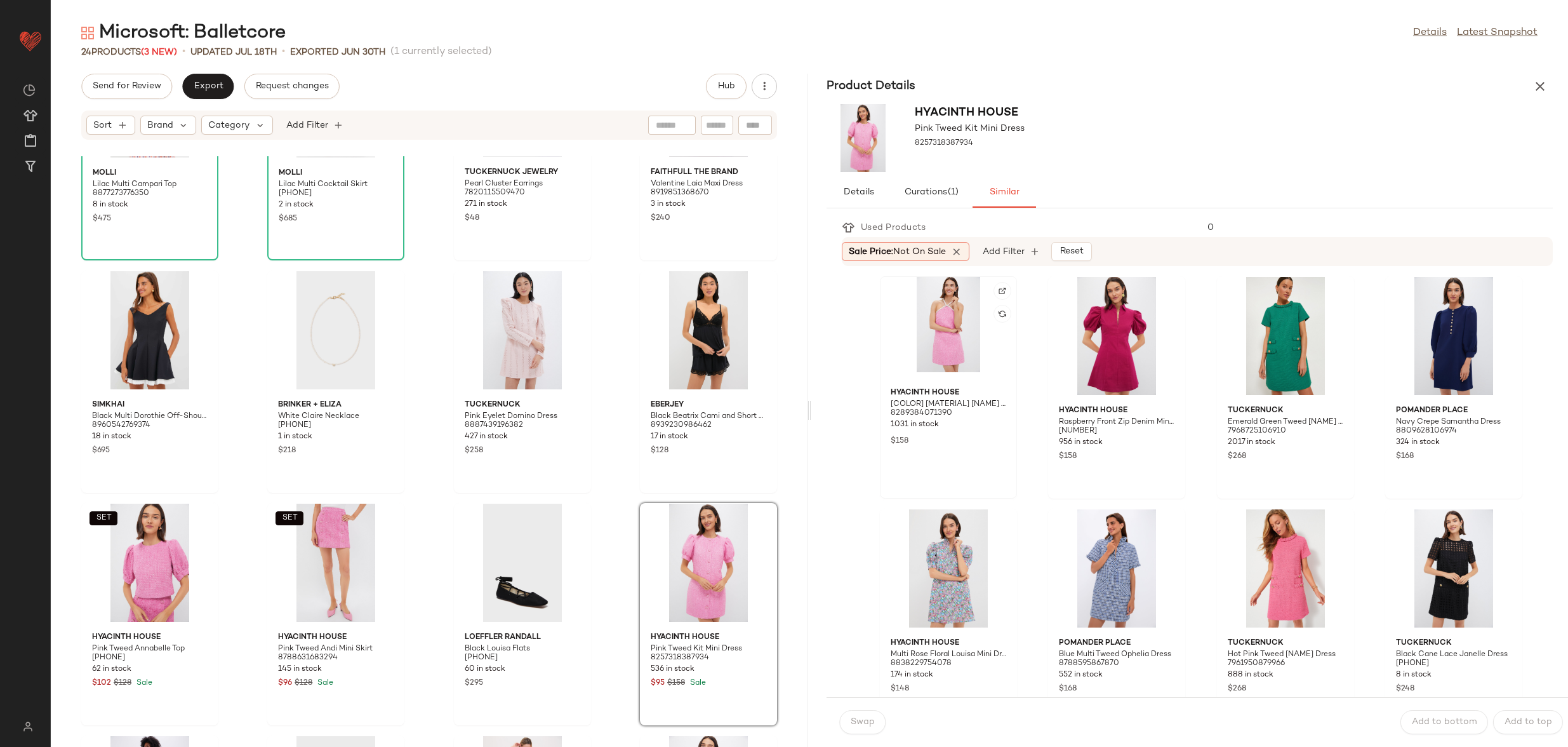 click 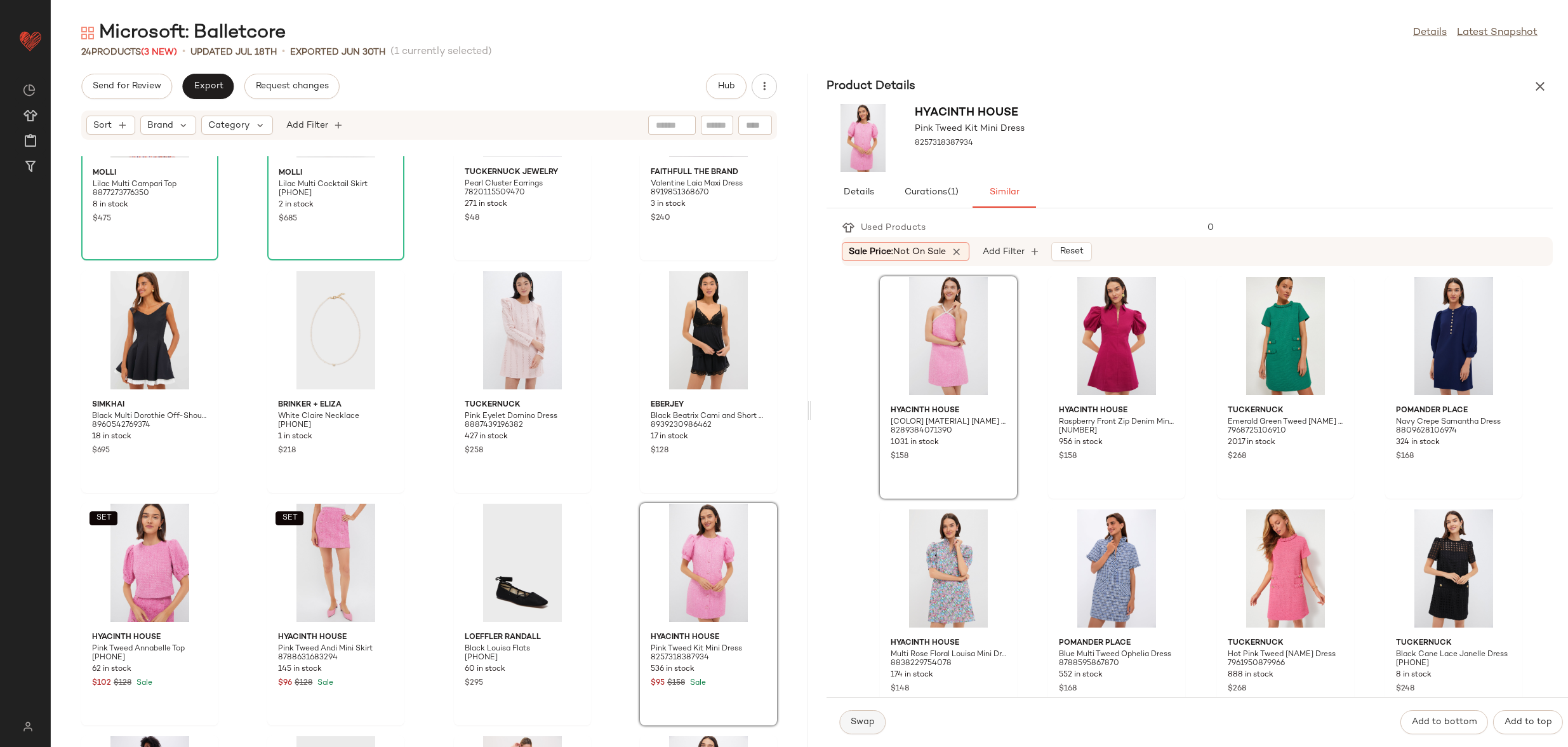 click on "Swap" at bounding box center [862, 722] 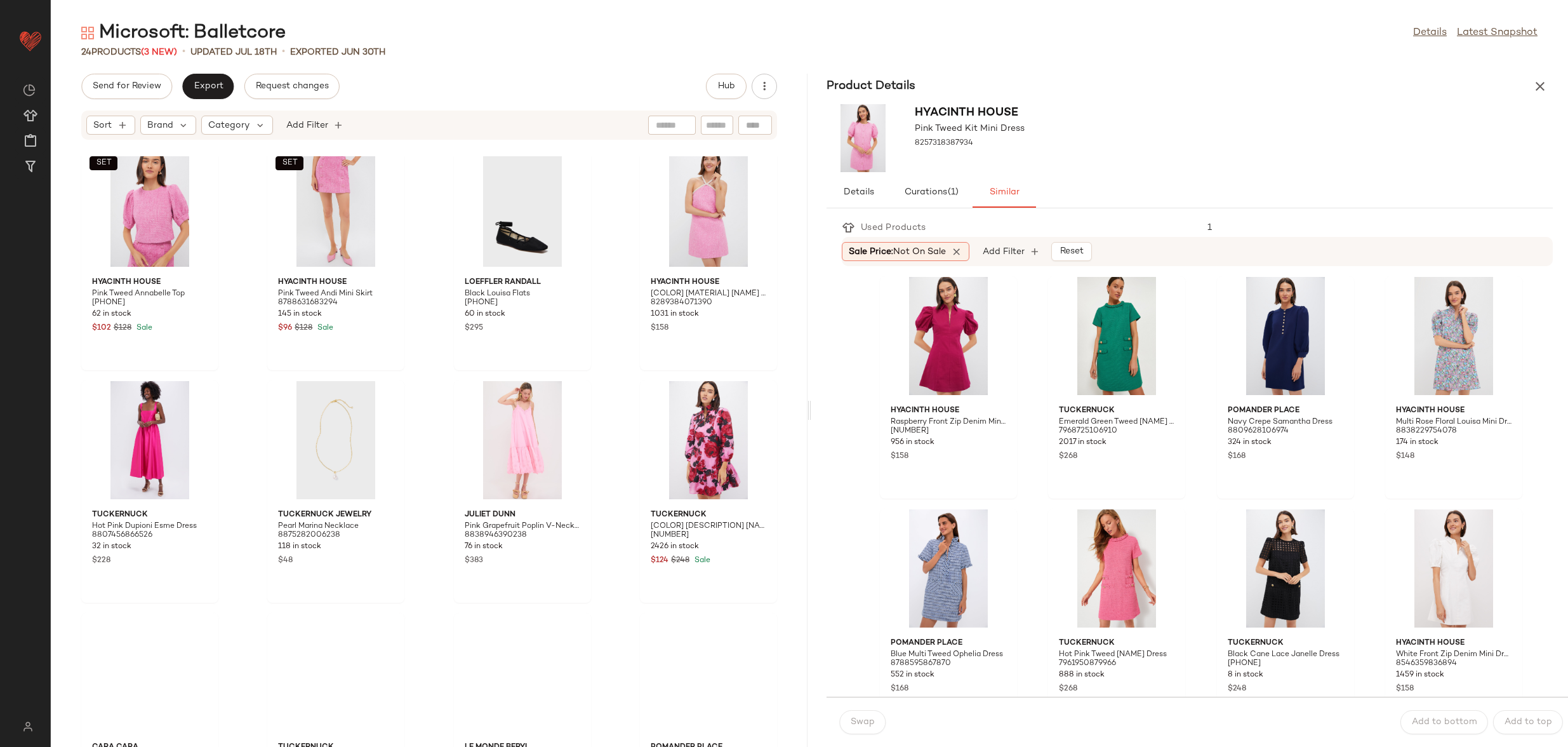 scroll, scrollTop: 748, scrollLeft: 0, axis: vertical 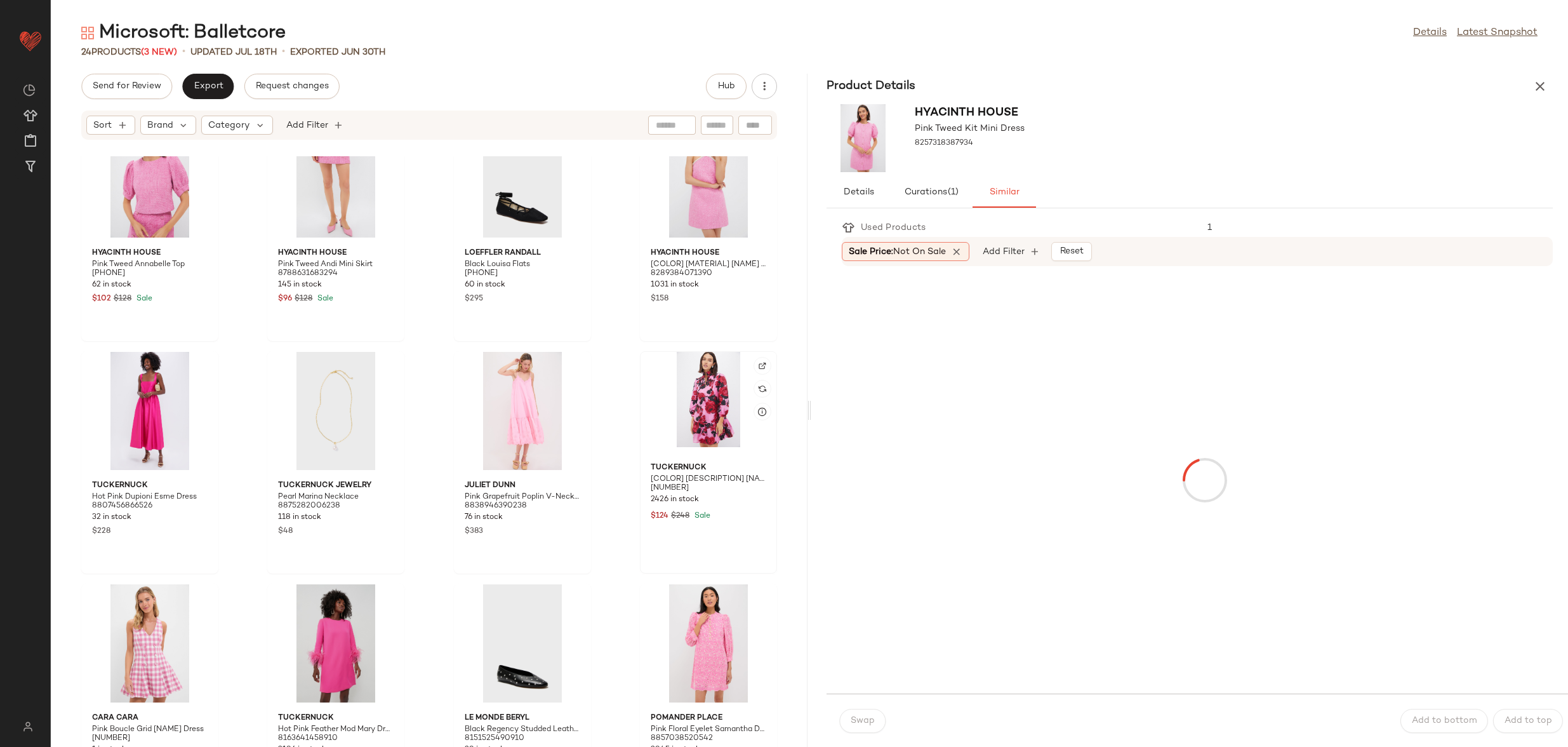 click 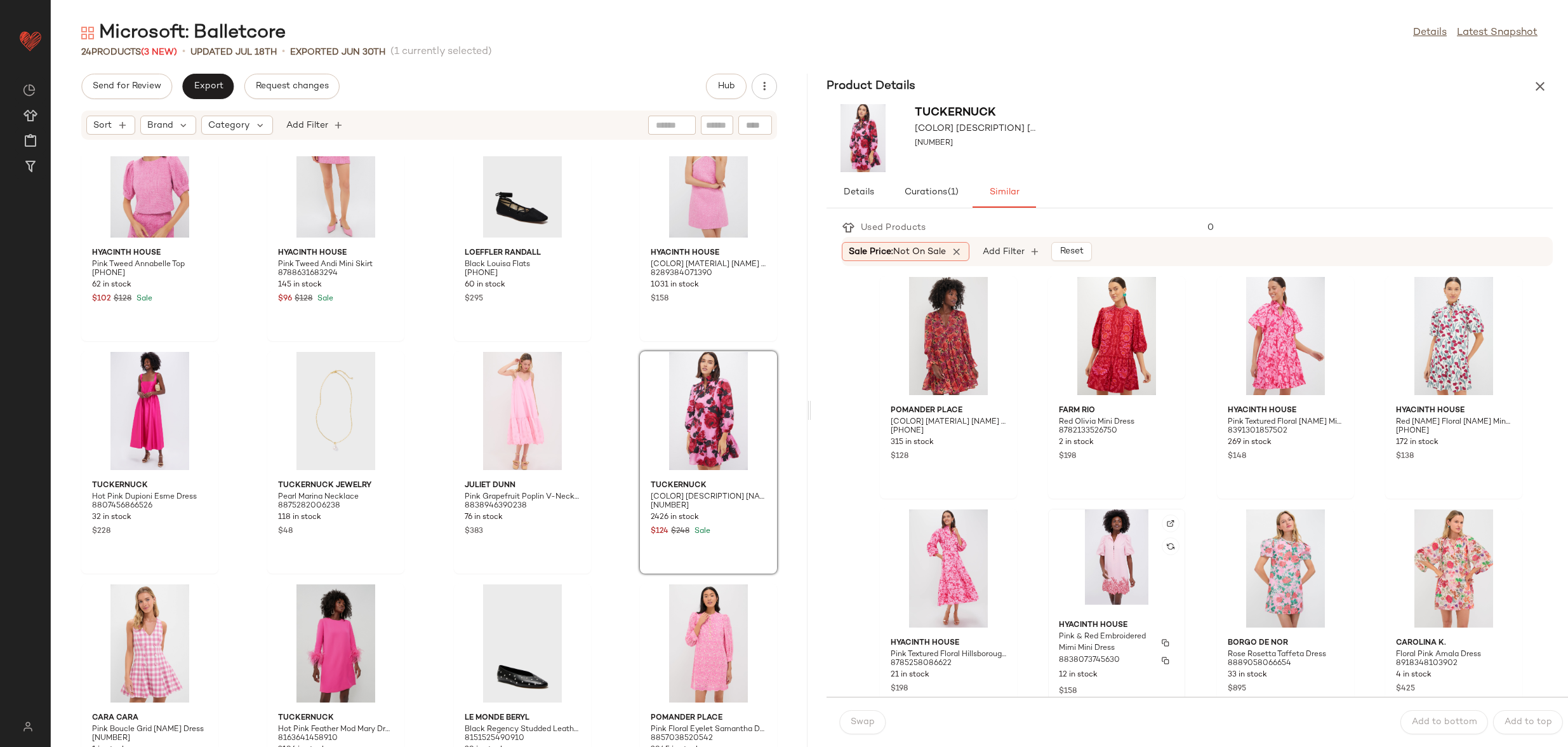 click on "Hyacinth House Pink & Red Embroidered Mimi Mini Dress [PHONE] 12 in stock $158" 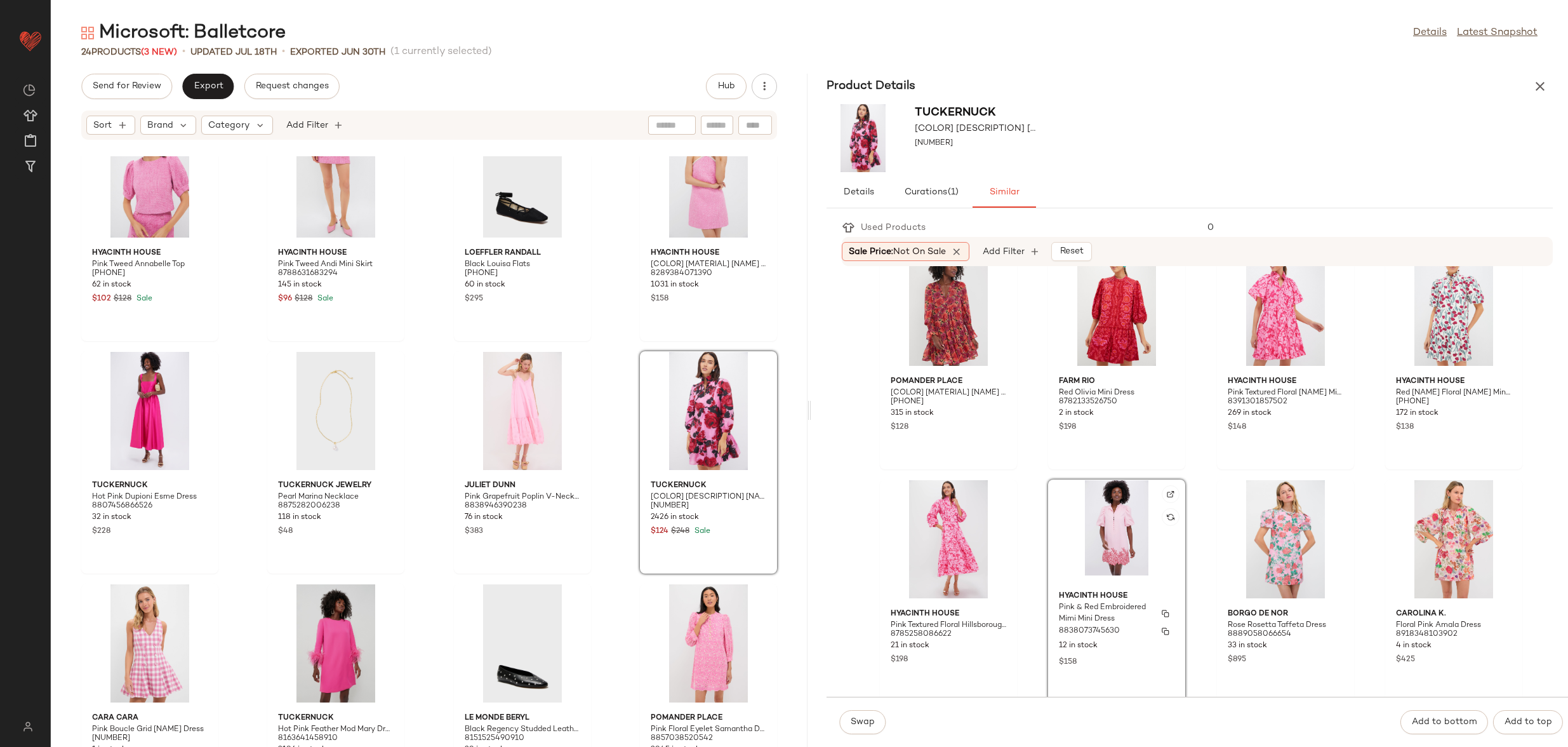 scroll, scrollTop: 31, scrollLeft: 0, axis: vertical 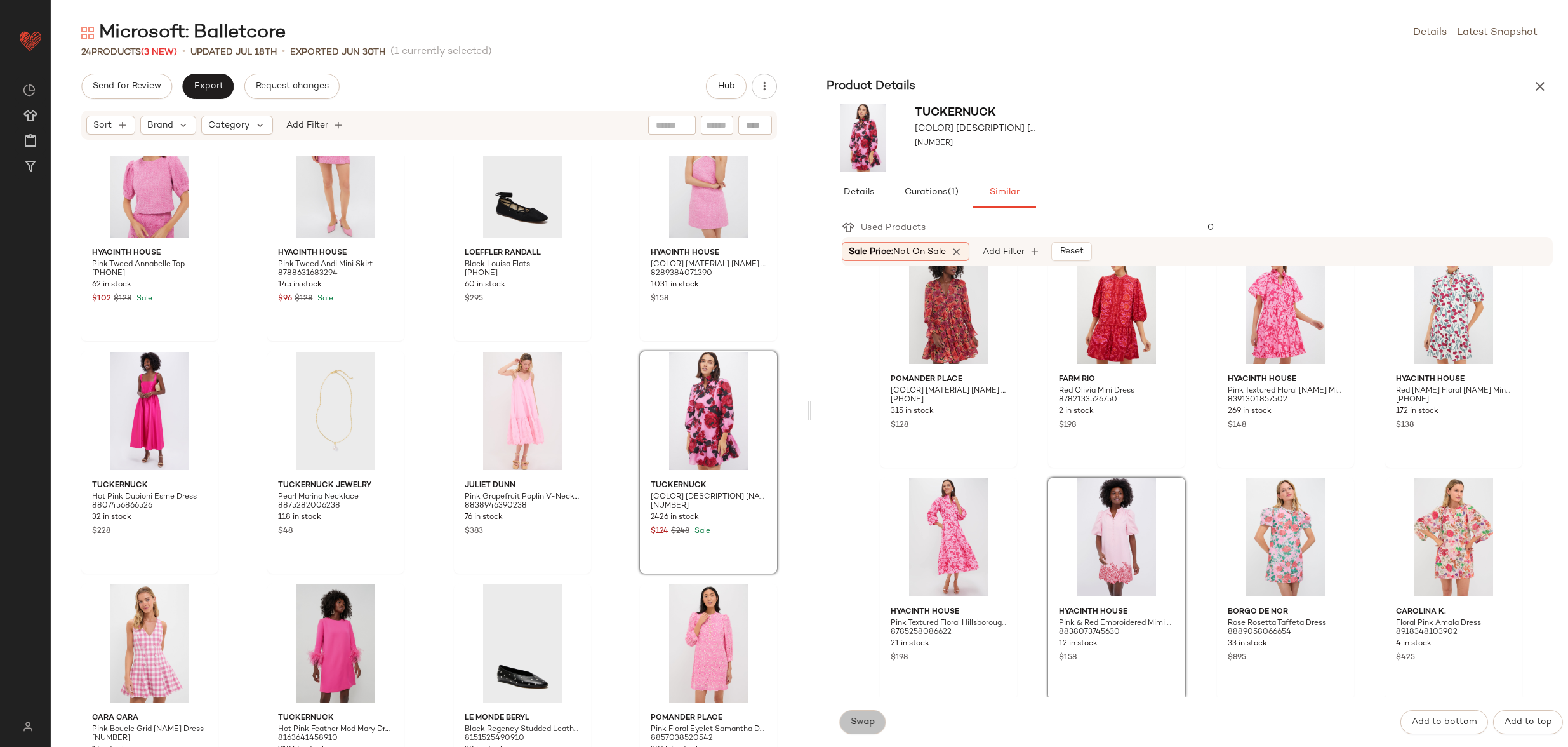 click on "Swap" 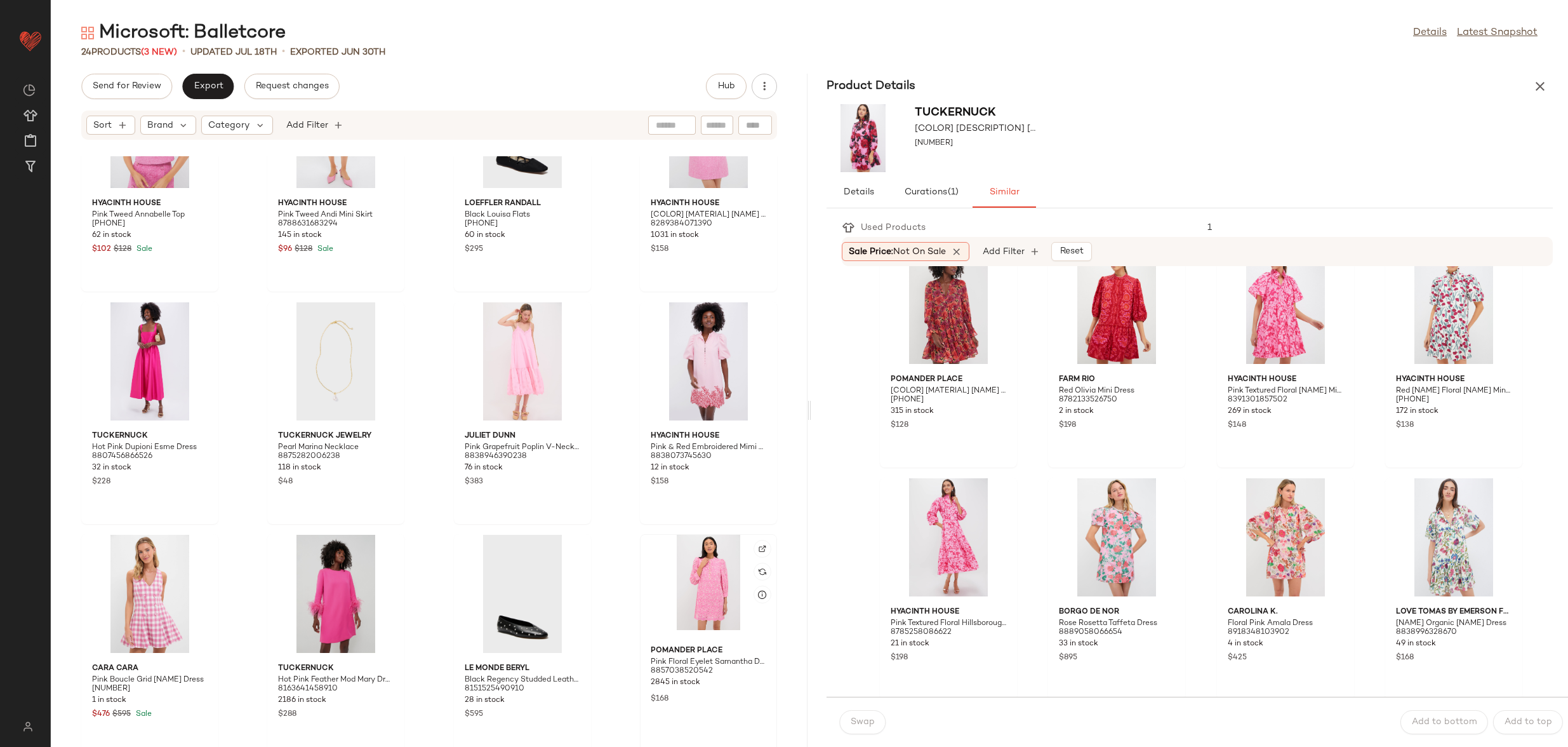 scroll, scrollTop: 807, scrollLeft: 0, axis: vertical 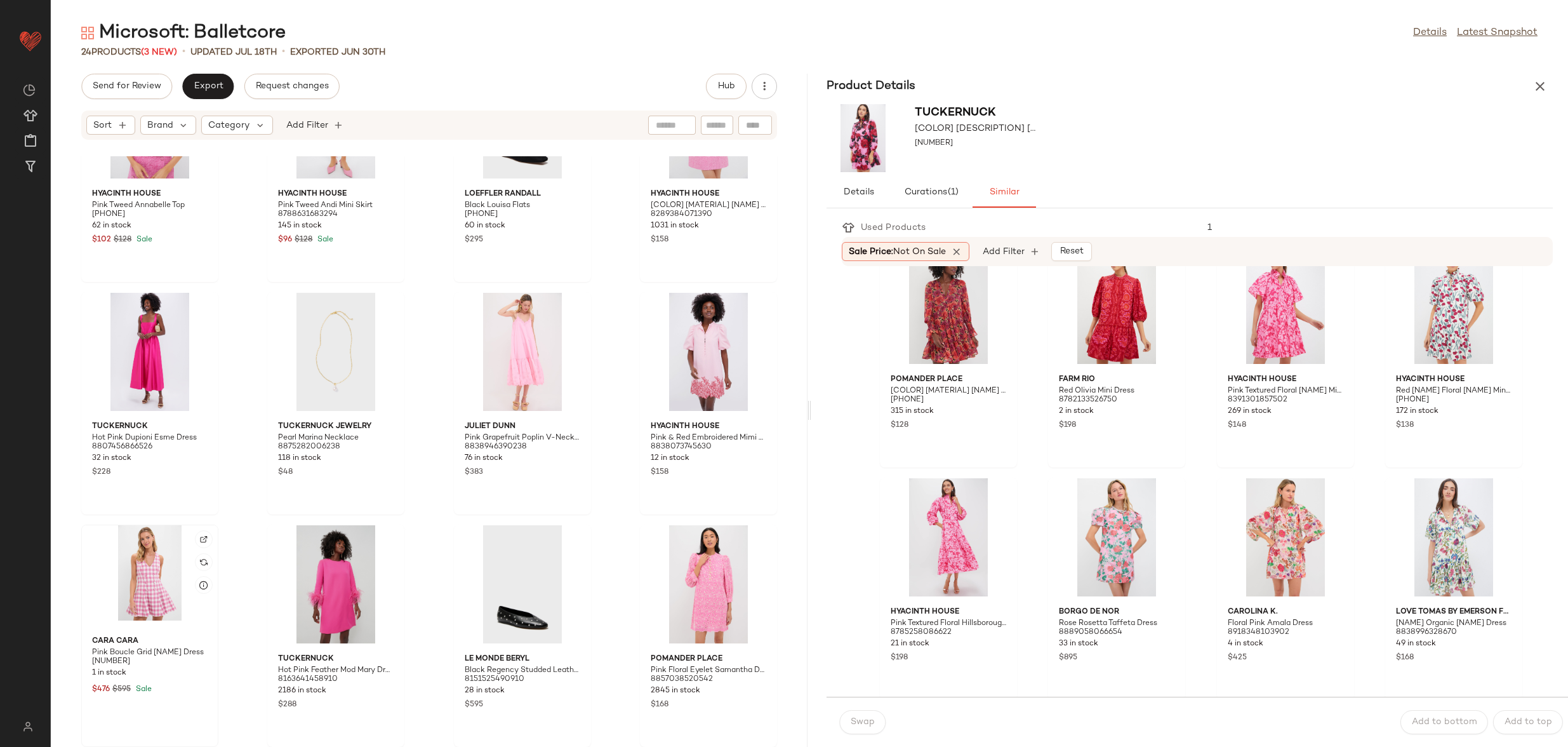 click 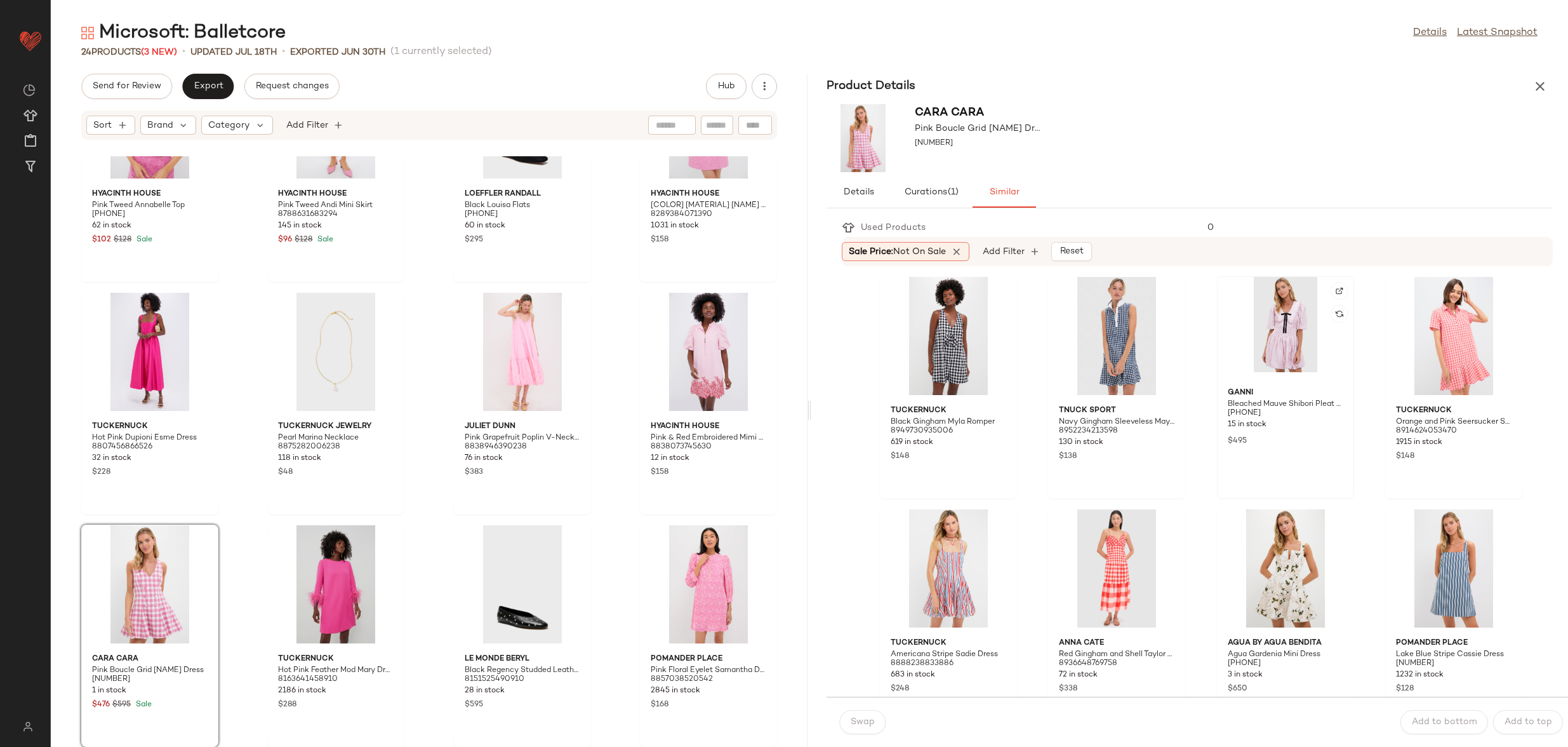 click 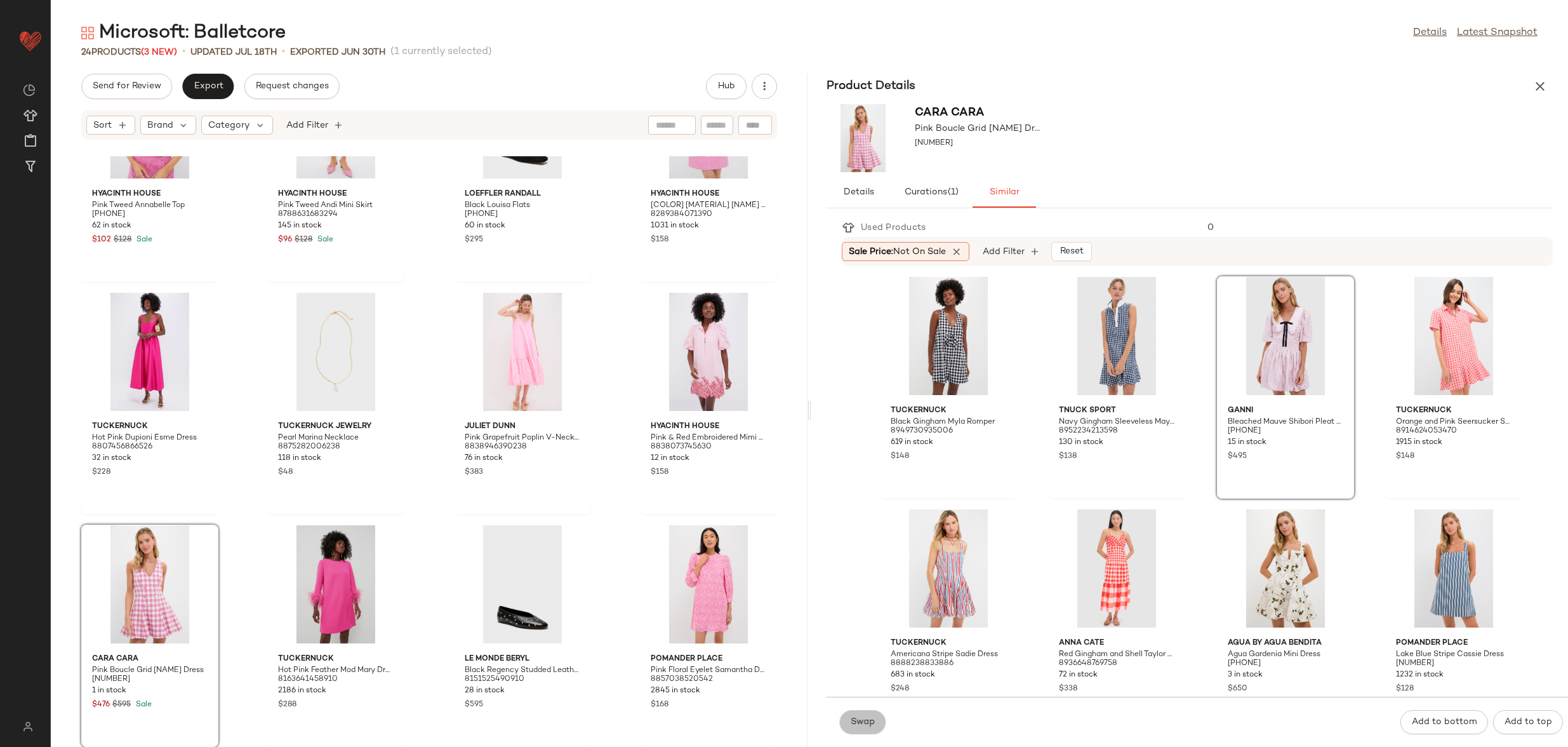 click on "Swap" 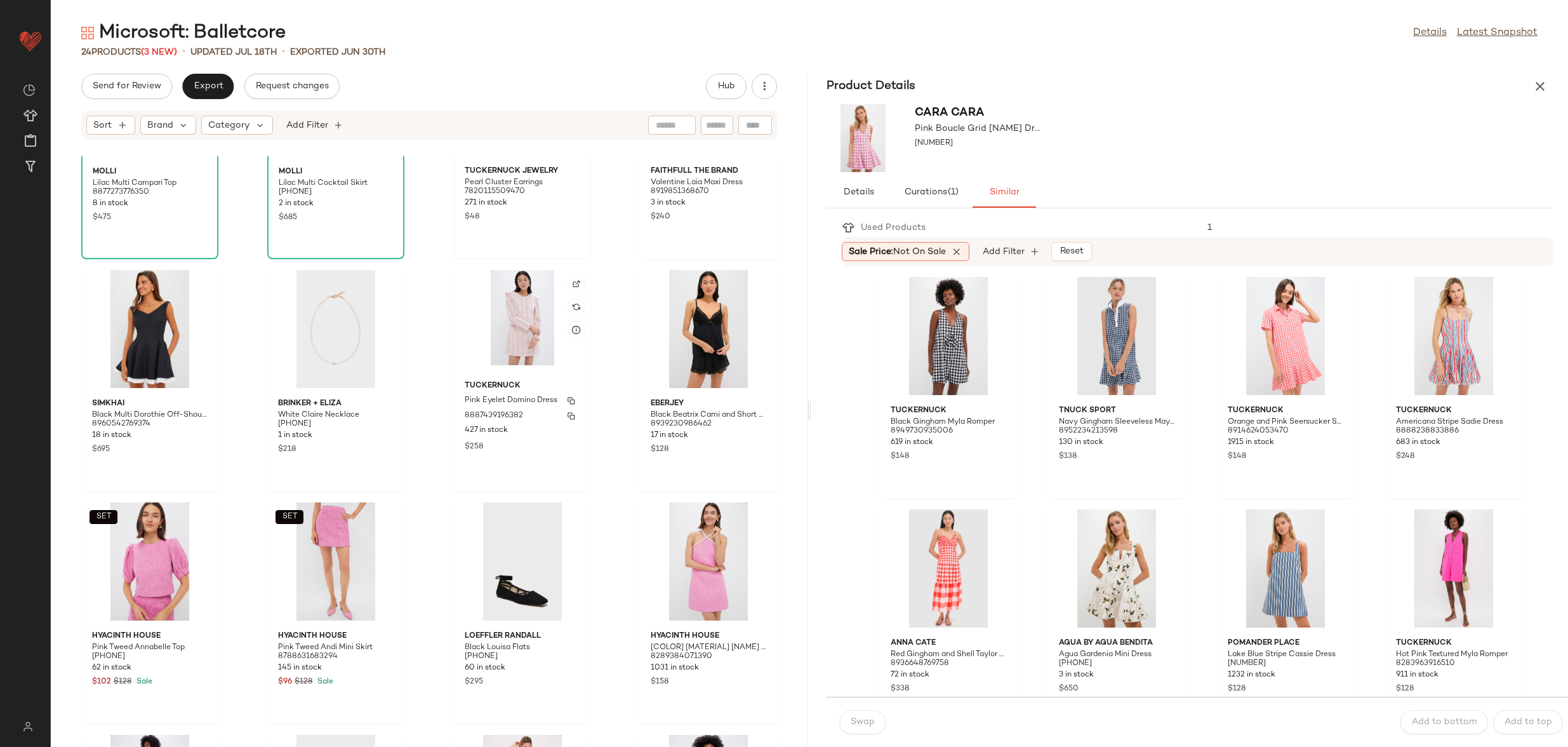 scroll, scrollTop: 417, scrollLeft: 0, axis: vertical 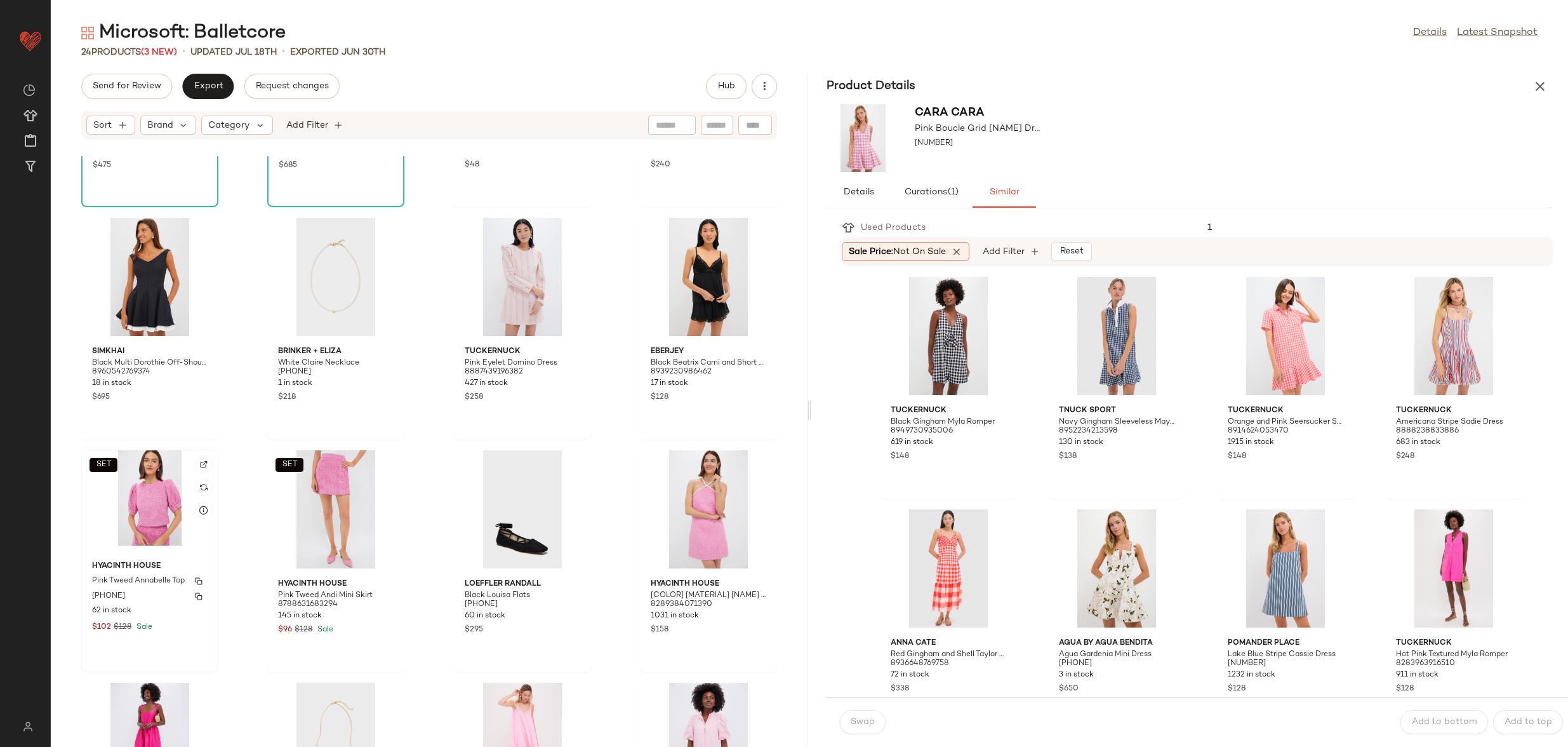 click on "Hyacinth House" at bounding box center [150, 567] 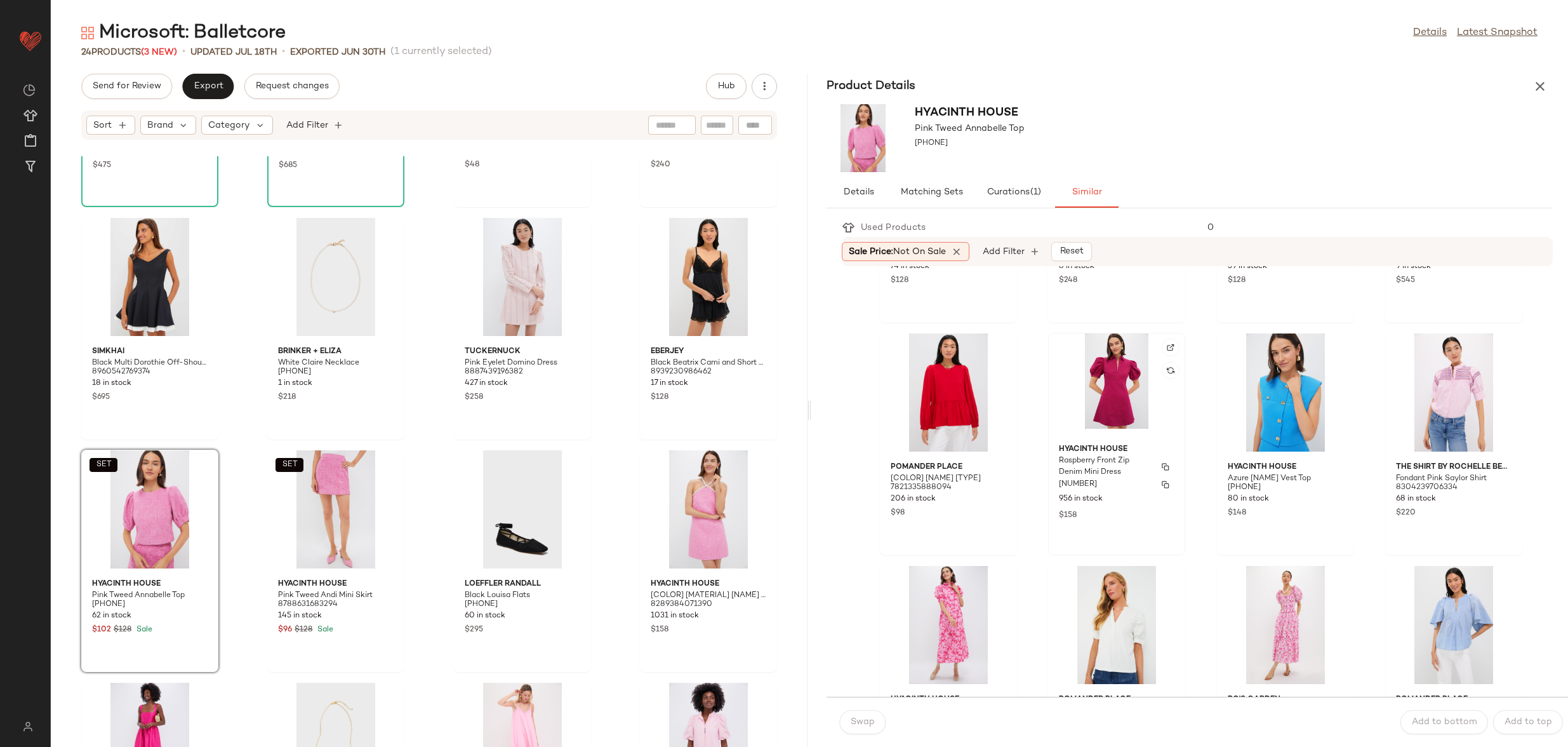 scroll, scrollTop: 873, scrollLeft: 0, axis: vertical 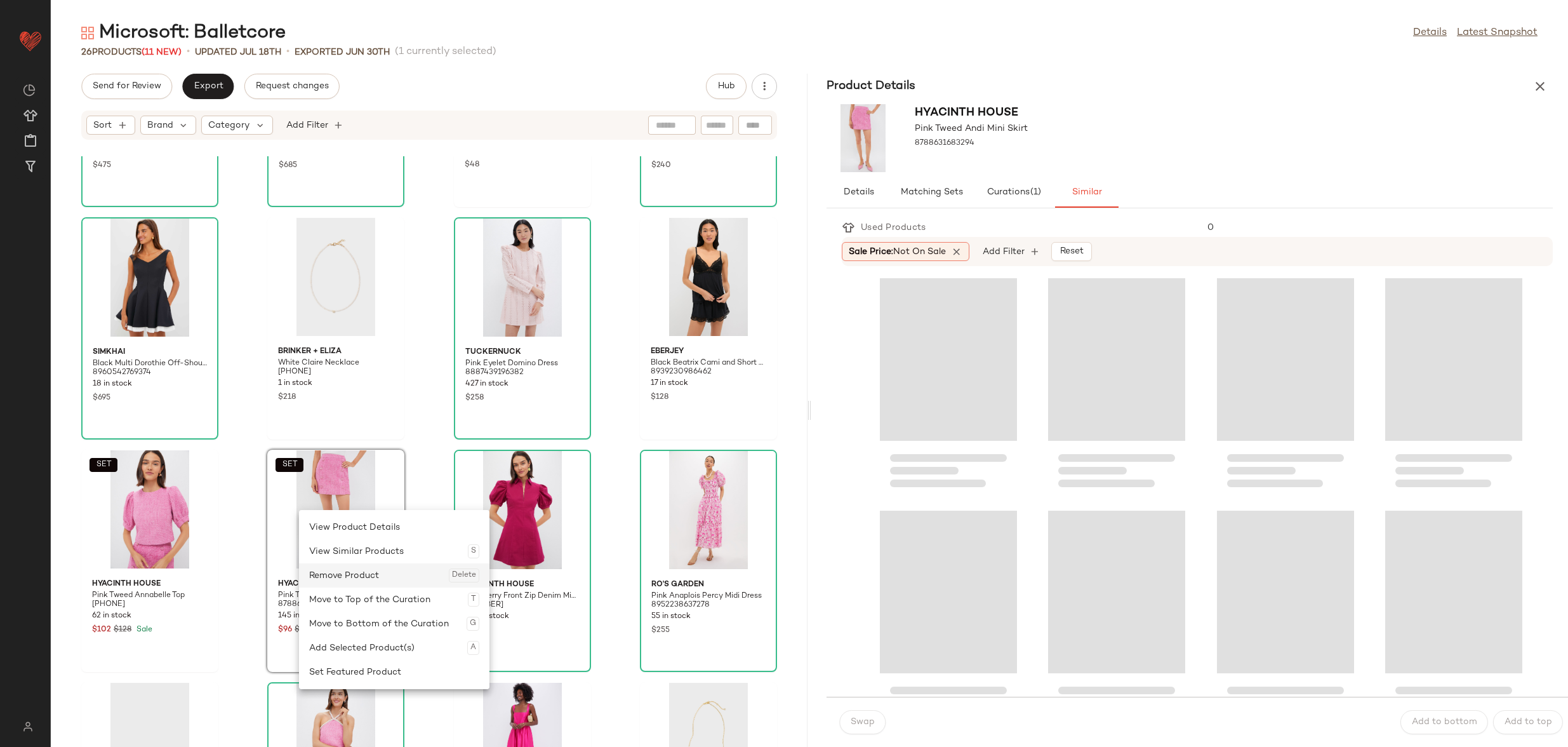 click on "Remove Product  Delete" 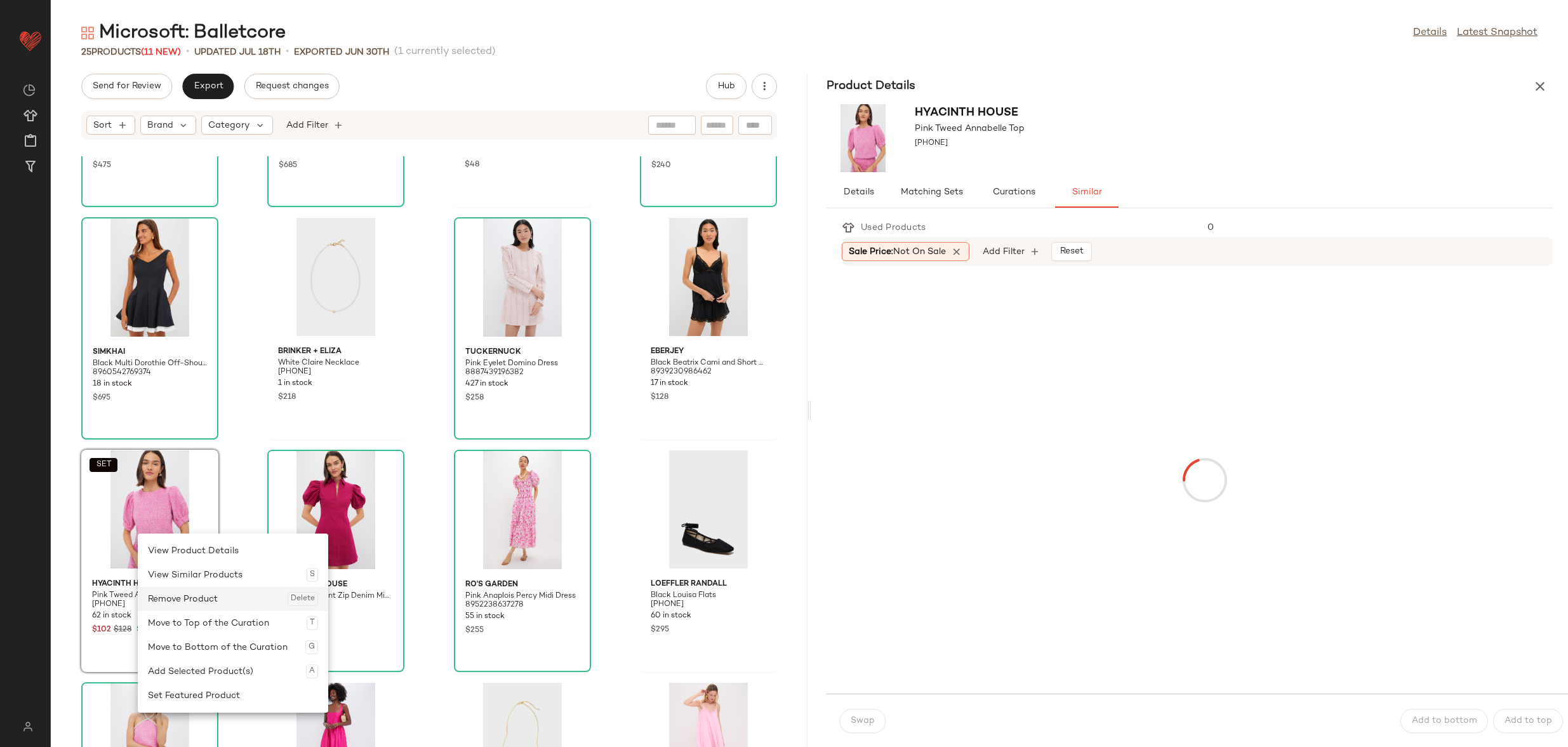 click on "Remove Product  Delete" 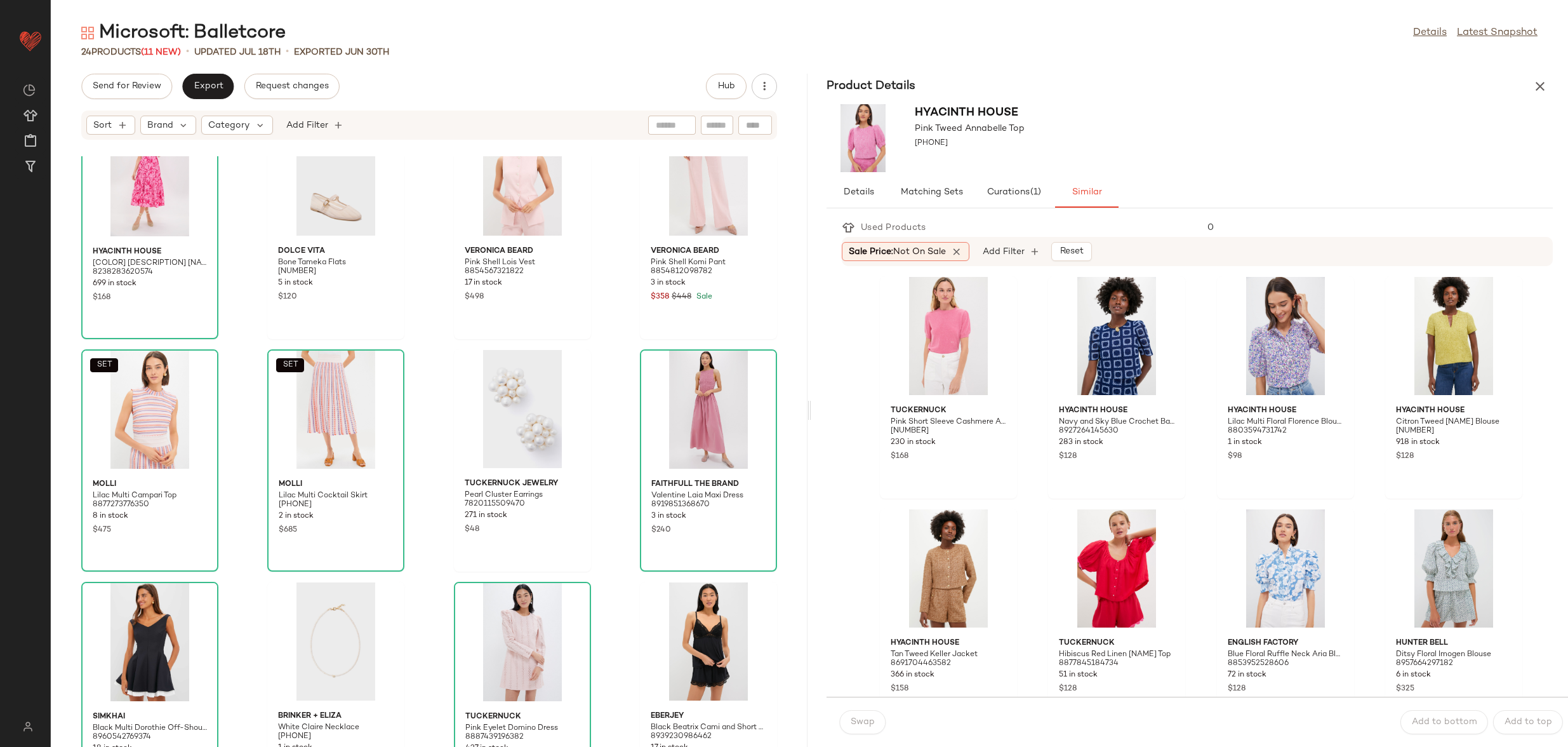 scroll, scrollTop: 0, scrollLeft: 0, axis: both 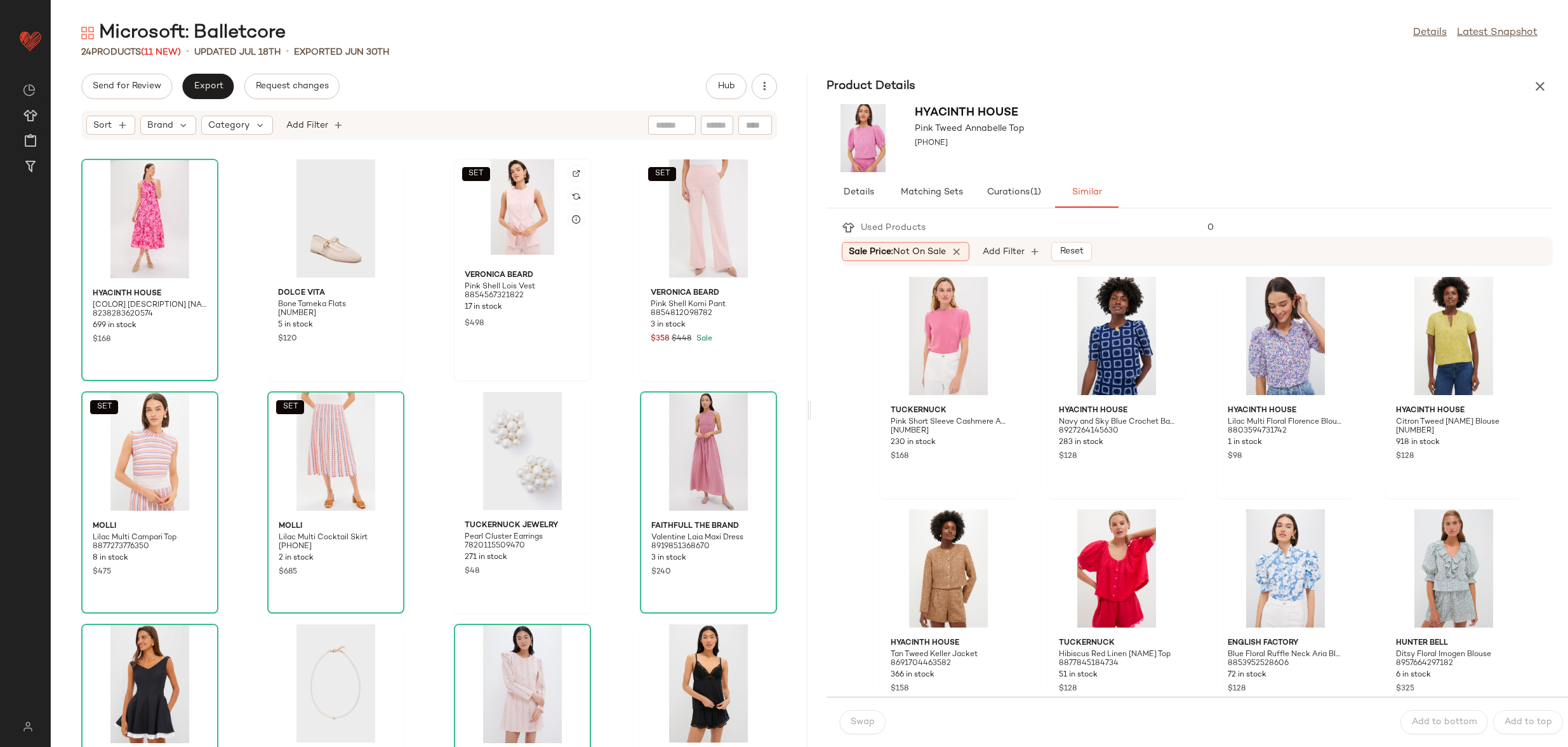 click on "SET" 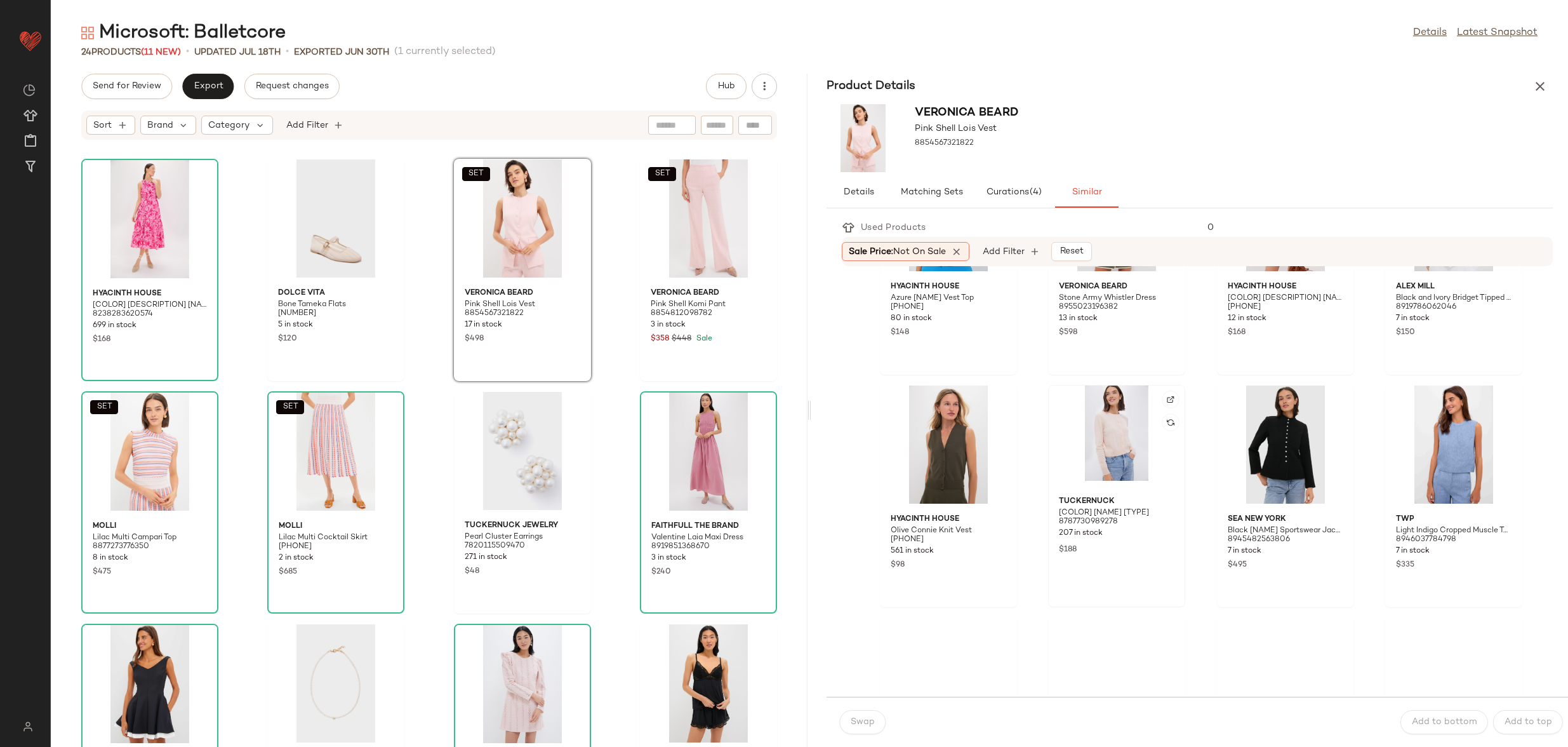 scroll, scrollTop: 994, scrollLeft: 0, axis: vertical 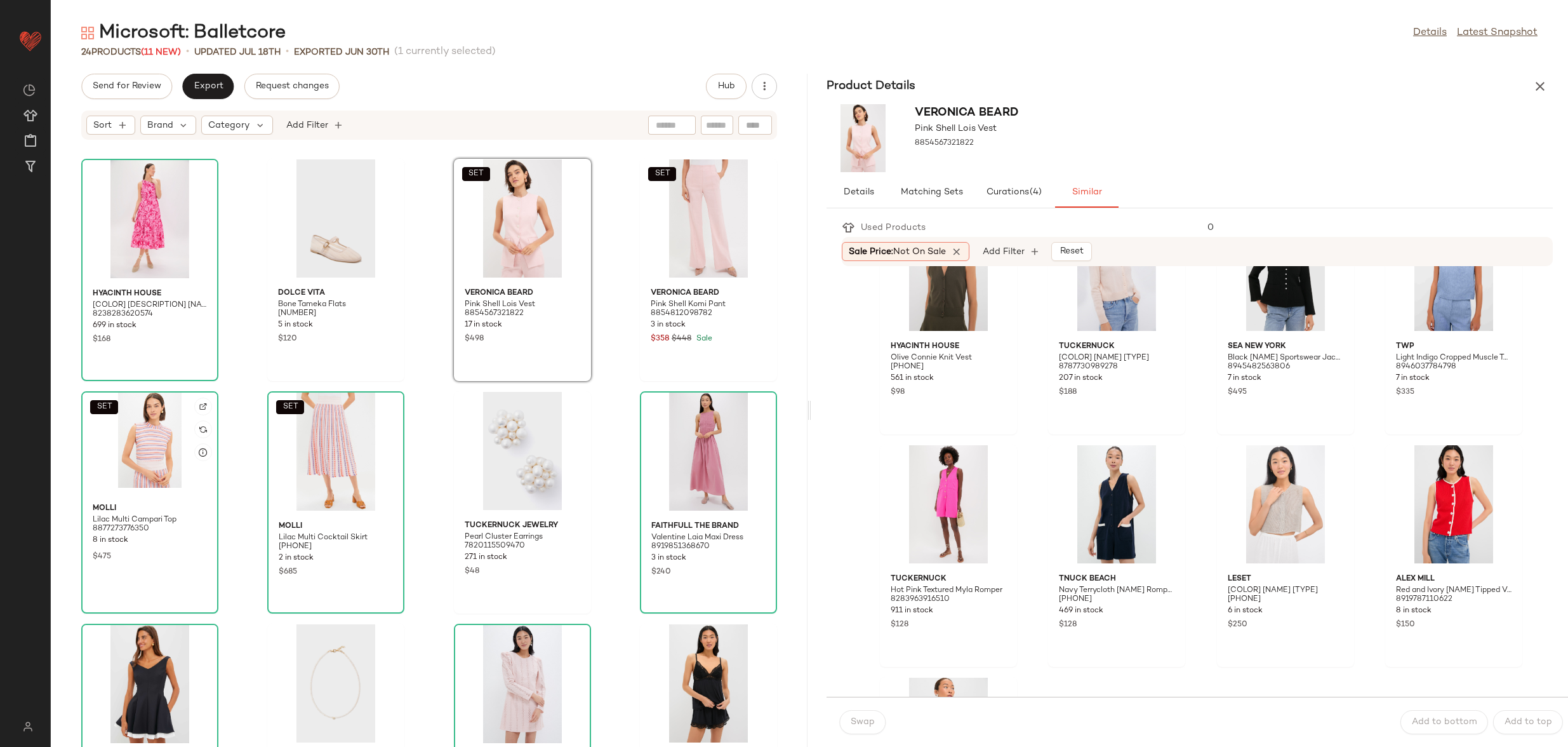 click on "SET" 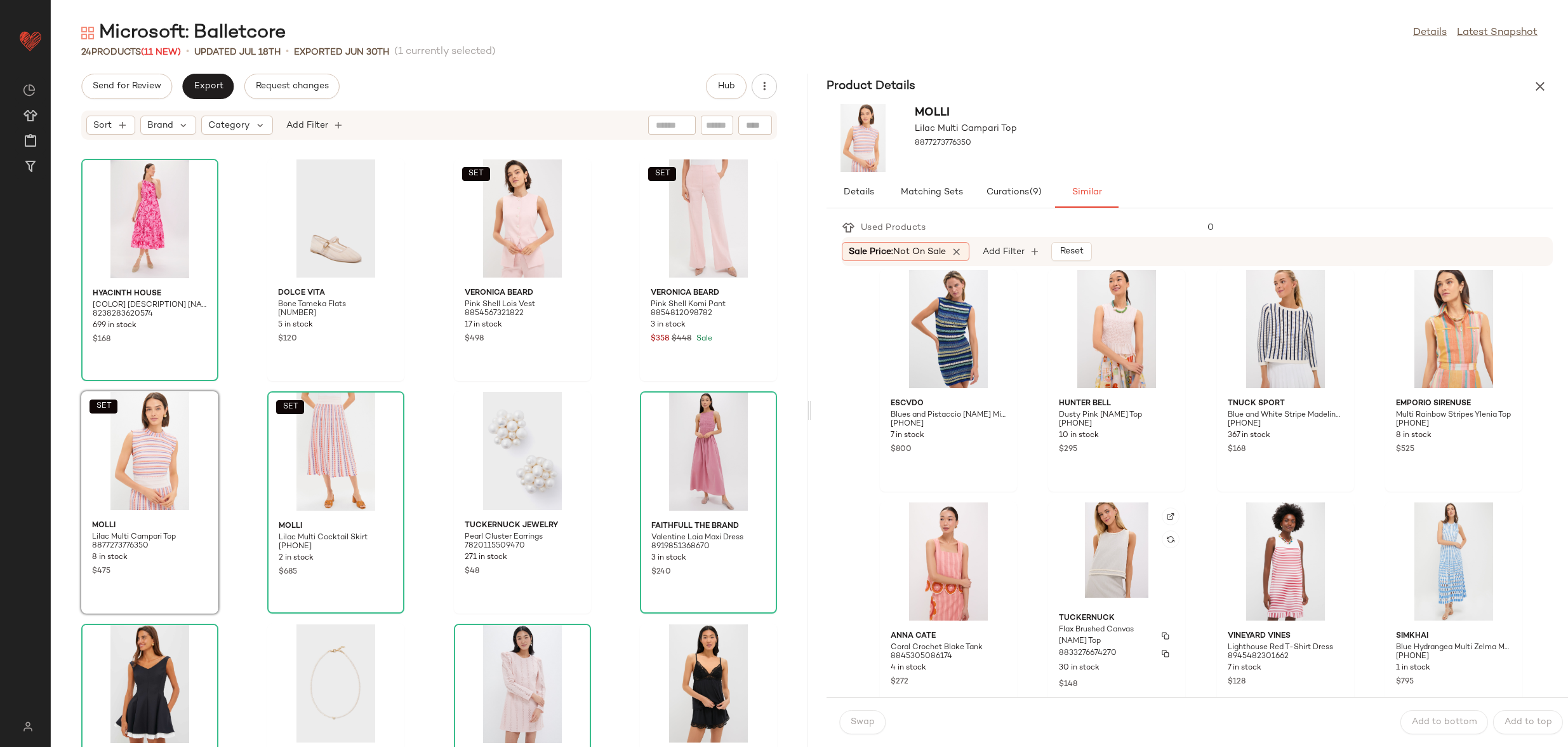 scroll, scrollTop: 180, scrollLeft: 0, axis: vertical 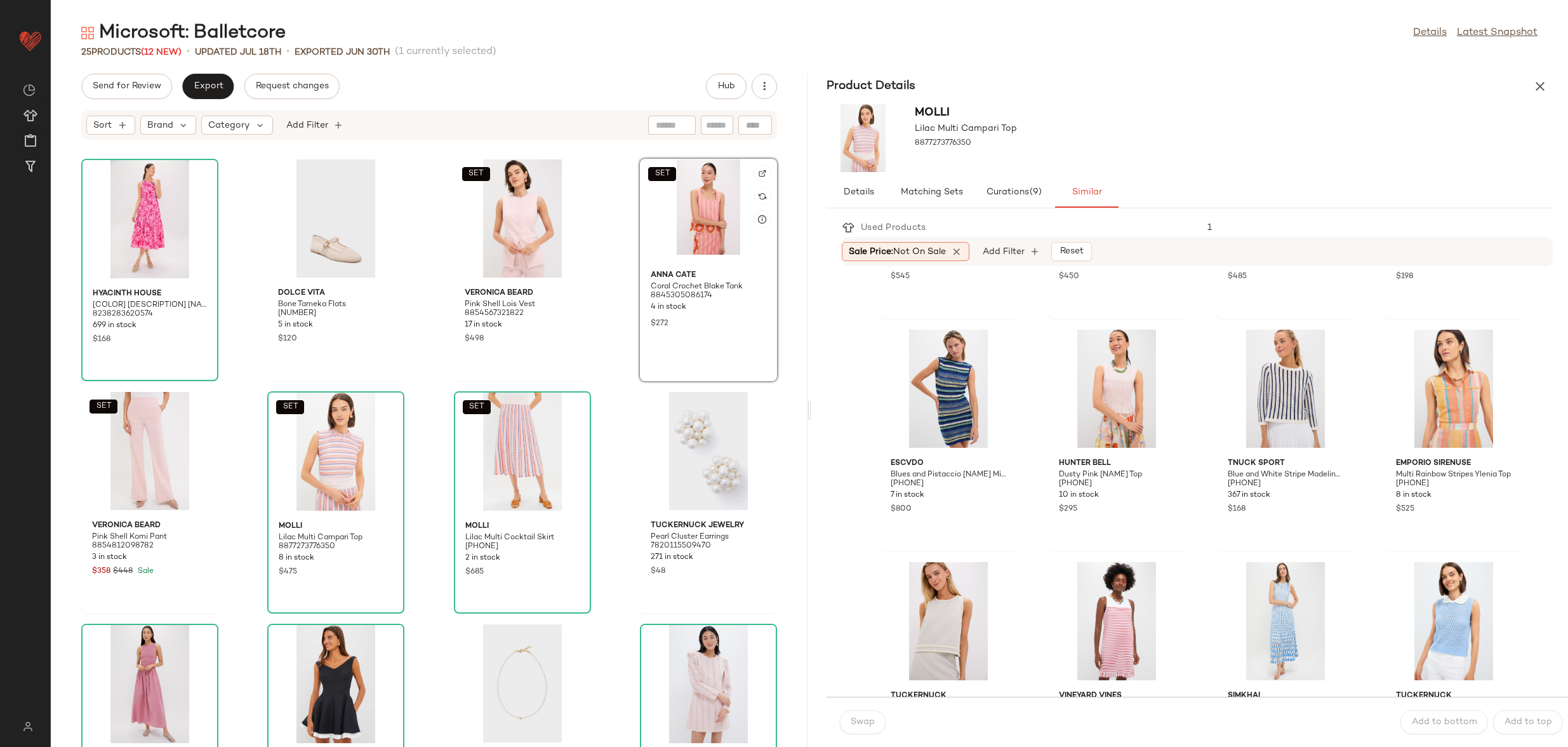 click on "SET" 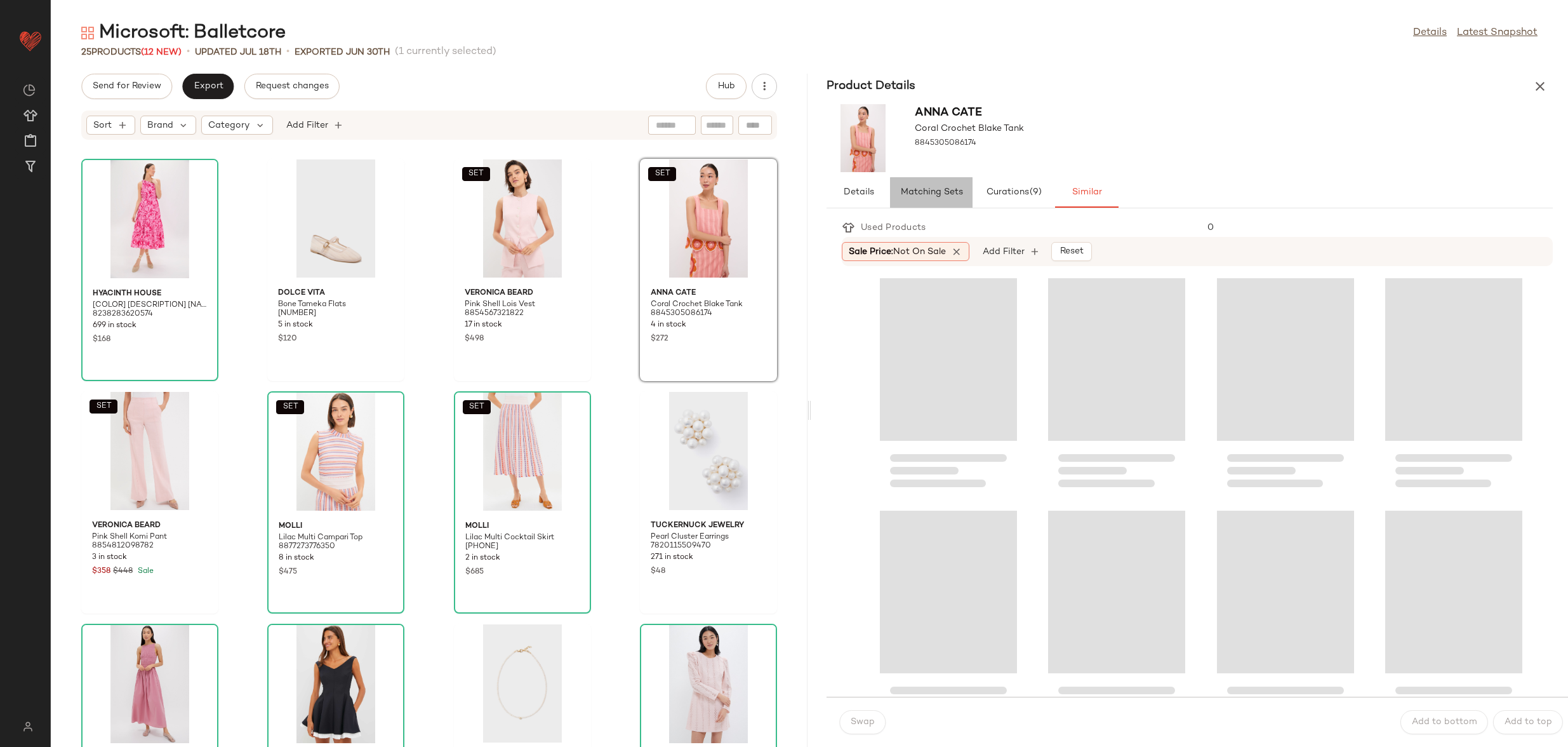 click on "Matching Sets" 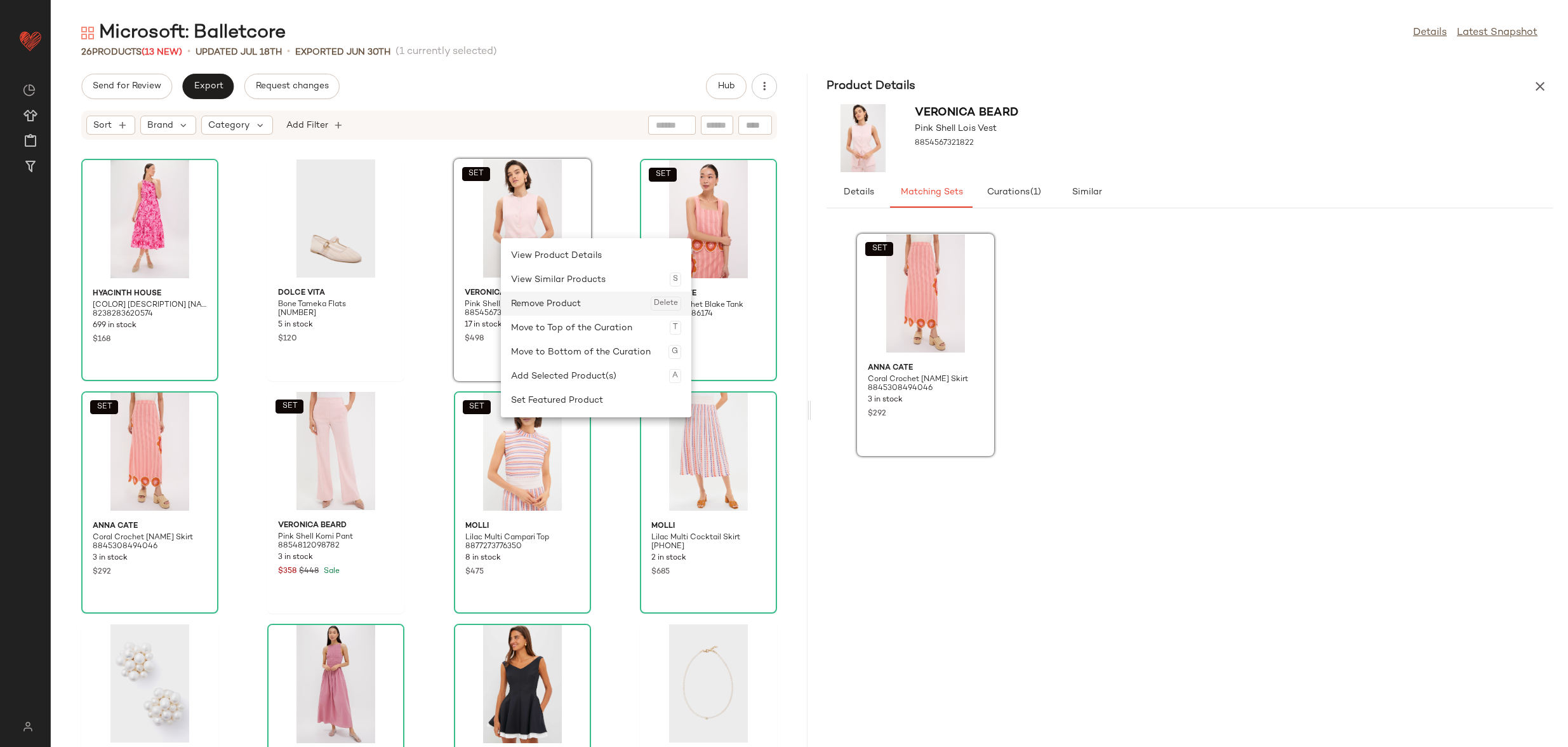 click on "Remove Product  Delete" 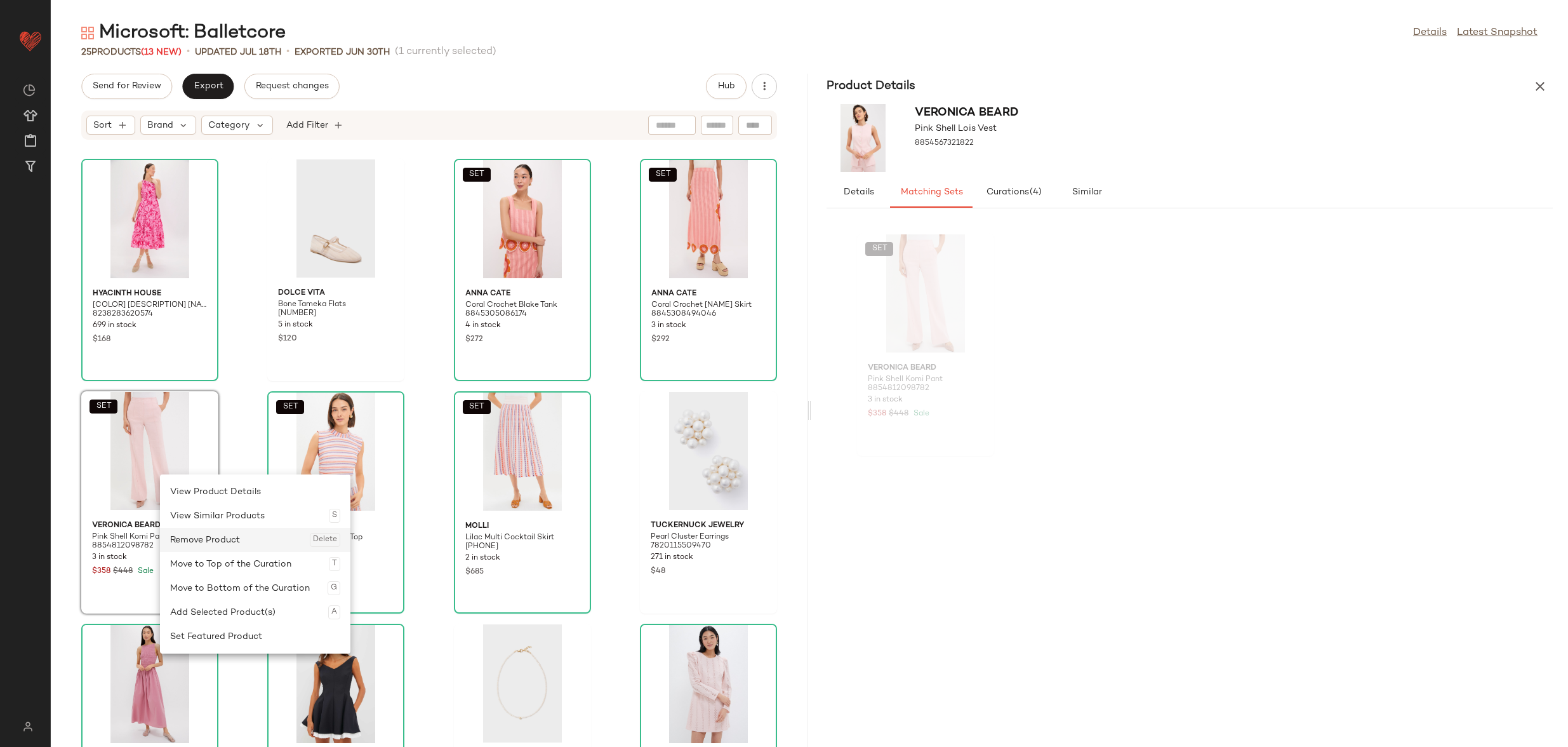 click on "Remove Product  Delete" 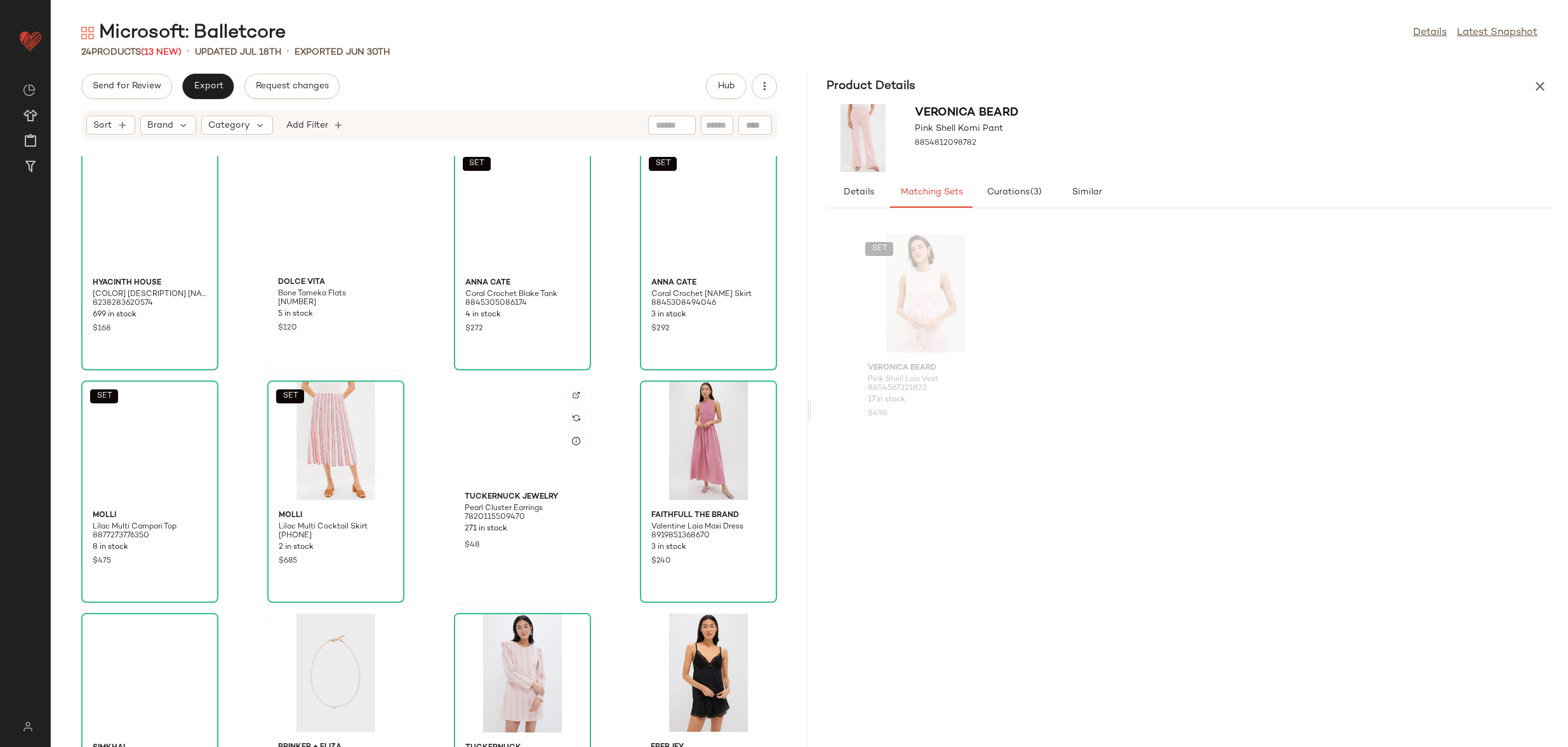 scroll, scrollTop: 0, scrollLeft: 0, axis: both 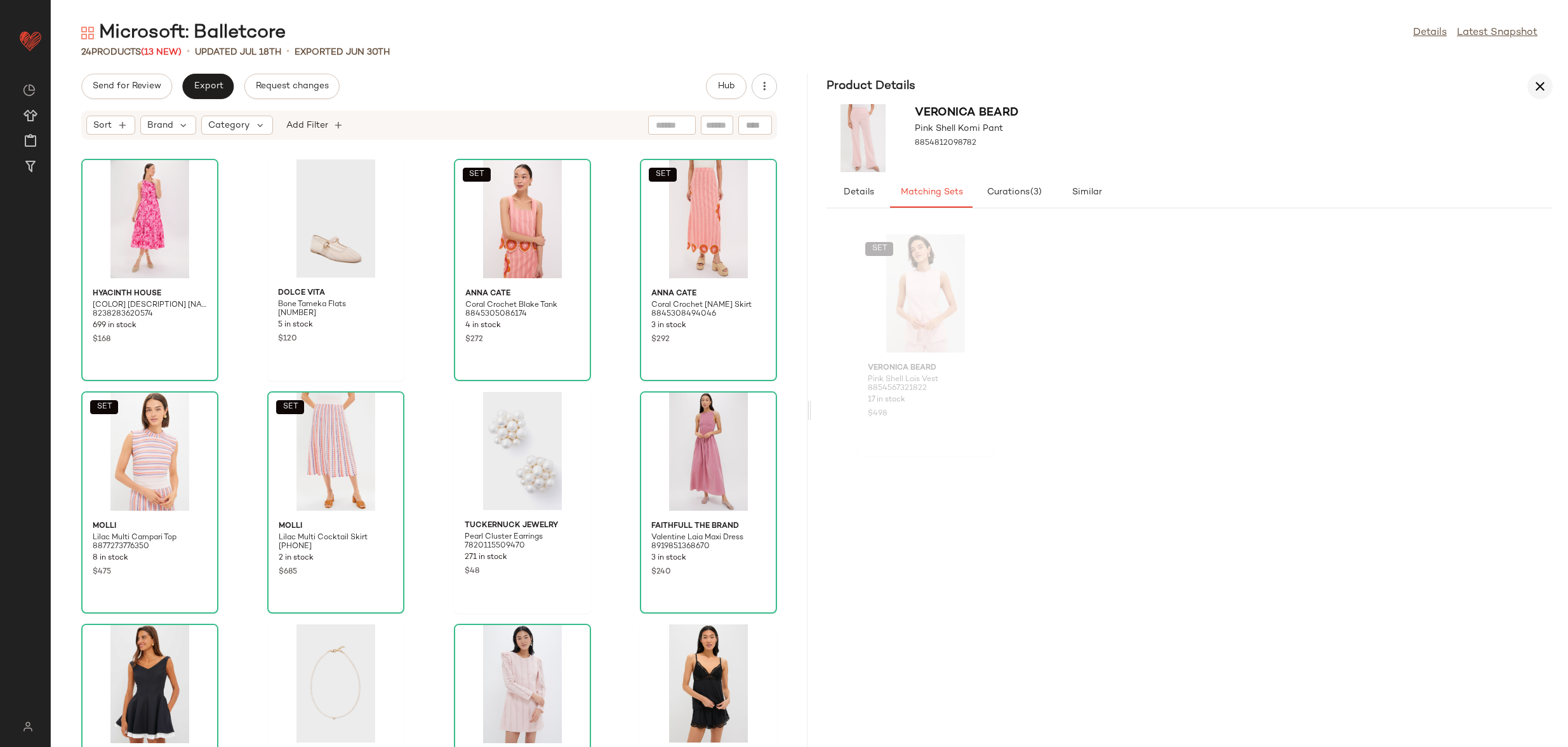 click at bounding box center (1540, 86) 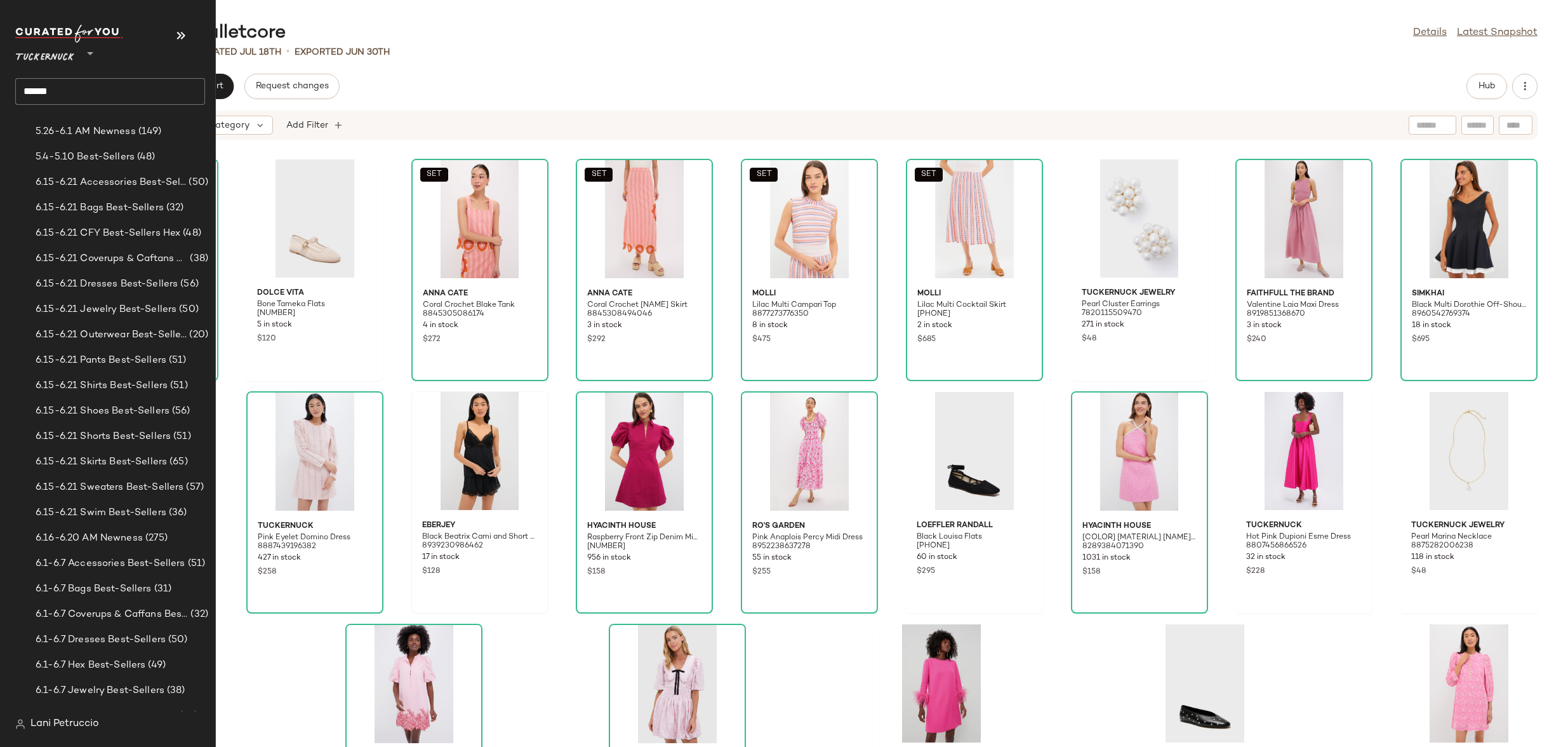 scroll, scrollTop: 0, scrollLeft: 0, axis: both 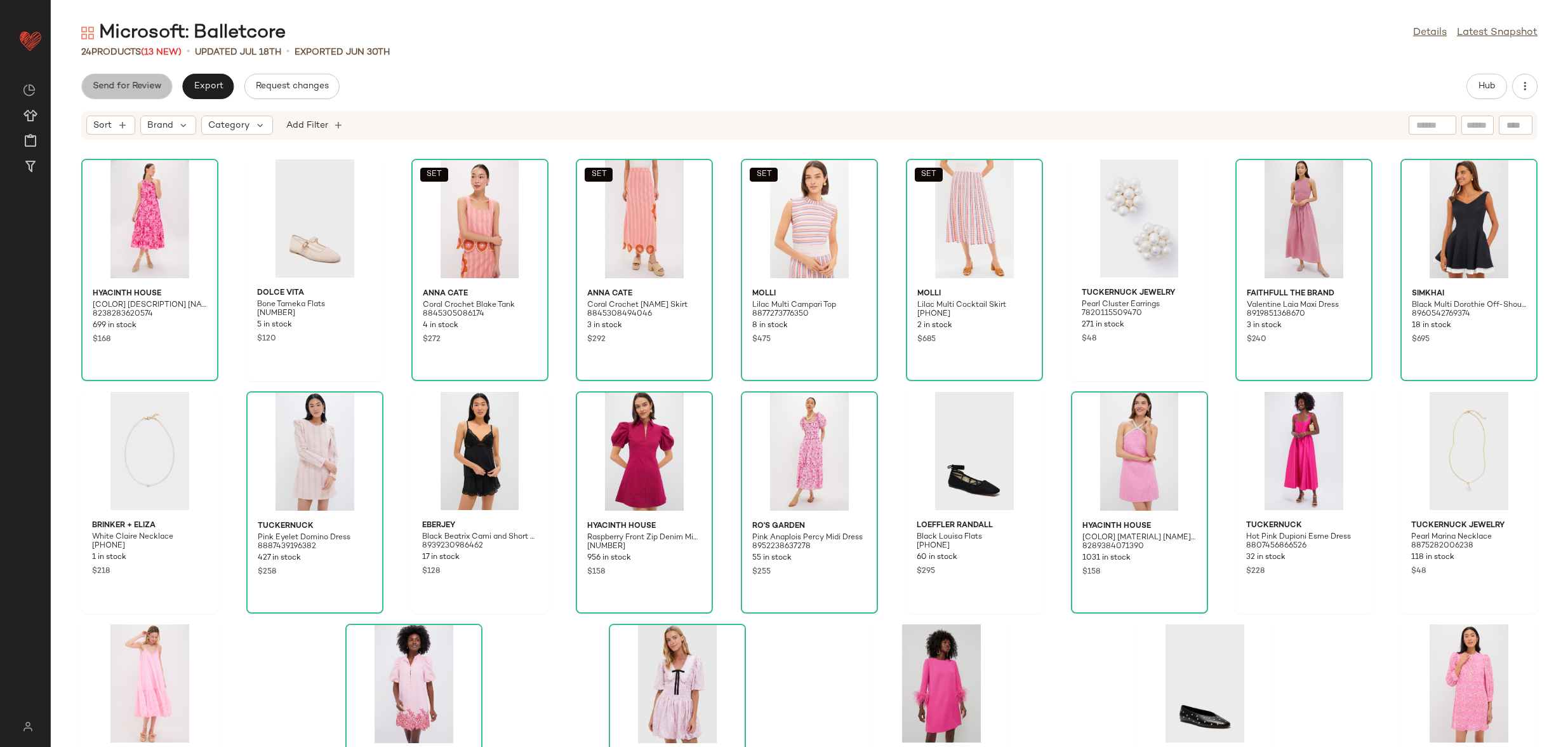 click on "Send for Review" 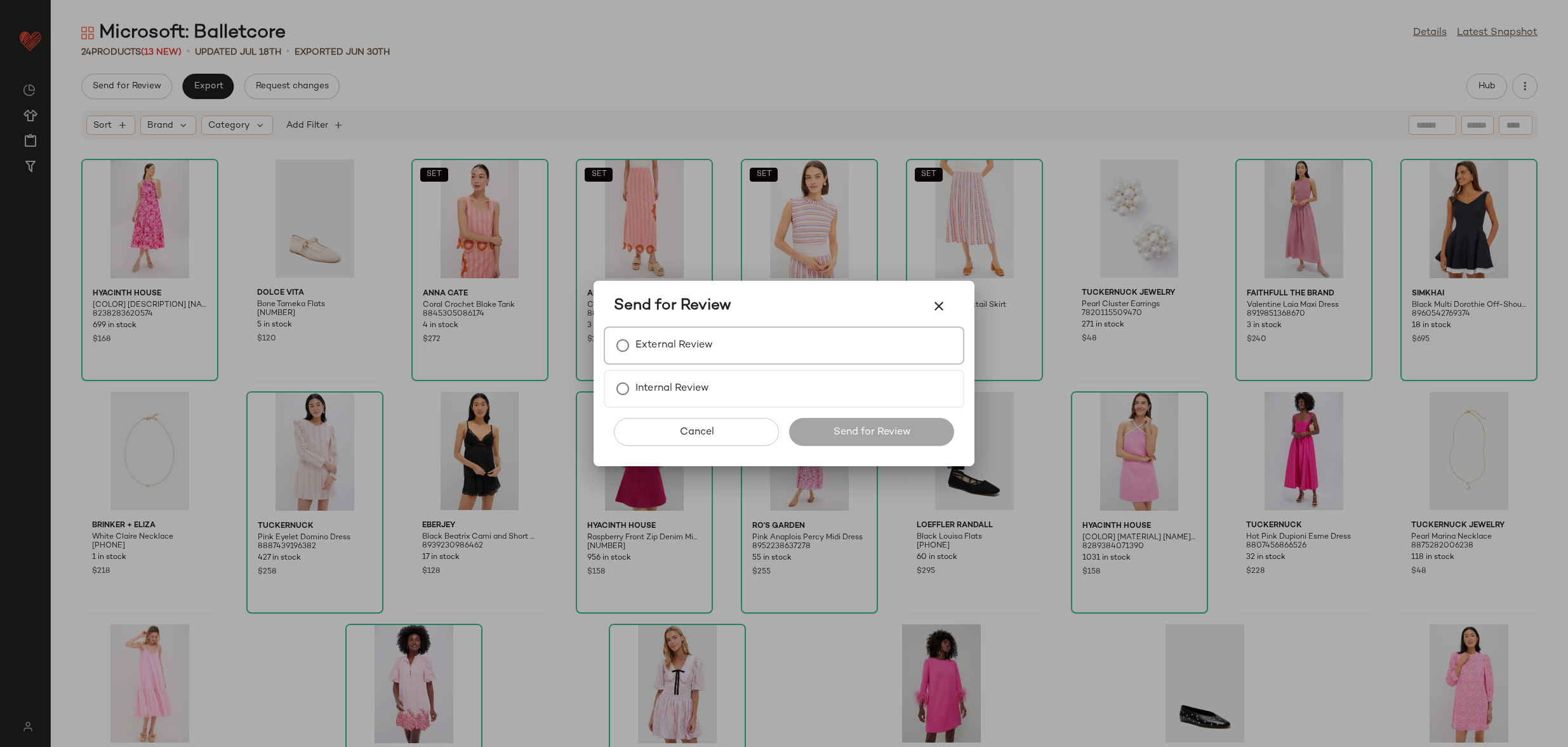 click on "External Review" at bounding box center (674, 346) 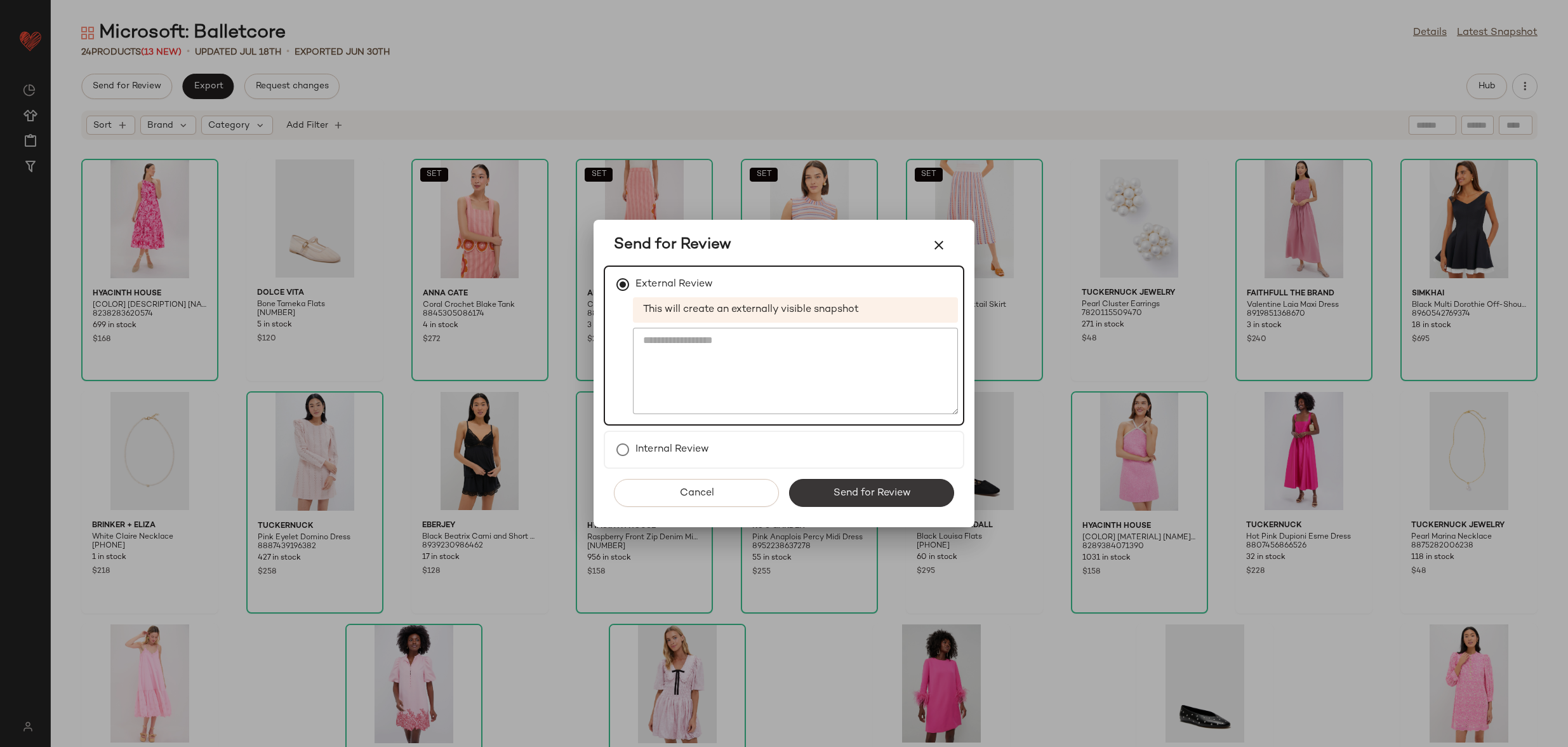 click on "Send for Review" at bounding box center (872, 493) 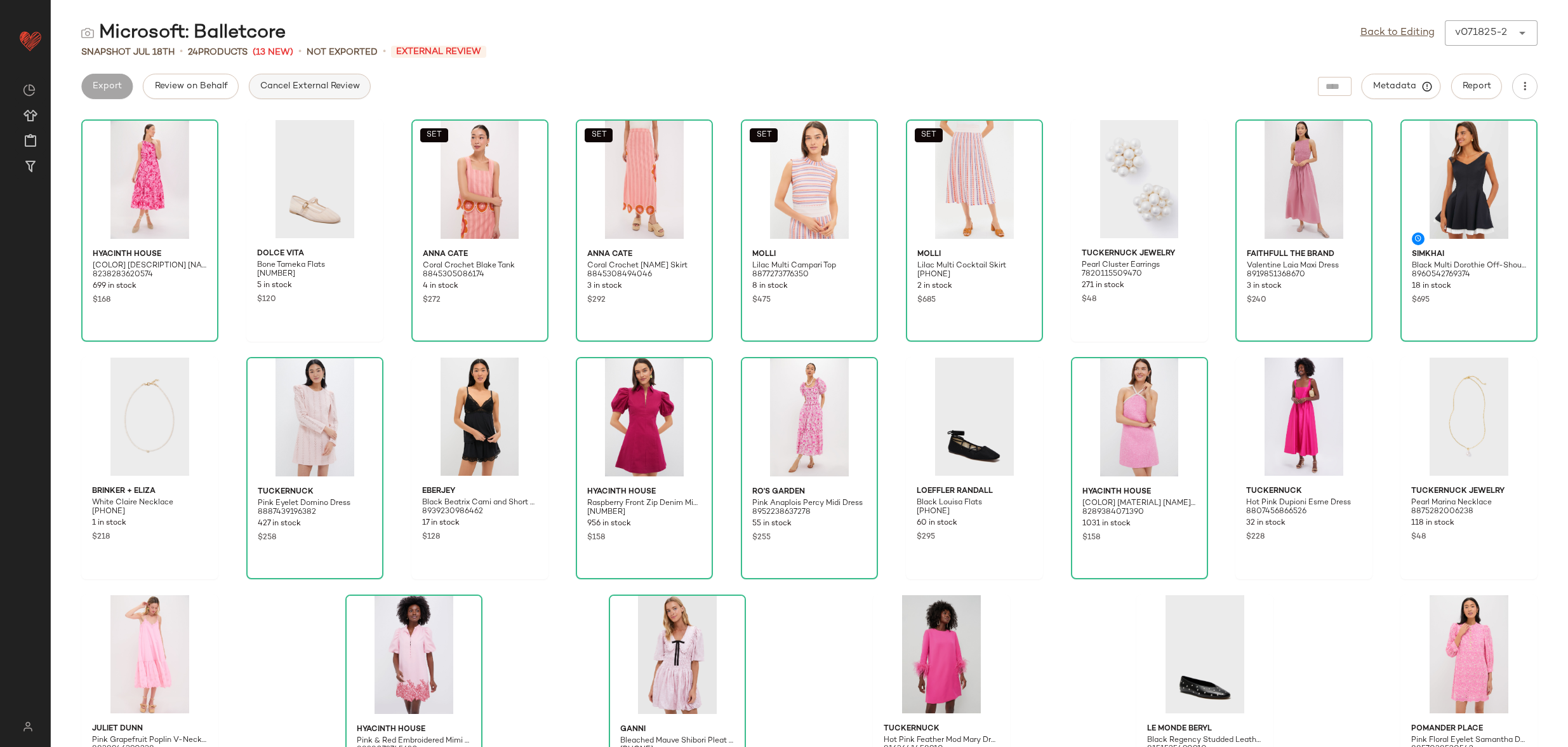 click on "Cancel External Review" 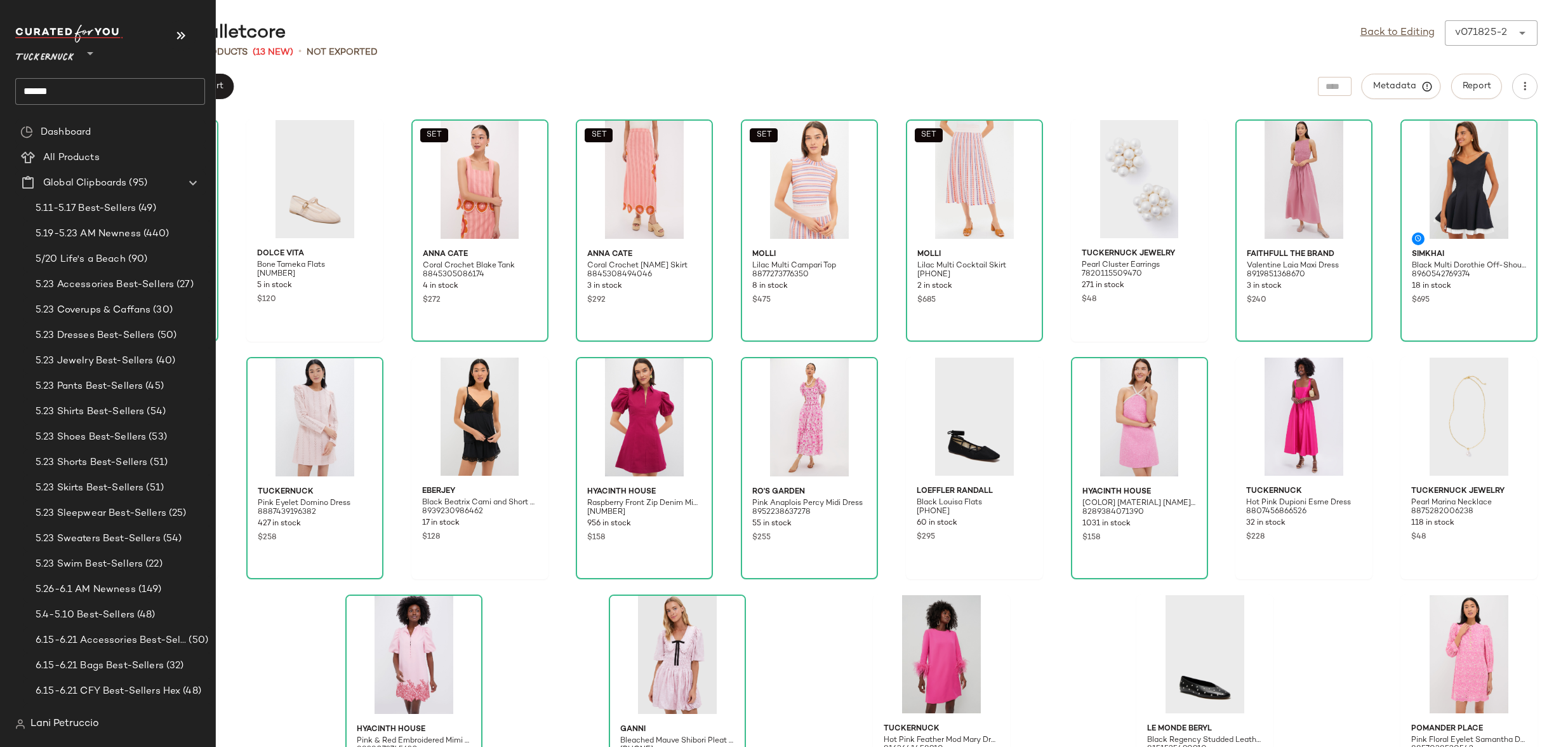 click on "******" 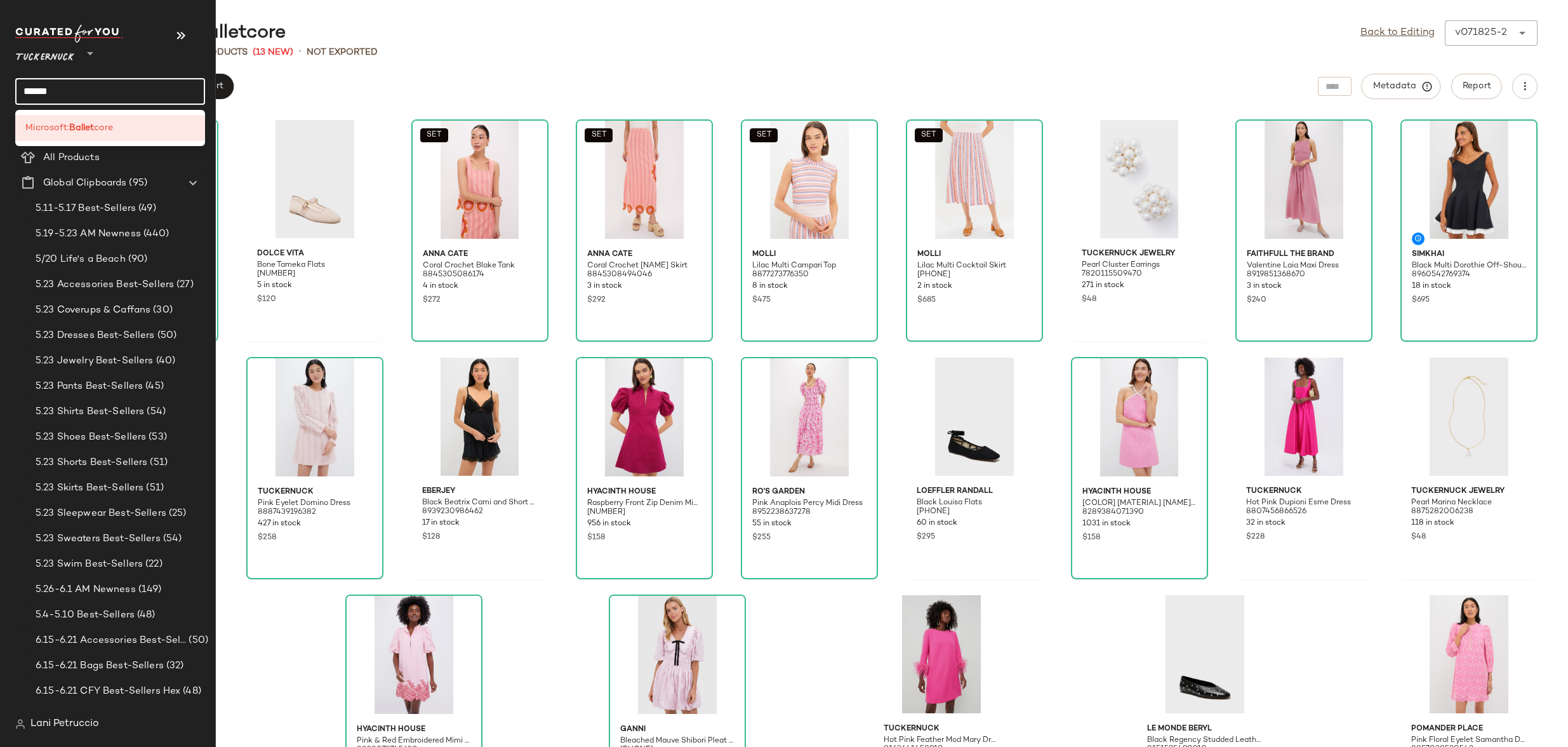 click on "******" 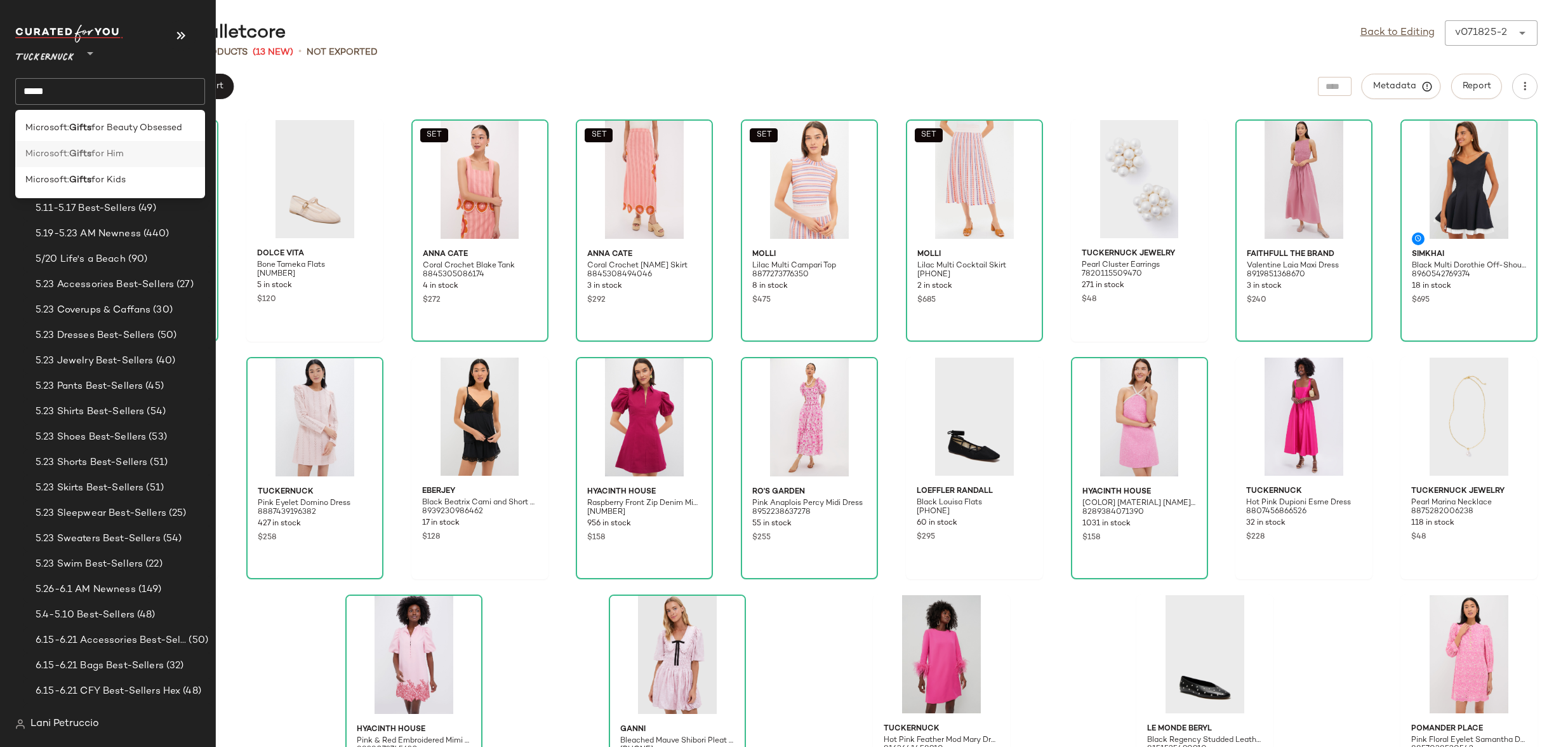 click on "Microsoft:" at bounding box center [47, 154] 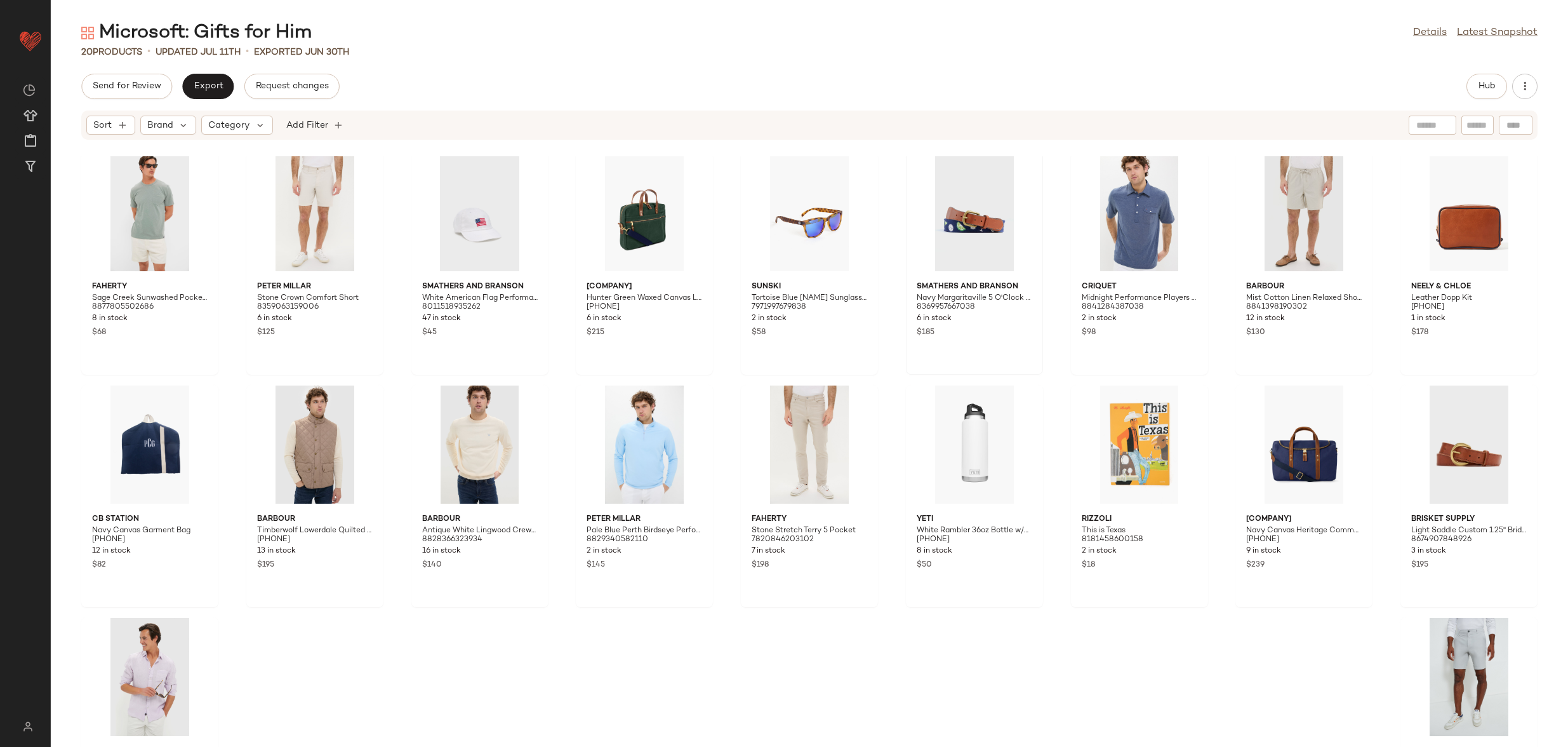 scroll, scrollTop: 0, scrollLeft: 0, axis: both 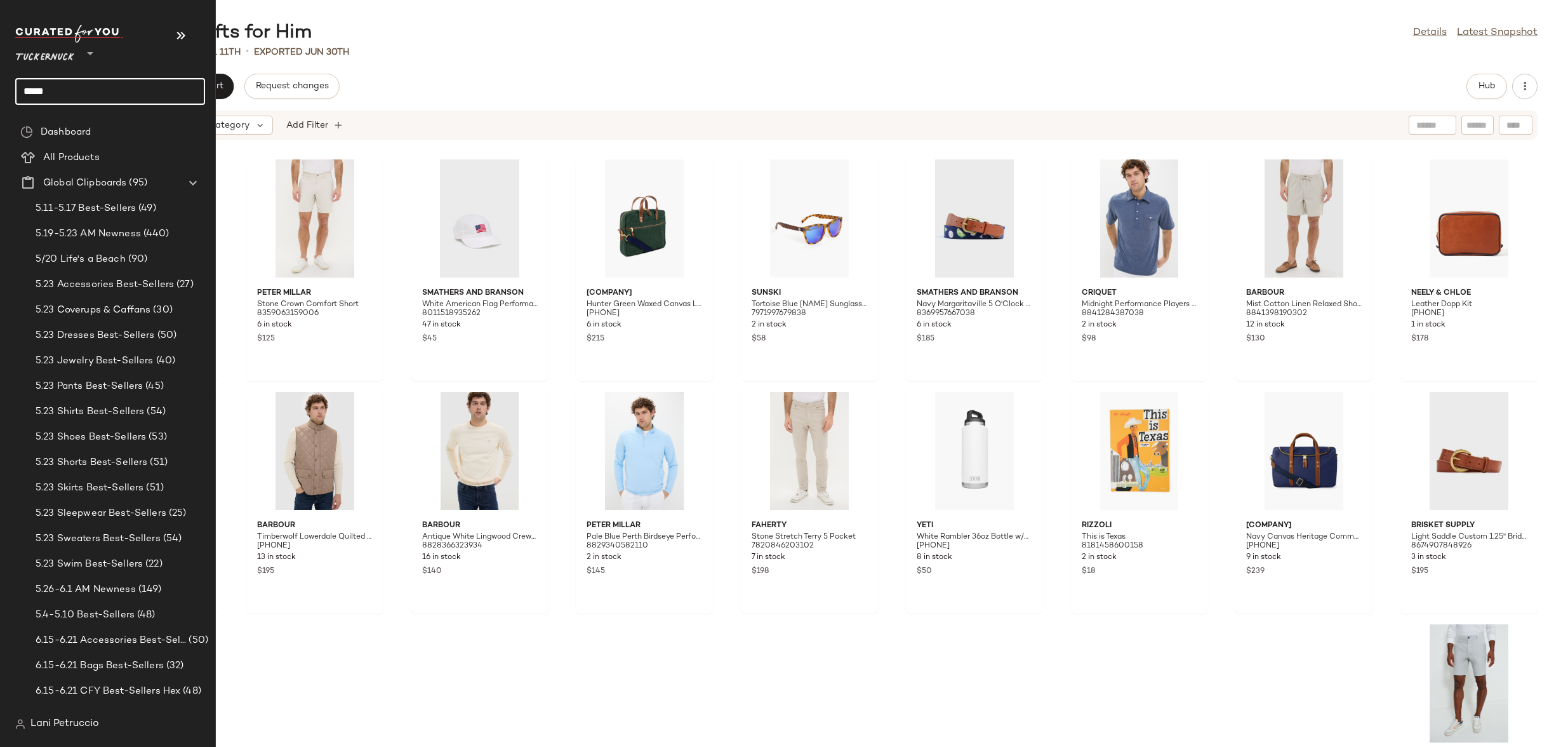 click on "*****" 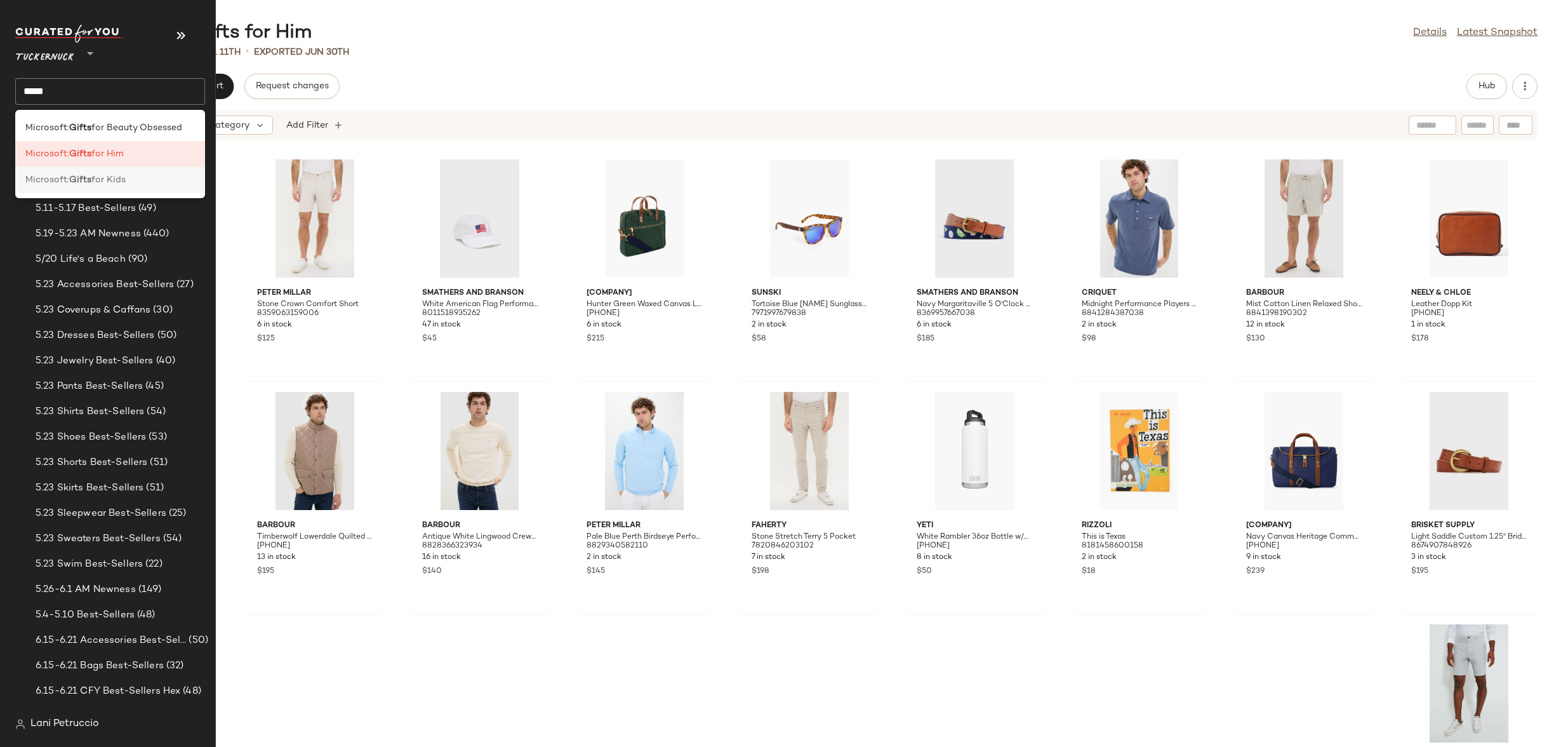 click on "Microsoft: Gifts for Kids" 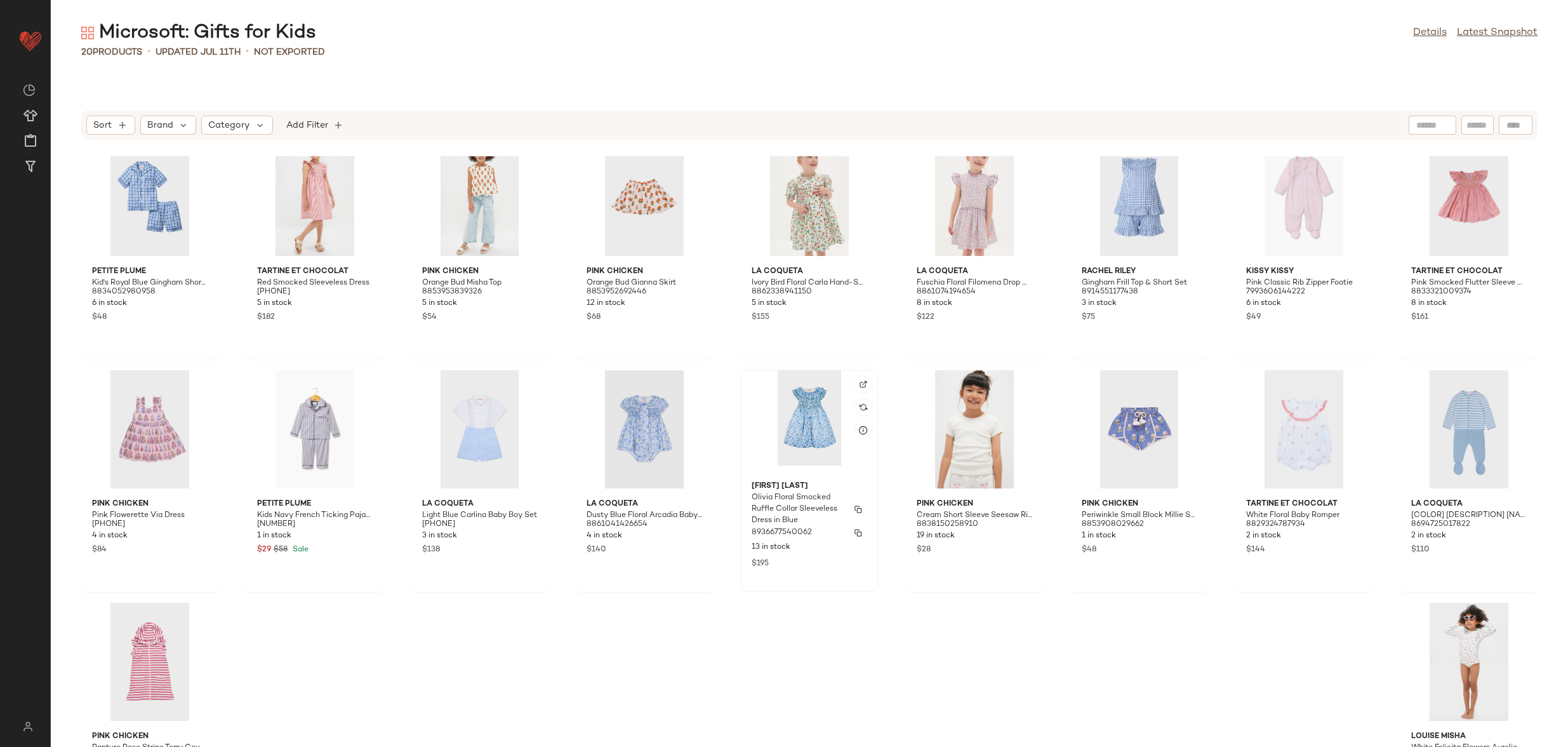 scroll, scrollTop: 0, scrollLeft: 0, axis: both 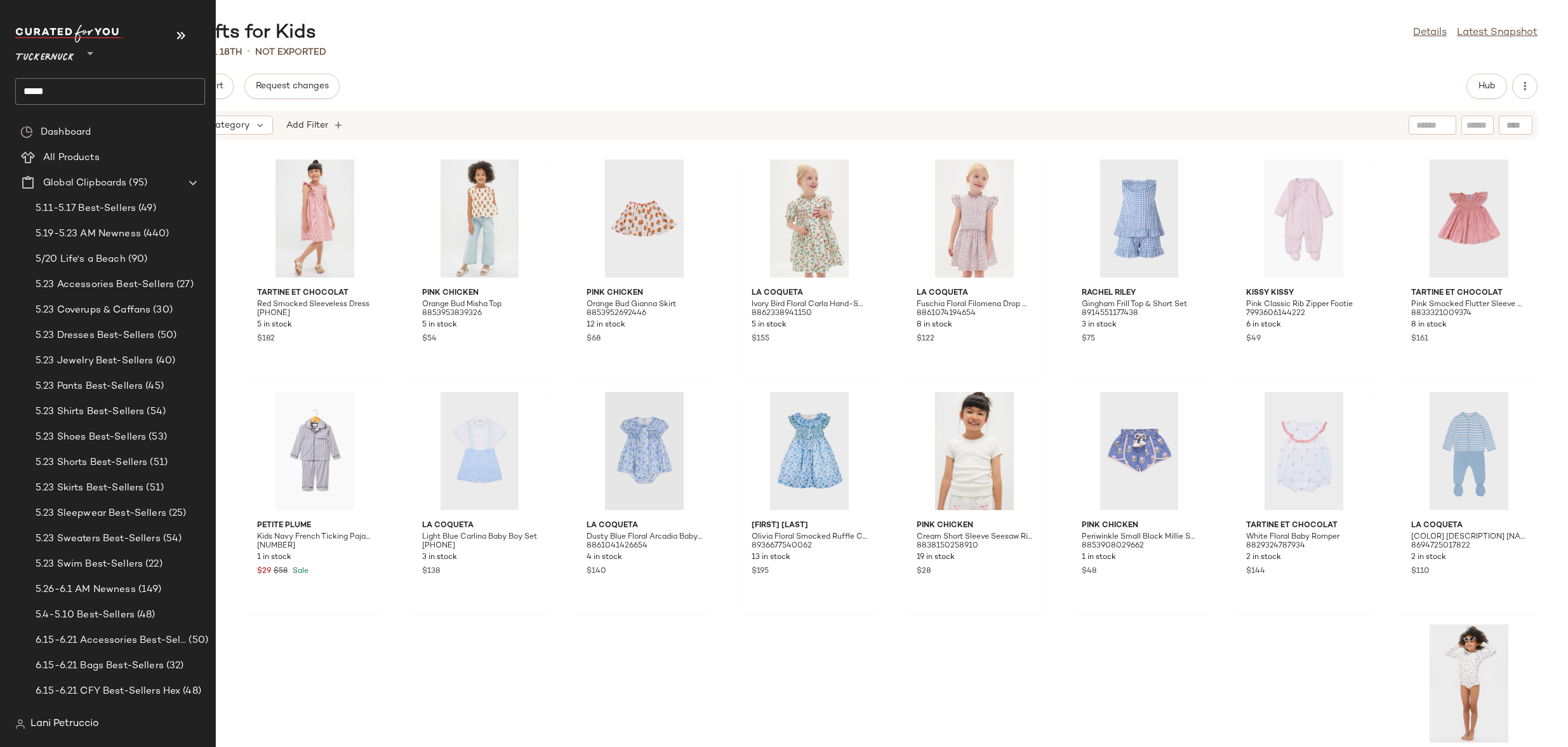 click on "*****" 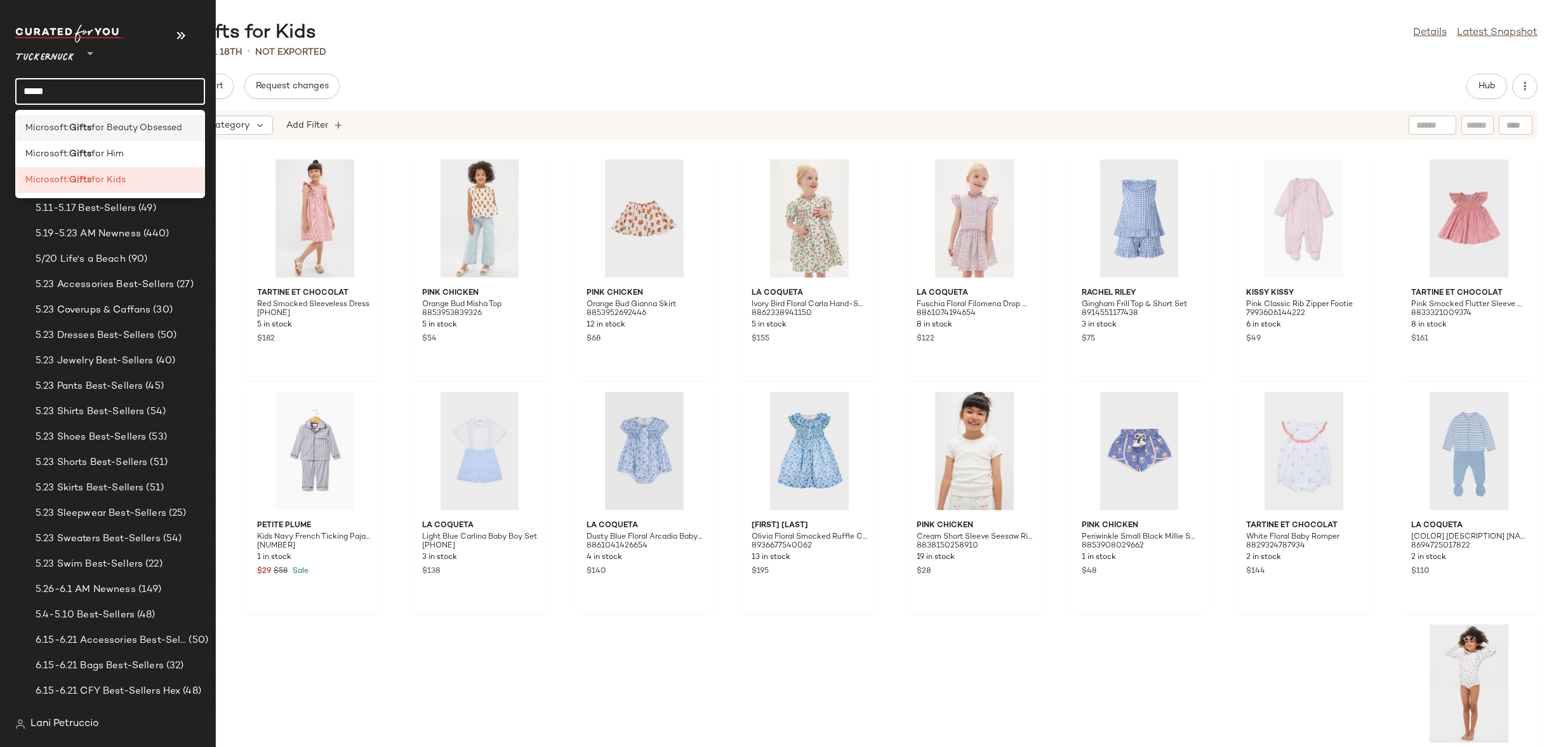 click on "Microsoft:" at bounding box center [47, 128] 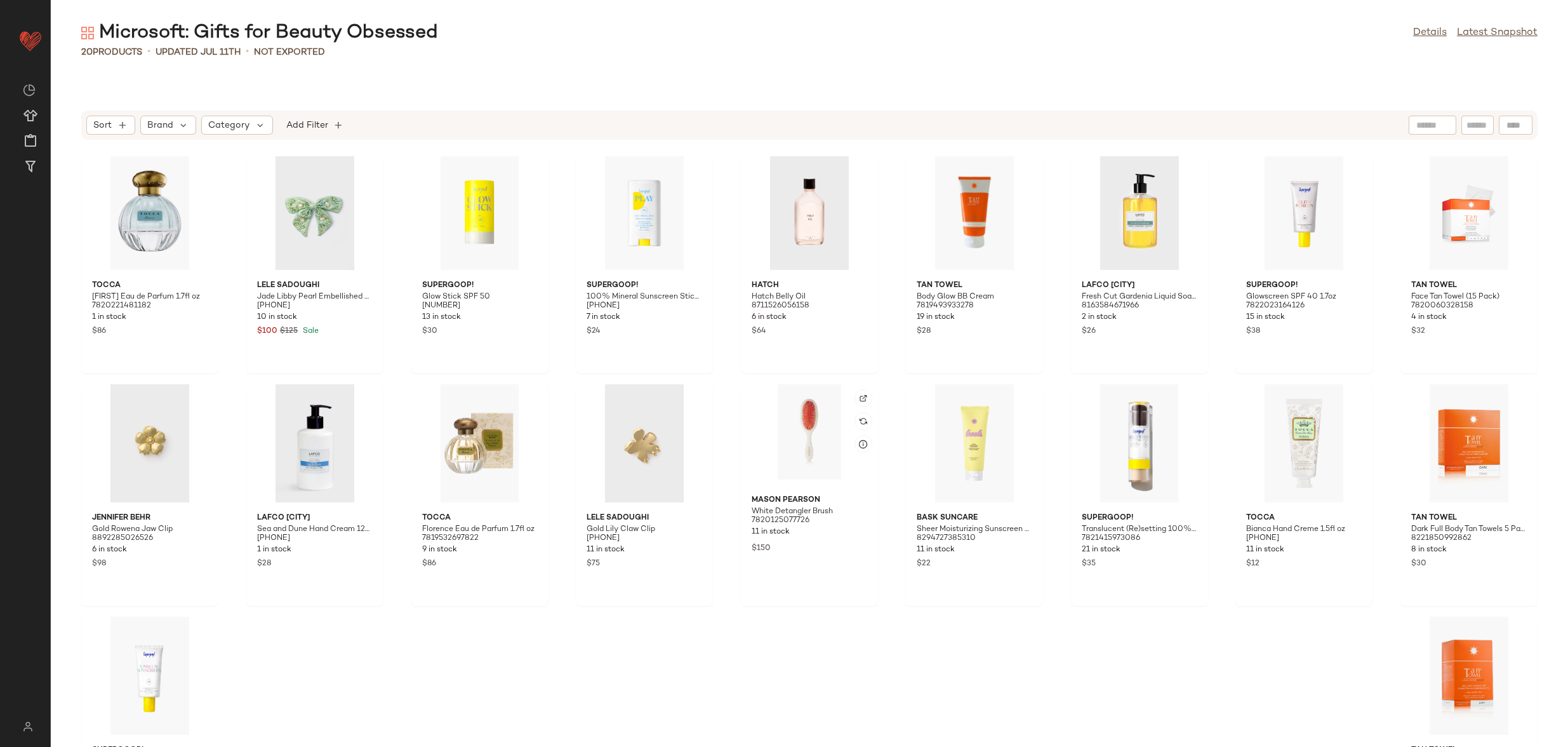 scroll, scrollTop: 0, scrollLeft: 0, axis: both 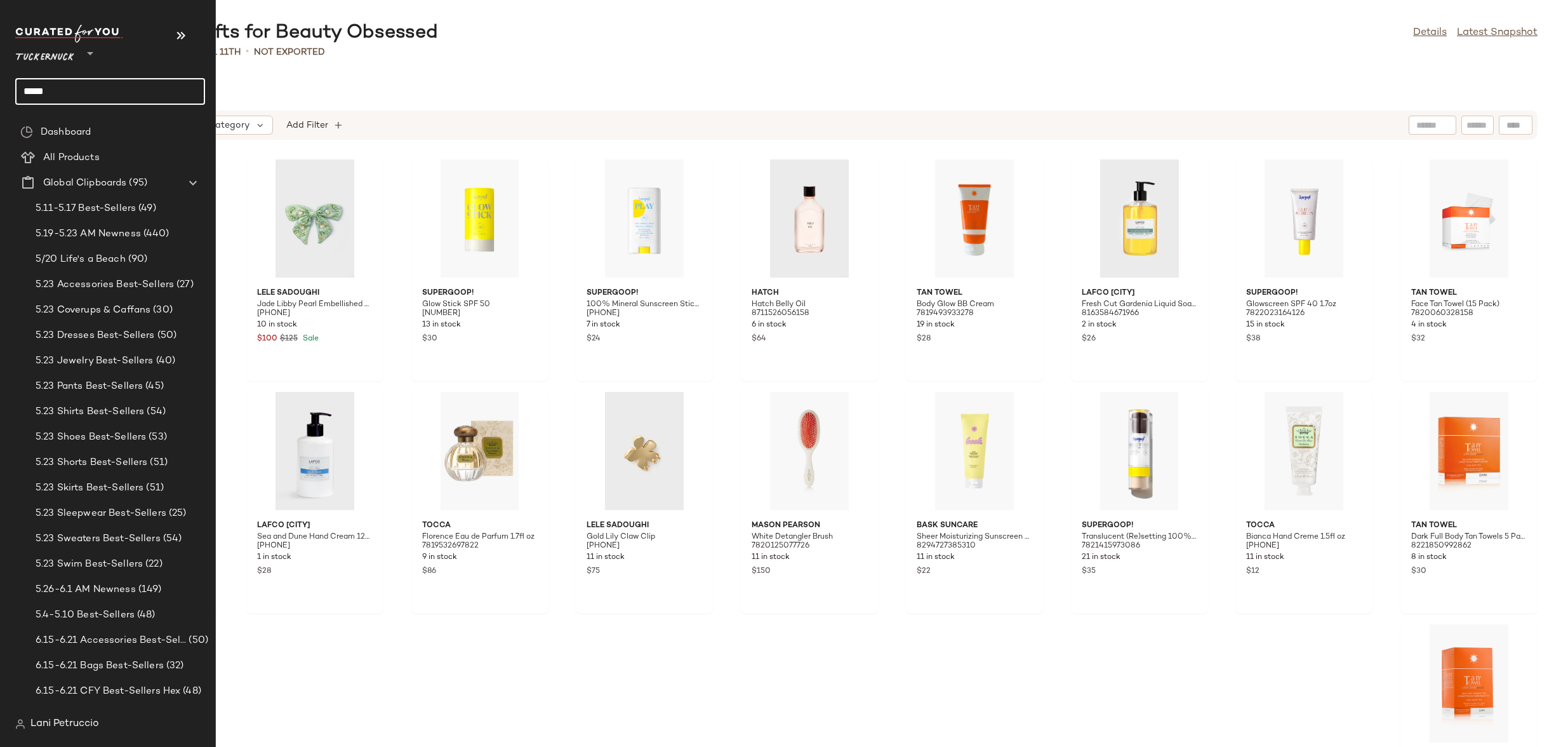 click on "*****" 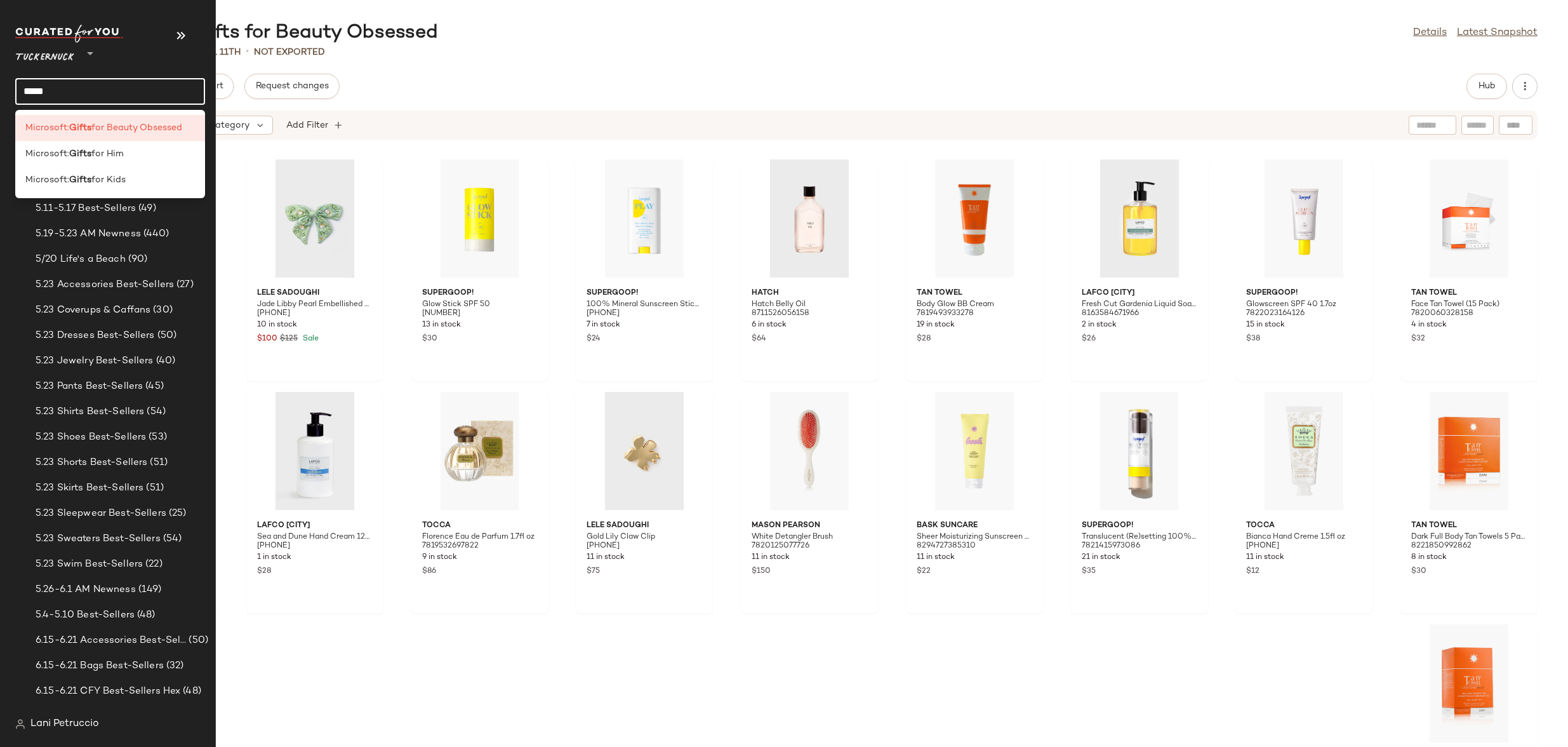 click on "*****" 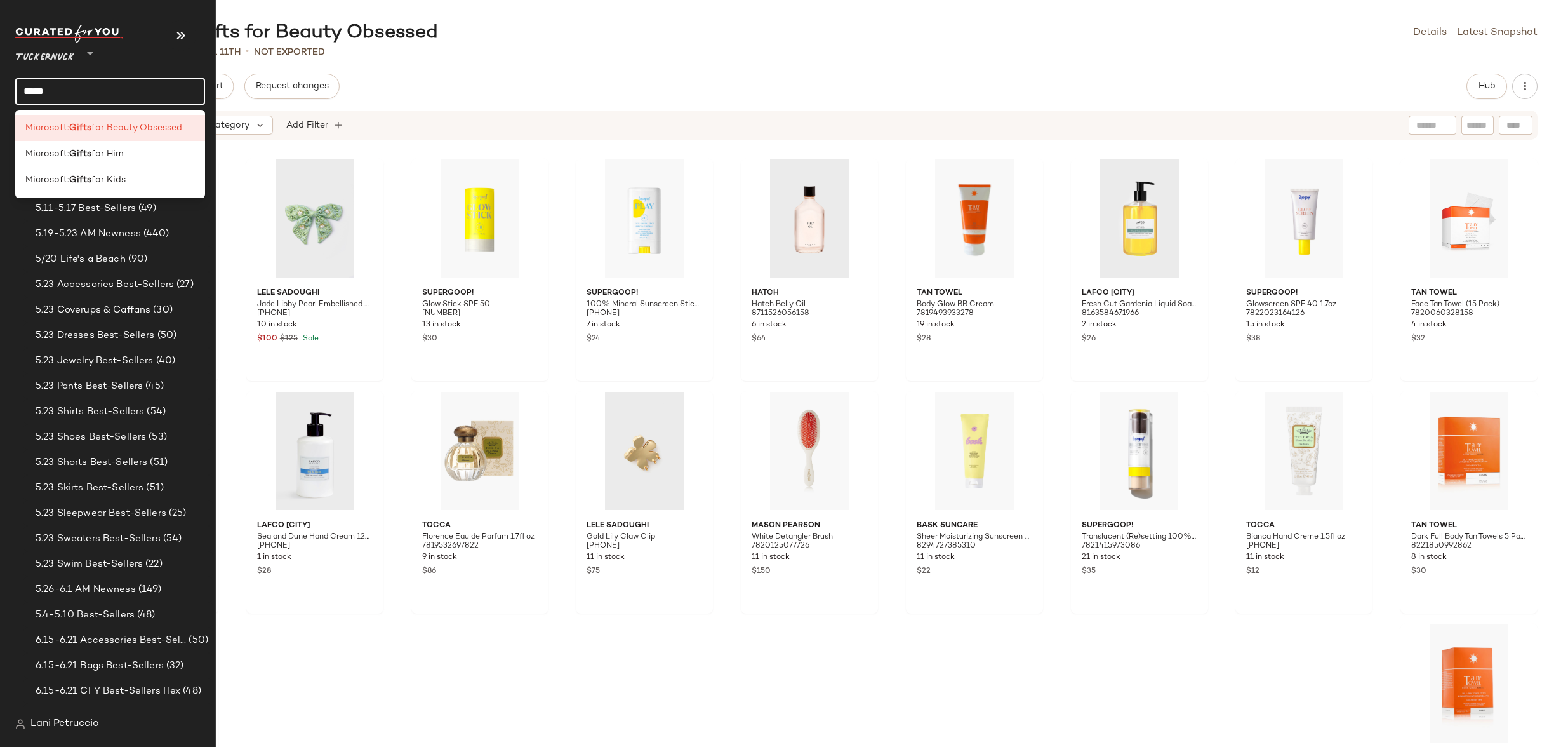 click on "*****" 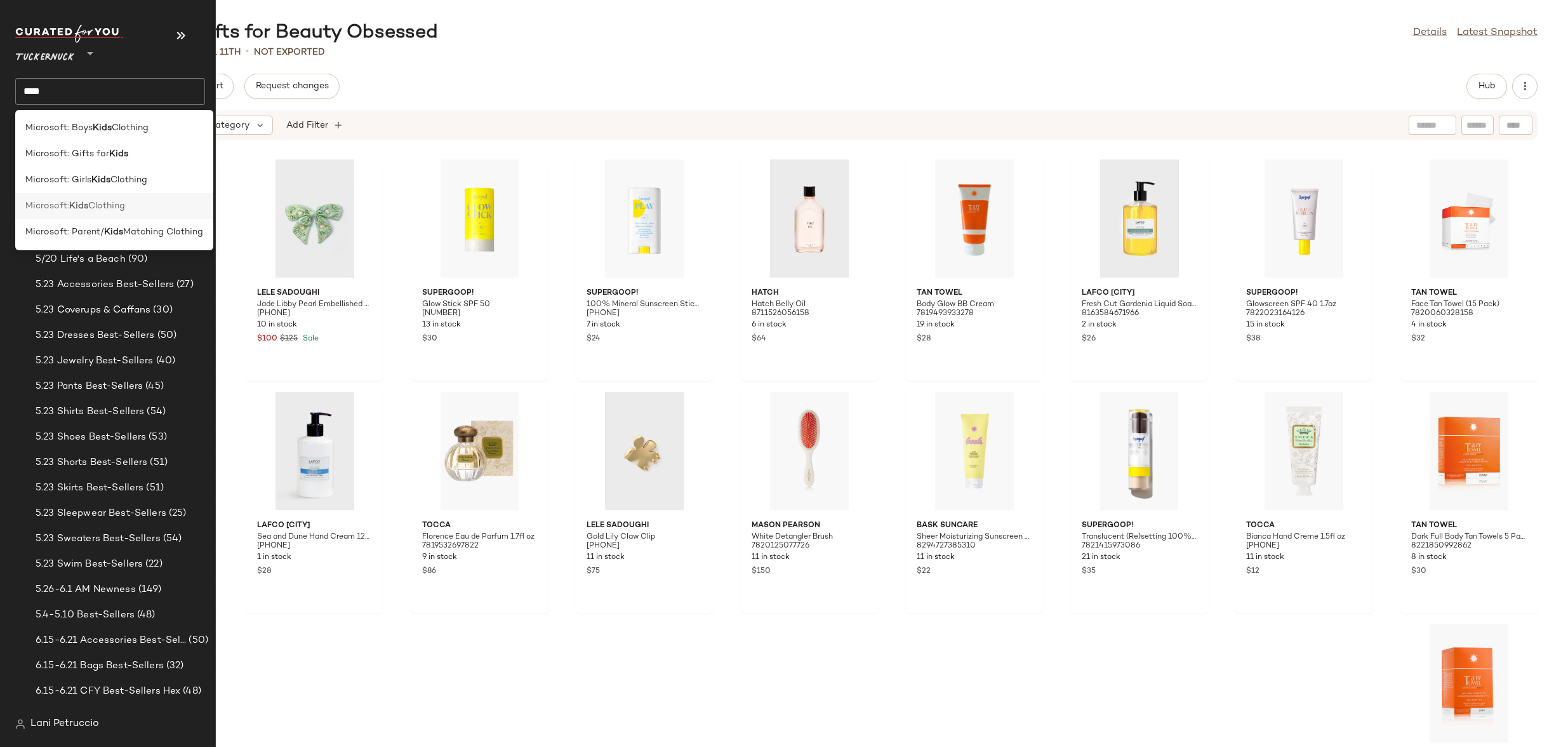 click on "Microsoft:" at bounding box center (47, 206) 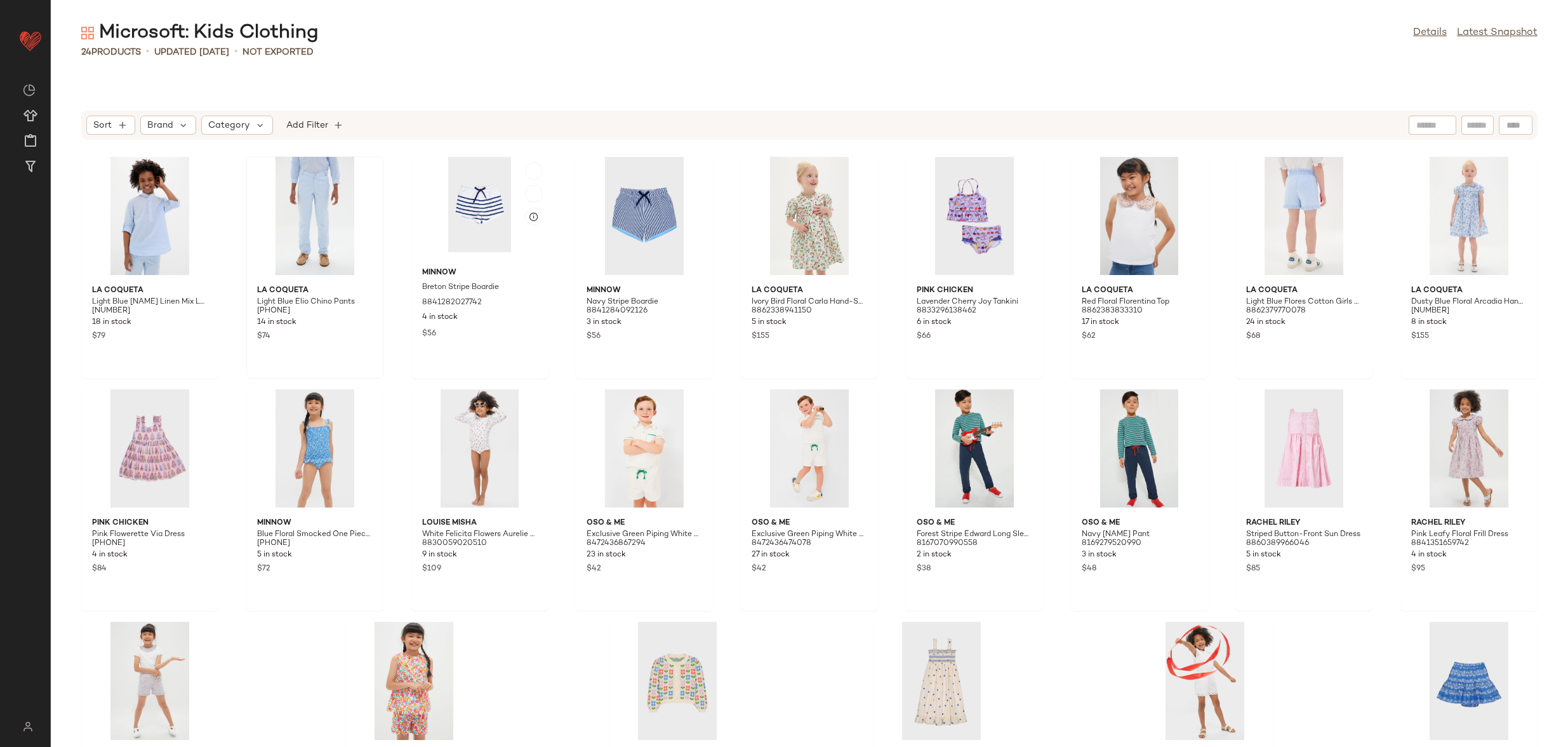 scroll, scrollTop: 0, scrollLeft: 0, axis: both 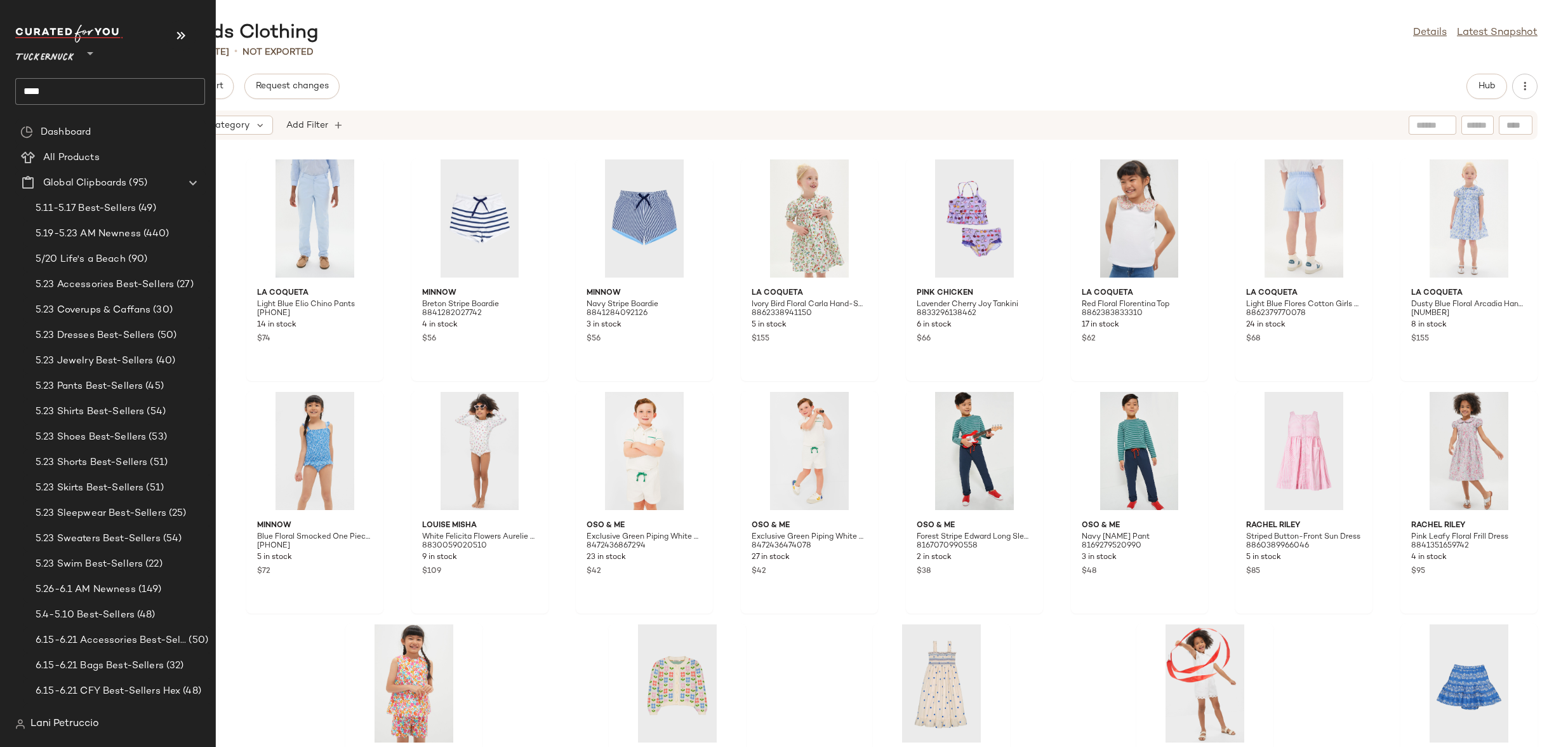 click on "****" 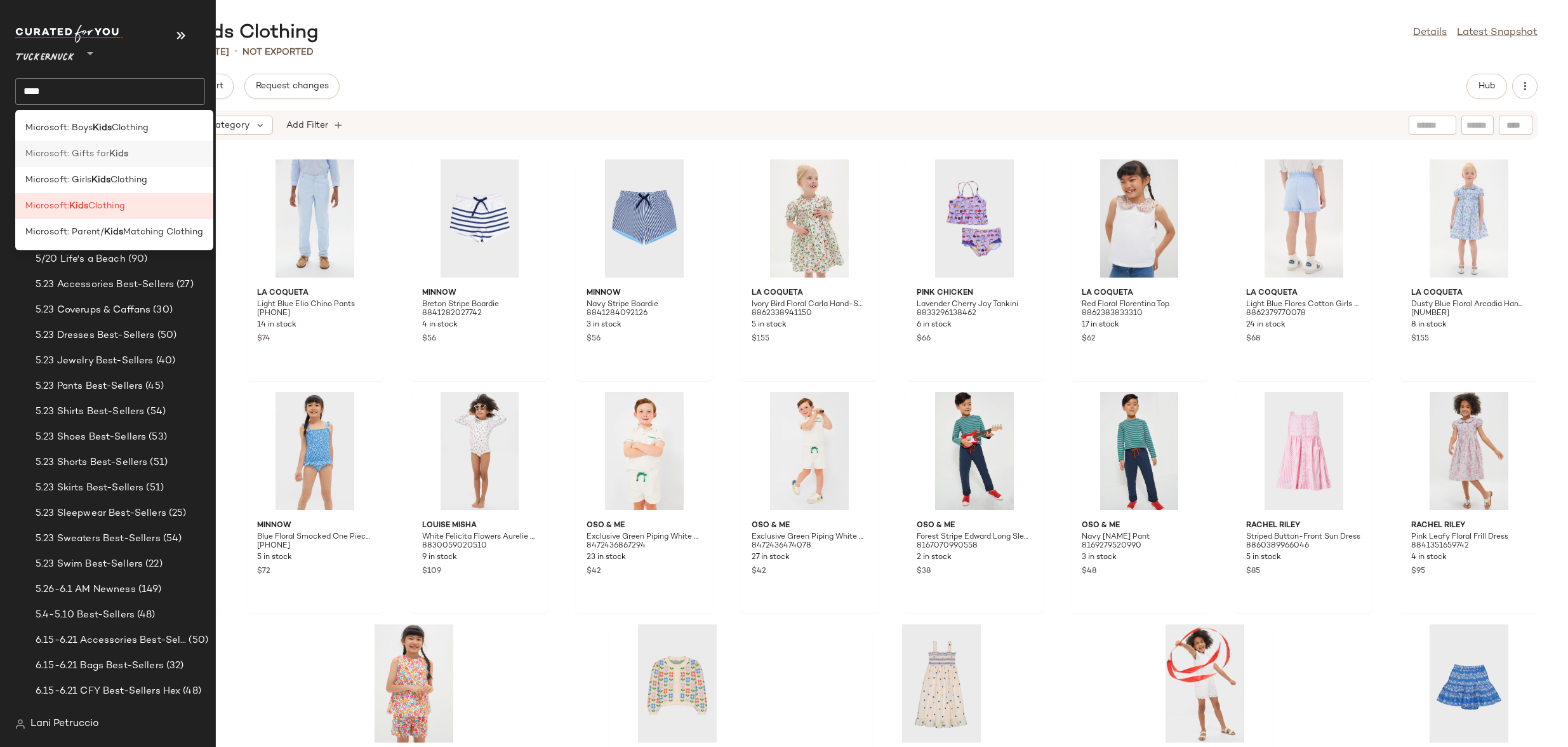 click on "Microsoft: Gifts for" at bounding box center (67, 154) 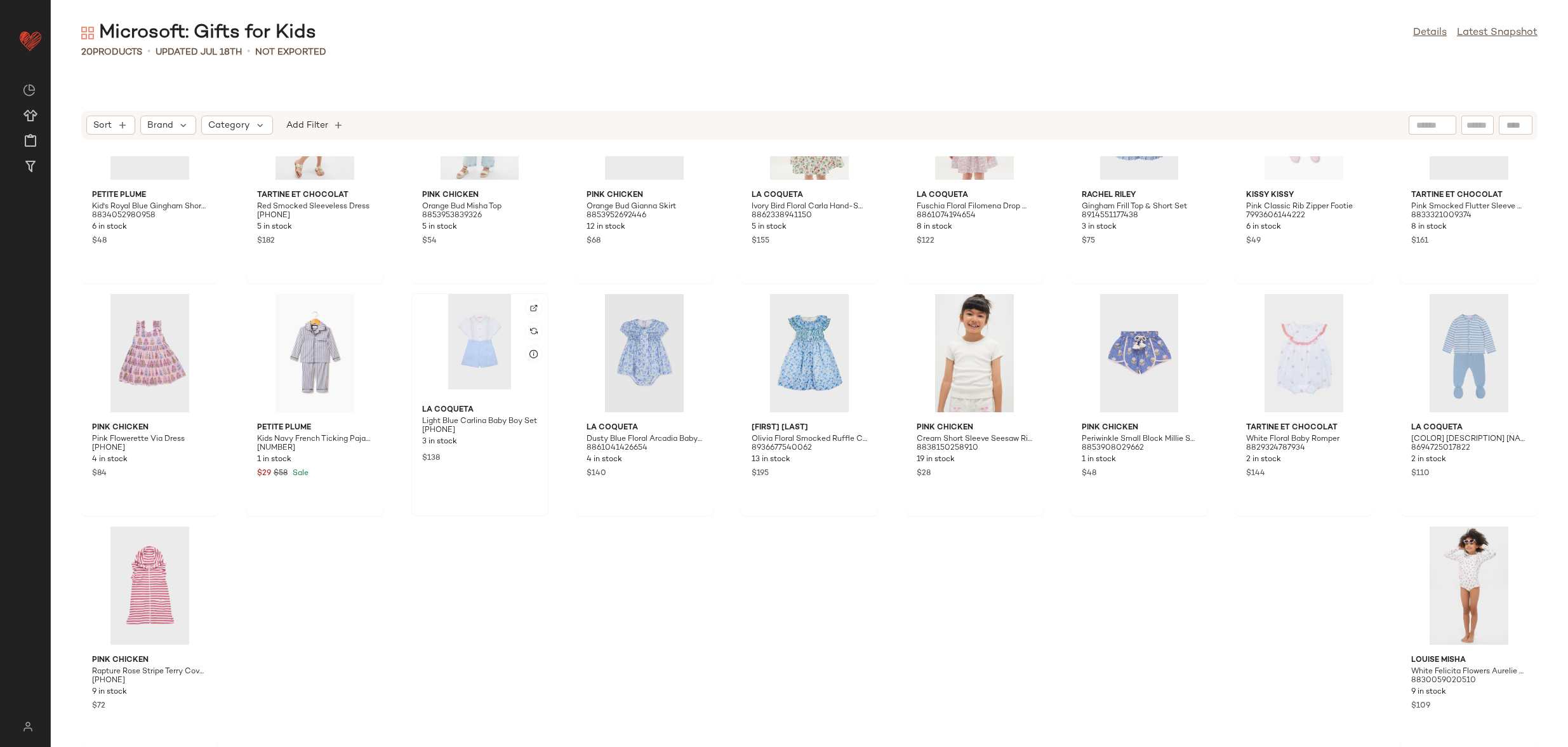 scroll, scrollTop: 99, scrollLeft: 0, axis: vertical 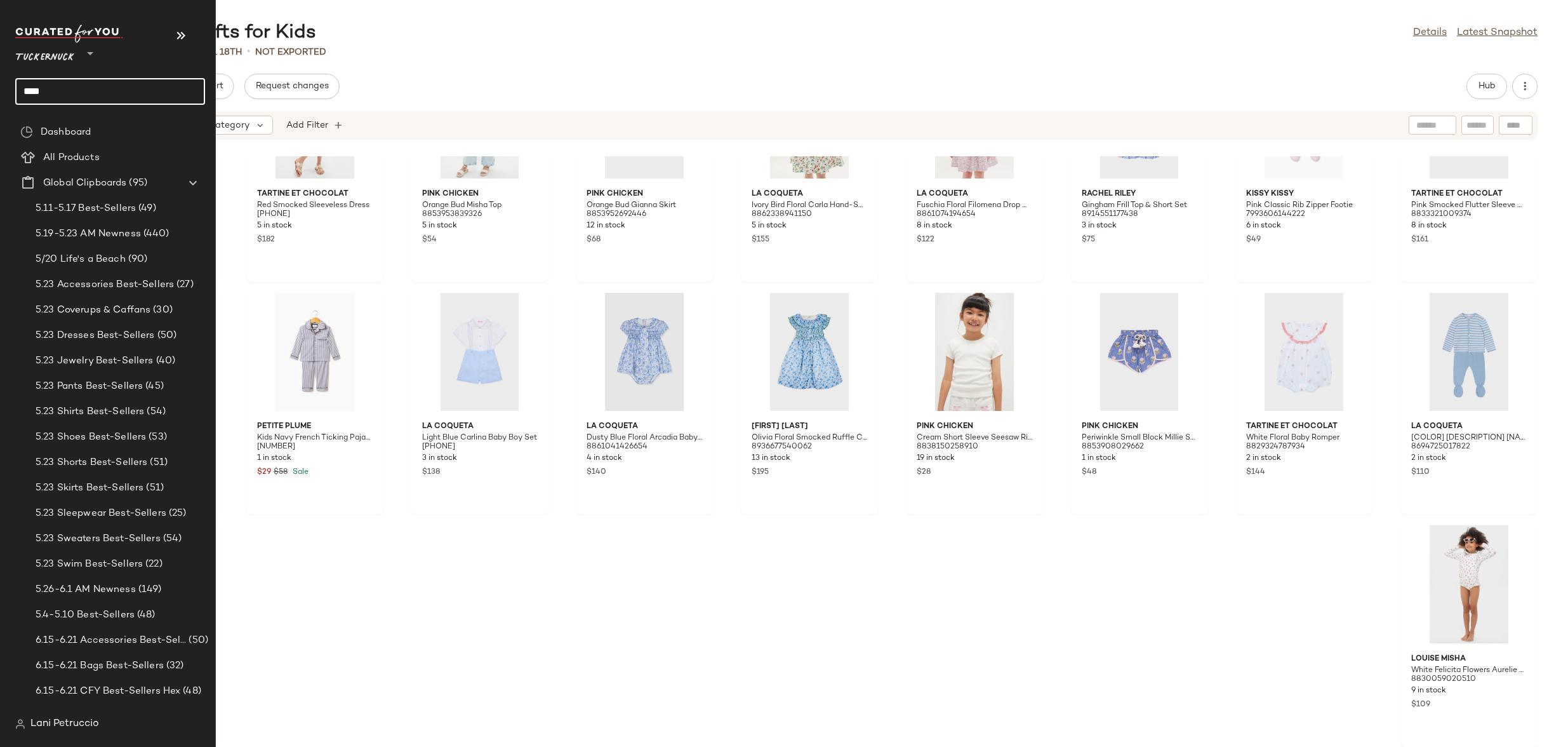 click on "****" 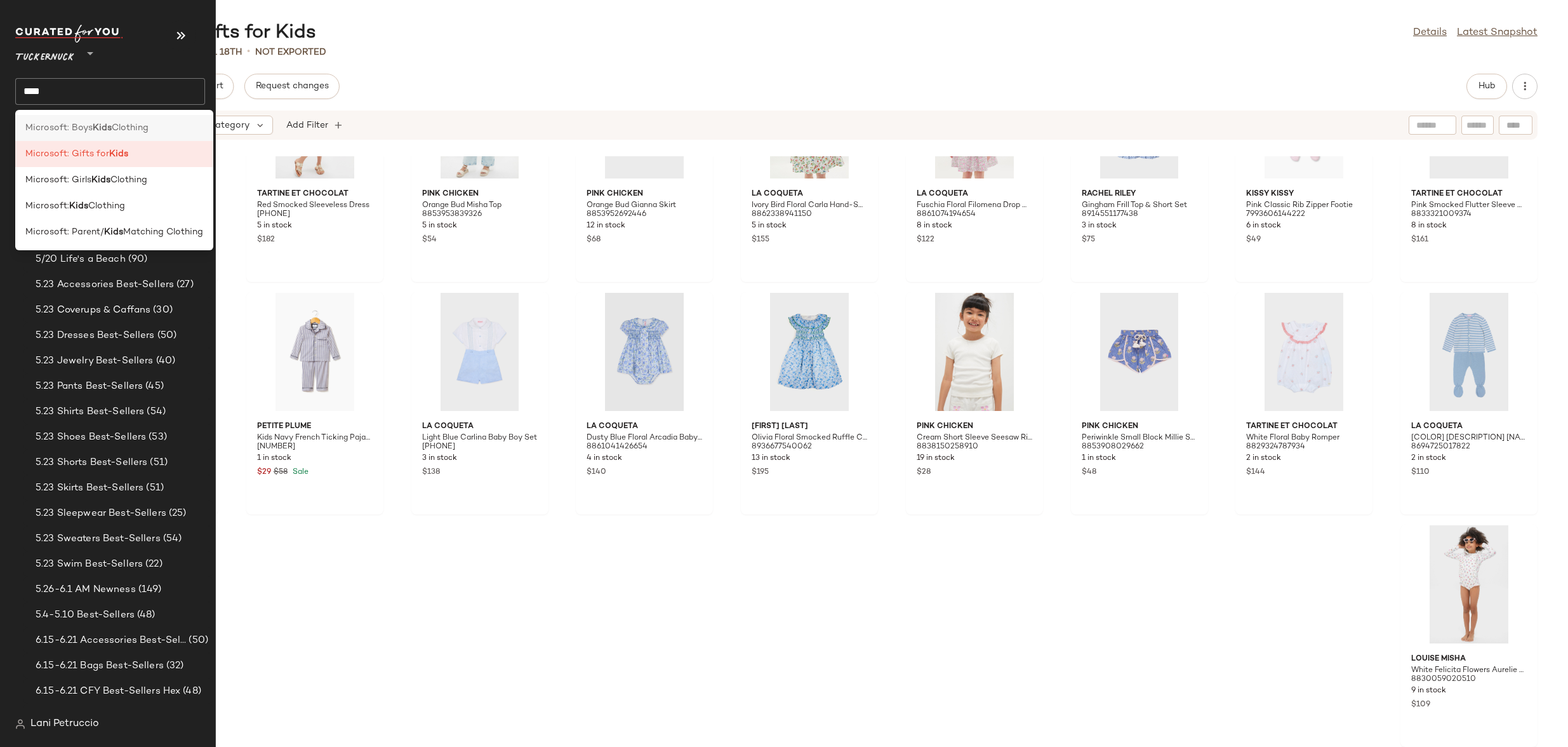 click on "Microsoft: Boys" at bounding box center (59, 128) 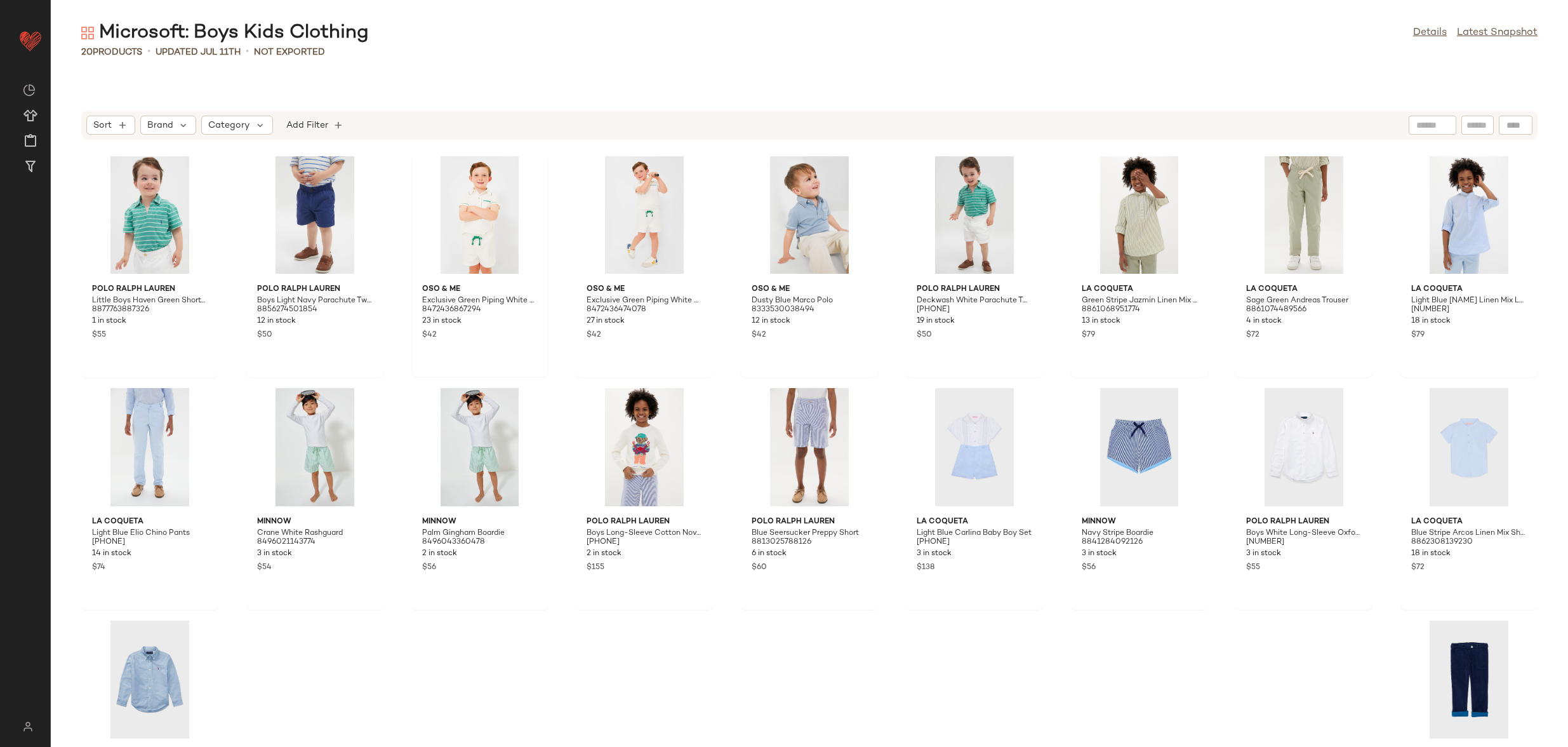 scroll, scrollTop: 0, scrollLeft: 0, axis: both 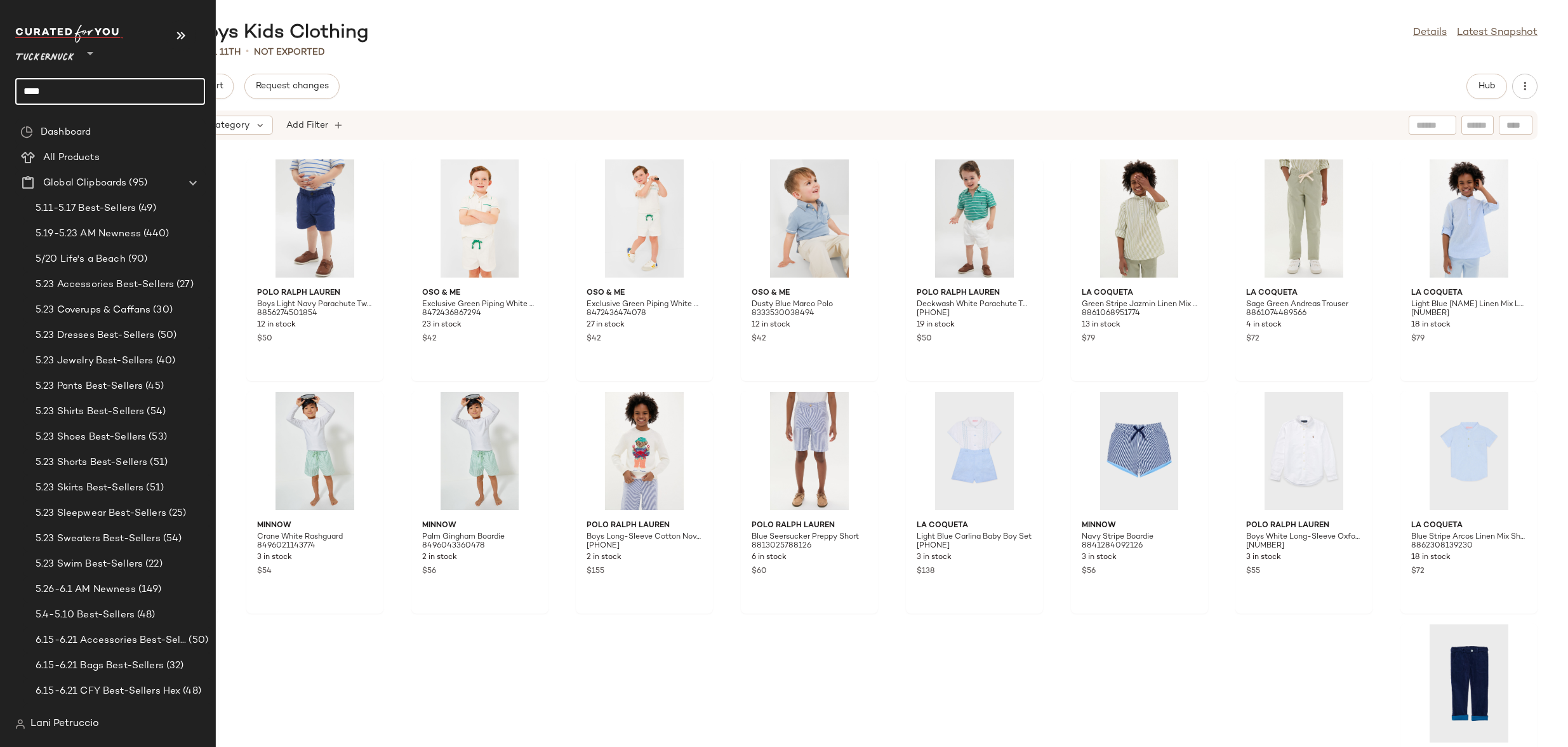 click on "****" 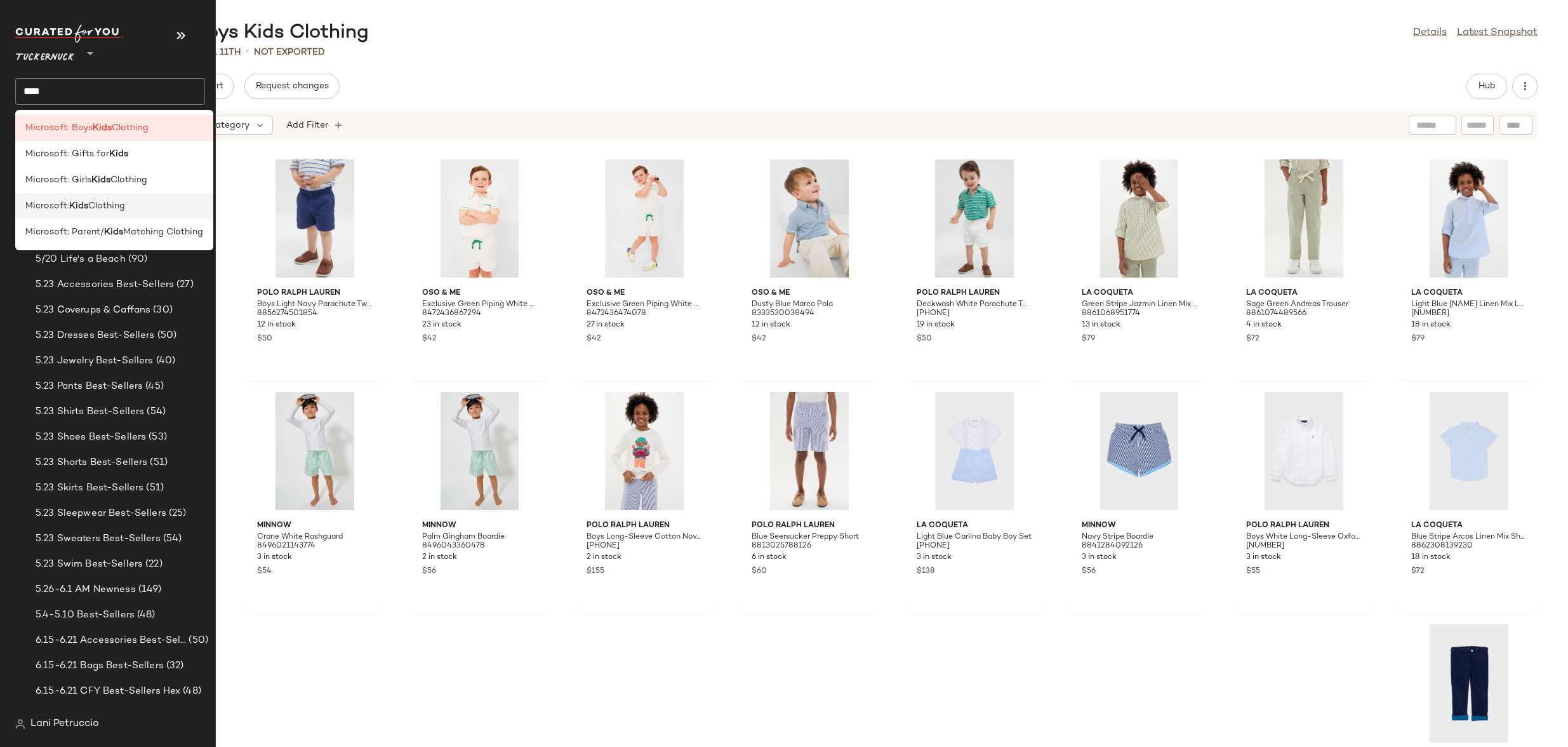 click on "Kids" at bounding box center [79, 206] 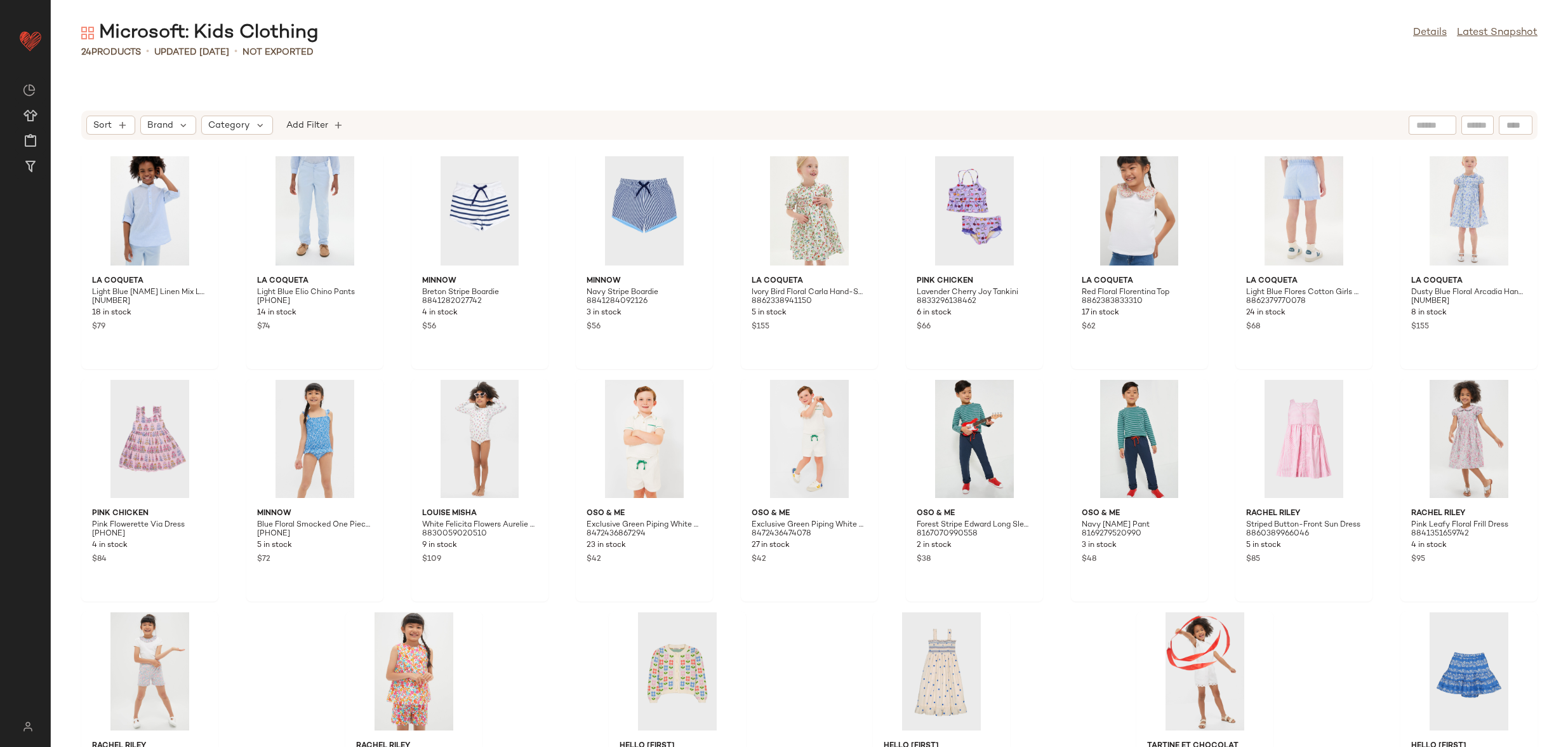 scroll, scrollTop: 0, scrollLeft: 0, axis: both 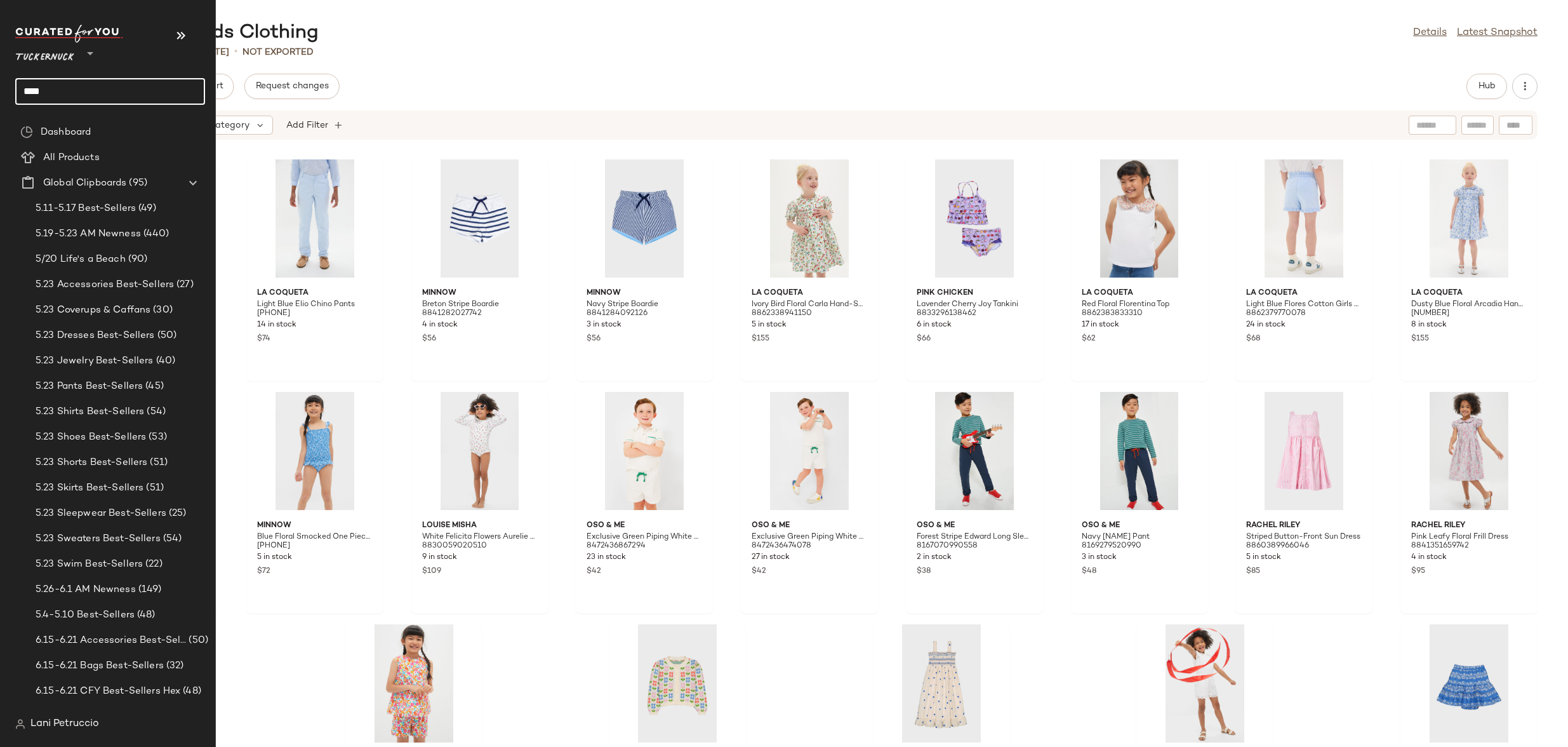 click on "****" 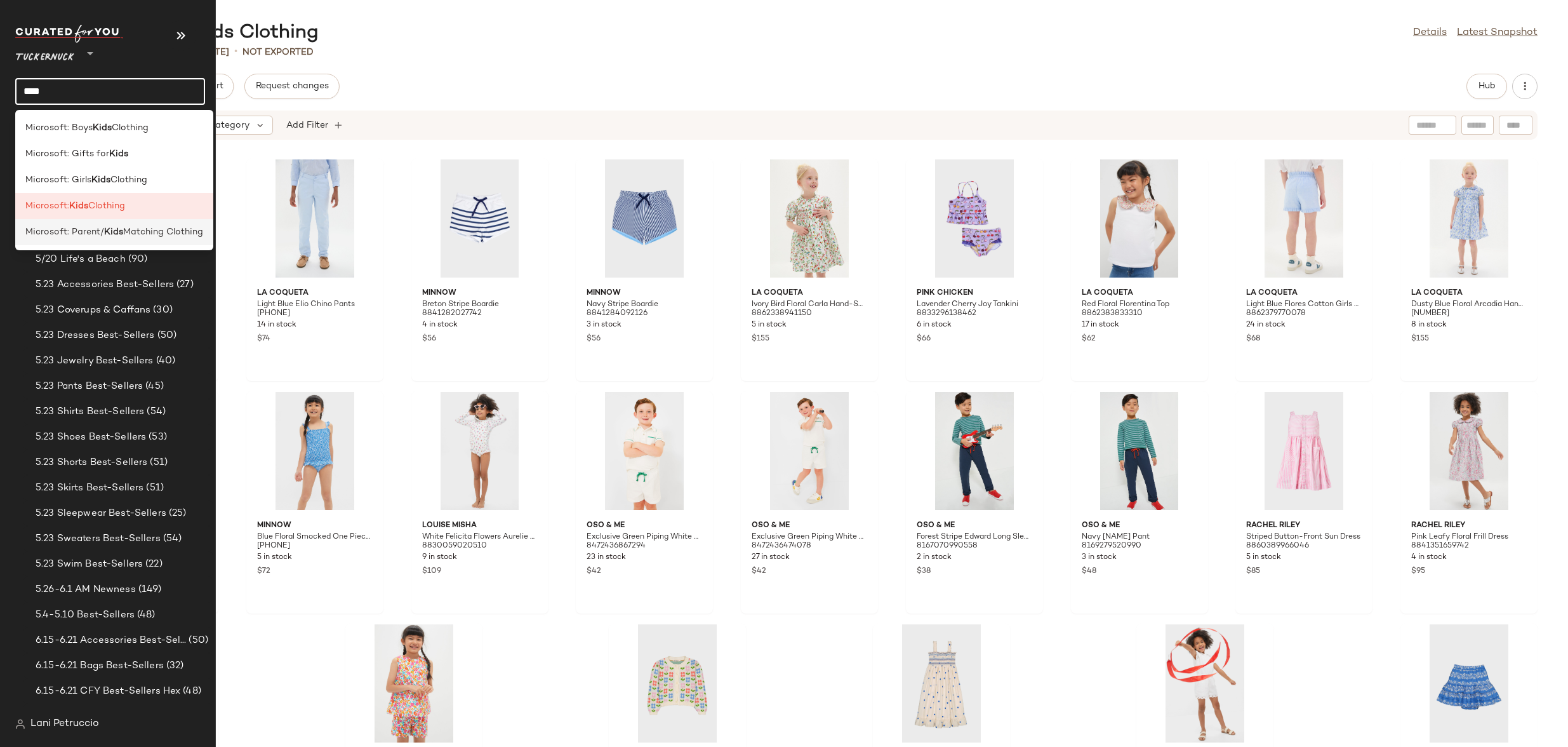 click on "Matching Clothing" at bounding box center (163, 232) 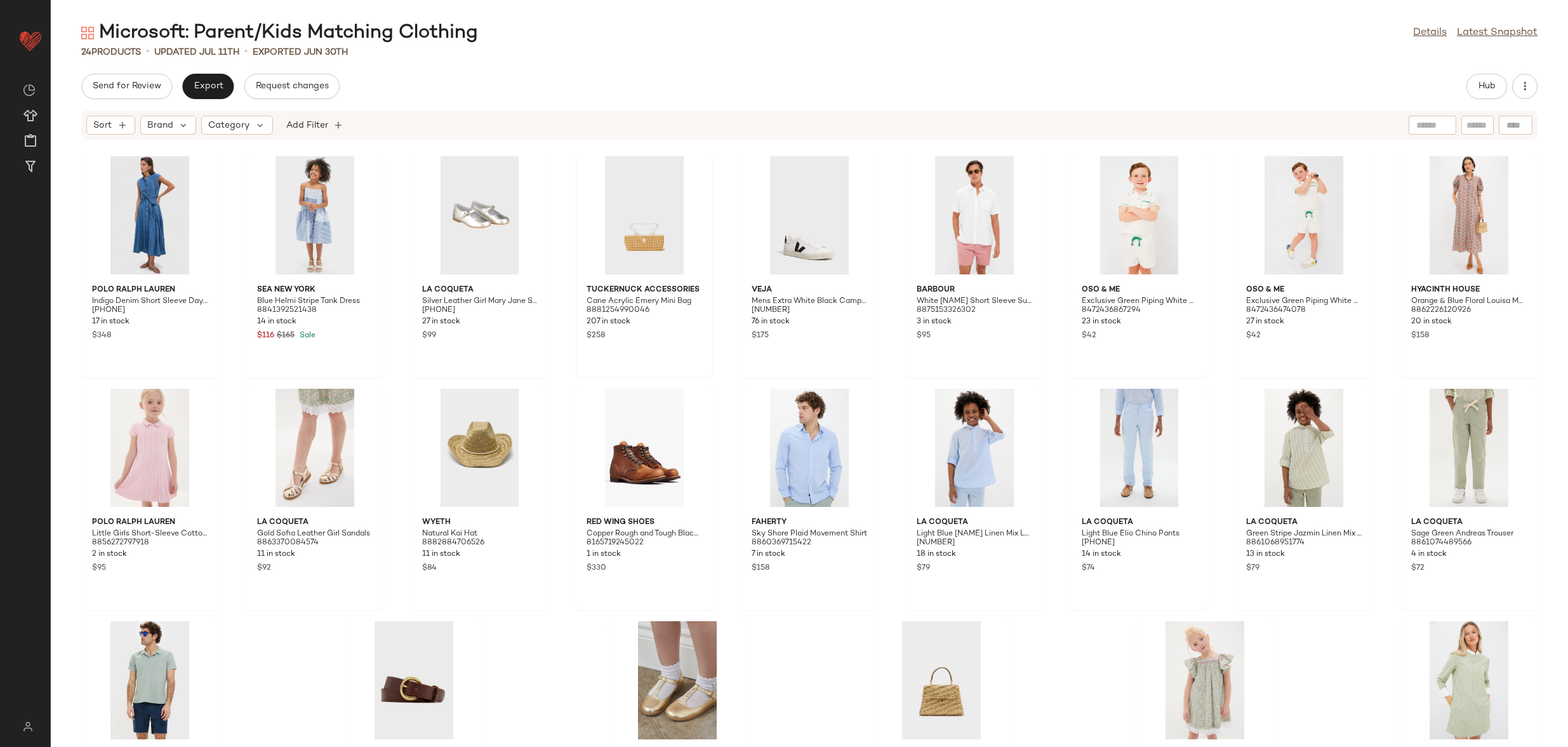 scroll, scrollTop: 0, scrollLeft: 0, axis: both 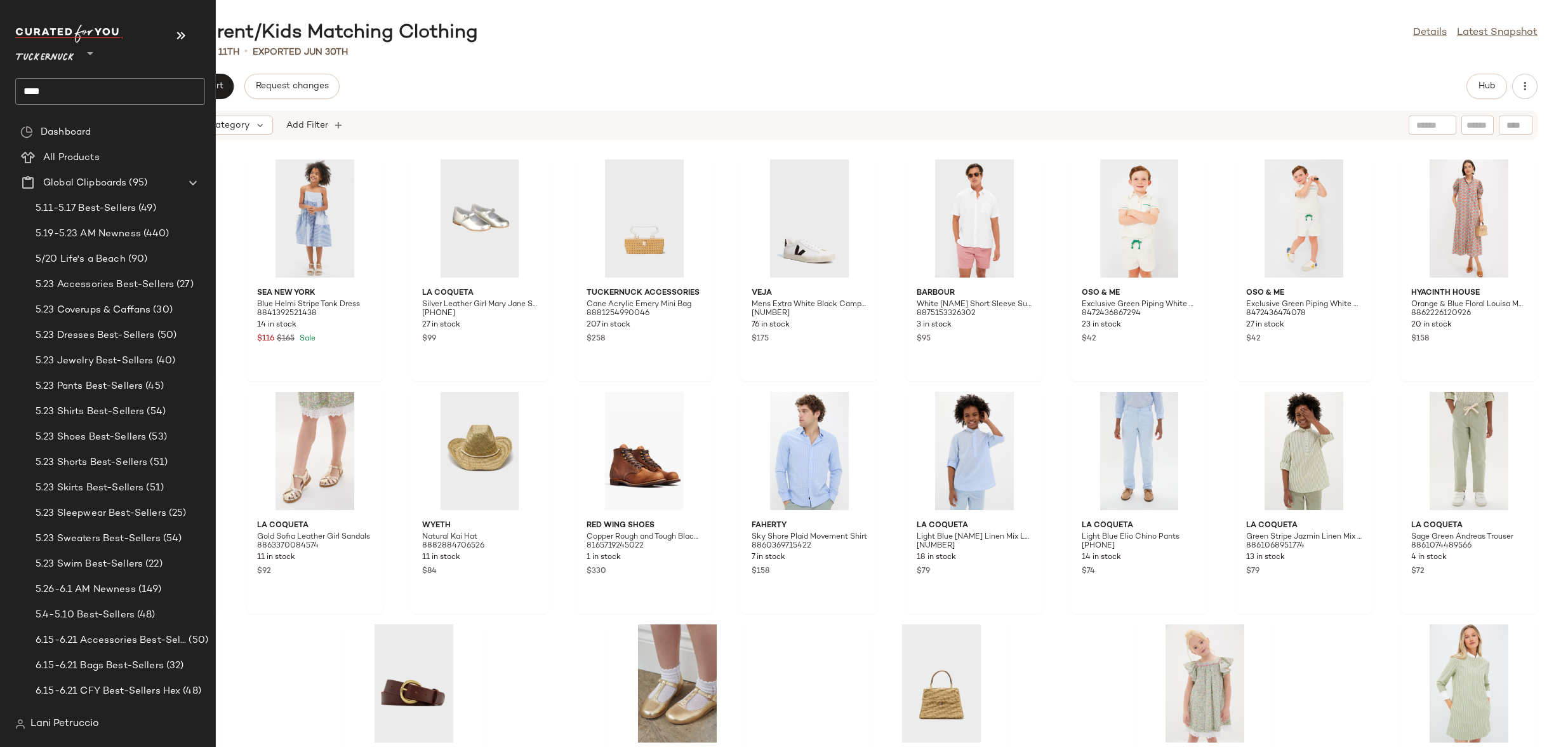 click on "****" 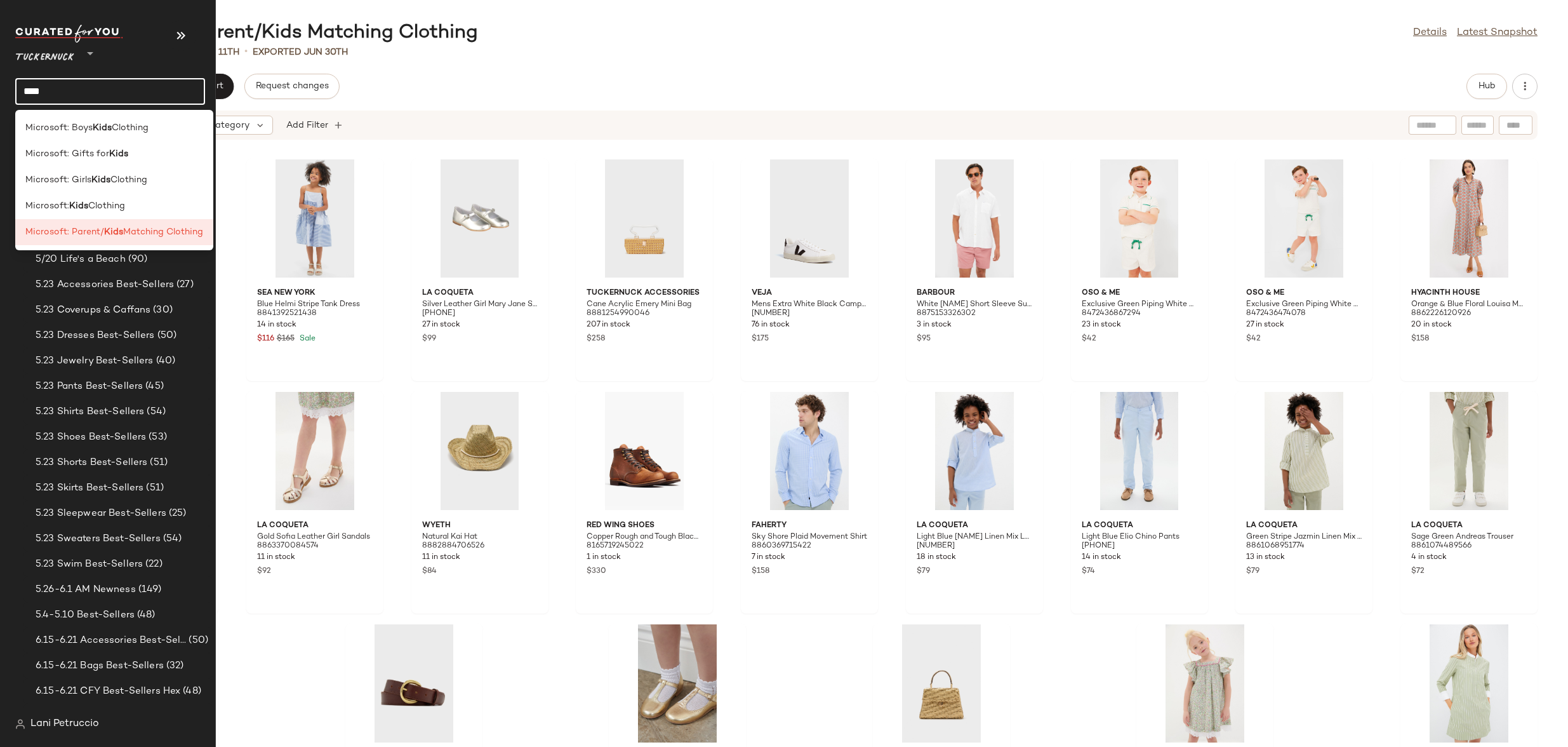 click on "****" 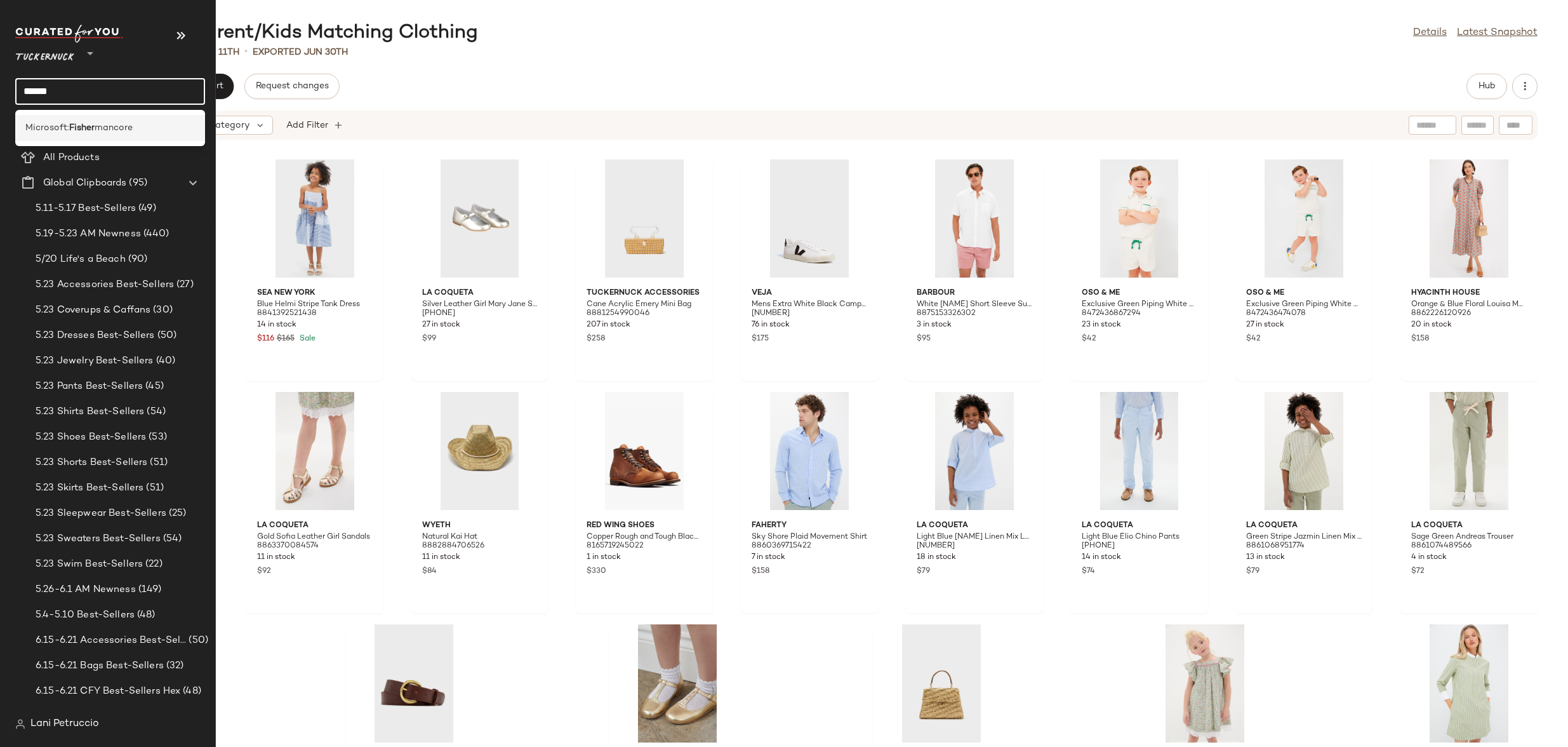 type on "******" 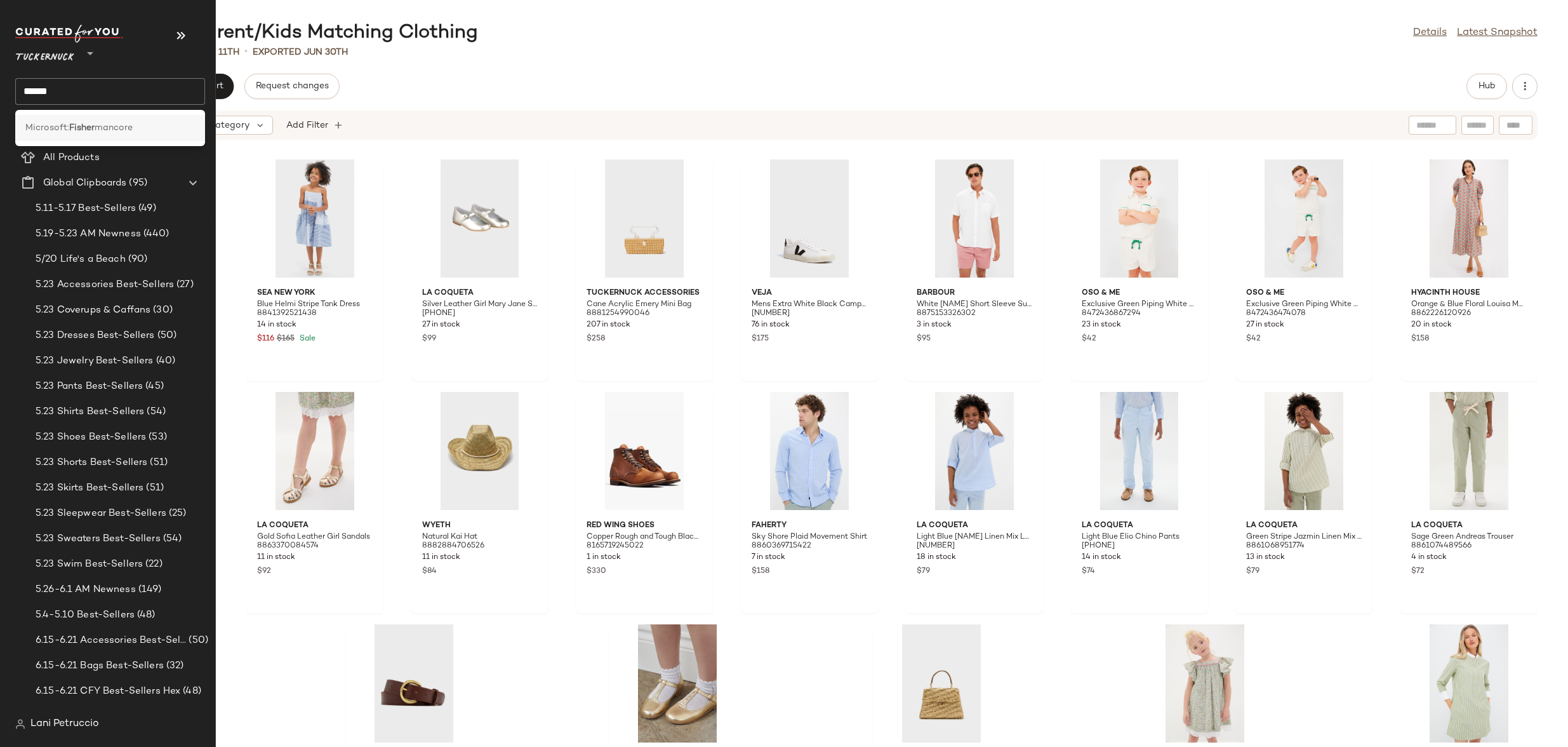 click on "Microsoft: Fisher mancore" 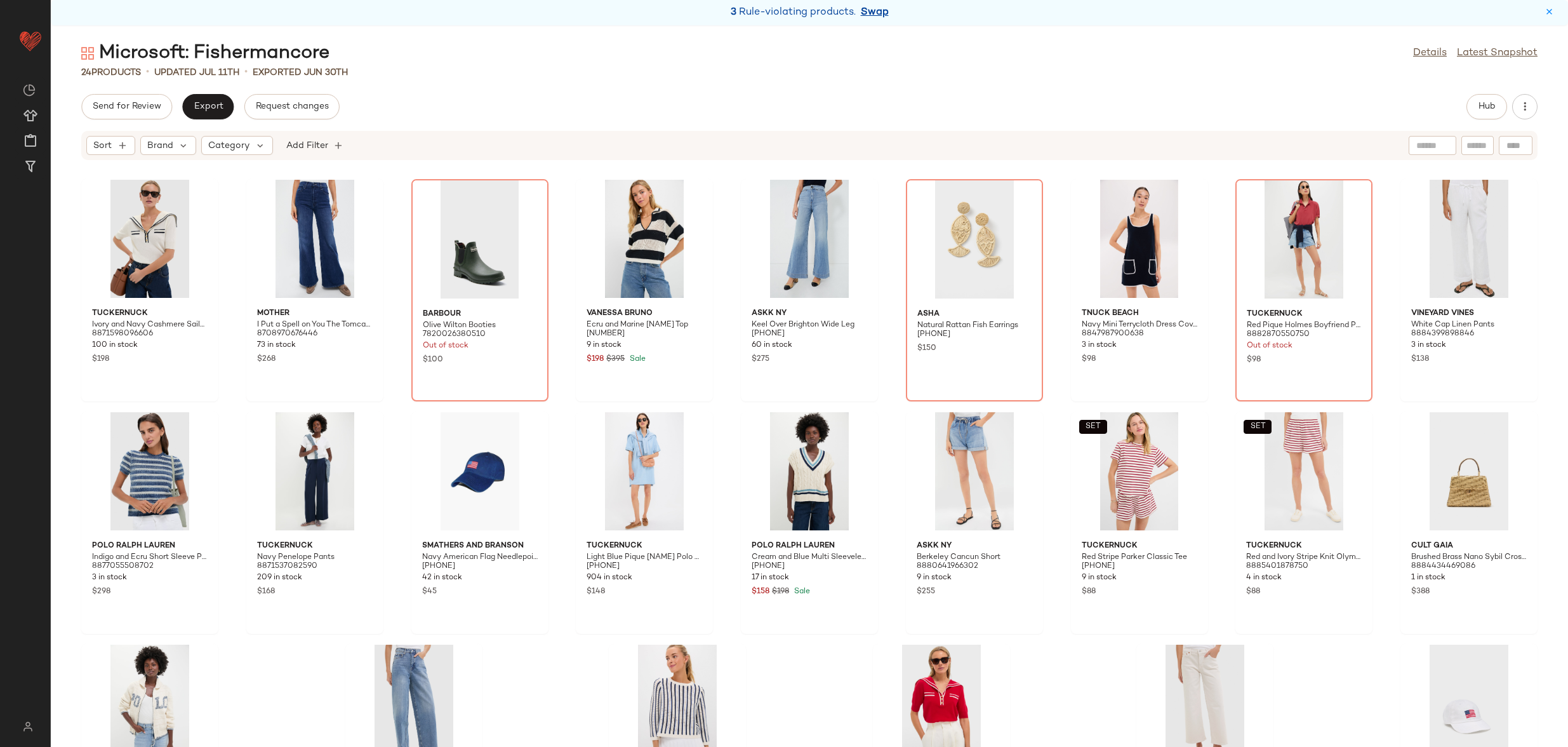 click on "Swap" at bounding box center (875, 13) 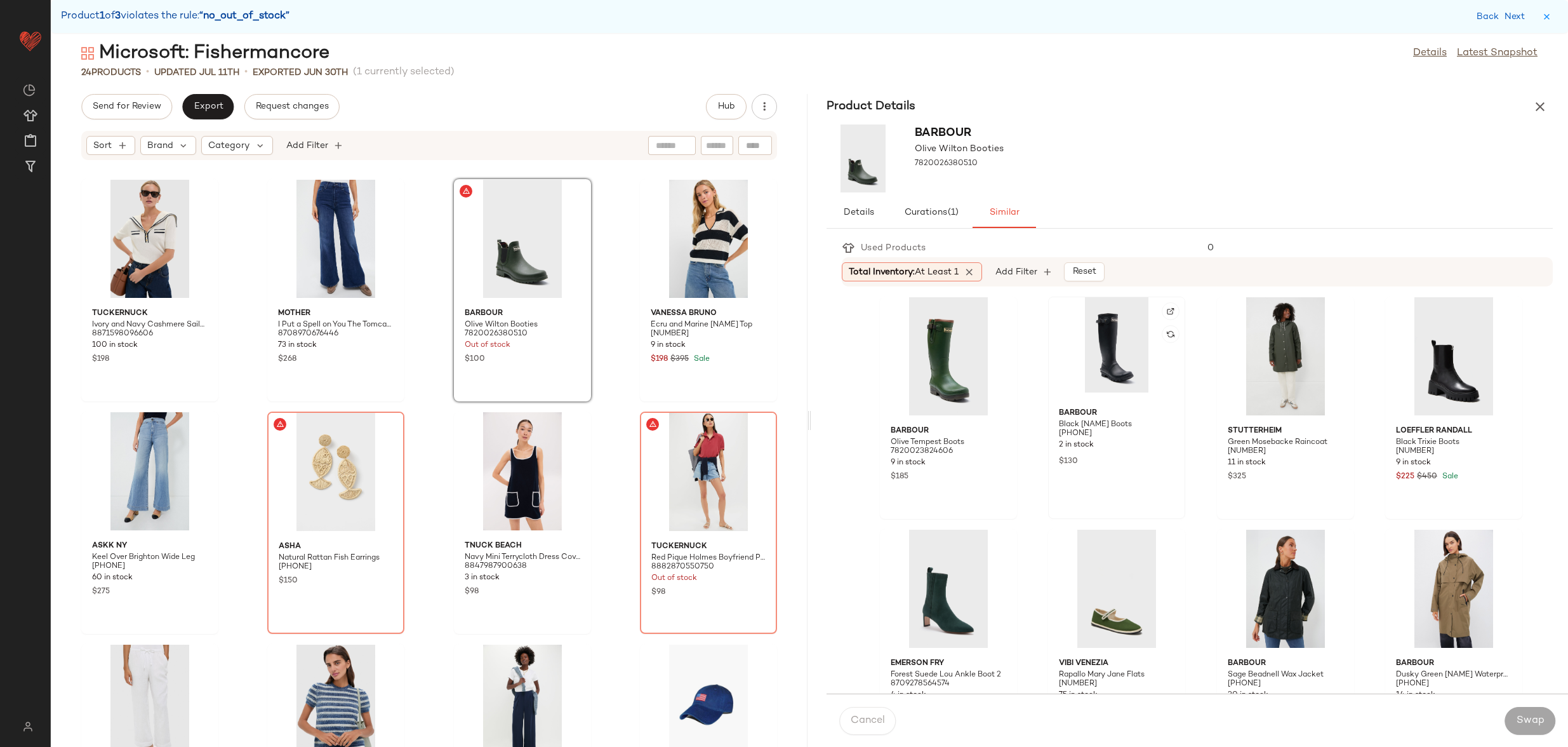 click 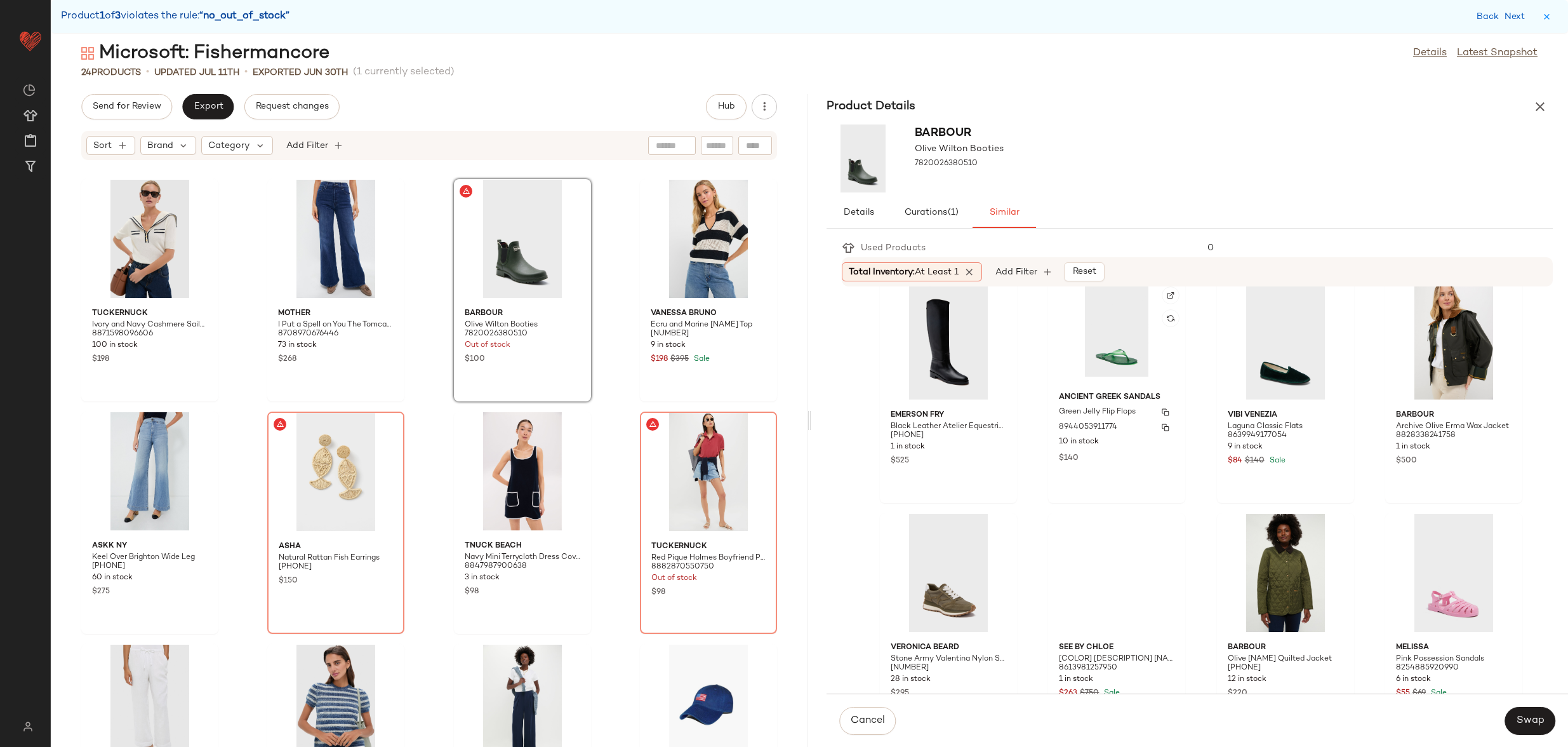 scroll, scrollTop: 992, scrollLeft: 0, axis: vertical 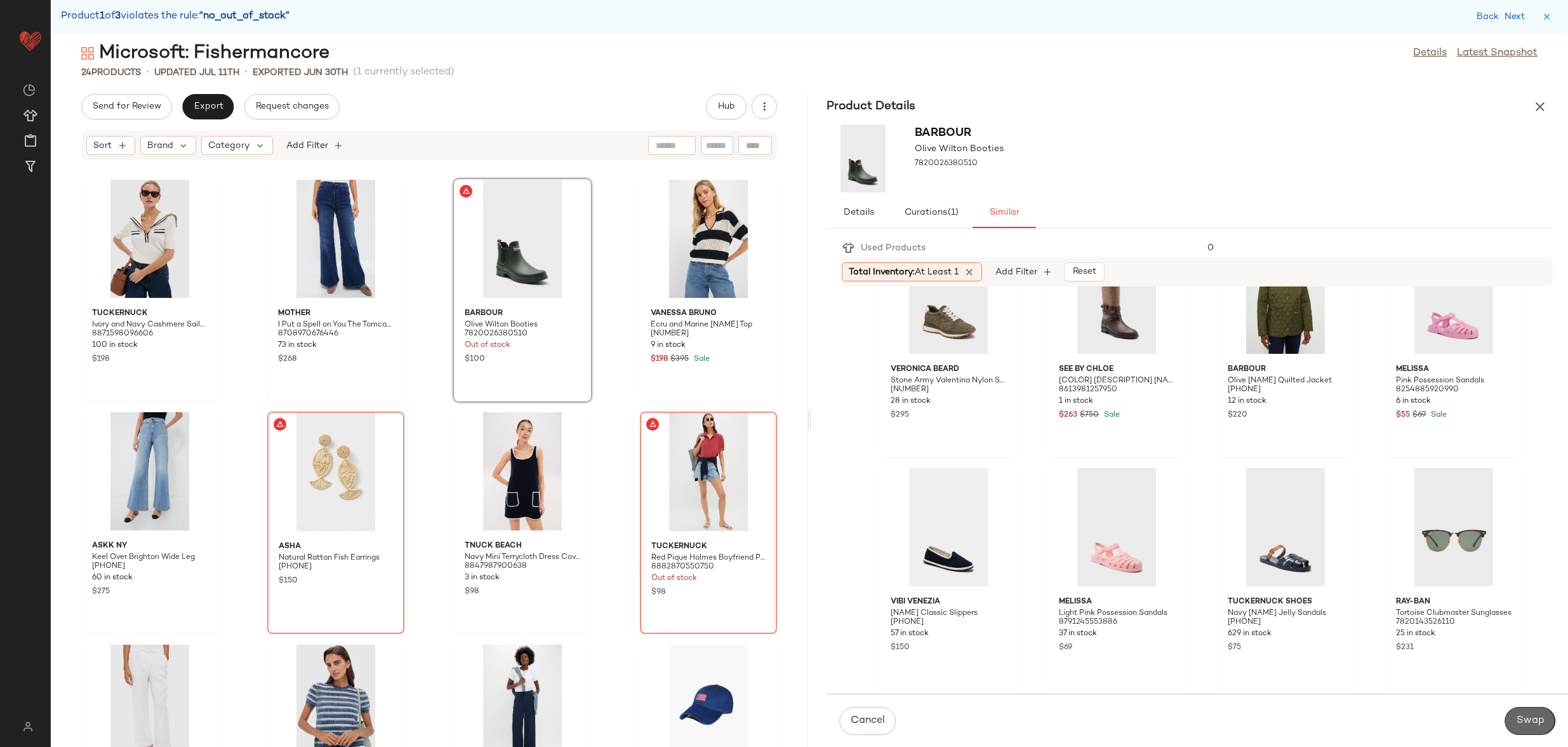 click on "Swap" 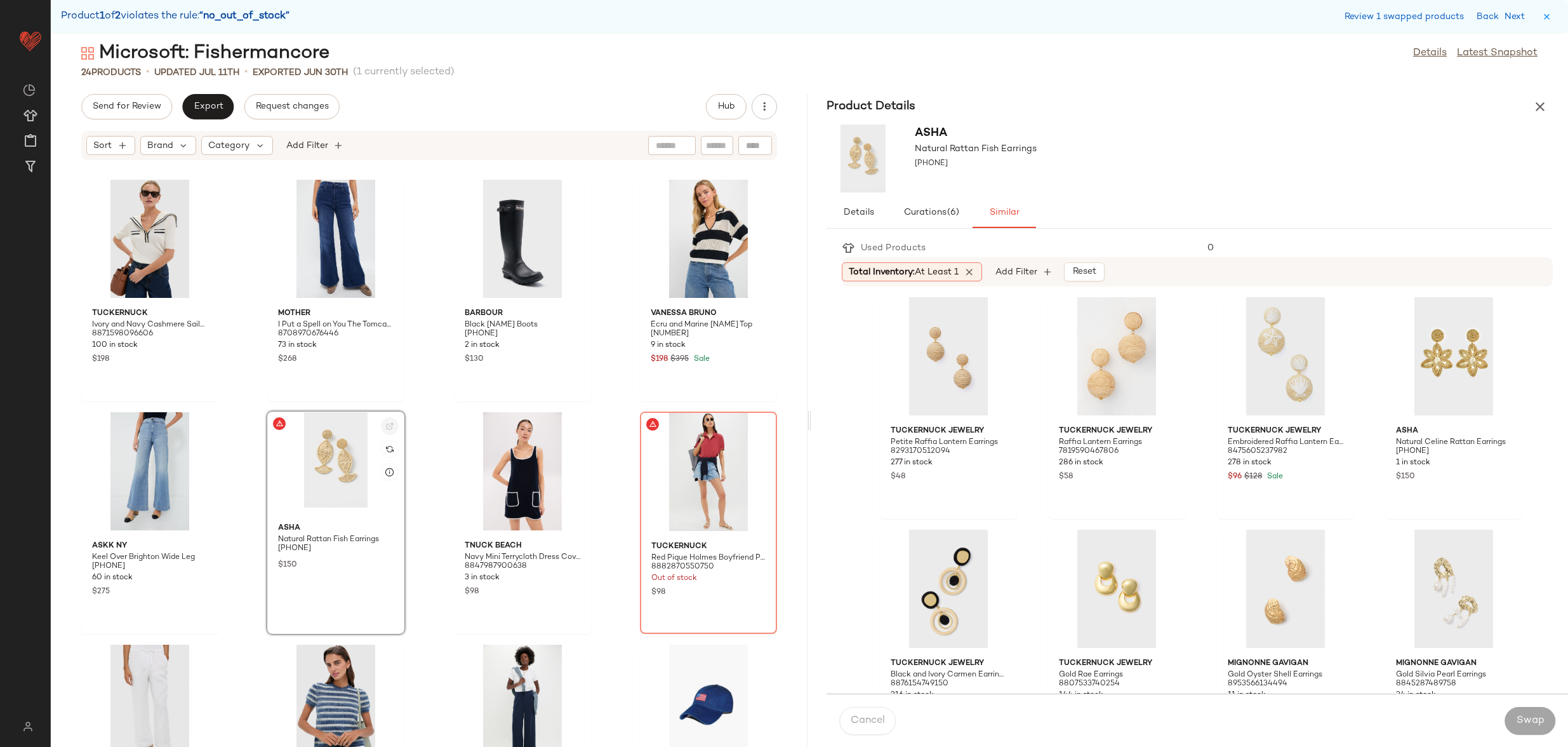 click 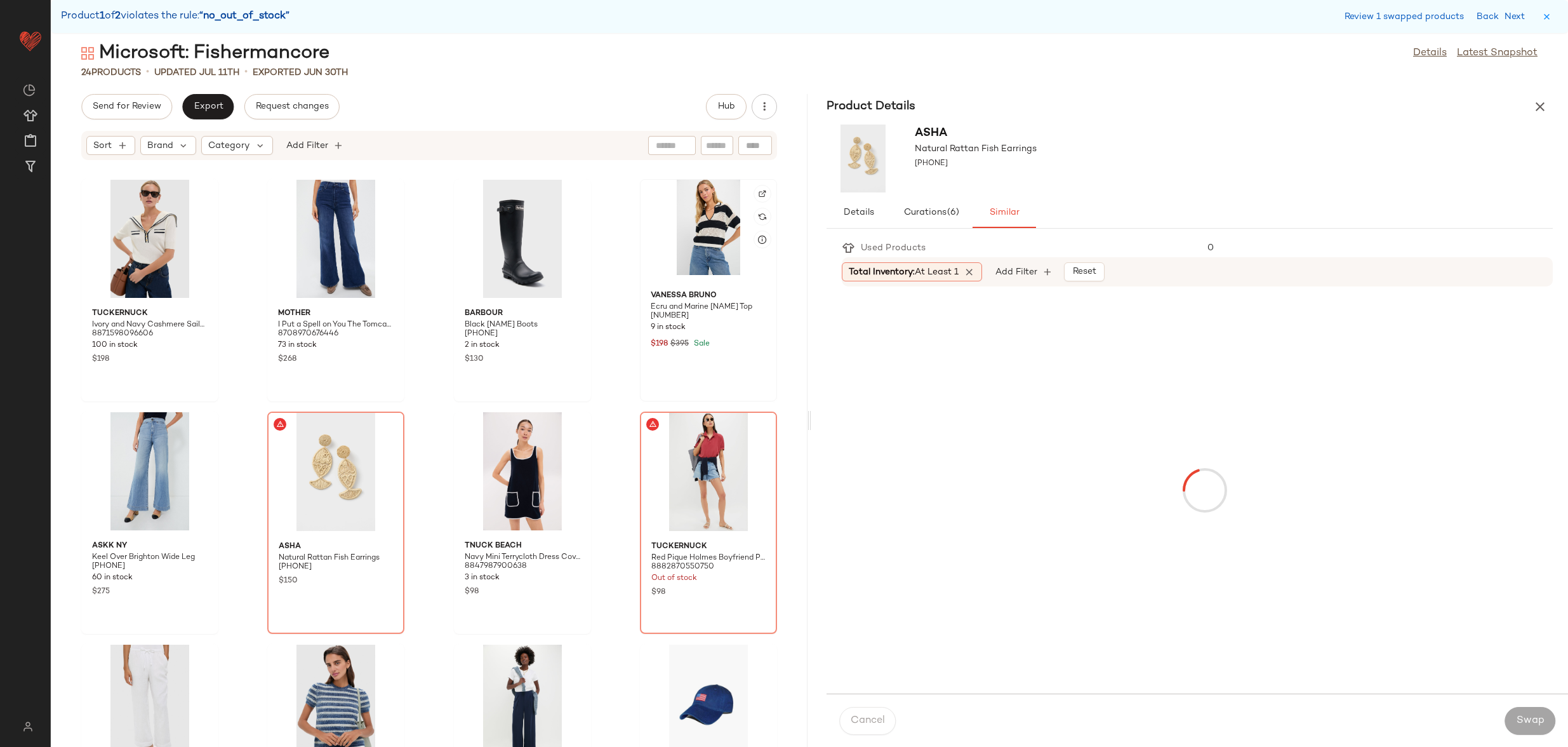 click 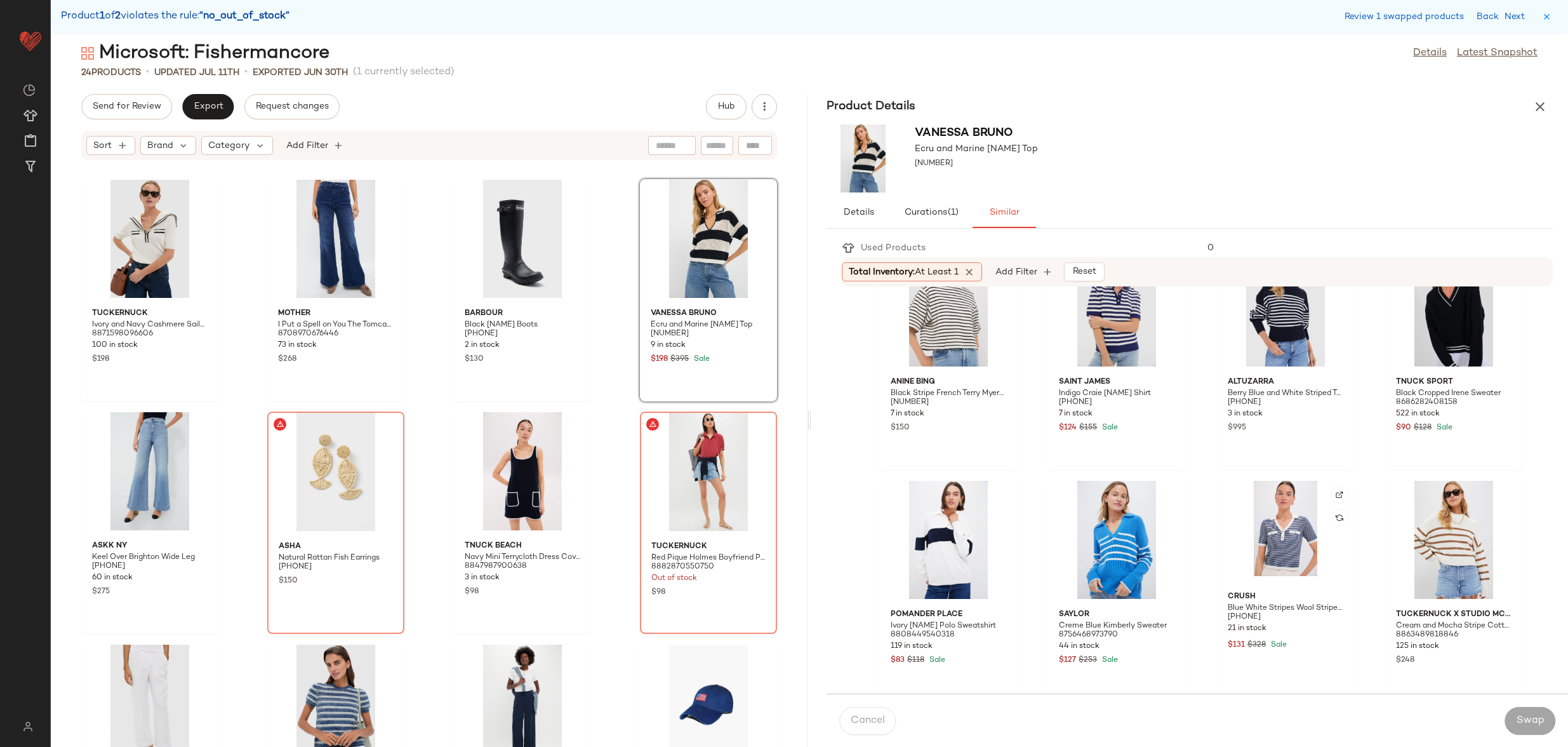 scroll, scrollTop: 72, scrollLeft: 0, axis: vertical 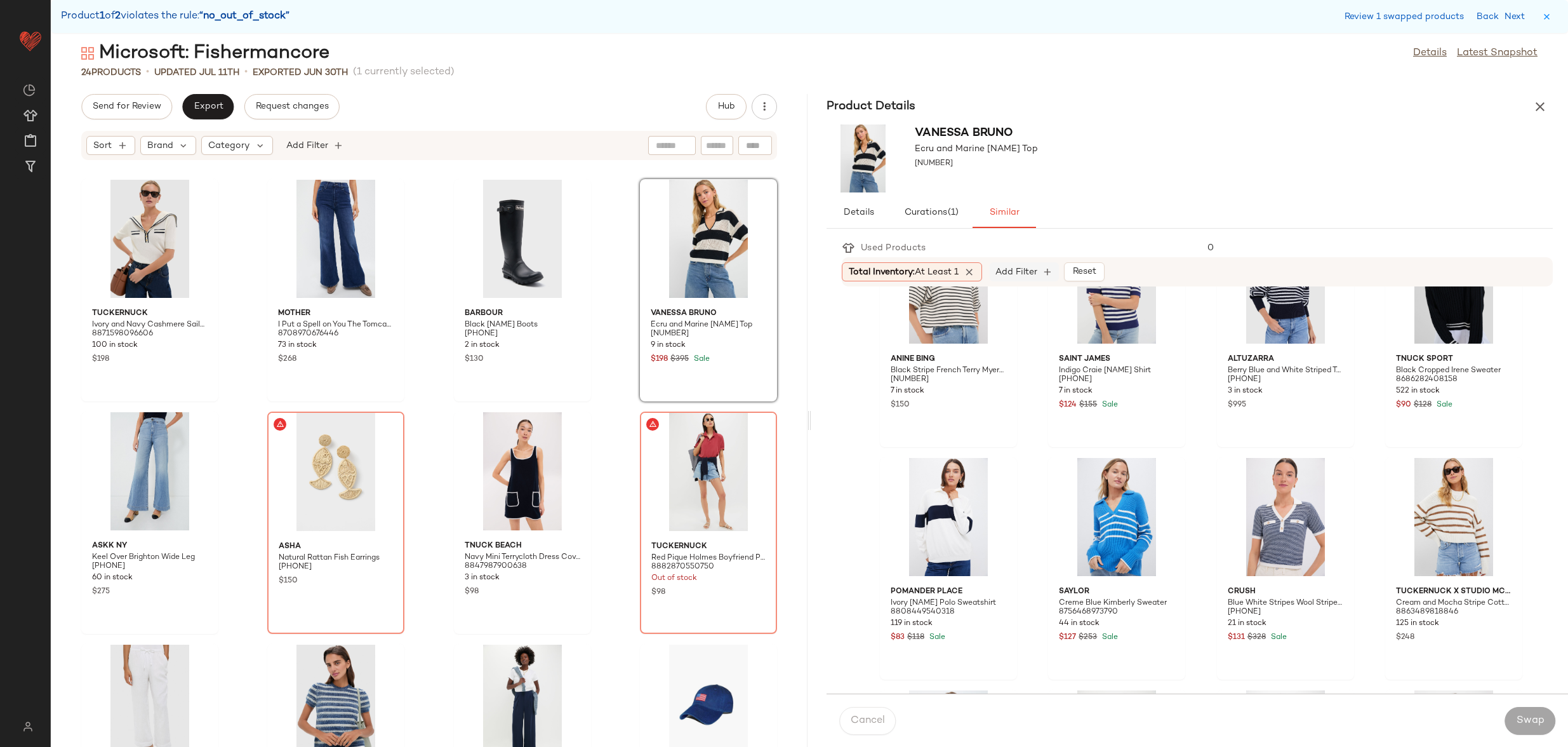 click on "Add Filter" at bounding box center (1016, 272) 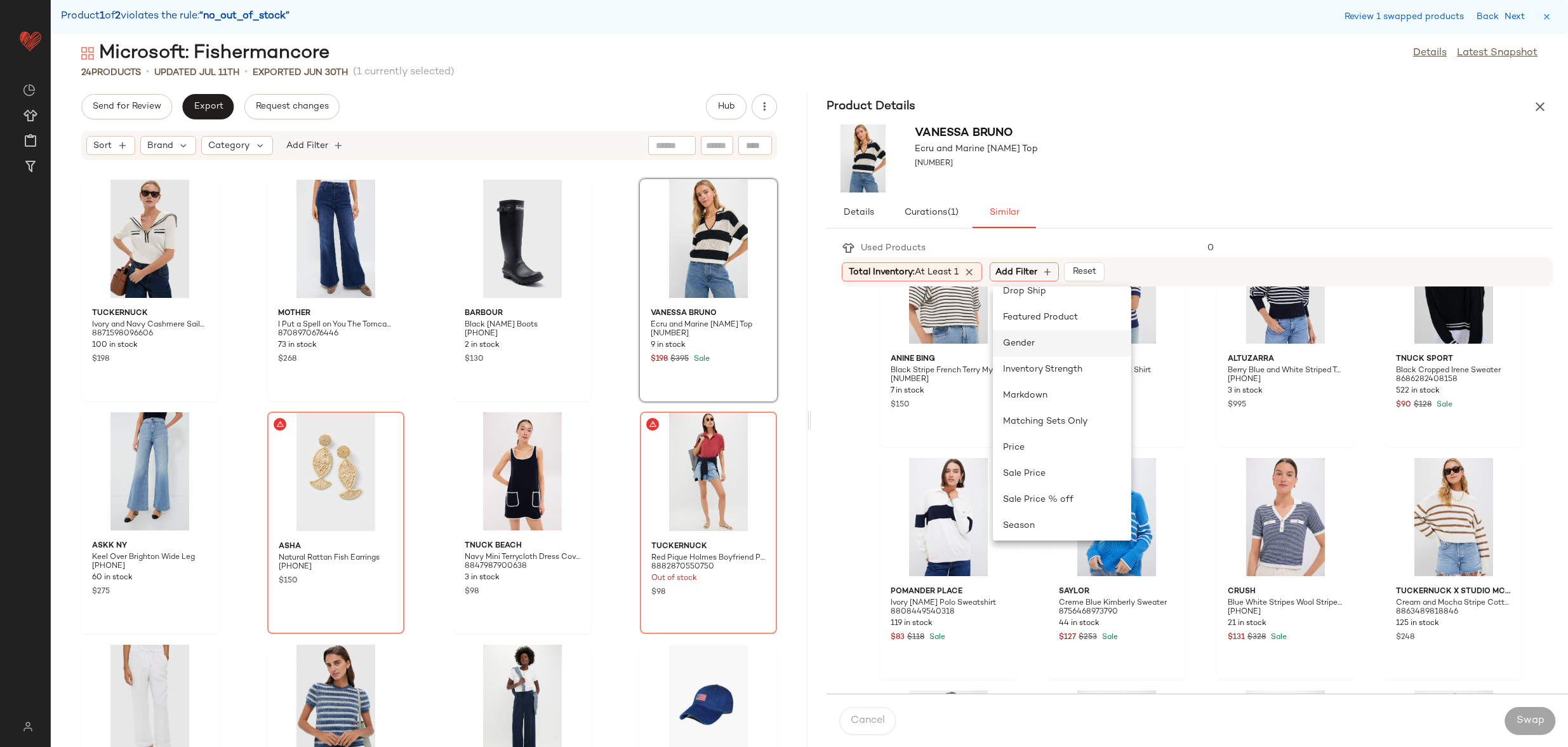scroll, scrollTop: 225, scrollLeft: 0, axis: vertical 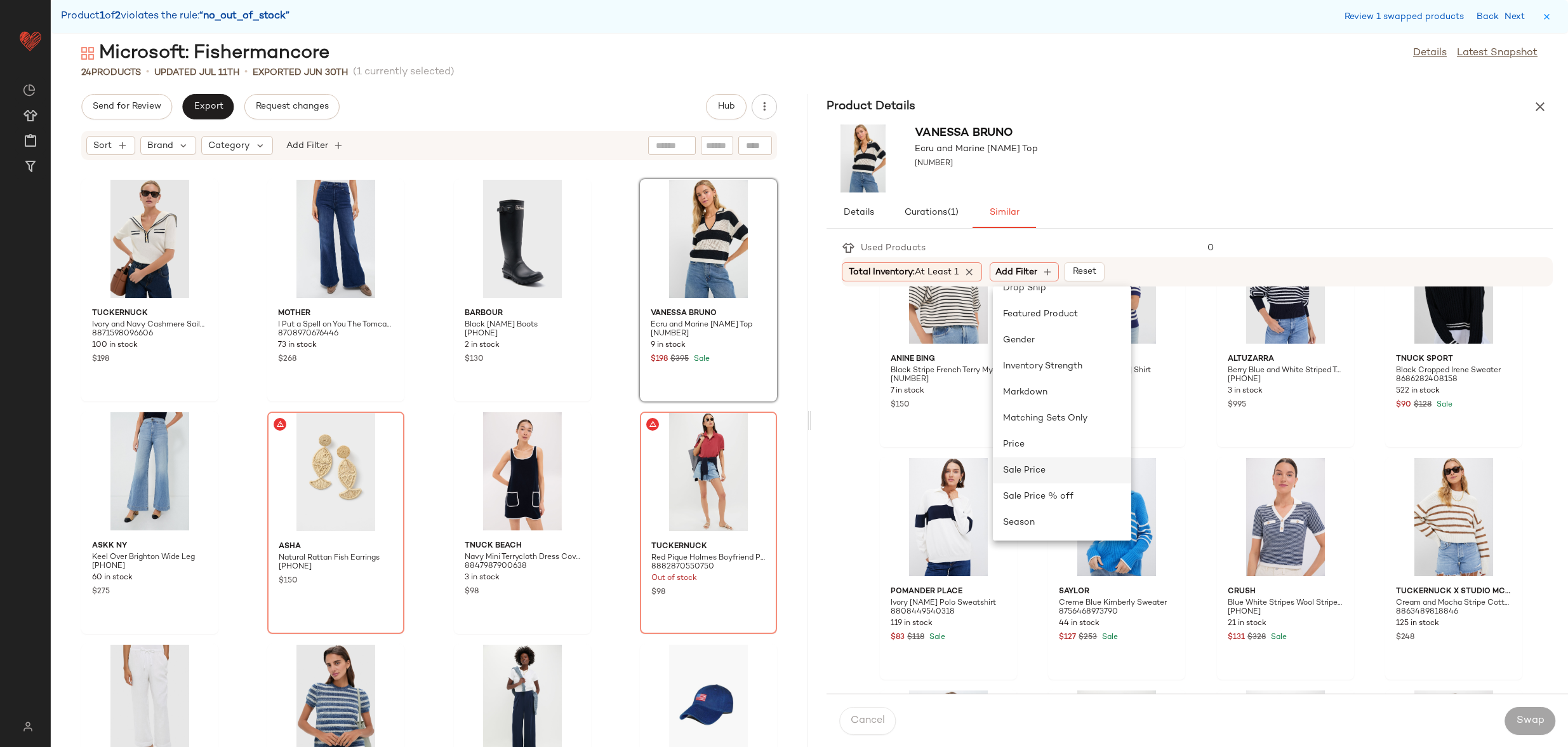 click on "Sale Price" 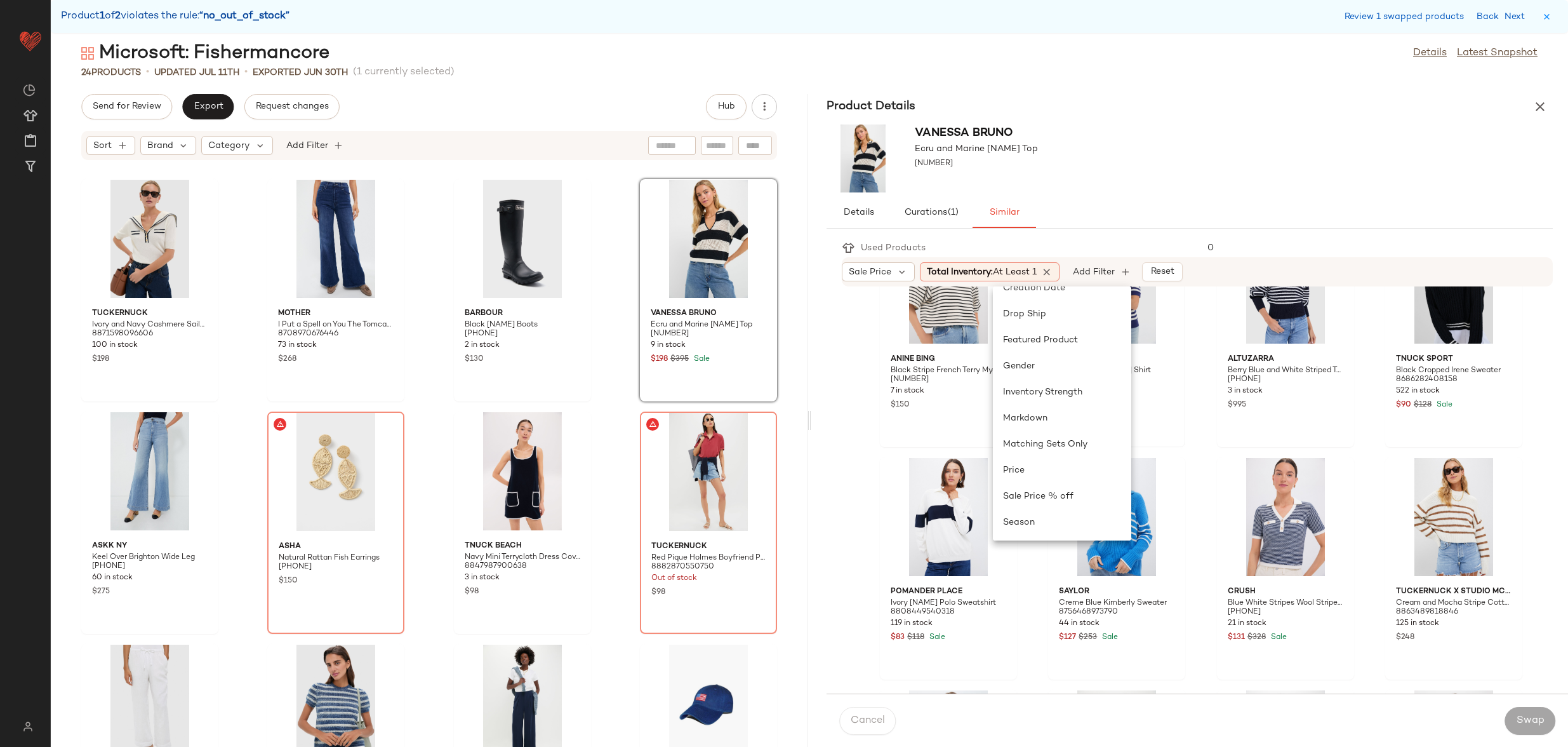 scroll, scrollTop: 0, scrollLeft: 0, axis: both 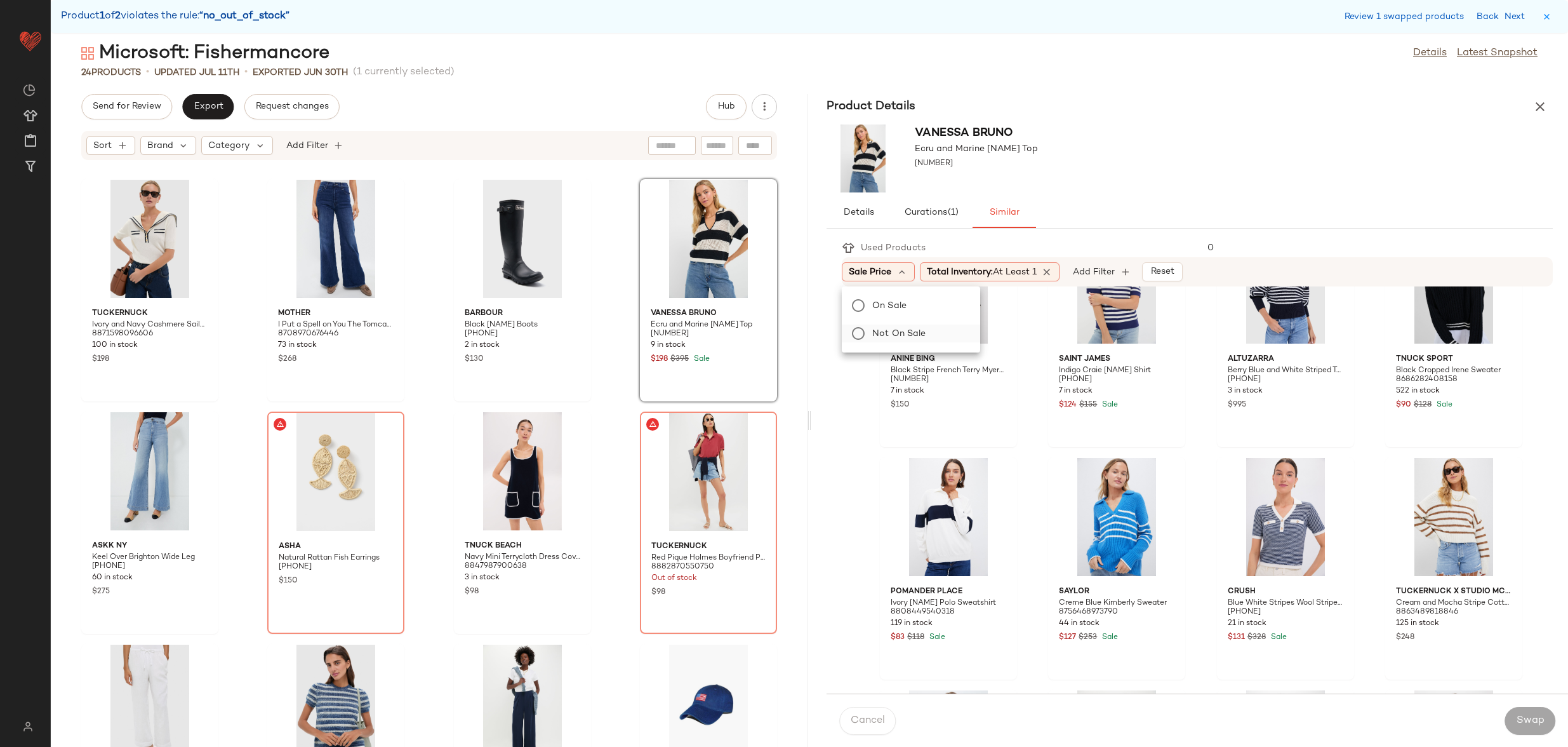 click on "Not on sale" at bounding box center [919, 333] 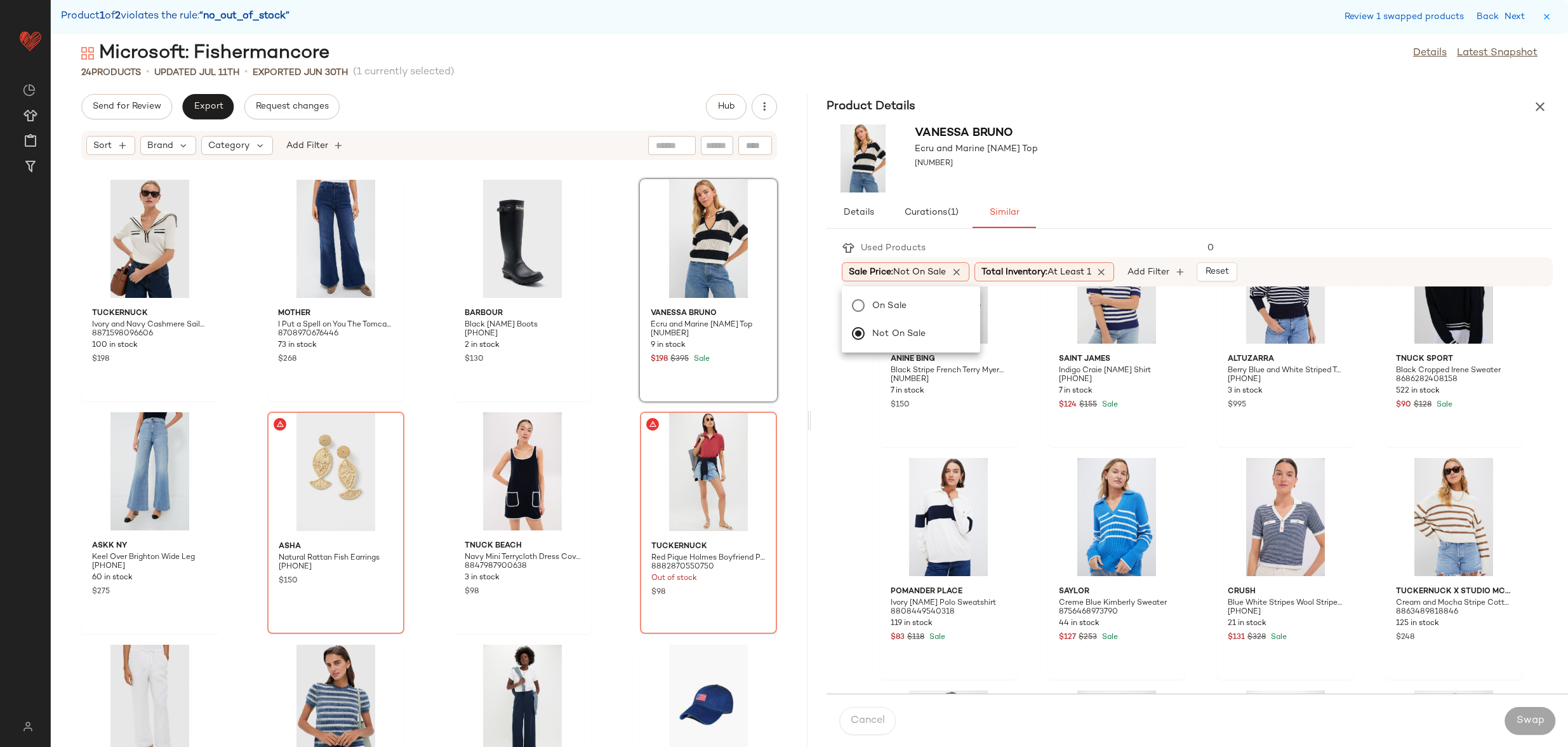 click on "[FIRST] [LAST] Ecru and Marine [NAME] Top [NUMBER]" at bounding box center [1190, 158] 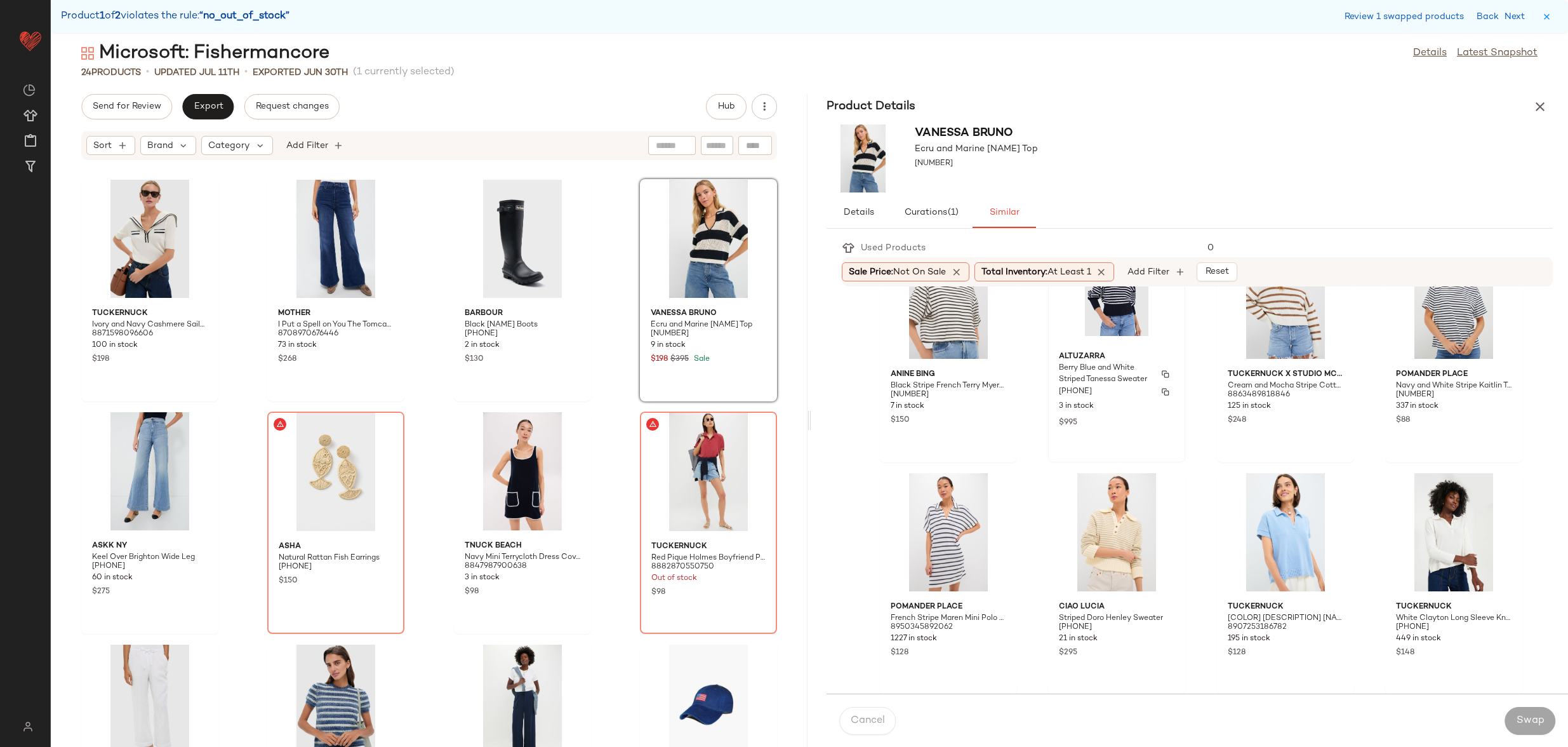 scroll, scrollTop: 81, scrollLeft: 0, axis: vertical 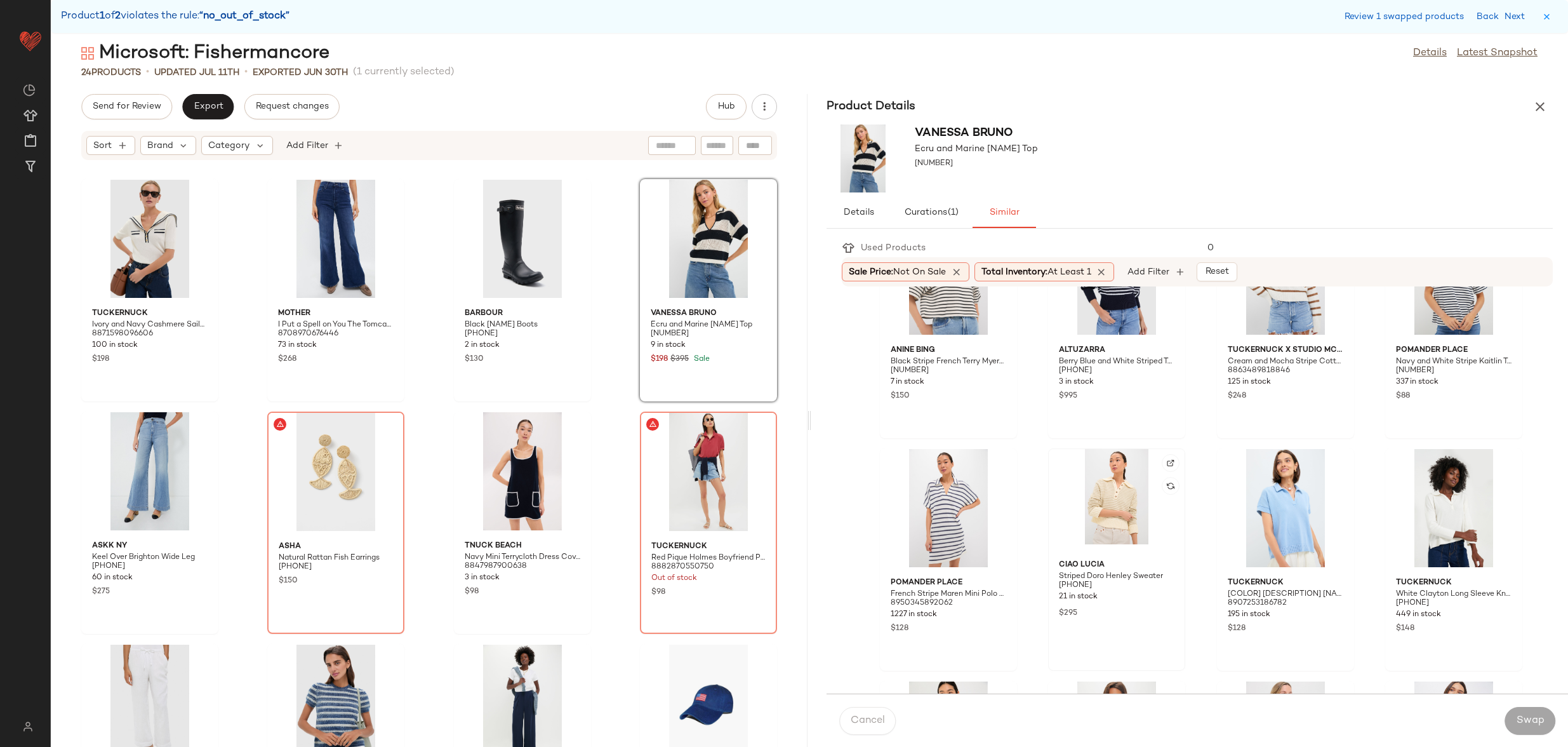 click 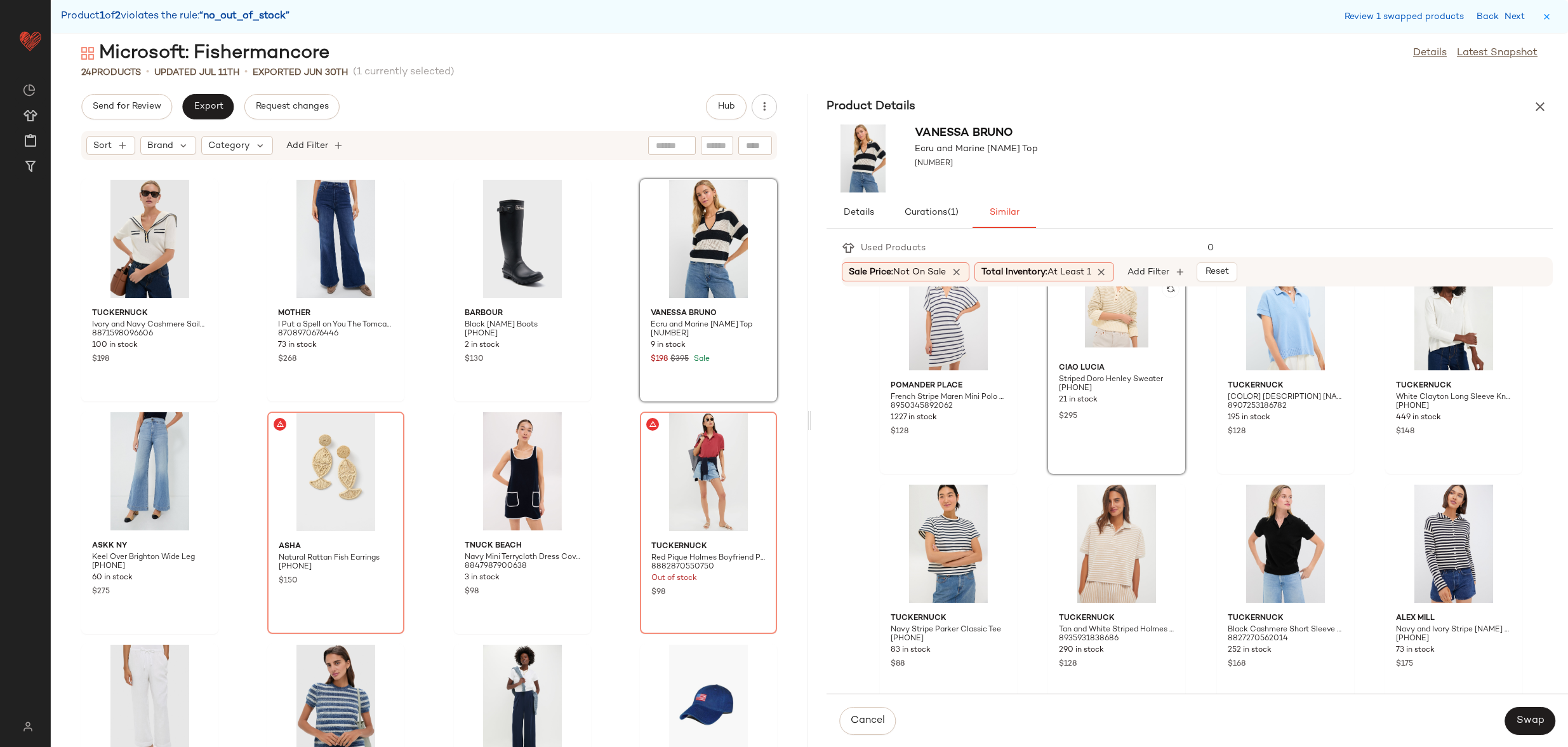 scroll, scrollTop: 320, scrollLeft: 0, axis: vertical 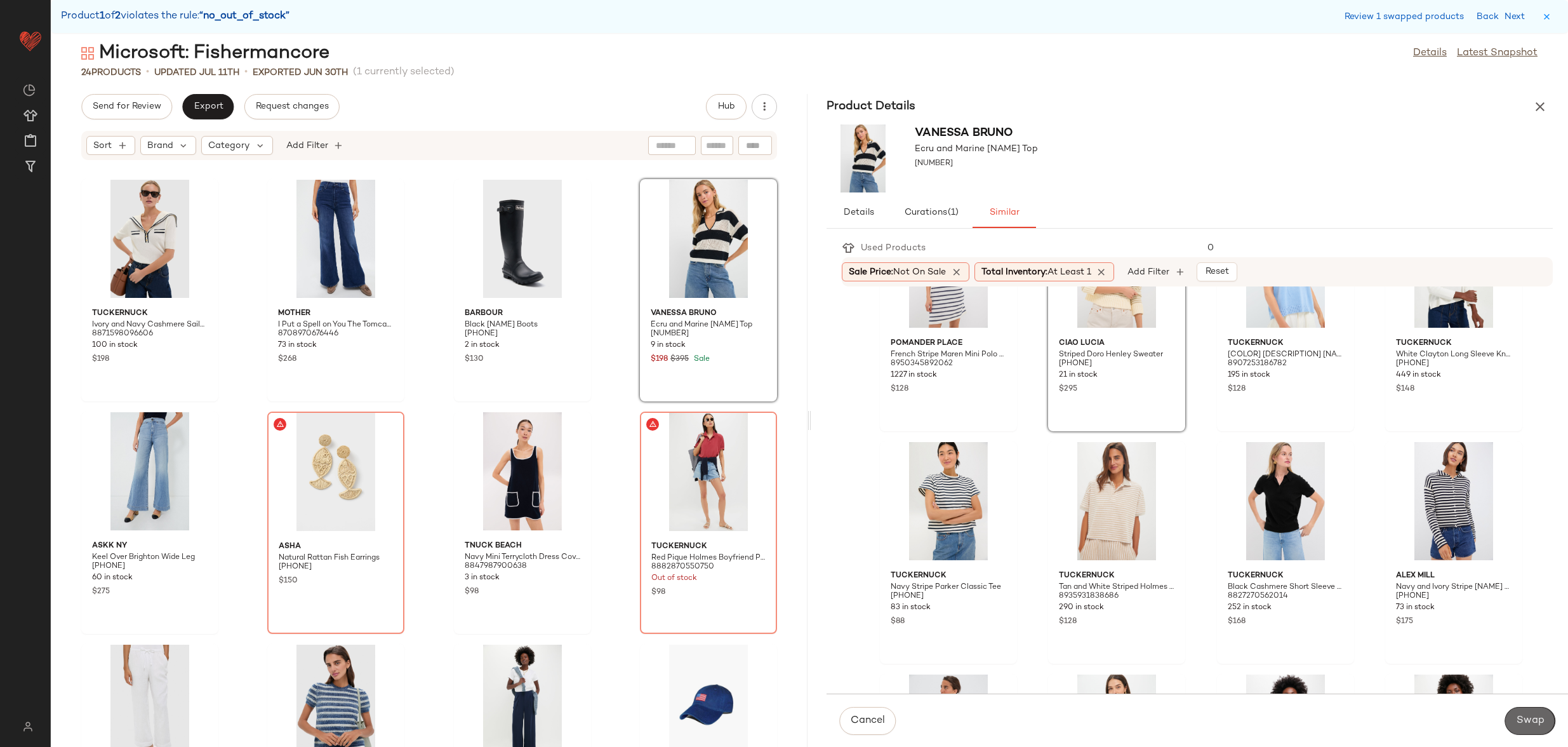 click on "Swap" 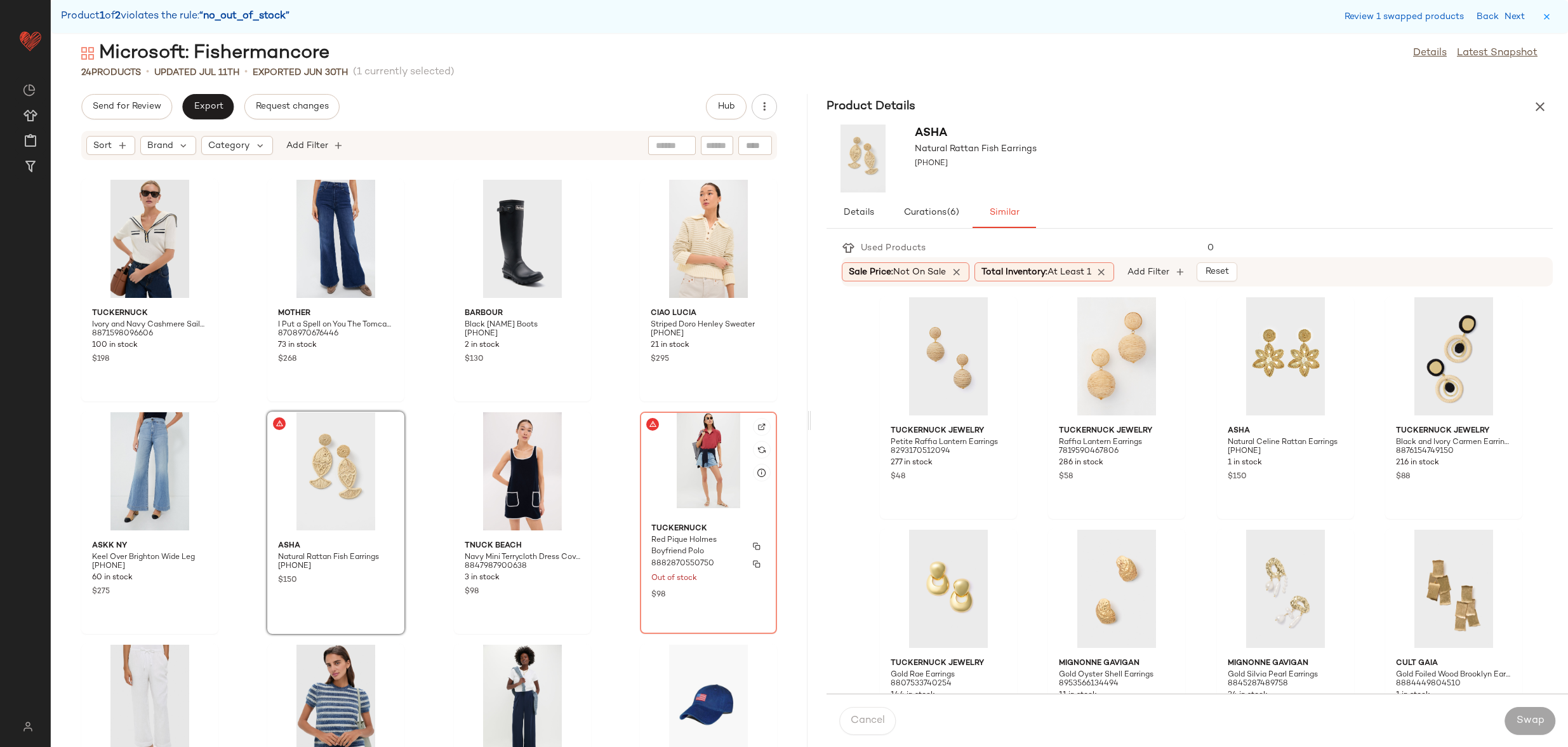 click on "Tuckernuck" at bounding box center (708, 529) 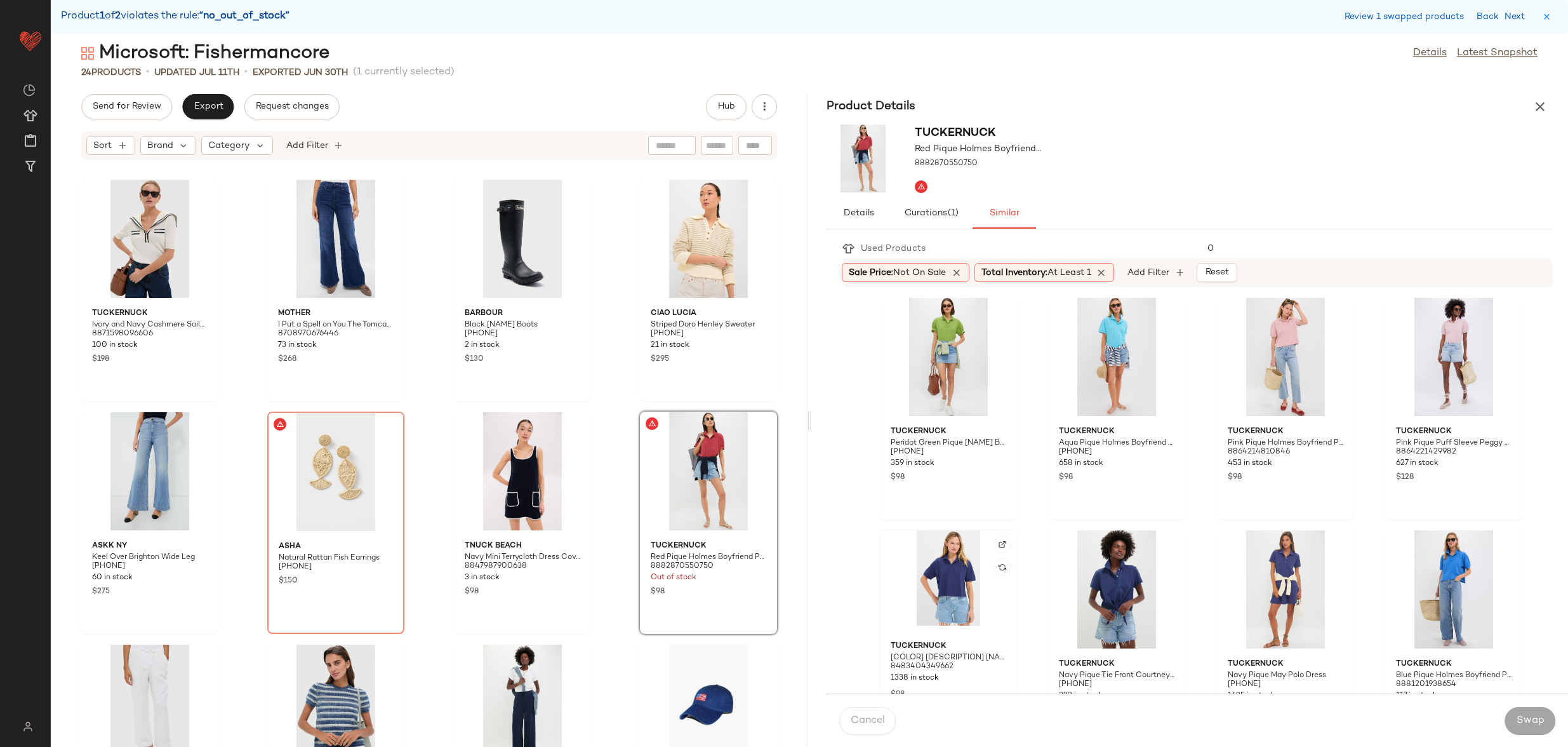 click 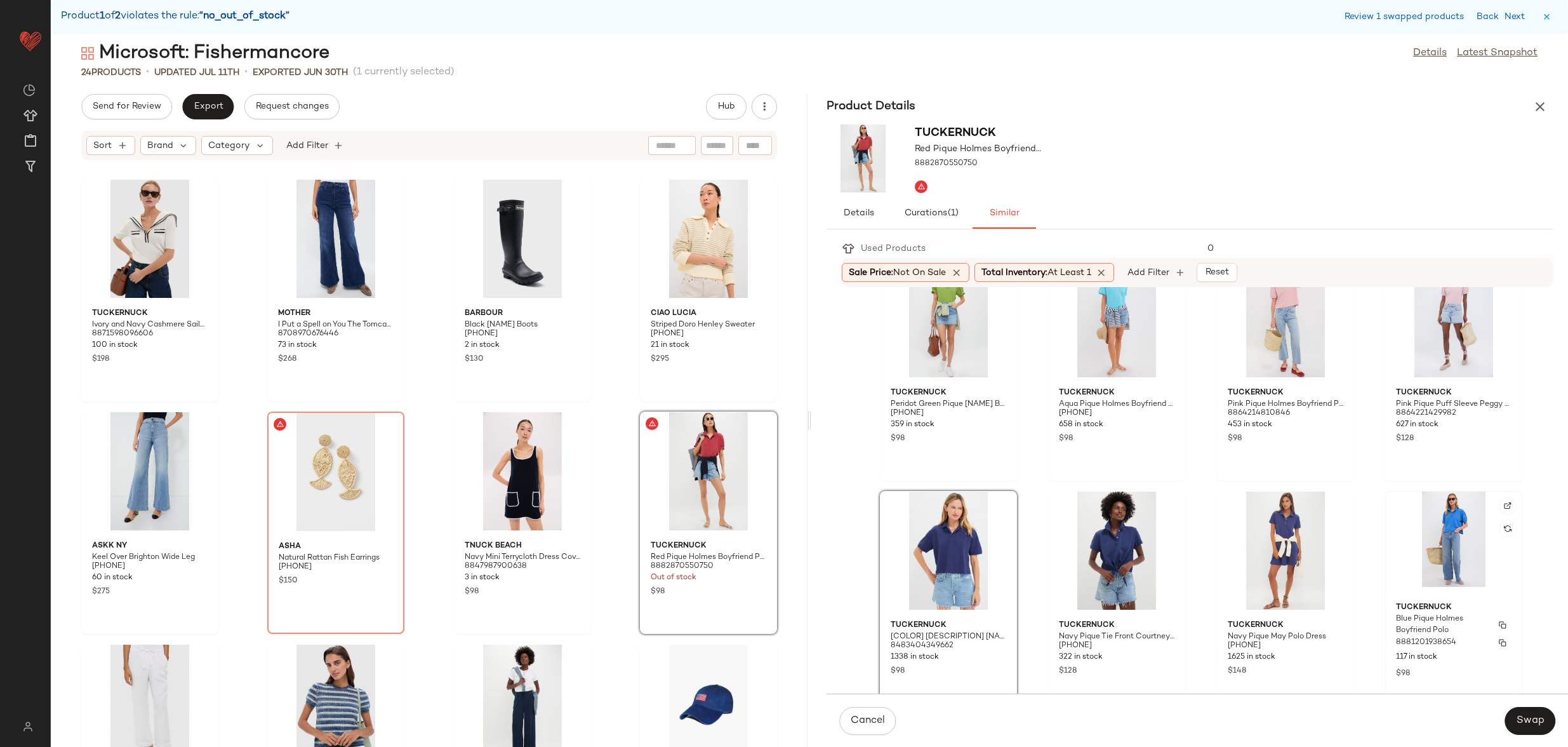 scroll, scrollTop: 250, scrollLeft: 0, axis: vertical 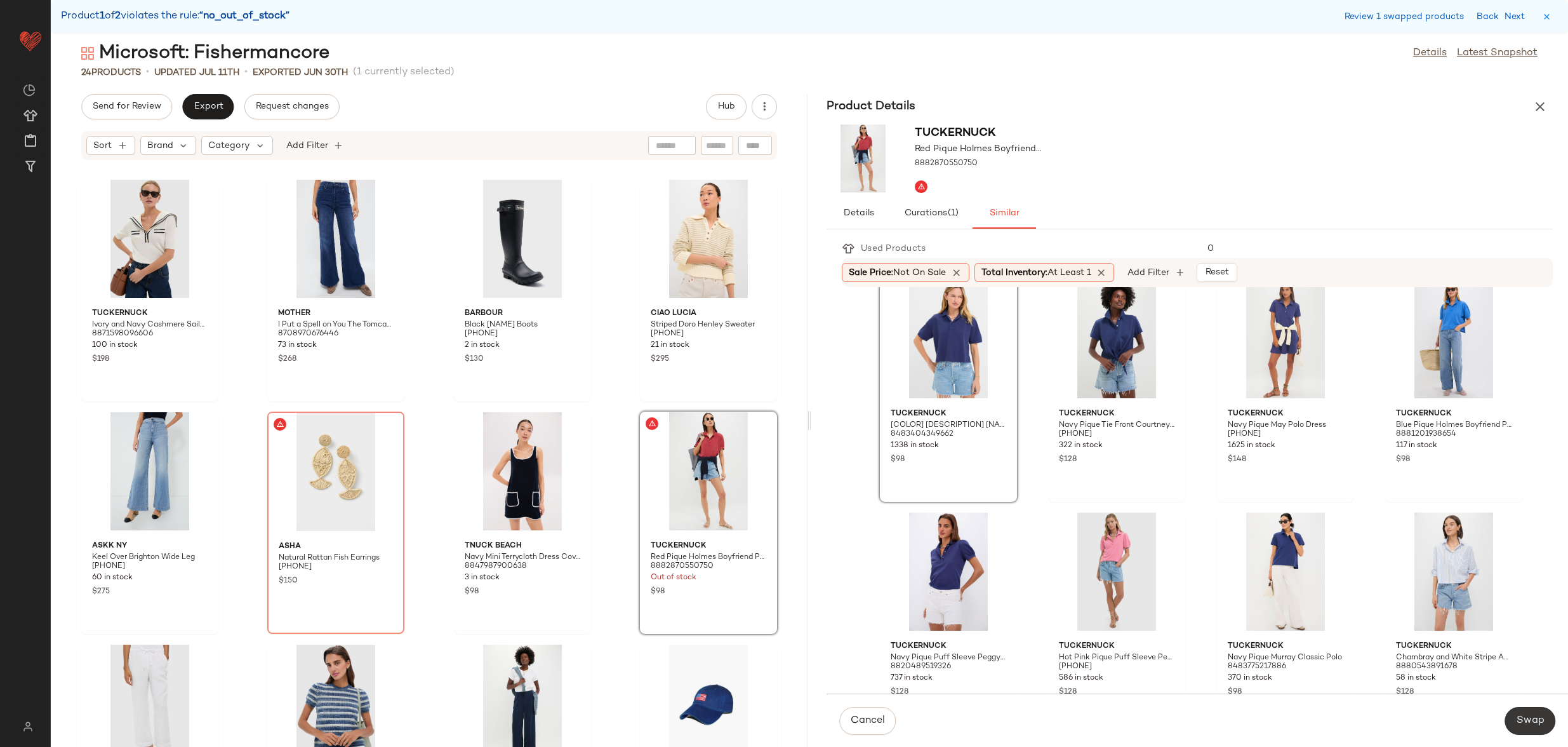 click on "Swap" 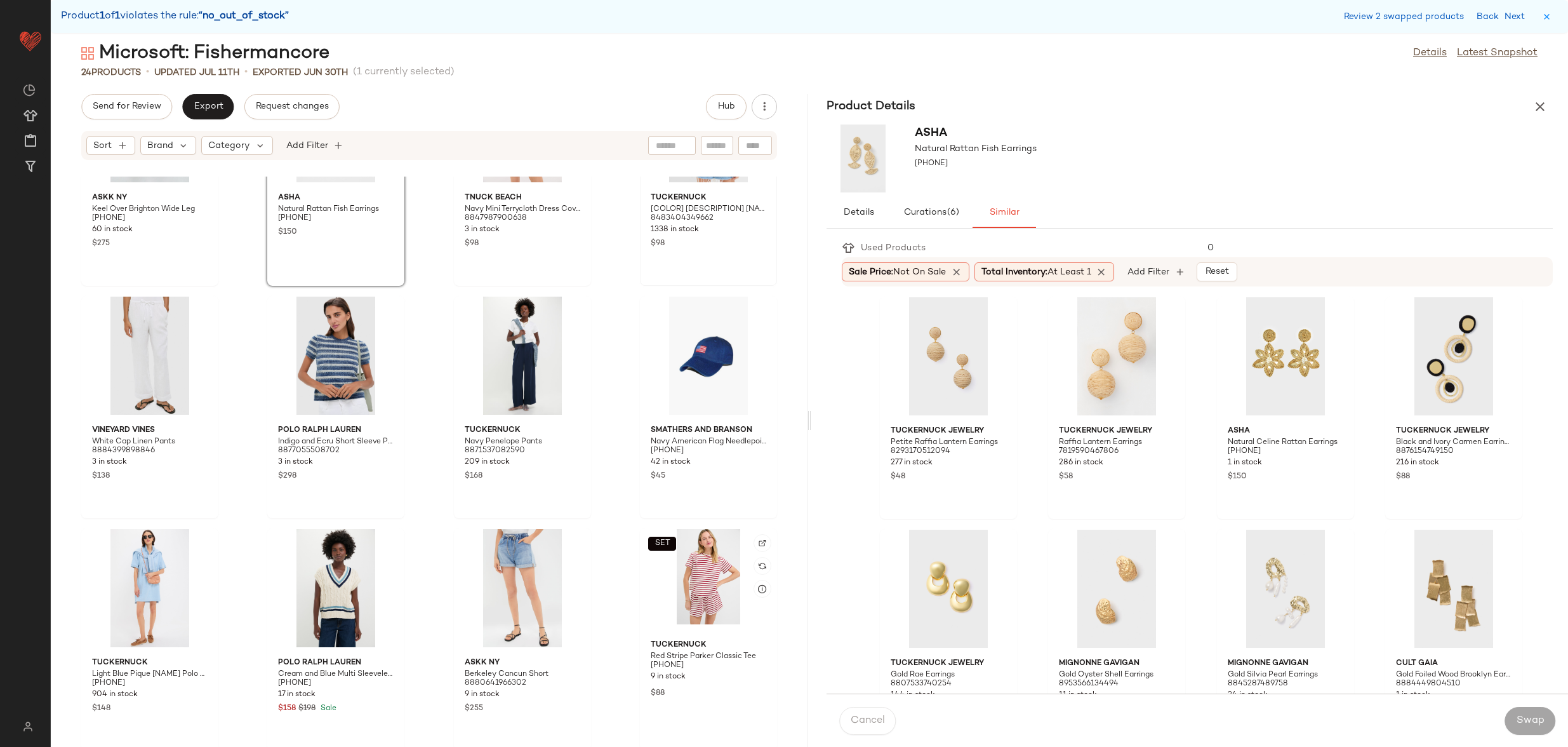 scroll, scrollTop: 421, scrollLeft: 0, axis: vertical 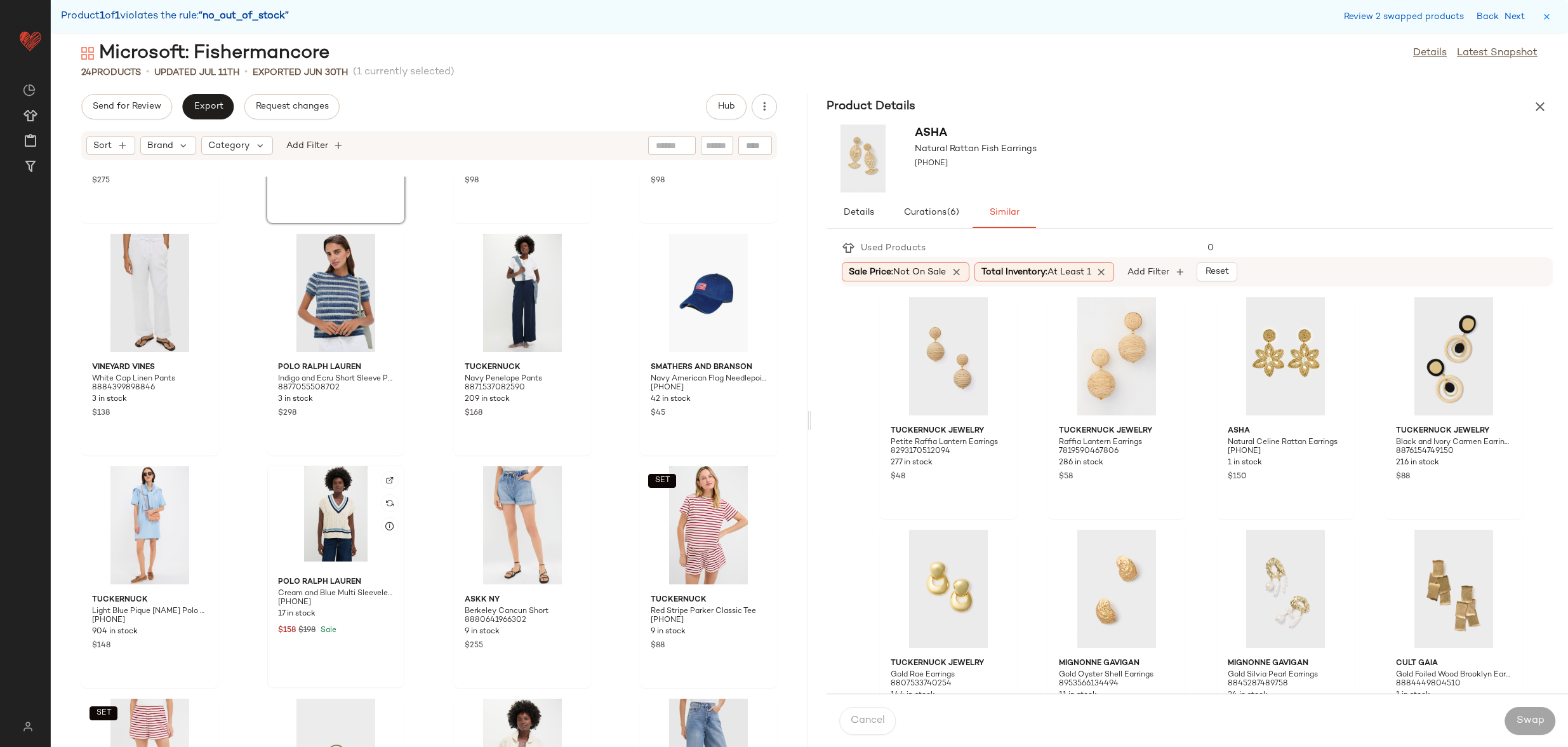 click 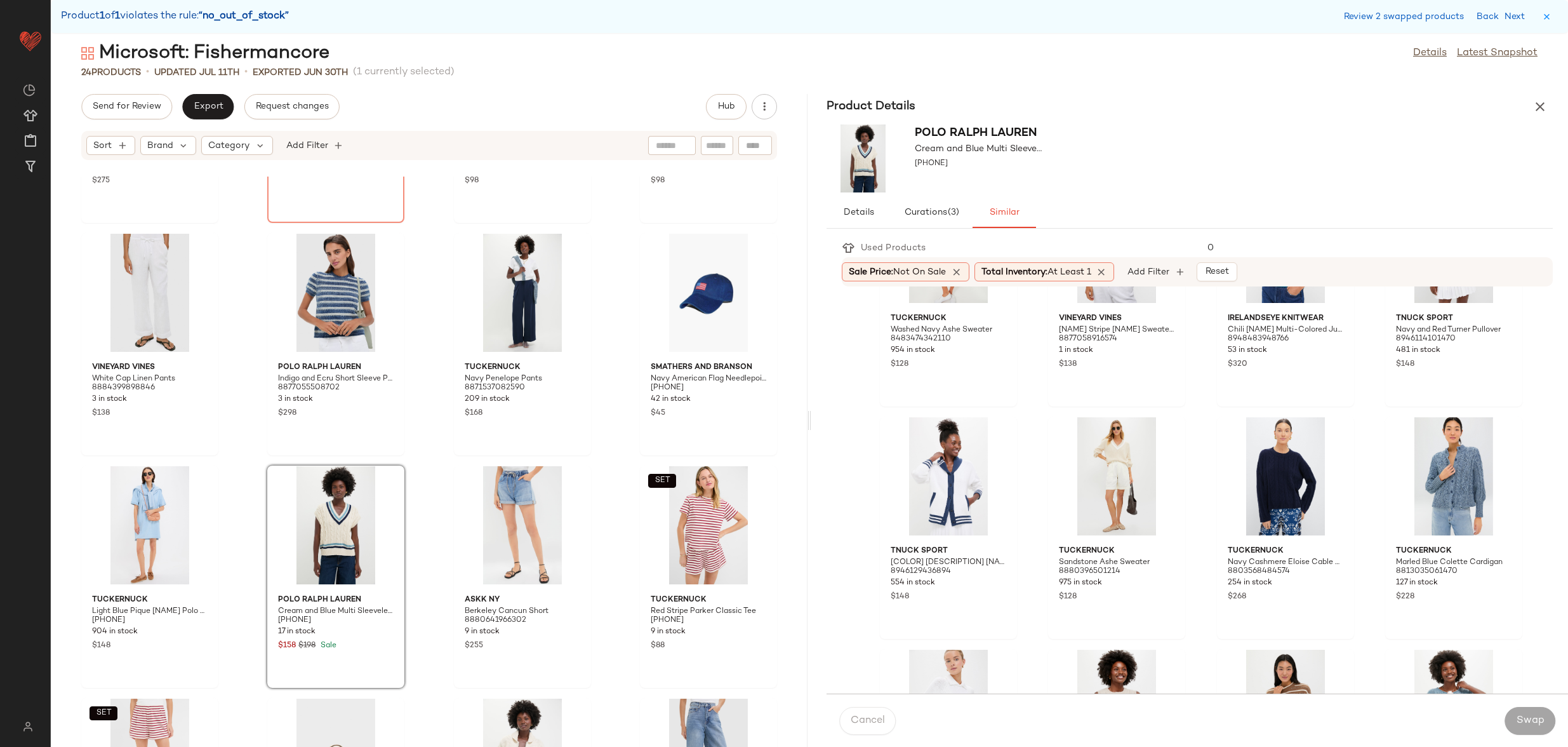 scroll, scrollTop: 573, scrollLeft: 0, axis: vertical 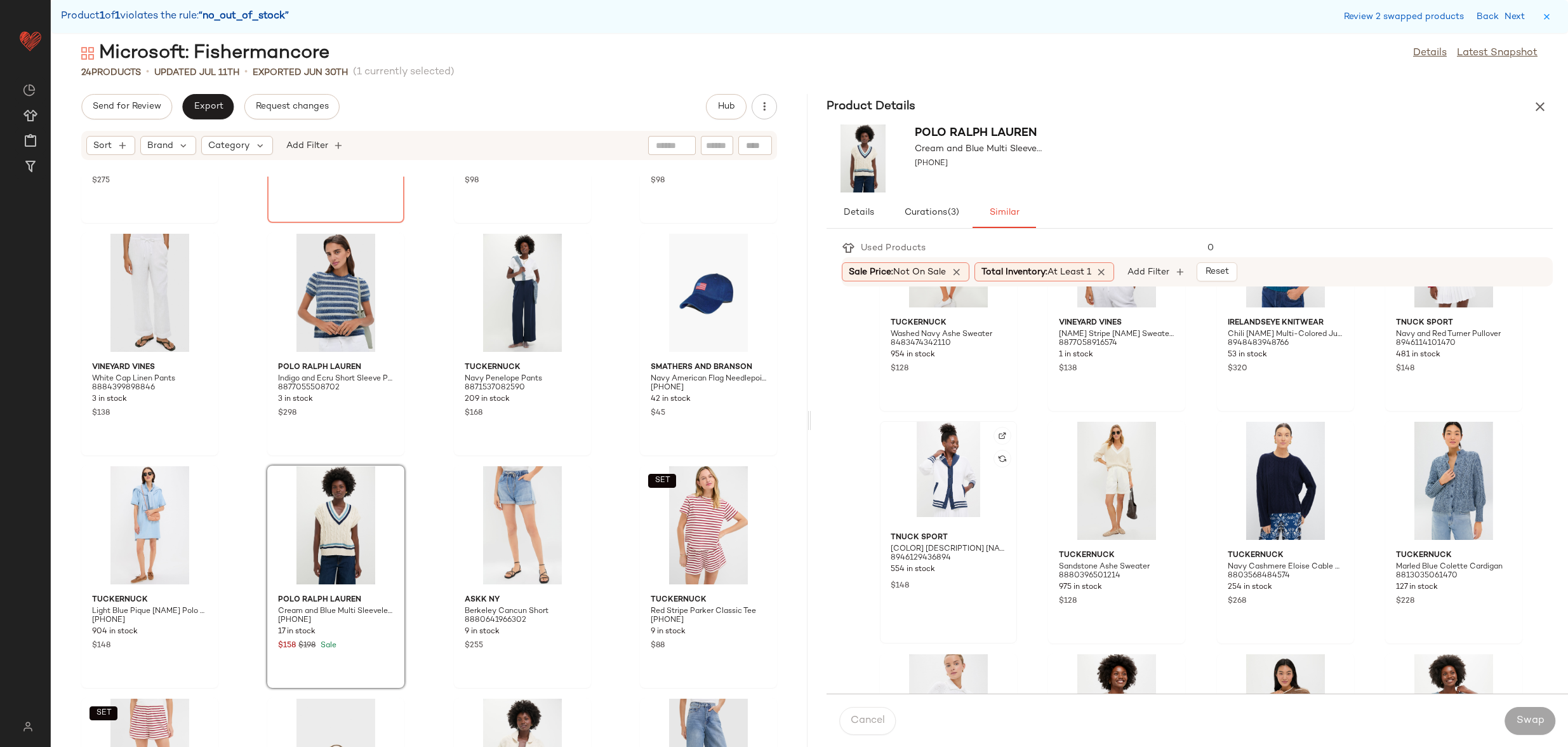 click 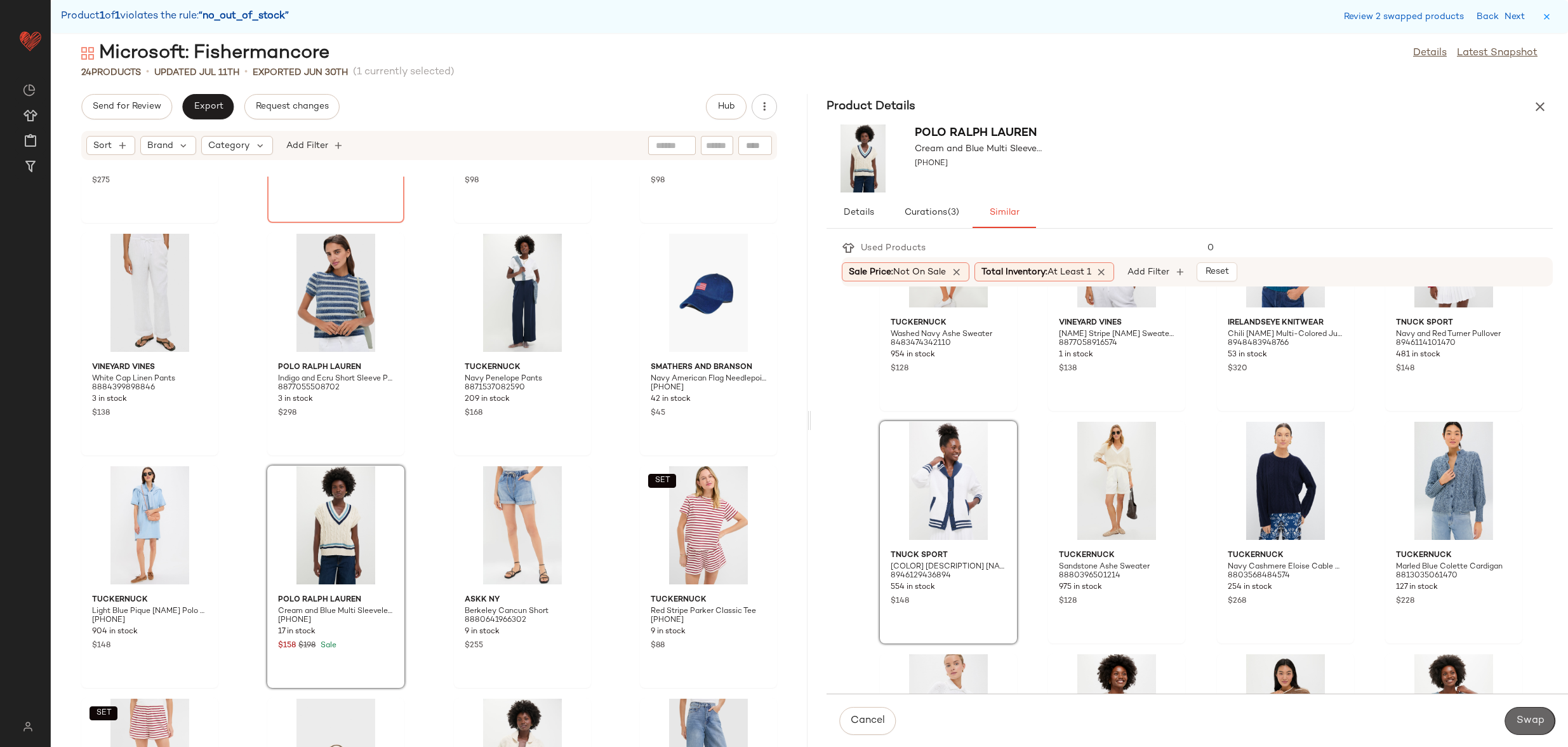 click on "Swap" 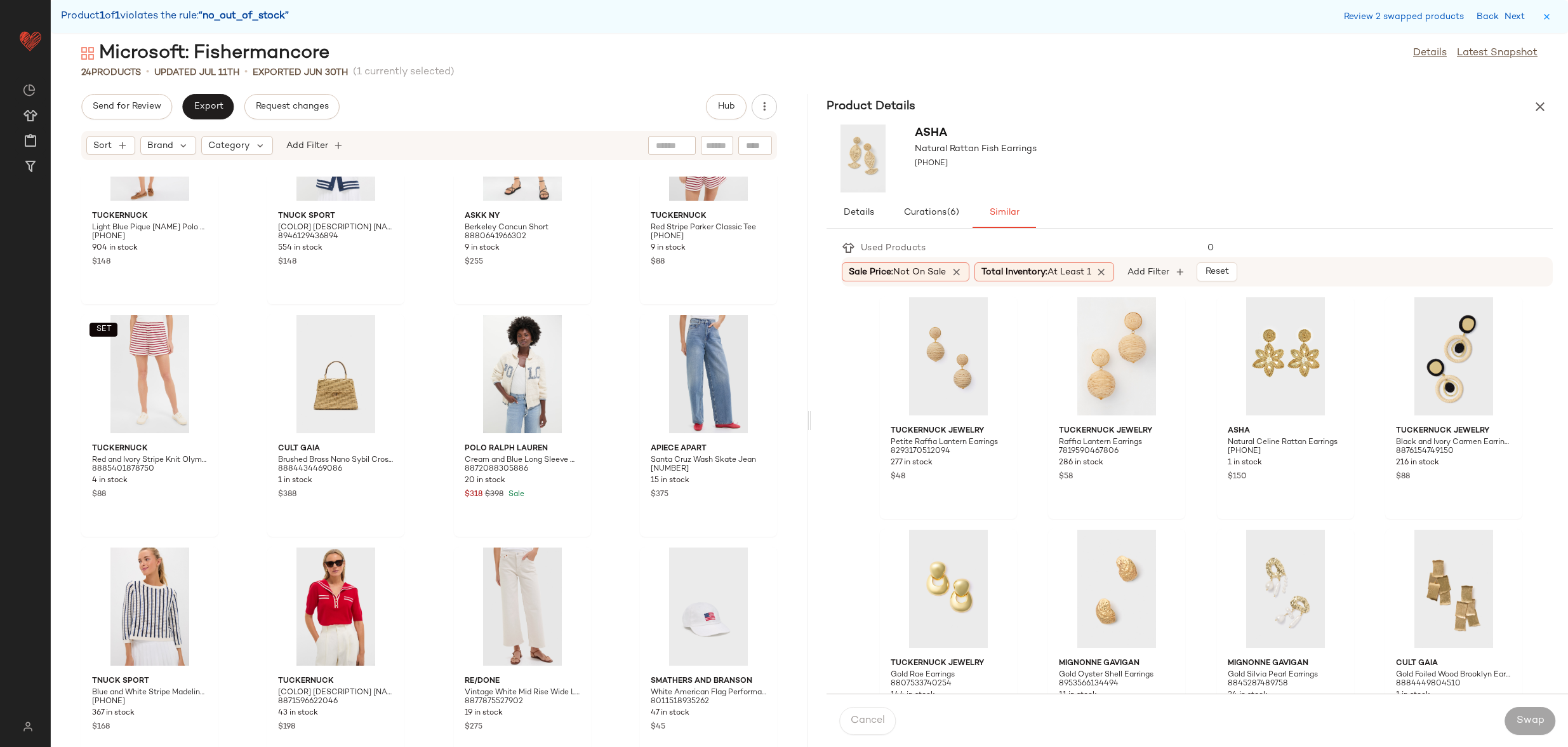 scroll, scrollTop: 826, scrollLeft: 0, axis: vertical 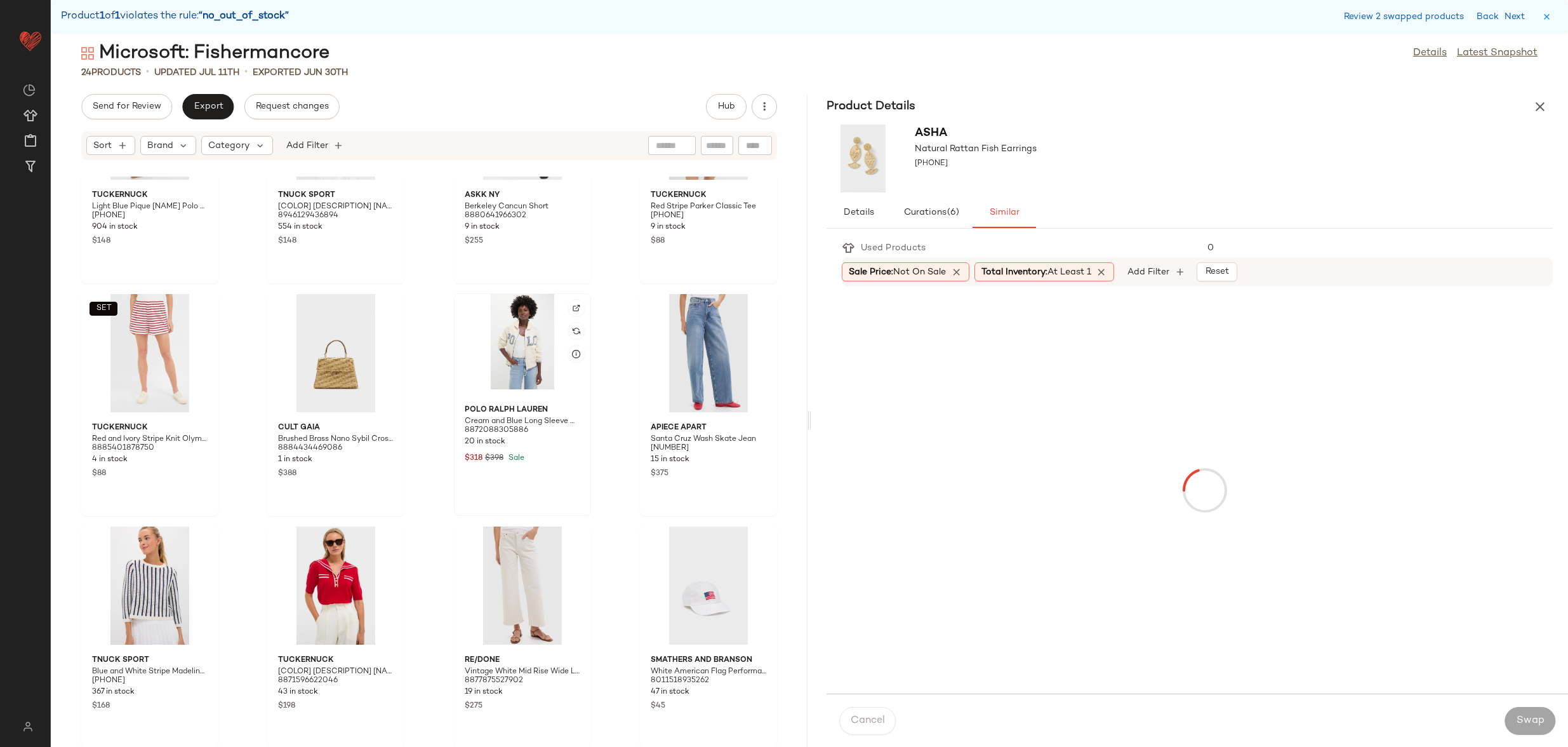click 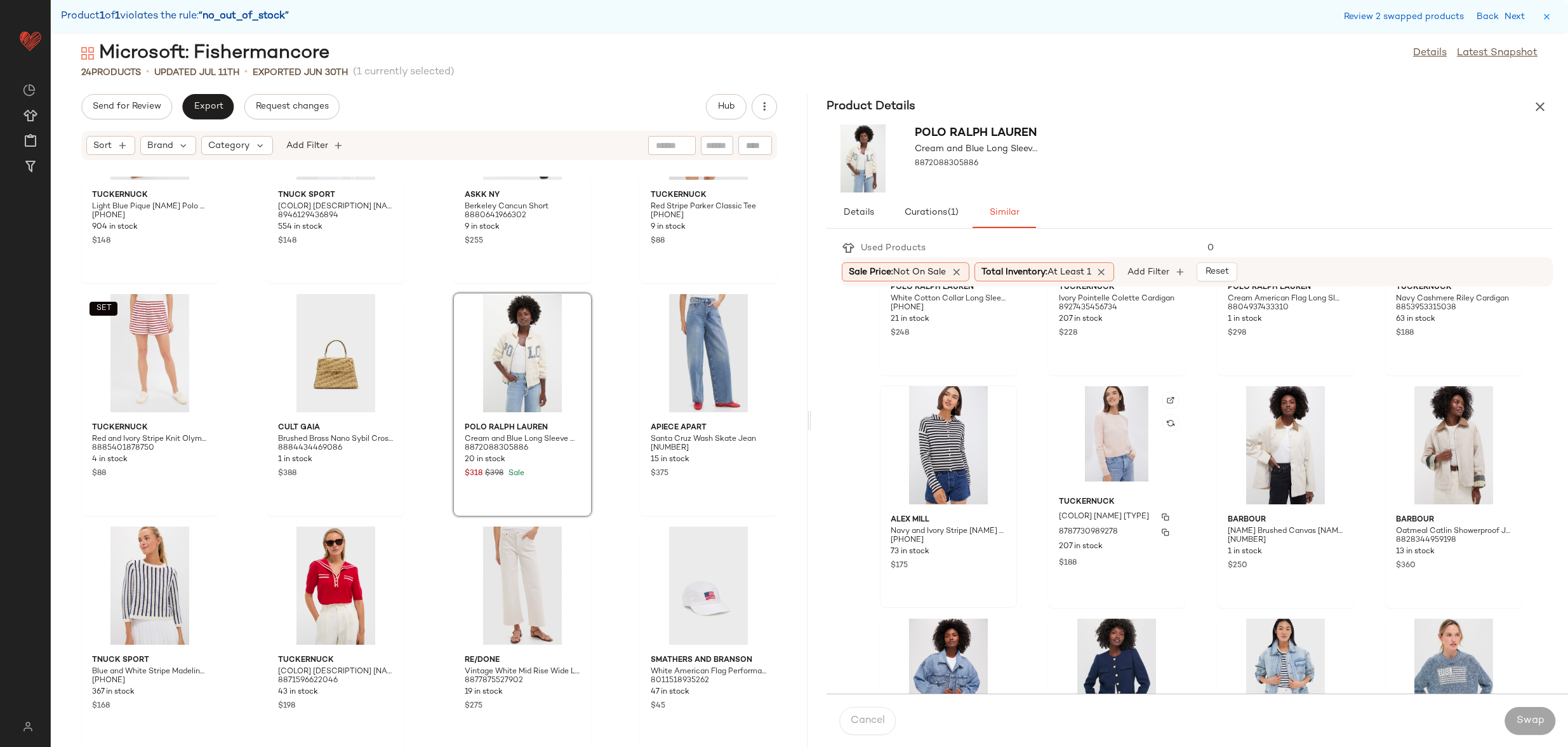 scroll, scrollTop: 607, scrollLeft: 0, axis: vertical 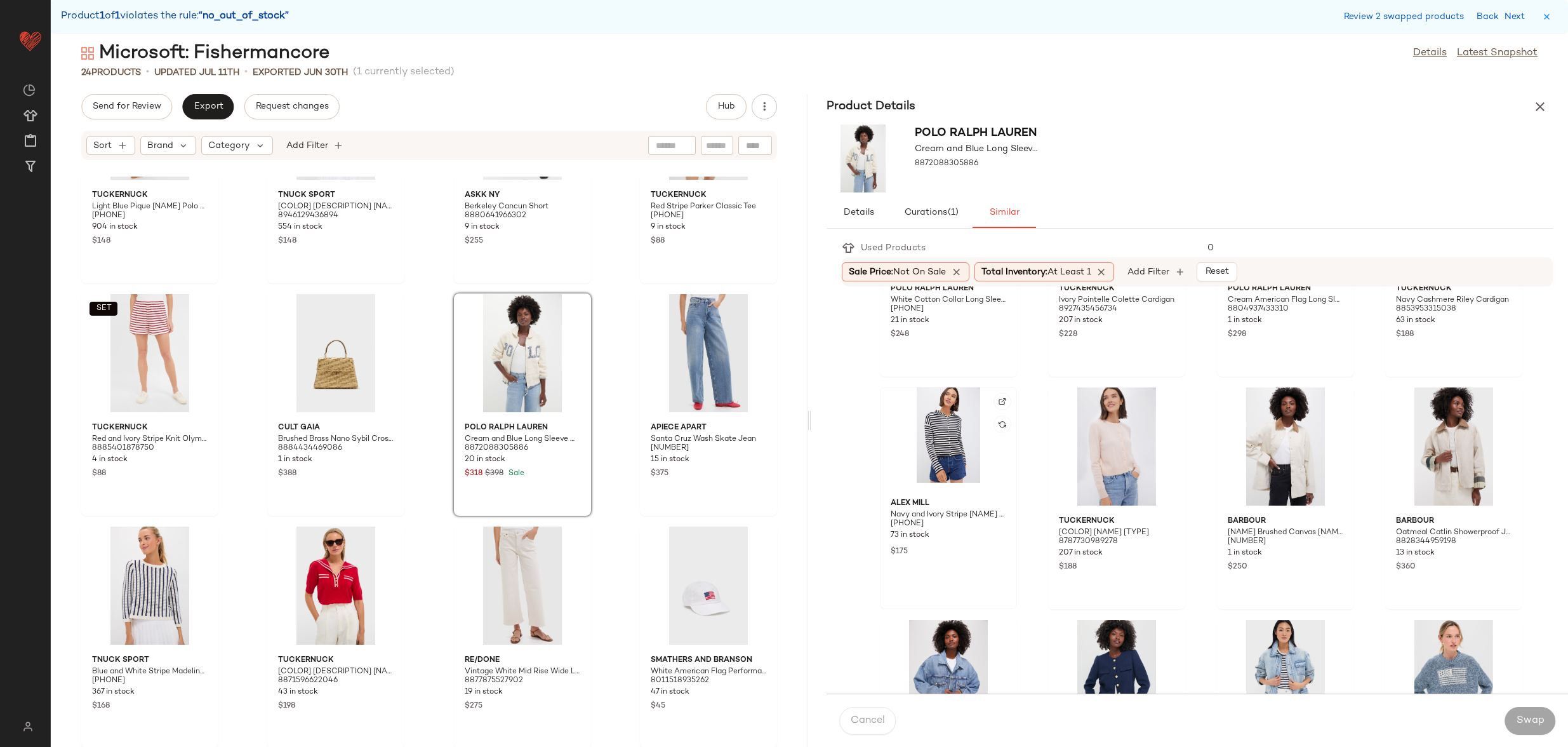 click 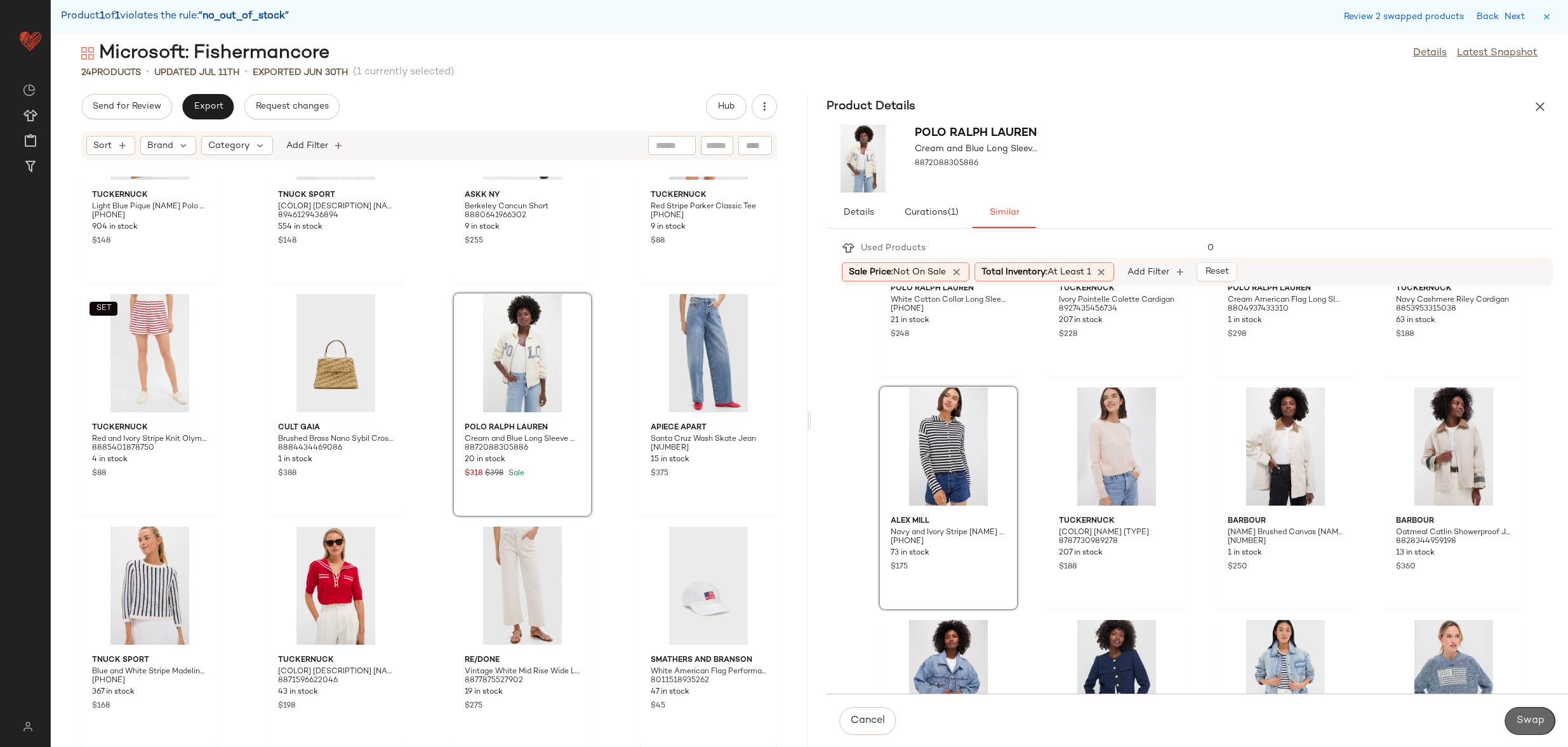 click on "Swap" at bounding box center [1530, 721] 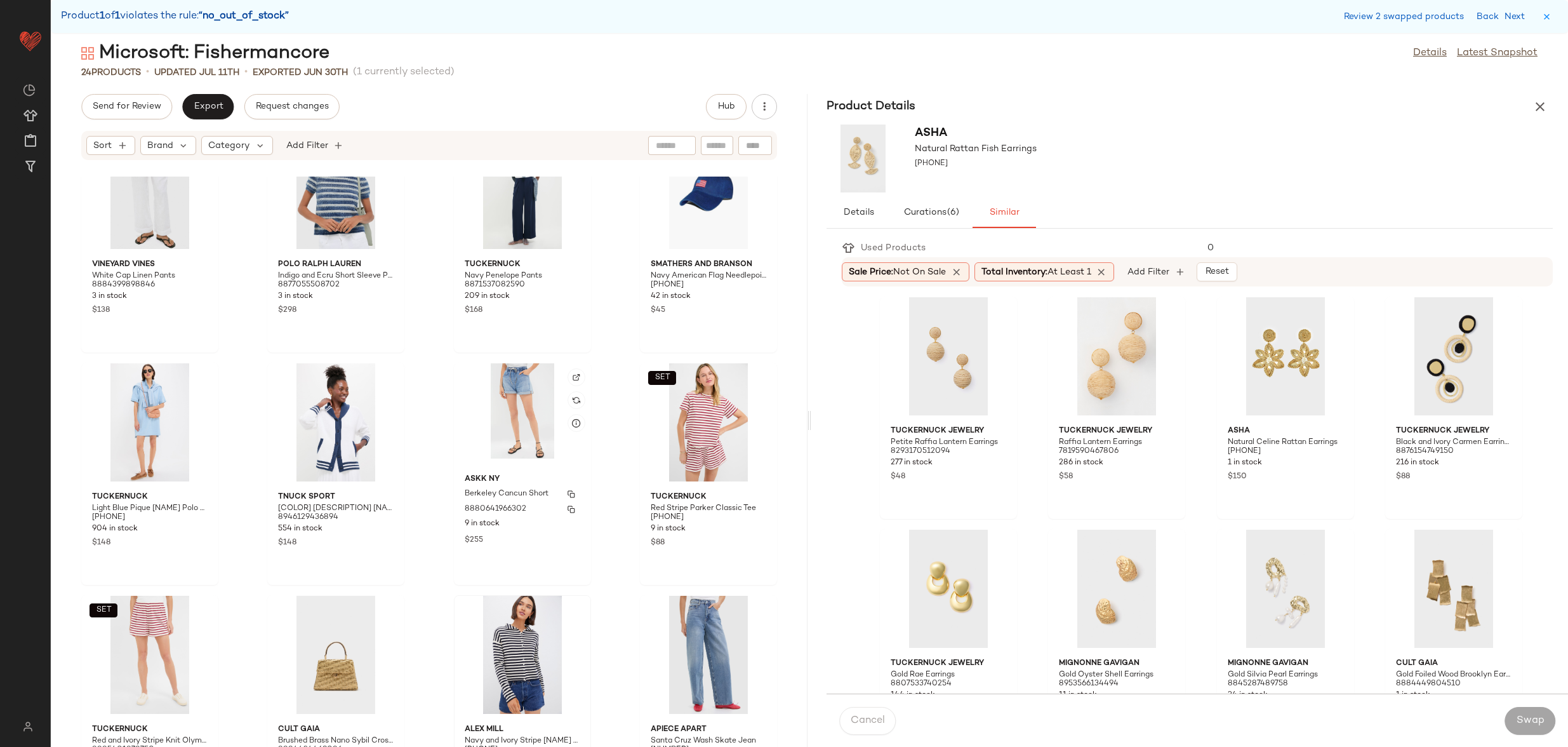 scroll, scrollTop: 640, scrollLeft: 0, axis: vertical 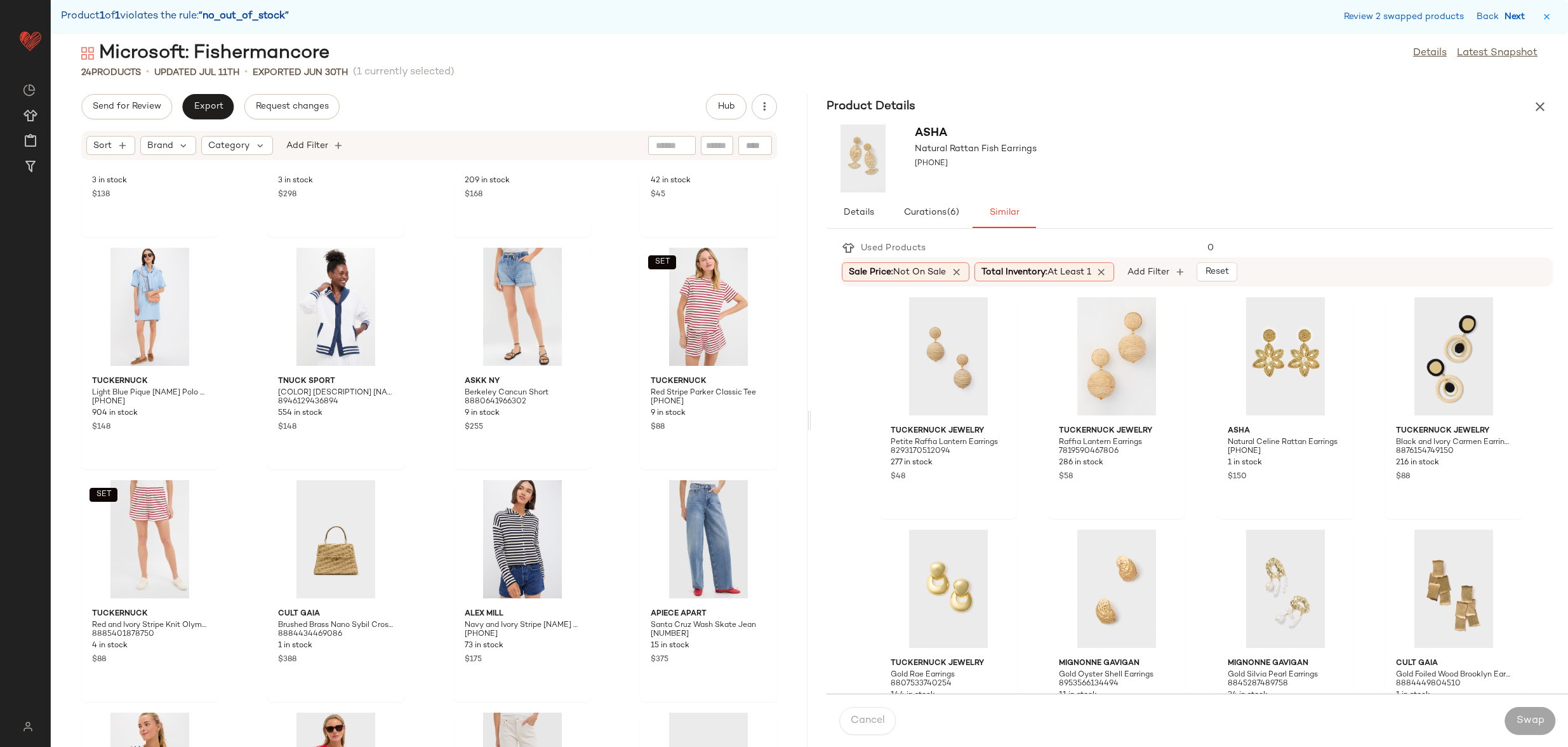 click on "Next" at bounding box center [1517, 17] 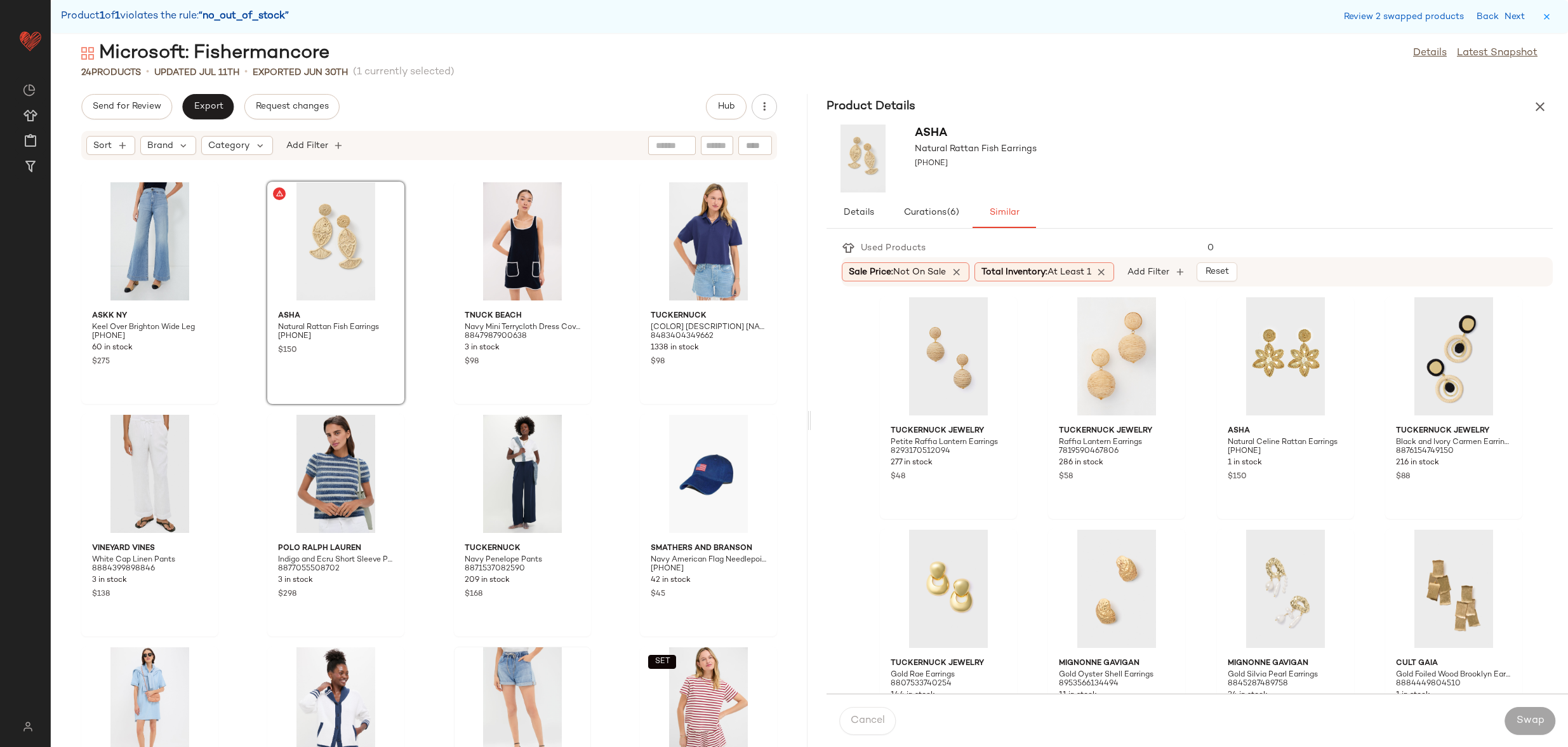 scroll, scrollTop: 0, scrollLeft: 0, axis: both 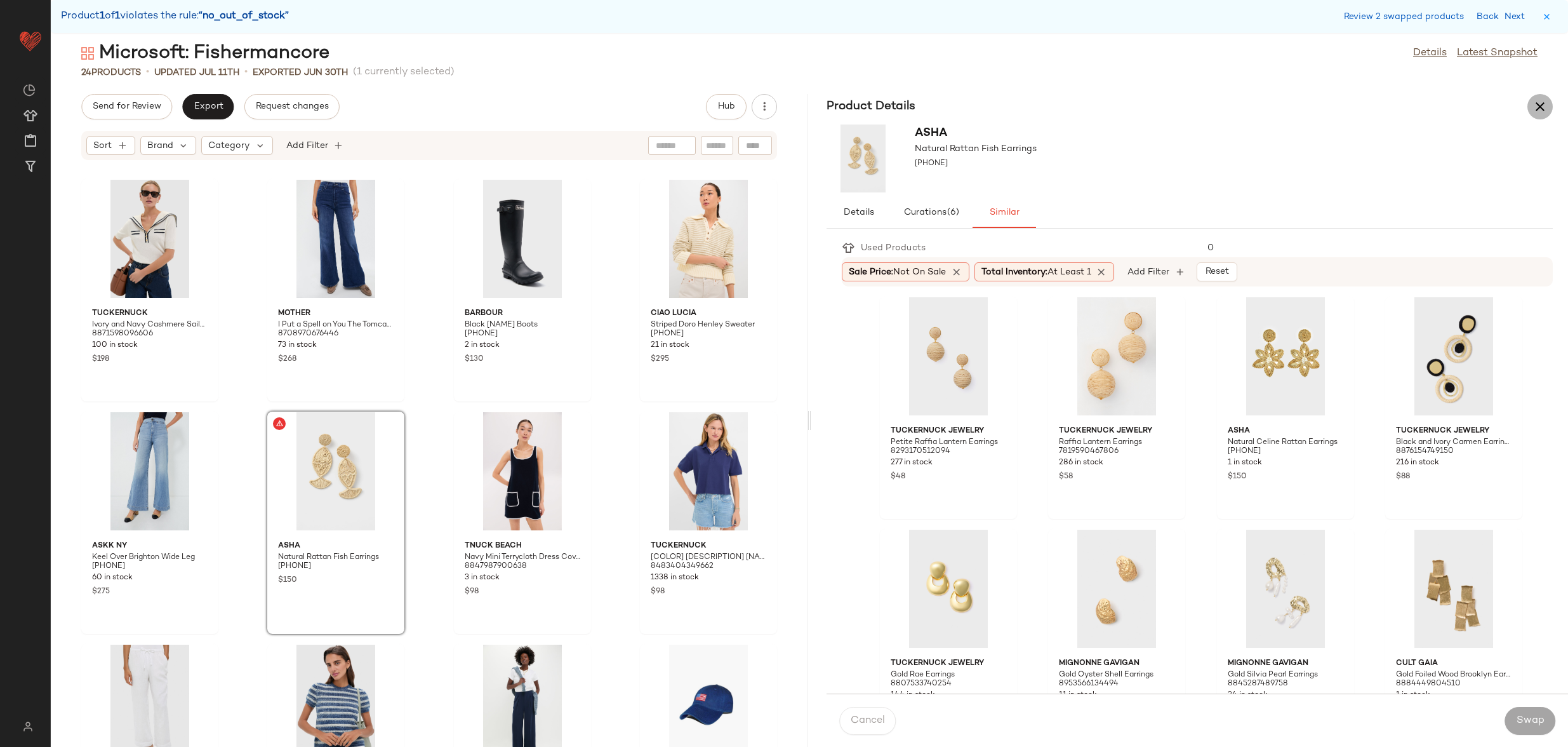 click at bounding box center [1540, 107] 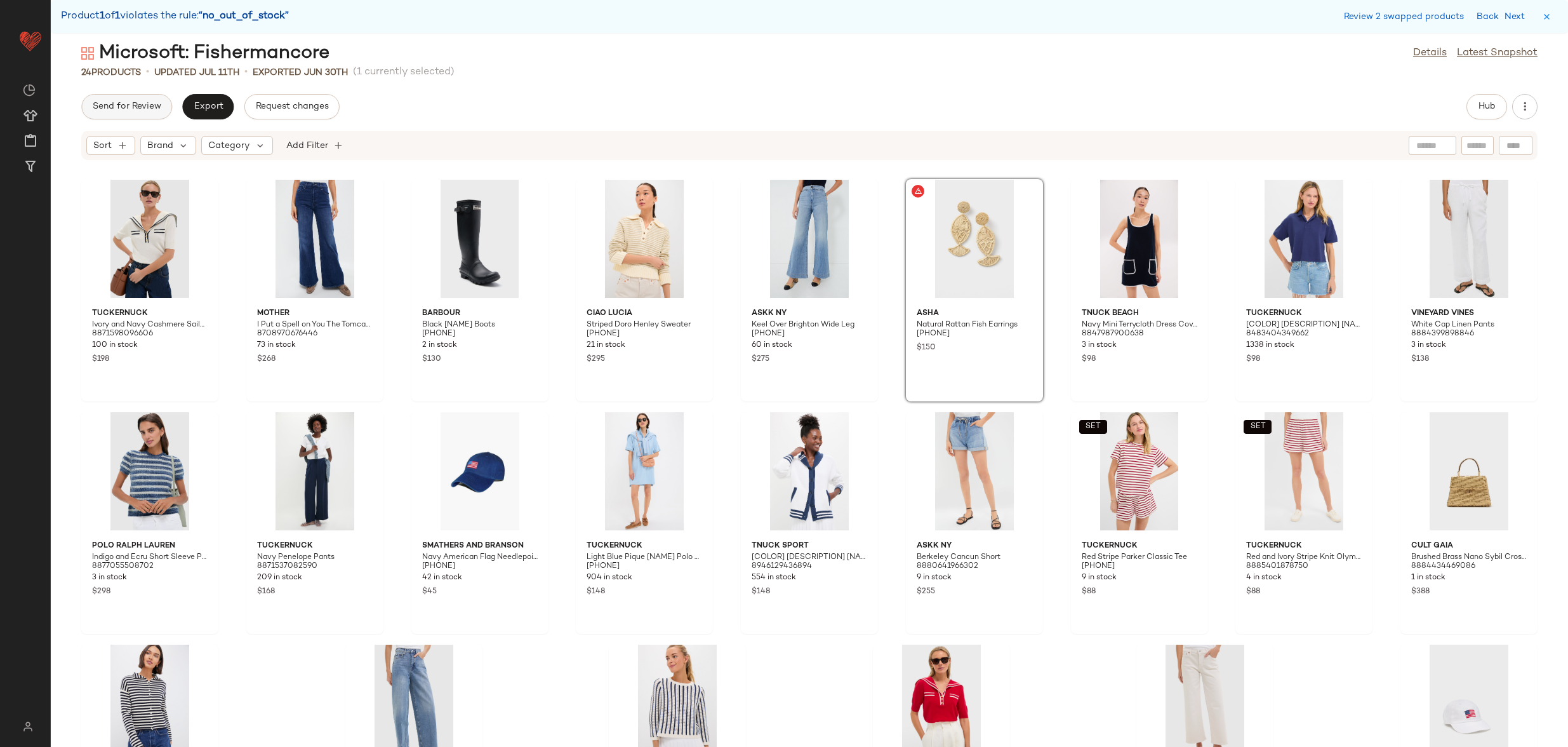 click on "Send for Review" 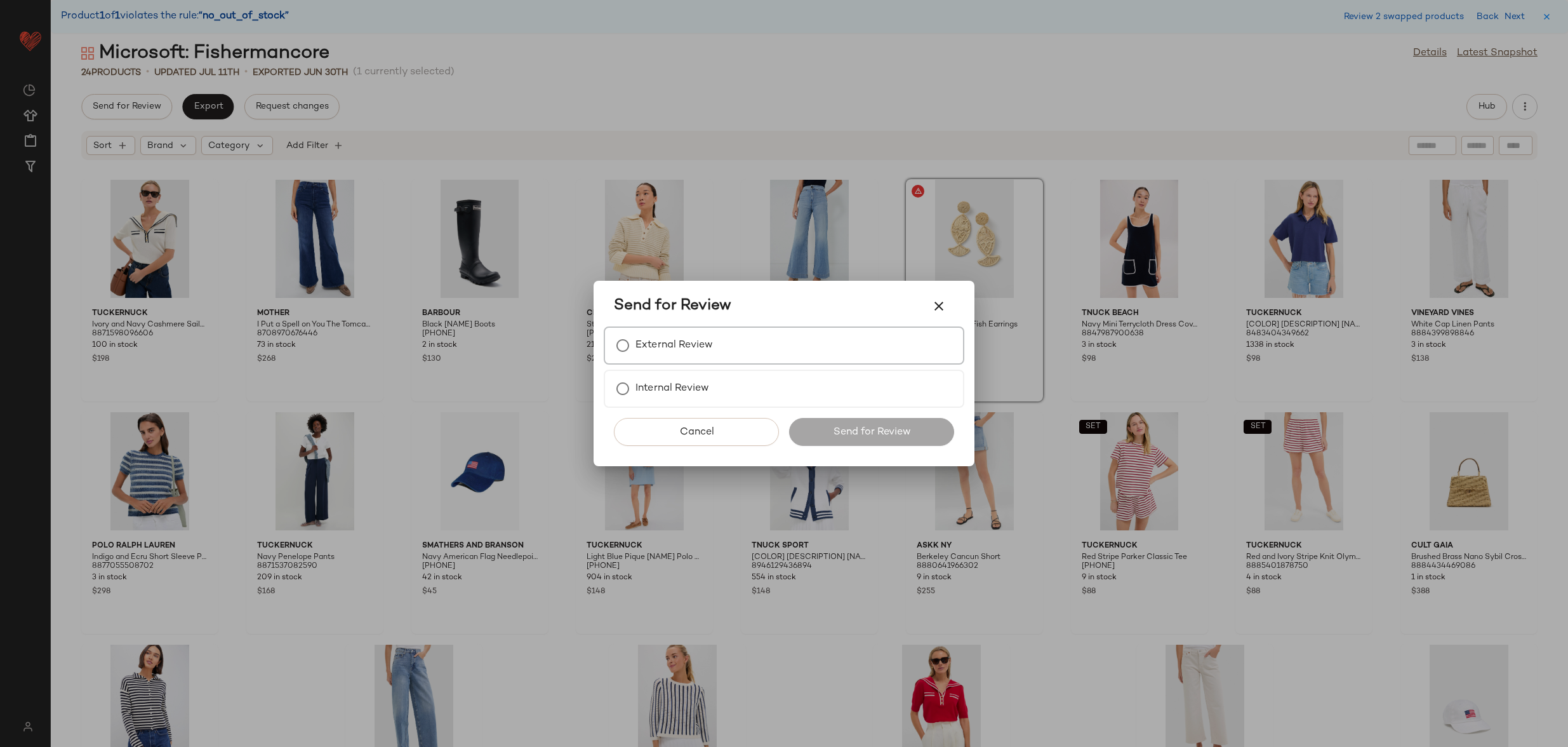 click on "External Review" at bounding box center (784, 346) 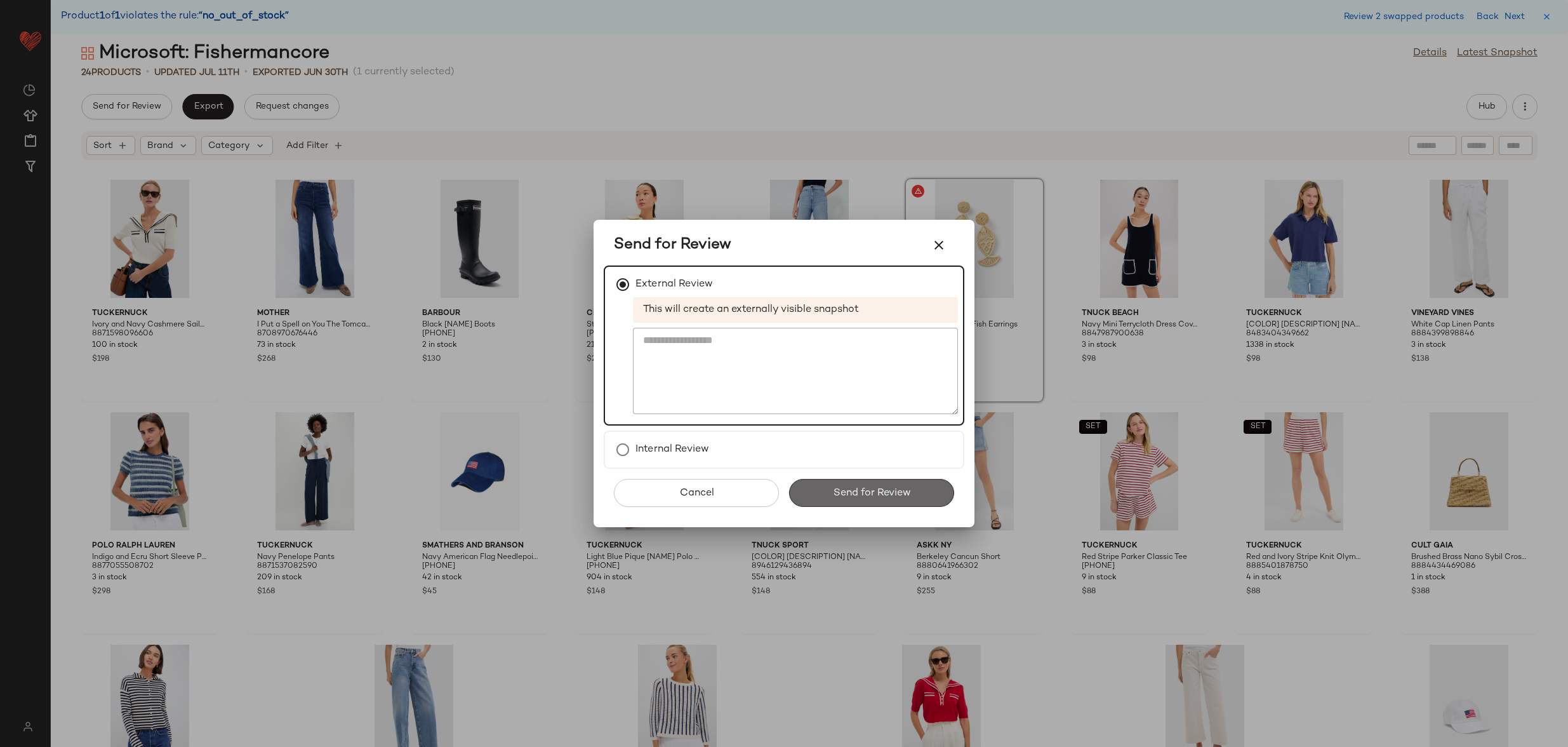 click on "Send for Review" 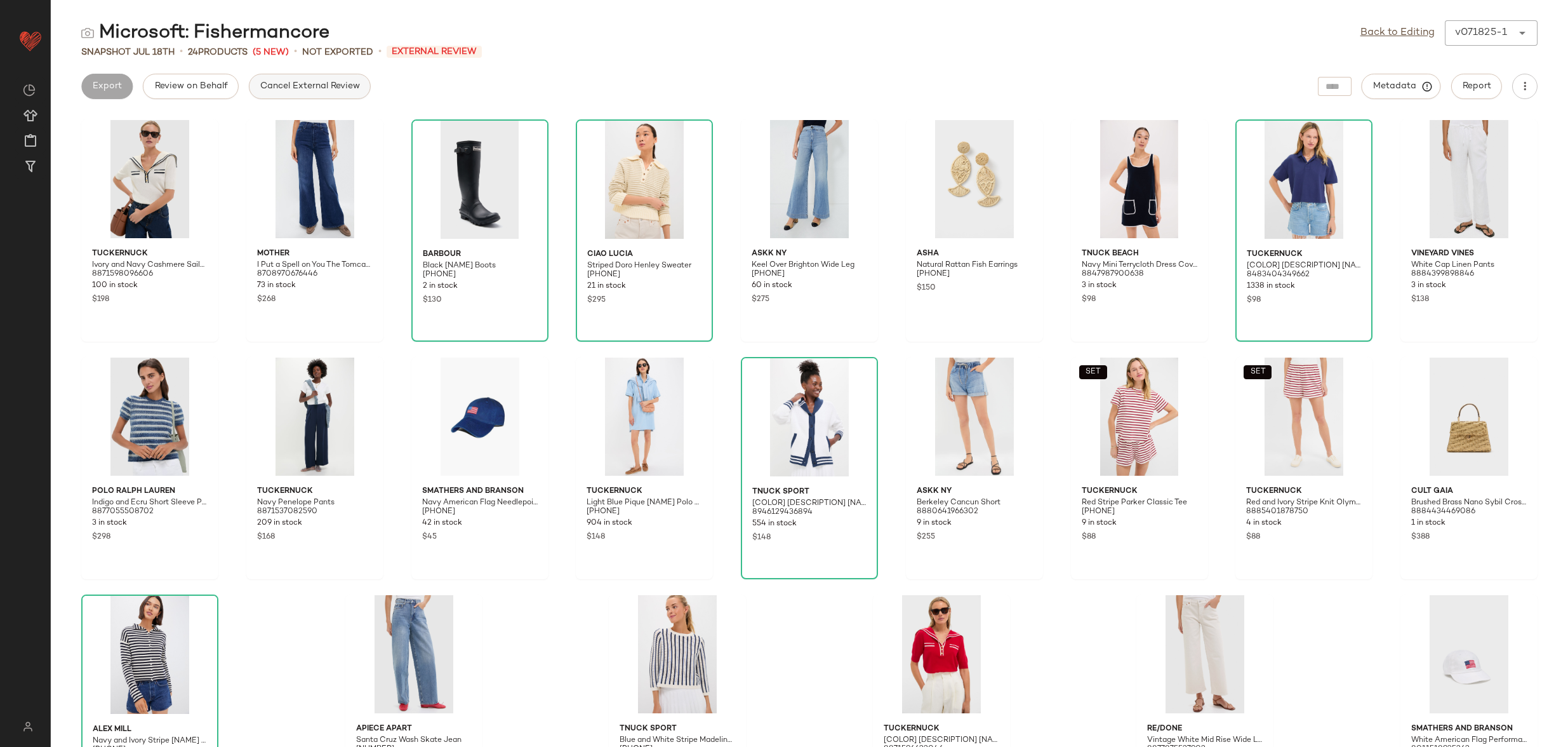 click on "Cancel External Review" 